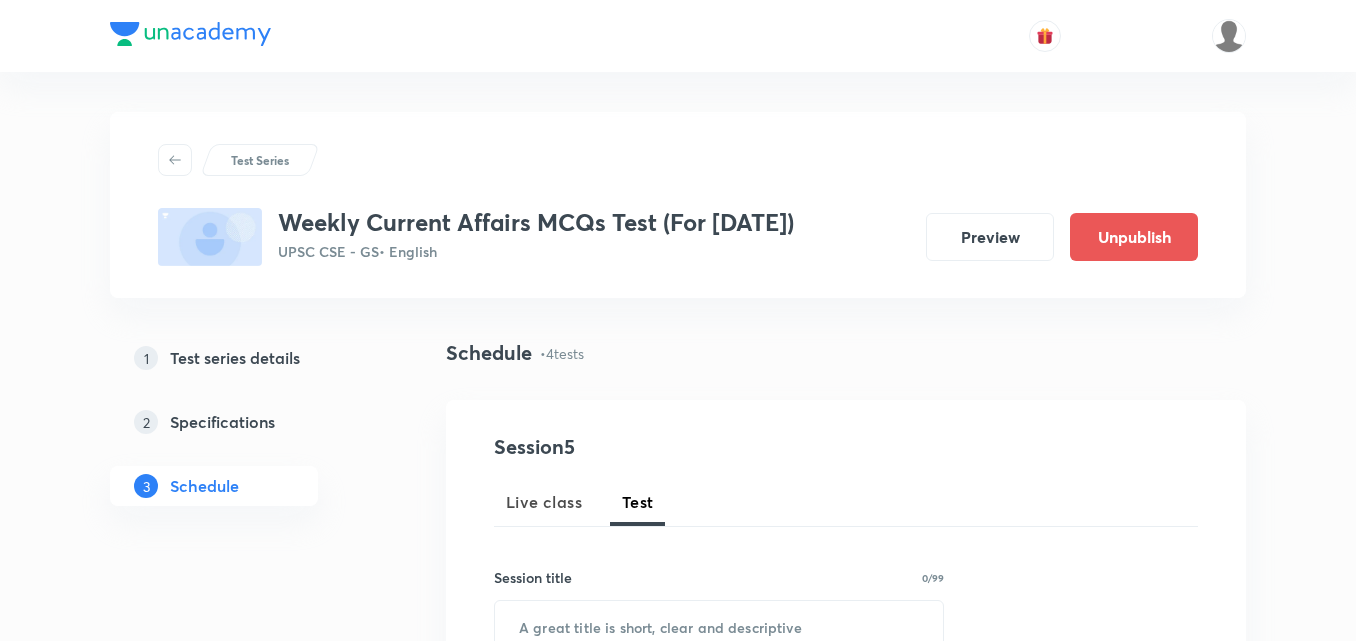 scroll, scrollTop: 1300, scrollLeft: 0, axis: vertical 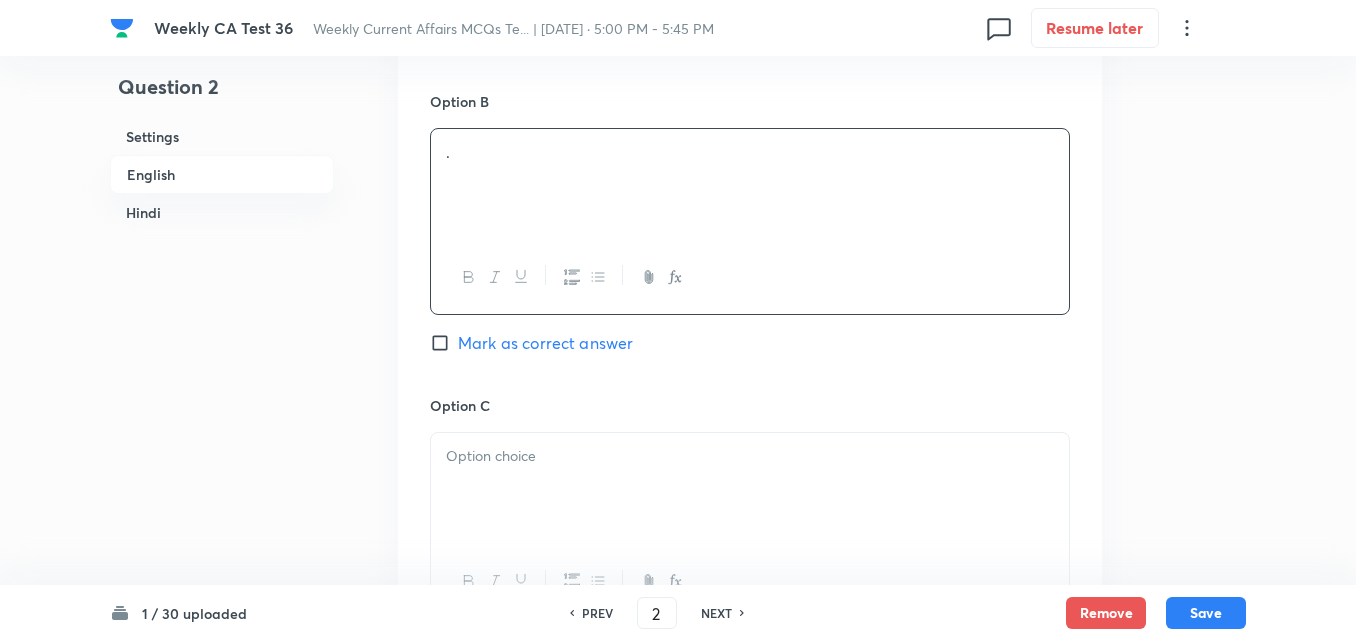 click on "English" at bounding box center (222, 174) 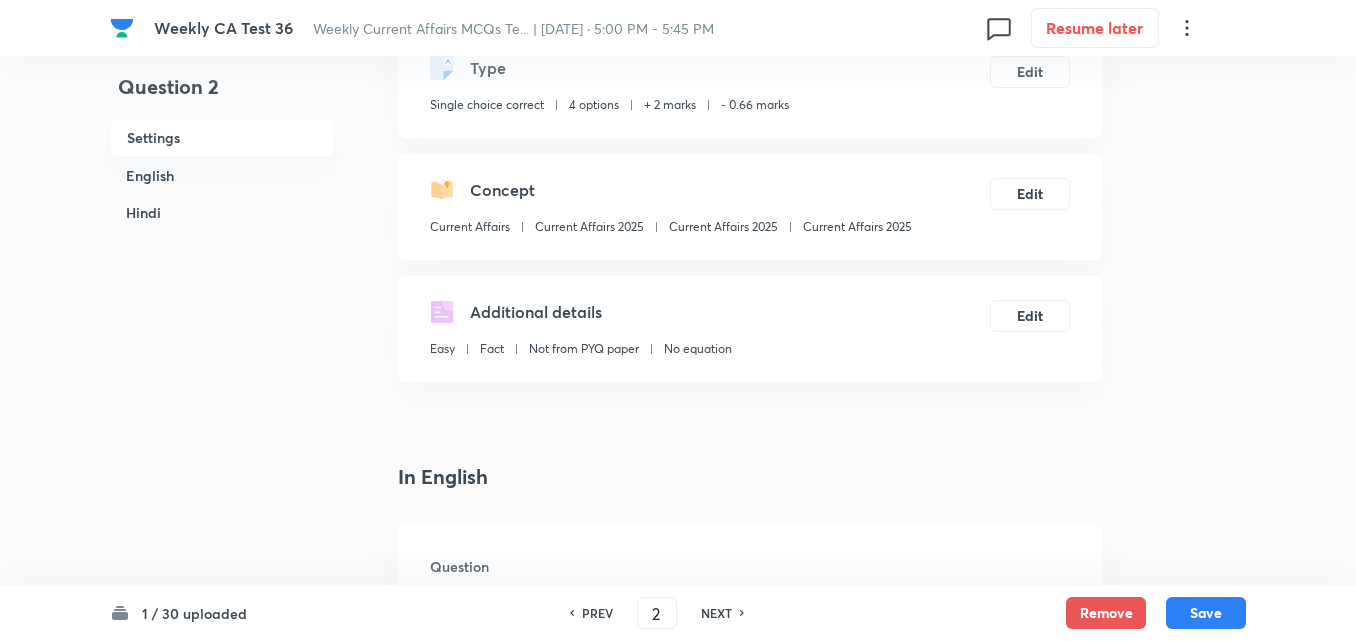 scroll, scrollTop: 116, scrollLeft: 0, axis: vertical 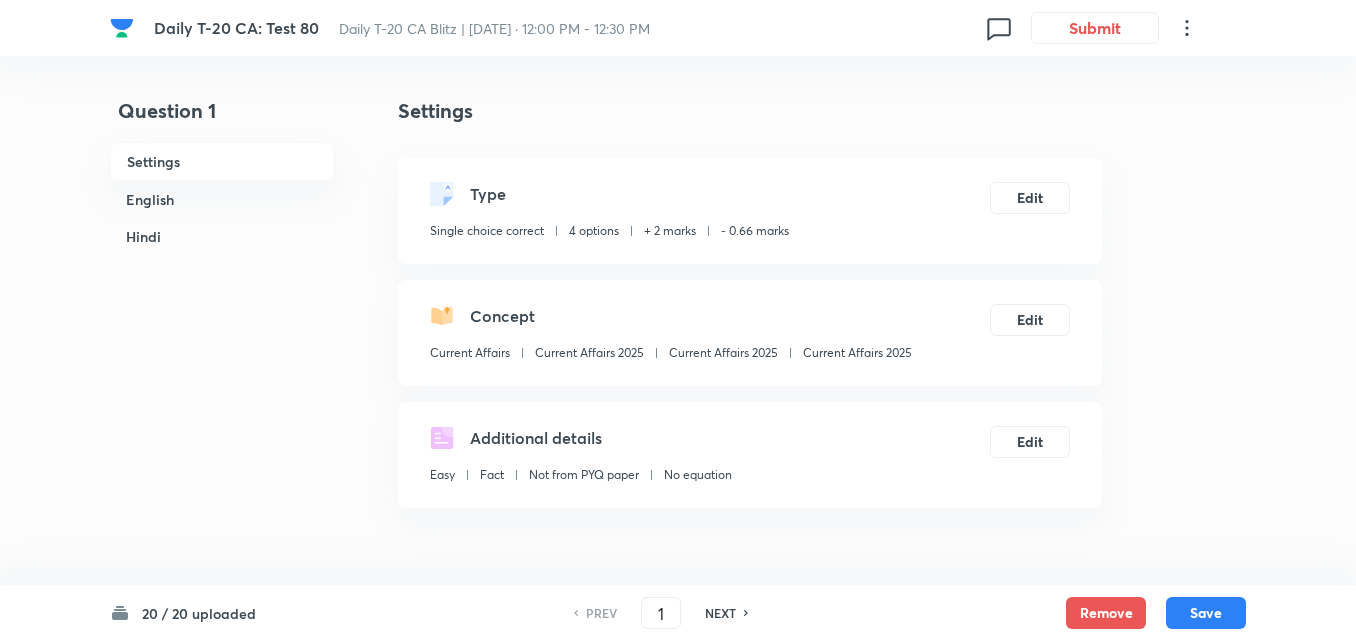 click on "English" at bounding box center (222, 199) 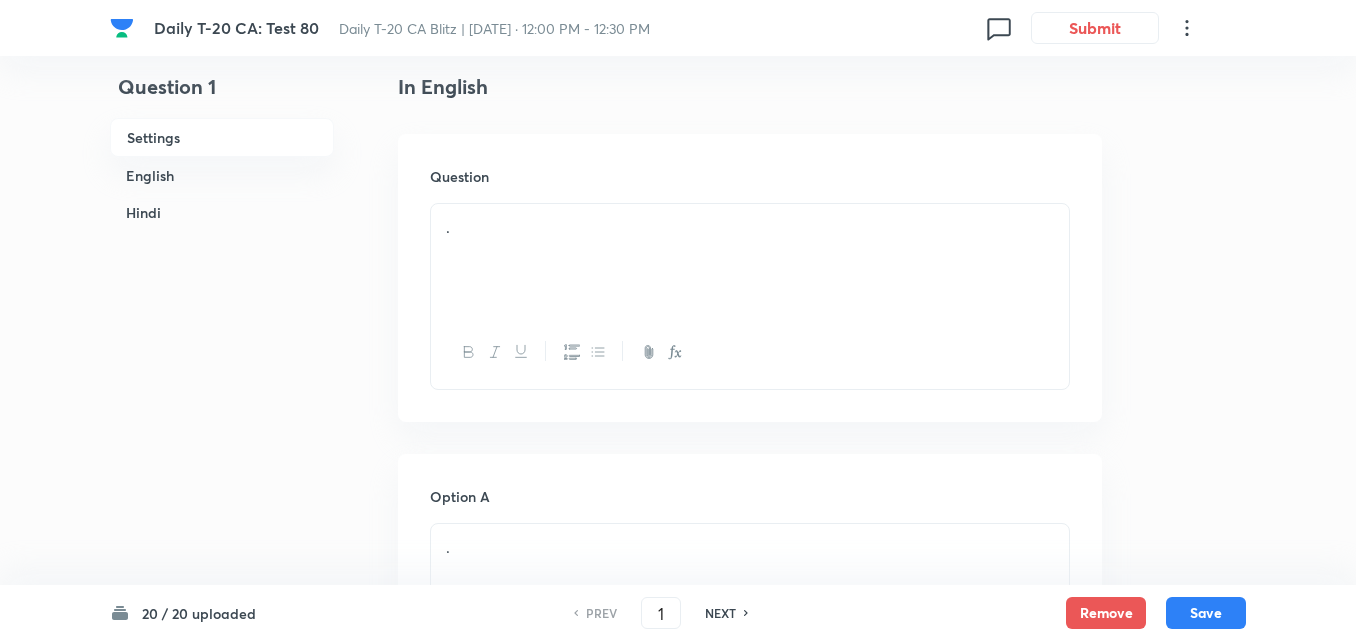 scroll, scrollTop: 0, scrollLeft: 0, axis: both 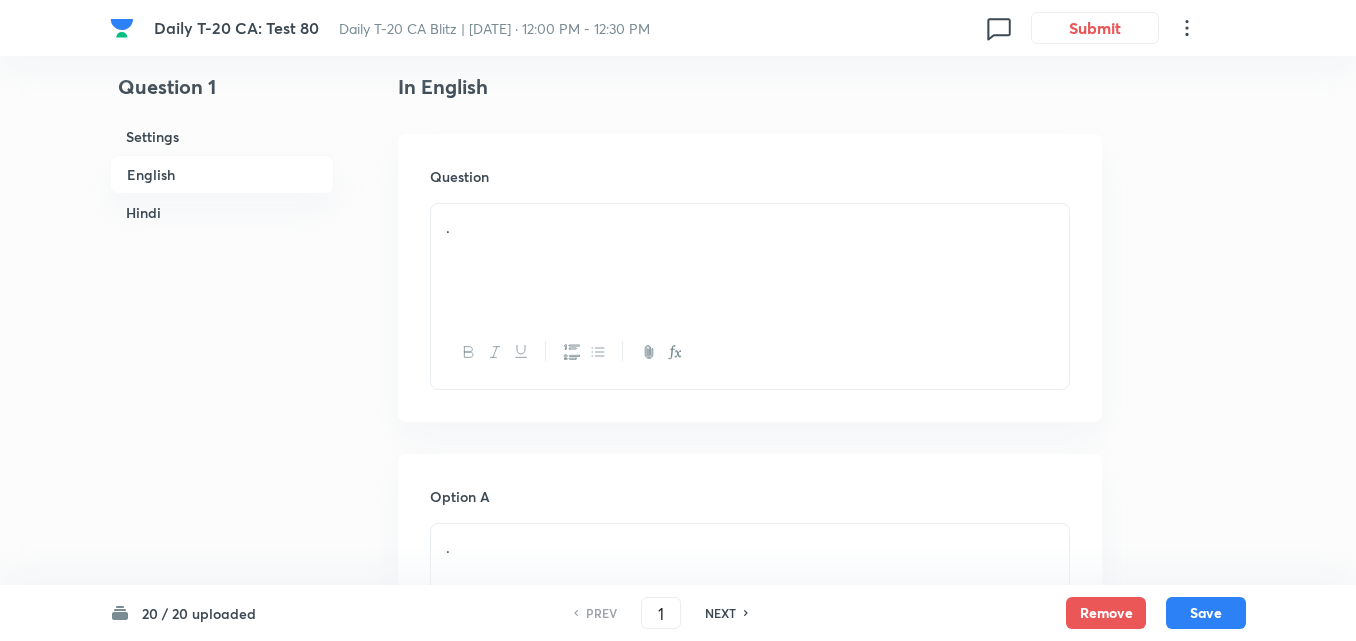 click on "English" at bounding box center [222, 174] 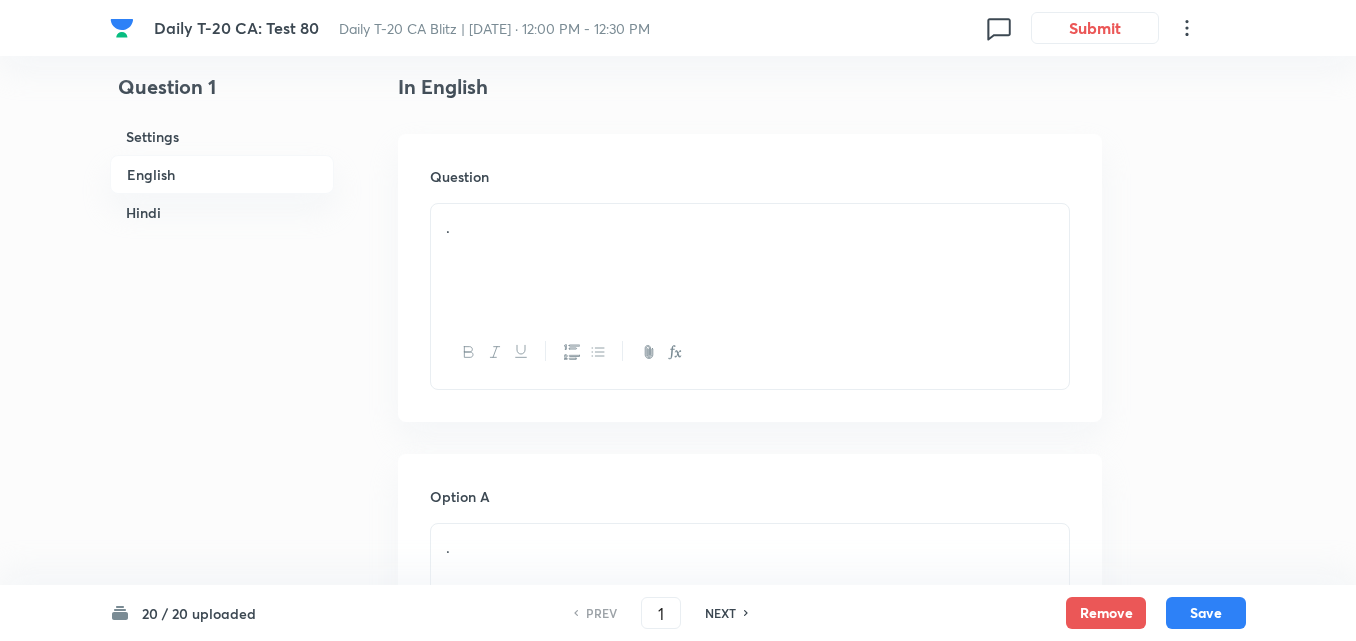 drag, startPoint x: 582, startPoint y: 290, endPoint x: 577, endPoint y: 274, distance: 16.763054 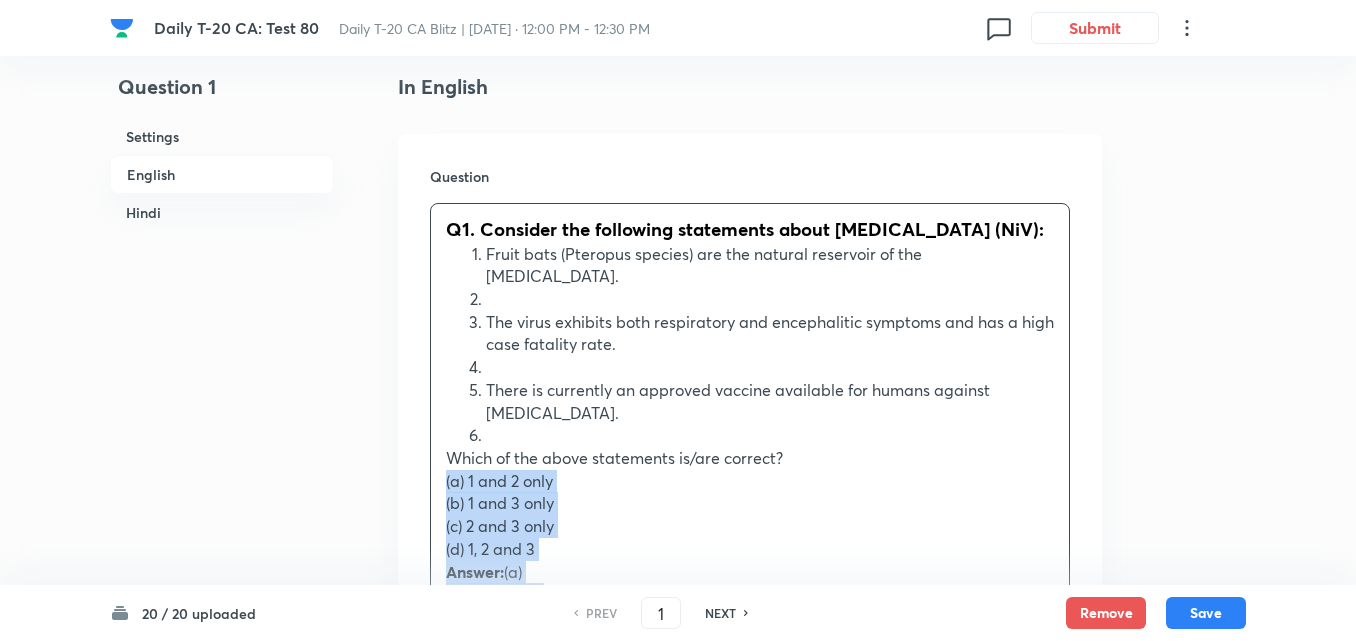 drag, startPoint x: 441, startPoint y: 460, endPoint x: 425, endPoint y: 464, distance: 16.492422 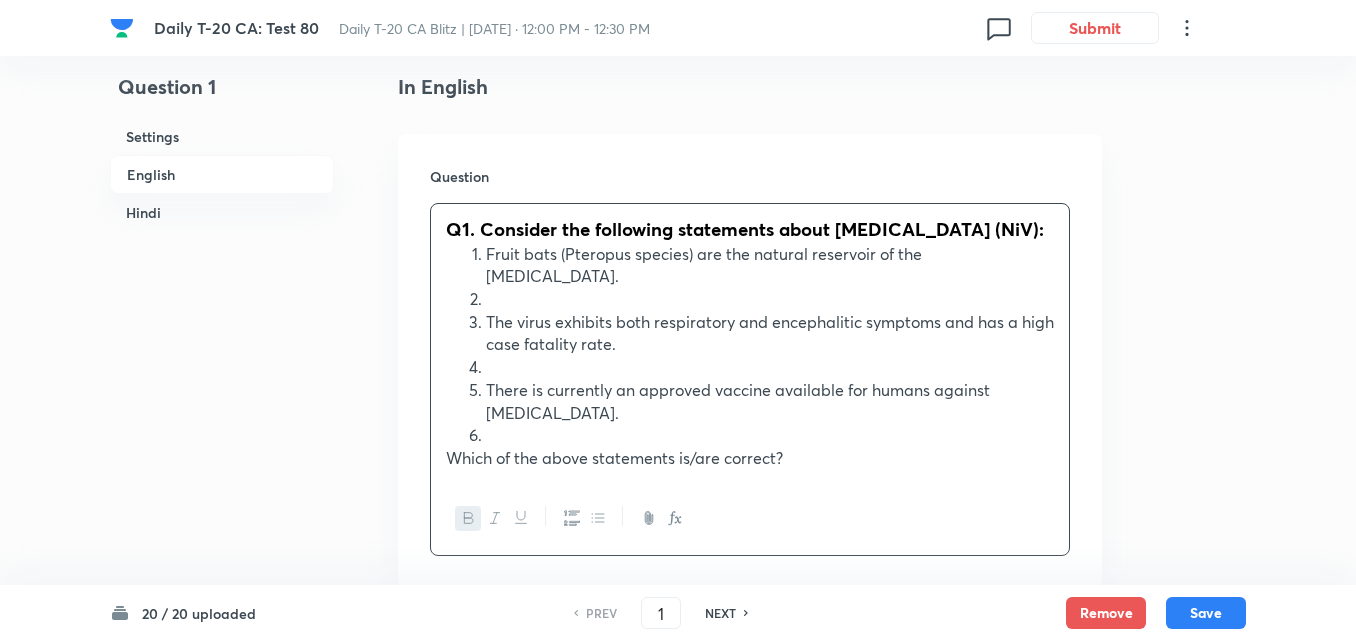 click on "There is currently an approved vaccine available for humans against [MEDICAL_DATA]." at bounding box center (770, 401) 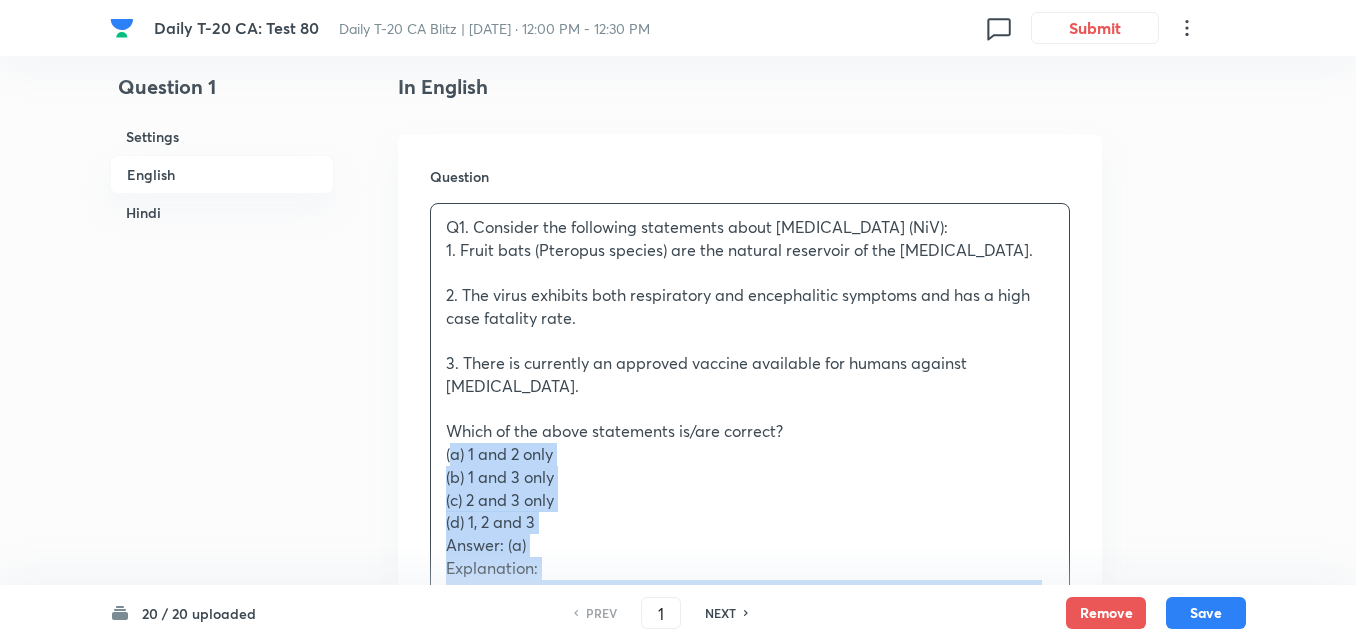 drag, startPoint x: 435, startPoint y: 449, endPoint x: 414, endPoint y: 453, distance: 21.377558 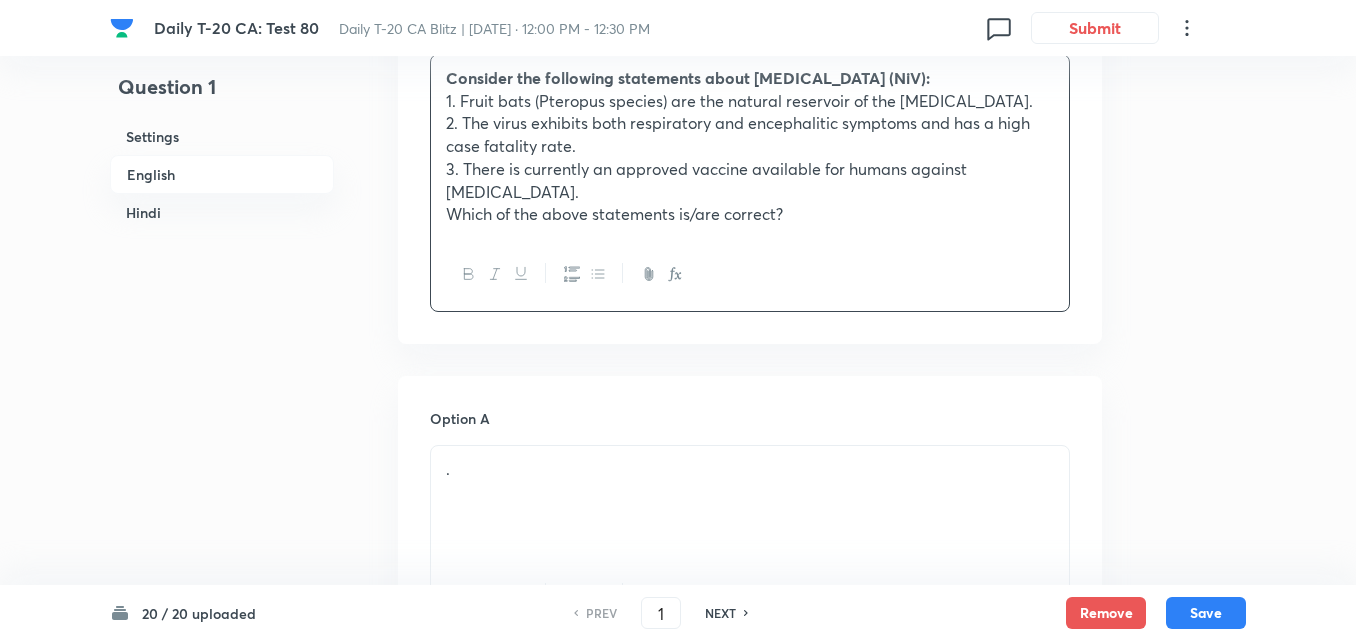 scroll, scrollTop: 816, scrollLeft: 0, axis: vertical 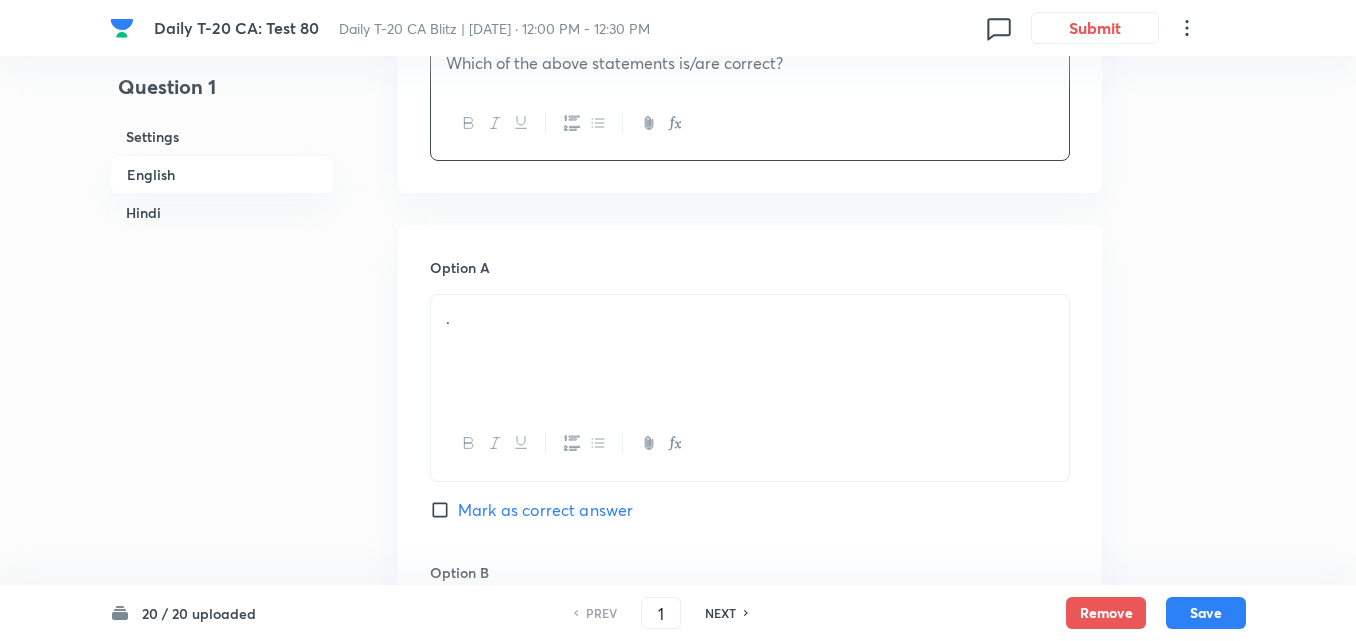 click on "." at bounding box center [750, 351] 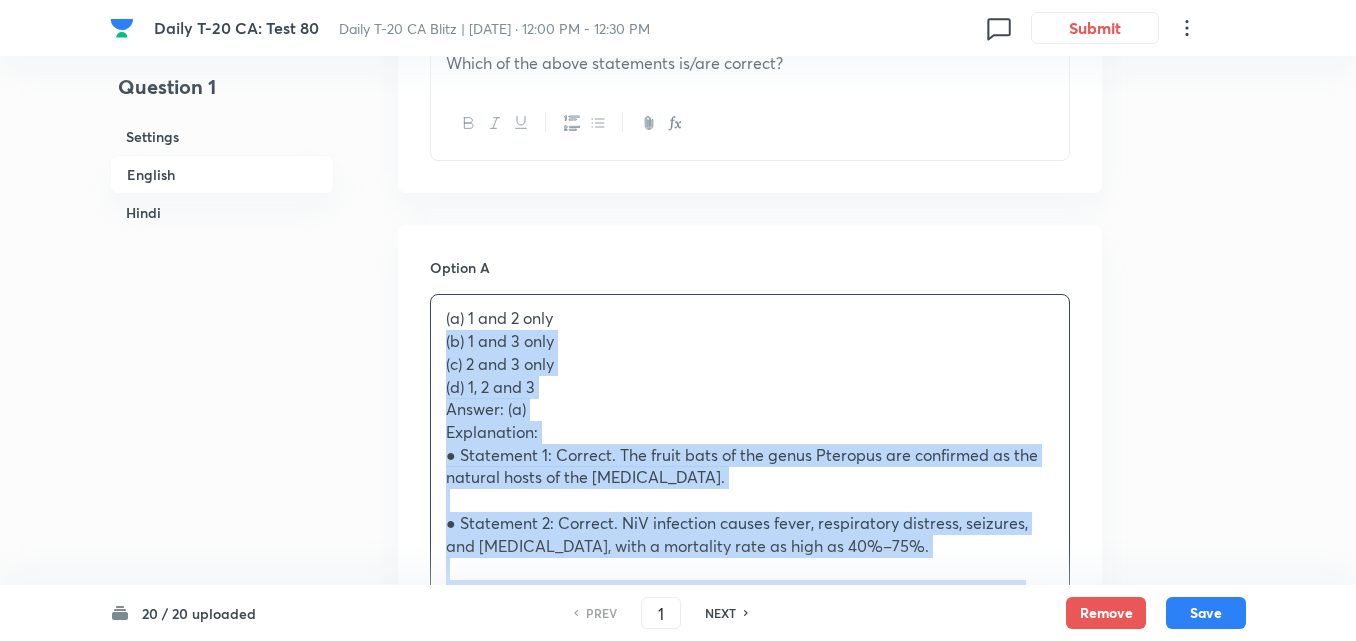 drag, startPoint x: 426, startPoint y: 352, endPoint x: 409, endPoint y: 344, distance: 18.788294 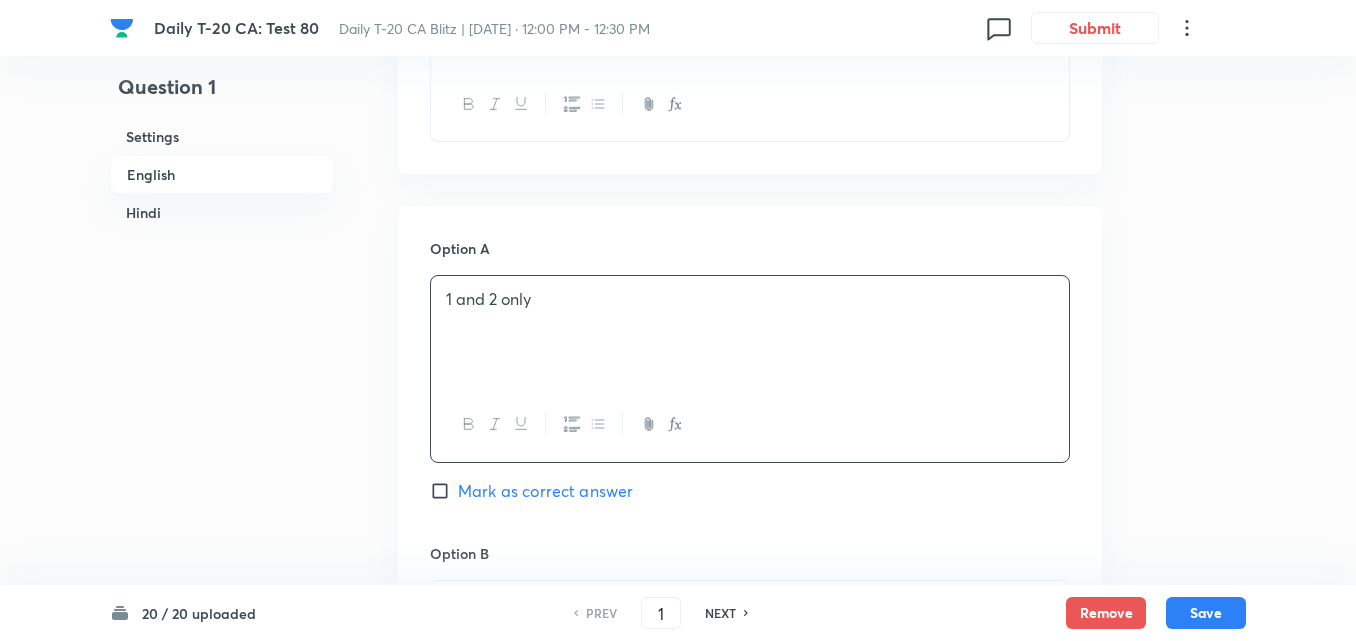 scroll, scrollTop: 1216, scrollLeft: 0, axis: vertical 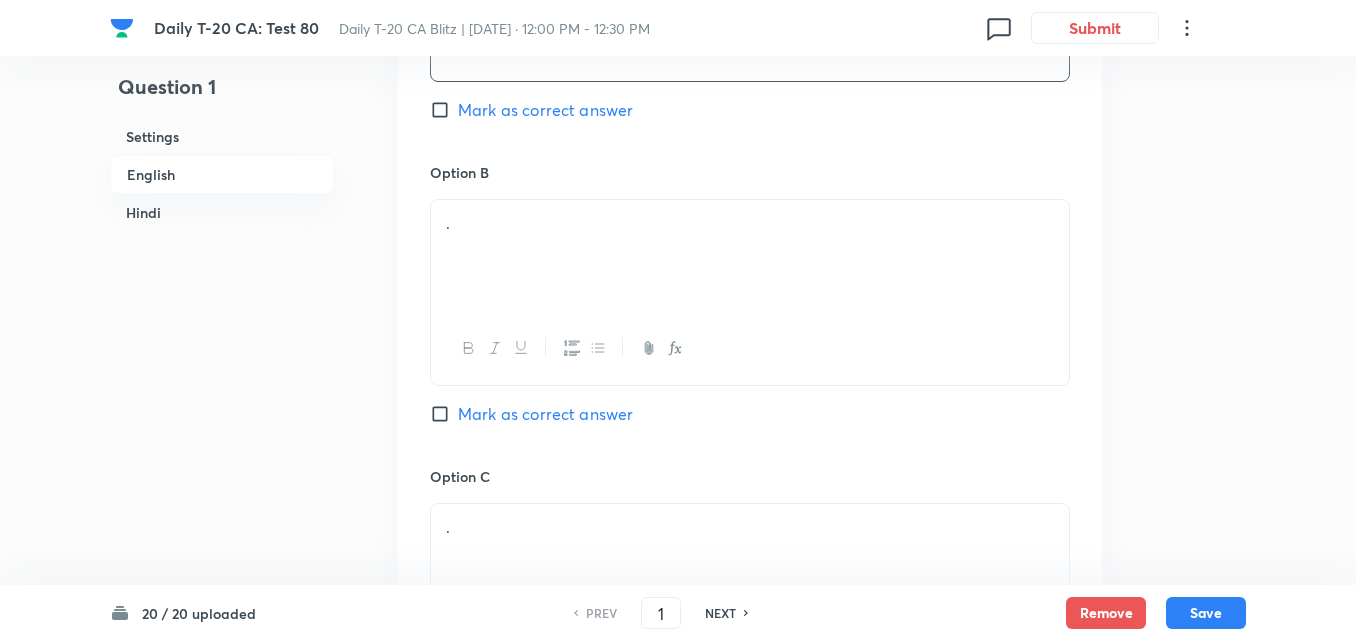 click on "Option B" at bounding box center [750, 172] 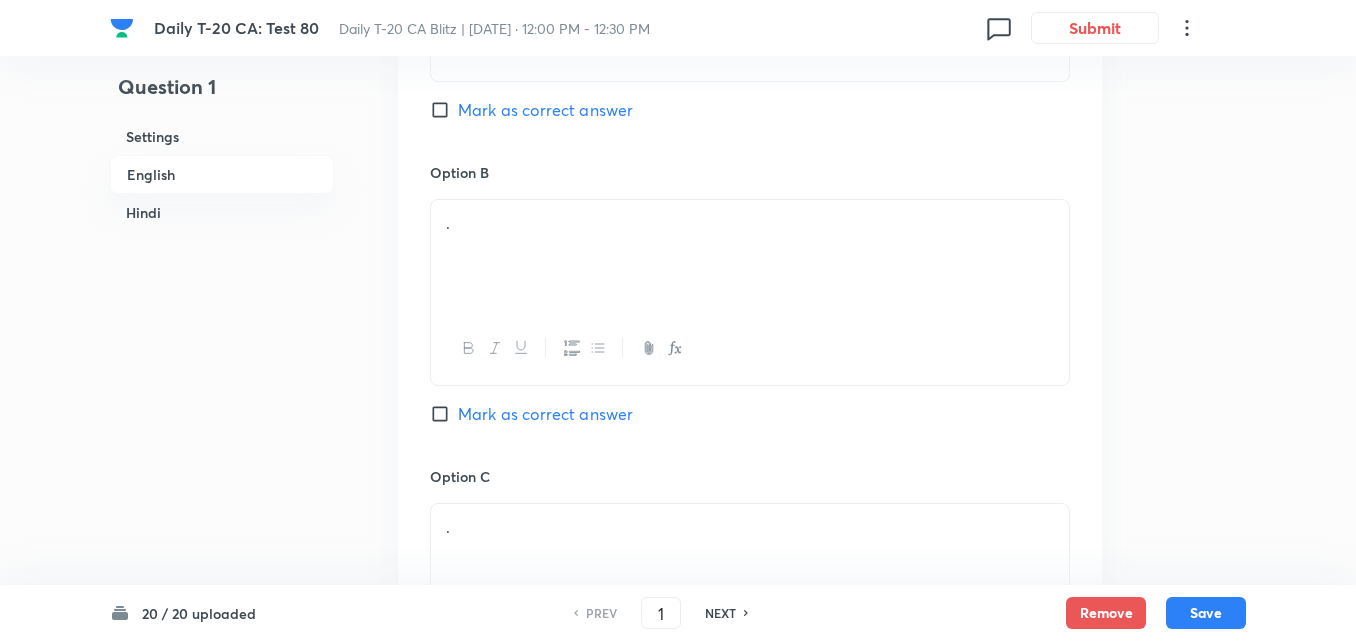 click on "." at bounding box center [750, 256] 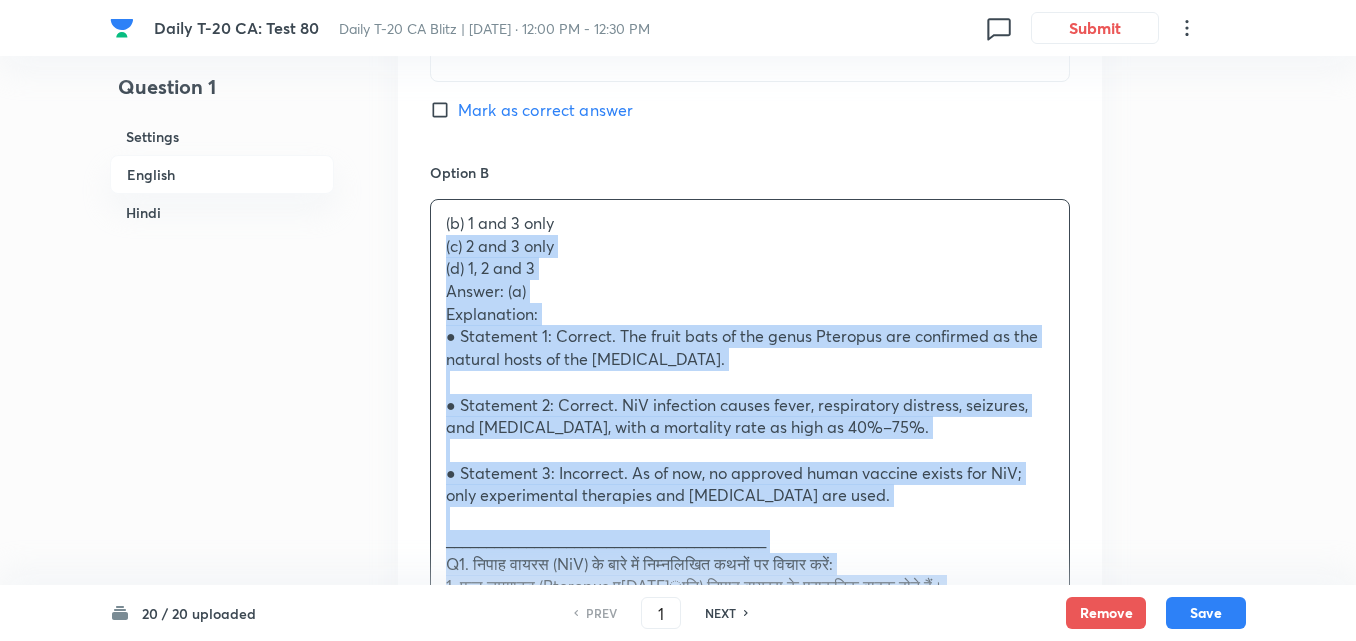 drag, startPoint x: 420, startPoint y: 259, endPoint x: 401, endPoint y: 243, distance: 24.839485 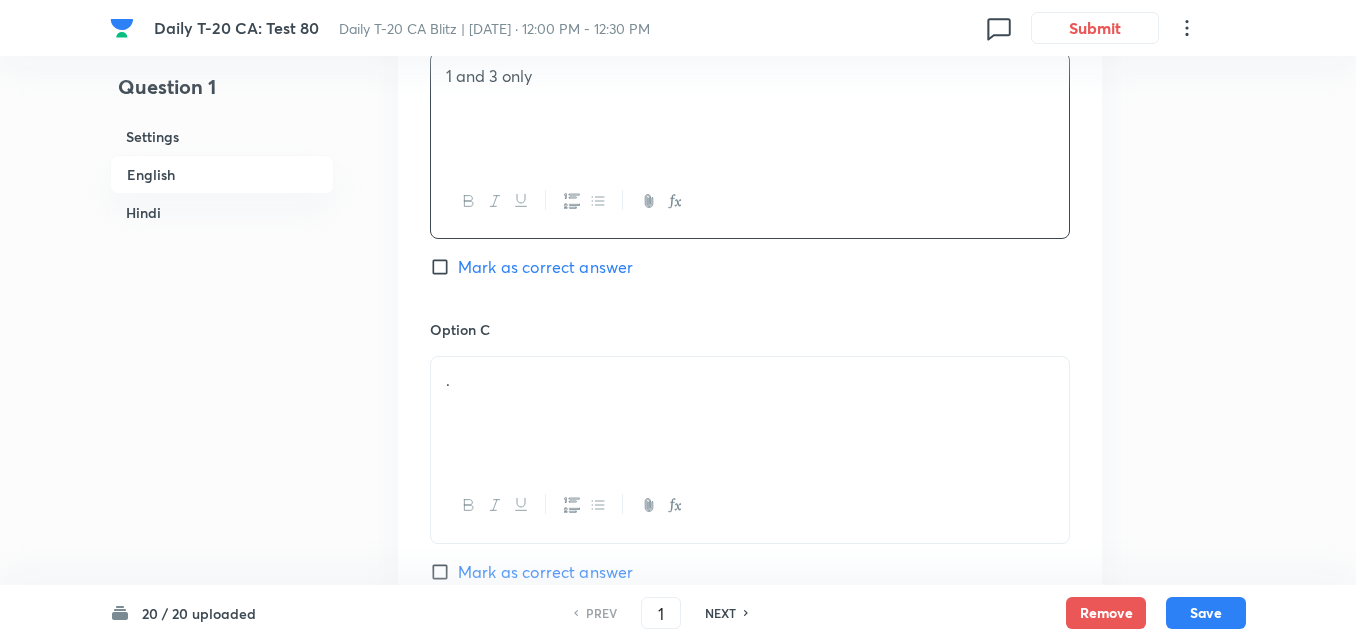 scroll, scrollTop: 1516, scrollLeft: 0, axis: vertical 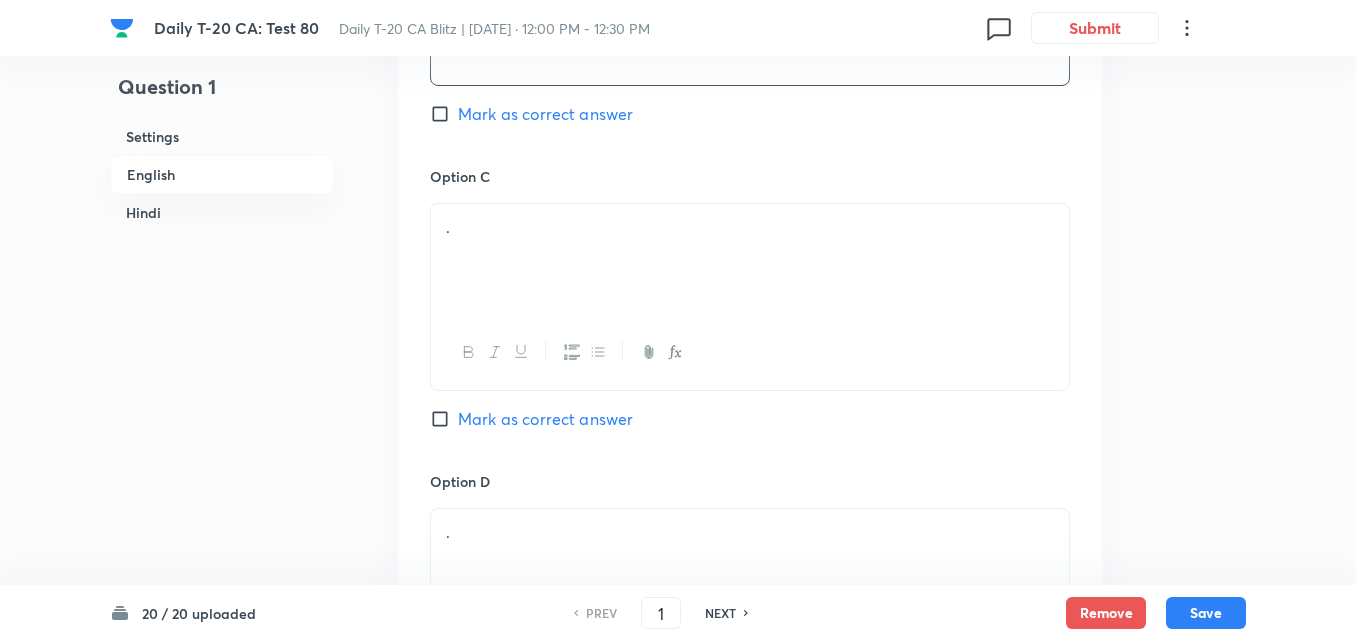 click on "." at bounding box center [750, 227] 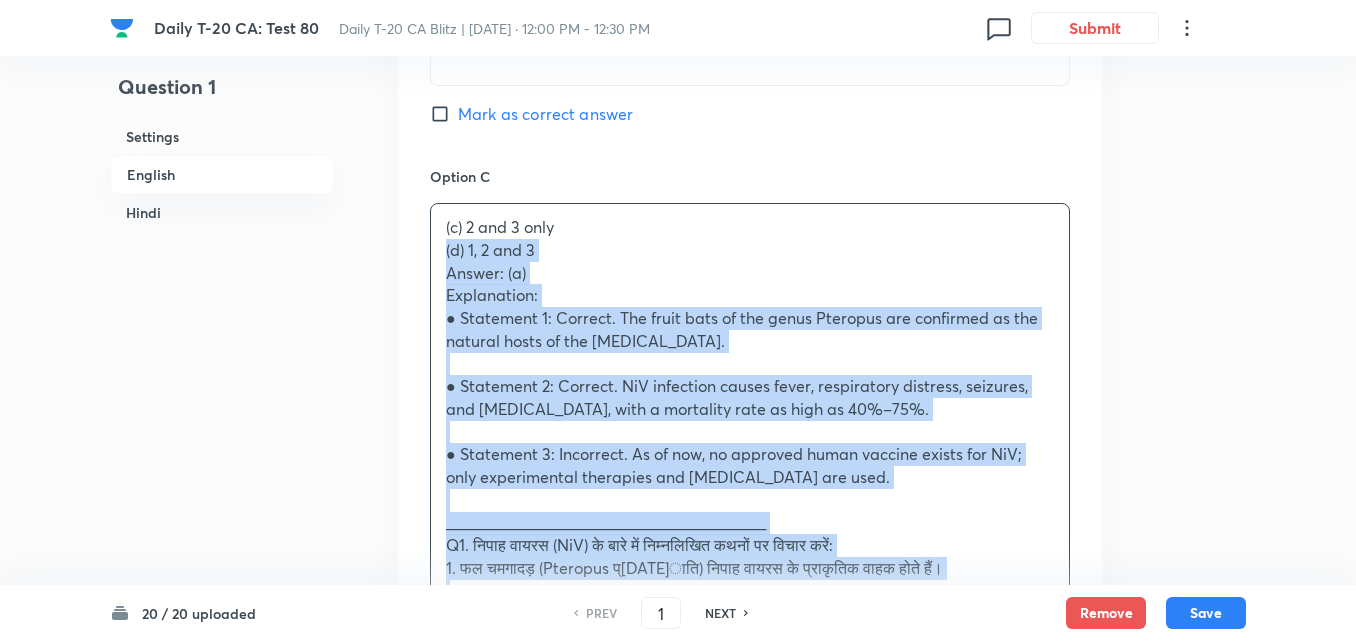 drag, startPoint x: 433, startPoint y: 243, endPoint x: 390, endPoint y: 249, distance: 43.416588 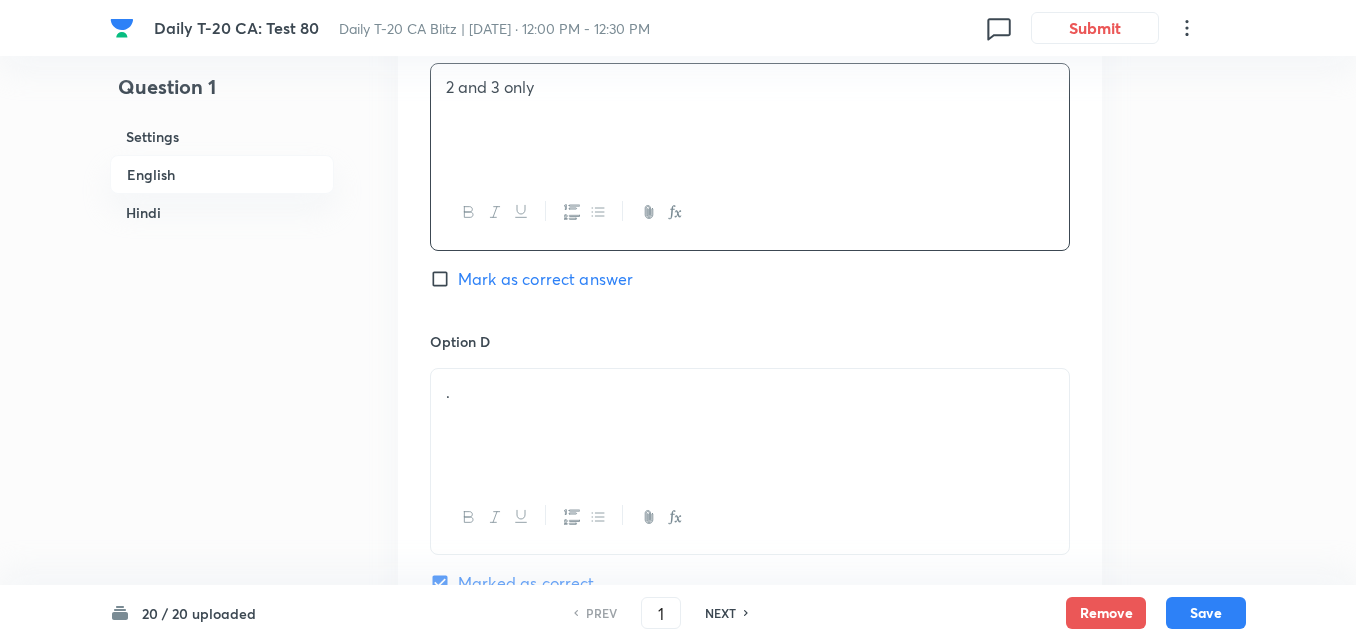 scroll, scrollTop: 1816, scrollLeft: 0, axis: vertical 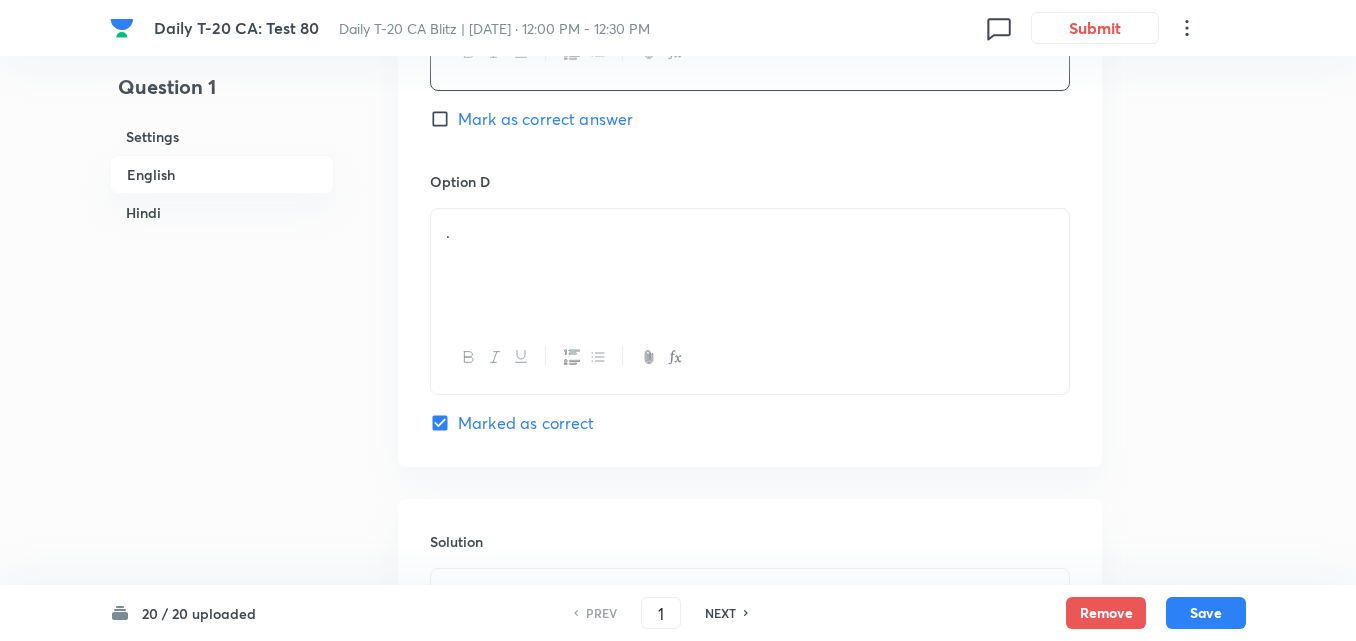 click on "." at bounding box center [750, 265] 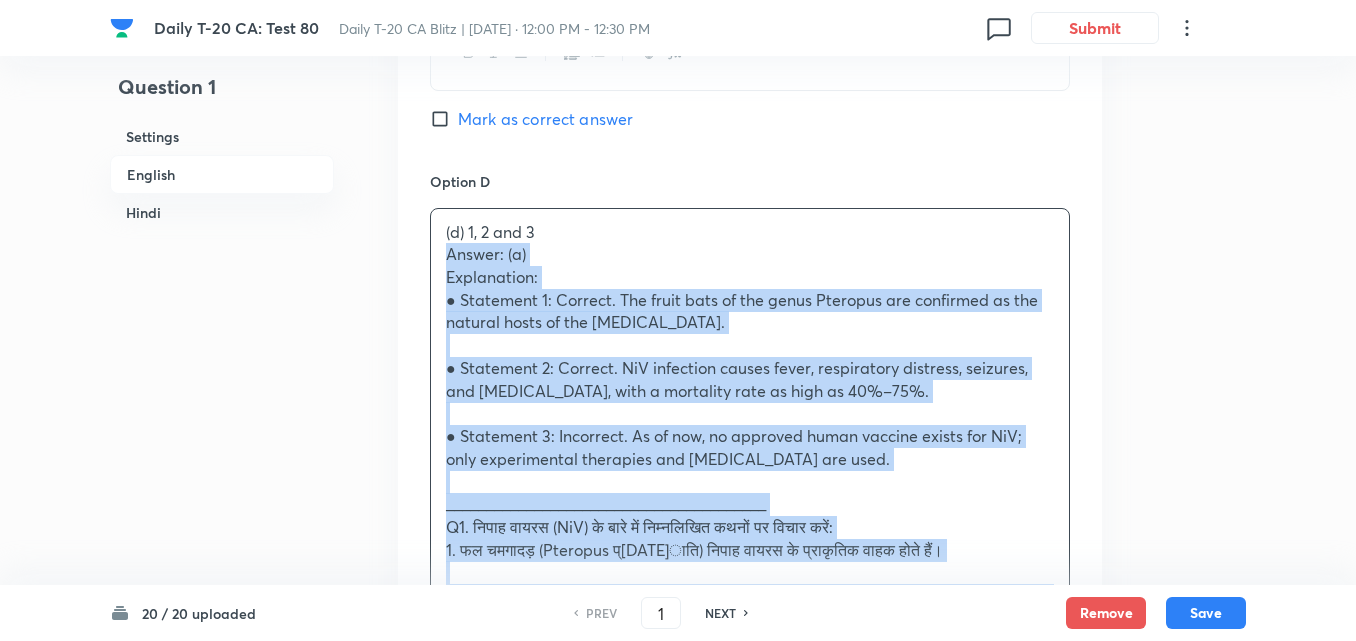 drag, startPoint x: 420, startPoint y: 255, endPoint x: 401, endPoint y: 258, distance: 19.235384 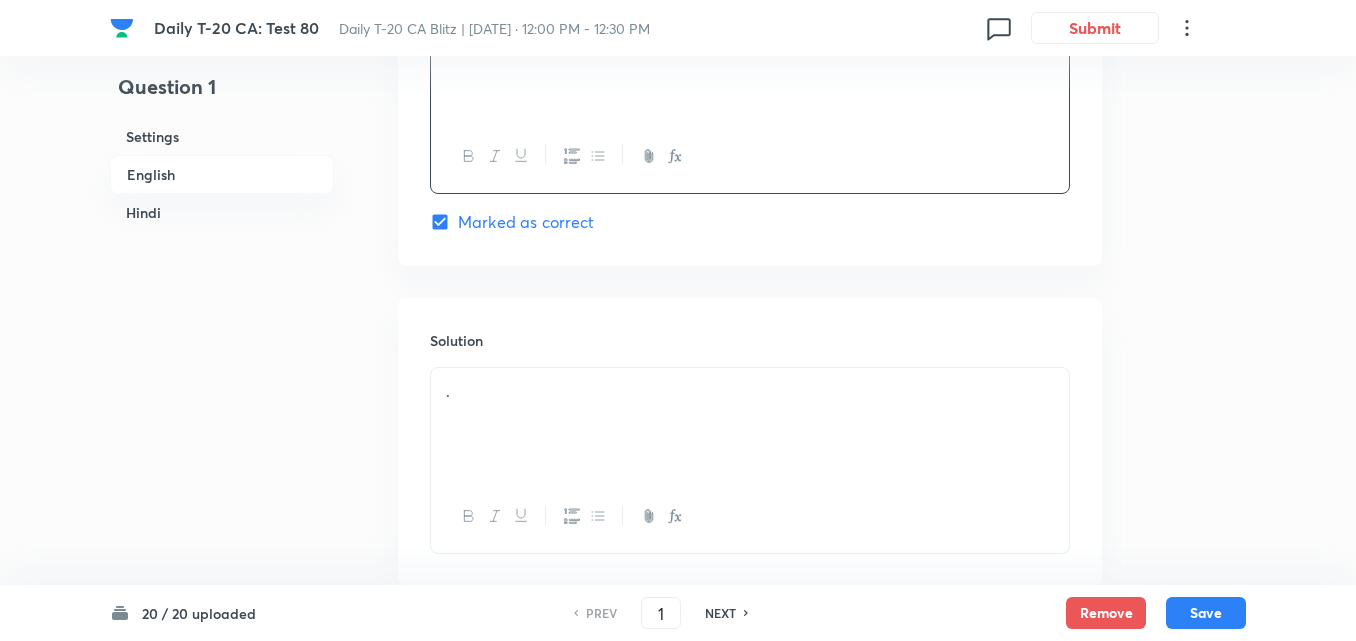 scroll, scrollTop: 2116, scrollLeft: 0, axis: vertical 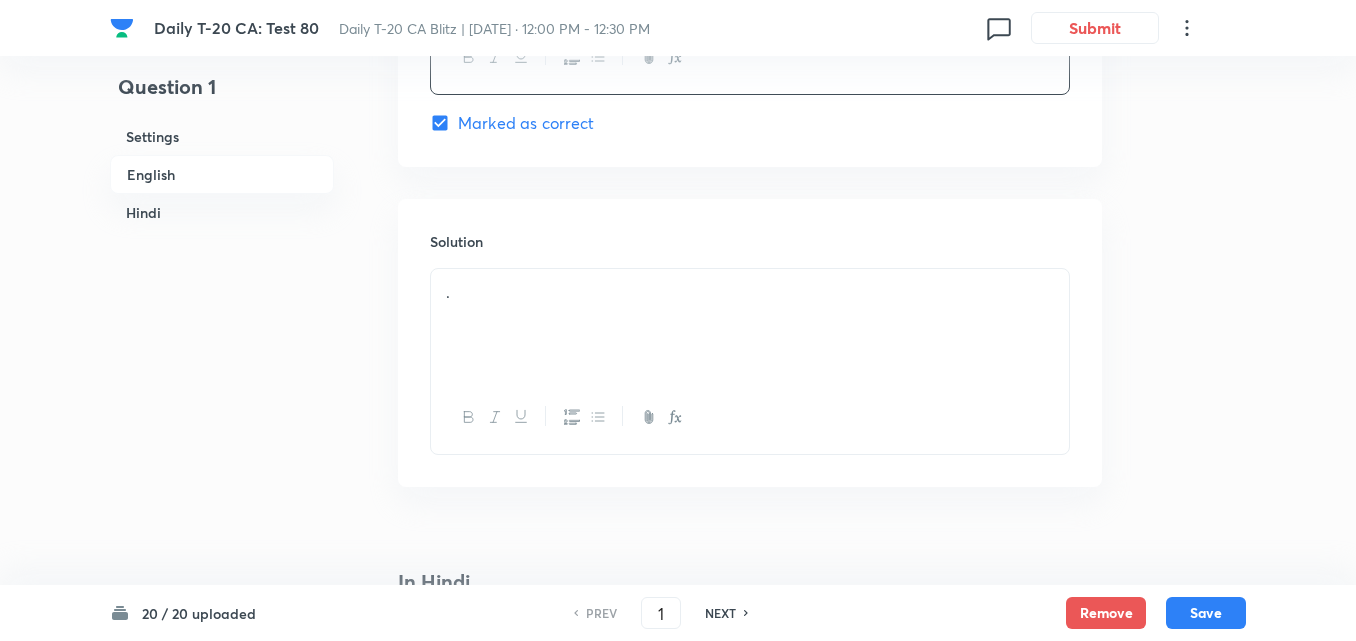 click on "." at bounding box center [750, 325] 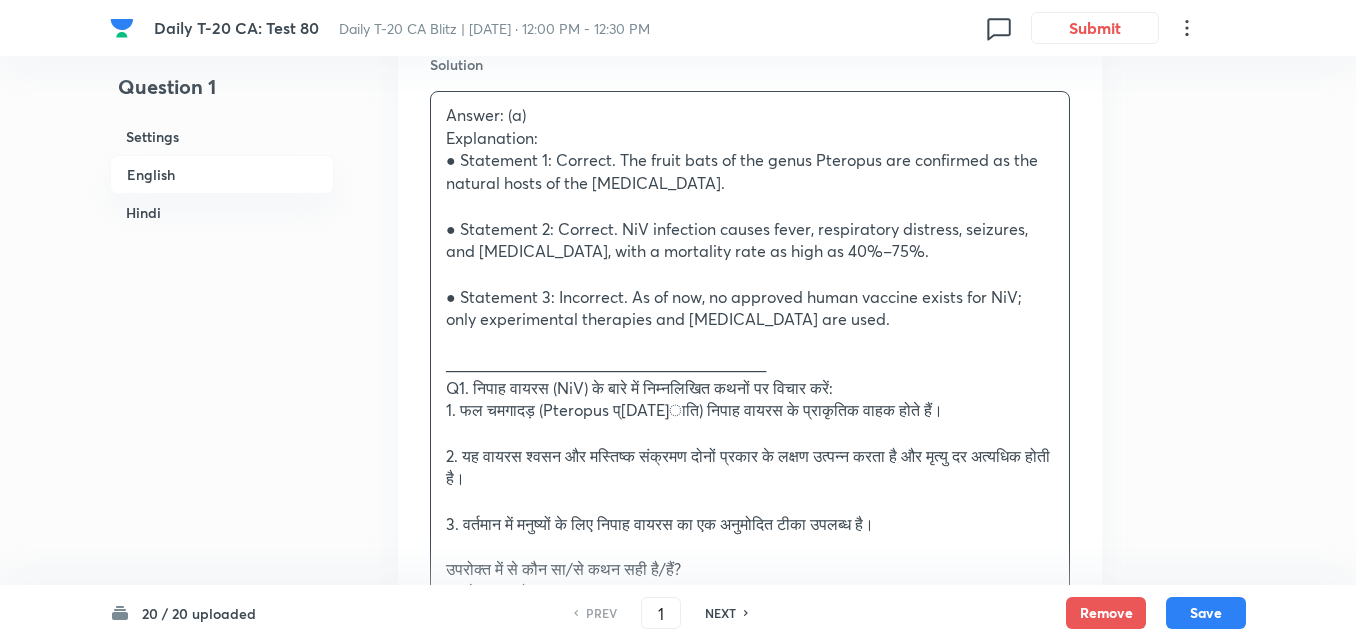 scroll, scrollTop: 2316, scrollLeft: 0, axis: vertical 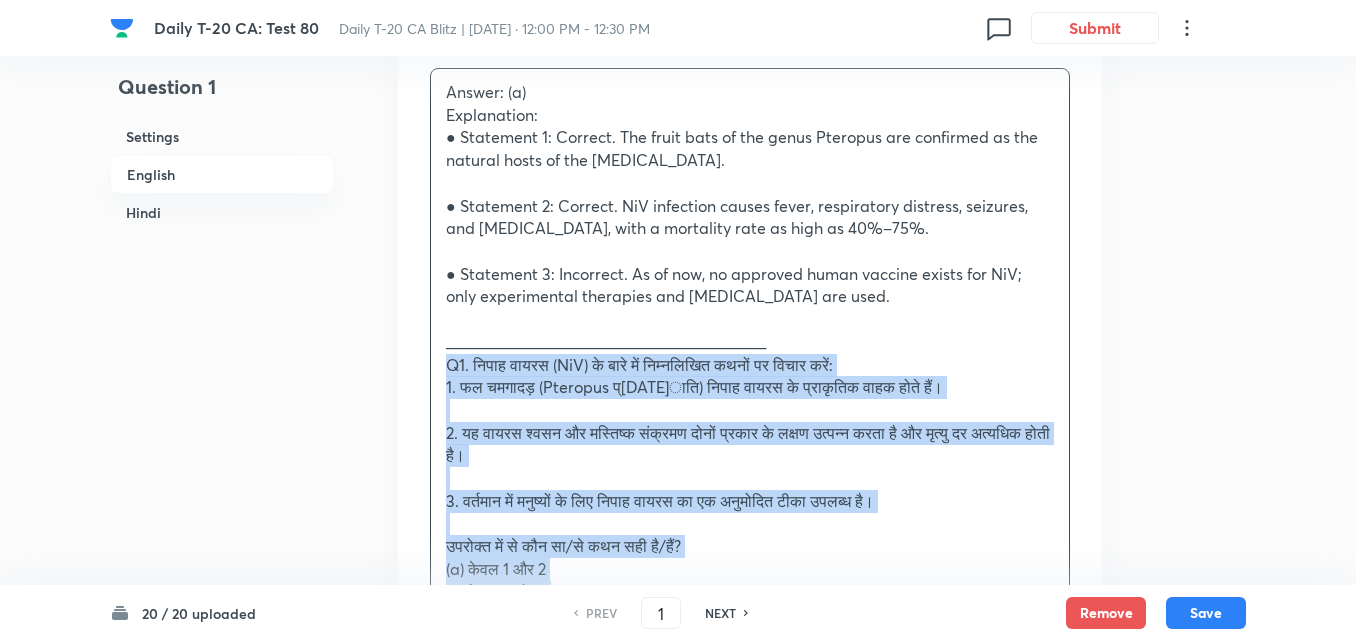 drag, startPoint x: 455, startPoint y: 374, endPoint x: 292, endPoint y: 330, distance: 168.83424 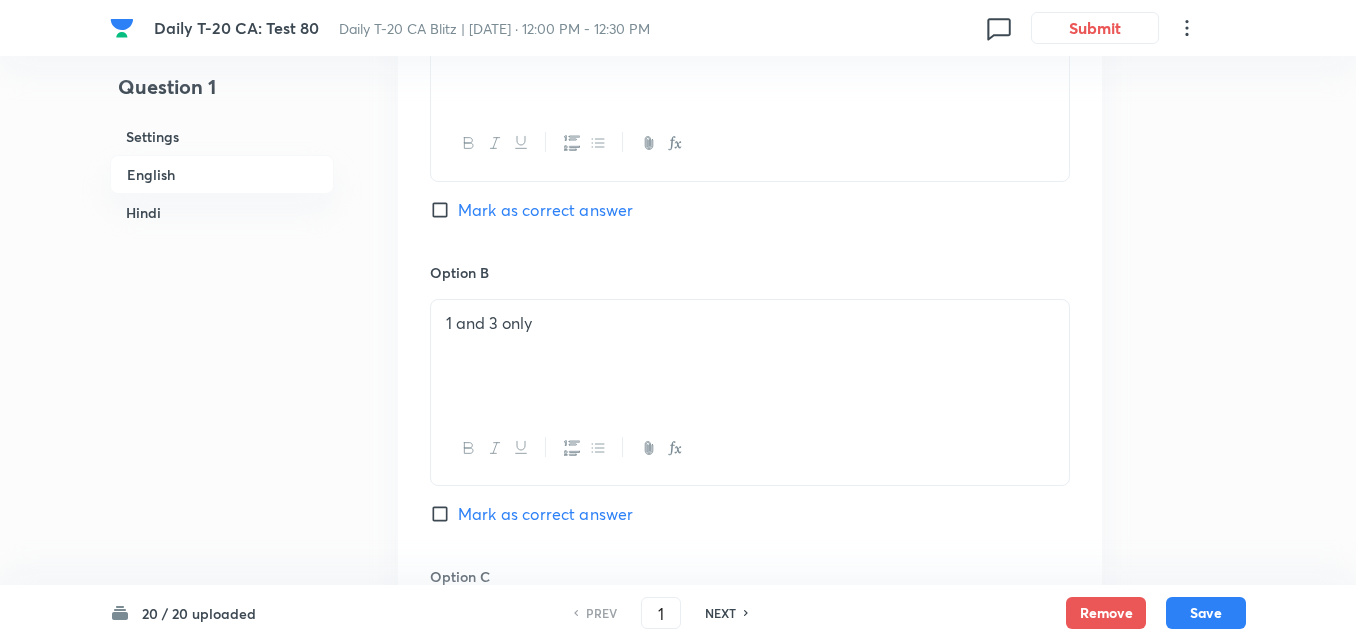 click on "Mark as correct answer" at bounding box center [545, 210] 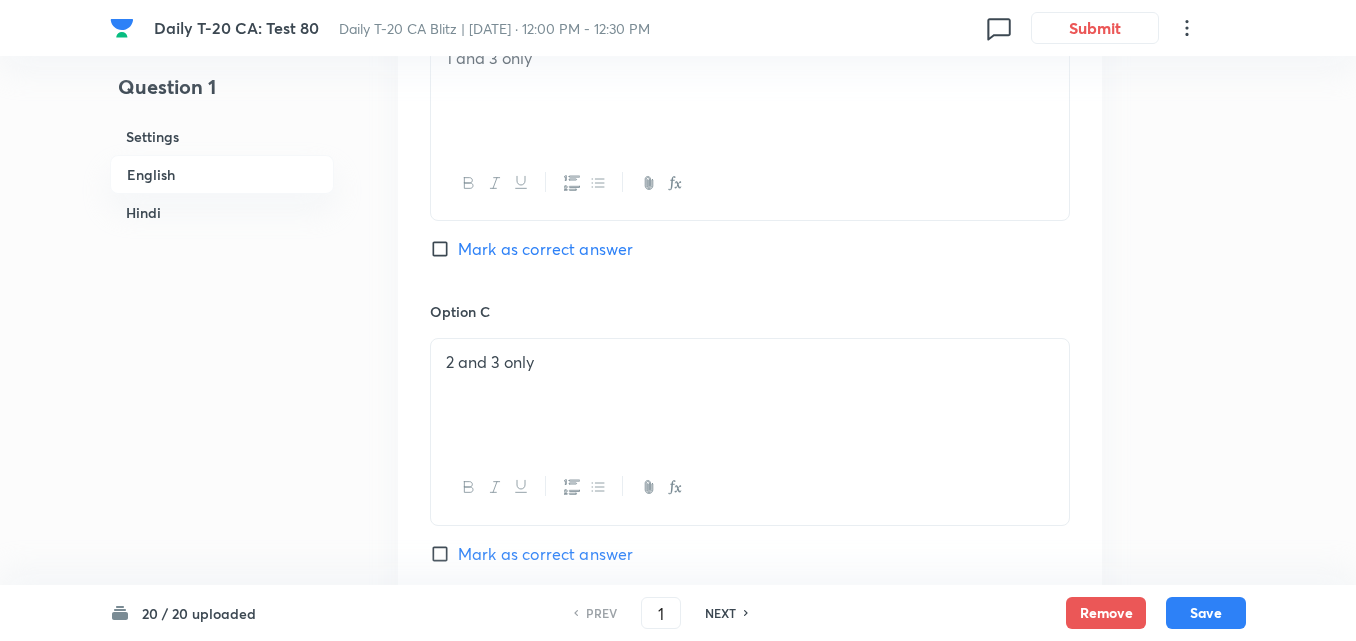 checkbox on "false" 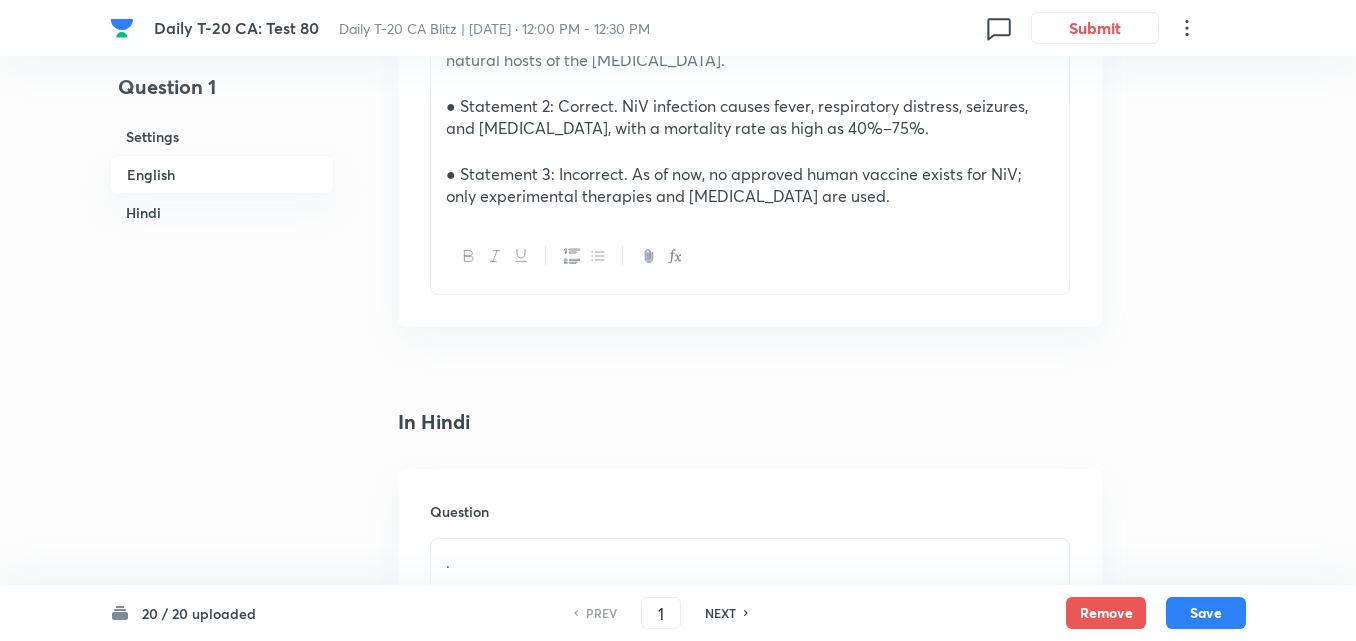 scroll, scrollTop: 2816, scrollLeft: 0, axis: vertical 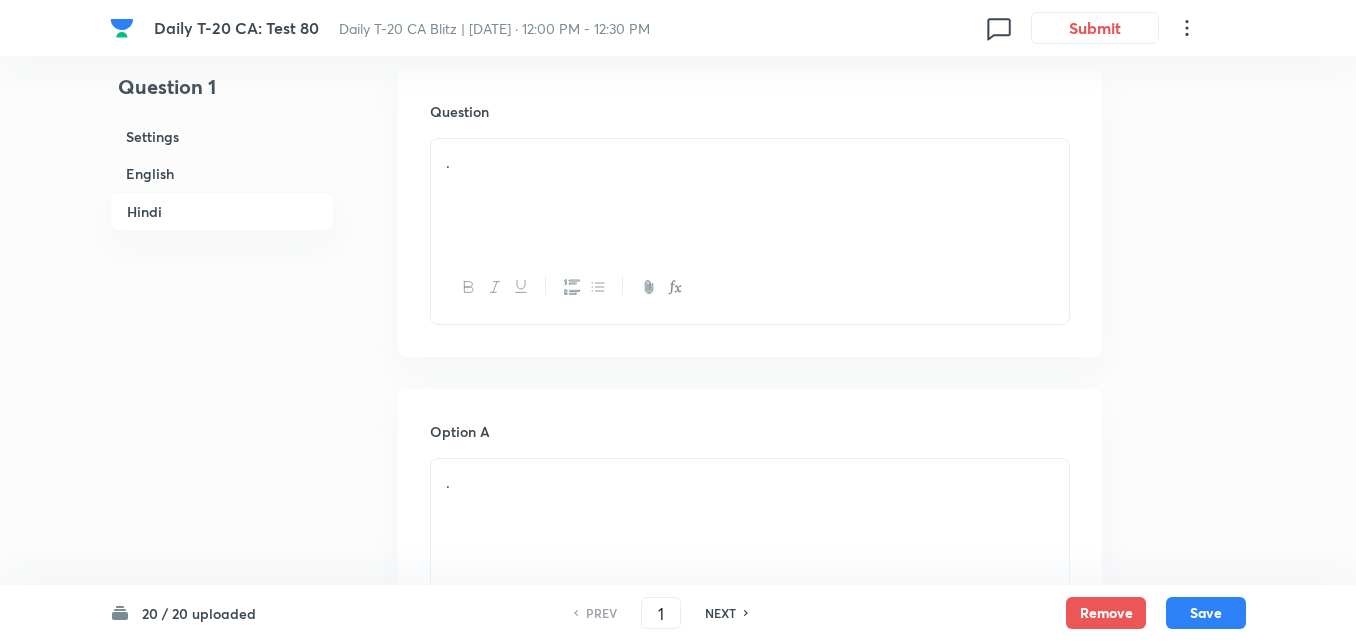 click on "." at bounding box center (750, 195) 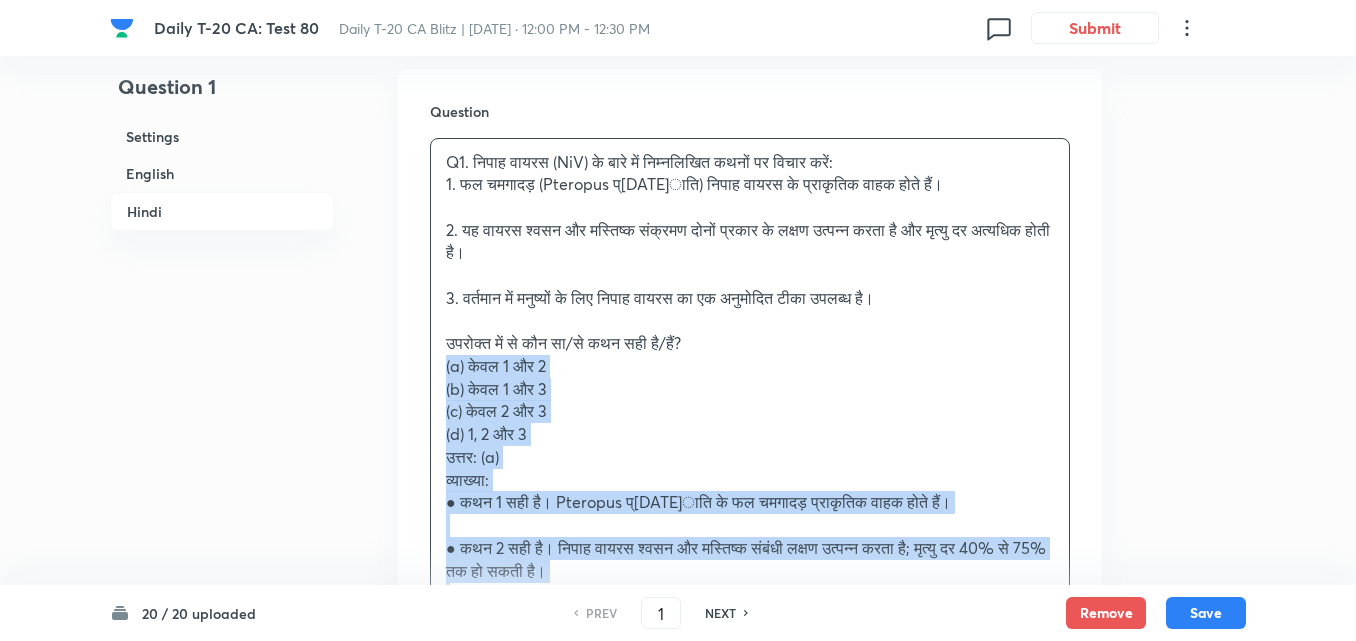 drag, startPoint x: 435, startPoint y: 361, endPoint x: 406, endPoint y: 357, distance: 29.274563 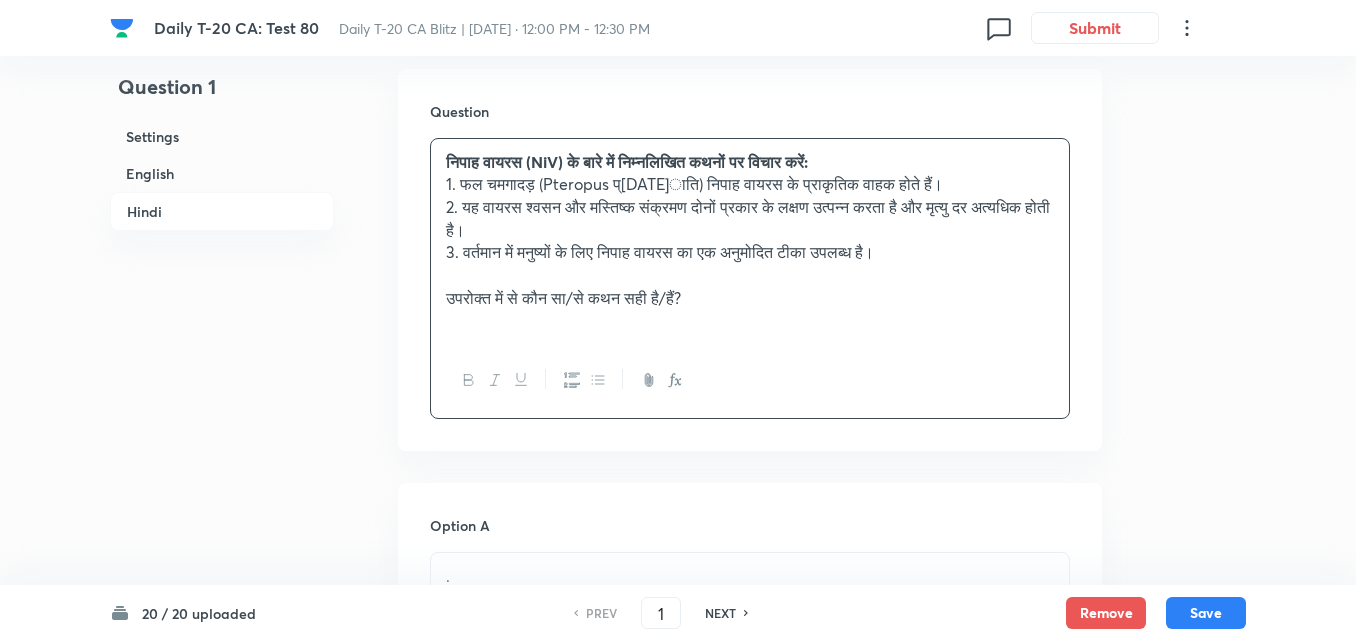 type 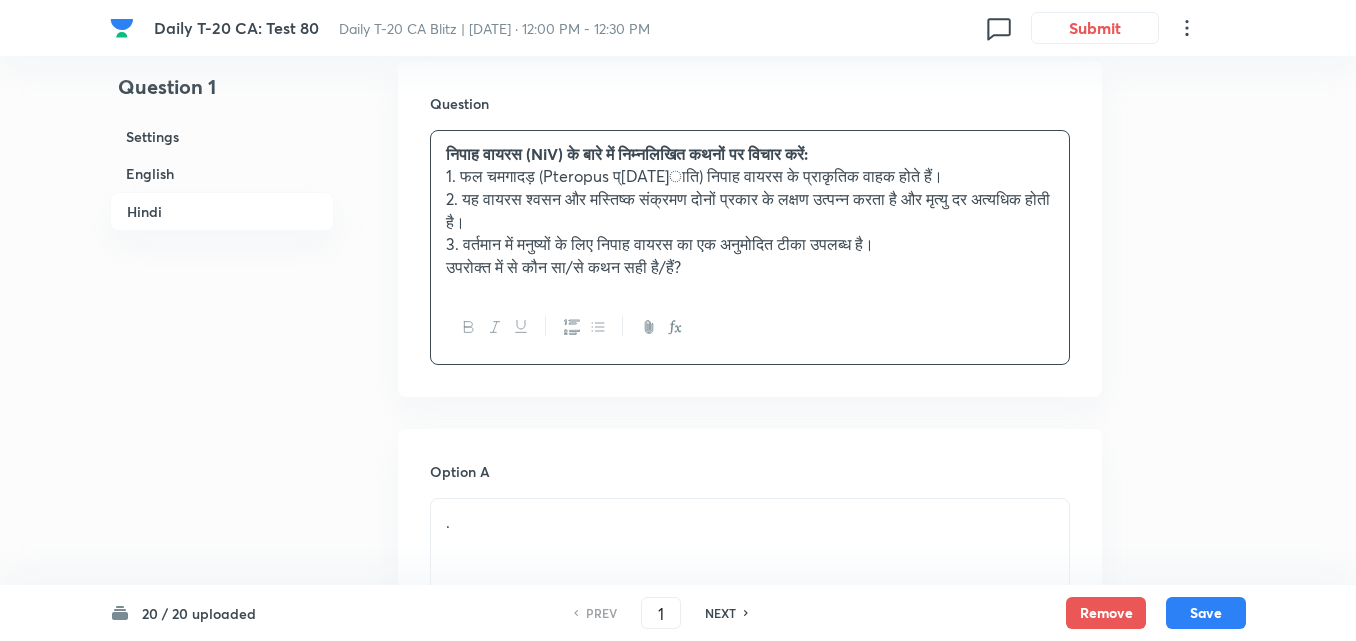 scroll, scrollTop: 3216, scrollLeft: 0, axis: vertical 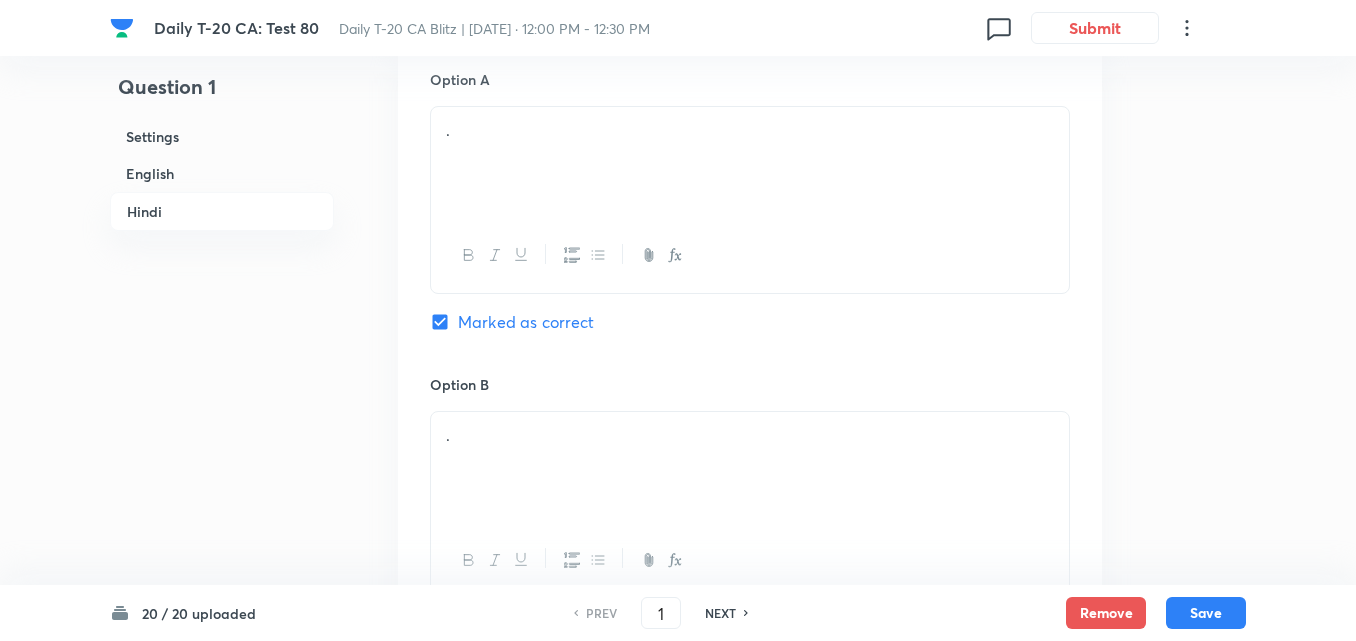 click on "." at bounding box center [750, 163] 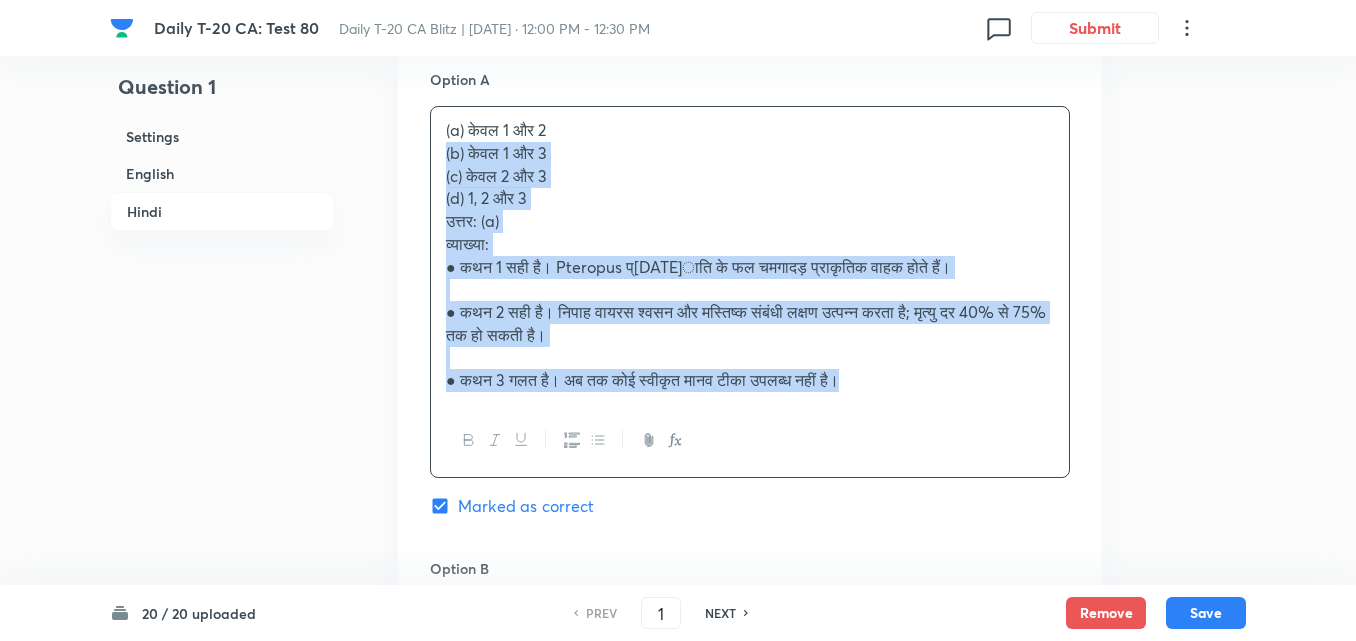 click on "Option A (a) केवल 1 और 2 (b) केवल 1 और 3 (c) केवल 2 और 3 (d) 1, 2 और 3 उत्तर: (a) व्याख्या: ●	कथन 1 सही है। Pteropus प्[DATE]ाति के फल चमगादड़ प्राकृतिक वाहक होते हैं। ●	कथन 2 सही है। निपाह वायरस श्वसन और मस्तिष्क संबंधी लक्षण उत्पन्न करता है; मृत्यु दर 40% से 75% तक हो सकती है। ●	कथन 3 गलत है। अब तक कोई स्वीकृत मानव टीका उपलब्ध नहीं है। Marked as correct Option B . [PERSON_NAME] as correct answer Option C . [PERSON_NAME] as correct answer Option D . [PERSON_NAME] as correct answer" at bounding box center [750, 750] 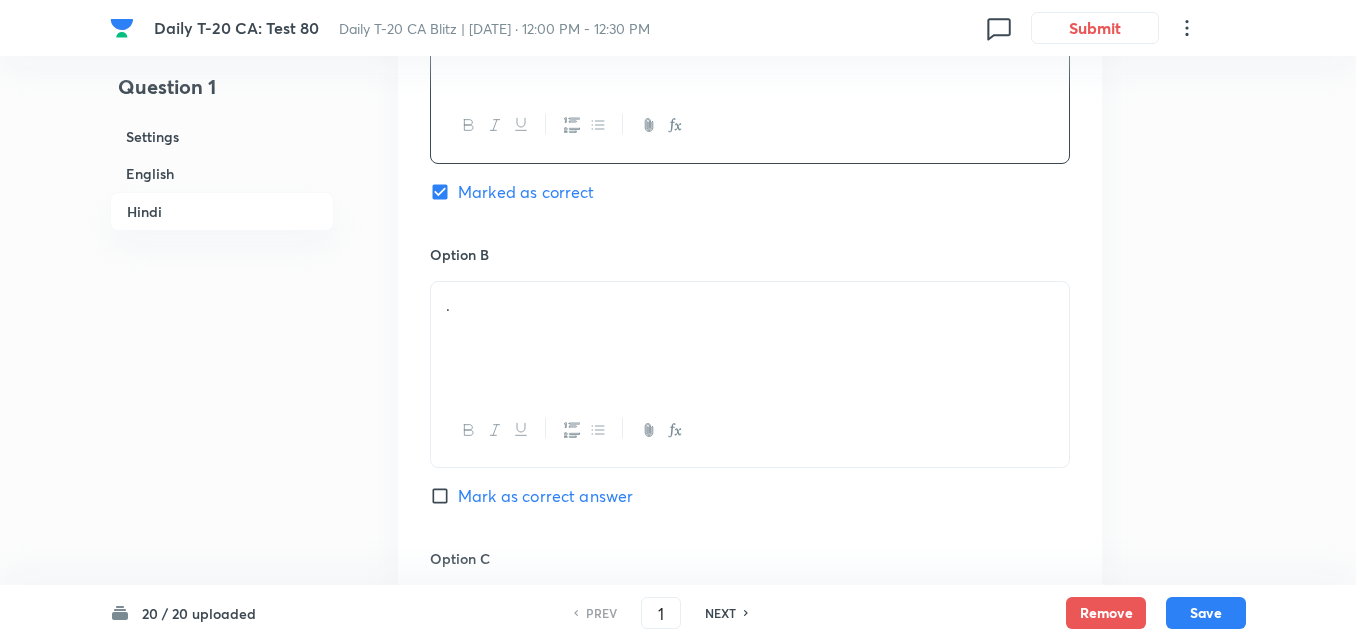 scroll, scrollTop: 3416, scrollLeft: 0, axis: vertical 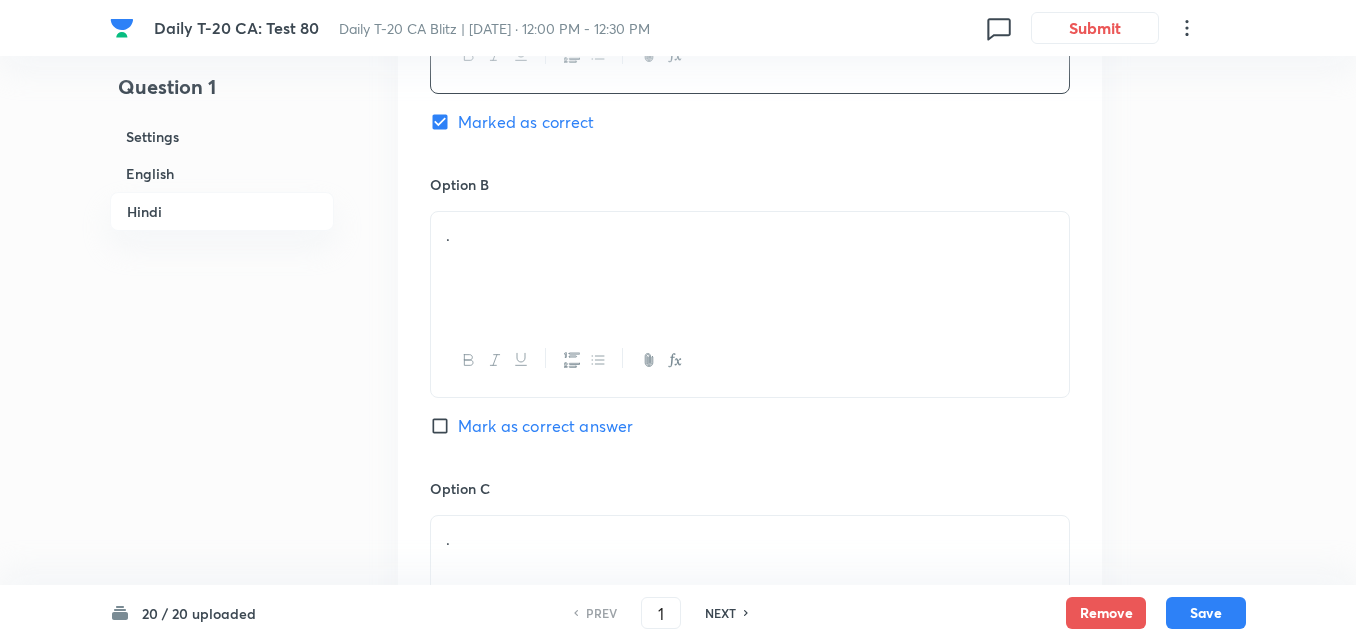 click on "." at bounding box center [750, 235] 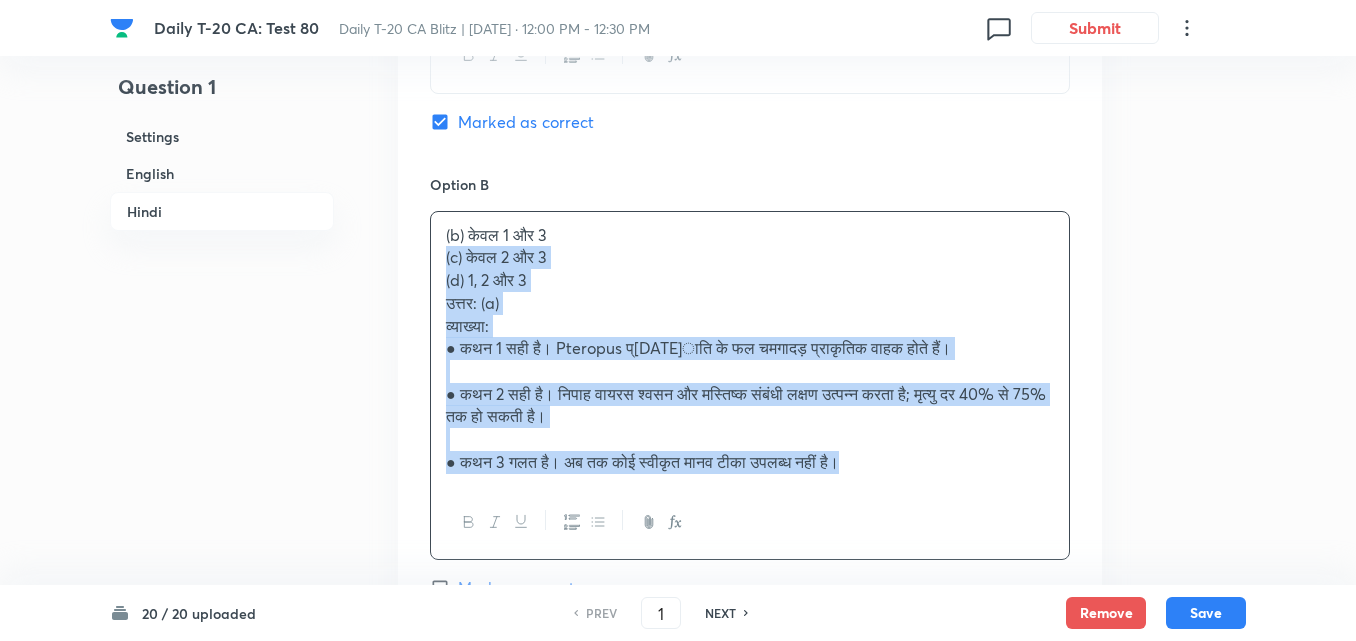 drag, startPoint x: 425, startPoint y: 251, endPoint x: 412, endPoint y: 251, distance: 13 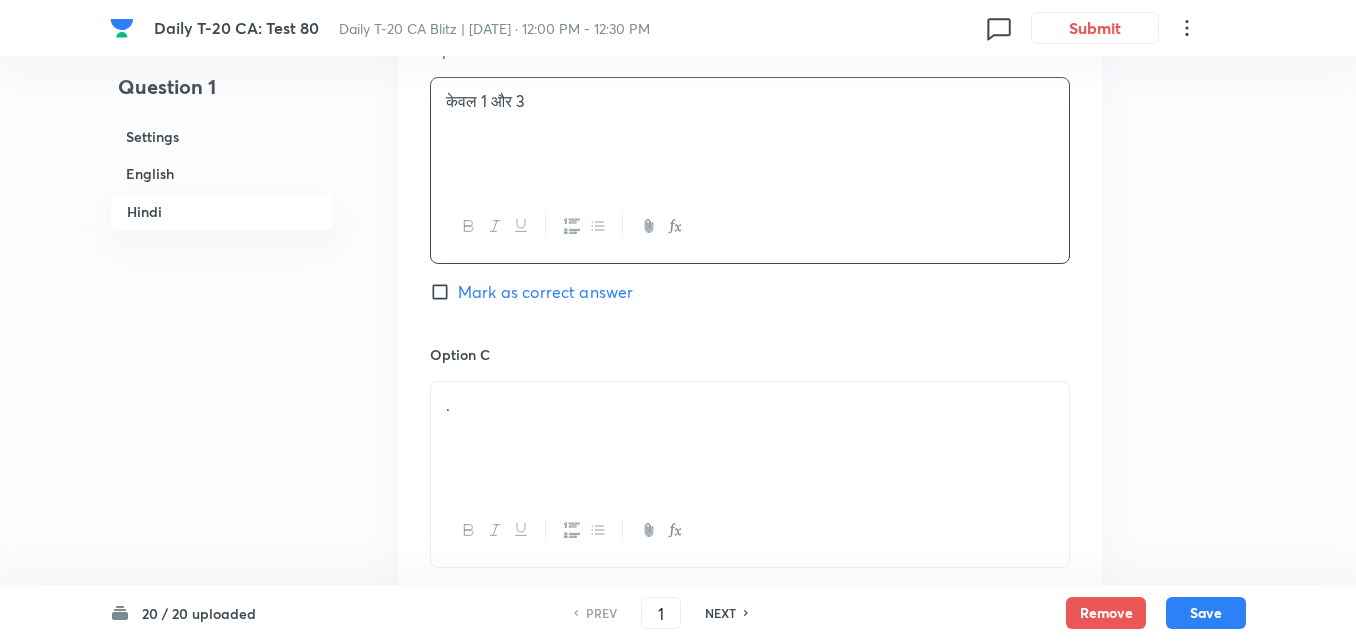 scroll, scrollTop: 3716, scrollLeft: 0, axis: vertical 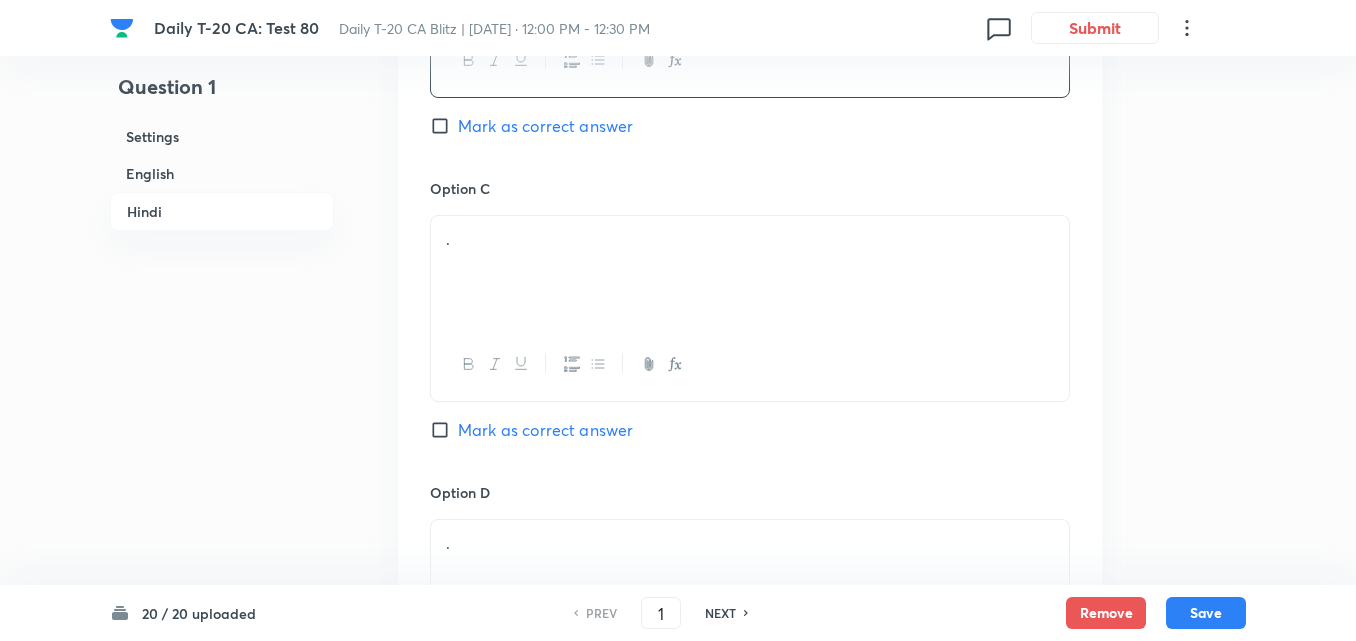 click on "." at bounding box center [750, 272] 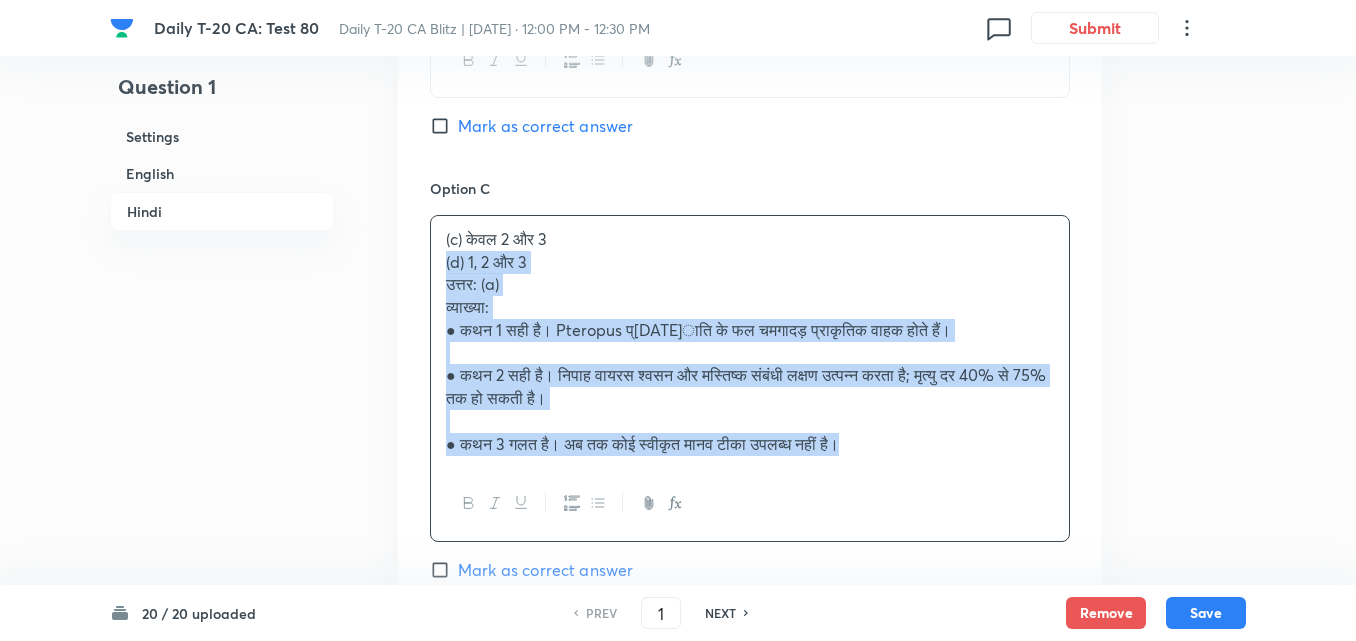 drag, startPoint x: 426, startPoint y: 262, endPoint x: 360, endPoint y: 259, distance: 66.068146 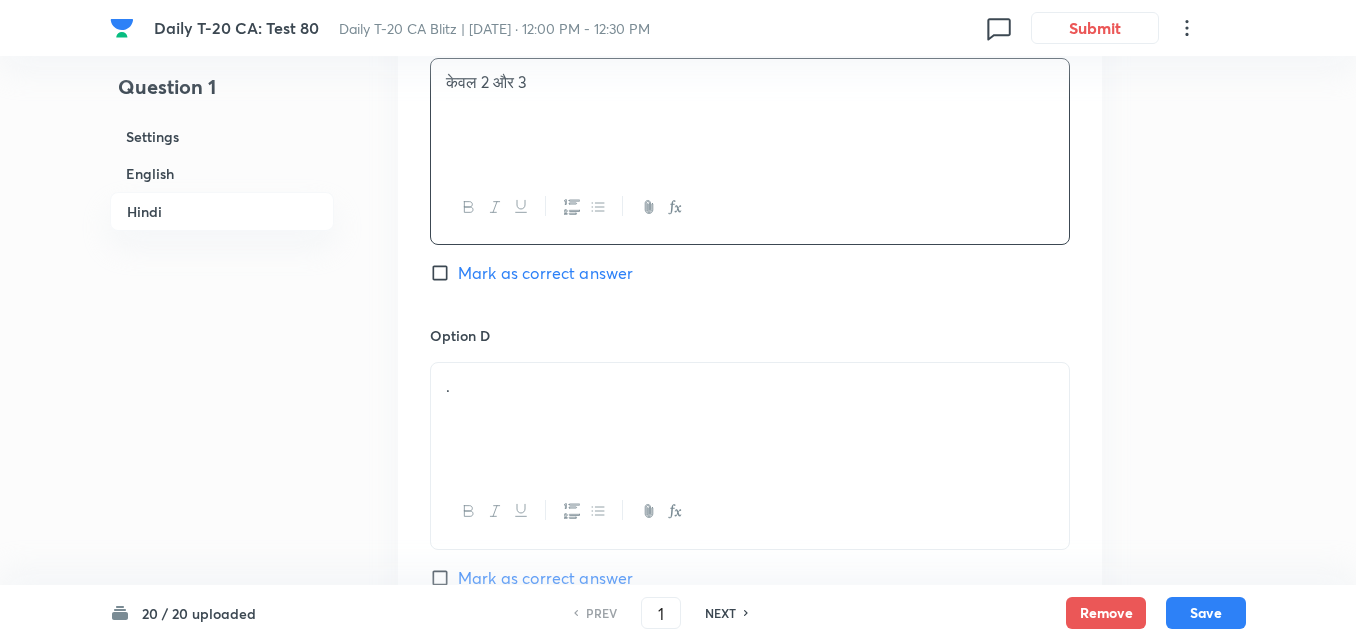 scroll, scrollTop: 4016, scrollLeft: 0, axis: vertical 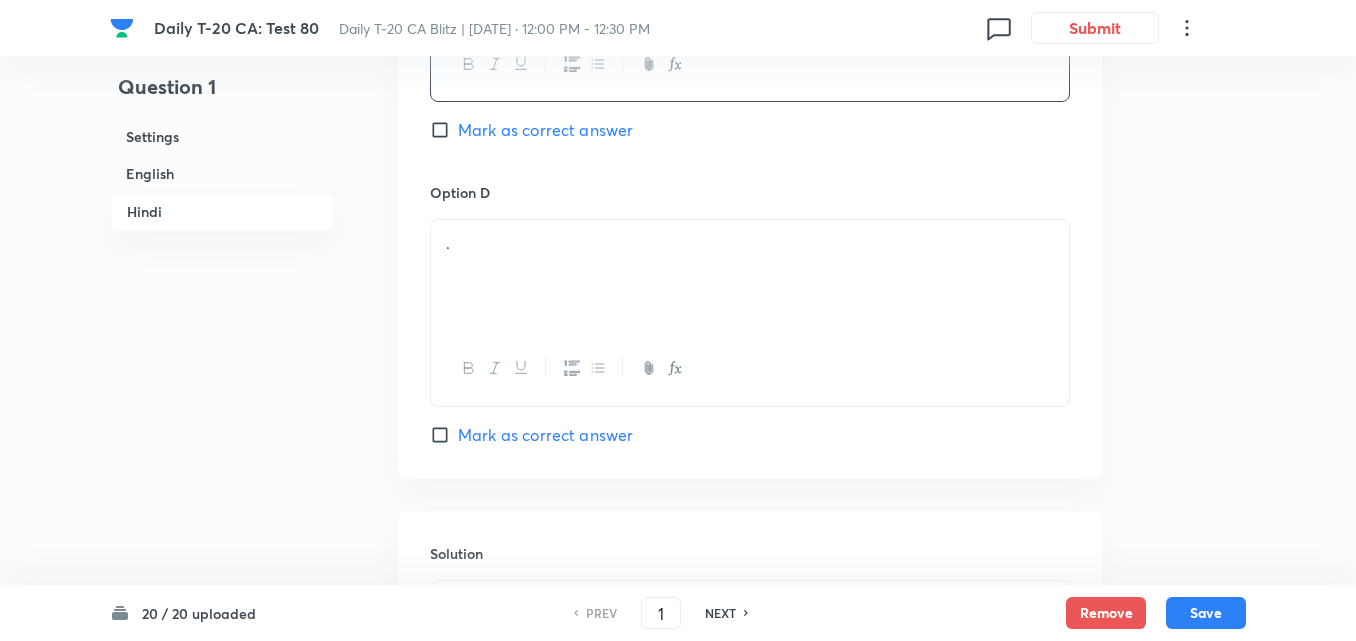 click on "." at bounding box center [750, 243] 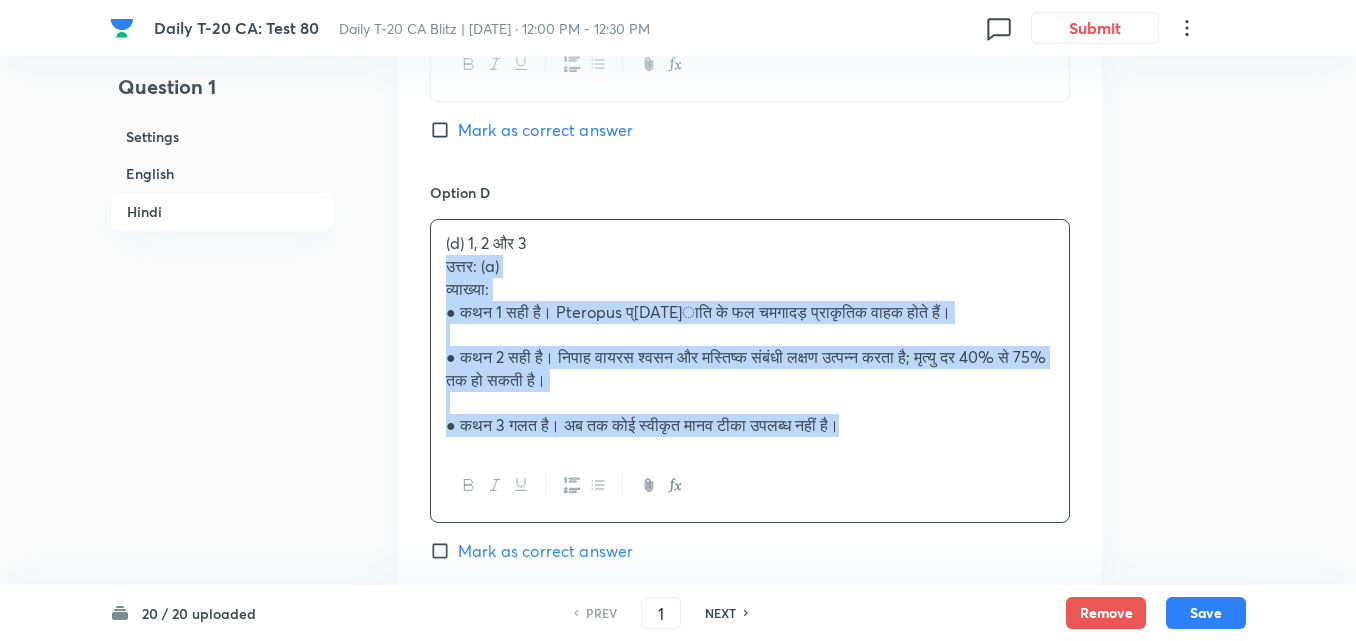 click on "Option A केवल 1 और 2 Marked as correct Option B केवल 1 और 3 Mark as correct answer Option C केवल 2 और 3 Mark as correct answer Option D (d) 1, 2 और 3 उत्तर: (a) व्याख्या: ●	कथन 1 सही है। Pteropus प्[DATE]ाति के फल चमगादड़ प्राकृतिक वाहक होते हैं। ●	कथन 2 सही है। निपाह वायरस श्वसन और मस्तिष्क संबंधी लक्षण उत्पन्न करता है; मृत्यु दर 40% से 75% तक हो सकती है। ●	कथन 3 गलत है। अब तक कोई स्वीकृत मानव टीका उपलब्ध नहीं है। [PERSON_NAME] as correct answer" at bounding box center (750, -84) 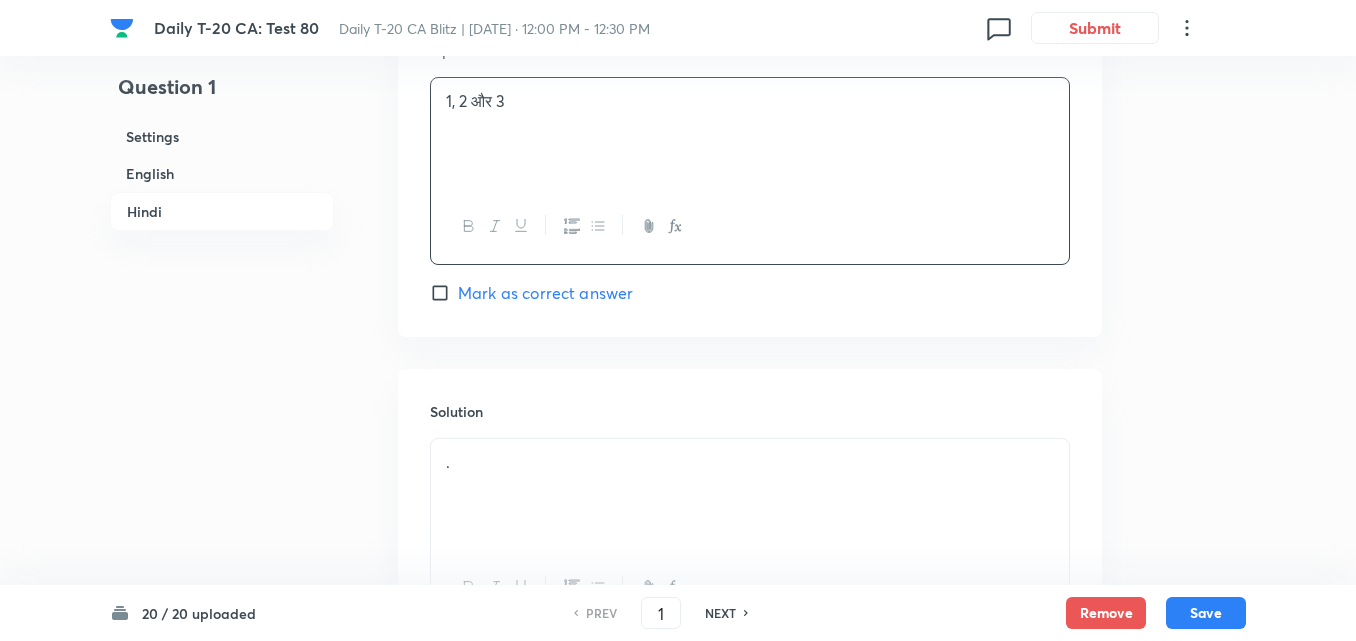 scroll, scrollTop: 4350, scrollLeft: 0, axis: vertical 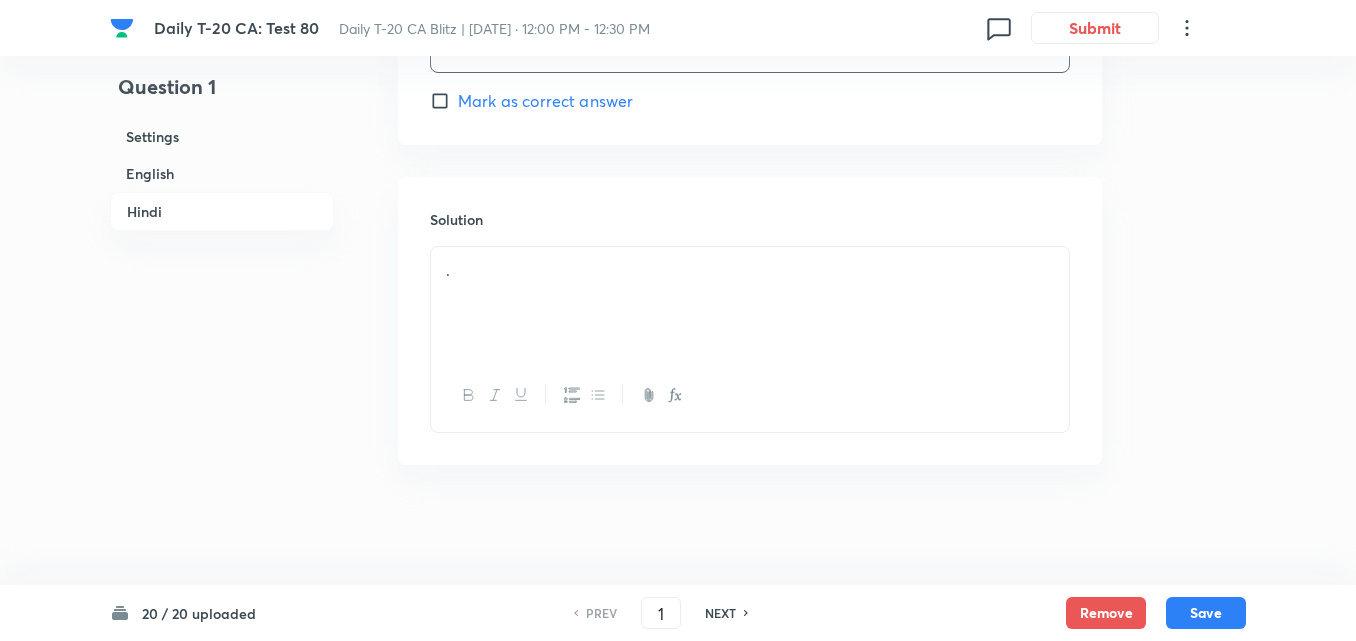 click on "." at bounding box center [750, 303] 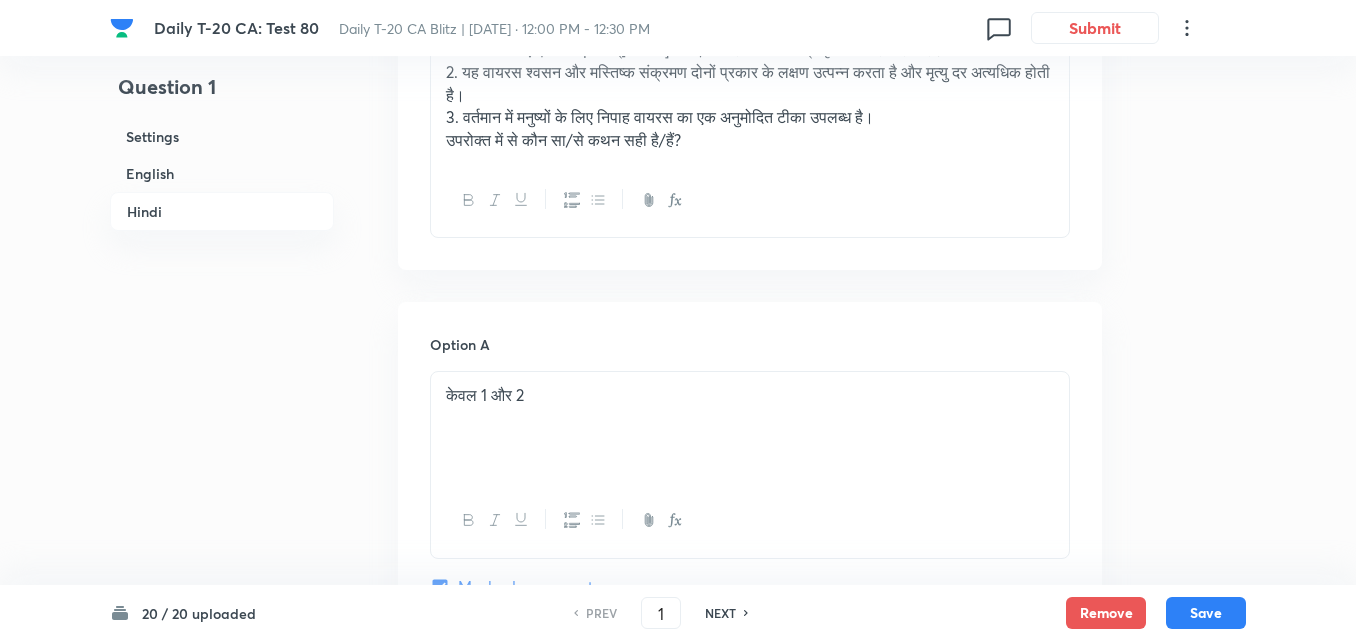scroll, scrollTop: 2950, scrollLeft: 0, axis: vertical 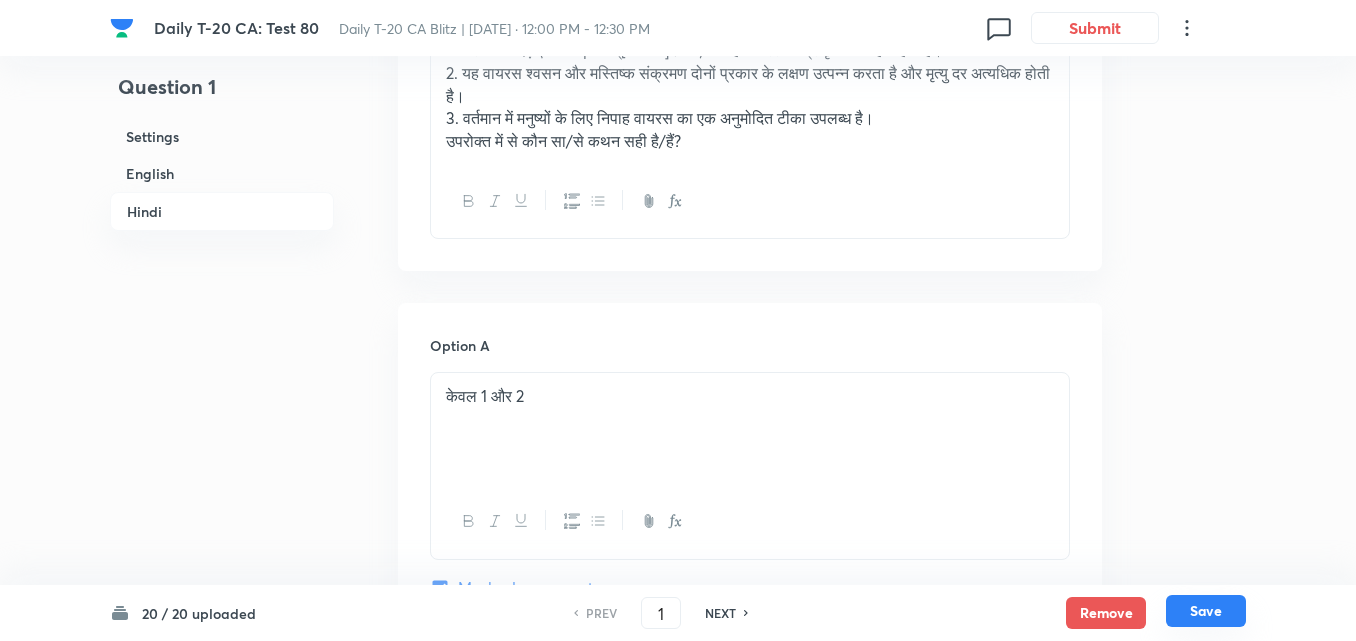 click on "Save" at bounding box center [1206, 611] 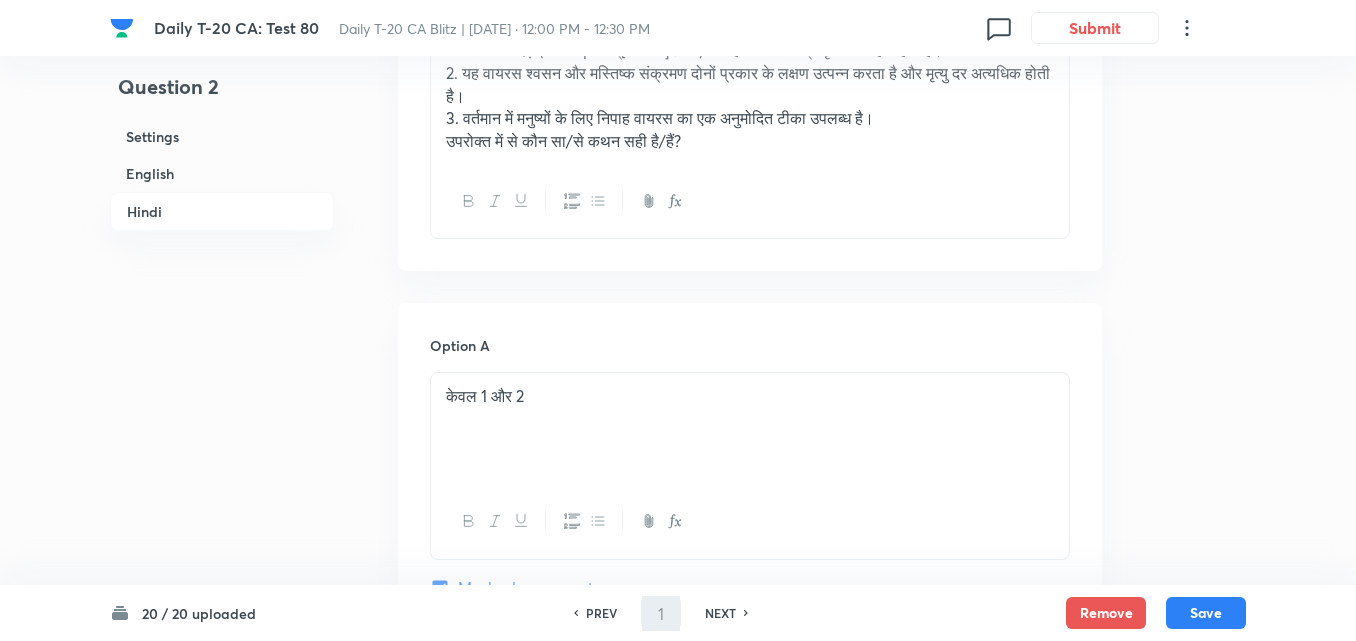 type on "2" 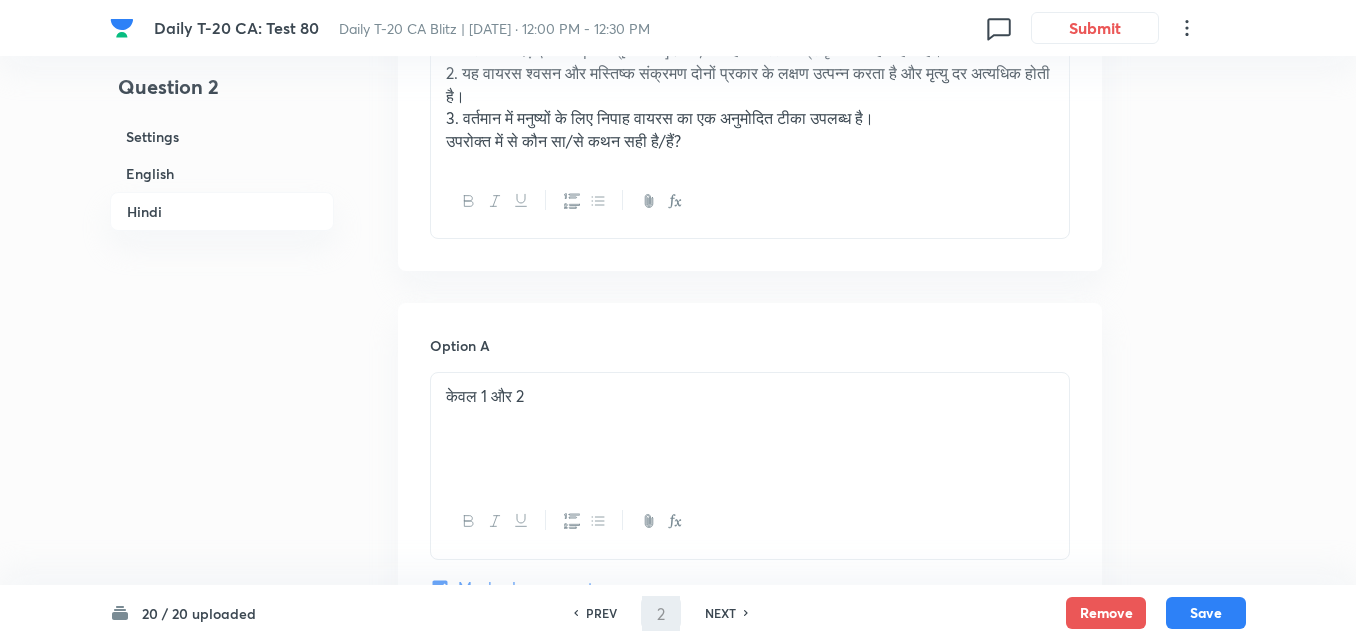 checkbox on "false" 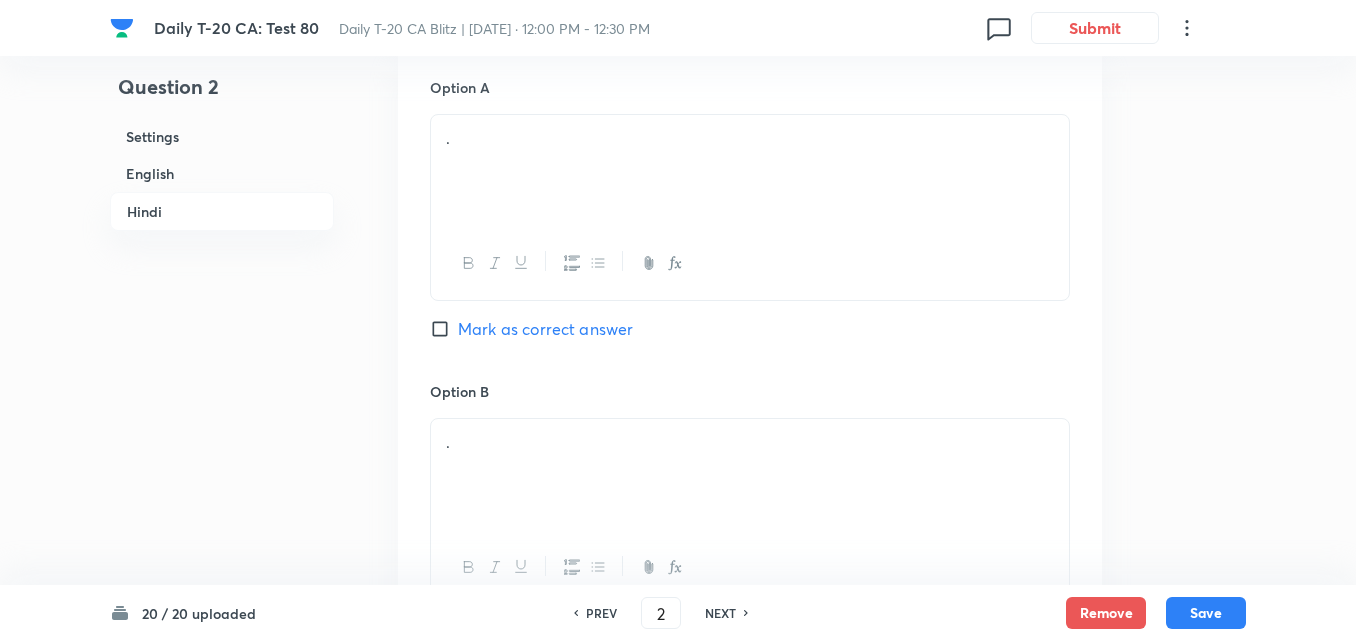 click on "English" at bounding box center (222, 173) 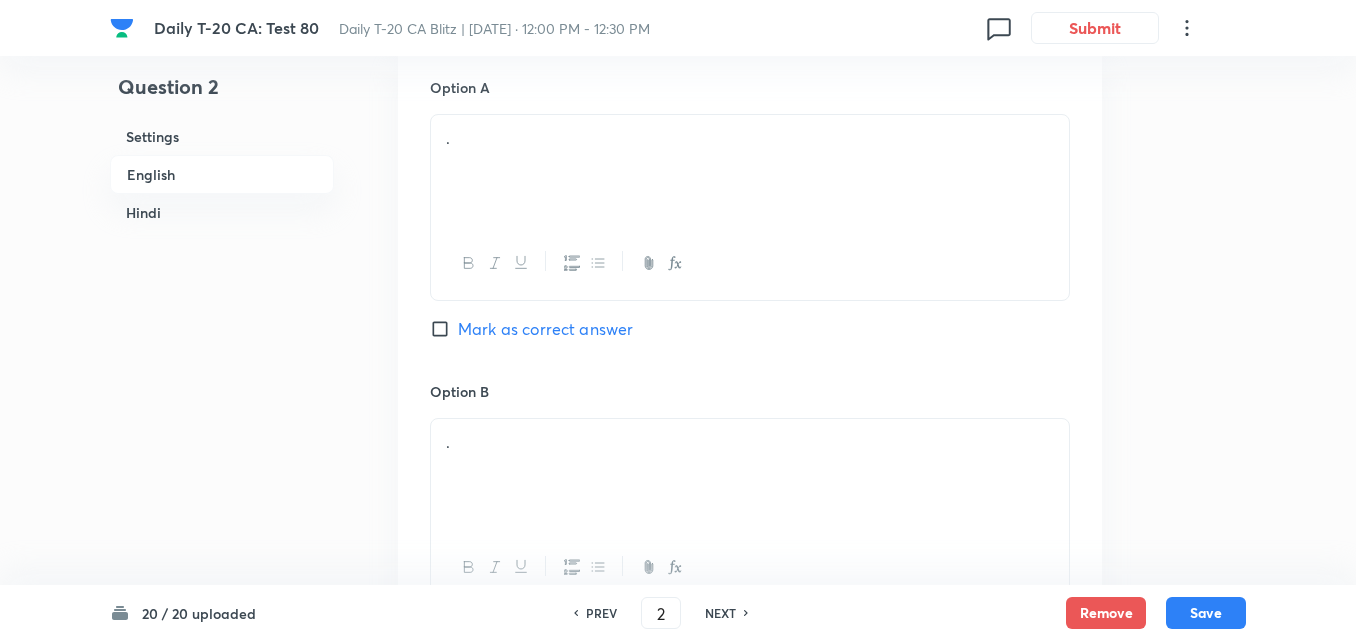 scroll, scrollTop: 516, scrollLeft: 0, axis: vertical 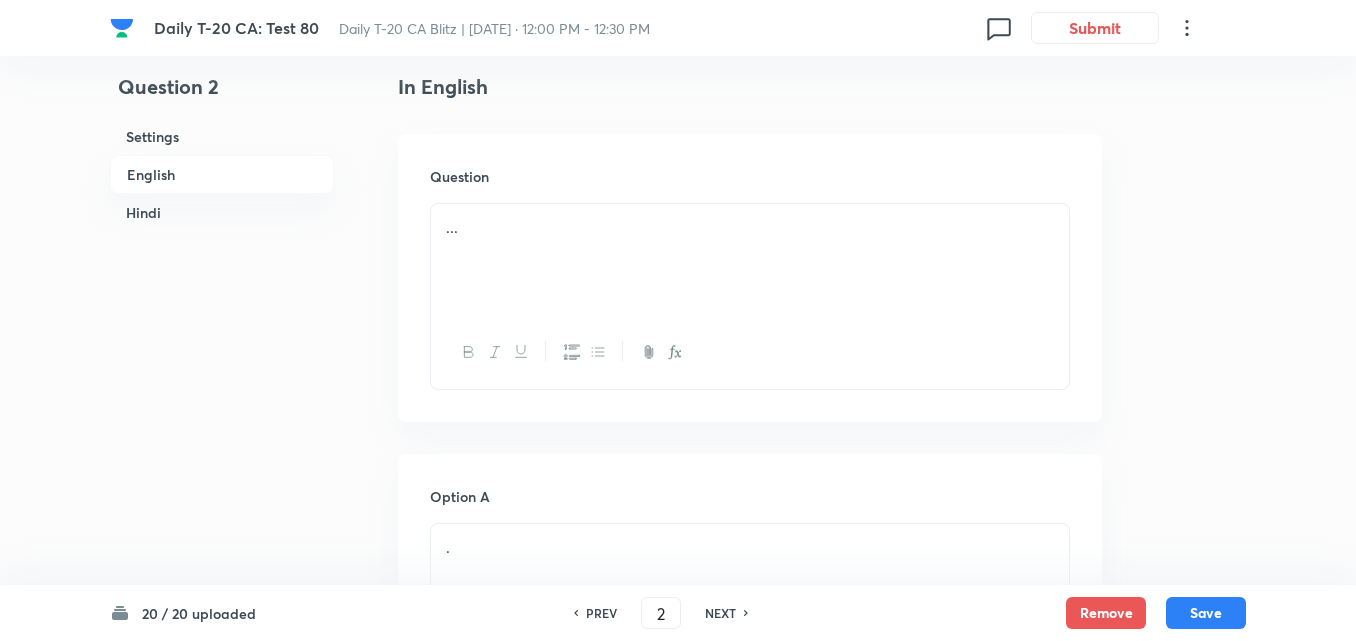 click on "..." at bounding box center [750, 227] 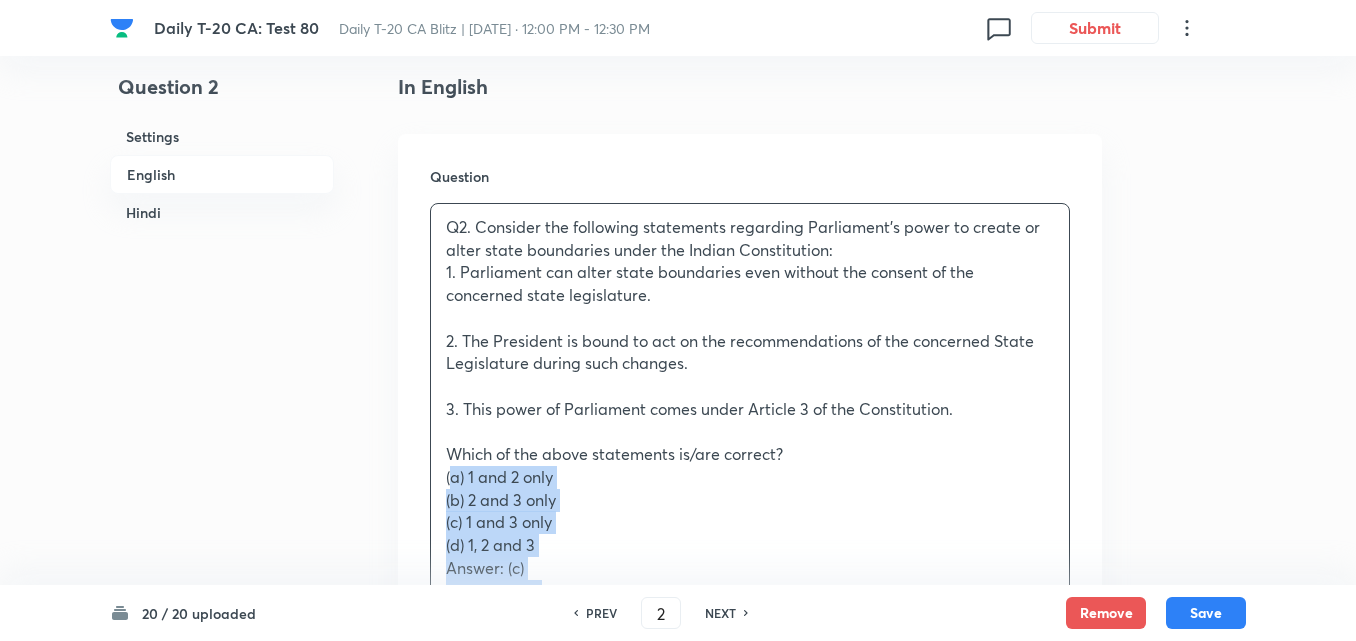 drag, startPoint x: 433, startPoint y: 526, endPoint x: 422, endPoint y: 487, distance: 40.5216 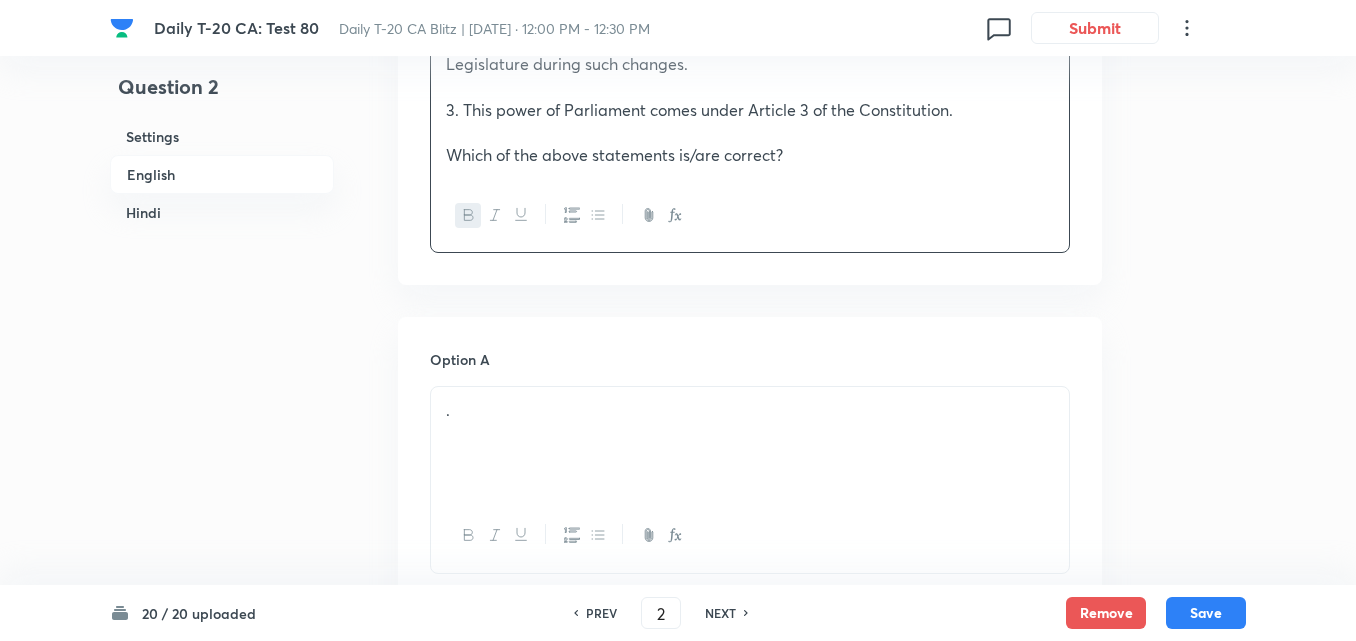 scroll, scrollTop: 1016, scrollLeft: 0, axis: vertical 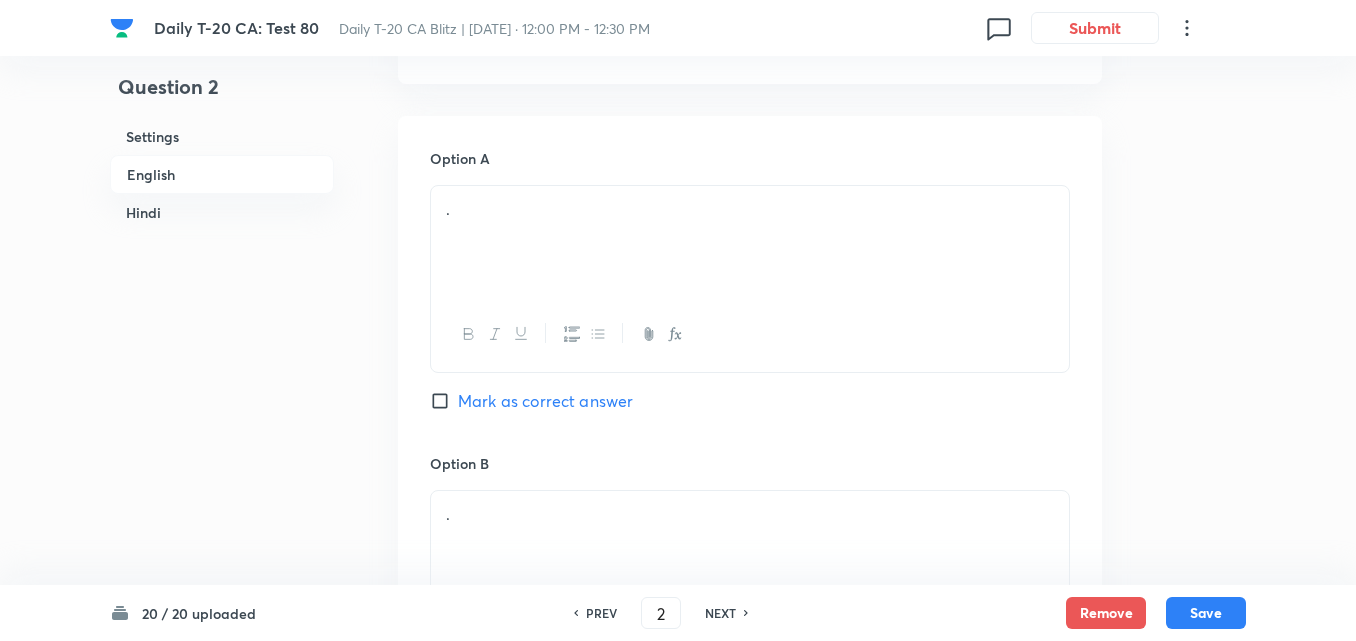 drag, startPoint x: 550, startPoint y: 208, endPoint x: 588, endPoint y: 210, distance: 38.052597 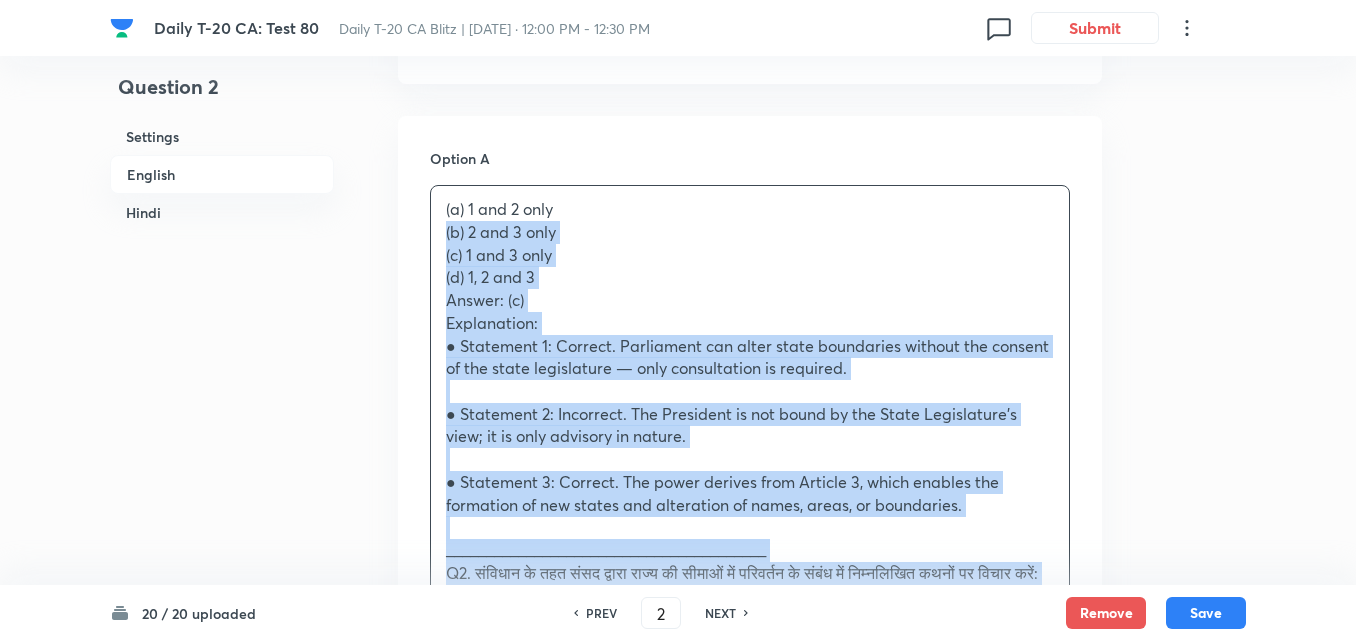 click on "(a) 1 and 2 only (b) 2 and 3 only (c) 1 and 3 only (d) 1, 2 and 3 Answer: (c) Explanation: ●	Statement 1: Correct. Parliament can alter state boundaries without the consent of the state legislature — only consultation is required. ●	Statement 2: Incorrect. The President is not bound by the State Legislature’s view; it is only advisory in nature. ●	Statement 3: Correct. The power derives from Article 3, which enables the formation of new states and alteration of names, areas, or boundaries. ________________________________________ Q2. संविधान के तहत संसद द्वारा राज्य की सीमाओं में परिवर्तन के संबंध में निम्नलिखित कथनों पर विचार करें: 3.	यह शक्ति संविधान के अनुच्छेद 3 के अंतर्गत आती है। (a) केवल 1 और 2 (b) केवल 2 और 3 (d) 1, 2 और 3" at bounding box center [750, 607] 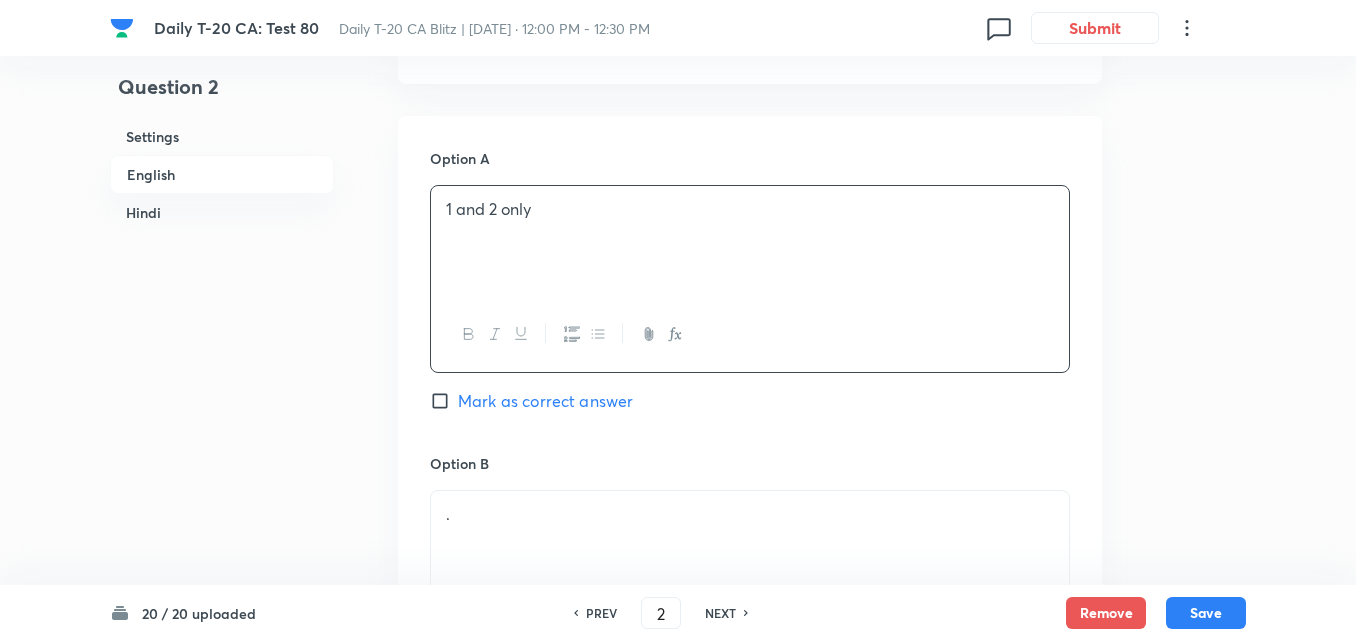 scroll, scrollTop: 1316, scrollLeft: 0, axis: vertical 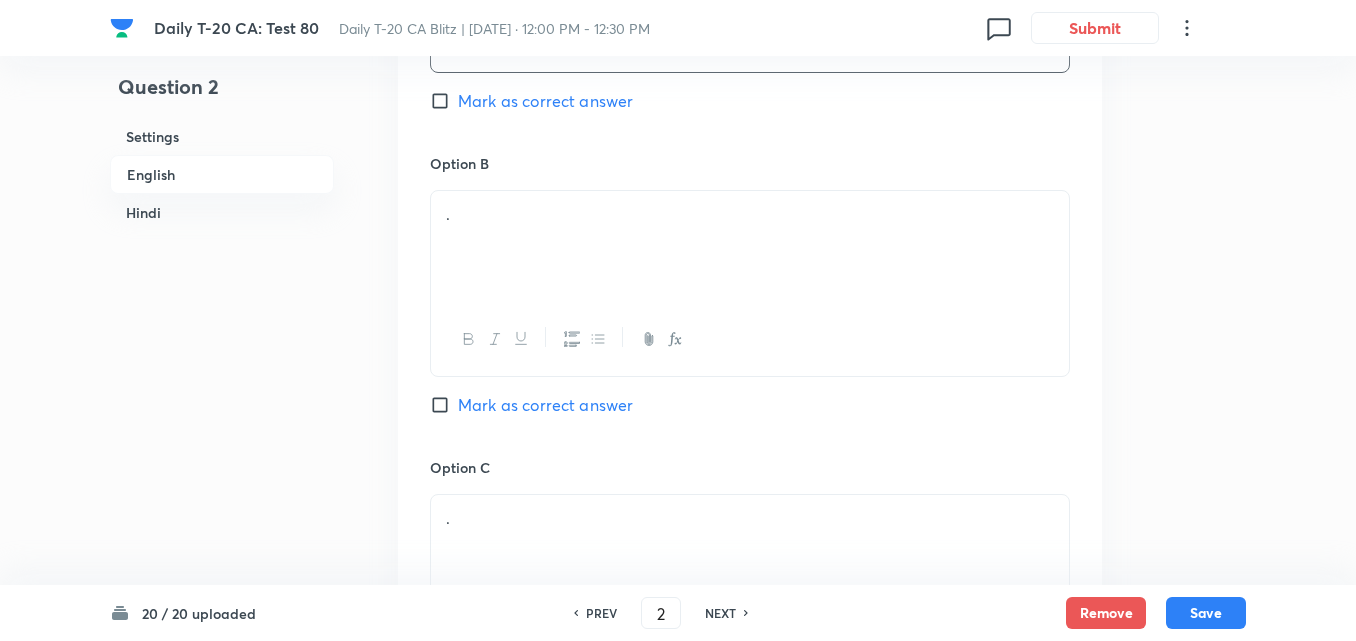 drag, startPoint x: 542, startPoint y: 237, endPoint x: 542, endPoint y: 248, distance: 11 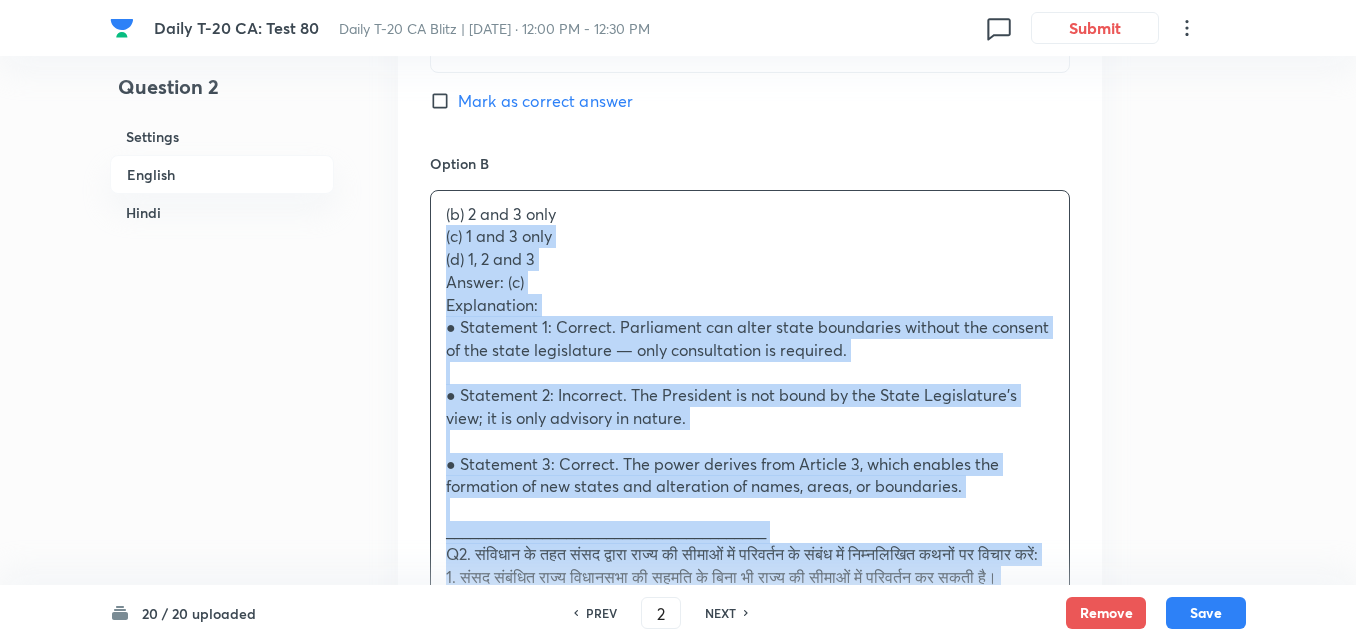 drag, startPoint x: 441, startPoint y: 252, endPoint x: 418, endPoint y: 245, distance: 24.04163 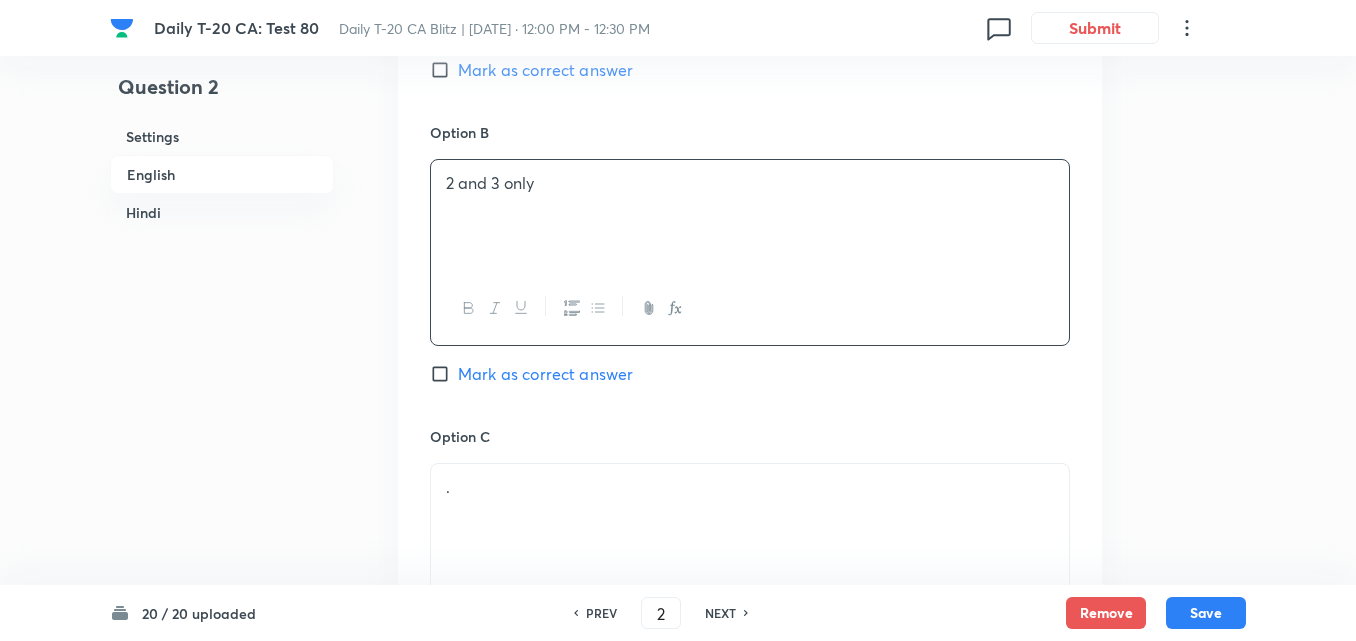 scroll, scrollTop: 1616, scrollLeft: 0, axis: vertical 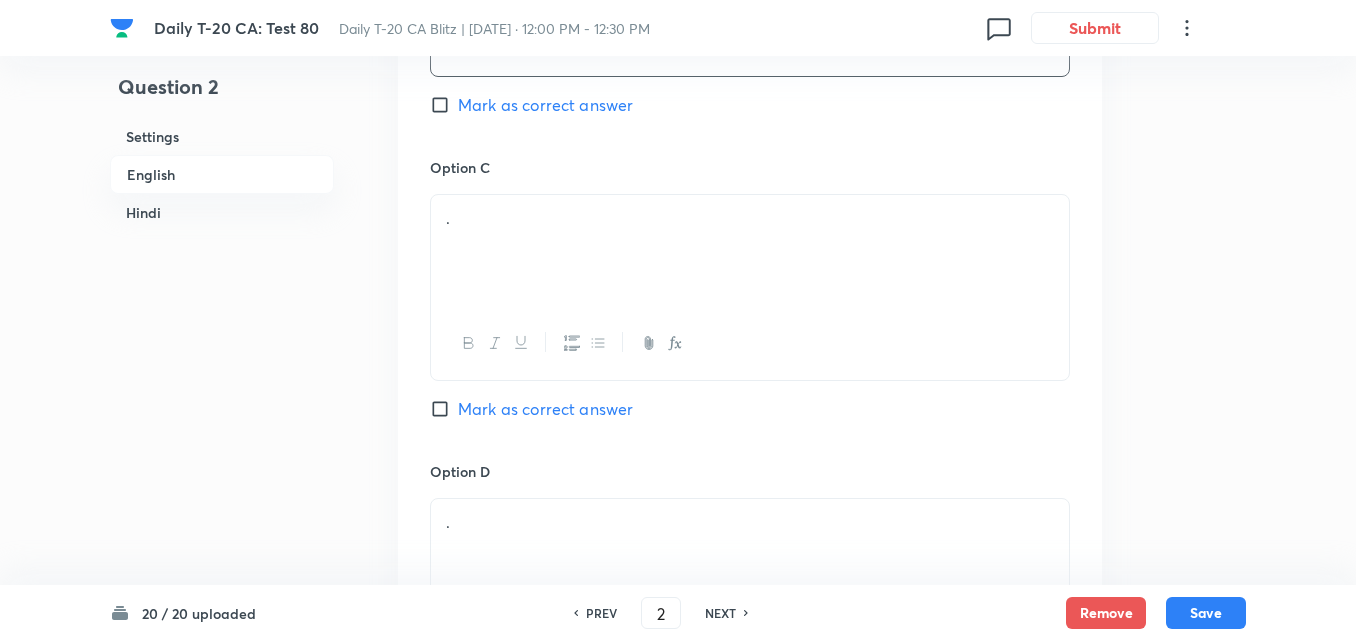 click on "." at bounding box center (750, 251) 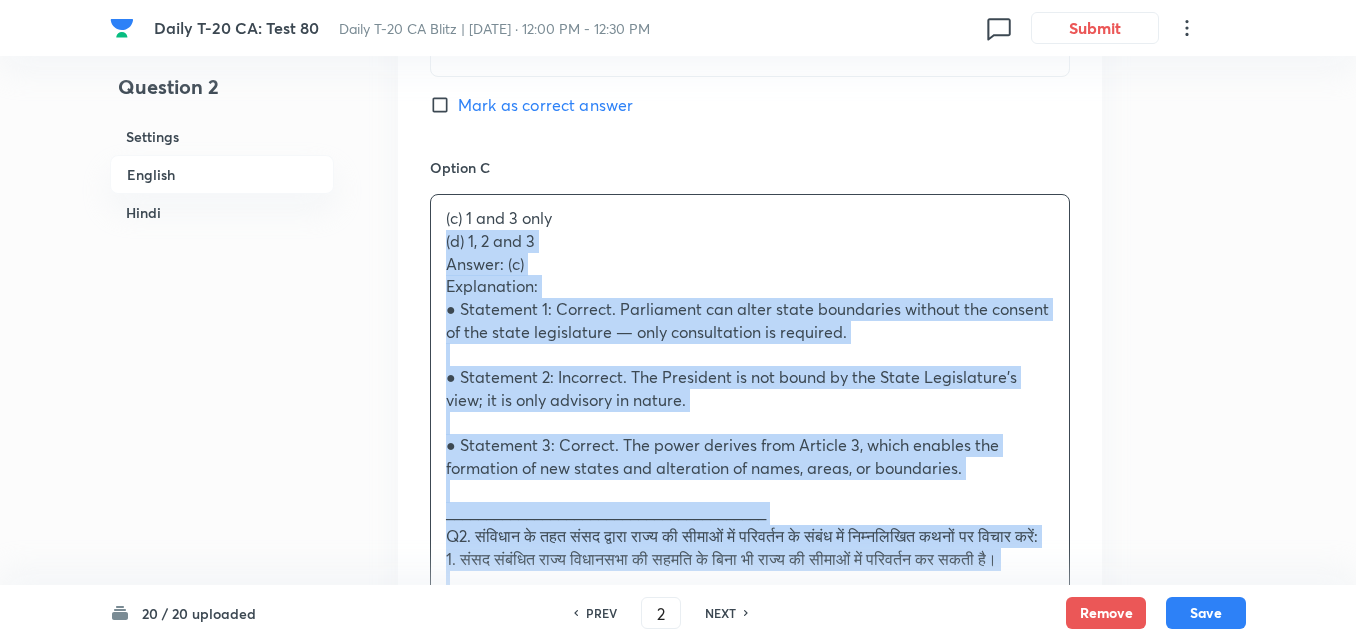 drag, startPoint x: 422, startPoint y: 239, endPoint x: 398, endPoint y: 239, distance: 24 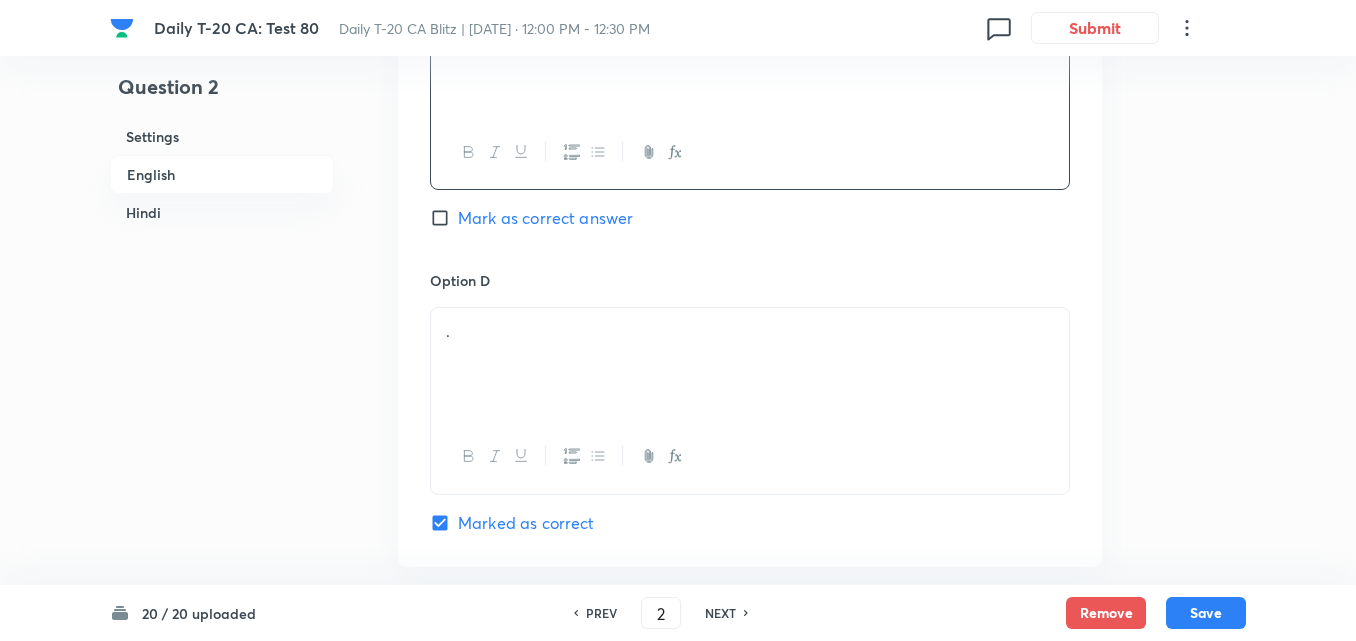 scroll, scrollTop: 1816, scrollLeft: 0, axis: vertical 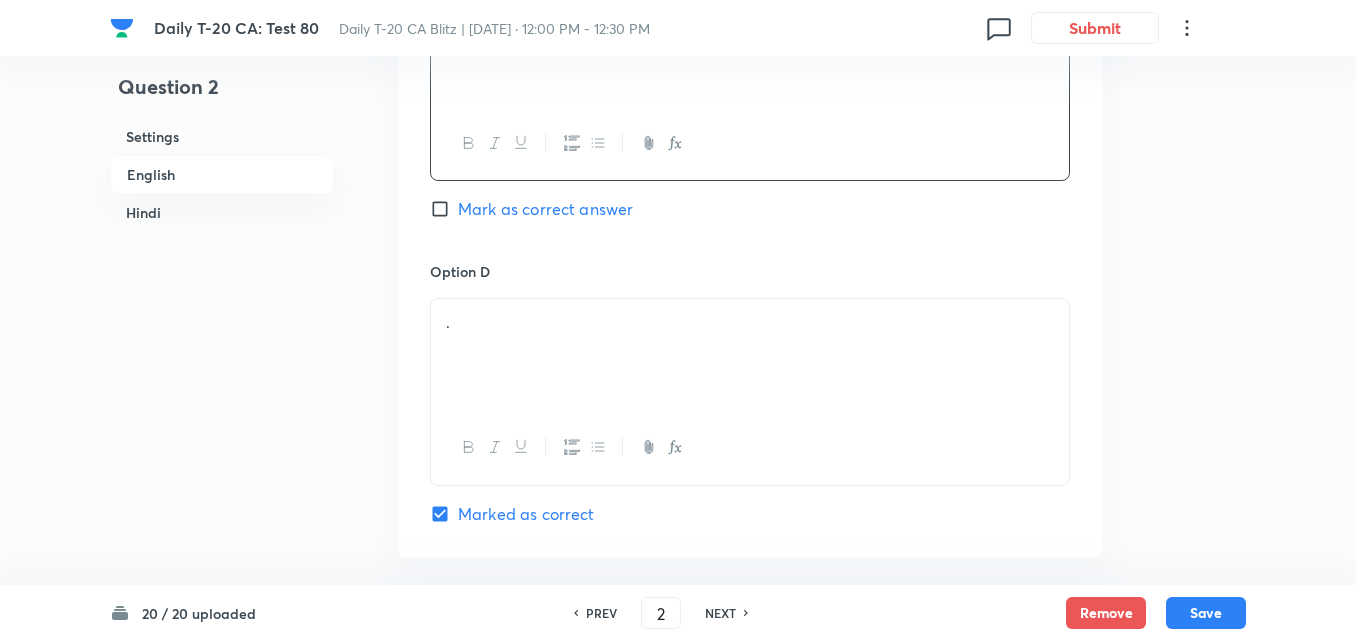 click on "Mark as correct answer" at bounding box center [545, 209] 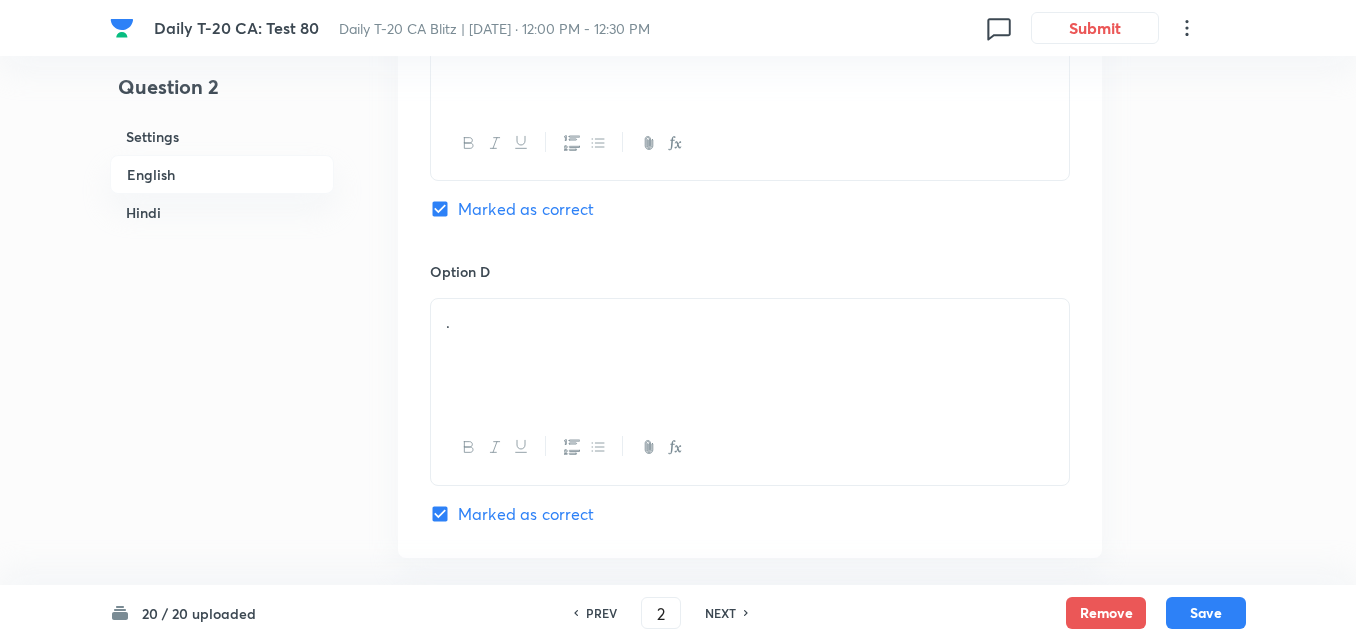 checkbox on "false" 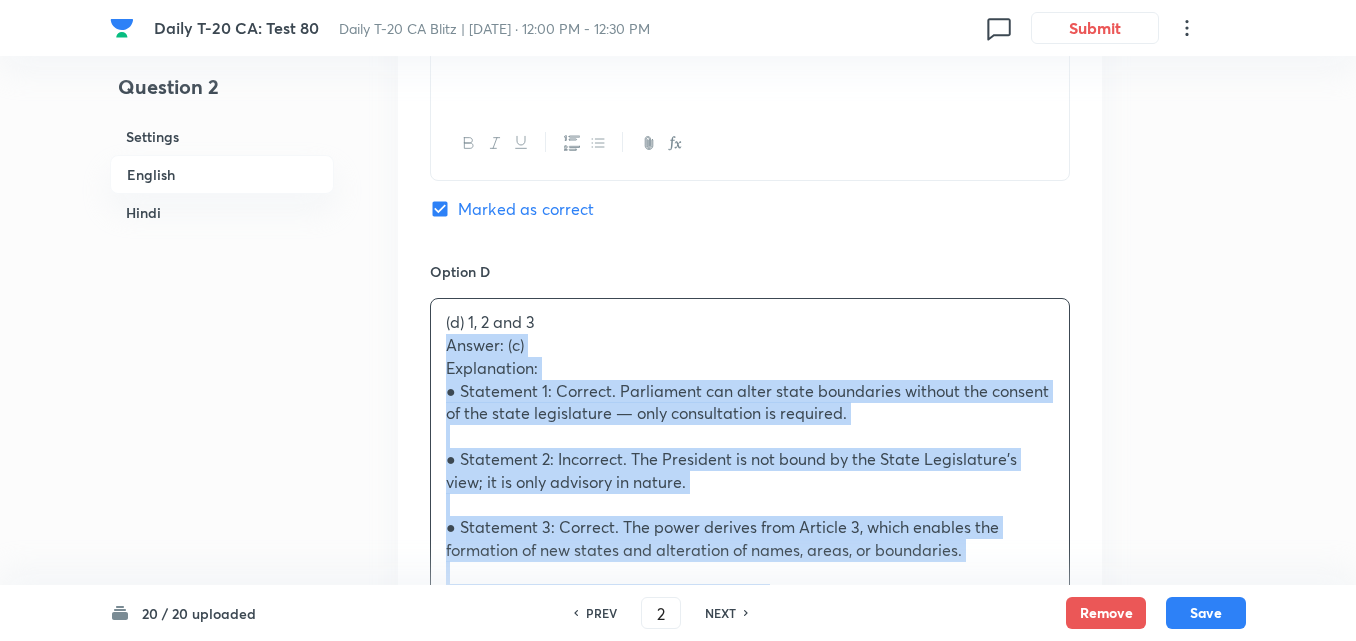 drag, startPoint x: 428, startPoint y: 343, endPoint x: 417, endPoint y: 341, distance: 11.18034 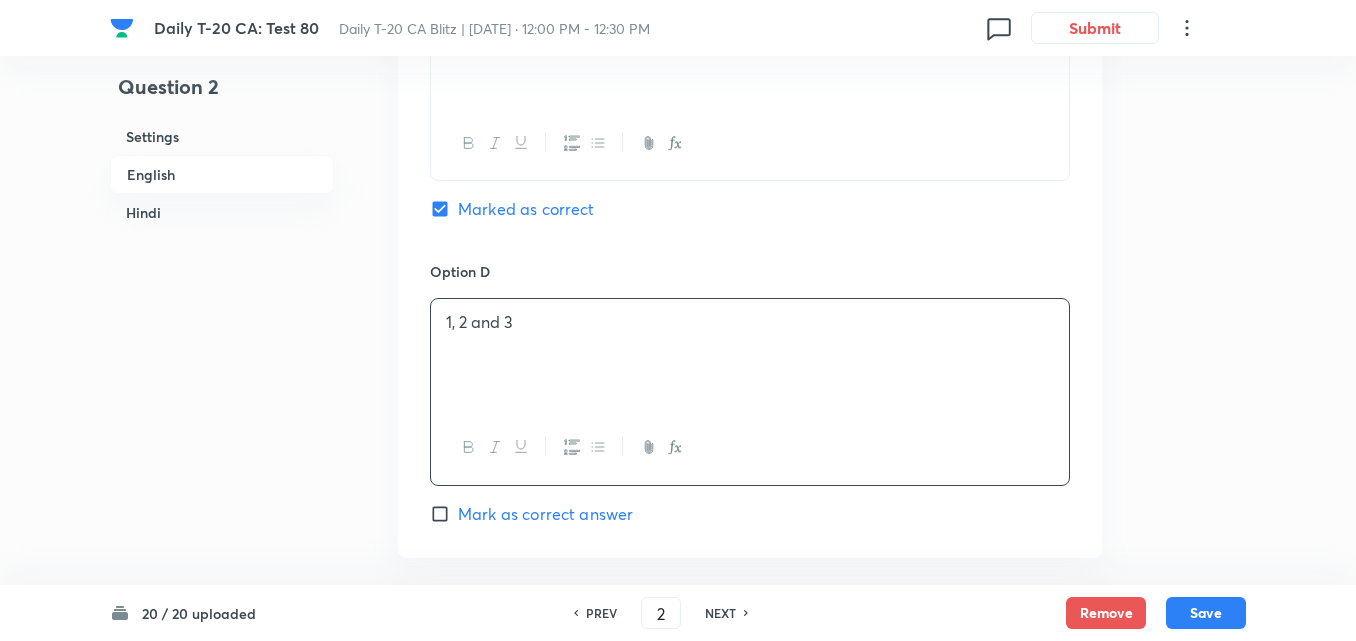 scroll, scrollTop: 2216, scrollLeft: 0, axis: vertical 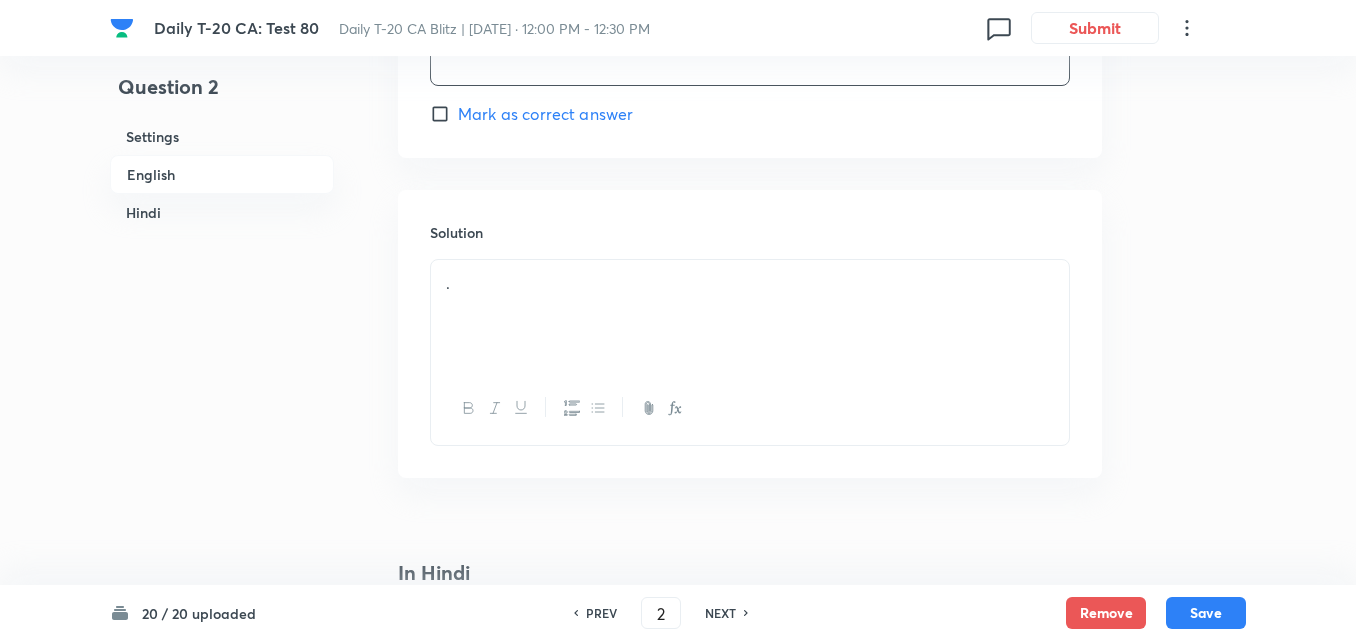 click on "." at bounding box center (750, 283) 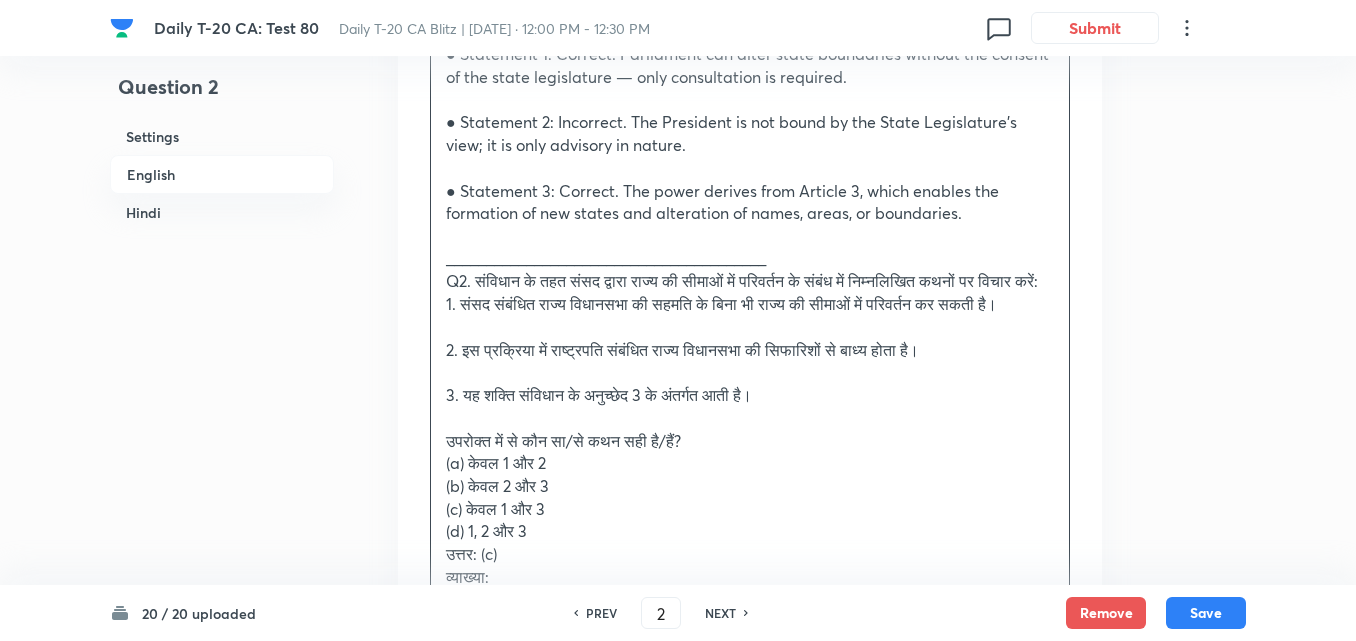 scroll, scrollTop: 2516, scrollLeft: 0, axis: vertical 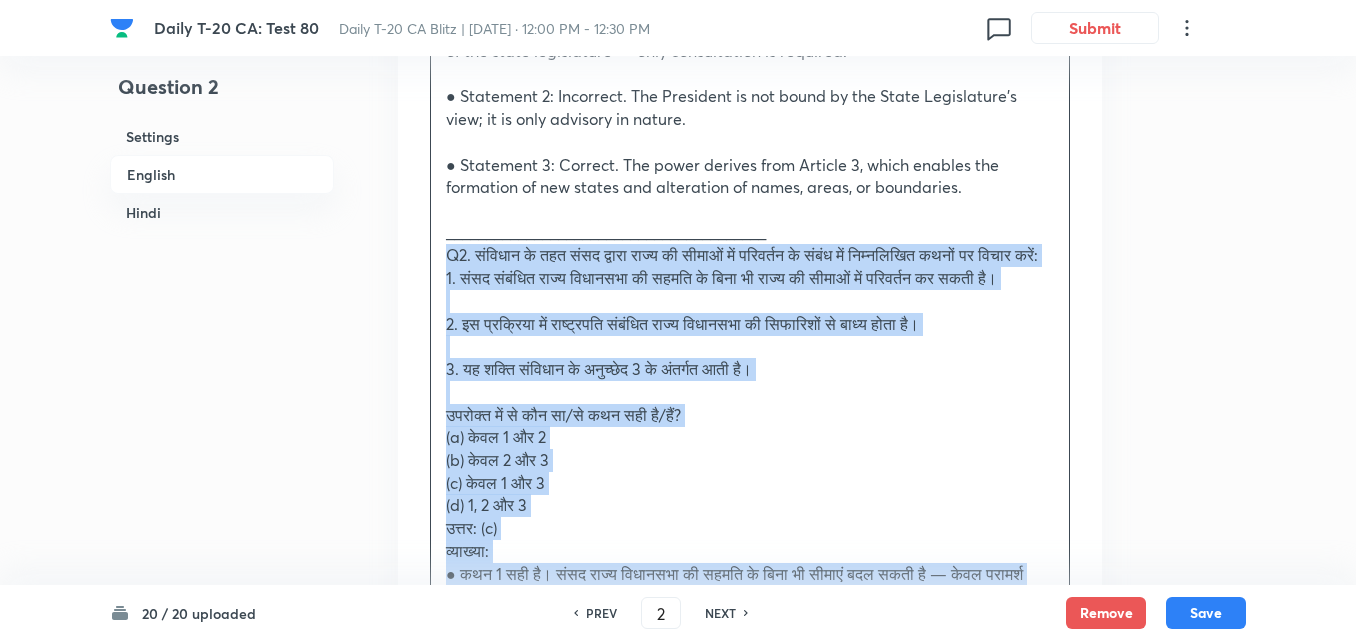 click on "Solution Answer: (c) Explanation: ●	Statement 1: Correct. Parliament can alter state boundaries without the consent of the state legislature — only consultation is required. ●	Statement 2: Incorrect. The President is not bound by the State Legislature’s view; it is only advisory in nature. ●	Statement 3: Correct. The power derives from Article 3, which enables the formation of new states and alteration of names, areas, or boundaries. ________________________________________ Q2. संविधान के तहत संसद द्वारा राज्य की सीमाओं में परिवर्तन के संबंध में निम्नलिखित कथनों पर विचार करें: 1.	संसद संबंधित राज्य विधानसभा की सहमति के बिना भी राज्य की सीमाओं में परिवर्तन कर सकती है। (a) केवल 1 और 2" at bounding box center (750, 353) 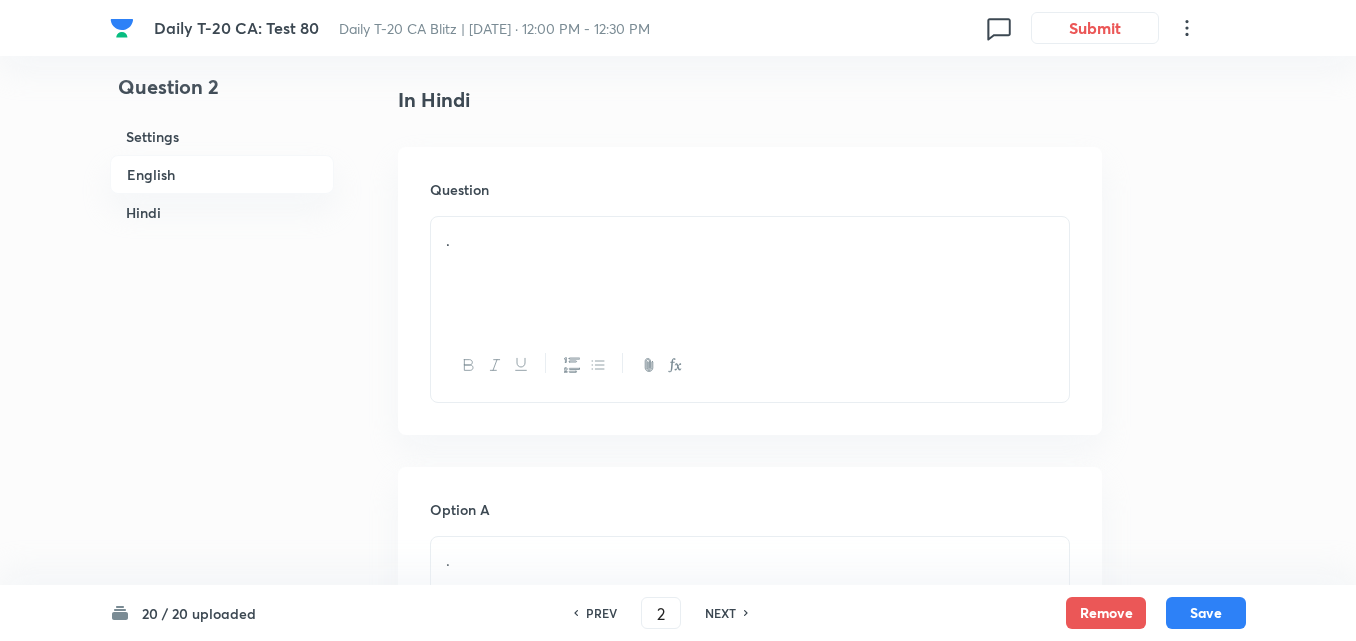 scroll, scrollTop: 3016, scrollLeft: 0, axis: vertical 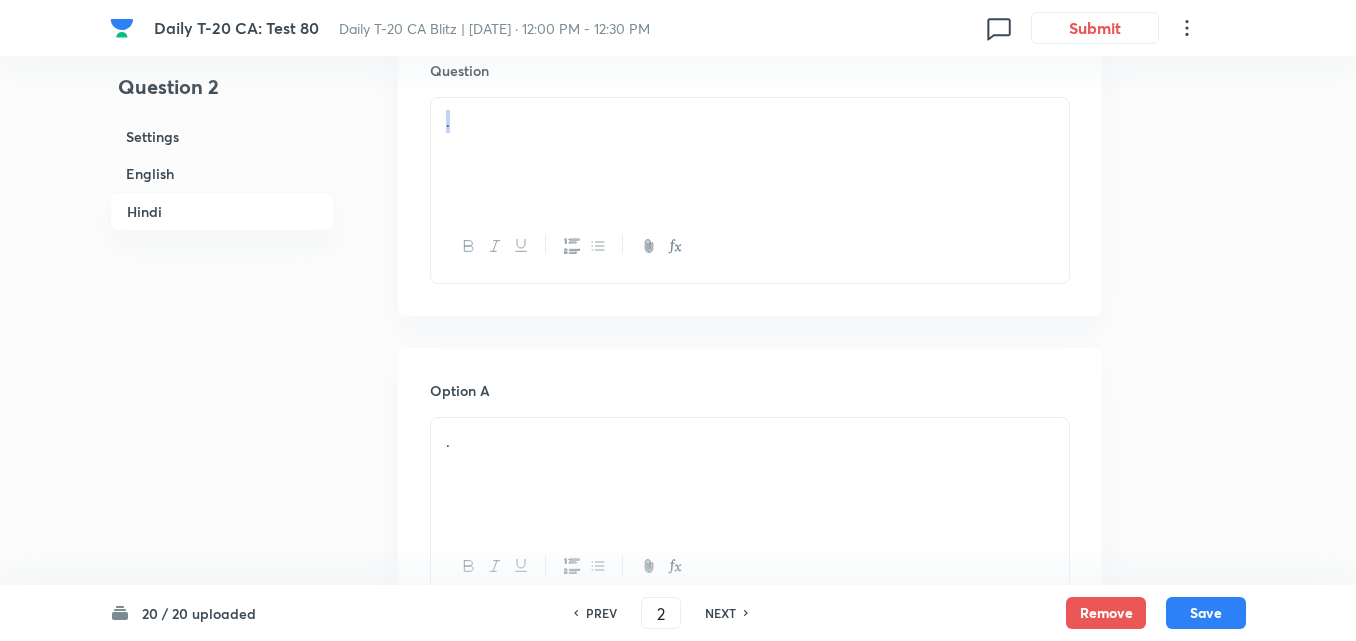click on "." at bounding box center [750, 190] 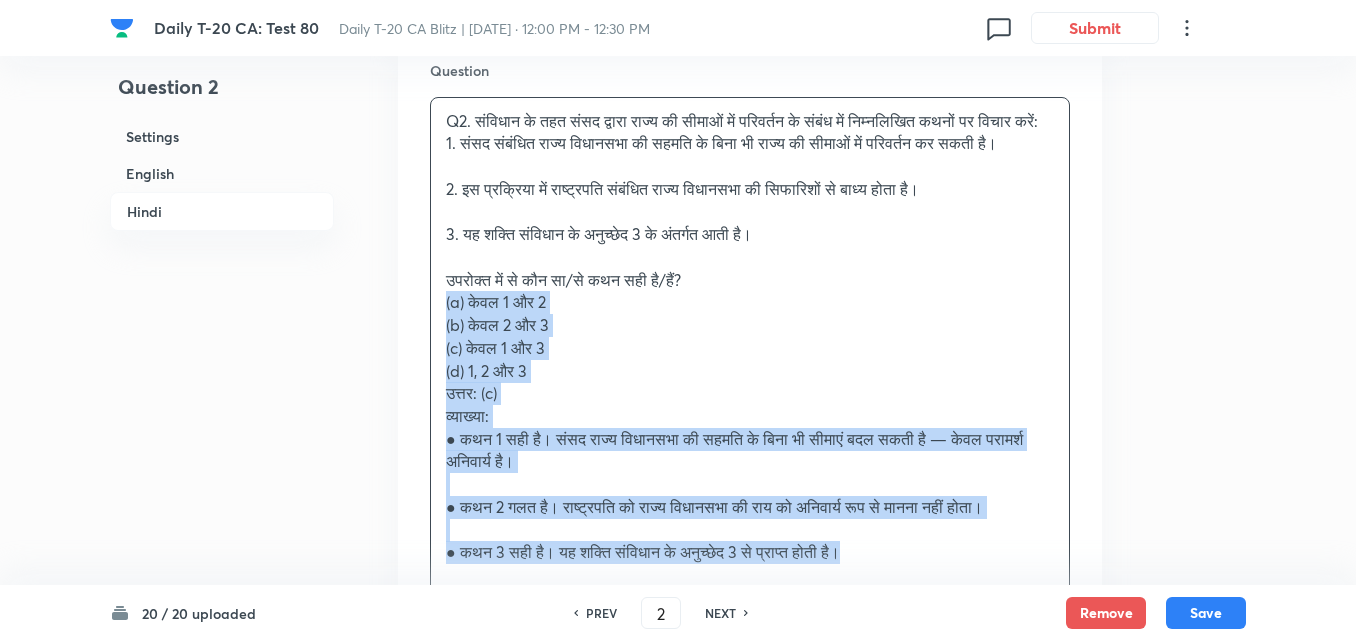 drag, startPoint x: 429, startPoint y: 348, endPoint x: 365, endPoint y: 323, distance: 68.70953 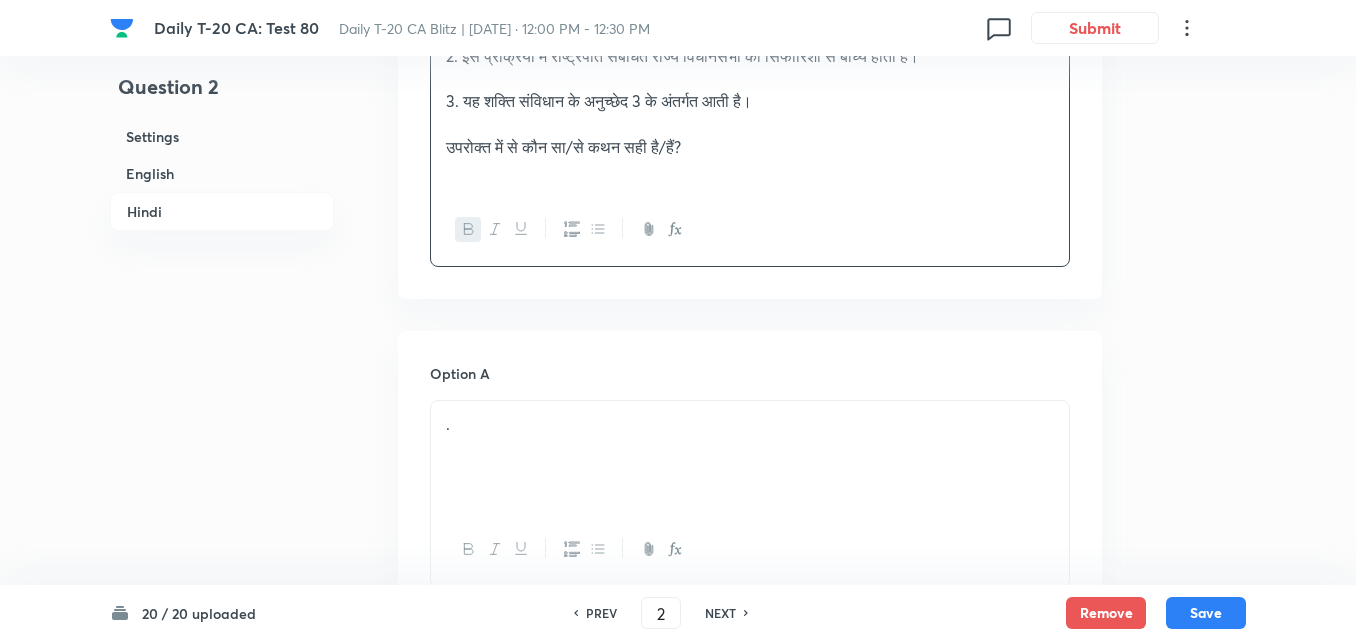 scroll, scrollTop: 3316, scrollLeft: 0, axis: vertical 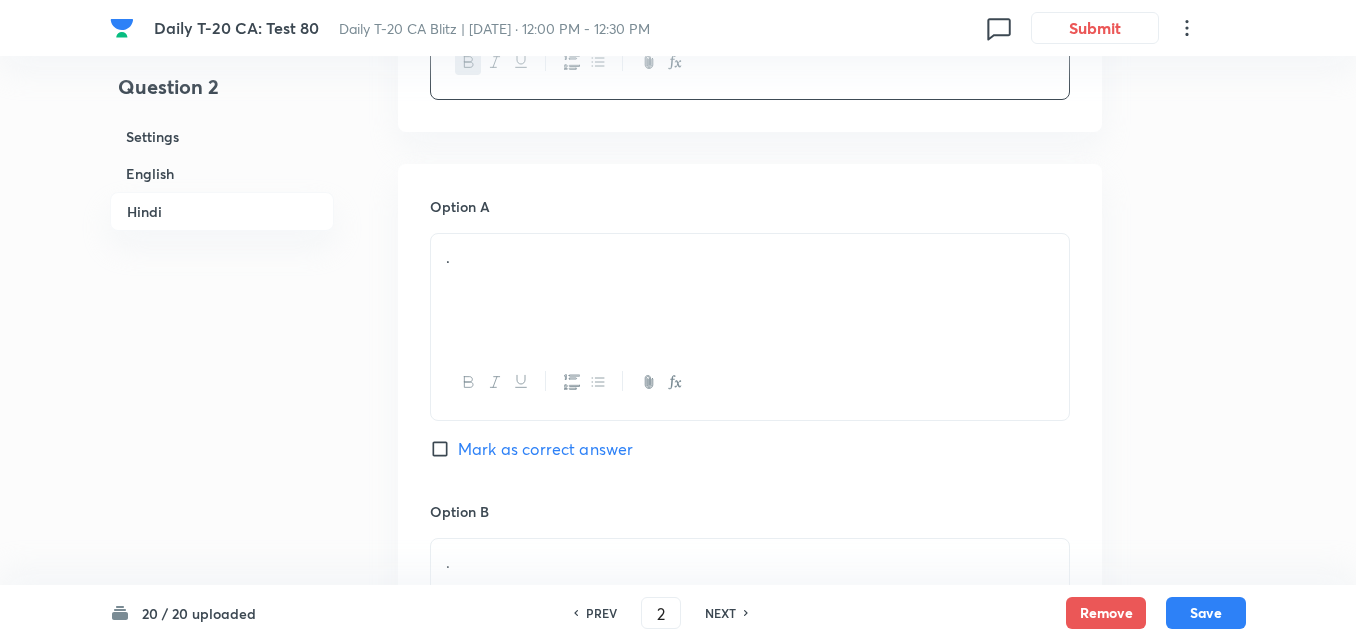 click on "Option A . Ma[PERSON_NAME]s correct answer" at bounding box center [750, 348] 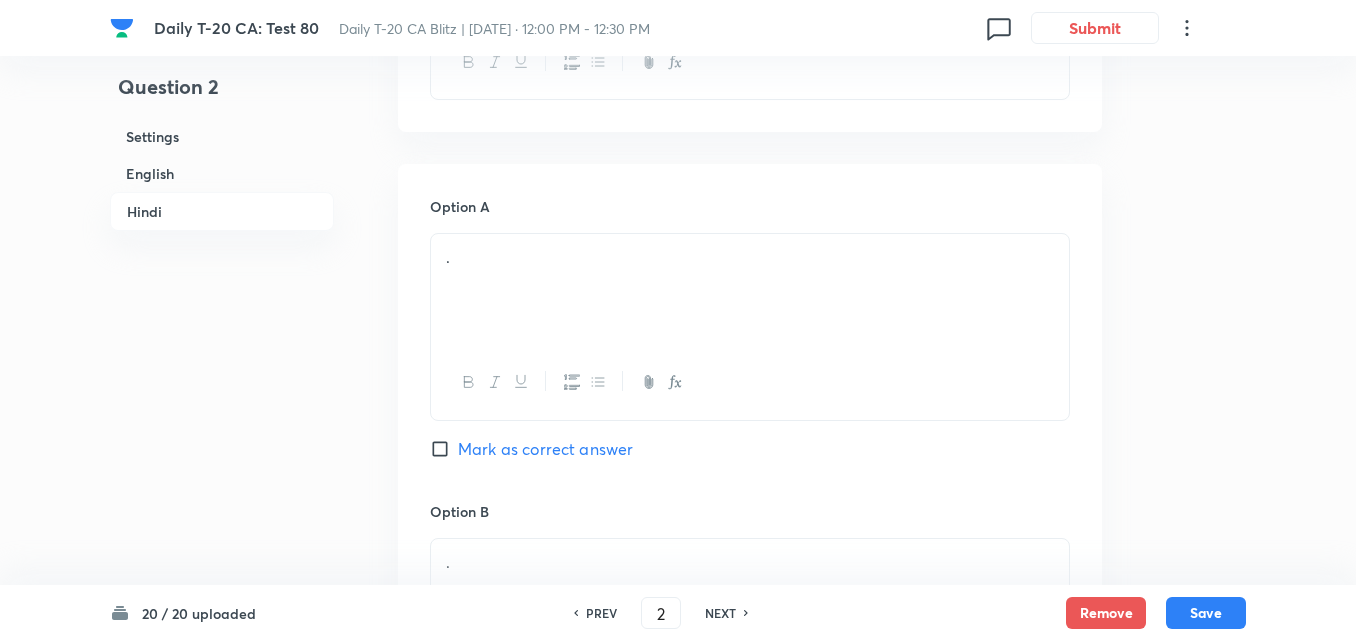 click on "." at bounding box center [750, 290] 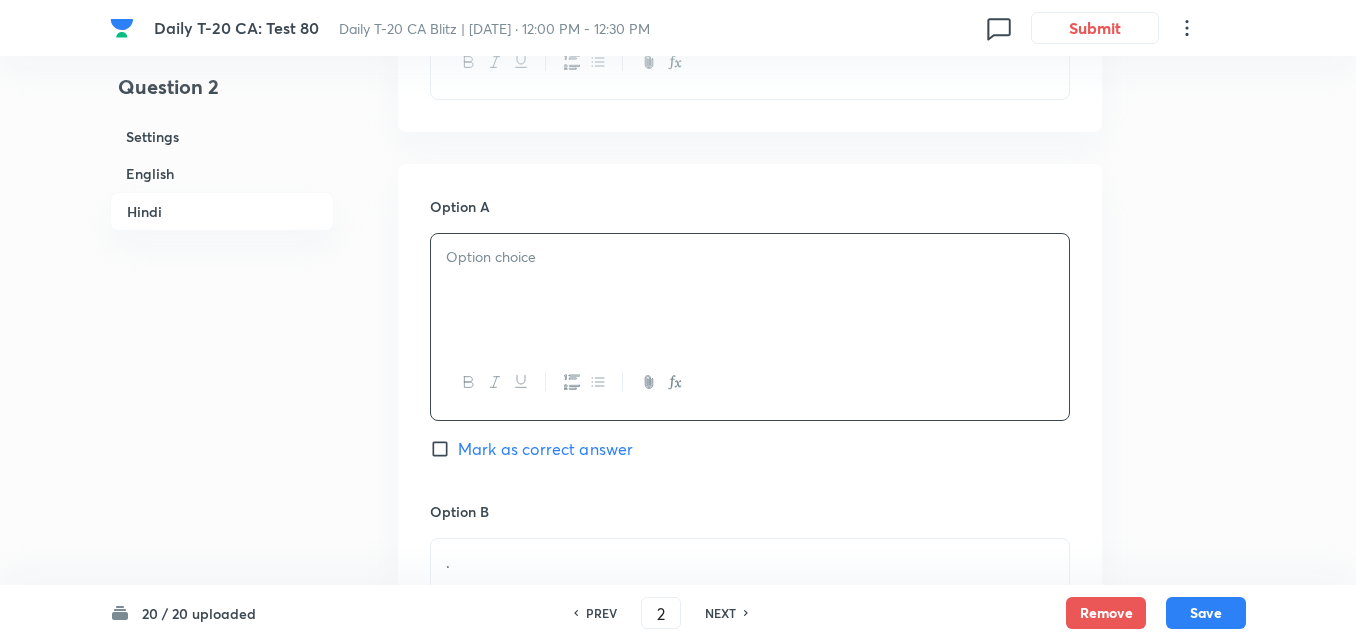 type 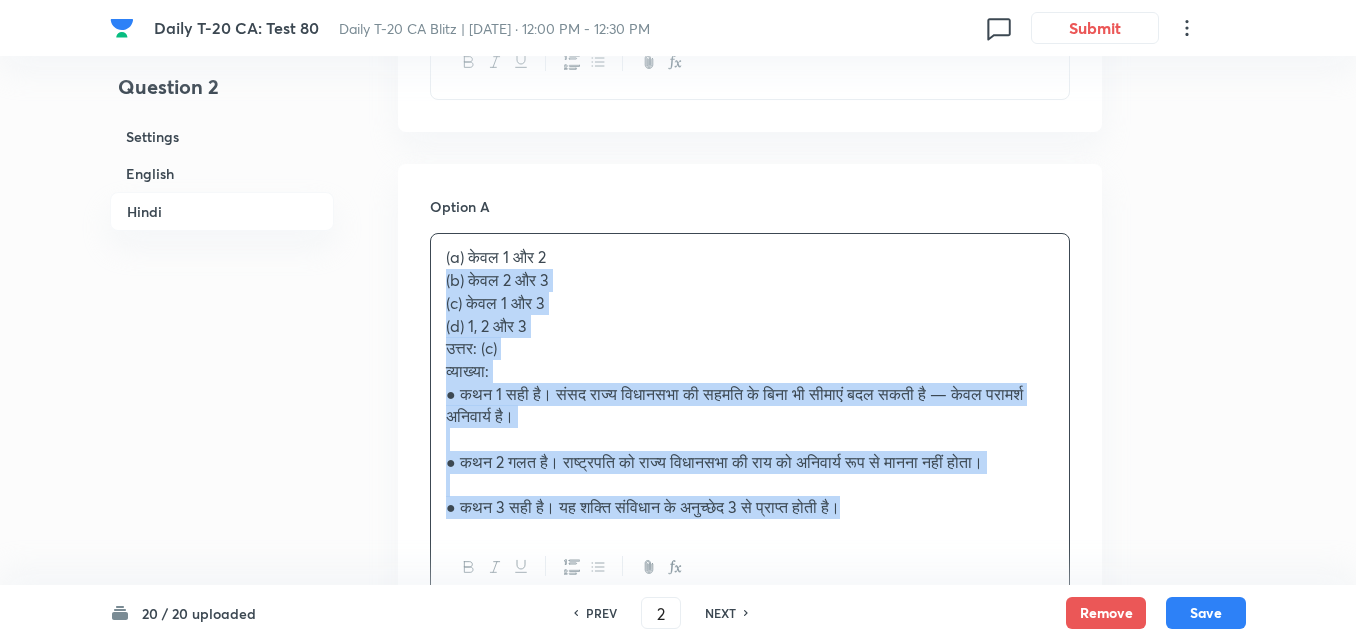 click on "Option A (a) केवल 1 और 2 (b) केवल 2 और 3 (c) केवल 1 और 3 (d) 1, 2 और 3 उत्तर: (c) व्याख्या: ●	कथन 1 सही है। संसद राज्य विधानसभा की सहमति के बिना भी सीमाएं बदल सकती है — केवल परामर्श अनिवार्य है। ●	कथन 2 गलत है। राष्ट्रपति को राज्य विधानसभा की राय को अनिवार्य रूप से मानना नहीं होता। ●	कथन 3 सही है। यह शक्ति संविधान के अनुच्छेद 3 से प्राप्त होती है। [PERSON_NAME] as correct answer Option B . [PERSON_NAME] as correct answer Option C . Marked as correct Option D . [PERSON_NAME] as correct answer" at bounding box center [750, 877] 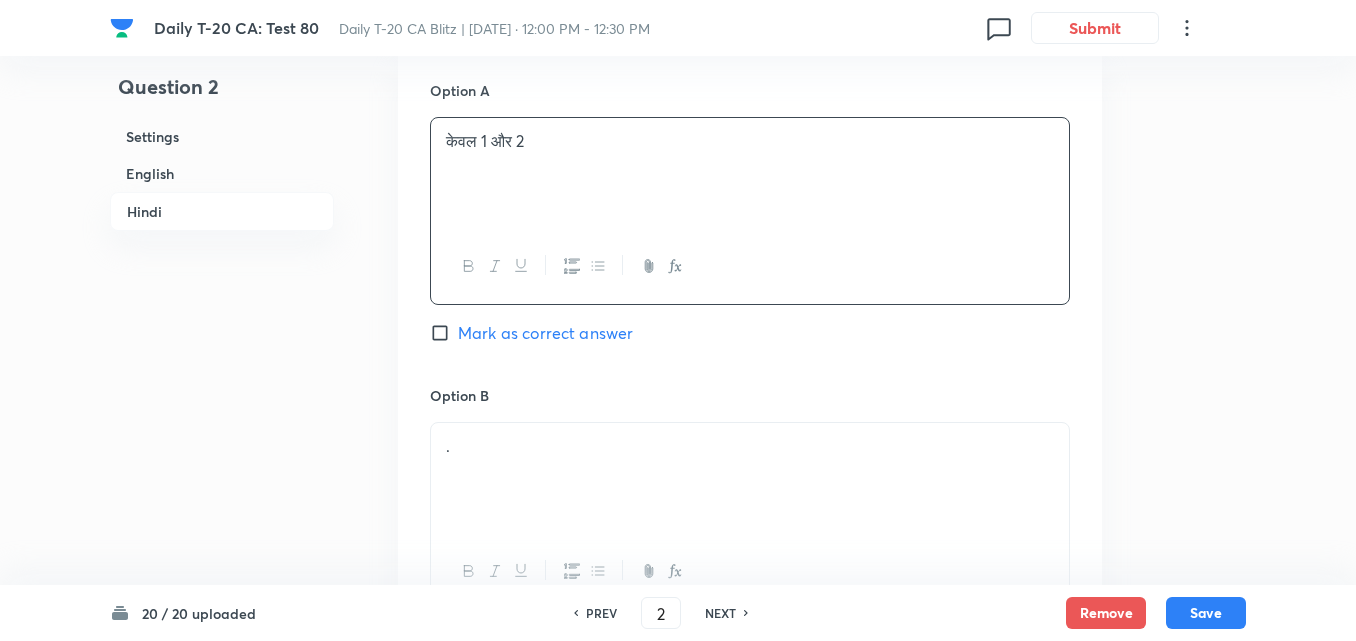scroll, scrollTop: 3716, scrollLeft: 0, axis: vertical 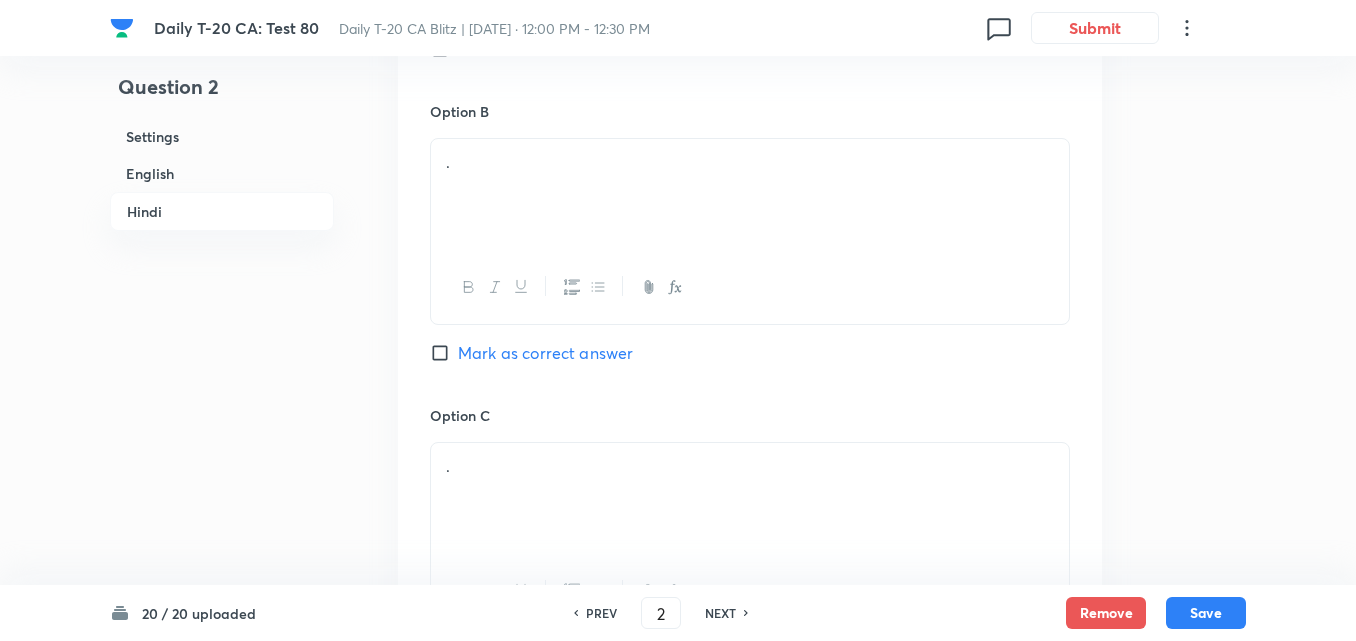 click on "." at bounding box center [750, 195] 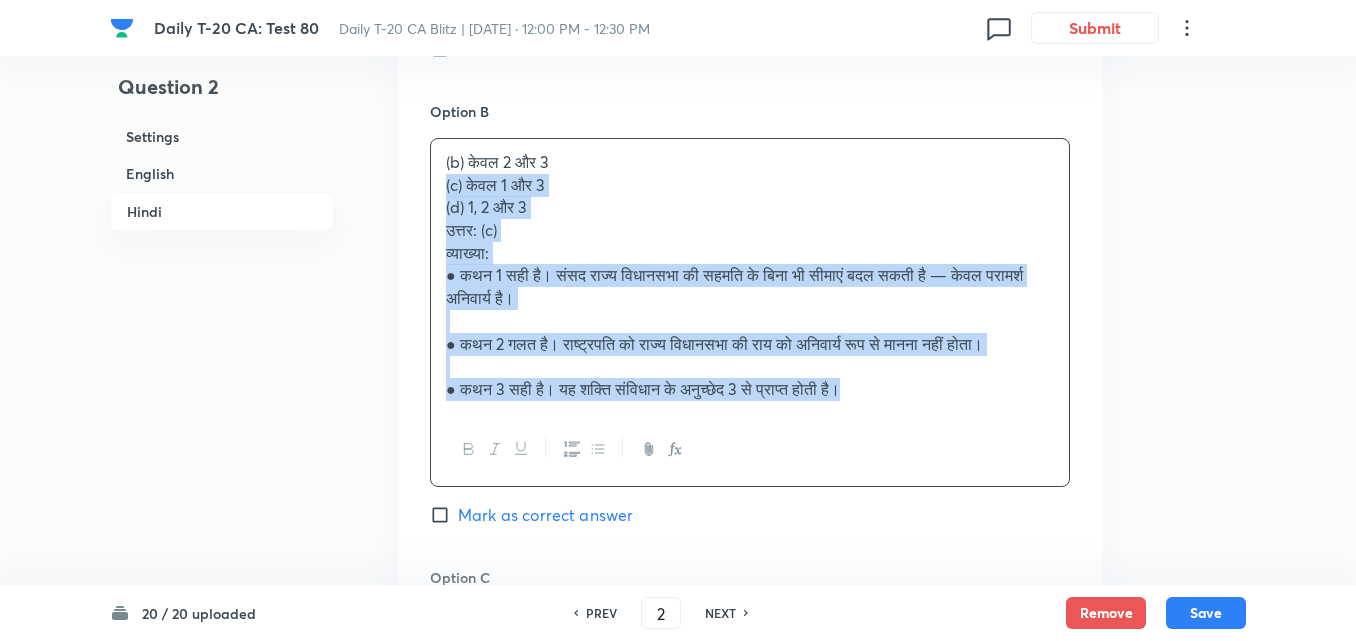 drag, startPoint x: 407, startPoint y: 229, endPoint x: 388, endPoint y: 228, distance: 19.026299 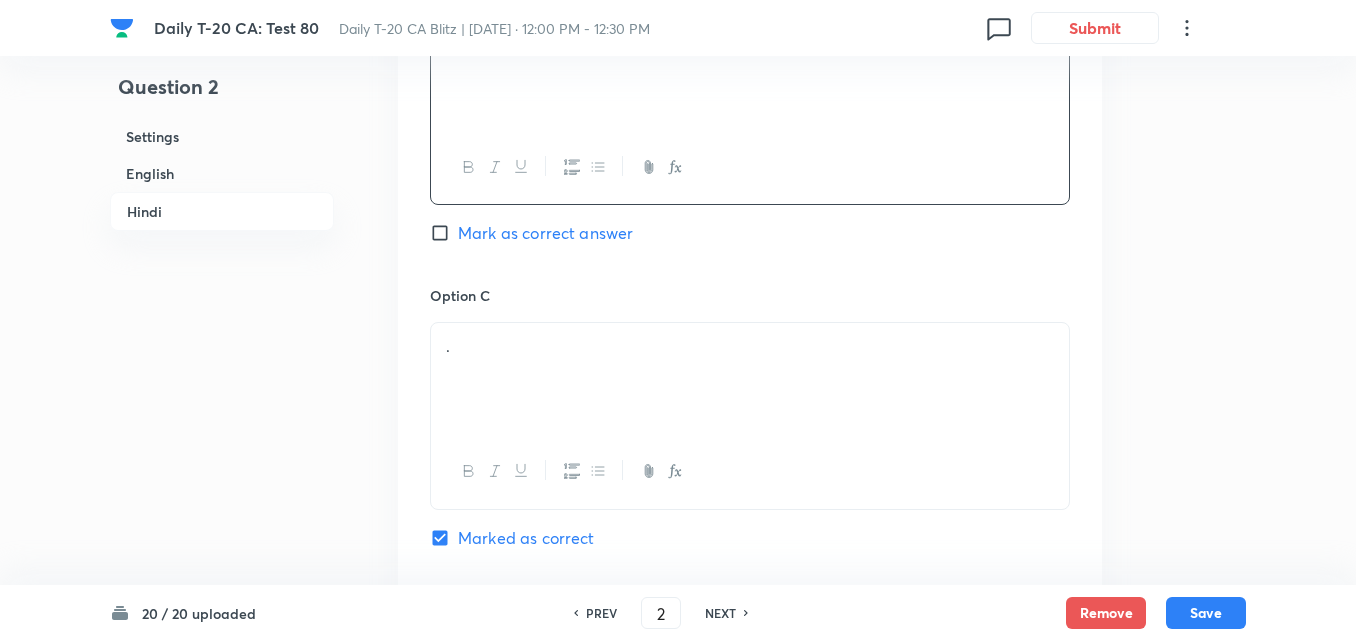 scroll, scrollTop: 4016, scrollLeft: 0, axis: vertical 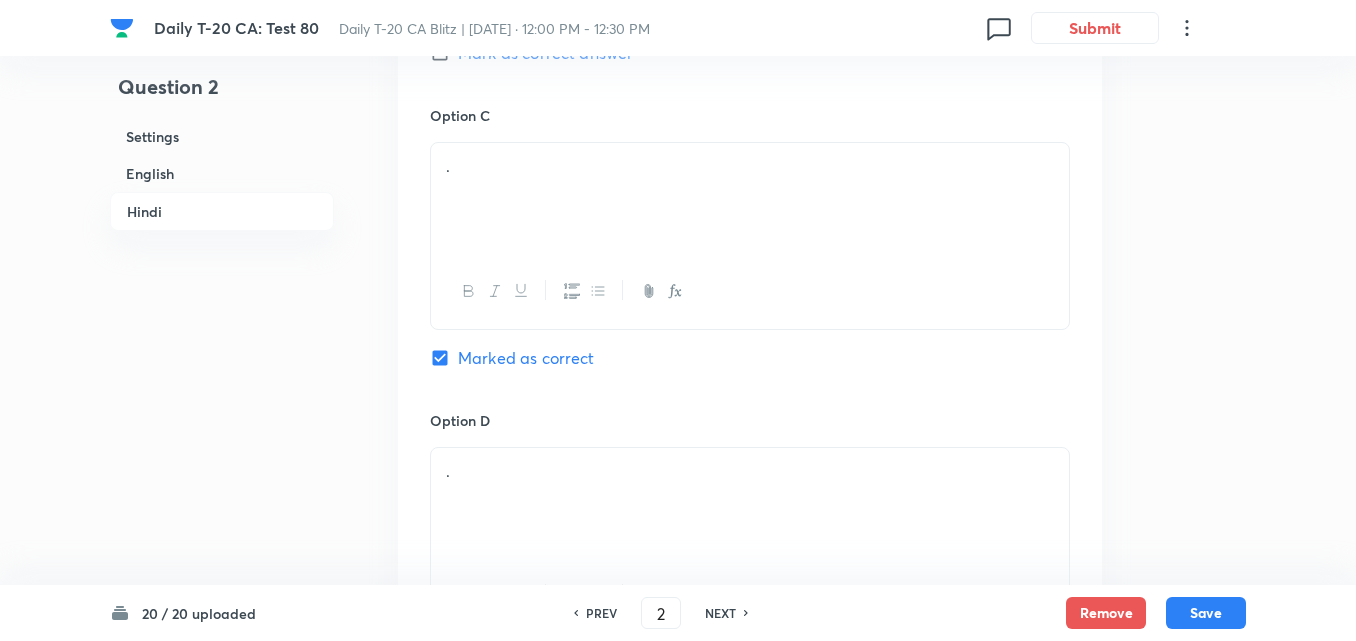 drag, startPoint x: 507, startPoint y: 284, endPoint x: 498, endPoint y: 258, distance: 27.513634 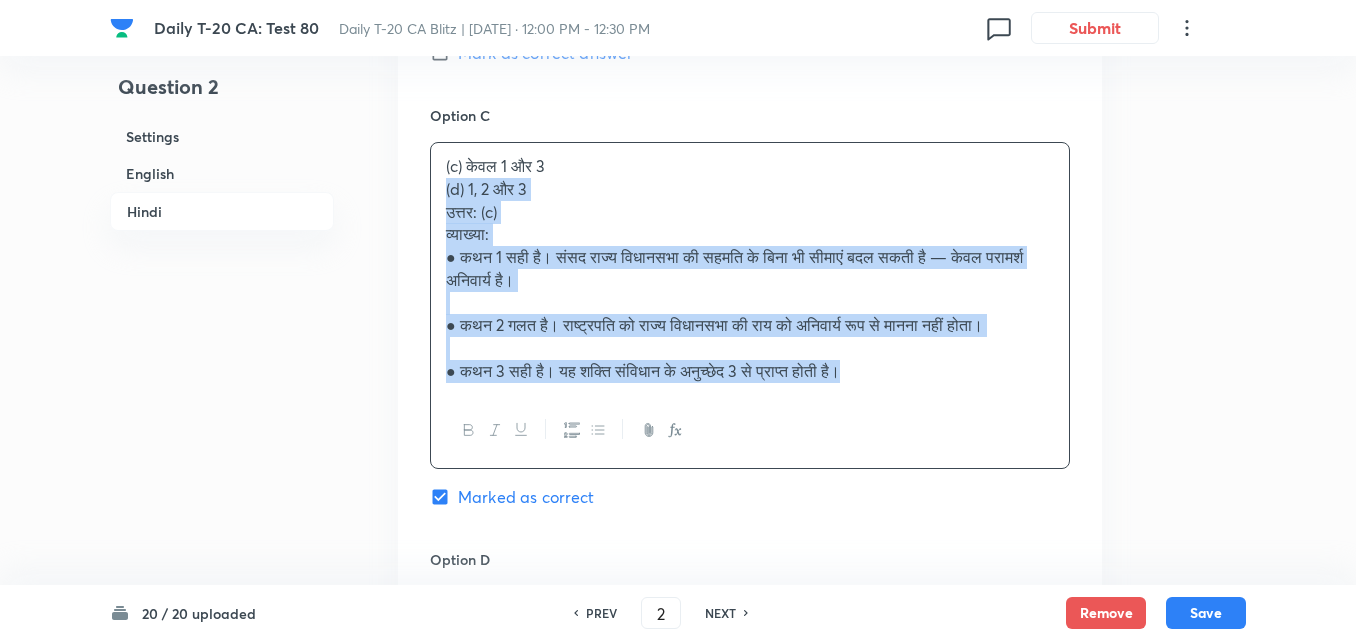 click on "Option A केवल 1 और 2 Mark as correct answer Option B केवल 2 और 3 Mark as correct answer Option C (c) केवल 1 और 3 (d) 1, 2 और 3 उत्तर: (c) व्याख्या: ●	कथन 1 सही है। संसद राज्य विधानसभा की सहमति के बिना भी सीमाएं बदल सकती है — केवल परामर्श अनिवार्य है। ●	कथन 2 गलत है। राष्ट्रपति को राज्य विधानसभा की राय को अनिवार्य रूप से मानना नहीं होता। ●	कथन 3 सही है। यह शक्ति संविधान के अनुच्छेद 3 से प्राप्त होती है। Marked as correct Option D . [PERSON_NAME] as correct answer" at bounding box center [750, 154] 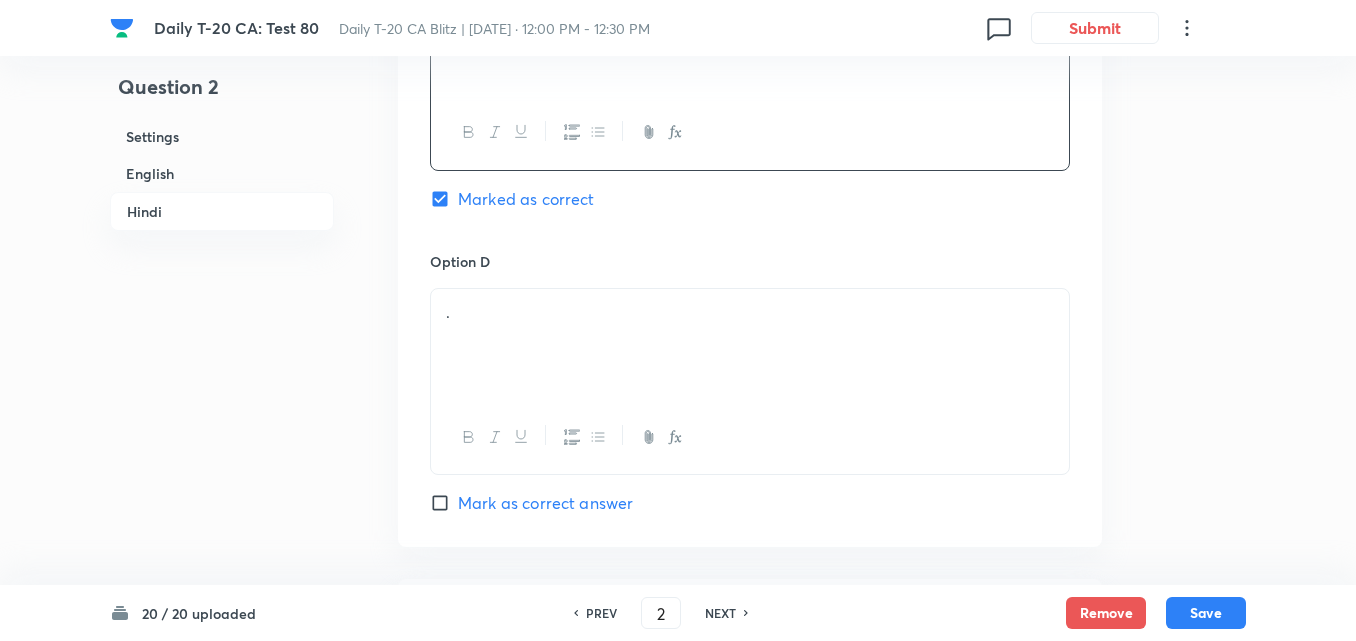 scroll, scrollTop: 4216, scrollLeft: 0, axis: vertical 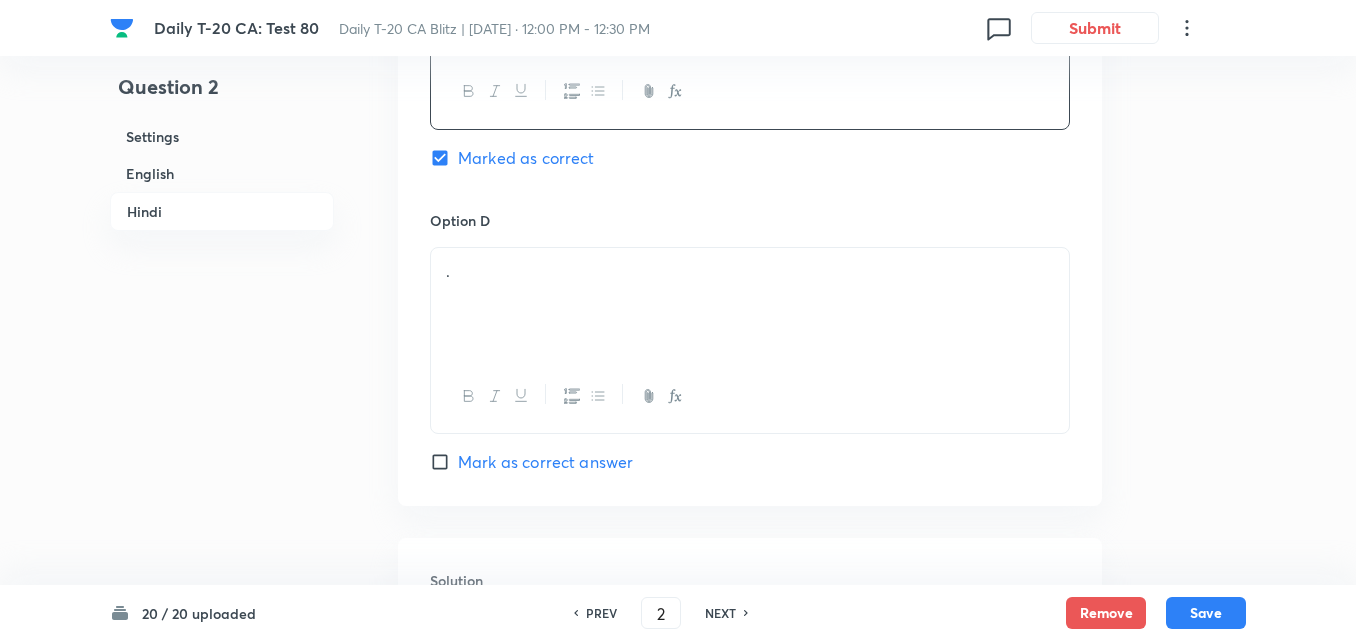 click on "." at bounding box center [750, 304] 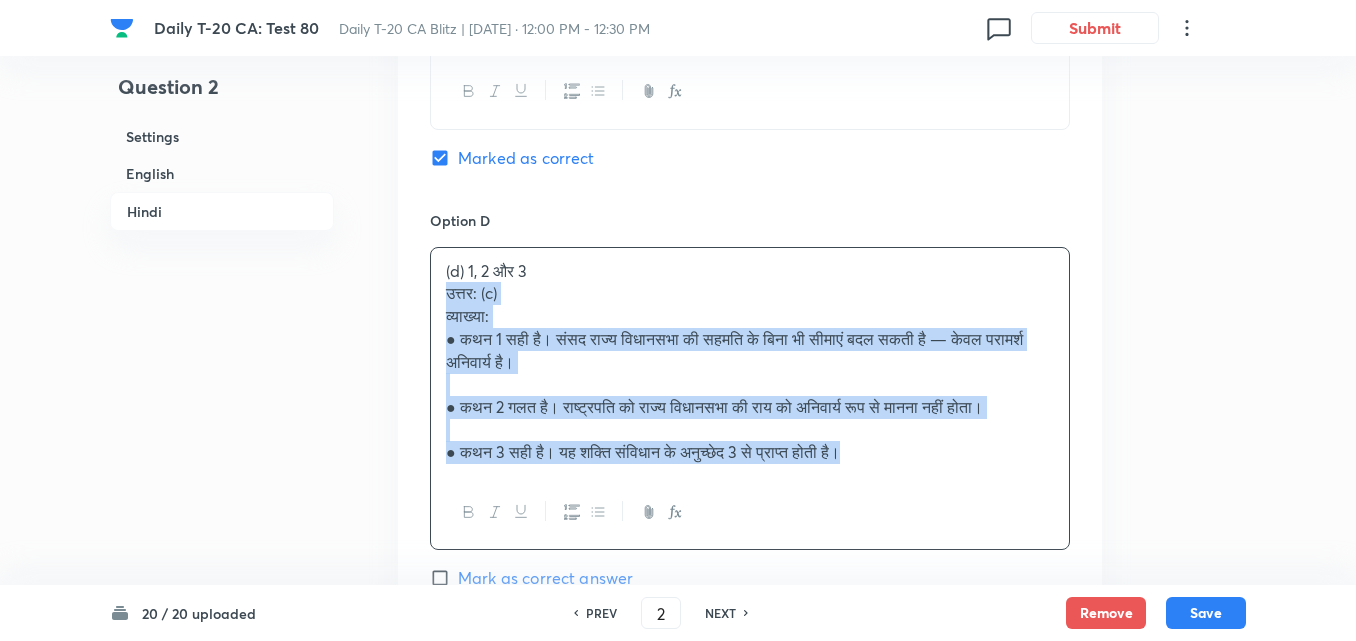 drag, startPoint x: 446, startPoint y: 339, endPoint x: 418, endPoint y: 338, distance: 28.01785 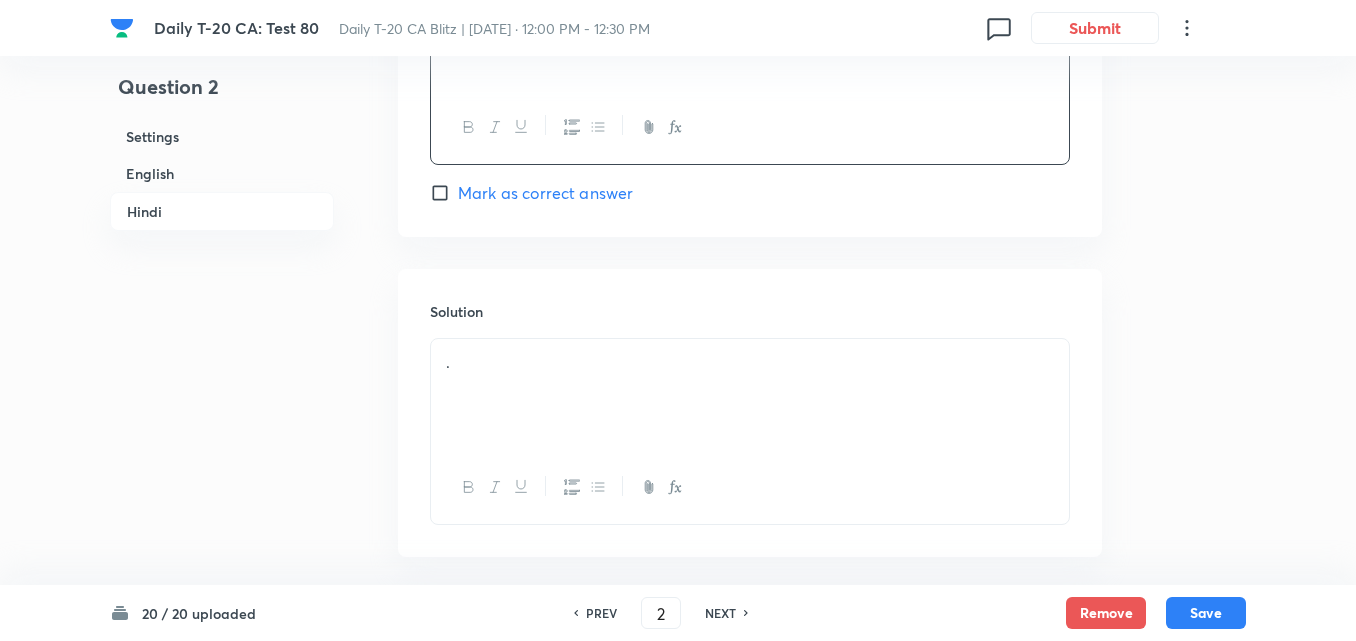 scroll, scrollTop: 4623, scrollLeft: 0, axis: vertical 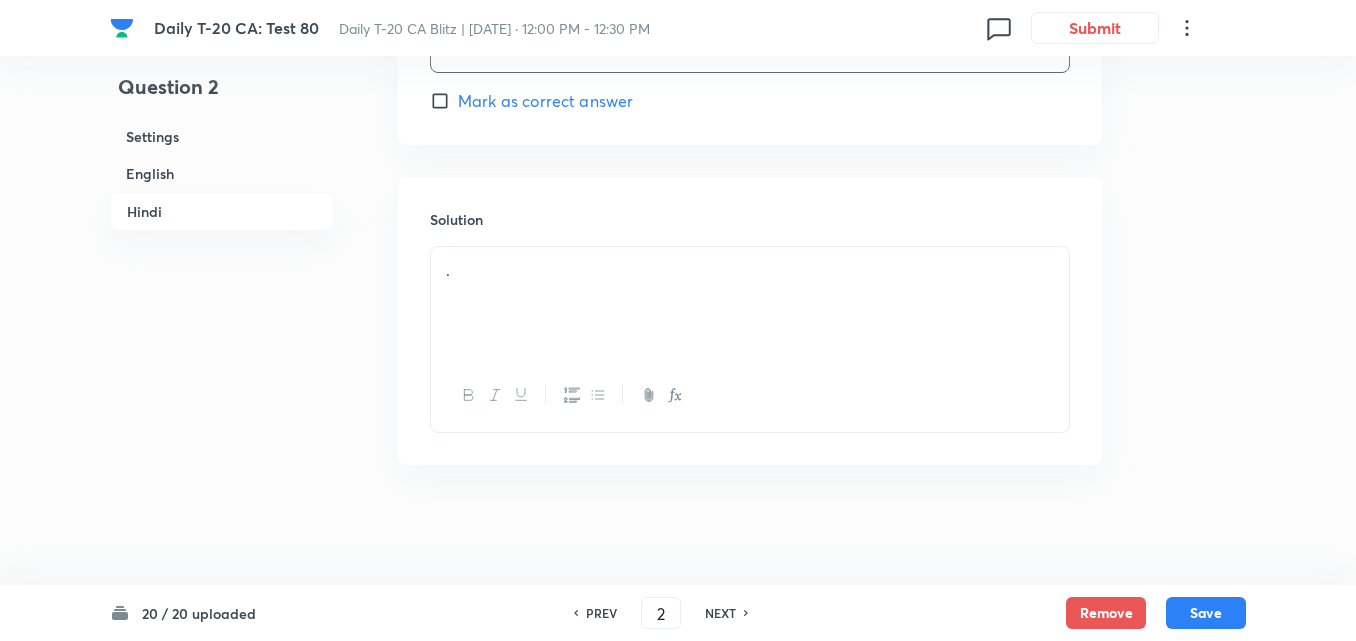 click on "." at bounding box center [750, 270] 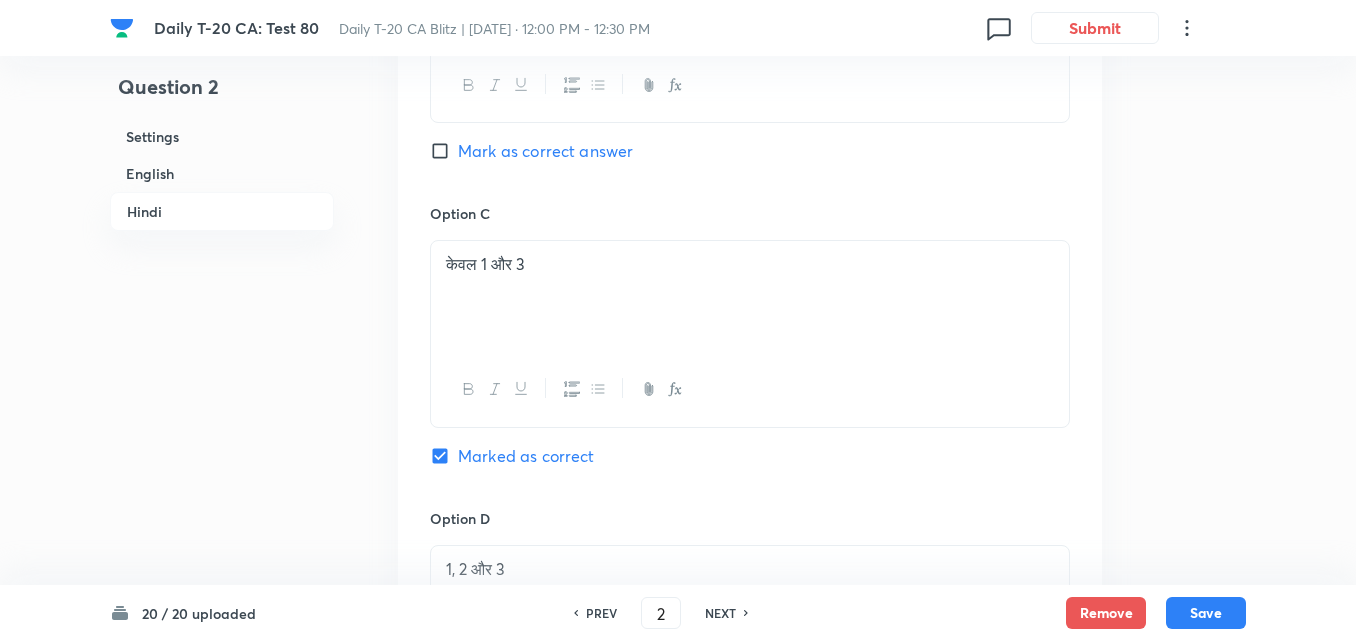 scroll, scrollTop: 3823, scrollLeft: 0, axis: vertical 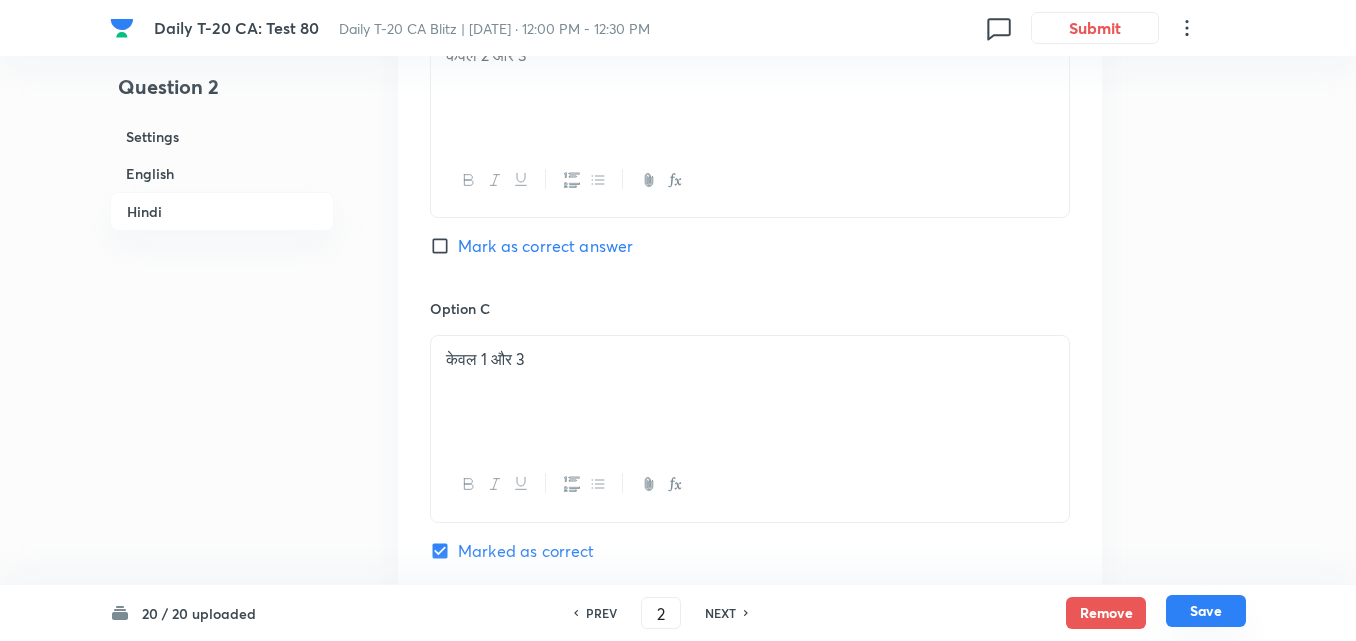 click on "Save" at bounding box center (1206, 611) 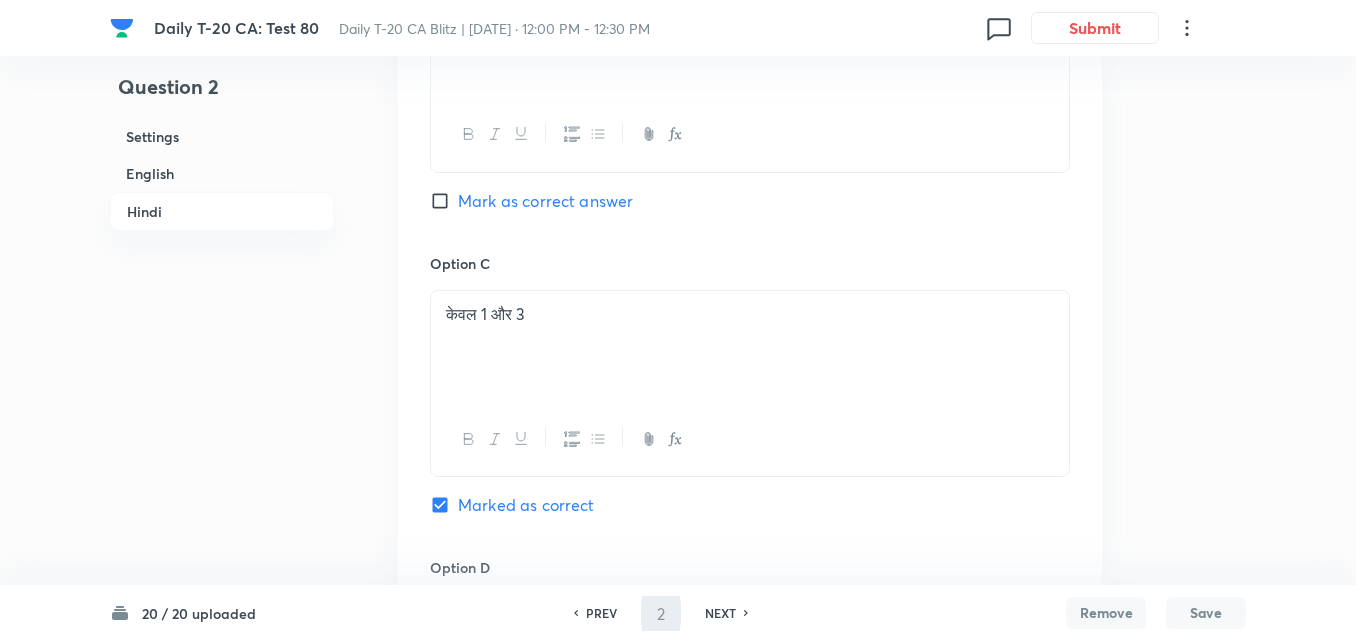 type on "3" 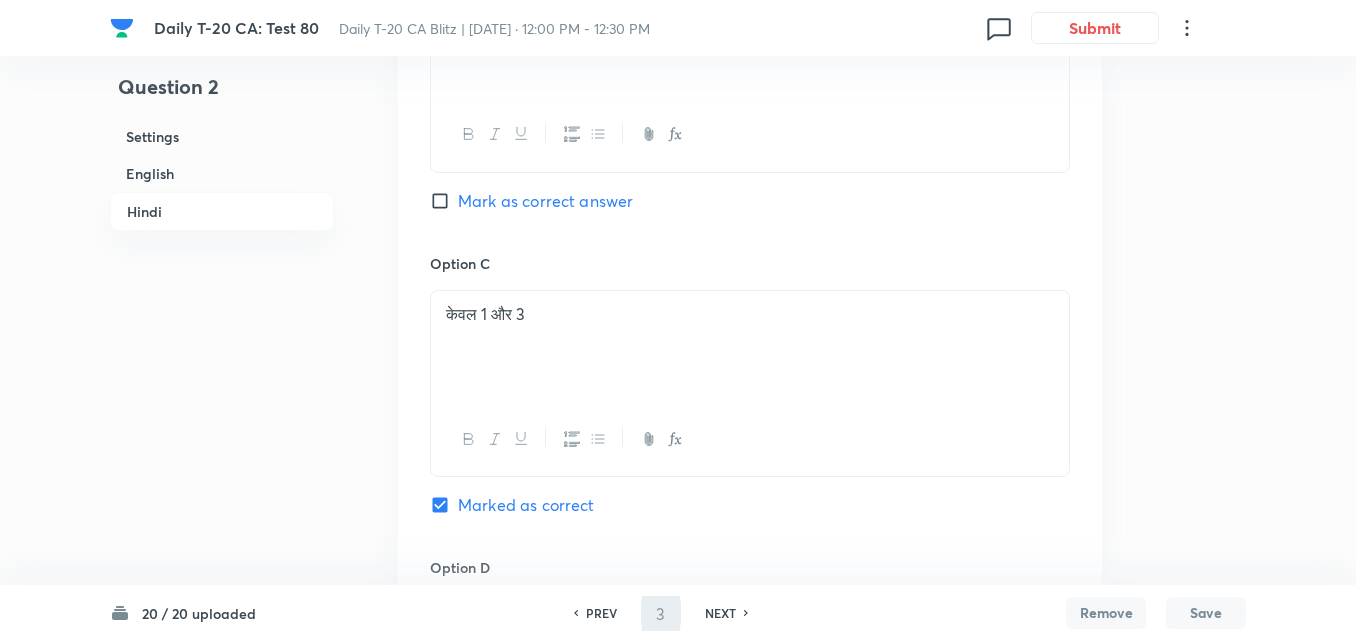 checkbox on "false" 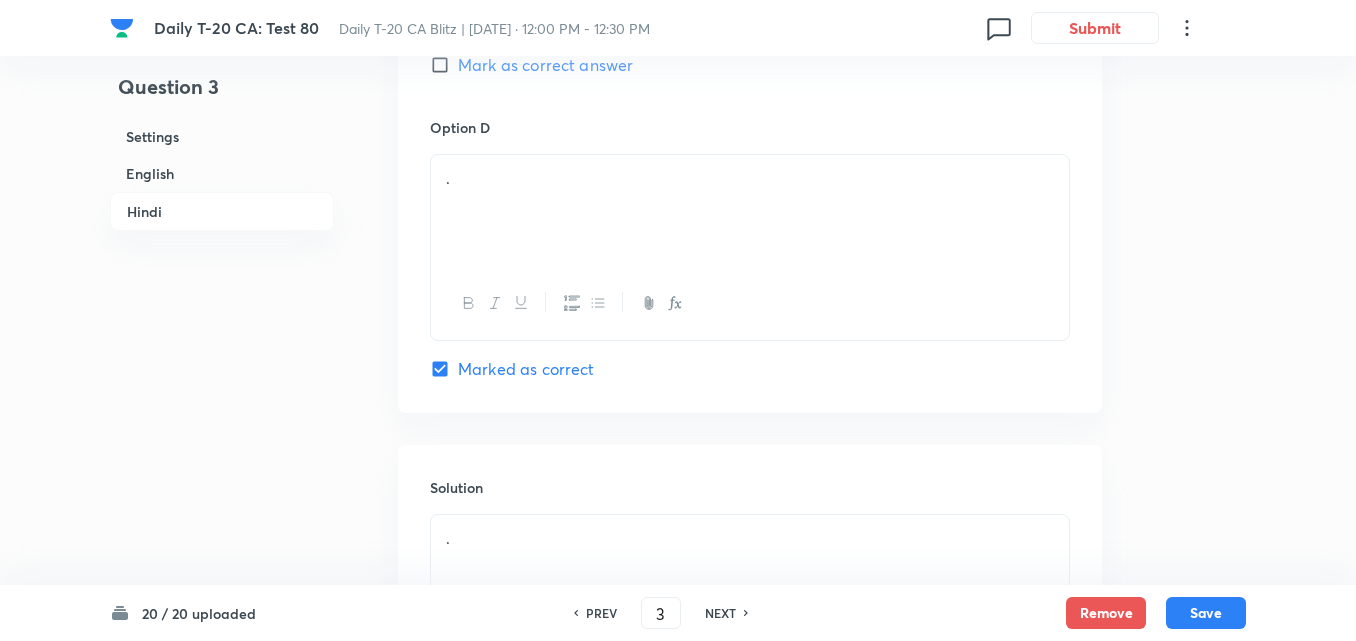 click on "English" at bounding box center (222, 173) 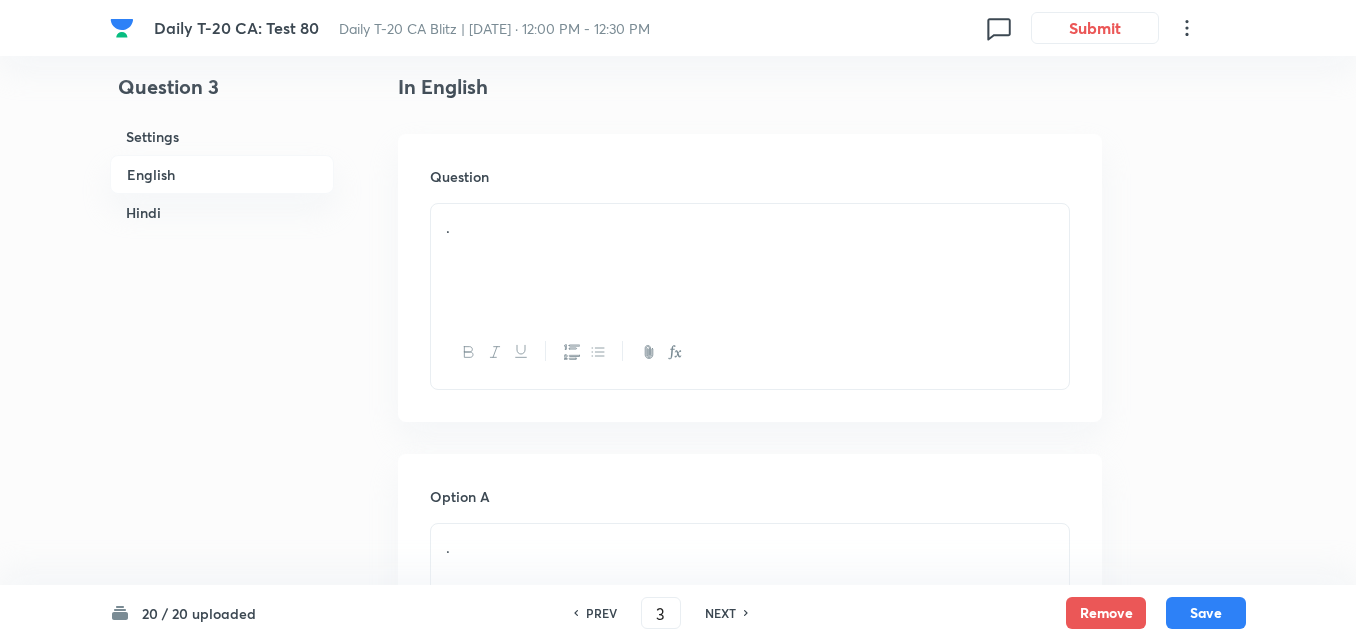 click on "." at bounding box center (750, 260) 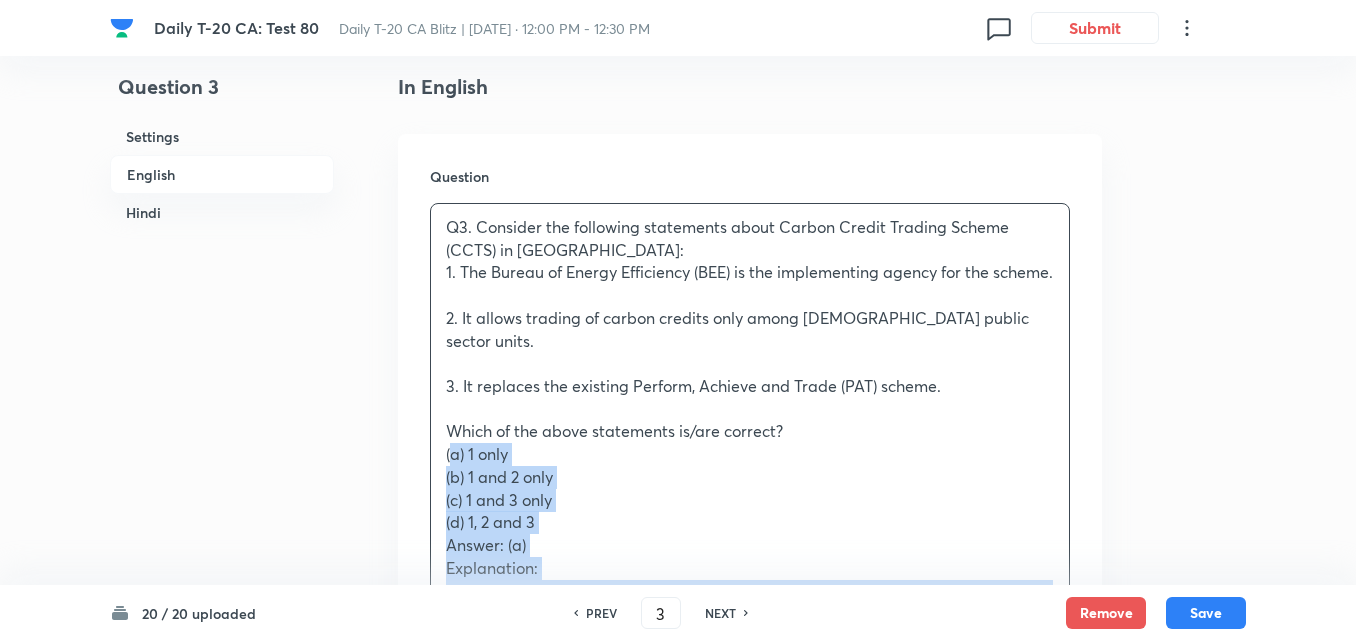 click on "Question Q3. Consider the following statements about Carbon Credit Trading Scheme (CCTS) in In[GEOGRAPHIC_DATA]1.	The Bureau of Energy Efficiency (BEE) is the implementing agency for the scheme. 2.	It allows trading of carbon credits only among In[DEMOGRAPHIC_DATA]ublic sector units. 3.	It replaces the existing Perform, Achieve and Trade (PAT) scheme. Which of the above statements is/are correct?  (a) 1 only  (b) 1 and 2 only  (c) 1 and 3 only  (d) 1, 2 and 3 Answer: (a) Explanation: ●	Statement 1: Correct. The Bureau of Energy Efficiency (BEE) has been designated as the administrator of the Carbon Credit Trading Scheme under the Energy Conservation Act. ●	Statement 2: Incorrect. The scheme is open to both public and private entities, not limited to PSUs. ●	Statement 3: Incorrect. The scheme is complementary, not a replacement of PAT. ________________________________________ 3.	यह योजना मौजूदा PAT (Perform, Achieve and Trade) योजना का स्थान लेती है।" at bounding box center (750, 768) 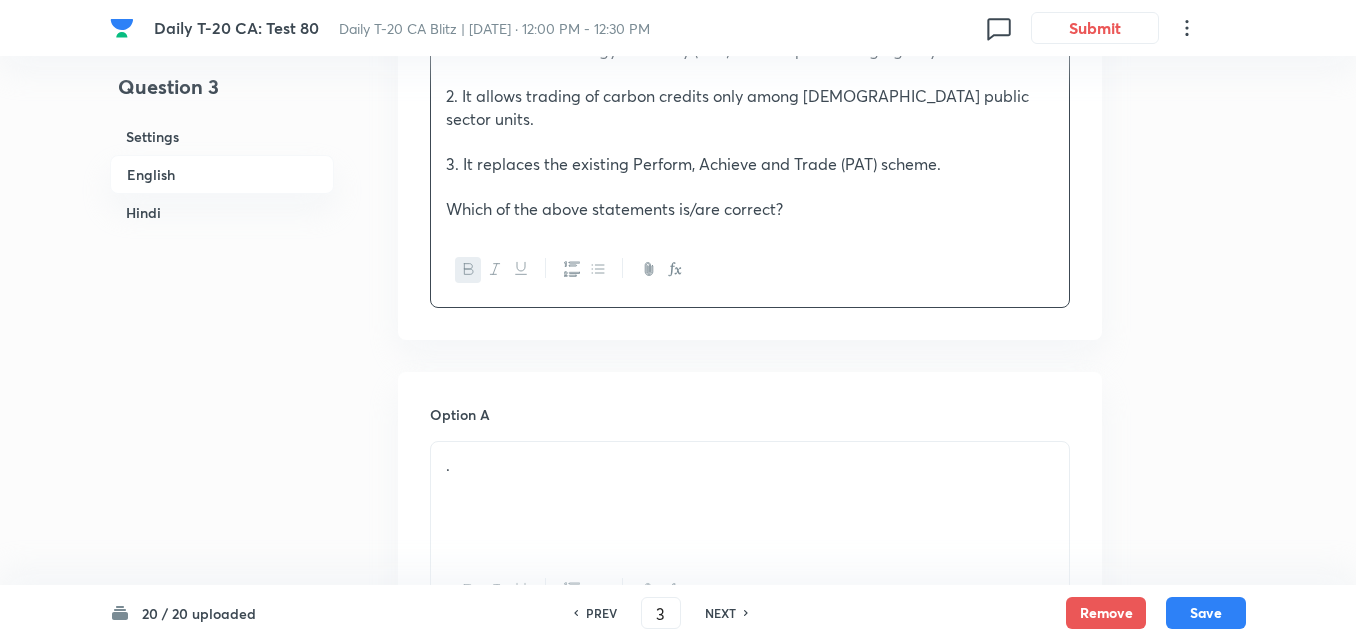 scroll, scrollTop: 1016, scrollLeft: 0, axis: vertical 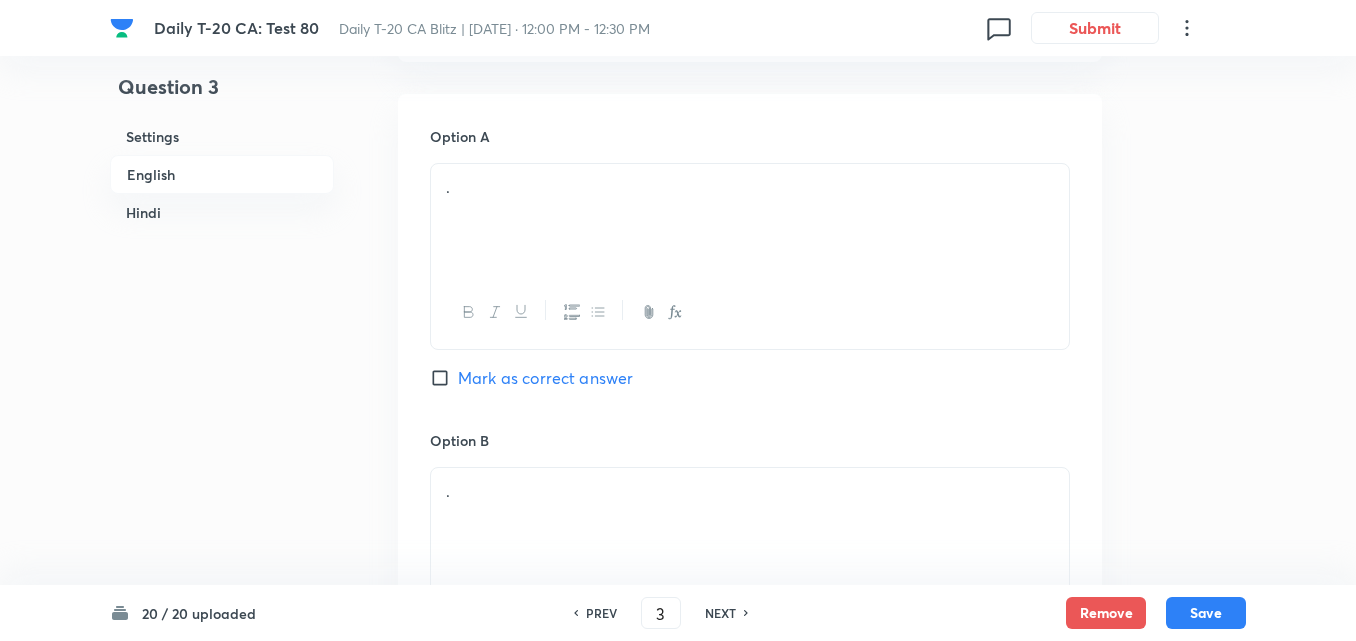click on "." at bounding box center (750, 220) 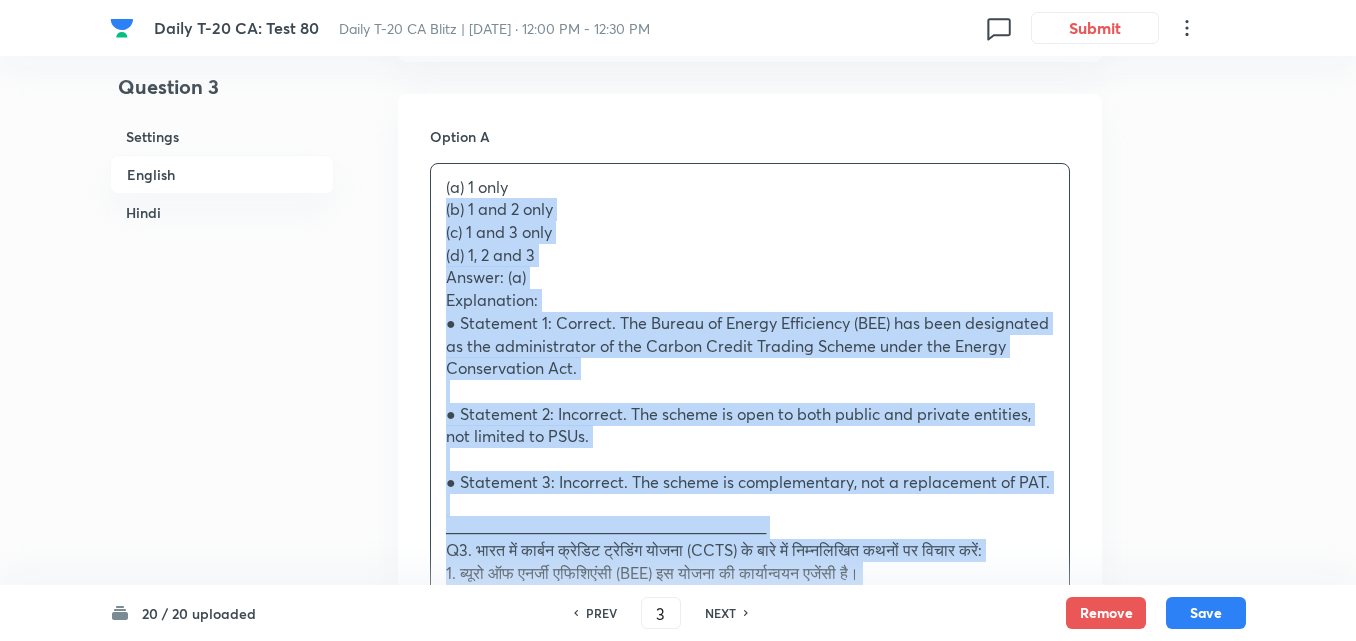 drag, startPoint x: 450, startPoint y: 204, endPoint x: 430, endPoint y: 210, distance: 20.880613 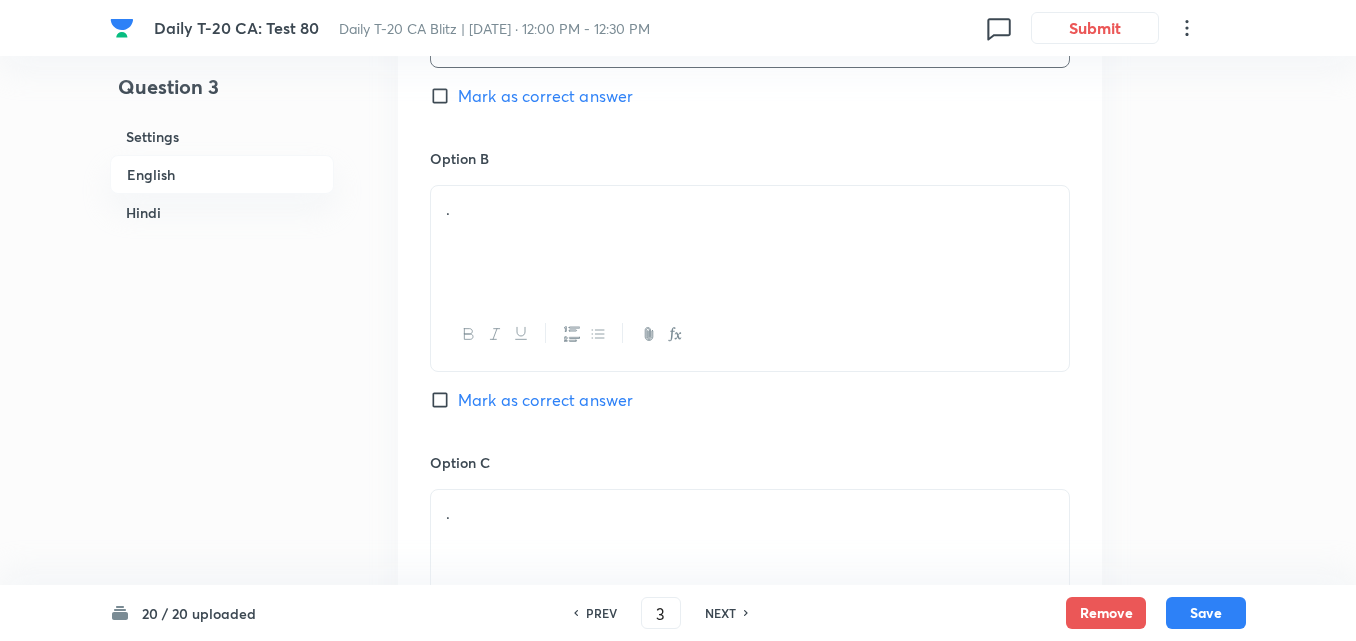 scroll, scrollTop: 1316, scrollLeft: 0, axis: vertical 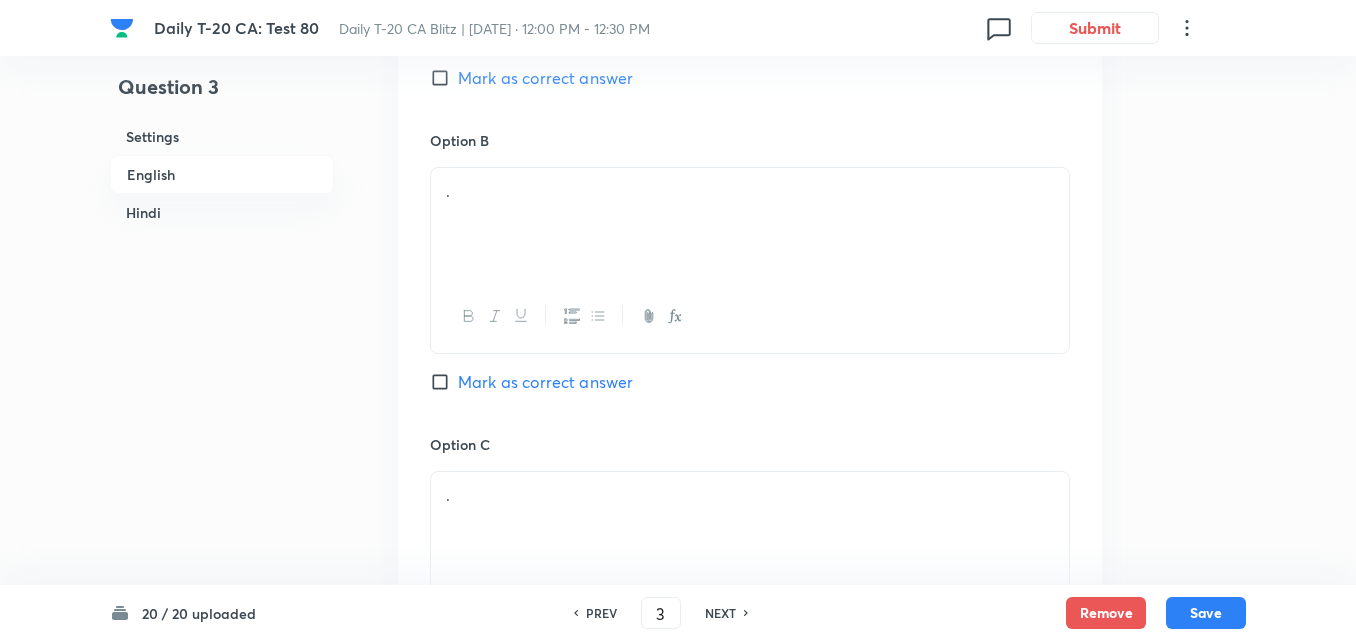 click on "." at bounding box center [750, 224] 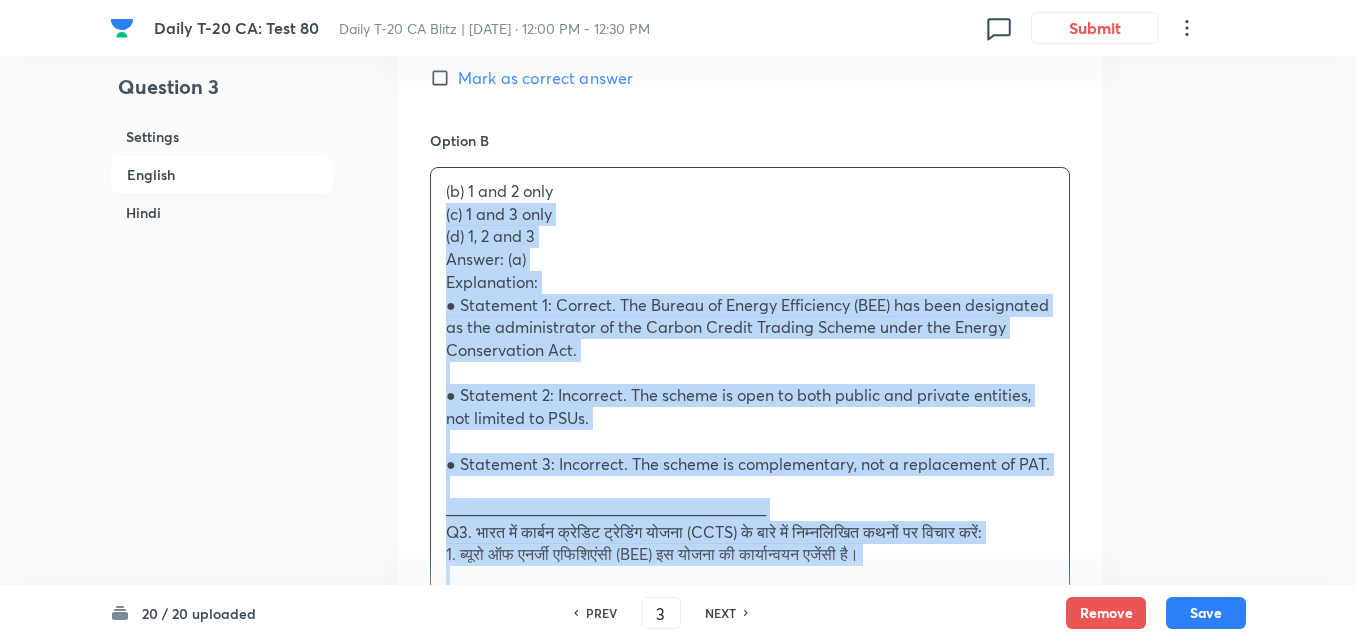 drag, startPoint x: 439, startPoint y: 227, endPoint x: 419, endPoint y: 224, distance: 20.22375 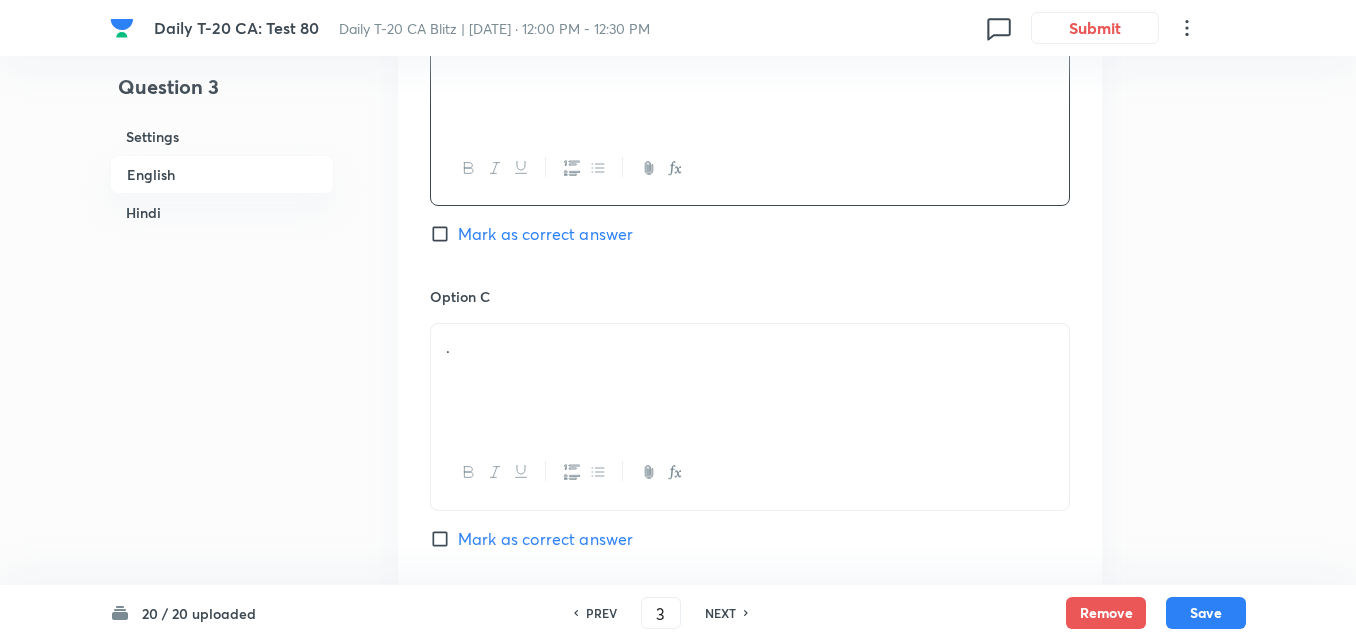 scroll, scrollTop: 1616, scrollLeft: 0, axis: vertical 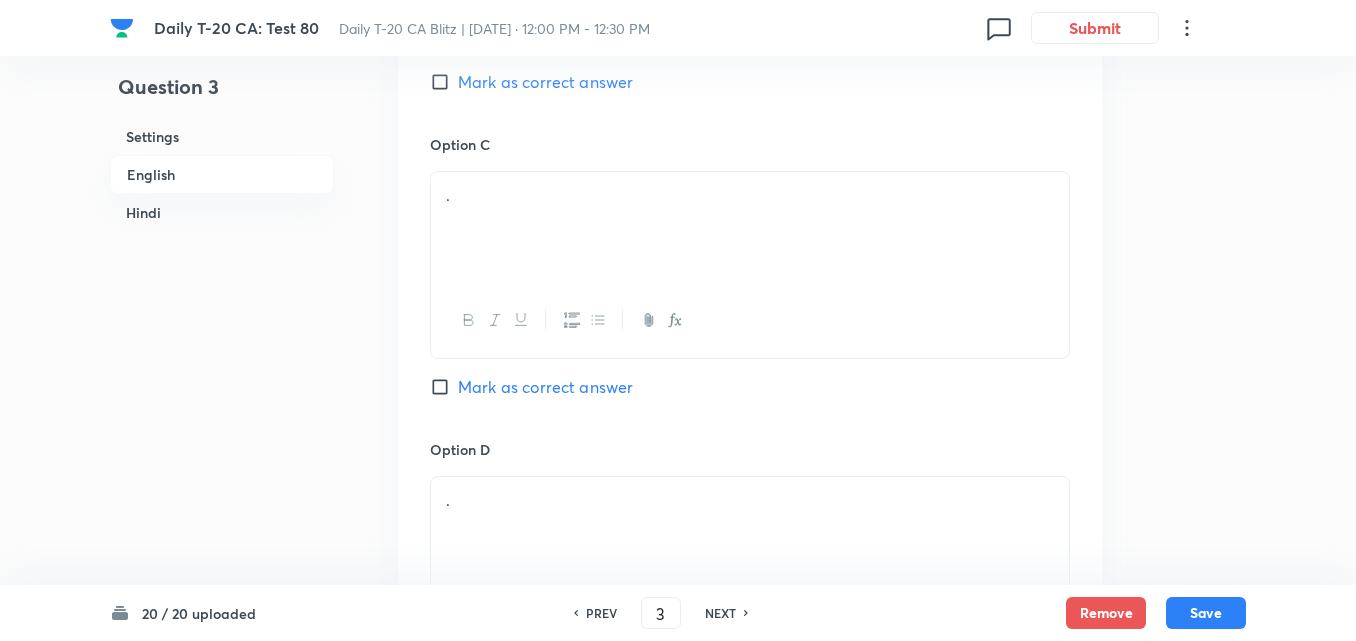 click on "." at bounding box center [750, 195] 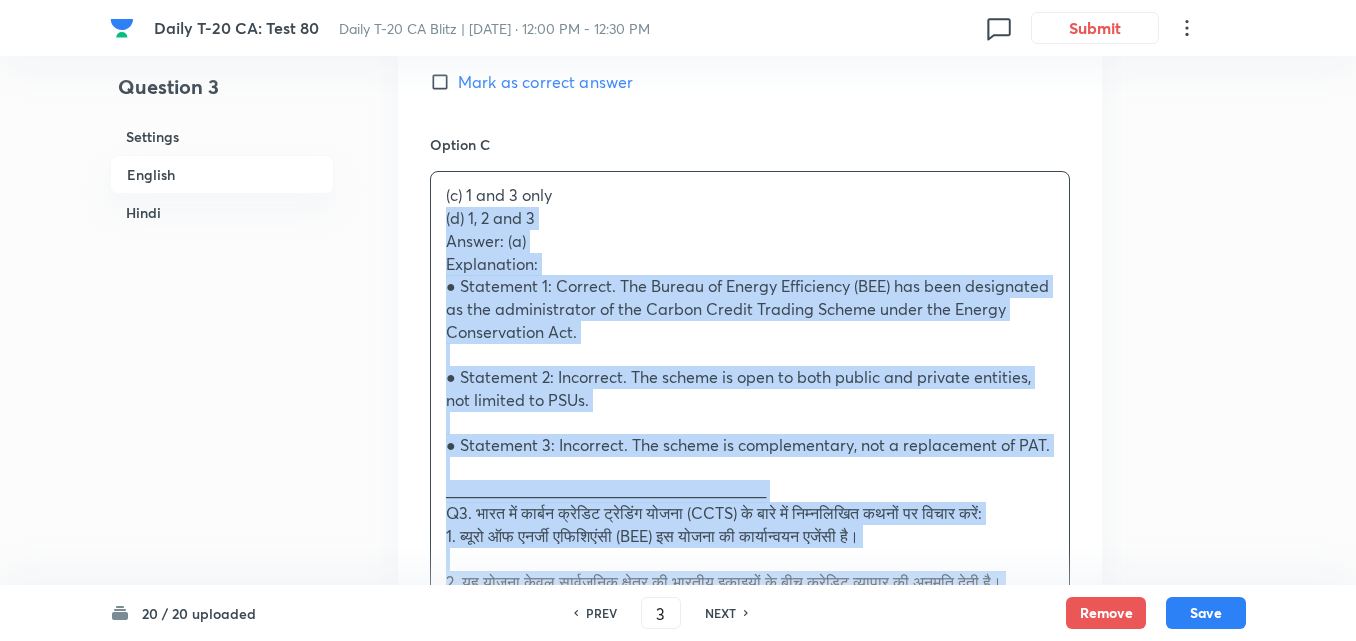 drag, startPoint x: 432, startPoint y: 222, endPoint x: 410, endPoint y: 214, distance: 23.409399 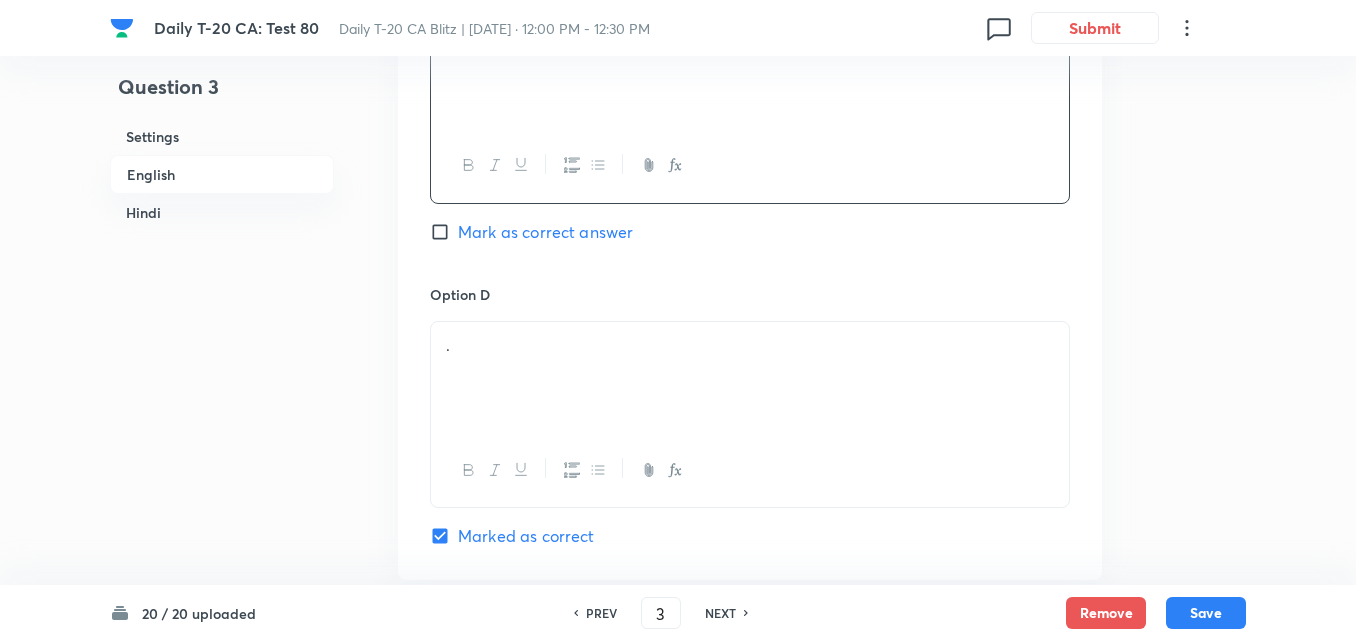 scroll, scrollTop: 1916, scrollLeft: 0, axis: vertical 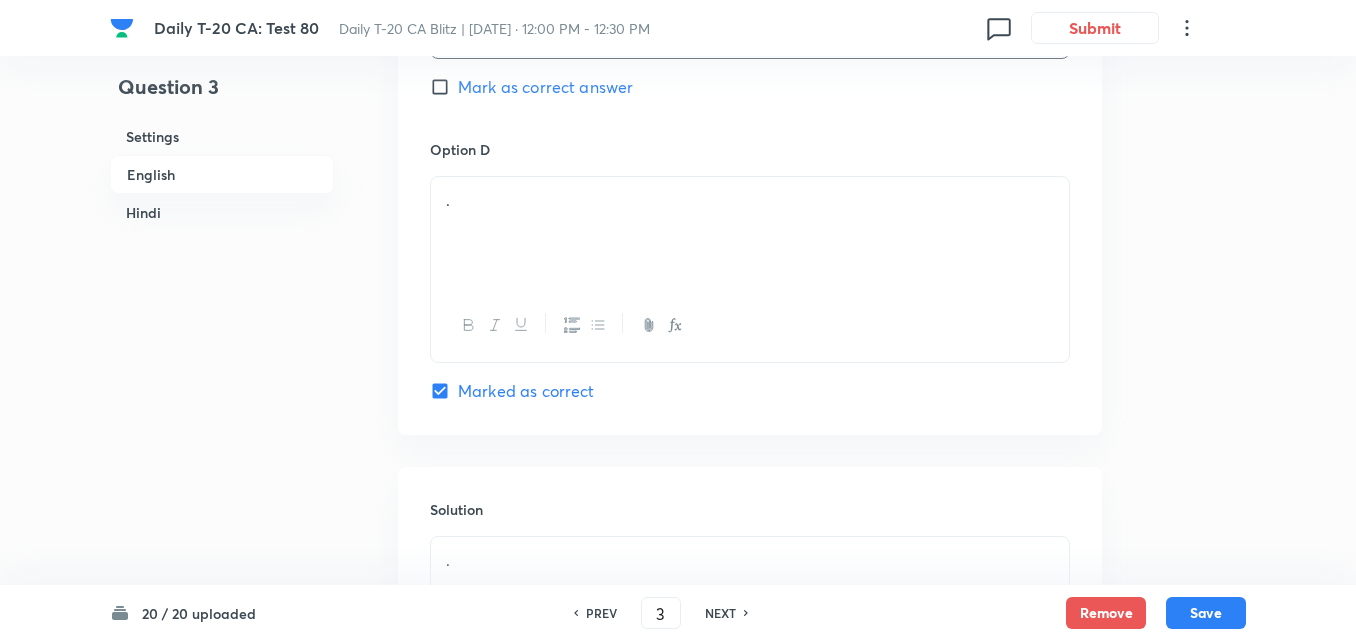 drag, startPoint x: 522, startPoint y: 256, endPoint x: 514, endPoint y: 248, distance: 11.313708 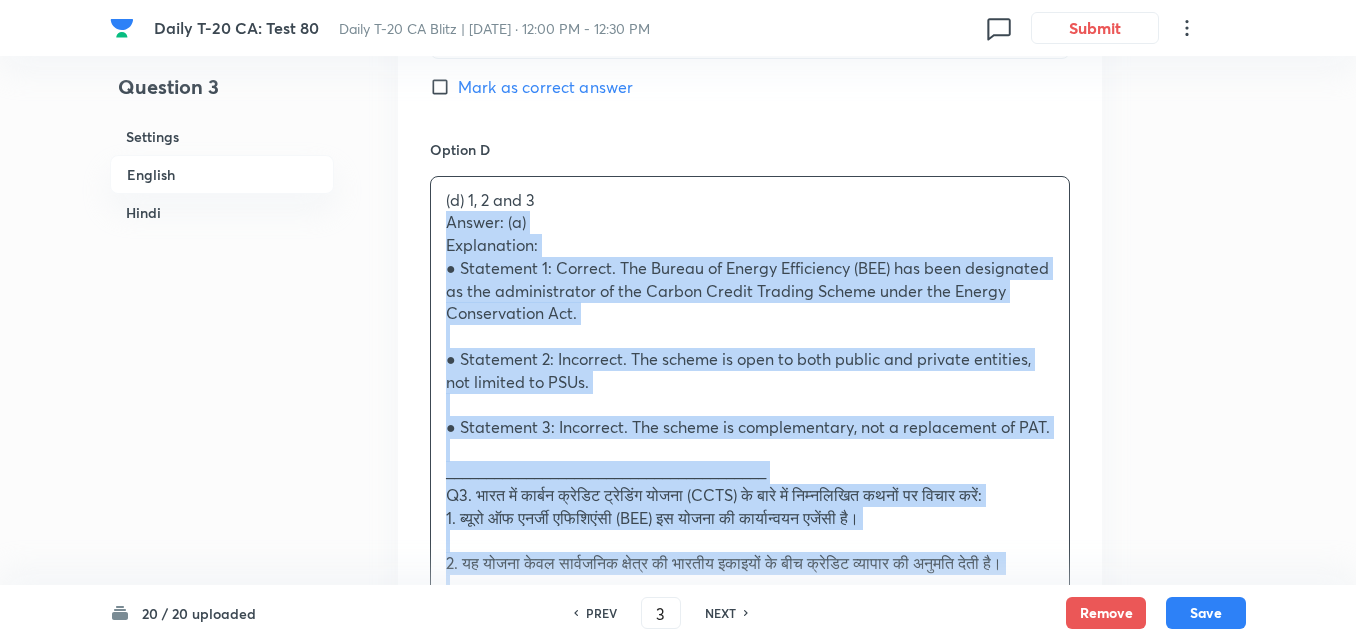drag, startPoint x: 424, startPoint y: 225, endPoint x: 388, endPoint y: 238, distance: 38.27532 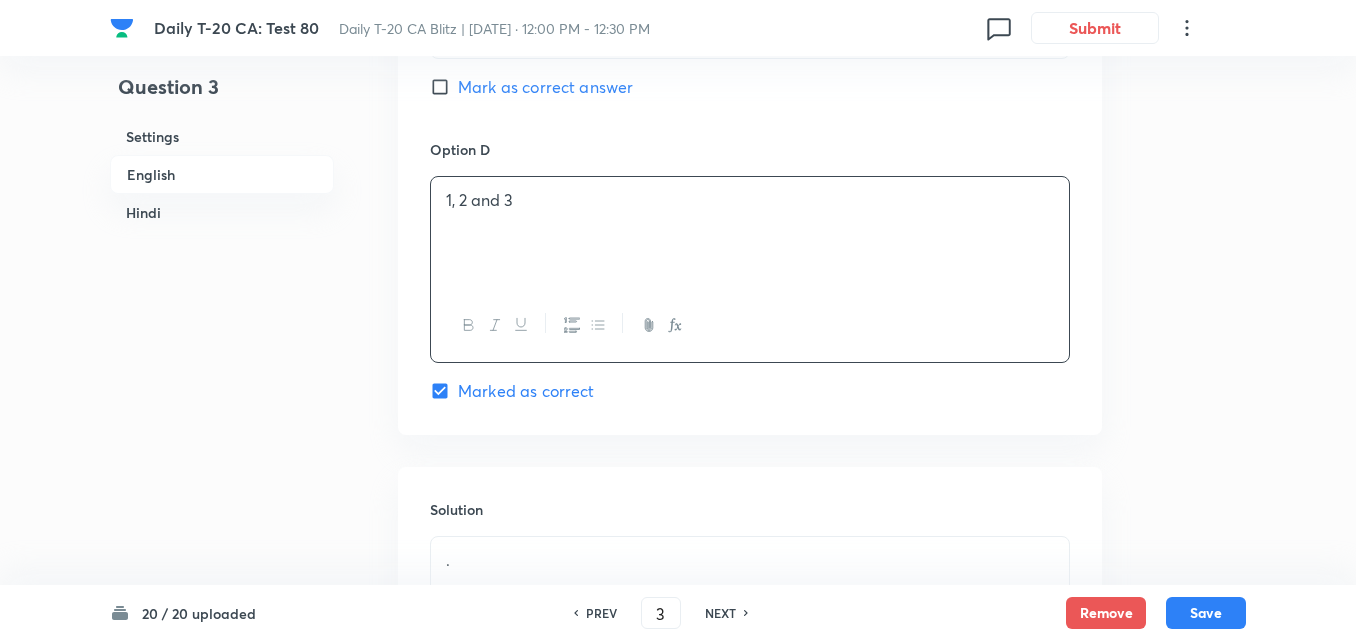 scroll, scrollTop: 2316, scrollLeft: 0, axis: vertical 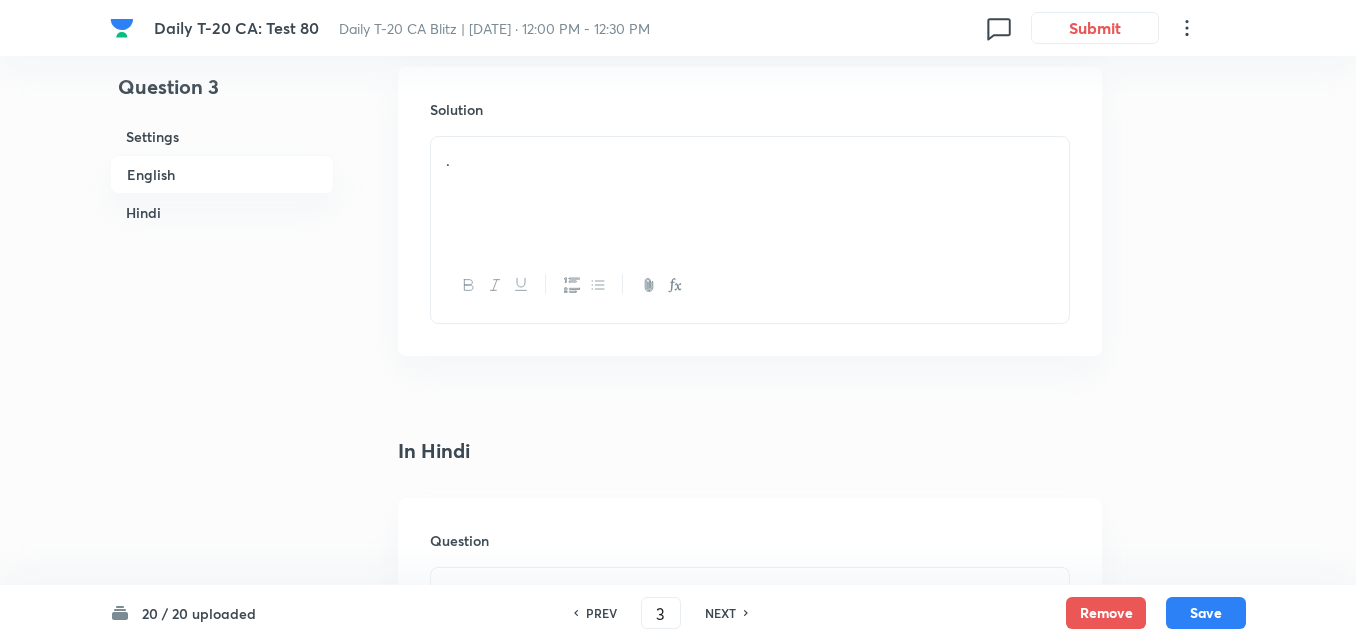 click on "." at bounding box center [750, 193] 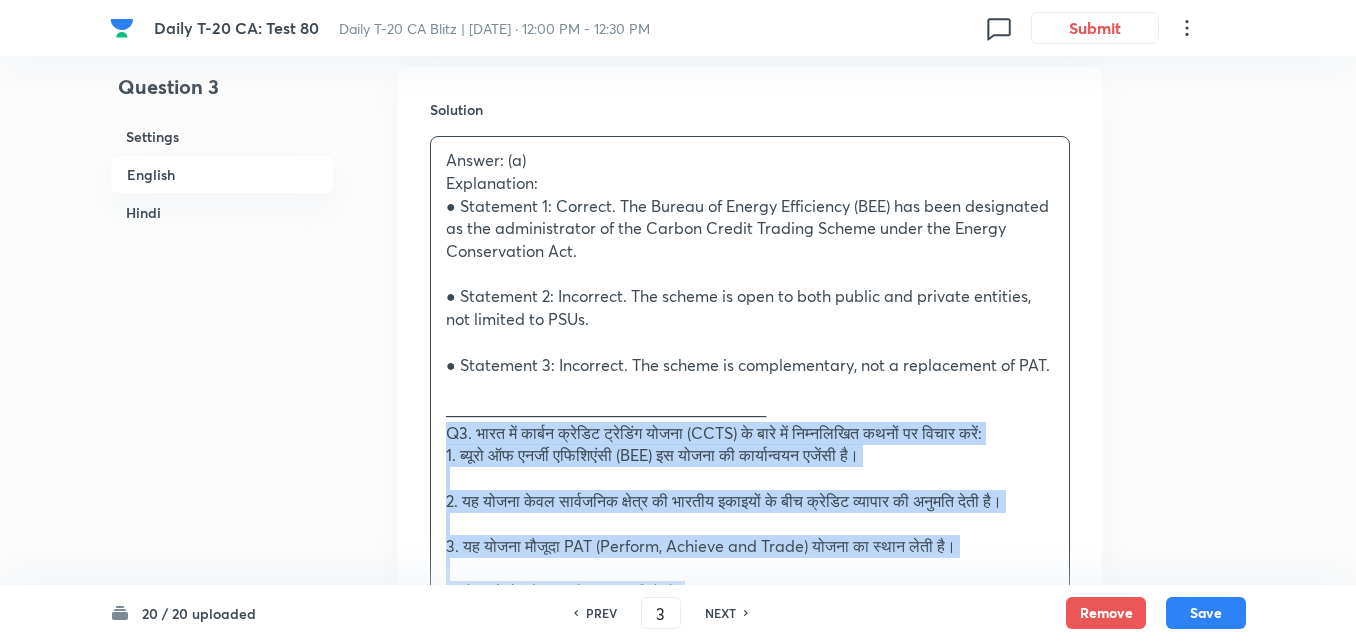 drag, startPoint x: 440, startPoint y: 435, endPoint x: 429, endPoint y: 439, distance: 11.7046995 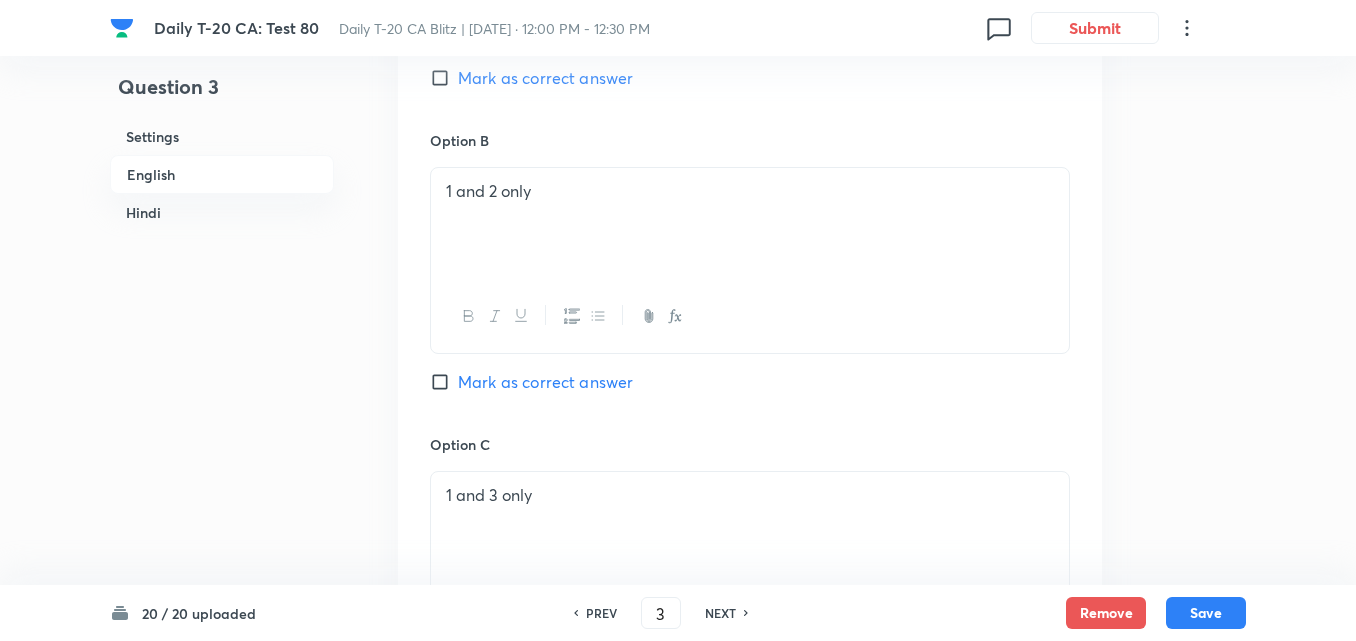 scroll, scrollTop: 1216, scrollLeft: 0, axis: vertical 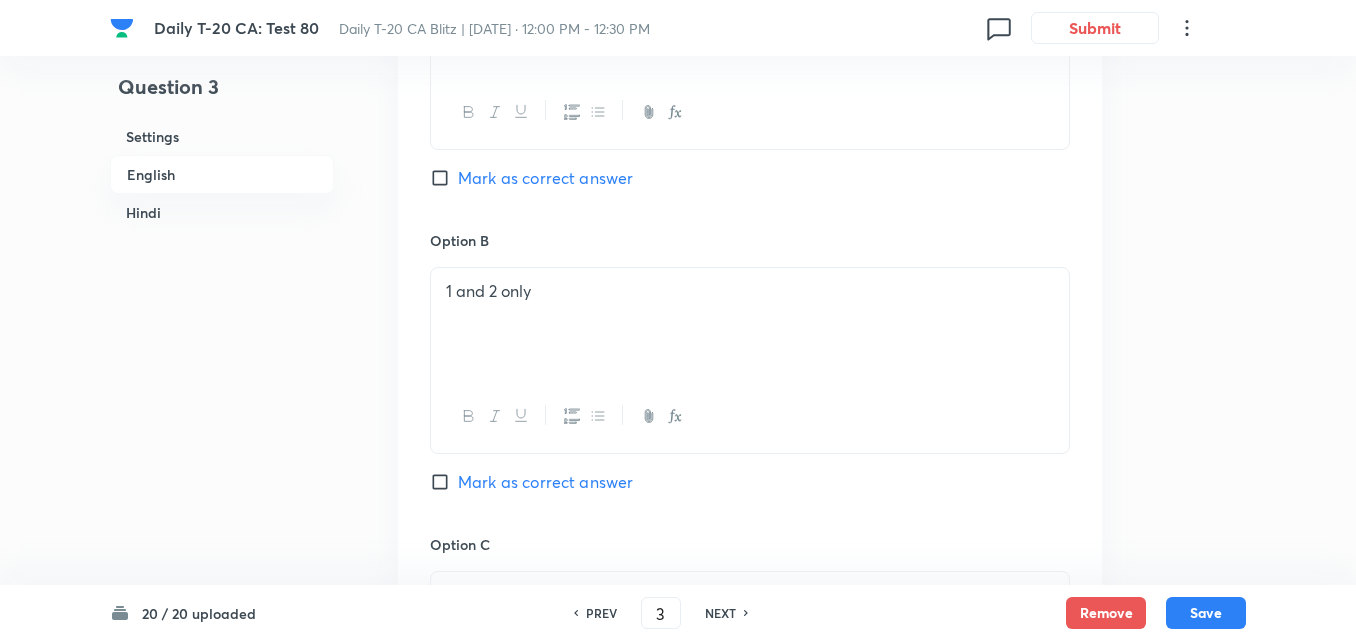 drag, startPoint x: 554, startPoint y: 178, endPoint x: 554, endPoint y: 190, distance: 12 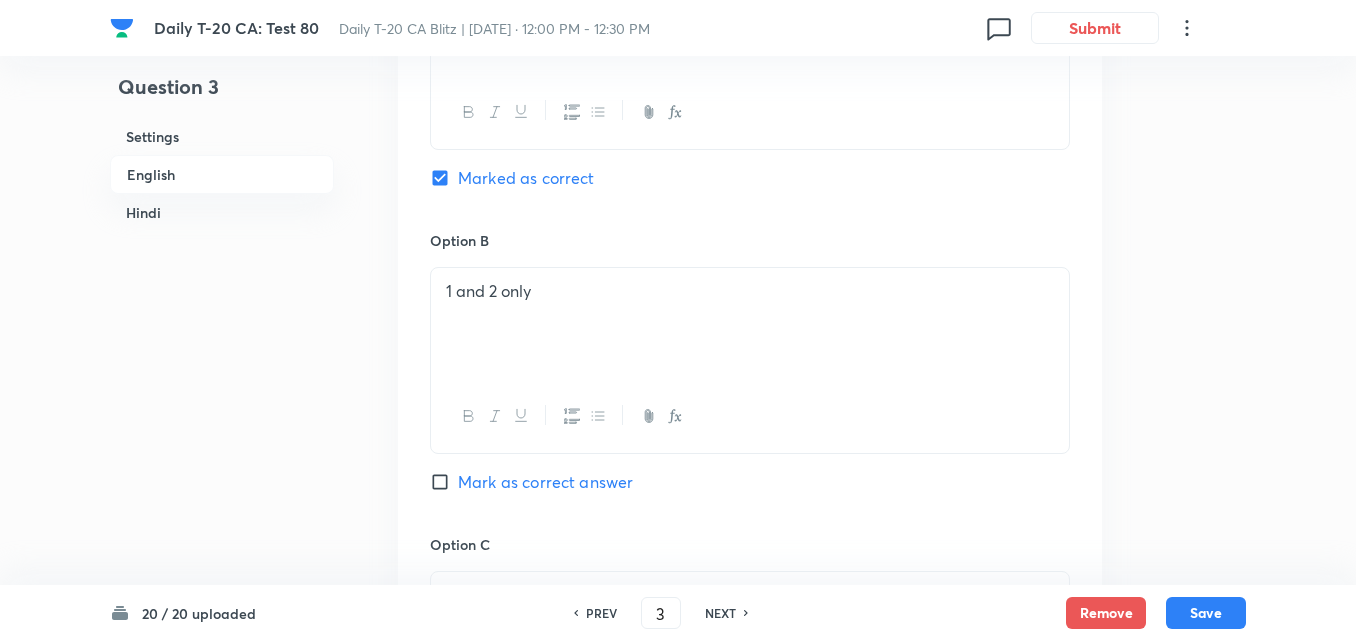 checkbox on "false" 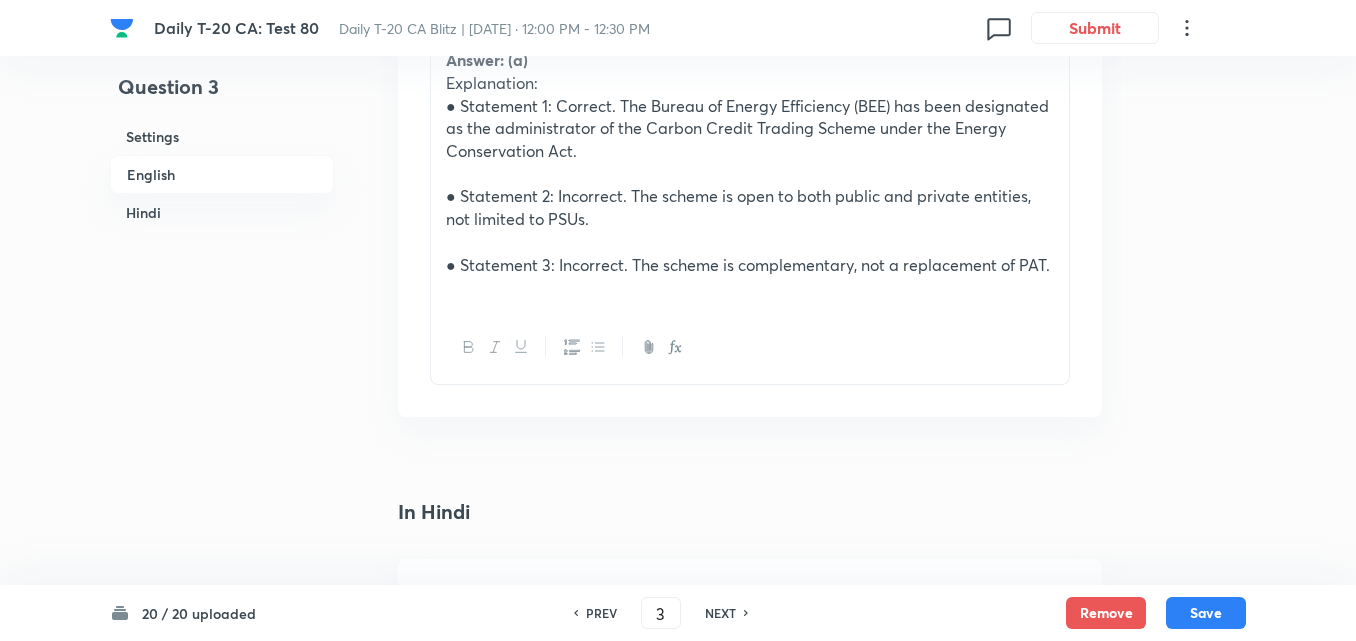 scroll, scrollTop: 2616, scrollLeft: 0, axis: vertical 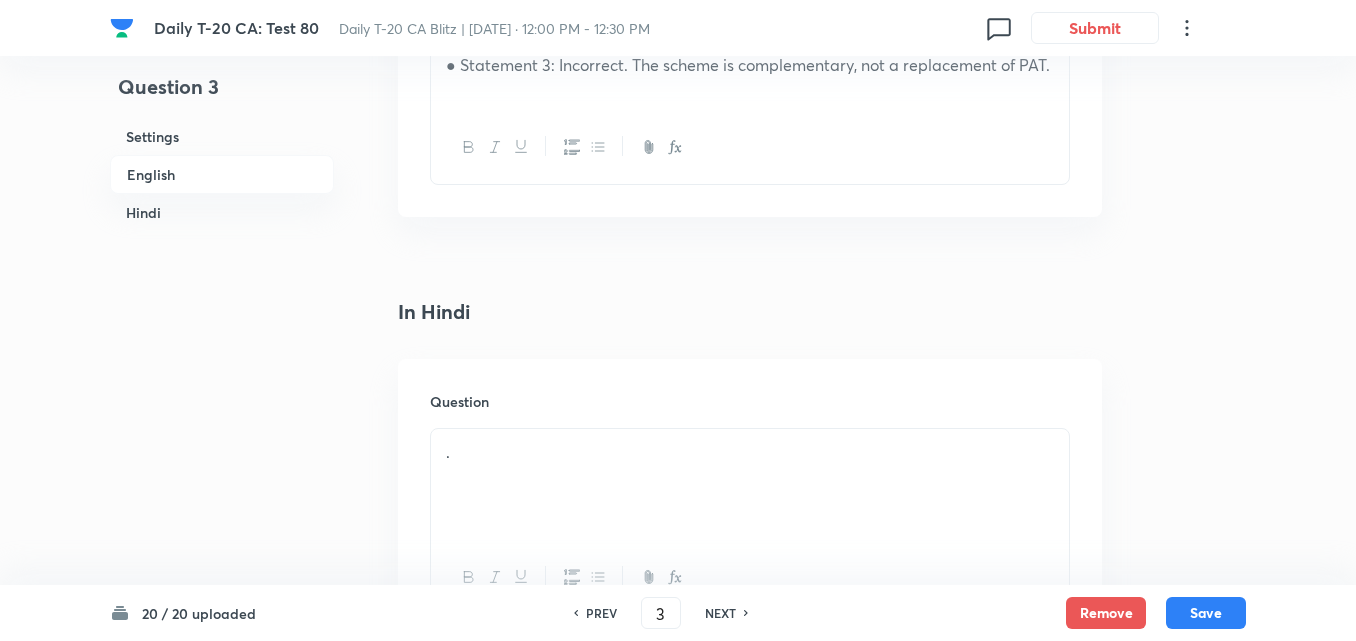 drag, startPoint x: 565, startPoint y: 396, endPoint x: 565, endPoint y: 425, distance: 29 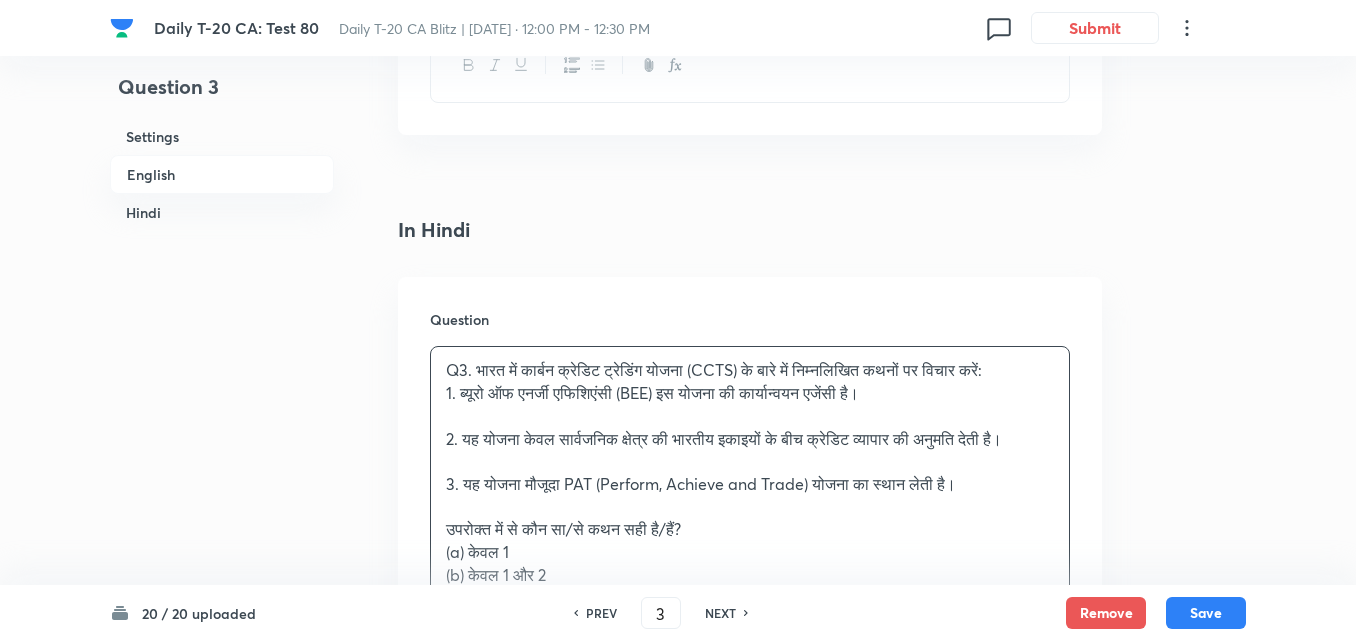 scroll, scrollTop: 2816, scrollLeft: 0, axis: vertical 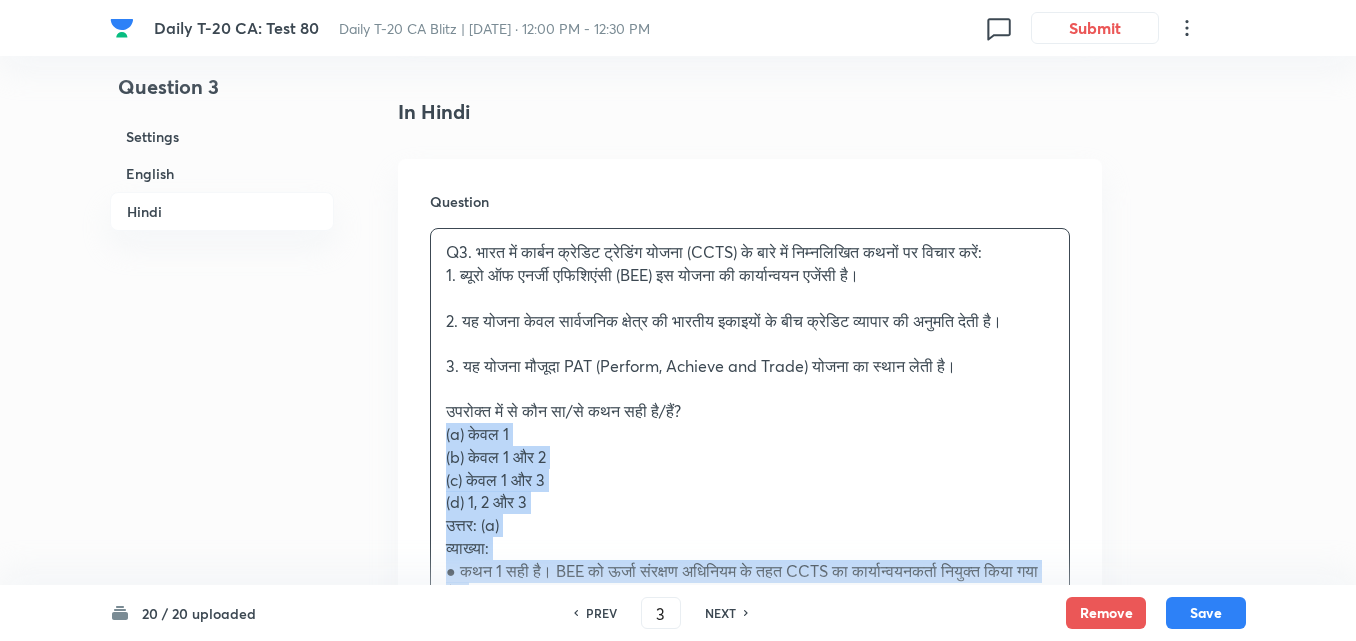 drag, startPoint x: 416, startPoint y: 431, endPoint x: 378, endPoint y: 436, distance: 38.327538 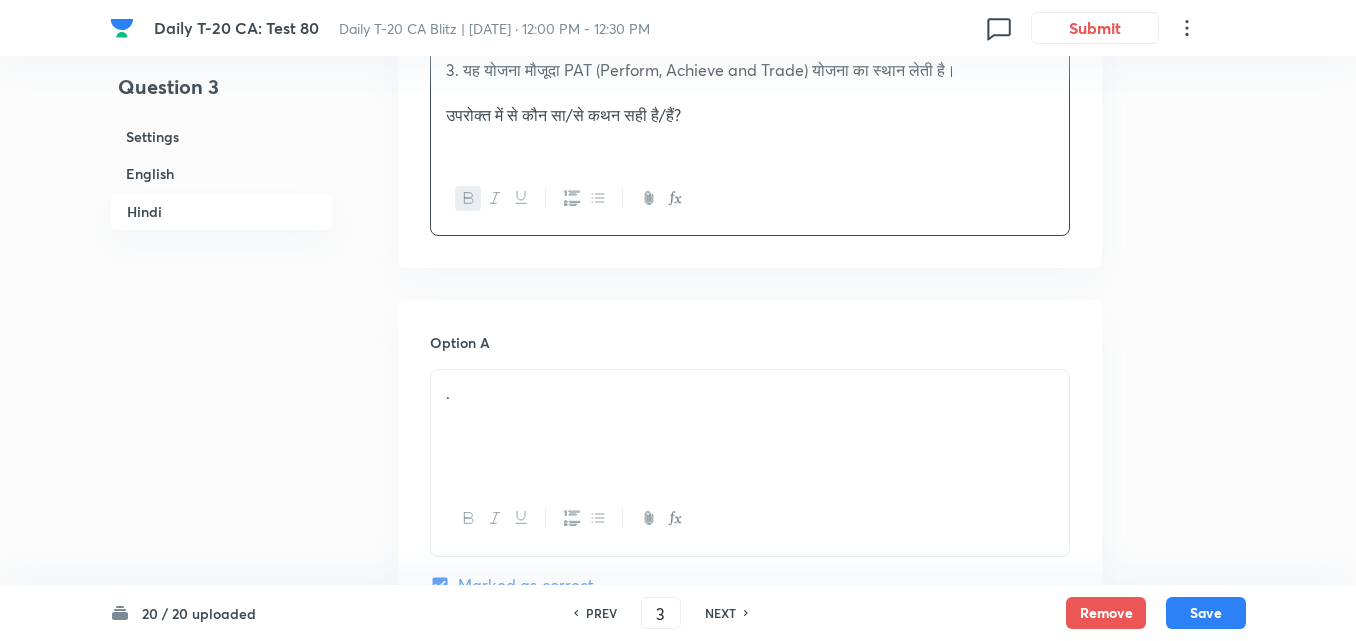 scroll, scrollTop: 3316, scrollLeft: 0, axis: vertical 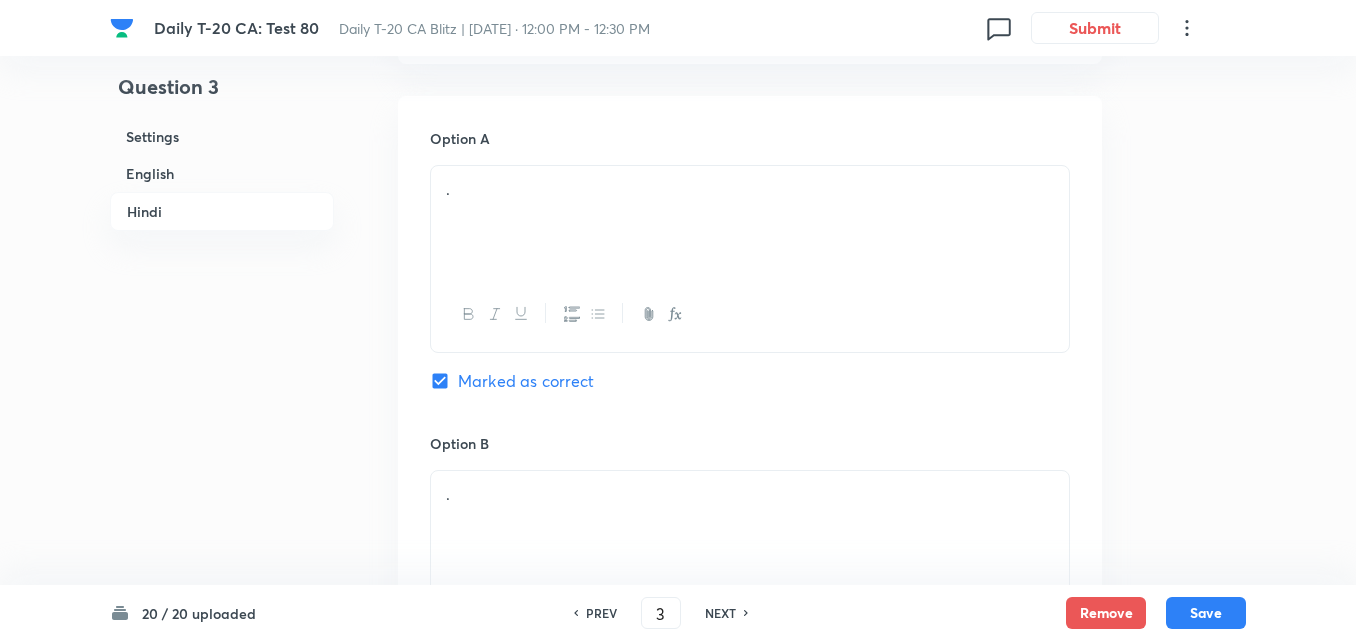 click on "." at bounding box center [750, 222] 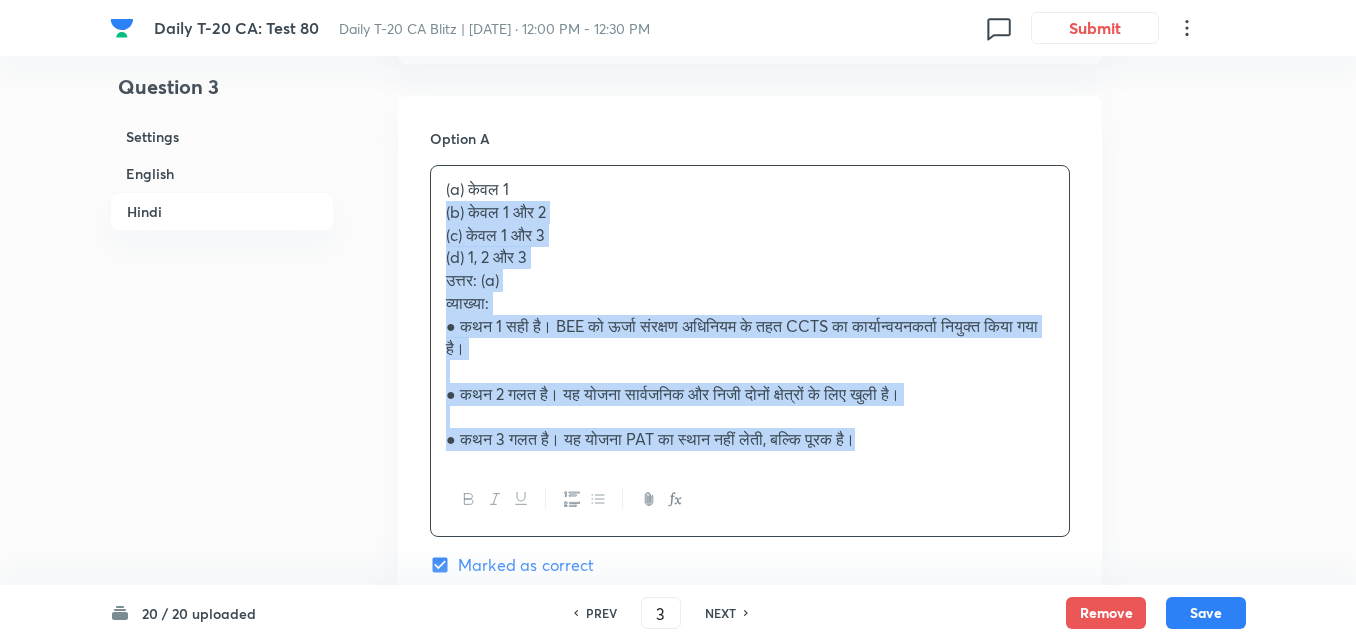 drag, startPoint x: 412, startPoint y: 215, endPoint x: 381, endPoint y: 207, distance: 32.01562 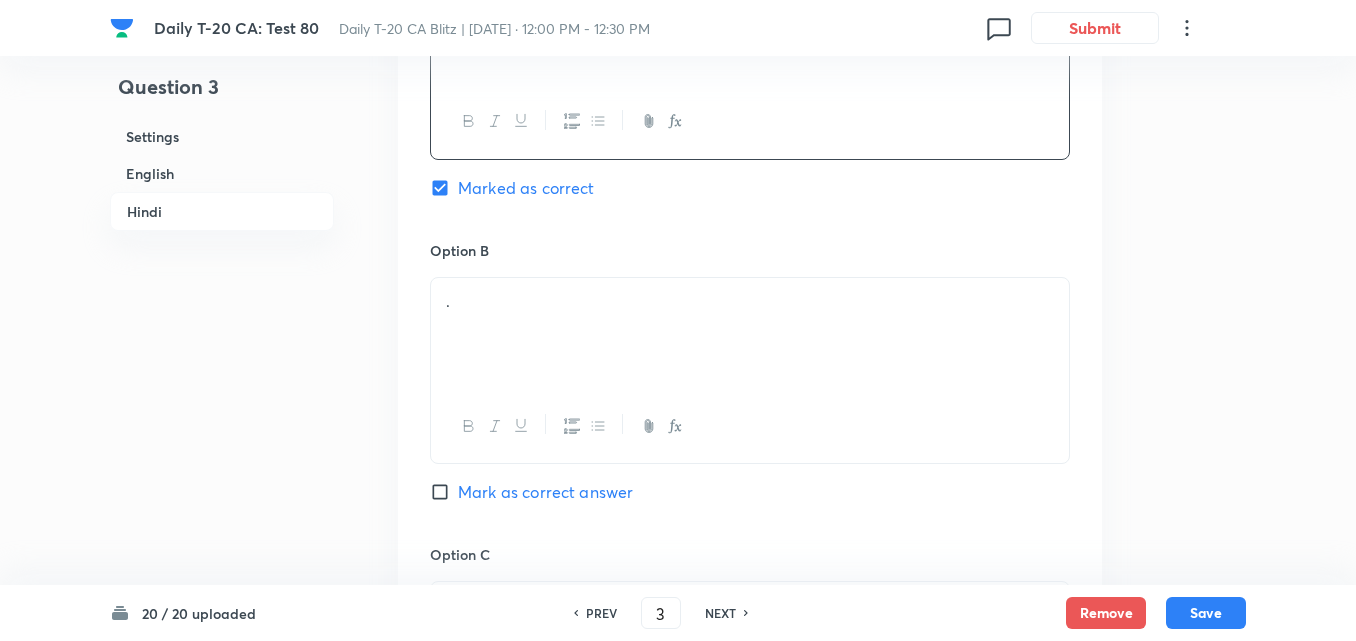 scroll, scrollTop: 3616, scrollLeft: 0, axis: vertical 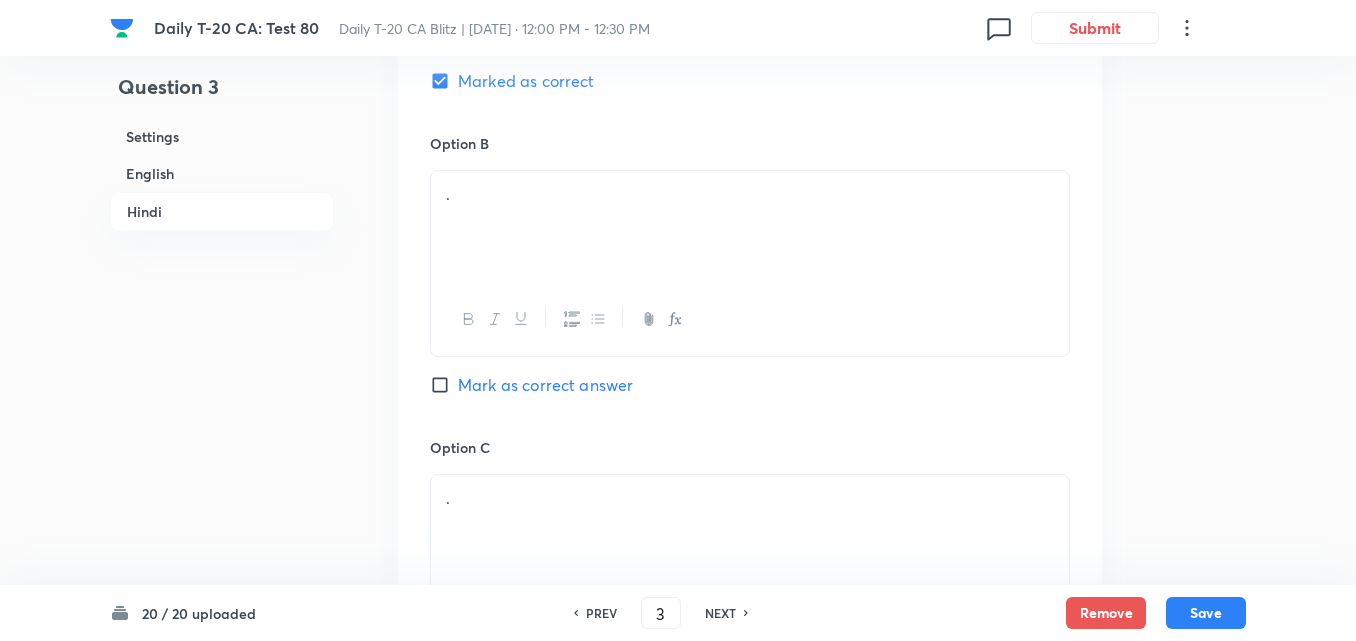 click on "." at bounding box center [750, 227] 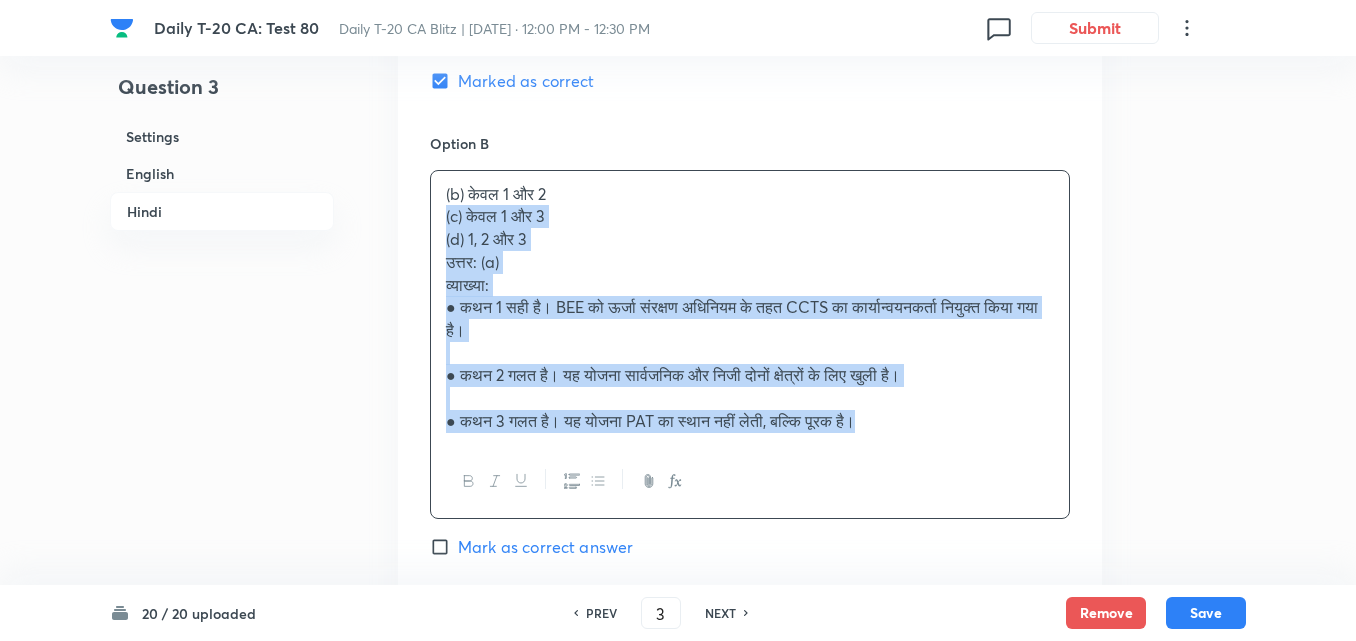 drag, startPoint x: 426, startPoint y: 225, endPoint x: 385, endPoint y: 222, distance: 41.109608 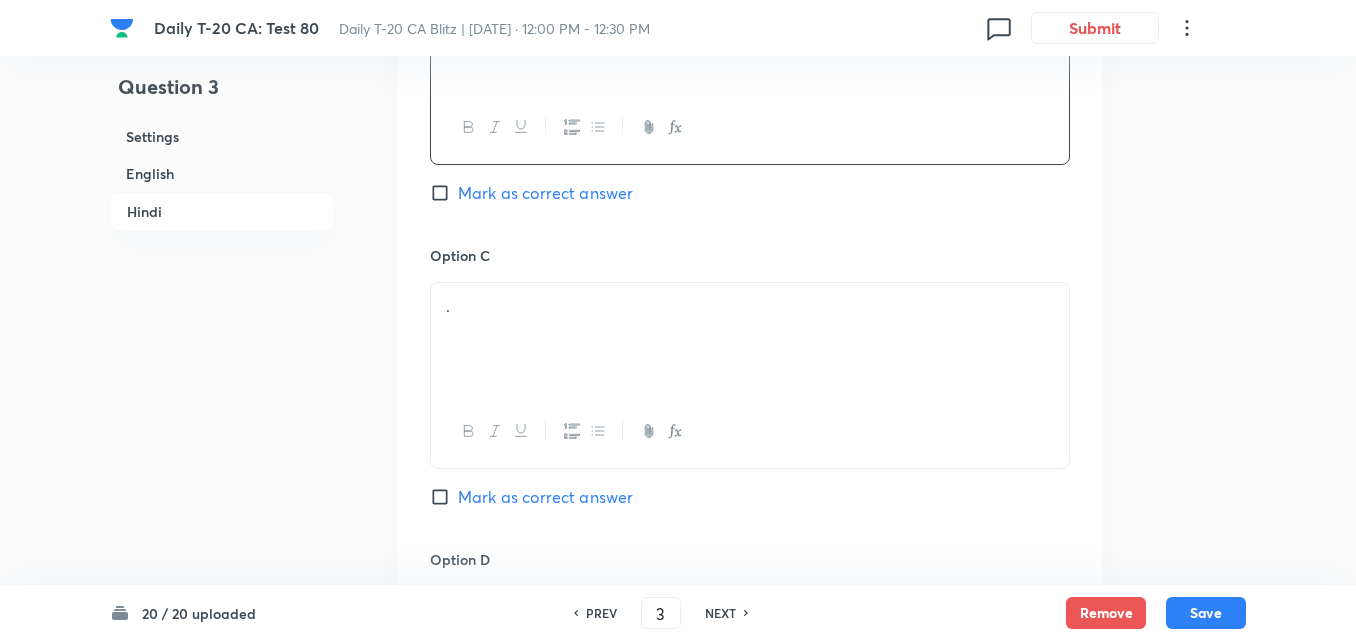 scroll, scrollTop: 3916, scrollLeft: 0, axis: vertical 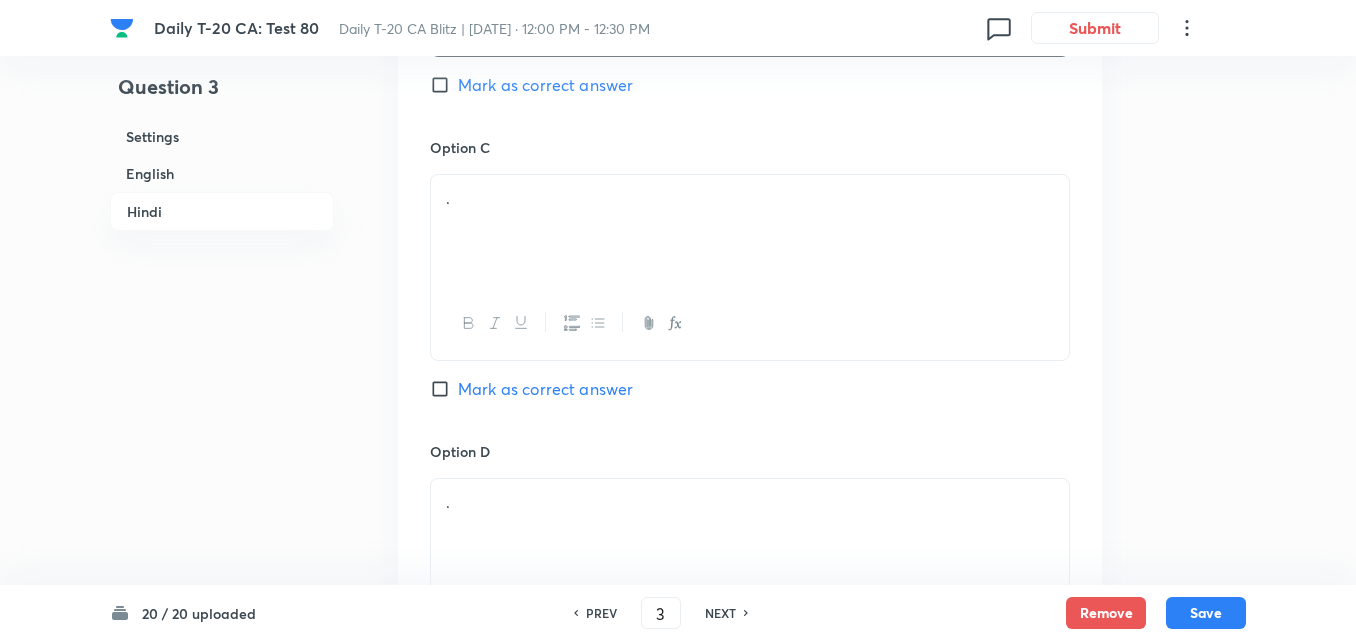 click on "." at bounding box center (750, 231) 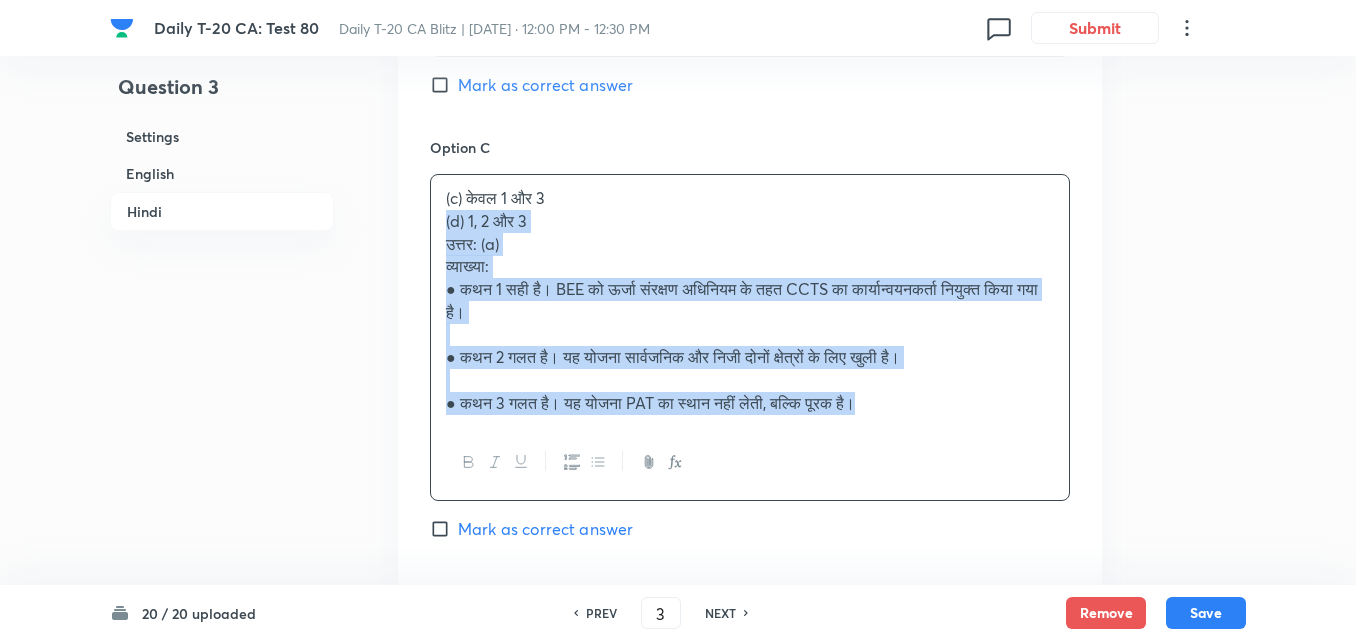 drag, startPoint x: 425, startPoint y: 225, endPoint x: 382, endPoint y: 220, distance: 43.289722 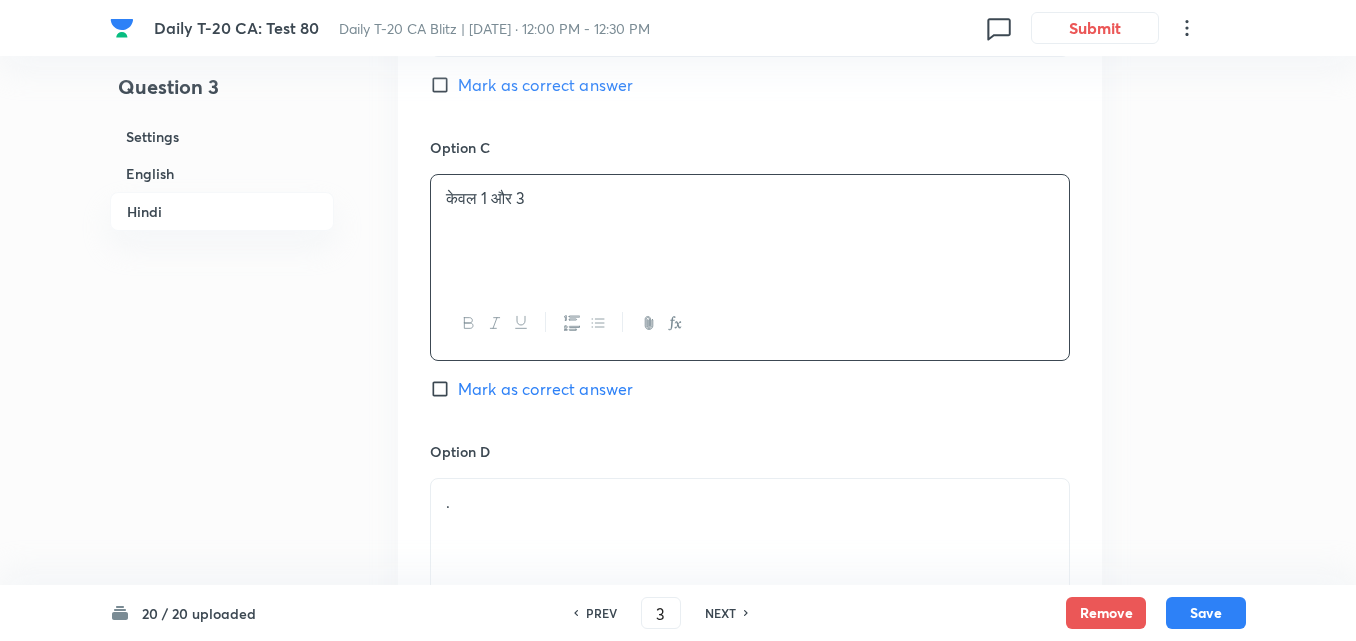 scroll, scrollTop: 4216, scrollLeft: 0, axis: vertical 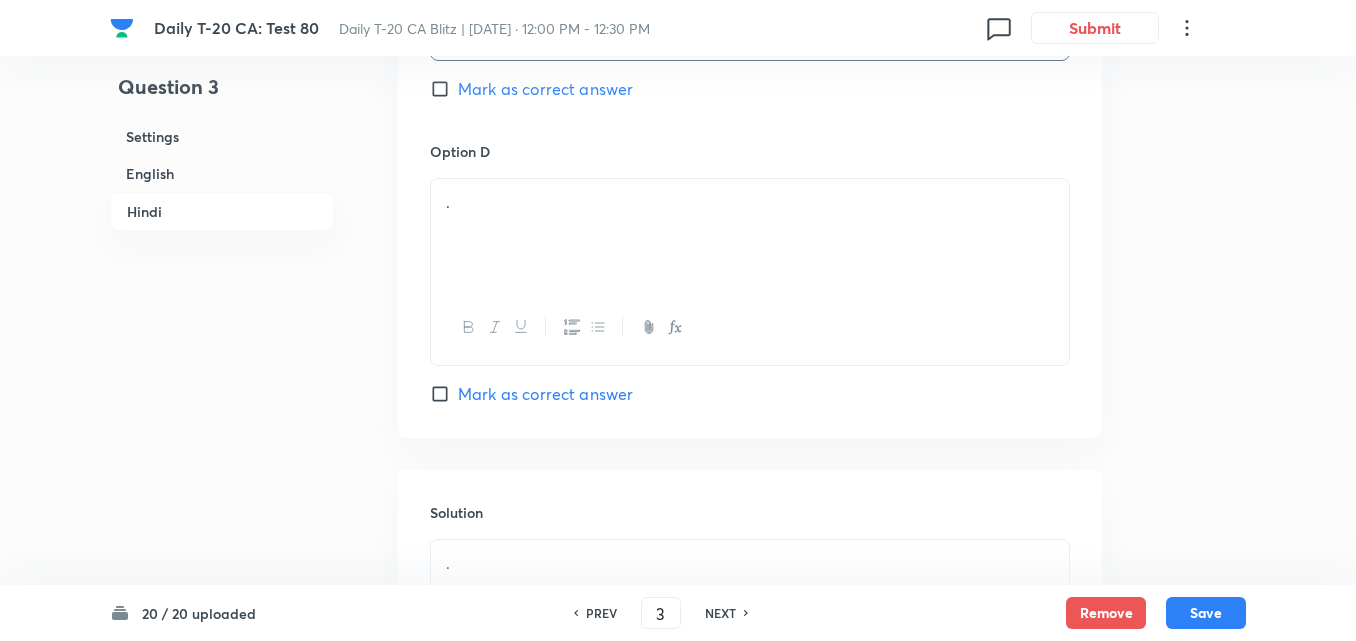 click on "." at bounding box center (750, 235) 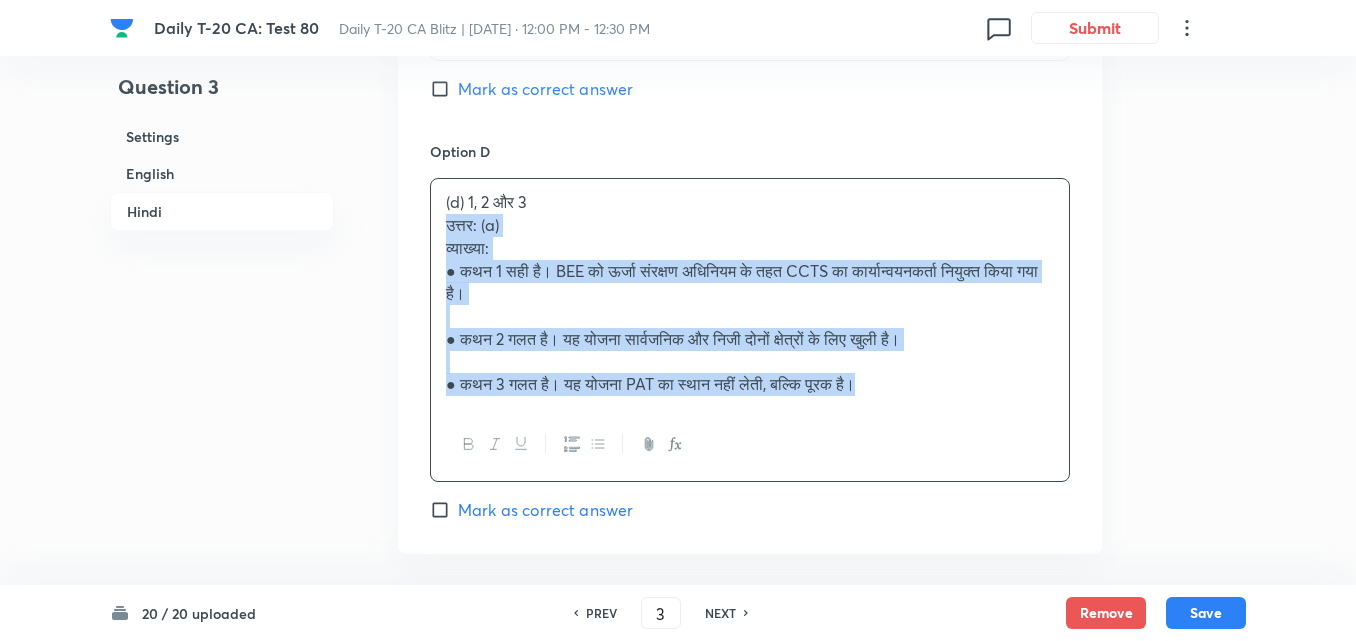 click on "Question 3 Settings English Hindi Settings Type Single choice correct 4 options + 2 marks - 0.66 marks Edit Concept Current Affairs Current Affairs 2025 Current Affairs 2025 Current Affairs 2025 Edit Additional details Easy Fact Not from PYQ paper No equation Edit In English Question Consider the following statements about Carbon Credit Trading Scheme (CCTS) in [GEOGRAPHIC_DATA]: 1.	The Bureau of Energy Efficiency (BEE) is the implementing agency for the scheme. 2.	It allows trading of carbon credits only among [DEMOGRAPHIC_DATA] public sector units. 3.	It replaces the existing Perform, Achieve and Trade (PAT) scheme. Which of the above statements is/are correct?   Option A 1 only Marked as correct Option B 1 and 2 only Mark as correct answer Option C 1 and 3 only Mark as correct answer Option D 1, 2 and 3 Mark as correct answer Solution Answer: (a) Explanation: ●	Statement 2: Incorrect. The scheme is open to both public and private entities, not limited to PSUs. In Hindi Question Option A केवल 1 Marked as correct Option B" at bounding box center [678, -1583] 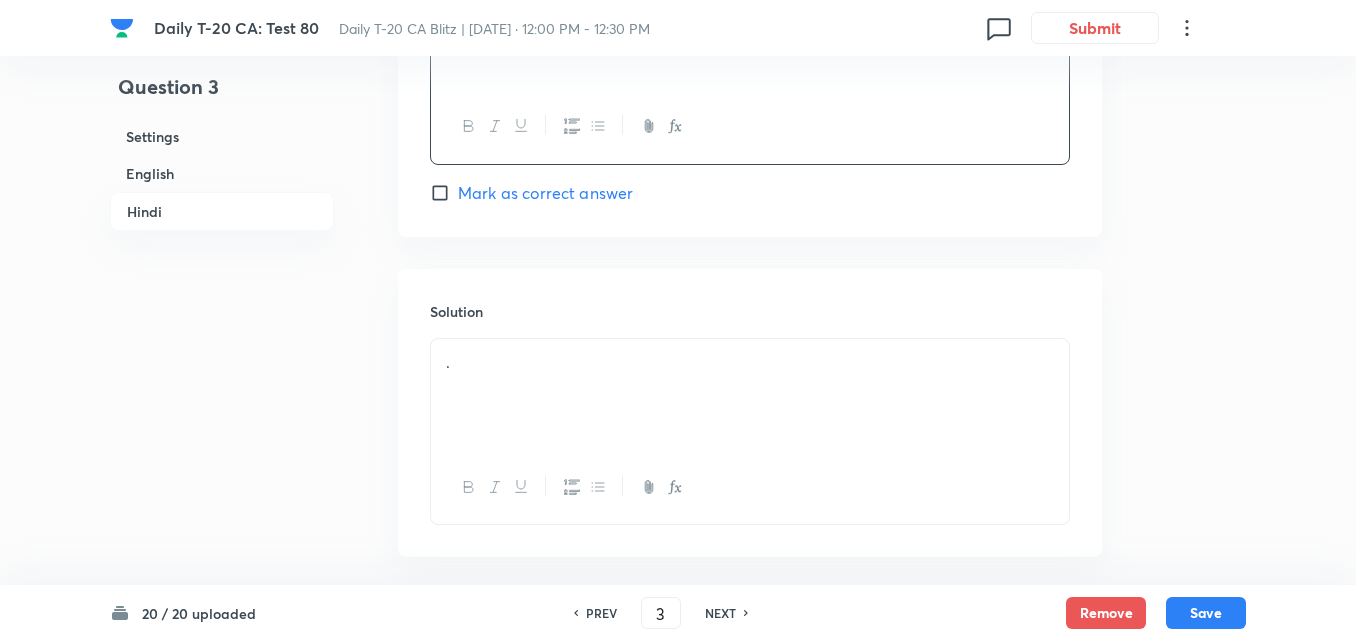 scroll, scrollTop: 4509, scrollLeft: 0, axis: vertical 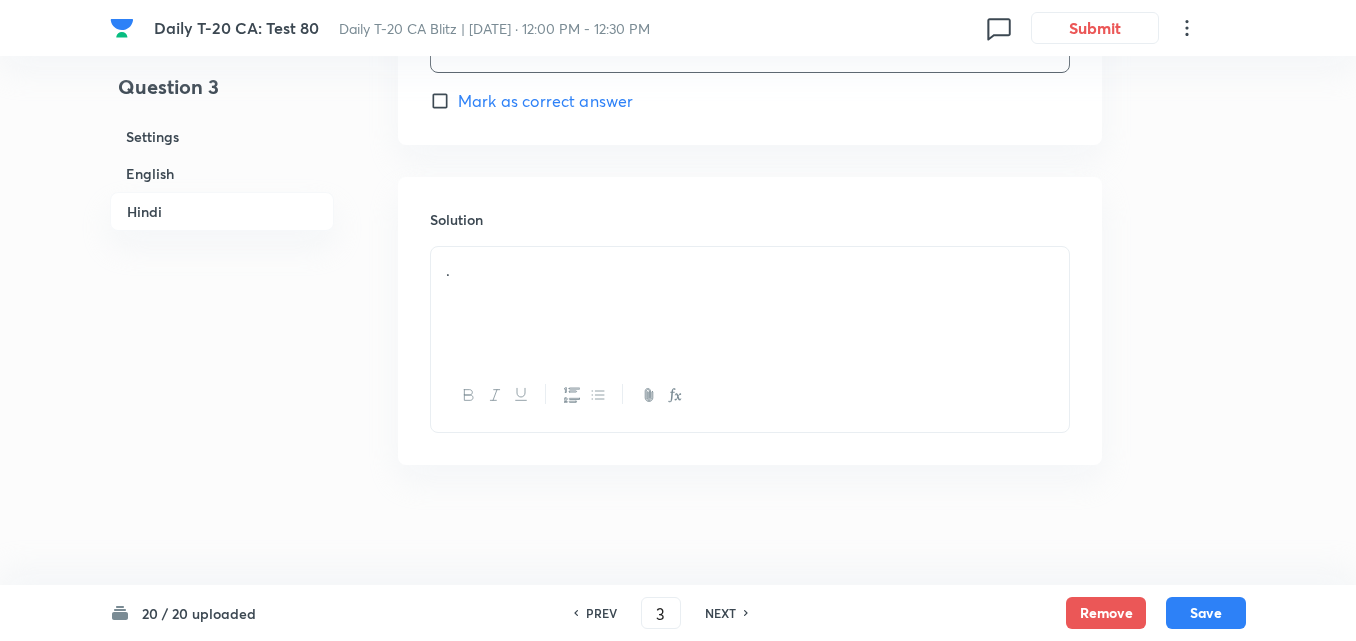 click on "Solution" at bounding box center [750, 219] 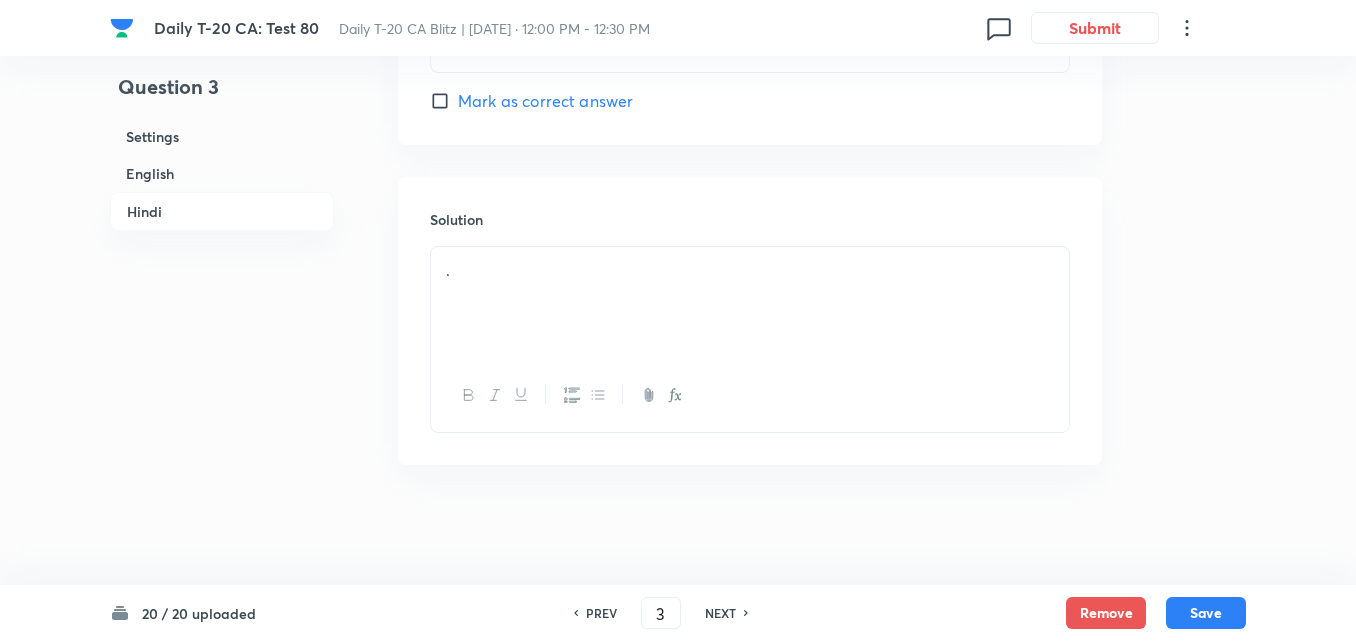 click on "." at bounding box center (750, 270) 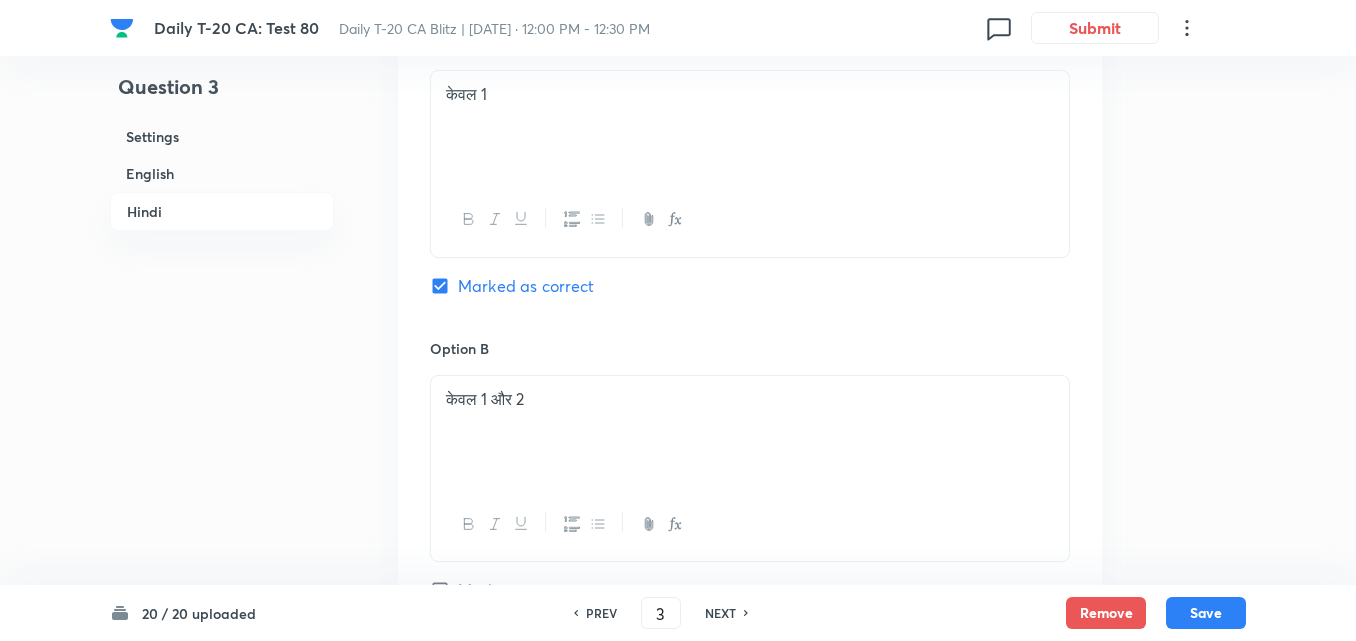 scroll, scrollTop: 3409, scrollLeft: 0, axis: vertical 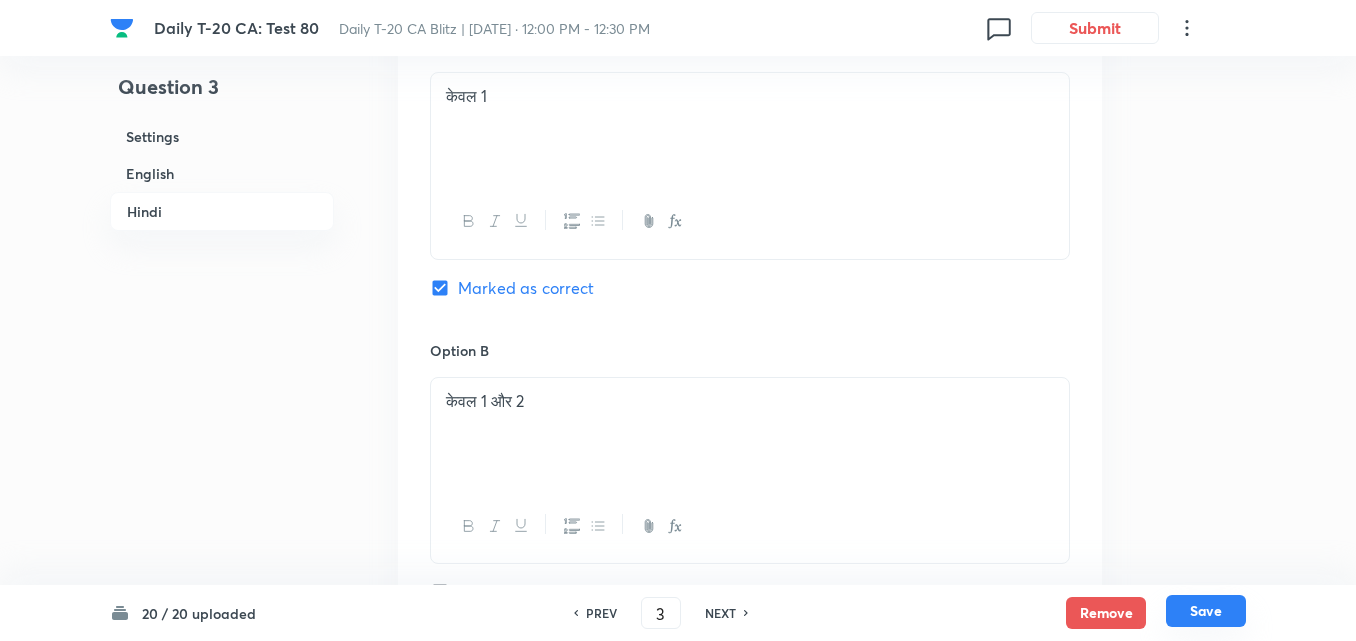 click on "Save" at bounding box center [1206, 611] 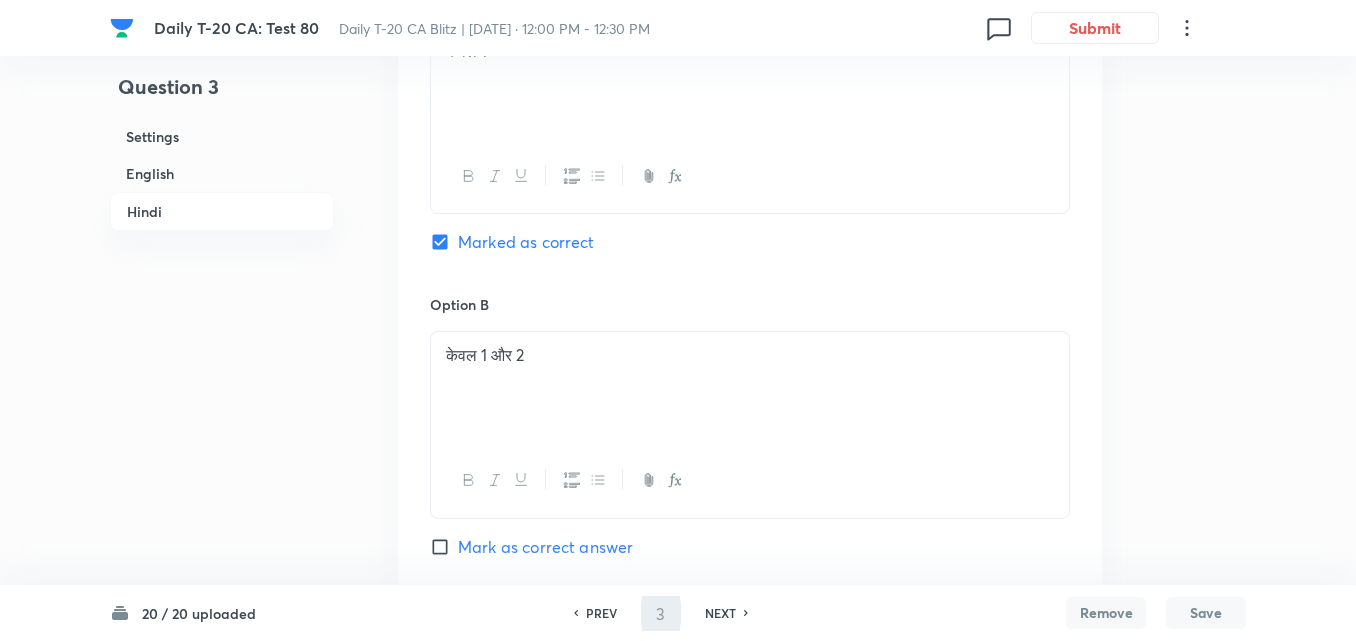type on "4" 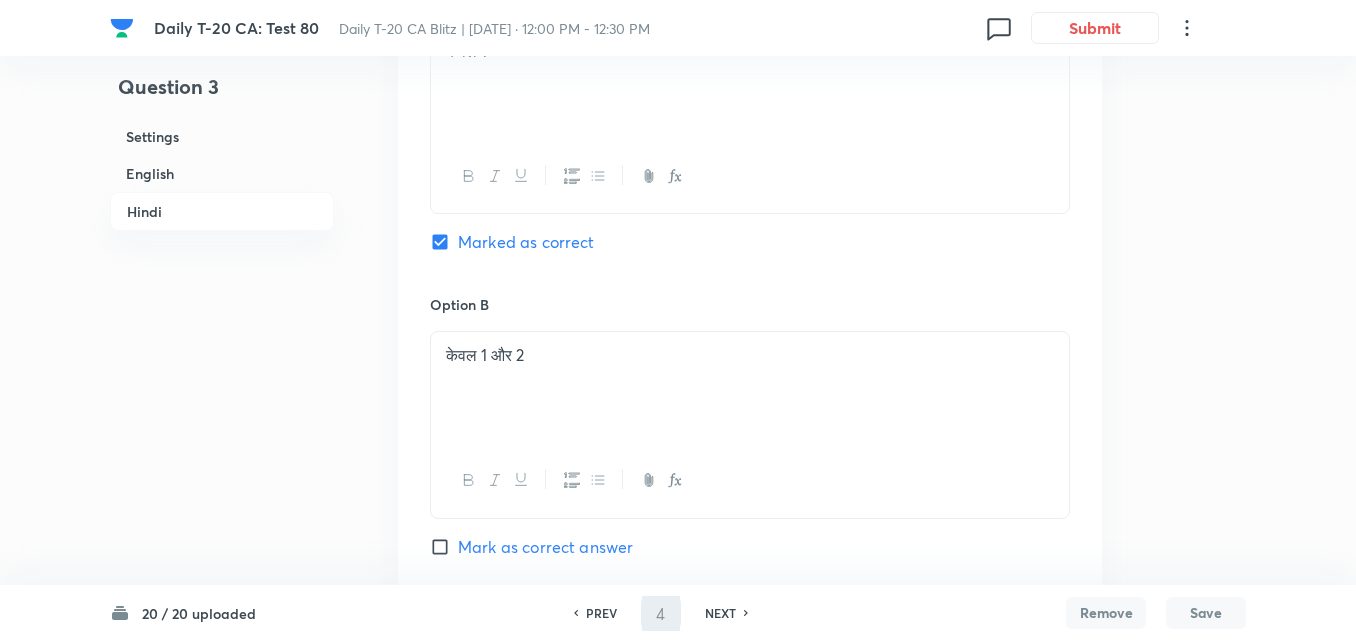 checkbox on "false" 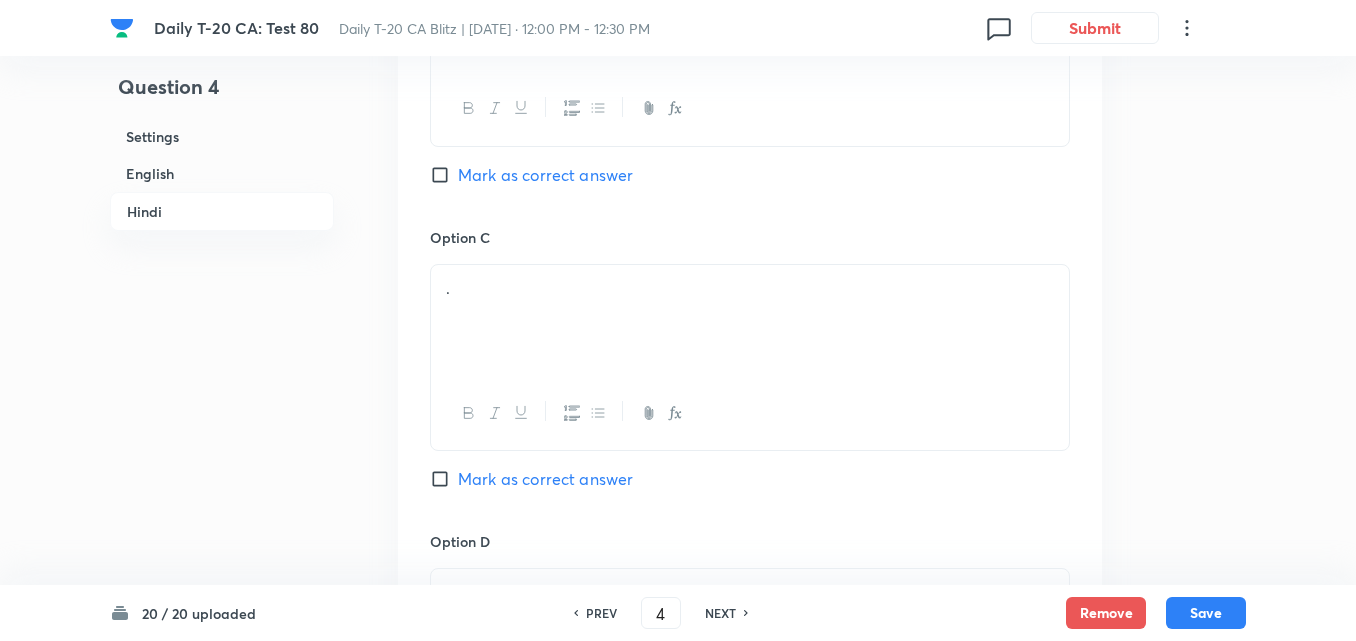 drag, startPoint x: 184, startPoint y: 178, endPoint x: 173, endPoint y: 175, distance: 11.401754 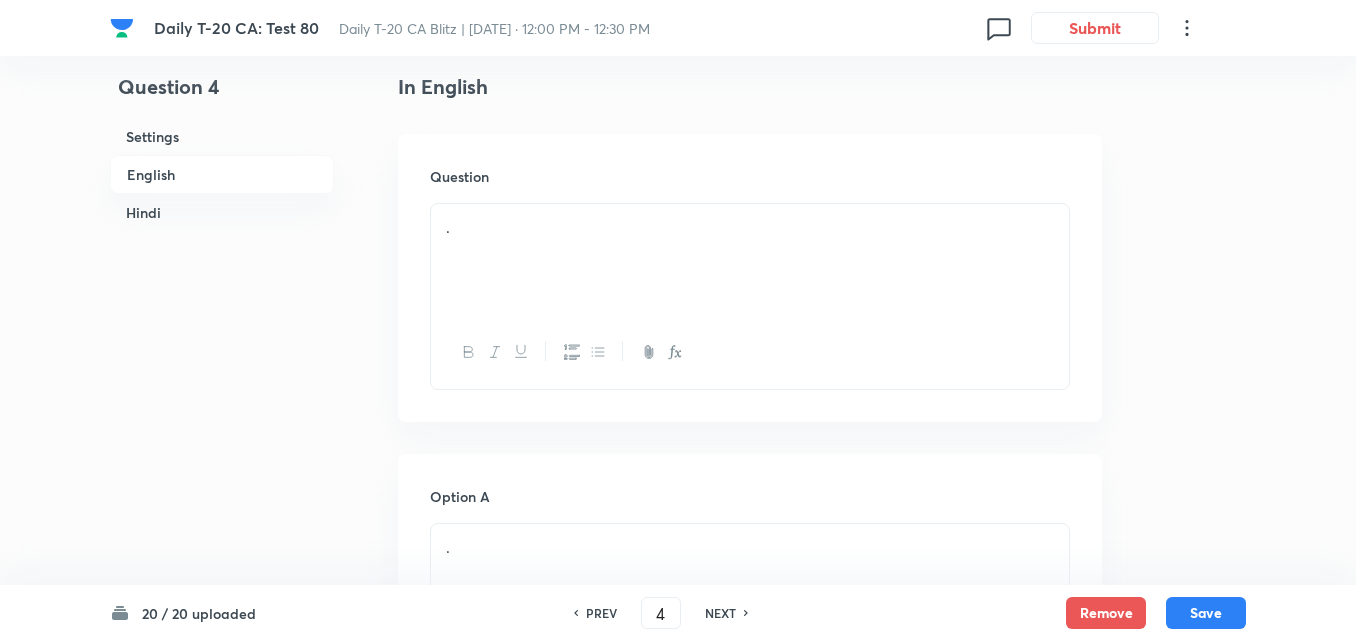 click on "." at bounding box center (750, 260) 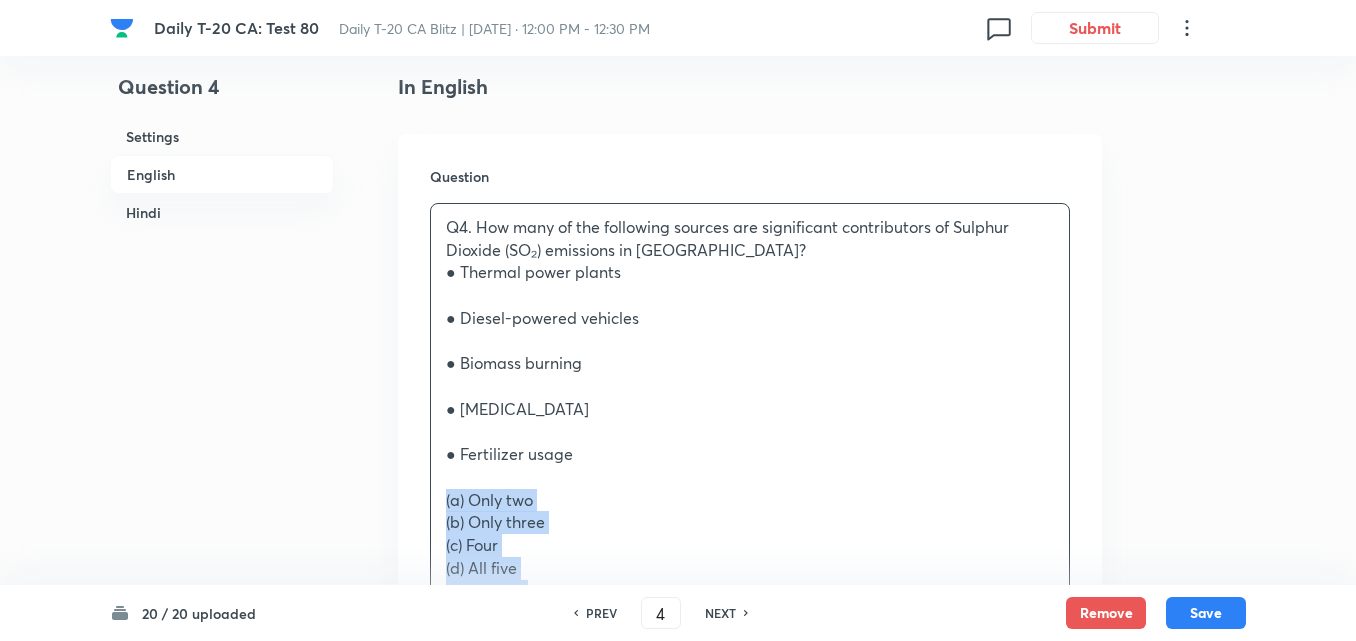 click on "Question Q4. How many of the following sources are significant contributors of Sulphur Dioxide (SO₂) emissions in In[GEOGRAPHIC_DATA]●	Thermal power plants ●	Diesel-powered vehicles ●	Biomass burning ●	[MEDICAL_DATA] ●	Fertilizer usage (a) Only two  (b) Only three  (c) Four  (d) All five Answer: (c) Explanation: ●	Thermal power plants (especially coal-based): Major source of SO₂. ●	Diesel-powered vehicles: Moderate contributor, especially in urban areas. ●	Biomass burning: Significant, especially in rural/agri areas. ●	[MEDICAL_DATA]: Natural source, not significant for In[GEOGRAPHIC_DATA]●	Fertilizer use: Not a significant source of SO₂. So, three anthropogenic sources (thermal power, diesel vehicles, biomass) and one natural source (volcanoes) are relevant → Four total. ________________________________________ ●	ताप विद्युत संयंत्र ●	डीजल चालित वाहन ●	बायोमास जलाना (a) केवल दो  (c) चार" at bounding box center (750, 916) 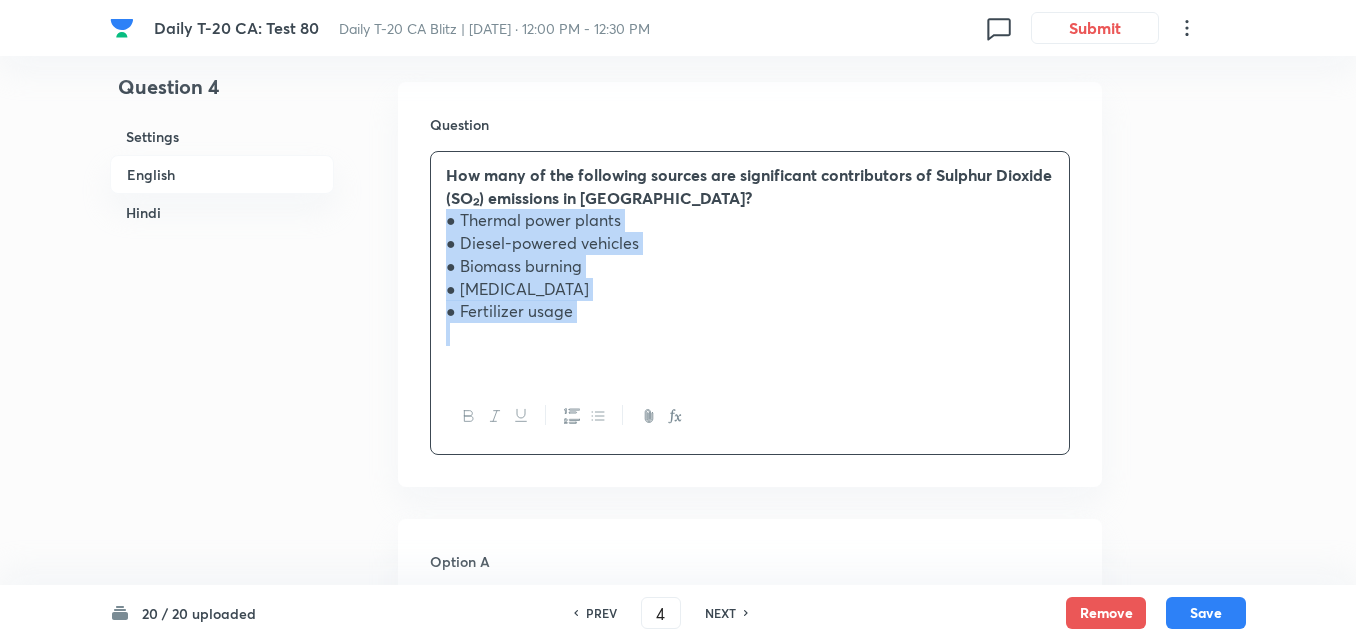scroll, scrollTop: 616, scrollLeft: 0, axis: vertical 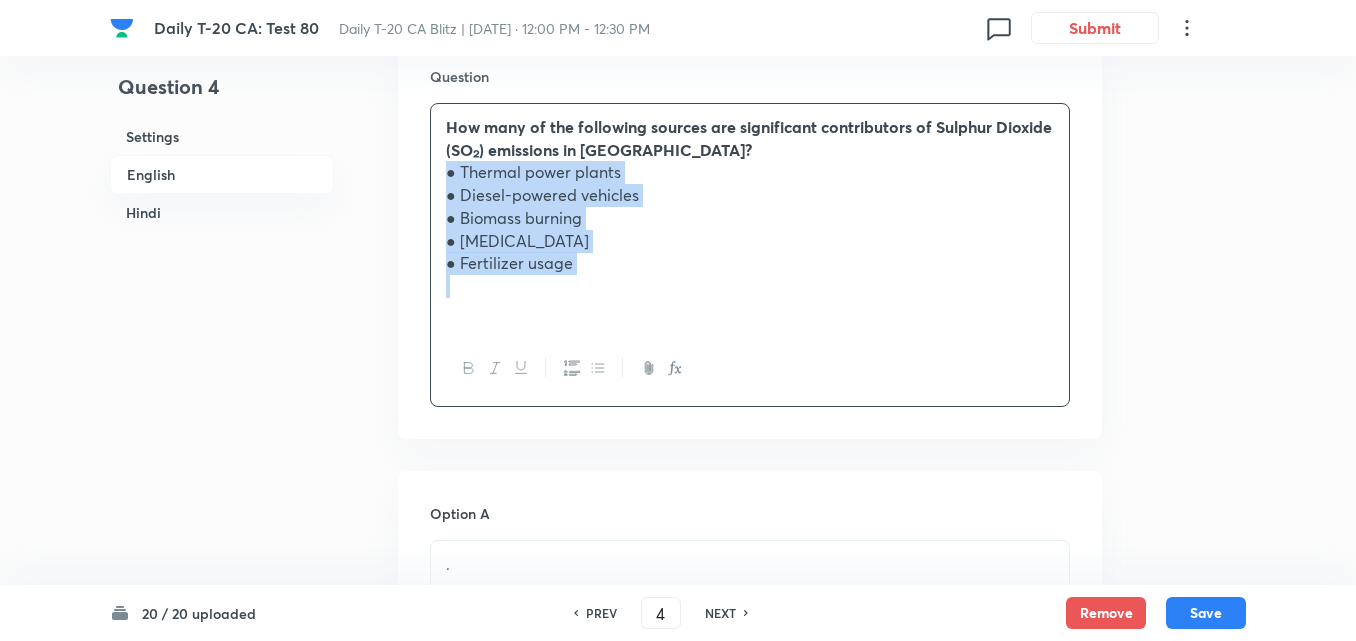 click 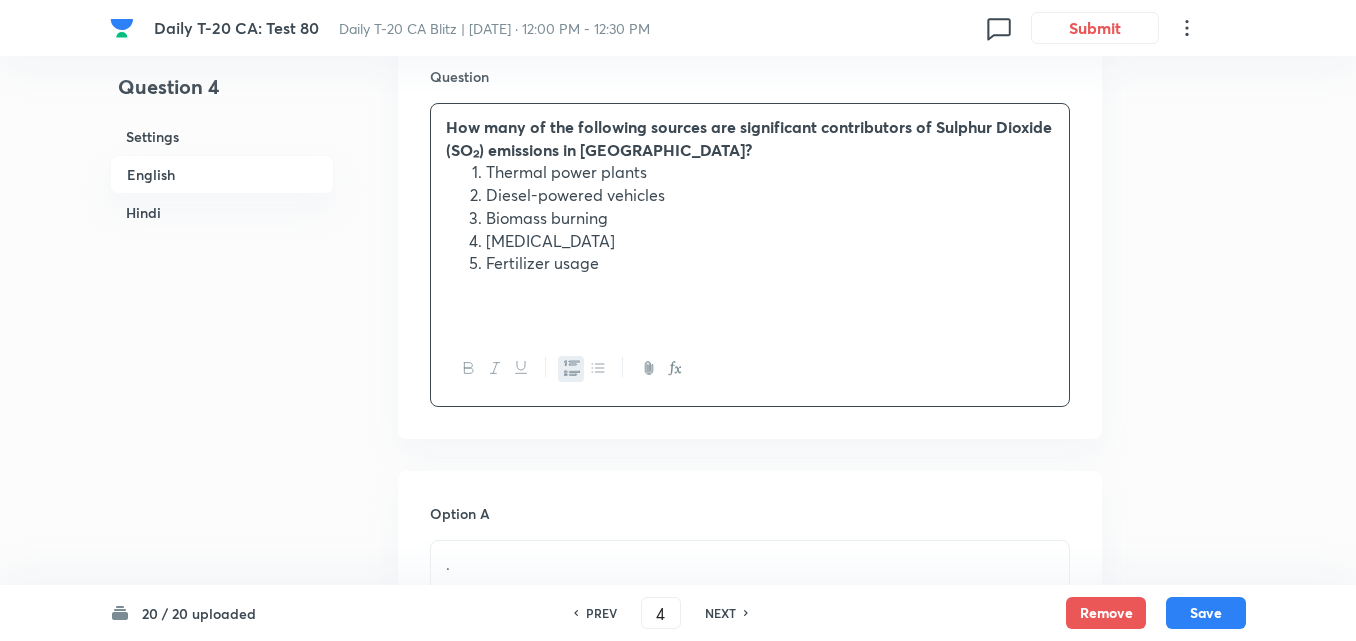 scroll, scrollTop: 1016, scrollLeft: 0, axis: vertical 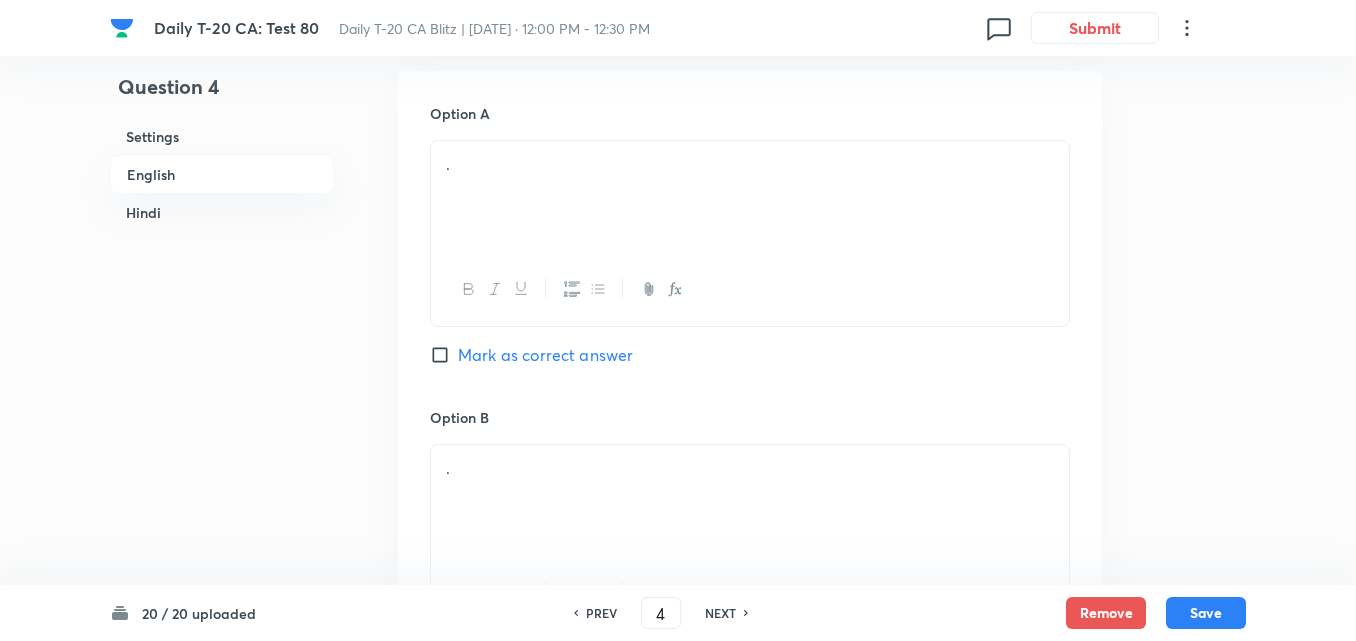 click on "." at bounding box center [750, 197] 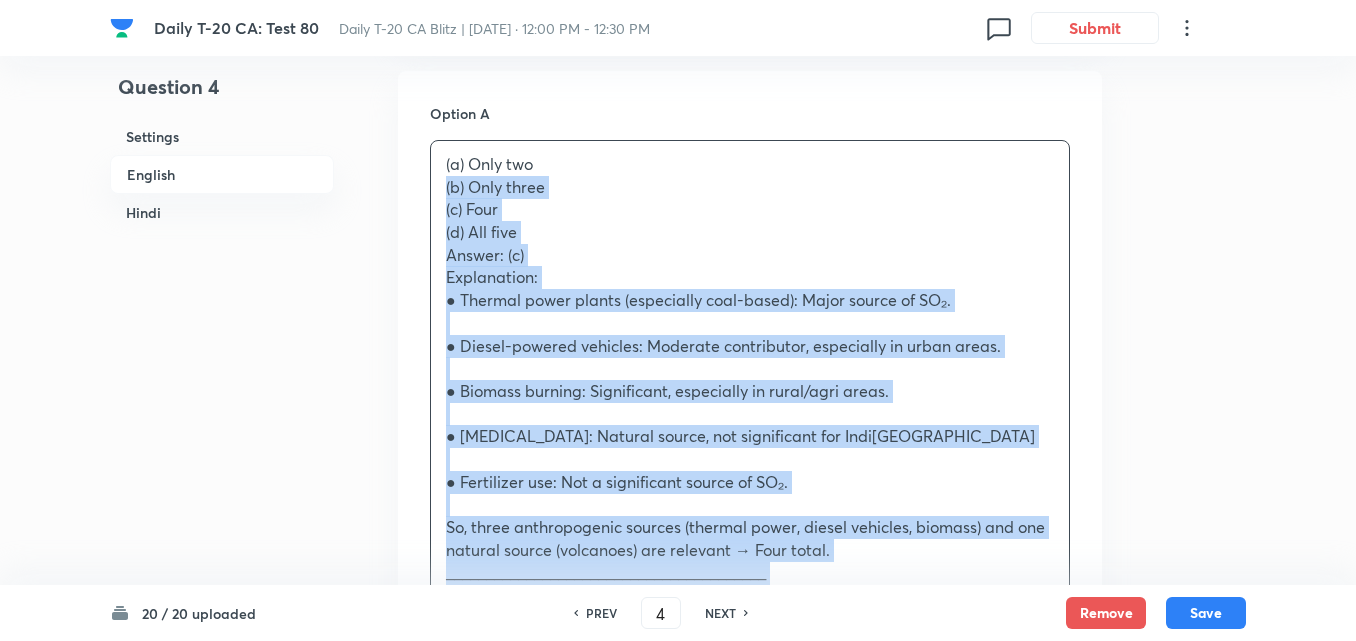 click on "Option A (a) Only two (b) Only three (c) Four (d) All five Answer: (c) Explanation: ●	Thermal power plants (especially coal-based): Major source of SO₂. ●	Diesel-powered vehicles: Moderate contributor, especially in urban areas. ●	Biomass burning: Significant, especially in rural/agri areas. ●	[MEDICAL_DATA]: Natural source, not significant for In[GEOGRAPHIC_DATA]●	Fertilizer use: Not a significant source of SO₂. So, three anthropogenic sources (thermal power, diesel vehicles, biomass) and one natural source (volcanoes) are relevant → Four total. ________________________________________ Q4. निम्नलिखित में से कितने स्रोत भारत में सल्फर डाइऑक्साइड (SO₂) उत्सर्जन के प्रमुख कारण हैं? ●	ताप विद्युत संयंत्र ●	डीजल चालित वाहन ●	बायोमास जलाना (a) केवल दो (c) चार ." at bounding box center (750, 1181) 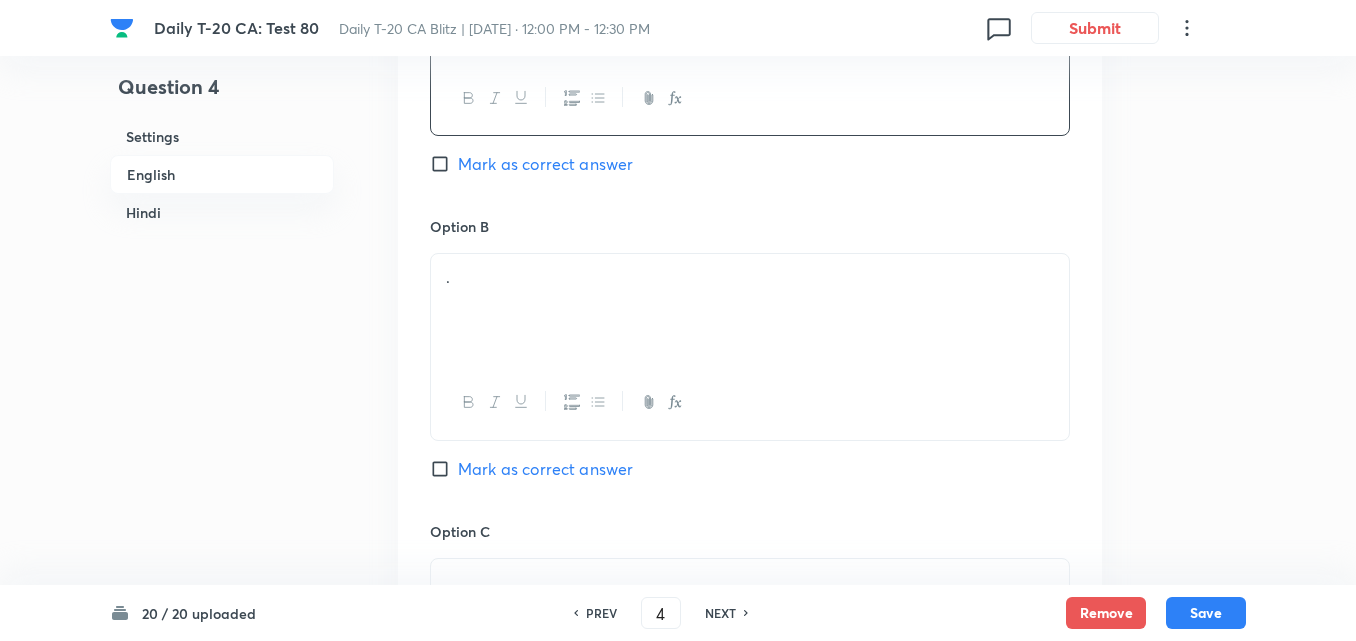 scroll, scrollTop: 1216, scrollLeft: 0, axis: vertical 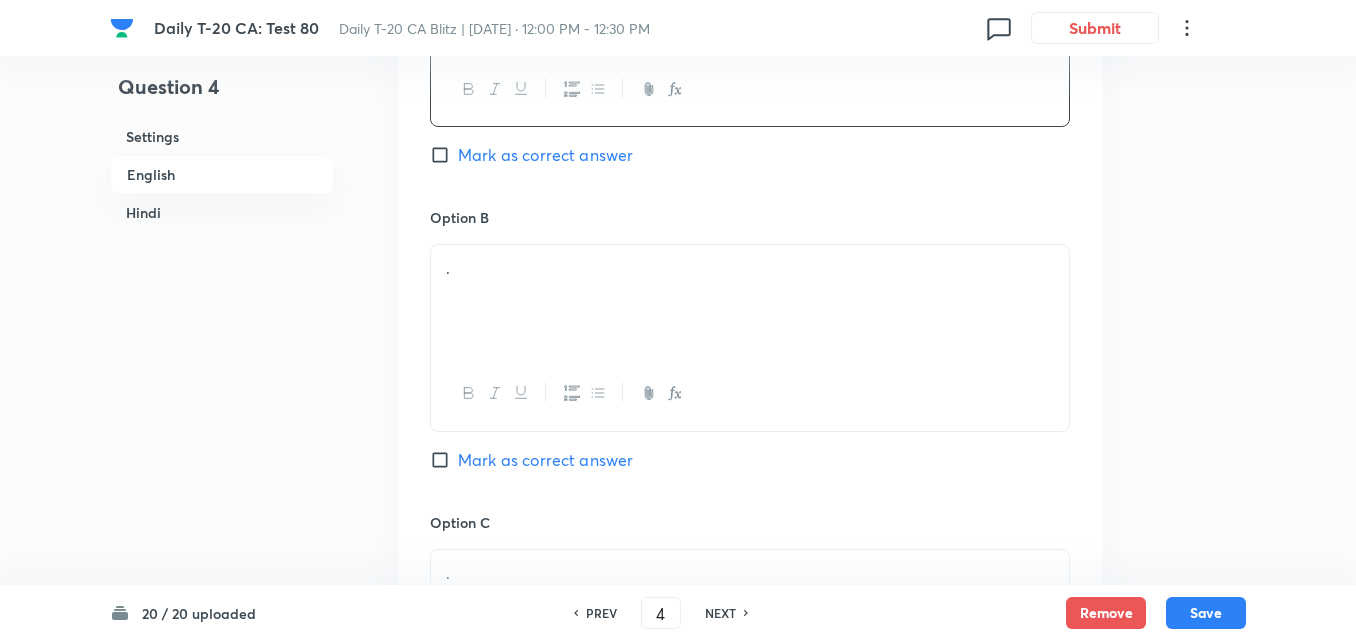 click on "." at bounding box center (750, 301) 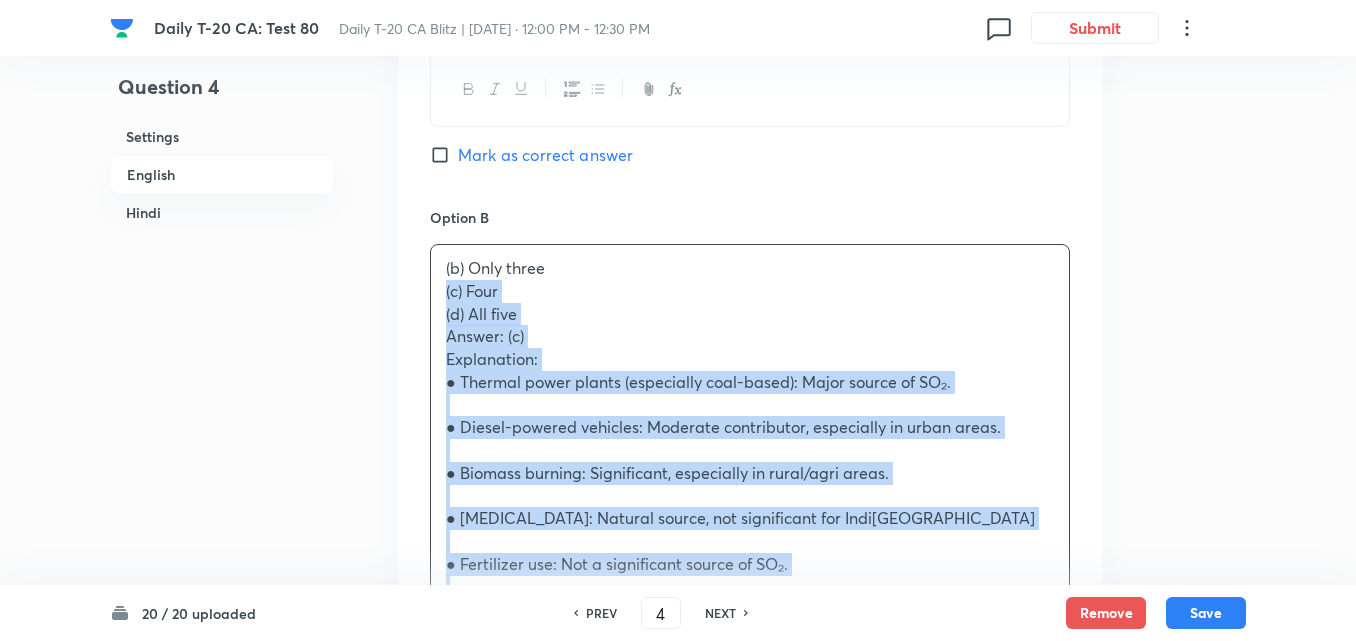 drag, startPoint x: 415, startPoint y: 295, endPoint x: 402, endPoint y: 295, distance: 13 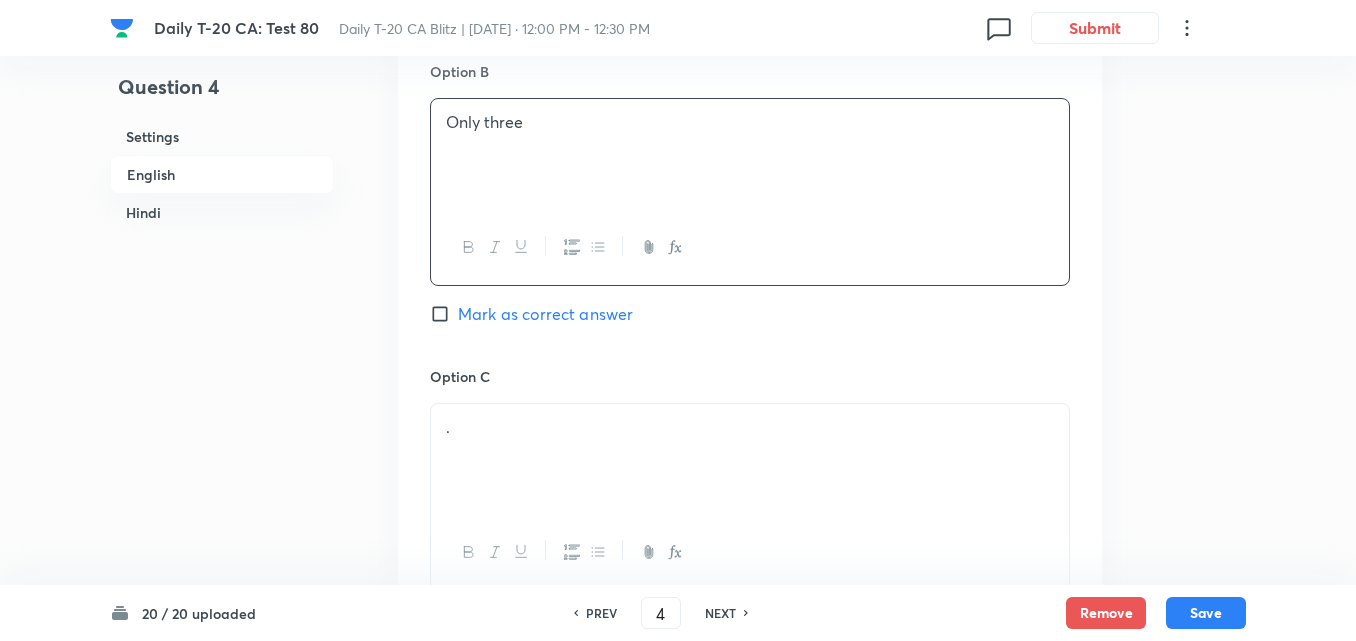 scroll, scrollTop: 1516, scrollLeft: 0, axis: vertical 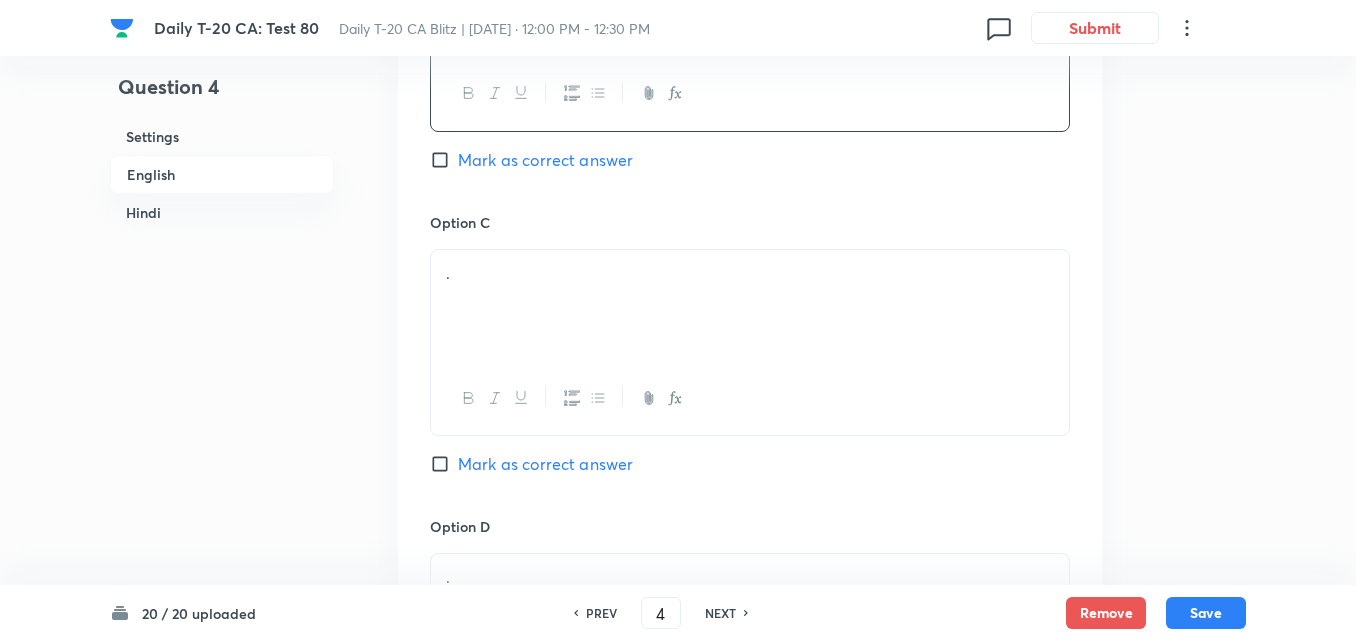 click on "." at bounding box center (750, 306) 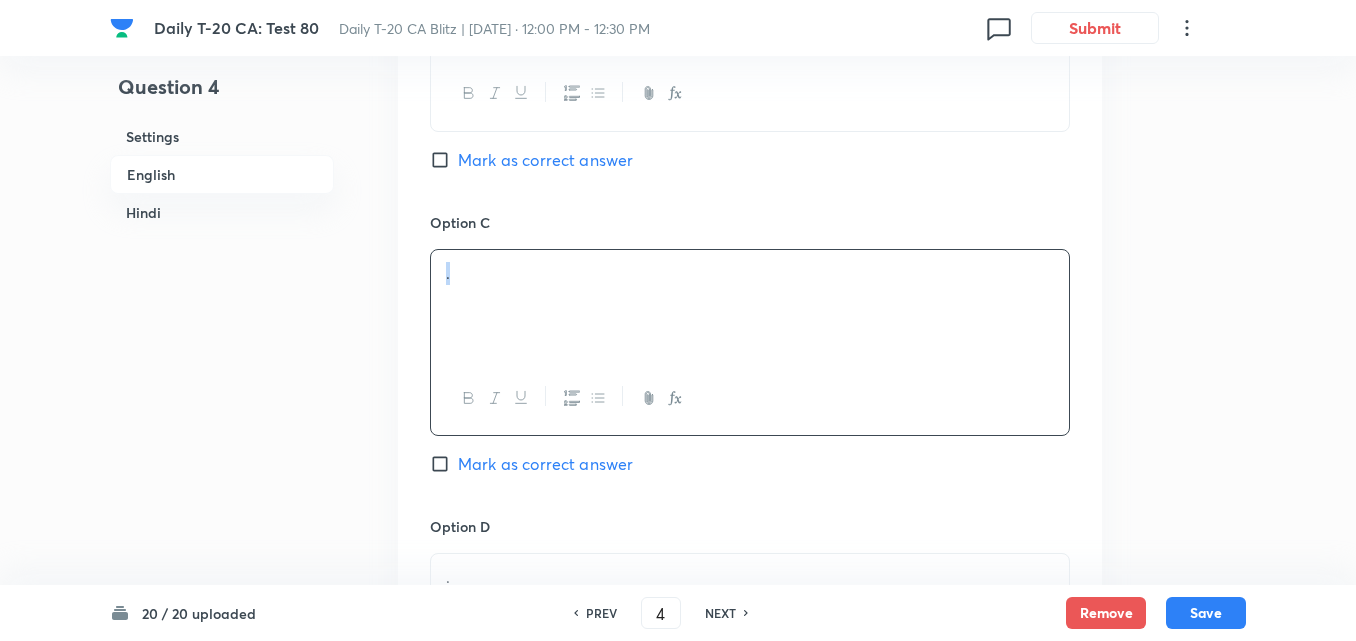 type 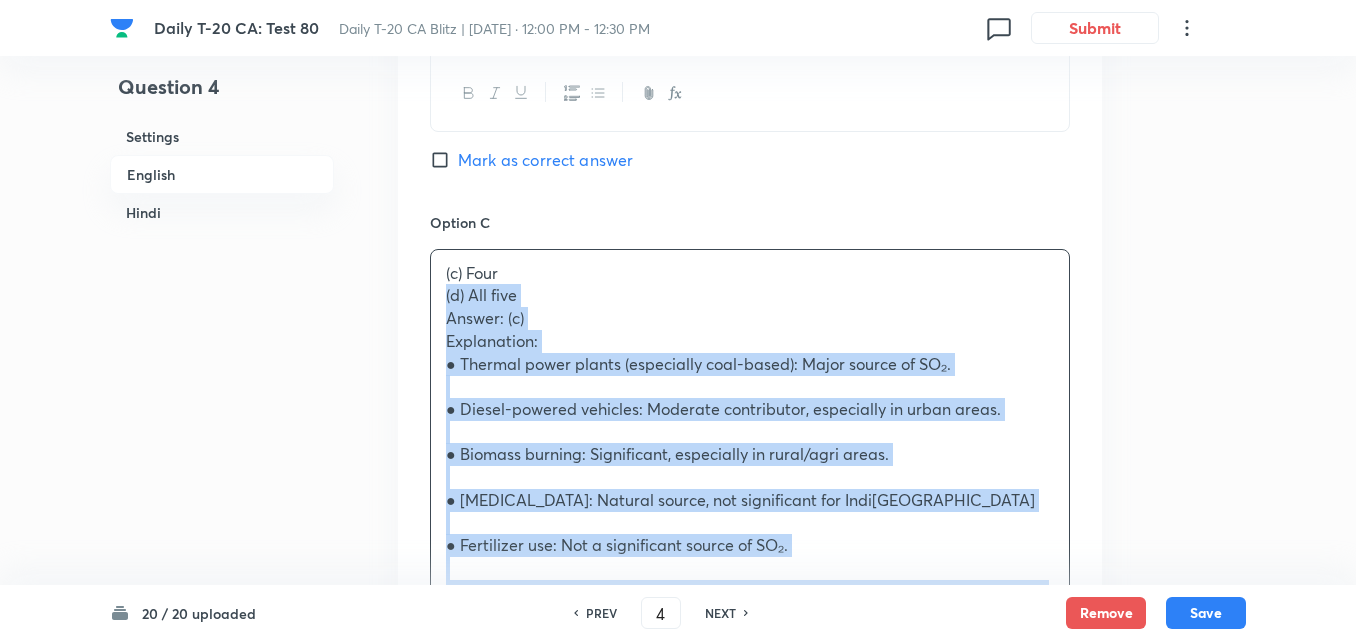 drag, startPoint x: 419, startPoint y: 288, endPoint x: 396, endPoint y: 288, distance: 23 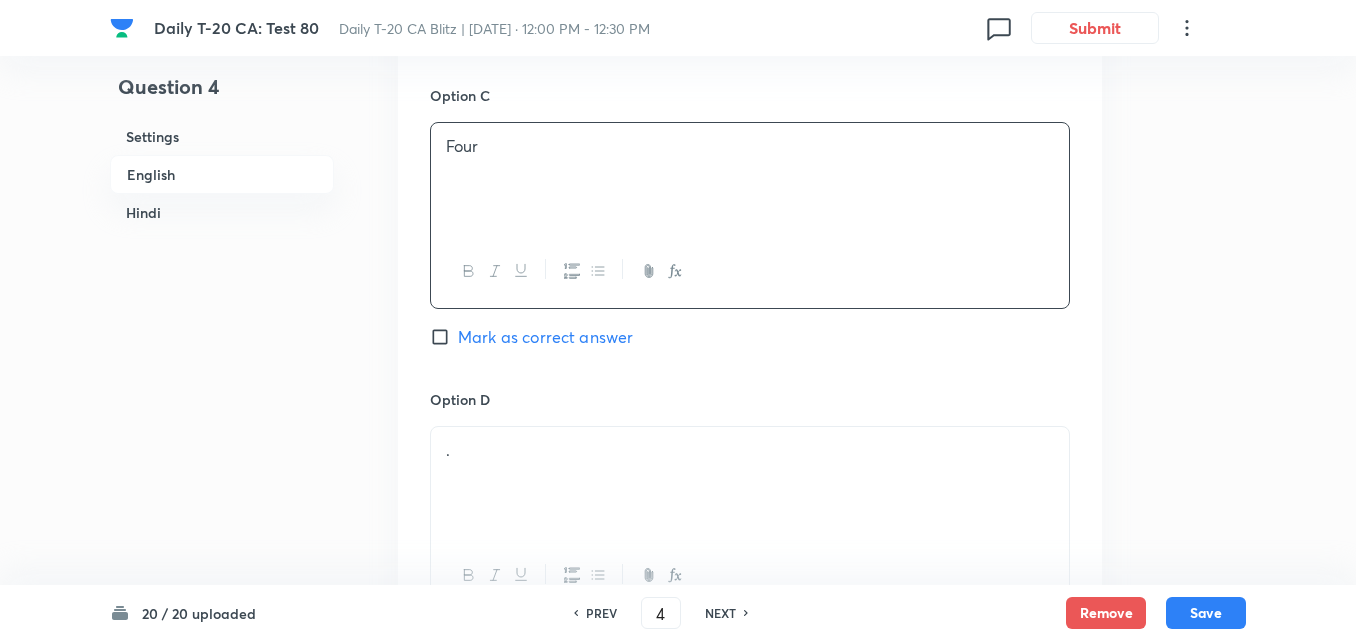 scroll, scrollTop: 1816, scrollLeft: 0, axis: vertical 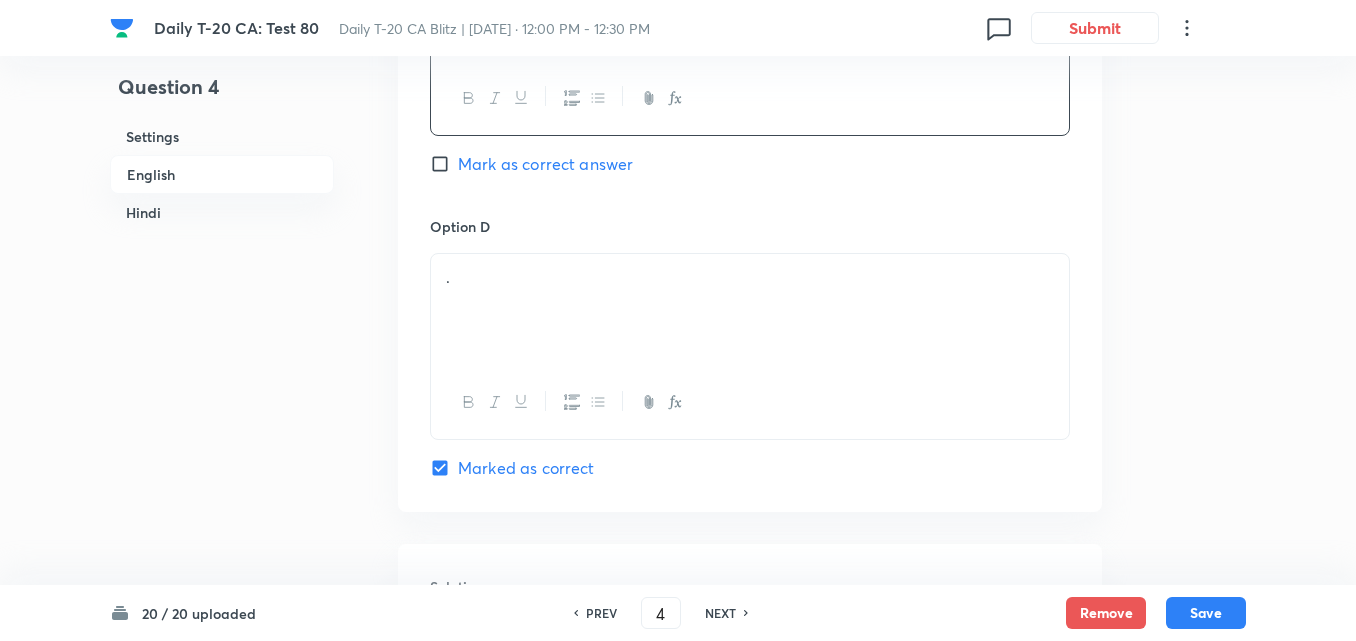 click on "Mark as correct answer" at bounding box center [545, 164] 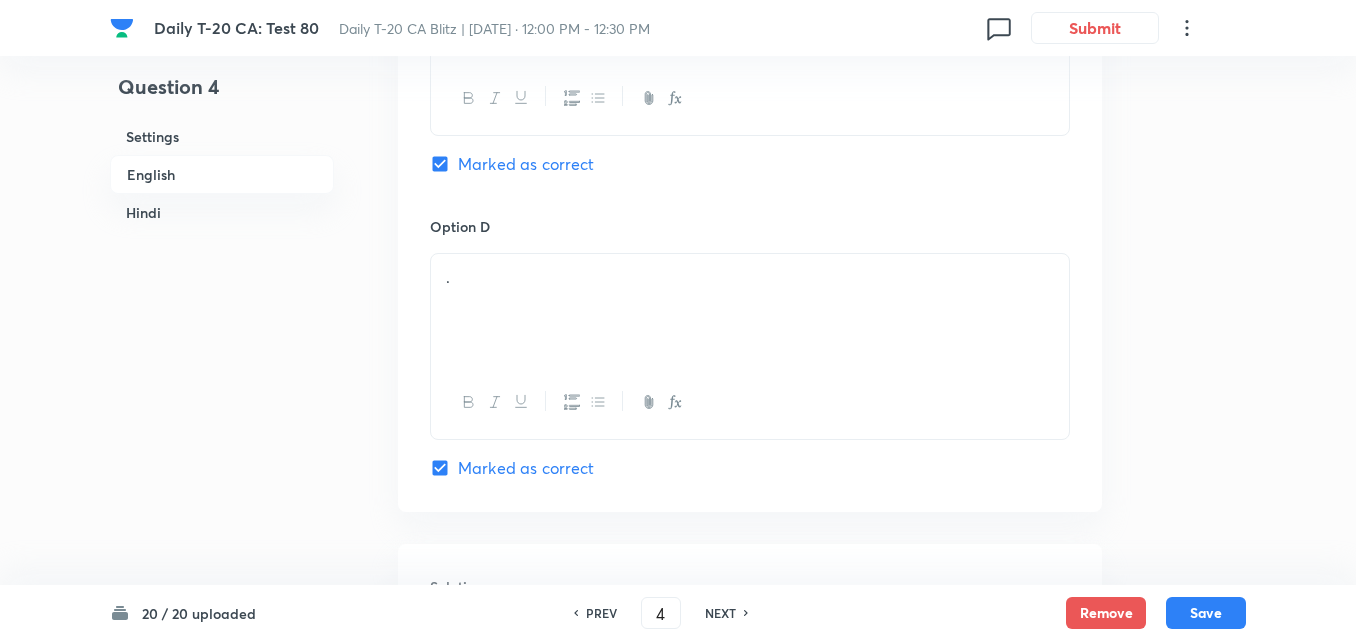 checkbox on "false" 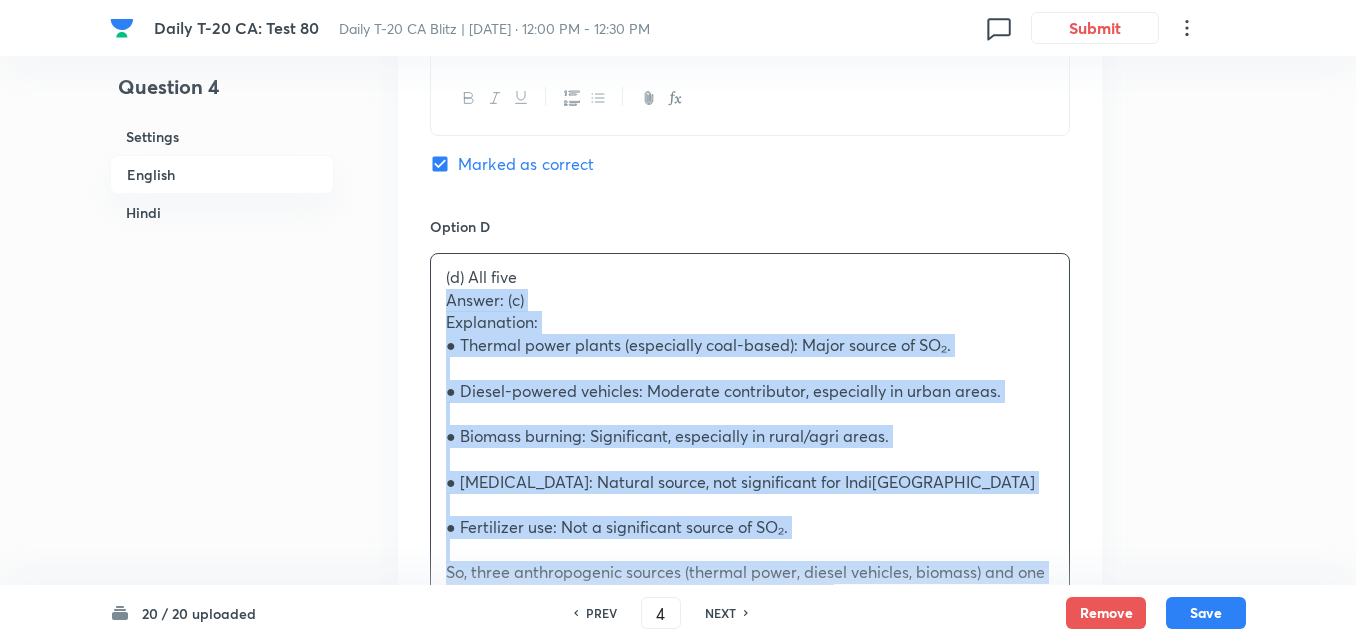 drag, startPoint x: 448, startPoint y: 315, endPoint x: 408, endPoint y: 306, distance: 41 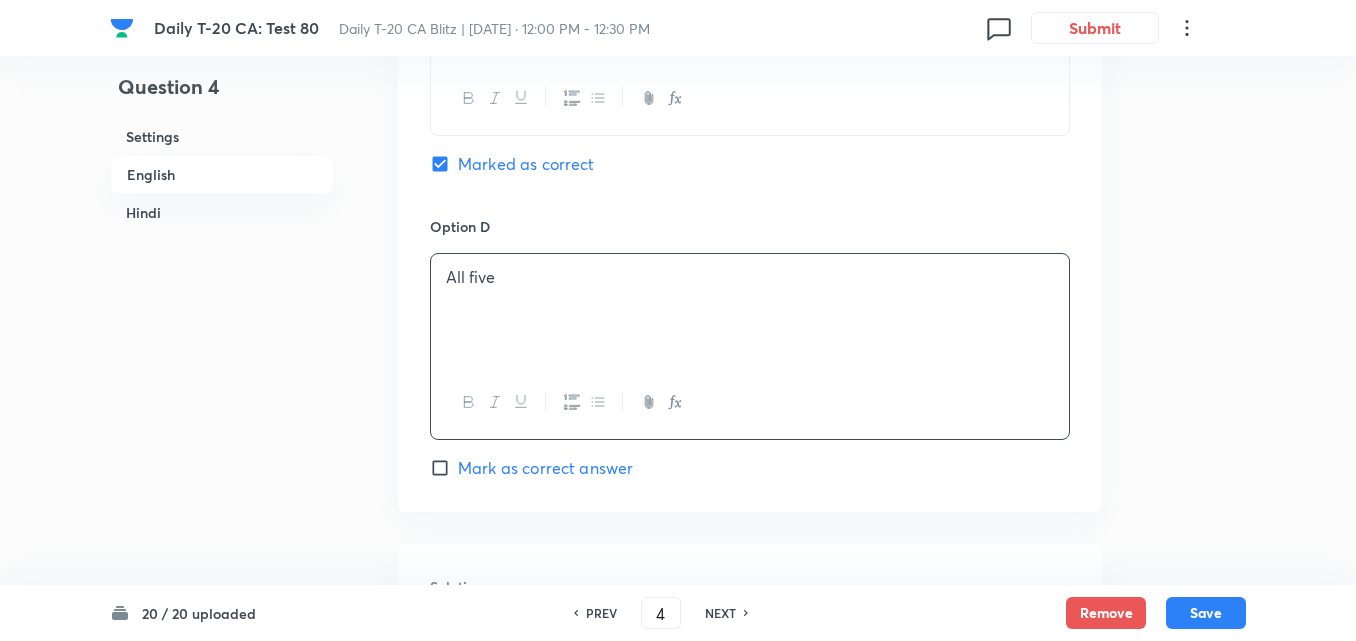 scroll, scrollTop: 2316, scrollLeft: 0, axis: vertical 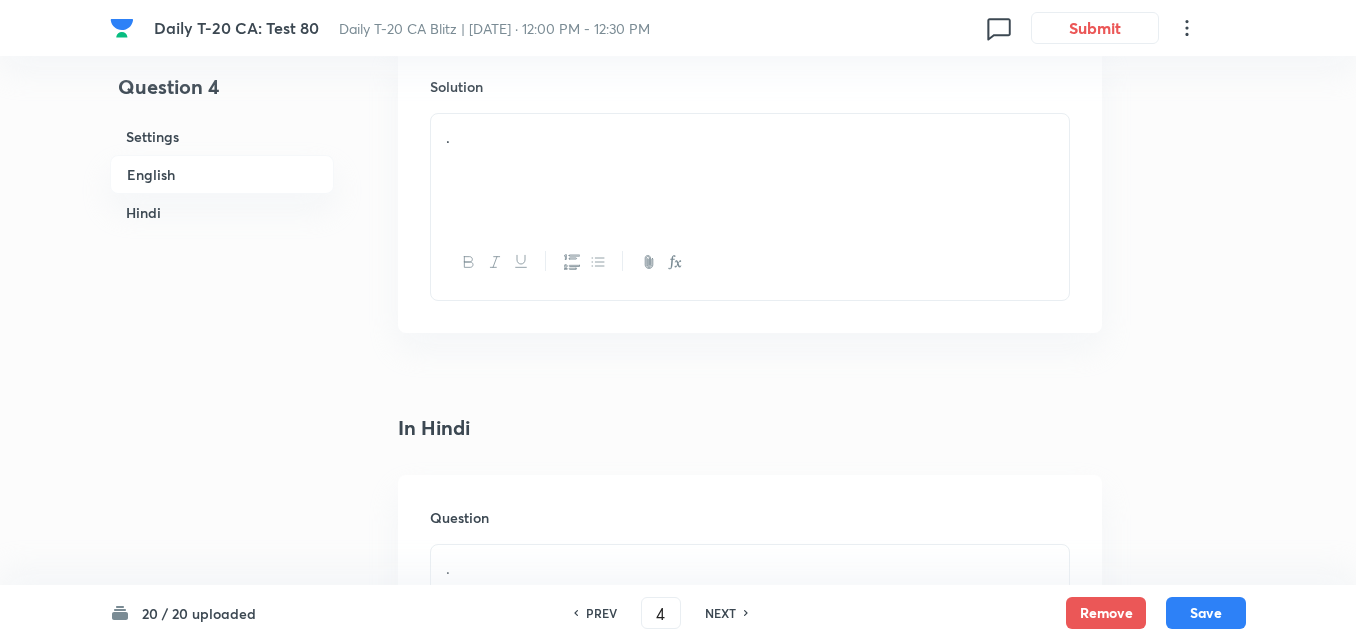click on "." at bounding box center [750, 170] 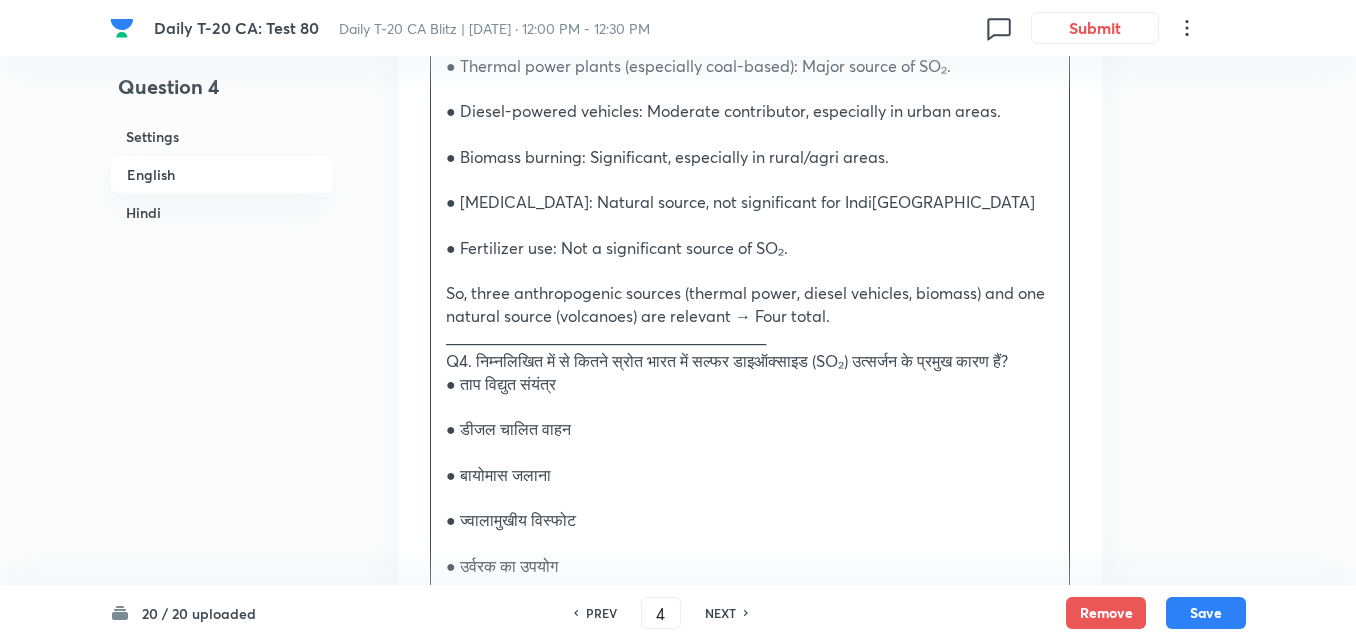 scroll, scrollTop: 2616, scrollLeft: 0, axis: vertical 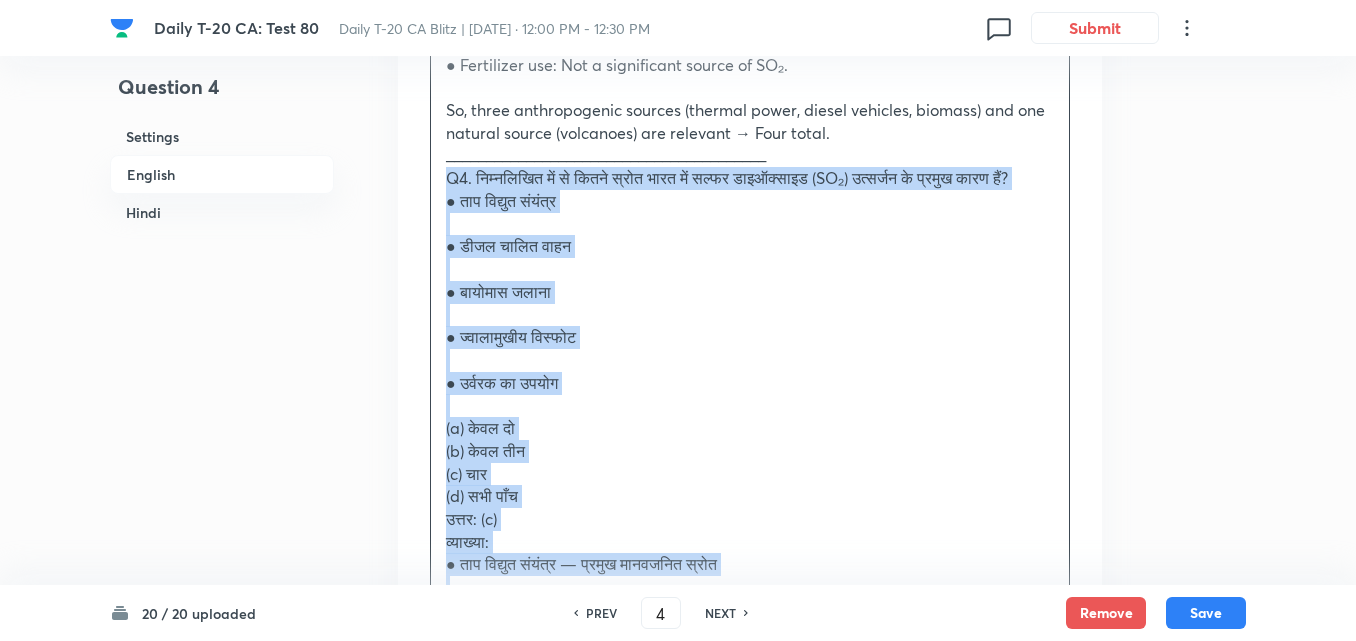drag, startPoint x: 443, startPoint y: 194, endPoint x: 420, endPoint y: 179, distance: 27.45906 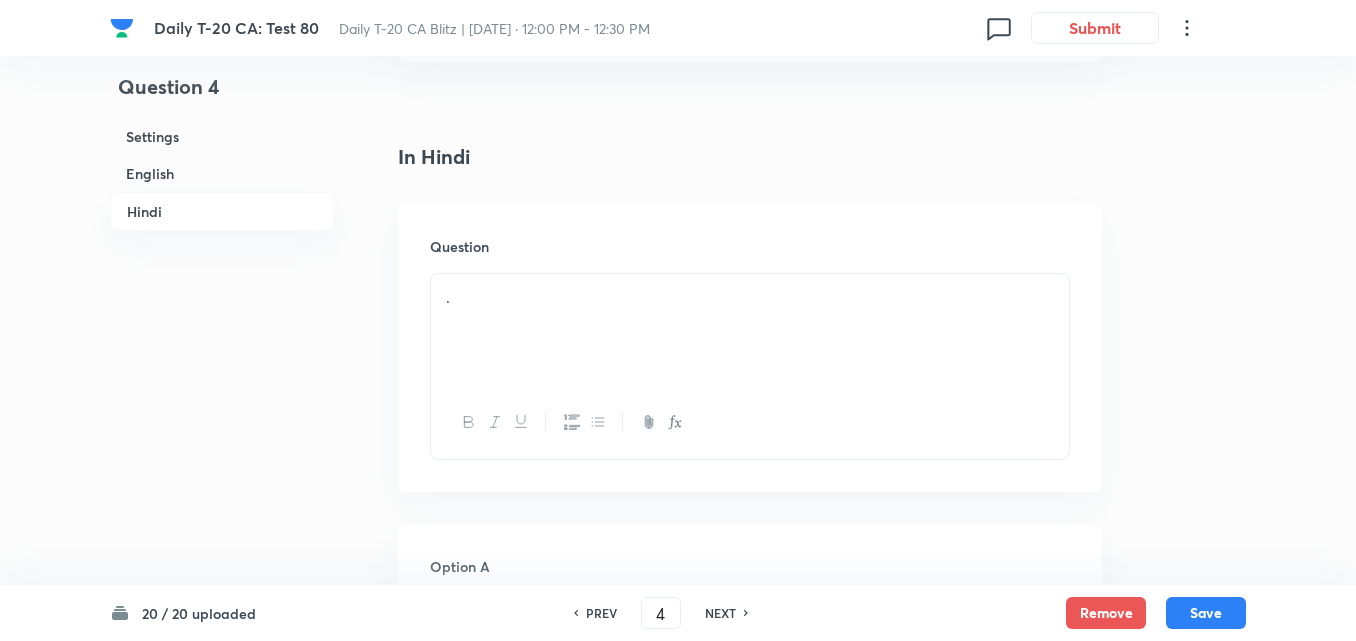 scroll, scrollTop: 2916, scrollLeft: 0, axis: vertical 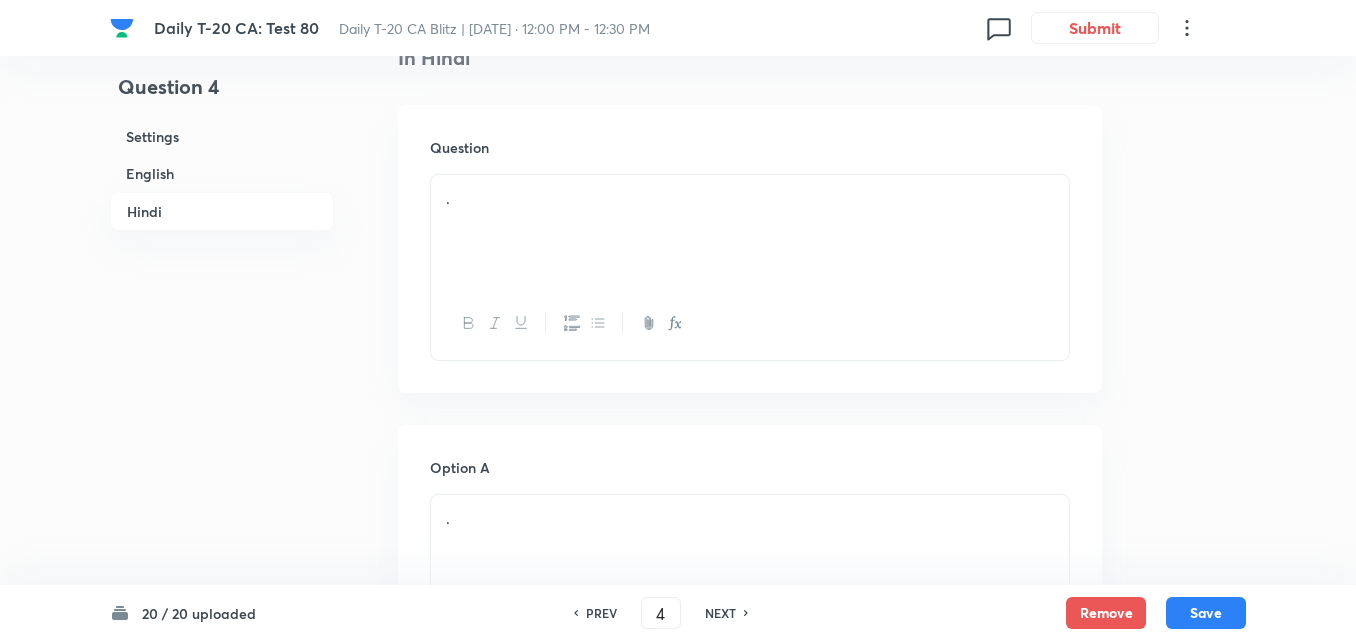 click on "." at bounding box center (750, 198) 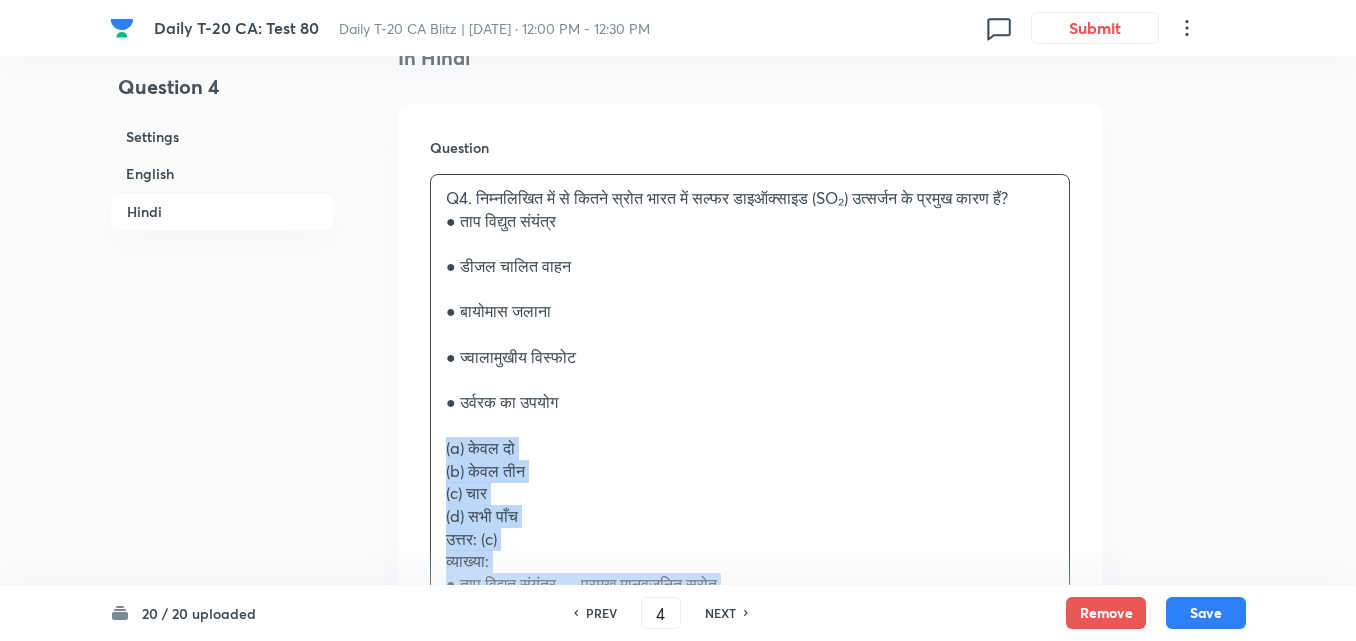 drag, startPoint x: 452, startPoint y: 451, endPoint x: 432, endPoint y: 451, distance: 20 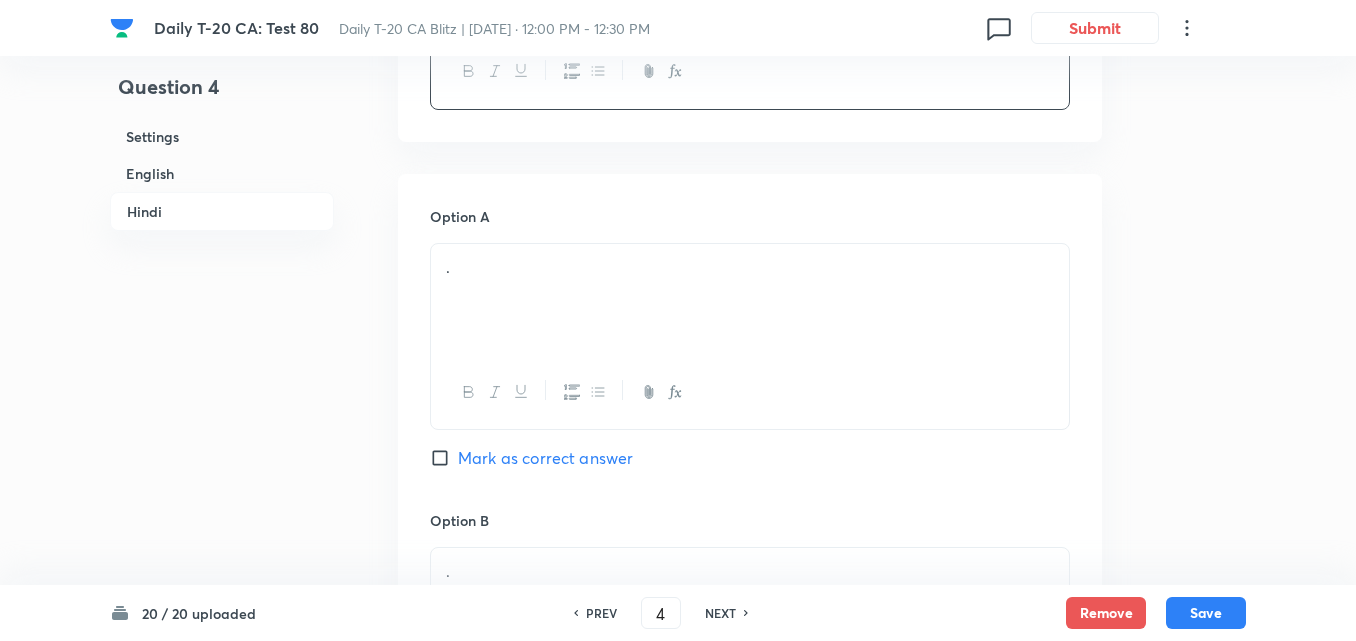scroll, scrollTop: 3316, scrollLeft: 0, axis: vertical 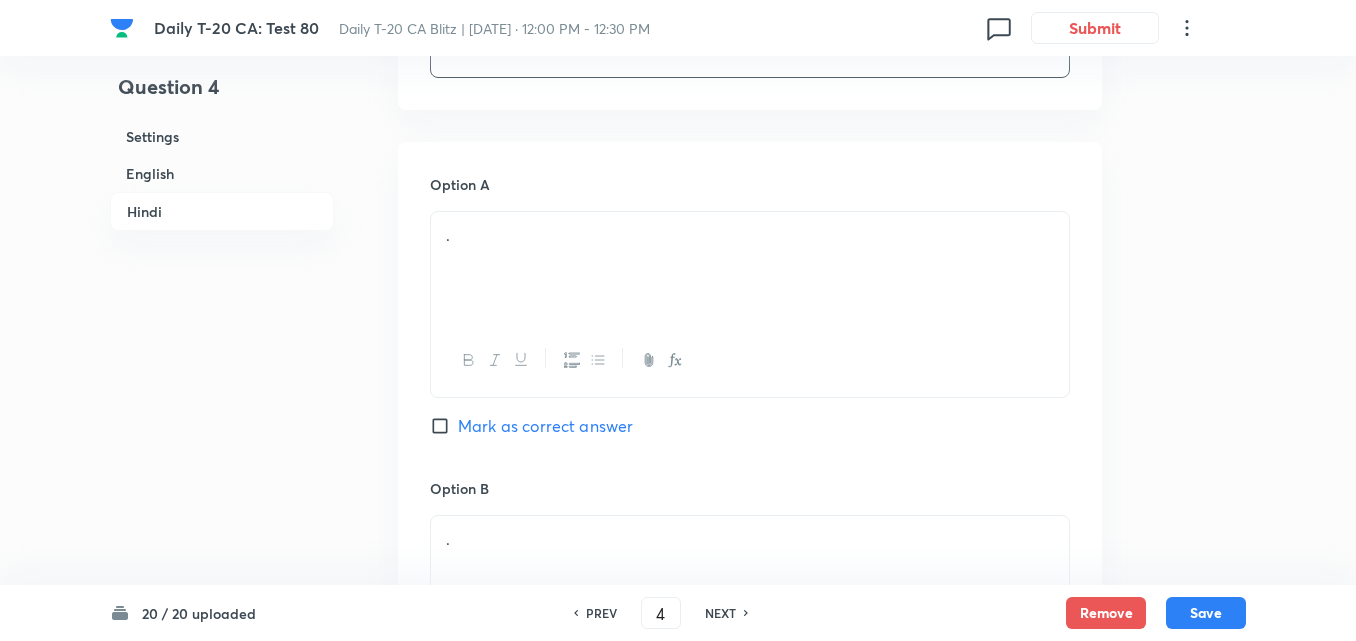 click on "." at bounding box center (750, 268) 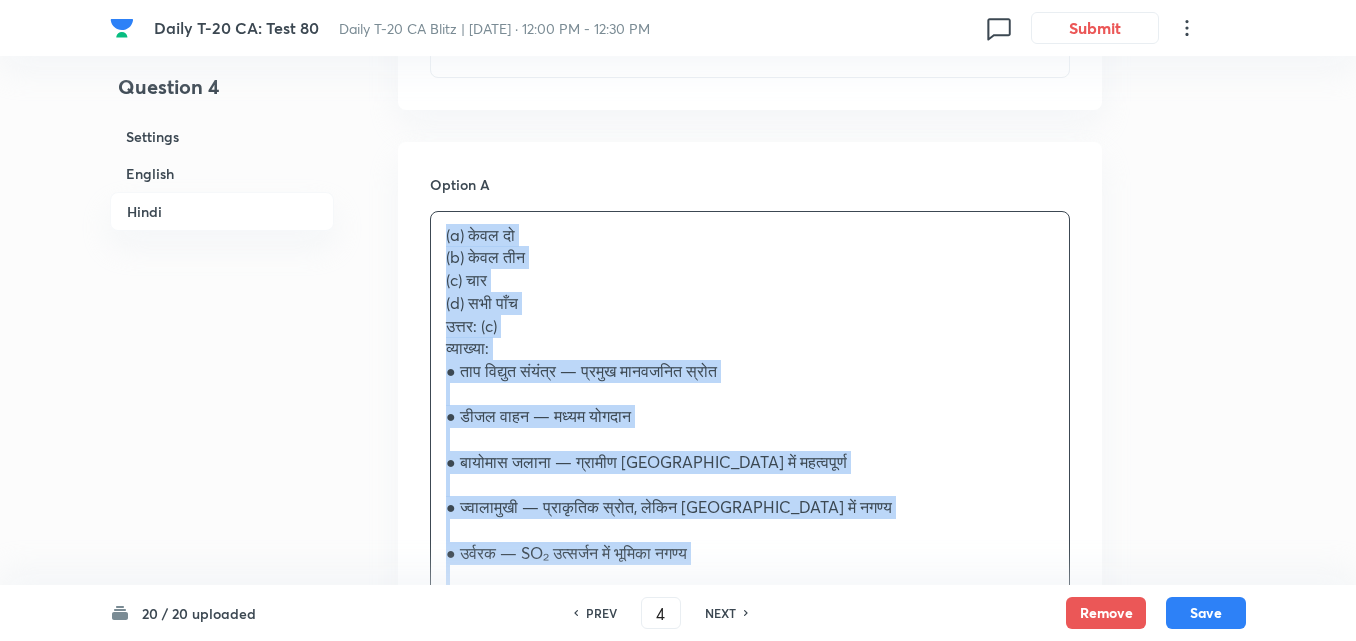 drag, startPoint x: 434, startPoint y: 232, endPoint x: 420, endPoint y: 238, distance: 15.231546 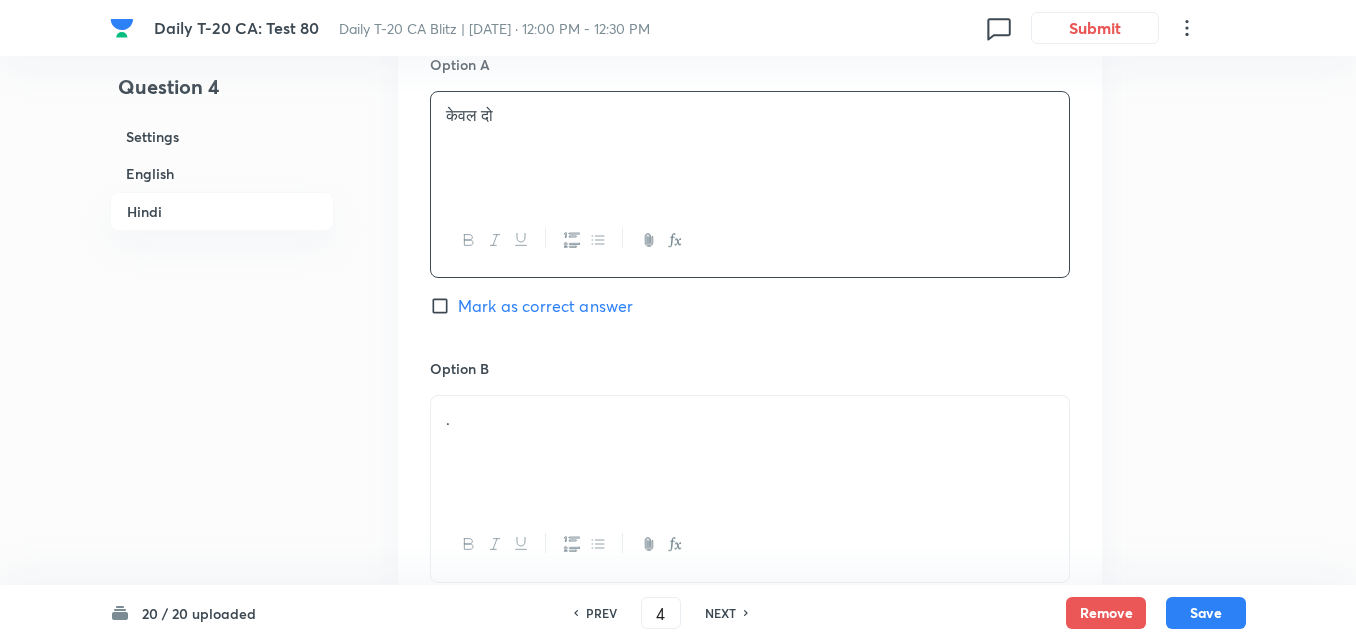 scroll, scrollTop: 3616, scrollLeft: 0, axis: vertical 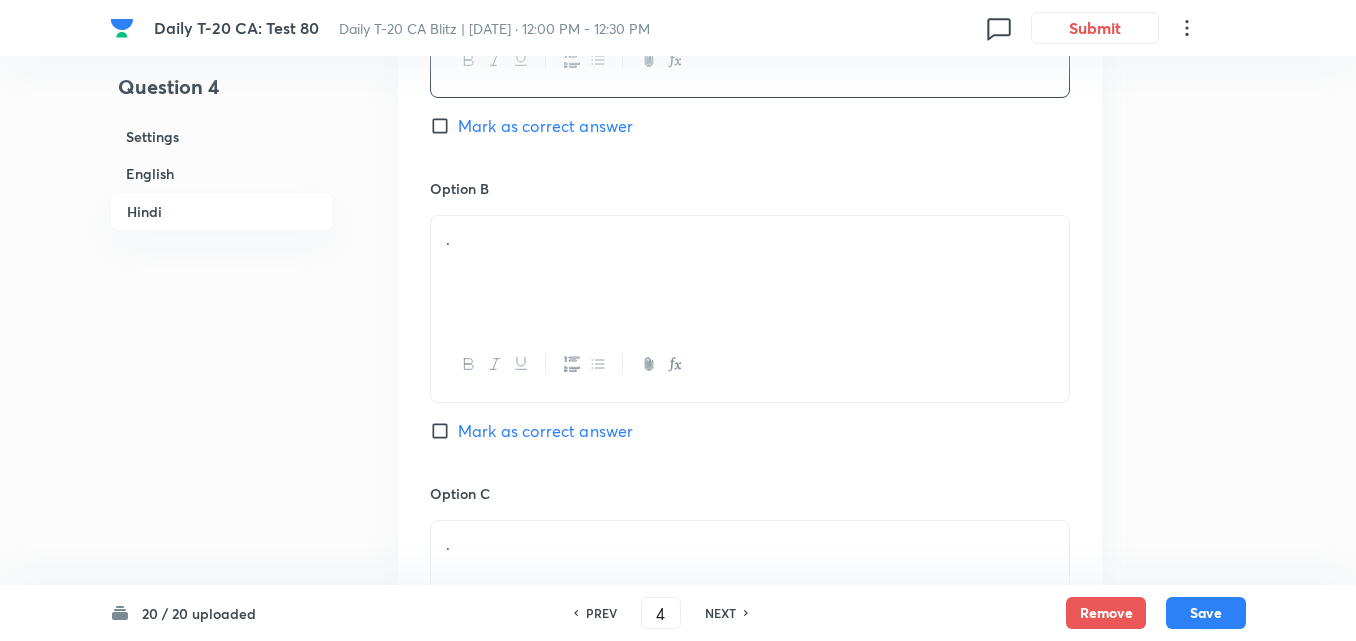 click on "." at bounding box center [750, 272] 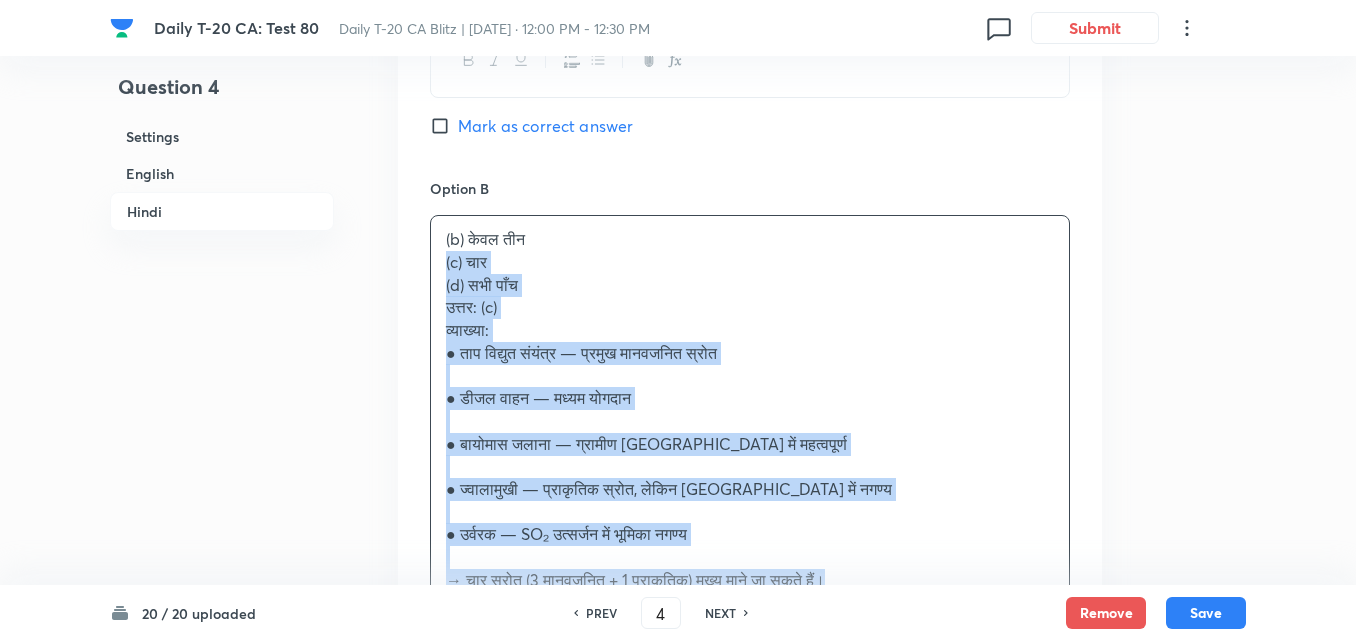 drag, startPoint x: 433, startPoint y: 264, endPoint x: 396, endPoint y: 254, distance: 38.327538 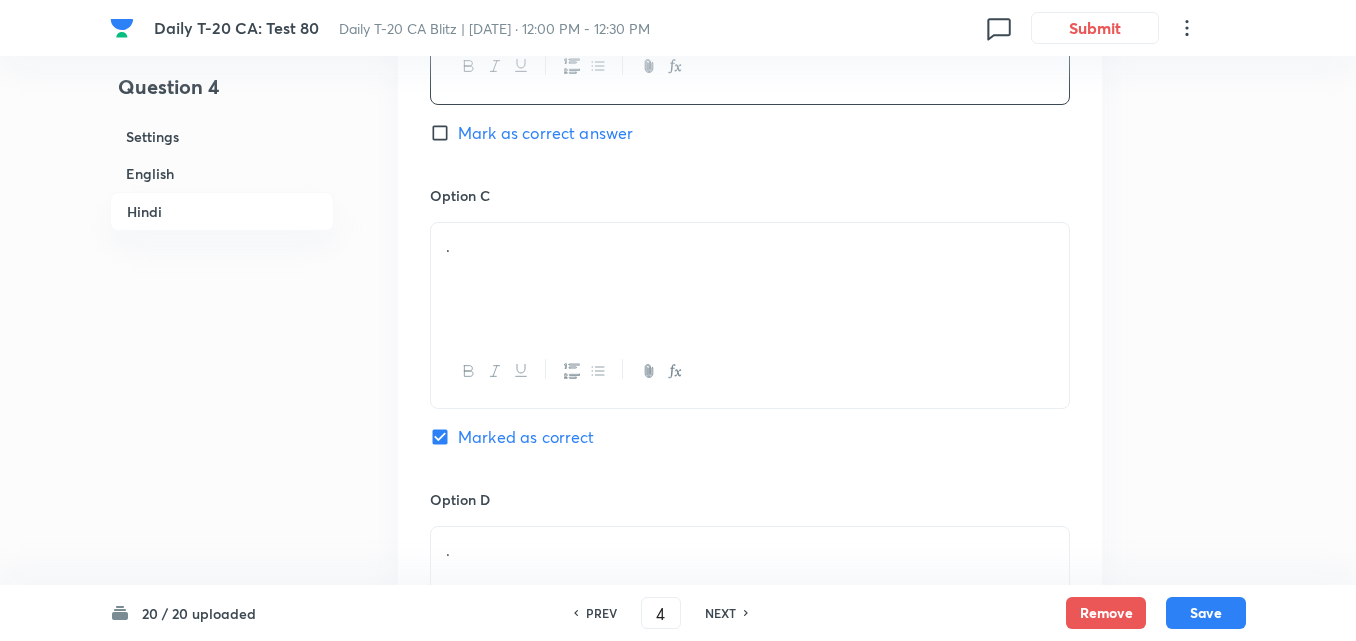 scroll, scrollTop: 3916, scrollLeft: 0, axis: vertical 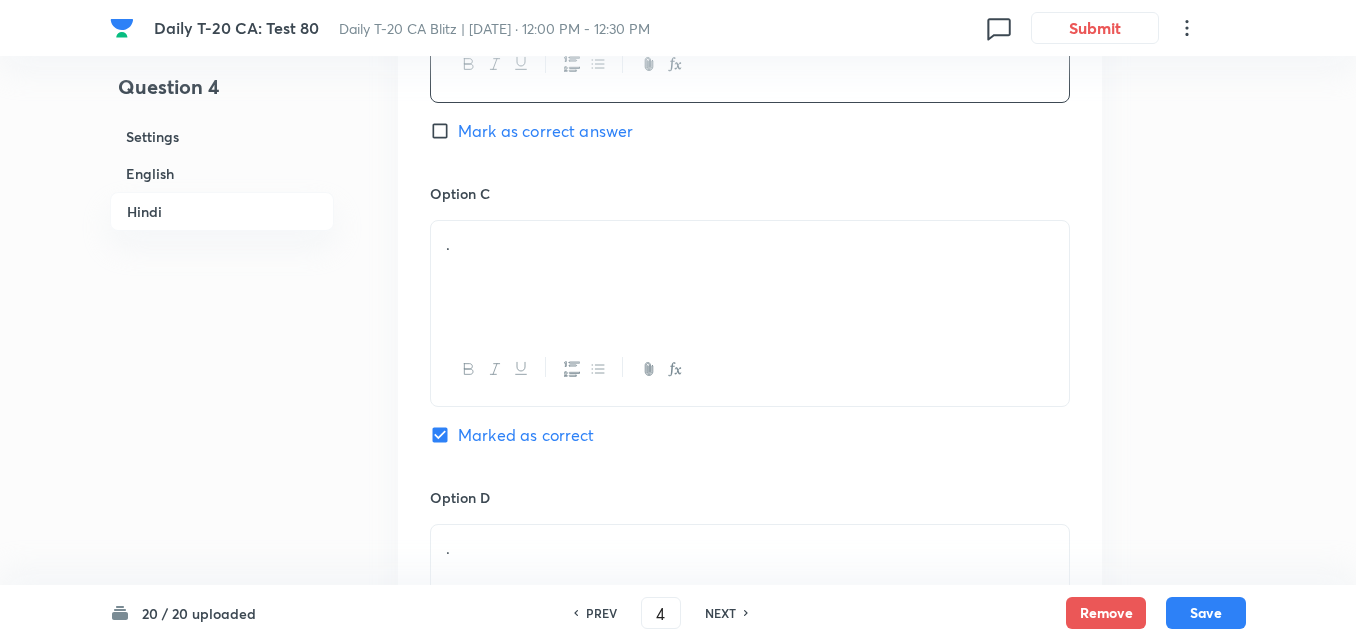 click on "." at bounding box center (750, 277) 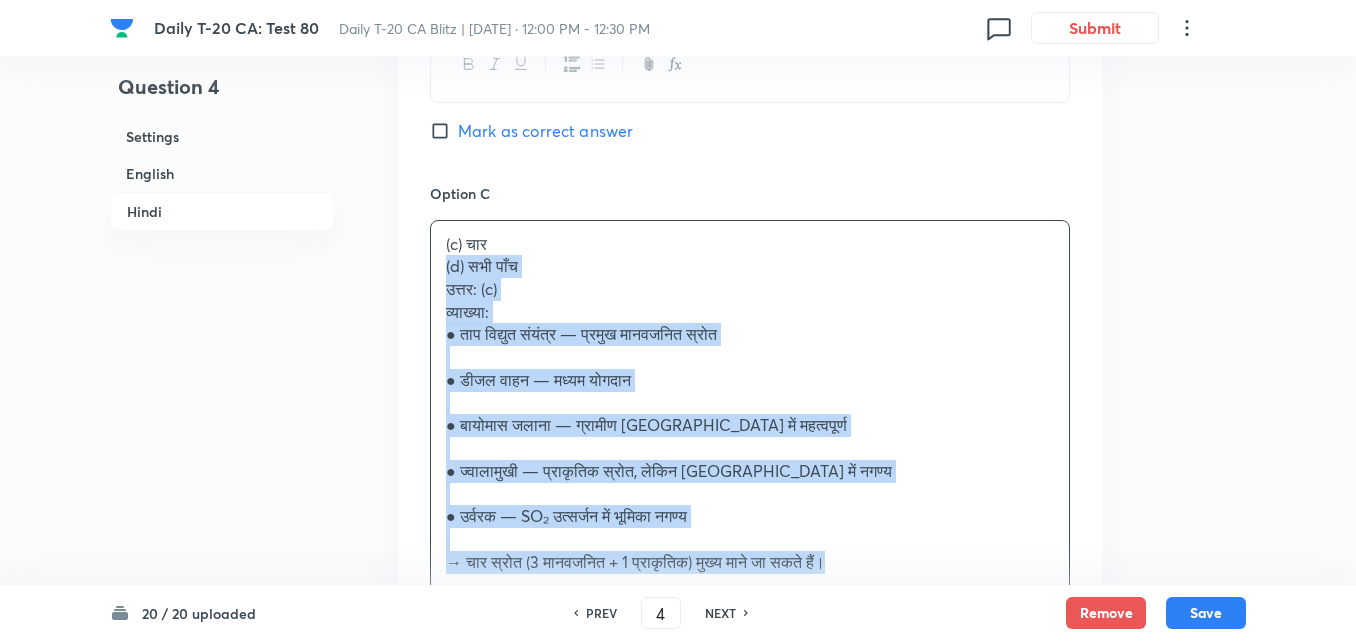 drag, startPoint x: 416, startPoint y: 264, endPoint x: 387, endPoint y: 259, distance: 29.427877 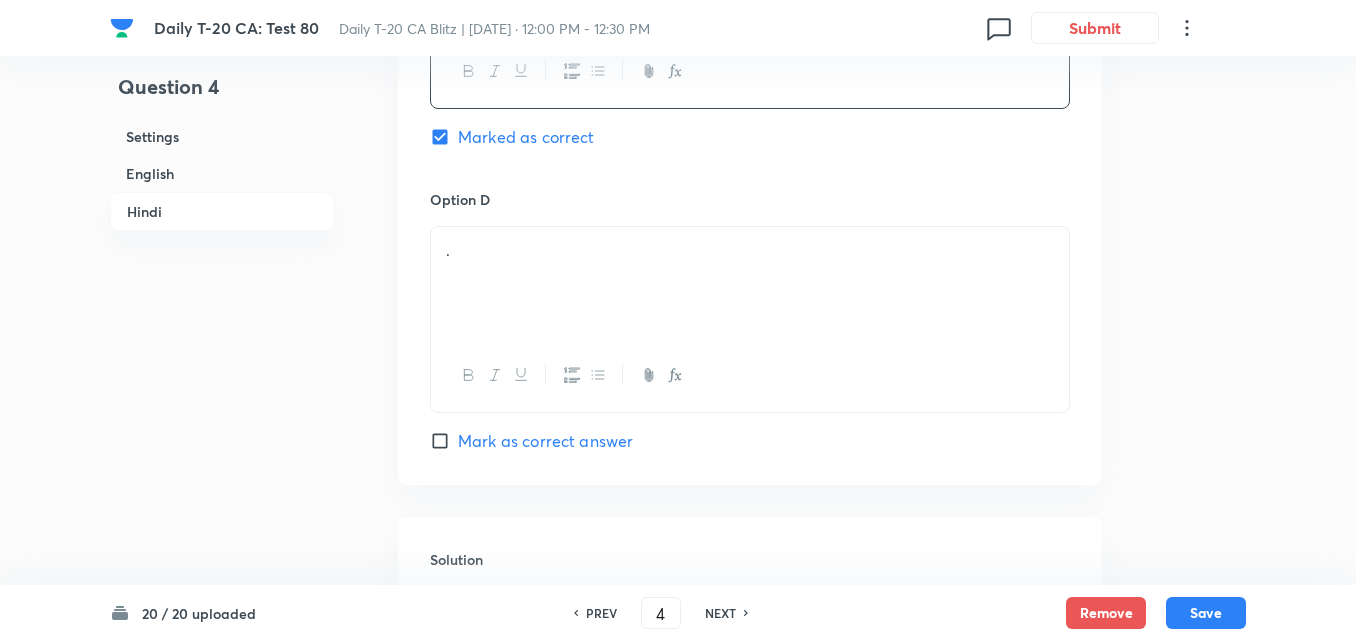 scroll, scrollTop: 4216, scrollLeft: 0, axis: vertical 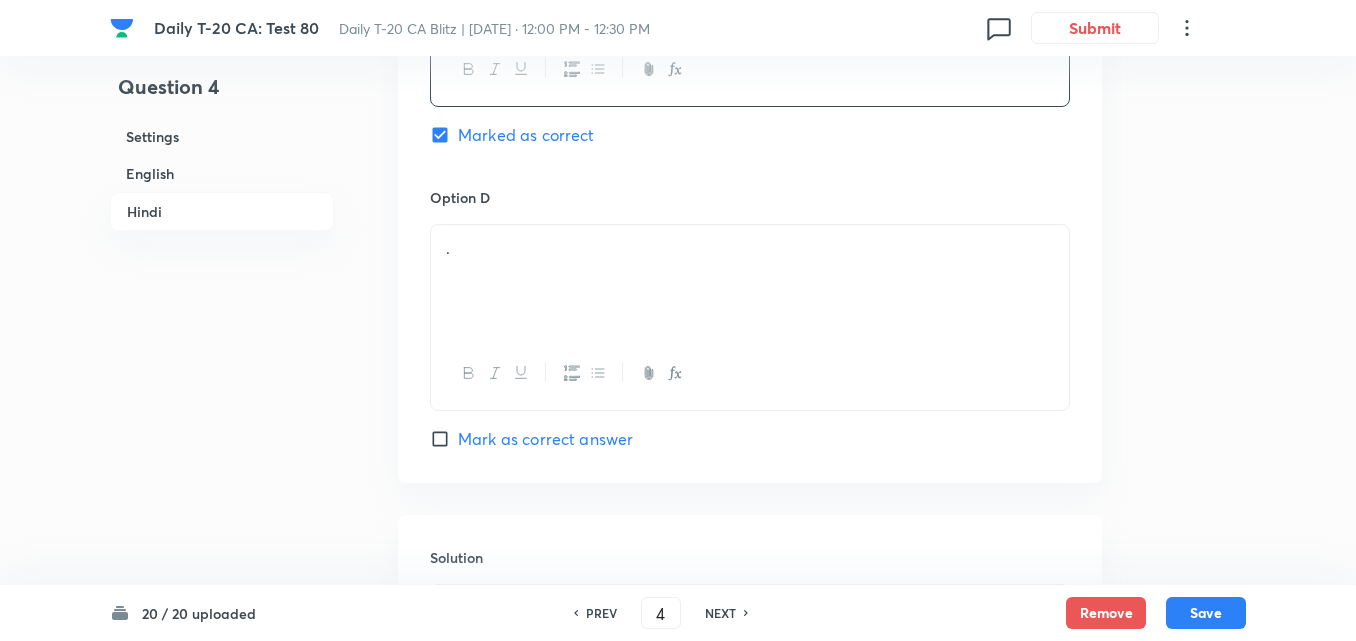 click on "." at bounding box center (750, 281) 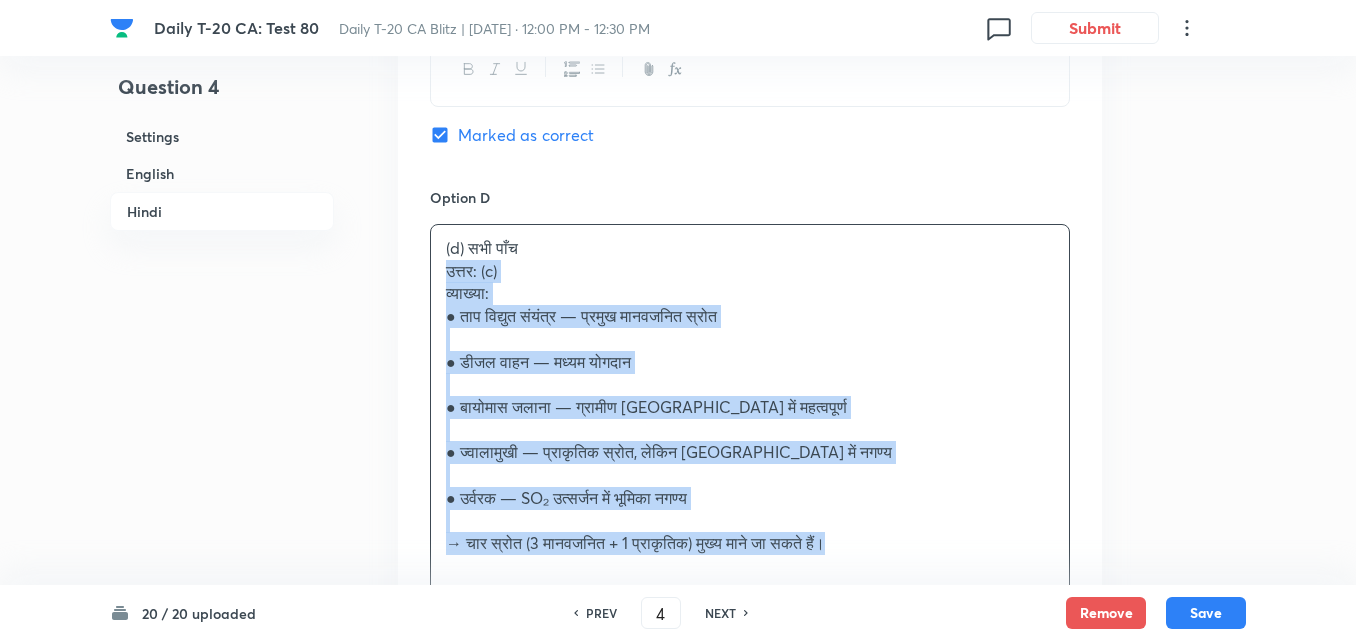 drag, startPoint x: 385, startPoint y: 281, endPoint x: 375, endPoint y: 280, distance: 10.049875 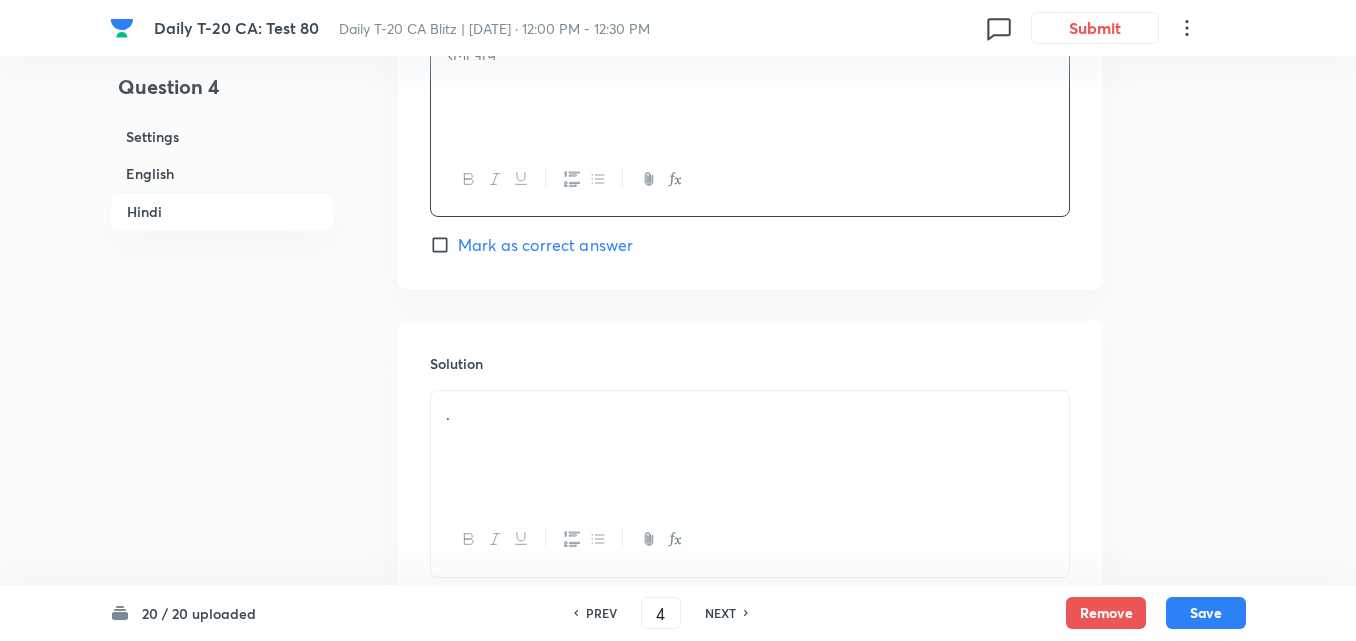 scroll, scrollTop: 4555, scrollLeft: 0, axis: vertical 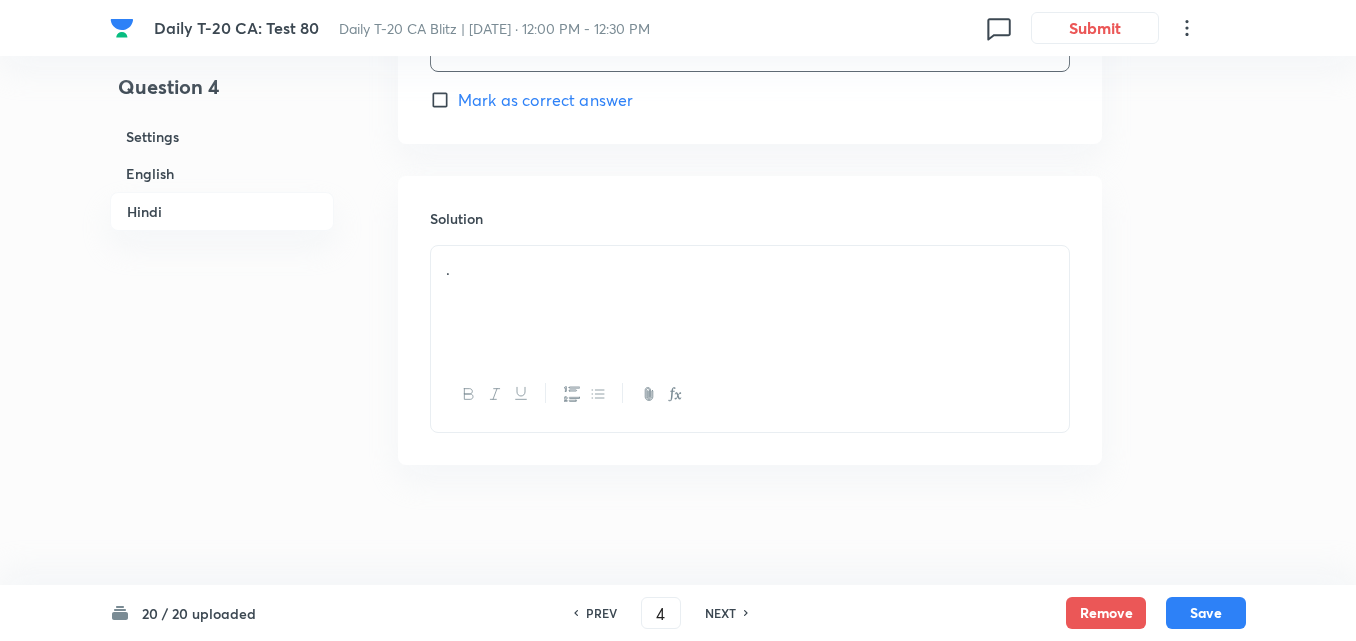 click on "." at bounding box center [750, 302] 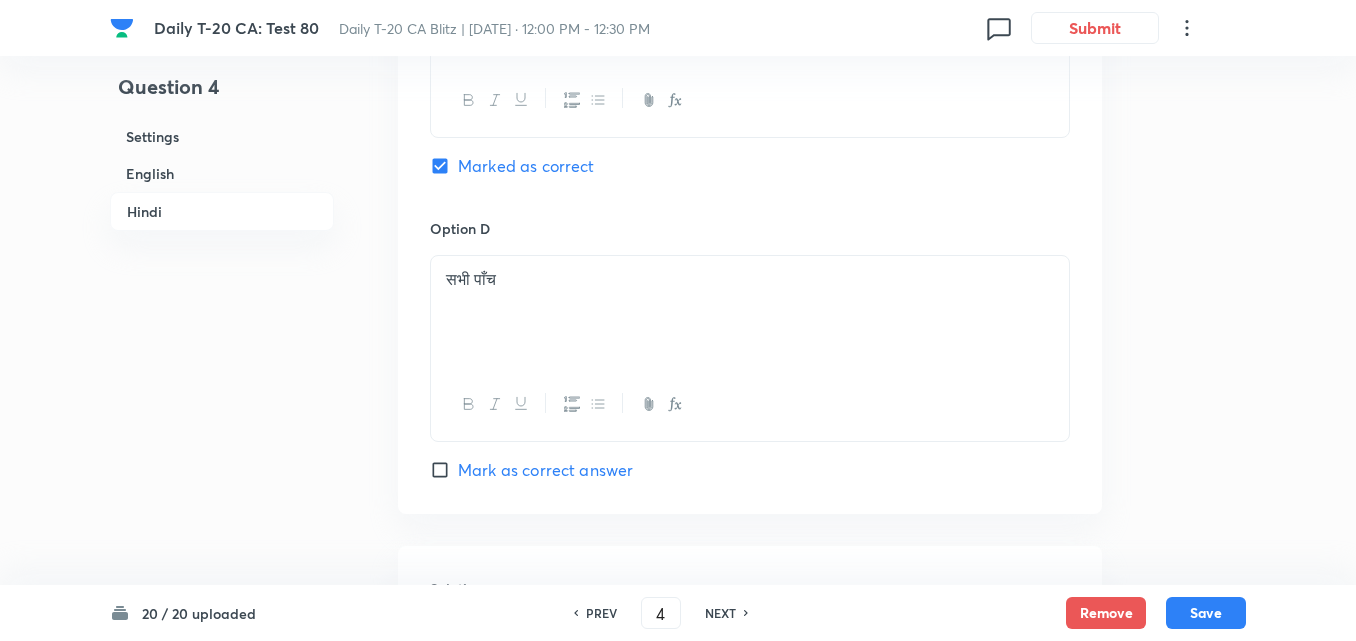 scroll, scrollTop: 3955, scrollLeft: 0, axis: vertical 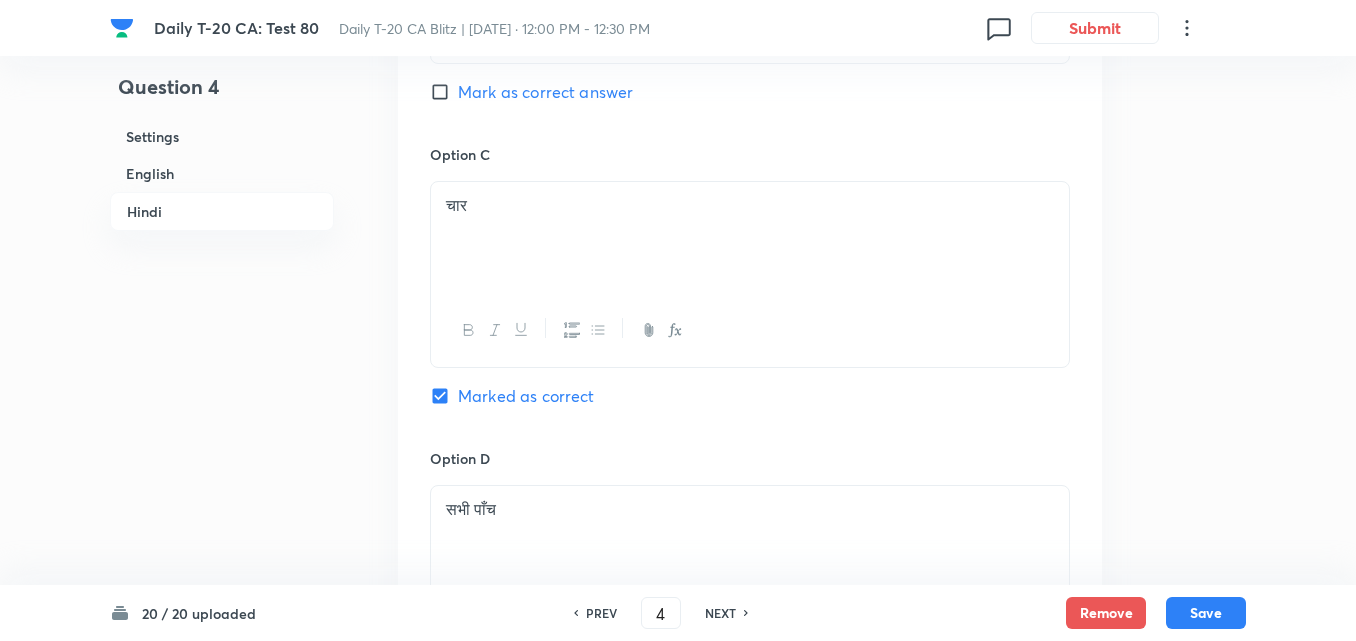 click on "20 / 20 uploaded
PREV 4 ​ NEXT Remove Save" at bounding box center (678, 613) 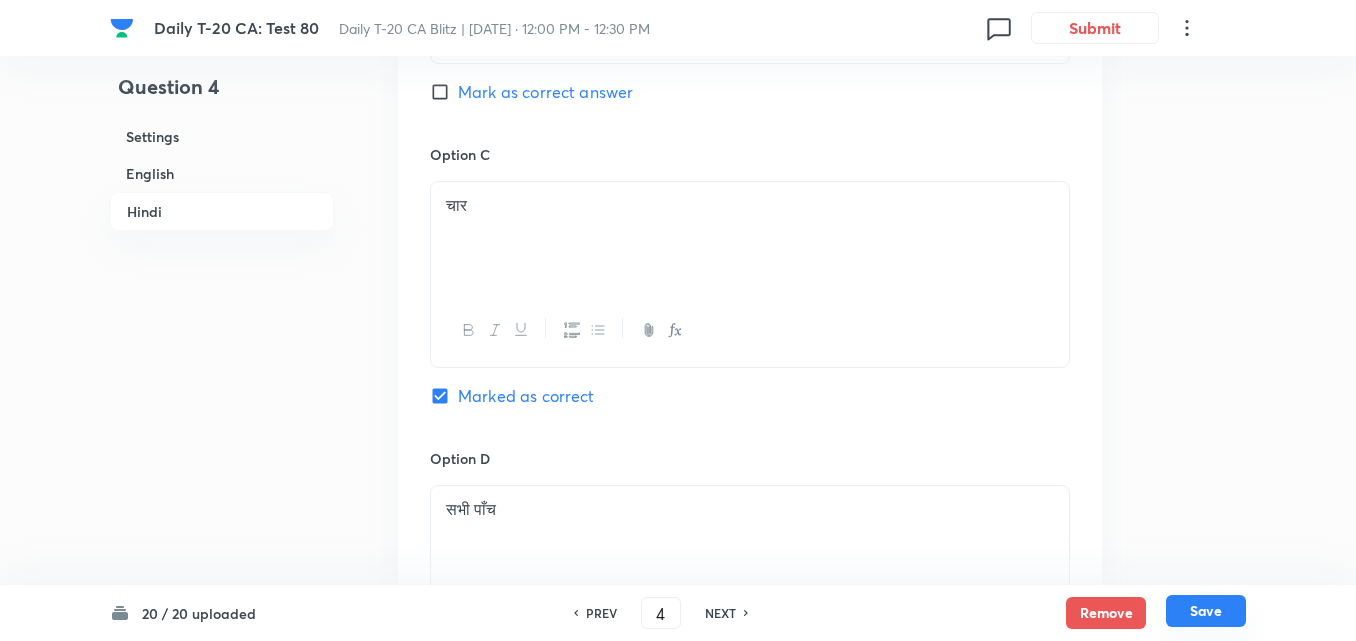 click on "Save" at bounding box center (1206, 611) 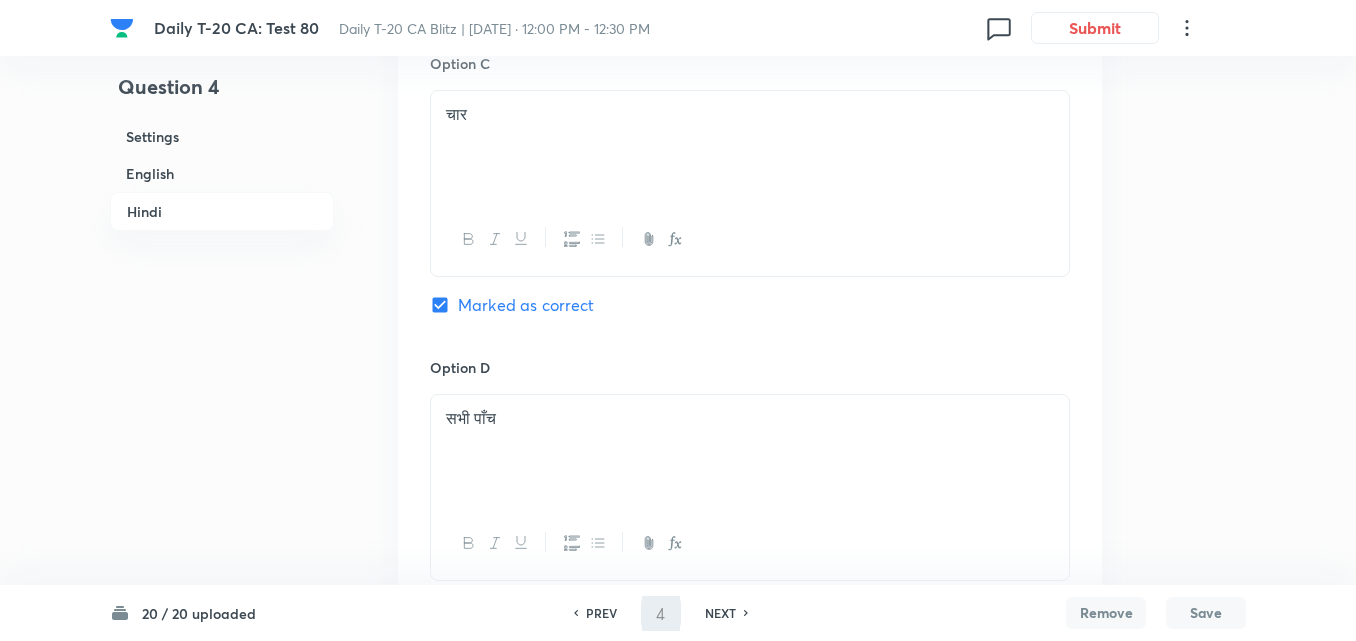 type on "5" 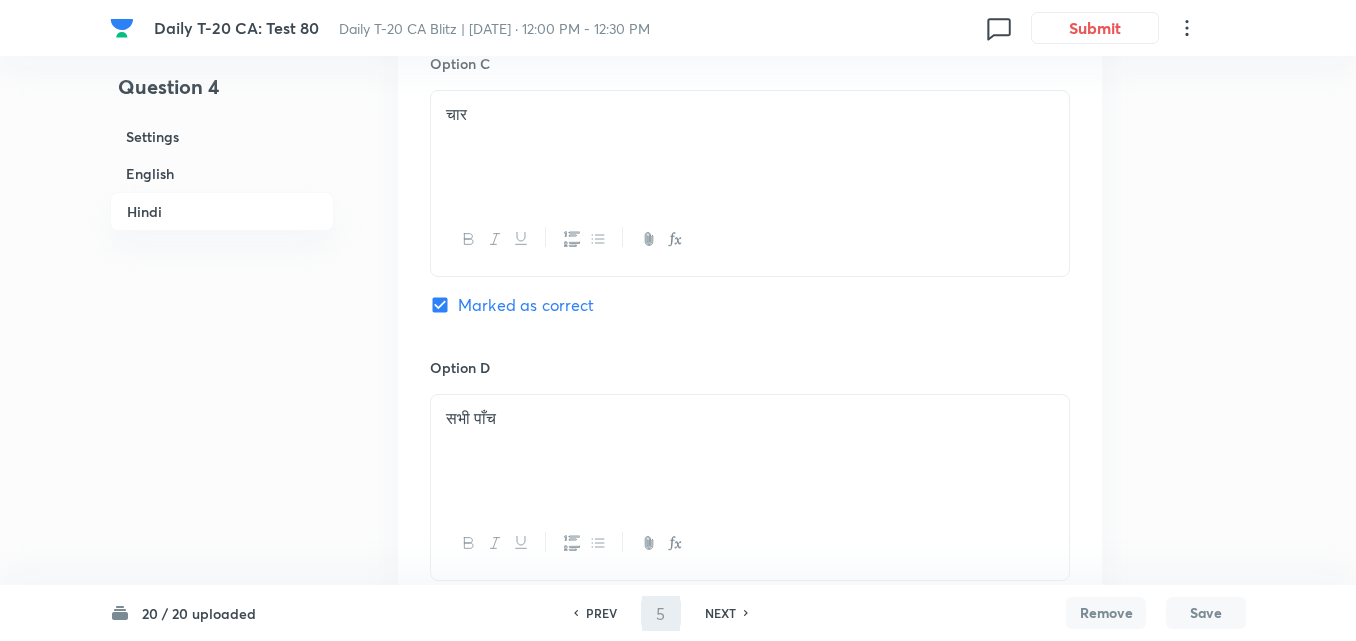 checkbox on "false" 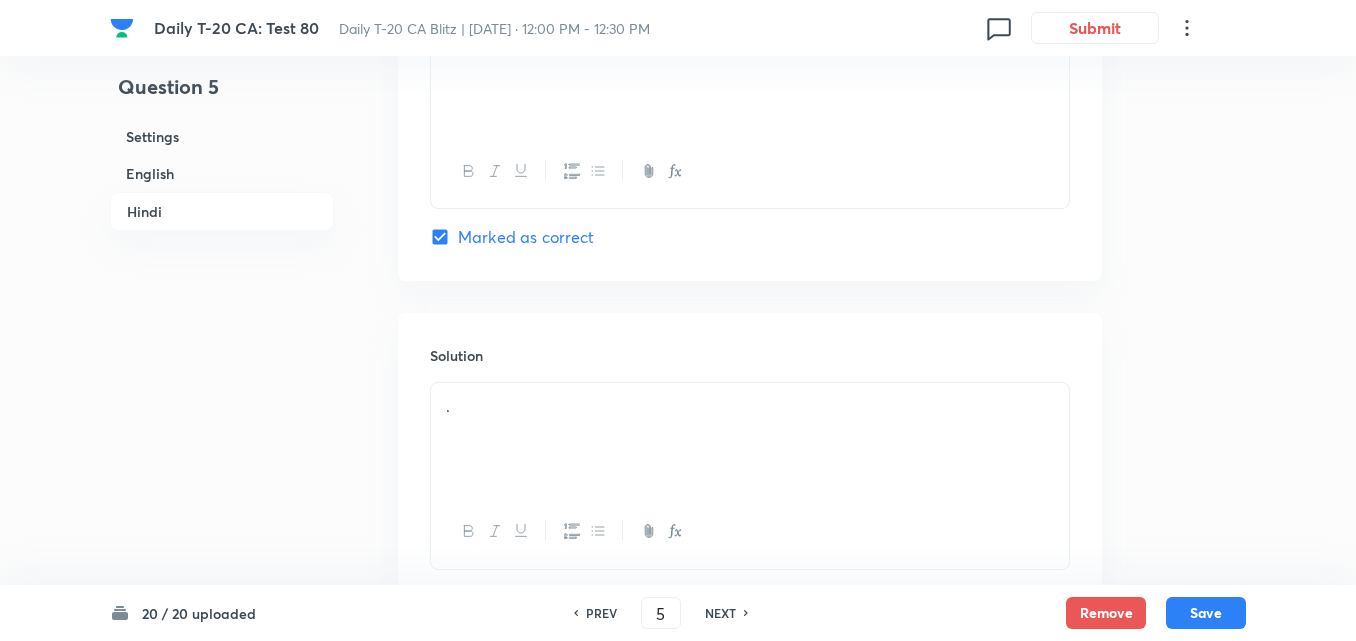 click on "English" at bounding box center [222, 173] 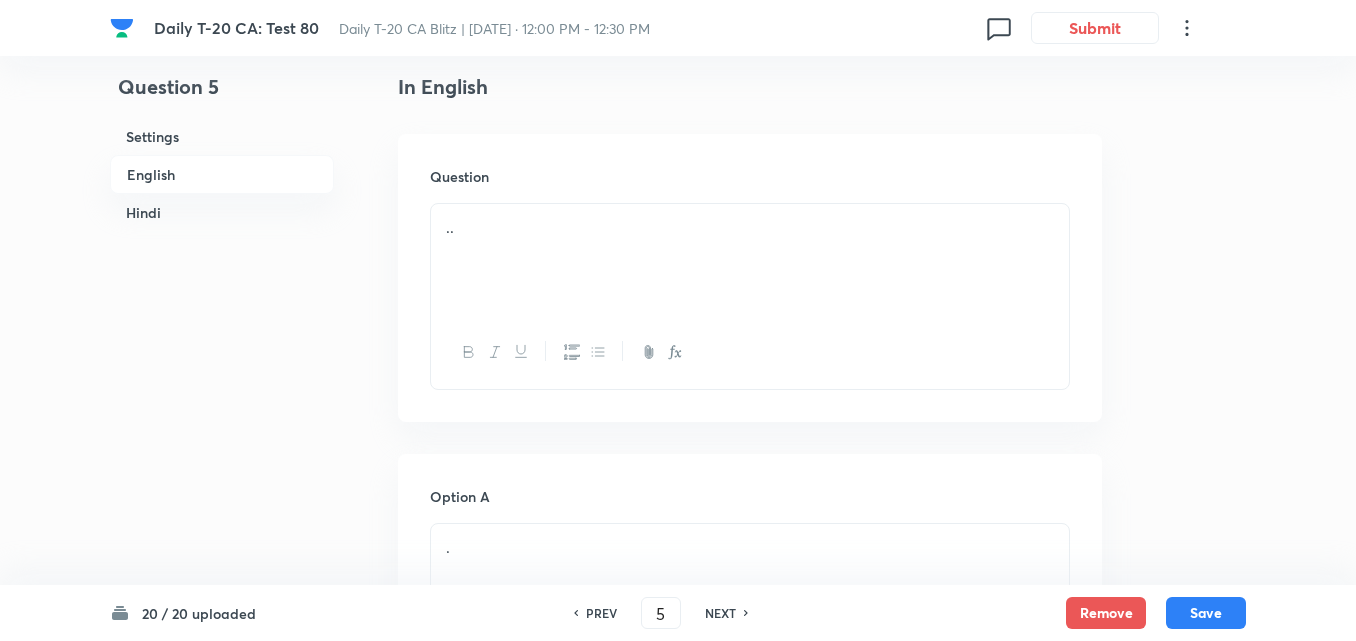click on ".." at bounding box center [750, 260] 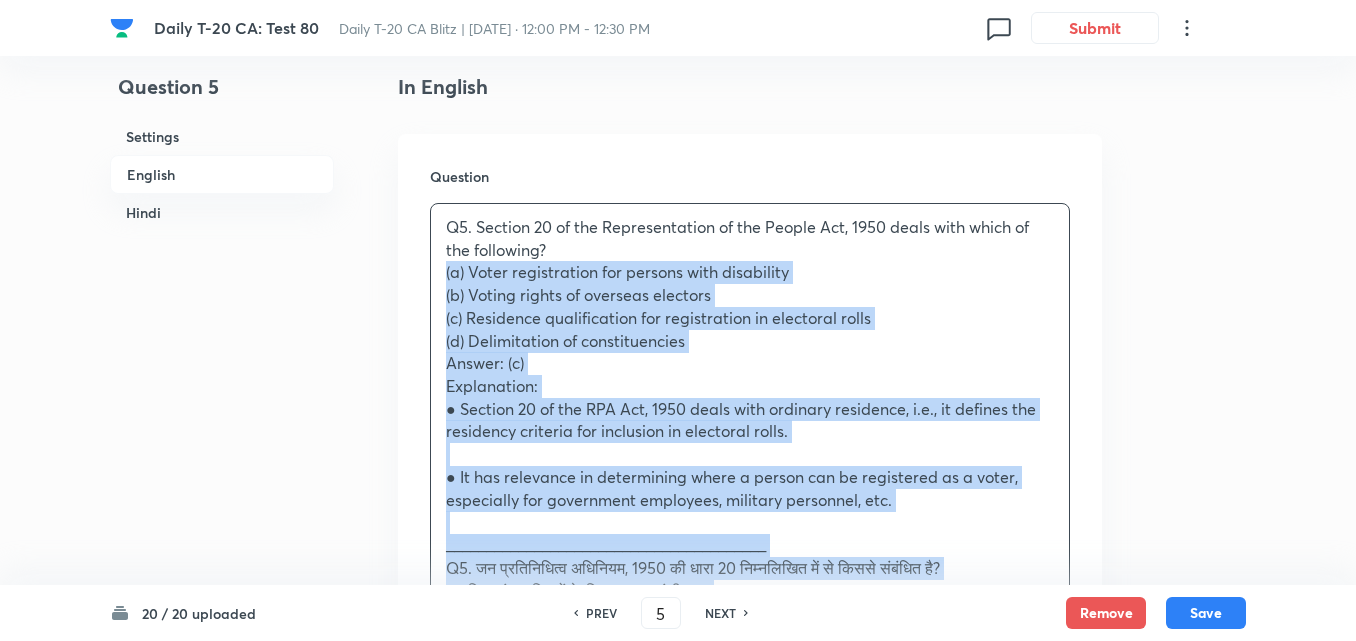 click on "Question Q5. Section 20 of the Representation of the People Act, 1950 deals with which of the following? (a) Voter registration for persons with disability  (b) Voting rights of overseas electors  (c) Residence qualification for registration in electoral rolls  (d) Delimitation of constituencies Answer: (c) Explanation: ●	Section 20 of the RPA Act, 1950 deals with ordinary residence, i.e., it defines the residency criteria for inclusion in electoral rolls. ●	It has relevance in determining where a person can be registered as a voter, especially for government employees, military personnel, etc. ________________________________________ Q5. जन प्रतिनिधित्व अधिनियम, 1950 की धारा 20 निम्नलिखित में से किससे संबंधित है? (a) विकलांग व्यक्तियों के लिए मतदाता पंजीकरण उत्तर: (c) व्याख्या:" at bounding box center [750, 541] 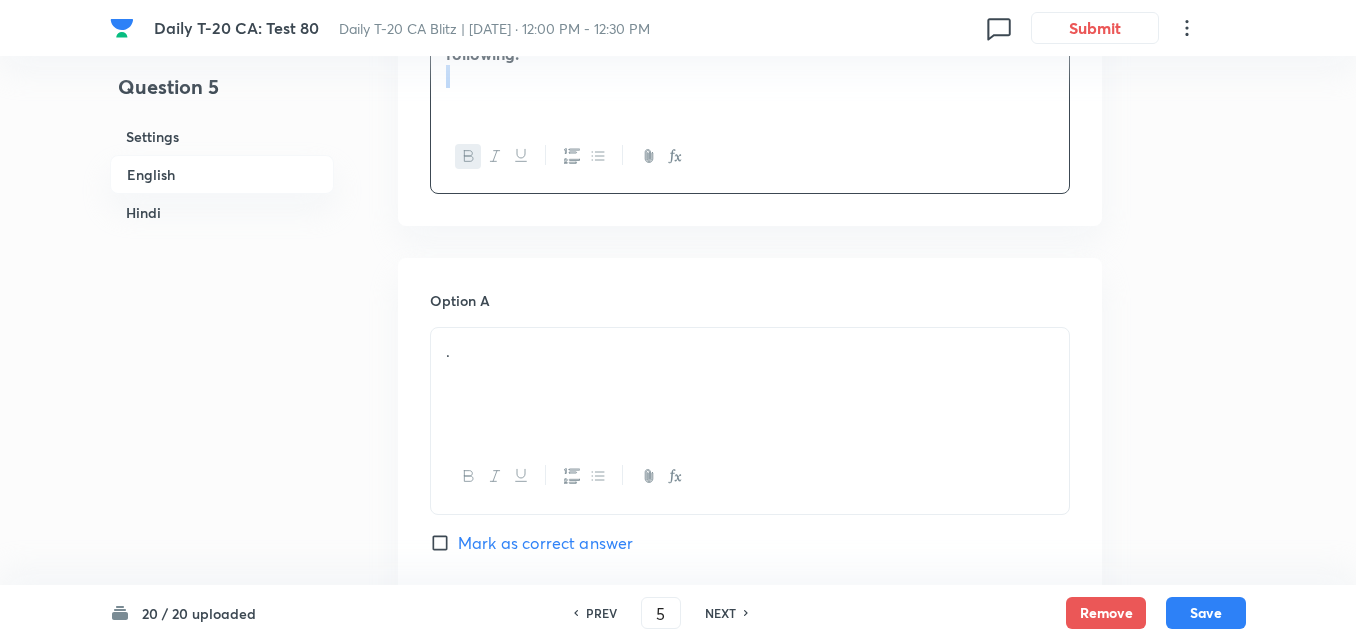 scroll, scrollTop: 816, scrollLeft: 0, axis: vertical 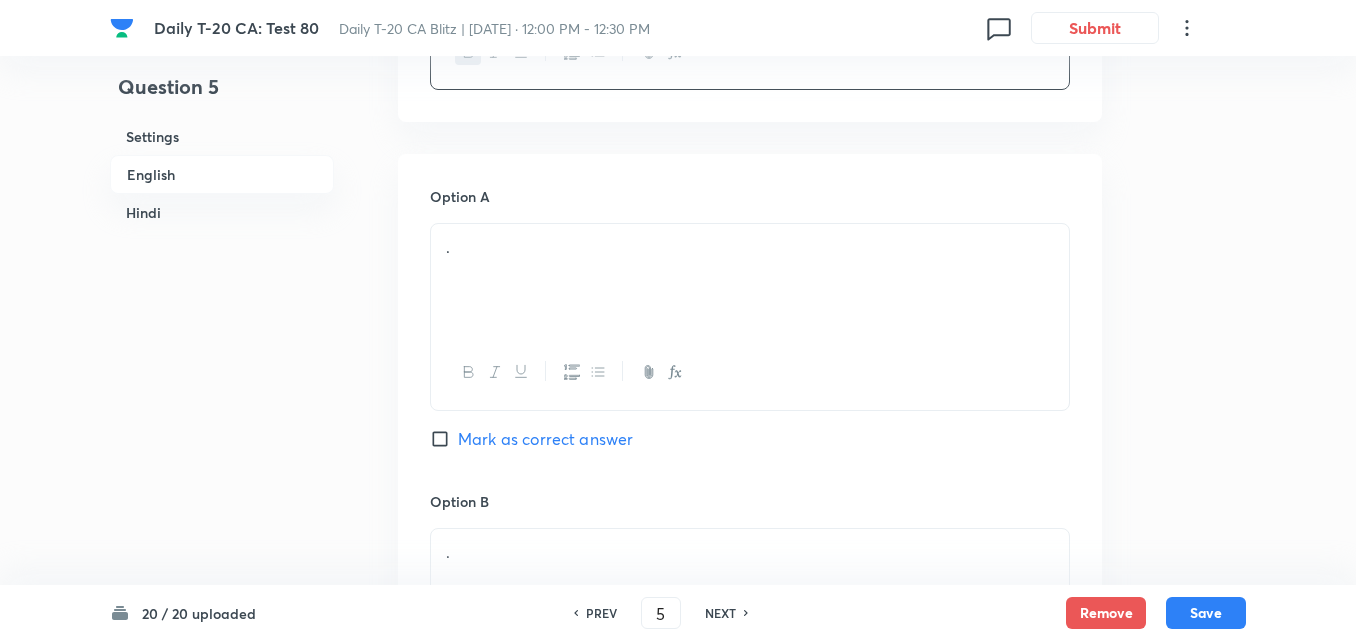 click on "." at bounding box center [750, 280] 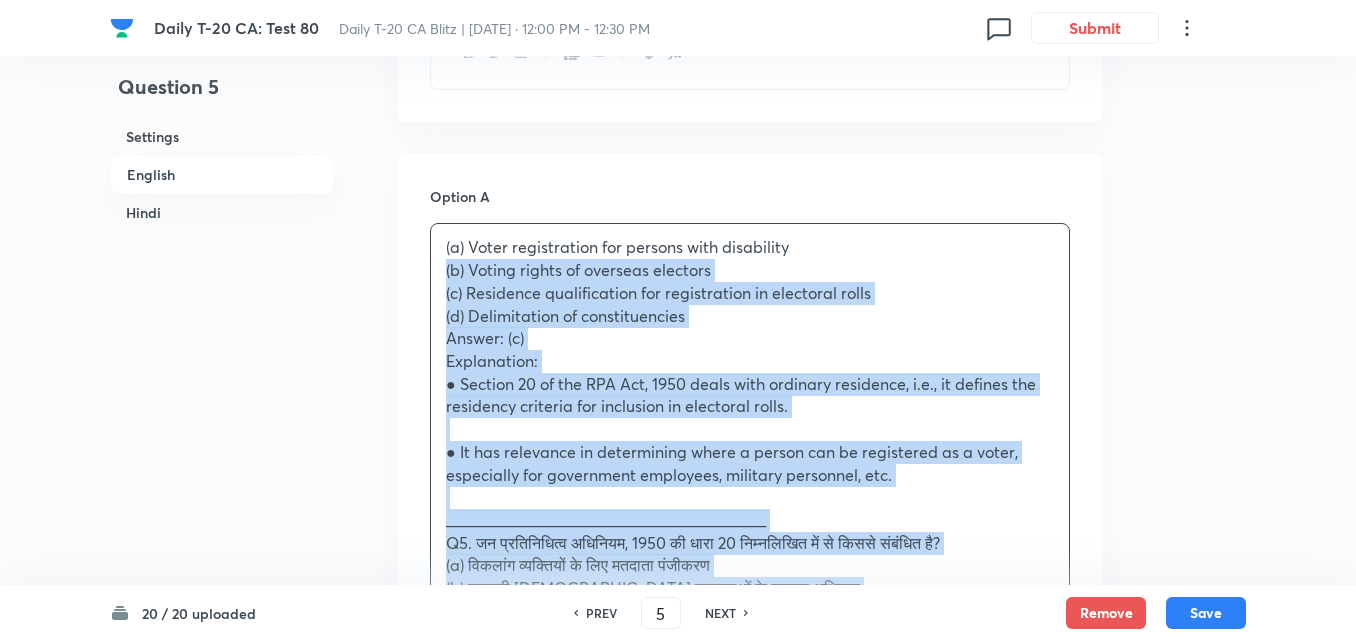 drag, startPoint x: 419, startPoint y: 277, endPoint x: 407, endPoint y: 281, distance: 12.649111 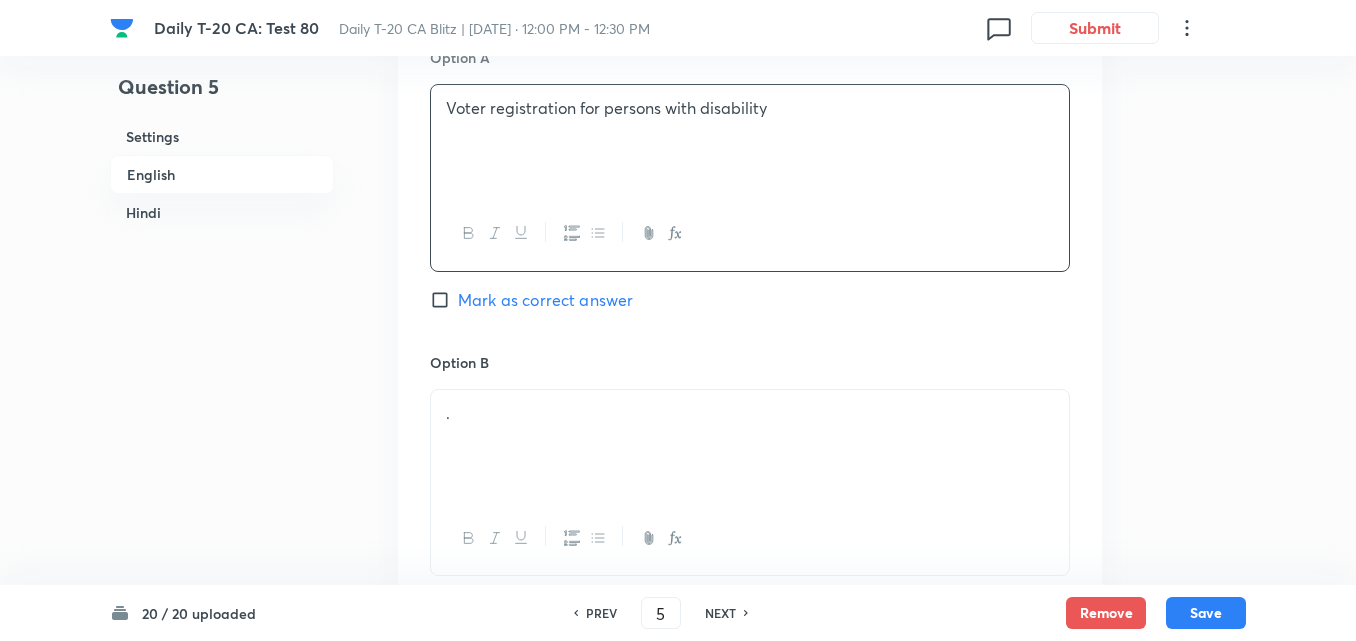 scroll, scrollTop: 1216, scrollLeft: 0, axis: vertical 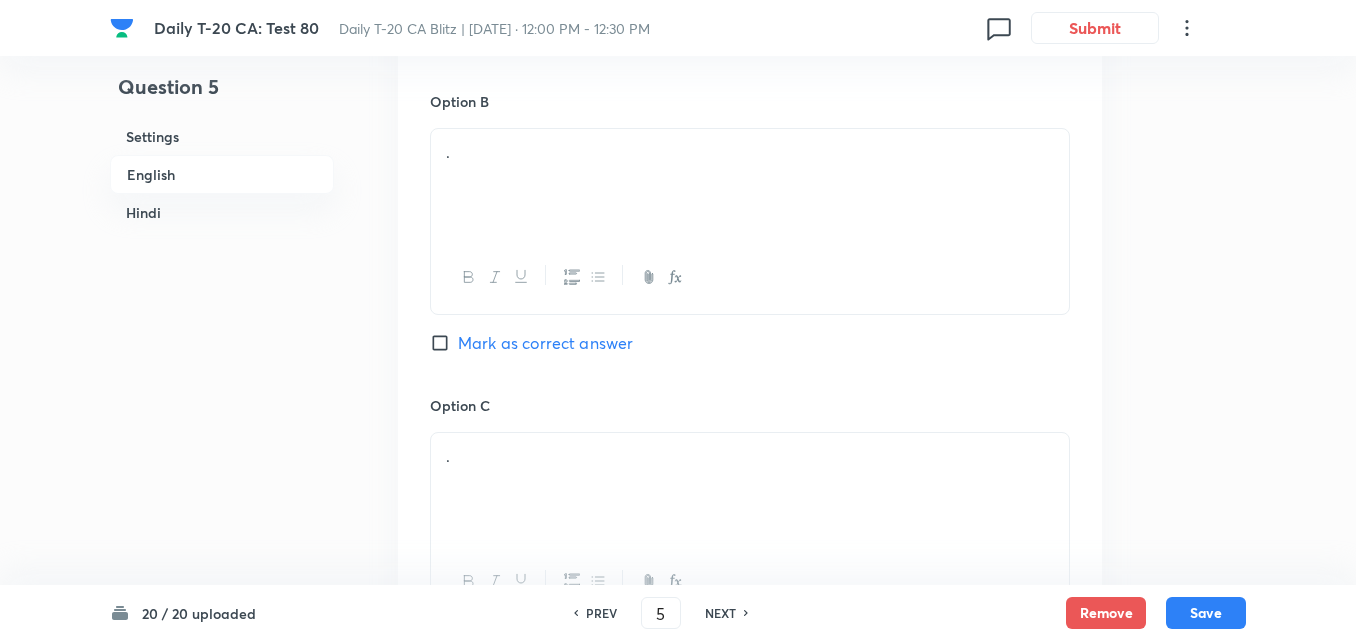 click on "." at bounding box center (750, 185) 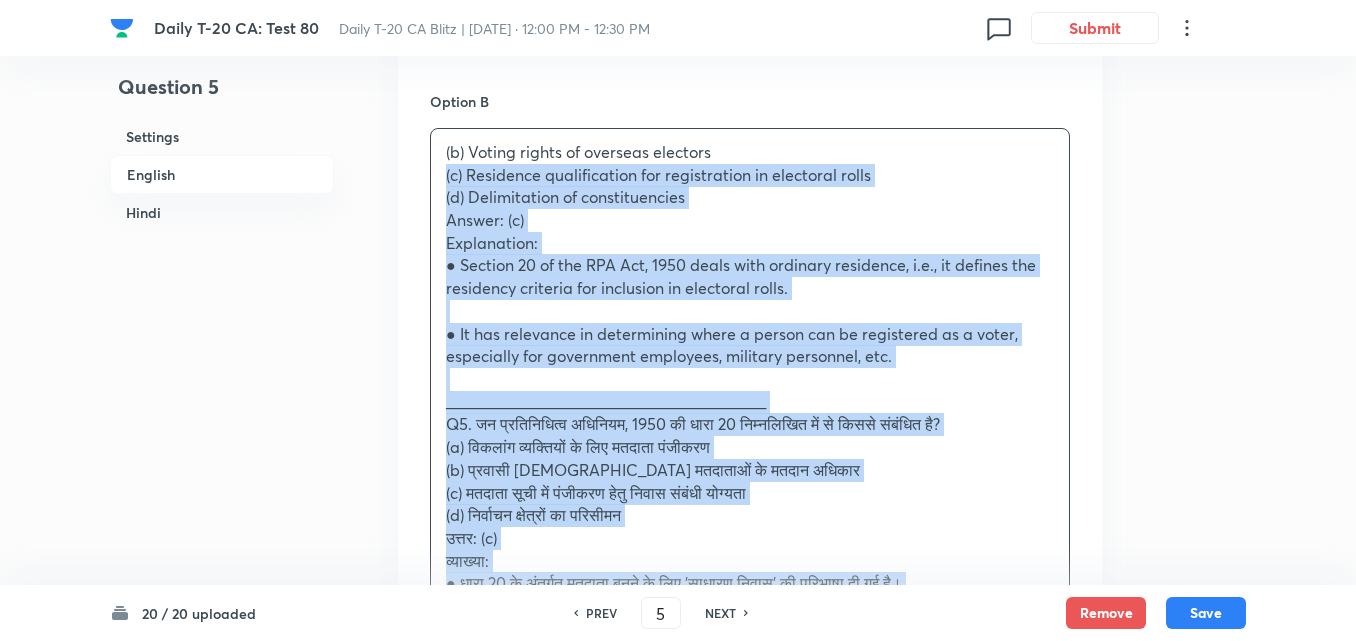 click on "Question 5 Settings English Hindi Settings Type Single choice correct 4 options + 2 marks - 0.66 marks Edit Concept Current Affairs Current Affairs 2025 Current Affairs 2025 Current Affairs 2025 Edit Additional details Easy Fact Not from PYQ paper No equation Edit In English Question Section 20 of the Representation of the People Act, 1950 deals with which of the following? Option A Voter registration for persons with disability Mark as correct answer Option B (b) Voting rights of overseas electors (c) Residence qualification for registration in electoral rolls (d) Delimitation of constituencies Answer: (c) Explanation: ●	Section 20 of the RPA Act, 1950 deals with ordinary residence, i.e., it defines the residency criteria for inclusion in electoral rolls. ●	It has relevance in determining where a person can be registered as a voter, especially for government employees, military personnel, etc. ________________________________________ उत्तर: (c) व्याख्या: Ma[PERSON_NAME]s correct answer ." at bounding box center [678, 1367] 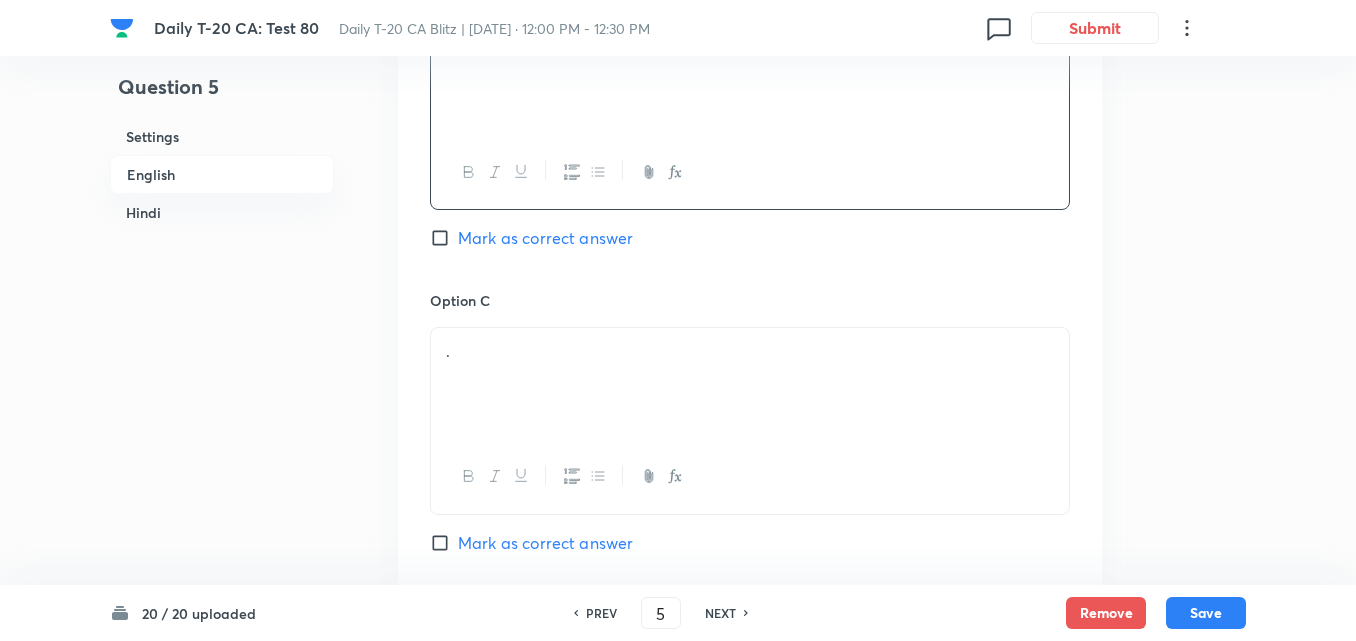 scroll, scrollTop: 1416, scrollLeft: 0, axis: vertical 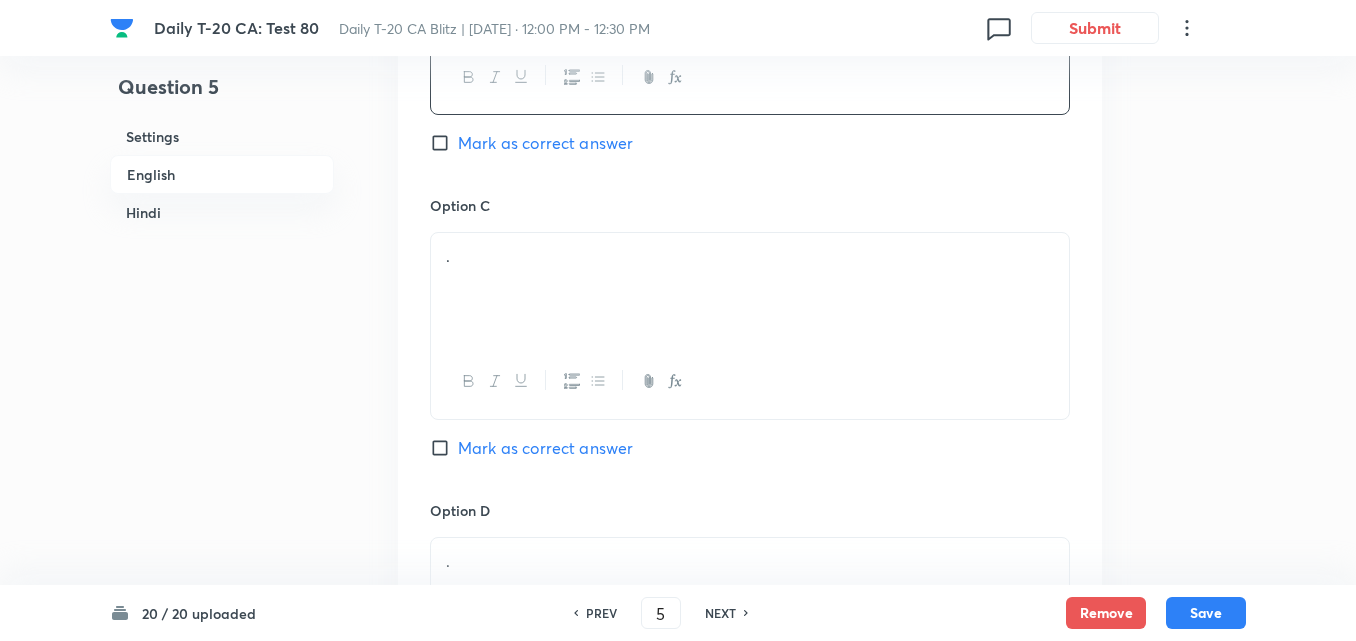 click on "." at bounding box center [750, 289] 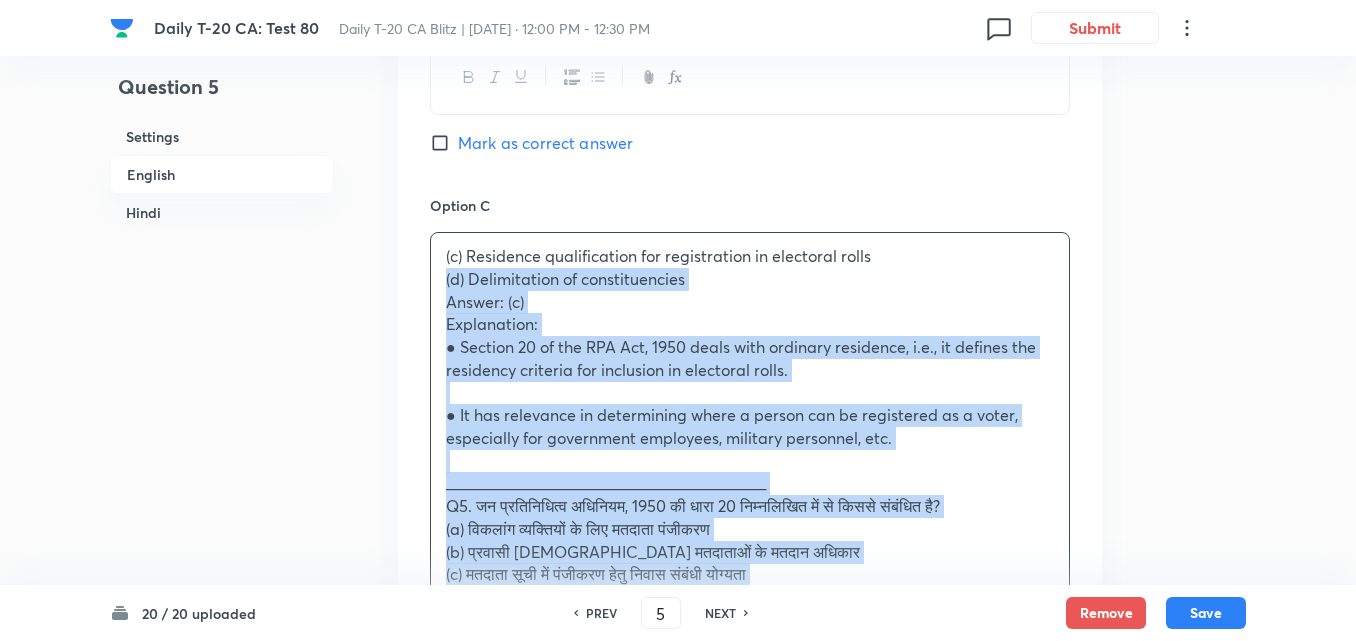 drag, startPoint x: 412, startPoint y: 282, endPoint x: 387, endPoint y: 268, distance: 28.653097 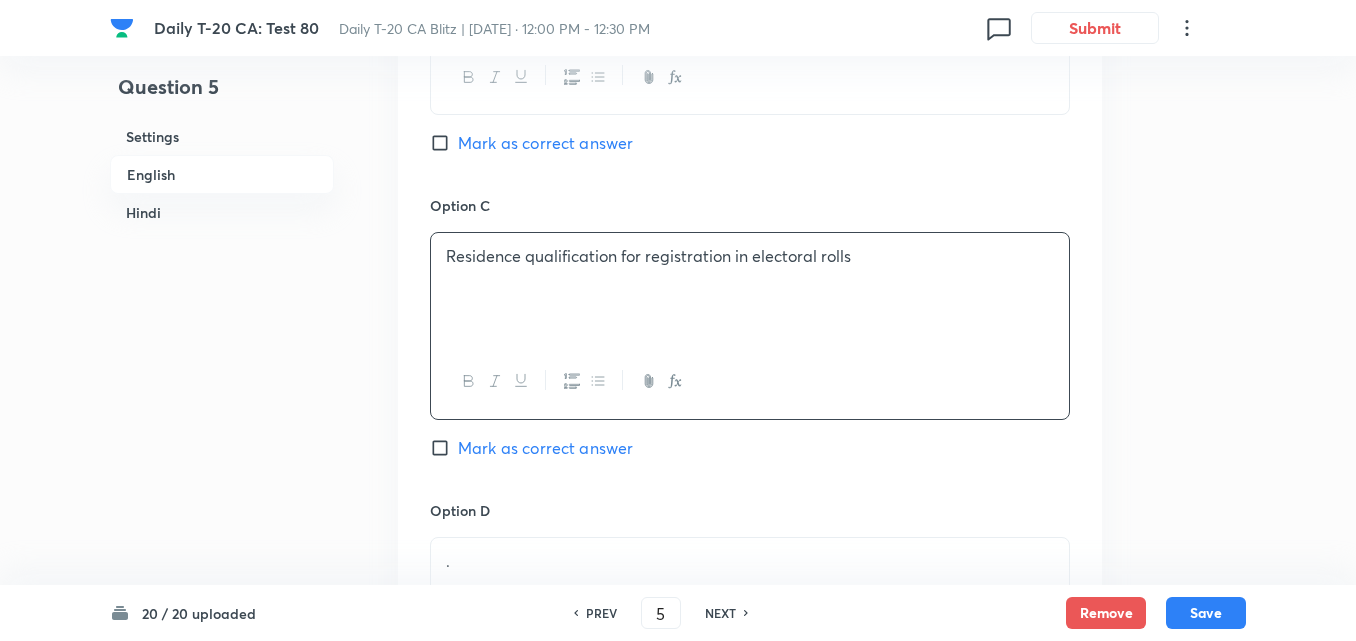 scroll, scrollTop: 1716, scrollLeft: 0, axis: vertical 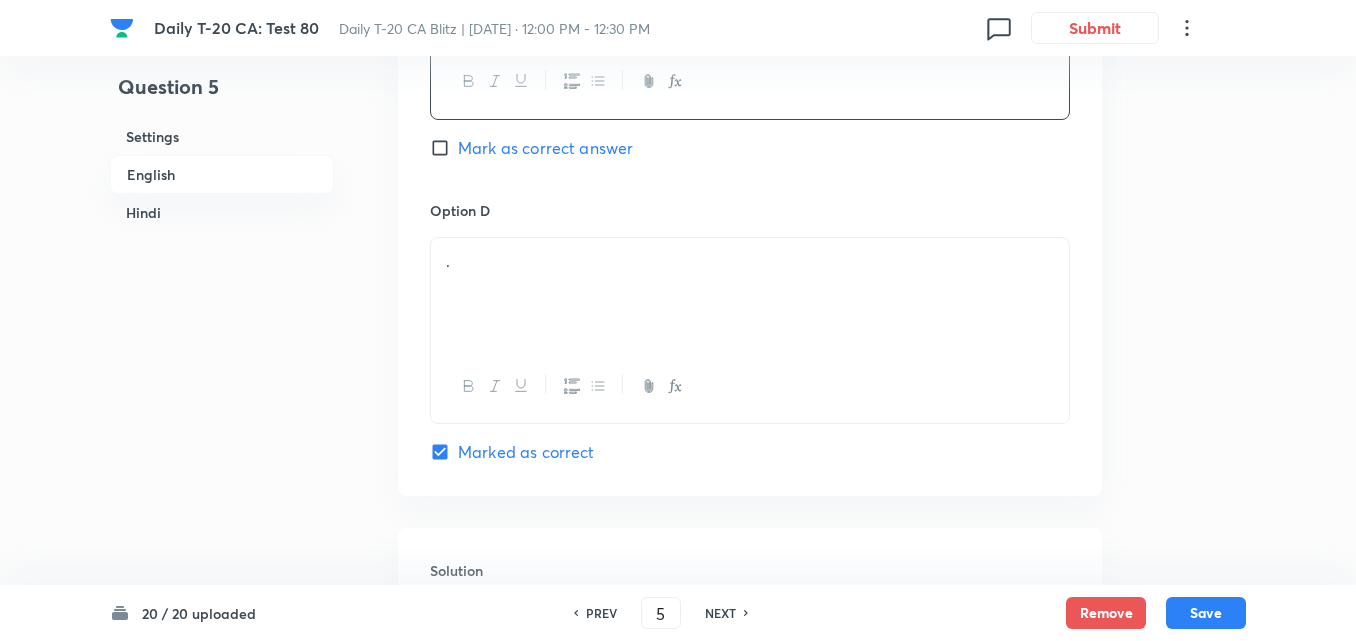 click on "." at bounding box center (750, 294) 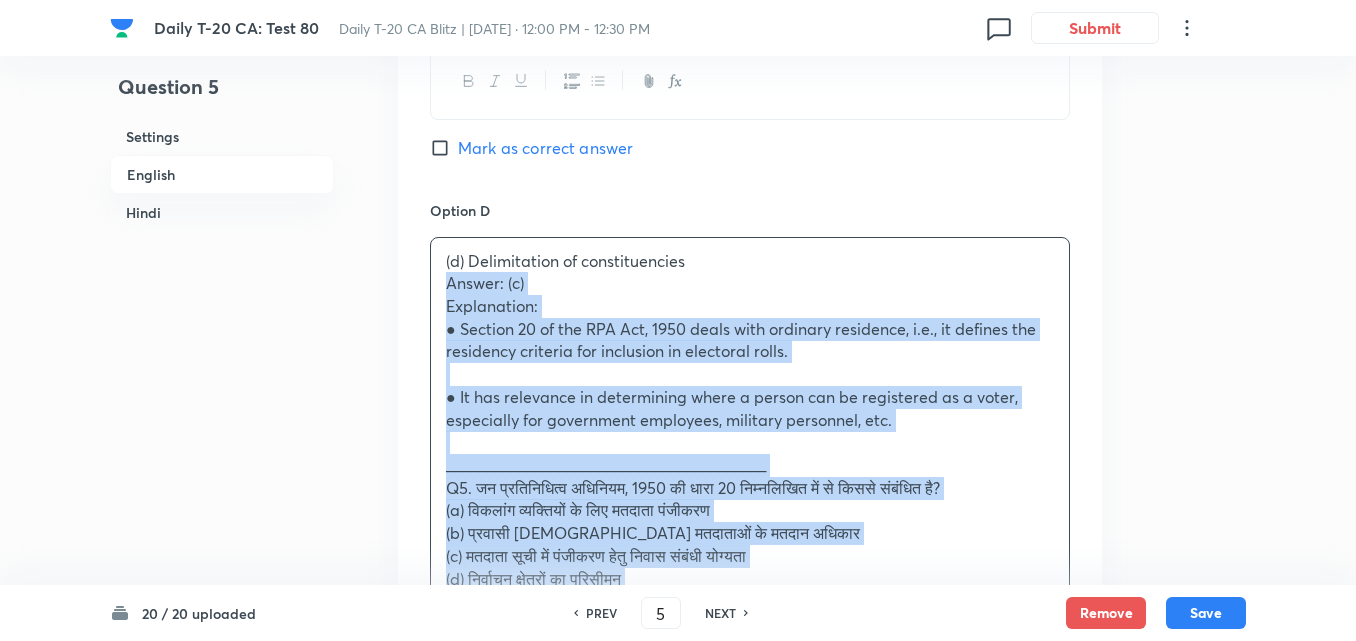 drag, startPoint x: 404, startPoint y: 275, endPoint x: 394, endPoint y: 274, distance: 10.049875 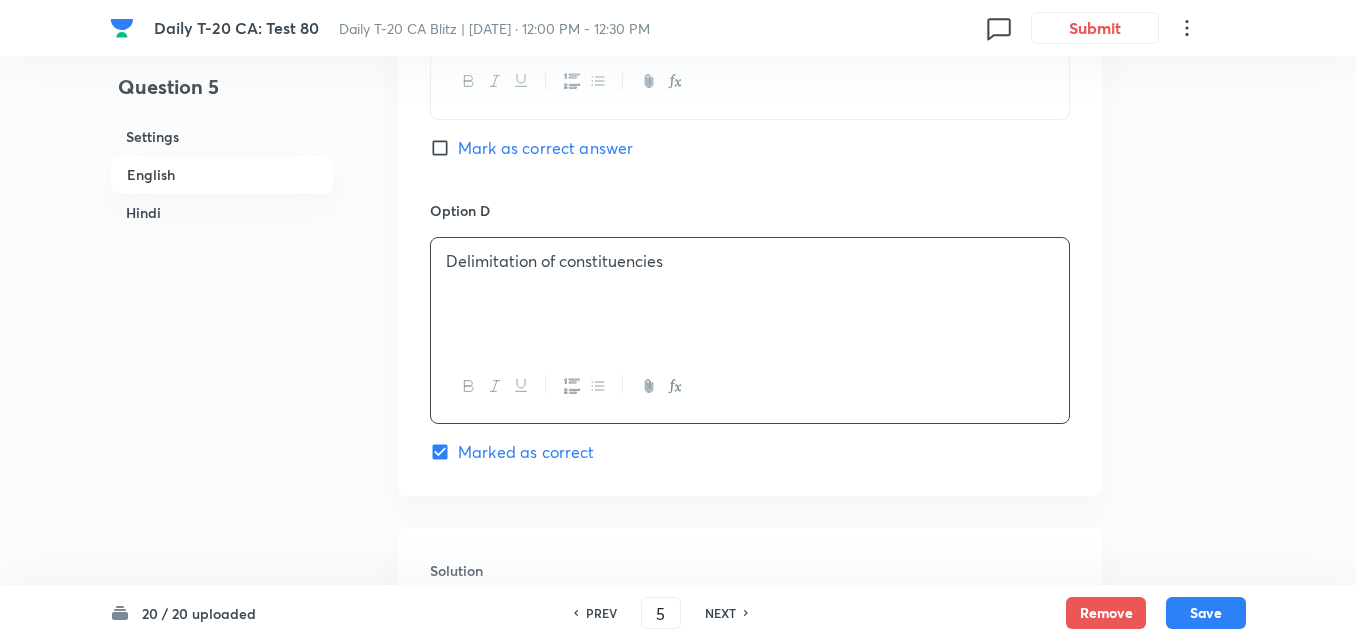 click on "Option C Residence qualification for registration in electoral rolls Mark as correct answer" at bounding box center (750, 47) 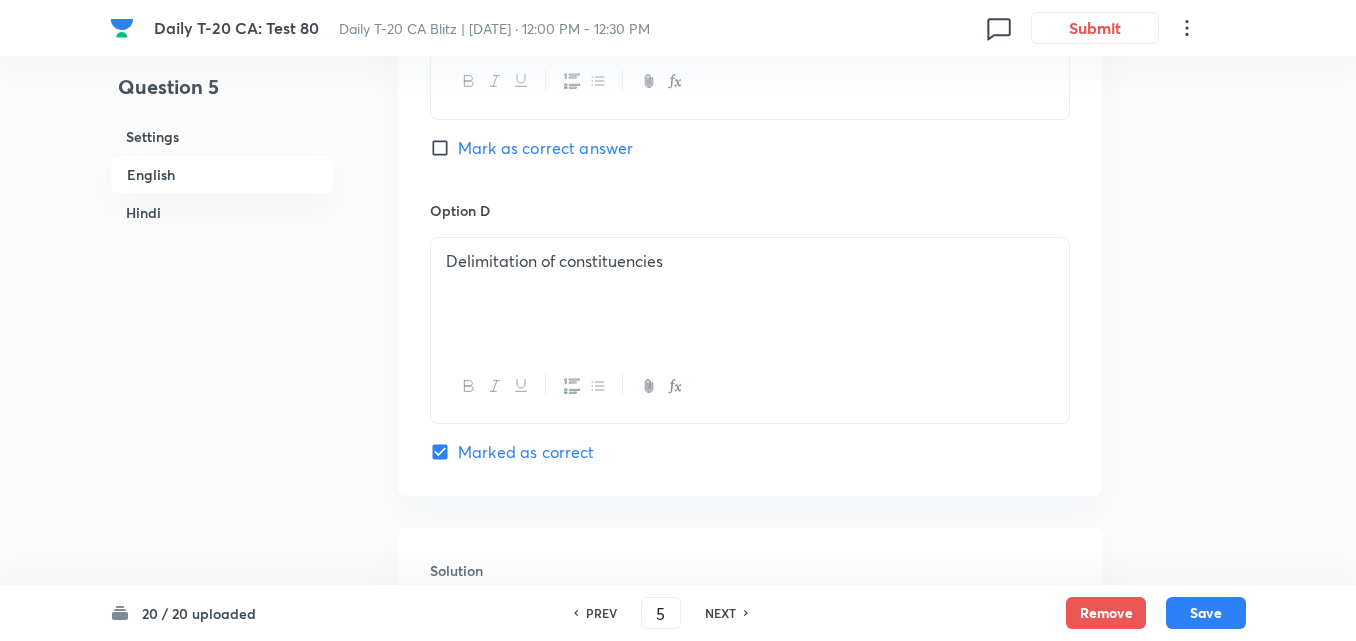 click on "Mark as correct answer" at bounding box center (545, 148) 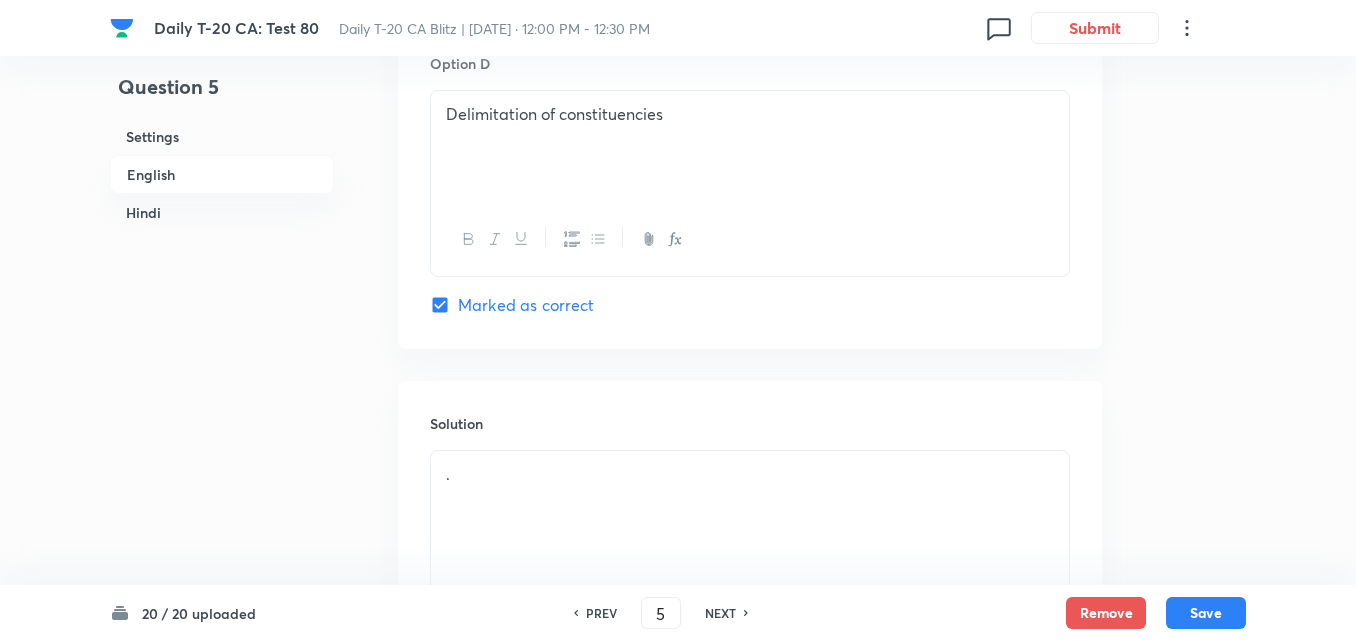 checkbox on "false" 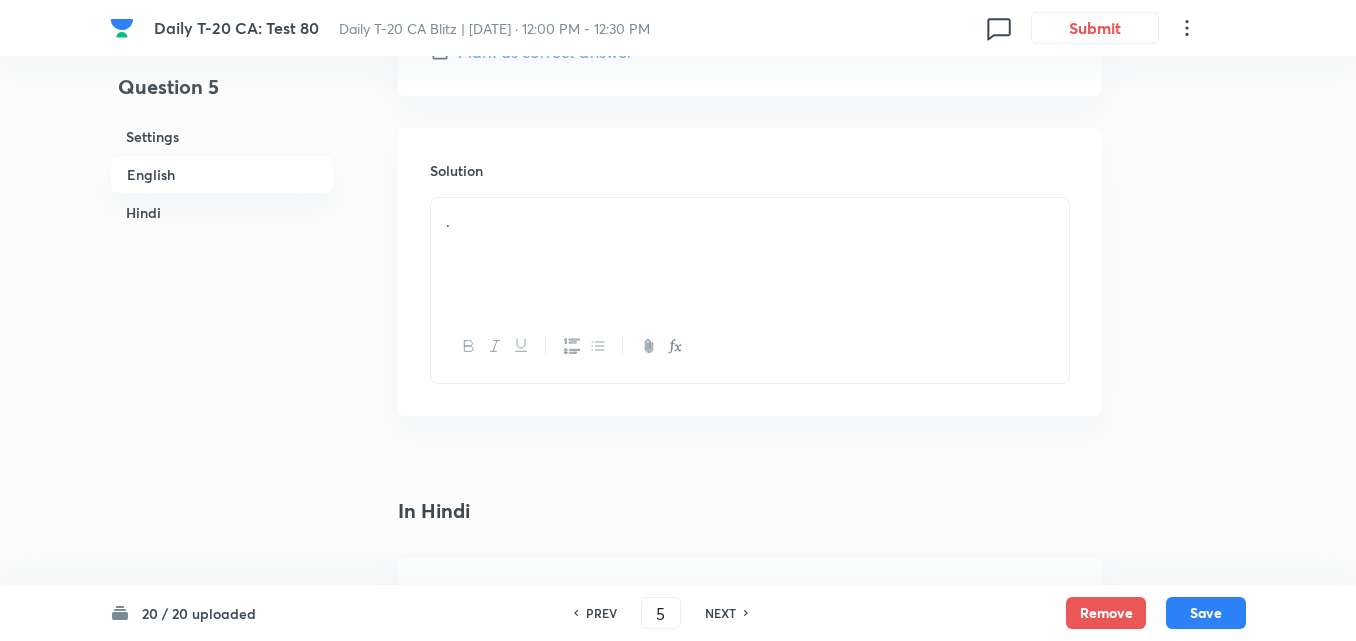 click on "." at bounding box center [750, 254] 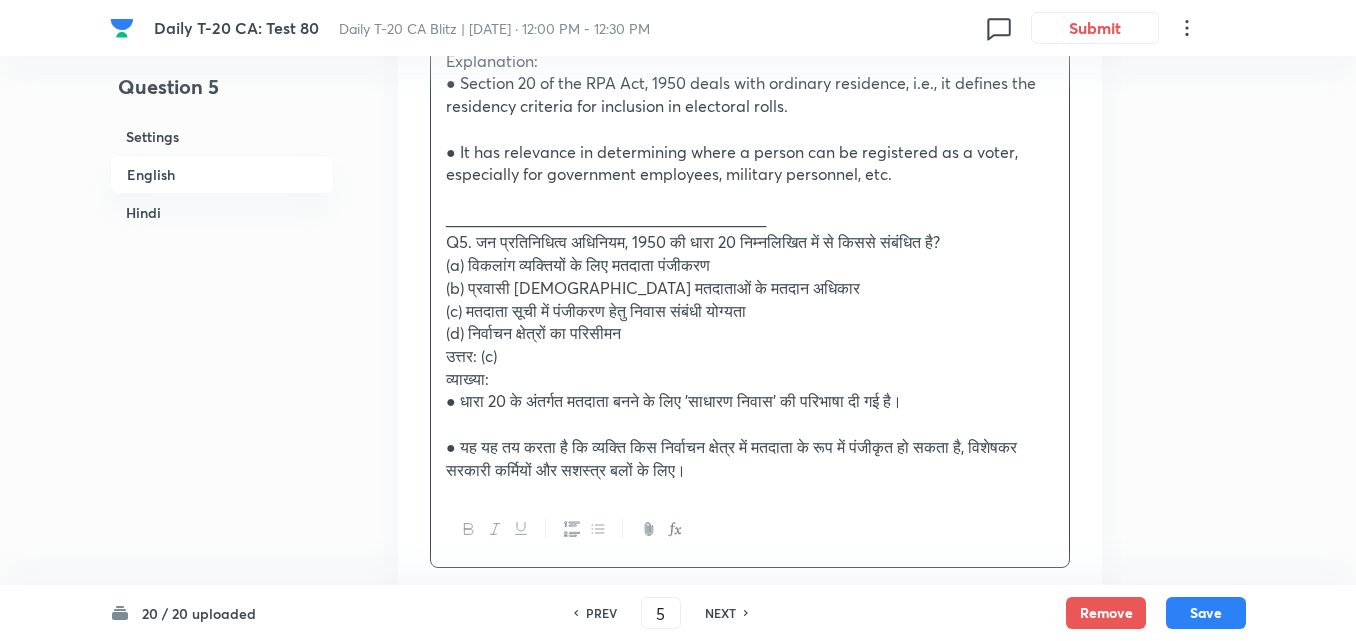 scroll, scrollTop: 2316, scrollLeft: 0, axis: vertical 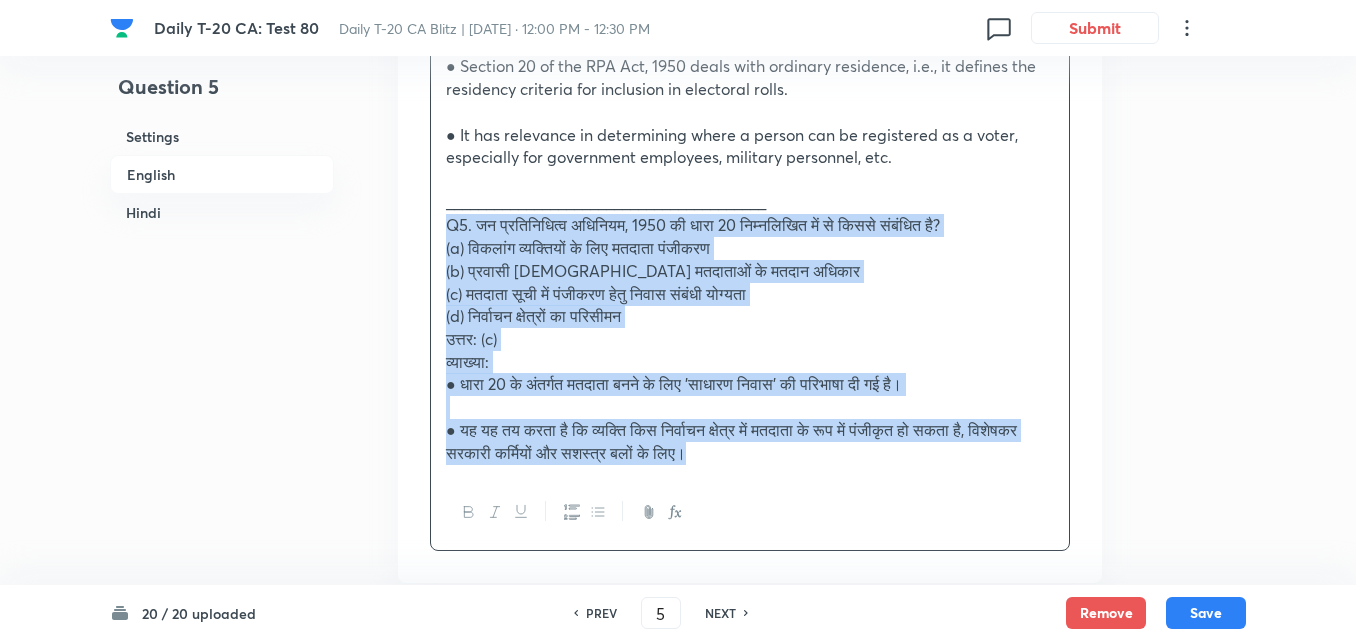 drag, startPoint x: 427, startPoint y: 245, endPoint x: 413, endPoint y: 230, distance: 20.518284 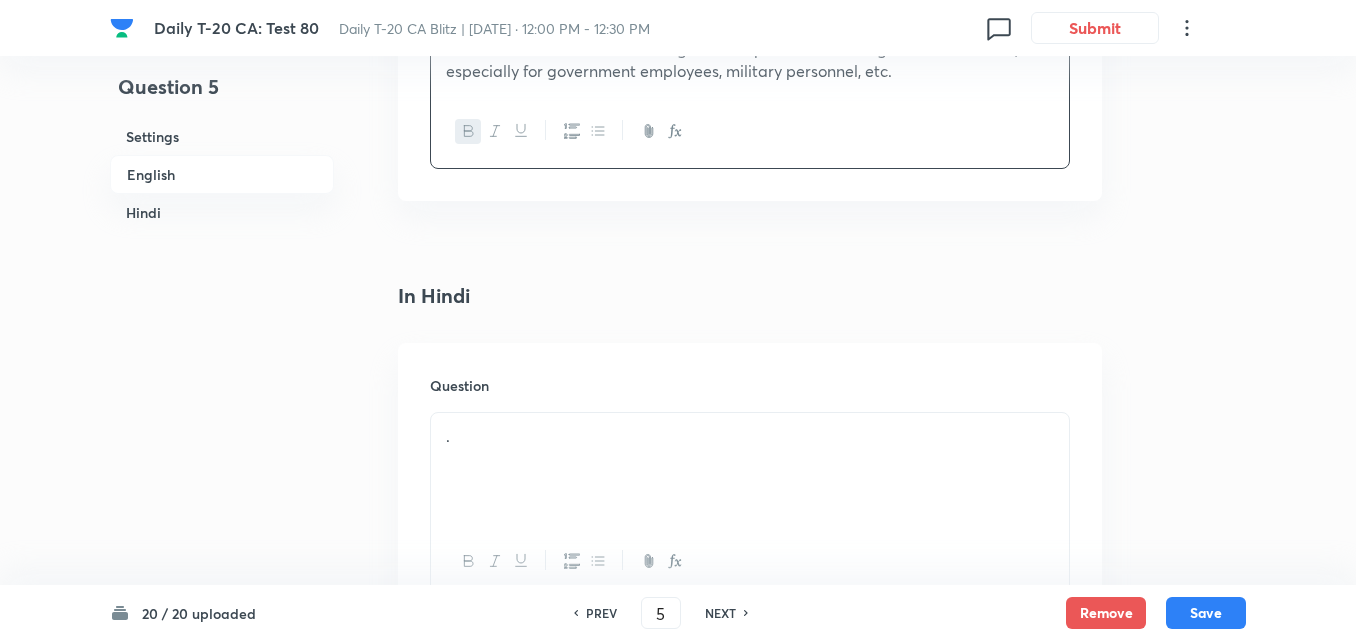 scroll, scrollTop: 2716, scrollLeft: 0, axis: vertical 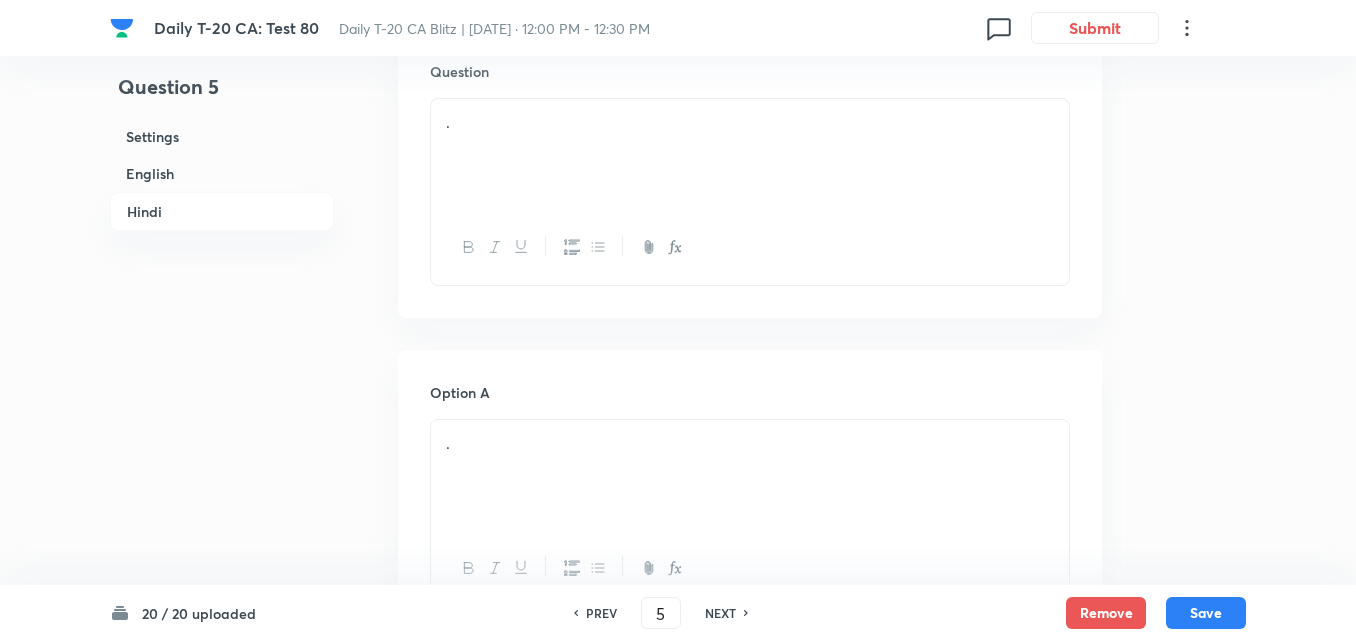 click on "." at bounding box center [750, 155] 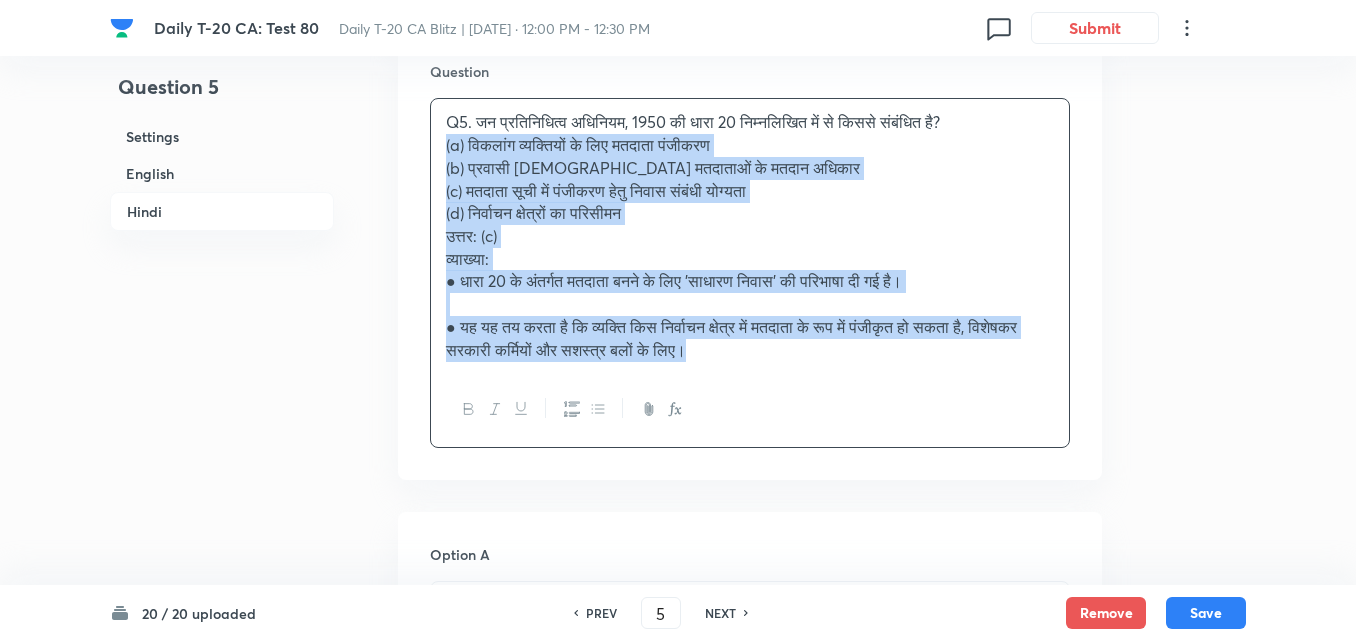 drag, startPoint x: 449, startPoint y: 175, endPoint x: 400, endPoint y: 148, distance: 55.946404 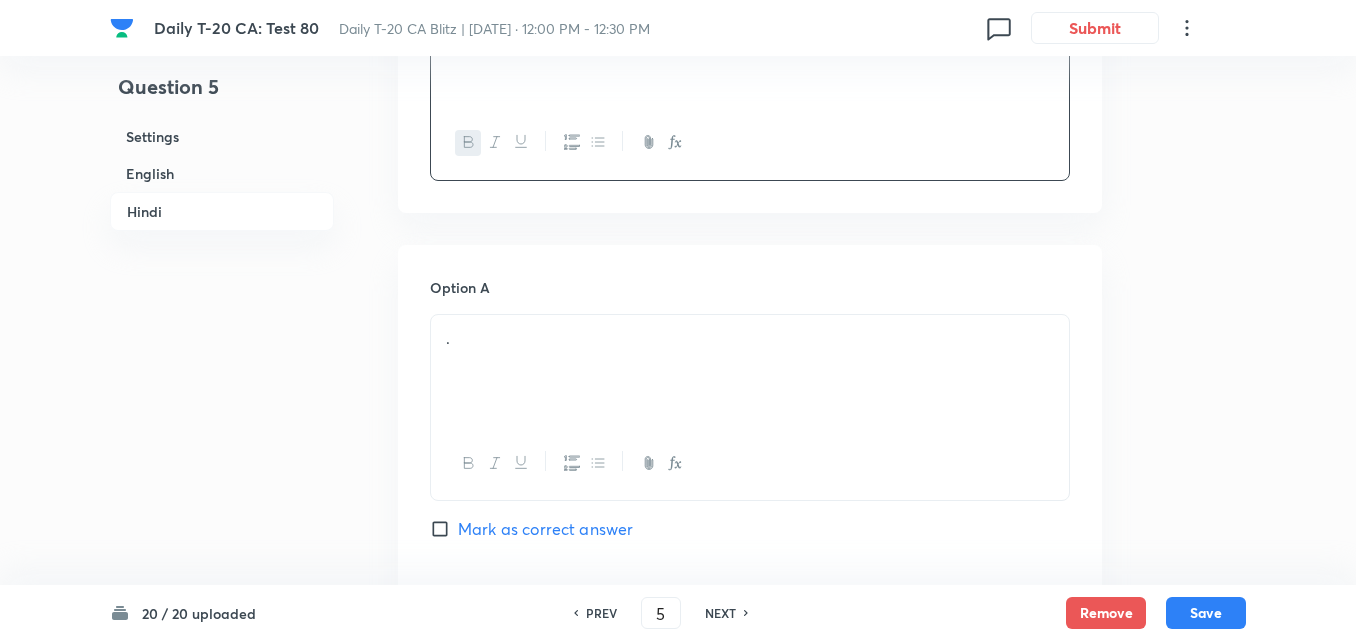scroll, scrollTop: 2916, scrollLeft: 0, axis: vertical 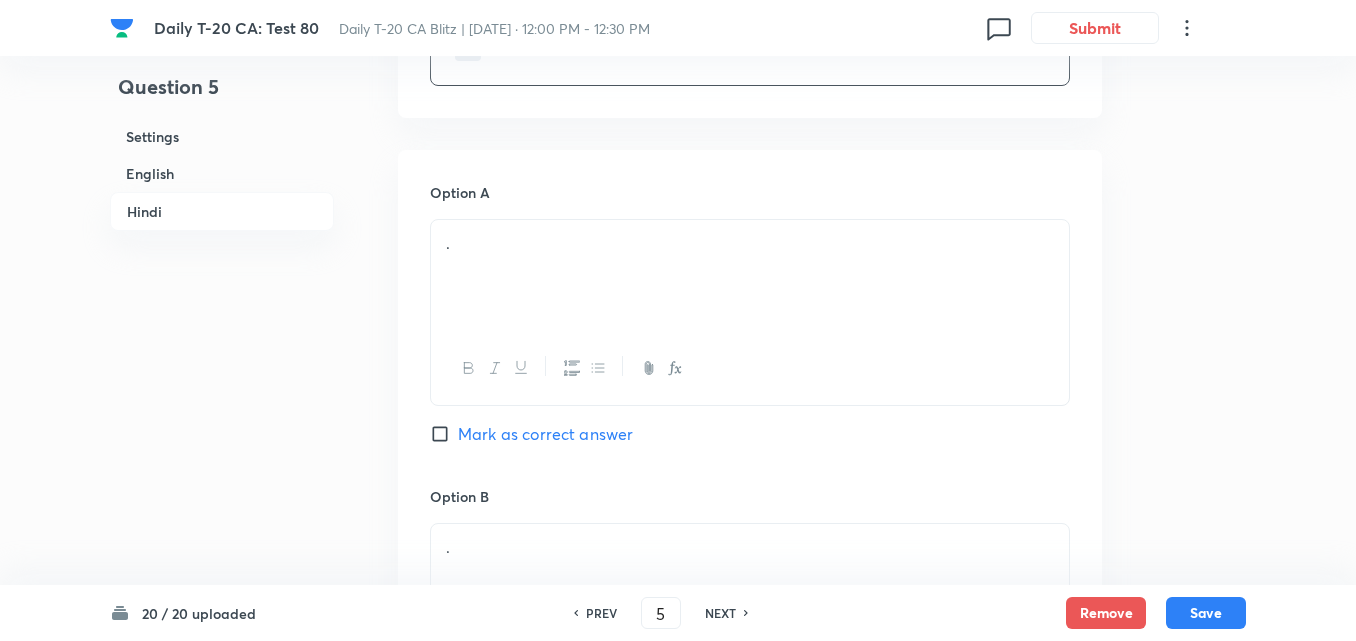 click on "." at bounding box center (750, 276) 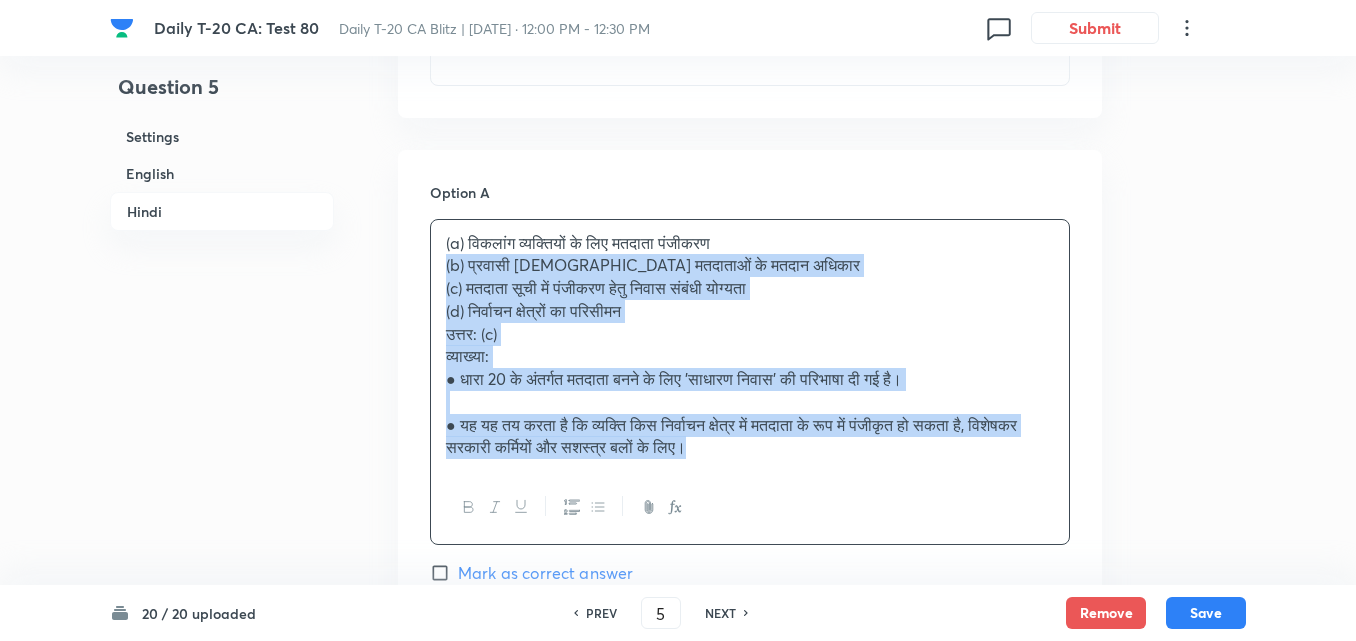 drag, startPoint x: 417, startPoint y: 266, endPoint x: 391, endPoint y: 268, distance: 26.076809 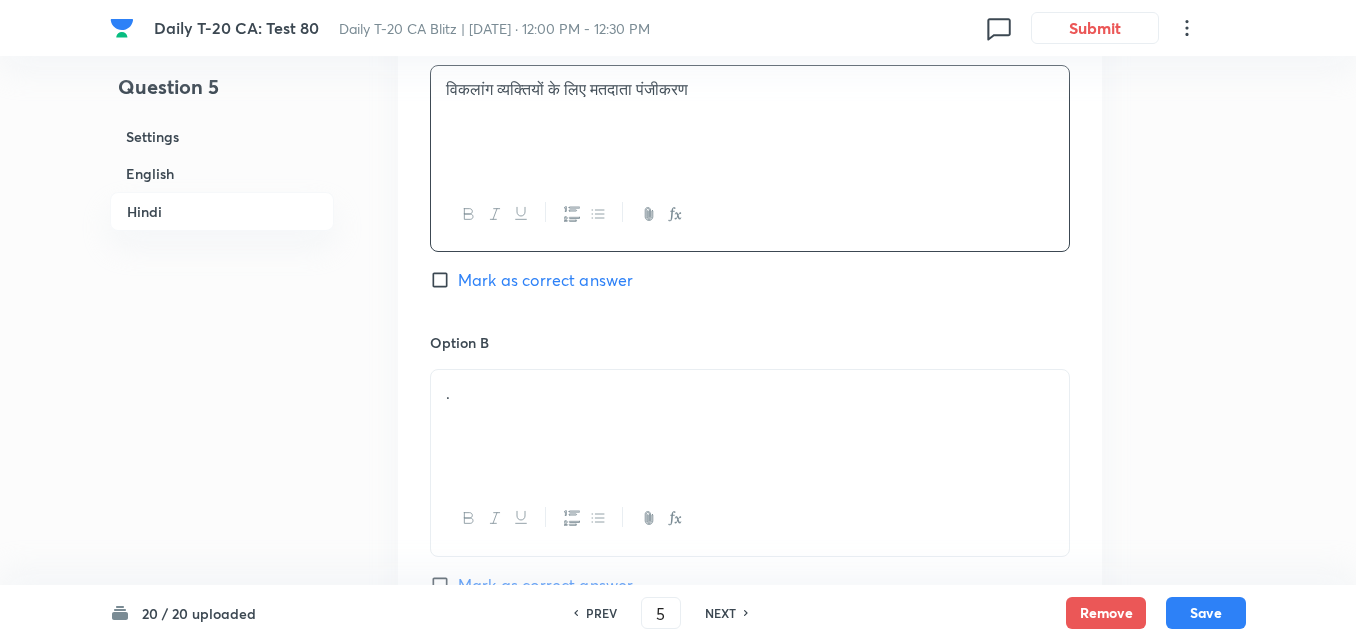scroll, scrollTop: 3216, scrollLeft: 0, axis: vertical 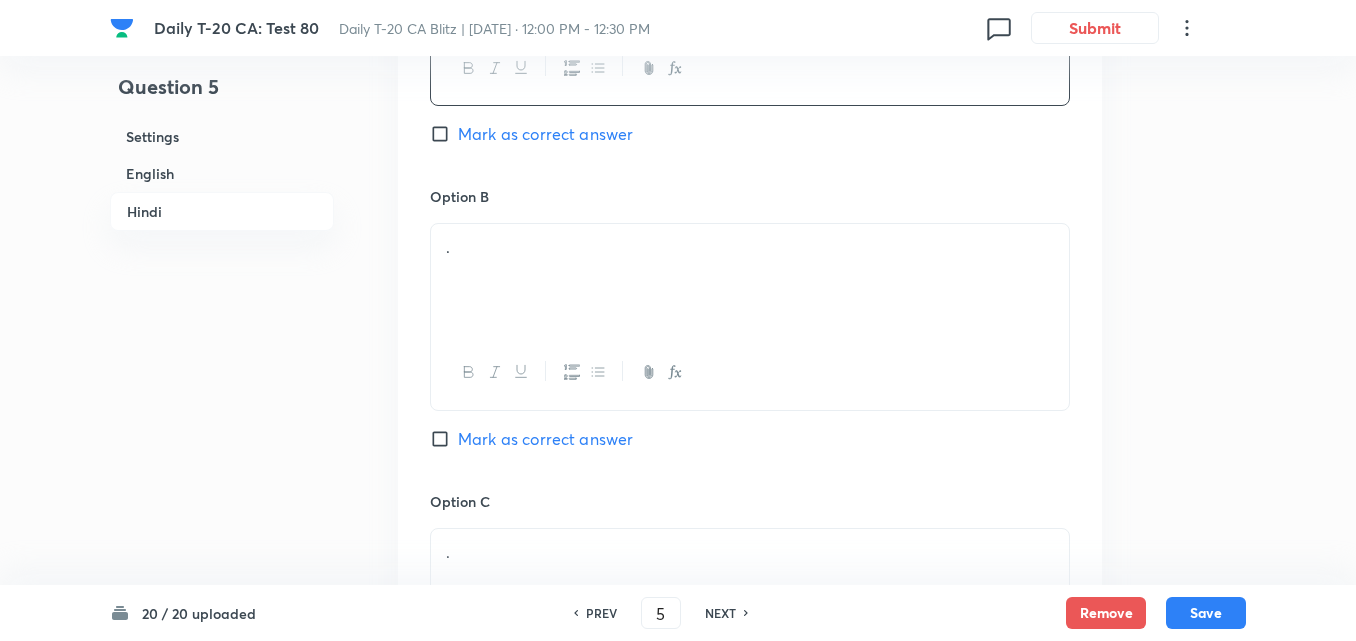 click on "." at bounding box center (750, 280) 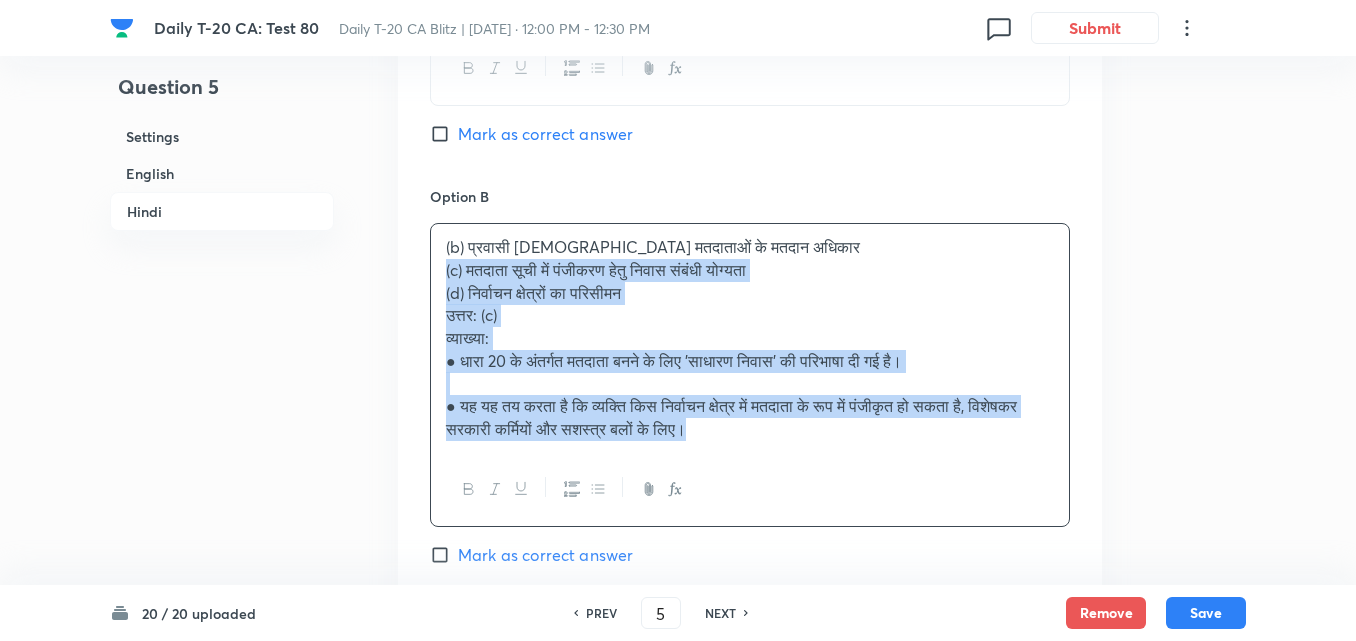 drag, startPoint x: 439, startPoint y: 270, endPoint x: 413, endPoint y: 266, distance: 26.305893 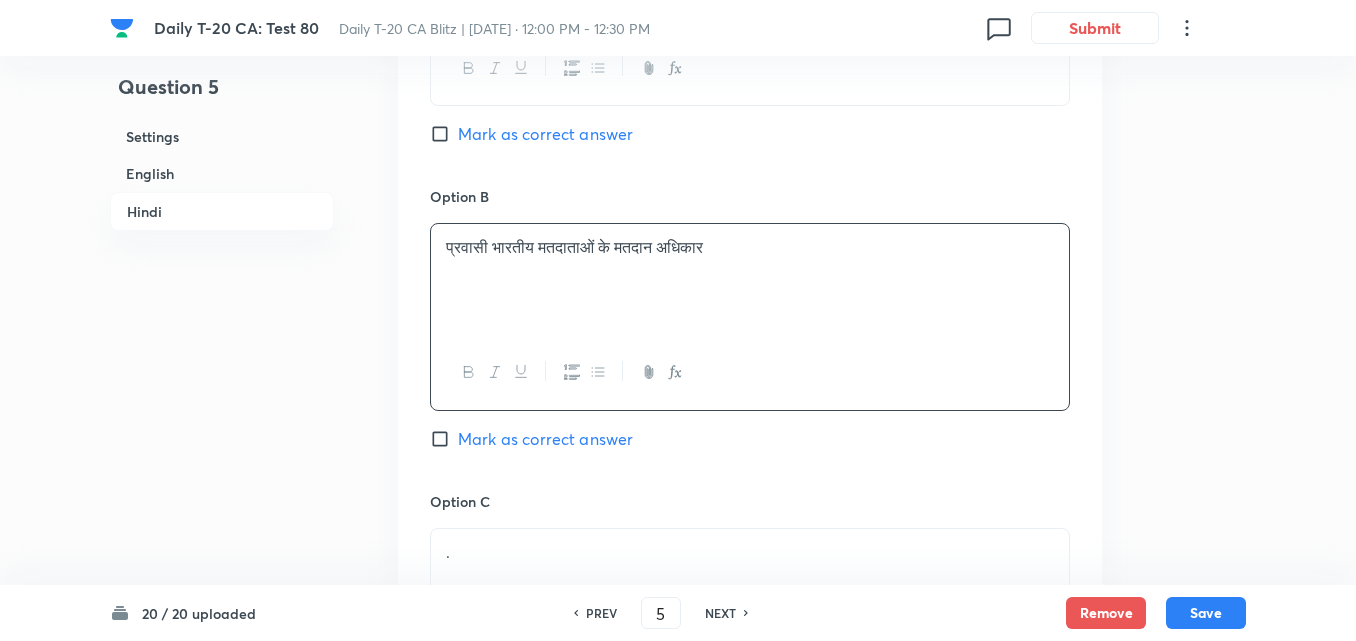 scroll, scrollTop: 3416, scrollLeft: 0, axis: vertical 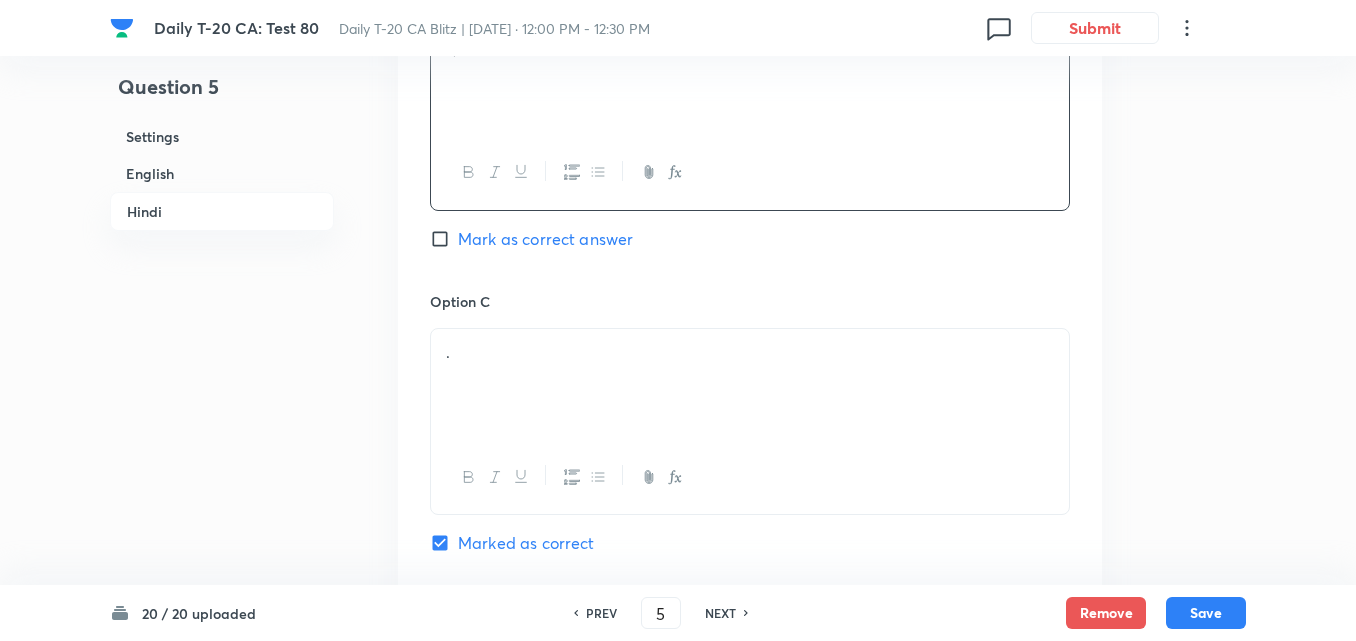 click on "." at bounding box center [750, 352] 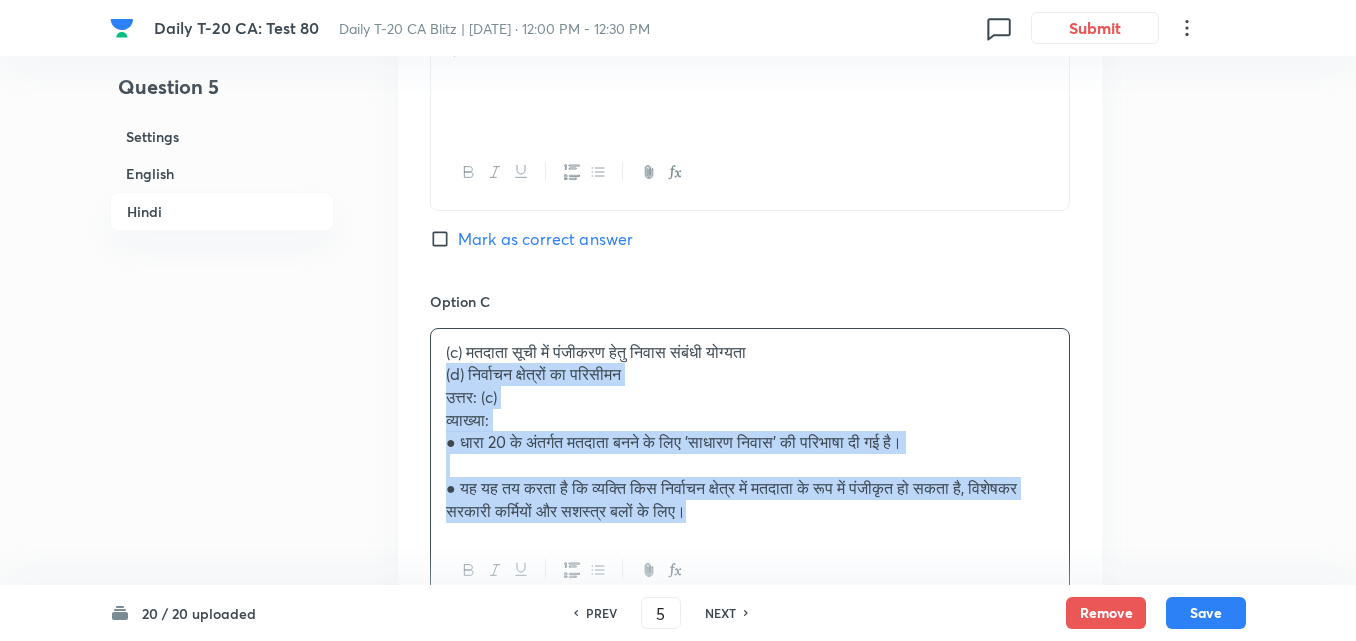 drag, startPoint x: 413, startPoint y: 373, endPoint x: 371, endPoint y: 366, distance: 42.579338 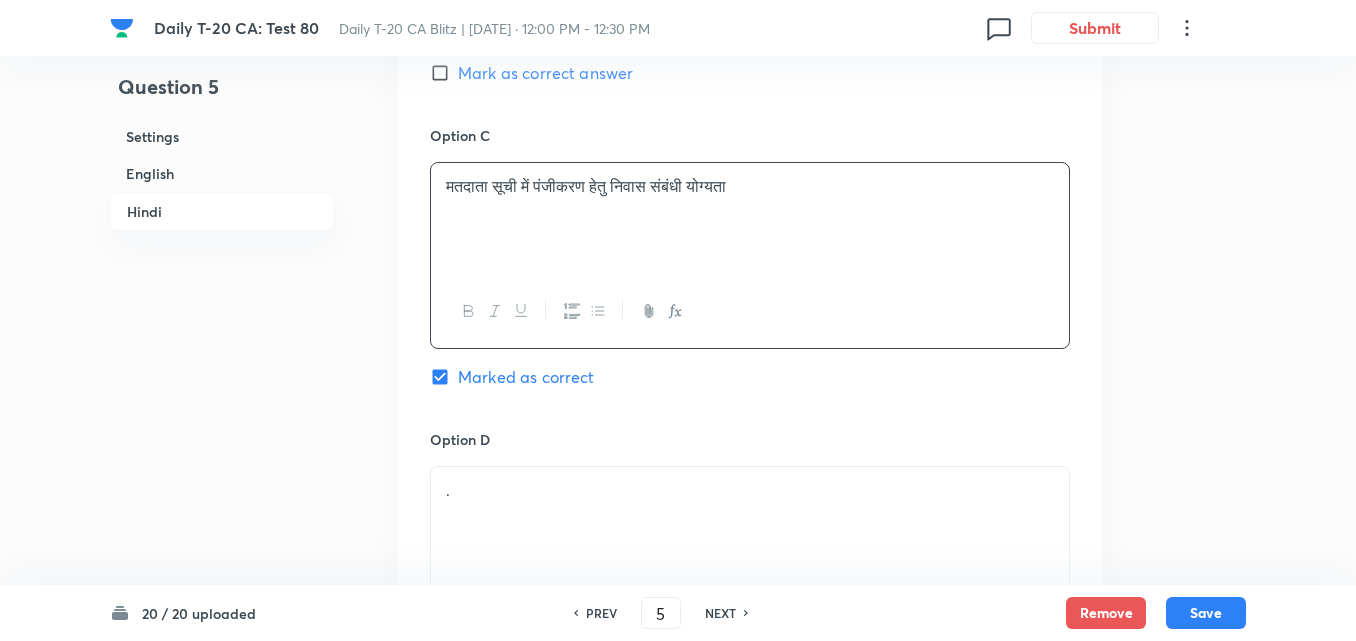 scroll, scrollTop: 3816, scrollLeft: 0, axis: vertical 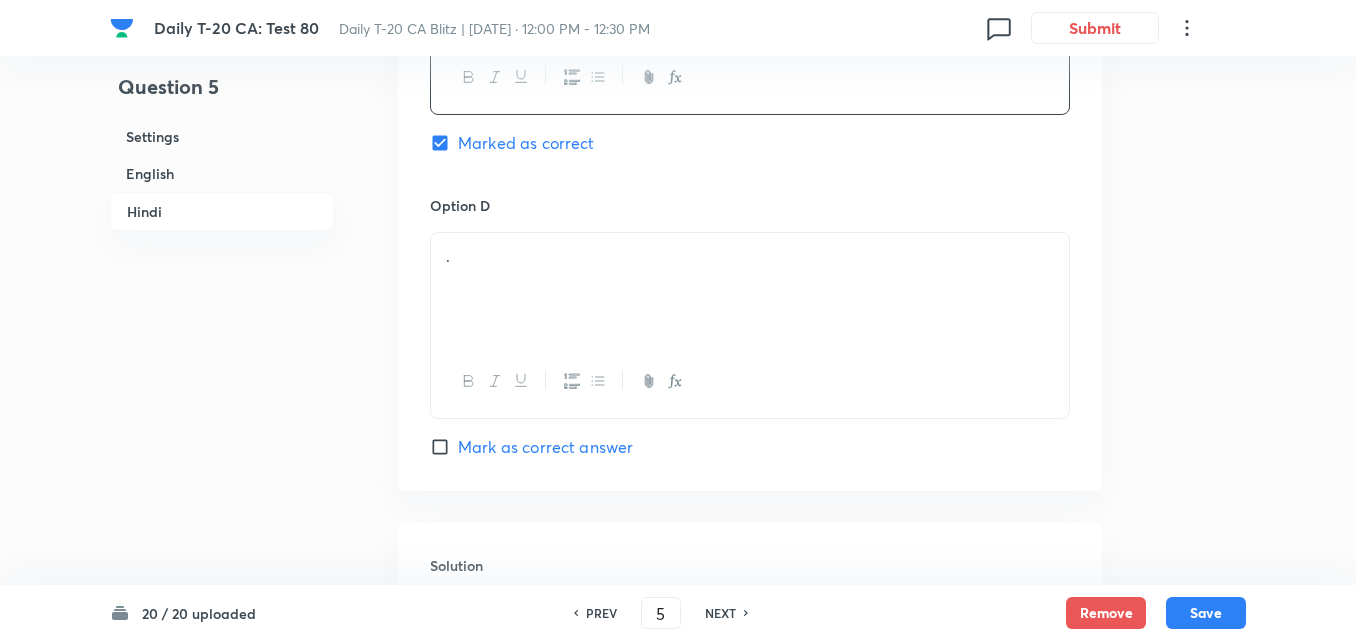 click on "." at bounding box center [750, 289] 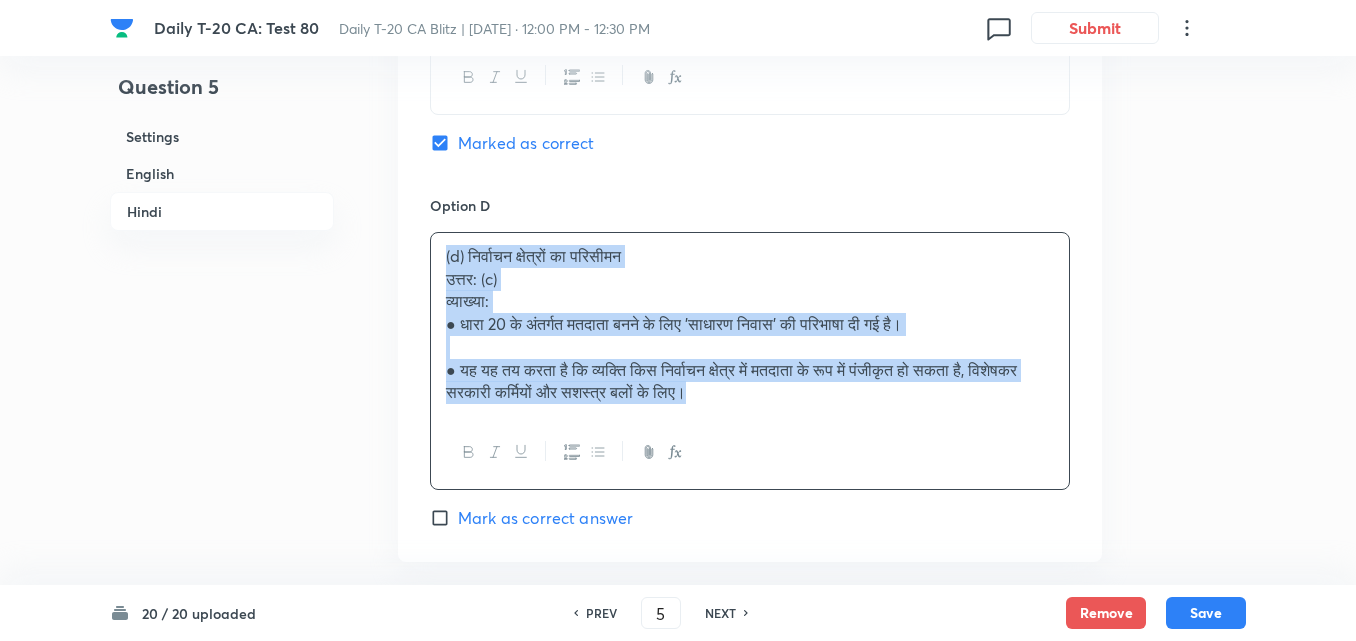 drag, startPoint x: 443, startPoint y: 261, endPoint x: 406, endPoint y: 261, distance: 37 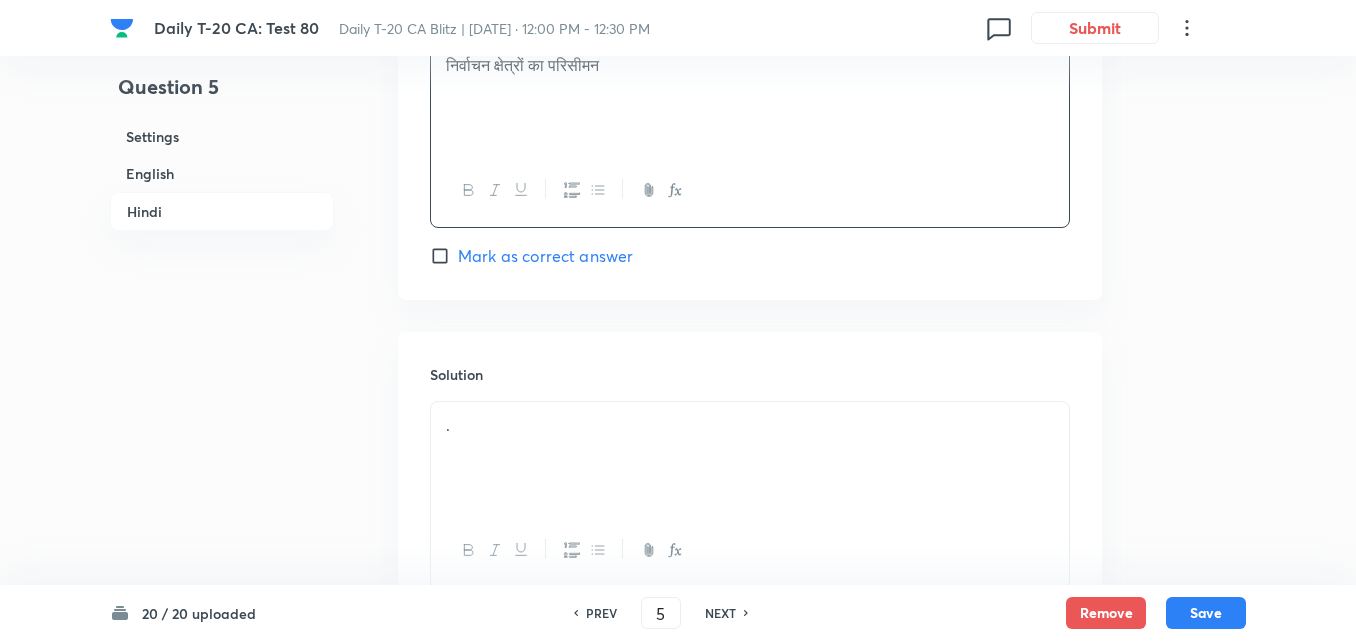 scroll, scrollTop: 4116, scrollLeft: 0, axis: vertical 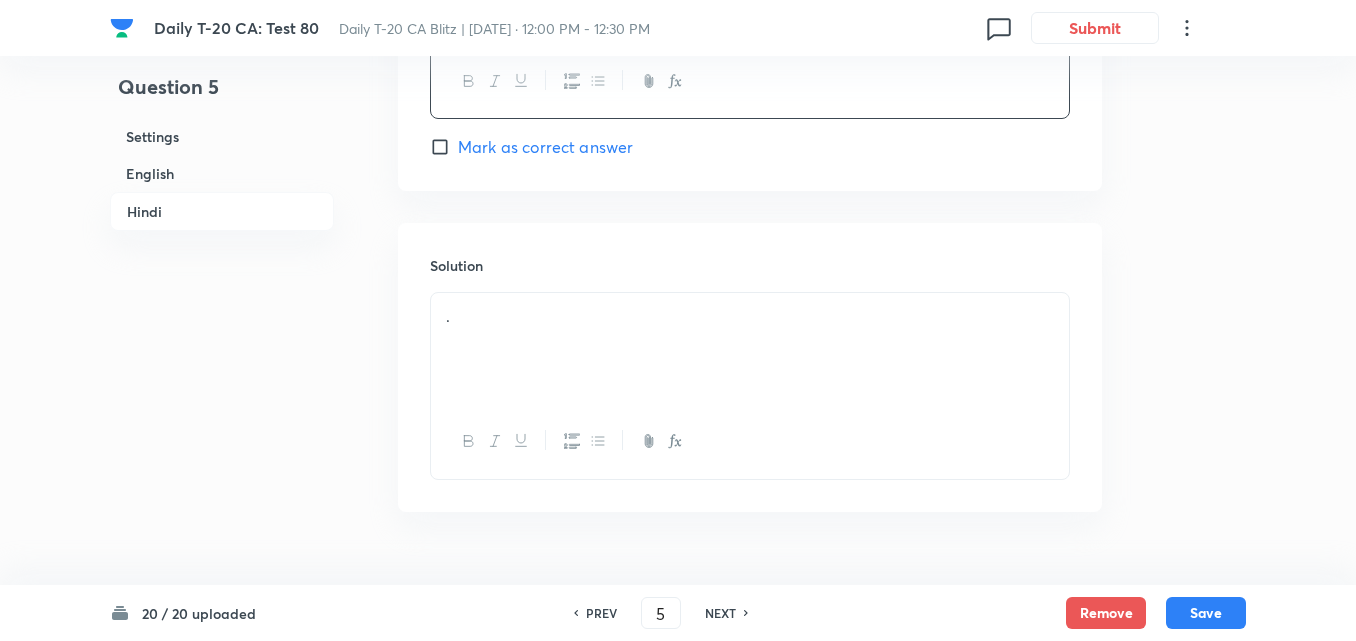 click on "." at bounding box center (750, 316) 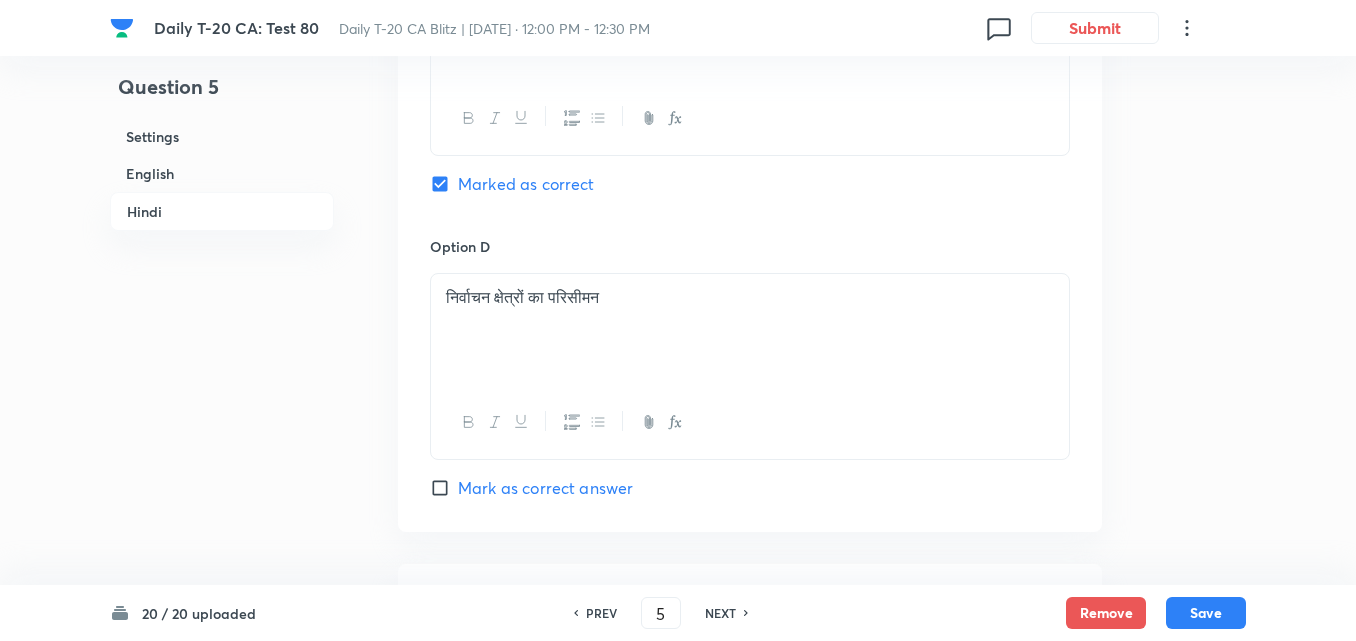 scroll, scrollTop: 3516, scrollLeft: 0, axis: vertical 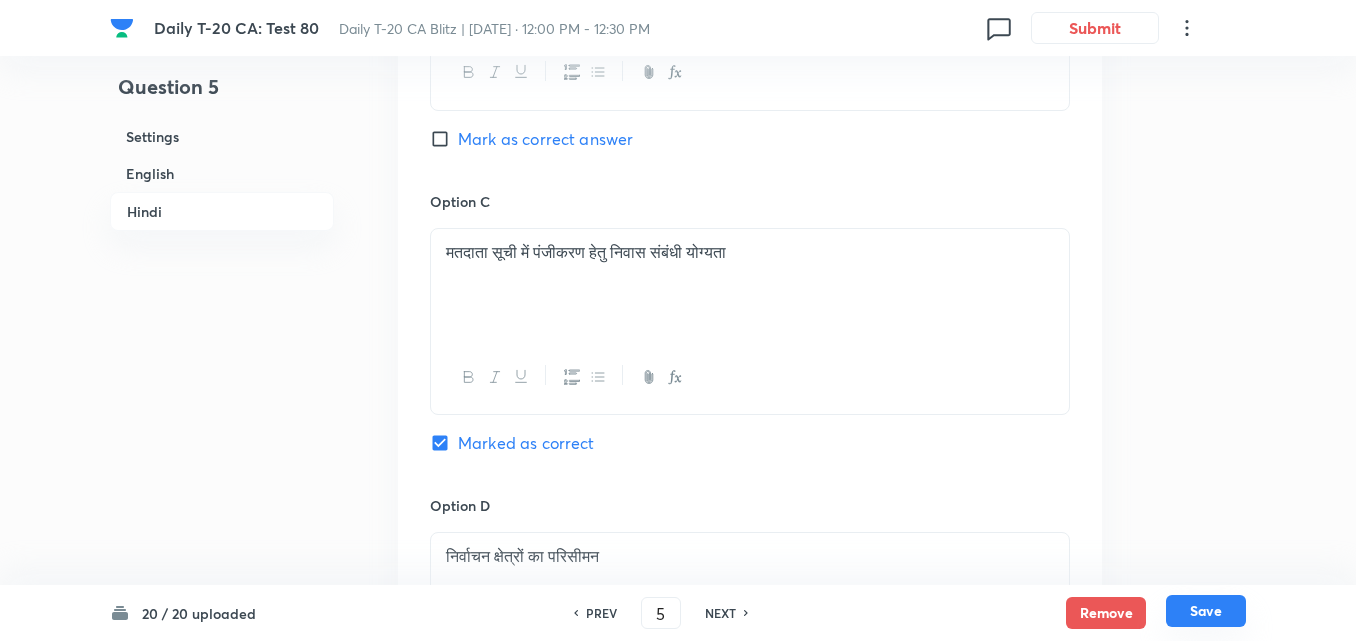 click on "Save" at bounding box center (1206, 611) 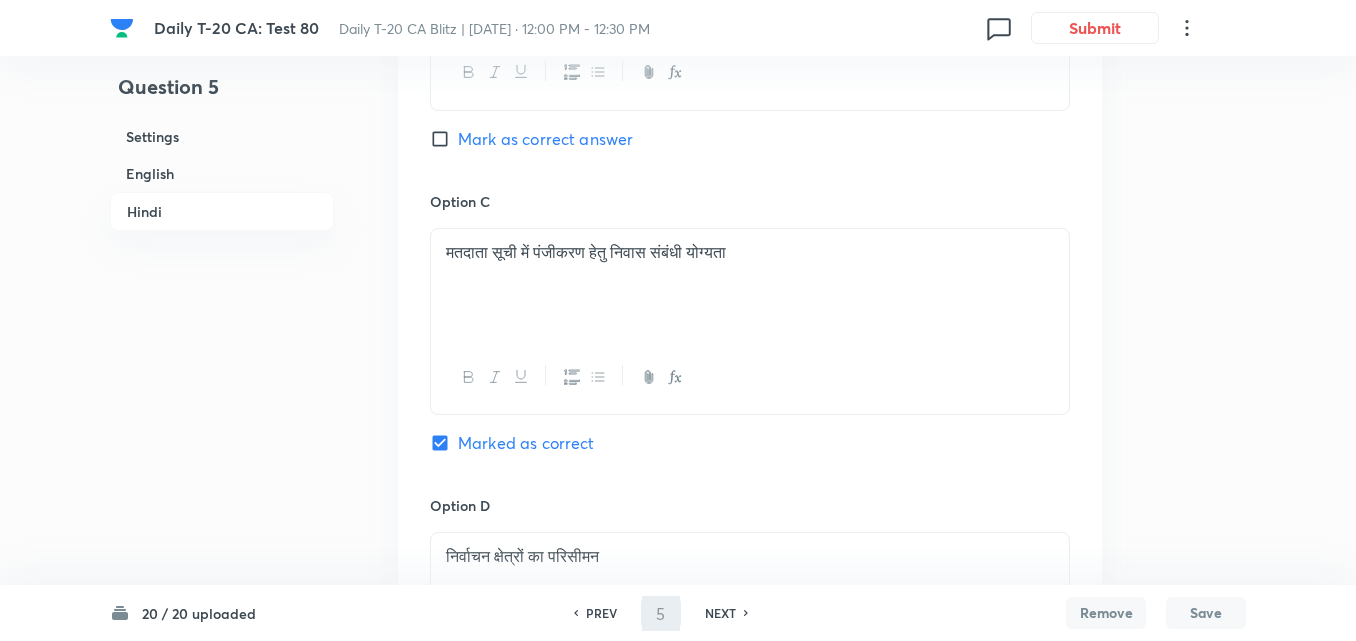 type on "6" 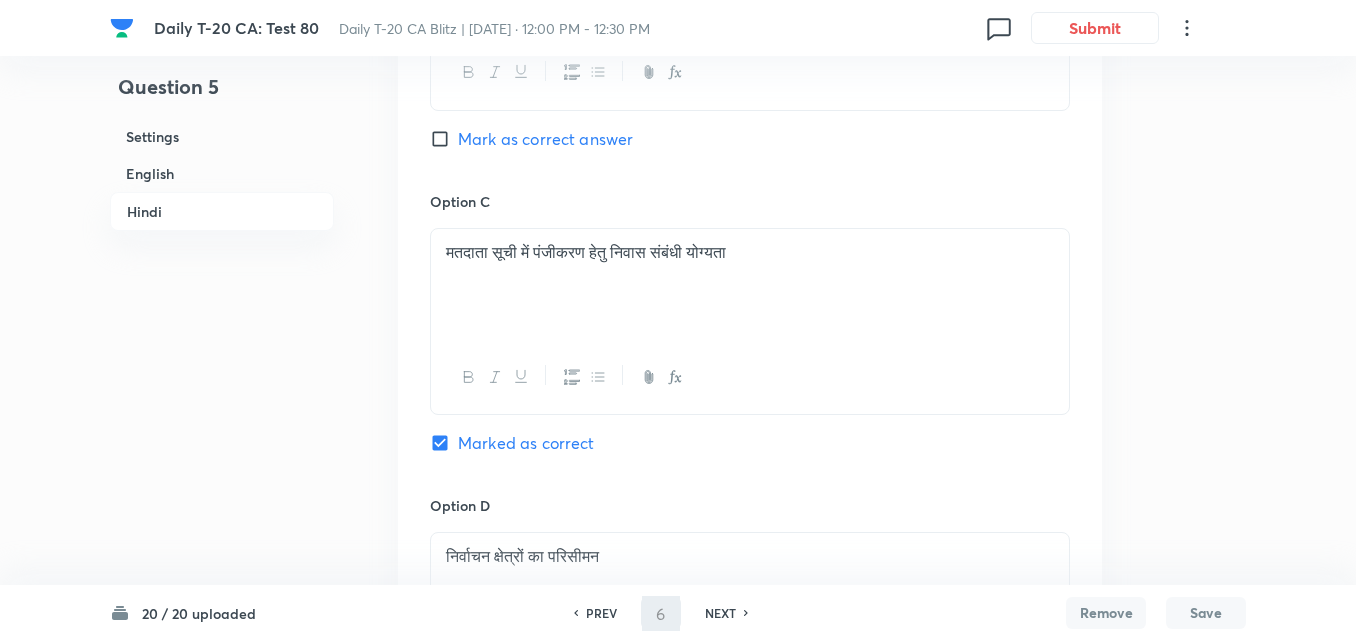 checkbox on "false" 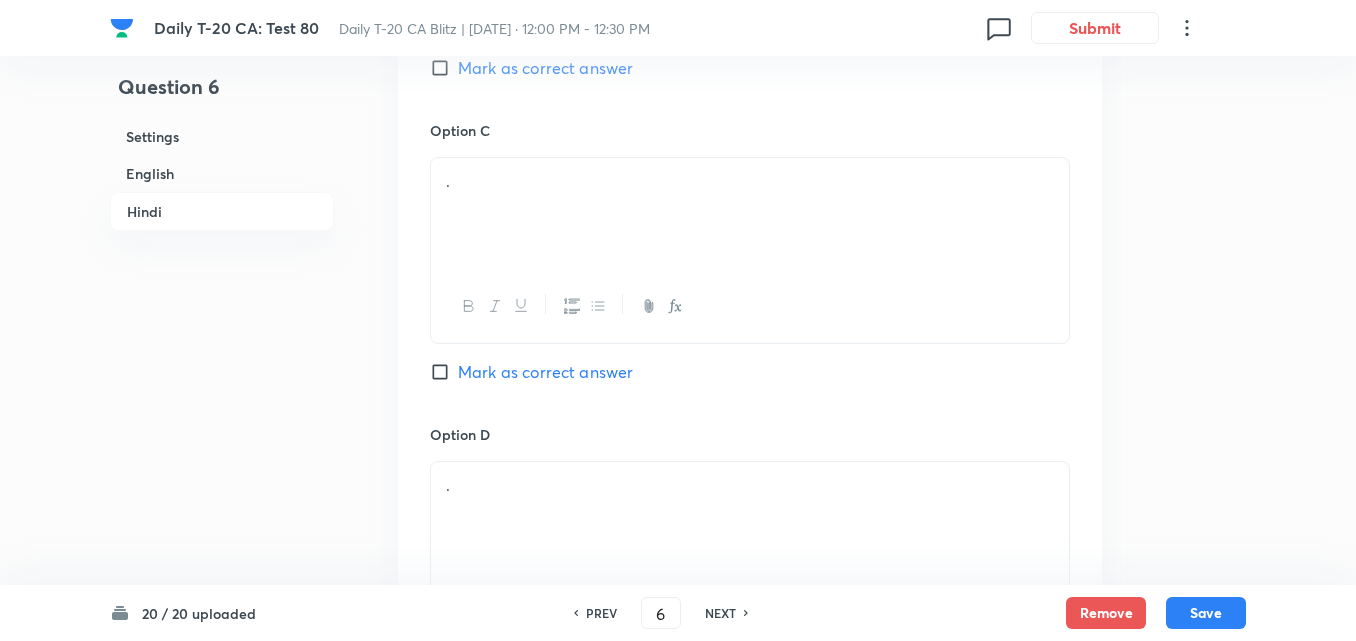click on "English" at bounding box center [222, 173] 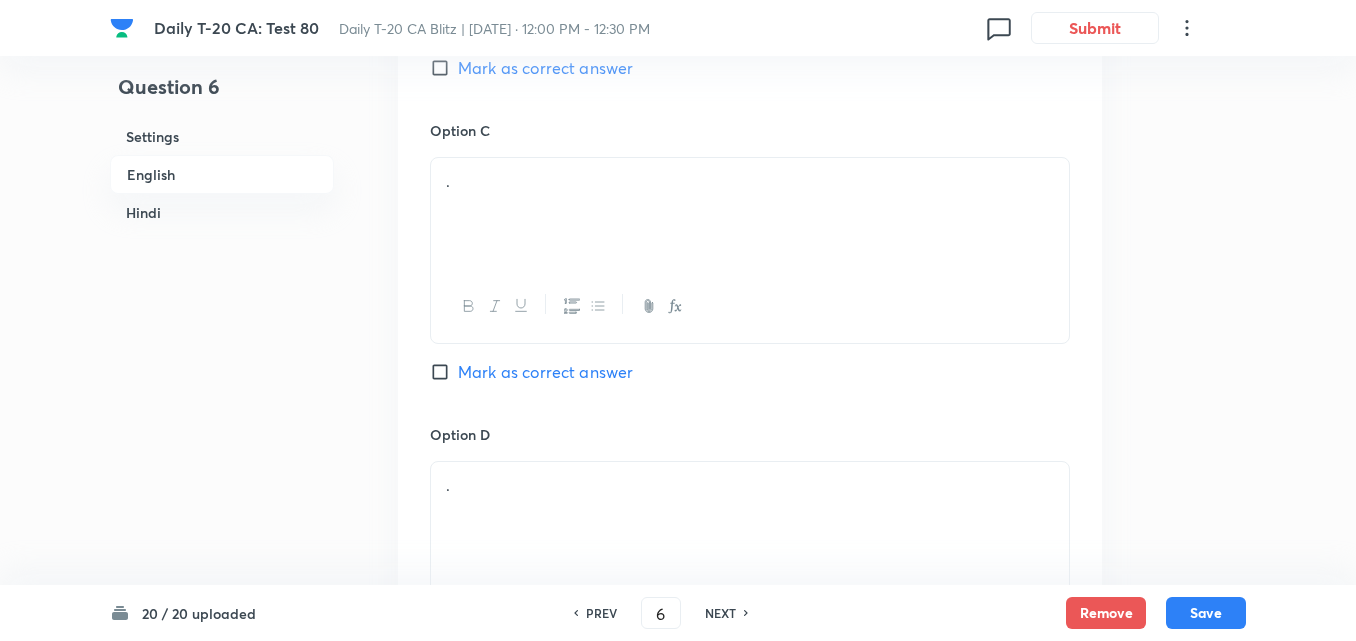 scroll, scrollTop: 516, scrollLeft: 0, axis: vertical 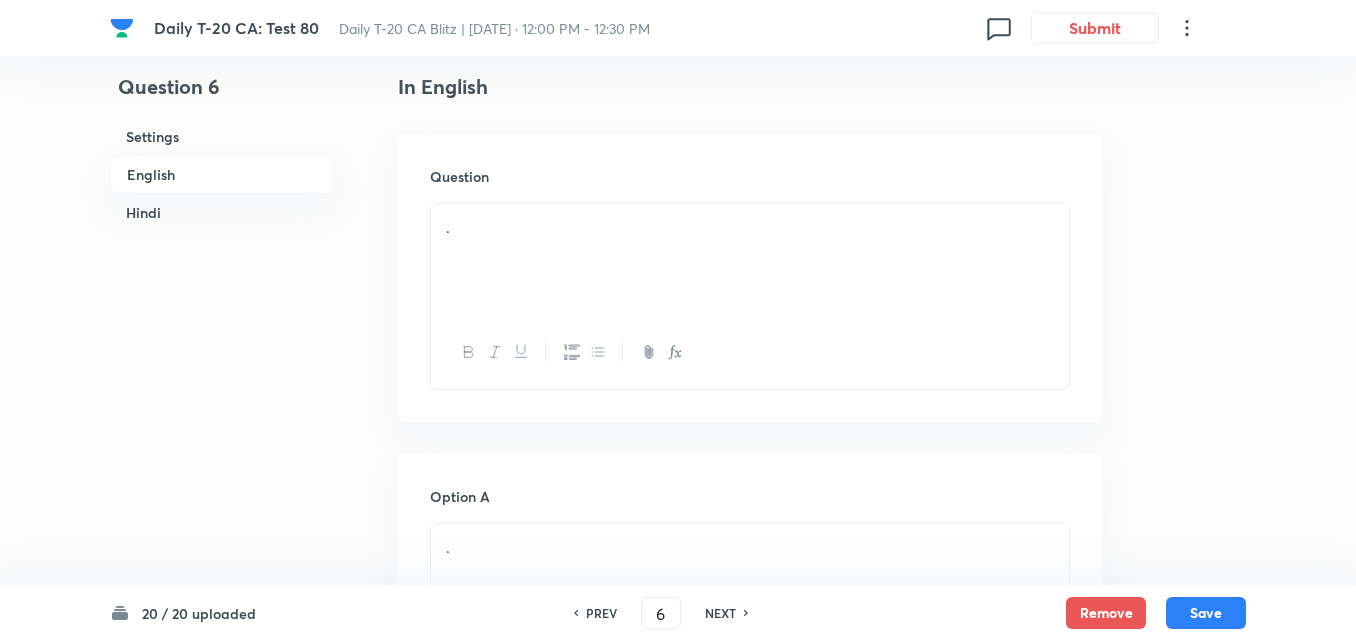 click on "." at bounding box center [750, 260] 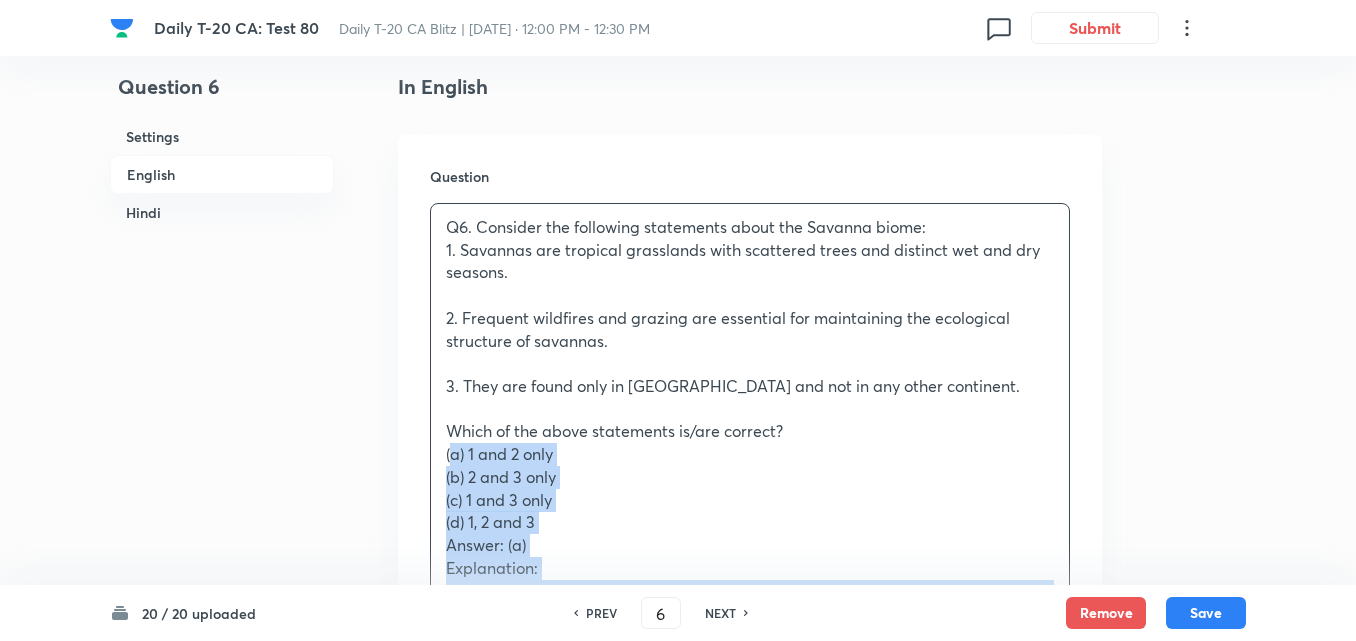 drag, startPoint x: 416, startPoint y: 446, endPoint x: 394, endPoint y: 451, distance: 22.561028 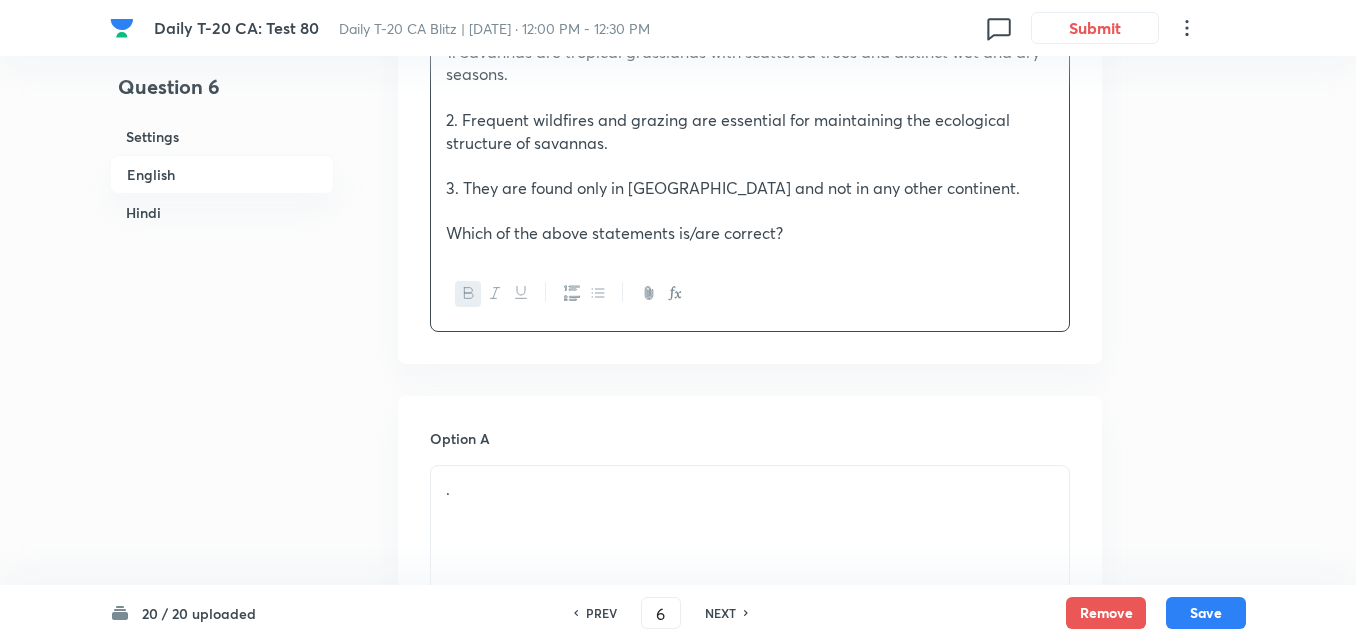 scroll, scrollTop: 916, scrollLeft: 0, axis: vertical 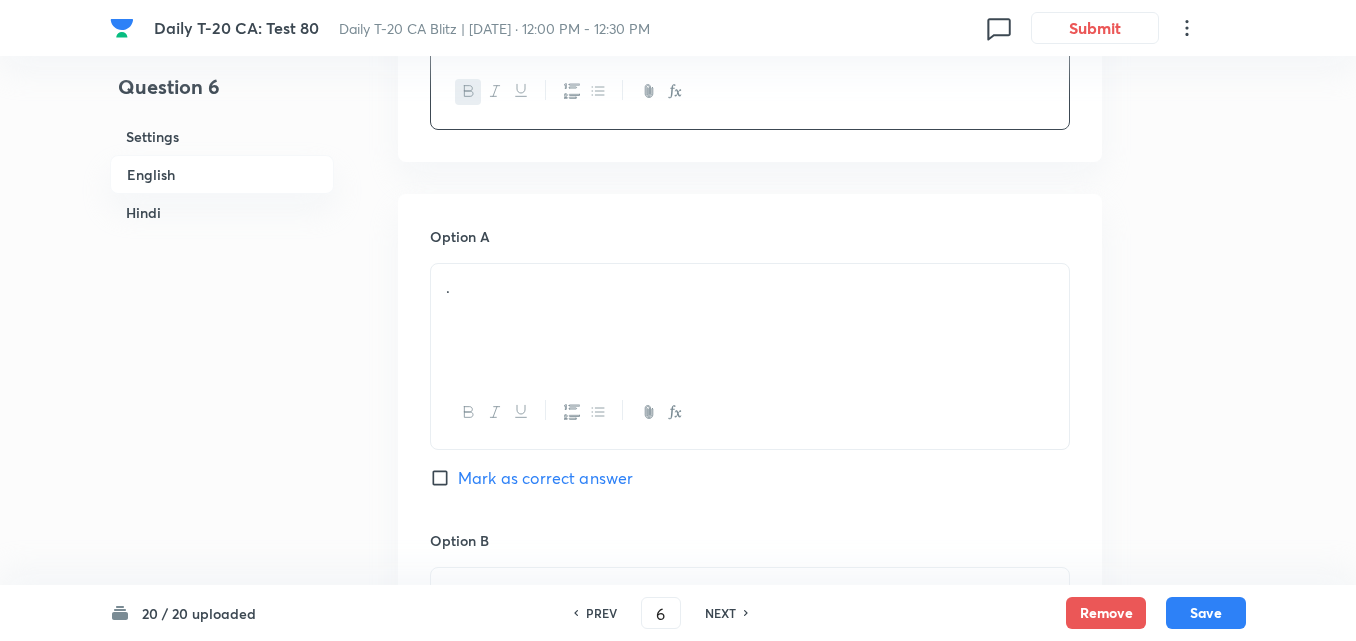 click on "." at bounding box center (750, 320) 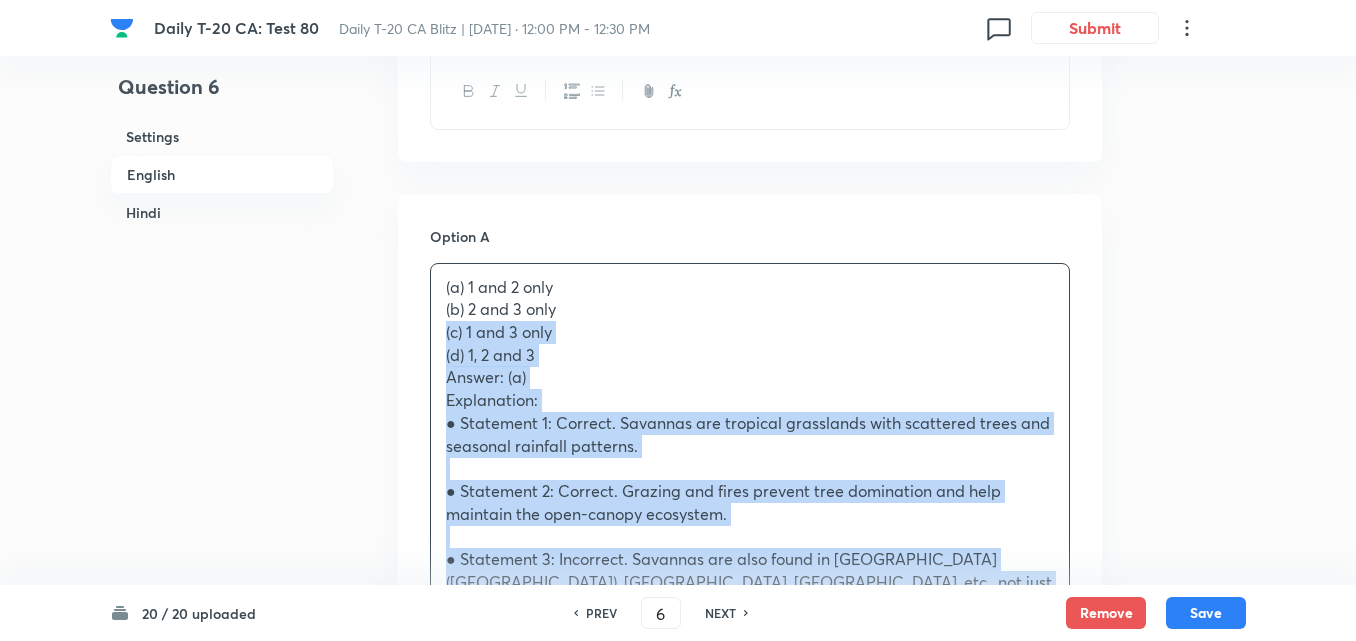 click on "Question 6 Settings English Hindi Settings Type Single choice correct 4 options + 2 marks - 0.66 marks Edit Concept Current Affairs Current Affairs 2025 Current Affairs 2025 Current Affairs 2025 Edit Additional details Easy Fact Not from PYQ paper No equation Edit In English Question Consider the following statements about the Savanna biome: 1.	Savannas are tropical grasslands with scattered trees and distinct wet and dry seasons. 2.	Frequent wildfires and grazing are essential for maintaining the ecological structure of savannas. 3.	They are found only in Afri[GEOGRAPHIC_DATA] not in any other continent. Which of the above statements is/are correct?   Option A (a) 1 and 2 only (b) 2 and 3 only (c) 1 and 3 only (d) 1, 2 and 3 Answer: (a) Explanation: ●	Statement 1: Correct. Savannas are tropical grasslands with scattered trees and seasonal rainfall patterns. ●	Statement 2: Correct. Grazing and fires prevent tree domination and help maintain the open-canopy ecosystem. ________________________________________ Option B" at bounding box center (678, 1896) 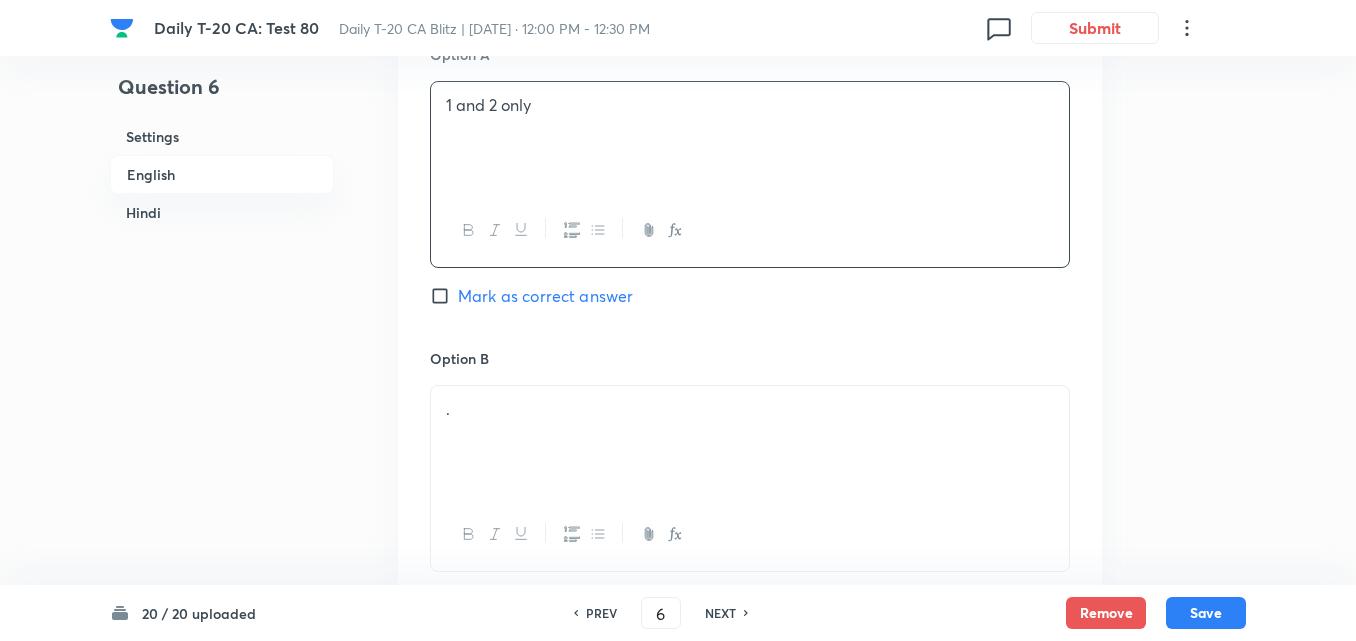 scroll, scrollTop: 1316, scrollLeft: 0, axis: vertical 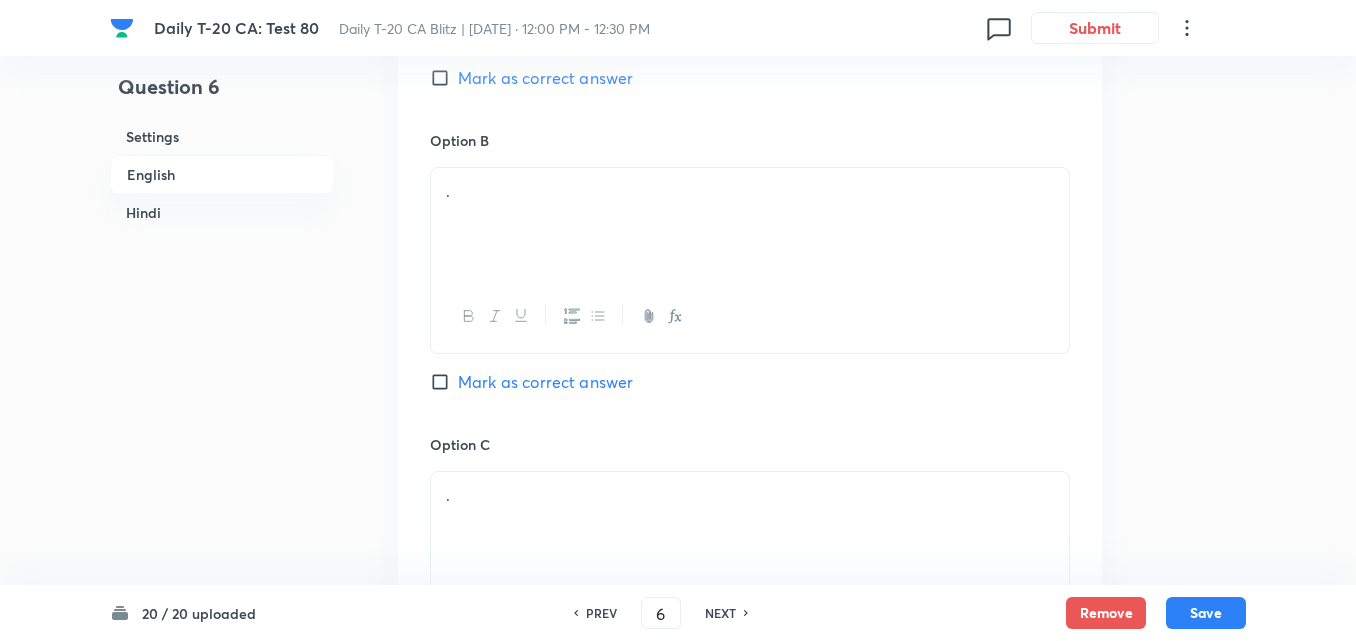 drag, startPoint x: 558, startPoint y: 269, endPoint x: 547, endPoint y: 262, distance: 13.038404 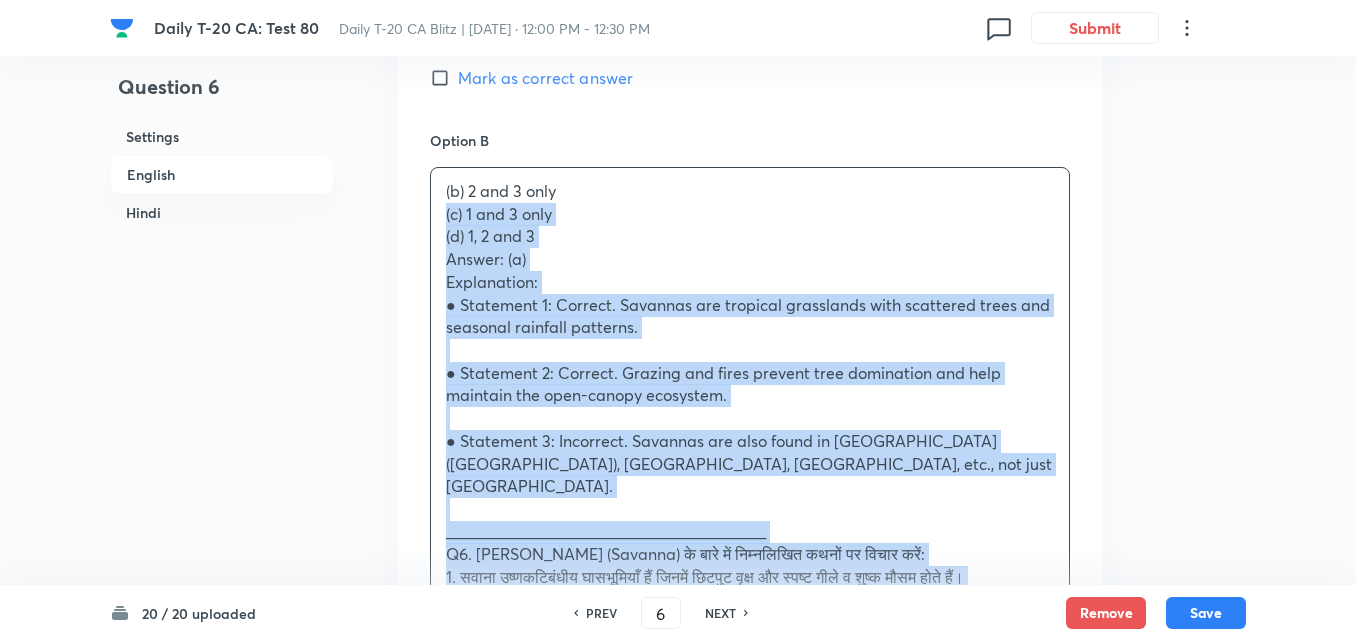 drag, startPoint x: 441, startPoint y: 219, endPoint x: 421, endPoint y: 212, distance: 21.189621 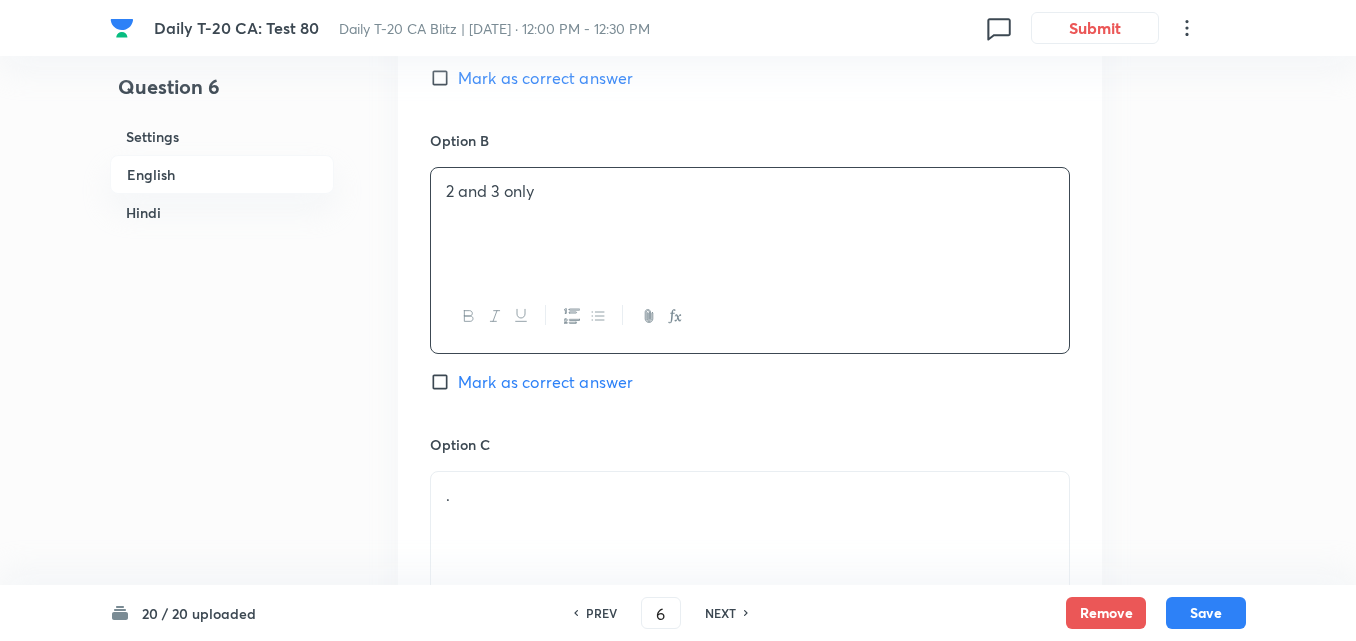 click on "Mark as correct answer" at bounding box center [545, 78] 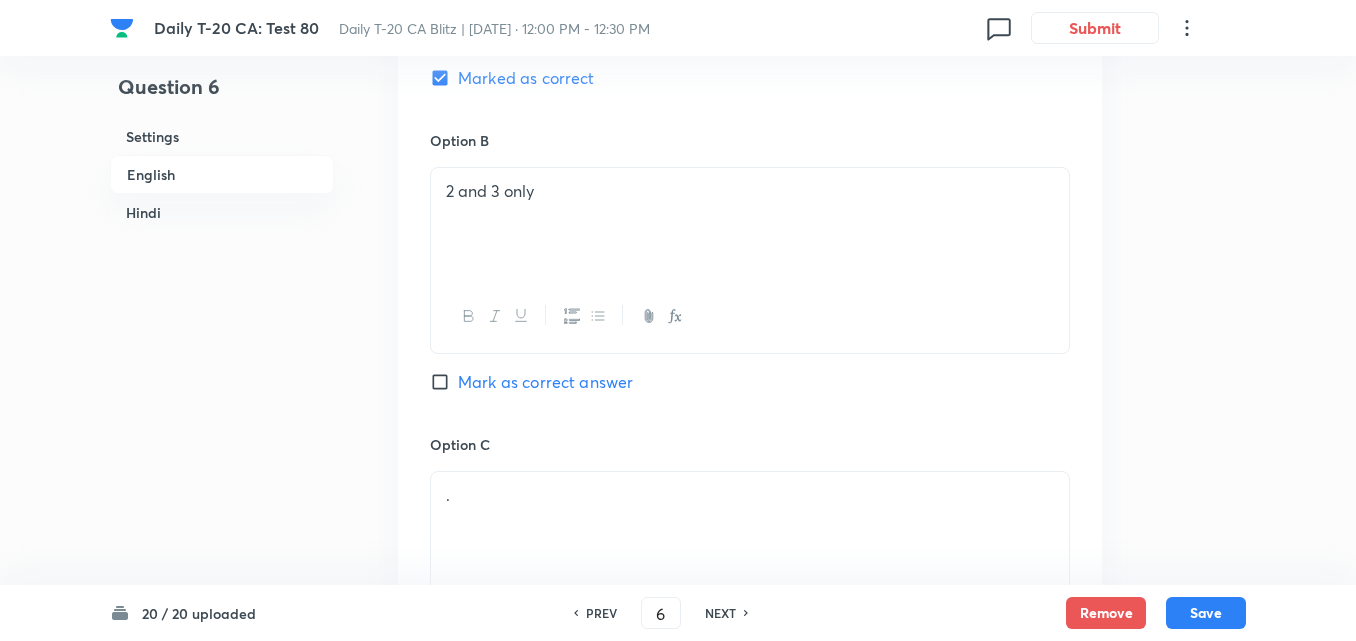 scroll, scrollTop: 1716, scrollLeft: 0, axis: vertical 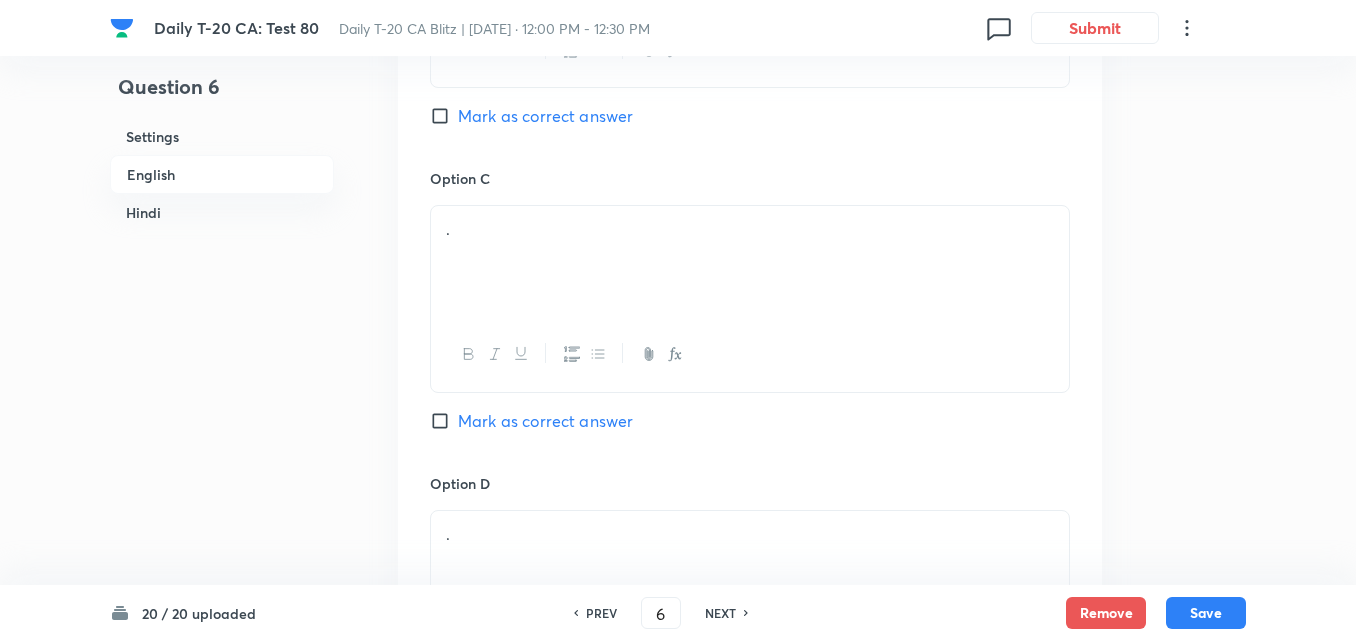 checkbox on "false" 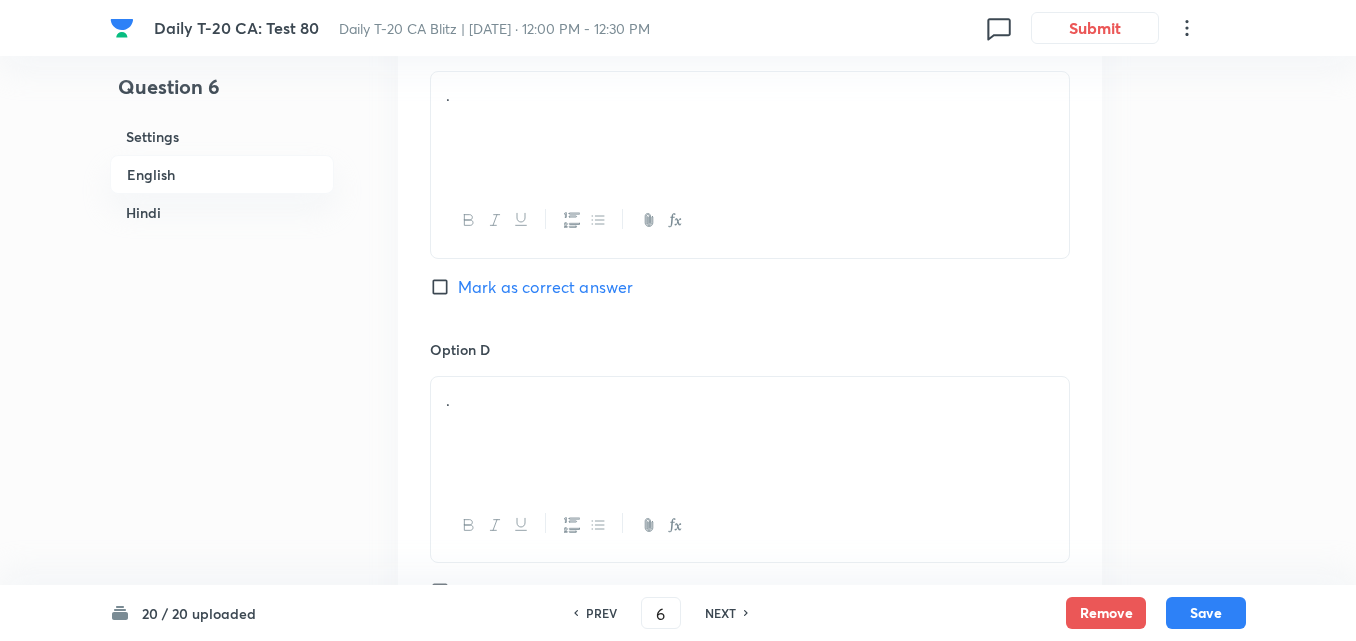 click on "." at bounding box center [750, 128] 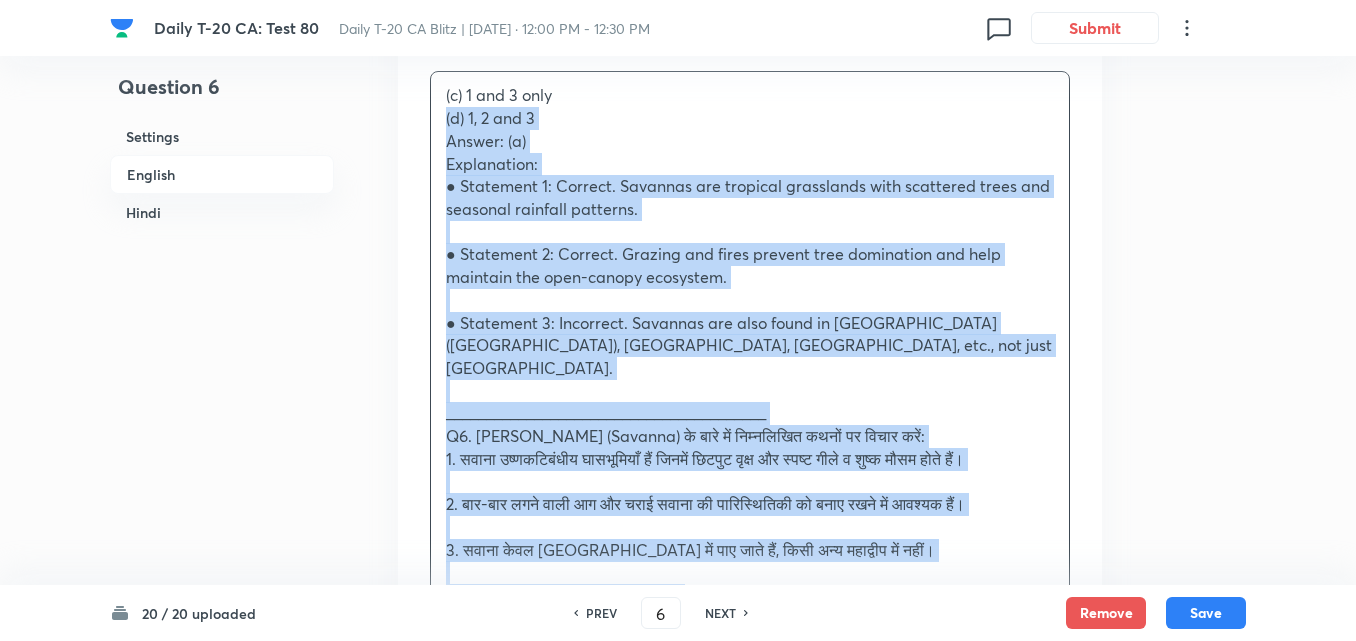 click on "Option A 1 and 2 only Marked as correct Option B 2 and 3 only Mark as correct answer Option C (c) 1 and 3 only (d) 1, 2 and 3 Answer: (a) Explanation: ●	Statement 1: Correct. Savannas are tropical grasslands with scattered trees and seasonal rainfall patterns. ●	Statement 2: Correct. Grazing and fires prevent tree domination and help maintain the open-canopy ecosystem. ●	Statement 3: Incorrect. Savannas are also found in Sout[GEOGRAPHIC_DATA]az[GEOGRAPHIC_DATA]ust[GEOGRAPHIC_DATA]di[GEOGRAPHIC_DATA]c., not just Afri[GEOGRAPHIC_DATA]______________________________________ Q6. स�[PERSON_NAME]a) के बारे में निम्नलिखित कथनों पर विचार करें: 1.	सवाना उष्णकटिबंधीय घासभूमियाँ हैं जिनमें छिटपुट वृक्ष और स्पष्ट गीले व शुष्क मौसम होते हैं। (a) केवल 1 और 2 (b) केवल 2 और 3 (d) 1, 2 और 3 ." at bounding box center (750, 368) 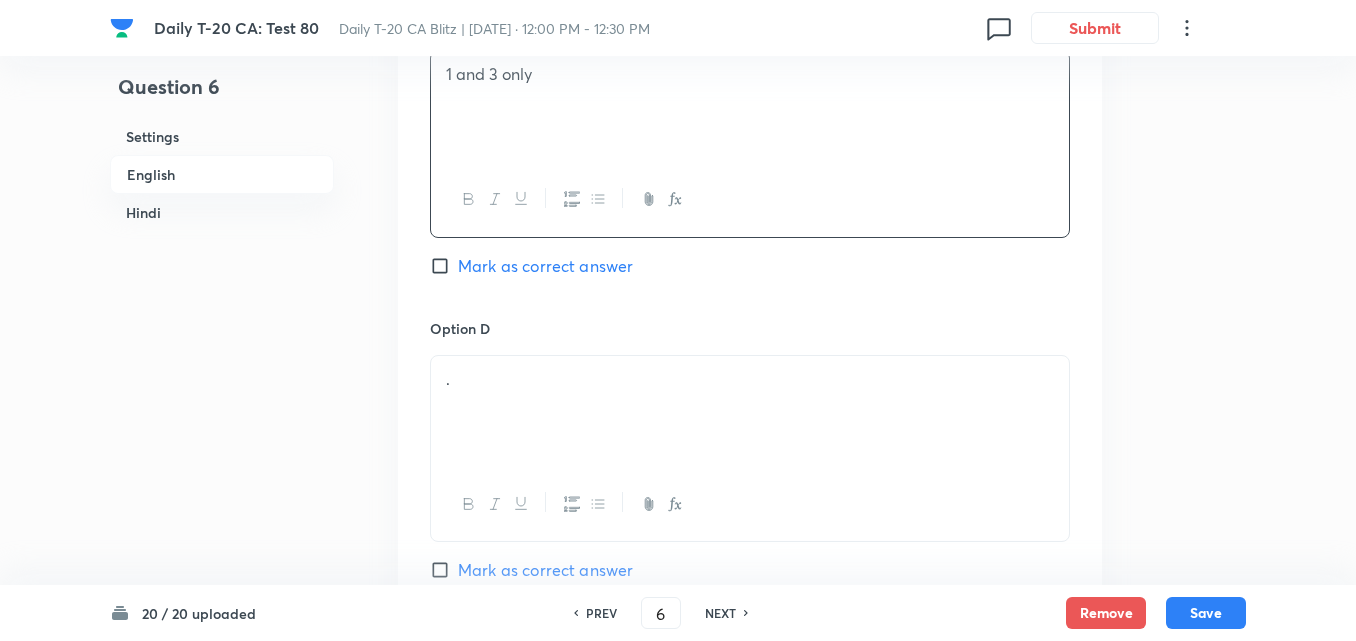 scroll, scrollTop: 1916, scrollLeft: 0, axis: vertical 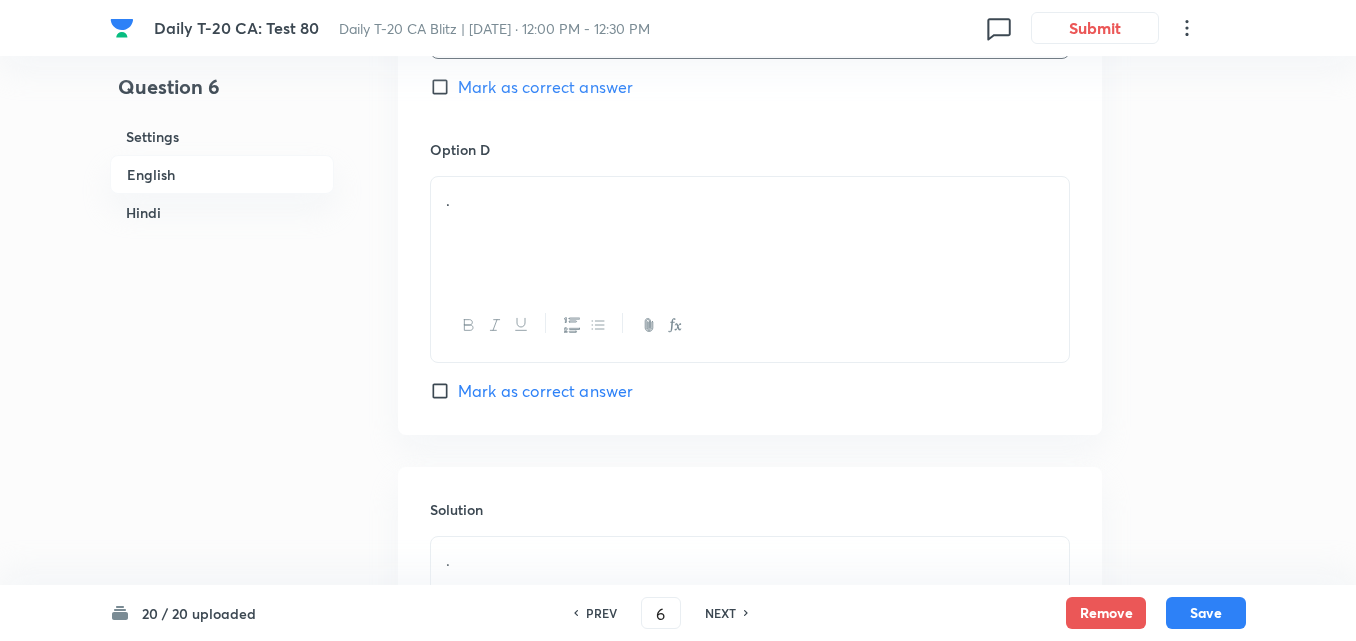 click on "." at bounding box center [750, 233] 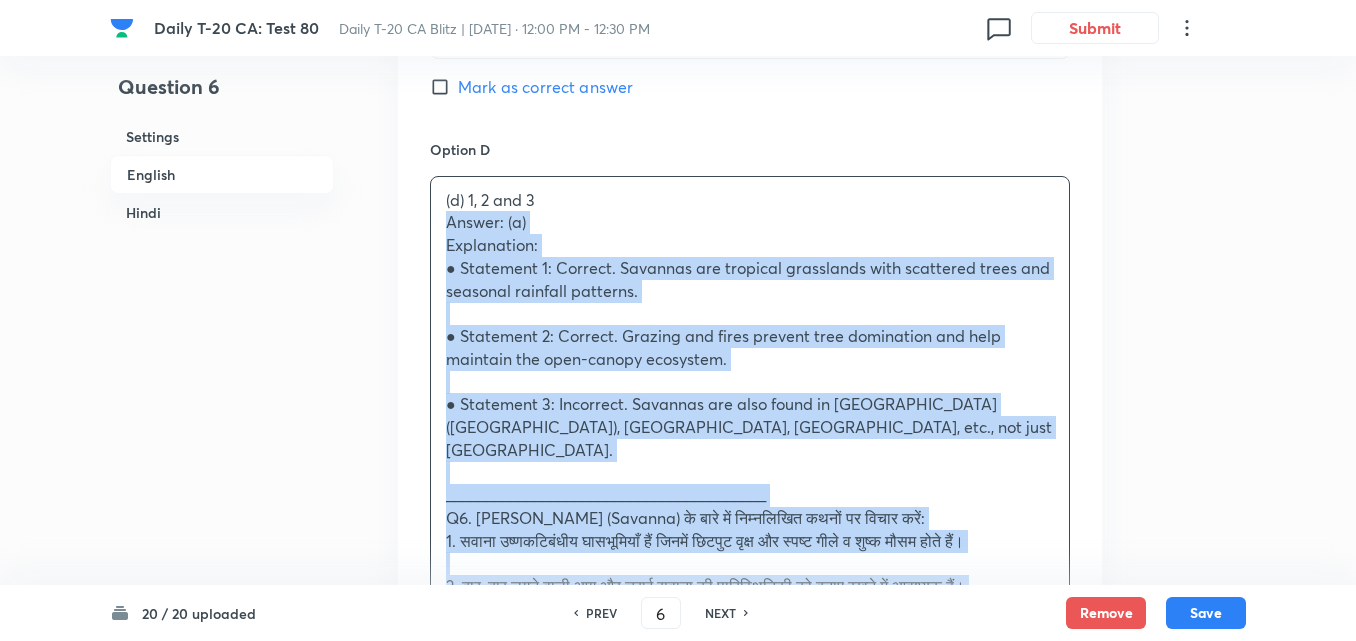 drag, startPoint x: 424, startPoint y: 221, endPoint x: 392, endPoint y: 222, distance: 32.01562 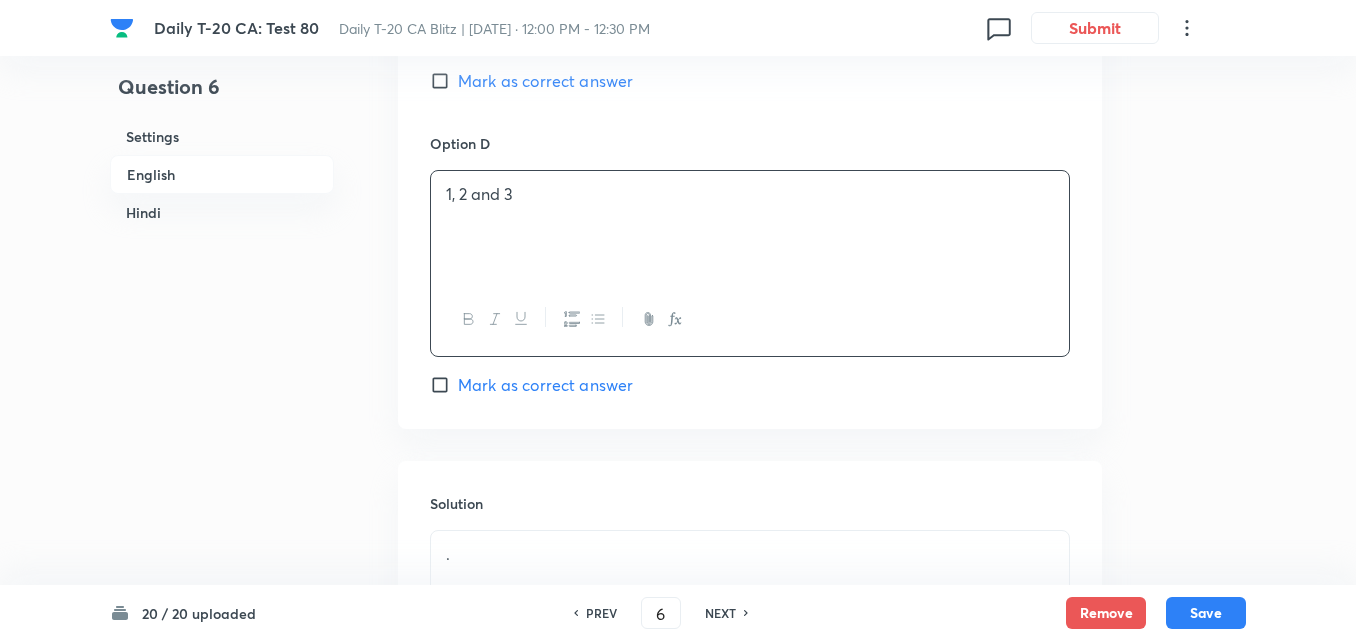 scroll, scrollTop: 2316, scrollLeft: 0, axis: vertical 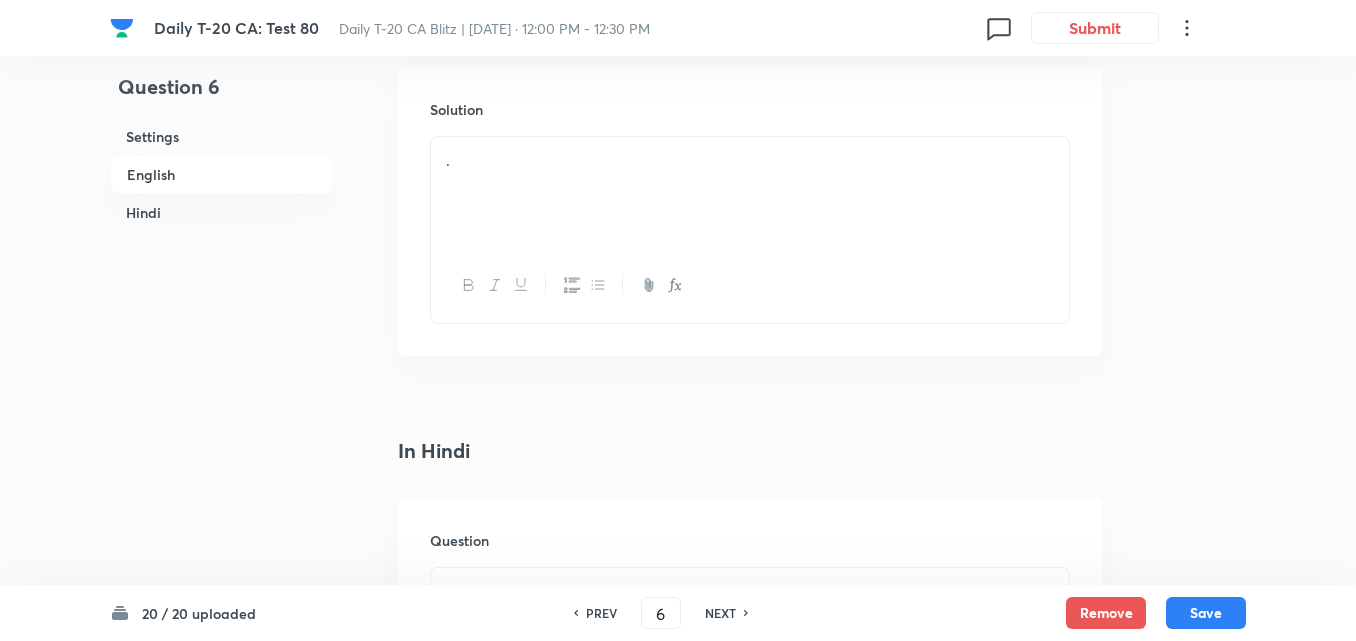 click on "." at bounding box center [750, 193] 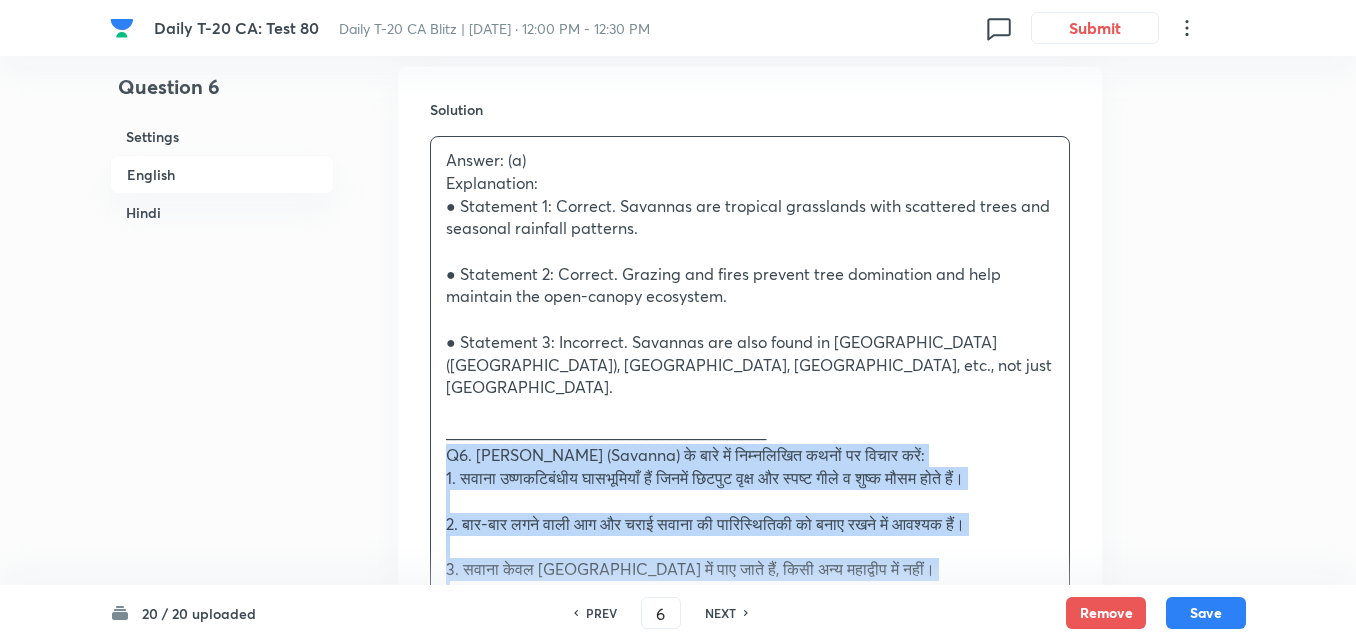 click on "Answer: (a) Explanation: ●	Statement 1: Correct. Savannas are tropical grasslands with scattered trees and seasonal rainfall patterns. ●	Statement 2: Correct. Grazing and fires prevent tree domination and help maintain the open-canopy ecosystem. ●	Statement 3: Incorrect. Savannas are also found in Sout[GEOGRAPHIC_DATA]az[GEOGRAPHIC_DATA]ust[GEOGRAPHIC_DATA]di[GEOGRAPHIC_DATA]c., not just Afri[GEOGRAPHIC_DATA]______________________________________ Q6. स�[PERSON_NAME]a) के बारे में निम्नलिखित कथनों पर विचार करें: 1.	सवाना उष्णकटिबंधीय घासभूमियाँ हैं जिनमें छिटपुट वृक्ष और स्पष्ट गीले व शुष्क मौसम होते हैं। 3.	सवाना केवल अ�[GEOGRAPHIC_DATA]ें पाए जाते हैं, किसी अन्य महाद्वीप में नहीं। (a) केवल 1 और 2" at bounding box center [750, 524] 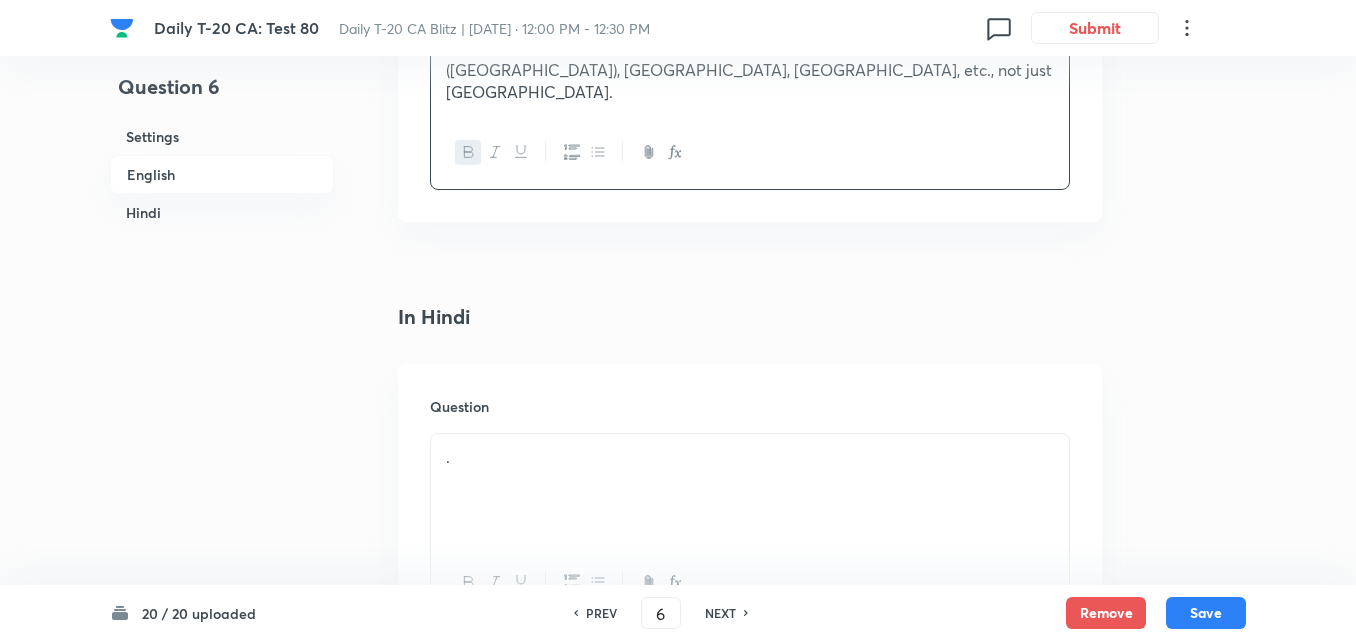 scroll, scrollTop: 2816, scrollLeft: 0, axis: vertical 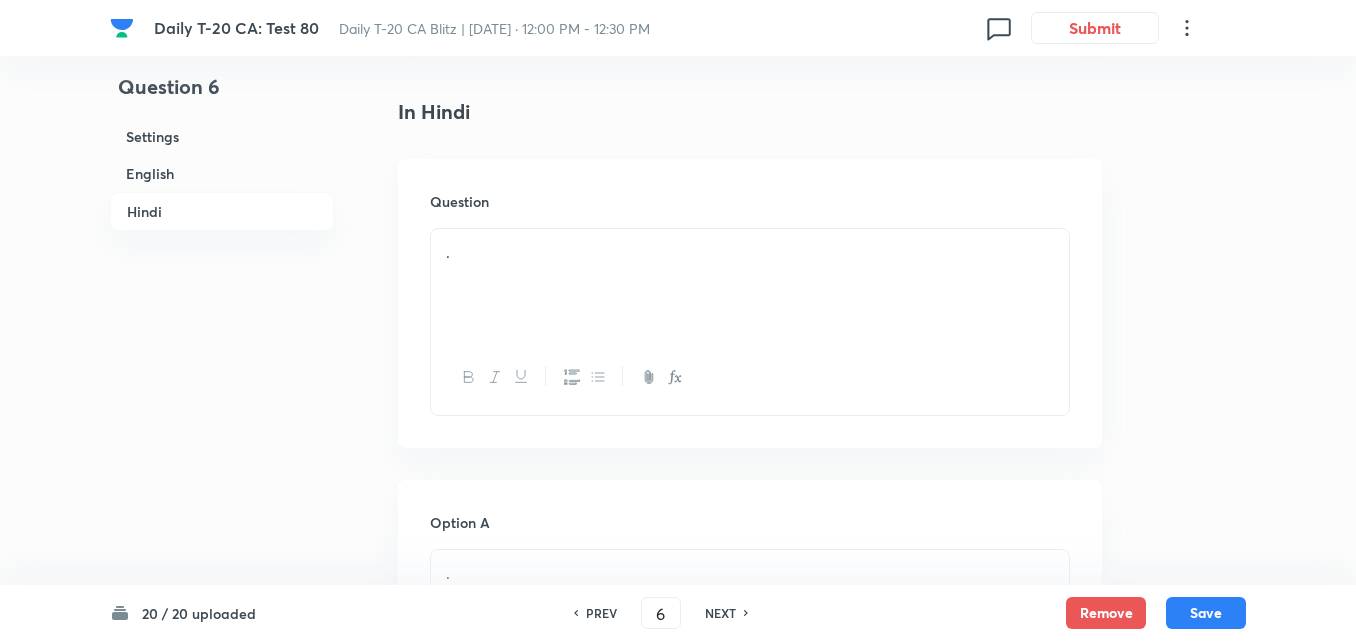 drag, startPoint x: 544, startPoint y: 307, endPoint x: 465, endPoint y: 281, distance: 83.1685 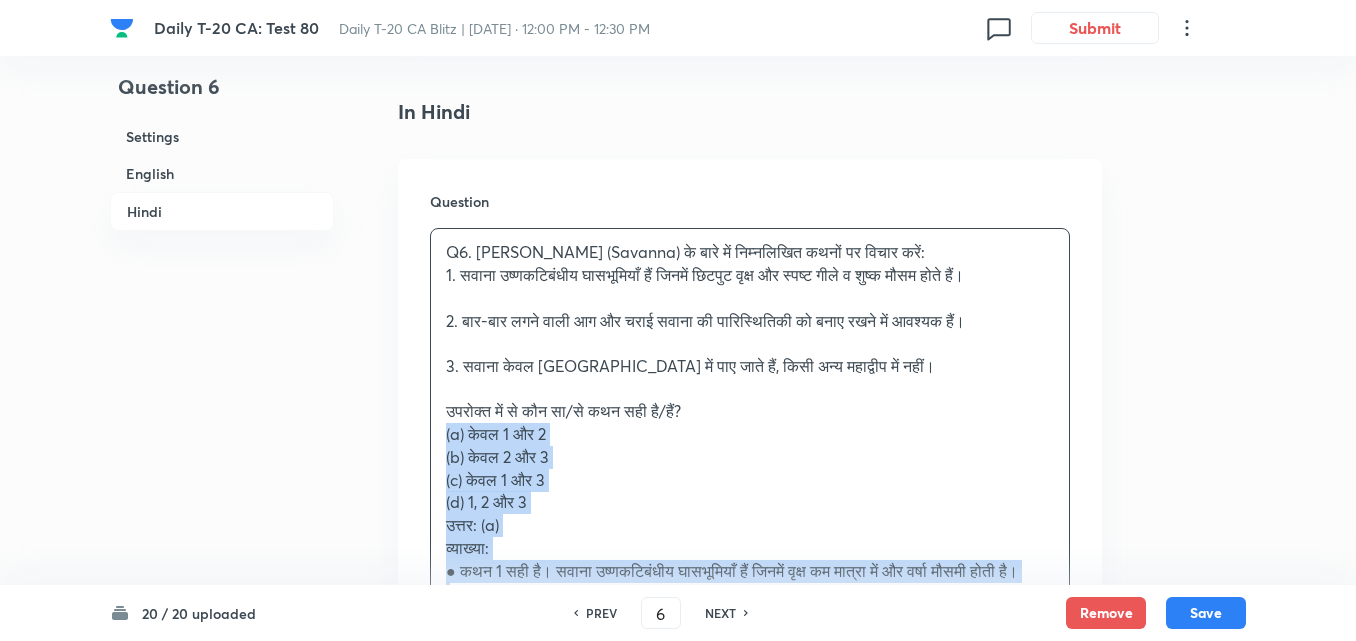 click on "Question Q6. [PERSON_NAME] (Savanna) के बारे में निम्नलिखित कथनों पर विचार करें: 1.	सवाना उष्णकटिबंधीय घासभूमियाँ हैं जिनमें छिटपुट वृक्ष और स्पष्ट गीले व शुष्क मौसम होते हैं। 2.	बार-बार लगने वाली आग और चराई सवाना की पारिस्थितिकी को बनाए रखने में आवश्यक हैं। 3.	सवाना केवल [GEOGRAPHIC_DATA] में पाए जाते हैं, किसी अन्य महाद्वीप में नहीं। उपरोक्त में से कौन सा/से कथन सही है/हैं? (a) केवल 1 और 2 (b) केवल 2 और 3 (c) केवल 1 और 3 (d) 1, 2 और 3" at bounding box center [750, 486] 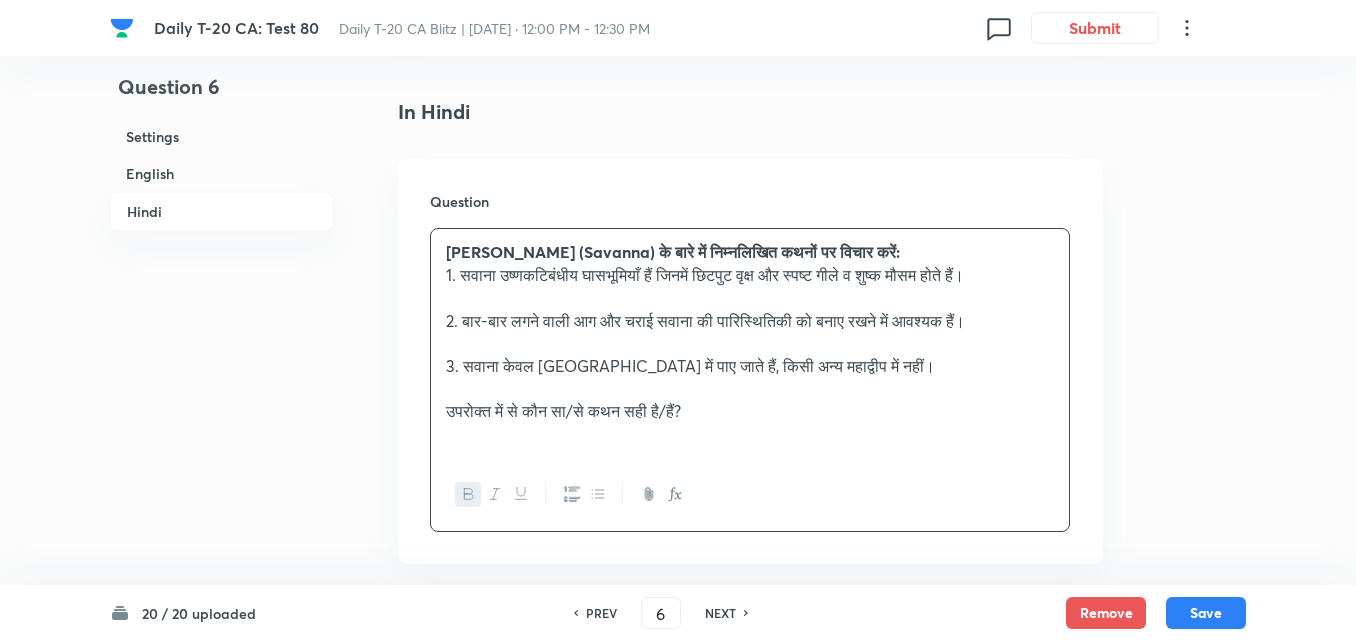 scroll, scrollTop: 3316, scrollLeft: 0, axis: vertical 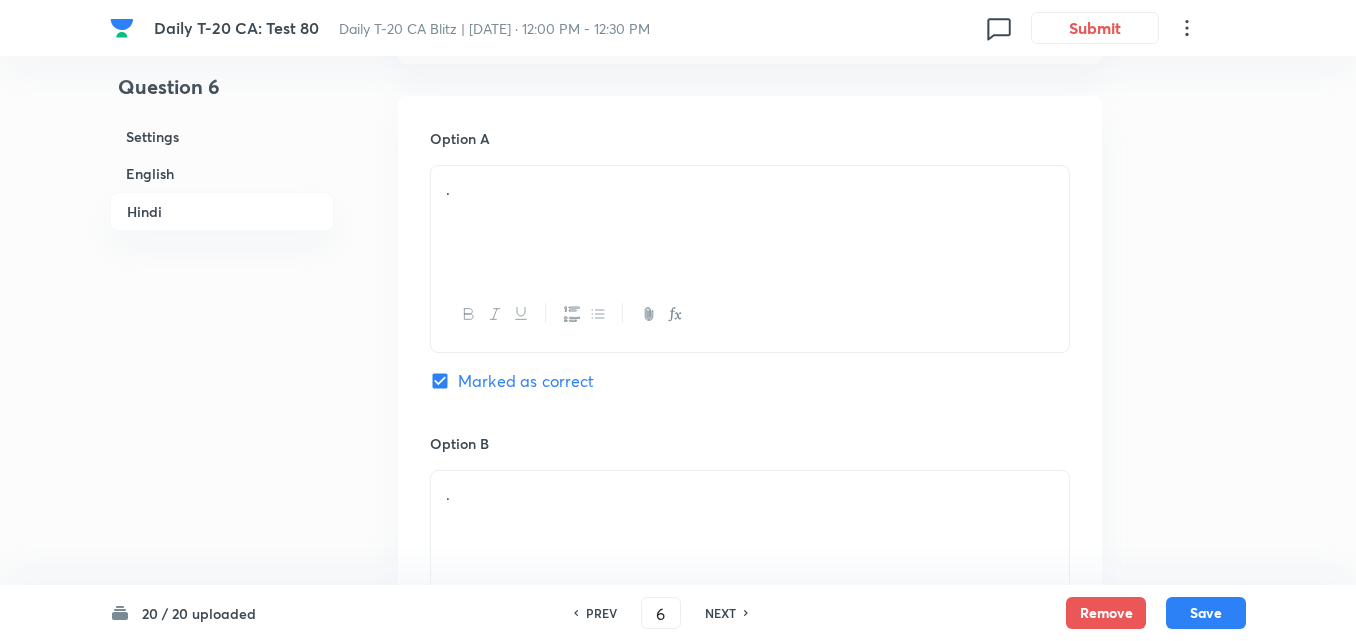 drag, startPoint x: 529, startPoint y: 286, endPoint x: 543, endPoint y: 208, distance: 79.24645 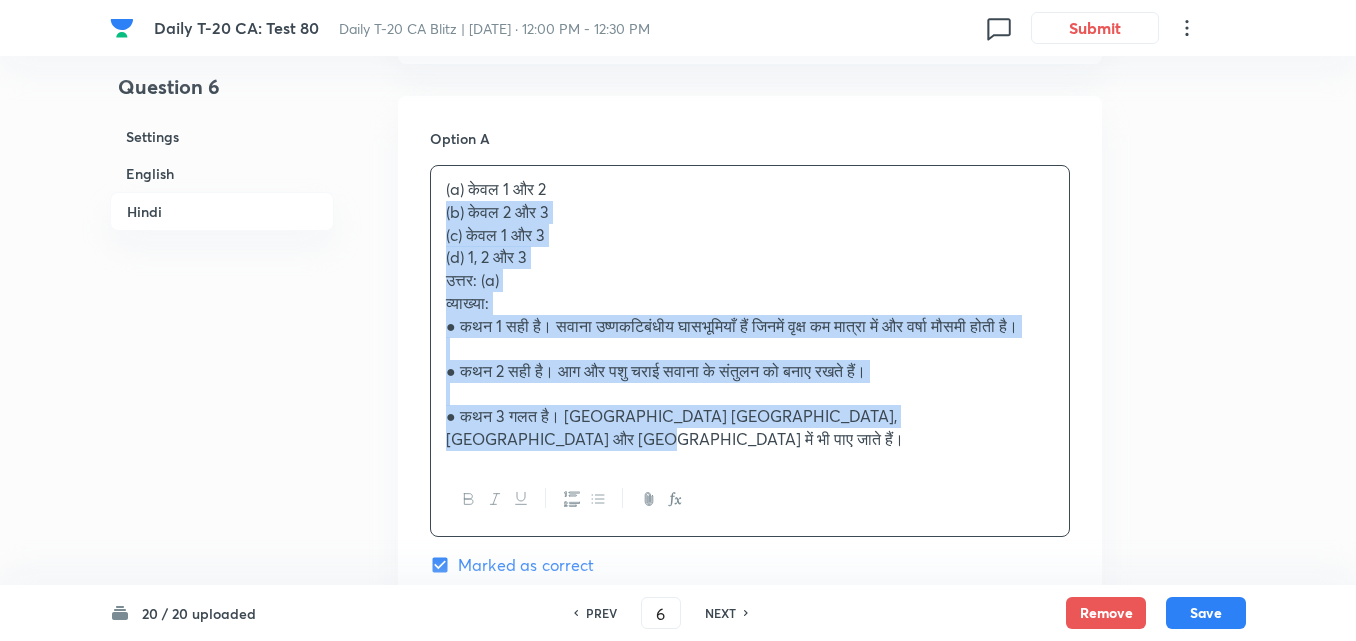 drag, startPoint x: 419, startPoint y: 197, endPoint x: 404, endPoint y: 196, distance: 15.033297 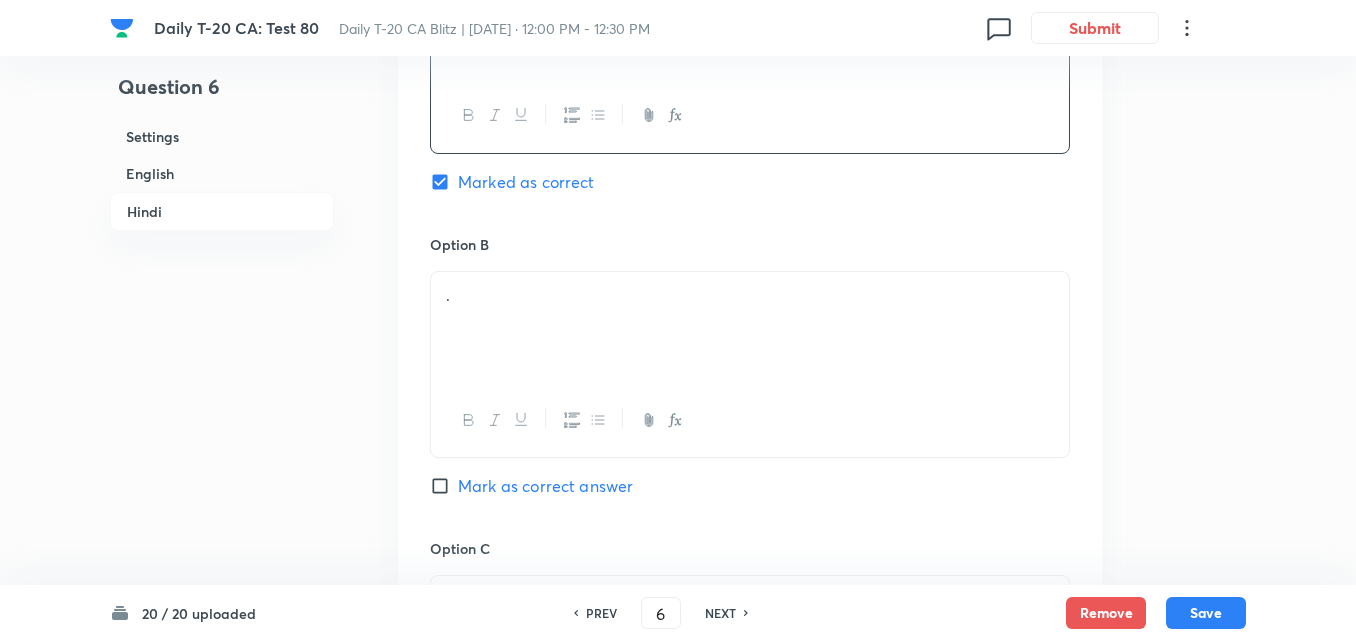 scroll, scrollTop: 3516, scrollLeft: 0, axis: vertical 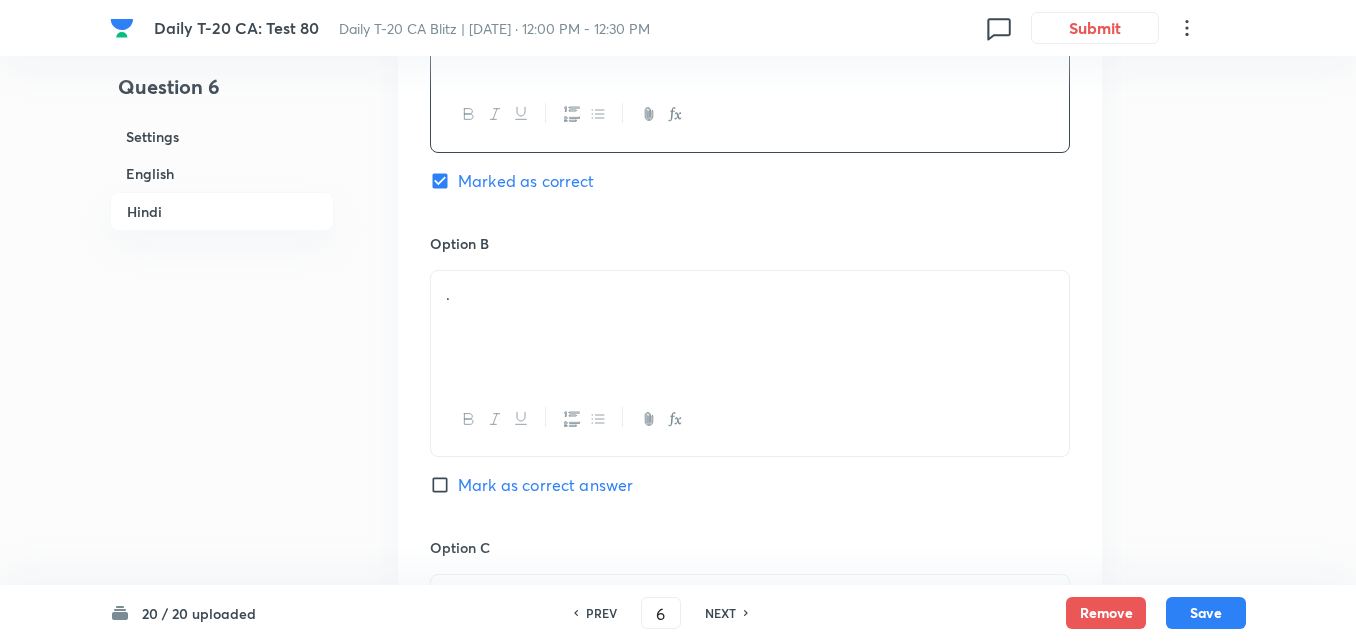 drag, startPoint x: 501, startPoint y: 331, endPoint x: 497, endPoint y: 320, distance: 11.7046995 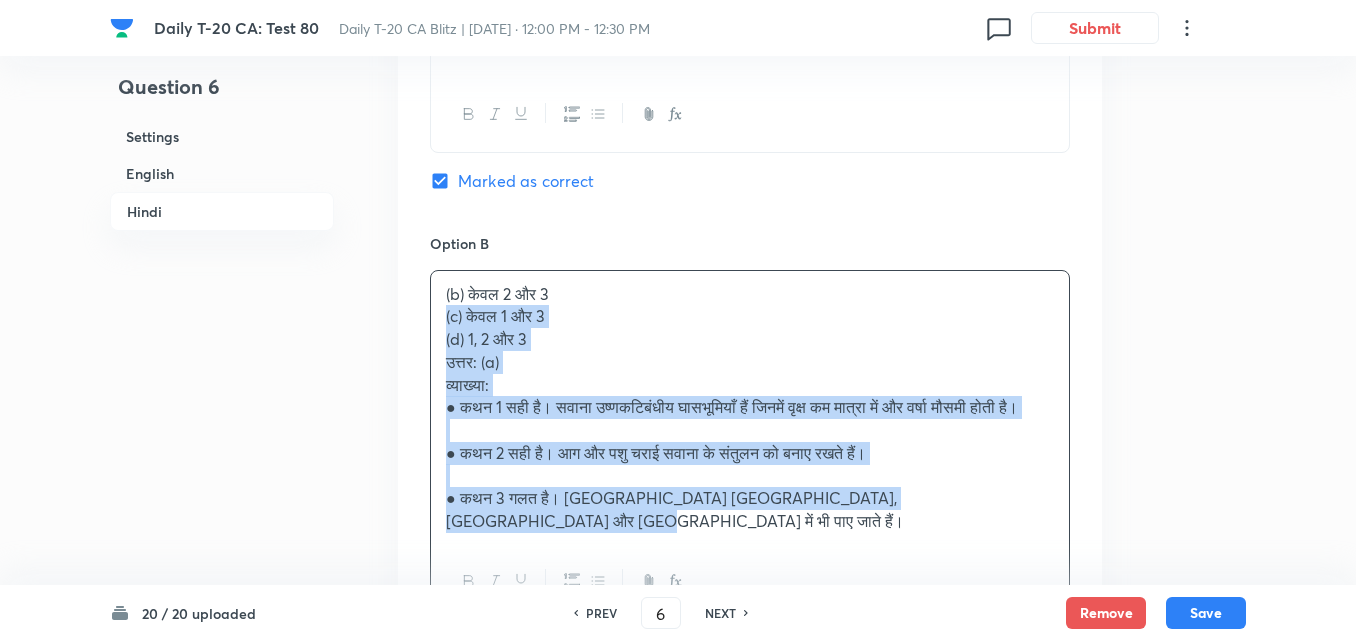 click on "Question 6 Settings English Hindi Settings Type Single choice correct 4 options + 2 marks - 0.66 marks Edit Concept Current Affairs Current Affairs 2025 Current Affairs 2025 Current Affairs 2025 Edit Additional details Easy Fact Not from PYQ paper No equation Edit In English Question Consider the following statements about the Savanna biome: 1.	Savannas are tropical grasslands with scattered trees and distinct wet and dry seasons. 2.	Frequent wildfires and grazing are essential for maintaining the ecological structure of savannas. 3.	They are found only in [GEOGRAPHIC_DATA] and not in any other continent. Which of the above statements is/are correct?   Option A 1 and 2 only Marked as correct Option B 2 and 3 only Mark as correct answer Option C 1 and 3 only Mark as correct answer Option D 1, 2 and 3 Mark as correct answer Solution Answer: (a) Explanation: ●	Statement 1: Correct. Savannas are tropical grasslands with scattered trees and seasonal rainfall patterns. In Hindi Question Option A केवल 1 और 2 . ." at bounding box center (678, -860) 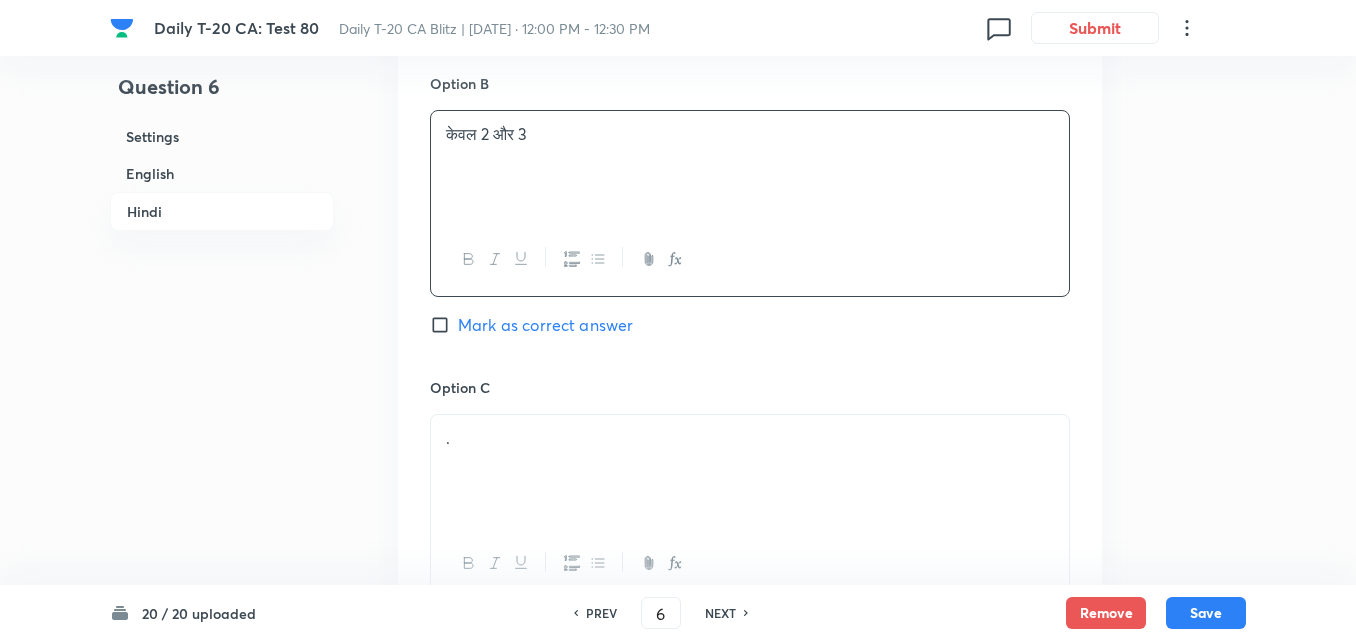 scroll, scrollTop: 3816, scrollLeft: 0, axis: vertical 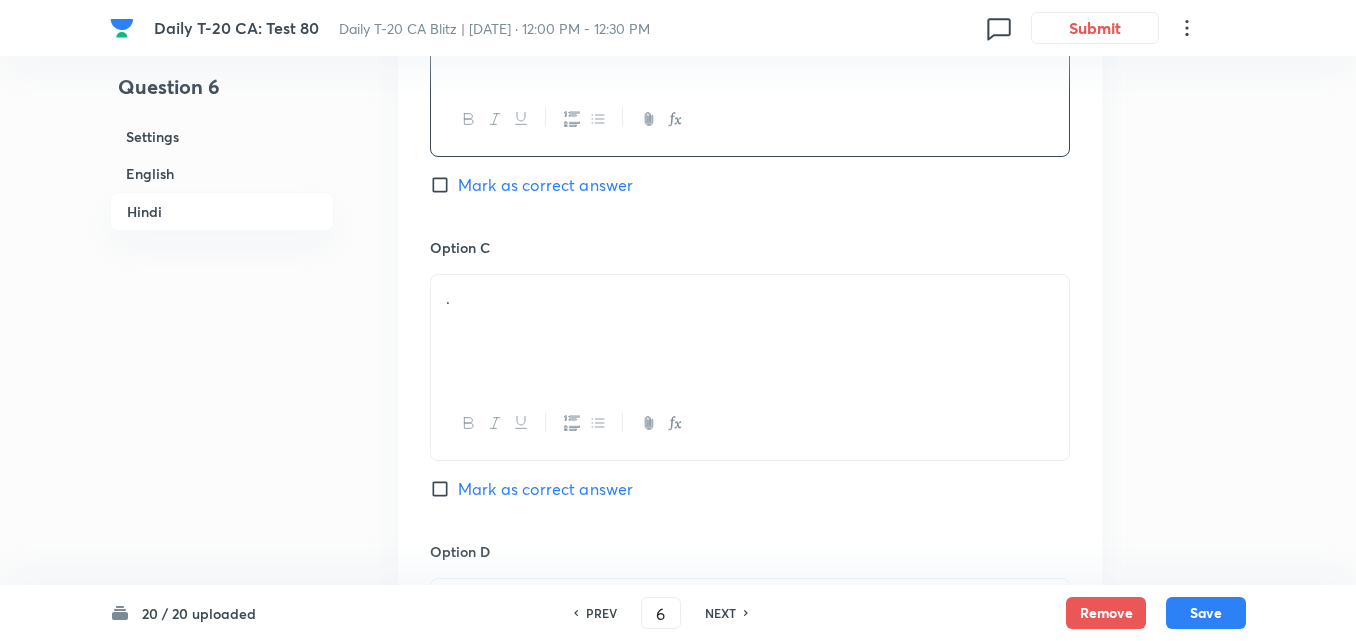 click on "." at bounding box center (750, 331) 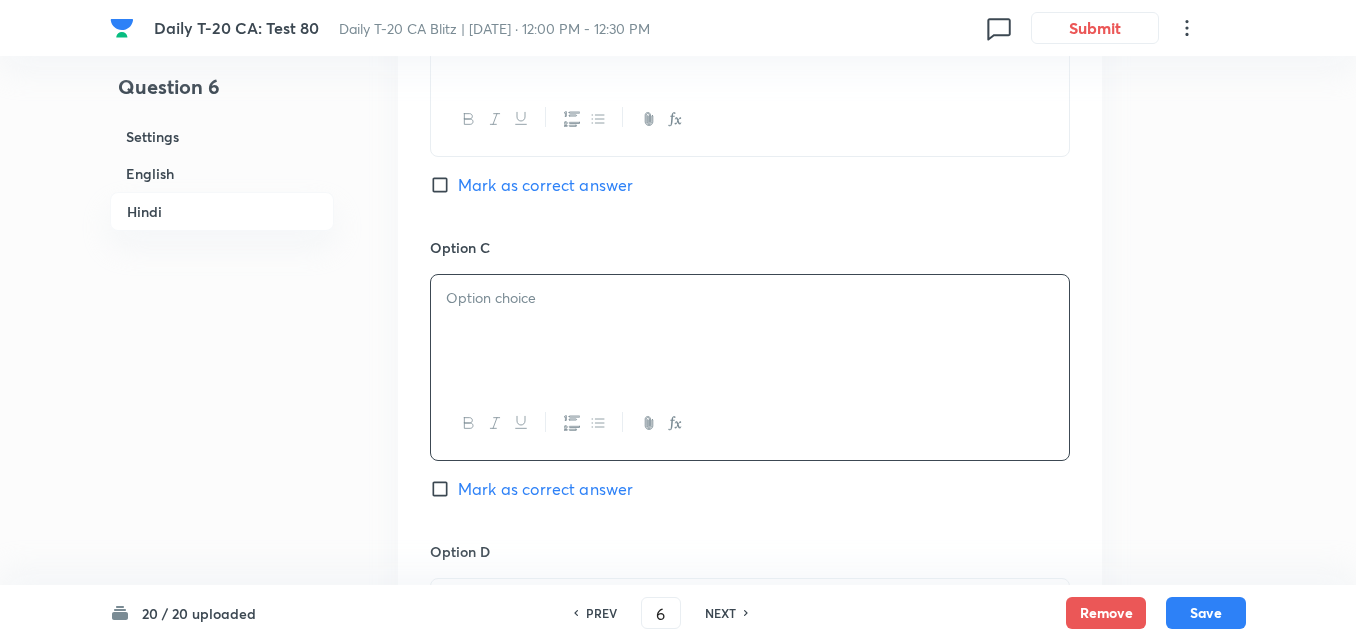 type 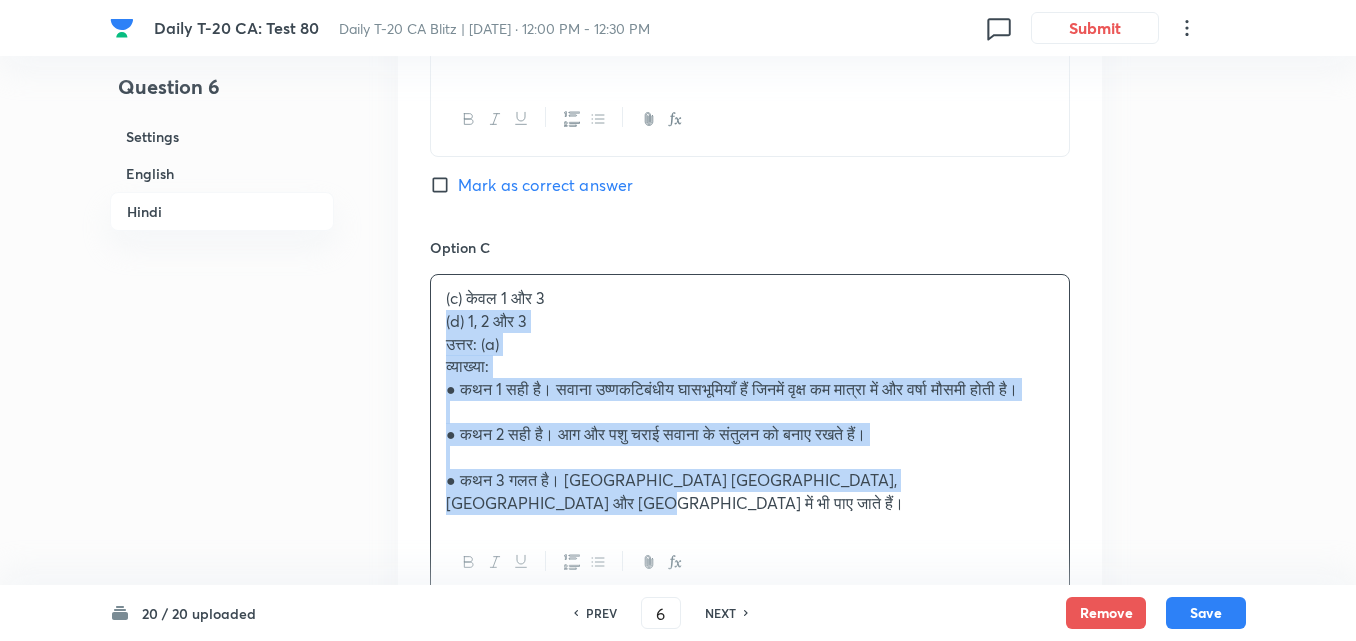 click on "(c) केवल 1 और 3 (d) 1, 2 और 3 उत्तर: (a) व्याख्या: ●	कथन 1 सही है। सवाना उष्णकटिबंधीय घासभूमियाँ हैं जिनमें वृक्ष कम मात्रा में और वर्षा मौसमी होती है। ●	कथन 2 सही है। आग और पशु चराई सवाना के संतुलन को बनाए रखते हैं। ●	कथन 3 गलत है। �[GEOGRAPHIC_DATA]�[GEOGRAPHIC_DATA]�[GEOGRAPHIC_DATA]��र �[GEOGRAPHIC_DATA]��ें भी पाए जाते हैं।" at bounding box center [750, 400] 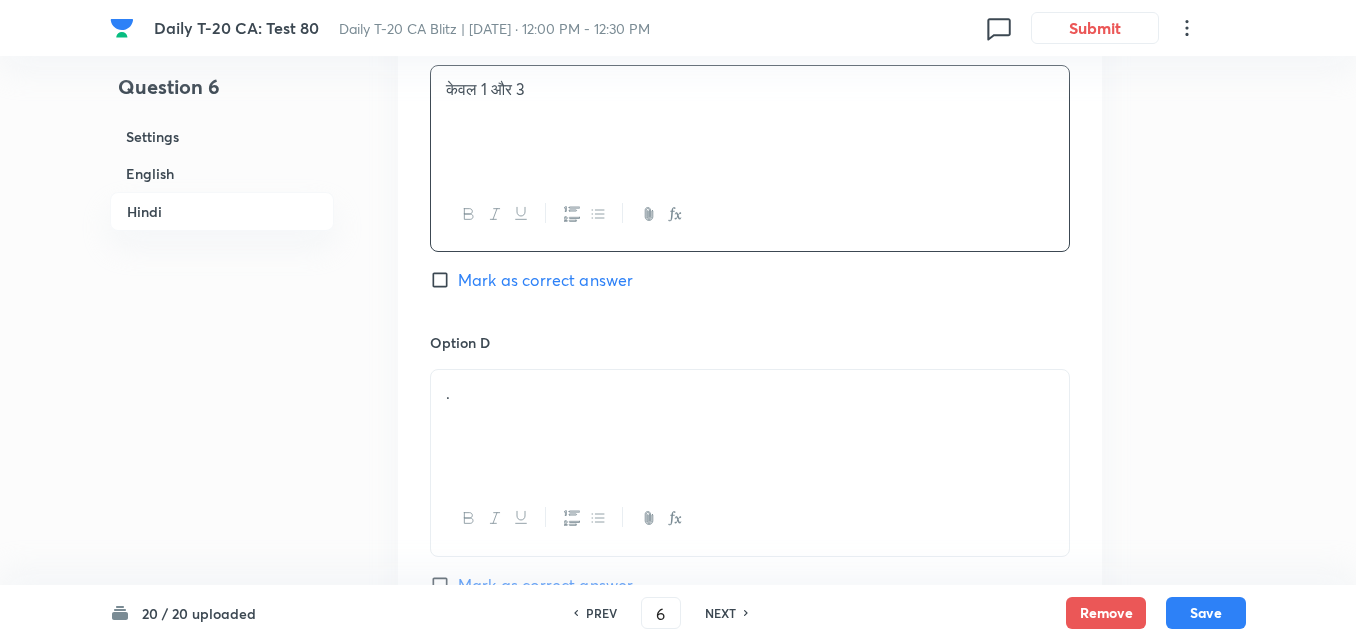 scroll, scrollTop: 4216, scrollLeft: 0, axis: vertical 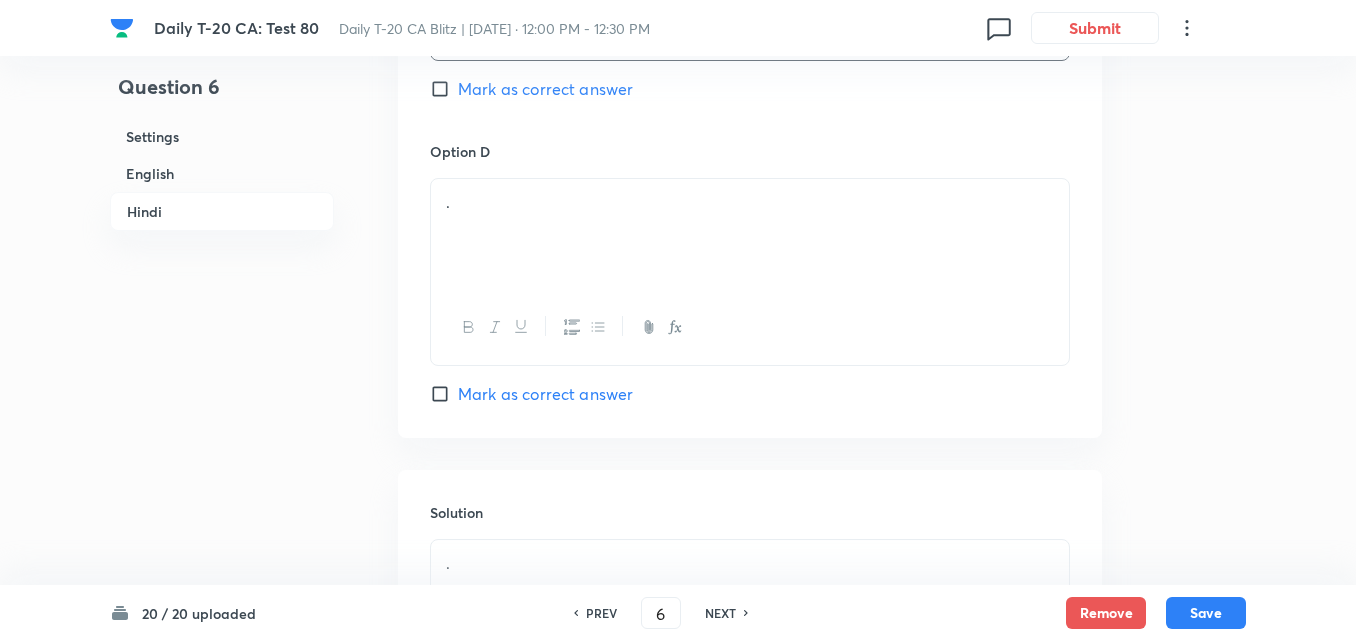 click on "." at bounding box center [750, 235] 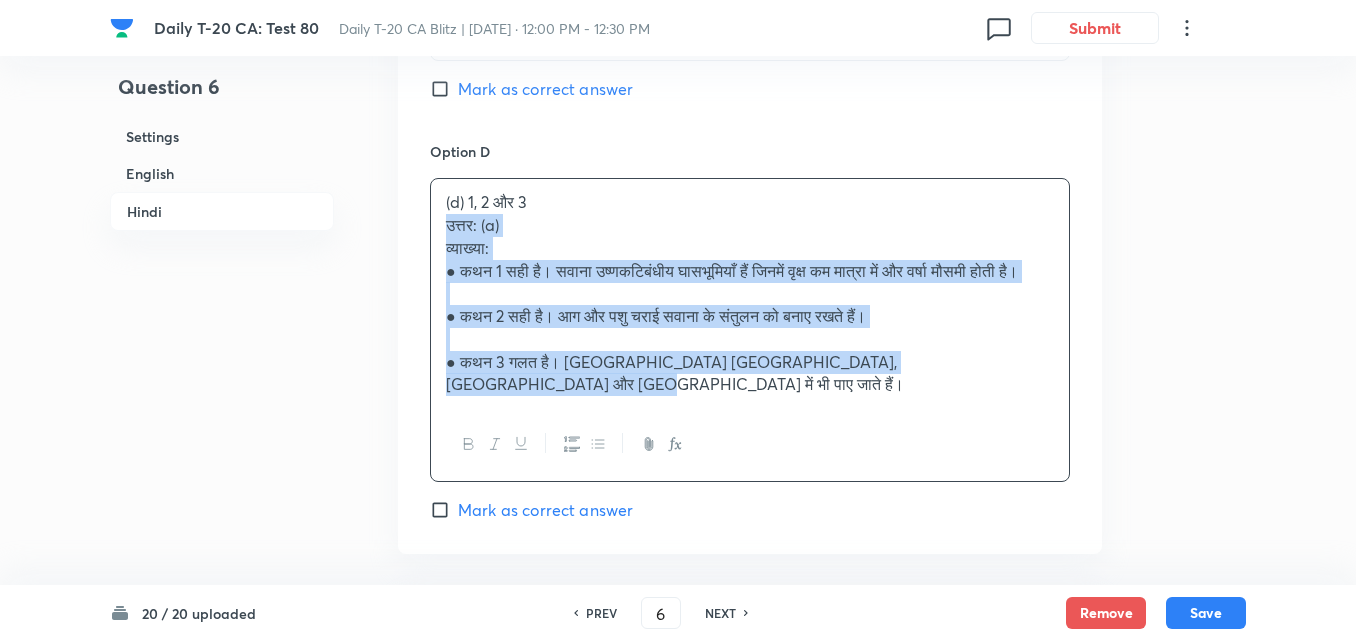 drag, startPoint x: 413, startPoint y: 204, endPoint x: 397, endPoint y: 204, distance: 16 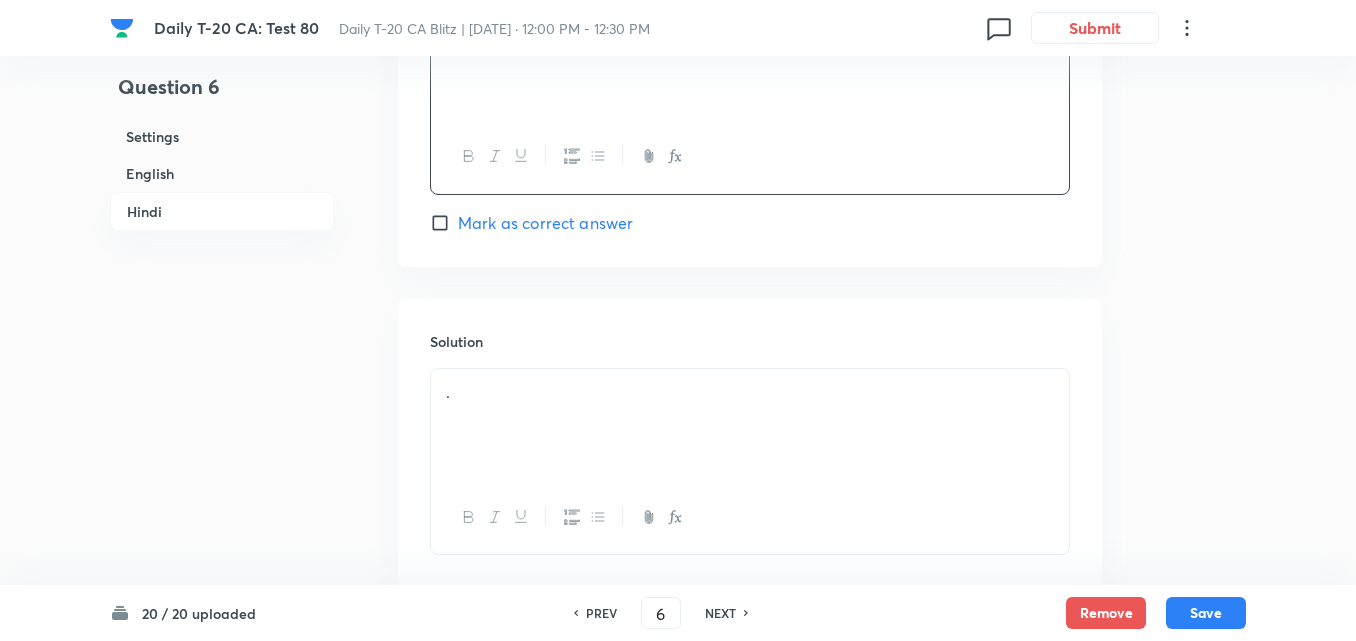 scroll, scrollTop: 4487, scrollLeft: 0, axis: vertical 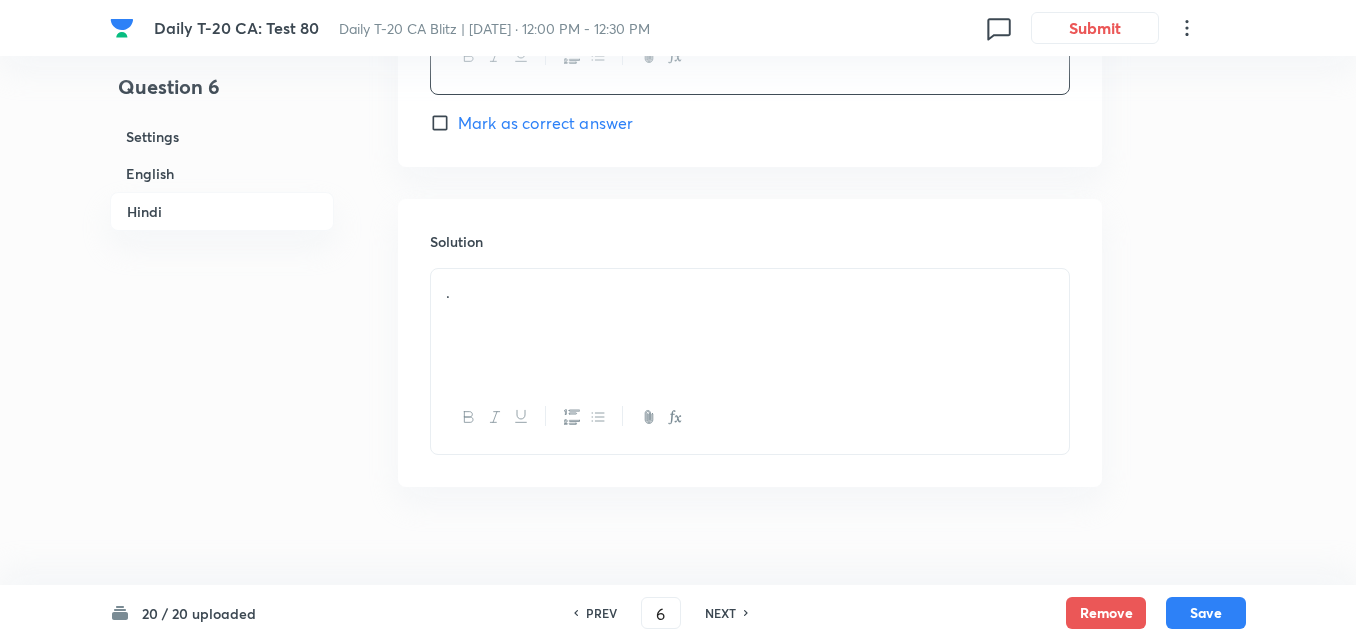 click on "." at bounding box center [750, 292] 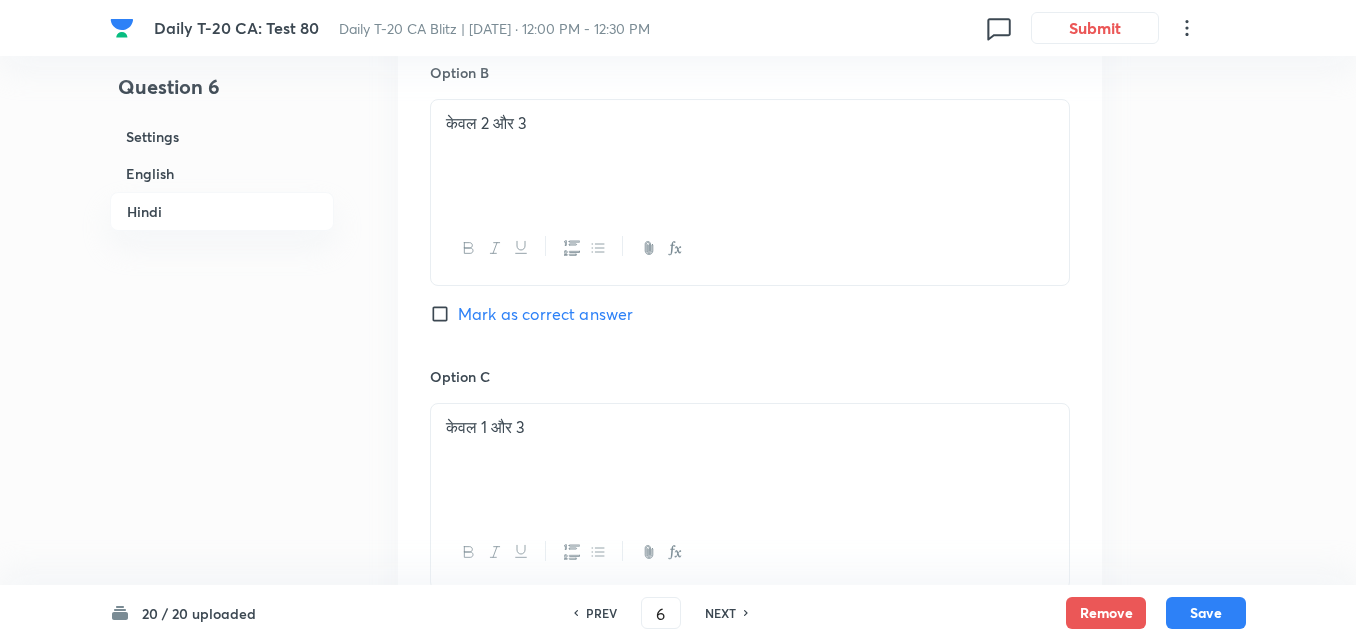 scroll, scrollTop: 3087, scrollLeft: 0, axis: vertical 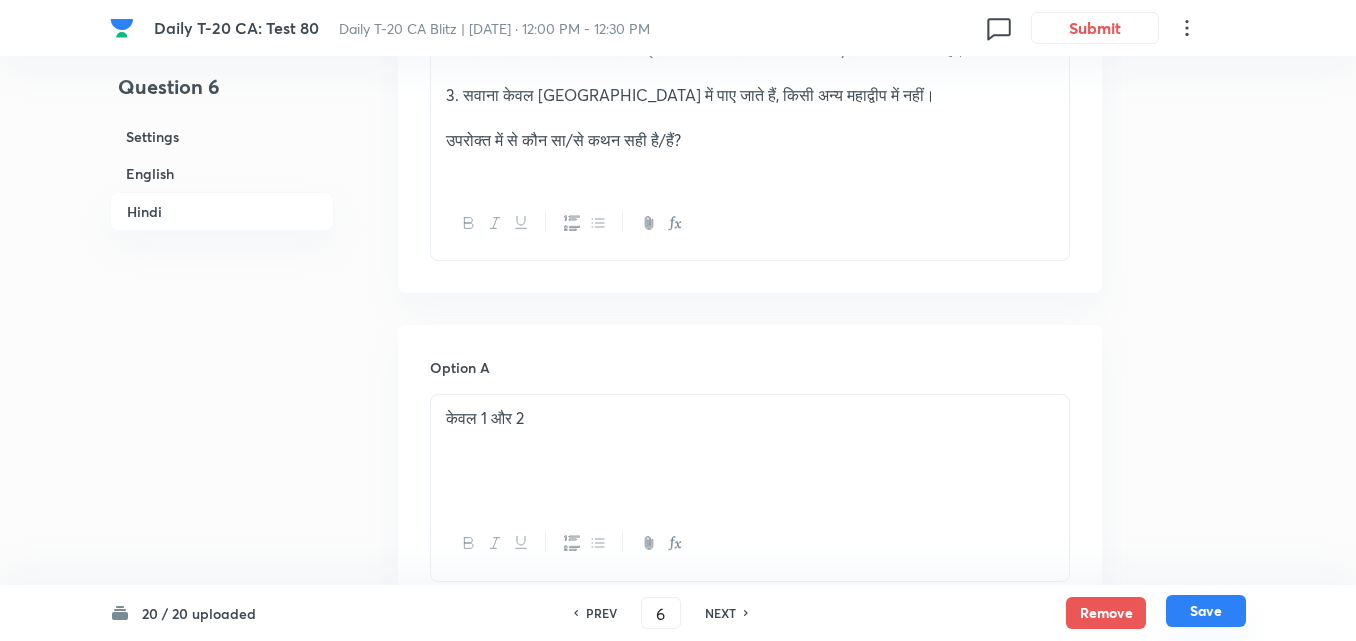 click on "Save" at bounding box center (1206, 611) 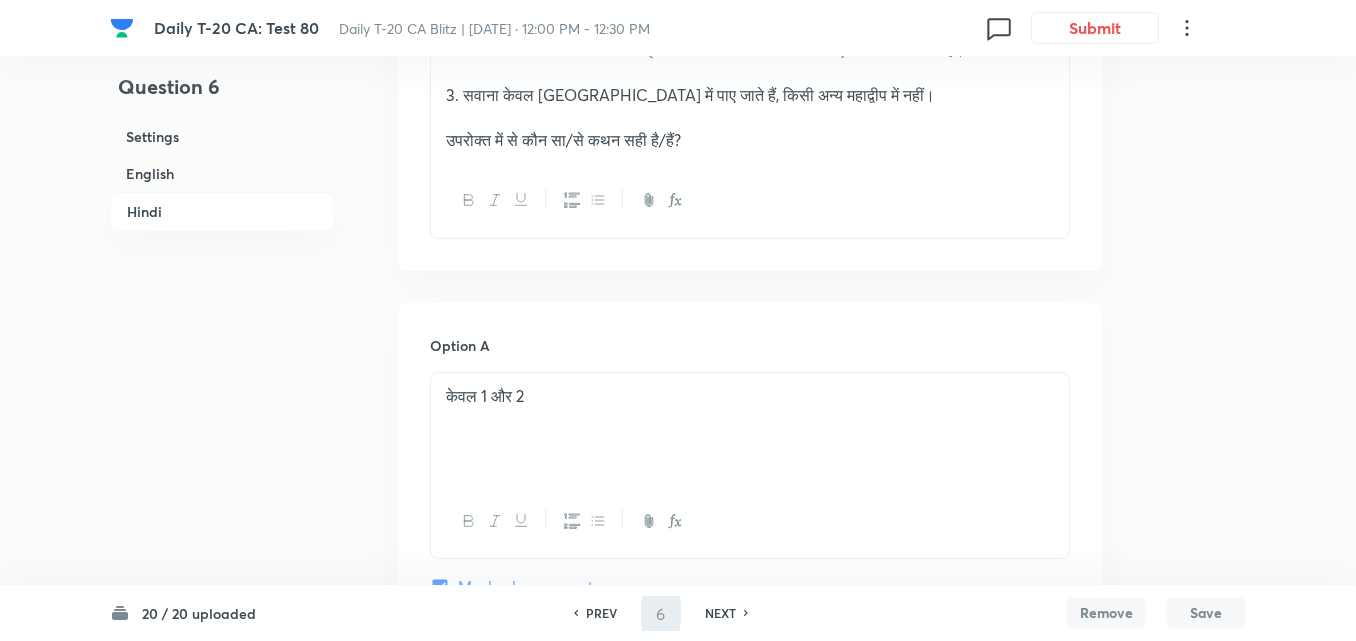 type on "7" 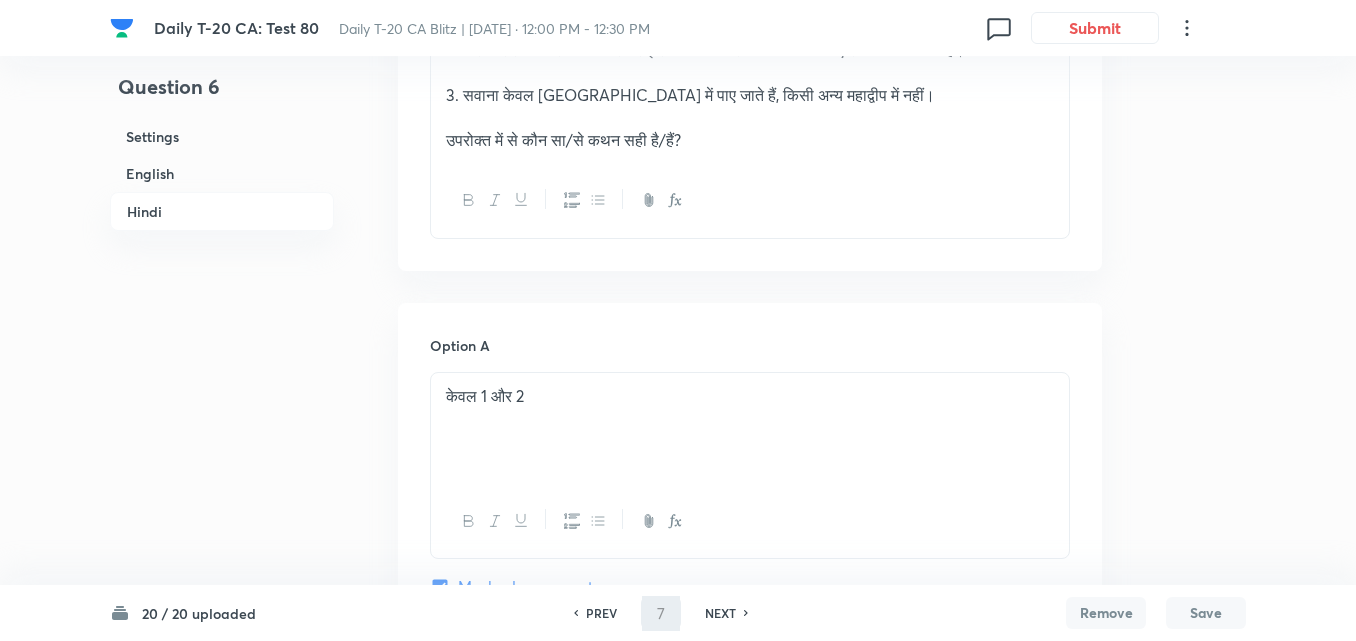 checkbox on "false" 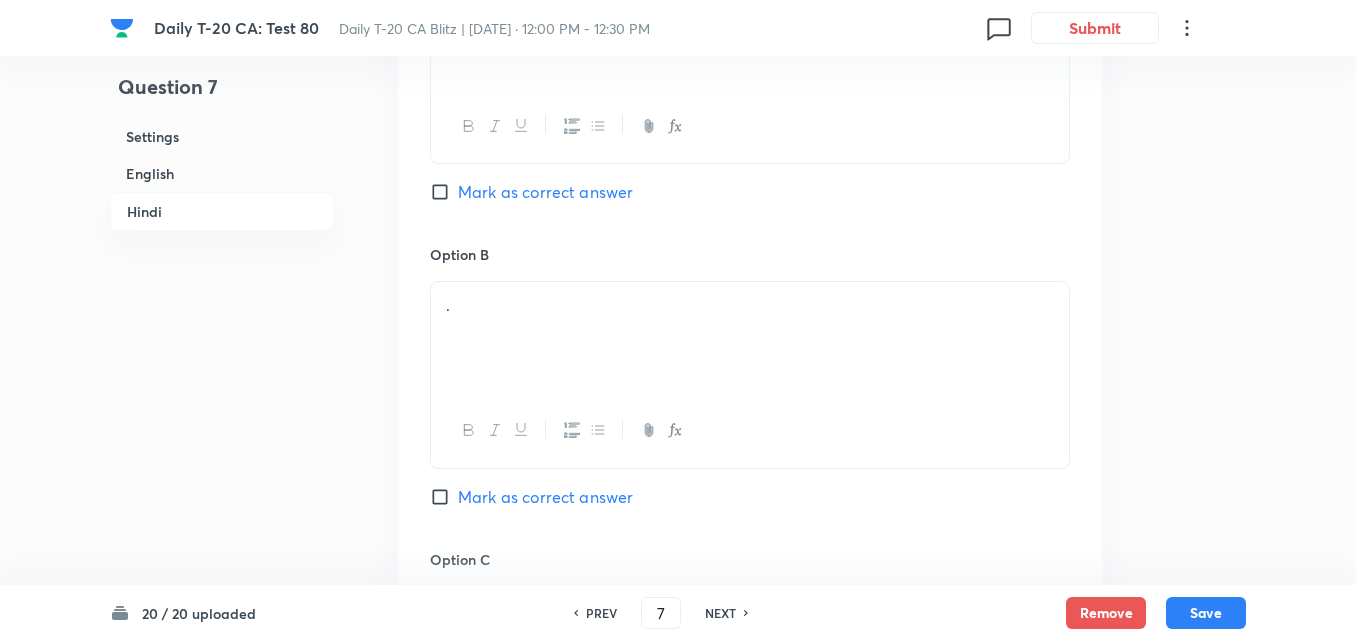 click on "English" at bounding box center (222, 173) 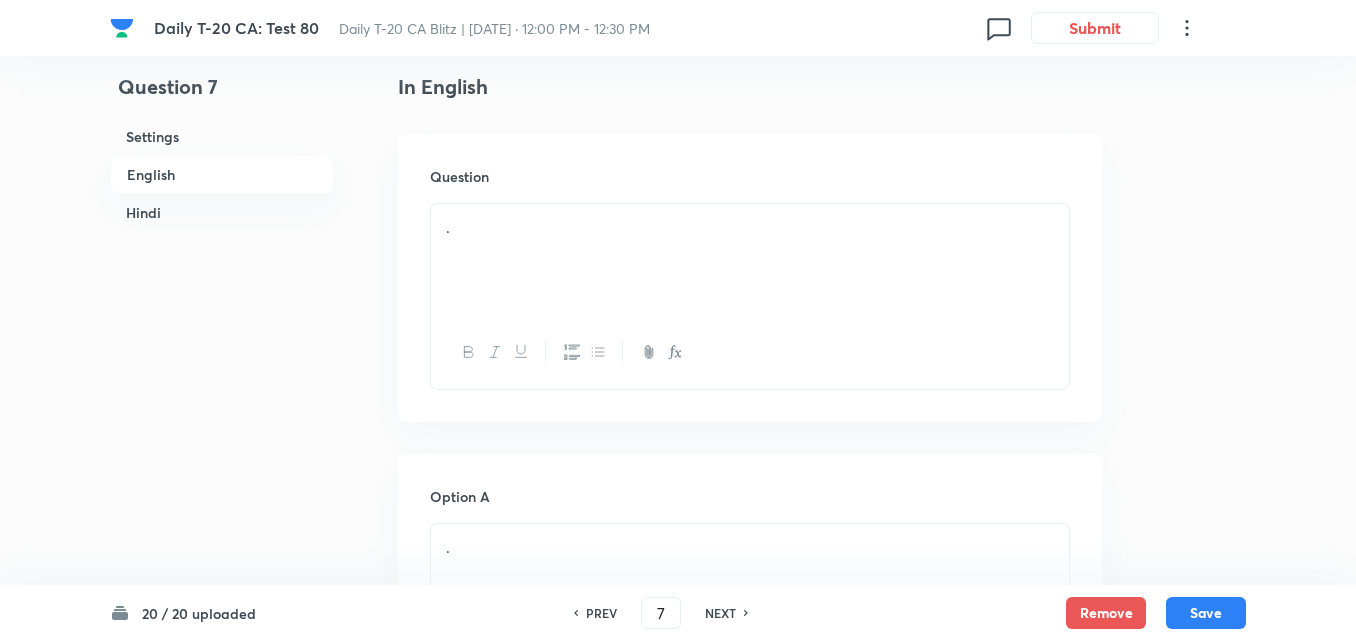 click on "." at bounding box center (750, 260) 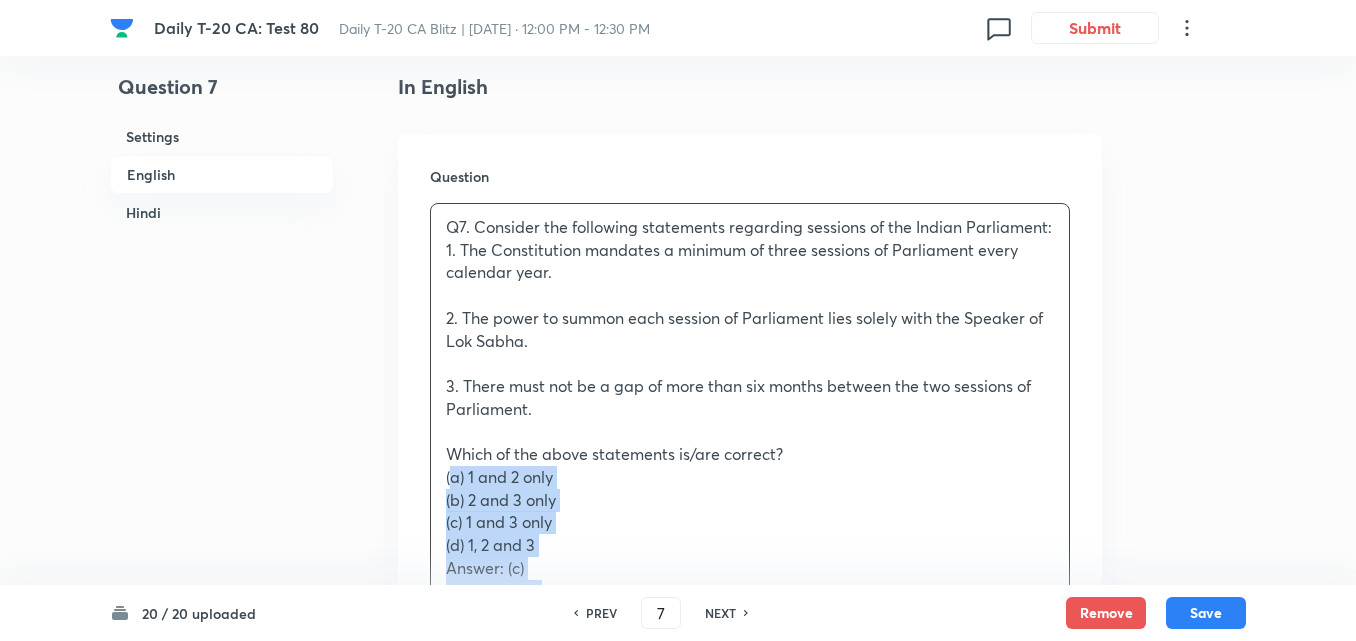click on "Question Q7. Consider the following statements regarding sessions of the Indian Parliament: 1.	The Constitution mandates a minimum of three sessions of Parliament every calendar year. 2.	The power to summon each session of Parliament lies solely with the Speaker of Lok Sabha. 3.	There must not be a gap of more than six months between the two sessions of Parliament. Which of the above statements is/are correct?  (a) 1 and 2 only  (b) 2 and 3 only  (c) 1 and 3 only  (d) 1, 2 and 3 Answer: (c) Explanation: ●	Statement 1: Incorrect. The Constitution does not mention the number of sessions, only the time gap rule. ●	Statement 2: Incorrect. The President summons each session on the advice of the Cabinet, not the Speaker. ●	Statement 3: Correct. As per Article 85, the gap between two sessions must not exceed 6 months. ________________________________________ 3.	दो सत्रों के बीच अधिकतम छह महीने का अंतर होना चाहिए।" at bounding box center (750, 779) 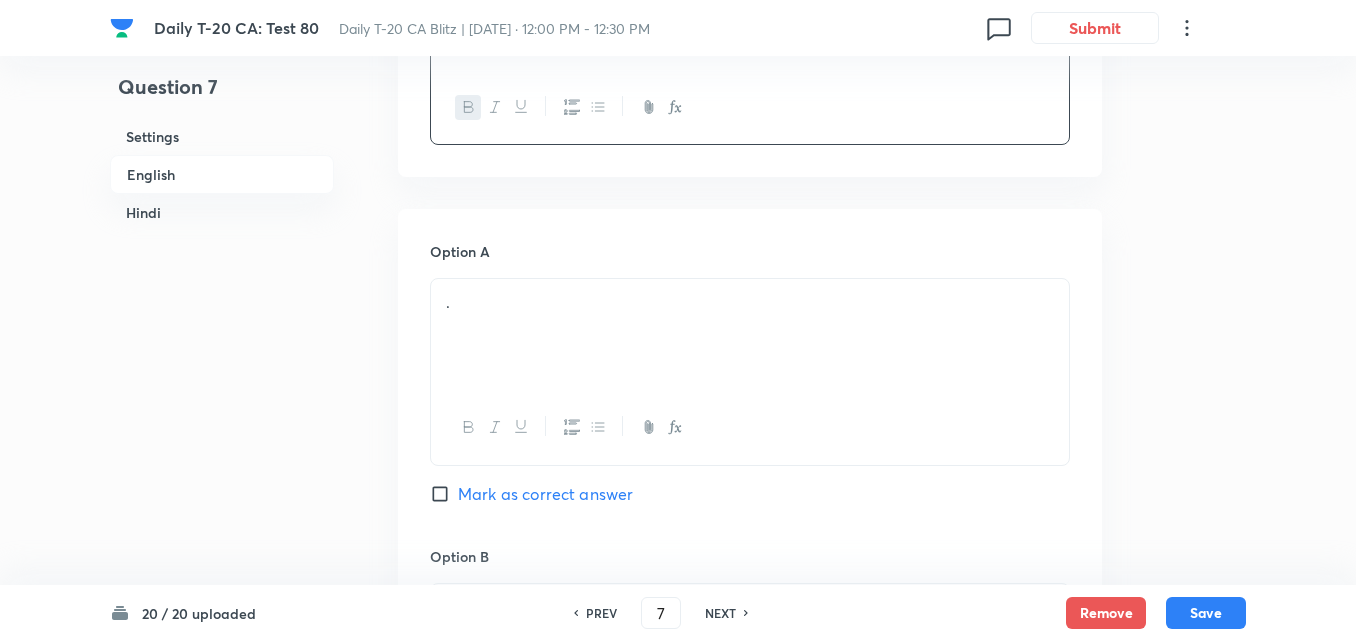 scroll, scrollTop: 1016, scrollLeft: 0, axis: vertical 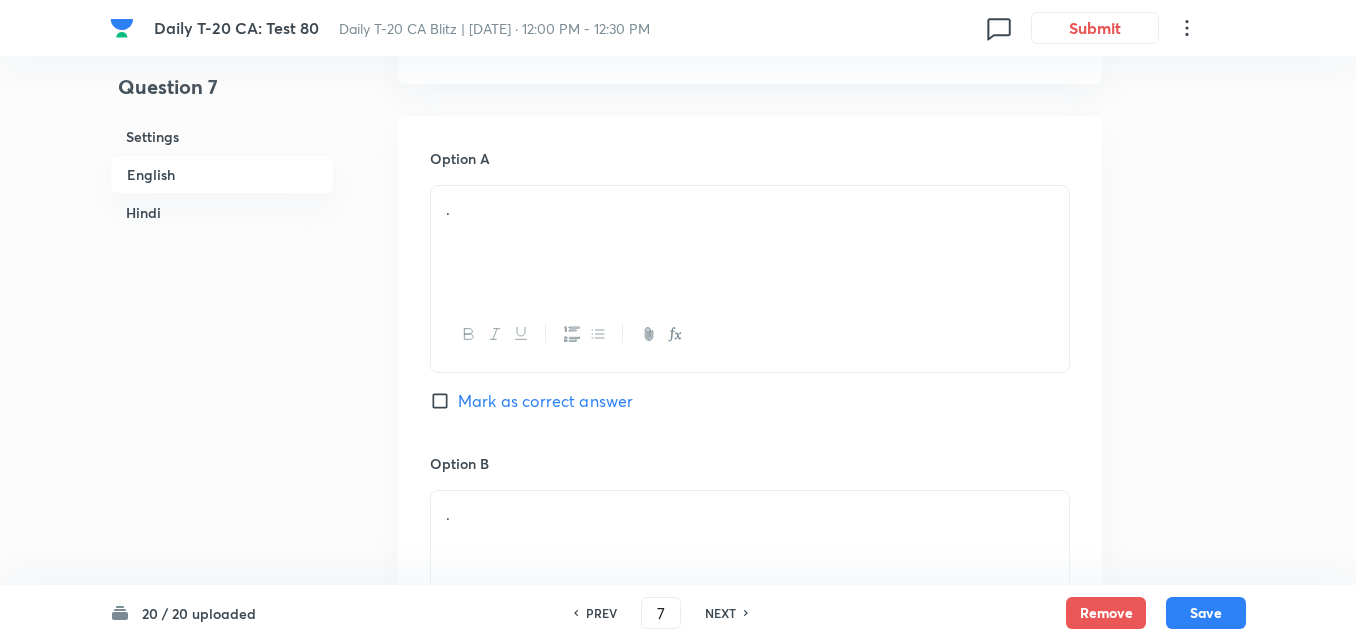 click on "." at bounding box center [750, 242] 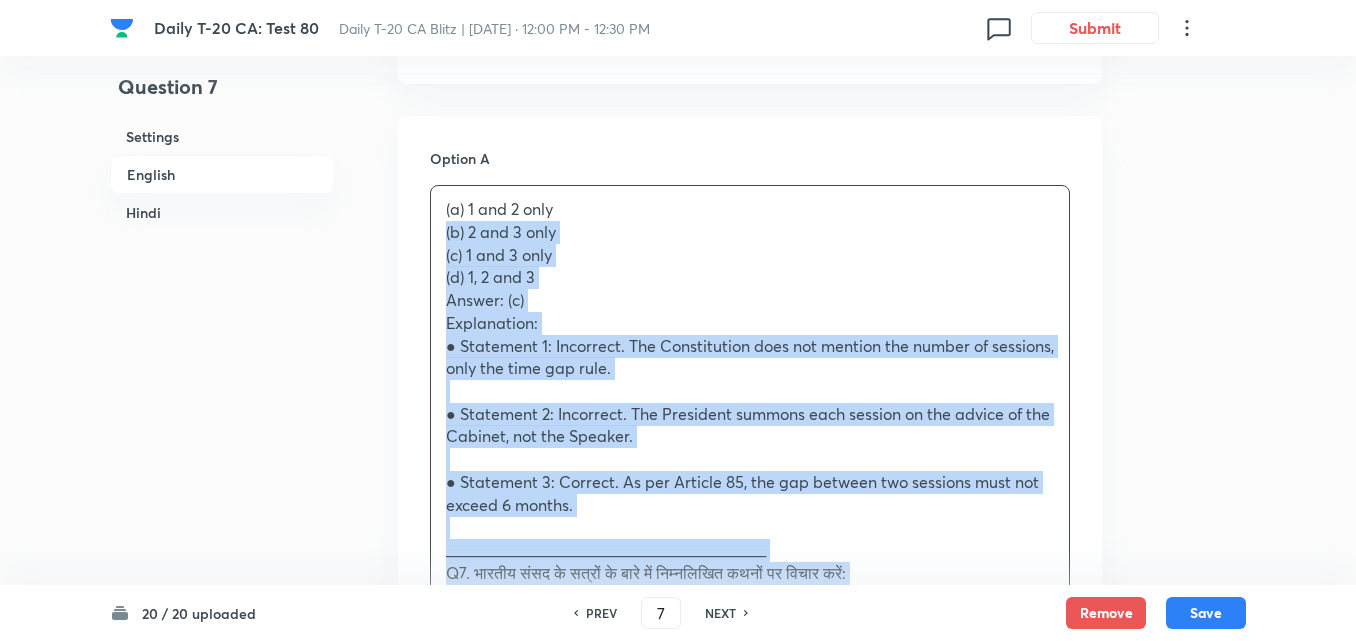 drag, startPoint x: 387, startPoint y: 228, endPoint x: 370, endPoint y: 228, distance: 17 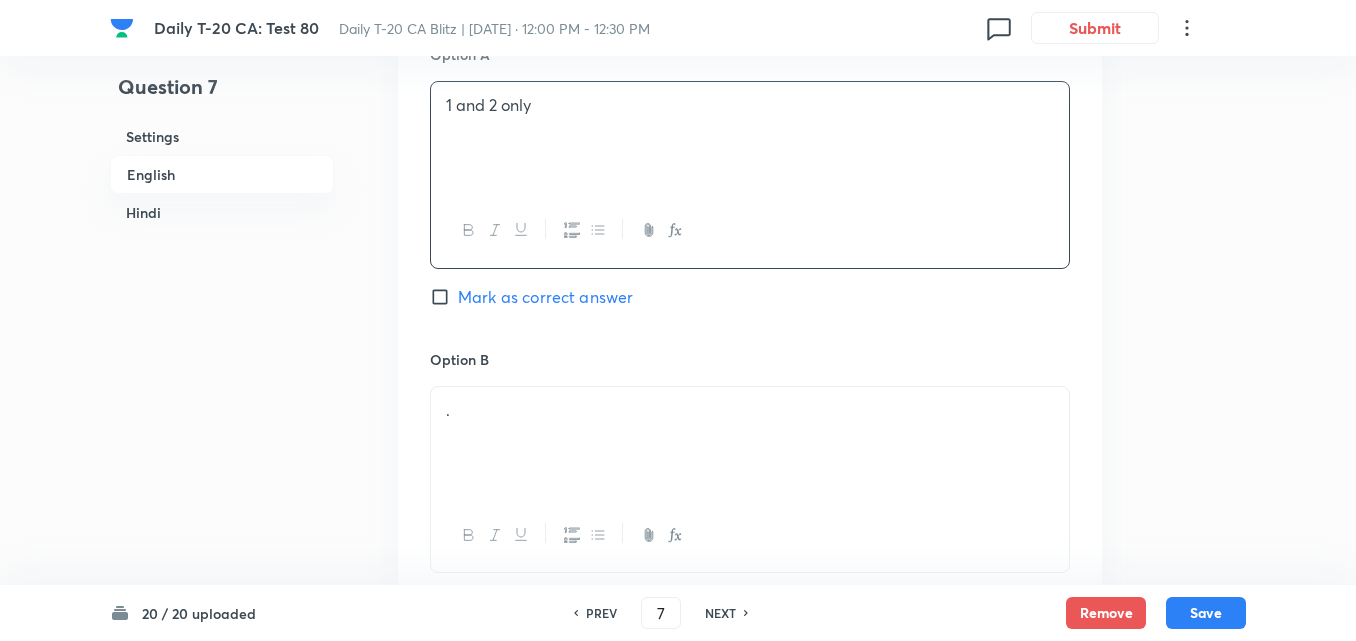 scroll, scrollTop: 1216, scrollLeft: 0, axis: vertical 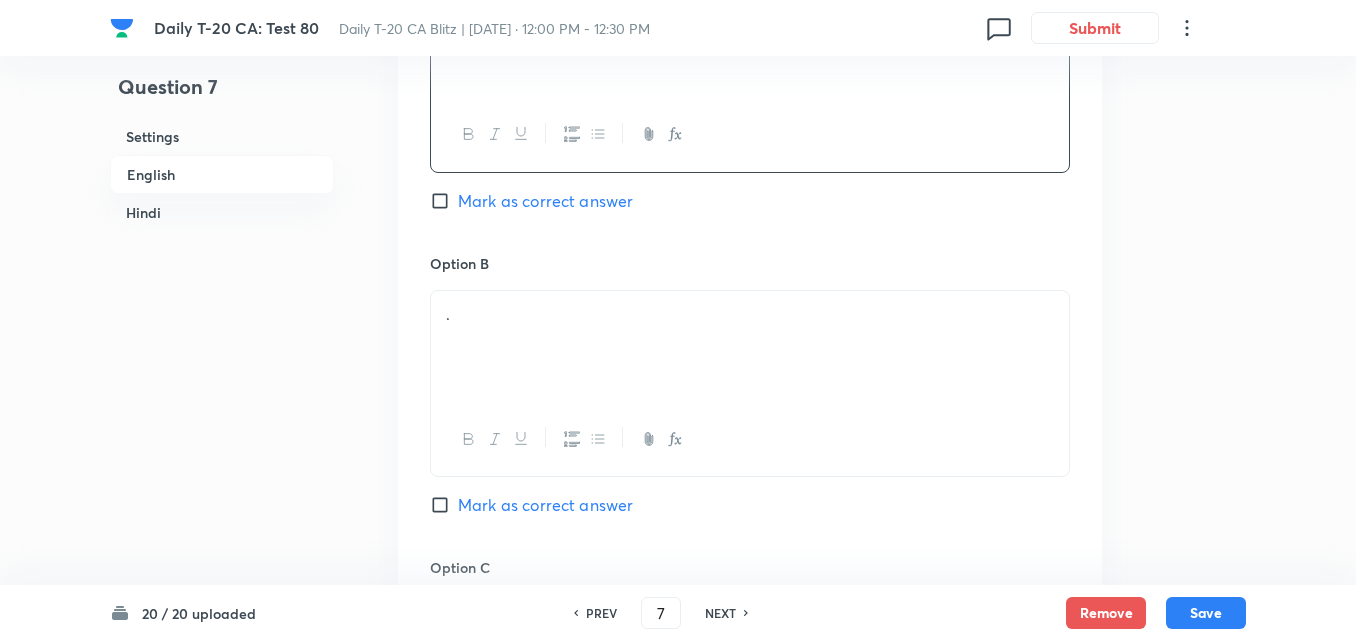 click on "." at bounding box center [750, 347] 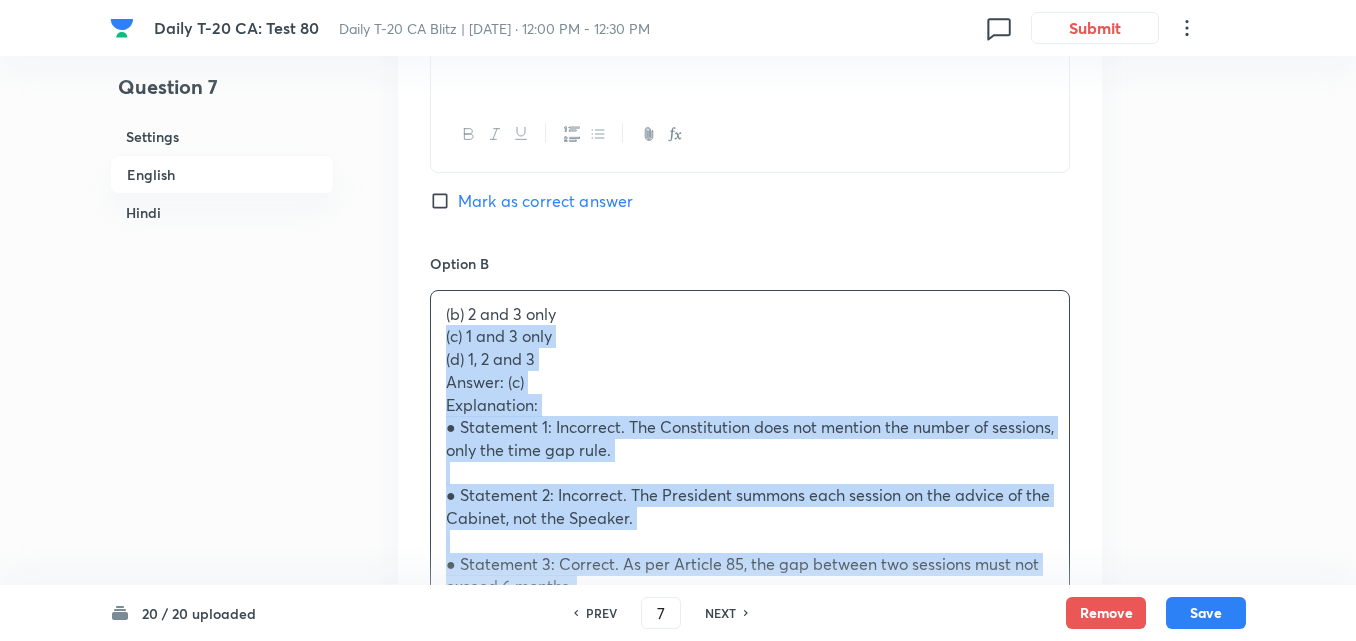 drag, startPoint x: 435, startPoint y: 329, endPoint x: 409, endPoint y: 326, distance: 26.172504 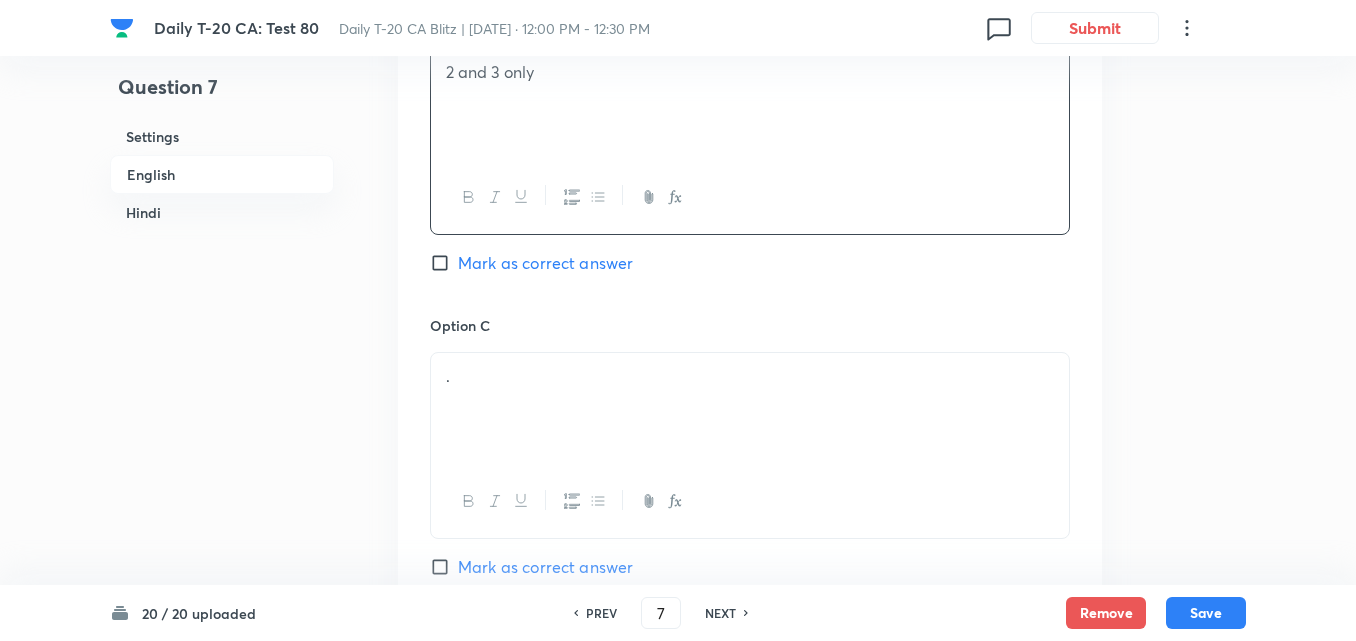 scroll, scrollTop: 1616, scrollLeft: 0, axis: vertical 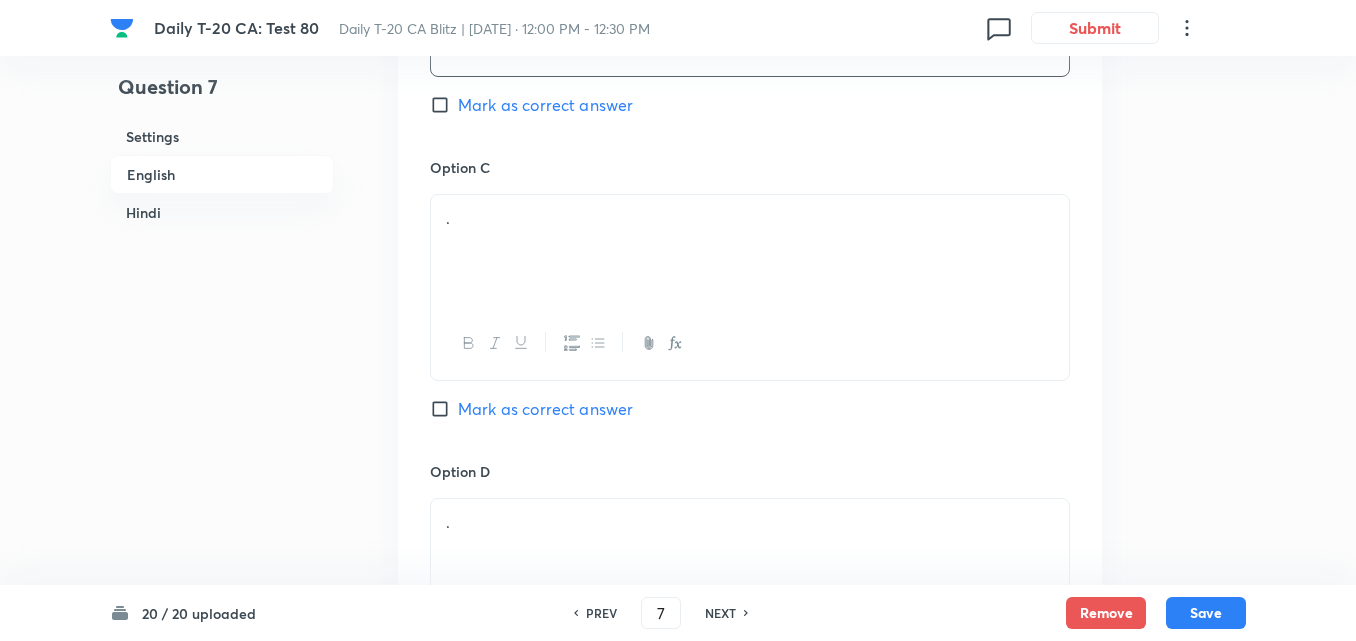 click on "." at bounding box center (750, 251) 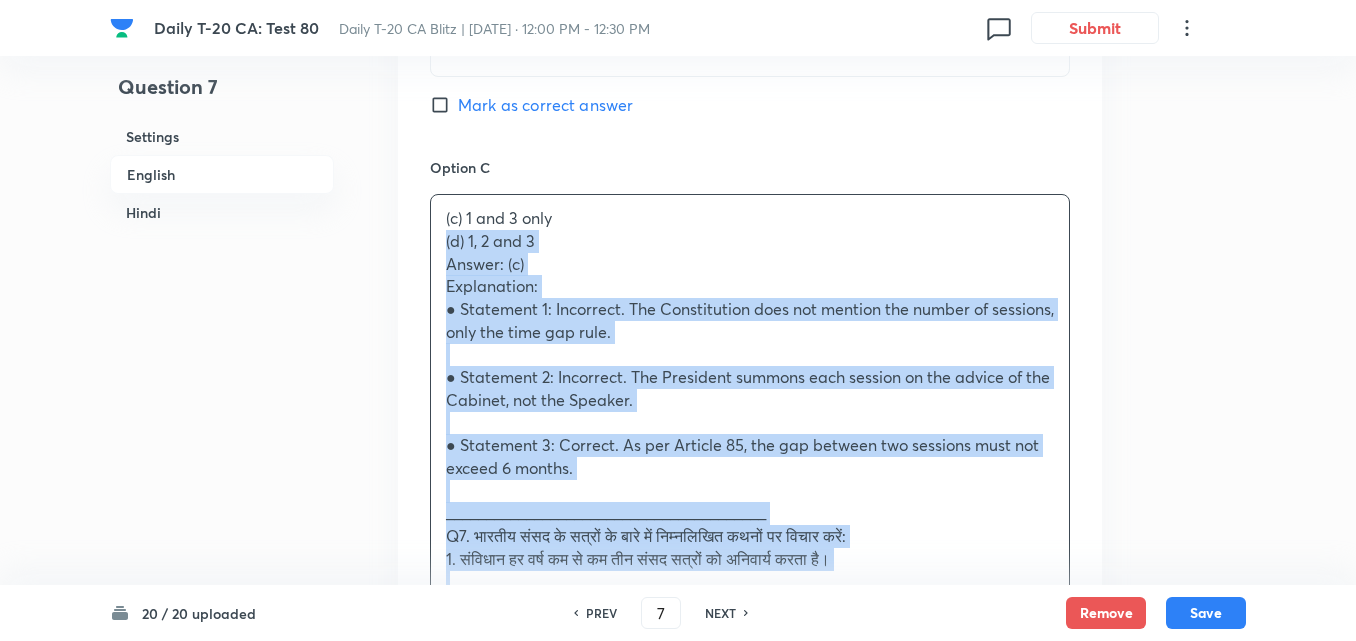 drag, startPoint x: 407, startPoint y: 256, endPoint x: 376, endPoint y: 245, distance: 32.89377 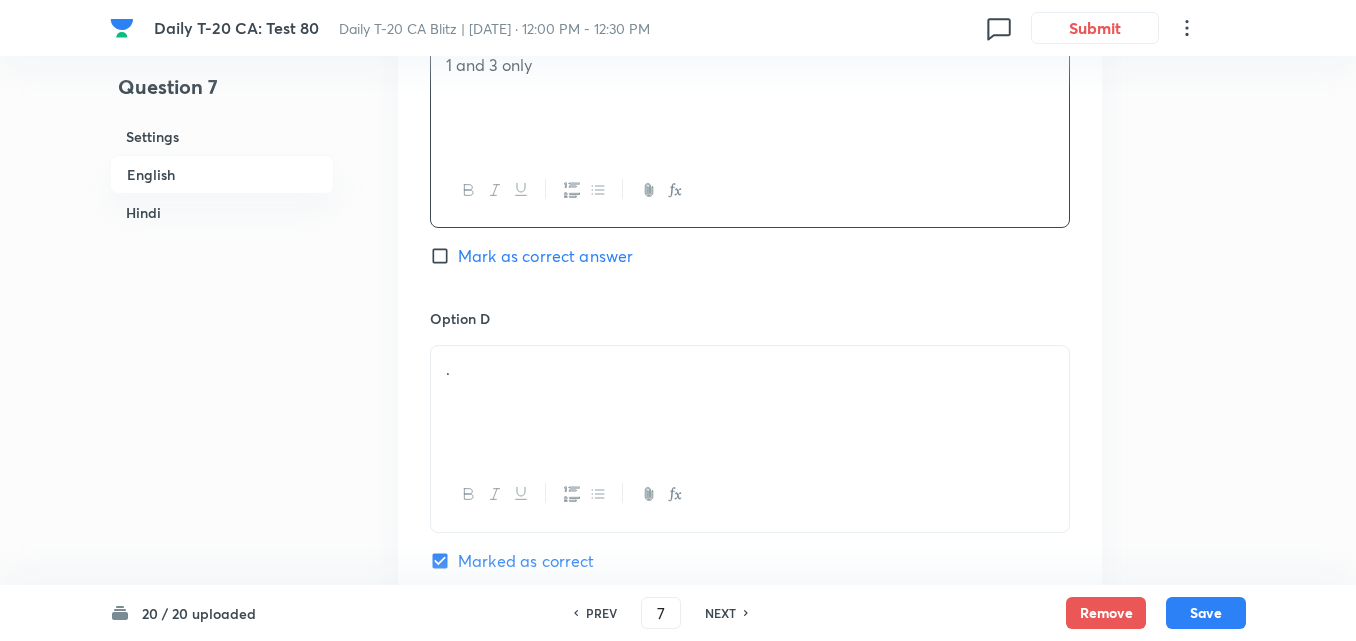 scroll, scrollTop: 1816, scrollLeft: 0, axis: vertical 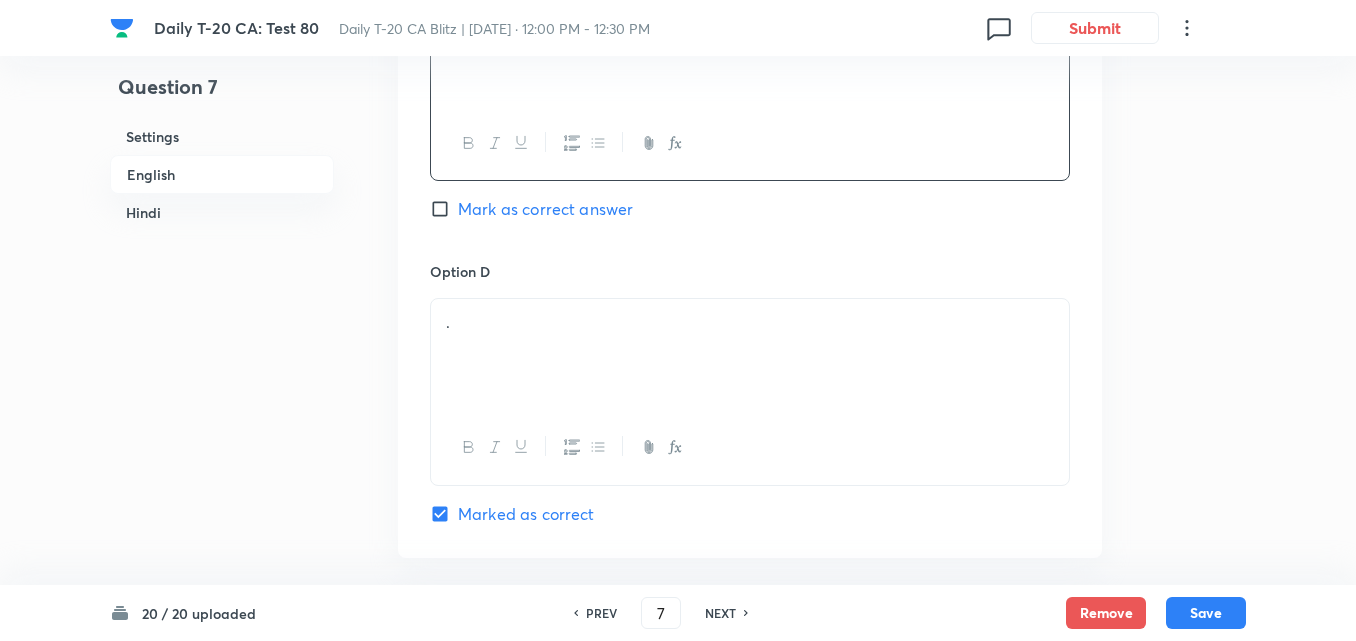 click on "." at bounding box center (750, 355) 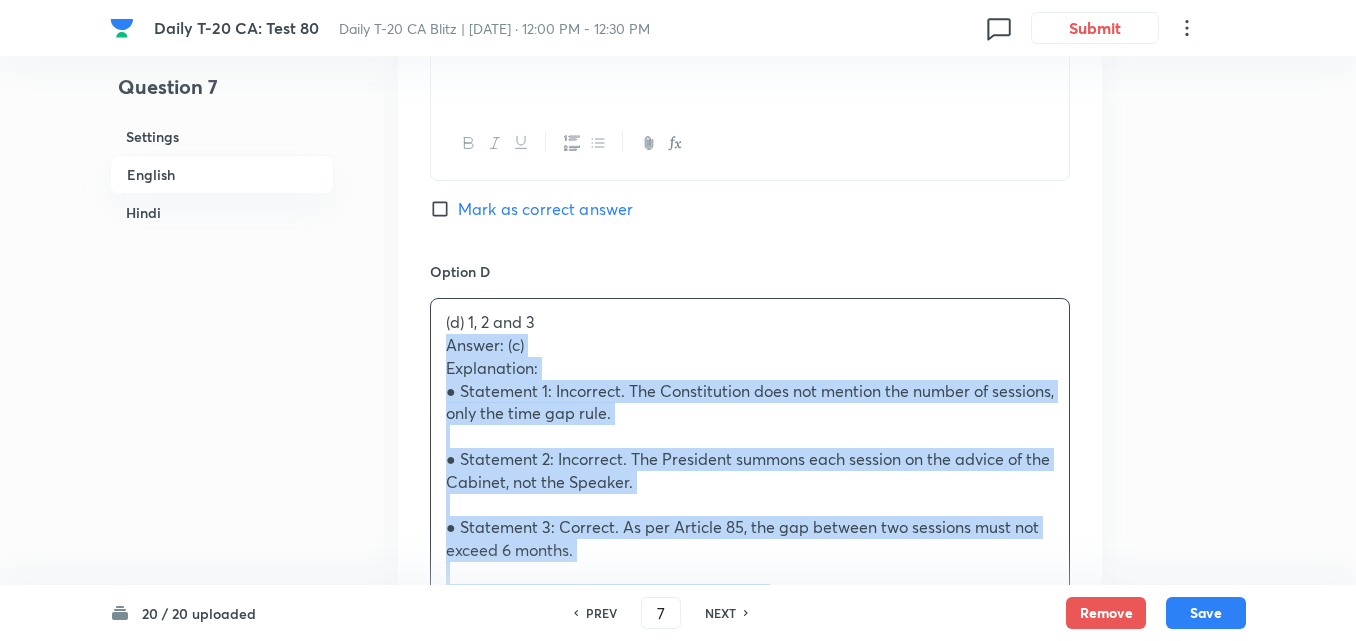 click on "Option A 1 and 2 only Mark as correct answer Option B 2 and 3 only [PERSON_NAME] as correct answer Option C 1 and 3 only Mark as correct answer Option D (d) 1, 2 and 3 Answer: (c) Explanation: ●	Statement 1: Incorrect. The Constitution does not mention the number of sessions, only the time gap rule. ●	Statement 2: Incorrect. The President summons each session on the advice of the Cabinet, not the Speaker. ●	Statement 3: Correct. As per Article 85, the gap between two sessions must not exceed 6 months. ________________________________________ Q7. भारतीय संसद के सत्रों के बारे में निम्नलिखित कथनों पर विचार करें: 1.	संविधान हर वर्ष कम से कम तीन संसद सत्रों को अनिवार्य करता है। 3.	दो सत्रों के बीच अधिकतम छह महीने का अंतर होना चाहिए।" at bounding box center [750, 267] 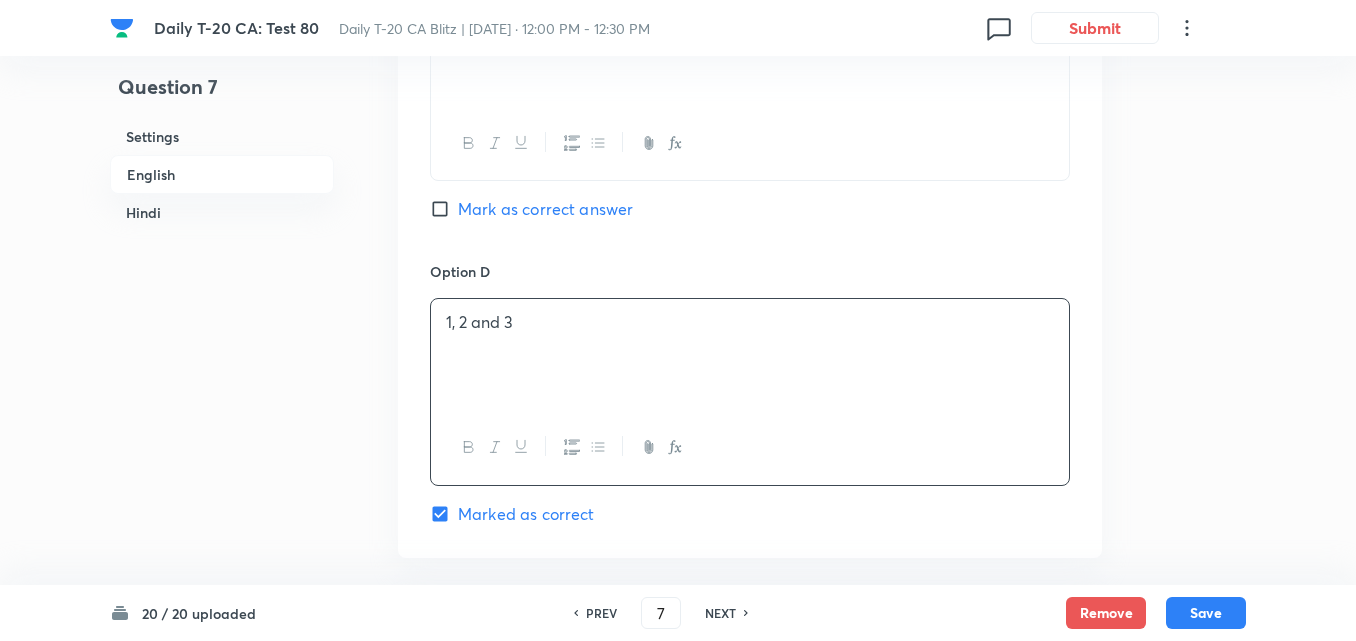 click on "Mark as correct answer" at bounding box center [545, 209] 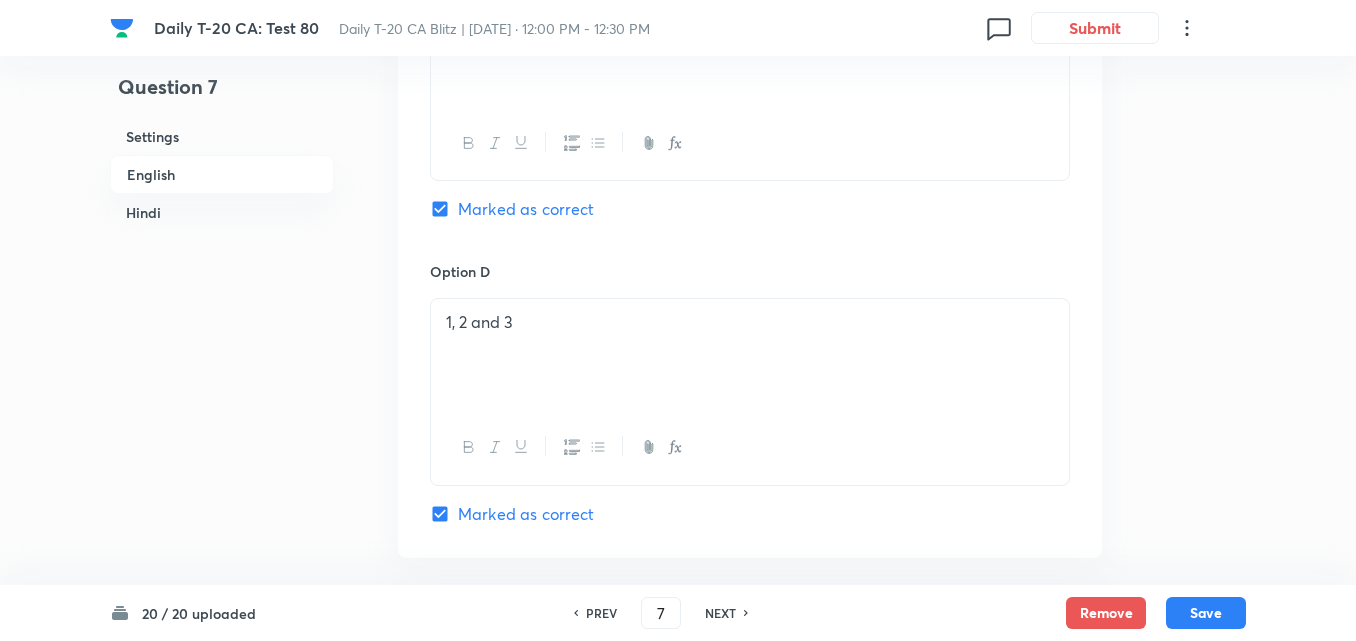 scroll, scrollTop: 2216, scrollLeft: 0, axis: vertical 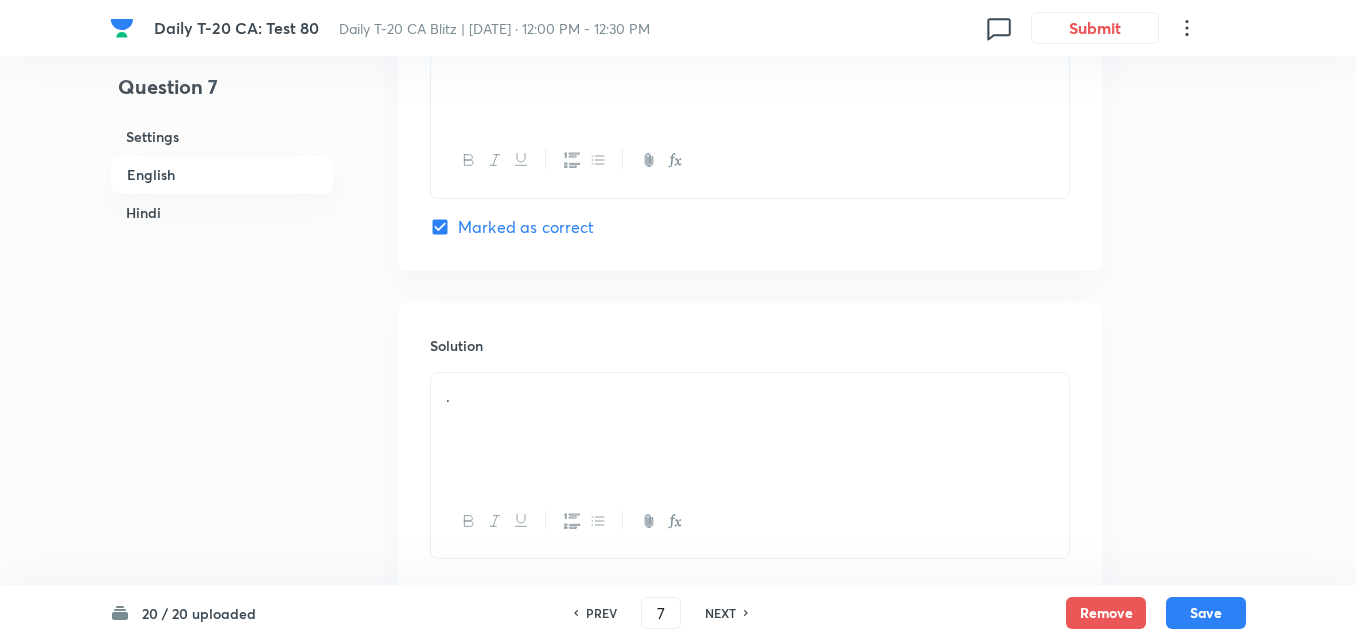 checkbox on "false" 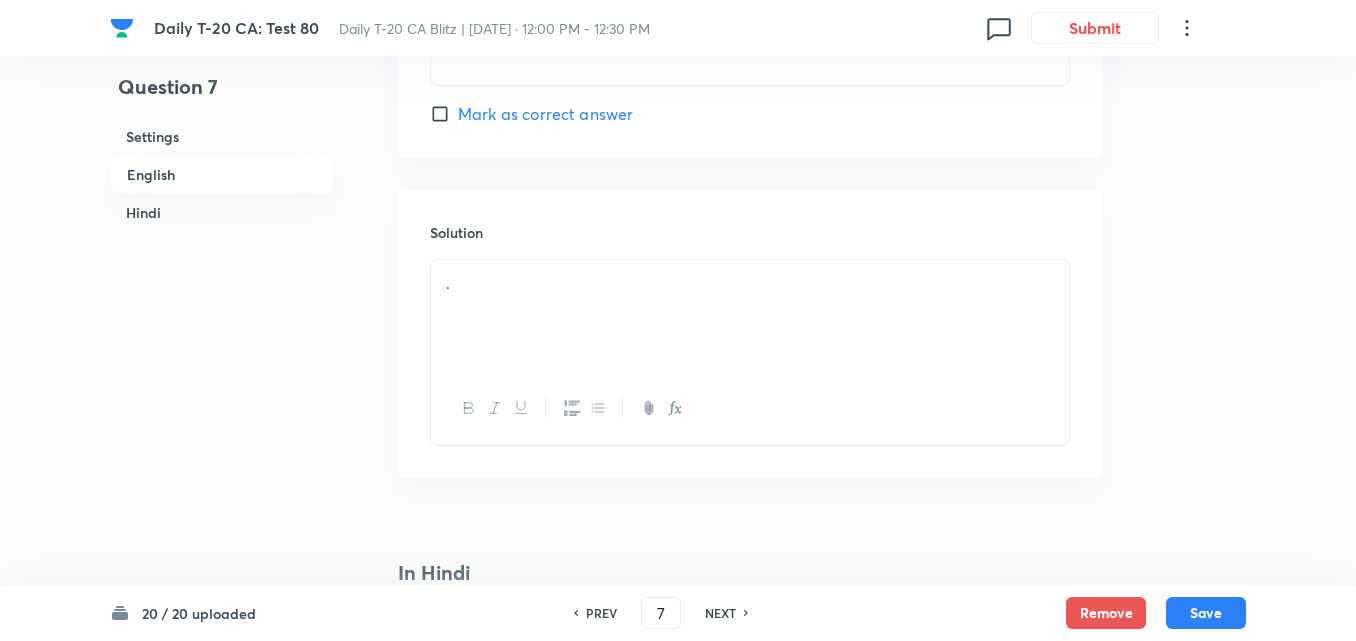 click on "Solution" at bounding box center [750, 232] 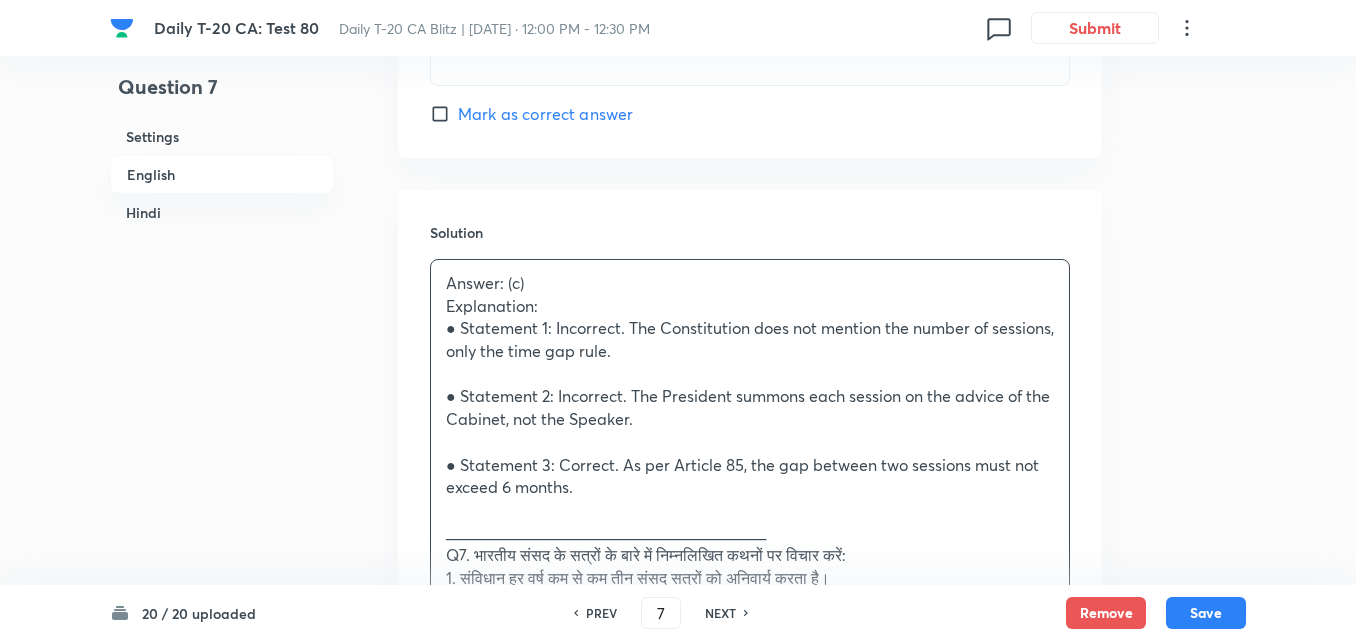 scroll, scrollTop: 2516, scrollLeft: 0, axis: vertical 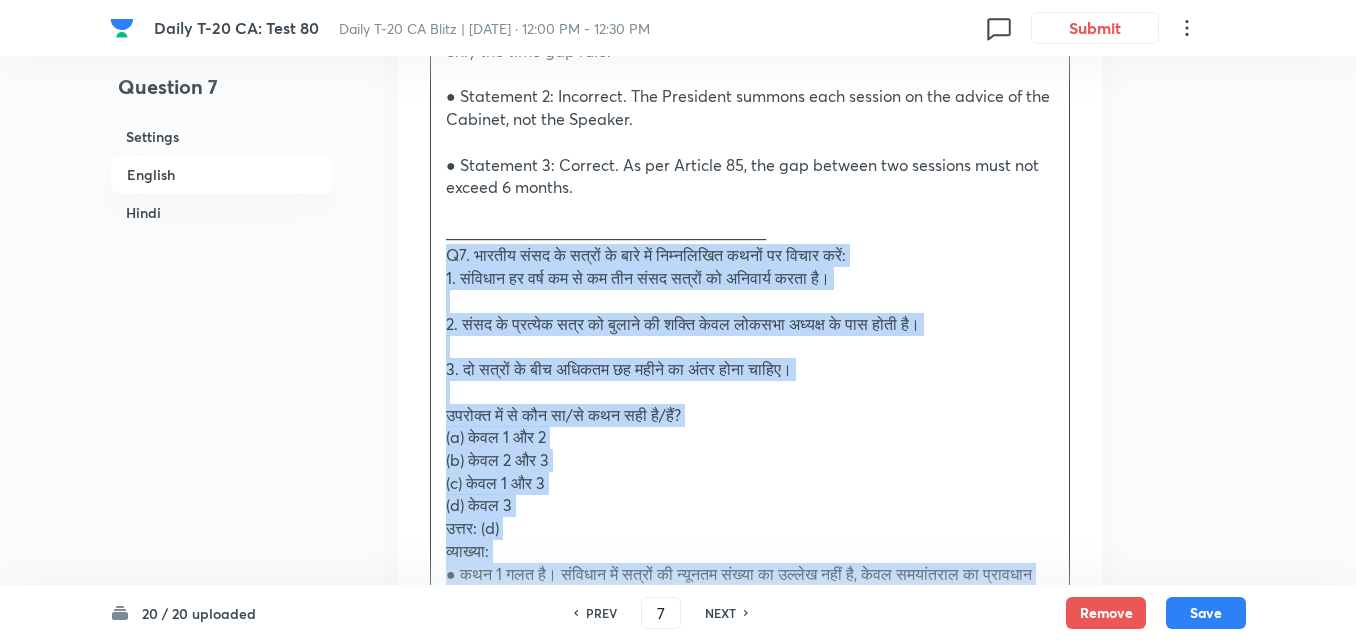 drag, startPoint x: 447, startPoint y: 272, endPoint x: 378, endPoint y: 257, distance: 70.61161 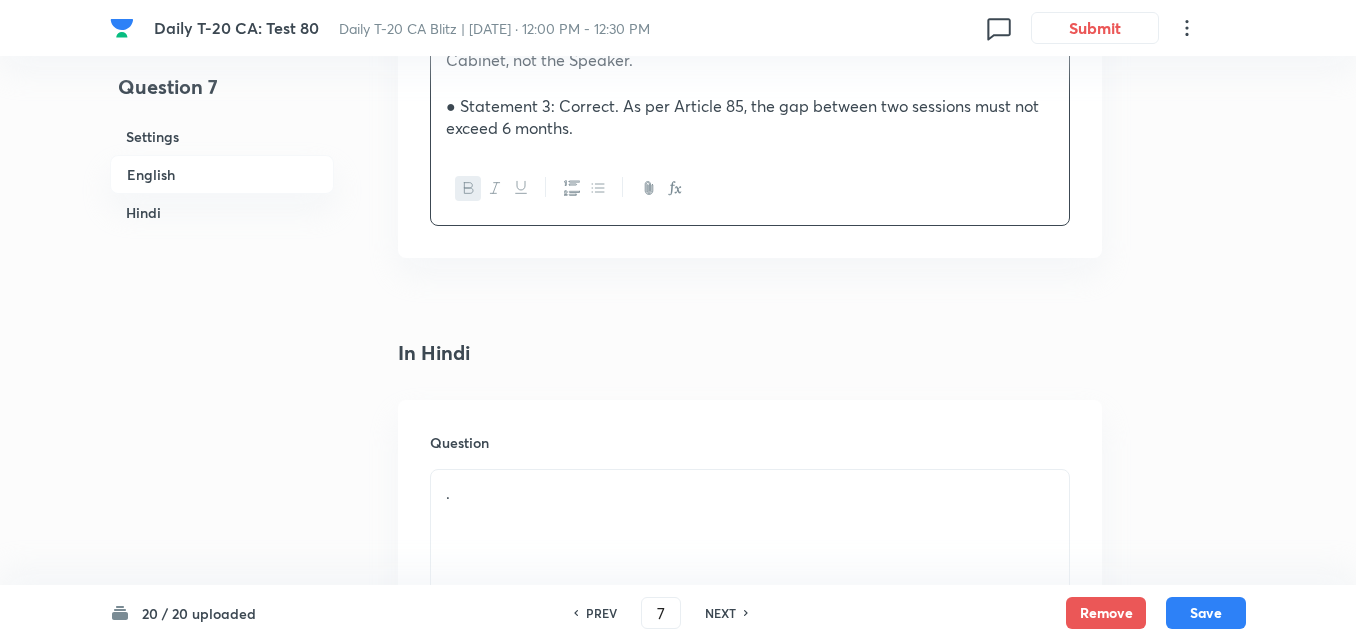 scroll, scrollTop: 2716, scrollLeft: 0, axis: vertical 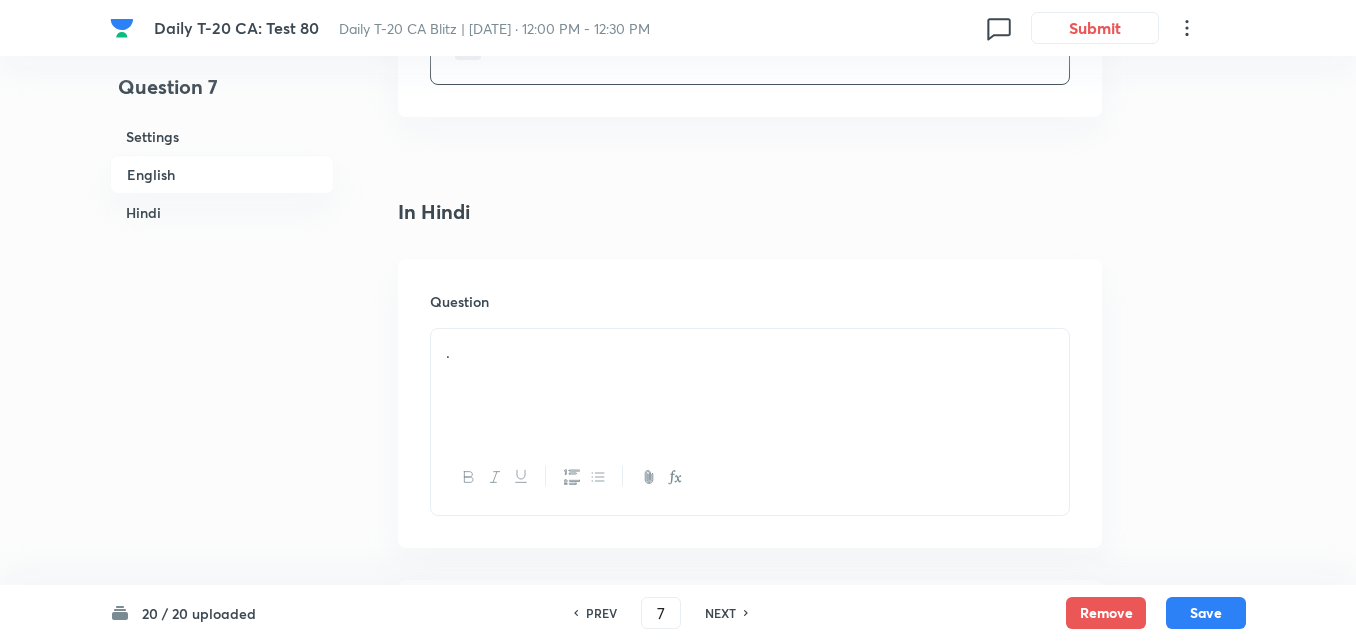 click on "." at bounding box center [750, 385] 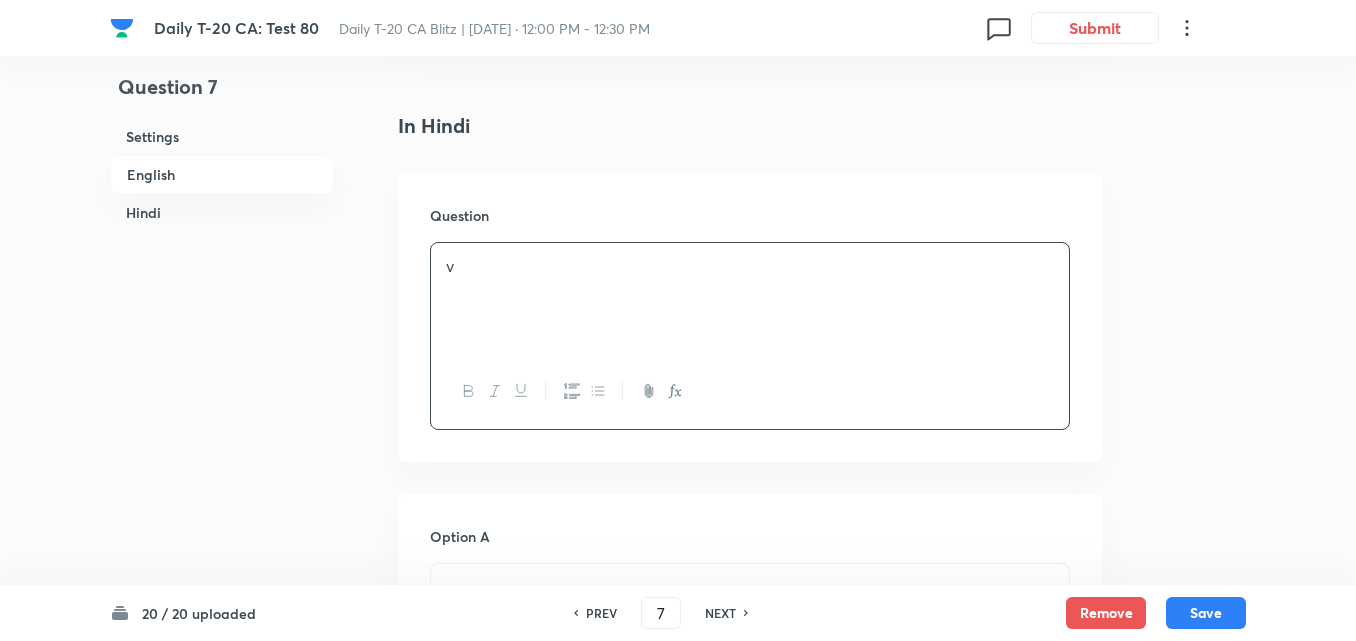 scroll, scrollTop: 2916, scrollLeft: 0, axis: vertical 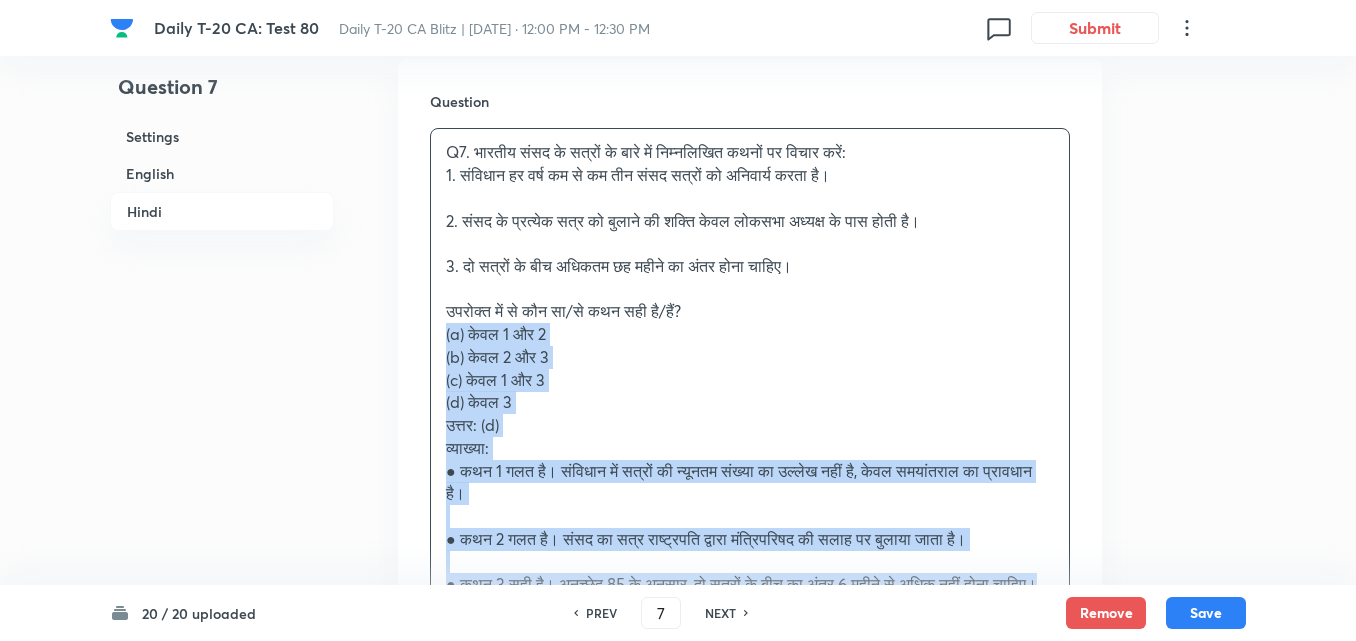 drag, startPoint x: 442, startPoint y: 341, endPoint x: 418, endPoint y: 337, distance: 24.33105 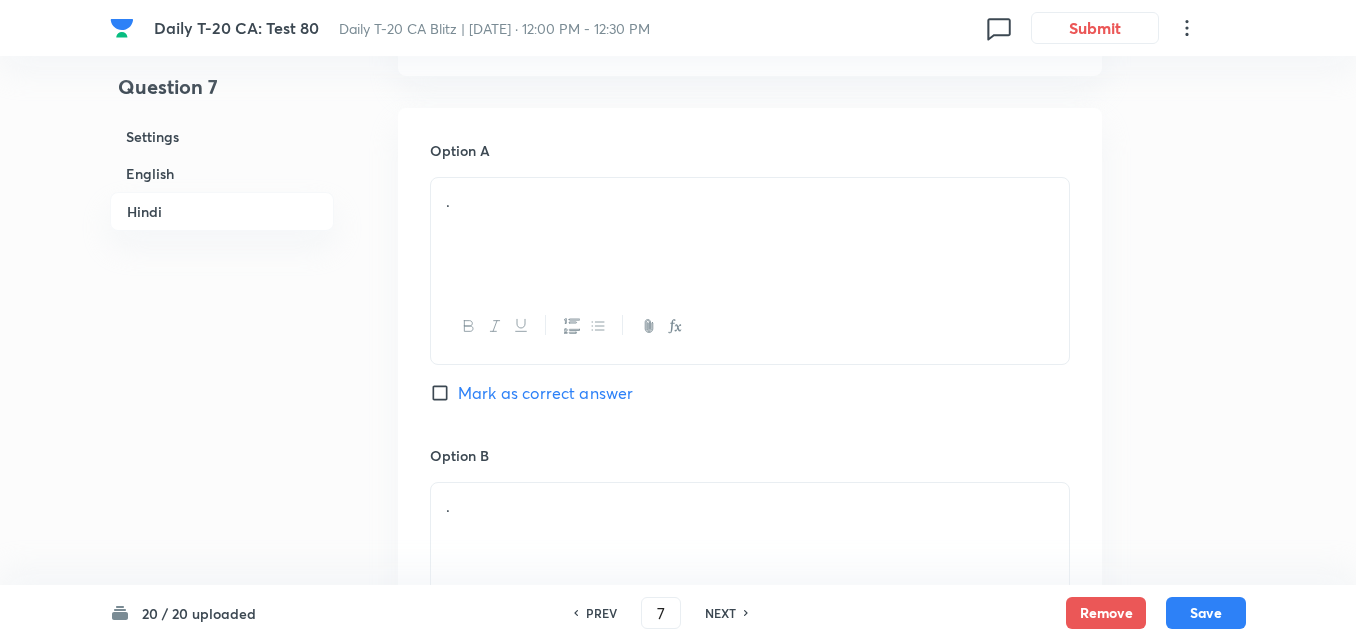 scroll, scrollTop: 3316, scrollLeft: 0, axis: vertical 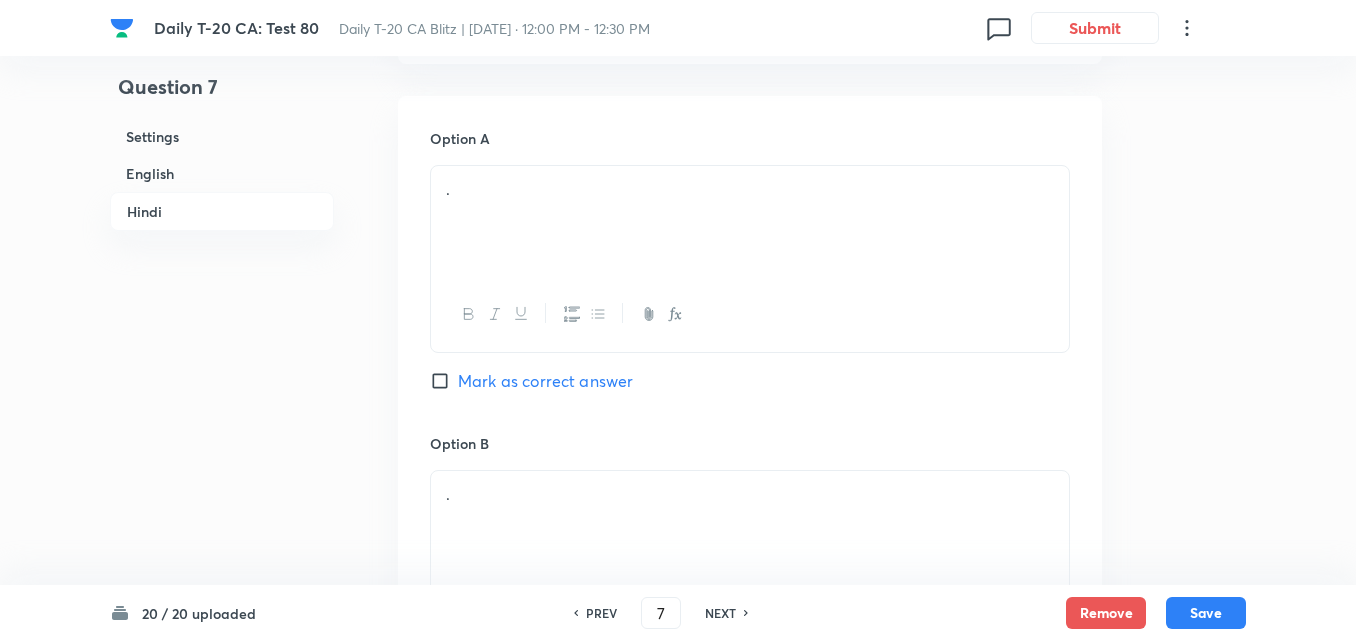 click on "." at bounding box center (750, 222) 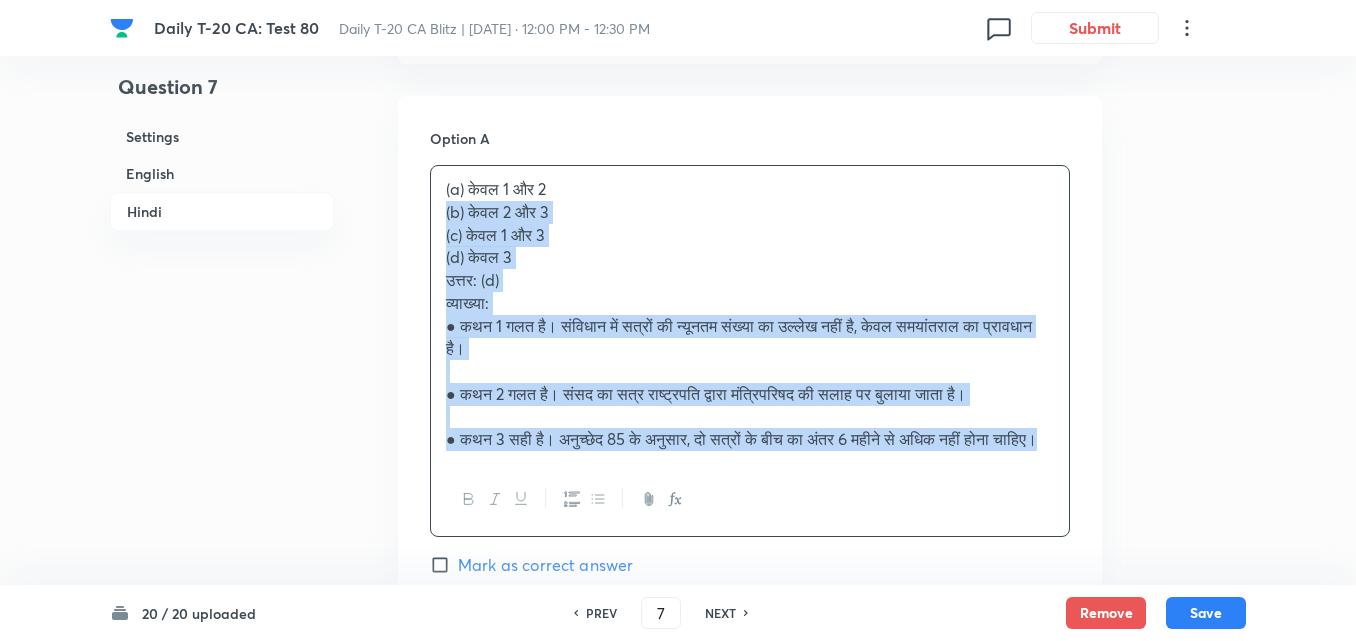 drag, startPoint x: 412, startPoint y: 224, endPoint x: 385, endPoint y: 218, distance: 27.658634 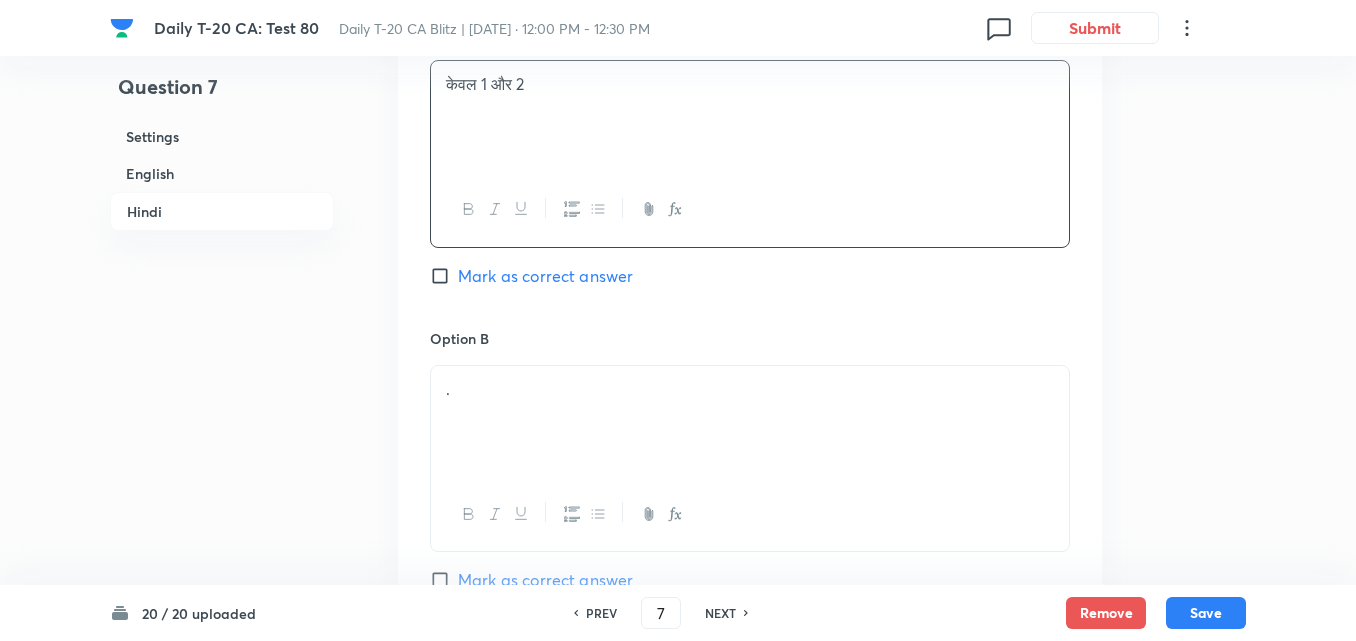 scroll, scrollTop: 3516, scrollLeft: 0, axis: vertical 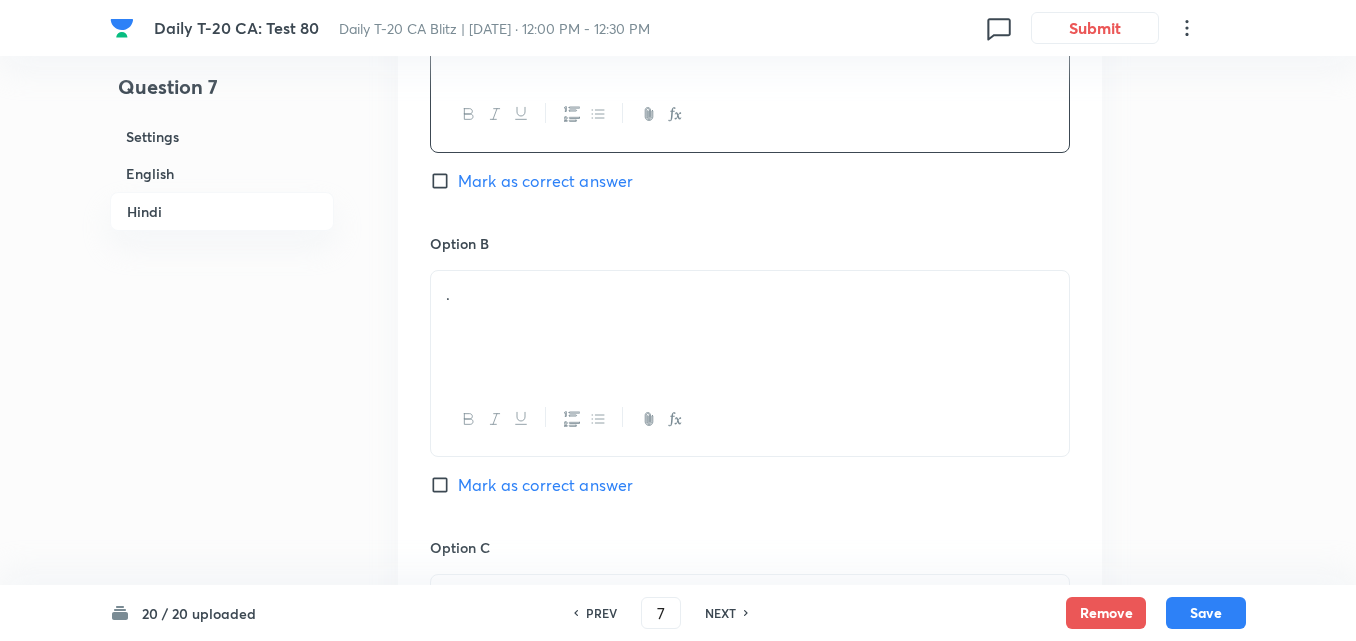 drag, startPoint x: 558, startPoint y: 342, endPoint x: 524, endPoint y: 323, distance: 38.948685 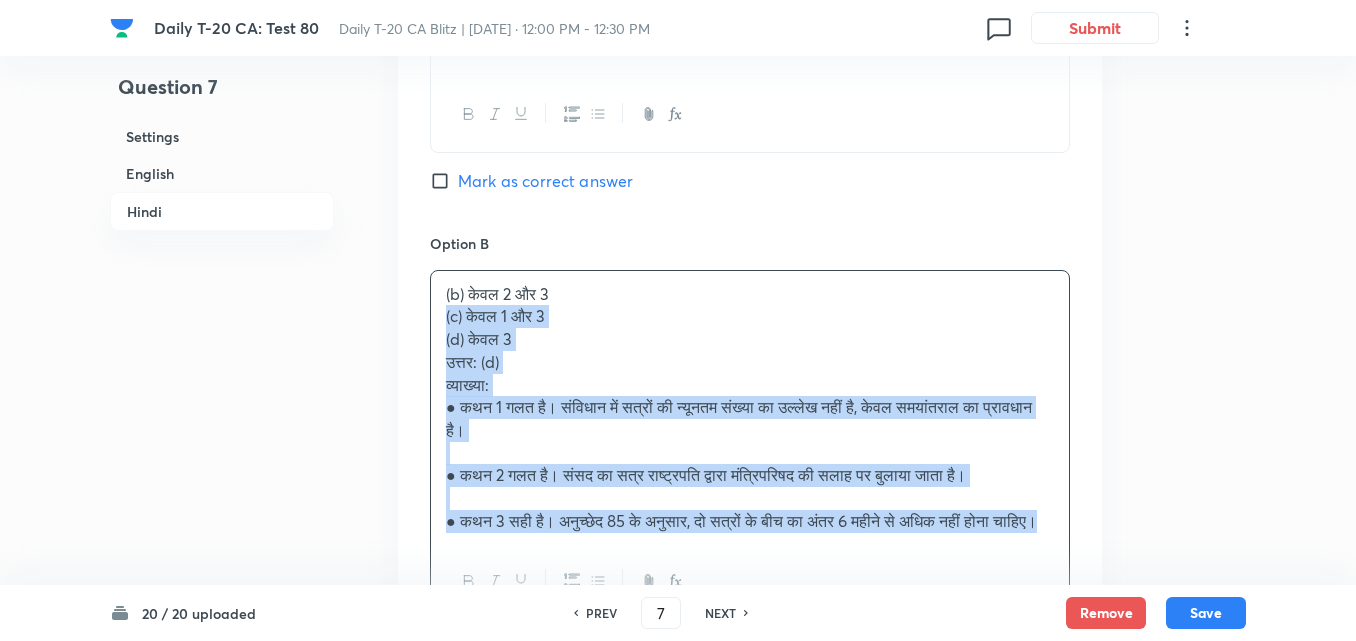 drag, startPoint x: 433, startPoint y: 313, endPoint x: 399, endPoint y: 314, distance: 34.0147 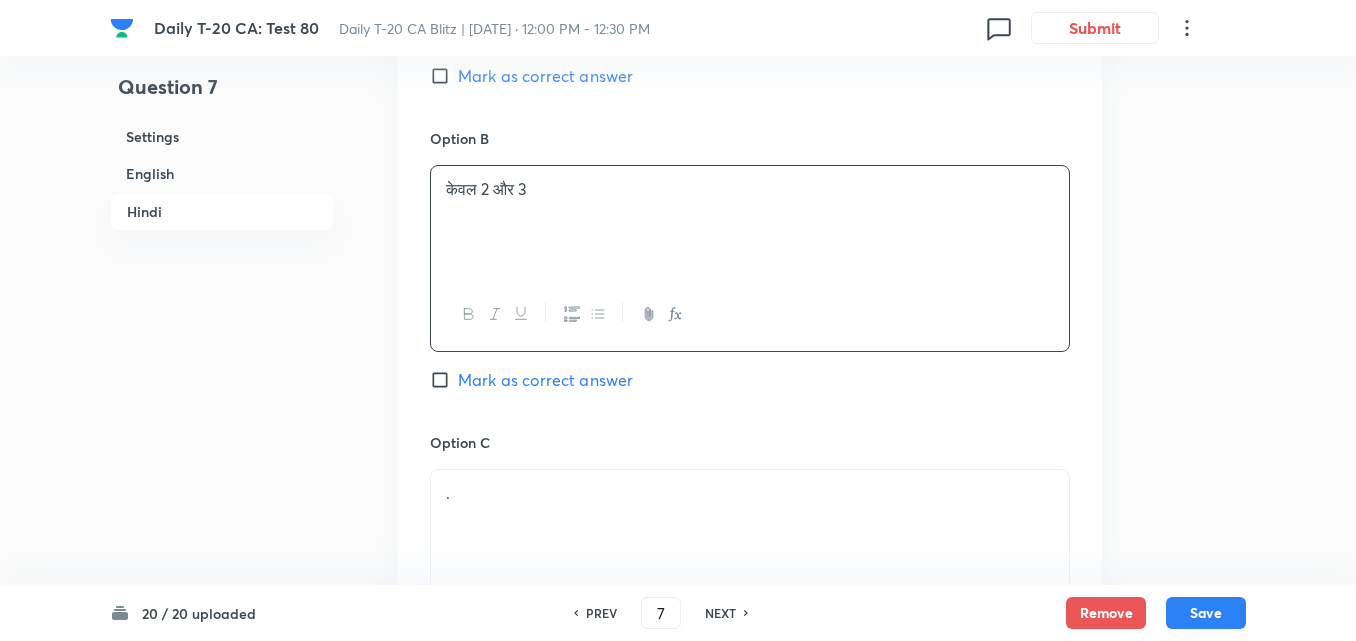 scroll, scrollTop: 3716, scrollLeft: 0, axis: vertical 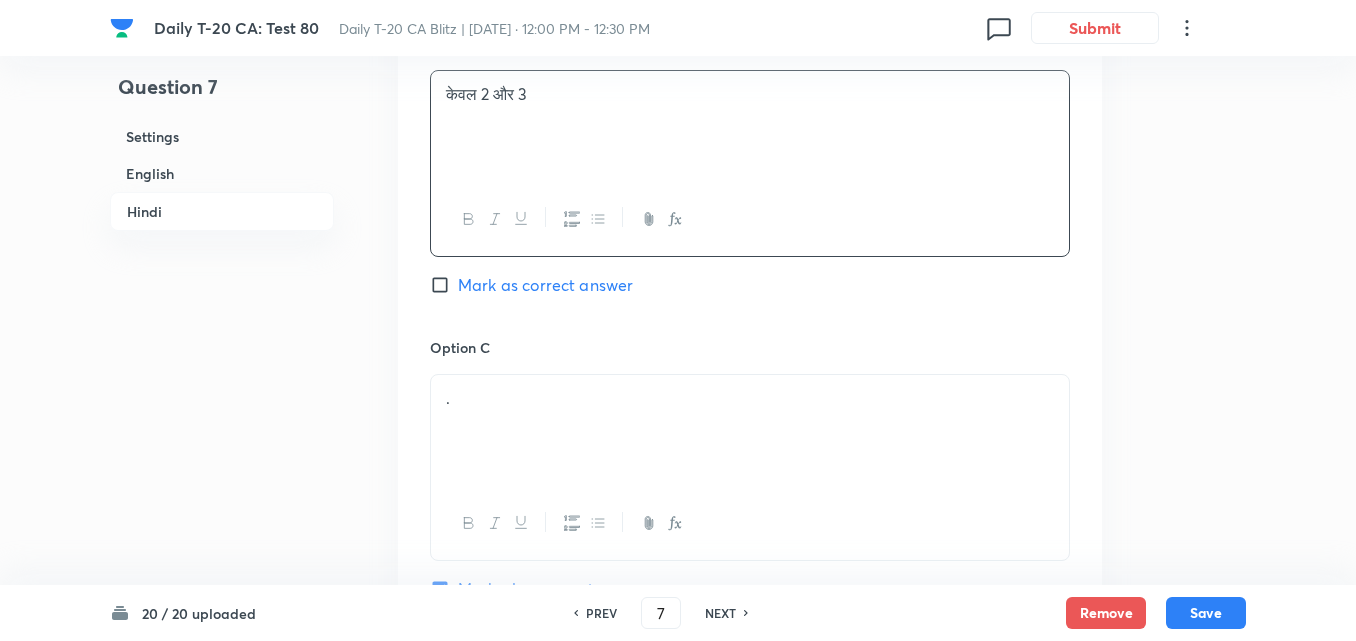 click on "Option C" at bounding box center [750, 347] 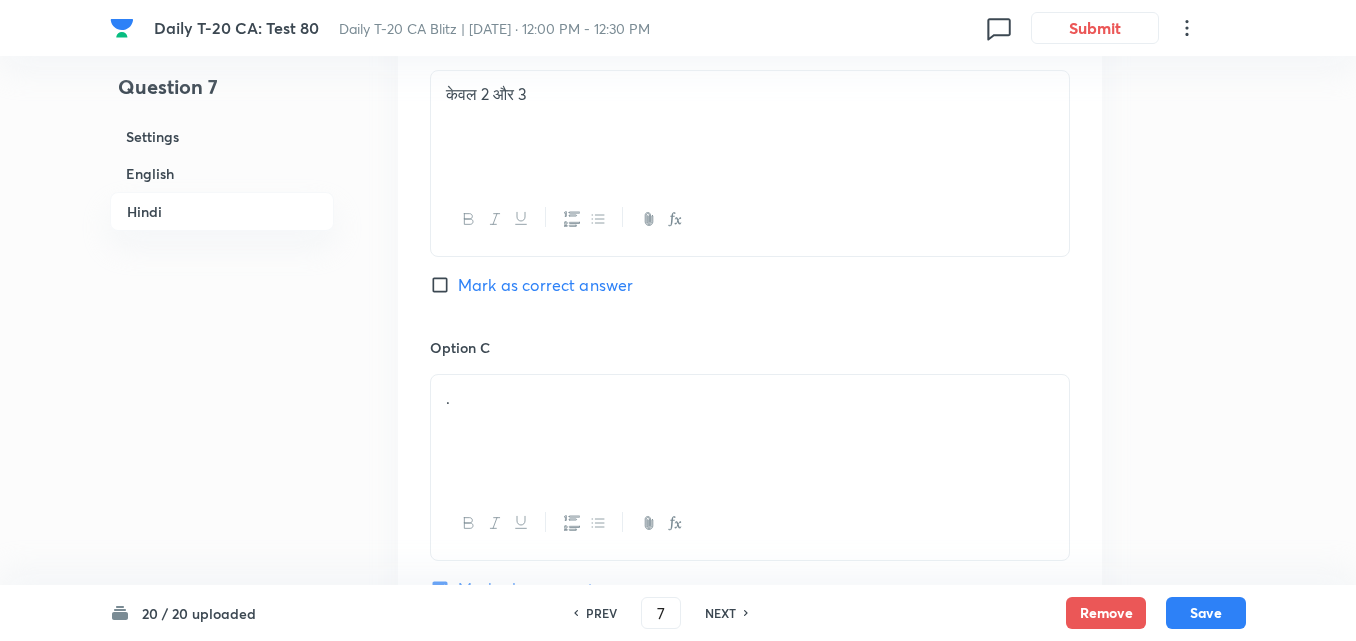 click on "." at bounding box center (750, 431) 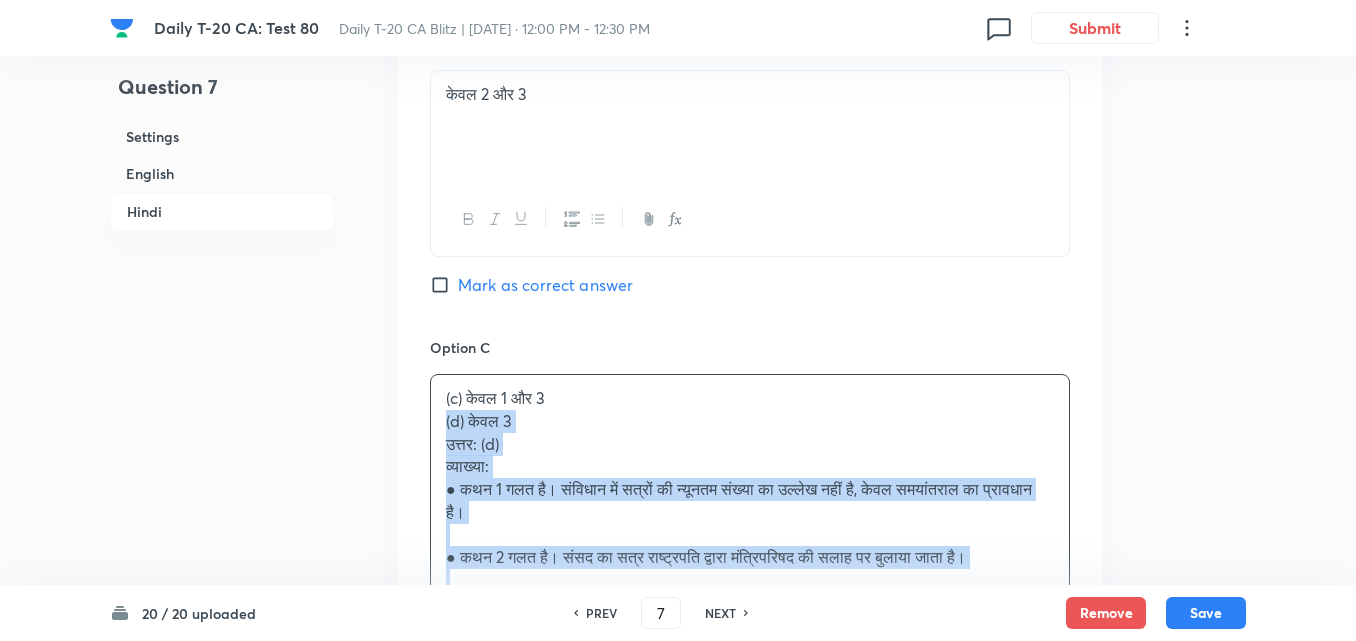 drag, startPoint x: 450, startPoint y: 418, endPoint x: 413, endPoint y: 423, distance: 37.336308 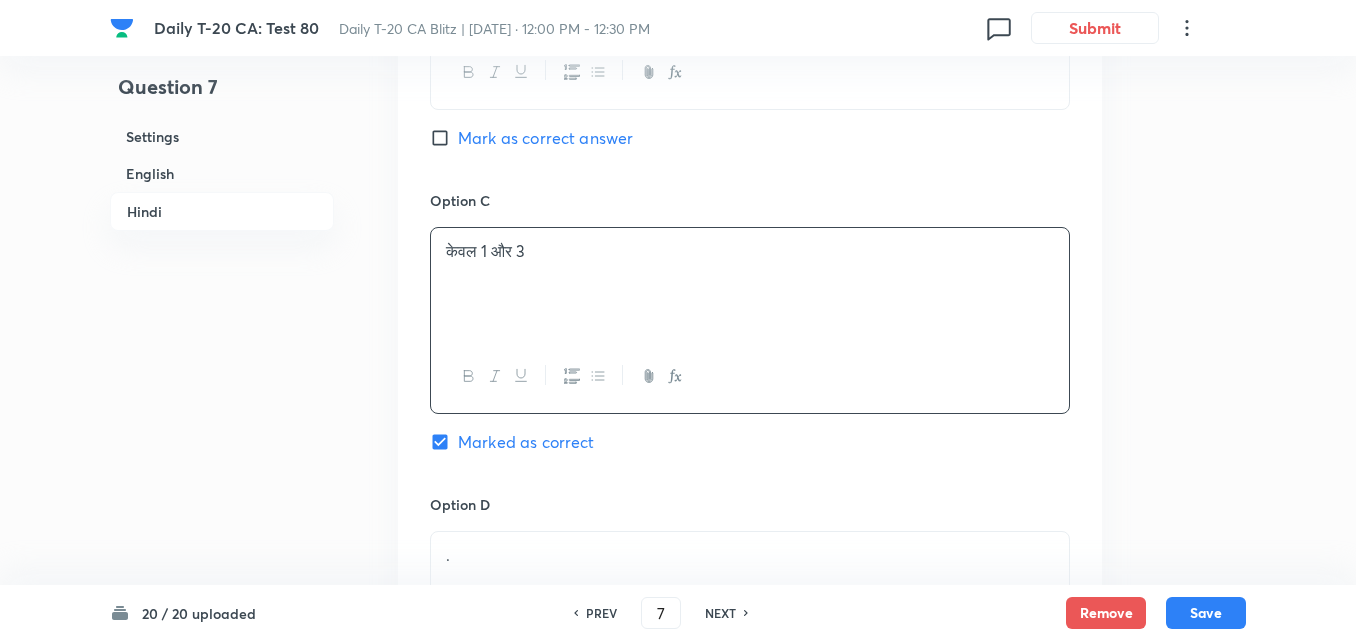 scroll, scrollTop: 4016, scrollLeft: 0, axis: vertical 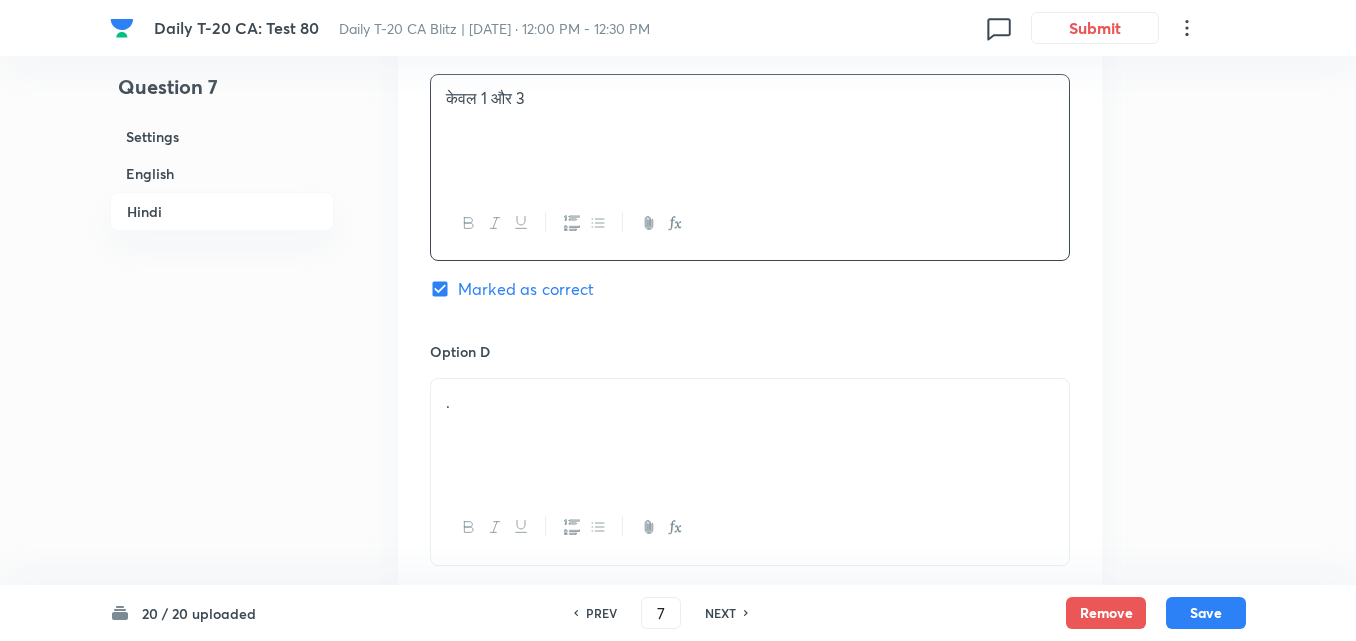 click on "." at bounding box center (750, 435) 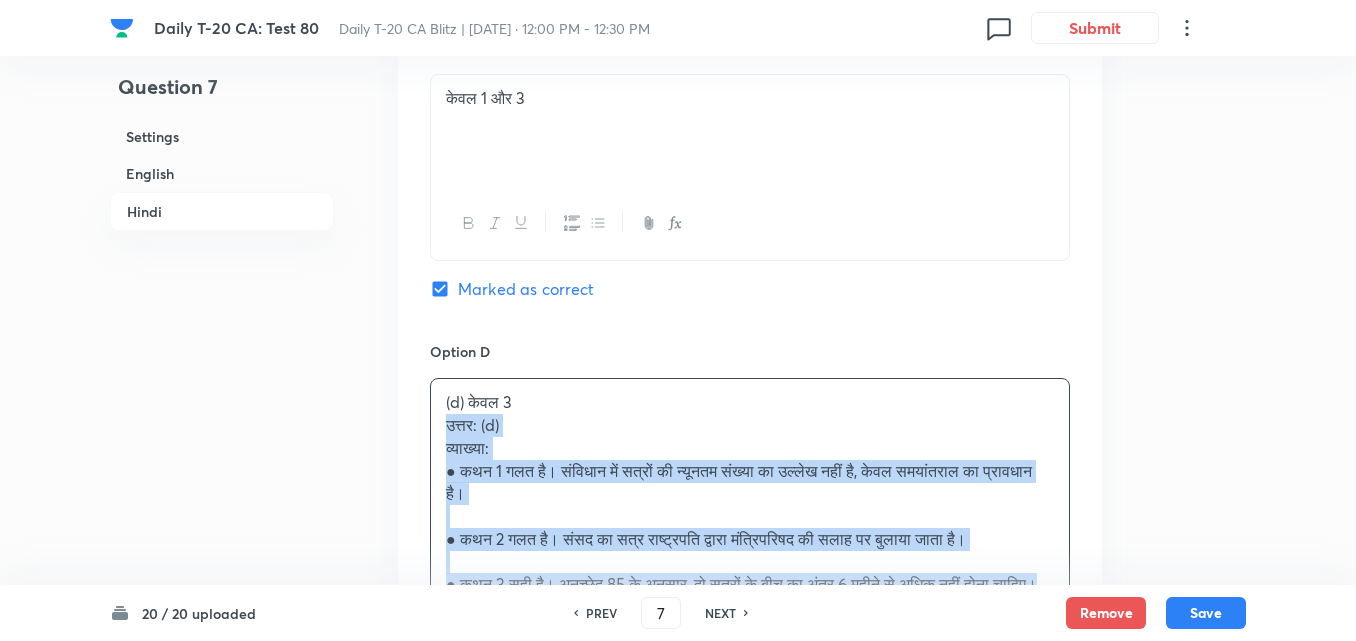 click on "(d) केवल 3 उत्तर: (d) व्याख्या: ●	कथन 1 गलत है। संविधान में सत्रों की न्यूनतम संख्या का उल्लेख नहीं है, केवल समयांतराल का प्रावधान है। ●	कथन 2 गलत है। संसद का सत्र राष्ट्रपति द्वारा मंत्रिपरिषद की सलाह पर बुलाया जाता है। ●	कथन 3 सही है। अनुच्छेद 85 के अनुसार, दो सत्रों के बीच का अंतर 6 महीने से अधिक नहीं होना चाहिए।" at bounding box center [750, 493] 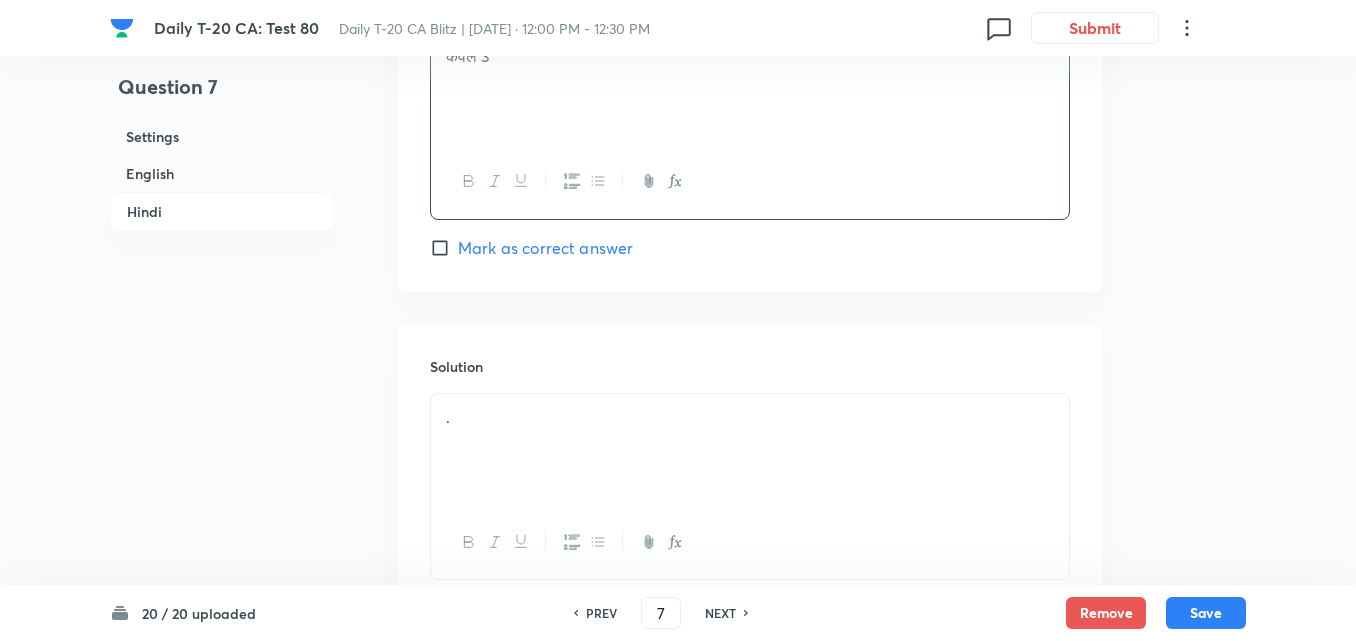 scroll, scrollTop: 4509, scrollLeft: 0, axis: vertical 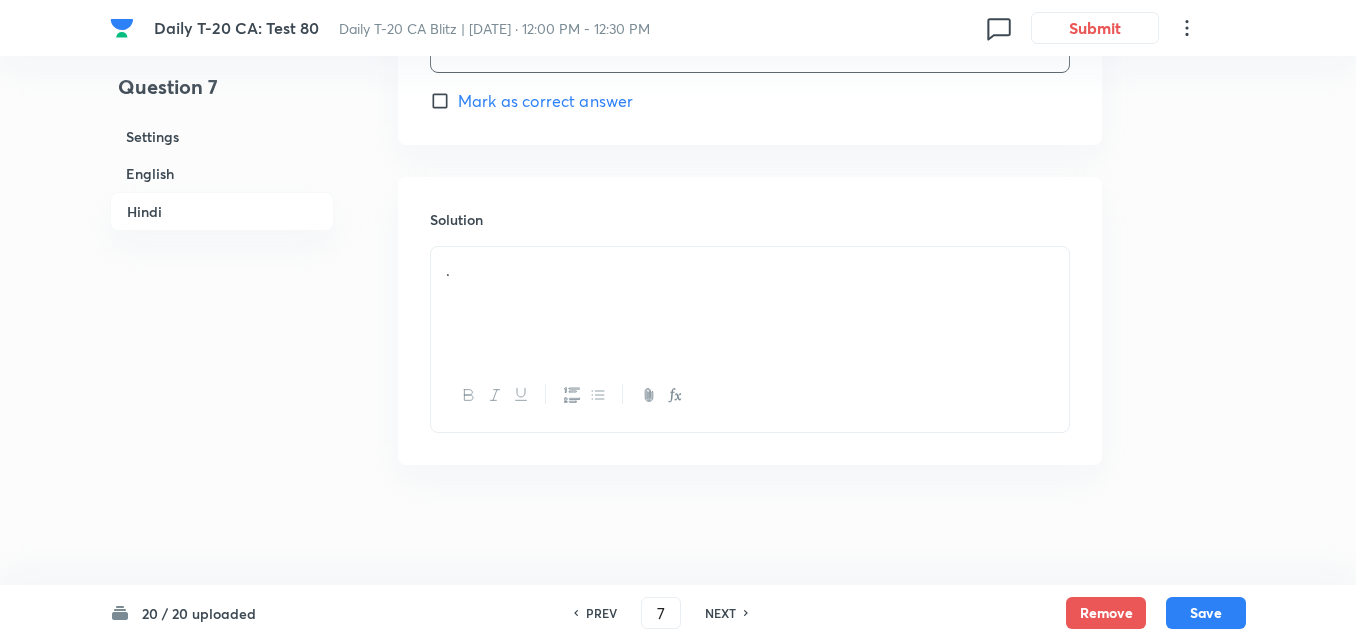 click on "." at bounding box center [750, 303] 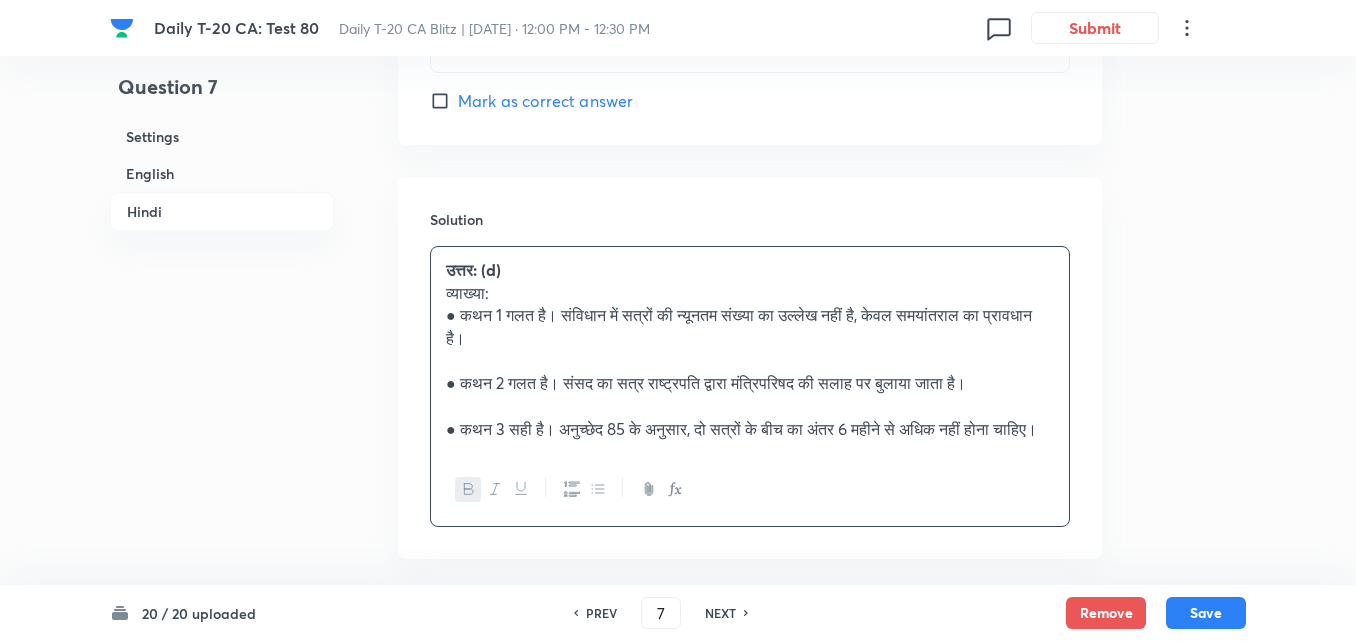 click on "Mark as correct answer" at bounding box center [545, 101] 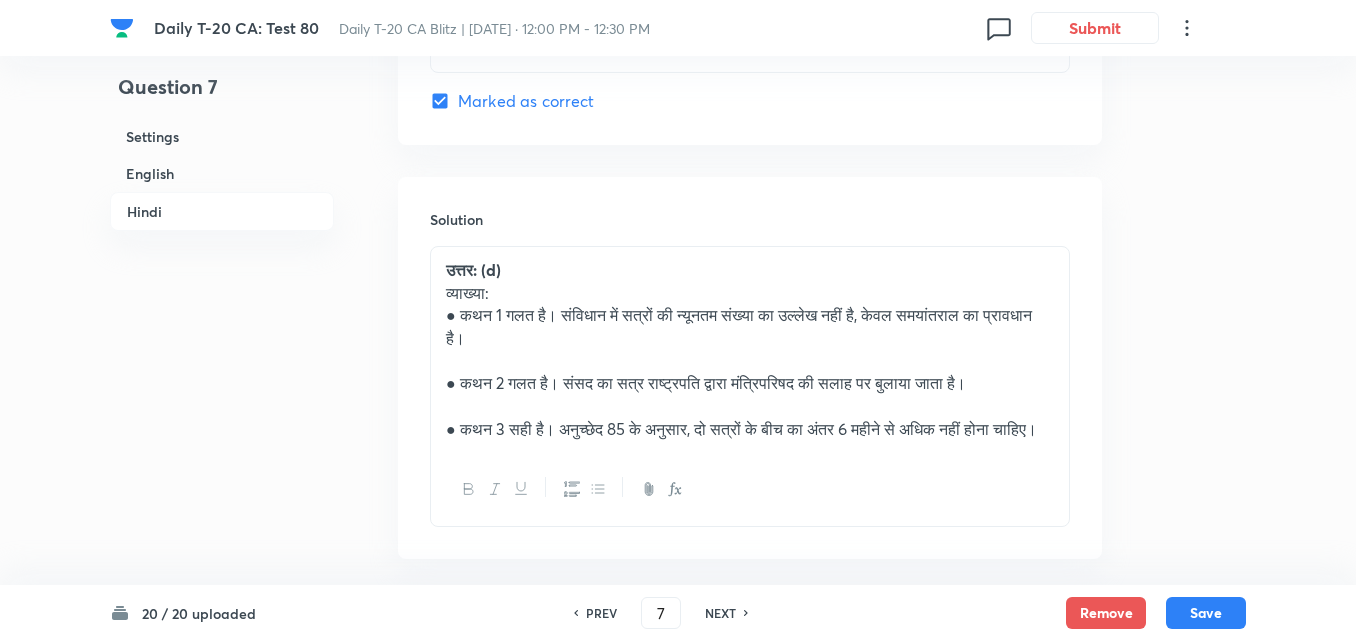 checkbox on "false" 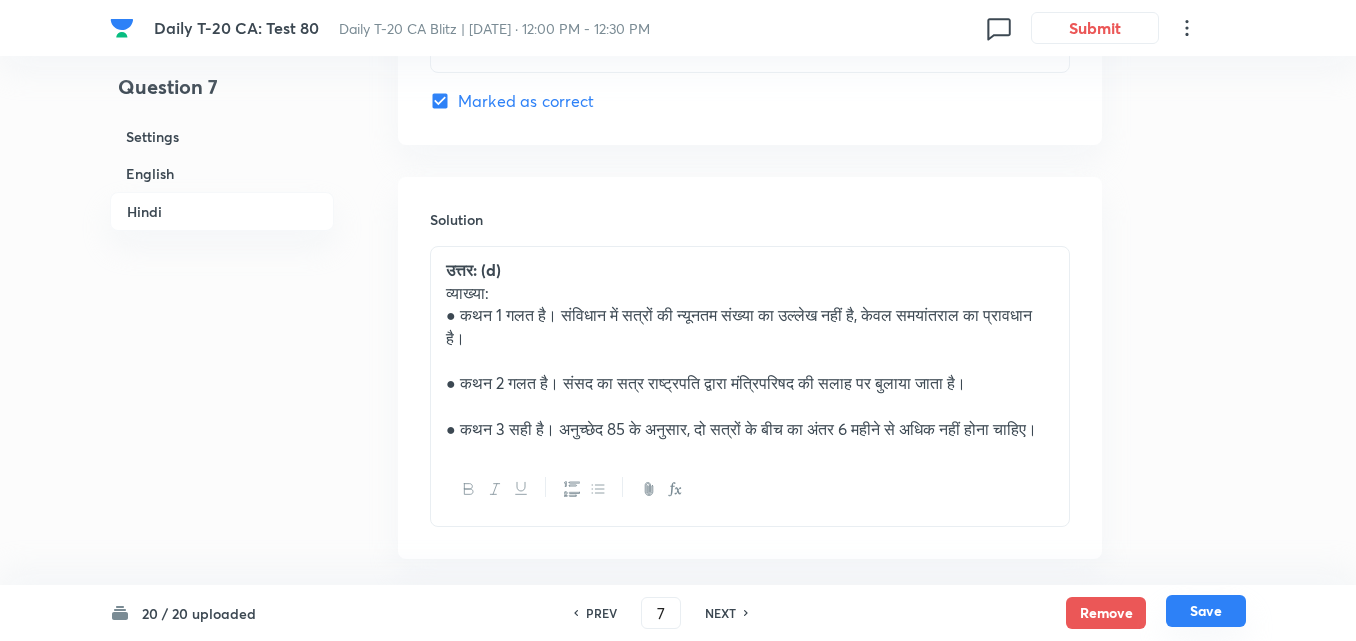 click on "Save" at bounding box center (1206, 611) 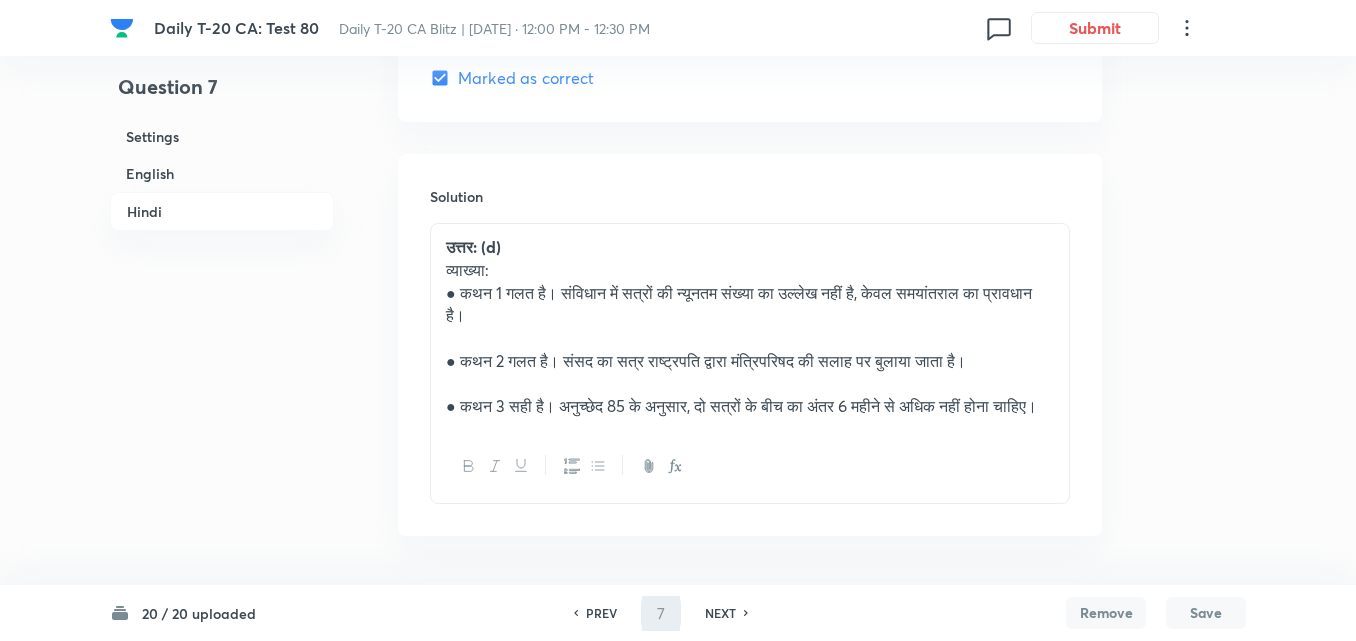 click on "English" at bounding box center [222, 173] 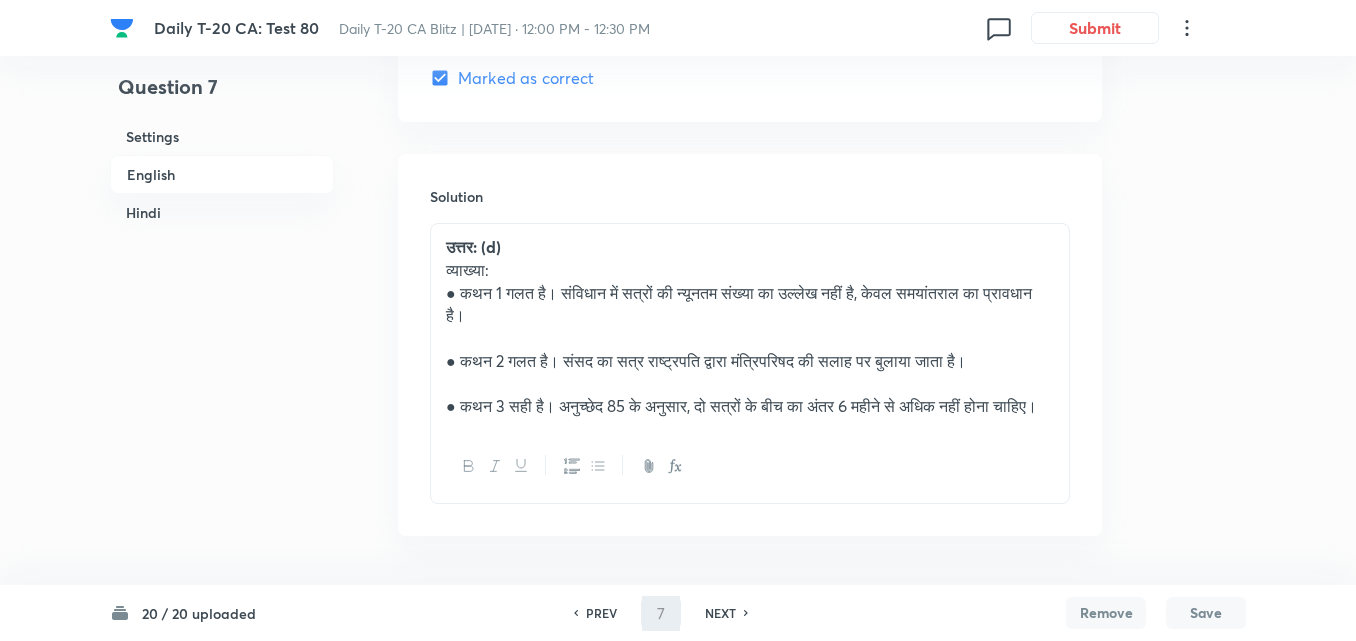 scroll, scrollTop: 516, scrollLeft: 0, axis: vertical 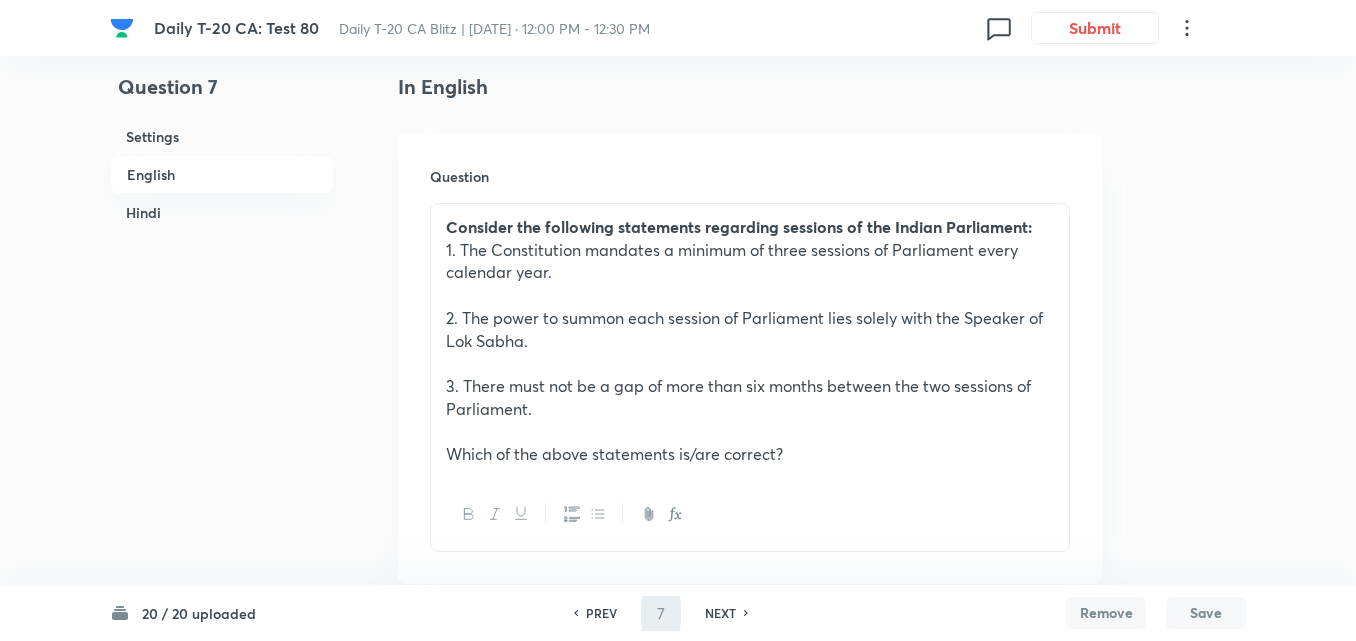 type on "8" 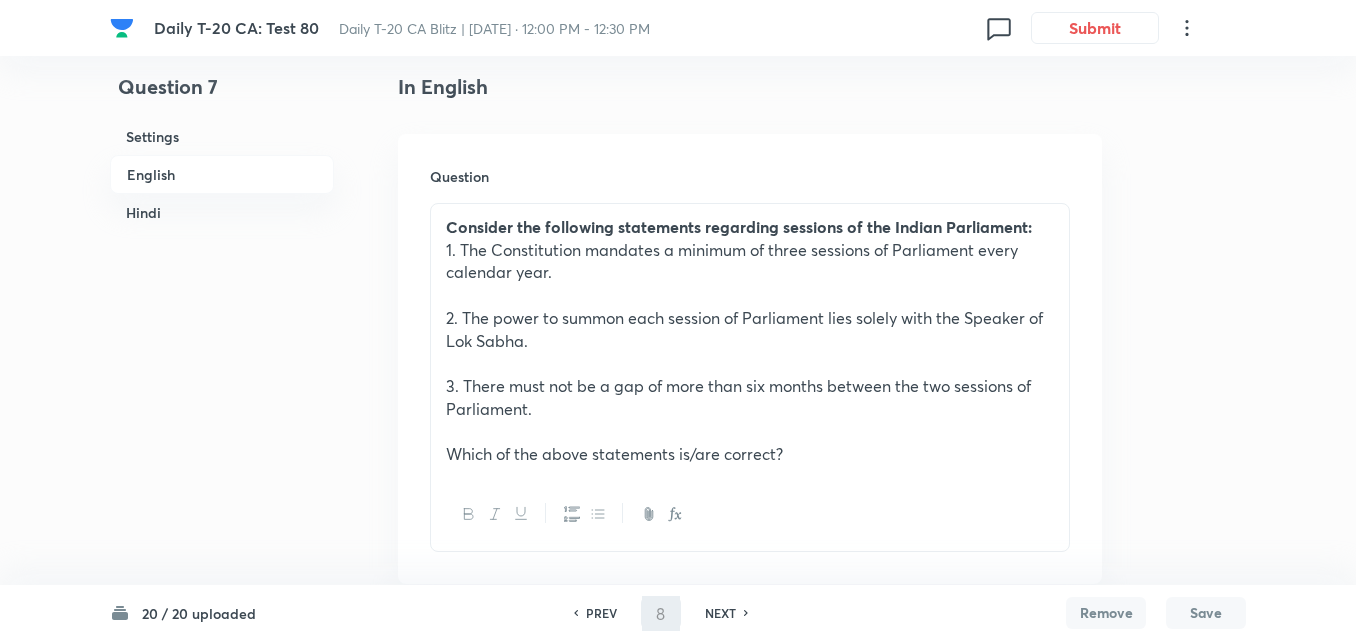 checkbox on "false" 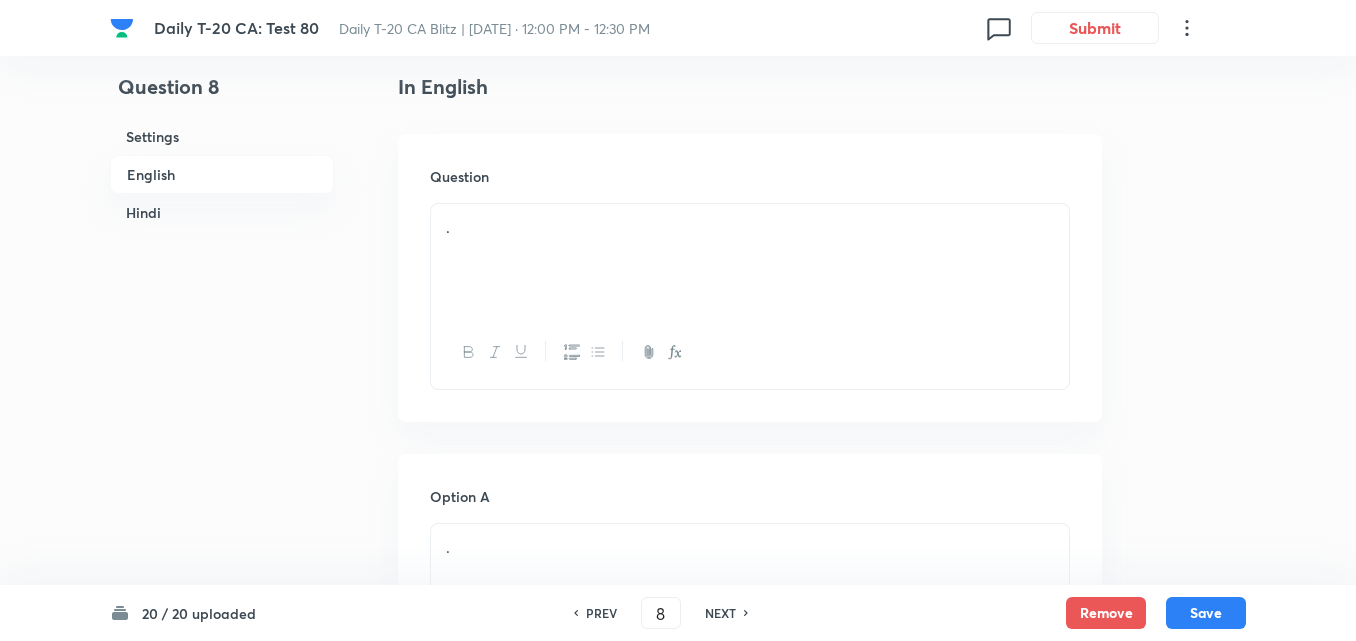 click on "." at bounding box center [750, 260] 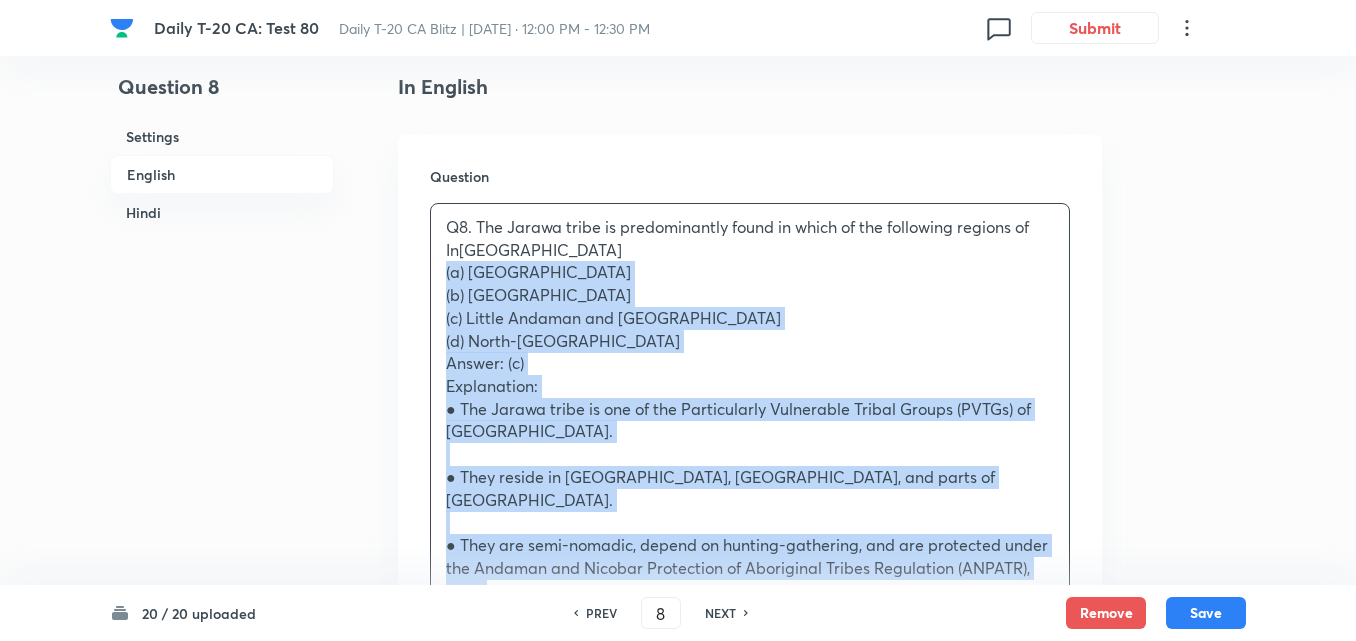 drag, startPoint x: 436, startPoint y: 276, endPoint x: 417, endPoint y: 277, distance: 19.026299 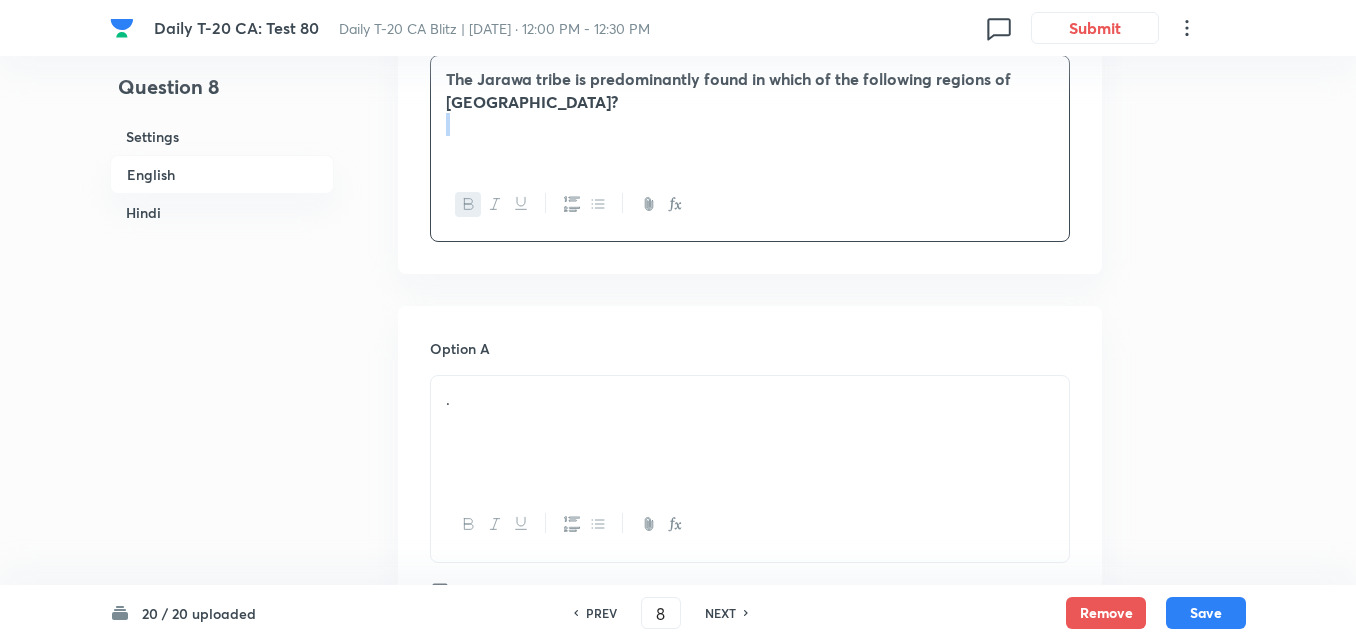scroll, scrollTop: 816, scrollLeft: 0, axis: vertical 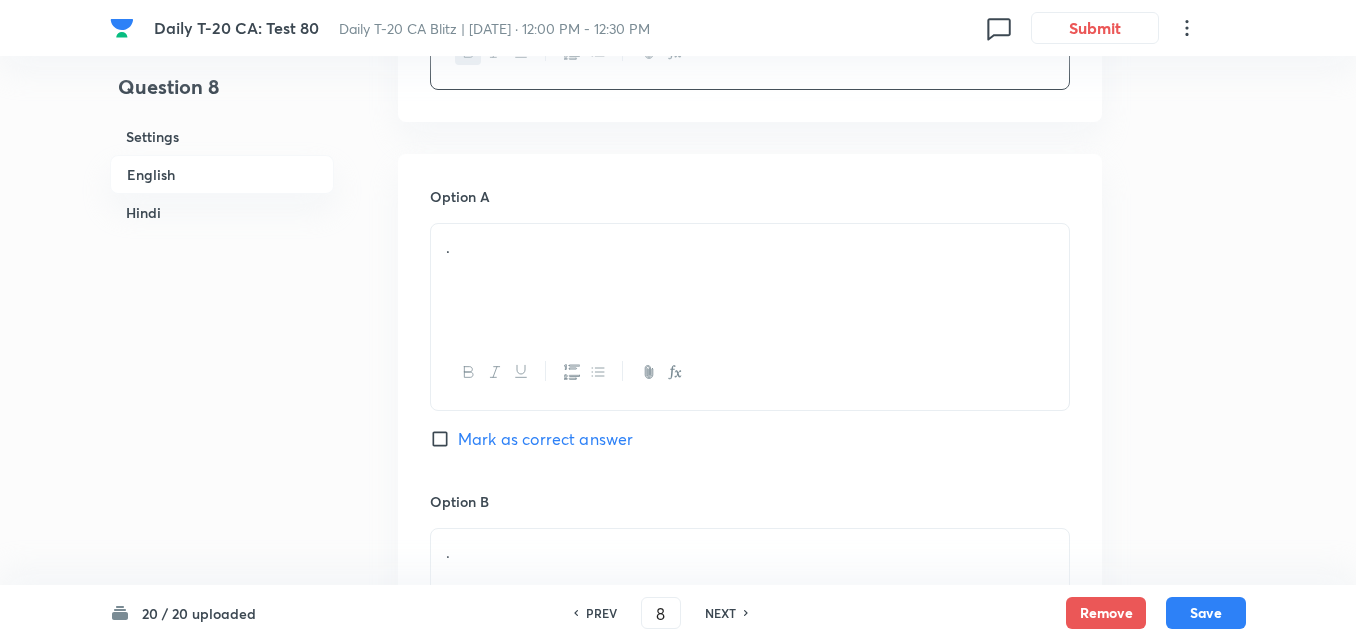 drag, startPoint x: 557, startPoint y: 314, endPoint x: 537, endPoint y: 316, distance: 20.09975 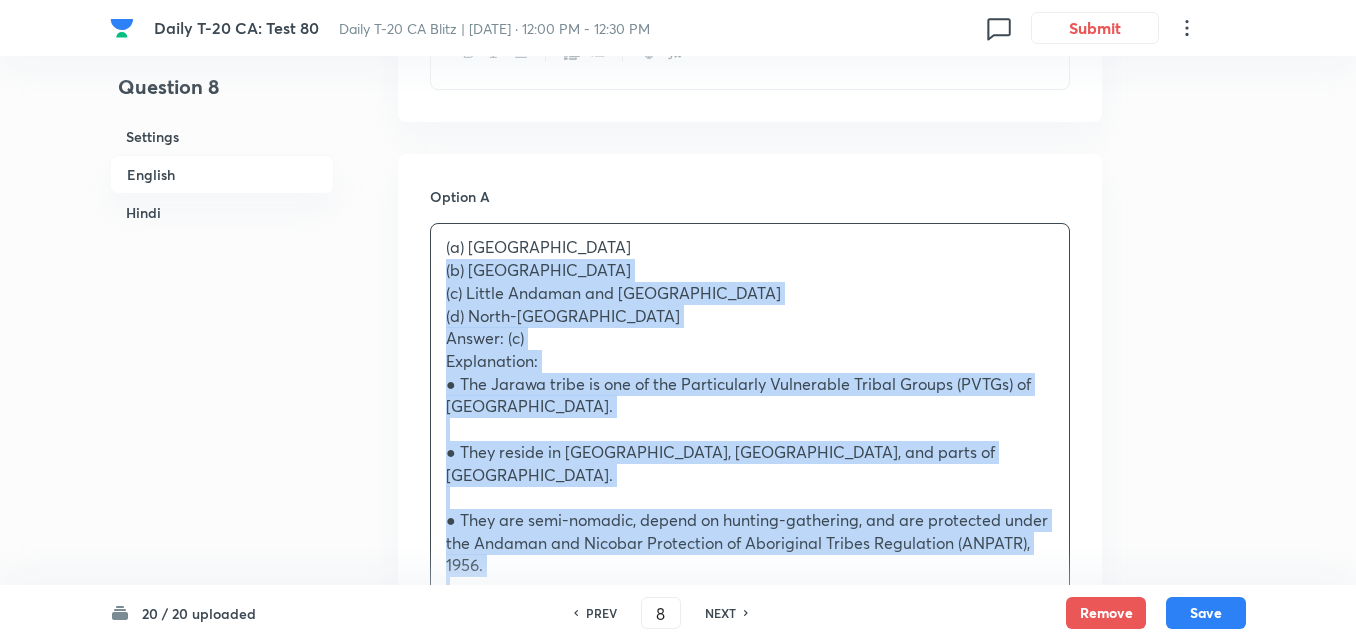 drag, startPoint x: 423, startPoint y: 278, endPoint x: 405, endPoint y: 273, distance: 18.681541 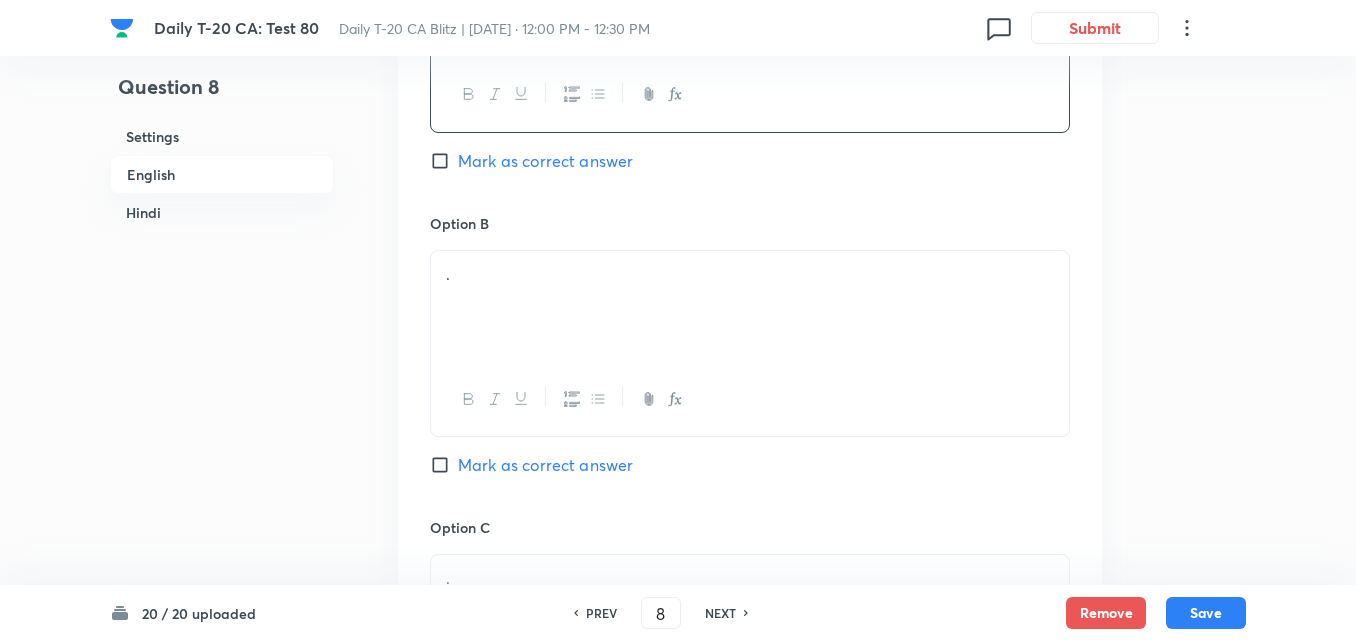 scroll, scrollTop: 1116, scrollLeft: 0, axis: vertical 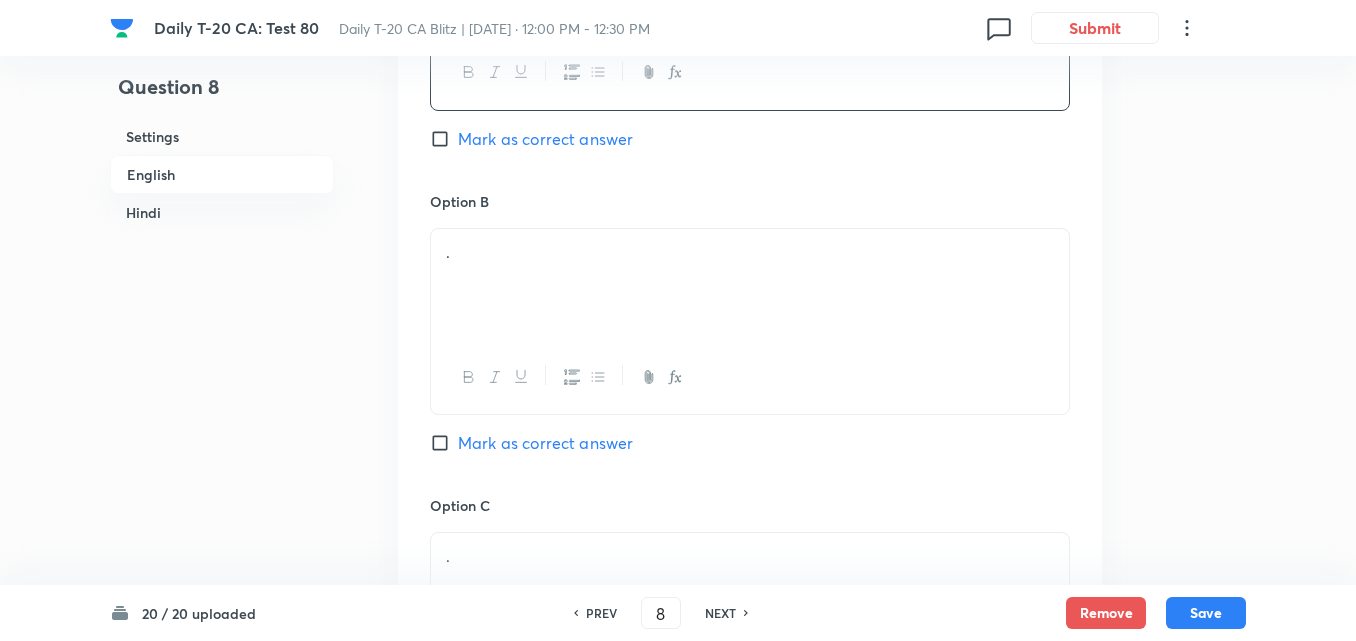 click on "." at bounding box center [750, 285] 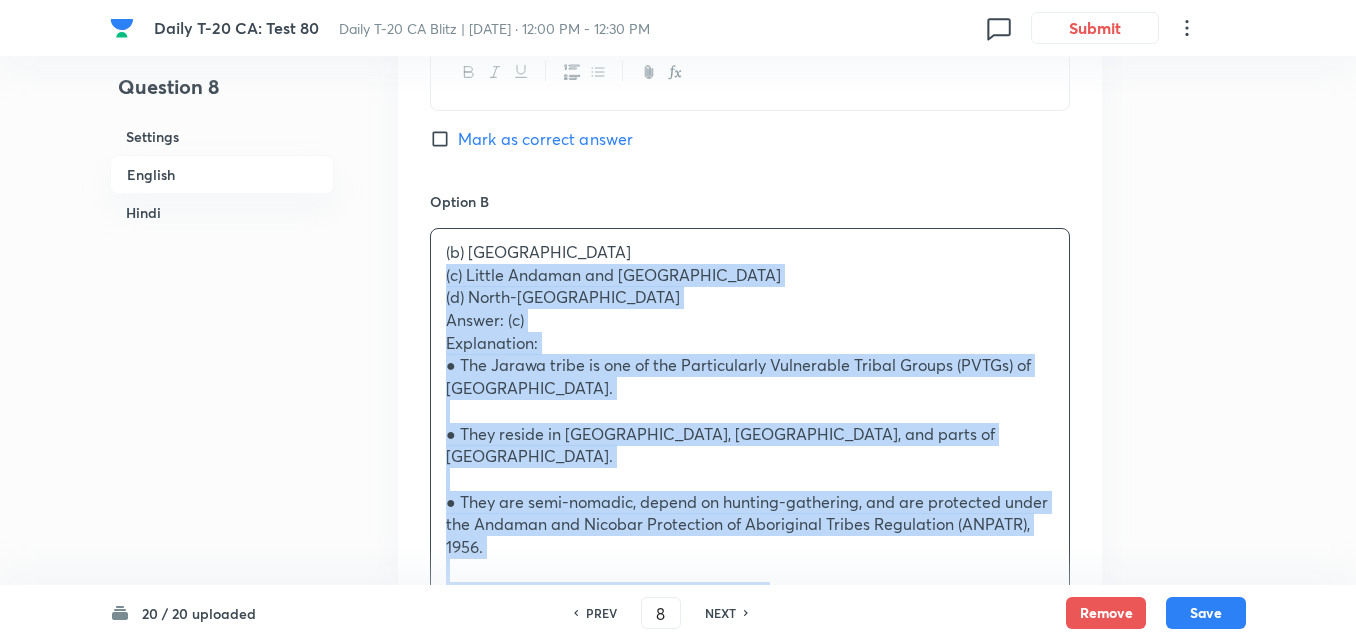 click on "Option A Ni[GEOGRAPHIC_DATA]ark as correct answer Option B (b) La[GEOGRAPHIC_DATA]c) Li[GEOGRAPHIC_DATA]nd Mi[GEOGRAPHIC_DATA]d) No[GEOGRAPHIC_DATA]nswer: (c) Explanation: ●	The Jarawa tribe is one of the Particularly Vulnerable Tribal Groups (PVTGs) of In[GEOGRAPHIC_DATA]●	They reside in Li[GEOGRAPHIC_DATA]Mi[GEOGRAPHIC_DATA]and parts of So[GEOGRAPHIC_DATA]●	They are semi-nomadic, depend on hunting-gathering, and are protected under the Andaman and Nicobar Protection of Aboriginal Tribes Regulation (ANPATR), 1956. ________________________________________ Q8. जारवा जनजाति मुख्य रूप से भारत के किस क्षेत्र में पाई जाती है? (a) �[GEOGRAPHIC_DATA]b) �[GEOGRAPHIC_DATA]c) �[GEOGRAPHIC_DATA]��त्तर: (c) व्याख्या: Mark as correct answer Option C ." at bounding box center (750, 749) 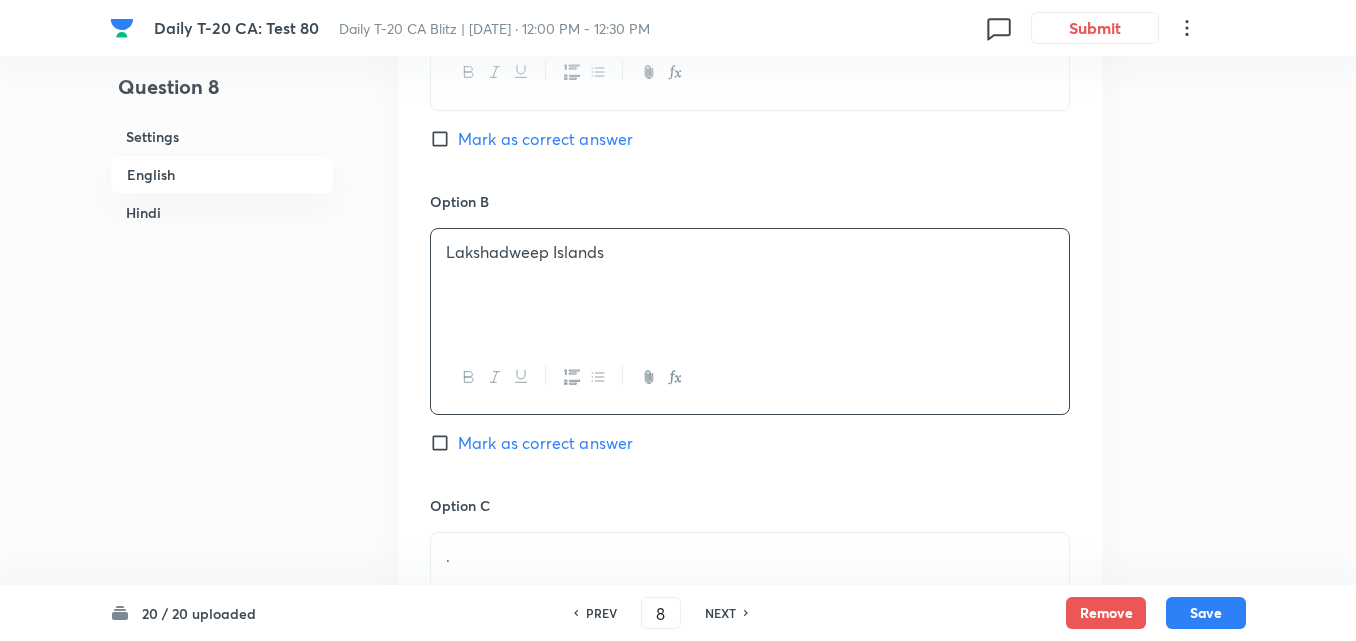 scroll, scrollTop: 1516, scrollLeft: 0, axis: vertical 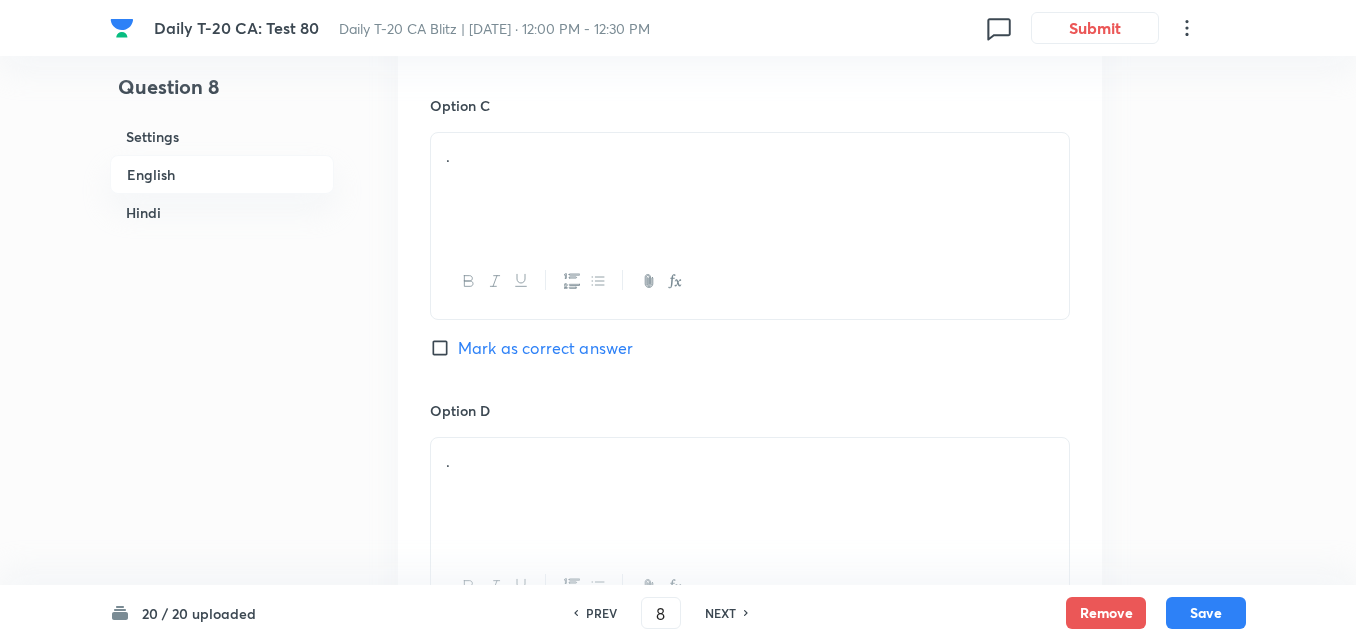 drag, startPoint x: 508, startPoint y: 194, endPoint x: 498, endPoint y: 175, distance: 21.470911 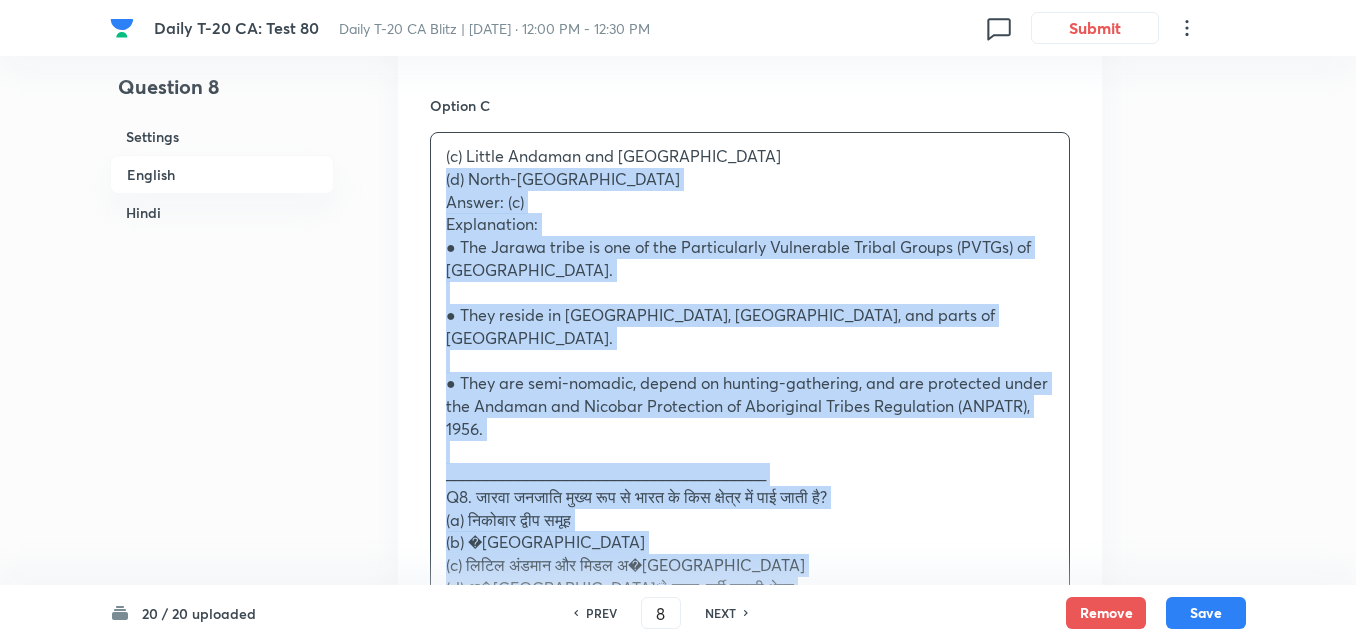 click on "(c) Little Andaman and Midd[GEOGRAPHIC_DATA] North-East[GEOGRAPHIC_DATA]wer: (c) Explanation: ●	The Jarawa tribe is one of the Particularly Vulnerable Tribal Groups (PVTGs) of [GEOGRAPHIC_DATA]. ●	They reside in [GEOGRAPHIC_DATA], [GEOGRAPHIC_DATA], and parts of [GEOGRAPHIC_DATA]. ●	They are semi-nomadic, depend on hunting-gathering, and are protected under the Andaman and Nicobar Protection of Aboriginal Tribes Regulation (ANPATR), 1956. ________________________________________ Q8. जारवा जनजाति मुख्य रूप से भारत के किस क्षेत्र में पाई जाती है? (a) [GEOGRAPHIC_DATA] (b) [GEOGRAPHIC_DATA] (c) [GEOGRAPHIC_DATA] (d) [GEOGRAPHIC_DATA] के उत्तर-पूर्वी पहाड़ी क्षेत्र उत्तर: (c)" at bounding box center (750, 488) 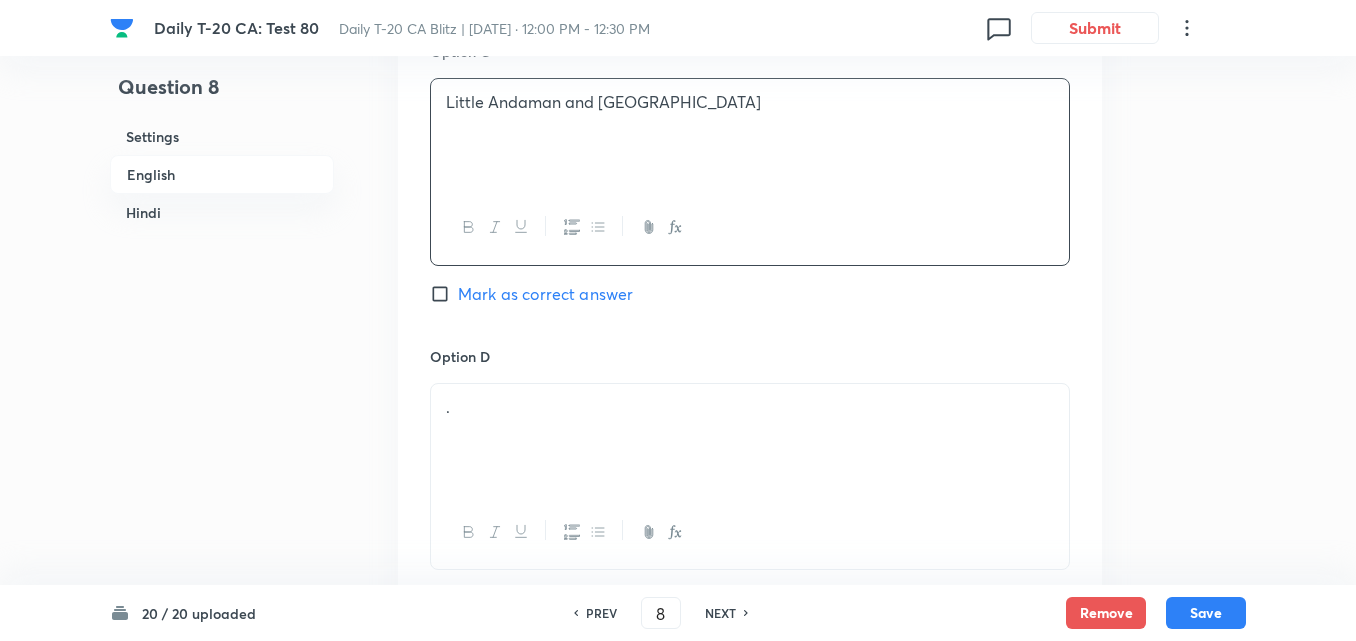 scroll, scrollTop: 1616, scrollLeft: 0, axis: vertical 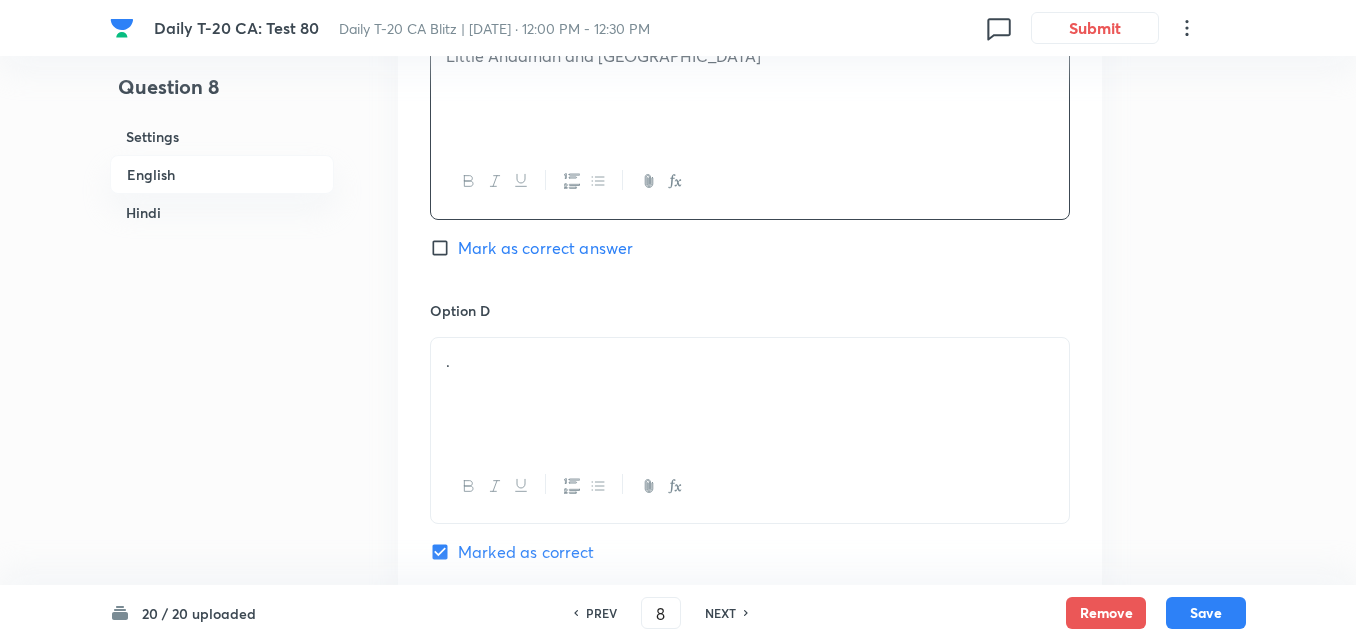 click on "Mark as correct answer" at bounding box center [545, 248] 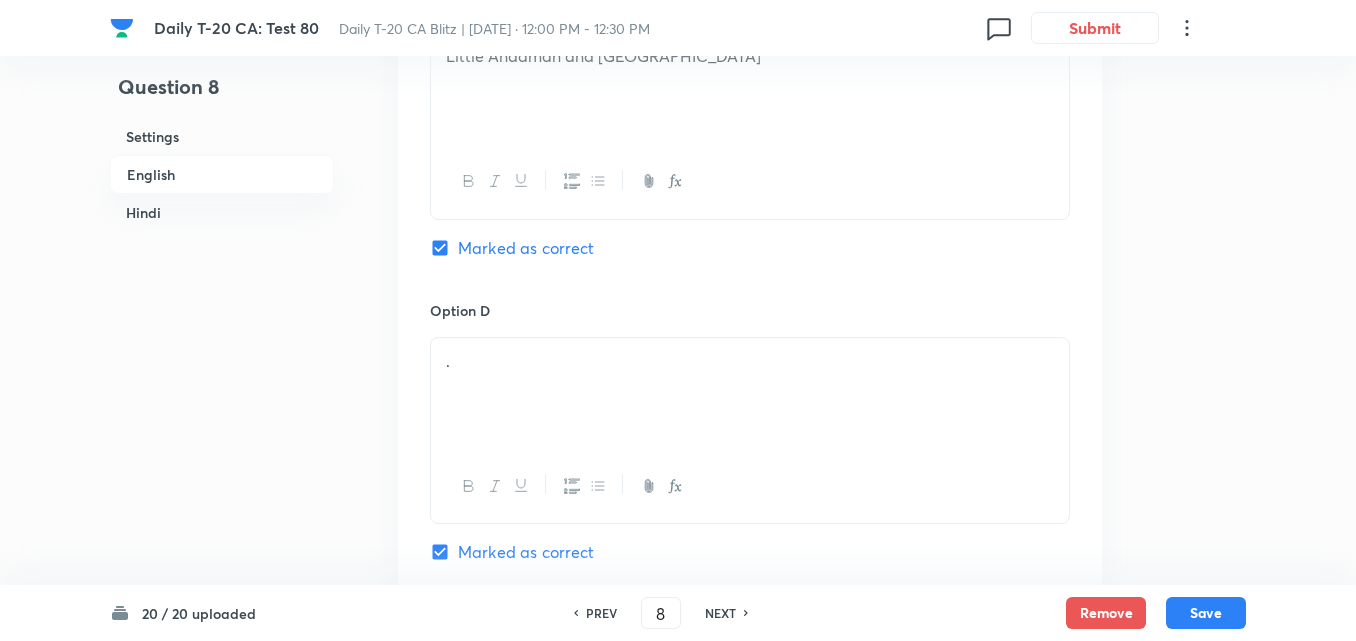 checkbox on "false" 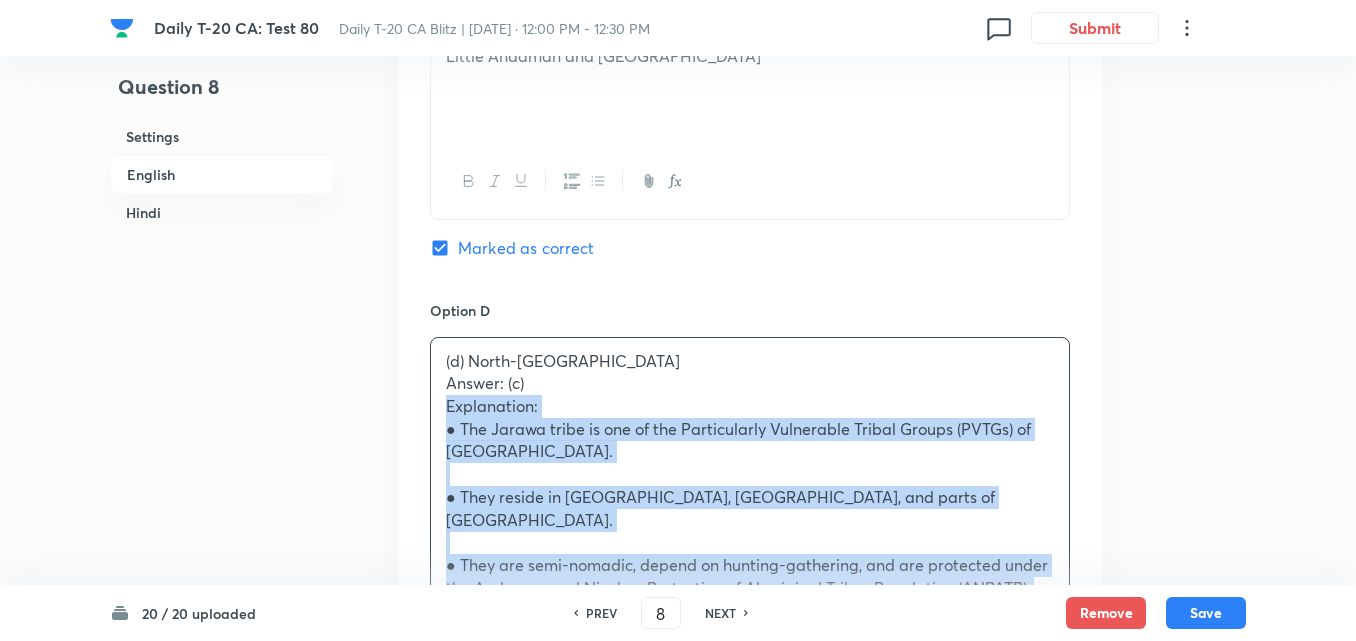 drag, startPoint x: 411, startPoint y: 400, endPoint x: 402, endPoint y: 395, distance: 10.29563 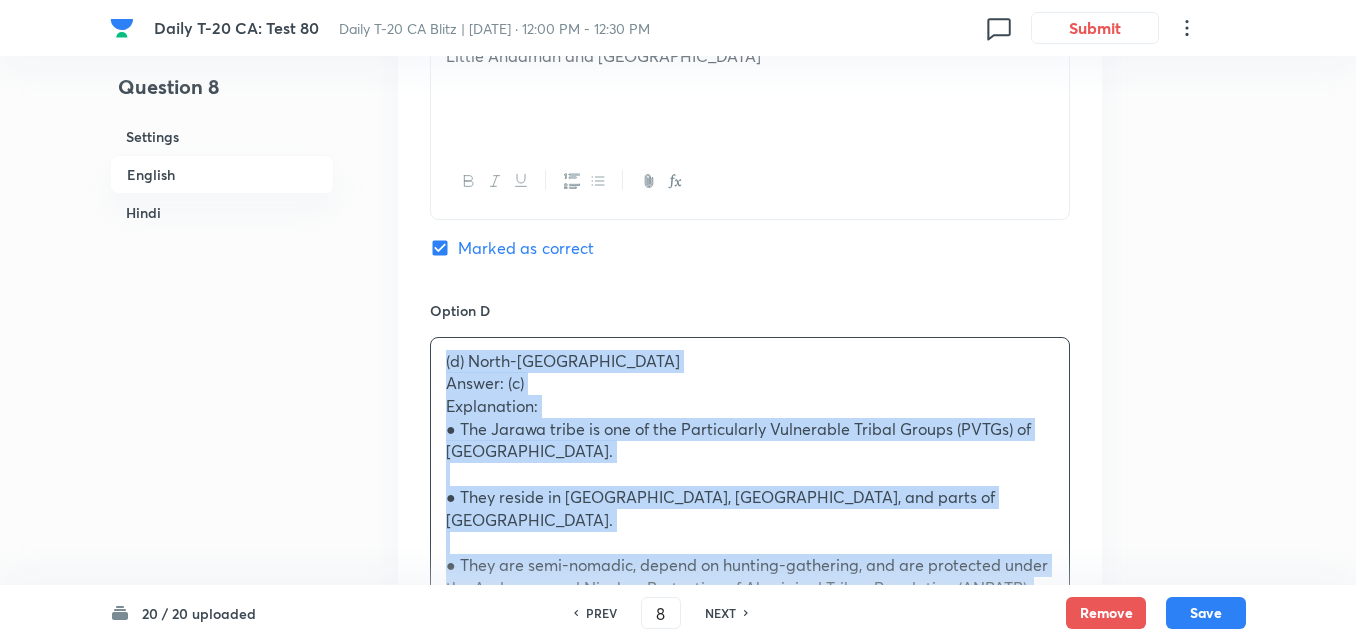 click on "Question 8 Settings English Hindi Settings Type Single choice correct 4 options + 2 marks - 0.66 marks Edit Concept Current Affairs Current Affairs 2025 Current Affairs 2025 Current Affairs 2025 Edit Additional details Easy Fact Not from PYQ paper No equation Edit In English Question The Jarawa tribe is predominantly found in which of the following regions of [GEOGRAPHIC_DATA]? Option A Nicobar Islands Mark as correct answer Option B Lakshadweep Islands Mark as correct answer Option C Little Andaman and [GEOGRAPHIC_DATA] Marked as correct Option D (d) [GEOGRAPHIC_DATA] Answer: (c) Explanation: ●	The Jarawa tribe is one of the Particularly Vulnerable Tribal Groups (PVTGs) of [GEOGRAPHIC_DATA]. ●	They reside in [GEOGRAPHIC_DATA], [GEOGRAPHIC_DATA], and parts of [GEOGRAPHIC_DATA]. ●	They are semi-nomadic, depend on hunting-gathering, and are protected under the Andaman and Nicobar Protection of Aboriginal Tribes Regulation (ANPATR), 1956. ________________________________________ उत्तर: (c) Solution . . ." at bounding box center (678, 1001) 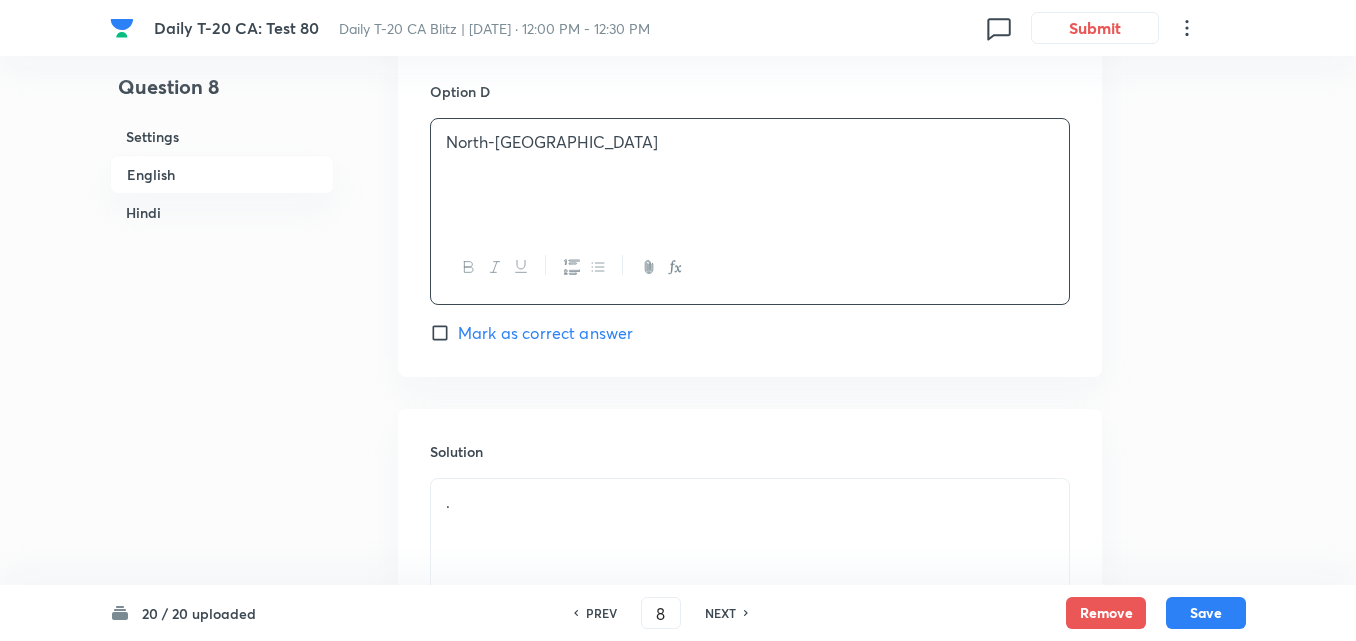 scroll, scrollTop: 2016, scrollLeft: 0, axis: vertical 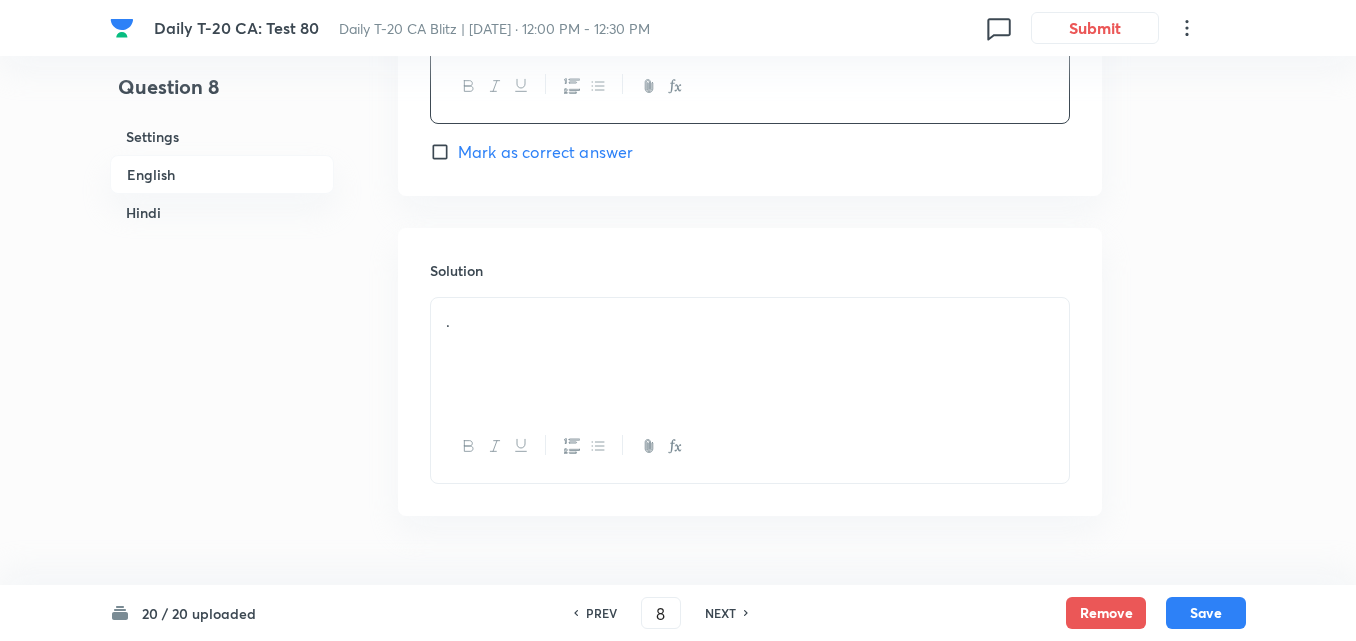click on "." at bounding box center [750, 321] 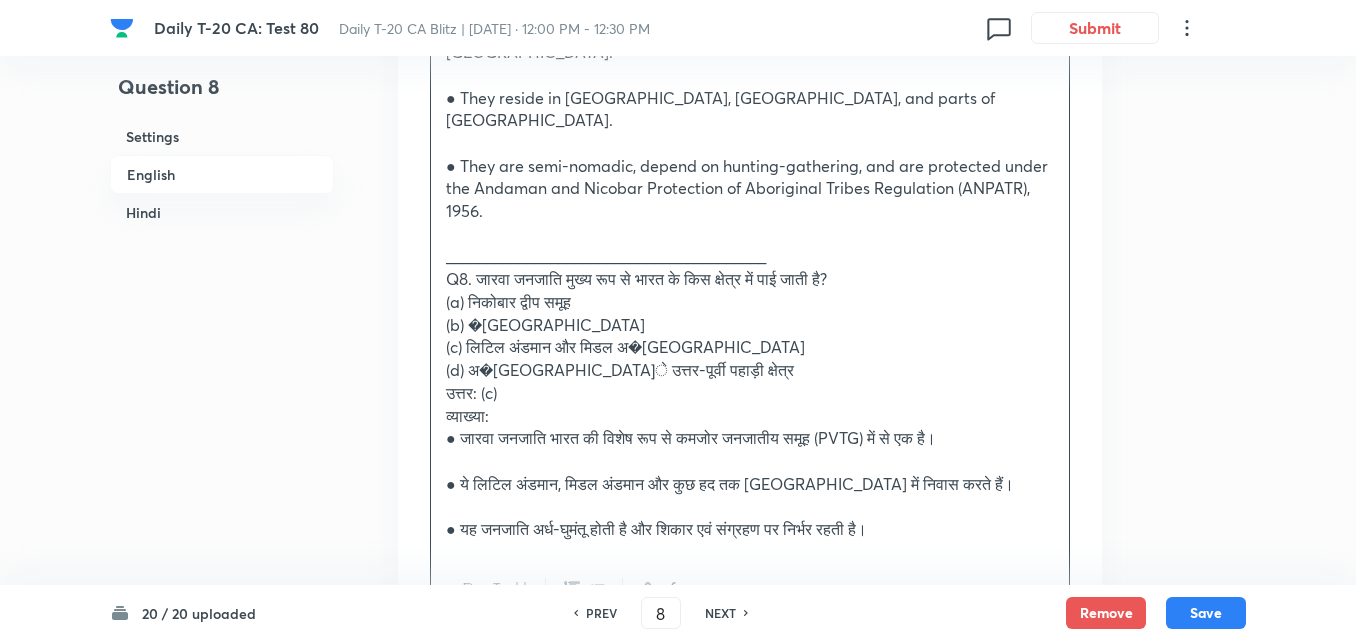 scroll, scrollTop: 2416, scrollLeft: 0, axis: vertical 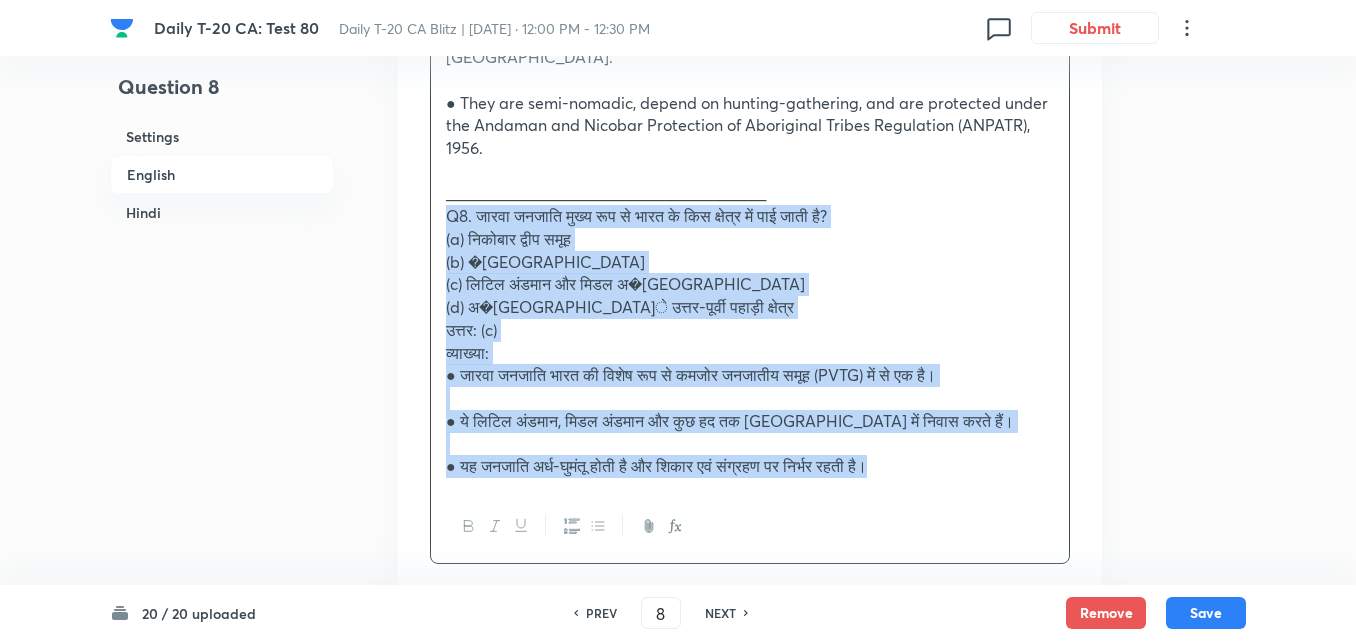 drag, startPoint x: 423, startPoint y: 220, endPoint x: 415, endPoint y: 211, distance: 12.0415945 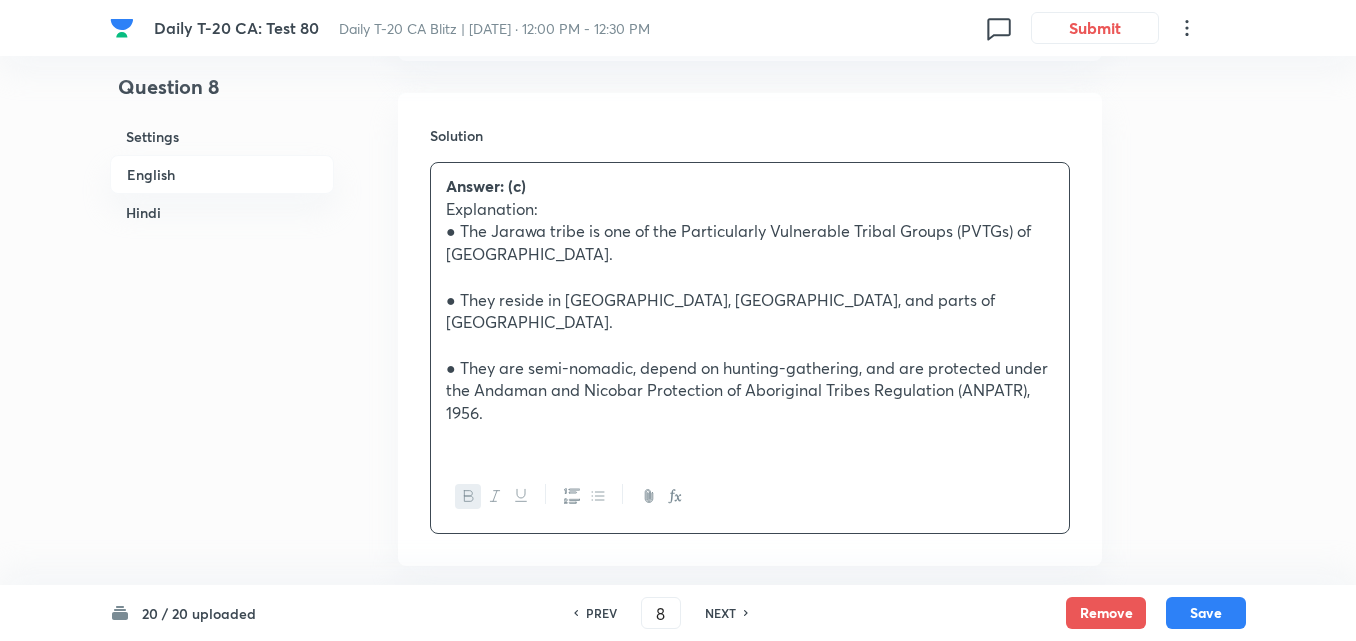 scroll, scrollTop: 2616, scrollLeft: 0, axis: vertical 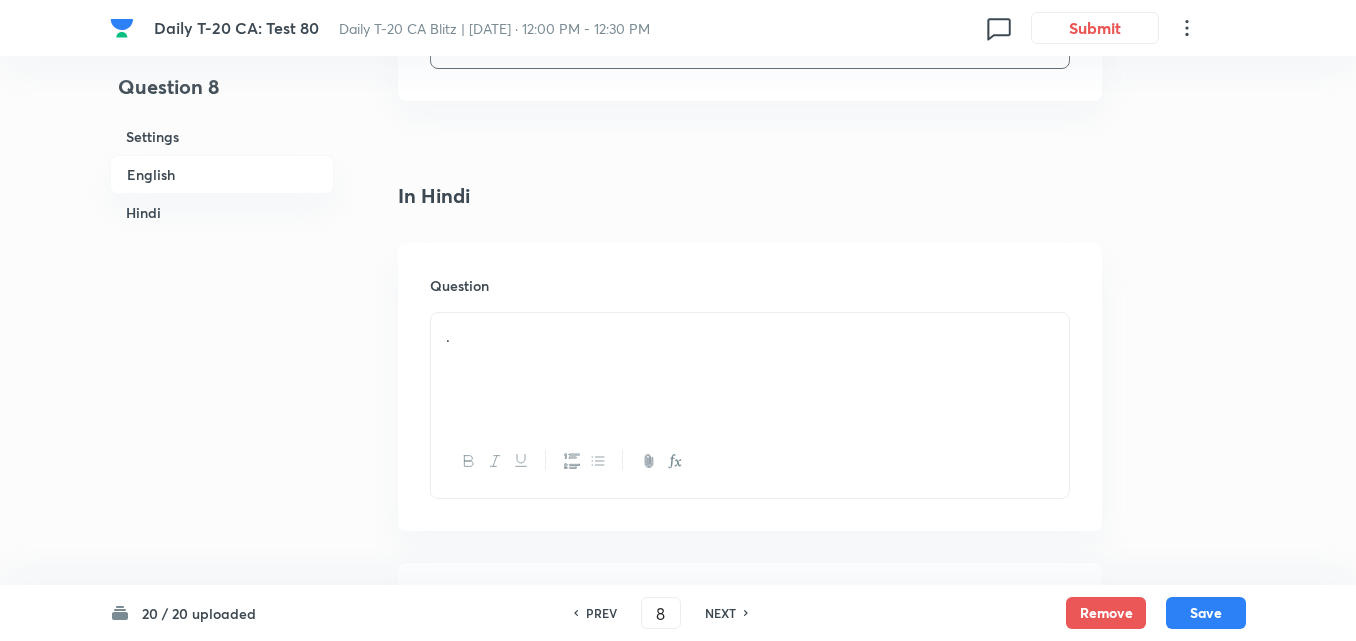 click on "." at bounding box center [750, 369] 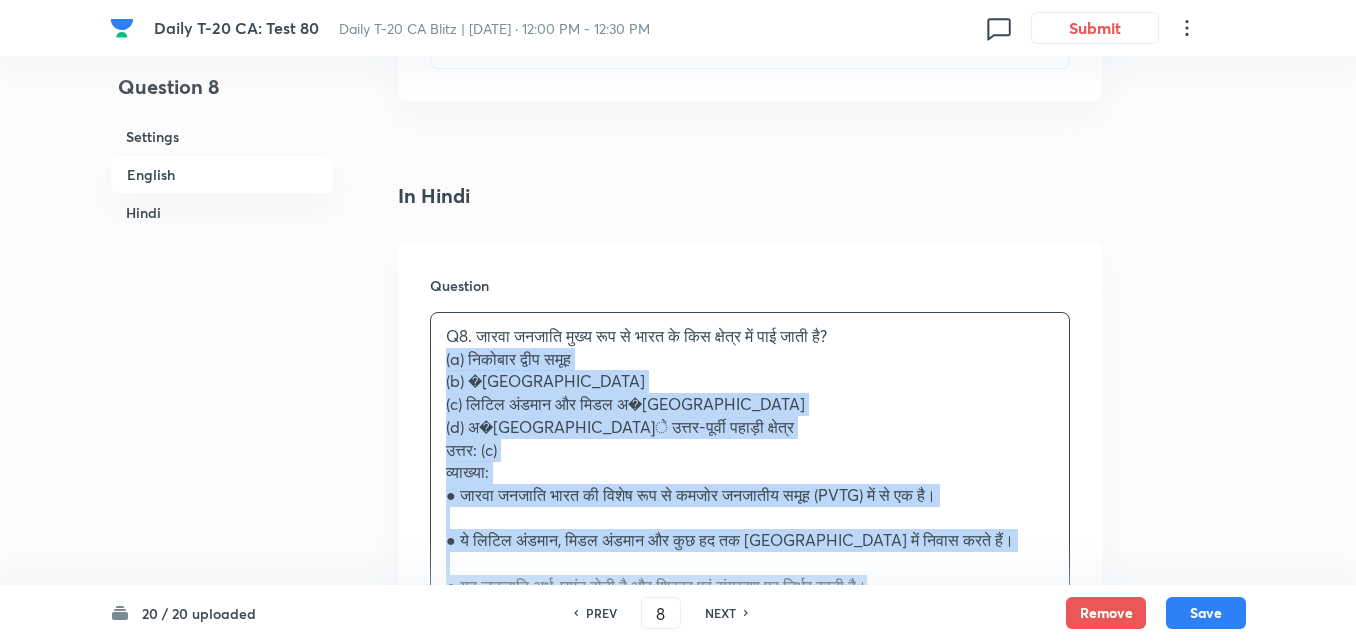 drag, startPoint x: 383, startPoint y: 376, endPoint x: 341, endPoint y: 353, distance: 47.88528 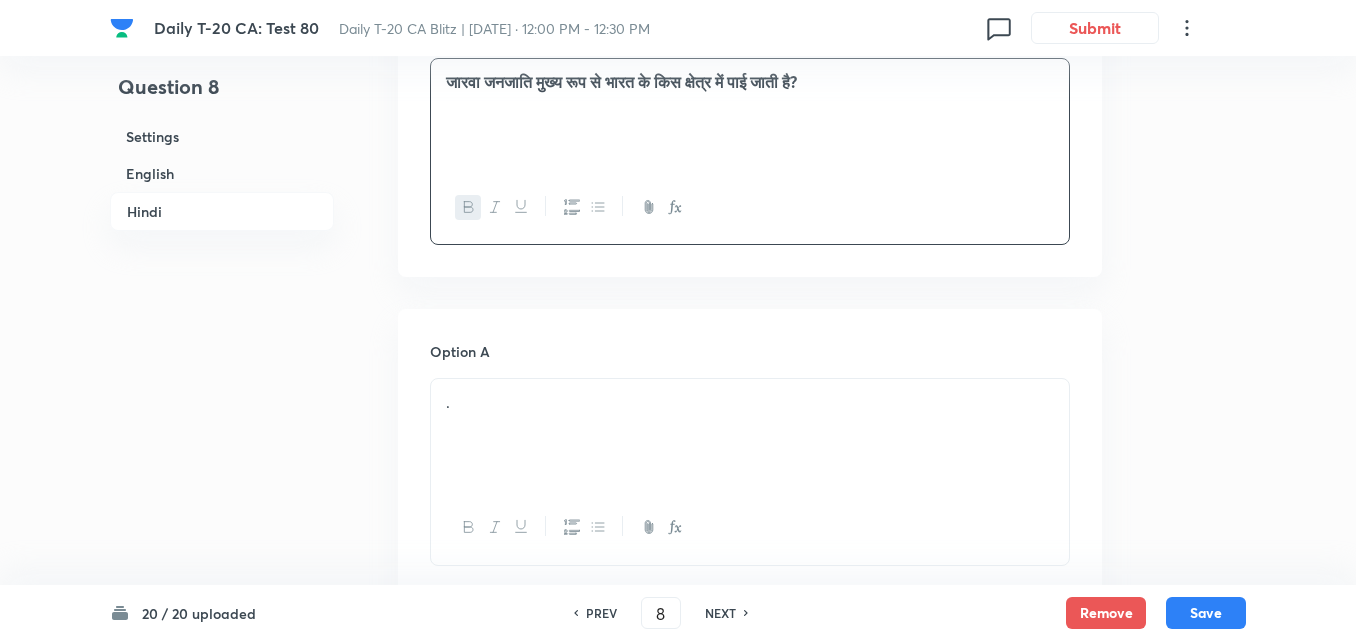 scroll, scrollTop: 3016, scrollLeft: 0, axis: vertical 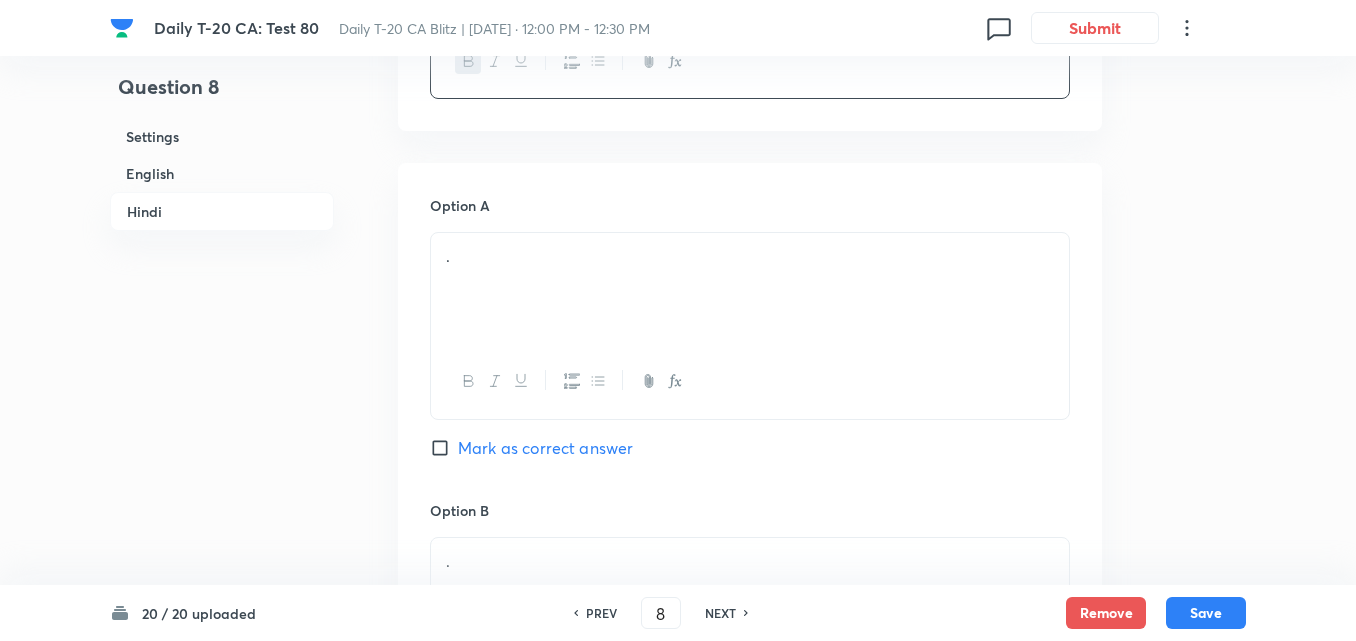 click on "." at bounding box center (750, 289) 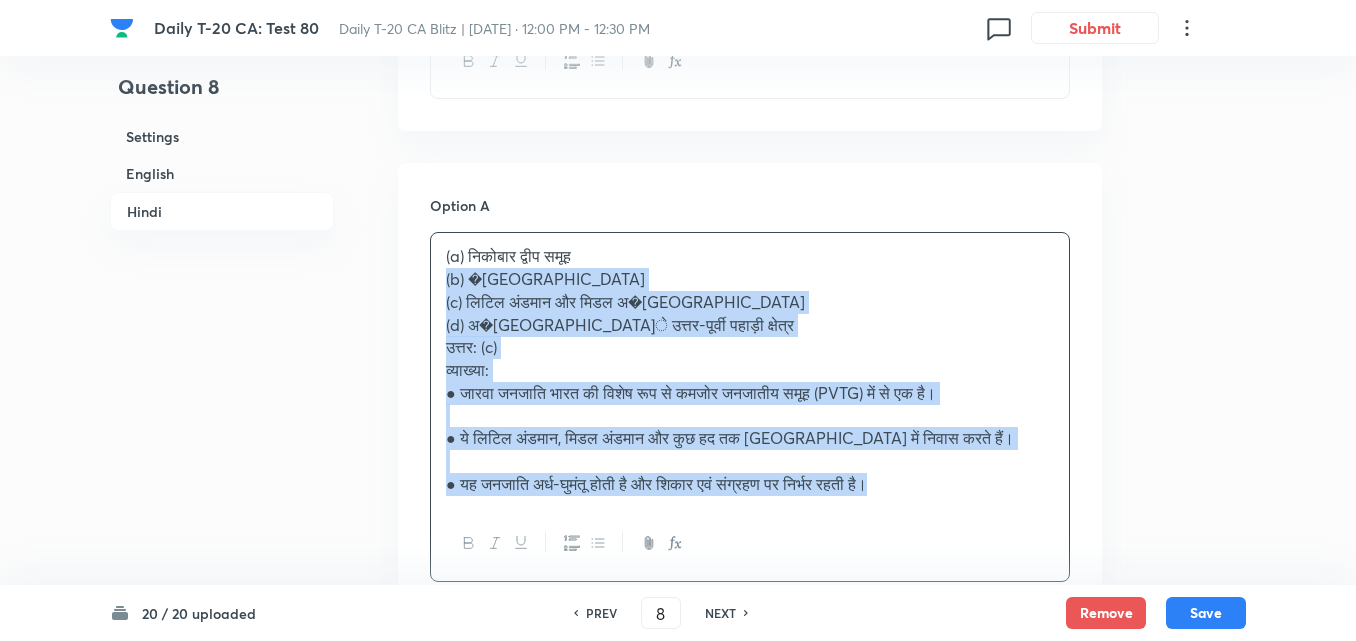click on "Option A (a) [GEOGRAPHIC_DATA] (b) [GEOGRAPHIC_DATA] (c) [GEOGRAPHIC_DATA] और [GEOGRAPHIC_DATA] (d) [GEOGRAPHIC_DATA] के उत्तर-पूर्वी पहाड़ी क्षेत्र उत्तर: (c) व्याख्या: ●	जारवा जनजाति भारत की विशेष रूप से कमजोर जनजातीय समूह (PVTG) में से एक है। ●	ये लिटिल अंडमान, मिडल अंडमान और कुछ हद तक [GEOGRAPHIC_DATA] में निवास करते हैं। ●	यह जनजाति अर्ध-घुमंतू होती है और शिकार एवं संग्रहण पर निर्भर रहती है। [PERSON_NAME] as correct answer Option B . [PERSON_NAME] as correct answer Option C" at bounding box center (750, 864) 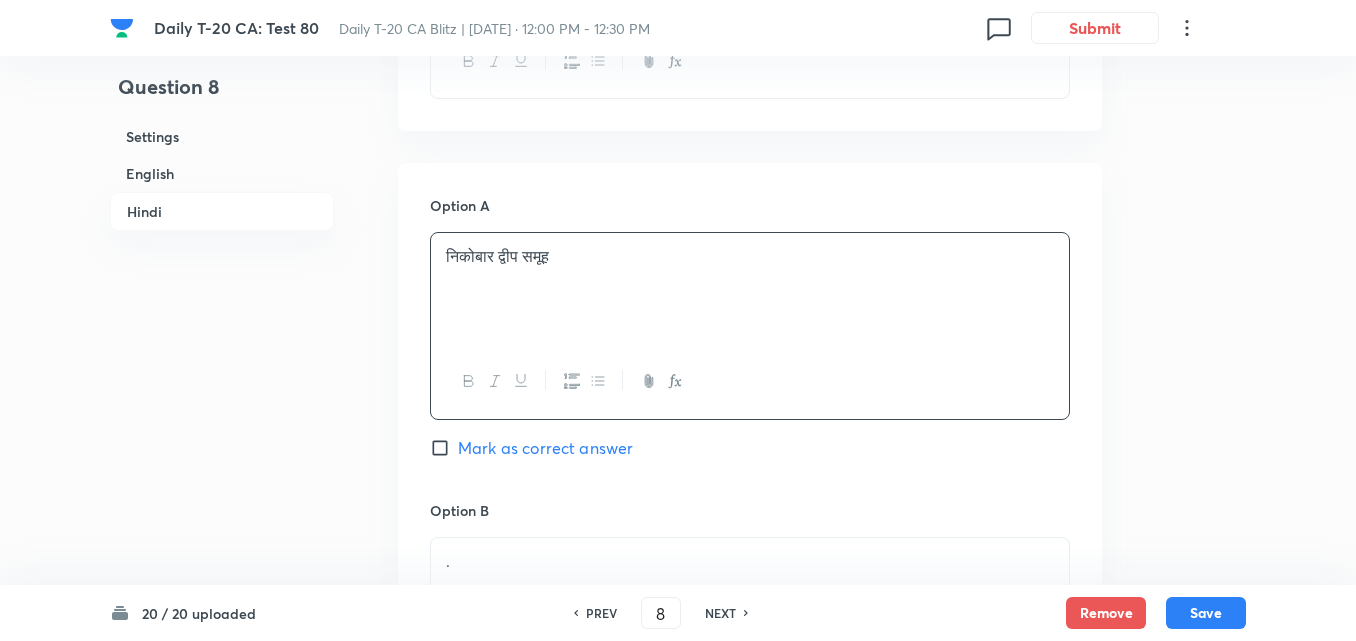 scroll, scrollTop: 3316, scrollLeft: 0, axis: vertical 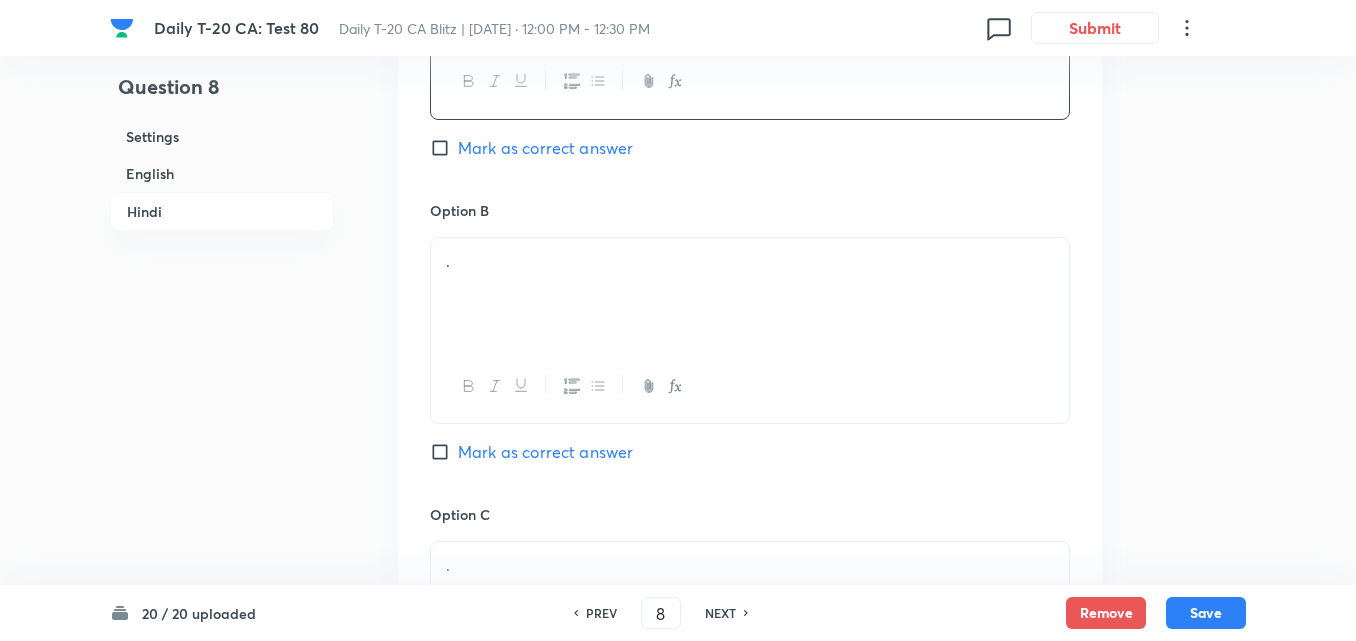 drag, startPoint x: 532, startPoint y: 301, endPoint x: 514, endPoint y: 300, distance: 18.027756 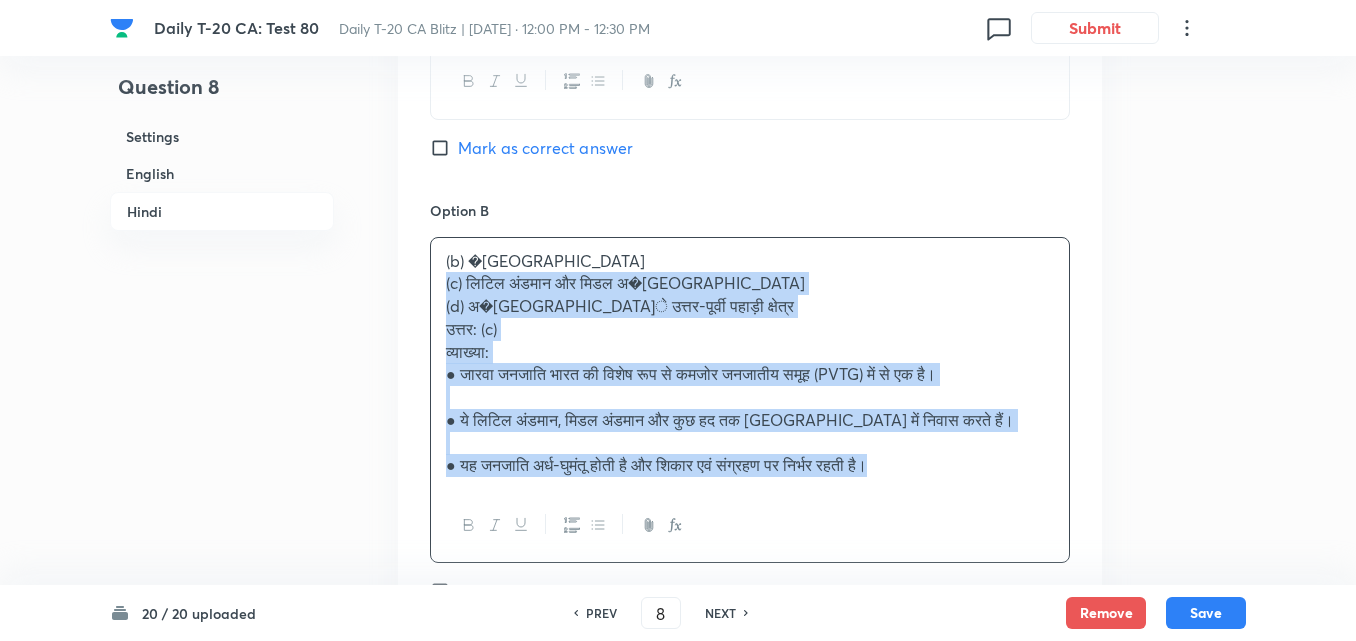 click on "Question 8 Settings English Hindi Settings Type Single choice correct 4 options + 2 marks - 0.66 marks Edit Concept Current Affairs Current Affairs 2025 Current Affairs 2025 Current Affairs 2025 Edit Additional details Easy Fact Not from PYQ paper No equation Edit In English Question The Jarawa tribe is predominantly found in which of the following regions of [GEOGRAPHIC_DATA]? Option A Nicobar Islands Mark as correct answer Option B Lakshadweep Islands Mark as correct answer Option C Little Andaman and [GEOGRAPHIC_DATA] Marked as correct Option D North-Eastern Arunachal Hills Mark as correct answer Solution Answer: (c) Explanation: ●	The Jarawa tribe is one of the Particularly Vulnerable Tribal Groups (PVTGs) of [GEOGRAPHIC_DATA]. ●	They reside in [GEOGRAPHIC_DATA], [GEOGRAPHIC_DATA], and parts of [GEOGRAPHIC_DATA]. ●	They are semi-nomadic, depend on hunting-gathering, and are protected under the Andaman and Nicobar Protection of Aboriginal Tribes Regulation (ANPATR), 1956. In Hindi Question Option A Mark as correct answer" at bounding box center (678, -788) 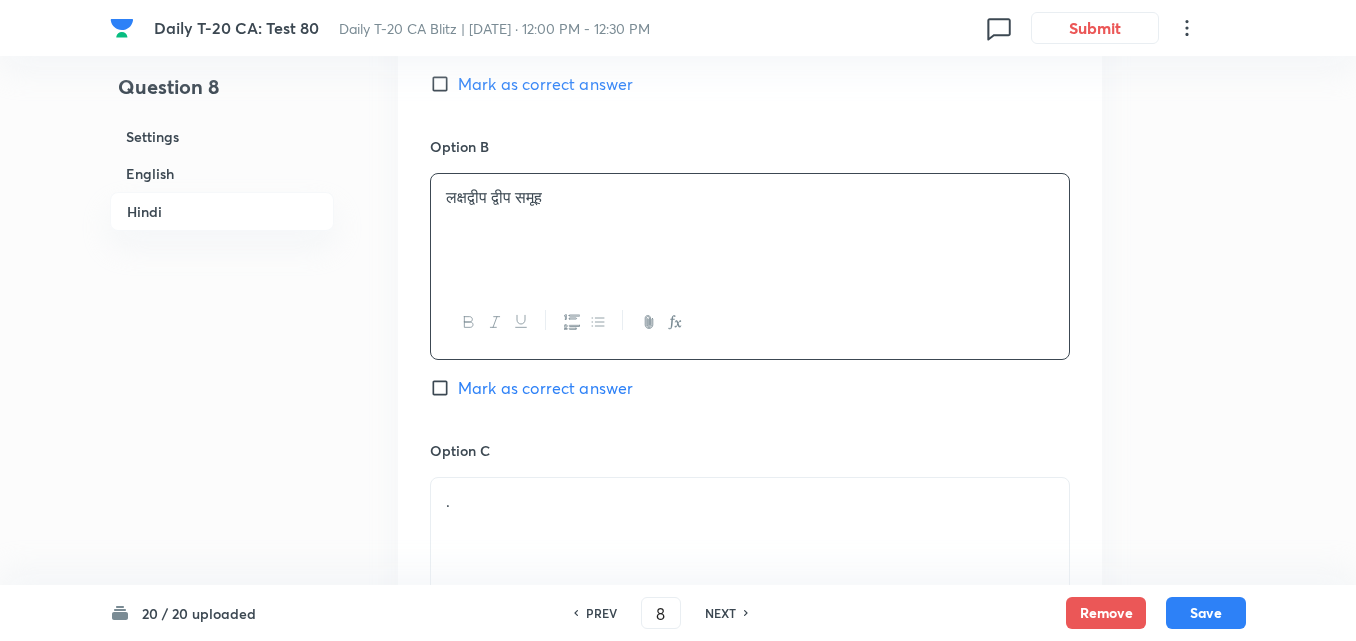 scroll, scrollTop: 3416, scrollLeft: 0, axis: vertical 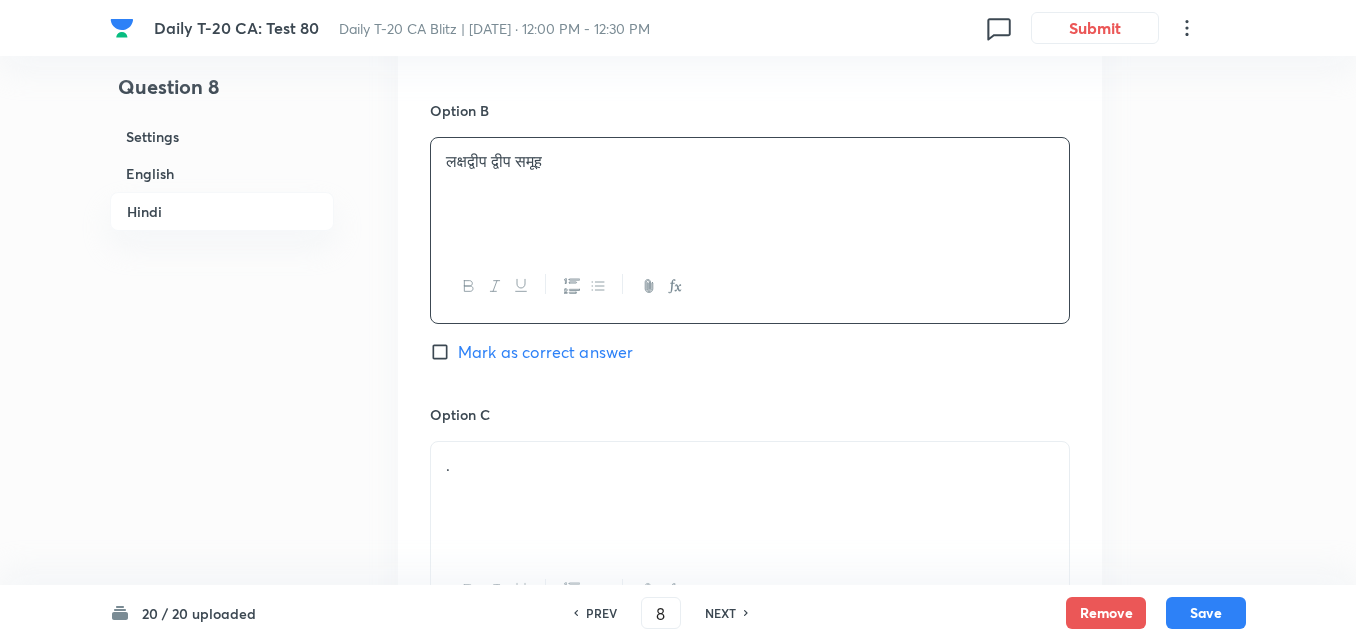 click on "." at bounding box center [750, 465] 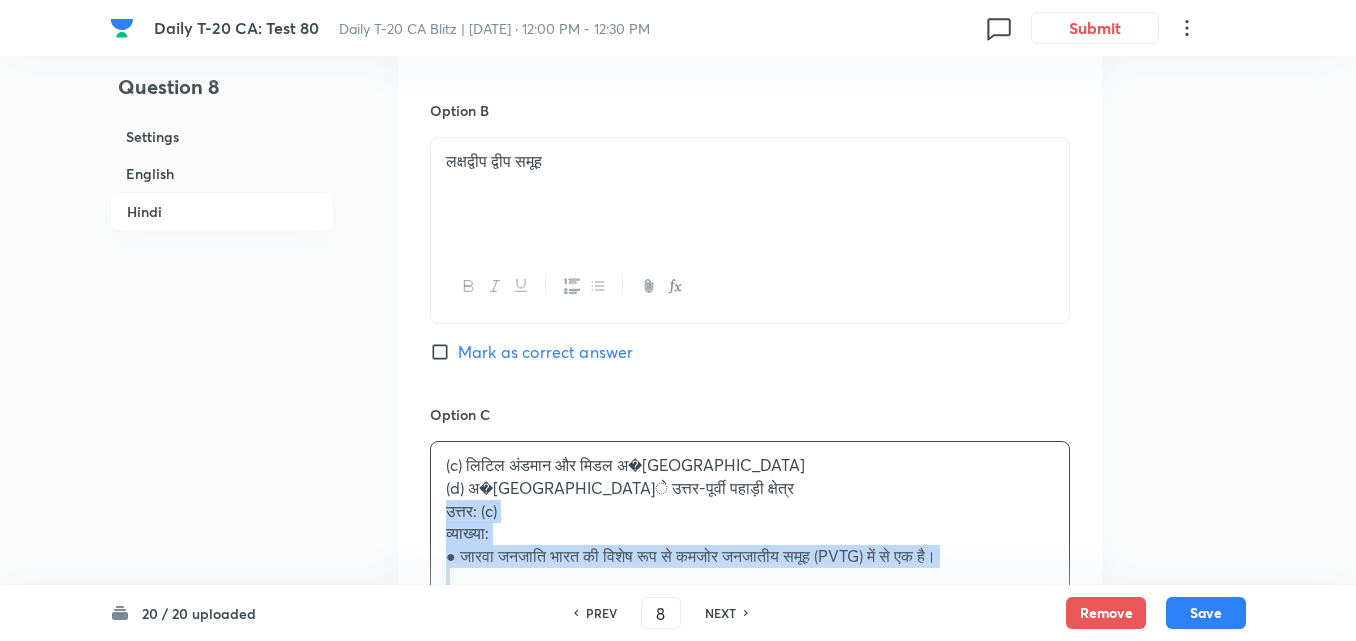 click on "Option A निकोबार द्वीप समूह Mark as correct answer Option B लक्षद्वीप द्वीप समूह Mark as correct answer Option C (c) लिटिल अंडमान और [GEOGRAPHIC_DATA] (d) [GEOGRAPHIC_DATA] के उत्तर-पूर्वी पहाड़ी क्षेत्र उत्तर: (c) व्याख्या: ●	जारवा जनजाति भारत की विशेष रूप से कमजोर जनजातीय समूह (PVTG) में से एक है। ●	ये लिटिल अंडमान, मिडल अंडमान और कुछ हद तक [GEOGRAPHIC_DATA] में निवास करते हैं। ●	यह जनजाति अर्ध-घुमंतू होती है और शिकार एवं संग्रहण पर निर्भर रहती है। Option D ." at bounding box center [750, 442] 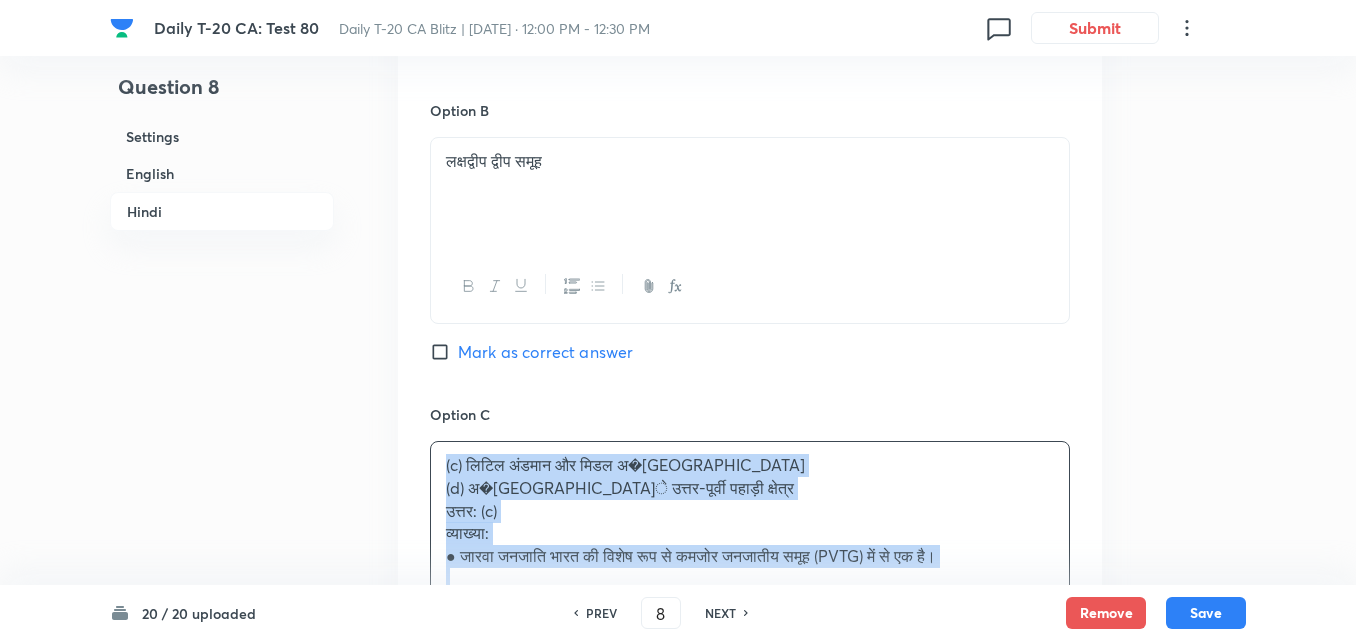 drag, startPoint x: 356, startPoint y: 501, endPoint x: 357, endPoint y: 533, distance: 32.01562 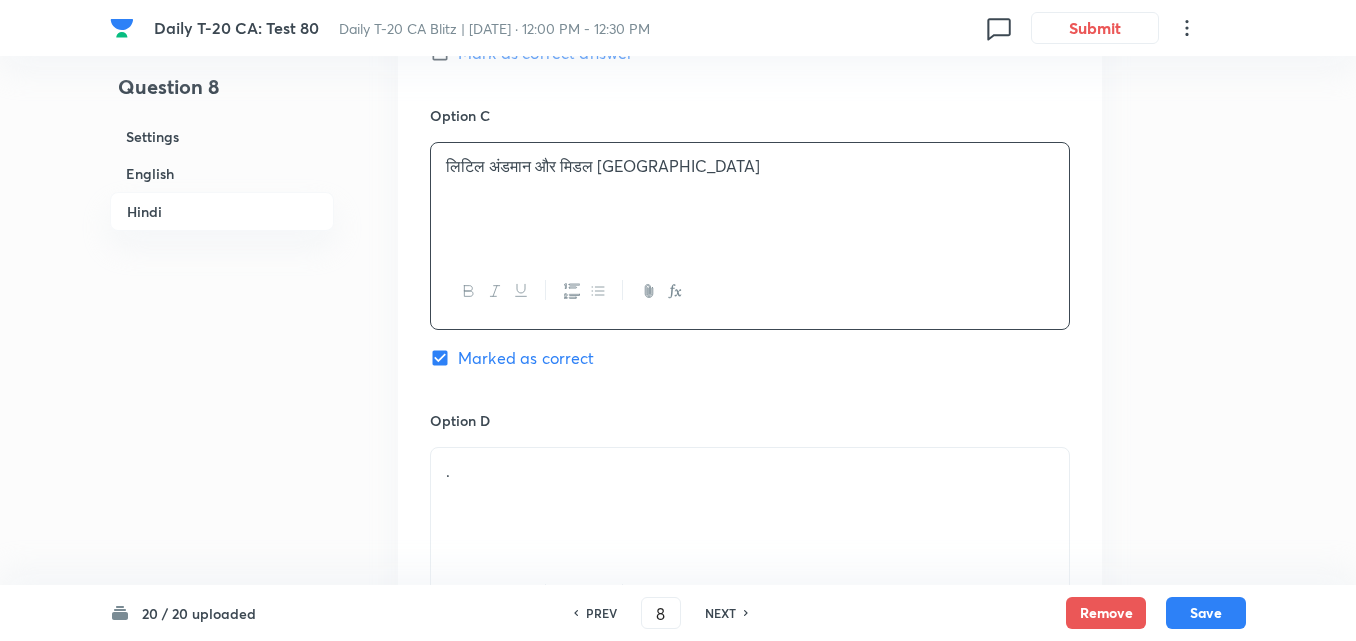 scroll, scrollTop: 3916, scrollLeft: 0, axis: vertical 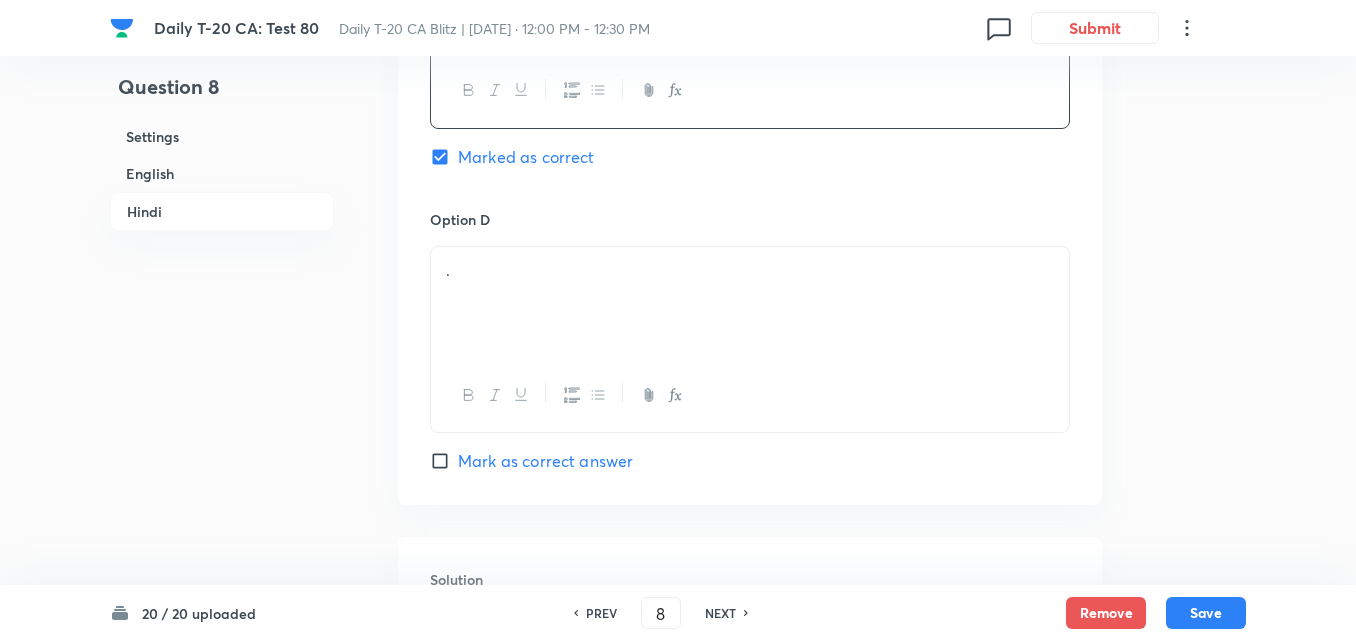 click on "." at bounding box center [750, 303] 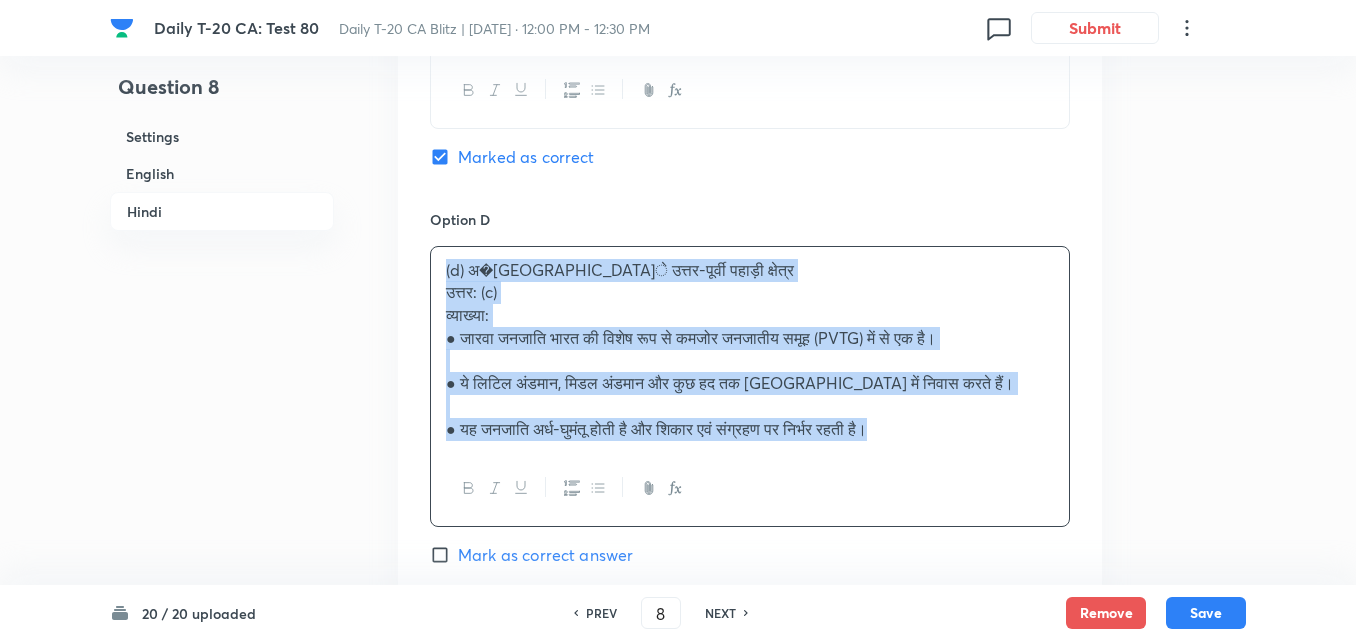 click on "Question 8 Settings English Hindi Settings Type Single choice correct 4 options + 2 marks - 0.66 marks Edit Concept Current Affairs Current Affairs 2025 Current Affairs 2025 Current Affairs 2025 Edit Additional details Easy Fact Not from PYQ paper No equation Edit In English Question The Jarawa tribe is predominantly found in which of the following regions of [GEOGRAPHIC_DATA]? Option A Nicobar Islands Mark as correct answer Option B Lakshadweep Islands Mark as correct answer Option C Little Andaman and [GEOGRAPHIC_DATA] Marked as correct Option D North-Eastern Arunachal Hills Mark as correct answer Solution Answer: (c) Explanation: ●	The Jarawa tribe is one of the Particularly Vulnerable Tribal Groups (PVTGs) of [GEOGRAPHIC_DATA]. ●	They reside in [GEOGRAPHIC_DATA], [GEOGRAPHIC_DATA], and parts of [GEOGRAPHIC_DATA]. ●	They are semi-nomadic, depend on hunting-gathering, and are protected under the Andaman and Nicobar Protection of Aboriginal Tribes Regulation (ANPATR), 1956. In Hindi Question Option A Mark as correct answer" at bounding box center [678, -1411] 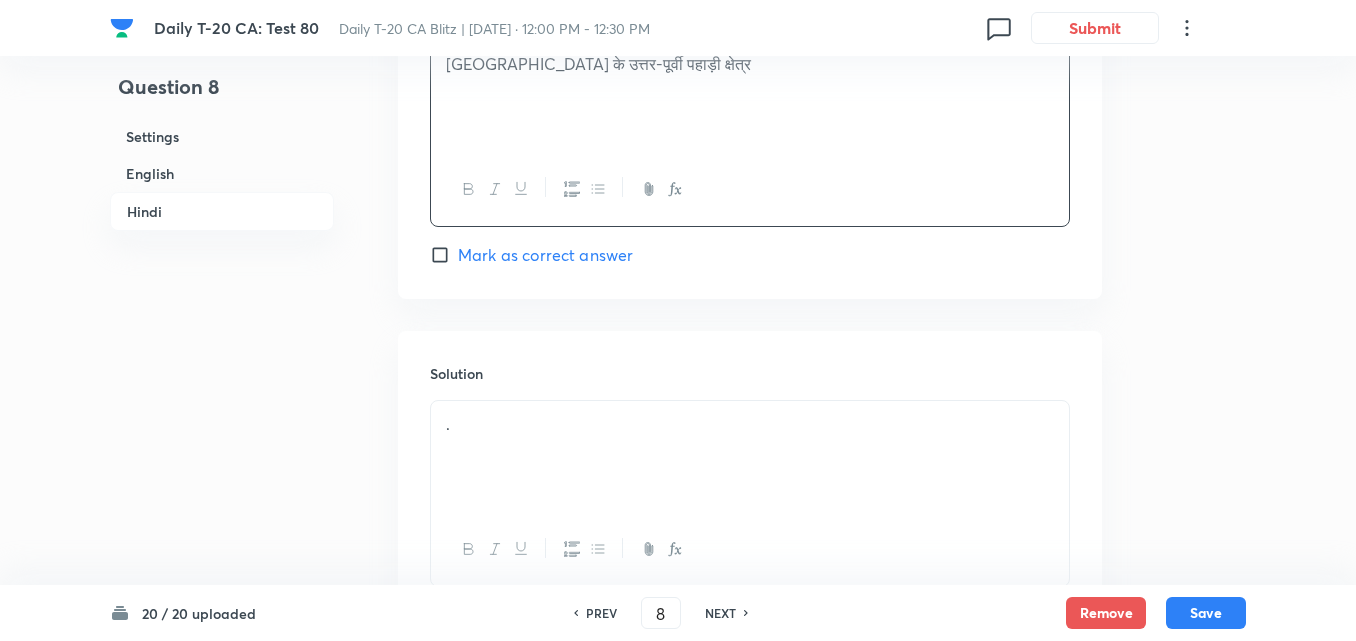 scroll, scrollTop: 4276, scrollLeft: 0, axis: vertical 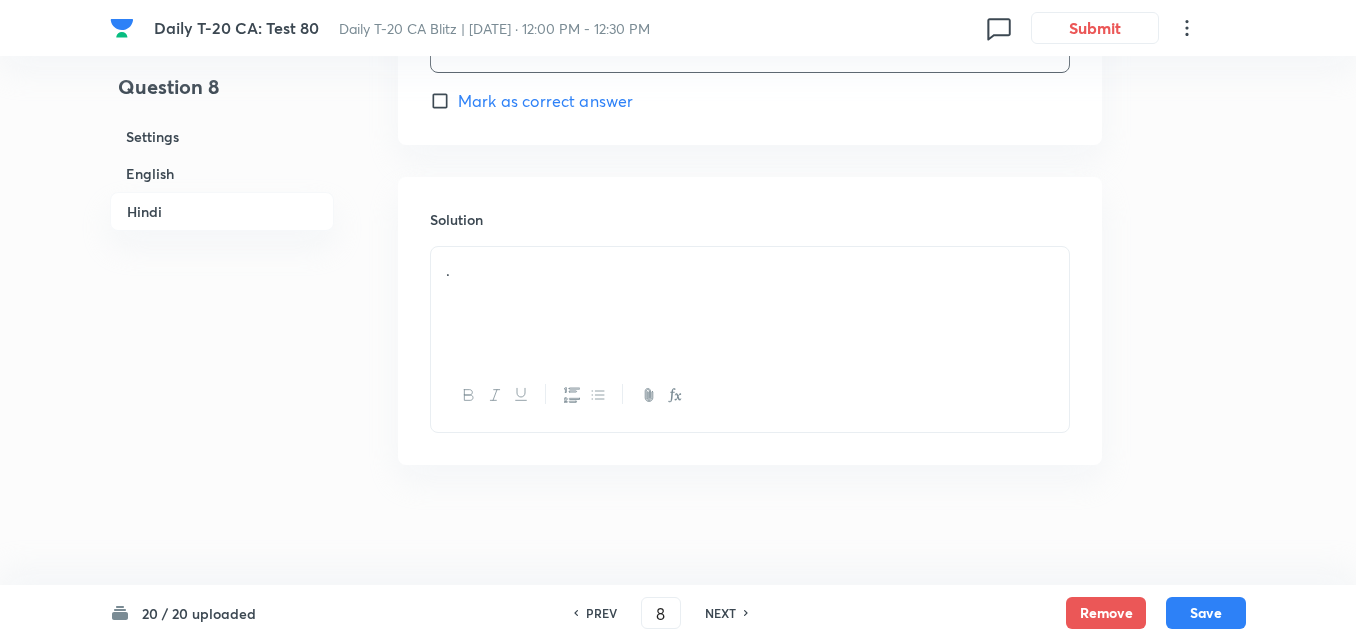 click on "." at bounding box center [750, 303] 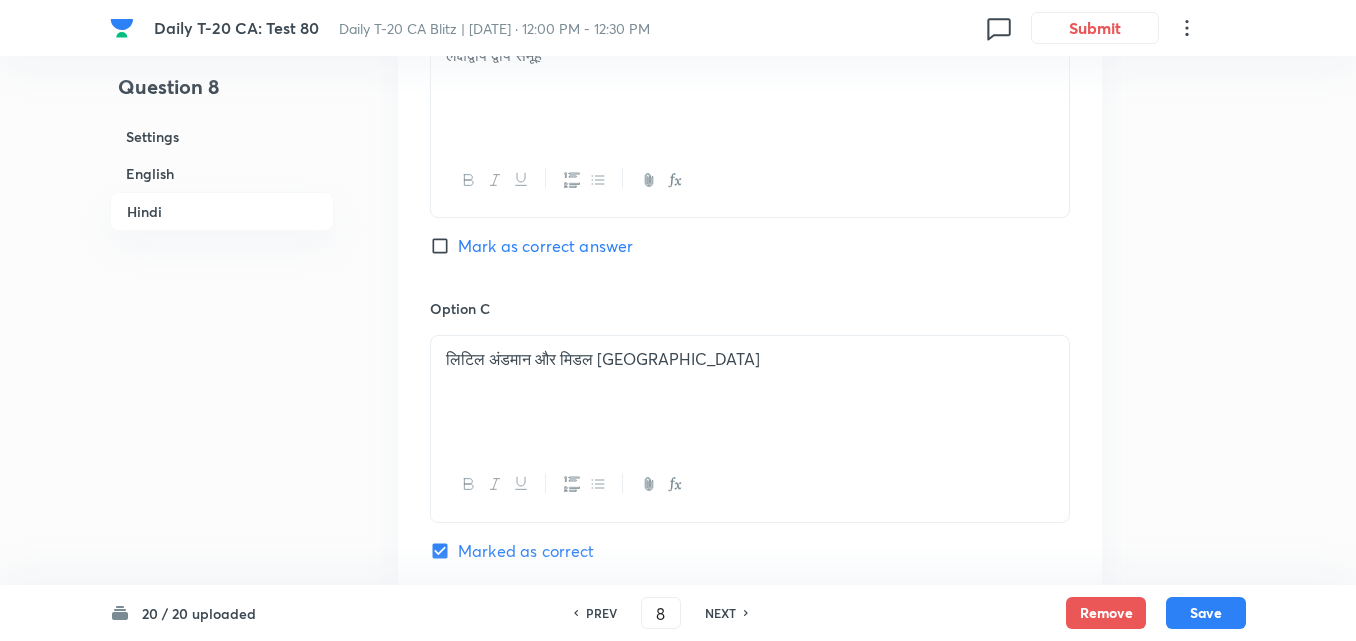scroll, scrollTop: 3376, scrollLeft: 0, axis: vertical 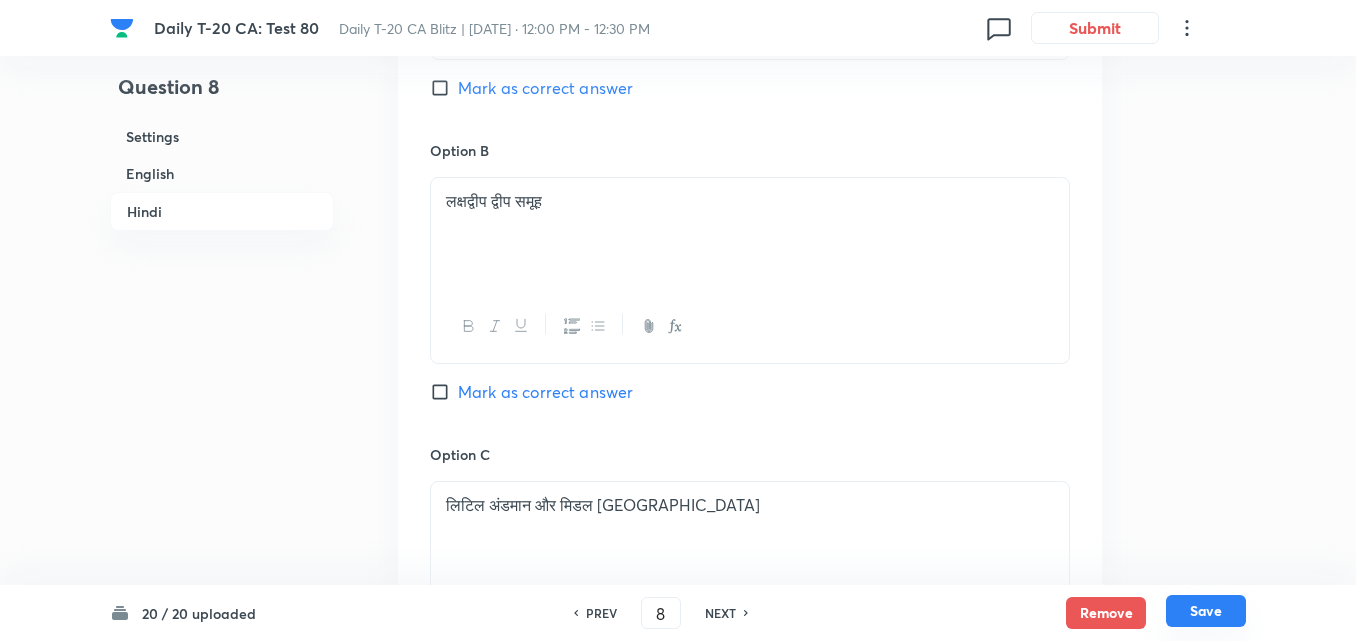 click on "Save" at bounding box center [1206, 611] 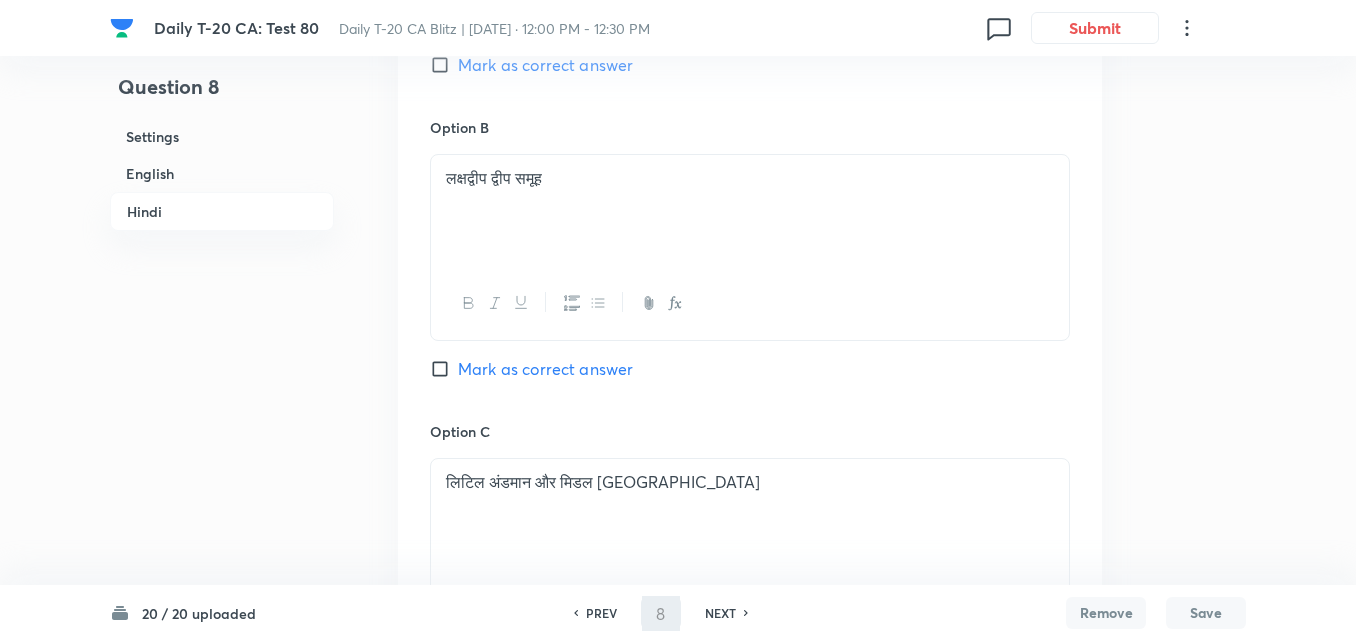 type on "9" 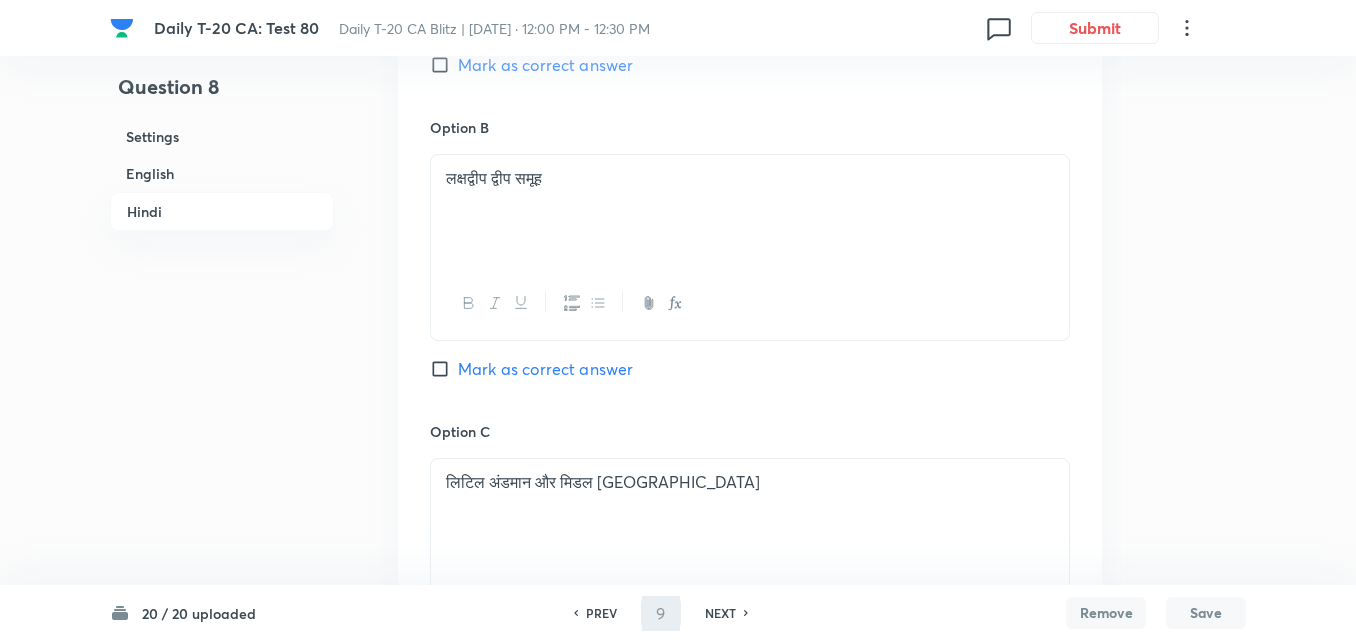 checkbox on "false" 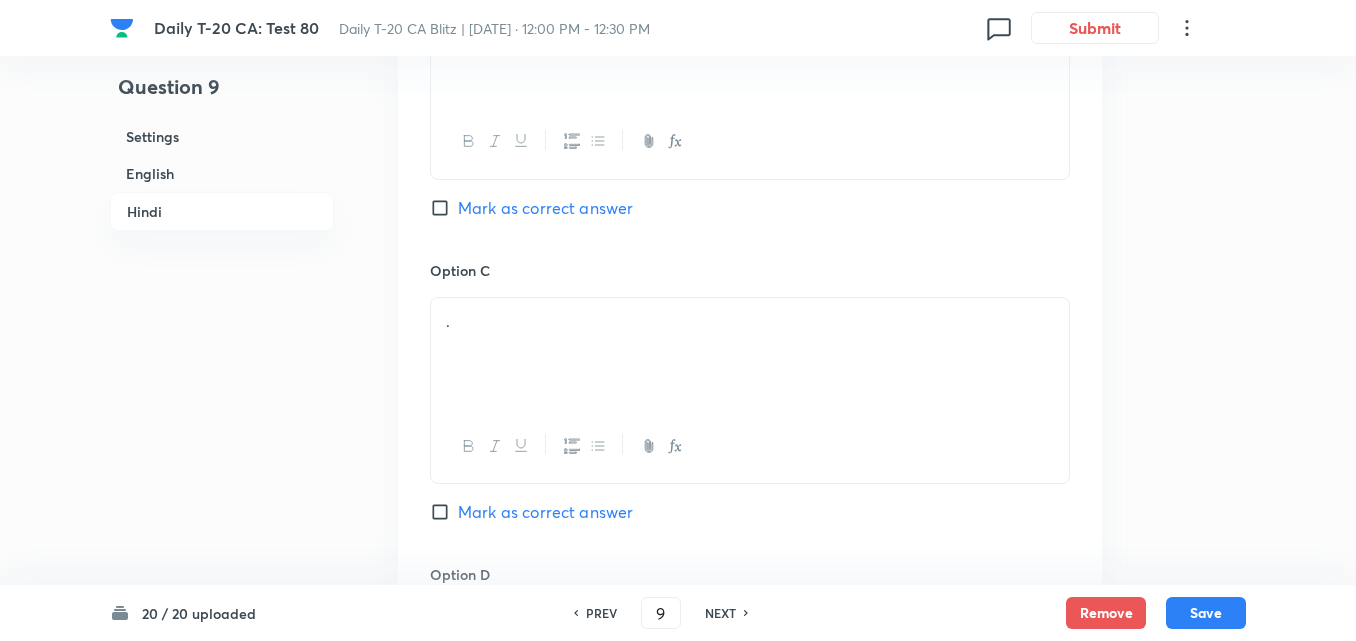 click on "English" at bounding box center [222, 173] 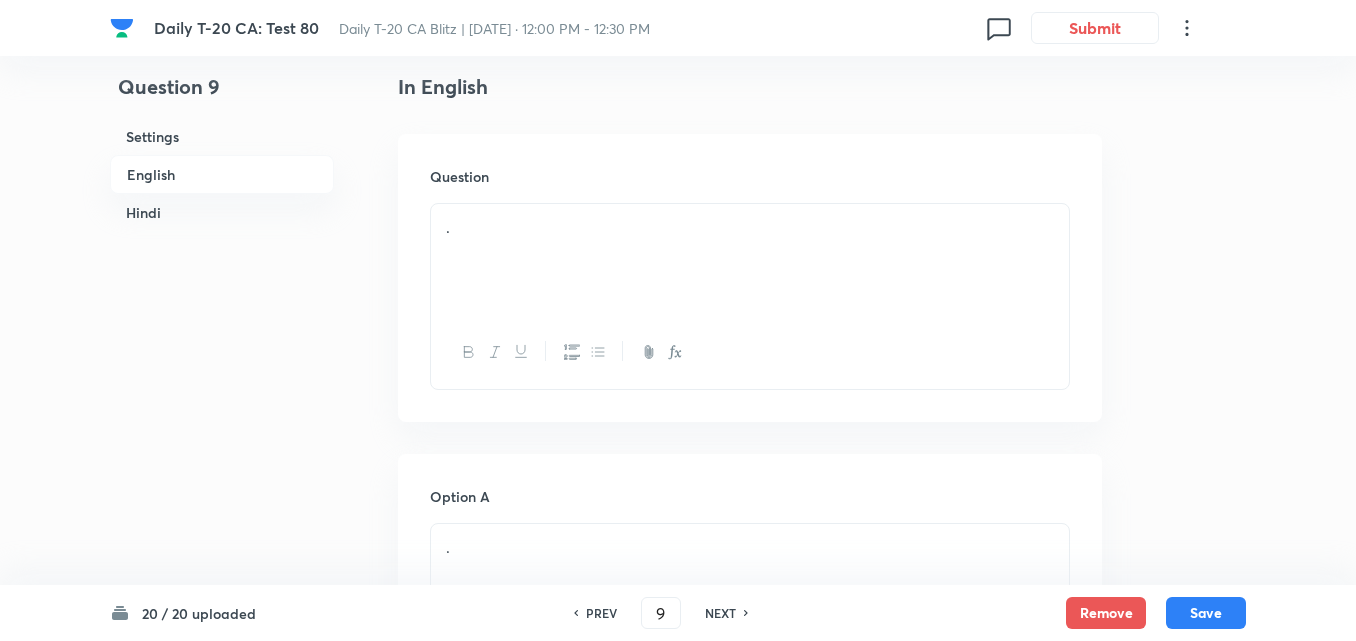 drag, startPoint x: 625, startPoint y: 252, endPoint x: 612, endPoint y: 246, distance: 14.3178215 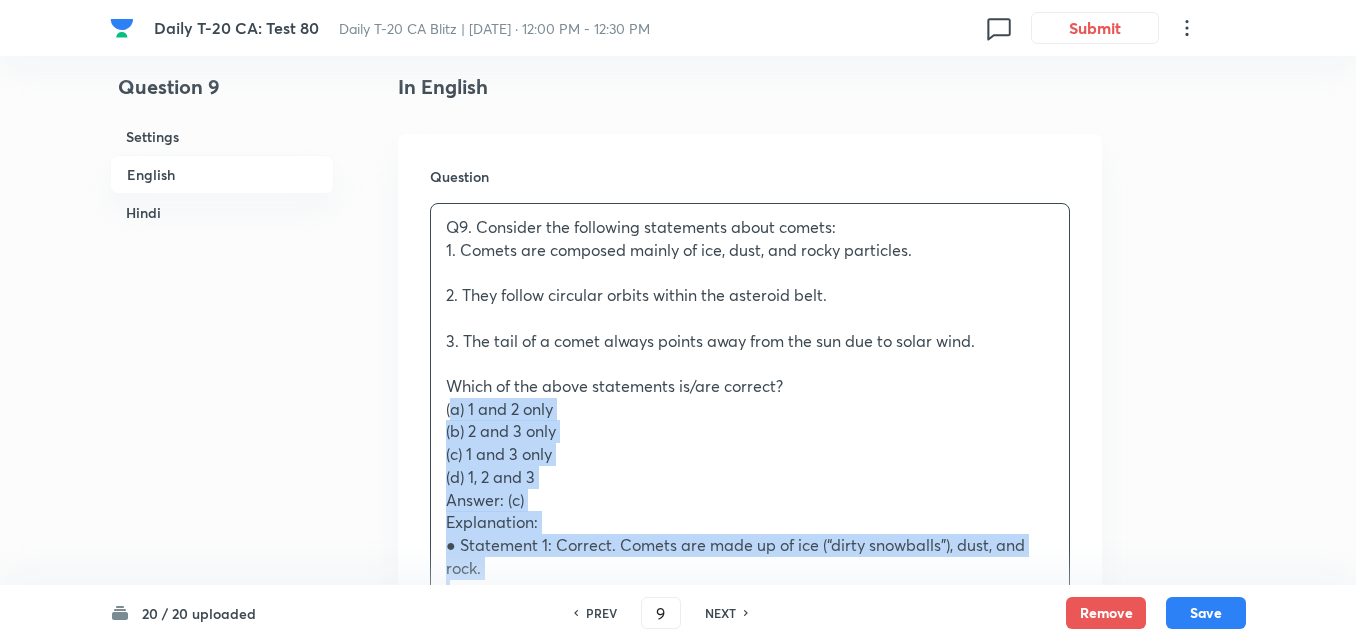 drag, startPoint x: 445, startPoint y: 398, endPoint x: 431, endPoint y: 403, distance: 14.866069 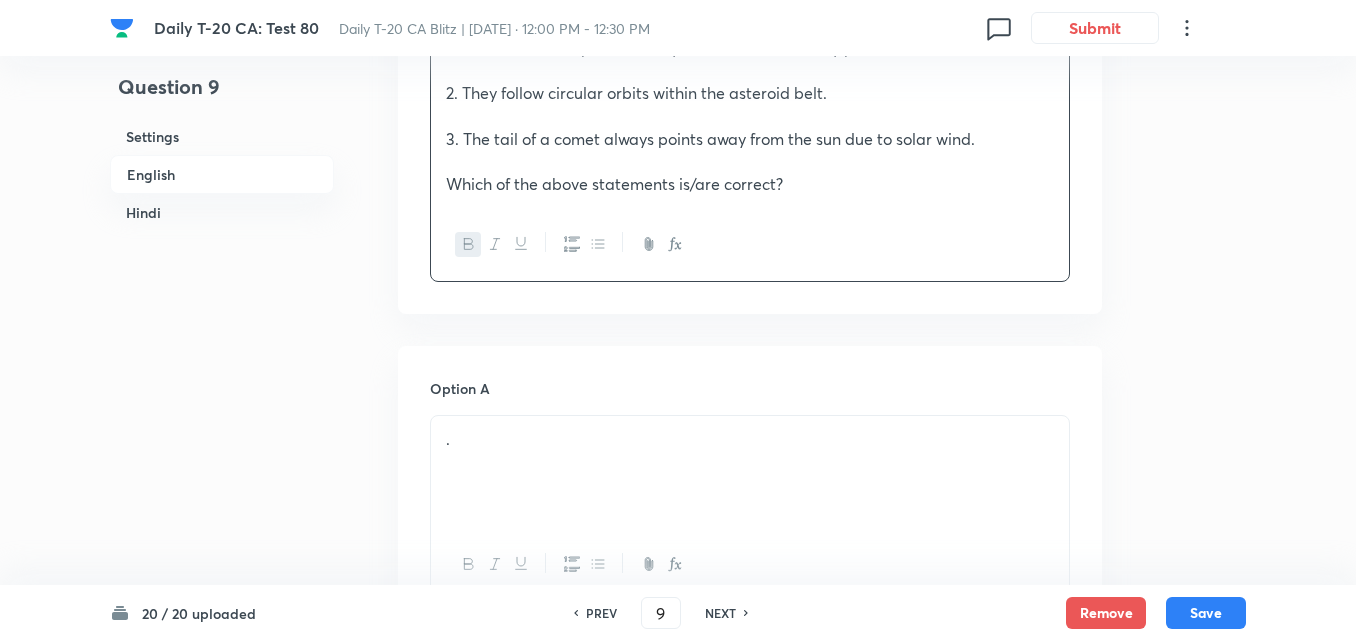 scroll, scrollTop: 916, scrollLeft: 0, axis: vertical 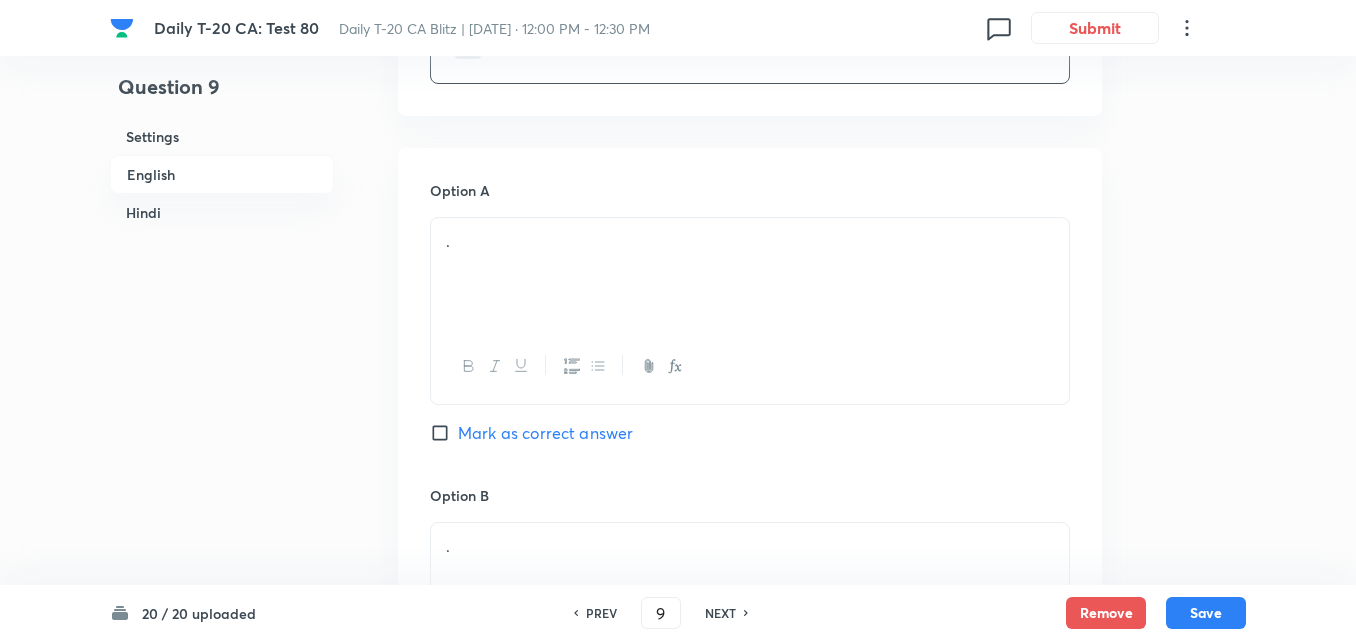 click on "." at bounding box center [750, 274] 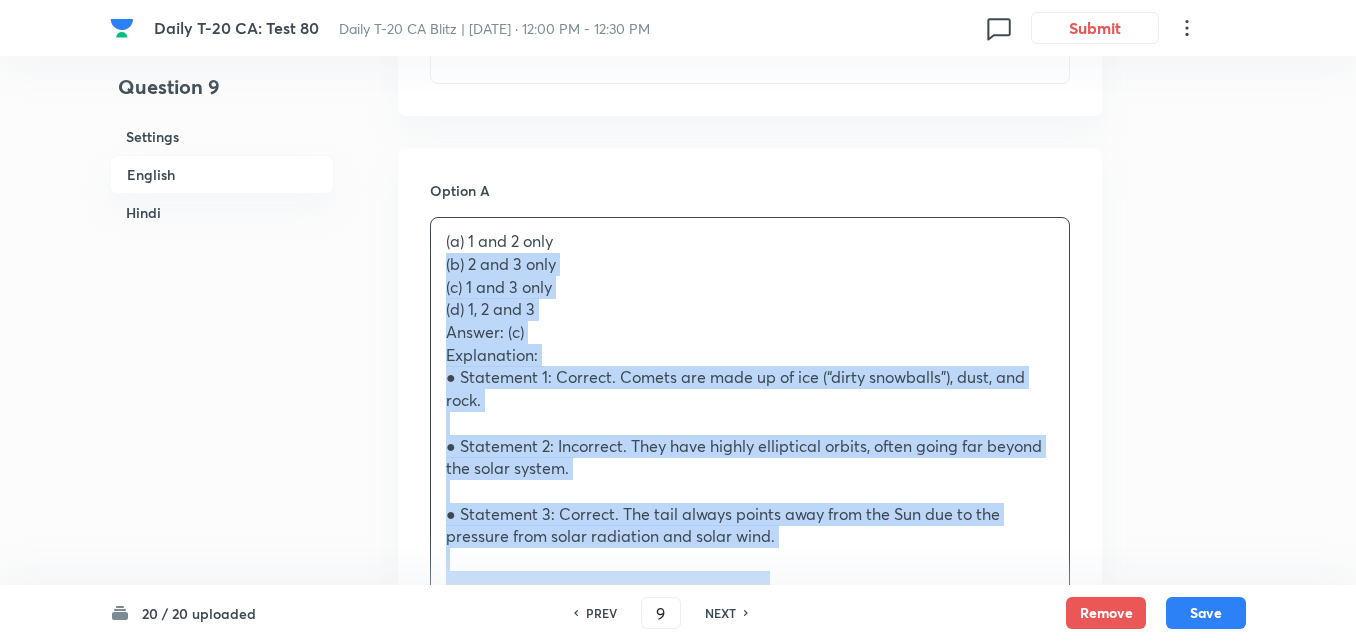 drag, startPoint x: 413, startPoint y: 283, endPoint x: 389, endPoint y: 270, distance: 27.294687 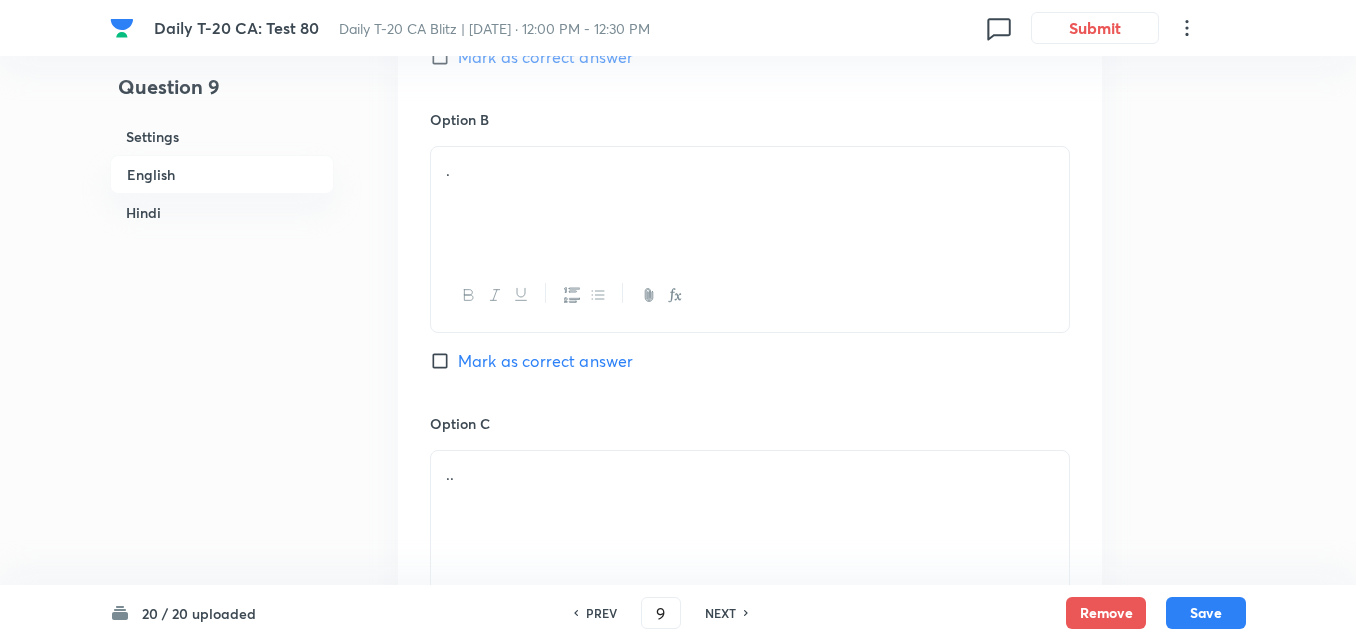 scroll, scrollTop: 1316, scrollLeft: 0, axis: vertical 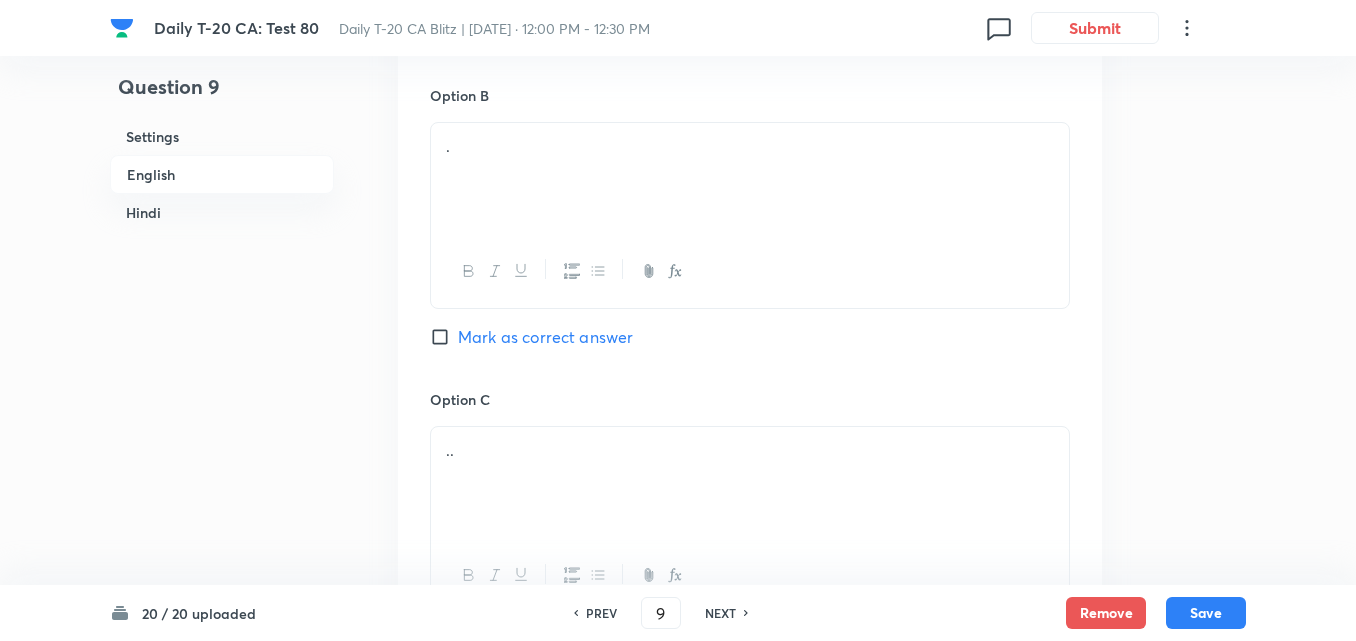 drag, startPoint x: 546, startPoint y: 257, endPoint x: 544, endPoint y: 204, distance: 53.037724 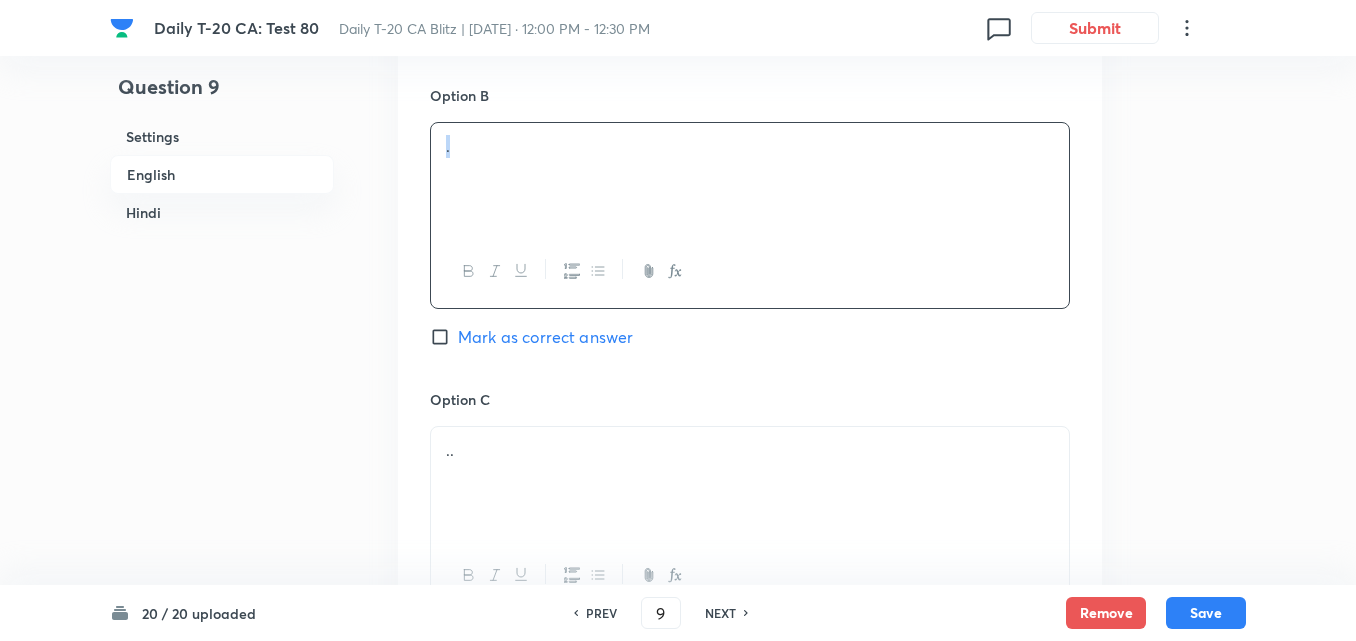click on "." at bounding box center [750, 179] 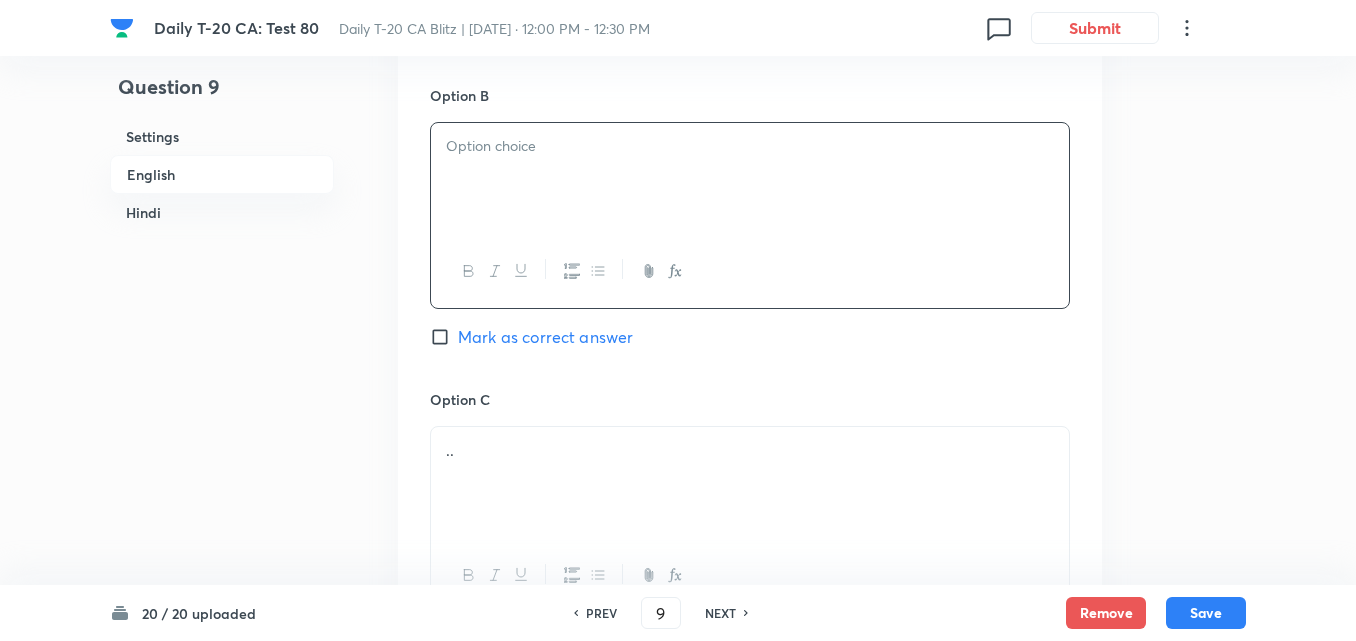 type 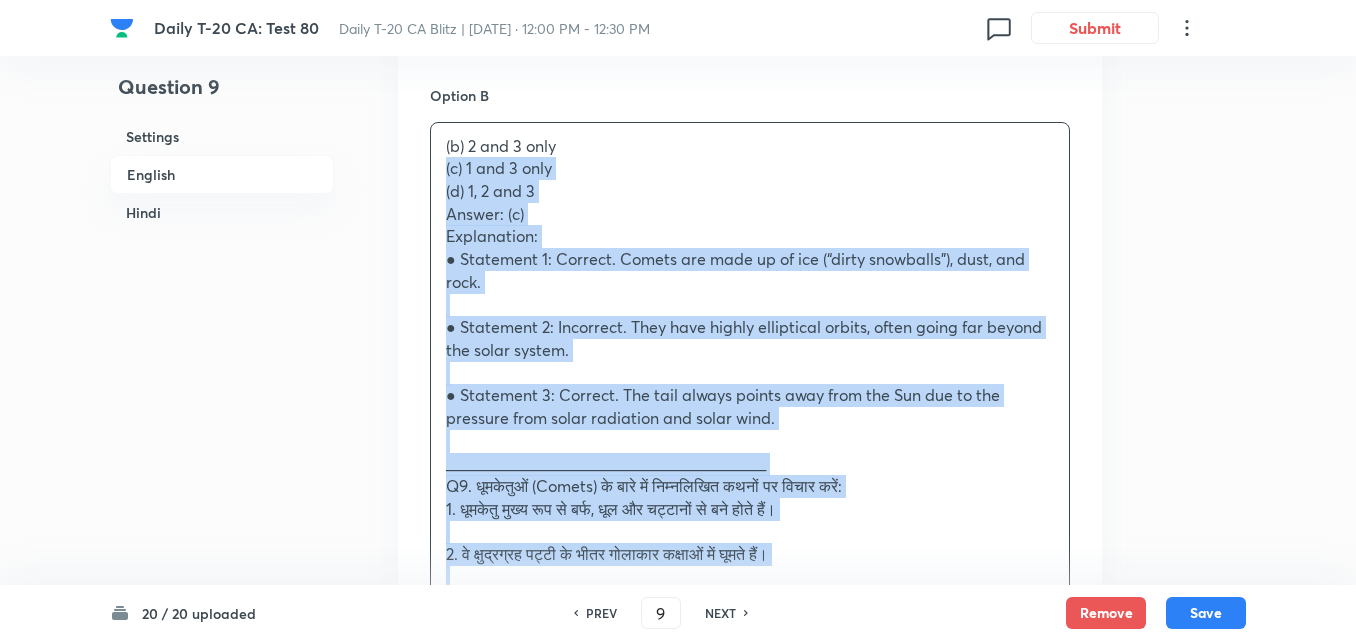 drag, startPoint x: 402, startPoint y: 171, endPoint x: 391, endPoint y: 171, distance: 11 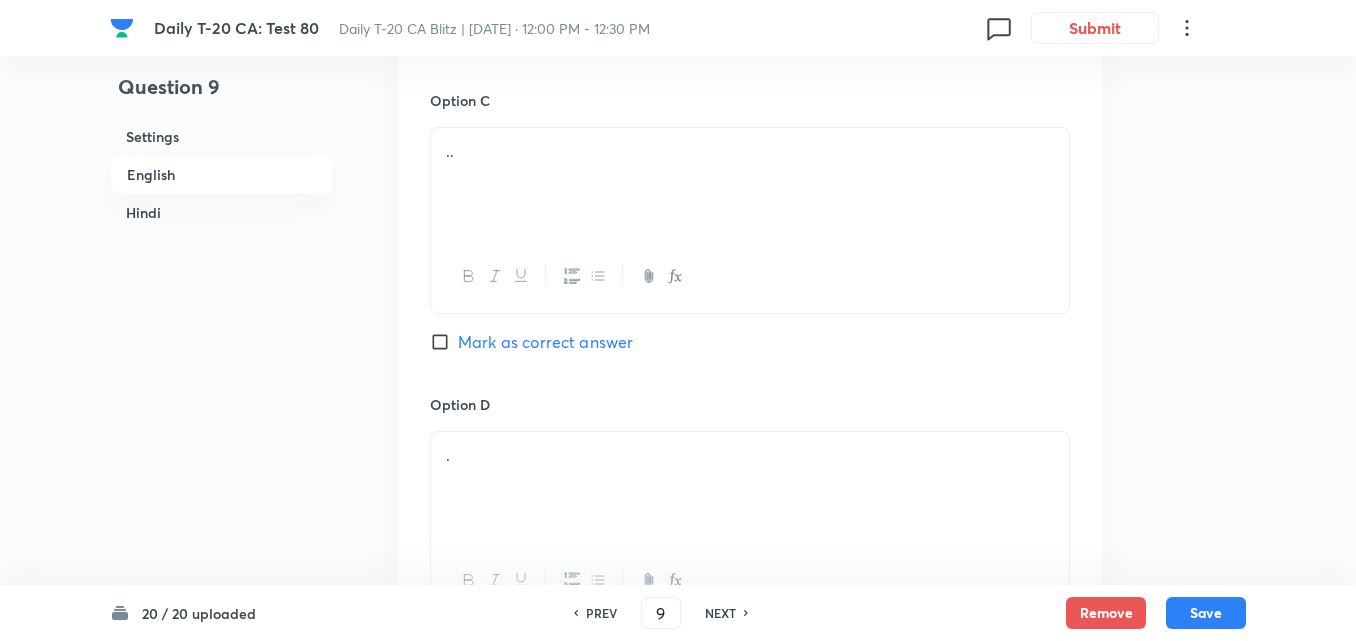 scroll, scrollTop: 1616, scrollLeft: 0, axis: vertical 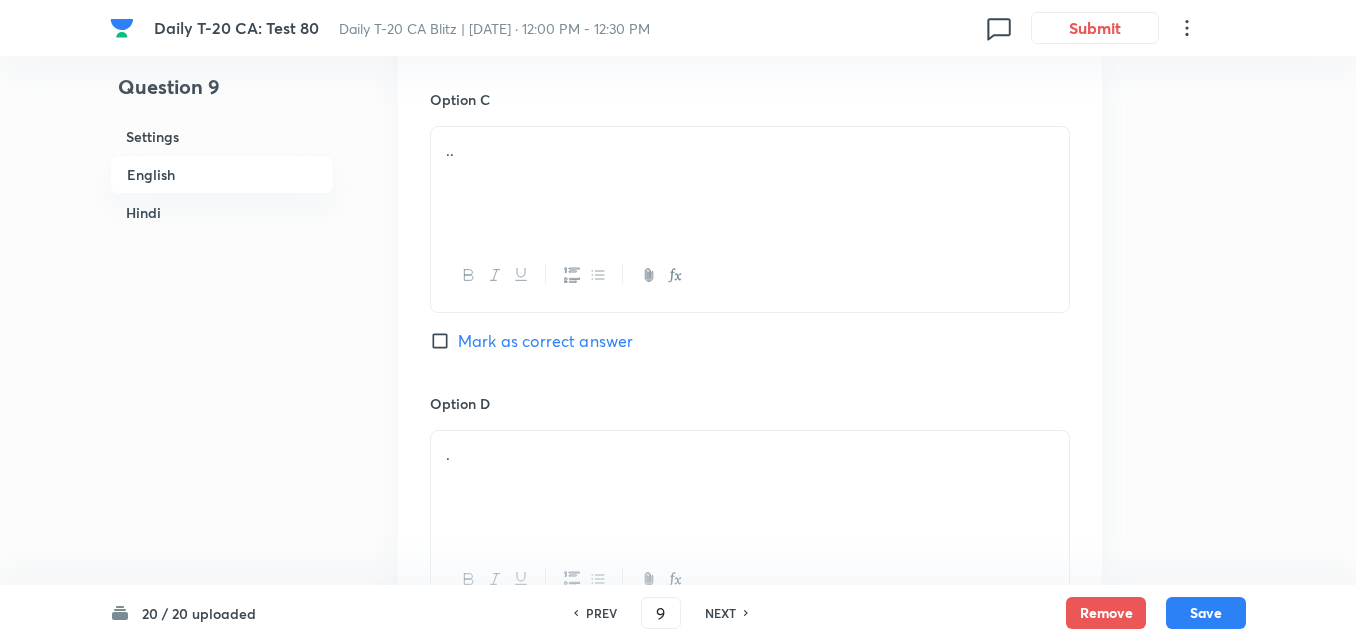 click at bounding box center (750, 275) 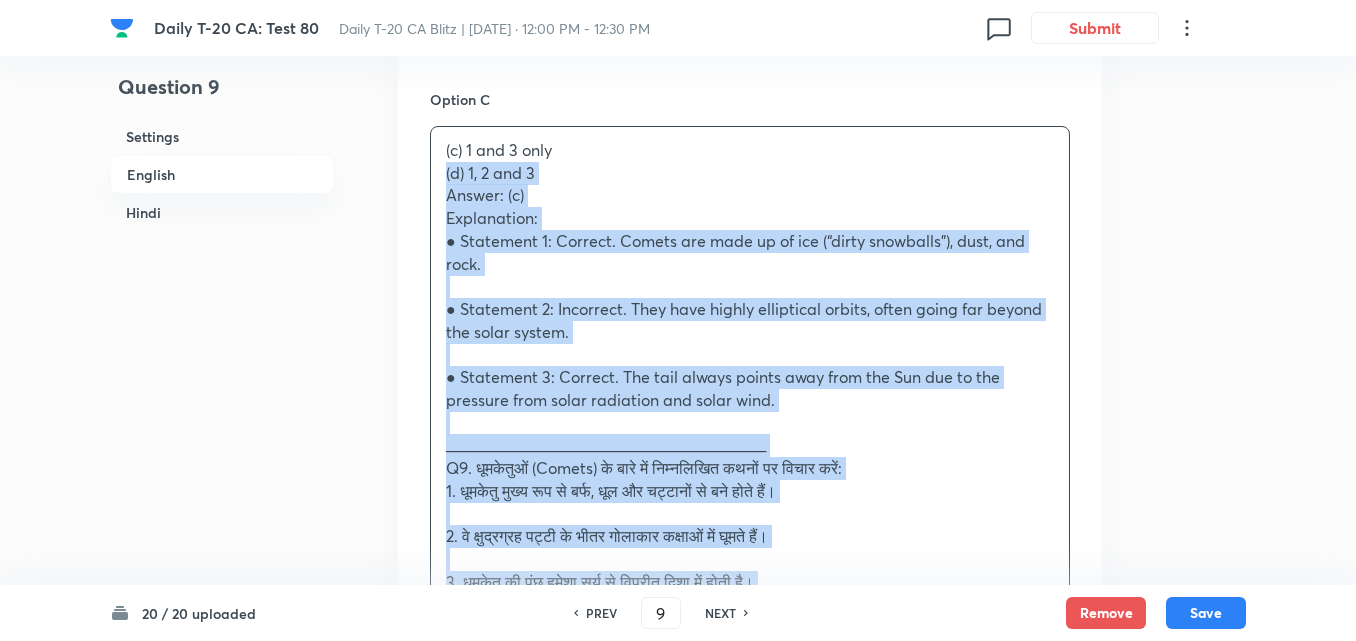 drag, startPoint x: 426, startPoint y: 182, endPoint x: 414, endPoint y: 179, distance: 12.369317 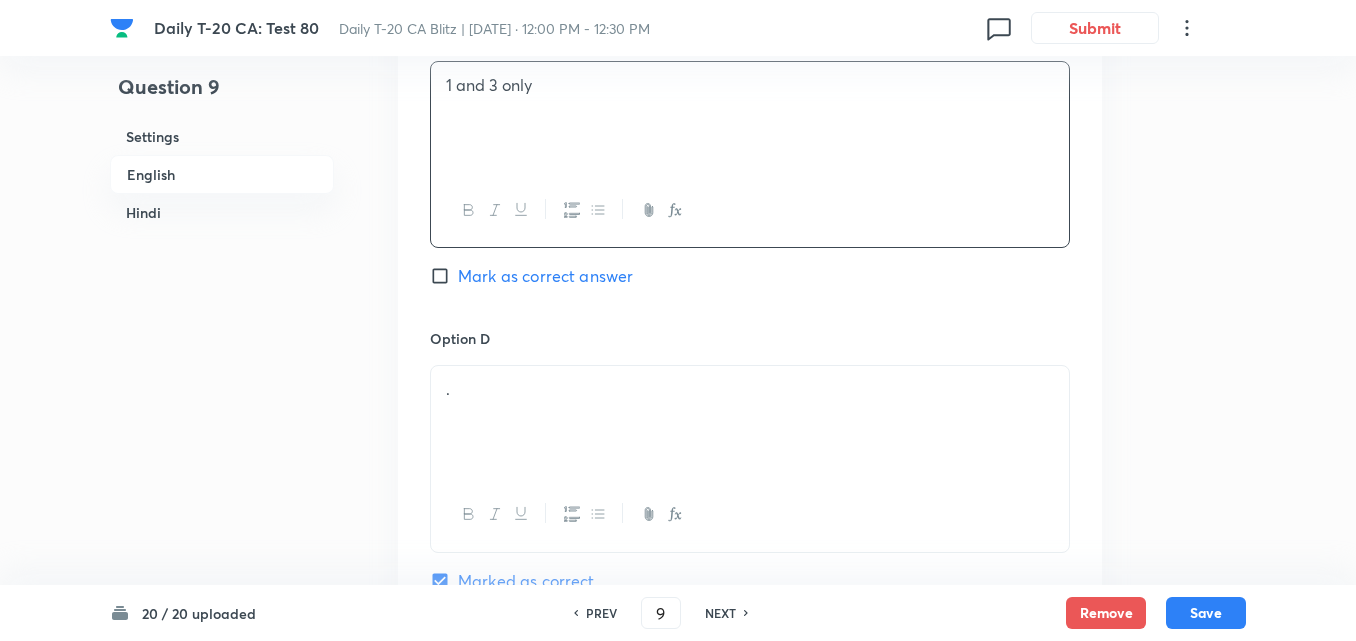 scroll, scrollTop: 1716, scrollLeft: 0, axis: vertical 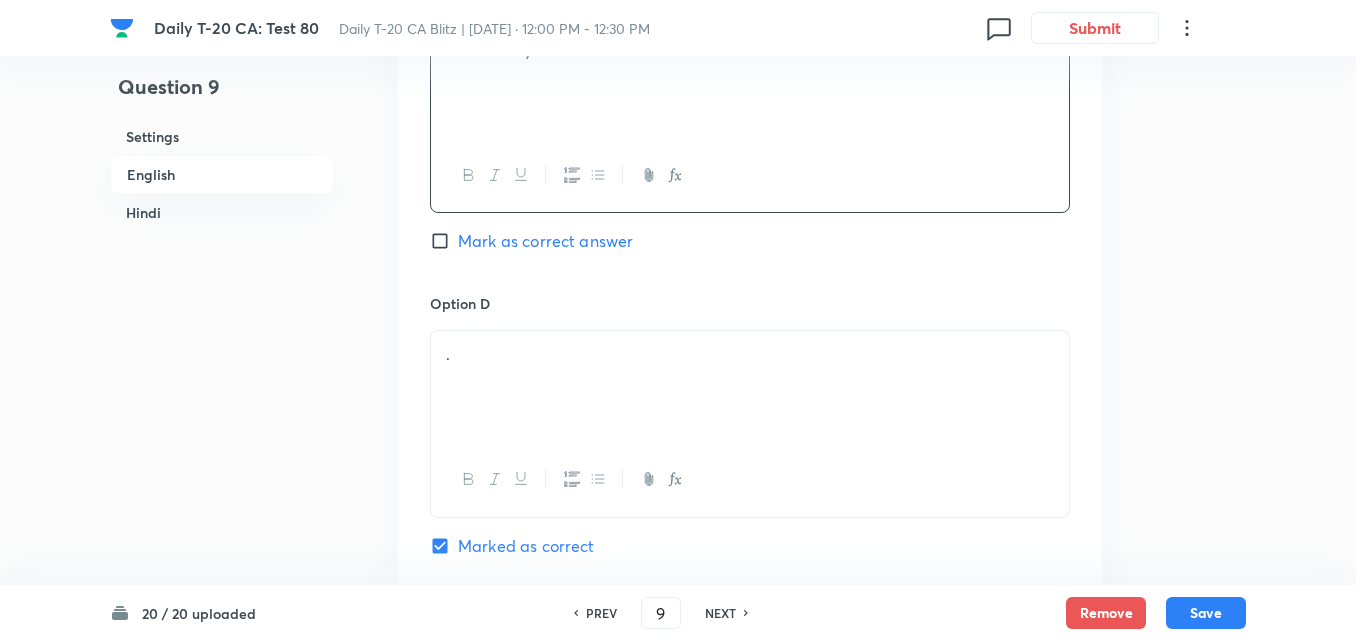 click on "Option C 1 and 3 only Mark as correct answer" at bounding box center [750, 141] 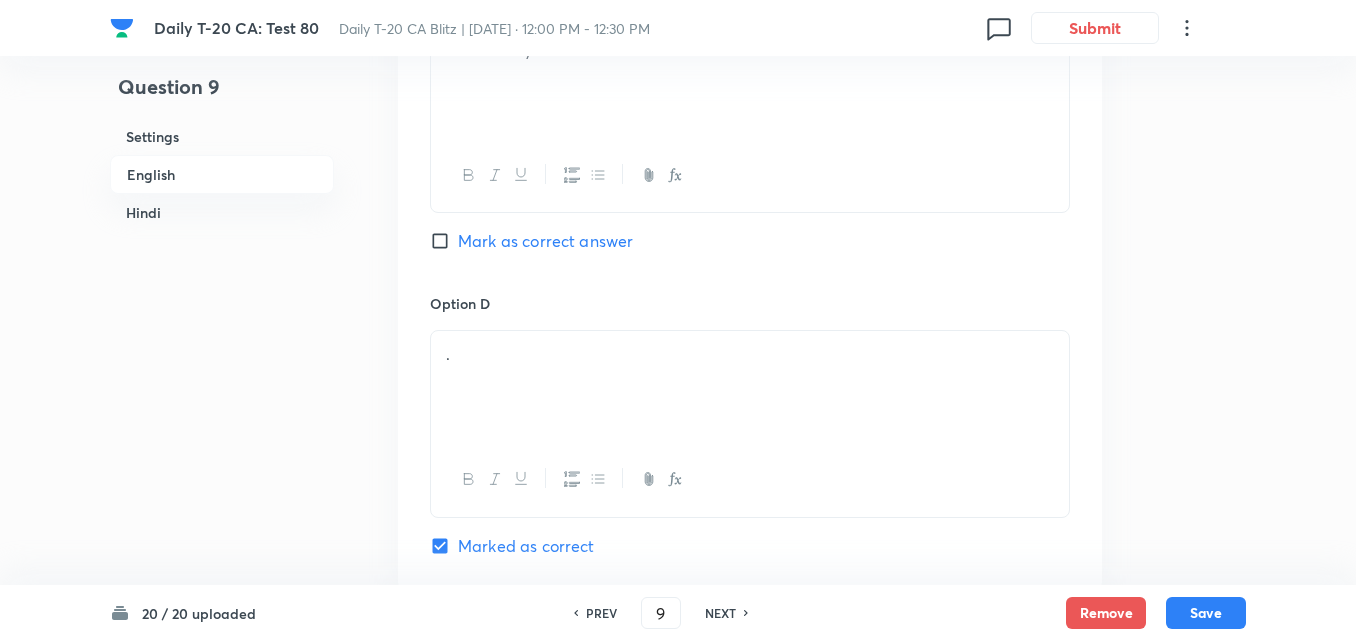 click on "Mark as correct answer" at bounding box center [545, 241] 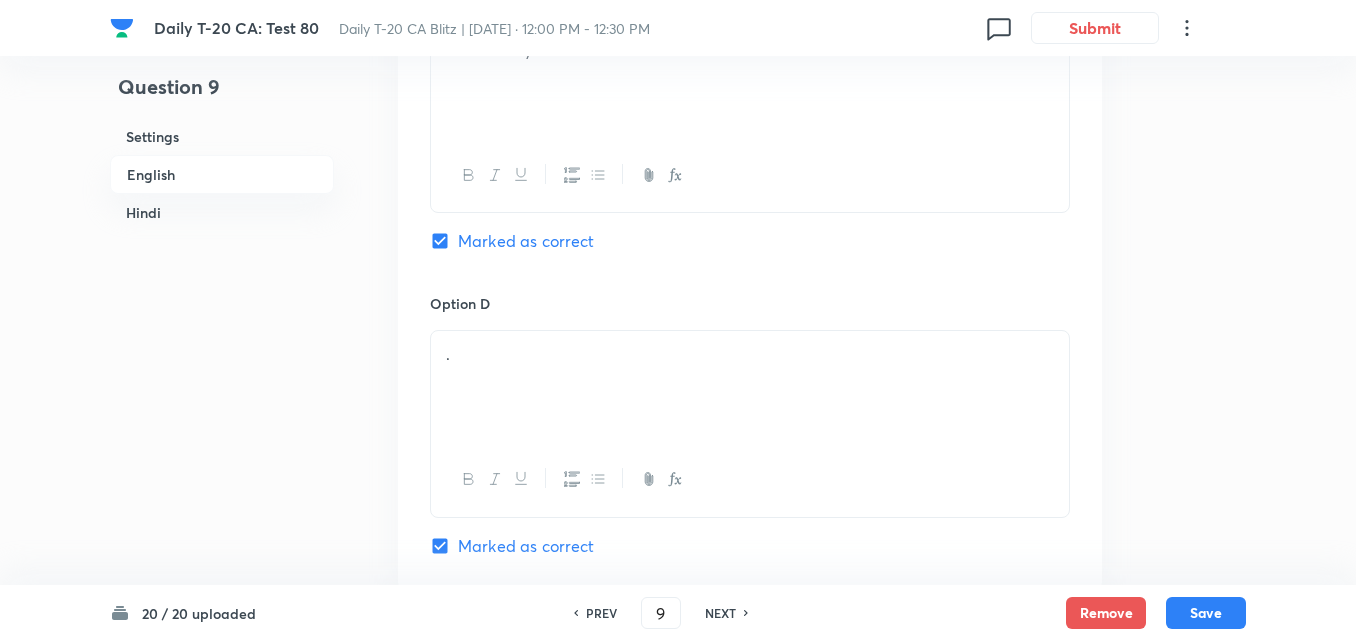 checkbox on "false" 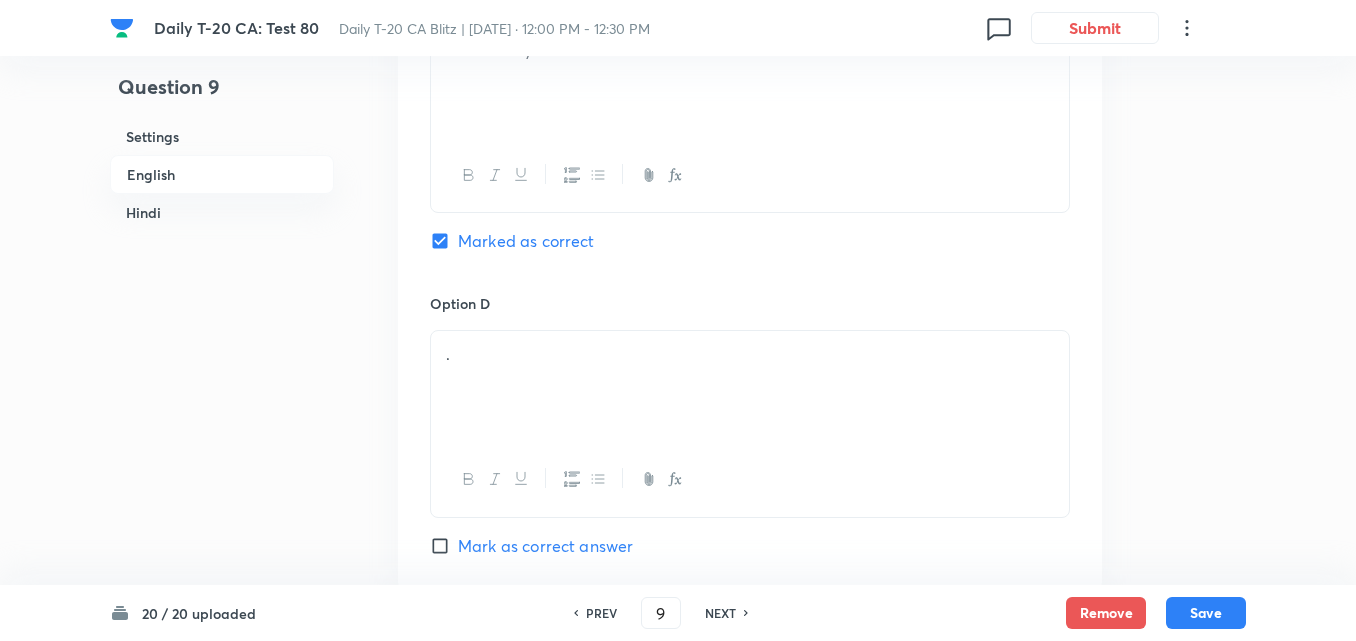 click on "." at bounding box center (750, 387) 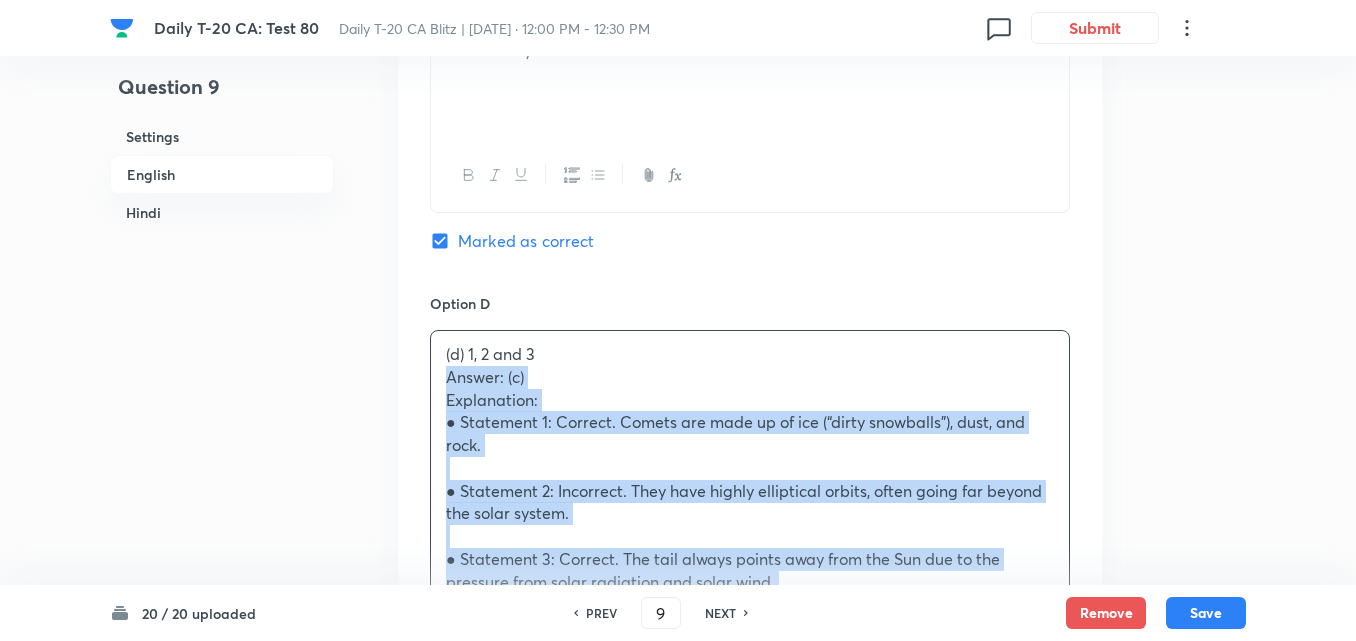 drag, startPoint x: 439, startPoint y: 384, endPoint x: 418, endPoint y: 383, distance: 21.023796 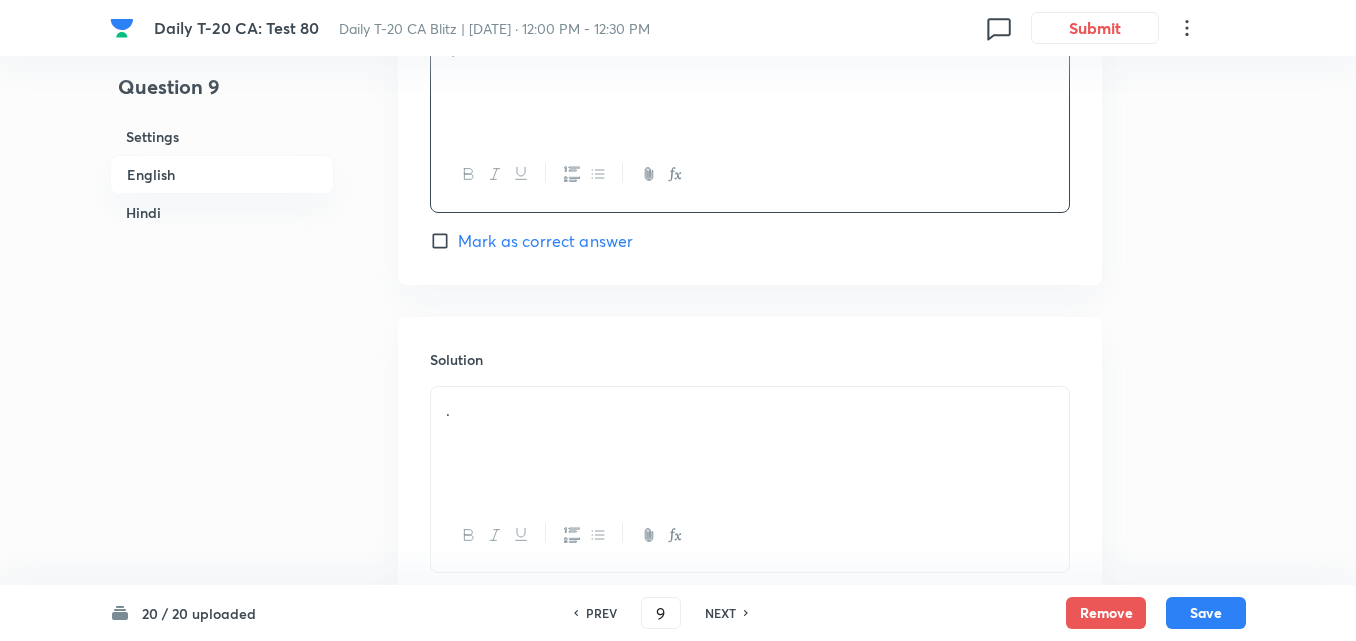 scroll, scrollTop: 2216, scrollLeft: 0, axis: vertical 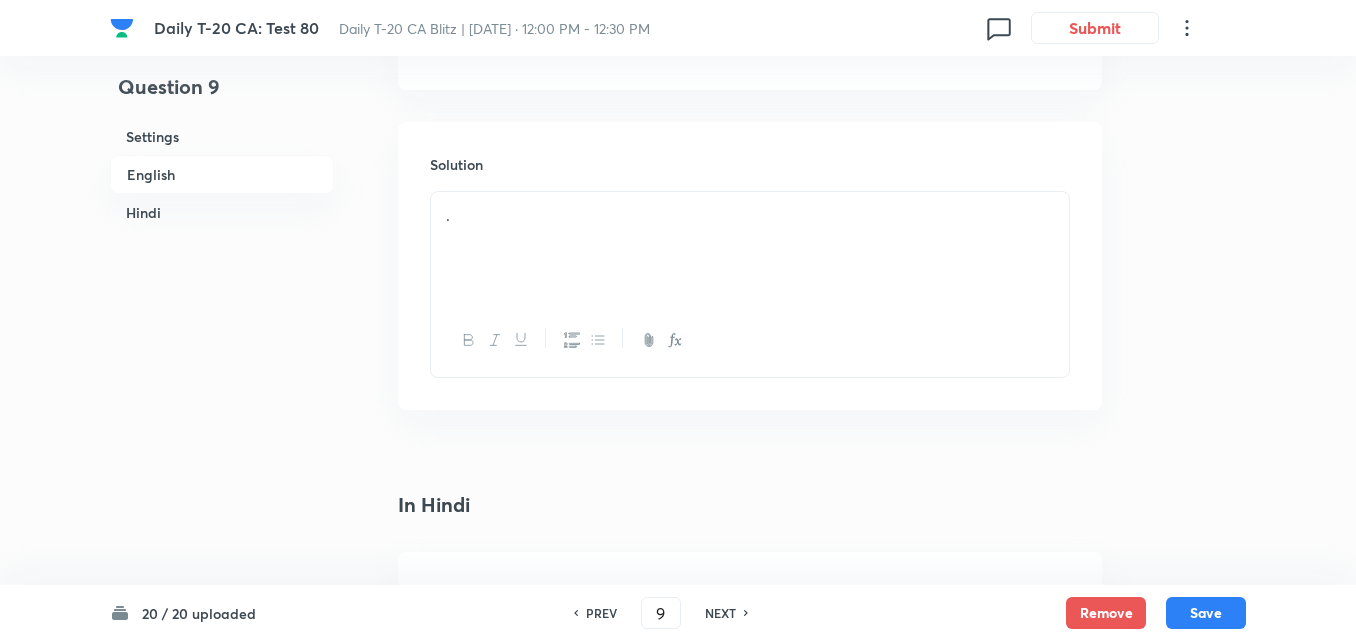 click on "." at bounding box center [750, 248] 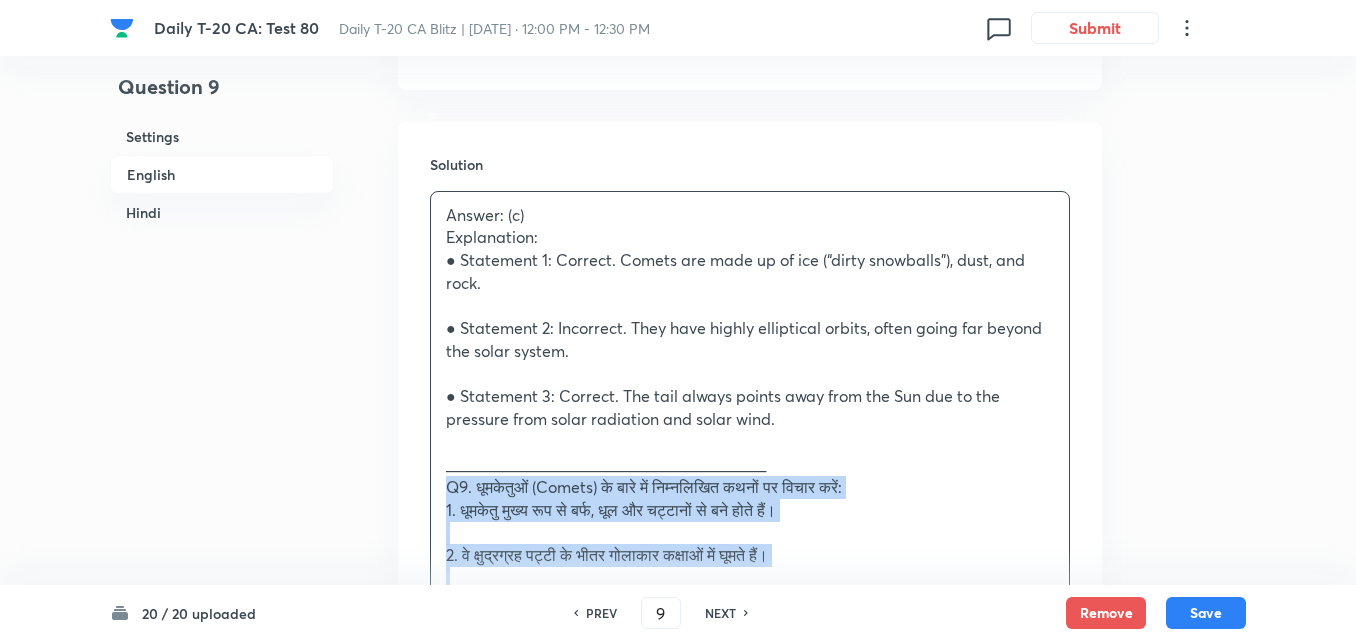 click on "Question 9 Settings English Hindi Settings Type Single choice correct 4 options + 2 marks - 0.66 marks Edit Concept Current Affairs Current Affairs 2025 Current Affairs 2025 Current Affairs 2025 Edit Additional details Easy Fact Not from PYQ paper No equation Edit In English Question Consider the following statements about comets: 1.	Comets are composed mainly of ice, dust, and rocky particles. 2.	They follow circular orbits within the asteroid belt. 3.	The tail of a comet always points away from the sun due to solar wind. Which of the above statements is/are correct?   Option A 1 and 2 only Mark as correct answer Option B 2 and 3 only Mark as correct answer Option C 1 and 3 only Marked as correct Option D 1, 2 and 3 Mark as correct answer Solution Answer: (c) Explanation: ●	Statement 1: Correct. Comets are made up of ice (“dirty snowballs”), dust, and rock. ●	Statement 2: Incorrect. They have highly elliptical orbits, often going far beyond the solar system. ________________________________________ ." at bounding box center (678, 505) 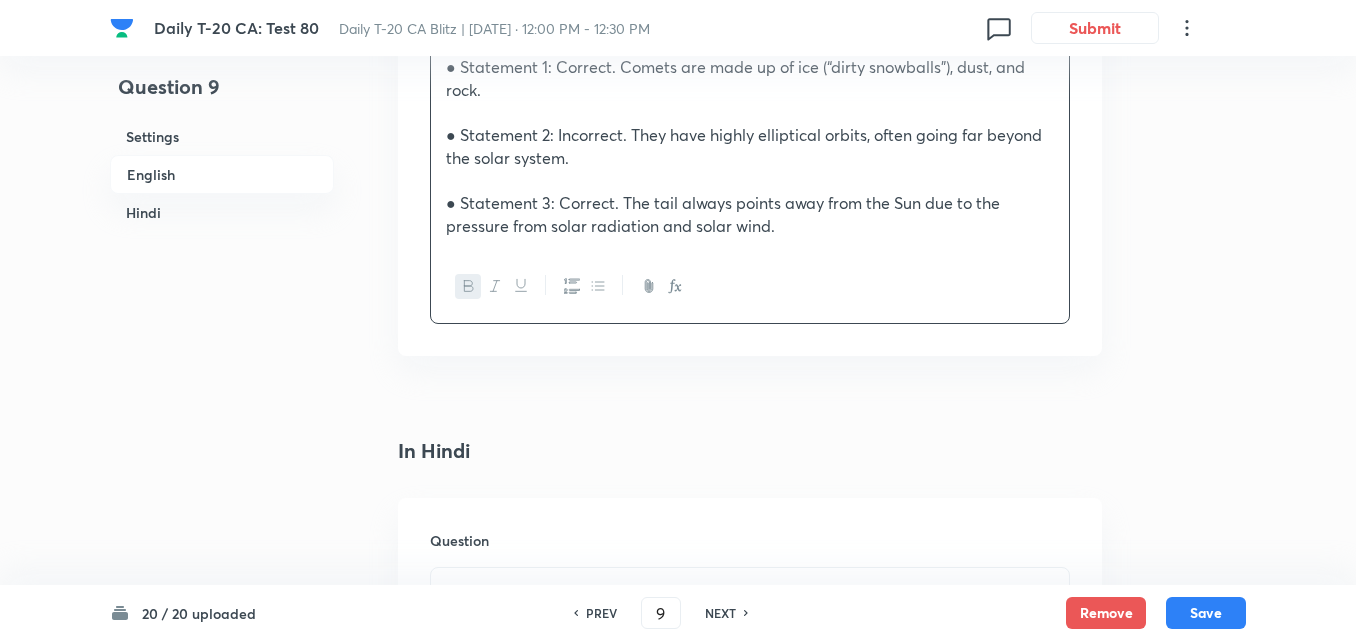 scroll, scrollTop: 2616, scrollLeft: 0, axis: vertical 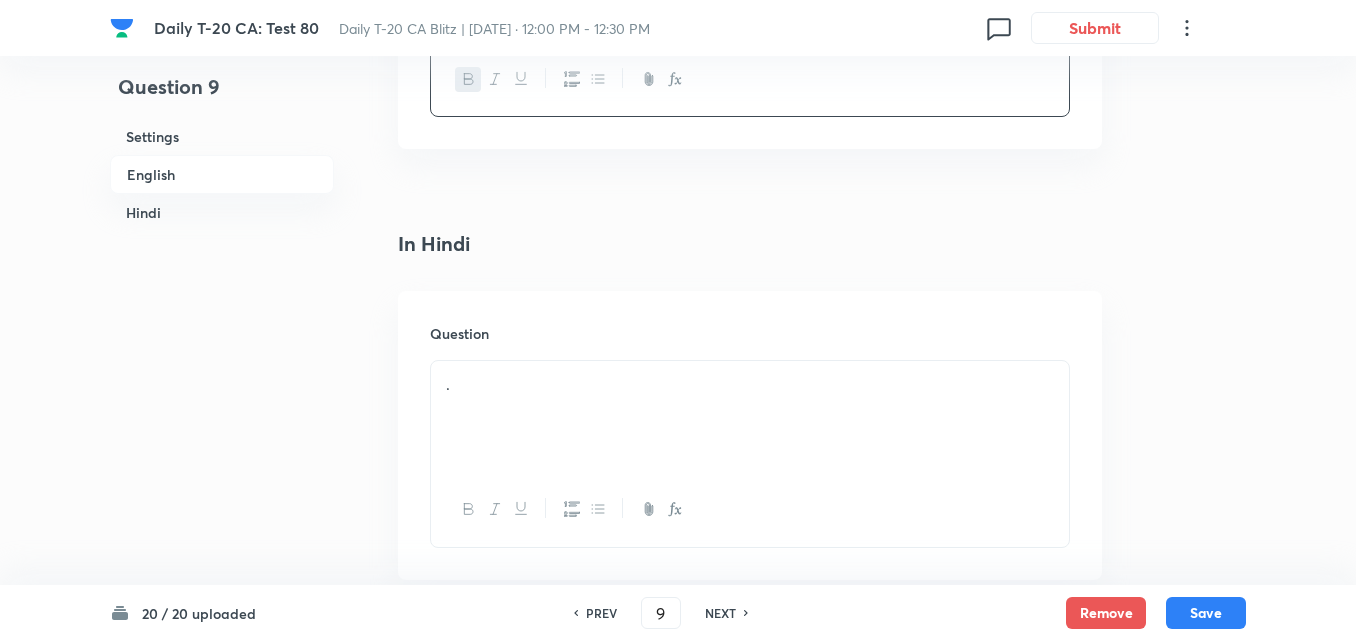 click on "." at bounding box center (750, 417) 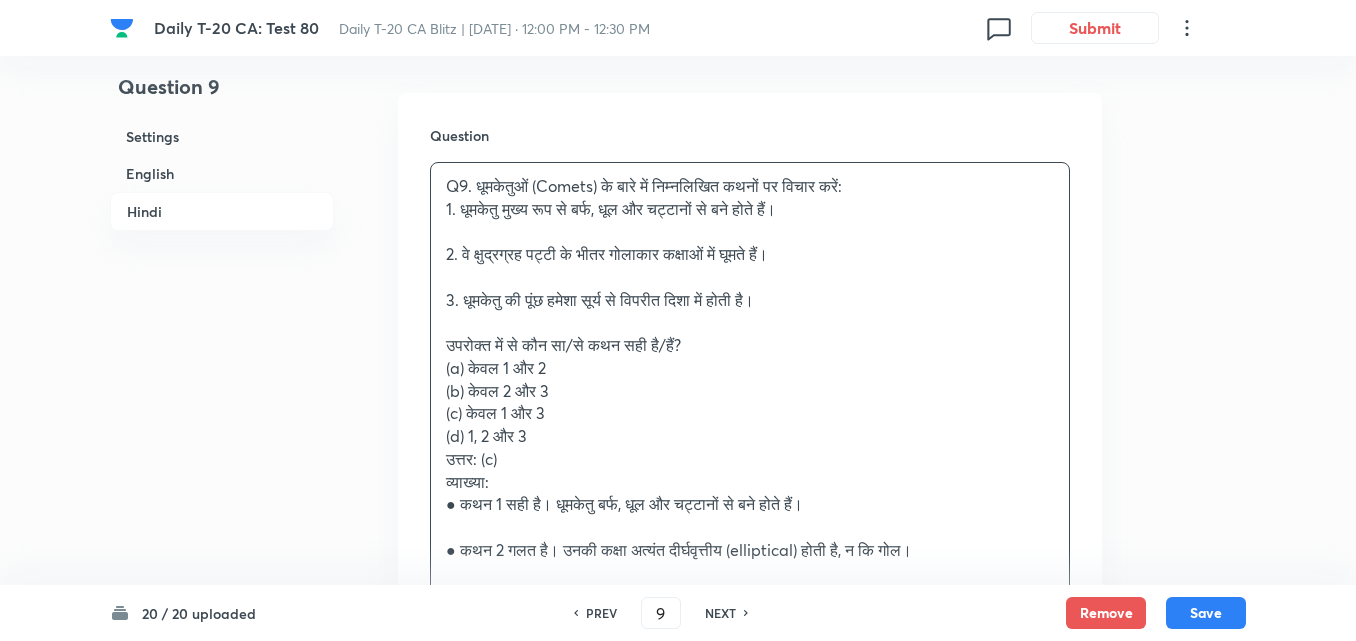 scroll, scrollTop: 2816, scrollLeft: 0, axis: vertical 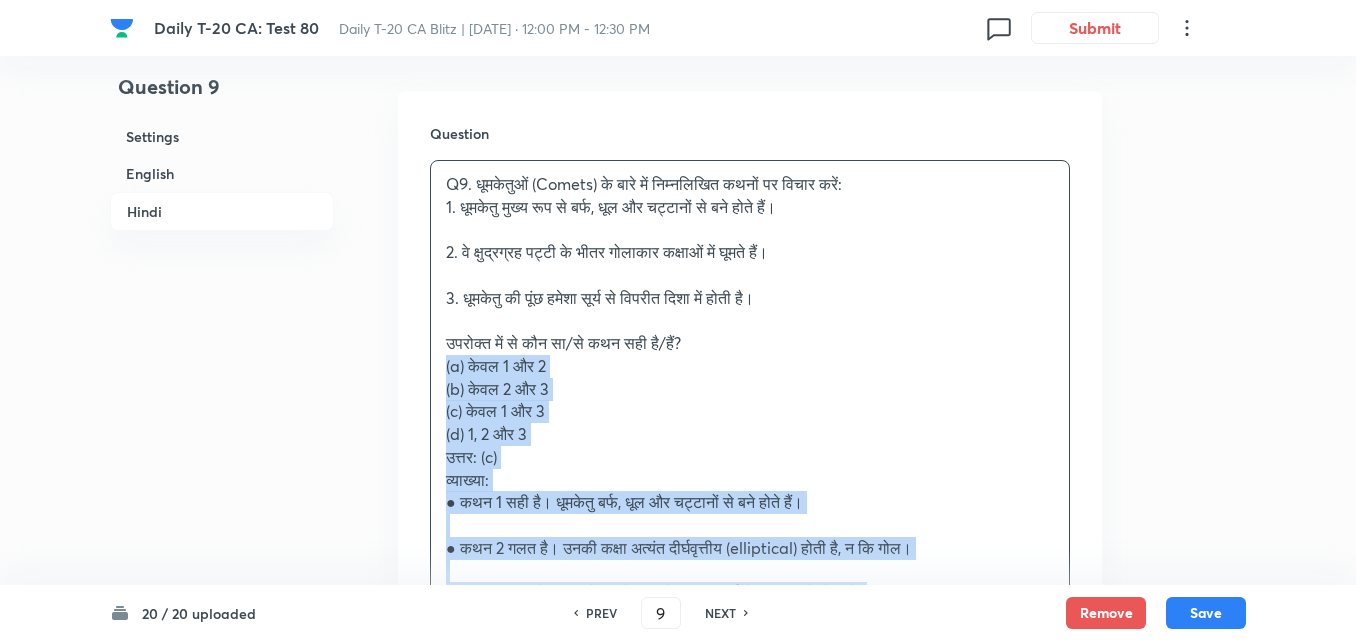 click on "Question Q9. धूमकेतुओं (Comets) के बारे में निम्नलिखित कथनों पर विचार करें: 1.	धूमकेतु मुख्य रूप से बर्फ, धूल और चट्टानों से बने होते हैं। 2.	वे क्षुद्रग्रह पट्टी के भीतर गोलाकार कक्षाओं में घूमते हैं। 3.	धूमकेतु की पूंछ हमेशा सूर्य से विपरीत दिशा में होती है। उपरोक्त में से कौन सा/से कथन सही है/हैं? (a) केवल 1 और 2 (b) केवल 2 और 3 (c) केवल 1 और 3 (d) 1, 2 और 3 उत्तर: (c) व्याख्या:" at bounding box center [750, 407] 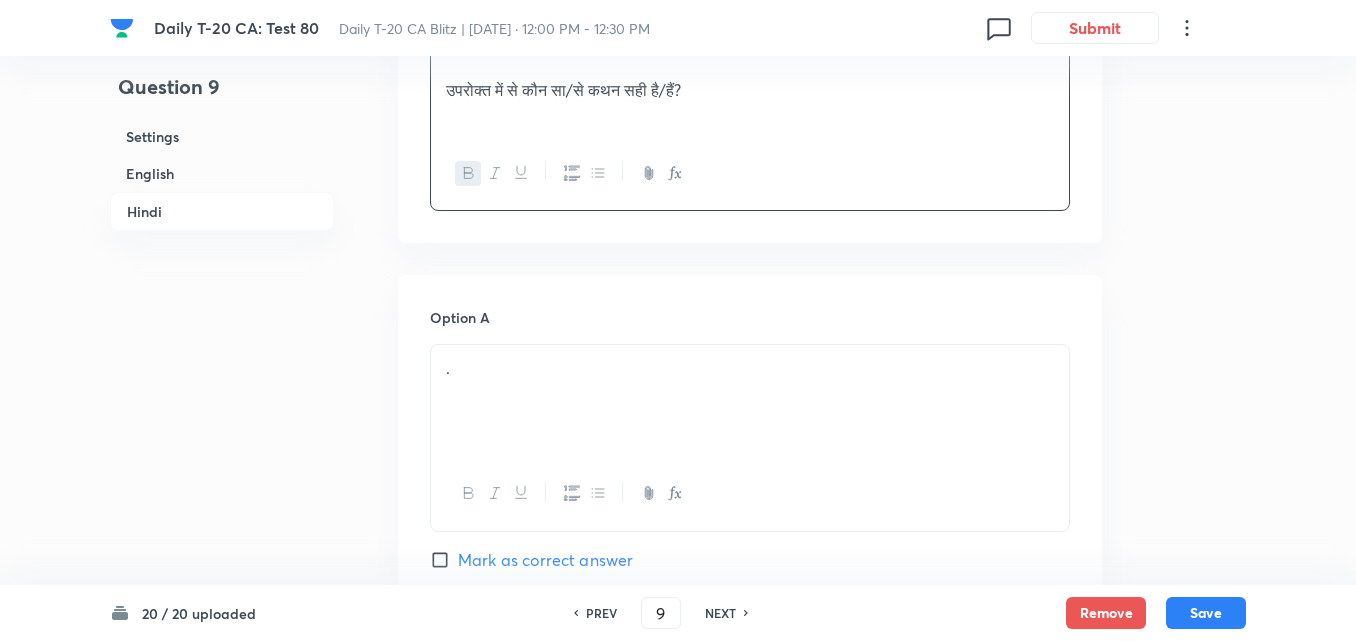 scroll, scrollTop: 3216, scrollLeft: 0, axis: vertical 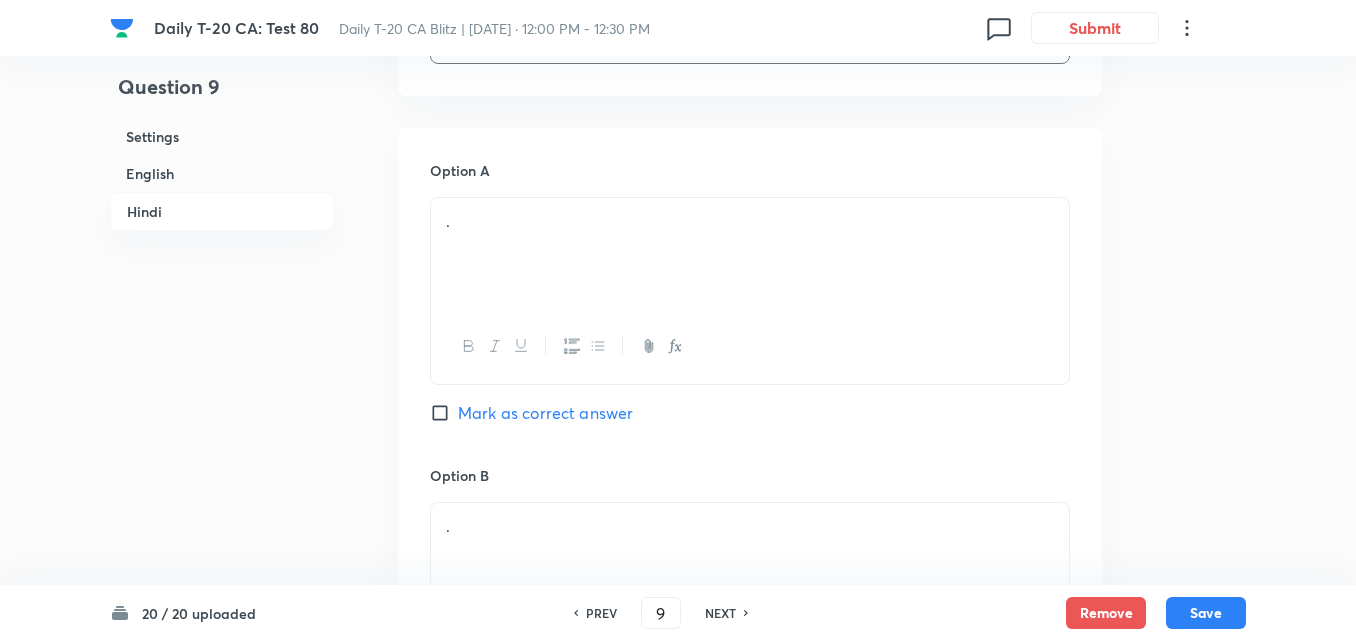 click on "." at bounding box center (750, 254) 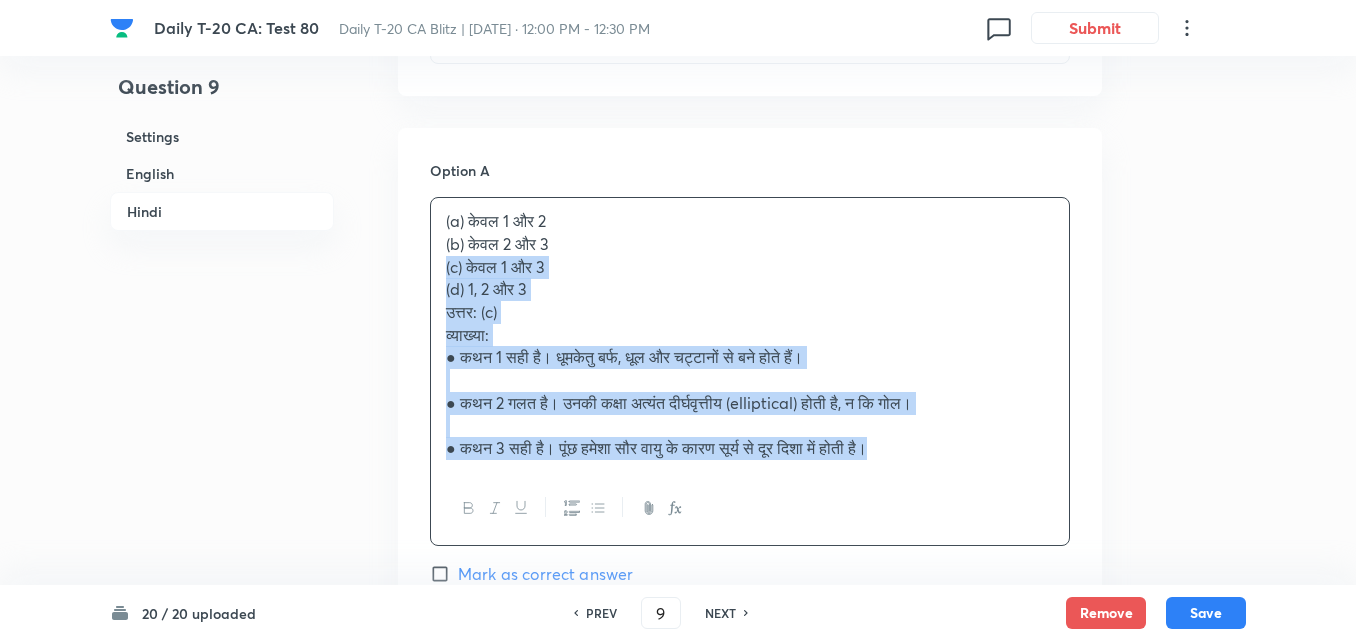 drag, startPoint x: 410, startPoint y: 259, endPoint x: 399, endPoint y: 262, distance: 11.401754 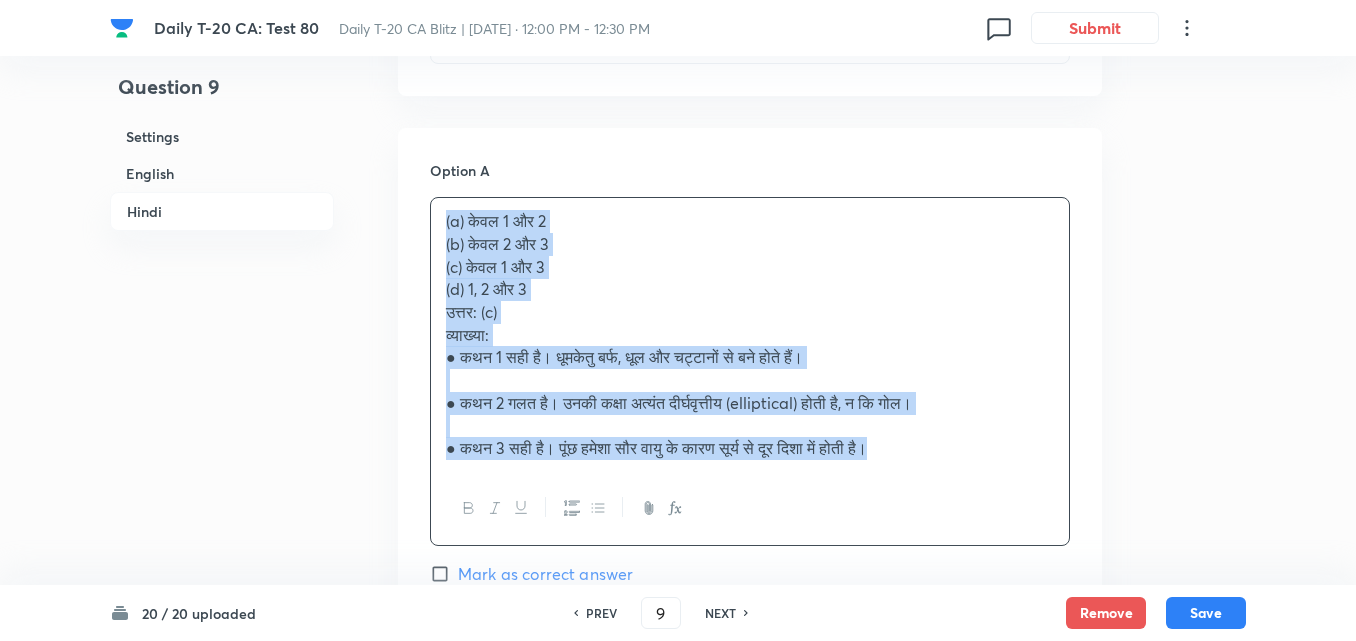 drag, startPoint x: 363, startPoint y: 262, endPoint x: 353, endPoint y: 294, distance: 33.526108 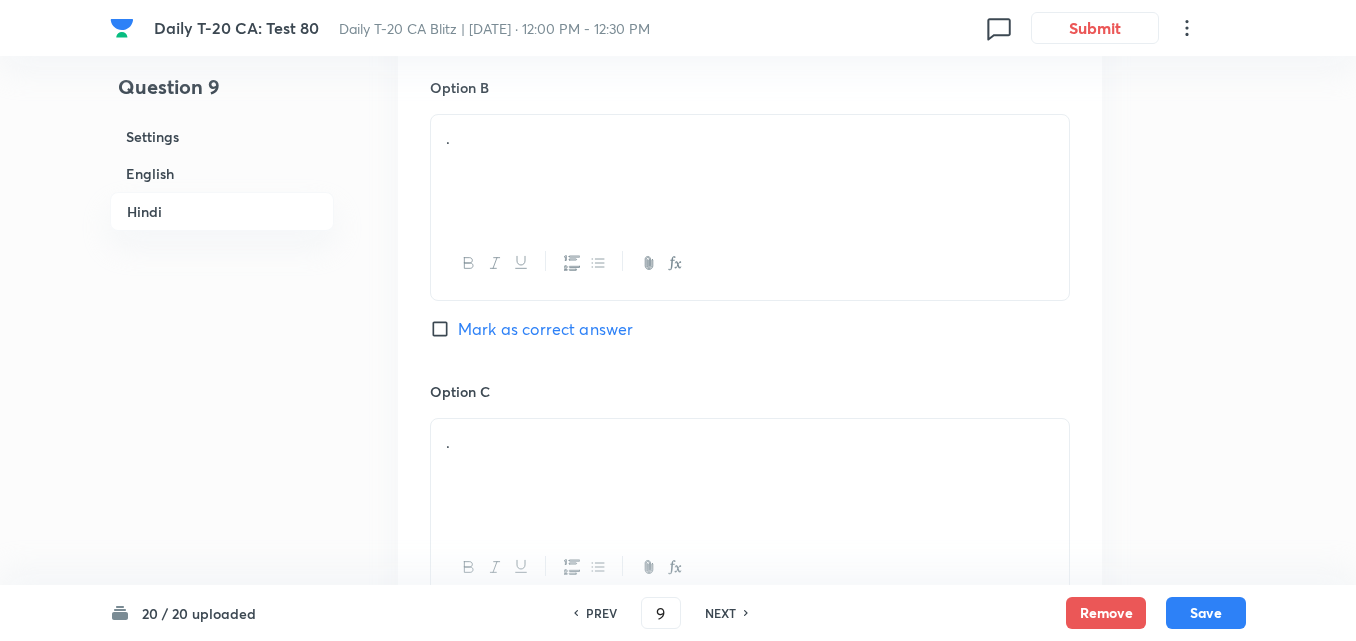 scroll, scrollTop: 3616, scrollLeft: 0, axis: vertical 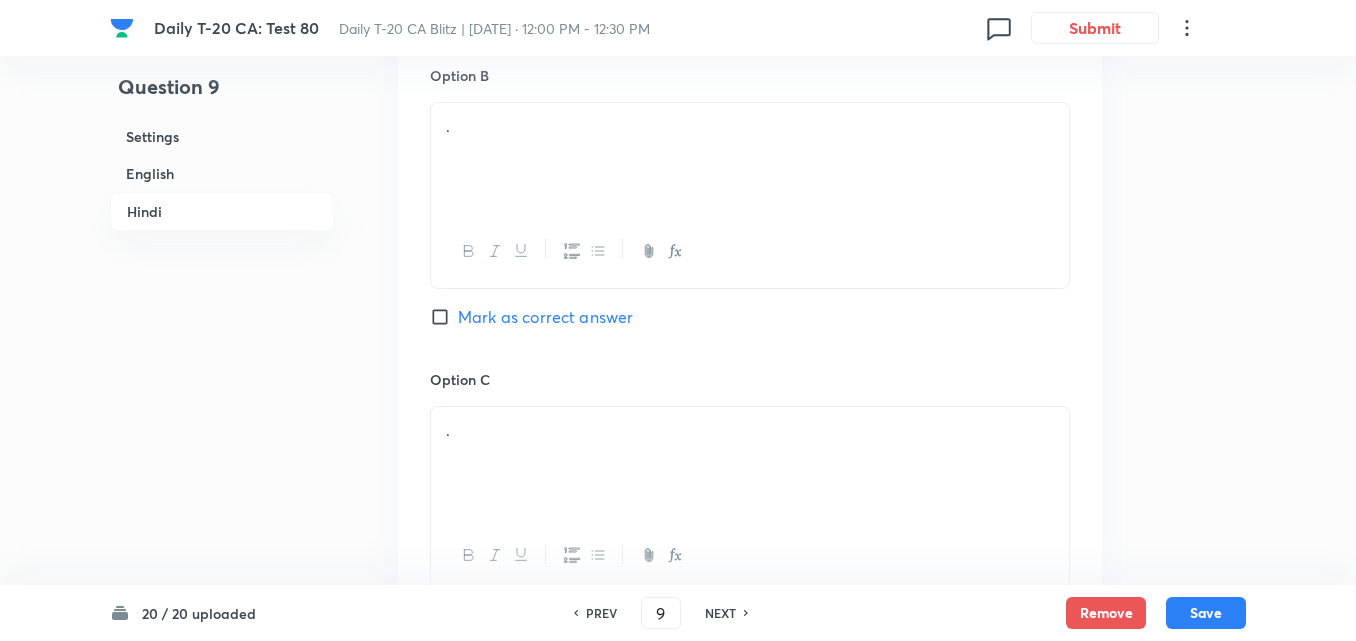 click on "." at bounding box center [750, 159] 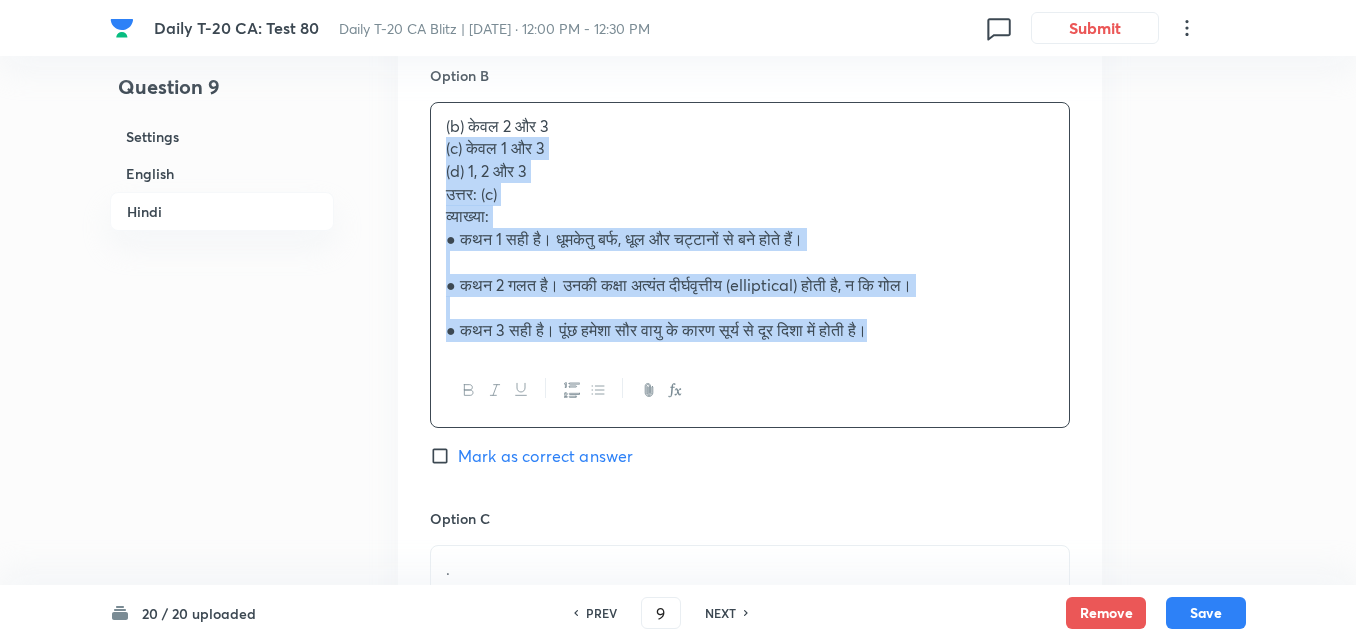 drag, startPoint x: 427, startPoint y: 144, endPoint x: 409, endPoint y: 144, distance: 18 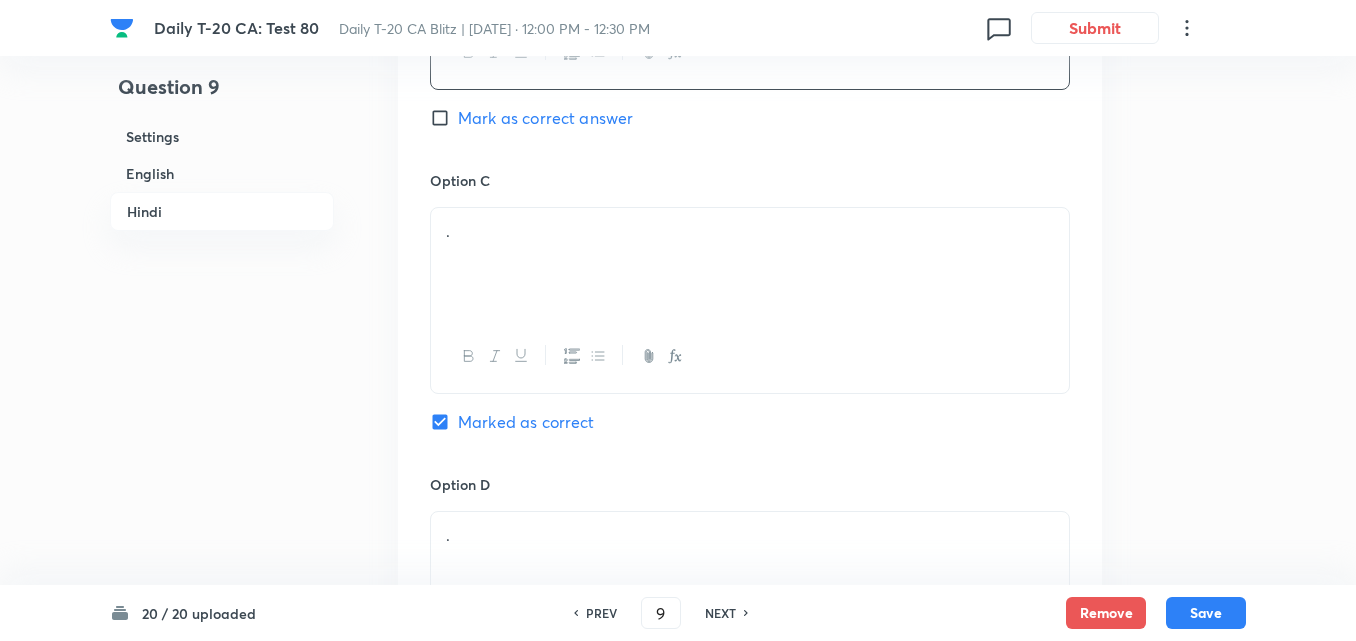 scroll, scrollTop: 3816, scrollLeft: 0, axis: vertical 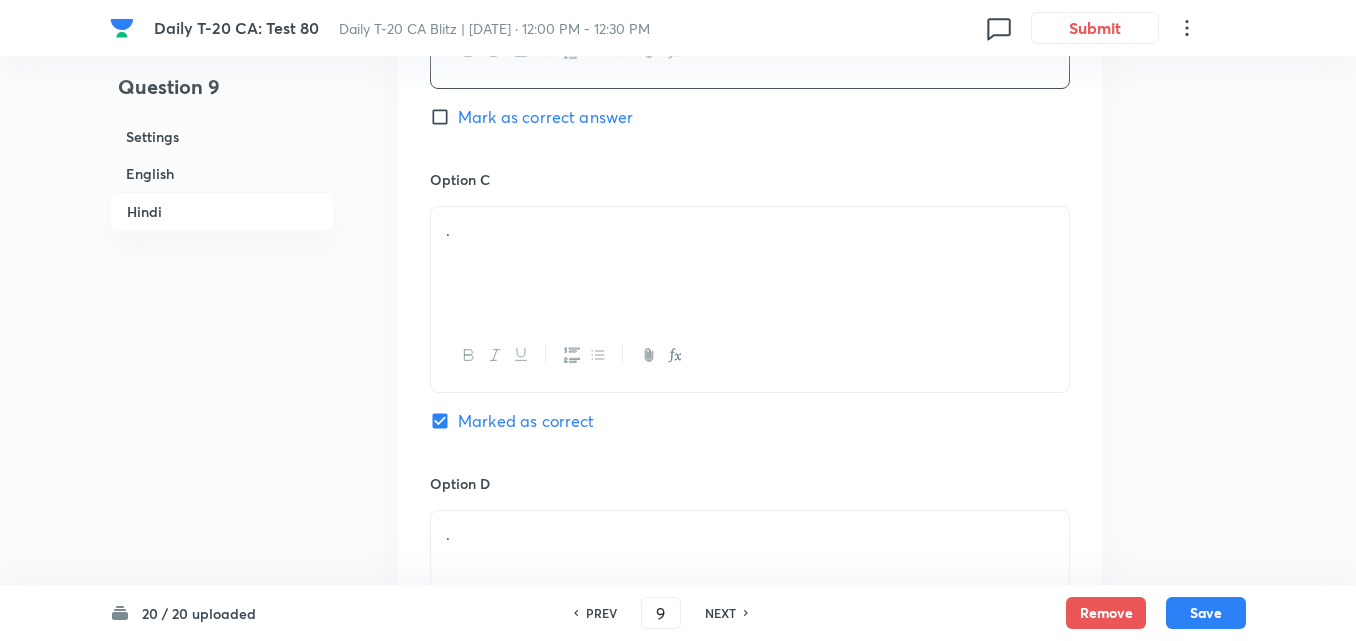 click on "." at bounding box center [750, 263] 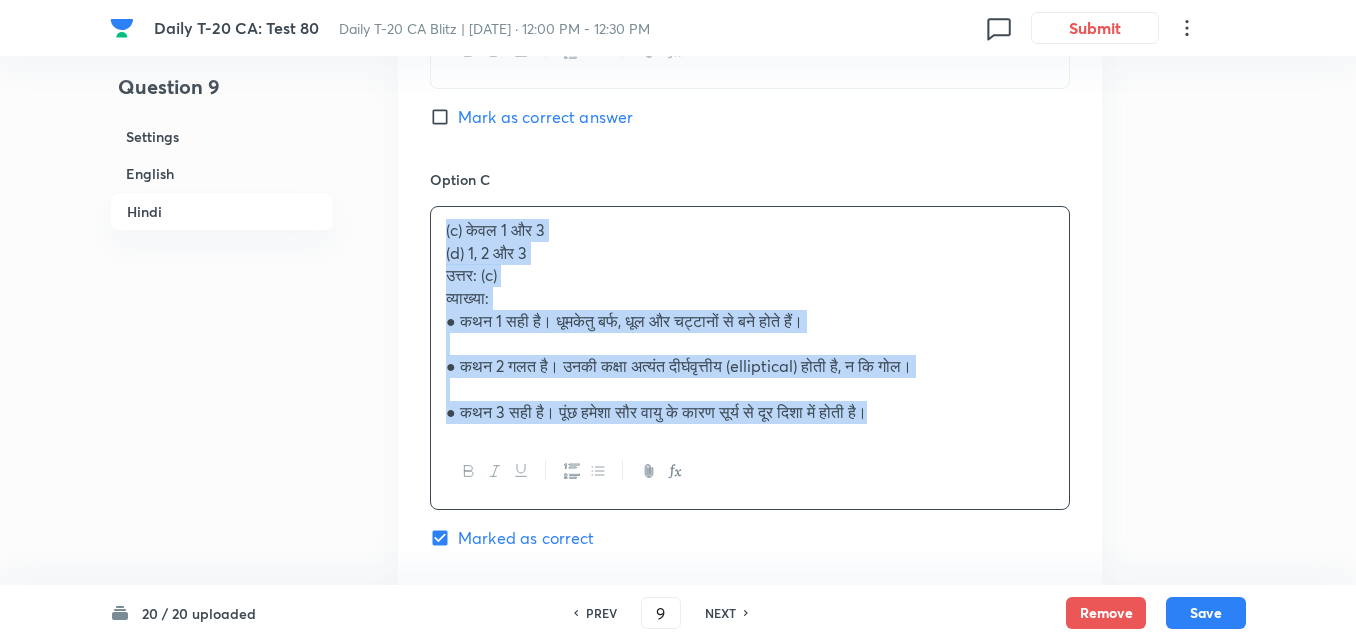 click on "Question 9 Settings English Hindi Settings Type Single choice correct 4 options + 2 marks - 0.66 marks Edit Concept Current Affairs Current Affairs 2025 Current Affairs 2025 Current Affairs 2025 Edit Additional details Easy Fact Not from PYQ paper No equation Edit In English Question Consider the following statements about comets: 1.	Comets are composed mainly of ice, dust, and rocky particles. 2.	They follow circular orbits within the asteroid belt. 3.	The tail of a comet always points away from the sun due to solar wind. Which of the above statements is/are correct?   Option A 1 and 2 only Mark as correct answer Option B 2 and 3 only Mark as correct answer Option C 1 and 3 only Marked as correct Option D 1, 2 and 3 Mark as correct answer Solution Answer: (c) Explanation: ●	Statement 1: Correct. Comets are made up of ice (“dirty snowballs”), dust, and rock. ●	Statement 2: Incorrect. They have highly elliptical orbits, often going far beyond the solar system. In Hindi Question Option A Option B . ." at bounding box center (678, -1217) 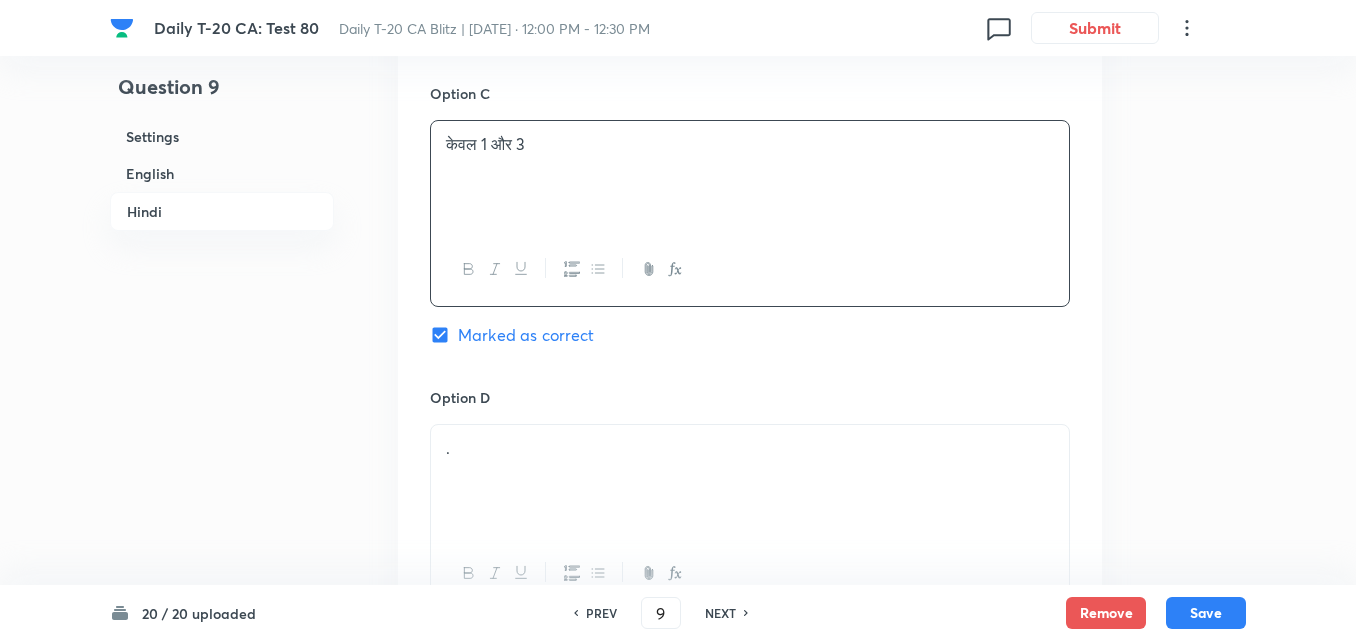 scroll, scrollTop: 4016, scrollLeft: 0, axis: vertical 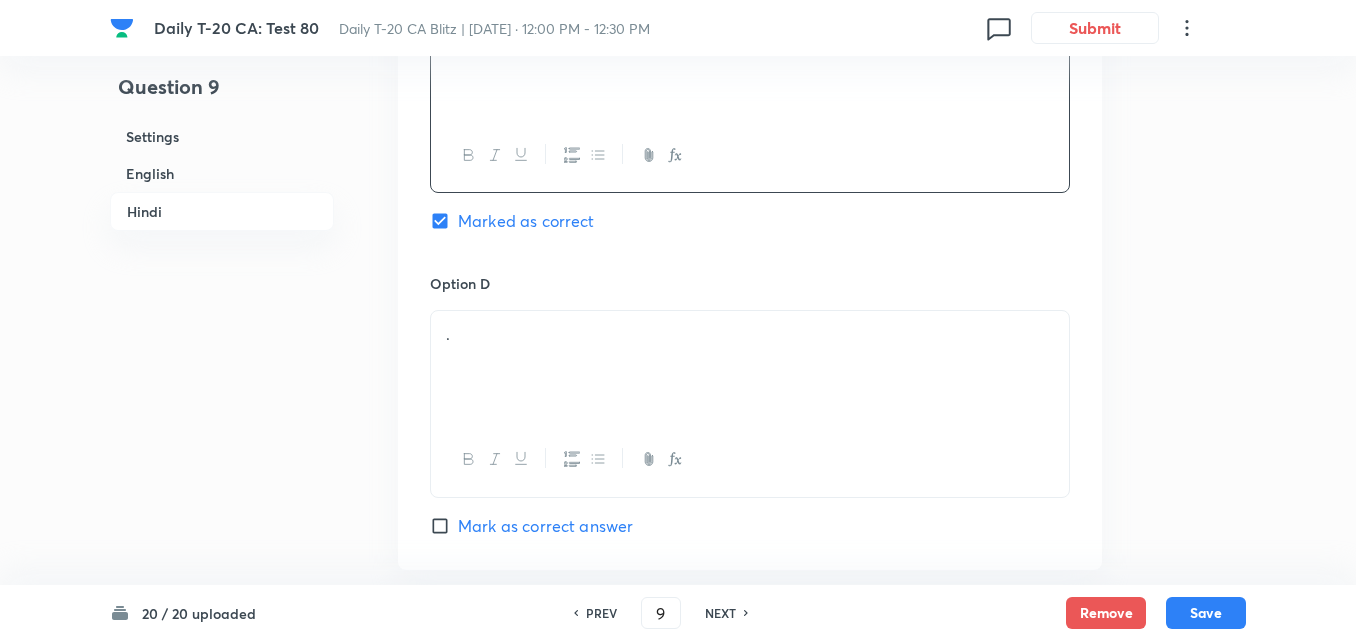 click on "." at bounding box center [750, 367] 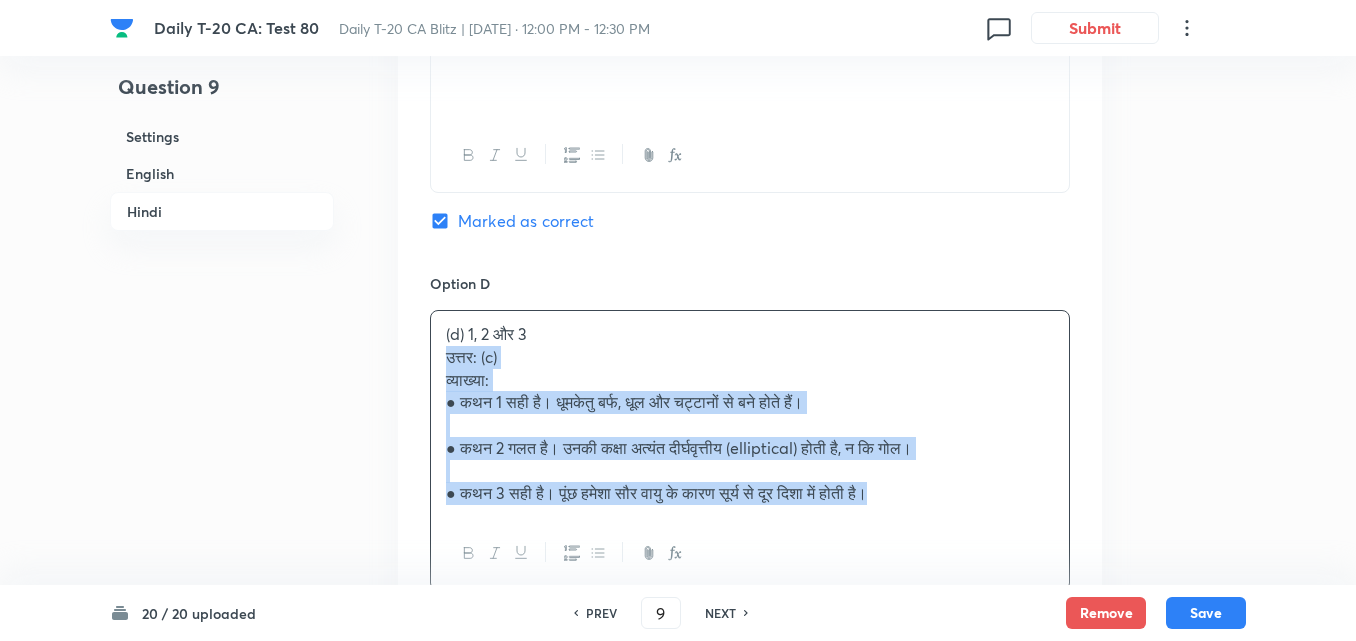 click on "(d) 1, 2 और 3 उत्तर: (c) व्याख्या: ●	कथन 1 सही है। धूमकेतु बर्फ, धूल और चट्टानों से बने होते हैं। ●	कथन 2 गलत है। उनकी कक्षा अत्यंत दीर्घवृत्तीय (elliptical) होती है, न कि गोल। ●	कथन 3 सही है। पूंछ हमेशा सौर वायु के कारण सूर्य से दूर दिशा में होती है।" at bounding box center [750, 414] 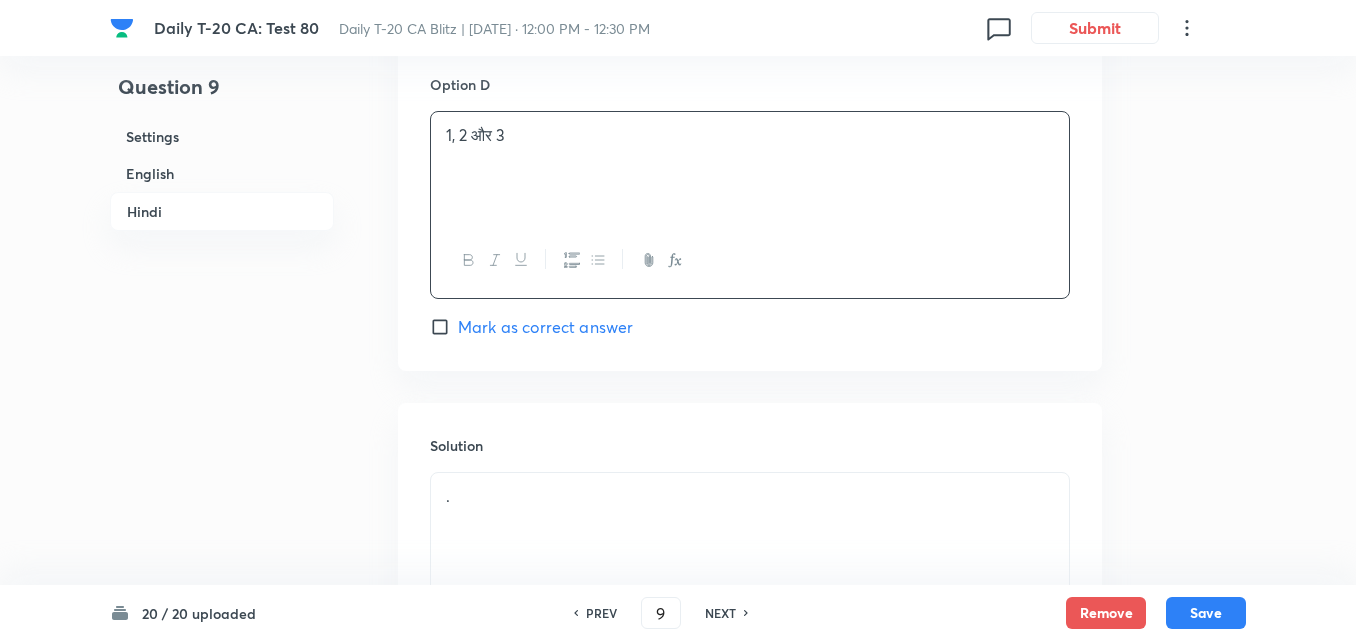 scroll, scrollTop: 4441, scrollLeft: 0, axis: vertical 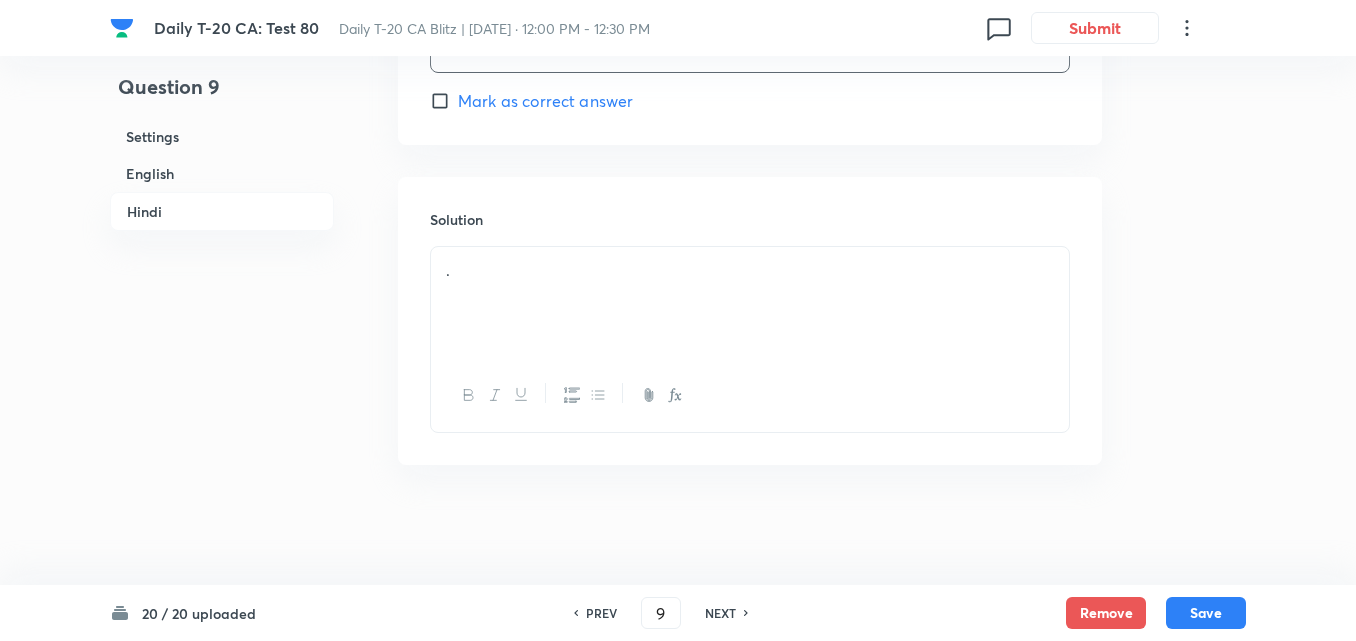 click on "." at bounding box center [750, 270] 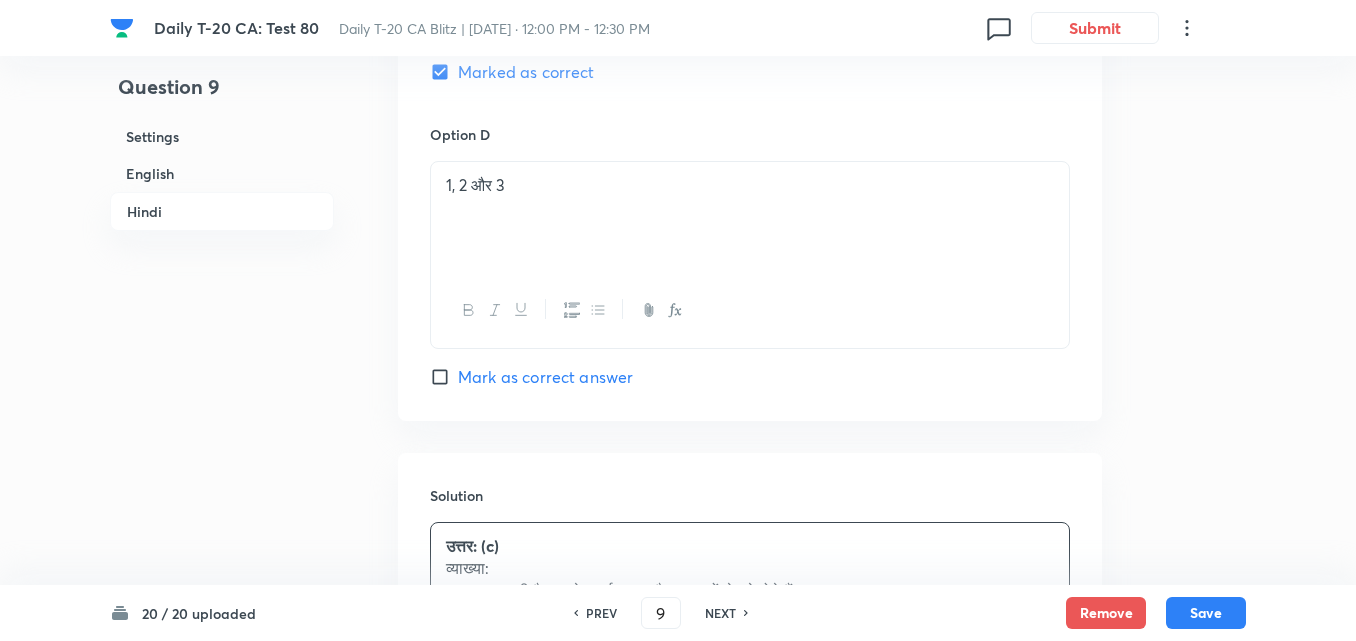scroll, scrollTop: 3841, scrollLeft: 0, axis: vertical 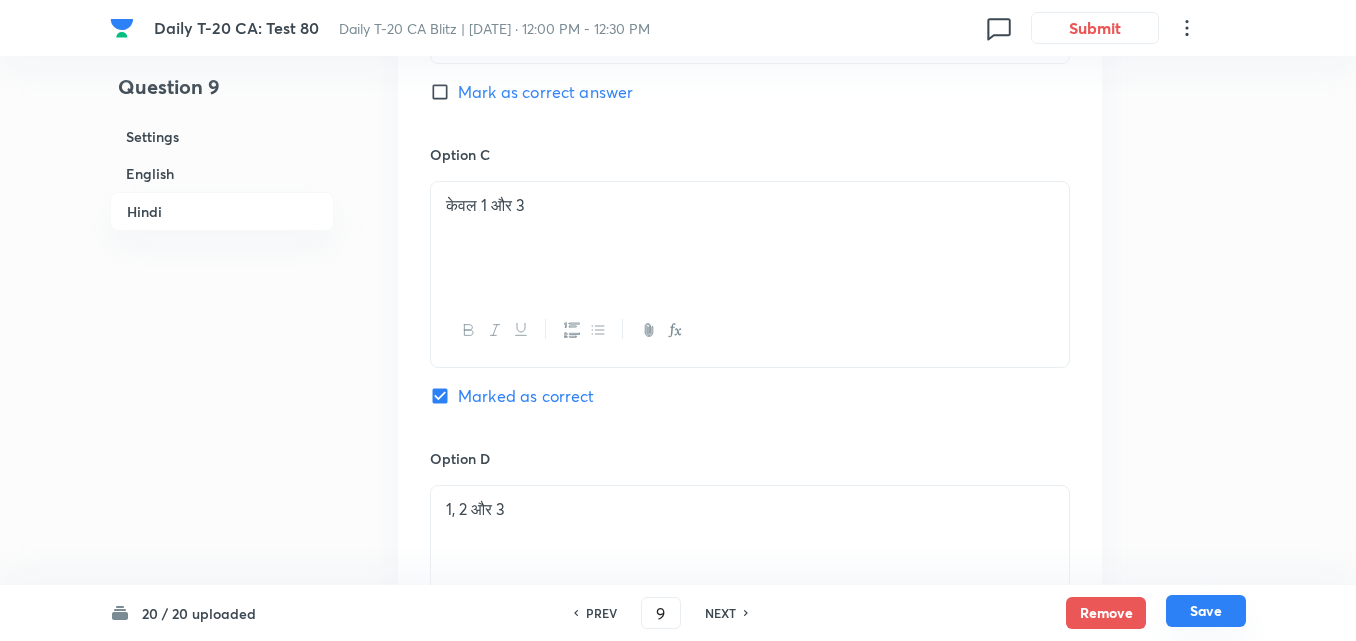 click on "Save" at bounding box center (1206, 611) 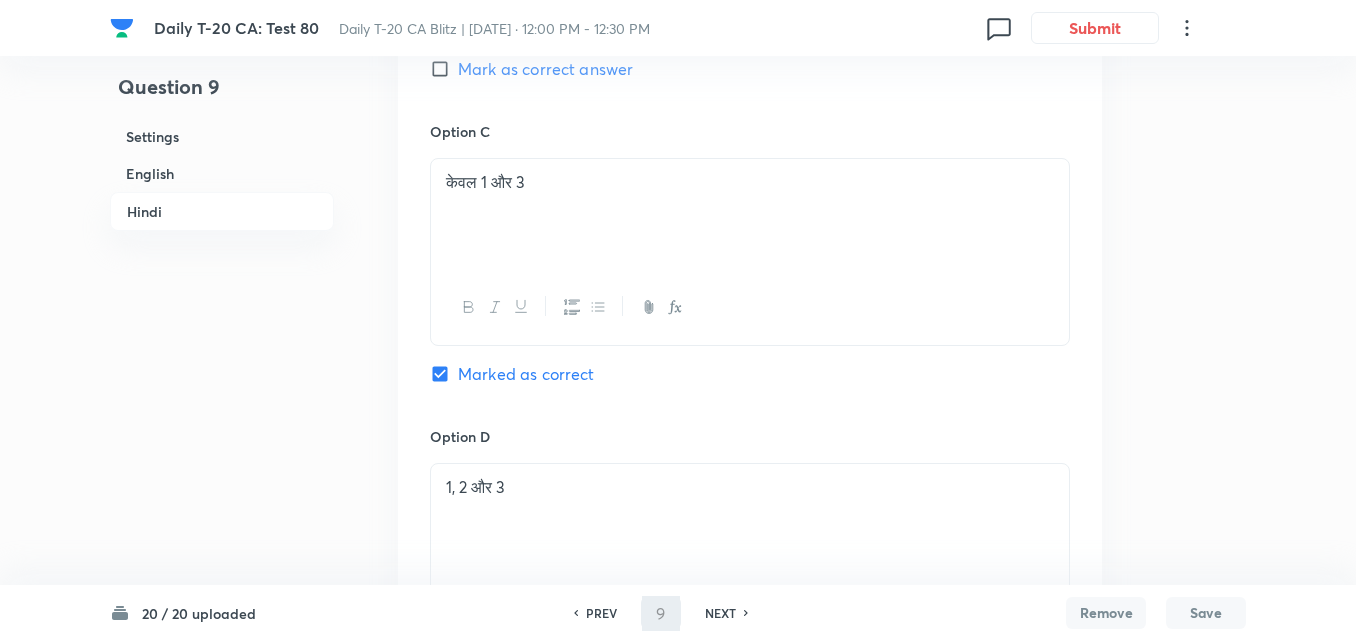 type on "10" 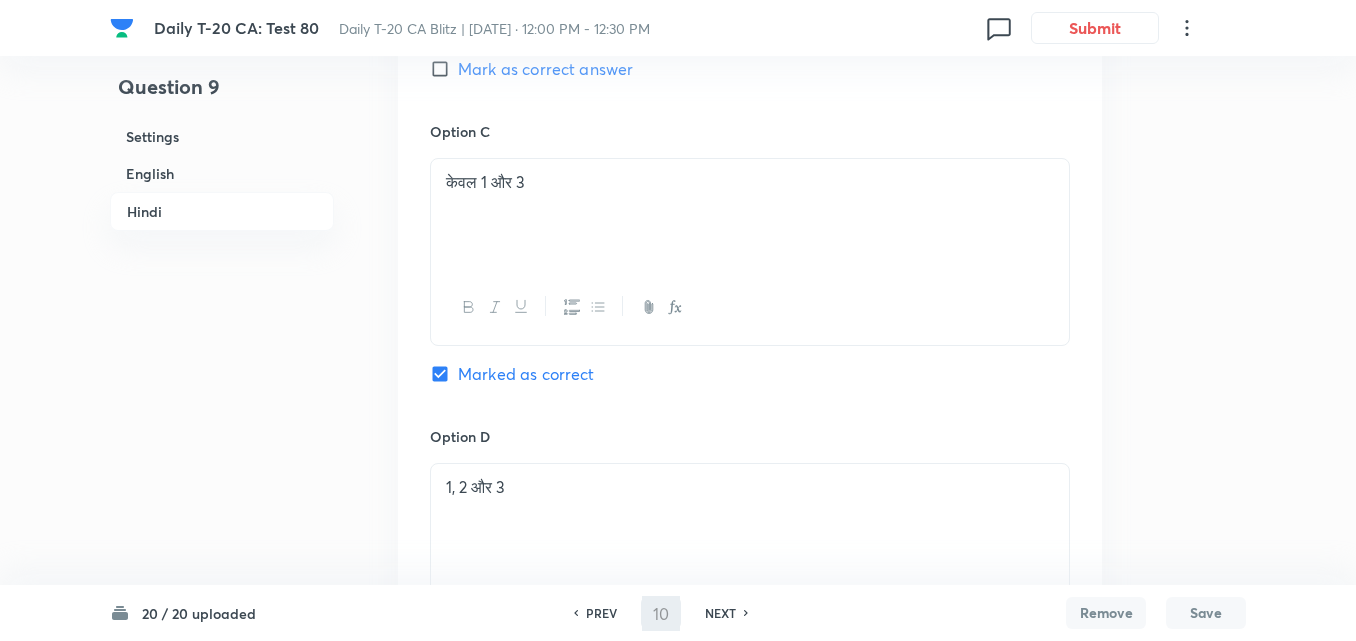 checkbox on "false" 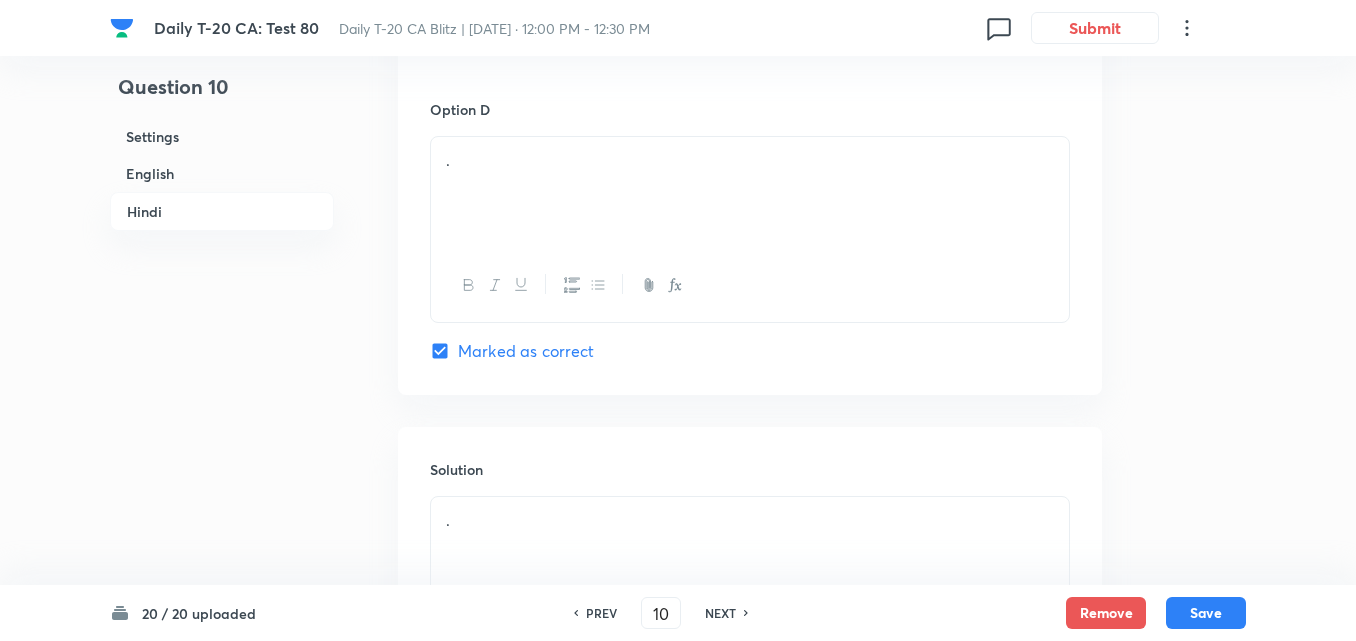 checkbox on "true" 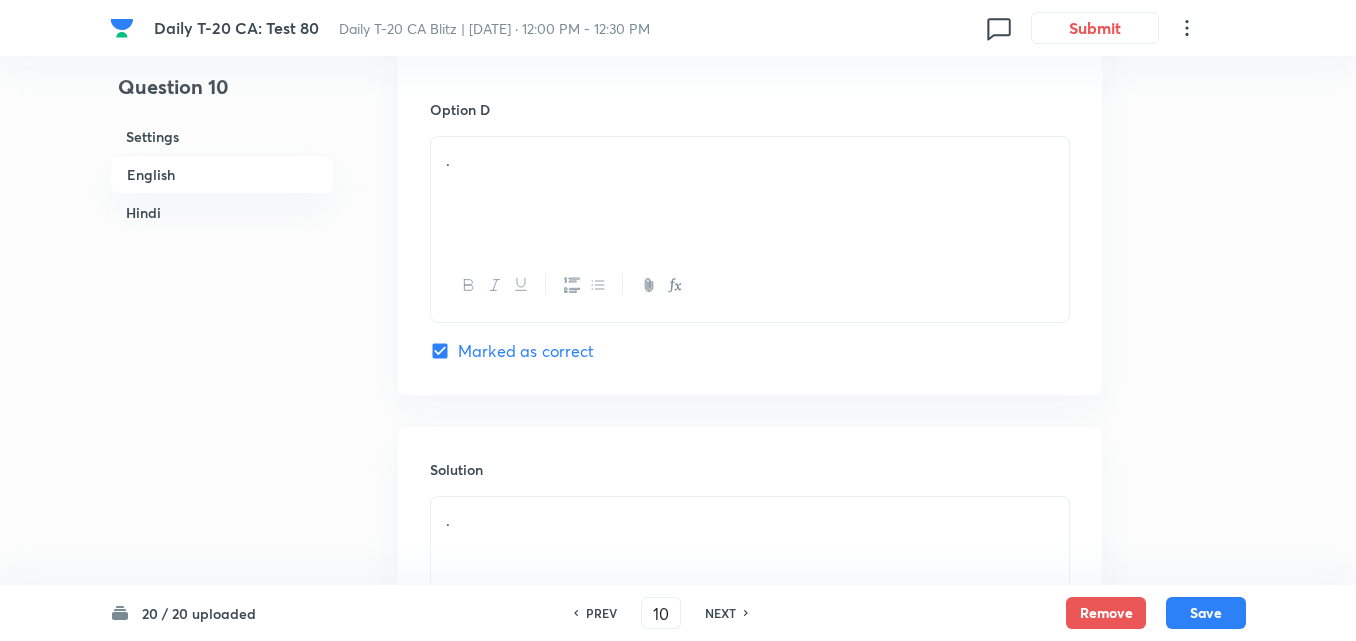 scroll, scrollTop: 516, scrollLeft: 0, axis: vertical 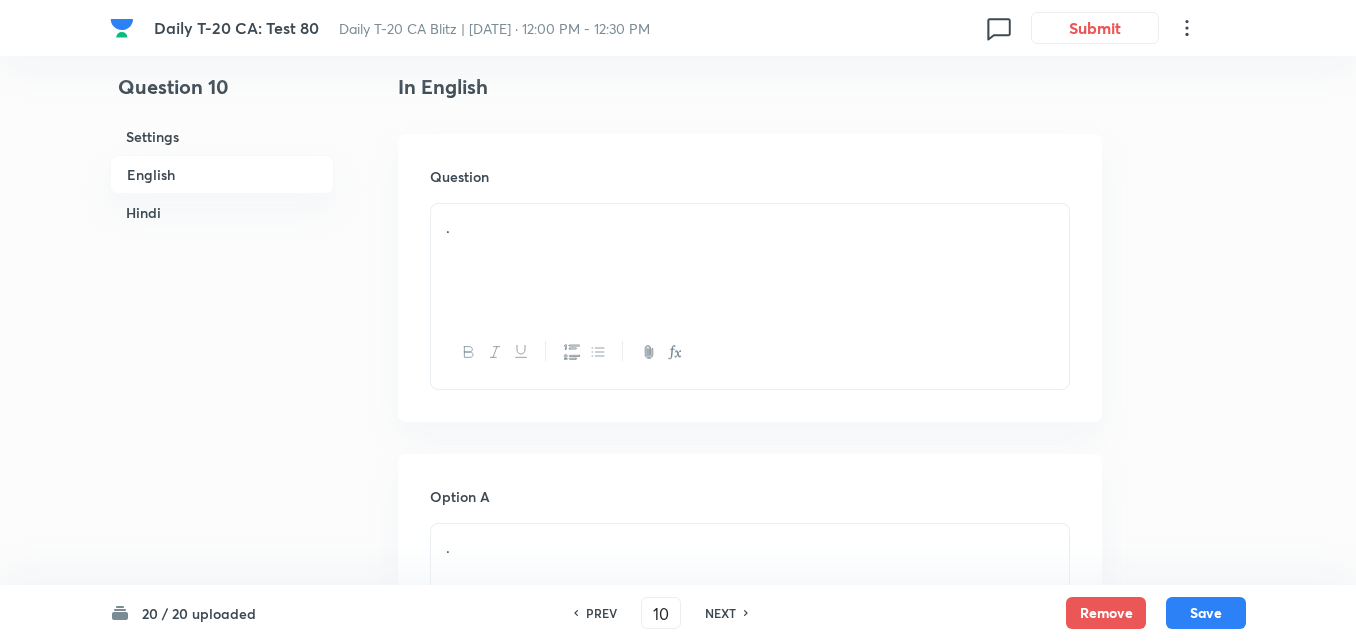 click on "." at bounding box center (750, 260) 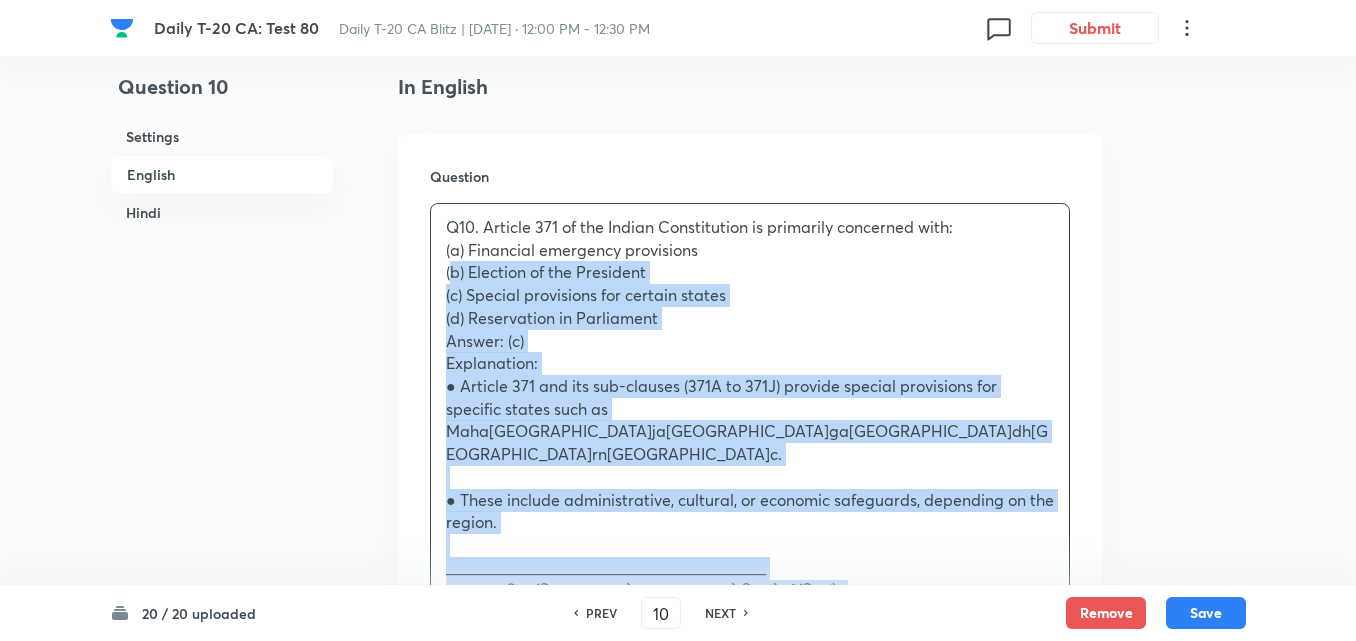 click on "Question Q10. Article 371 of the Indian Constitution is primarily concerned with: (a) Financial emergency provisions  (b) Election of the President  (c) Special provisions for certain states  (d) Reservation in Parliament Answer: (c) Explanation: ●	Article 371 and its sub-clauses (371A to 371J) provide special provisions for specific states such as [GEOGRAPHIC_DATA], [GEOGRAPHIC_DATA], [GEOGRAPHIC_DATA], [GEOGRAPHIC_DATA], [GEOGRAPHIC_DATA], etc. ●	These include administrative, cultural, or economic safeguards, depending on the region. ________________________________________ Q10. भारतीय संविधान का अनुच्छेद 371 मुख्य रूप से किससे संबंधित है? (a) वित्तीय आपातकाल के प्रावधान  (b) राष्ट्रपति का निर्वाचन  (c) कुछ राज्यों के लिए विशेष प्रावधान उत्तर: (c) व्याख्या:" at bounding box center (750, 552) 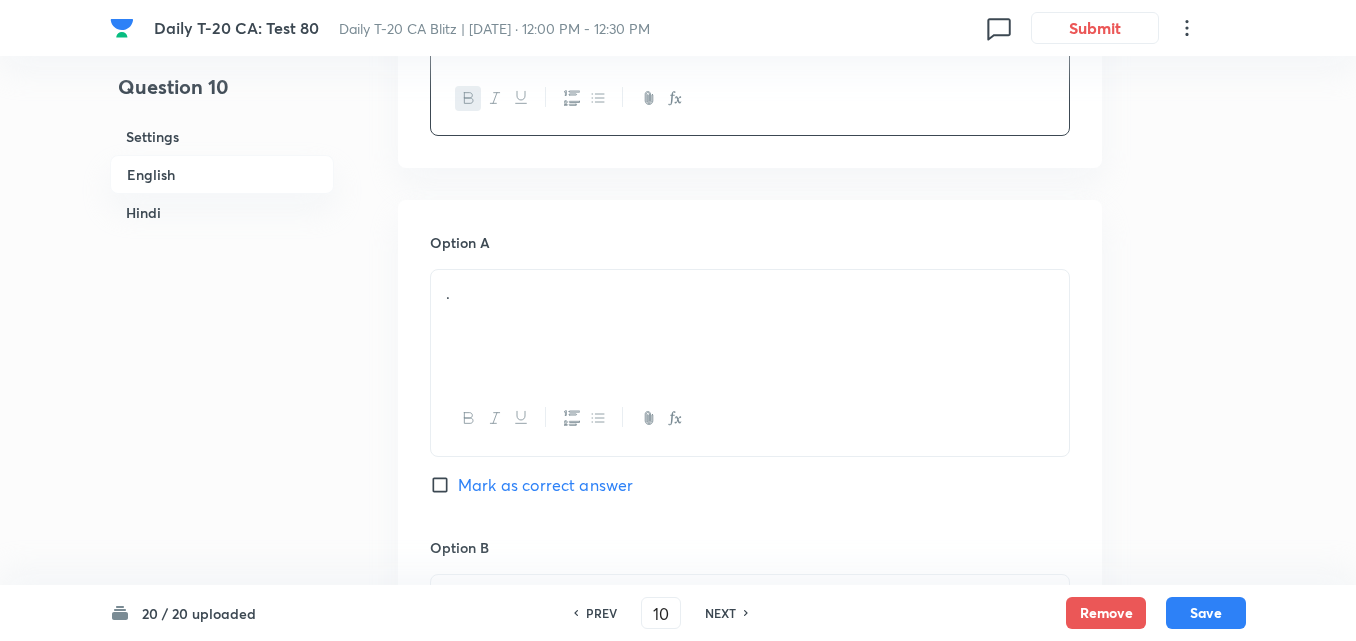 scroll, scrollTop: 916, scrollLeft: 0, axis: vertical 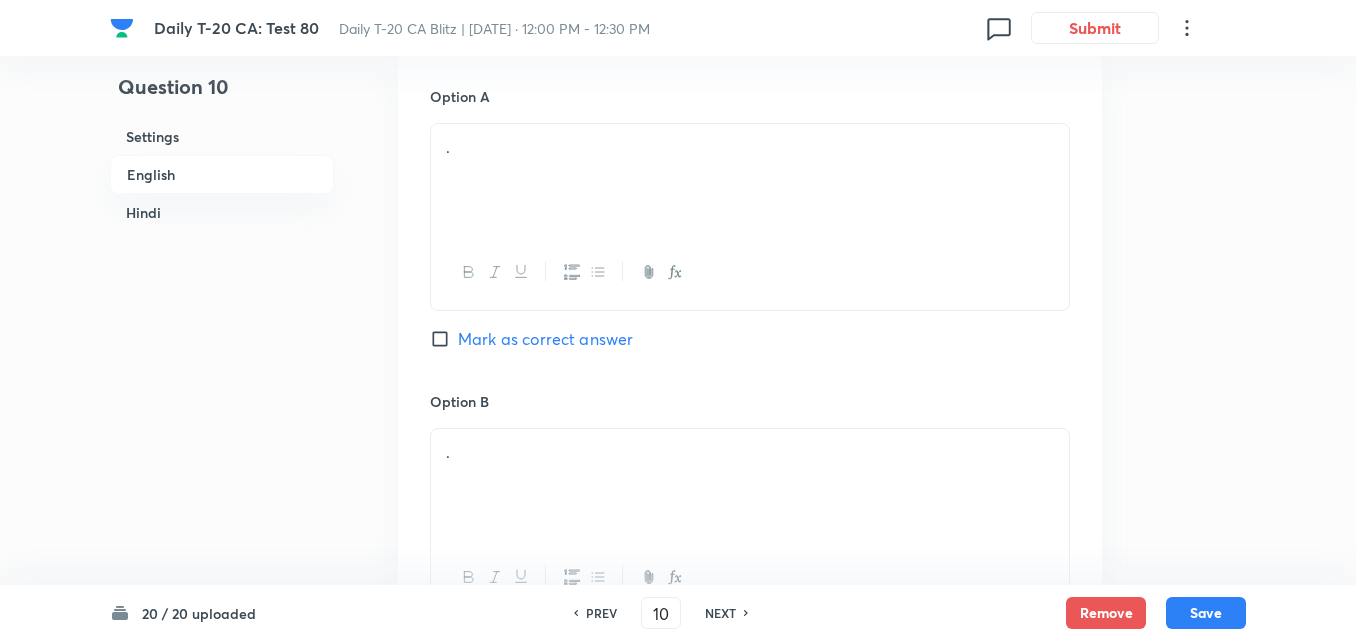 click on "." at bounding box center [750, 180] 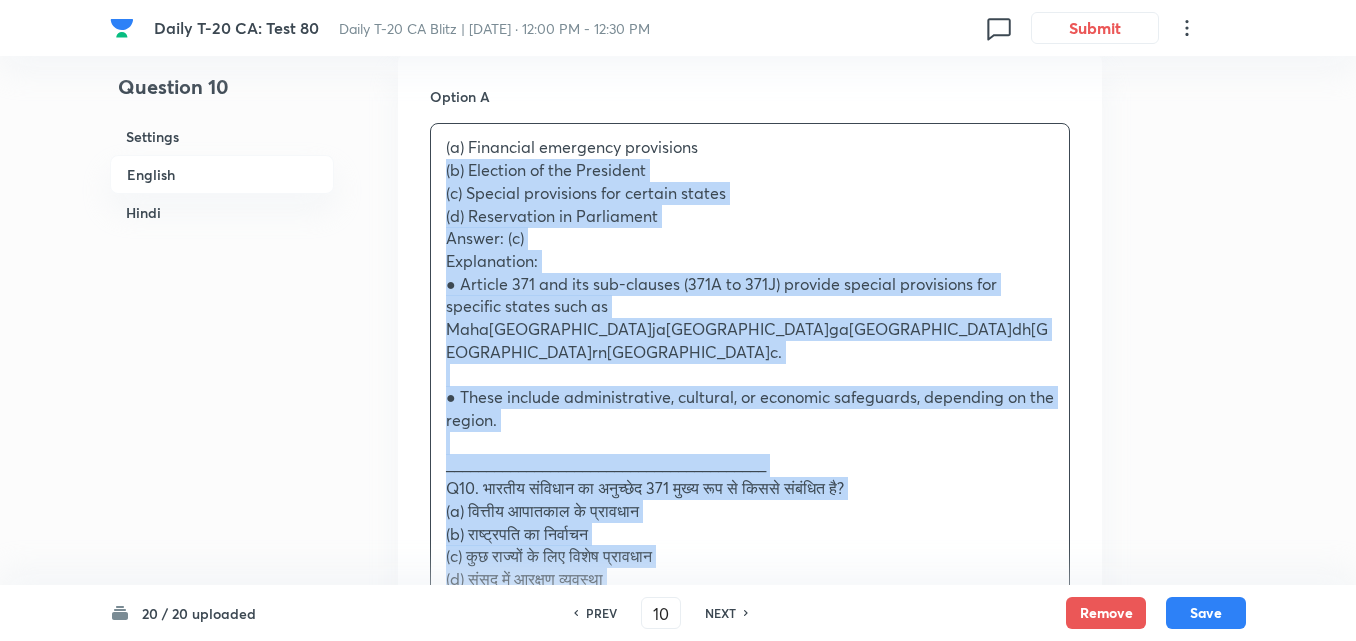 click on "(a) Financial emergency provisions (b) Election of the President (c) Special provisions for certain states (d) Reservation in Parliament Answer: (c) Explanation: ●	Article 371 and its sub-clauses (371A to 371J) provide special provisions for specific states such as Maha[GEOGRAPHIC_DATA]ja[GEOGRAPHIC_DATA]ga[GEOGRAPHIC_DATA]dh[GEOGRAPHIC_DATA]rn[GEOGRAPHIC_DATA]c. ●	These include administrative, cultural, or economic safeguards, depending on the region. ________________________________________ Q10. भारतीय संविधान का अनुच्छेद 371 मुख्य रूप से किससे संबंधित है? (a) वित्तीय आपातकाल के प्रावधान (b) राष्ट्रपति का निर्वाचन (c) कुछ राज्यों के लिए विशेष प्रावधान (d) संसद में आरक्षण व्यवस्था उत्तर: (c) व्याख्या:" at bounding box center (750, 431) 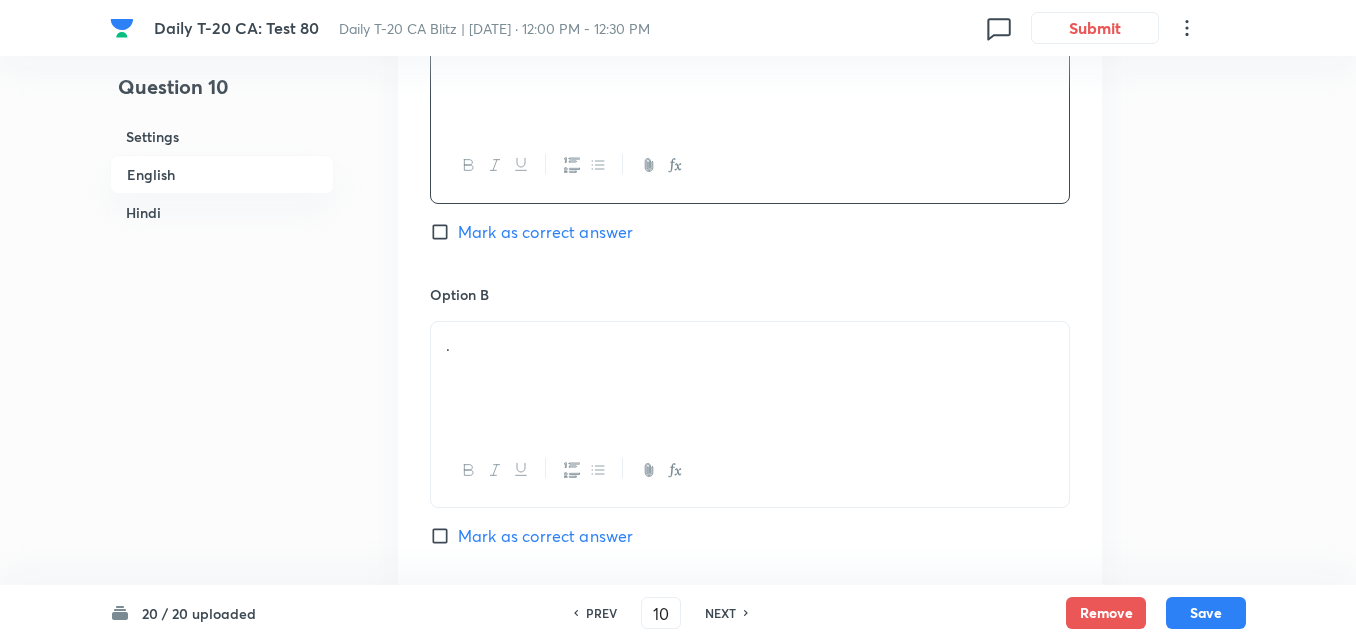 scroll, scrollTop: 1116, scrollLeft: 0, axis: vertical 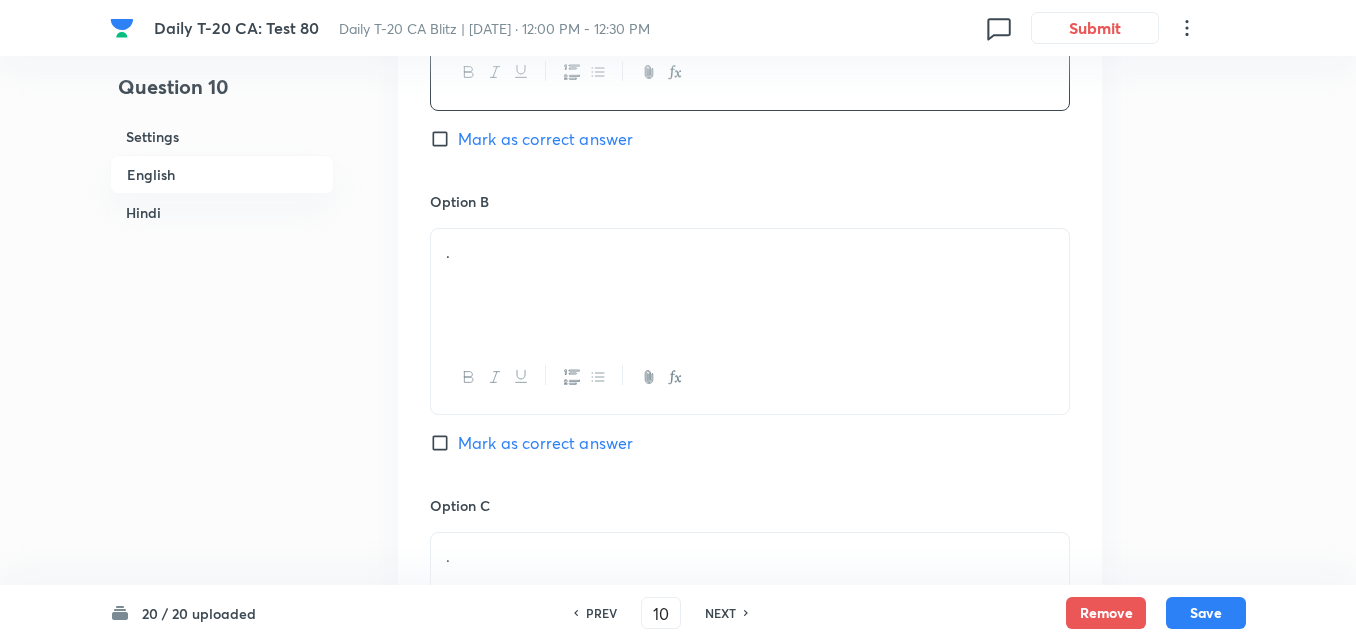 click on "." at bounding box center [750, 285] 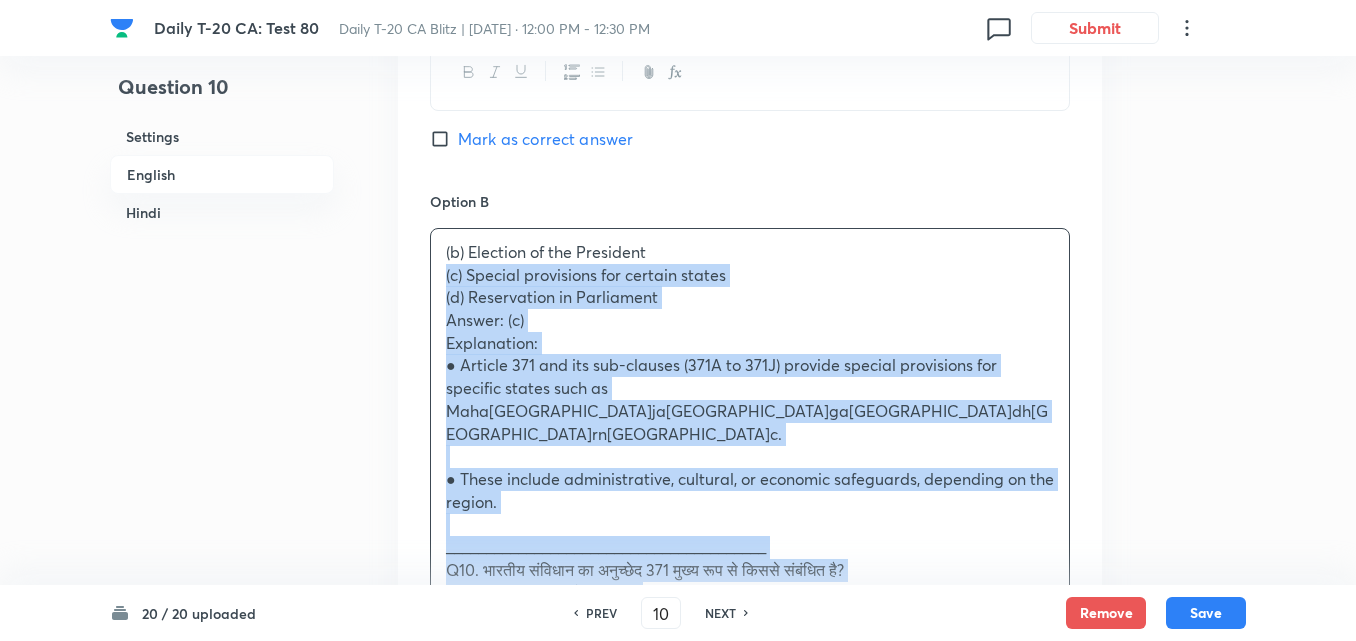 drag, startPoint x: 429, startPoint y: 265, endPoint x: 419, endPoint y: 267, distance: 10.198039 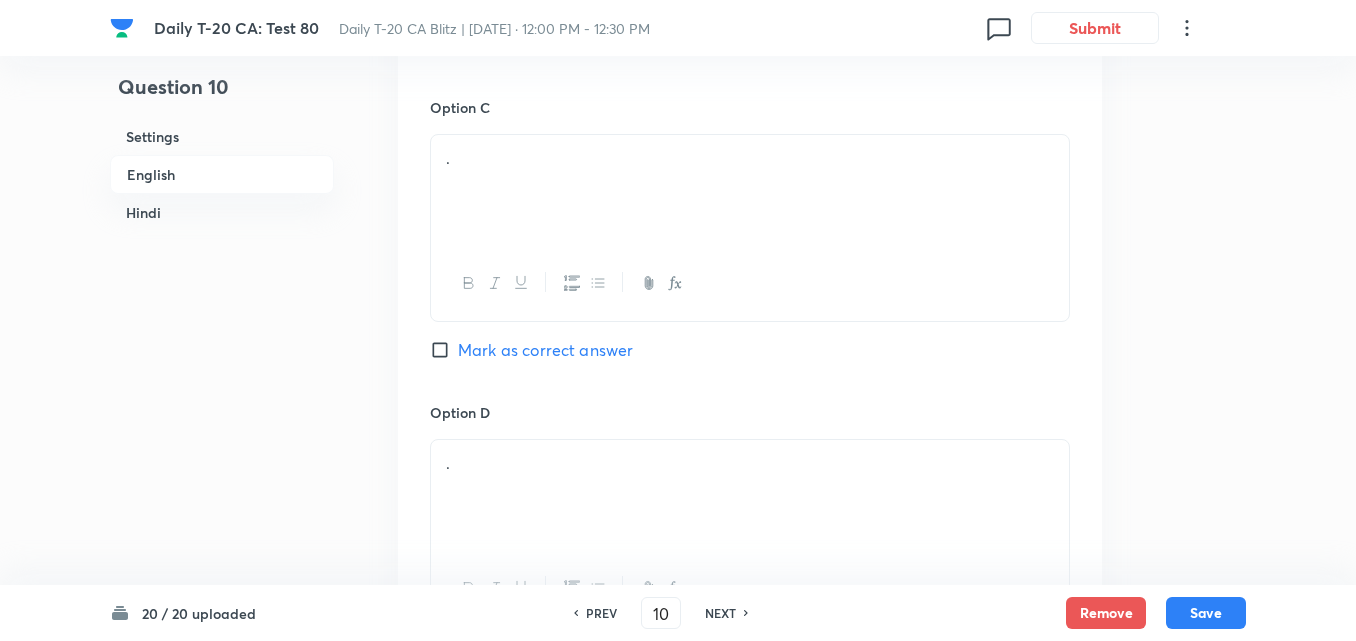 scroll, scrollTop: 1516, scrollLeft: 0, axis: vertical 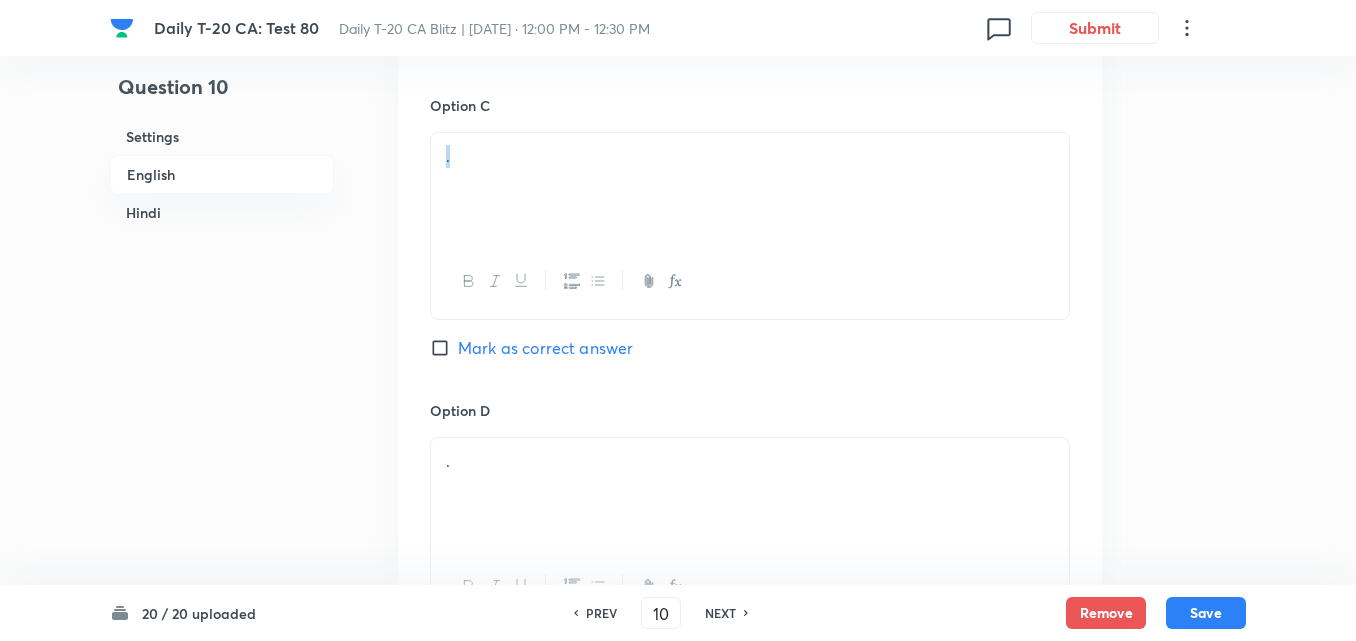 click on "." at bounding box center (750, 225) 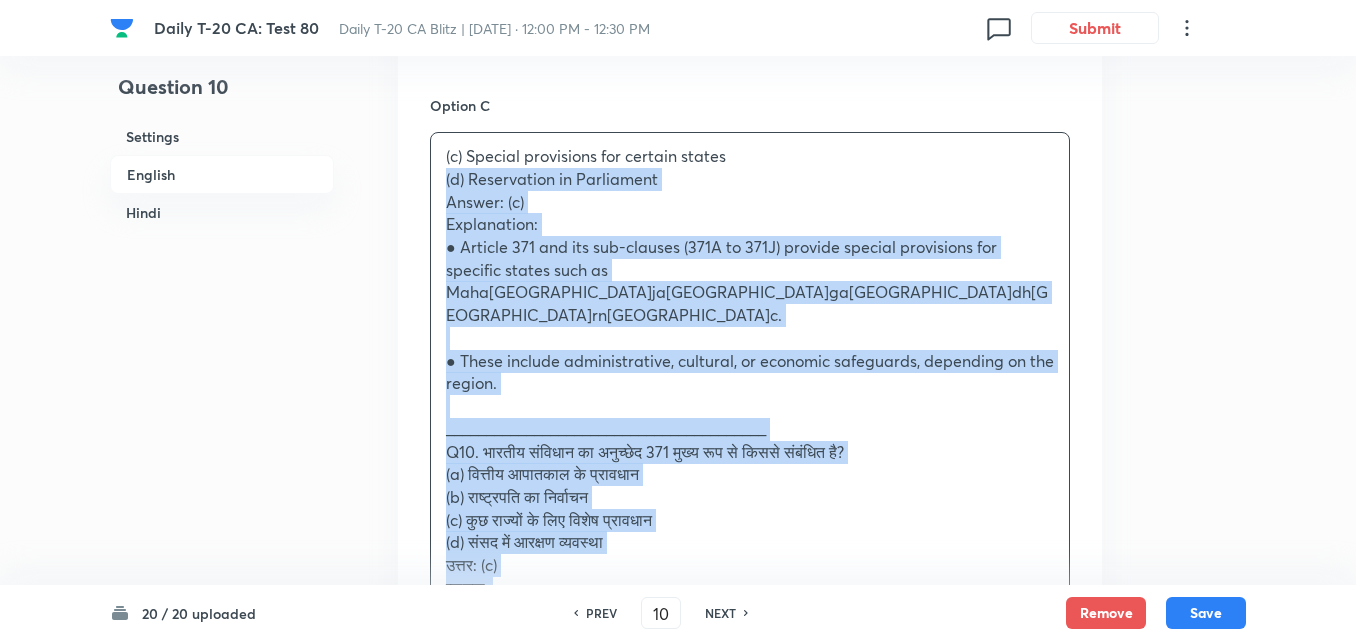 drag, startPoint x: 414, startPoint y: 178, endPoint x: 402, endPoint y: 180, distance: 12.165525 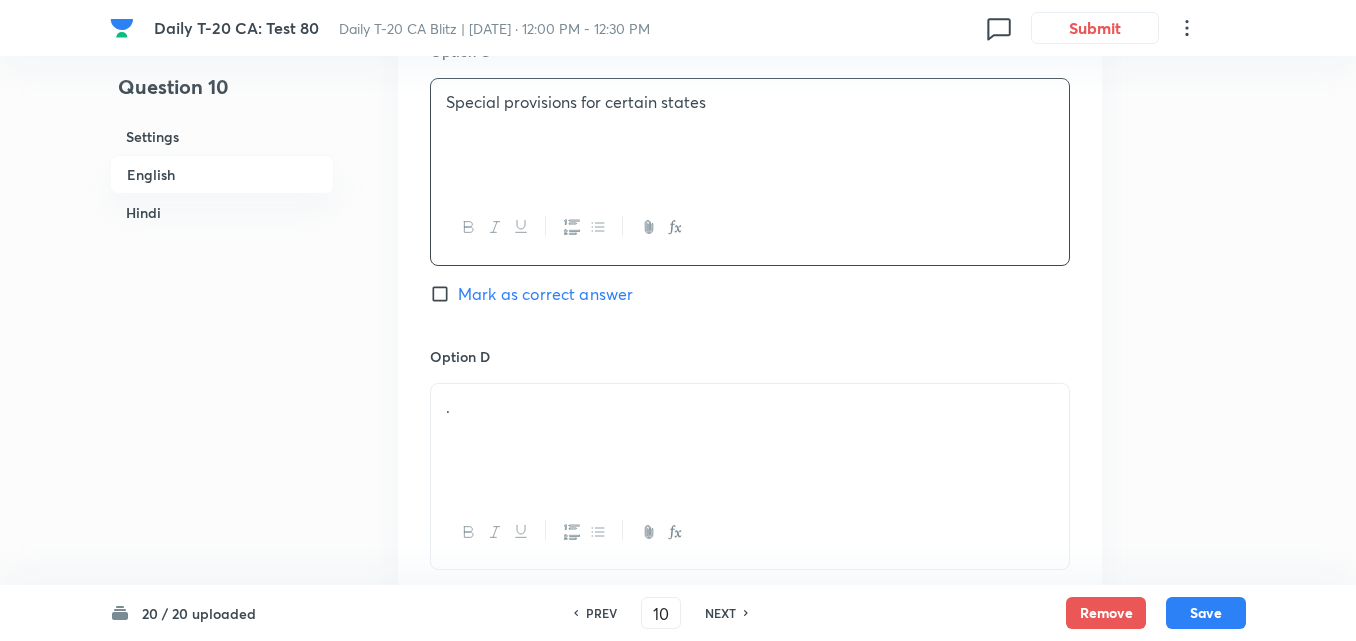 scroll, scrollTop: 1616, scrollLeft: 0, axis: vertical 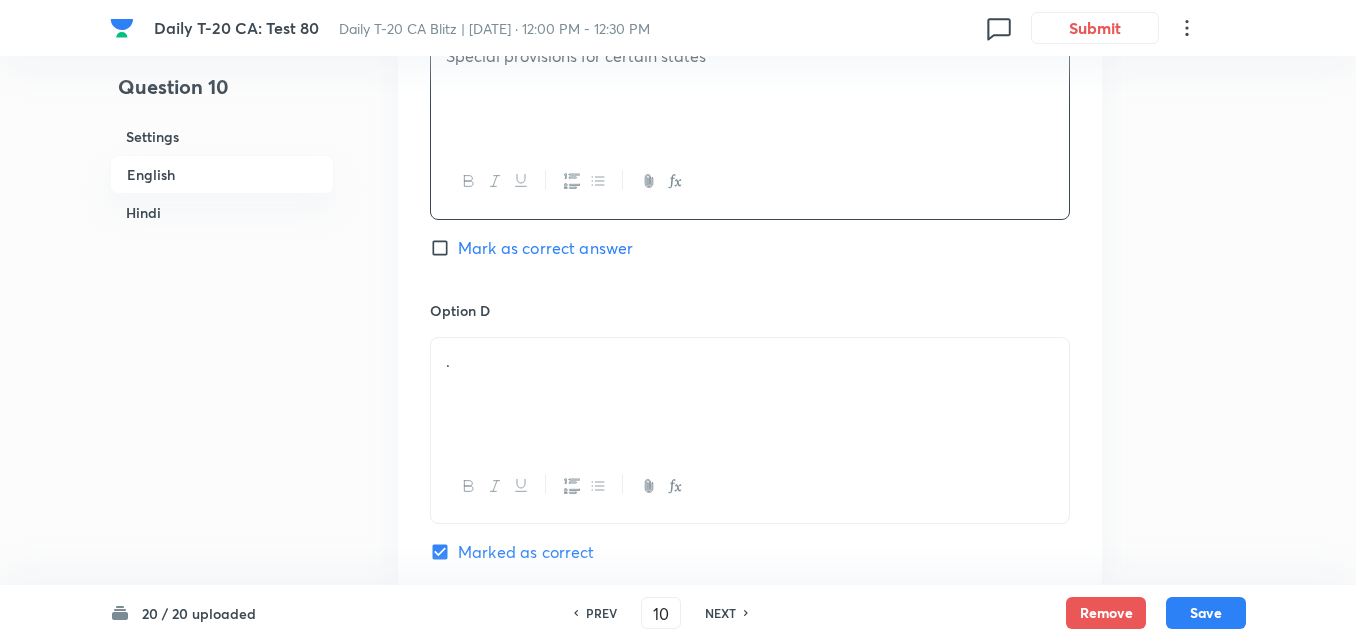 click on "Mark as correct answer" at bounding box center [545, 248] 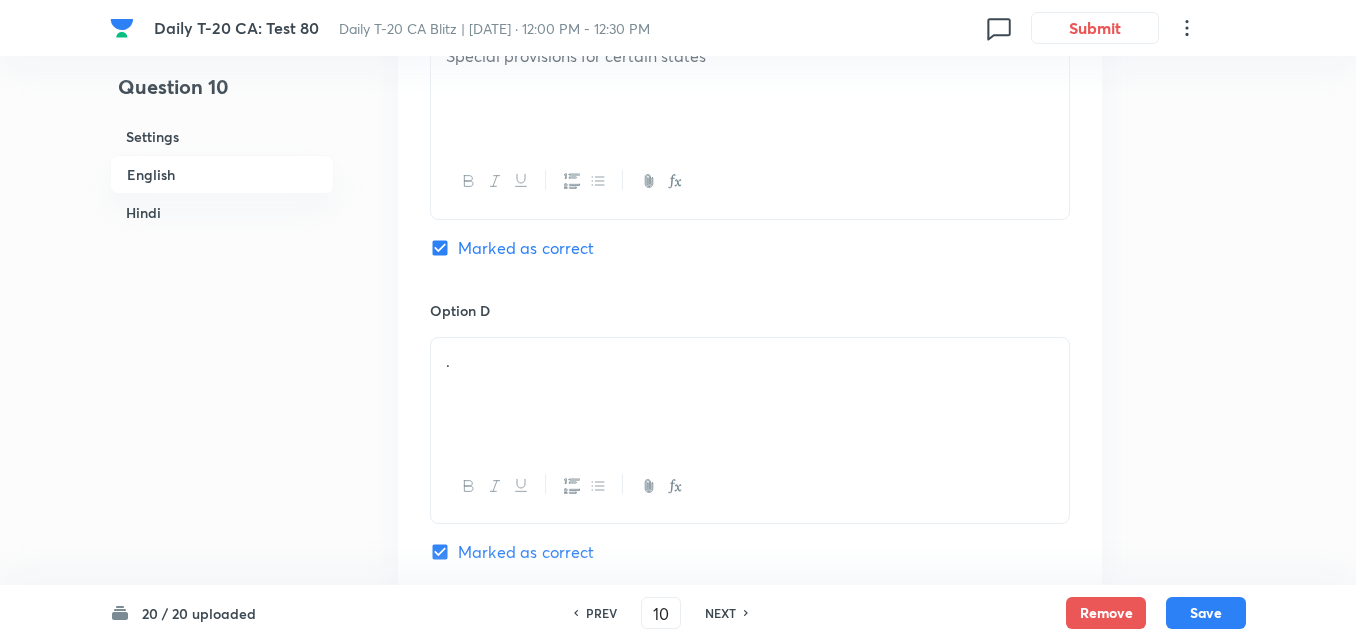 checkbox on "false" 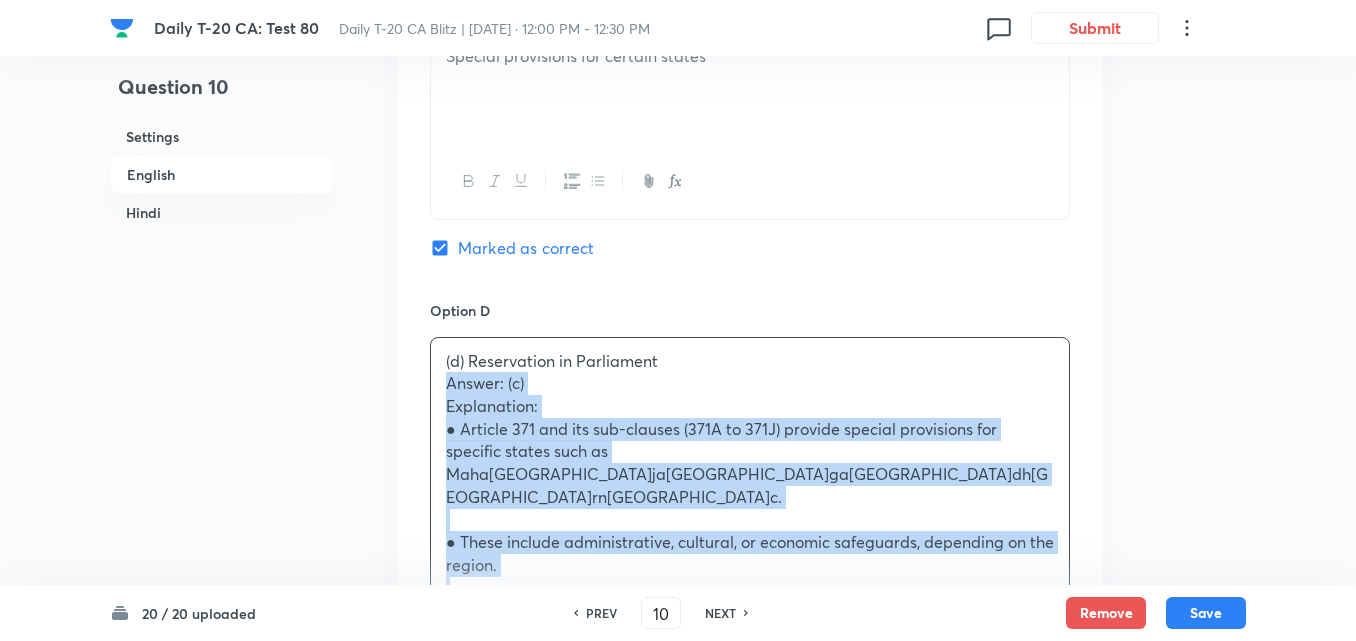 drag, startPoint x: 473, startPoint y: 403, endPoint x: 360, endPoint y: 380, distance: 115.316956 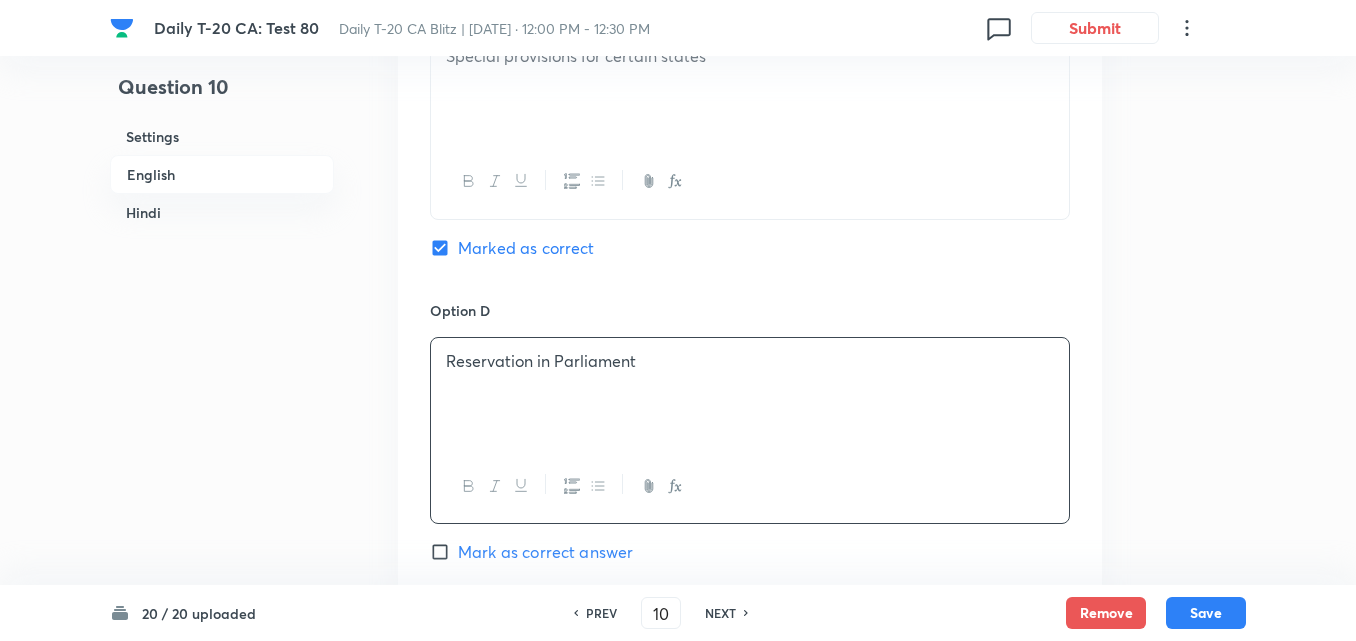 scroll, scrollTop: 2116, scrollLeft: 0, axis: vertical 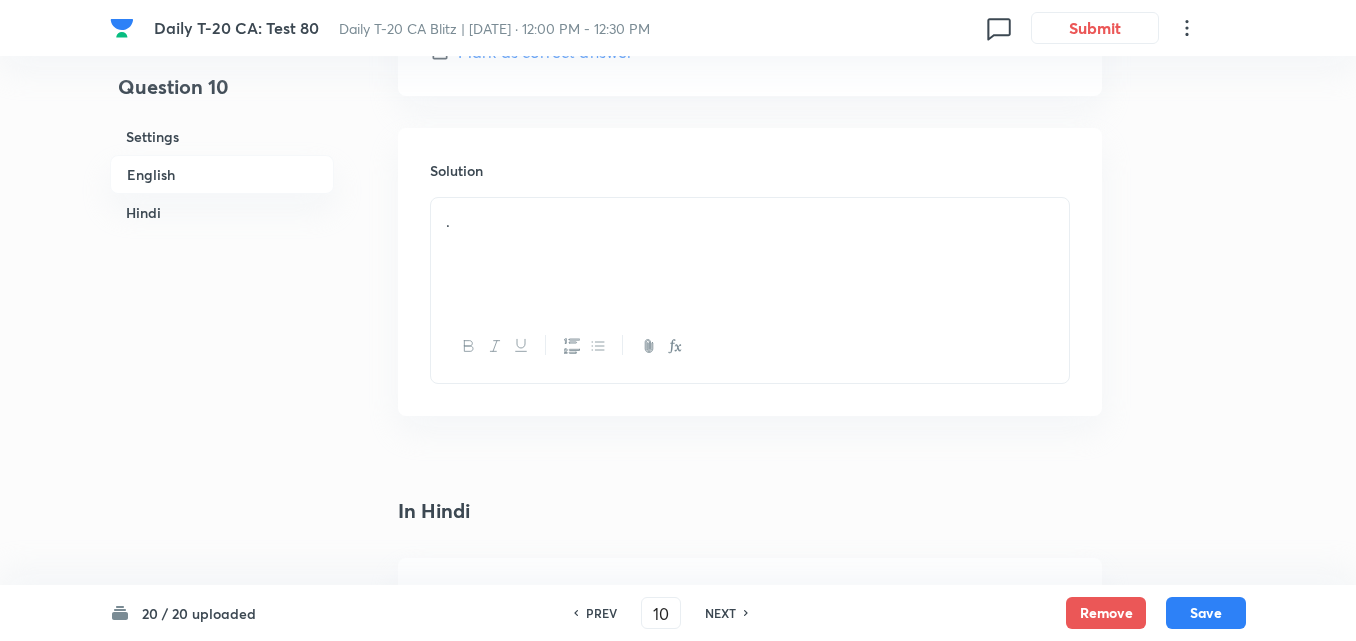 click on "." at bounding box center [750, 254] 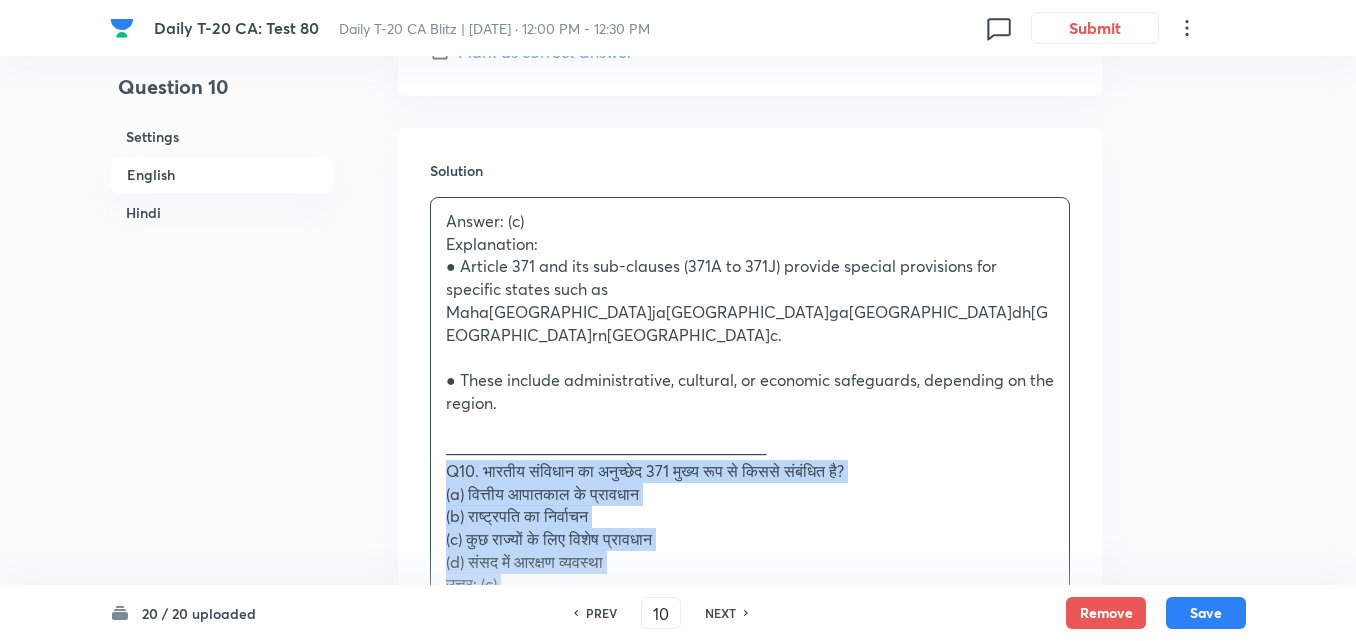 click on "Answer: (c) Explanation: ●	Article 371 and its sub-clauses (371A to 371J) provide special provisions for specific states such as [GEOGRAPHIC_DATA], [GEOGRAPHIC_DATA], [GEOGRAPHIC_DATA], [GEOGRAPHIC_DATA], [GEOGRAPHIC_DATA], etc. ●	These include administrative, cultural, or economic safeguards, depending on the region. ________________________________________ Q10. भारतीय संविधान का अनुच्छेद 371 मुख्य रूप से किससे संबंधित है? (a) वित्तीय आपातकाल के प्रावधान (b) राष्ट्रपति का निर्वाचन (c) कुछ राज्यों के लिए विशेष प्रावधान (d) संसद में आरक्षण व्यवस्था उत्तर: (c) व्याख्या:" at bounding box center [750, 460] 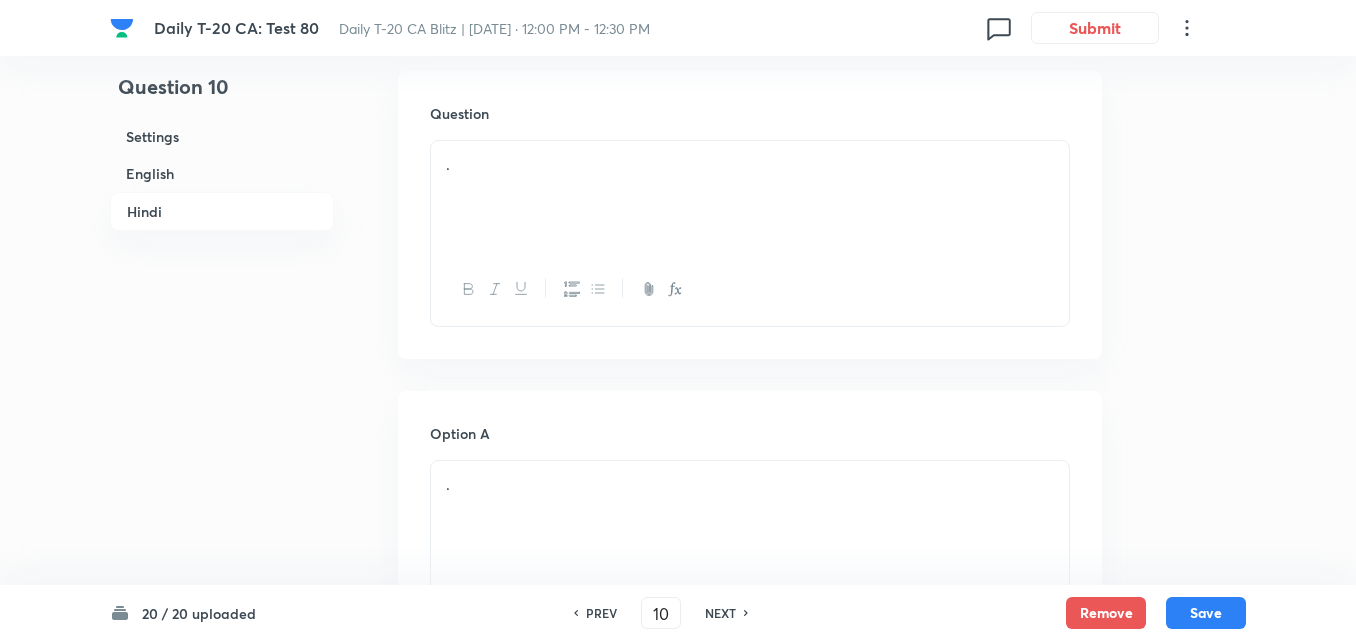scroll, scrollTop: 2716, scrollLeft: 0, axis: vertical 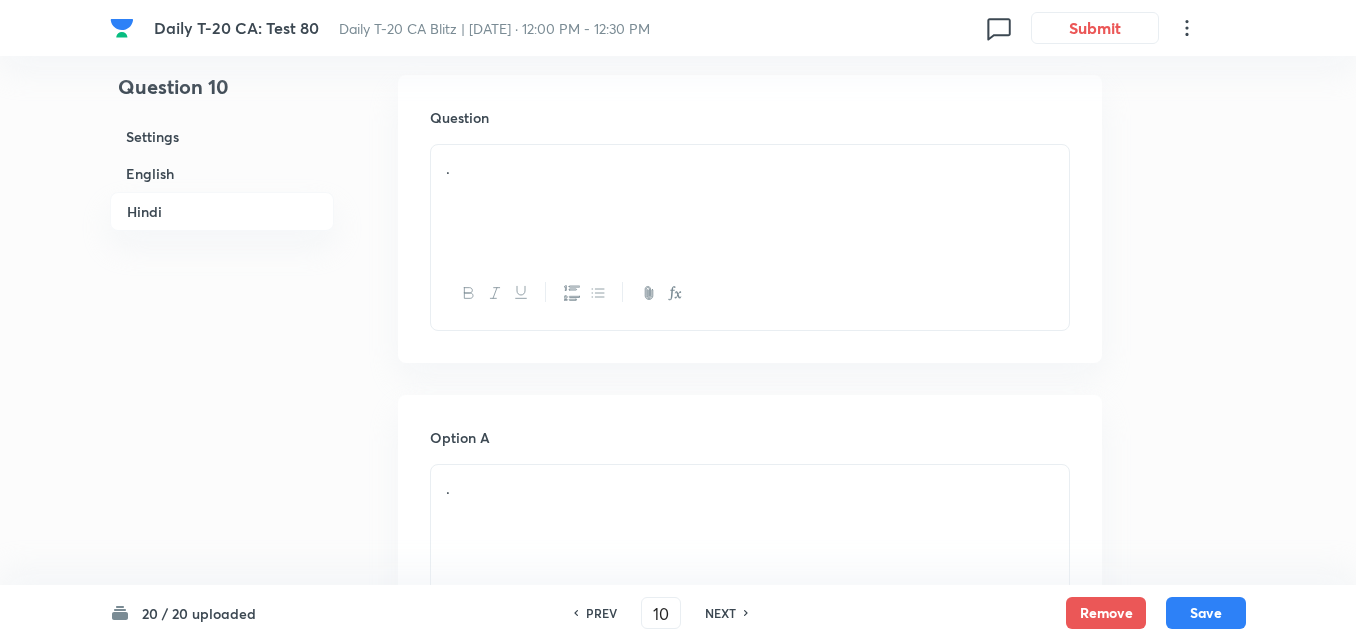 click on "." at bounding box center [750, 201] 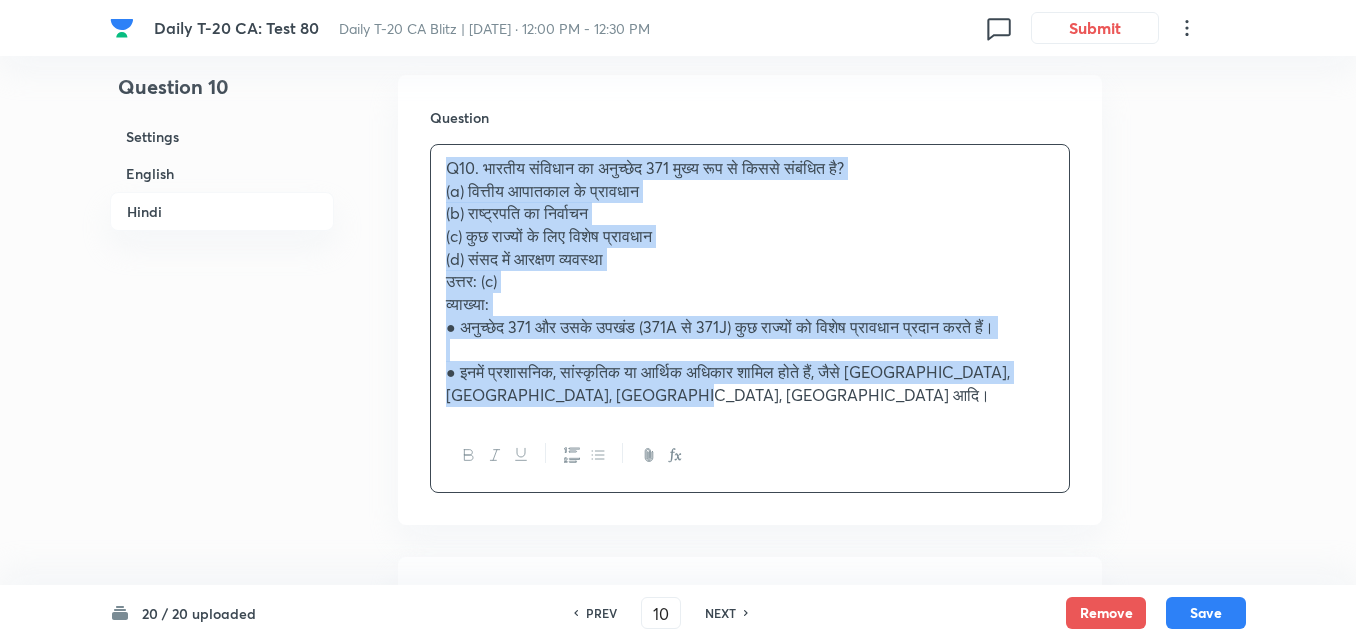 drag, startPoint x: 424, startPoint y: 161, endPoint x: 412, endPoint y: 148, distance: 17.691807 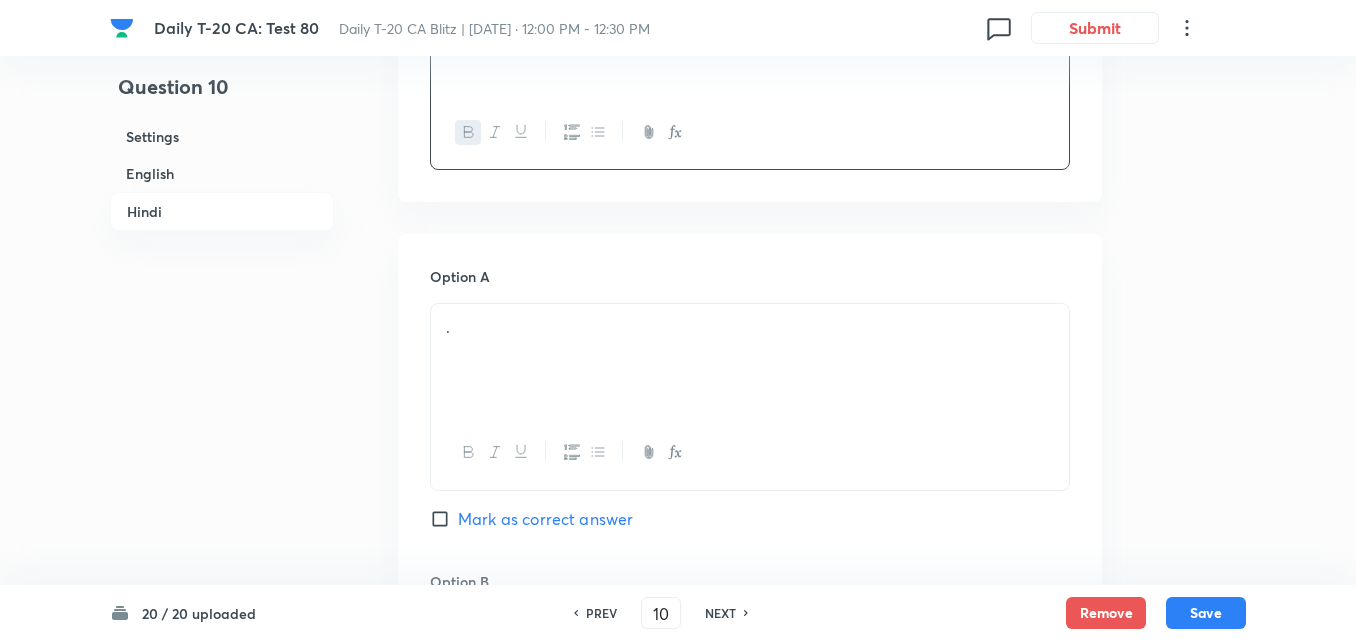 scroll, scrollTop: 3016, scrollLeft: 0, axis: vertical 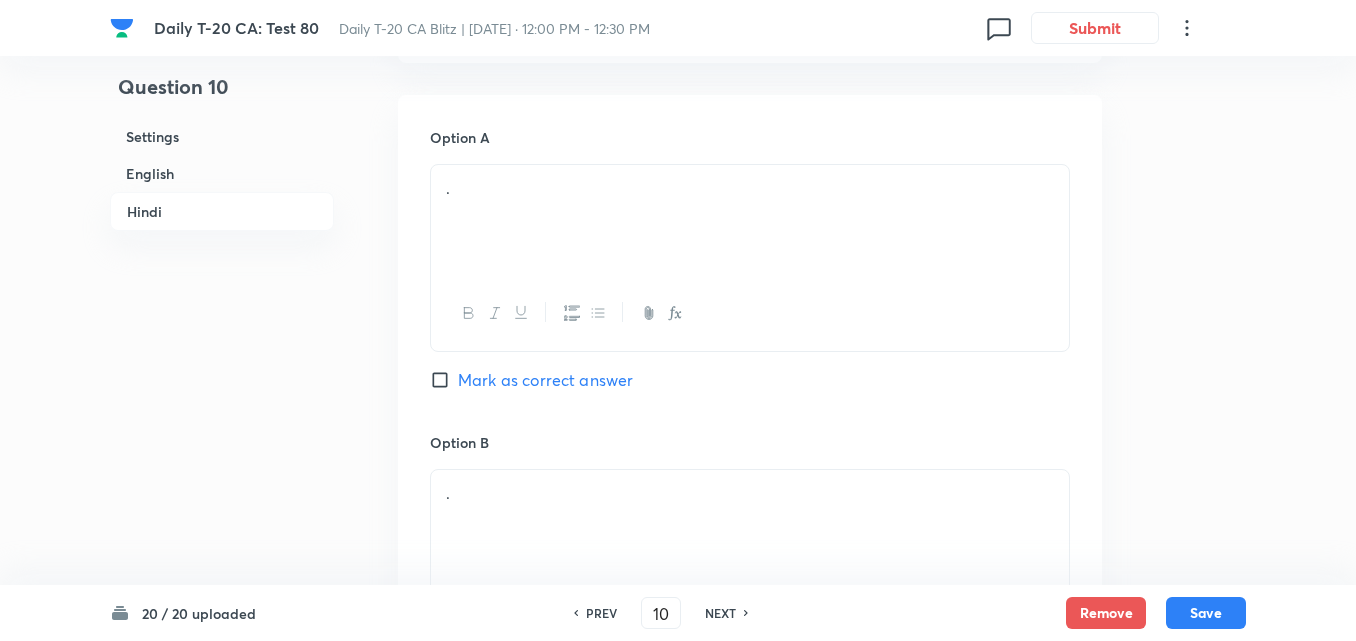click on "." at bounding box center [750, 188] 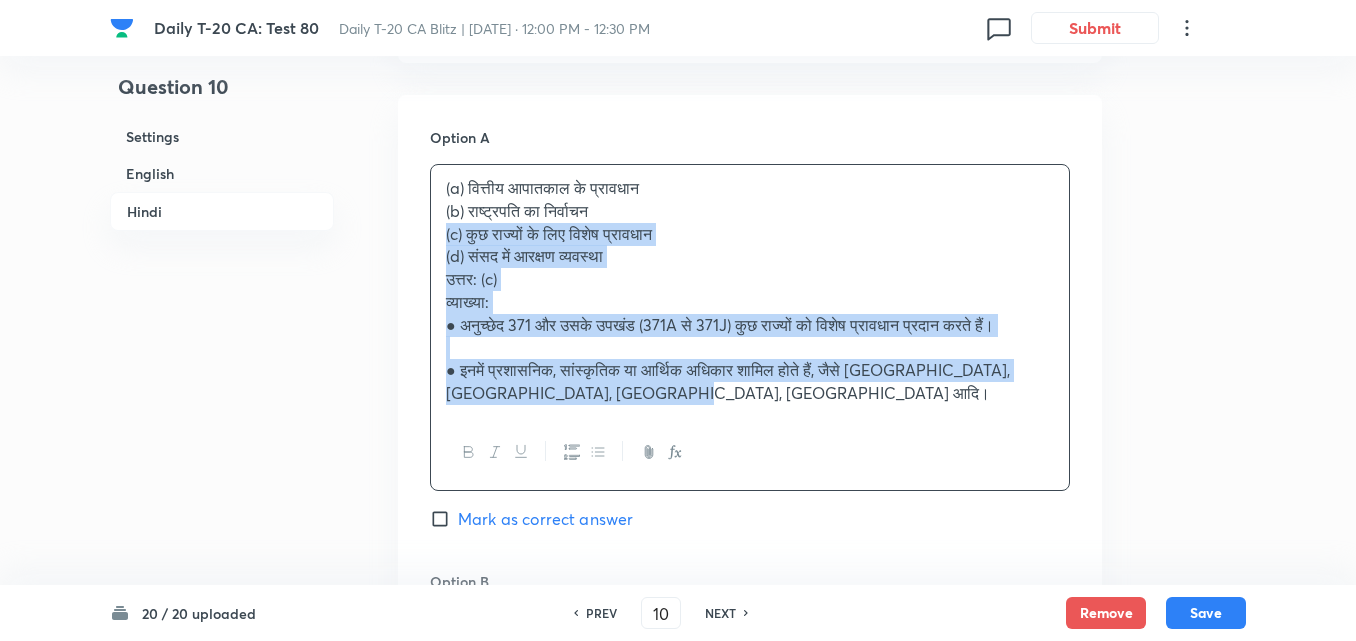 click on "Option A (a) वित्तीय आपातकाल के प्रावधान (b) राष्ट्रपति का निर्वाचन (c) कुछ राज्यों के लिए विशेष प्रावधान (d) संसद में आरक्षण व्यवस्था उत्तर: (c) व्याख्या: ●	अनुच्छेद 371 और उसके उपखंड (371A से 371J) कुछ राज्यों को विशेष प्रावधान प्रदान करते हैं। ●	इनमें प्रशासनिक, सांस्कृतिक या आर्थिक अधिकार शामिल होते हैं, जैसे [GEOGRAPHIC_DATA], [GEOGRAPHIC_DATA], [GEOGRAPHIC_DATA], [GEOGRAPHIC_DATA] आदि। [PERSON_NAME] as correct answer Option B . [PERSON_NAME] as correct answer Option C . Marked as correct Option D . [PERSON_NAME] as correct answer" at bounding box center [750, 785] 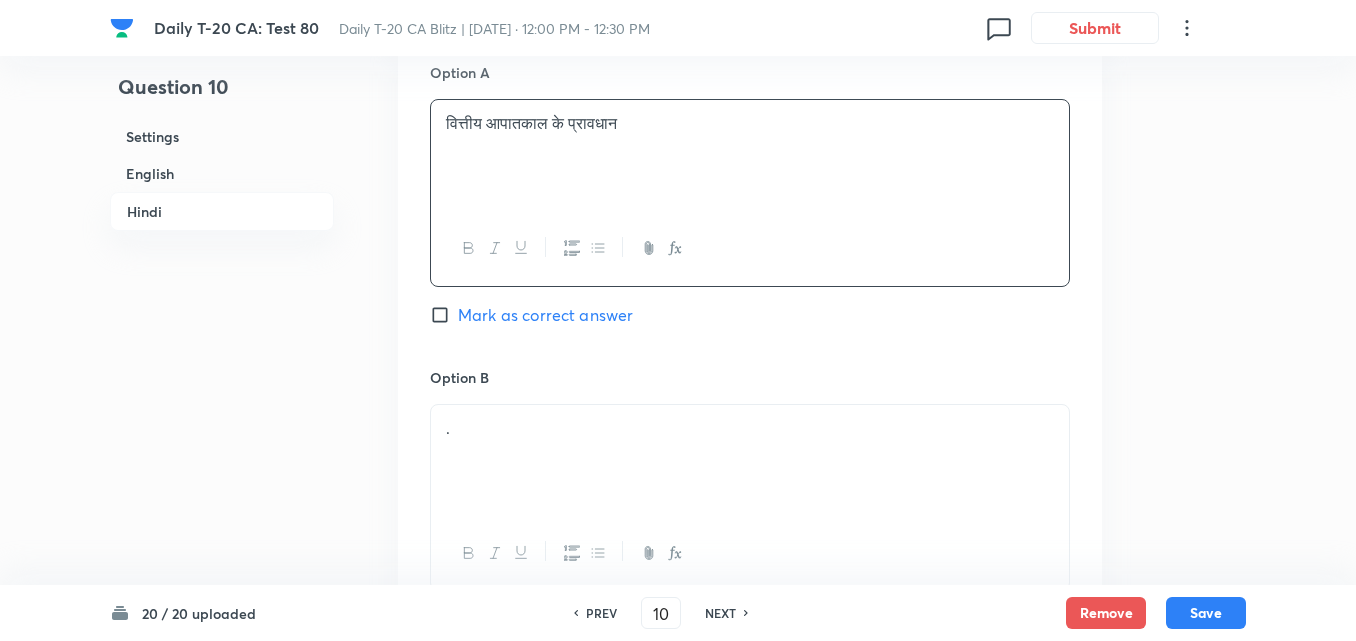 scroll, scrollTop: 3116, scrollLeft: 0, axis: vertical 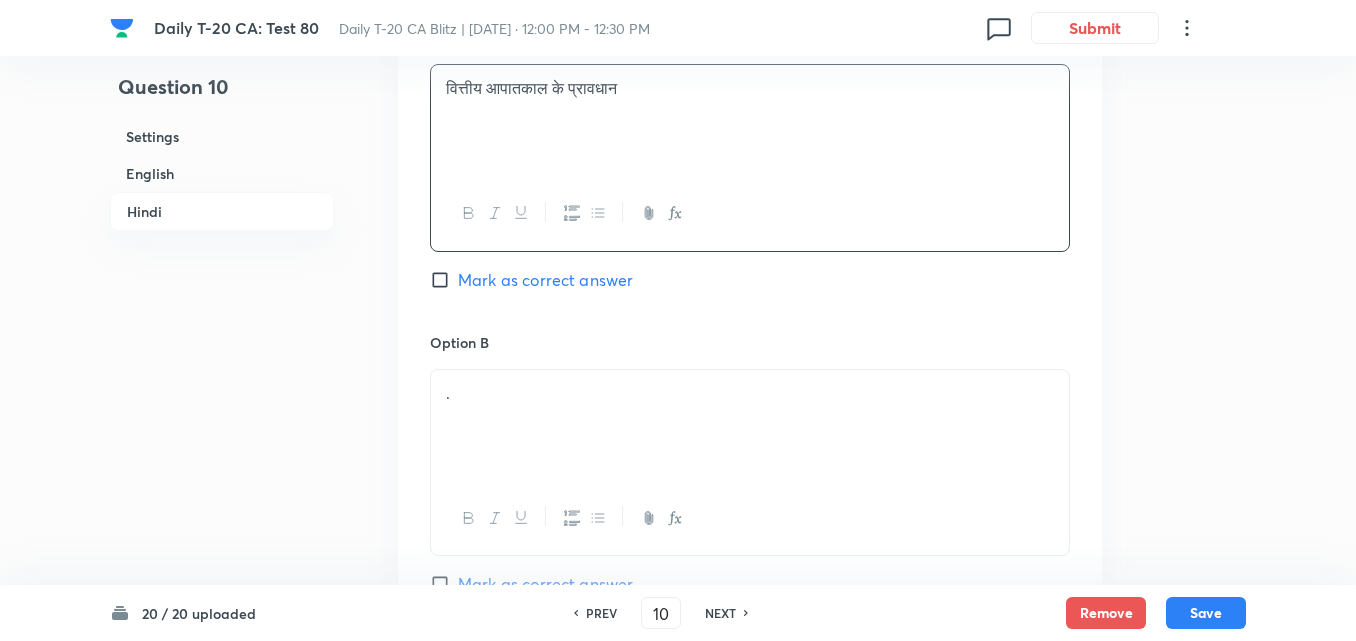 click on "." at bounding box center (750, 426) 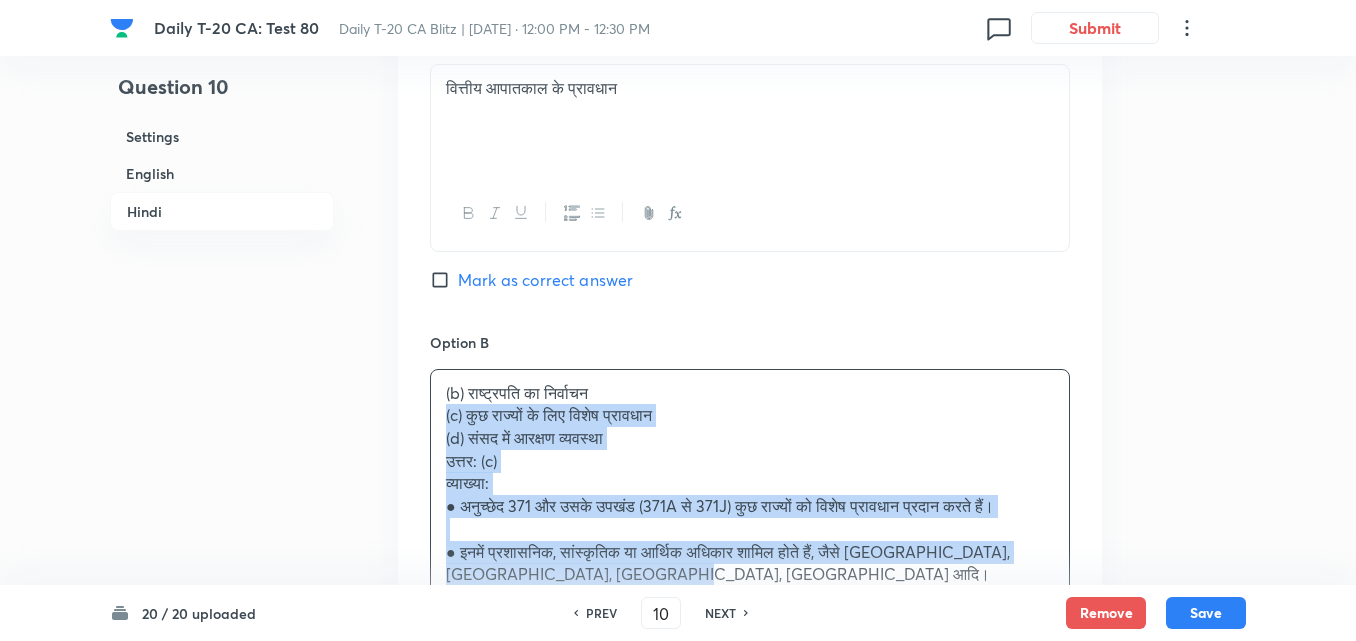 drag, startPoint x: 428, startPoint y: 405, endPoint x: 407, endPoint y: 402, distance: 21.213203 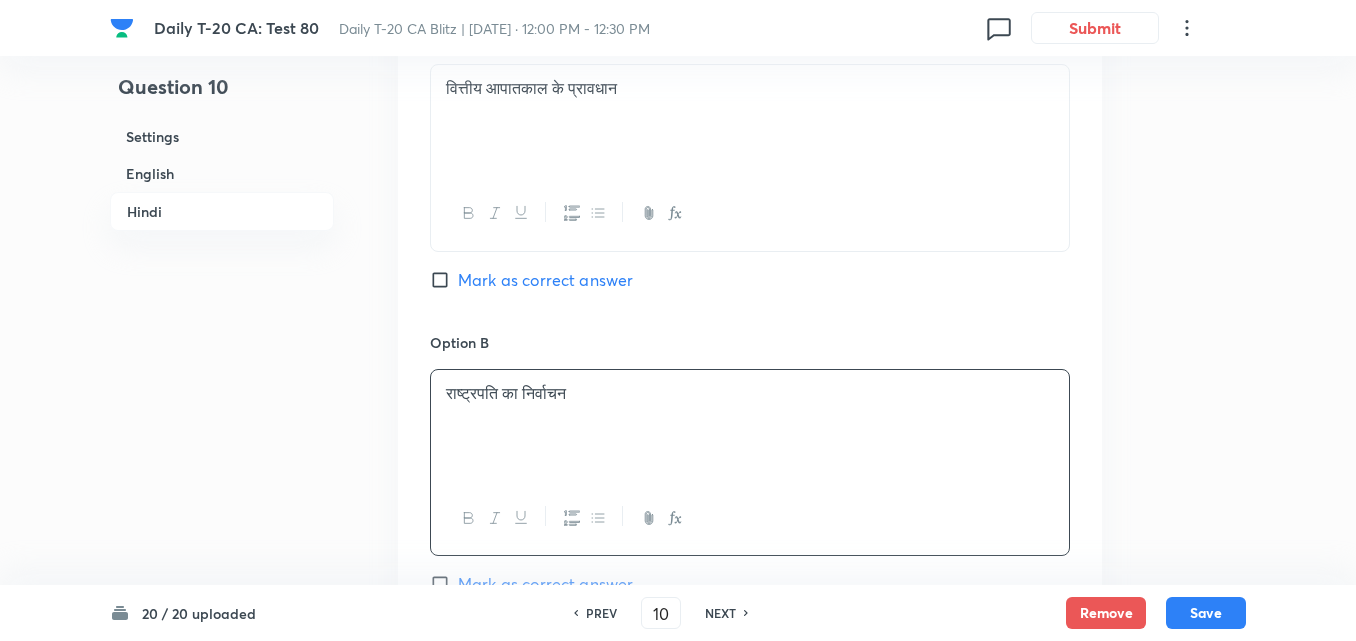 scroll, scrollTop: 3516, scrollLeft: 0, axis: vertical 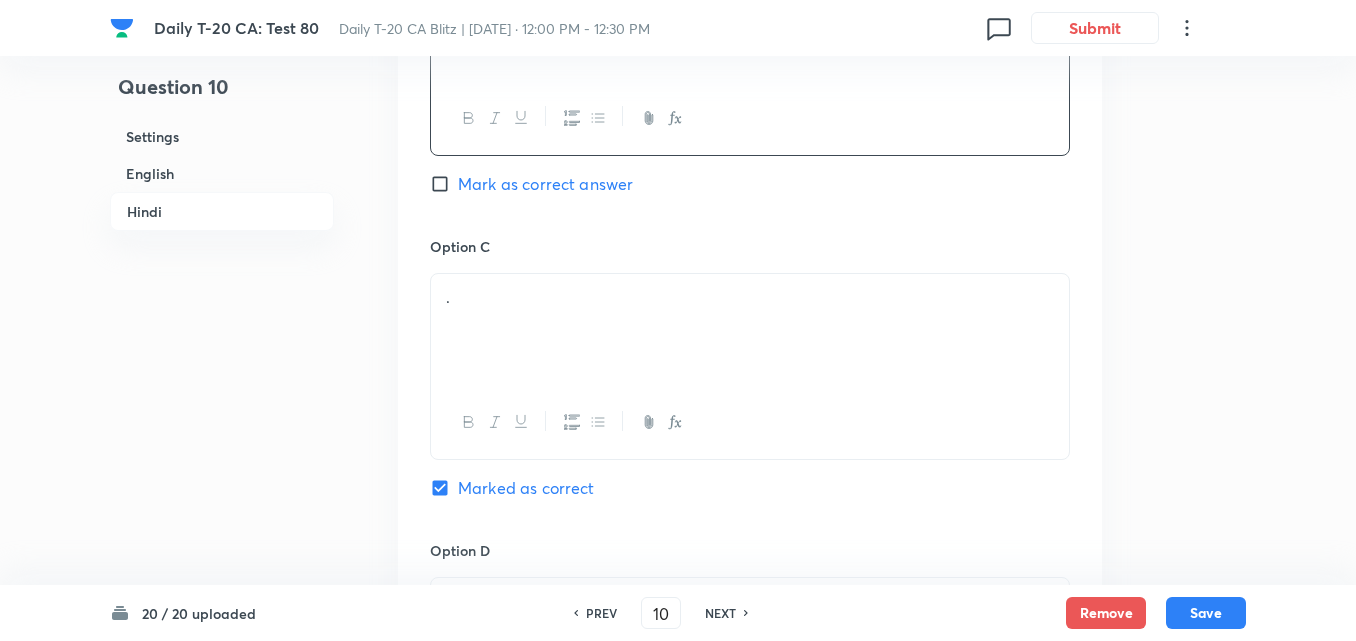 click on "." at bounding box center (750, 330) 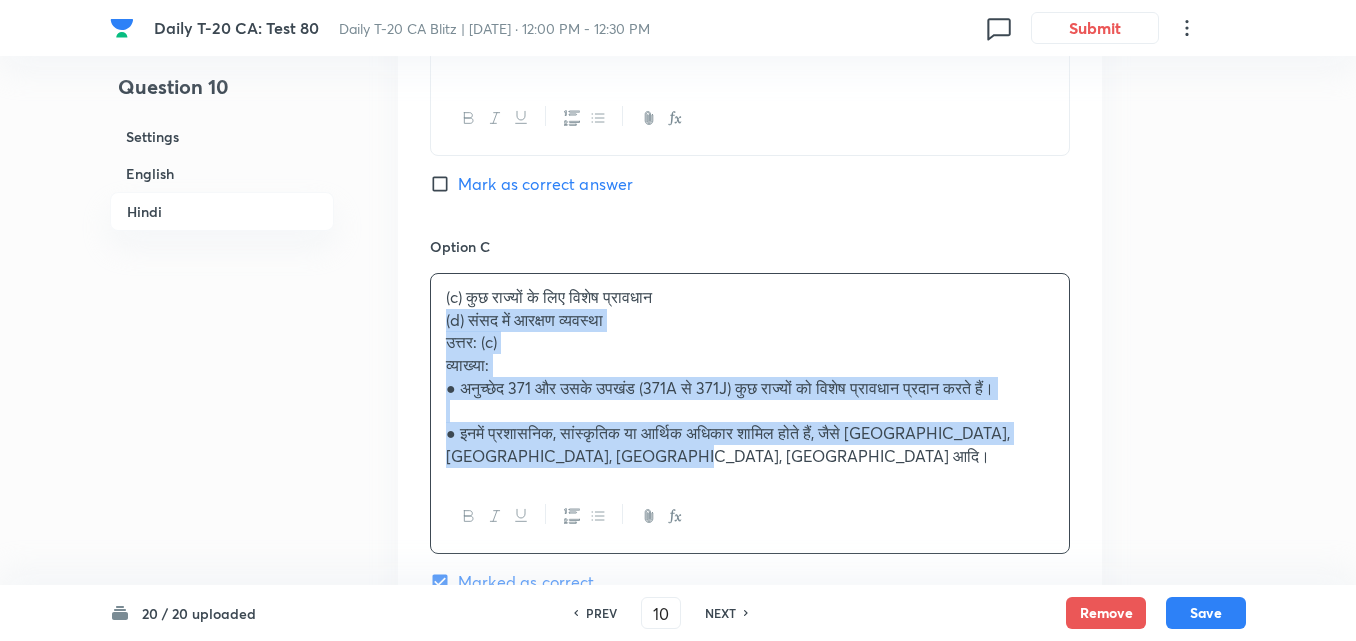 drag, startPoint x: 448, startPoint y: 302, endPoint x: 432, endPoint y: 302, distance: 16 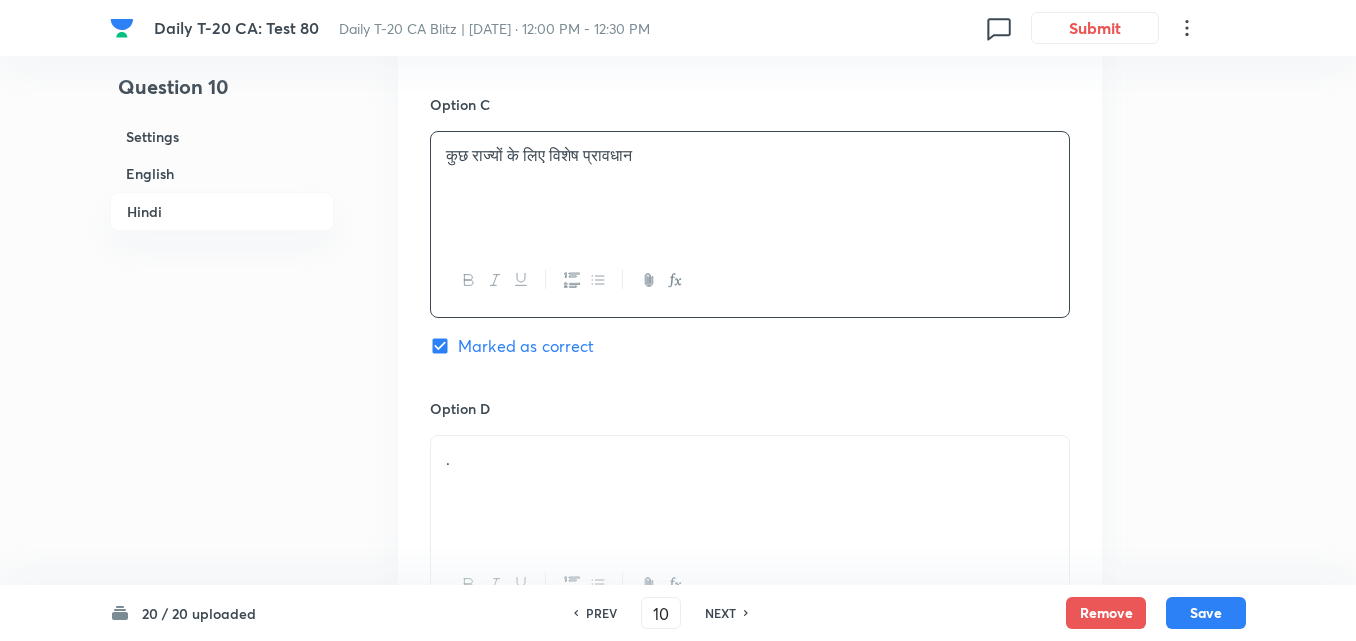 scroll, scrollTop: 3816, scrollLeft: 0, axis: vertical 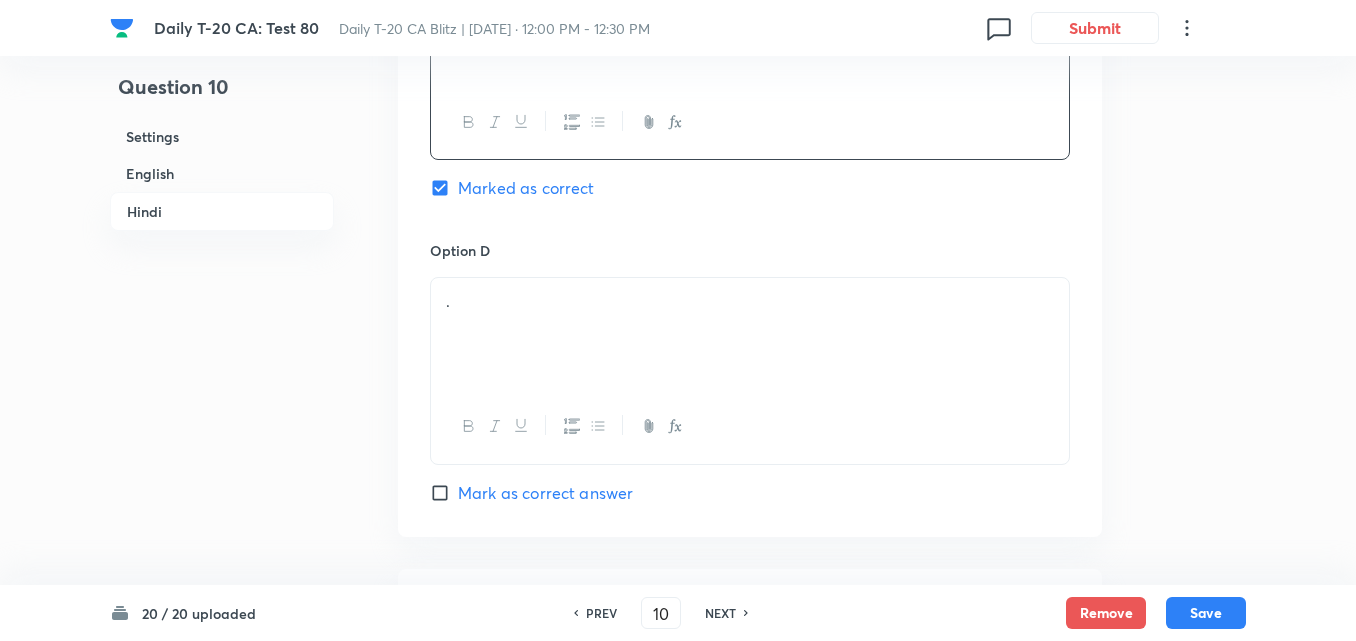 click on "." at bounding box center [750, 334] 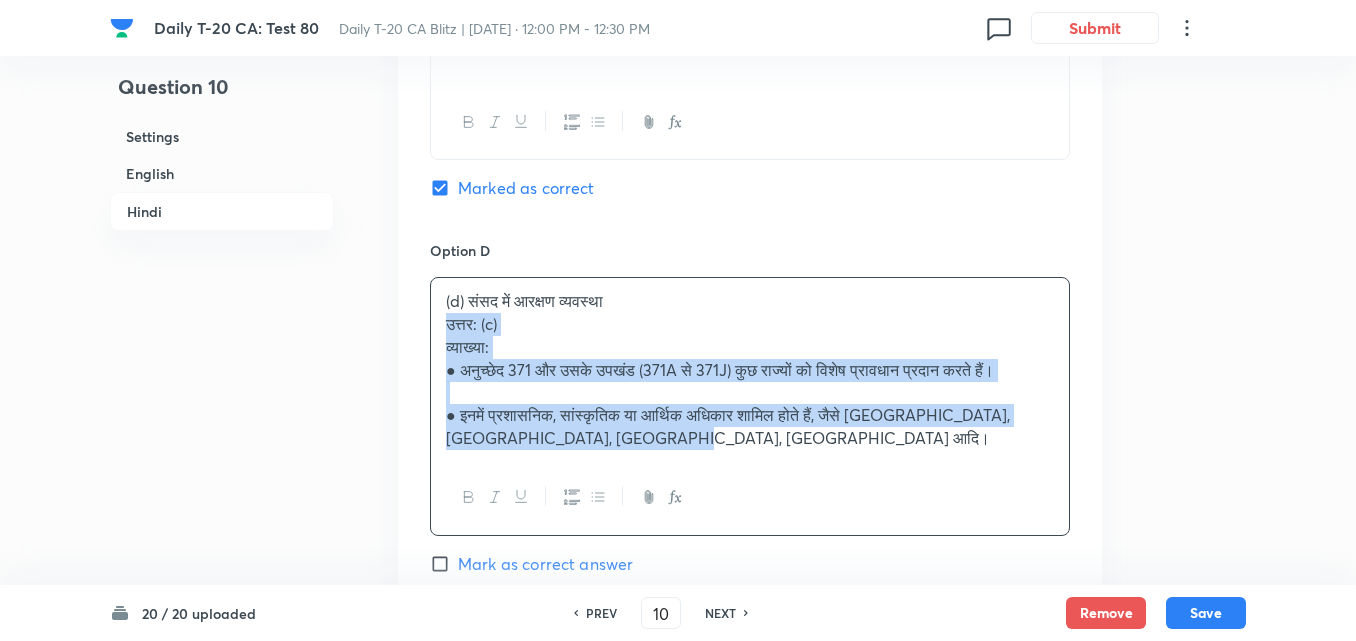 click on "Option A वित्तीय आपातकाल के प्रावधान Mark as correct answer Option B राष्ट्रपति का निर्वाचन Mark as correct answer Option C कुछ राज्यों के लिए विशेष प्रावधान Marked as correct Option D (d) संसद में आरक्षण व्यवस्था उत्तर: (c) व्याख्या: ●	अनुच्छेद 371 और उसके उपखंड (371A से 371J) कुछ राज्यों को विशेष प्रावधान प्रदान करते हैं। ●	इनमें प्रशासनिक, सांस्कृतिक या आर्थिक अधिकार शामिल होते हैं, जैसे �[GEOGRAPHIC_DATA]�[GEOGRAPHIC_DATA]�[GEOGRAPHIC_DATA]�[GEOGRAPHIC_DATA]��दि। Ma[PERSON_NAME]s correct answer" at bounding box center (750, -49) 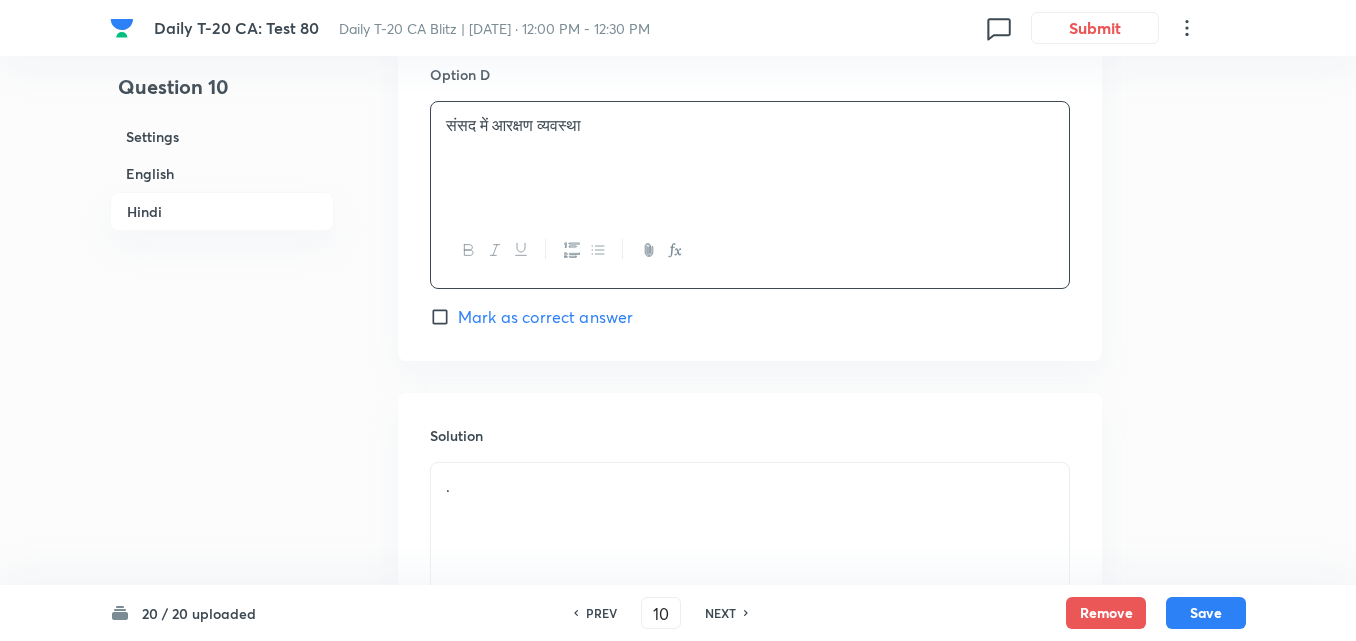 scroll, scrollTop: 4185, scrollLeft: 0, axis: vertical 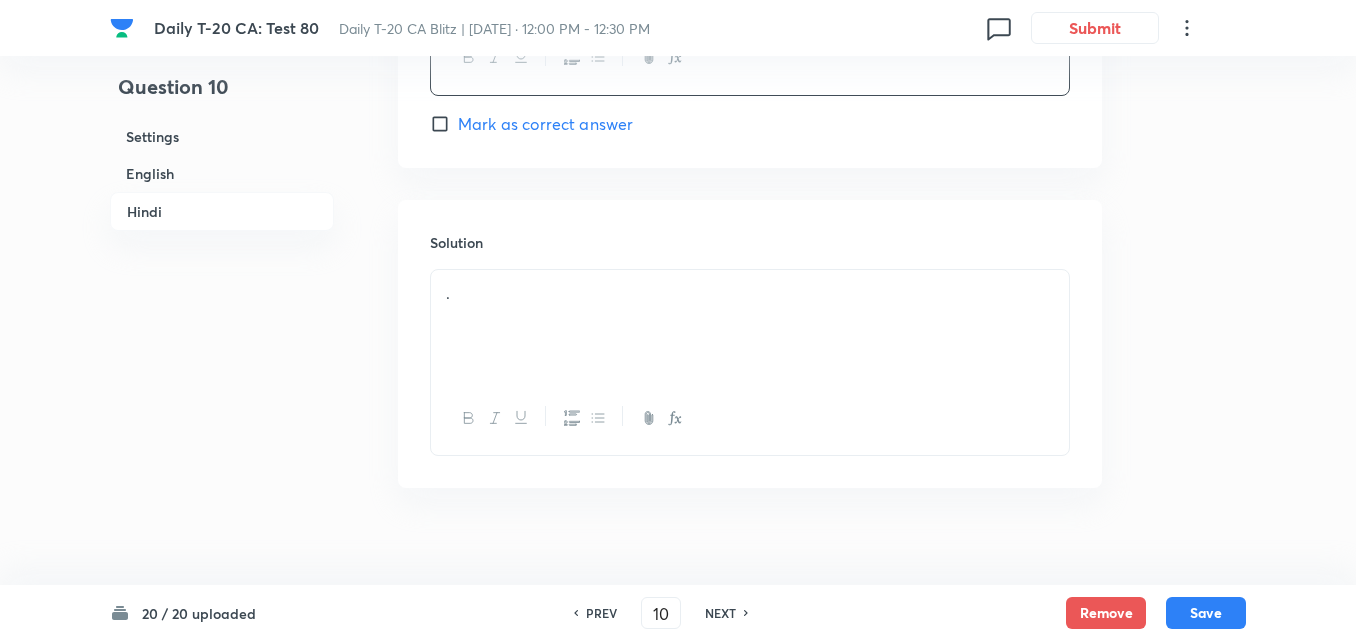 click on "." at bounding box center (750, 326) 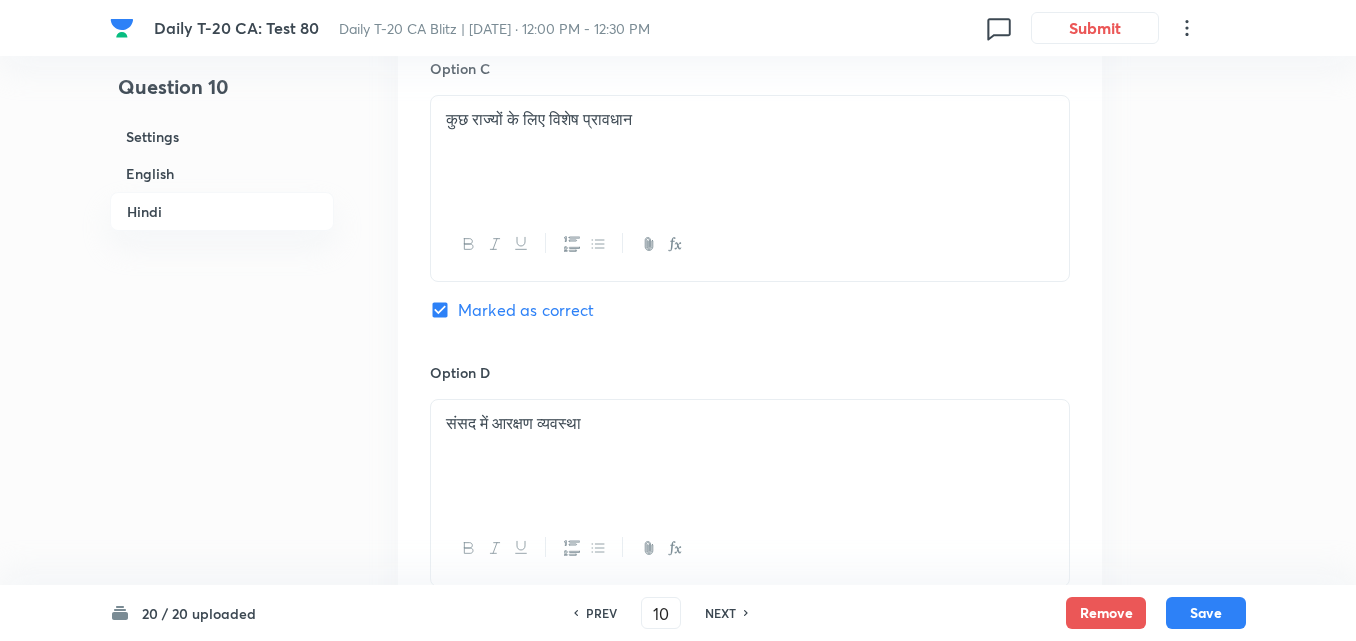 scroll, scrollTop: 3585, scrollLeft: 0, axis: vertical 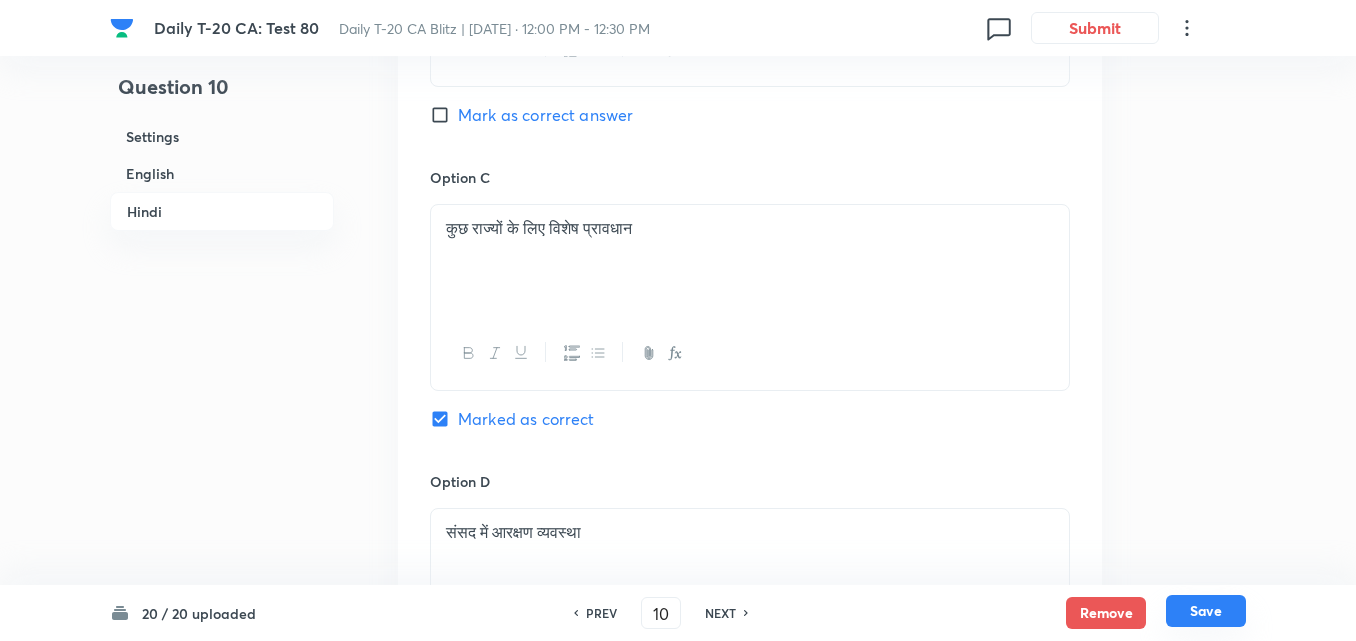 click on "Save" at bounding box center [1206, 611] 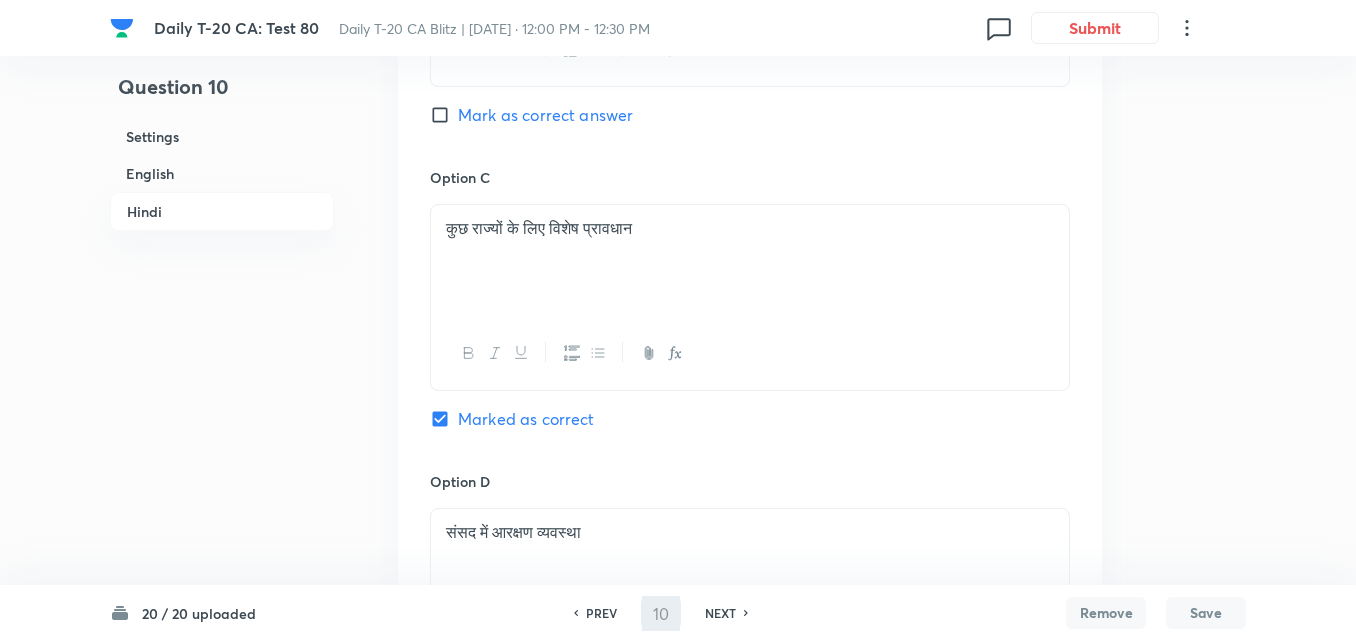 type on "11" 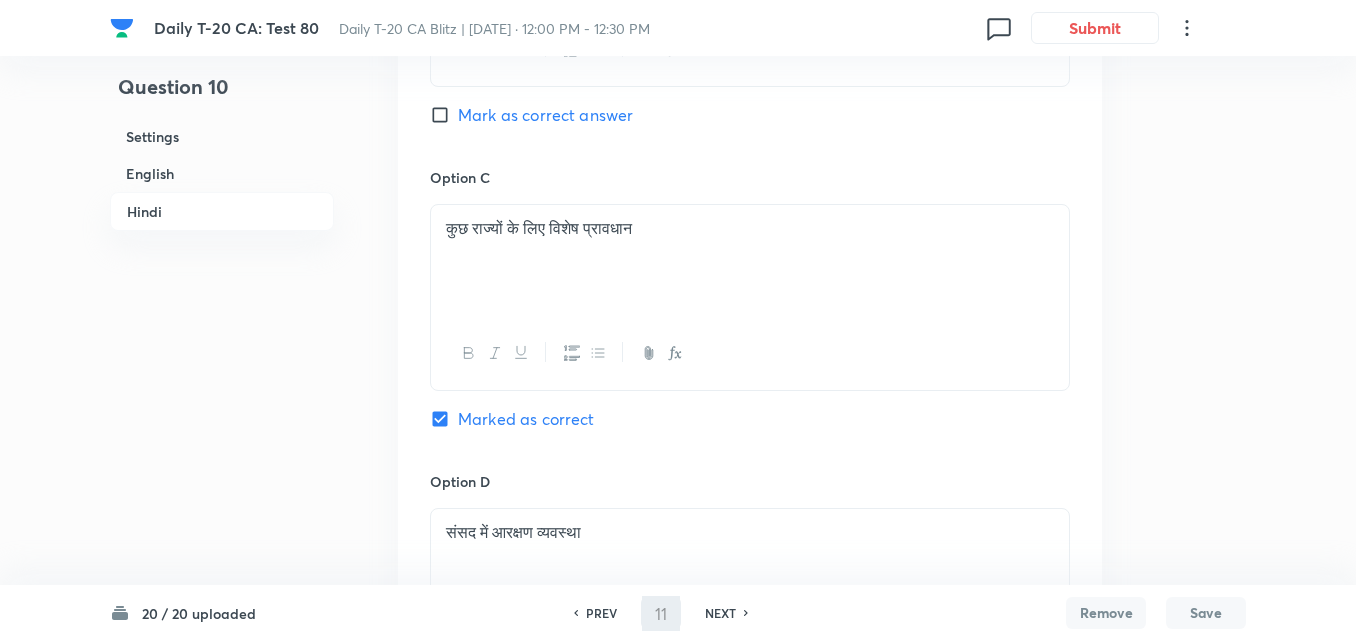 checkbox on "false" 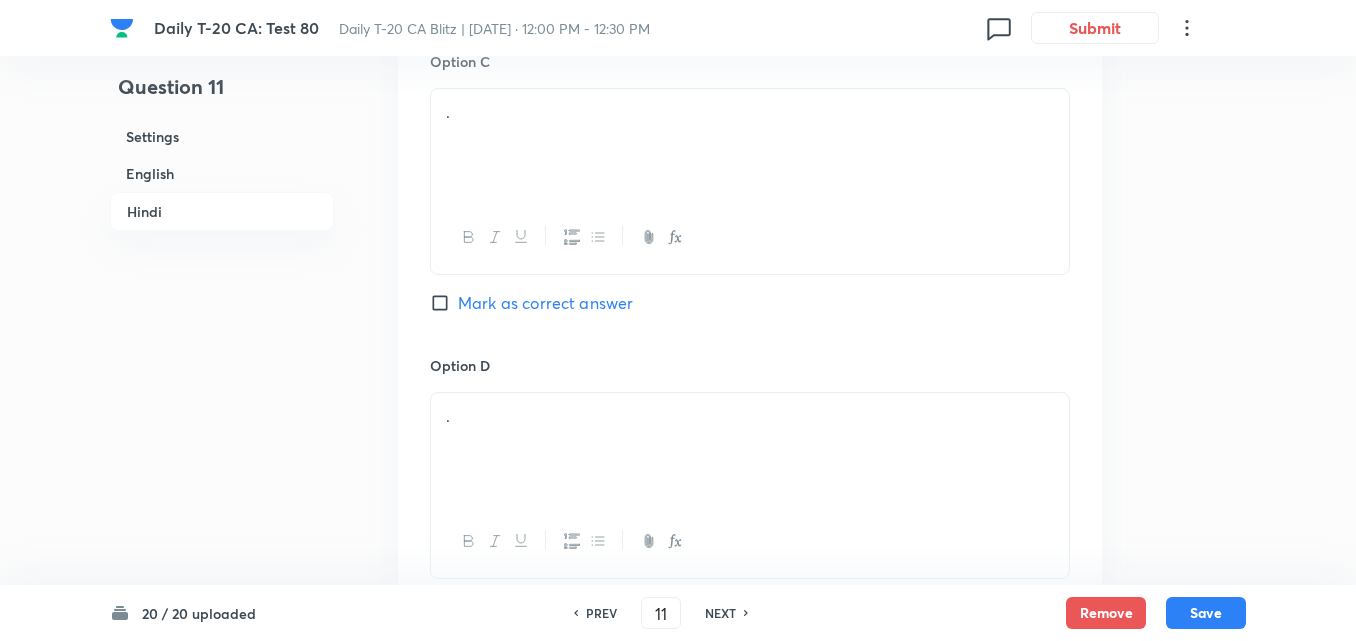 checkbox on "true" 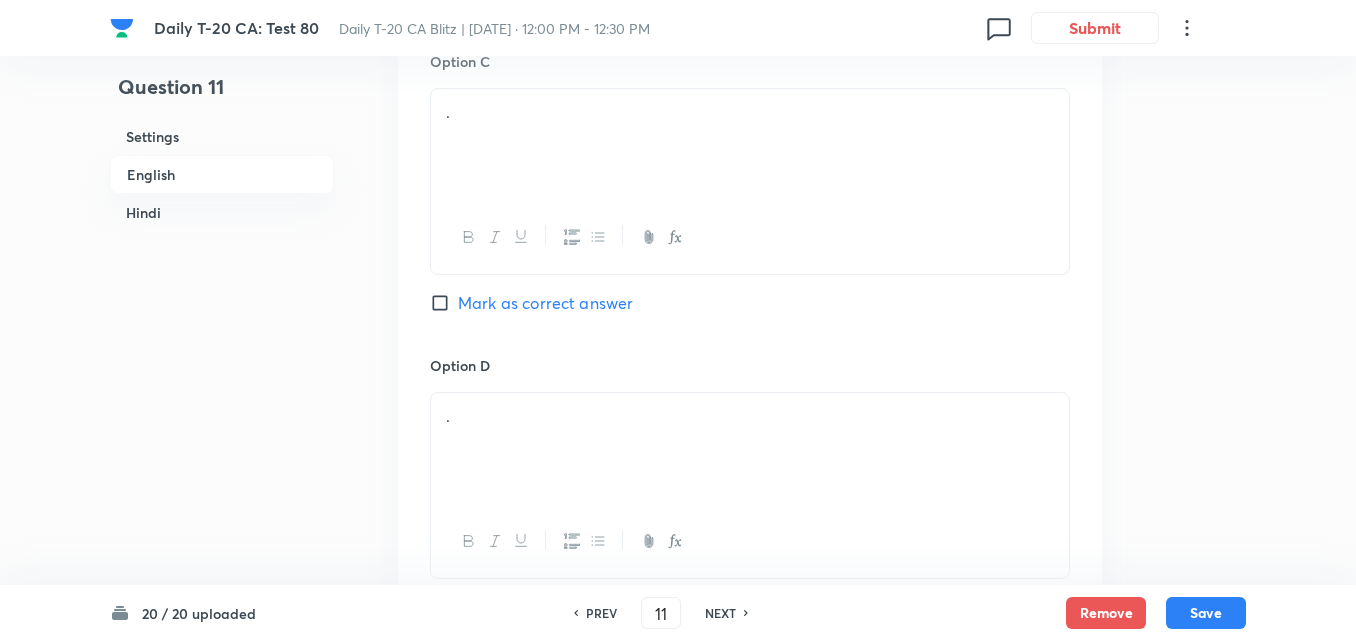 scroll, scrollTop: 516, scrollLeft: 0, axis: vertical 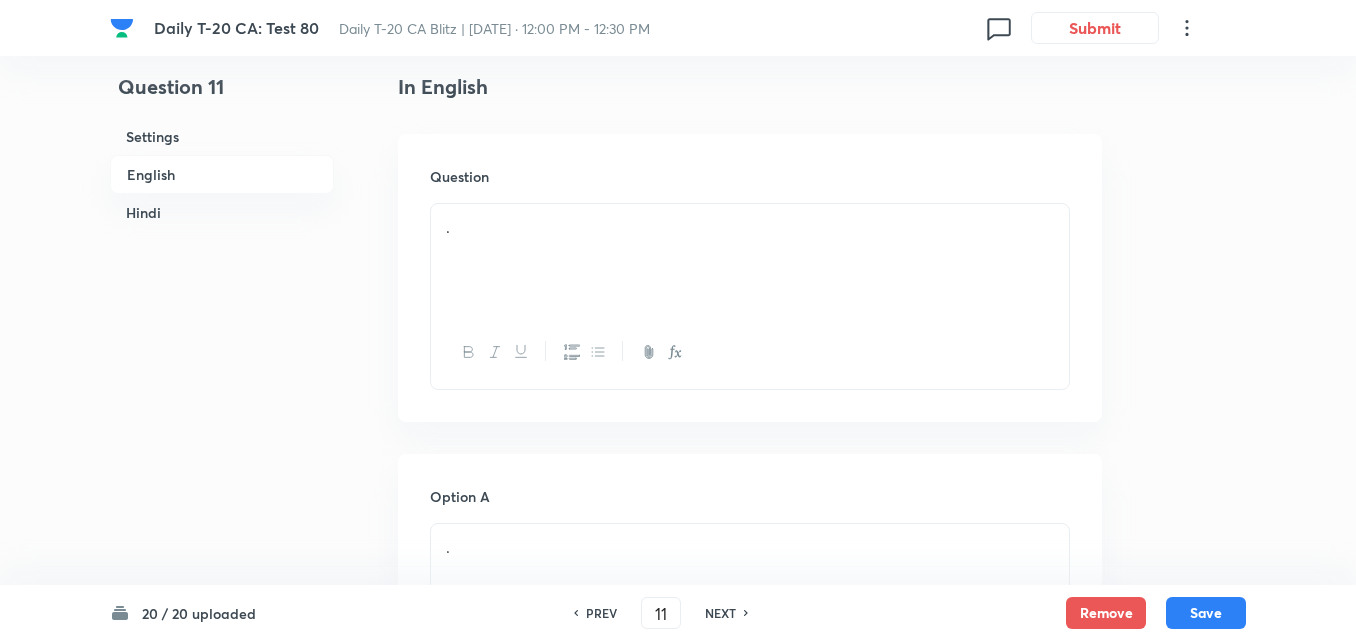 click on "." at bounding box center (750, 260) 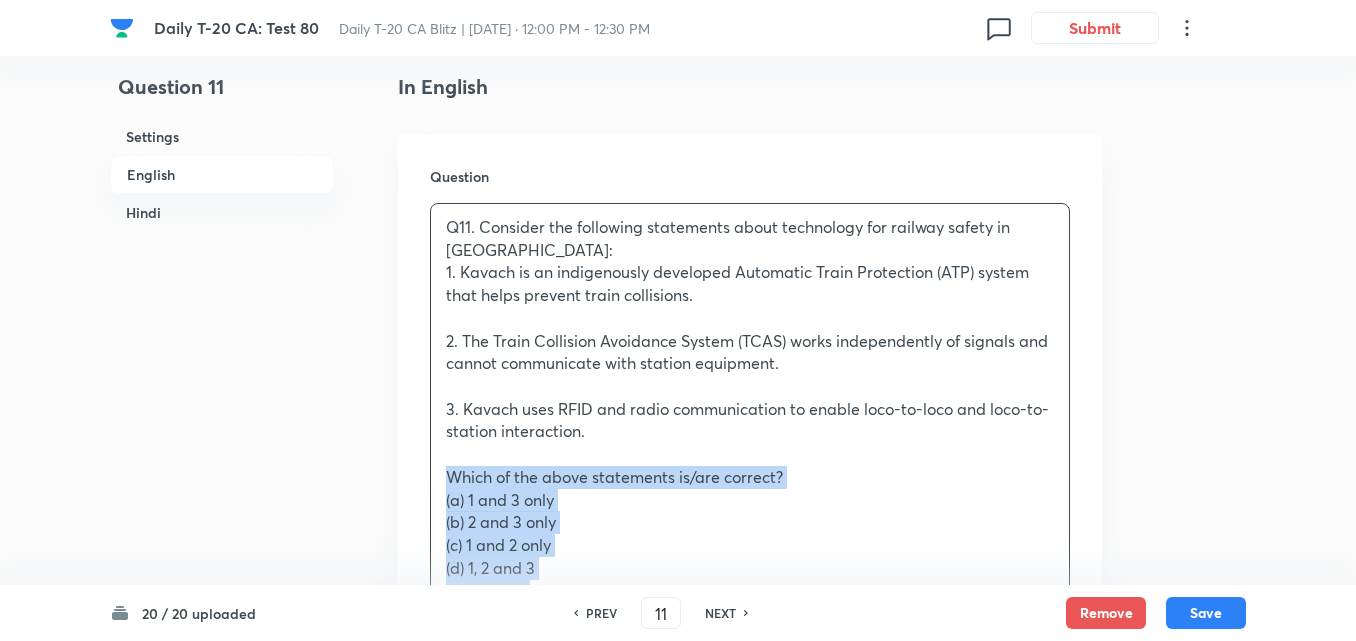 drag, startPoint x: 412, startPoint y: 483, endPoint x: 399, endPoint y: 487, distance: 13.601471 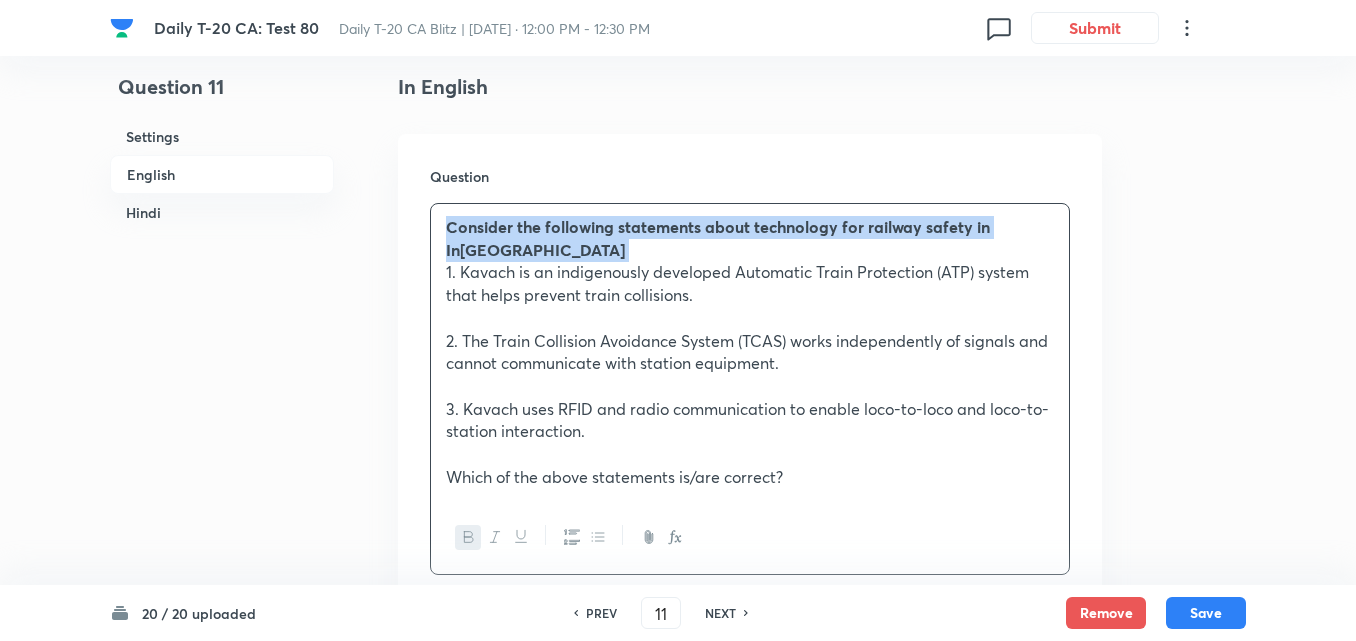 scroll, scrollTop: 1016, scrollLeft: 0, axis: vertical 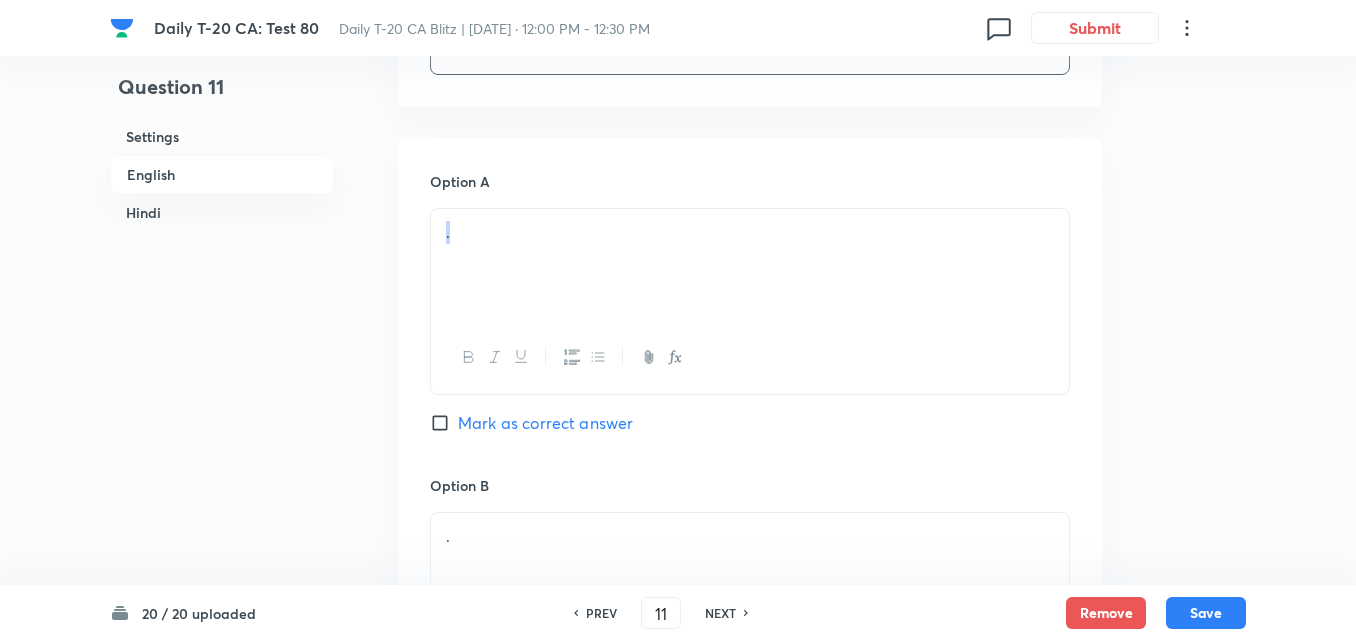 drag, startPoint x: 530, startPoint y: 298, endPoint x: 522, endPoint y: 286, distance: 14.422205 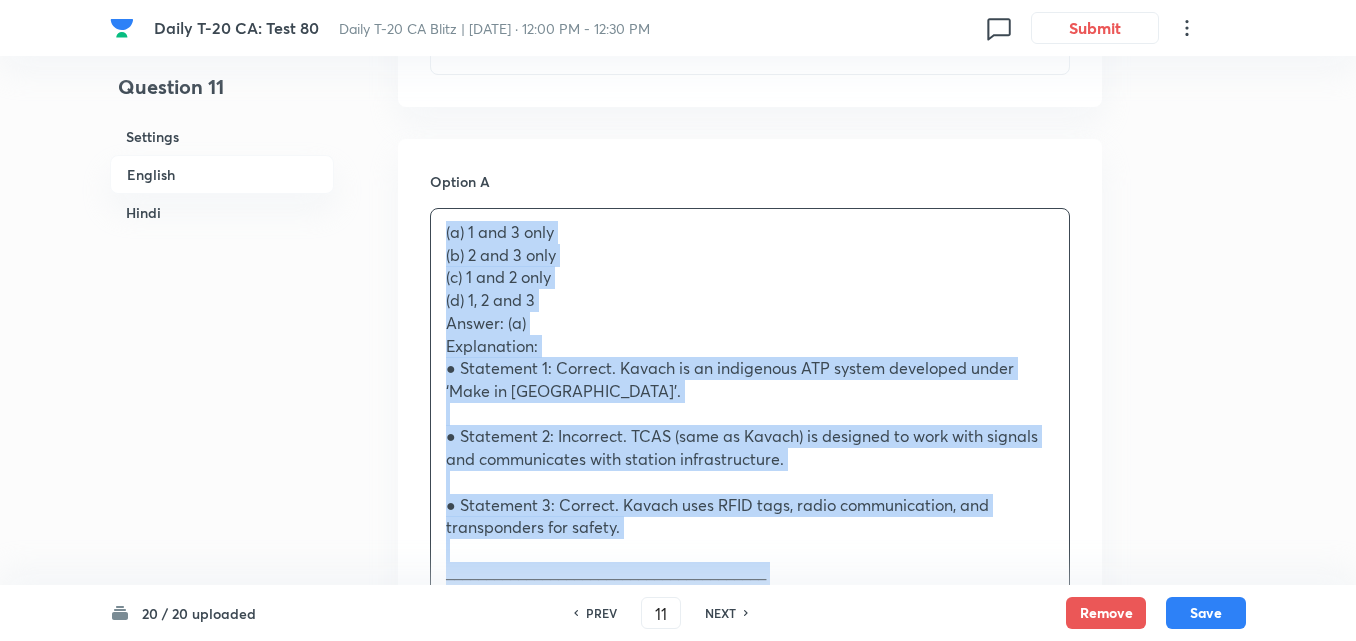 drag, startPoint x: 382, startPoint y: 221, endPoint x: 360, endPoint y: 221, distance: 22 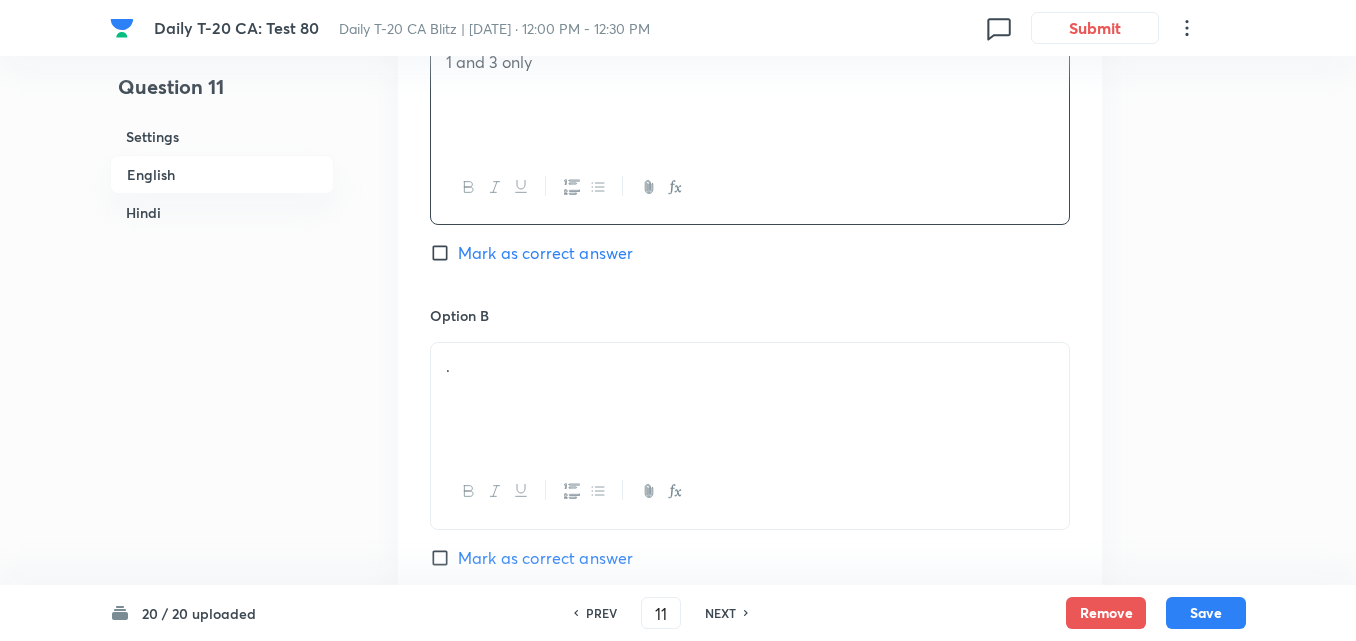 scroll, scrollTop: 1316, scrollLeft: 0, axis: vertical 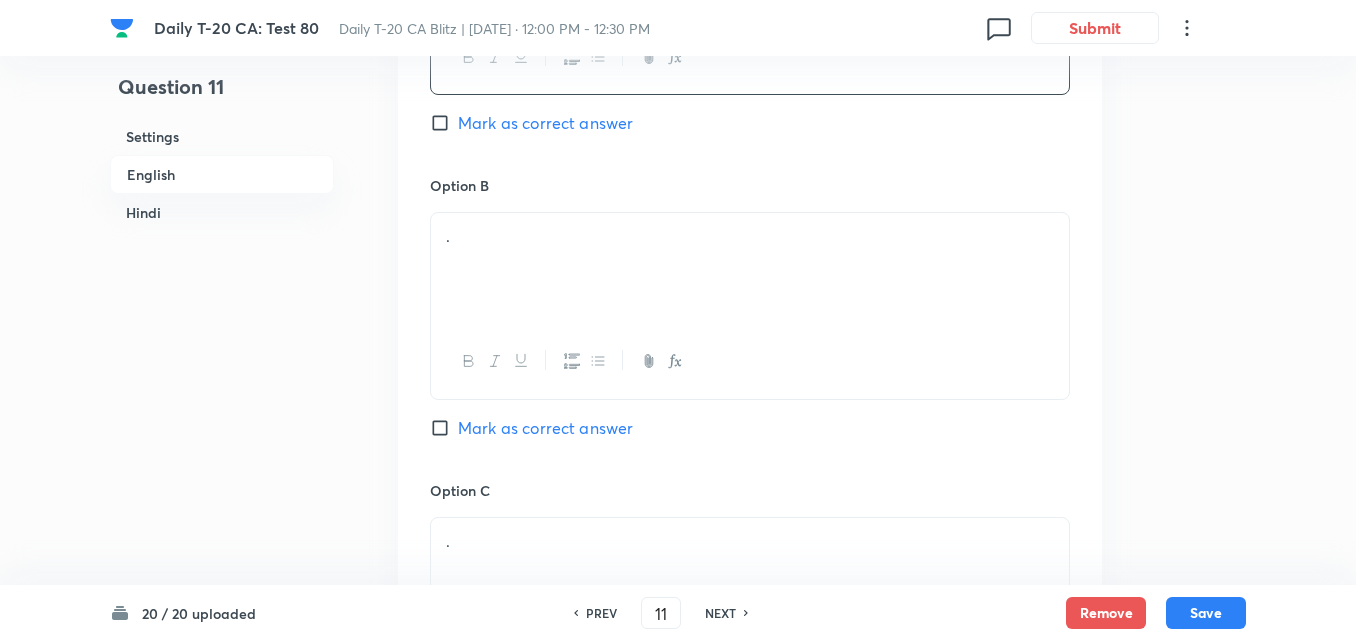 drag, startPoint x: 535, startPoint y: 386, endPoint x: 532, endPoint y: 172, distance: 214.02103 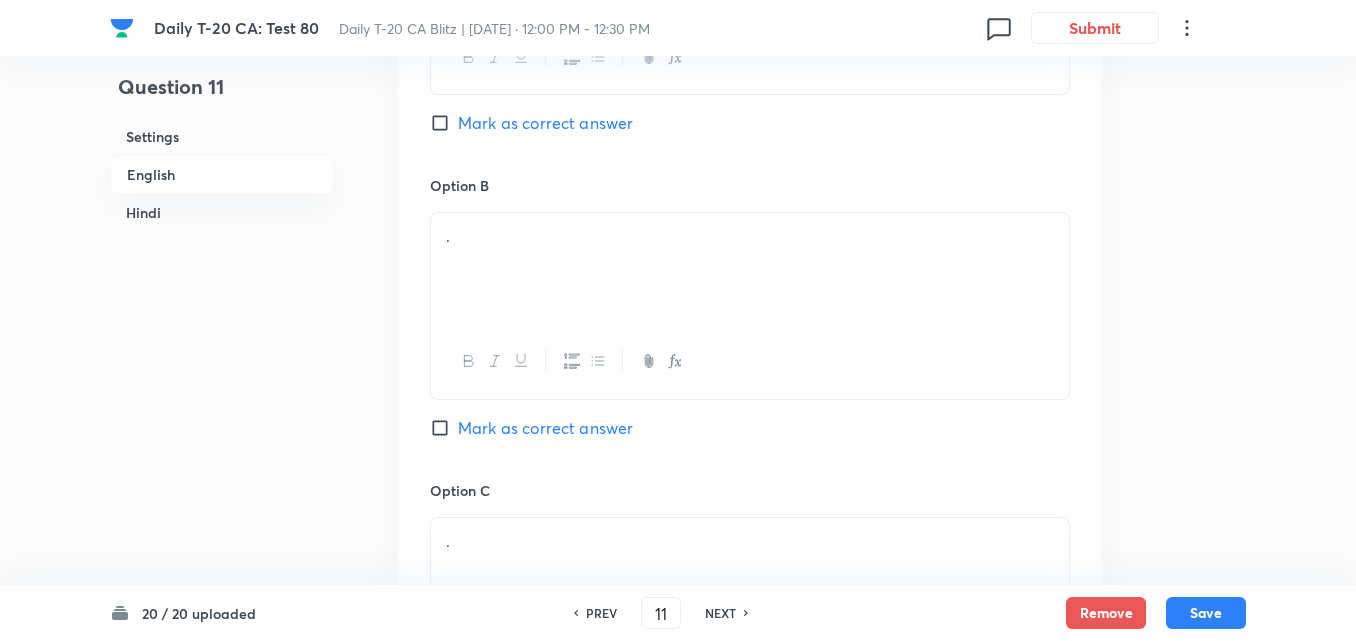 click on "Option B" at bounding box center [750, 185] 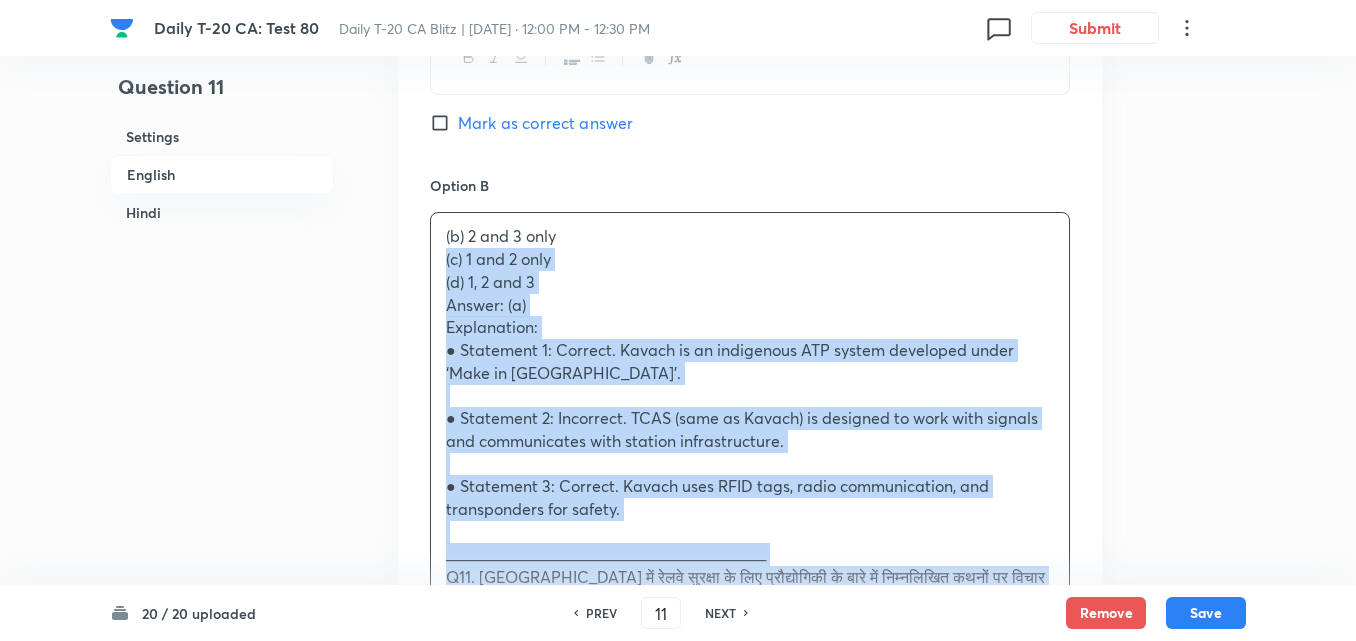 click on "Option A 1 and 3 only Mark as correct answer Option B (b) 2 and 3 only (c) 1 and 2 only (d) 1, 2 and 3 Answer: (a) Explanation: ●	Statement 1: Correct. Kavach is an indigenous ATP system developed under ‘Make in [GEOGRAPHIC_DATA]’. ●	Statement 2: Incorrect. TCAS (same as Kavach) is designed to work with signals and communicates with station infrastructure. ●	Statement 3: Correct. Kavach uses RFID tags, radio communication, and transponders for safety. ________________________________________ Q11. [GEOGRAPHIC_DATA] में रेलवे सुरक्षा के लिए प्रौद्योगिकी के बारे में निम्नलिखित कथनों पर विचार करें: 1.	कवच एक स्वदेशी स्वचालित ट्रेन सुरक्षा प्रणाली है जो ट्रेन टकराव को रोकने में मदद करती है। (a) केवल 1 और 3 (b) केवल 2 और 3" at bounding box center (750, 836) 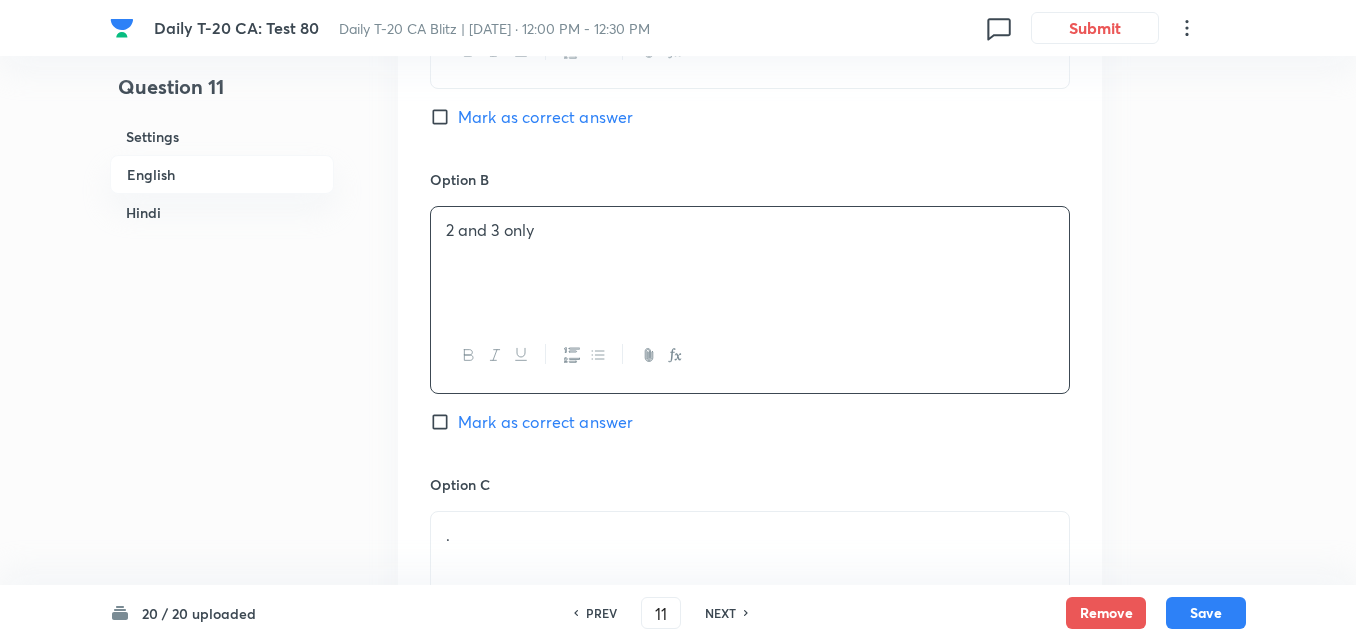 scroll, scrollTop: 1516, scrollLeft: 0, axis: vertical 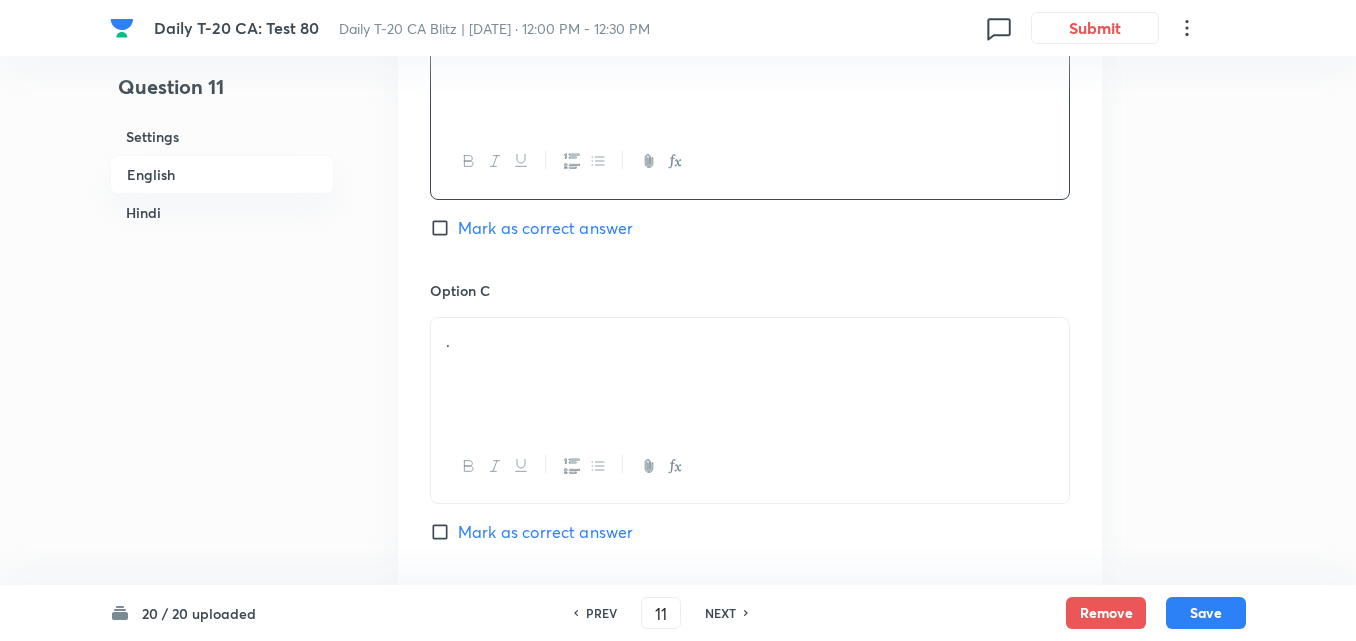 click on "." at bounding box center (750, 341) 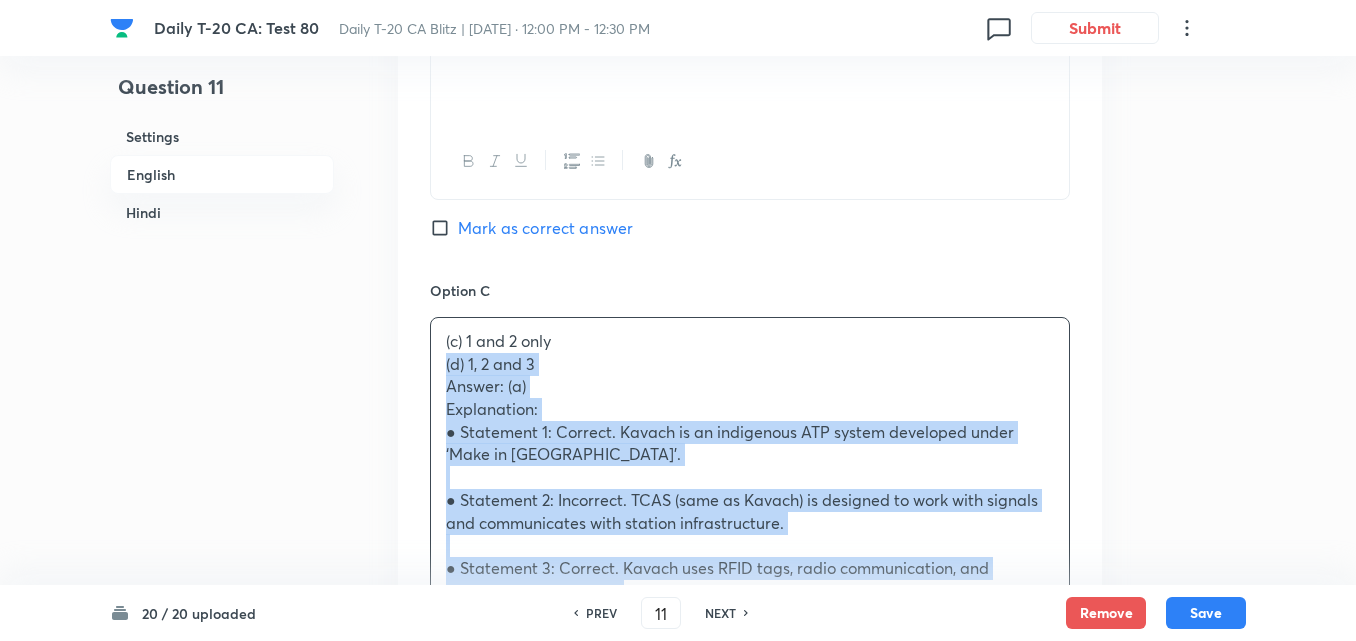drag, startPoint x: 432, startPoint y: 342, endPoint x: 417, endPoint y: 343, distance: 15.033297 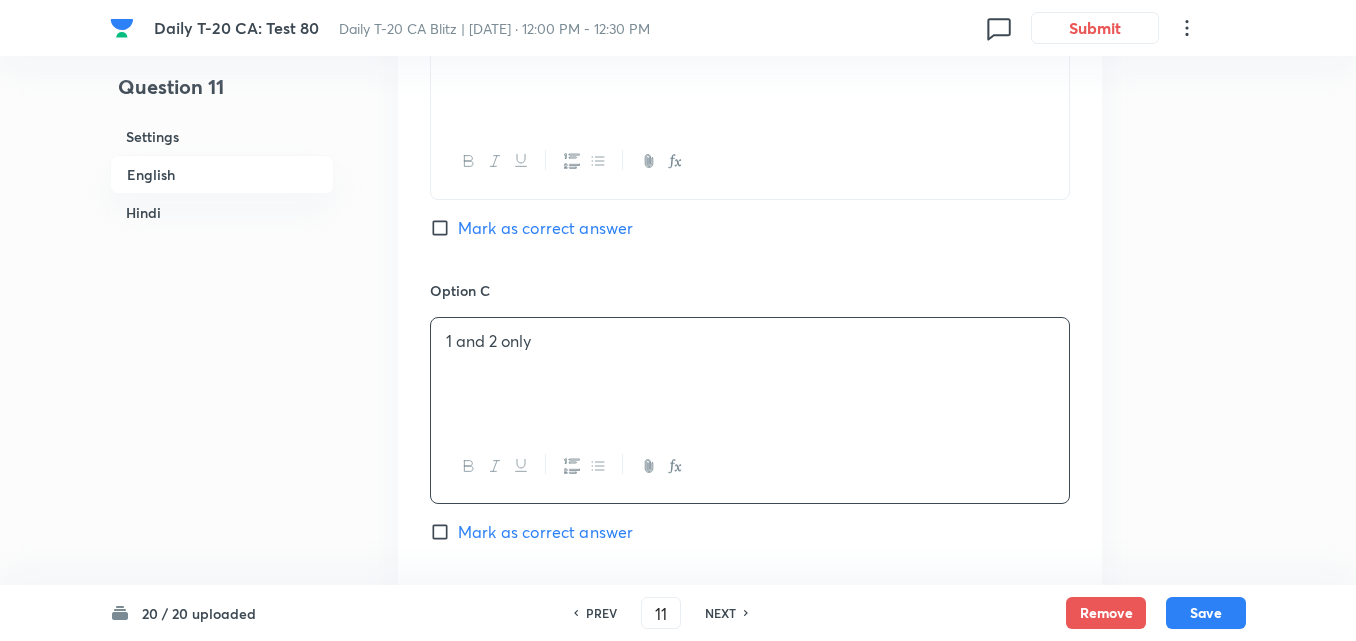 scroll, scrollTop: 1816, scrollLeft: 0, axis: vertical 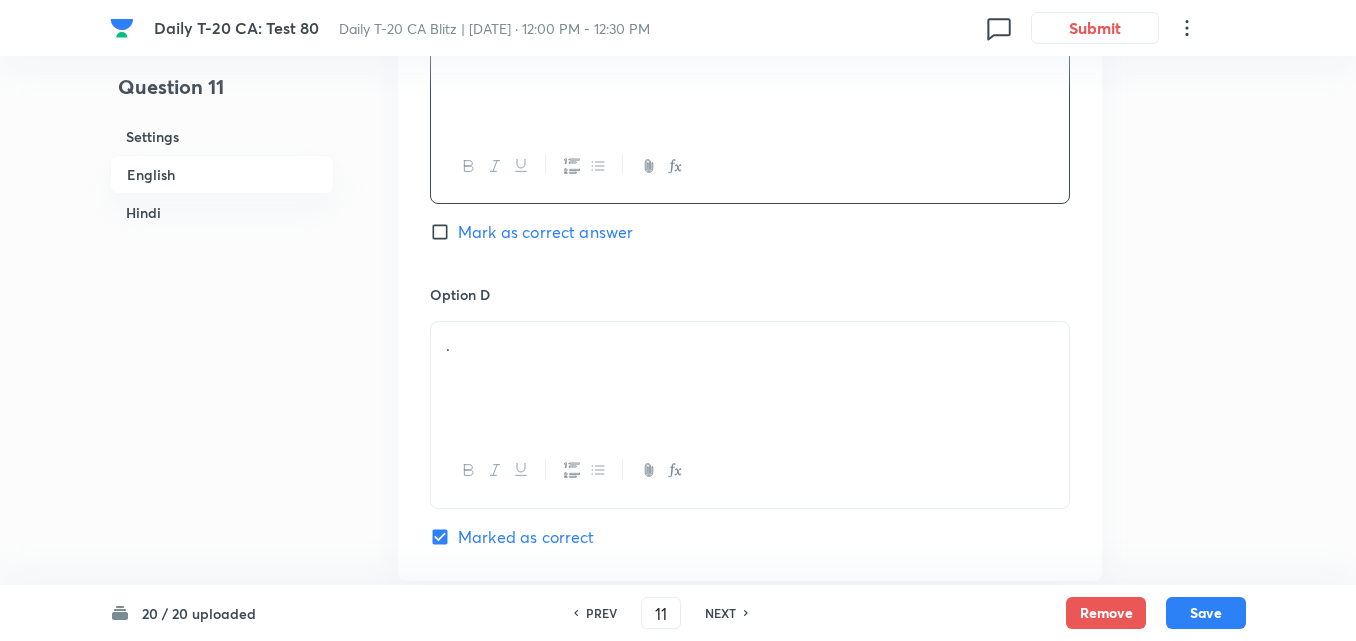 click on "." at bounding box center (750, 345) 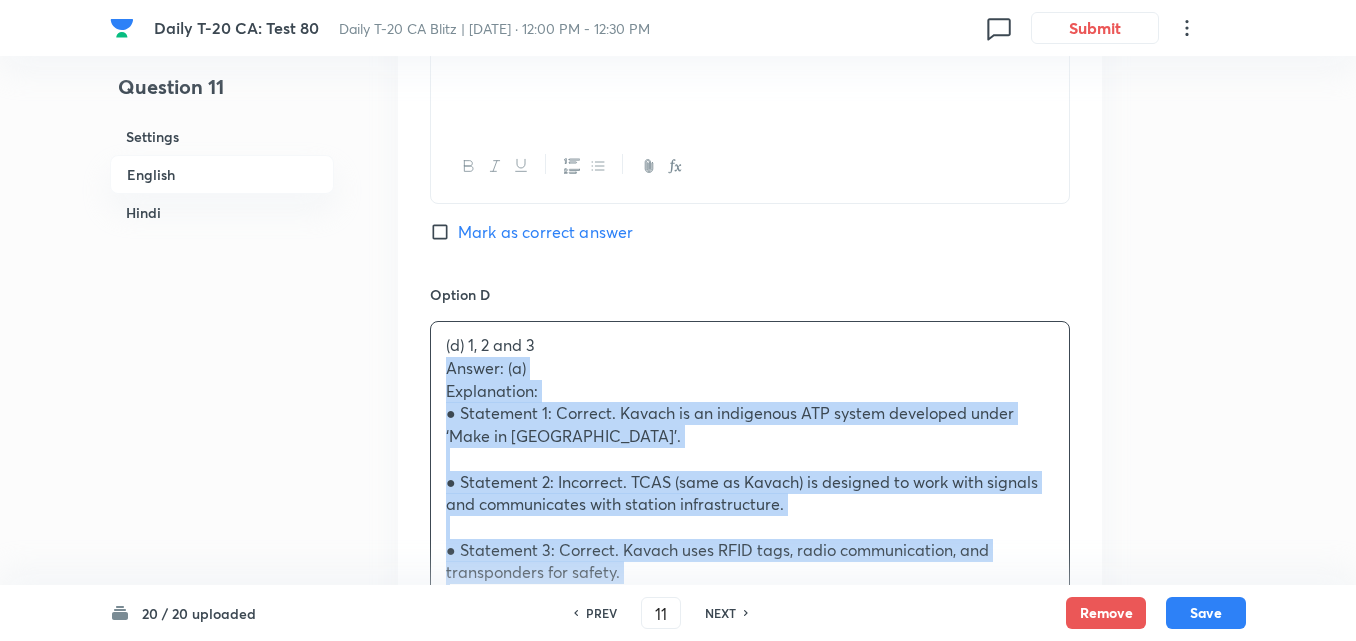 drag, startPoint x: 417, startPoint y: 347, endPoint x: 386, endPoint y: 347, distance: 31 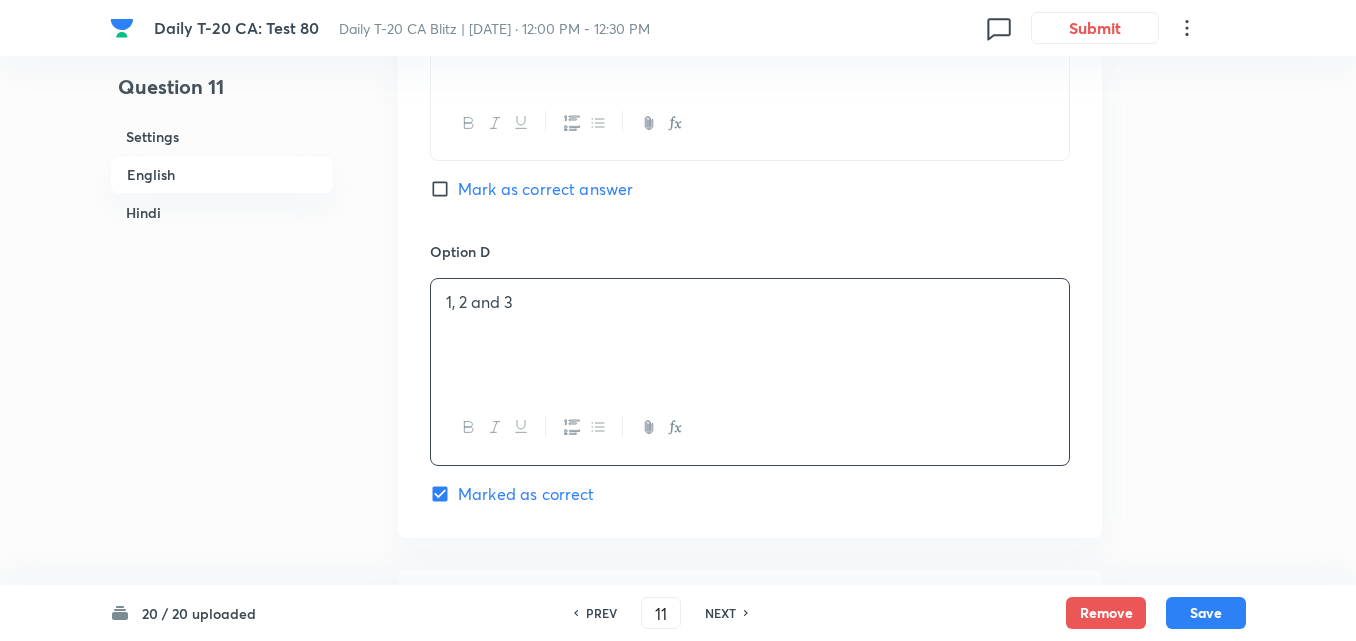 scroll, scrollTop: 2216, scrollLeft: 0, axis: vertical 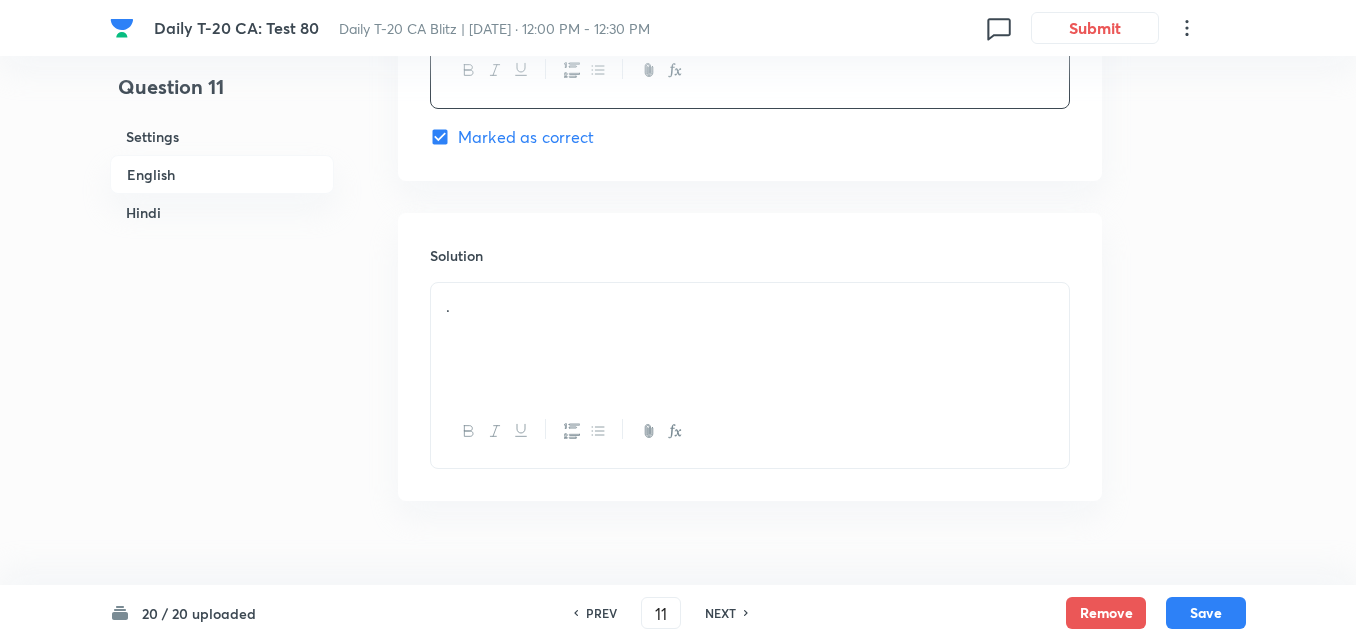 click on "." at bounding box center [750, 339] 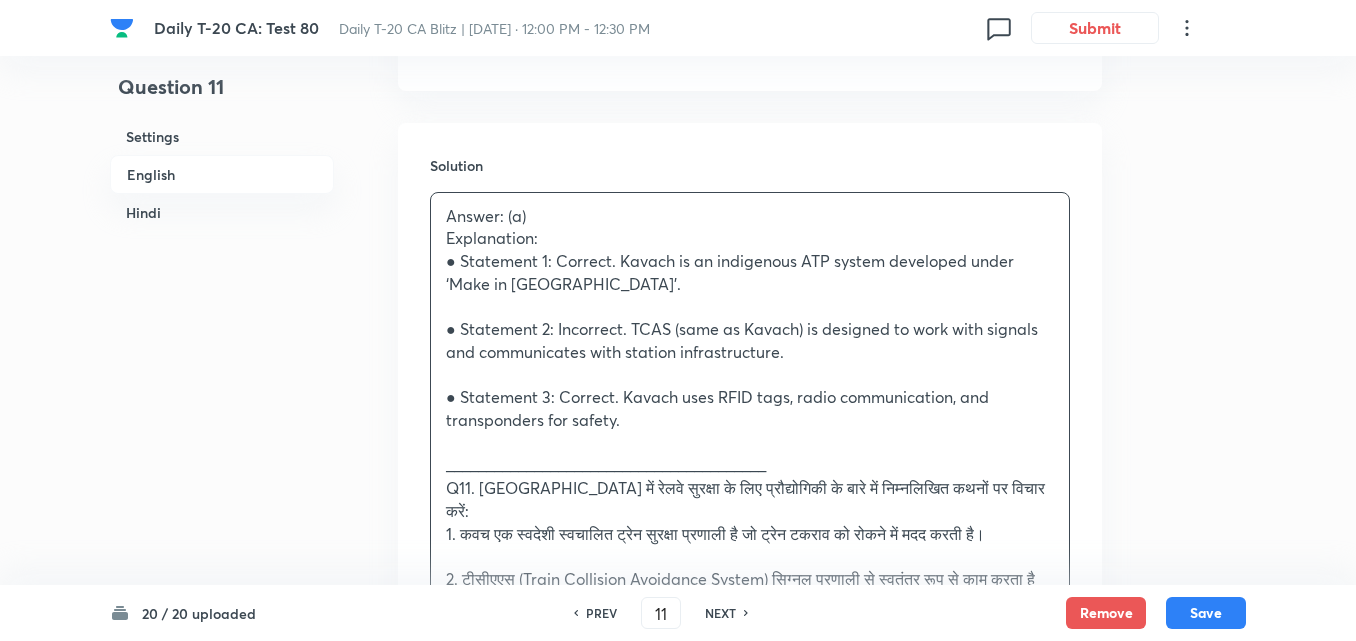 scroll, scrollTop: 2416, scrollLeft: 0, axis: vertical 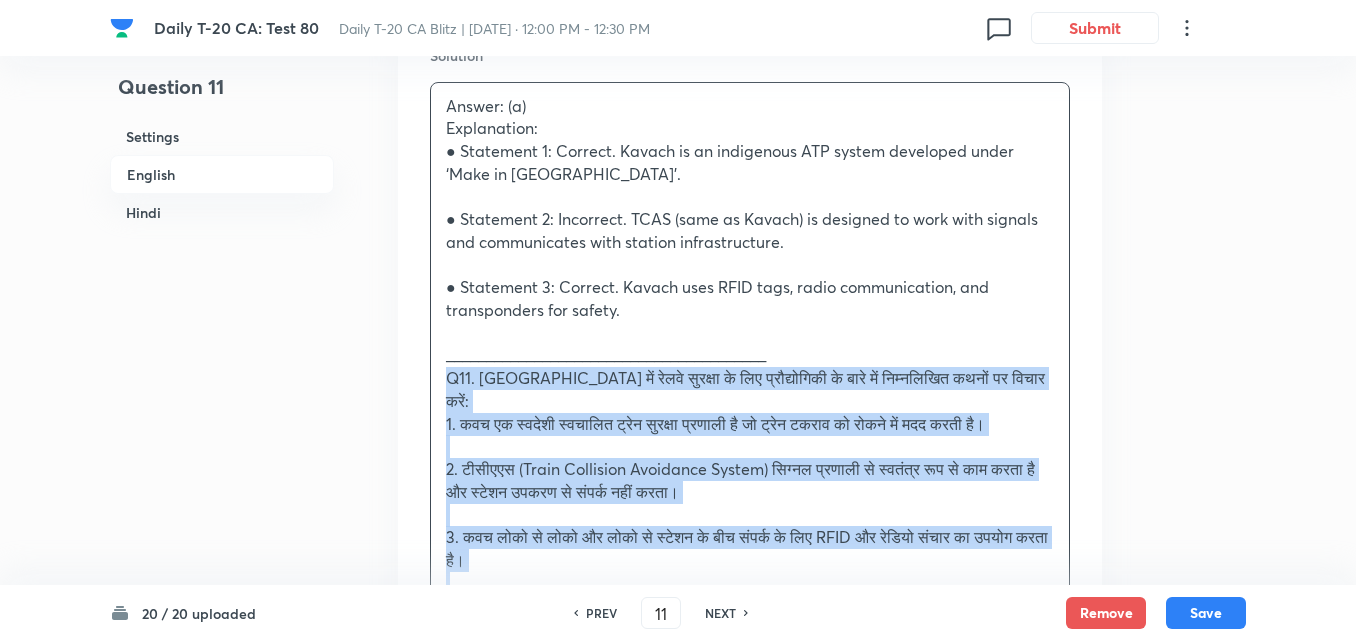 drag, startPoint x: 413, startPoint y: 361, endPoint x: 374, endPoint y: 358, distance: 39.115215 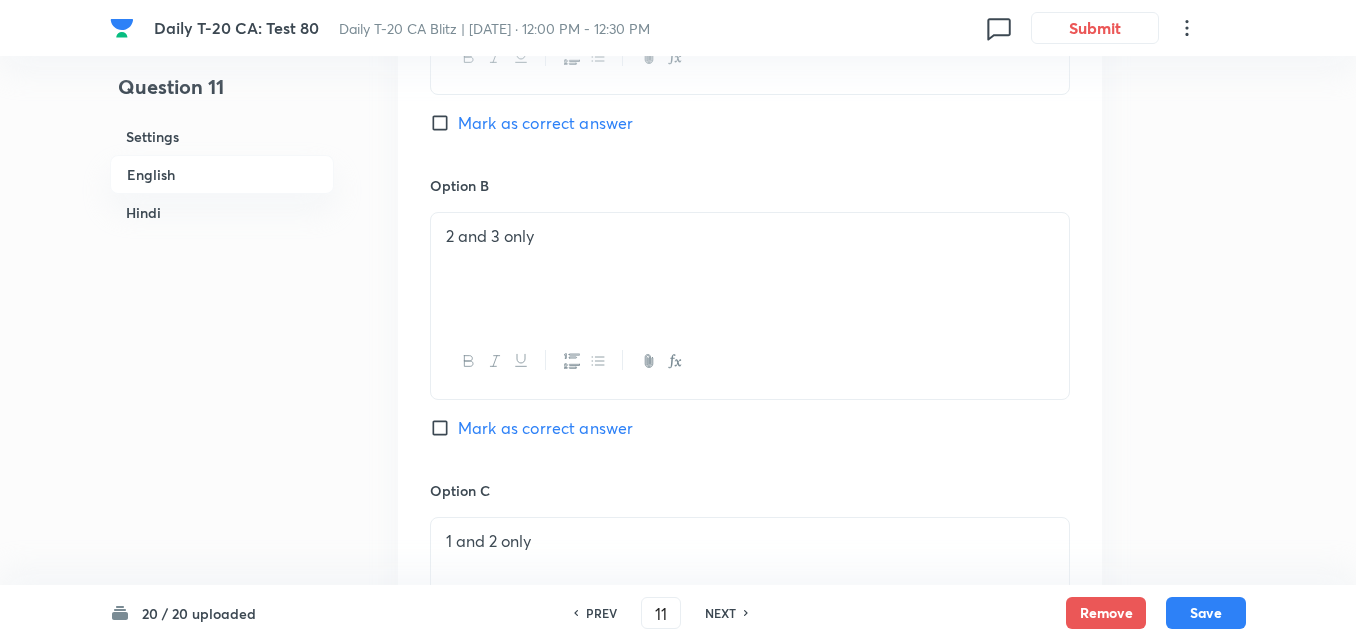 click on "Mark as correct answer" at bounding box center [545, 123] 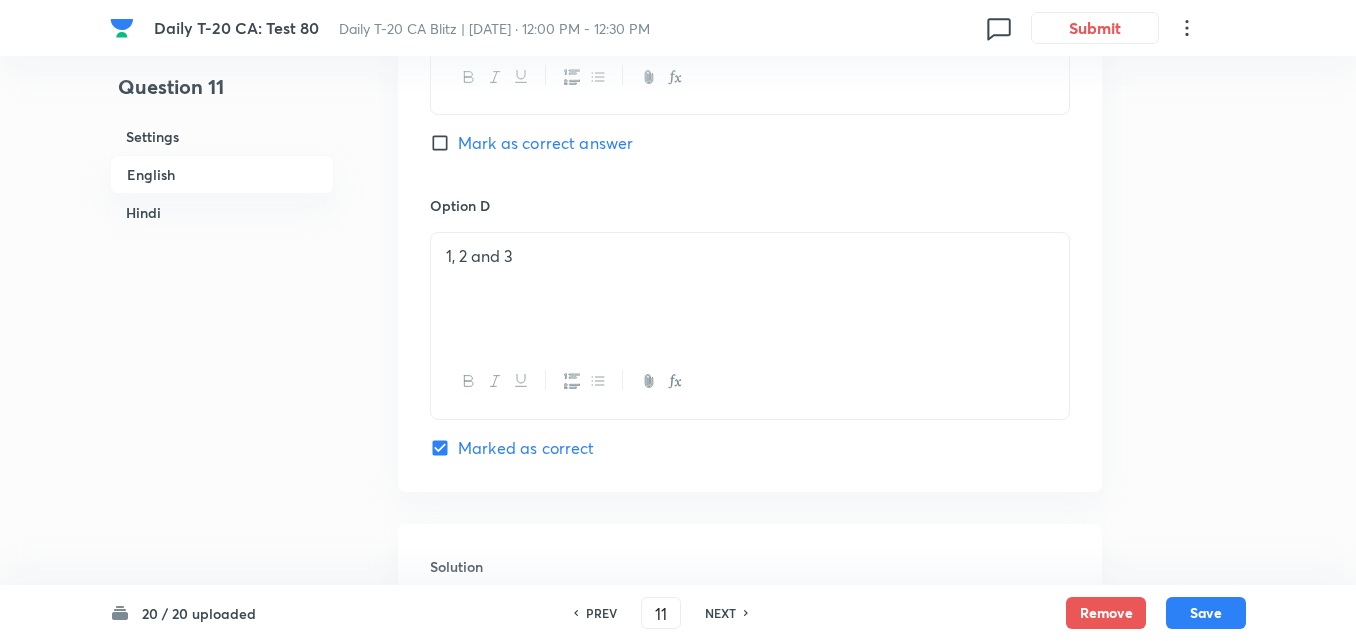 checkbox on "false" 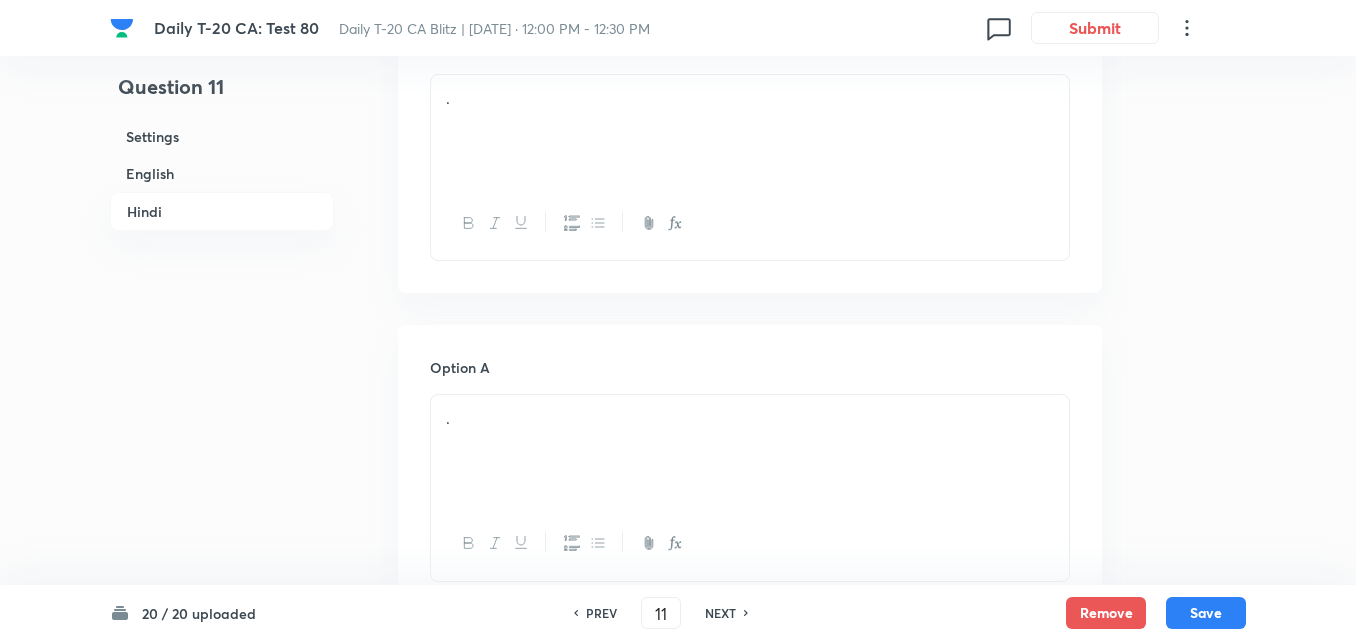 click on "." at bounding box center (750, 131) 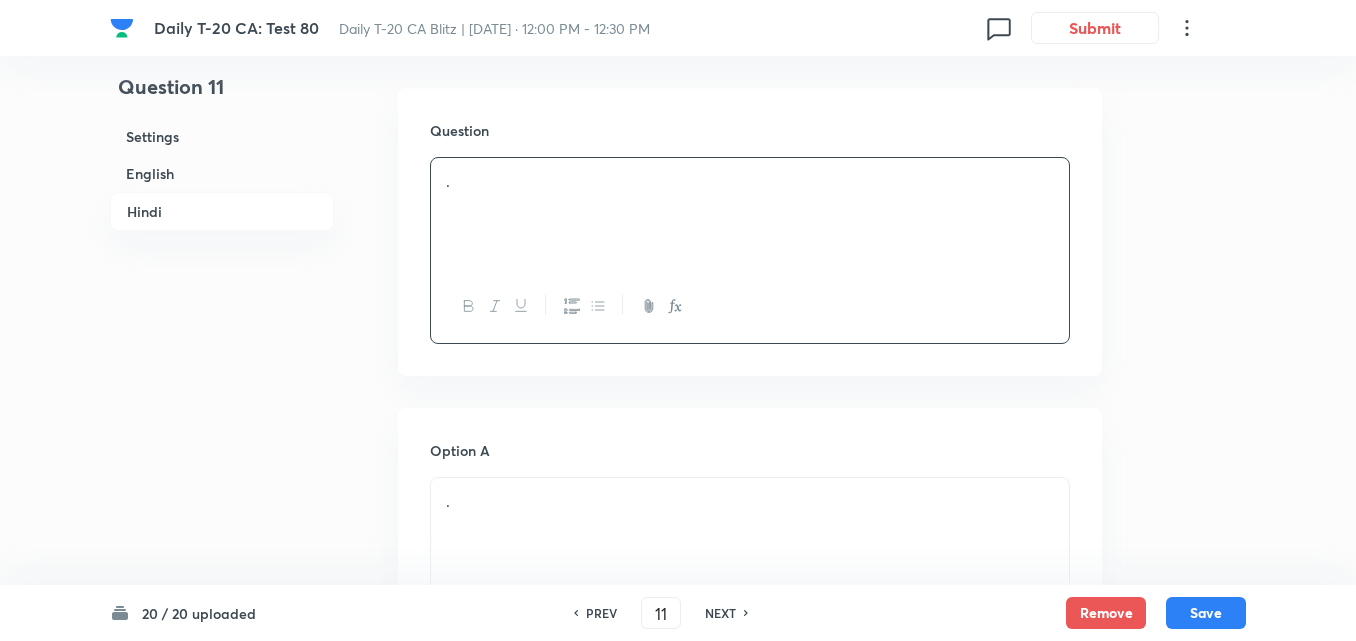 scroll, scrollTop: 2816, scrollLeft: 0, axis: vertical 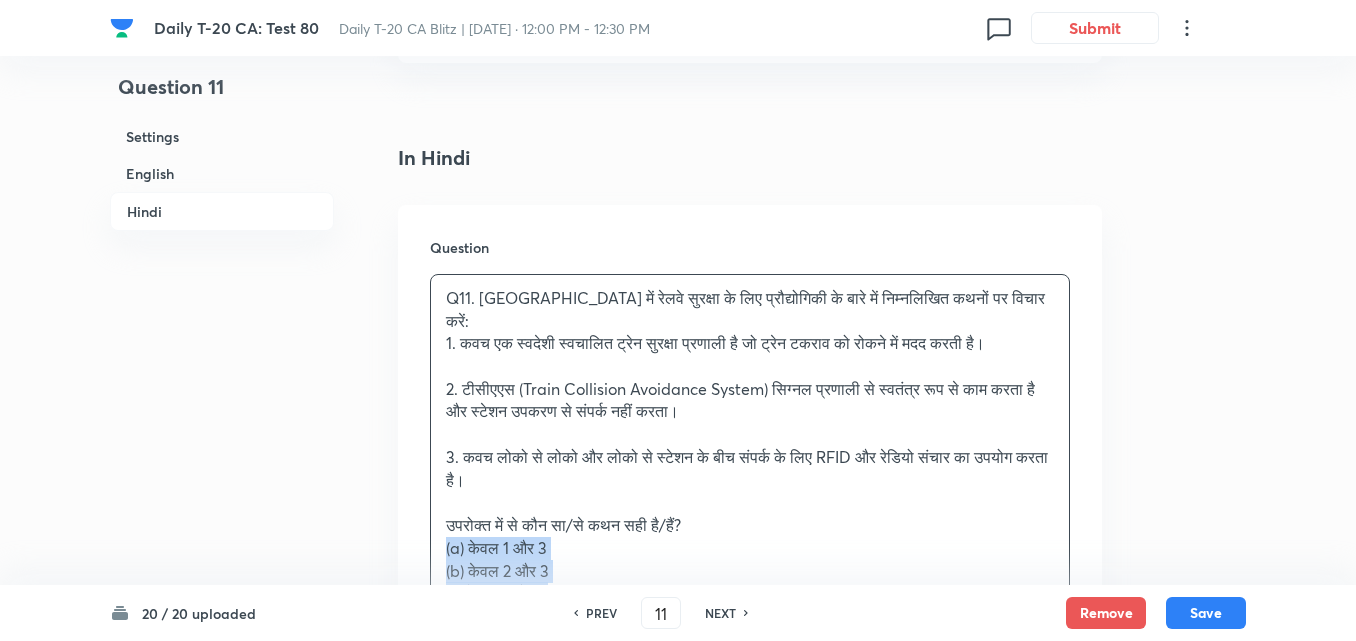 drag, startPoint x: 390, startPoint y: 514, endPoint x: 314, endPoint y: 460, distance: 93.230896 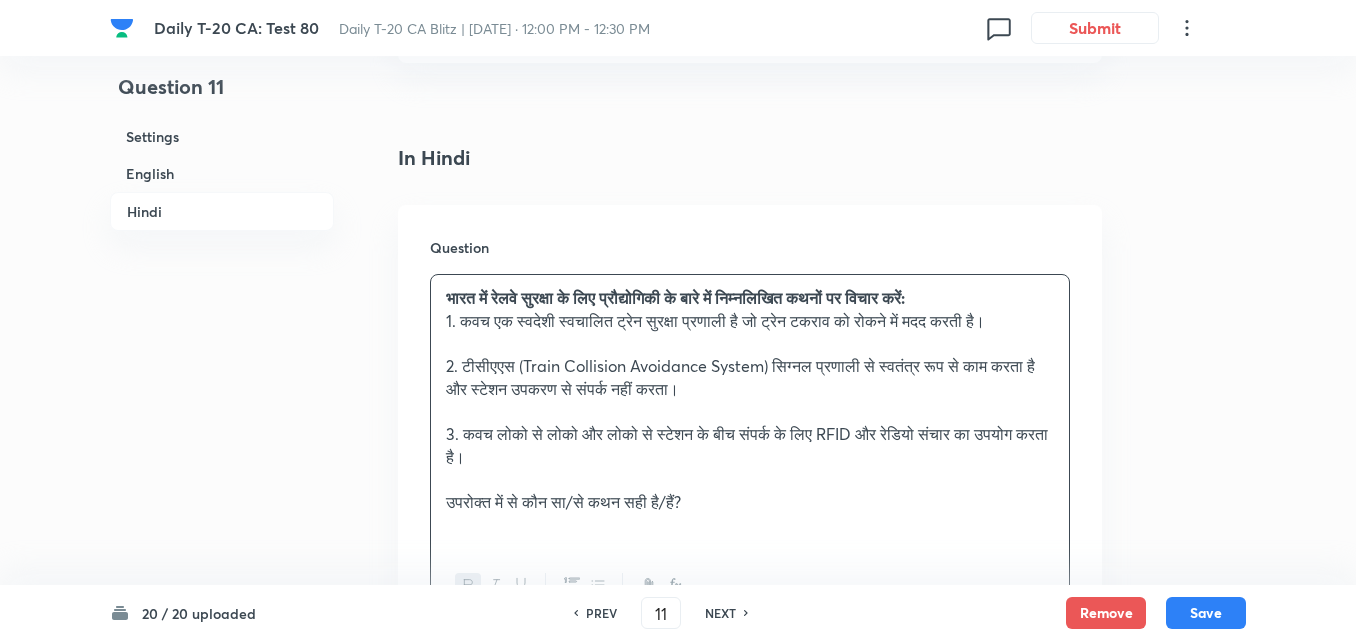 scroll, scrollTop: 3216, scrollLeft: 0, axis: vertical 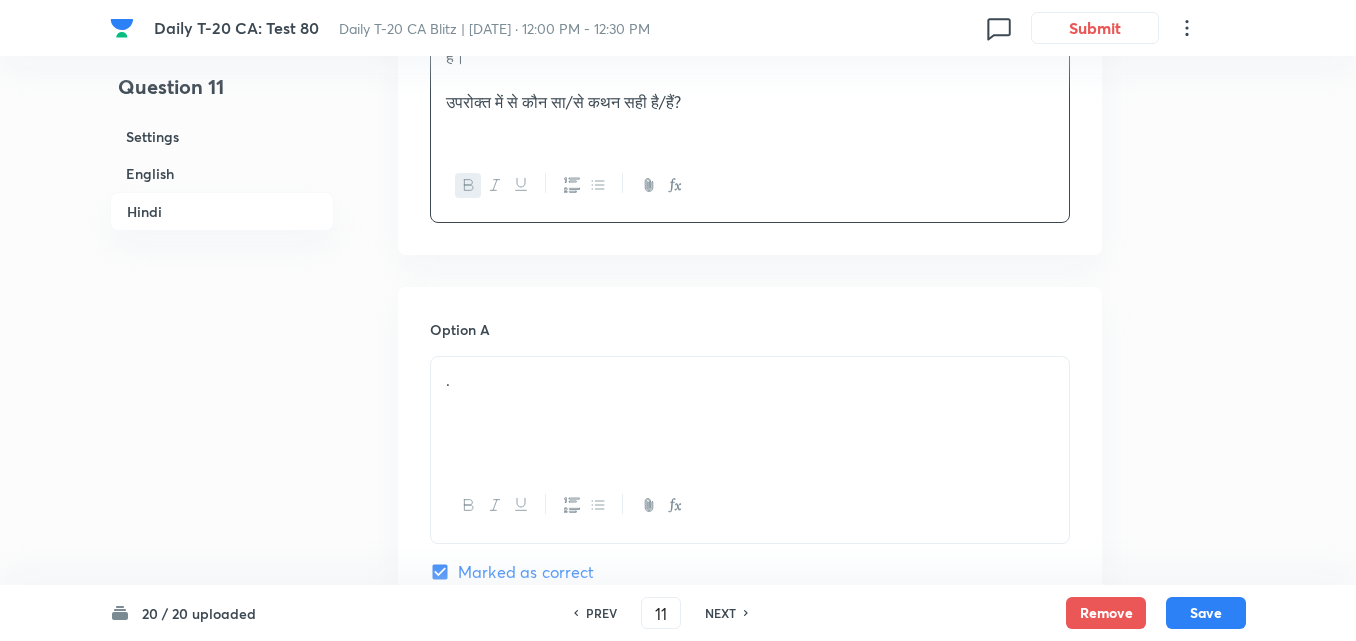 click on "Option A . Marked as correct Option B . [PERSON_NAME] as correct answer Option C . [PERSON_NAME] as correct answer Option D . [PERSON_NAME] as correct answer" at bounding box center [750, 908] 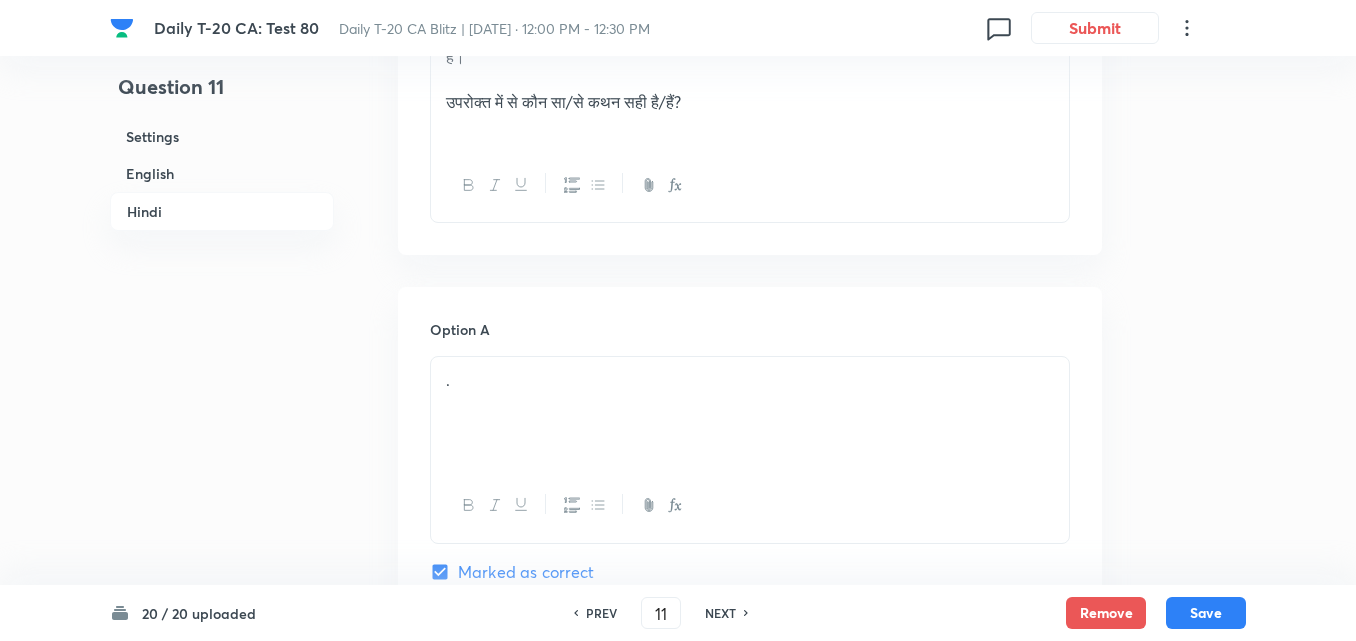click on "Option A . Marked as correct" at bounding box center [750, 471] 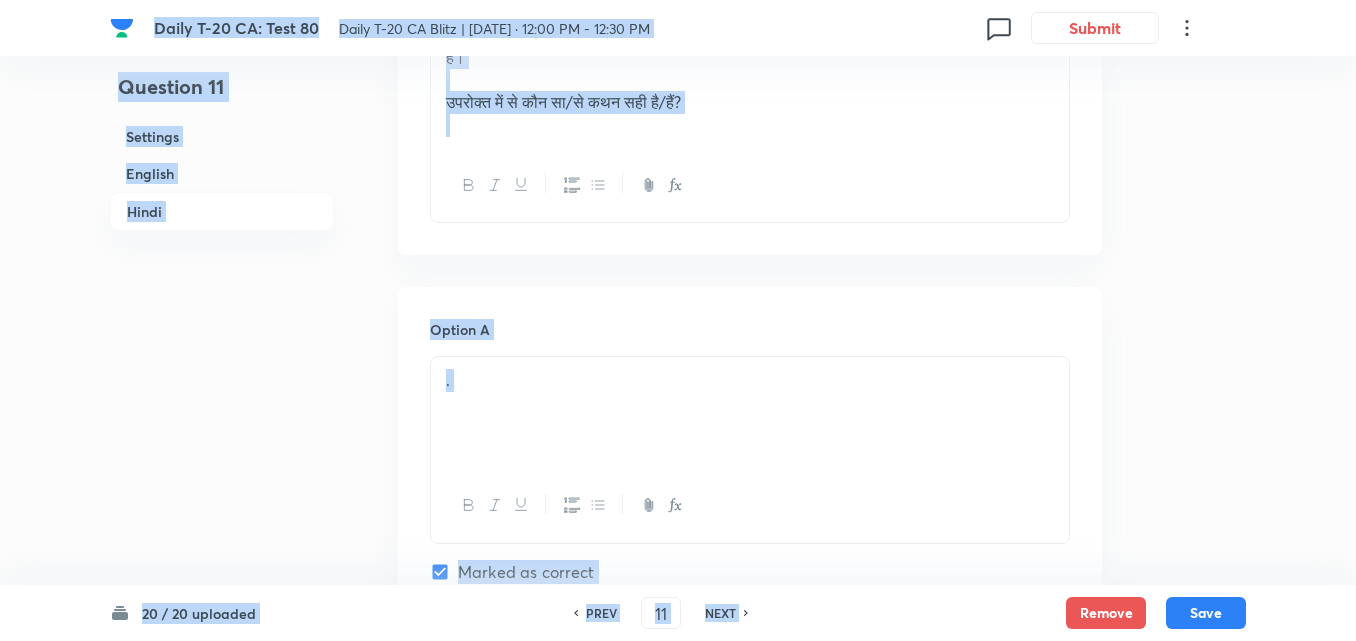 click on "." at bounding box center (750, 380) 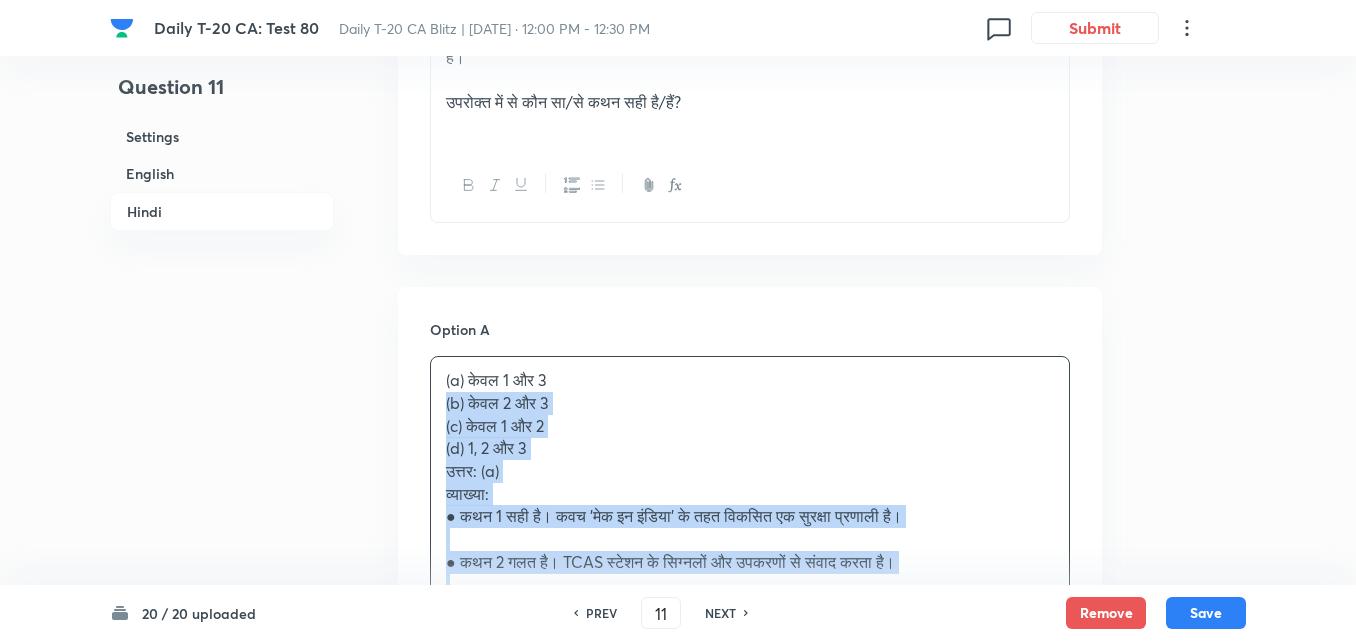 click on "(a) केवल 1 और 3 (b) केवल 2 और 3 (c) केवल 1 और 2 (d) 1, 2 और 3 उत्तर: (a) व्याख्या: ●	कथन 1 सही है। कवच 'मेक इन इंडिया' के तहत विकसित एक सुरक्षा प्रणाली है। ●	कथन 2 गलत है। TCAS स्टेशन के सिग्नलों और उपकरणों से संवाद करता है। ●	कथन 3 सही है। कवच में RFID टैग और रेडियो संचार का प्रयोग होता है।" at bounding box center (750, 494) 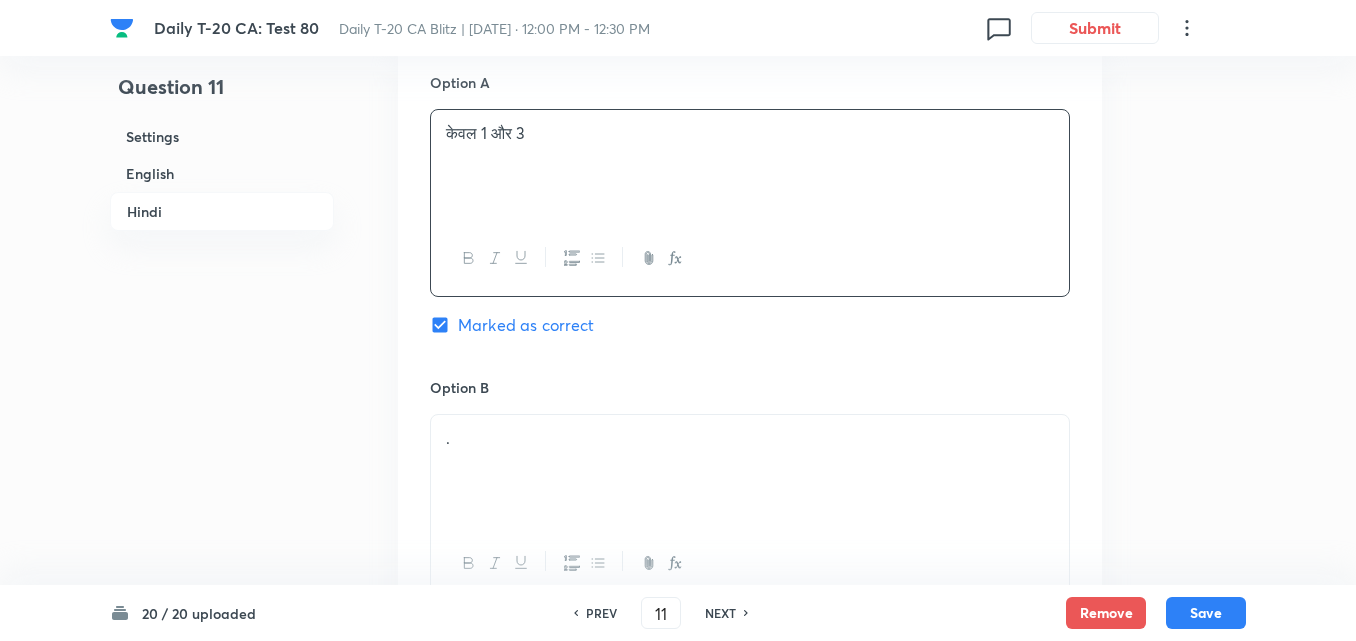 scroll, scrollTop: 3616, scrollLeft: 0, axis: vertical 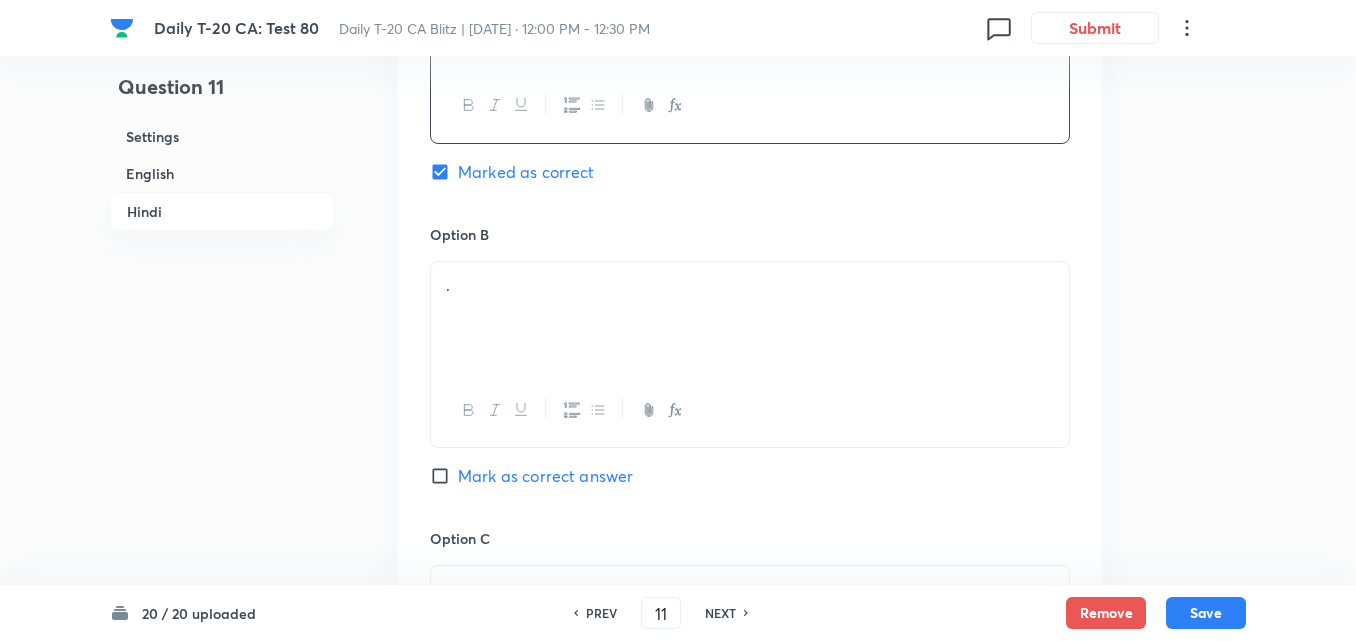 click on "." at bounding box center (750, 318) 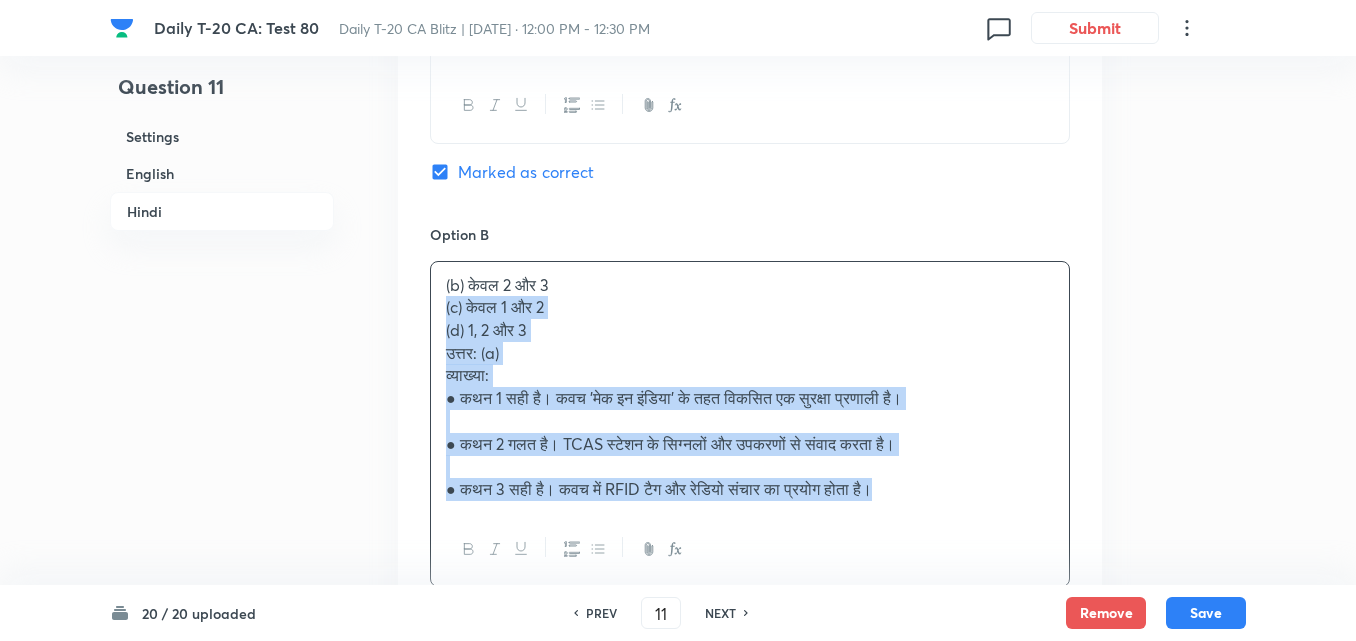 drag, startPoint x: 401, startPoint y: 275, endPoint x: 387, endPoint y: 275, distance: 14 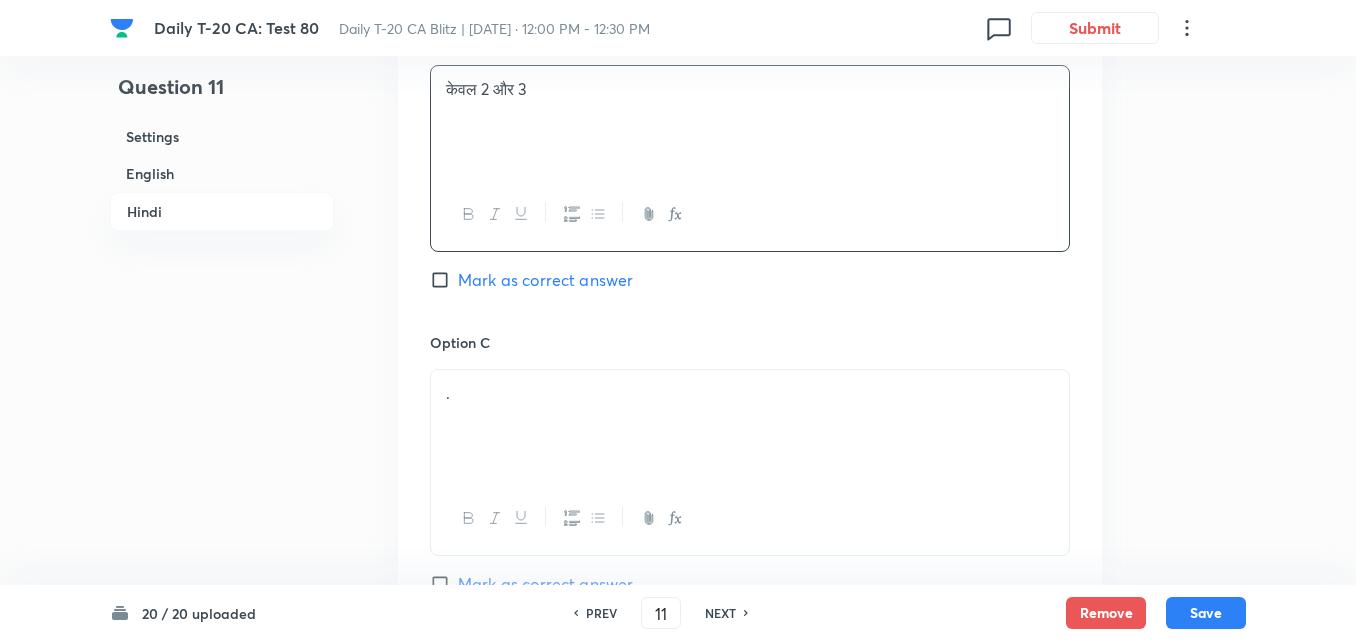 scroll, scrollTop: 3916, scrollLeft: 0, axis: vertical 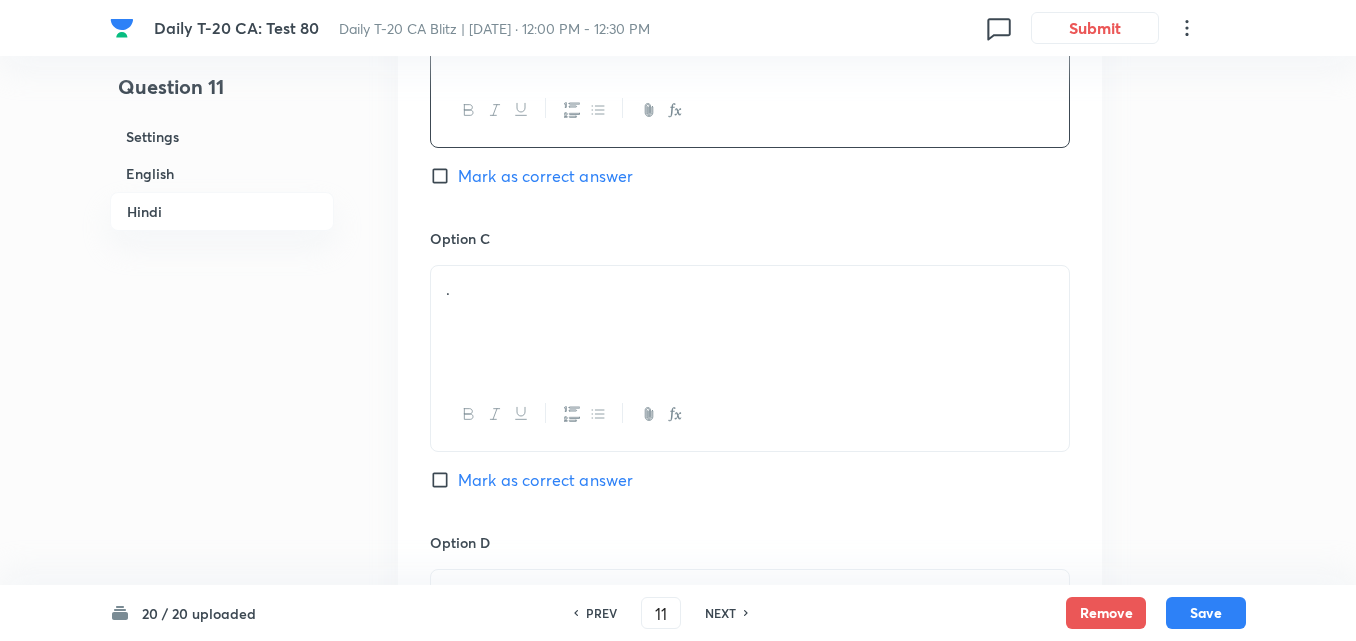 click on "." at bounding box center [750, 322] 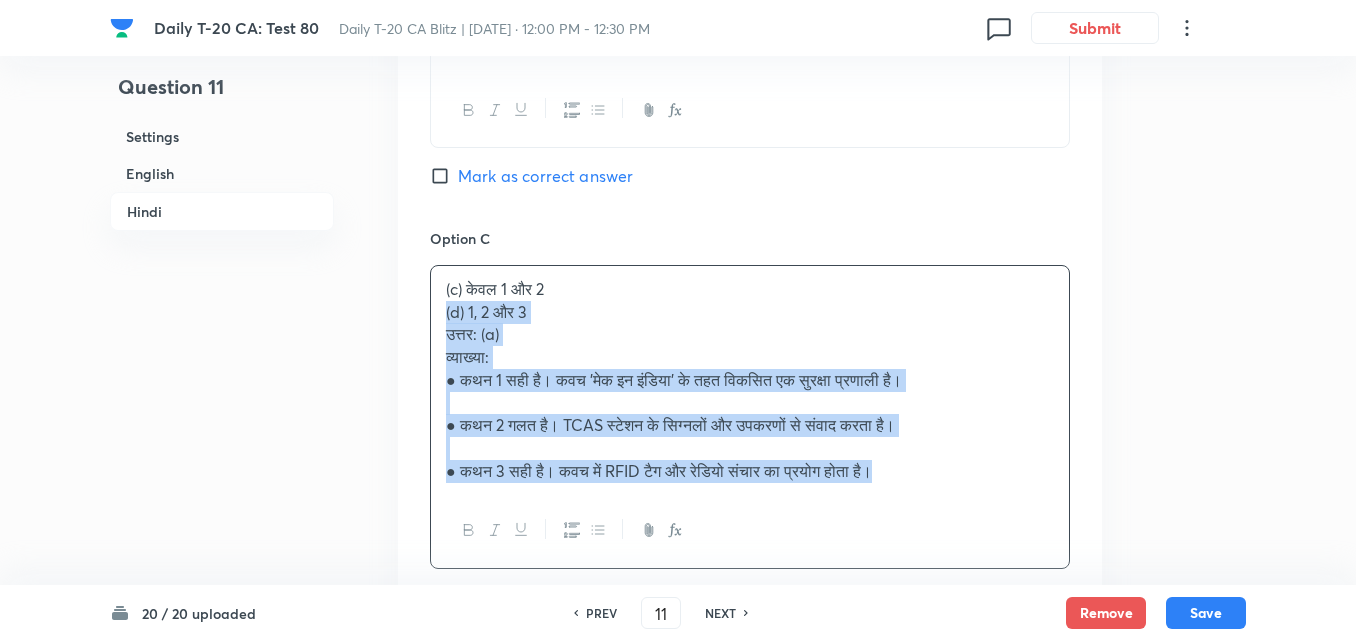 click on "Option A केवल 1 और 3 Marked as correct Option B केवल 2 और 3 Mark as correct answer Option C (c) केवल 1 और 2 (d) 1, 2 और 3 उत्तर: (a) व्याख्या: ●	कथन 1 सही है। कवच 'मेक इन इंडिया' के तहत विकसित एक सुरक्षा प्रणाली है। ●	कथन 2 गलत है। TCAS स्टेशन के सिग्नलों और उपकरणों से संवाद करता है। ●	कथन 3 सही है। कवच में RFID टैग और रेडियो संचार का प्रयोग होता है। Ma[PERSON_NAME]s correct answer Option D . Ma[PERSON_NAME]s correct answer" at bounding box center [750, 266] 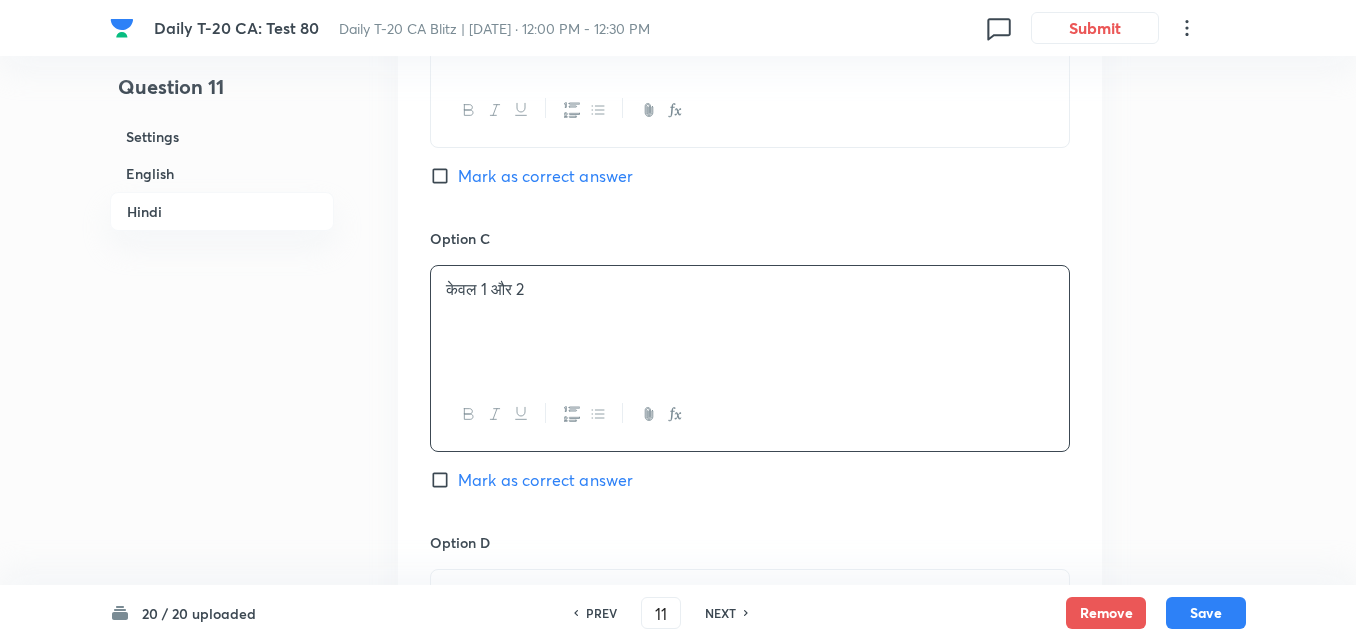 scroll, scrollTop: 4216, scrollLeft: 0, axis: vertical 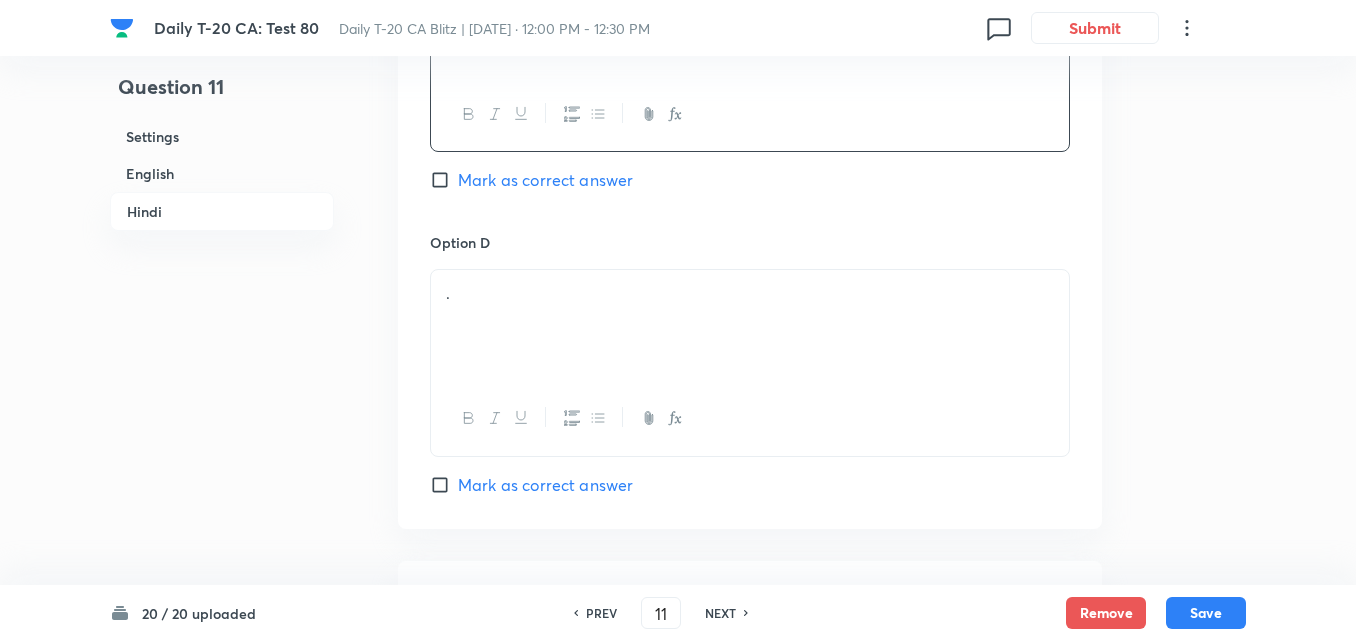 click on "." at bounding box center [750, 326] 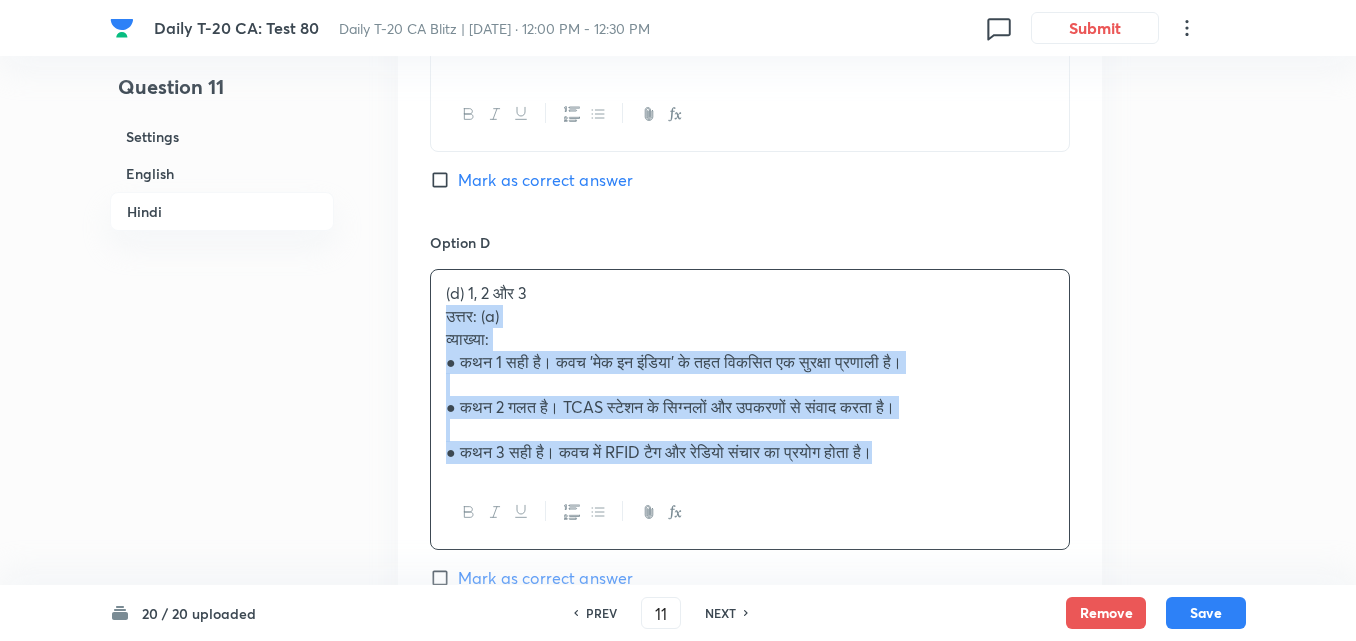 drag, startPoint x: 411, startPoint y: 287, endPoint x: 393, endPoint y: 287, distance: 18 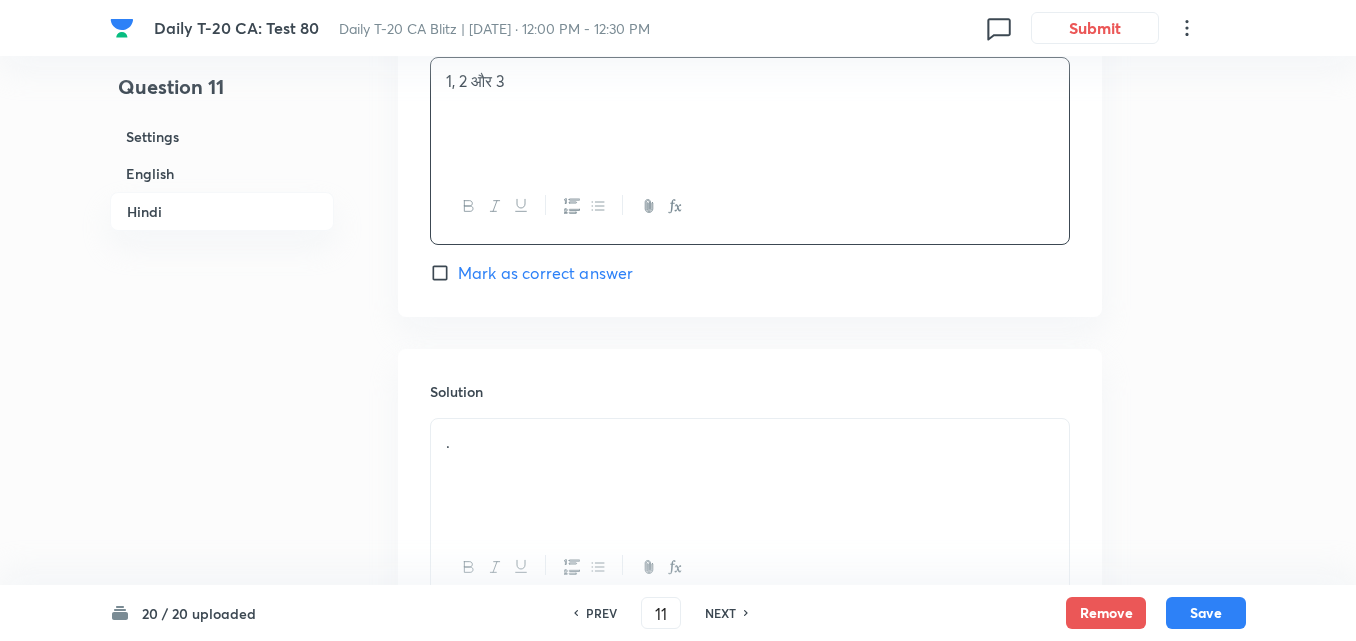 scroll, scrollTop: 4577, scrollLeft: 0, axis: vertical 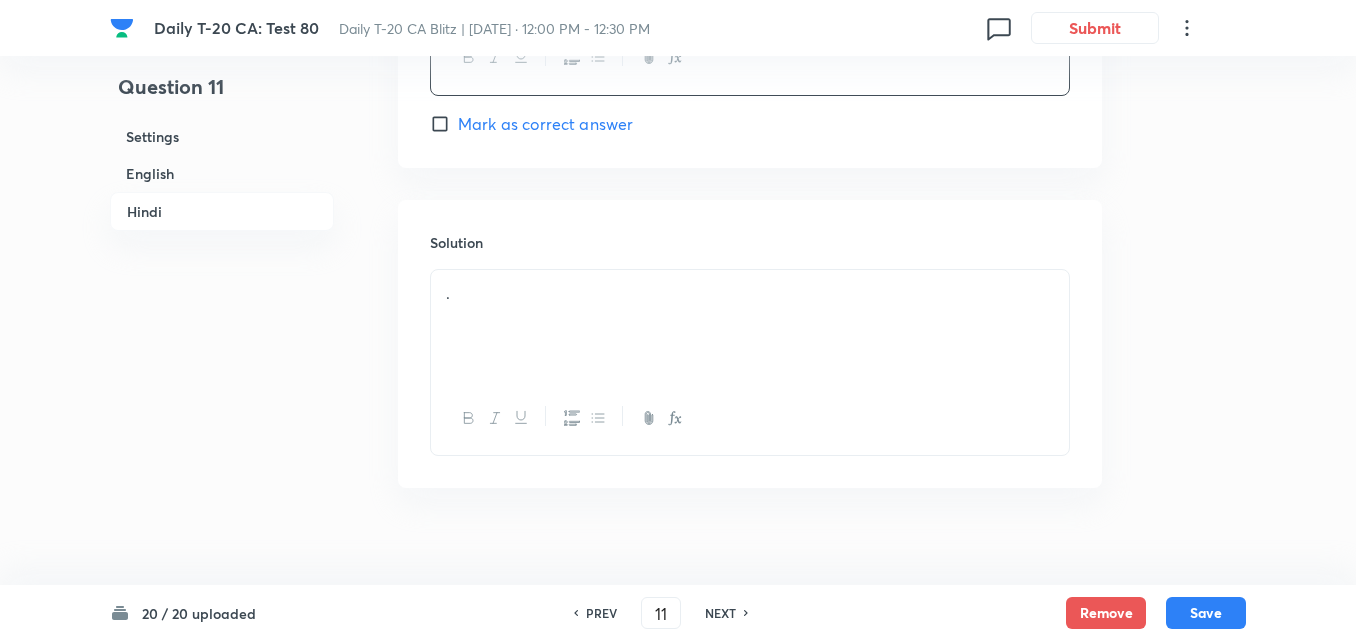 click on "." at bounding box center (750, 326) 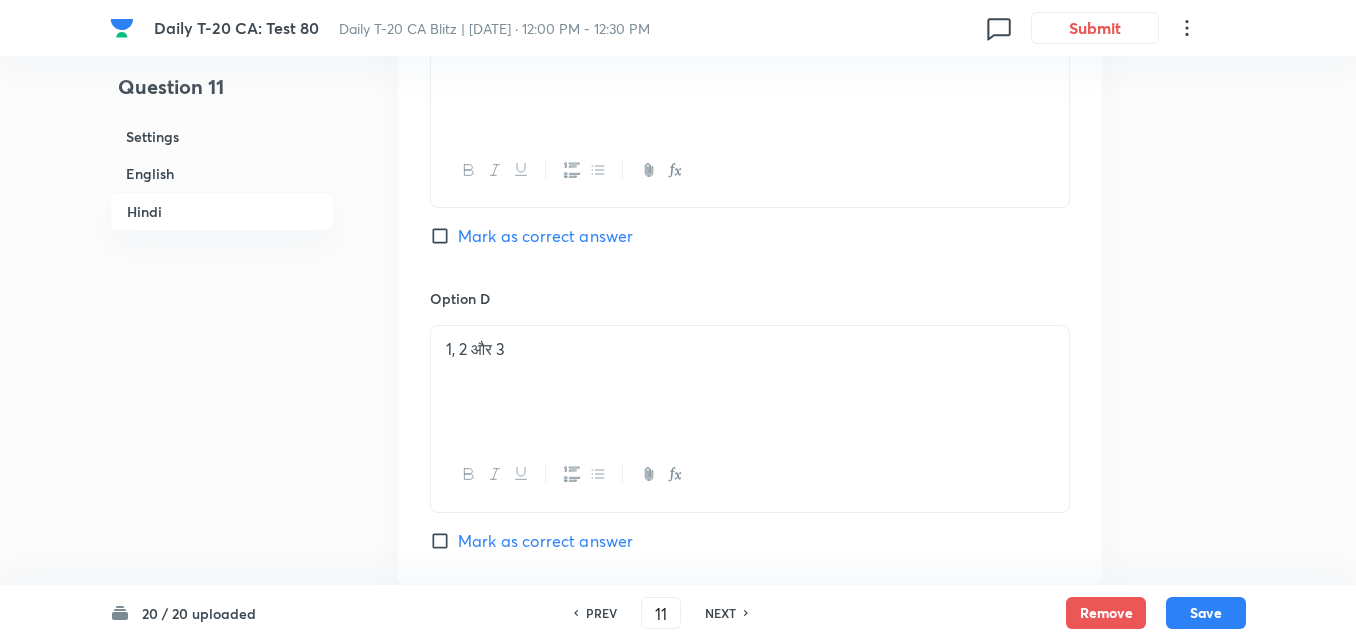 scroll, scrollTop: 3577, scrollLeft: 0, axis: vertical 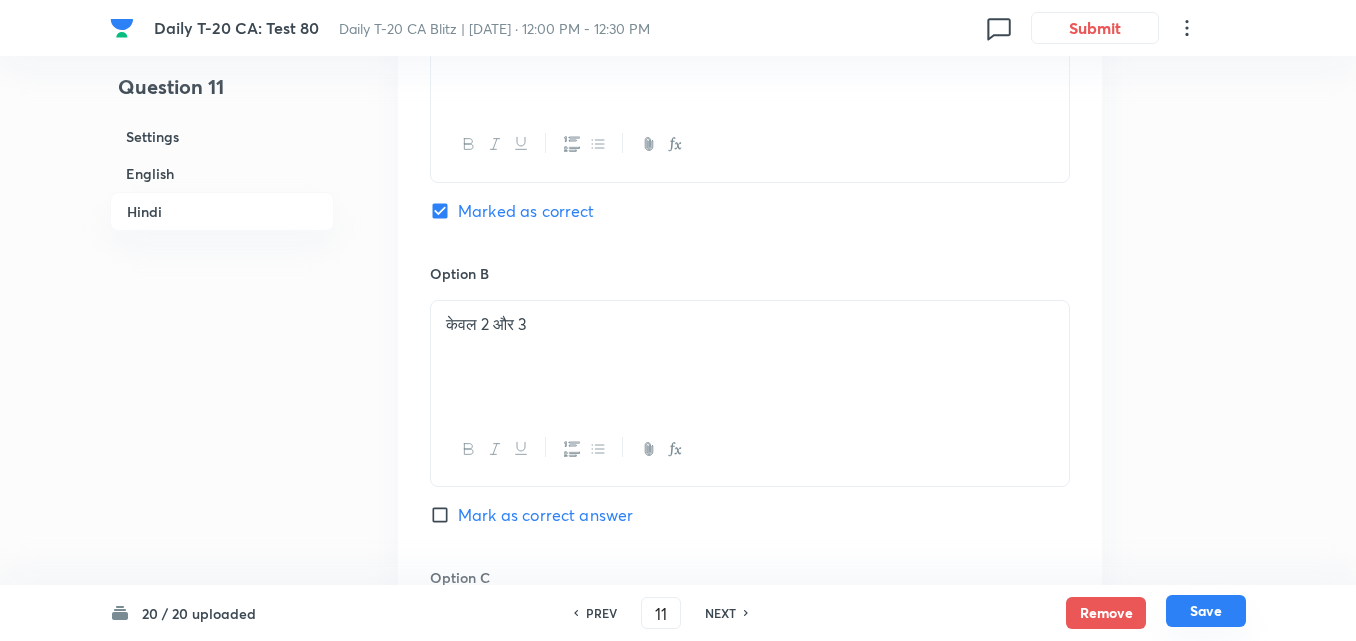 click on "Save" at bounding box center [1206, 611] 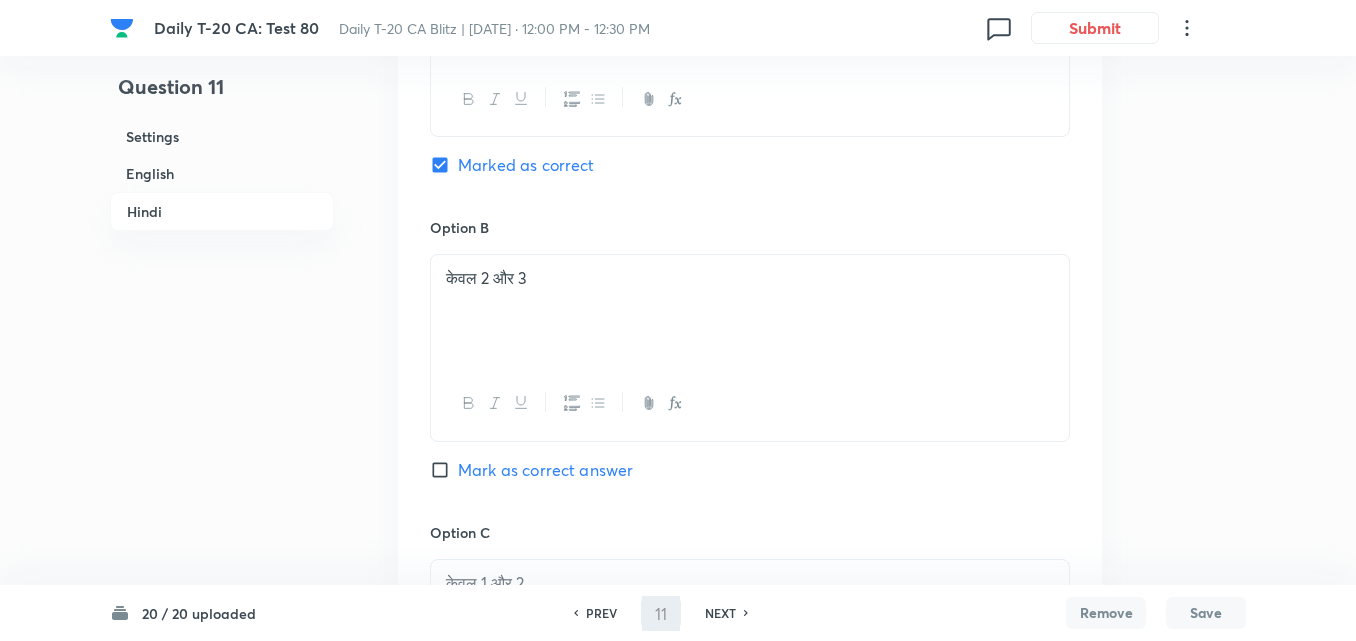 click on "English" at bounding box center (222, 173) 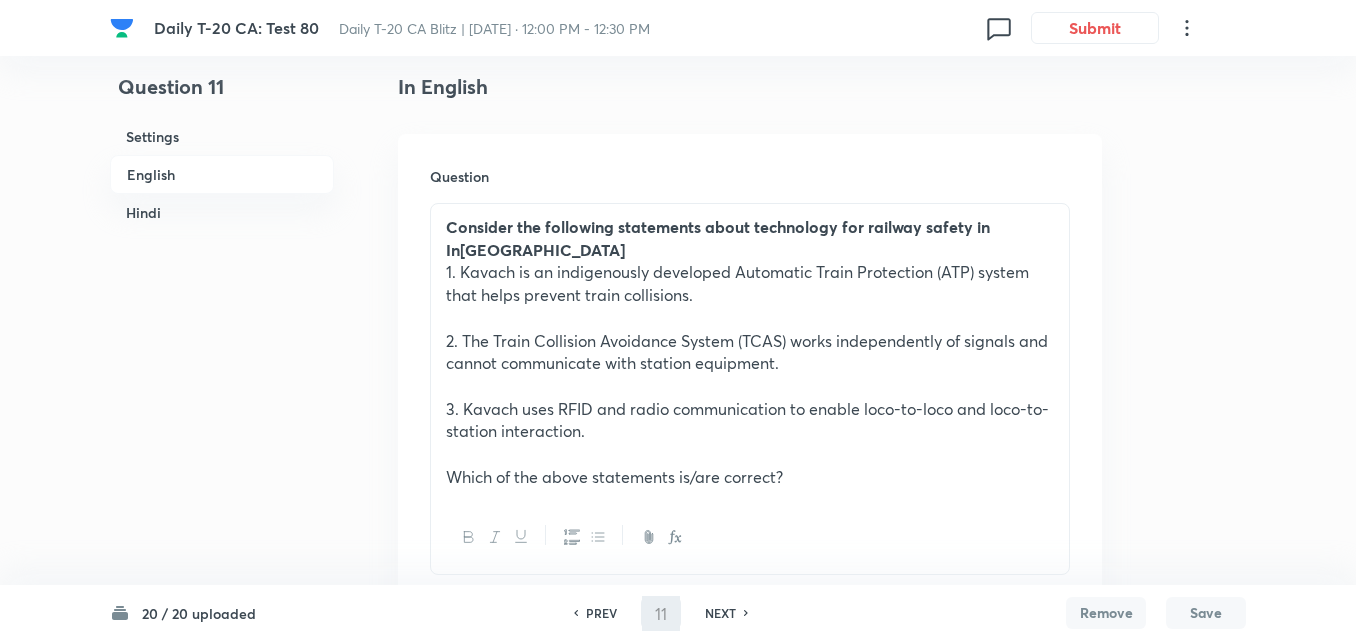 type on "12" 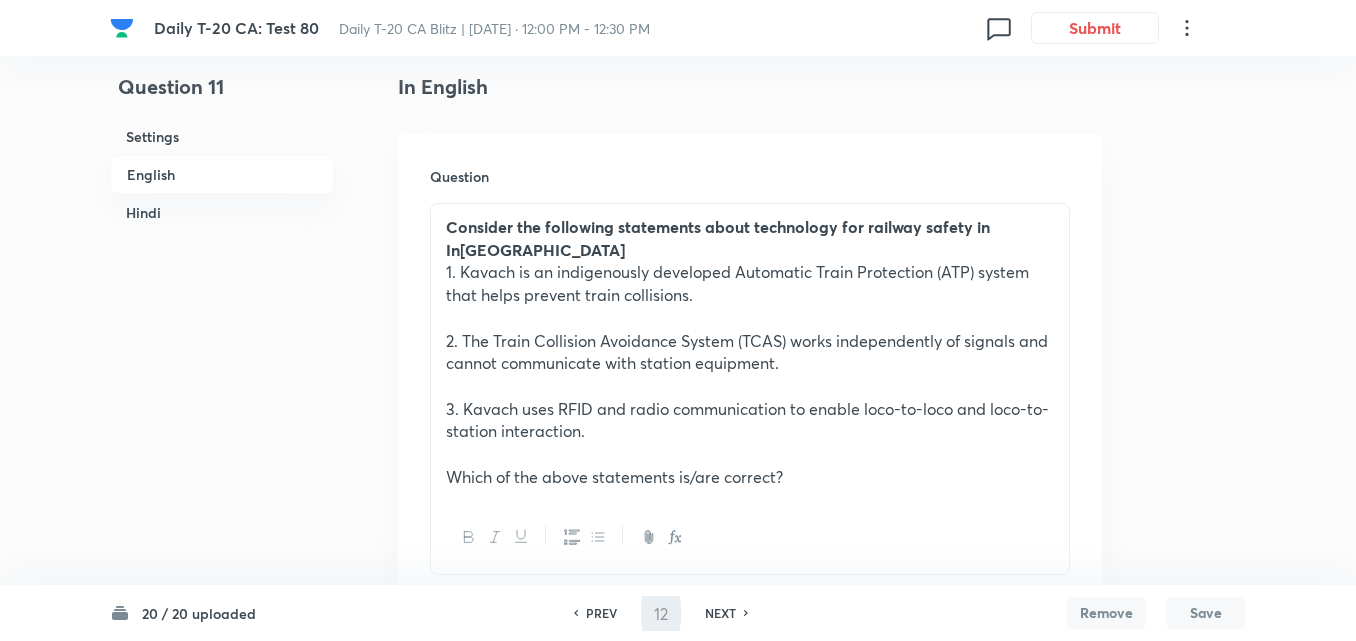 checkbox on "false" 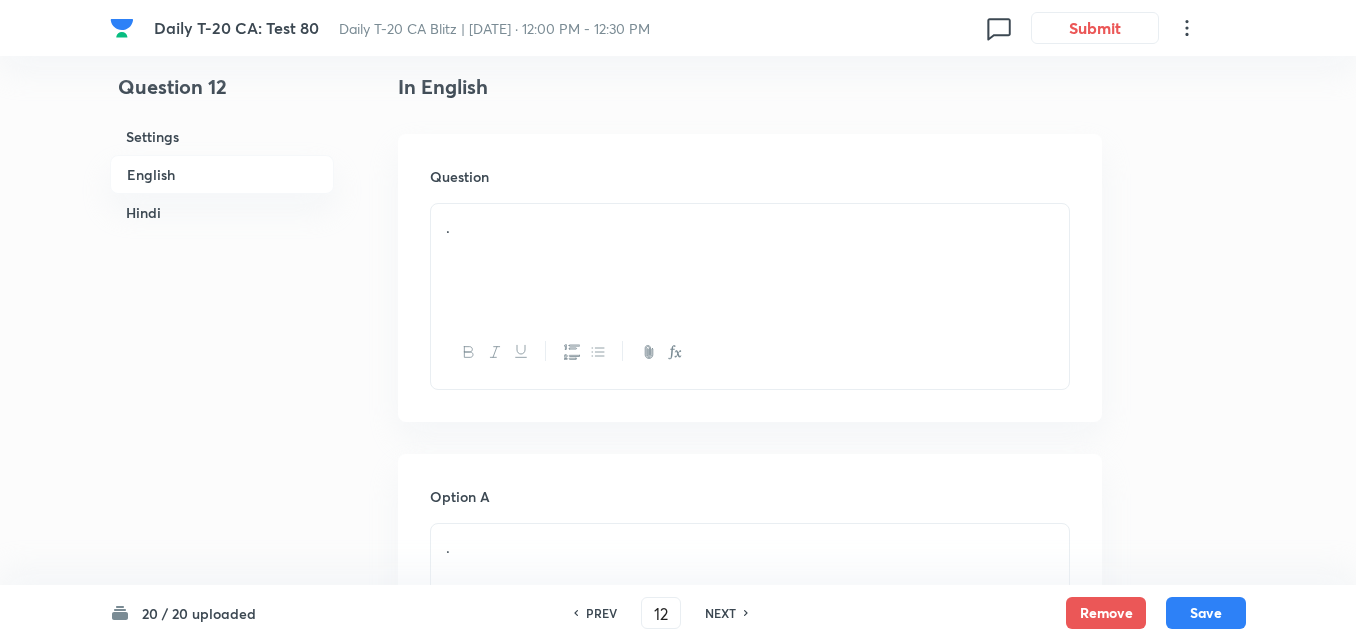 click on "." at bounding box center (750, 260) 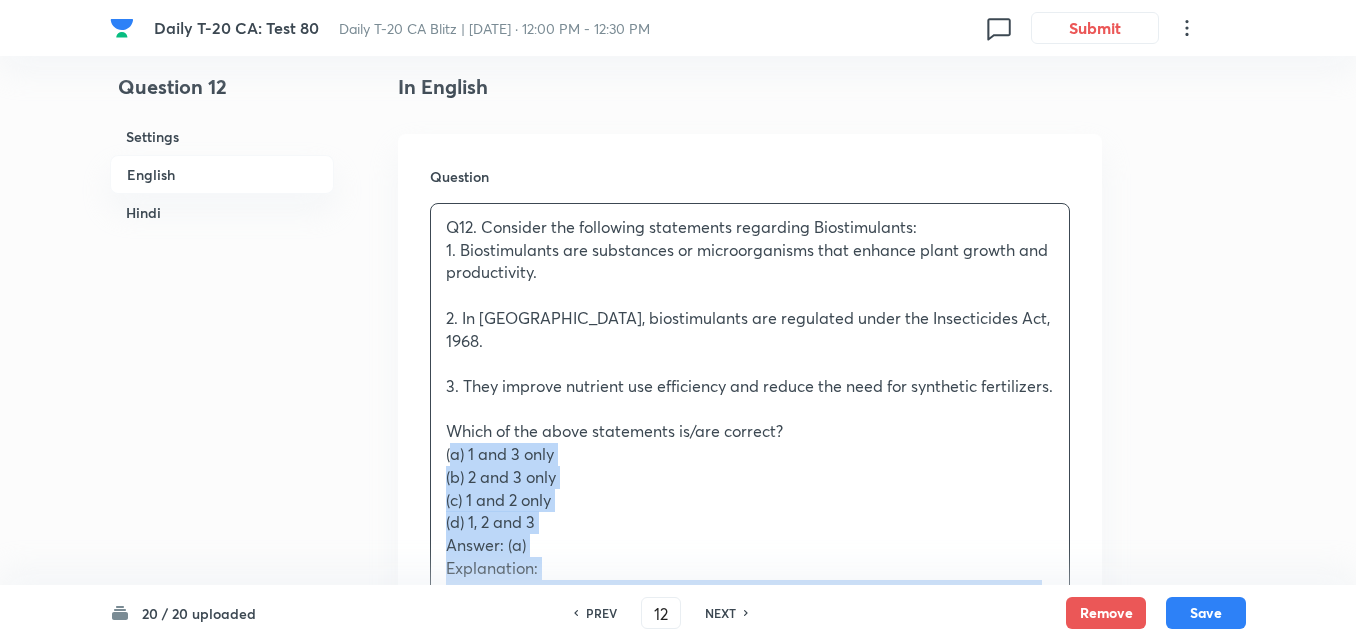 drag, startPoint x: 418, startPoint y: 431, endPoint x: 344, endPoint y: 420, distance: 74.8131 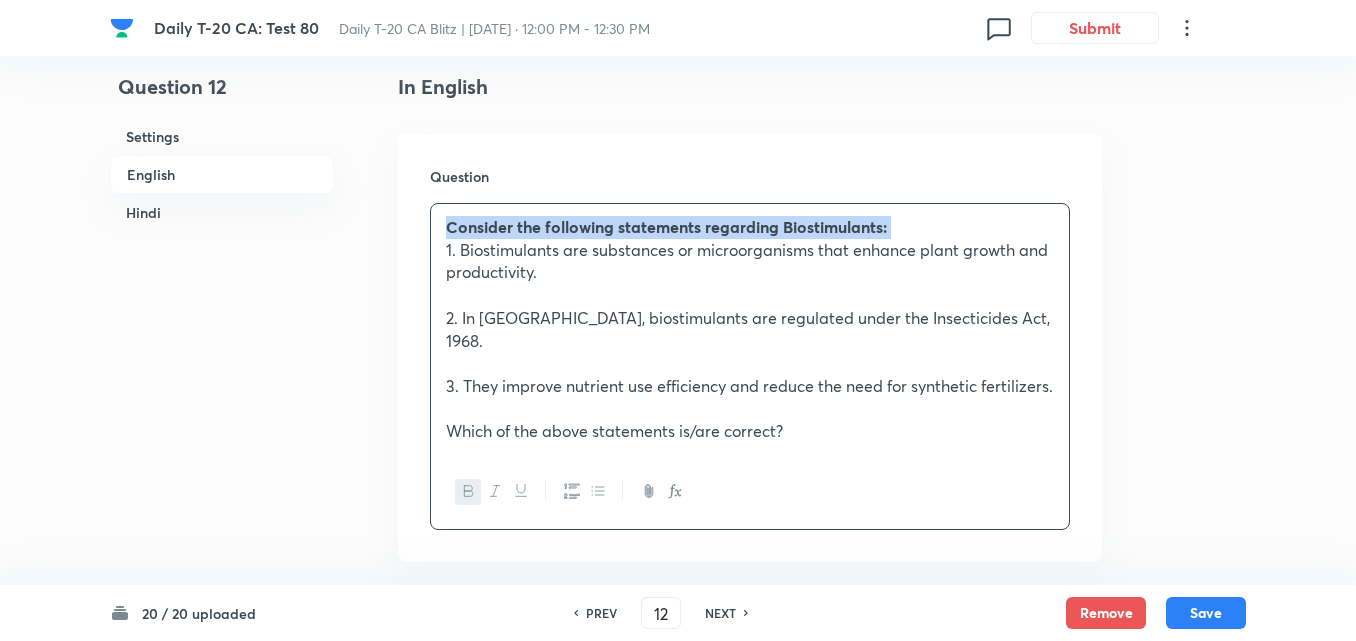 scroll, scrollTop: 1016, scrollLeft: 0, axis: vertical 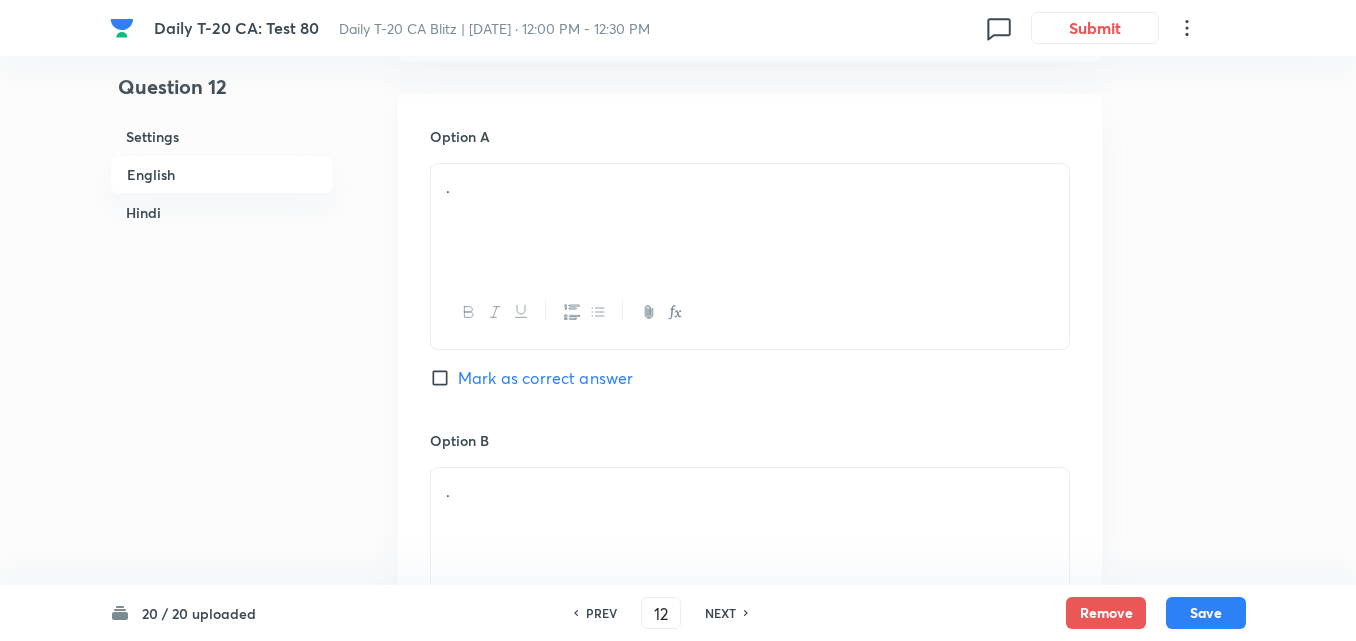 click on "." at bounding box center (750, 220) 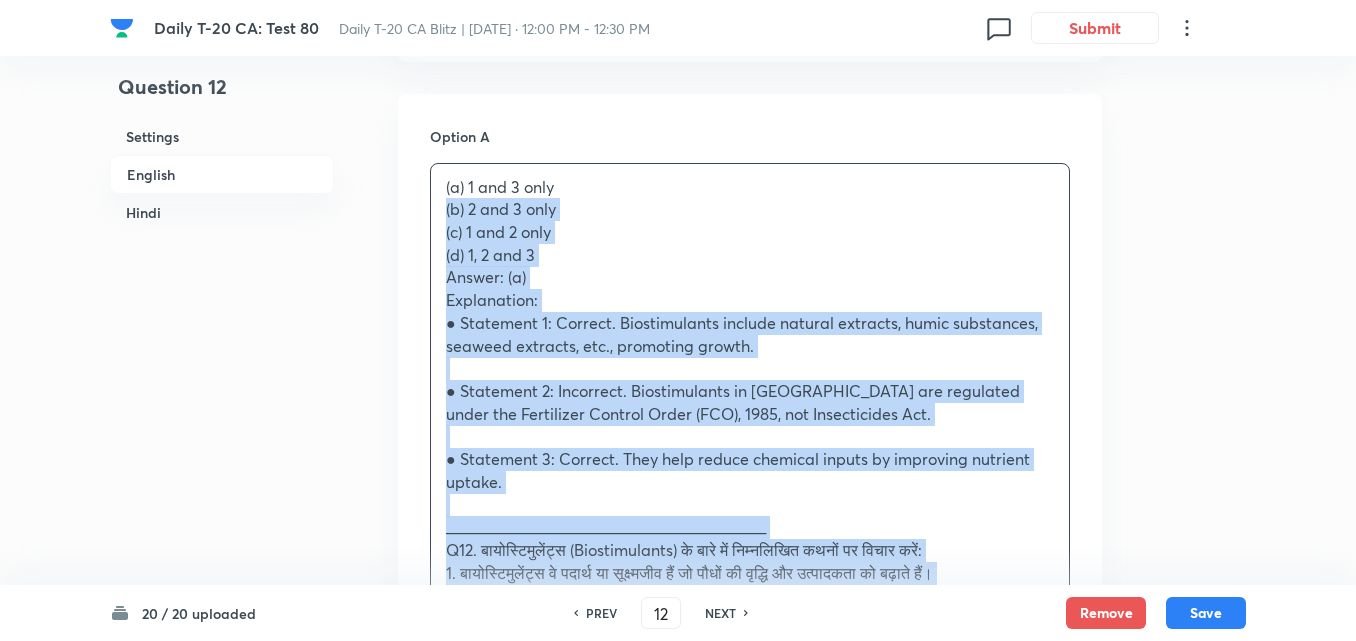 drag, startPoint x: 442, startPoint y: 201, endPoint x: 389, endPoint y: 180, distance: 57.00877 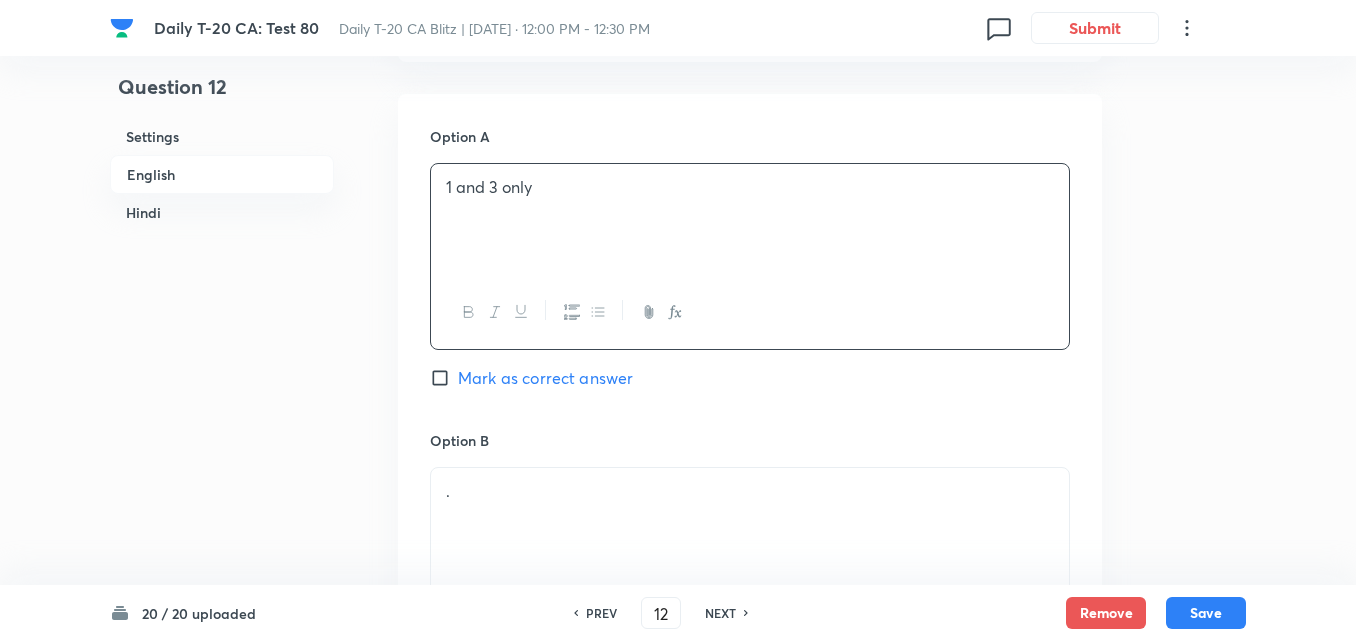 click on "Mark as correct answer" at bounding box center (545, 378) 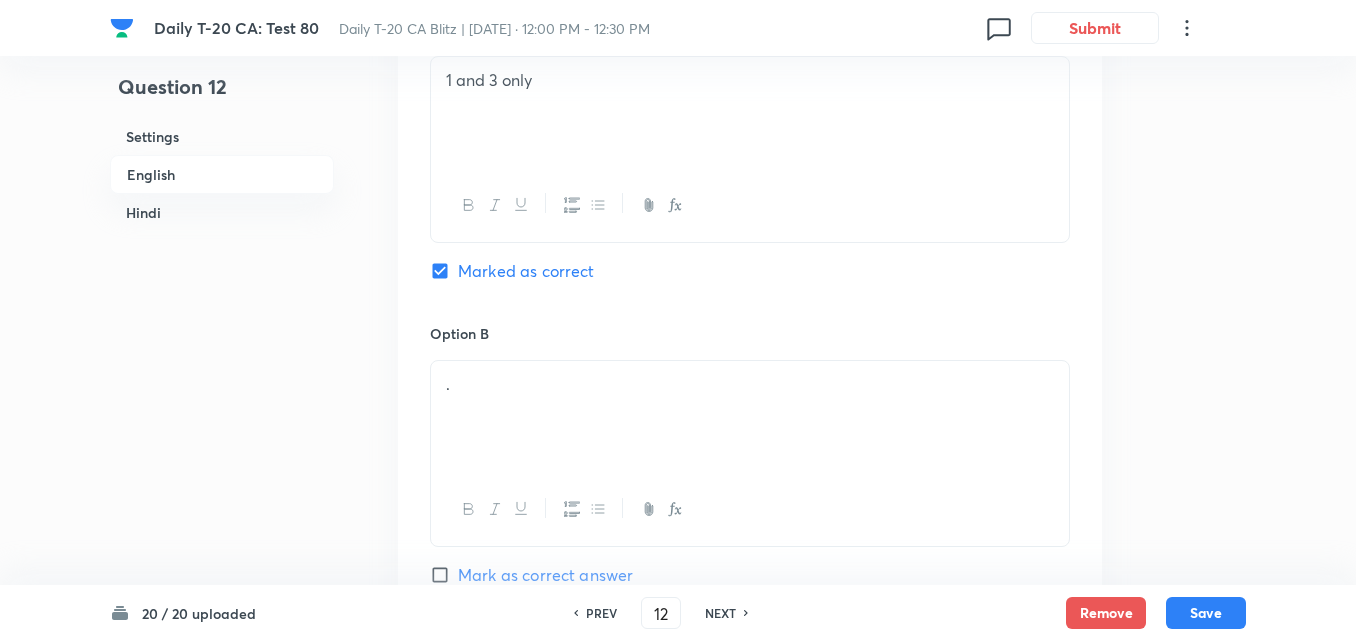 checkbox on "false" 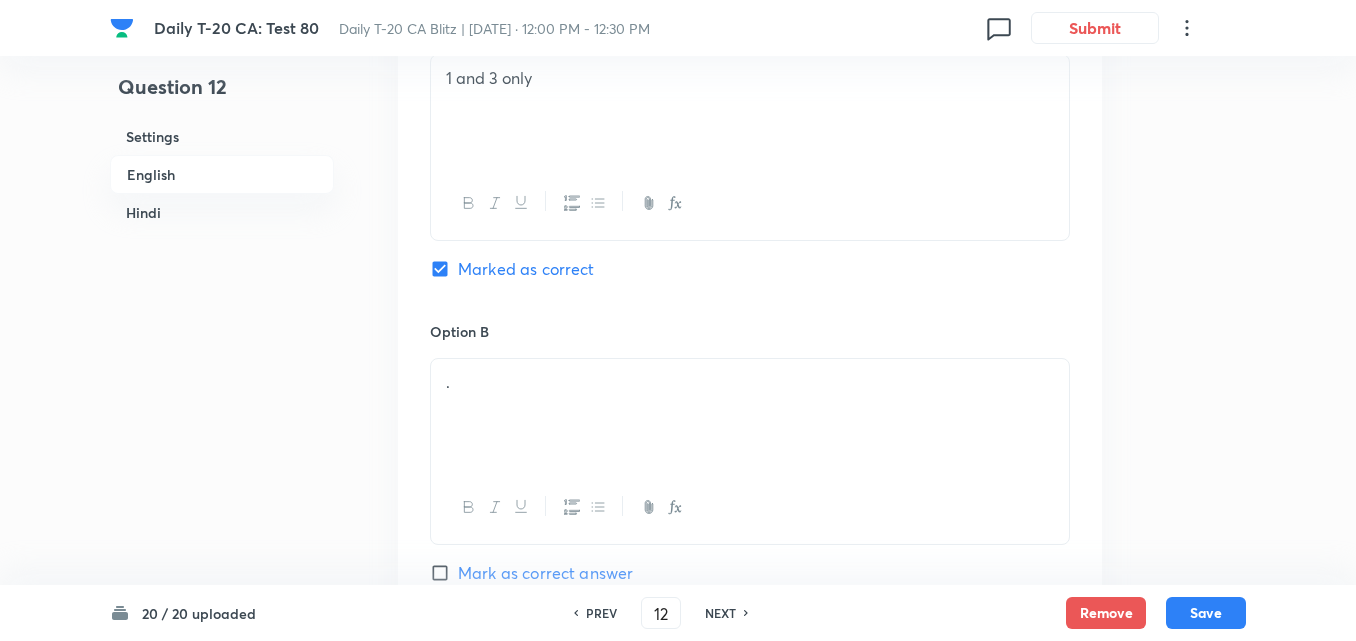 scroll, scrollTop: 1216, scrollLeft: 0, axis: vertical 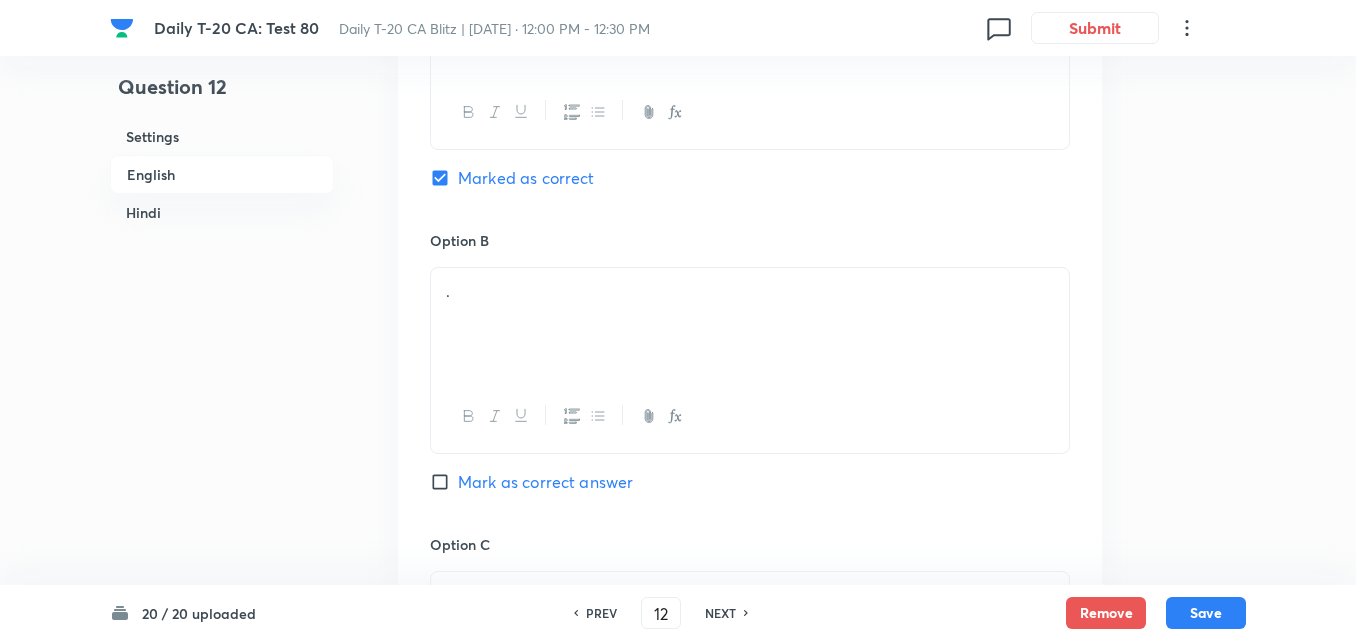 click on "." at bounding box center (750, 291) 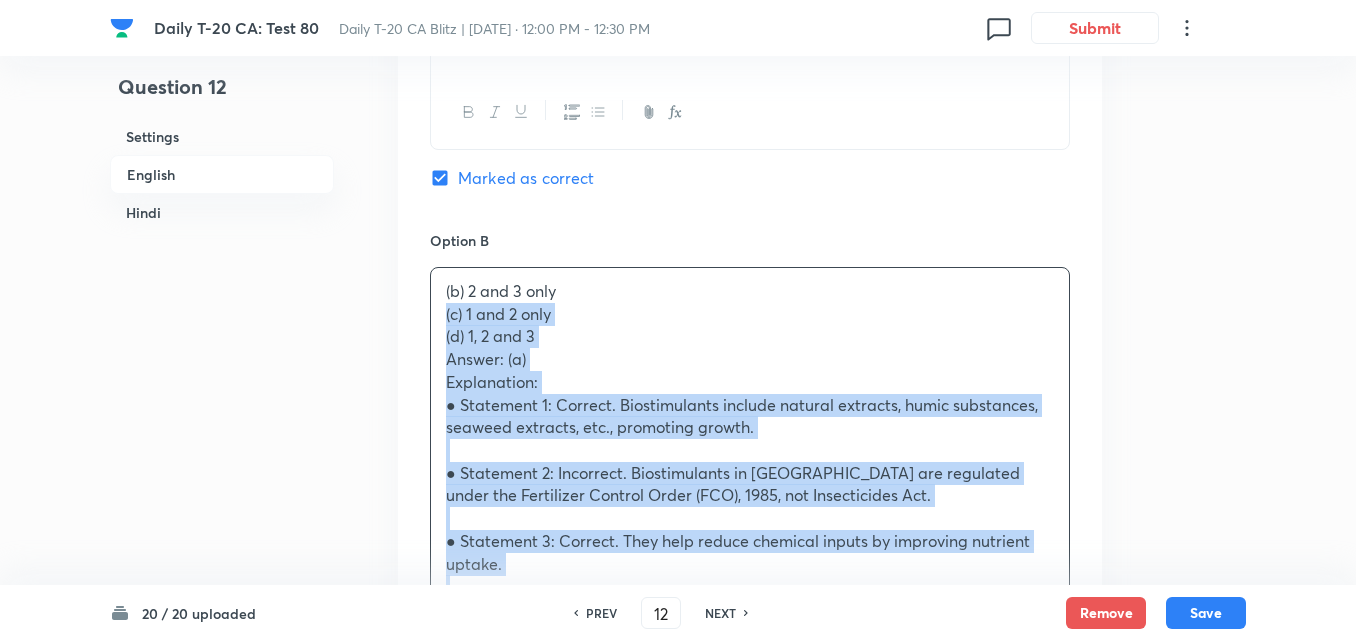 drag, startPoint x: 445, startPoint y: 291, endPoint x: 428, endPoint y: 295, distance: 17.464249 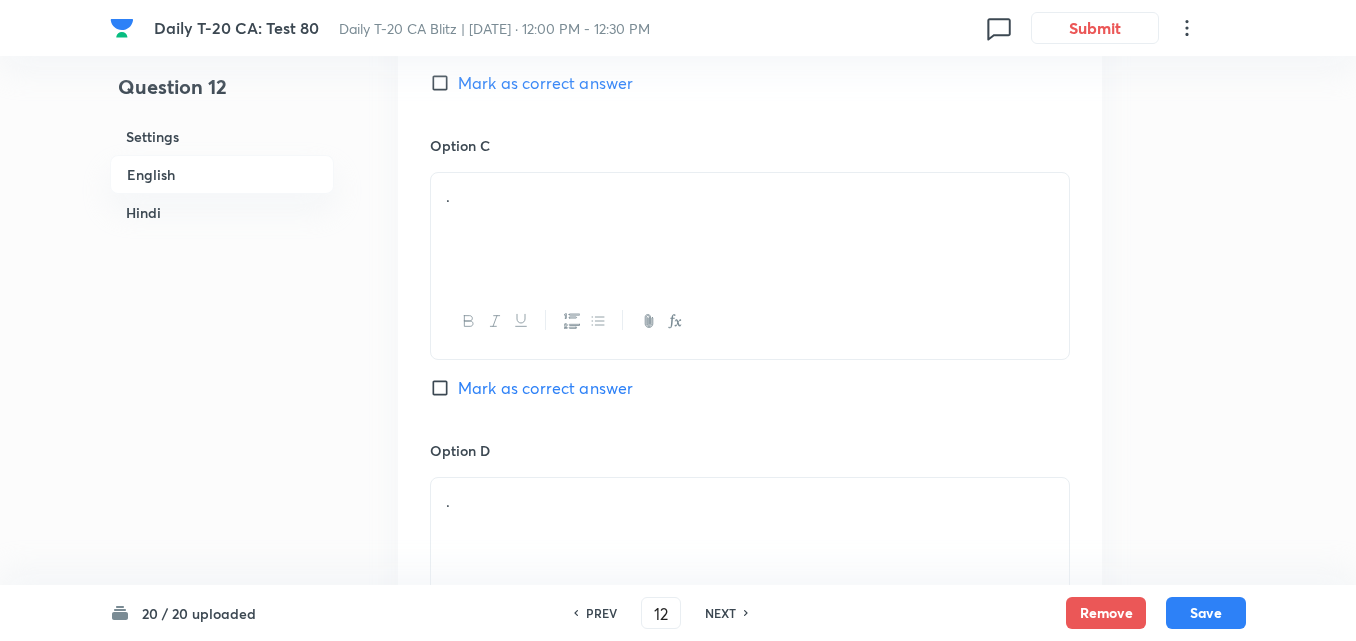 scroll, scrollTop: 1616, scrollLeft: 0, axis: vertical 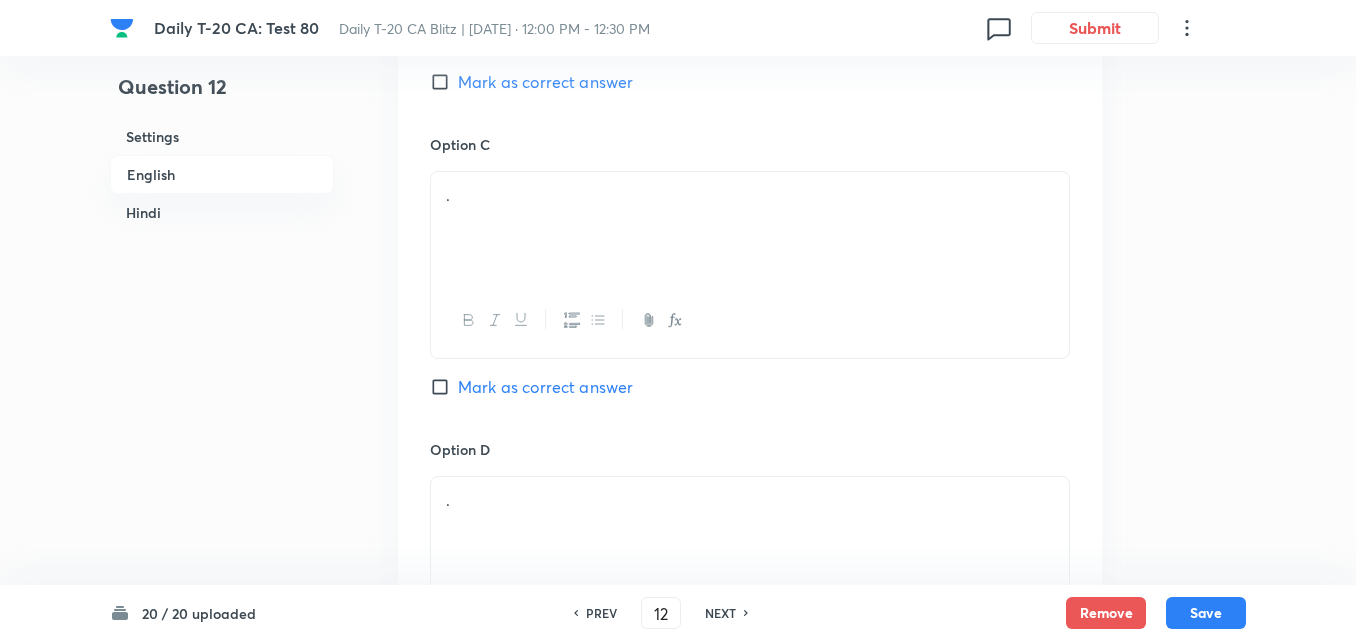 click on "." at bounding box center [750, 228] 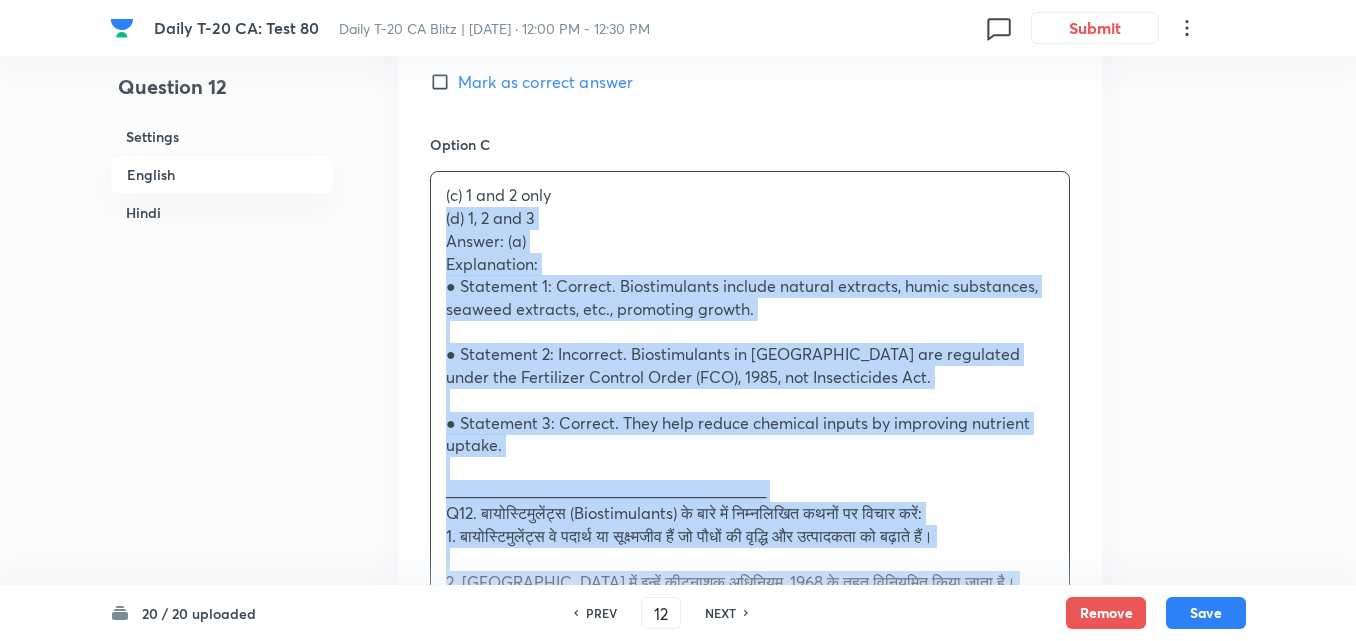 click on "(c) 1 and 2 only (d) 1, 2 and 3 Answer: (a) Explanation: ●	Statement 1: Correct. Biostimulants include natural extracts, humic substances, seaweed extracts, etc., promoting growth. ●	Statement 2: Incorrect. Biostimulants in In[GEOGRAPHIC_DATA]re regulated under the Fertilizer Control Order (FCO), 1985, not Insecticides Act. ●	Statement 3: Correct. They help reduce chemical inputs by improving nutrient uptake. ________________________________________ Q12. बायोस्टिमुलेंट्स (Biostimulants) के बारे में निम्नलिखित कथनों पर विचार करें: 1.	बायोस्टिमुलेंट्स वे पदार्थ या सूक्ष्मजीव हैं जो पौधों की वृद्धि और उत्पादकता को बढ़ाते हैं। उपरोक्त में से कौन सा/से कथन सही है/हैं? (a) केवल 1 और 3" at bounding box center [750, 570] 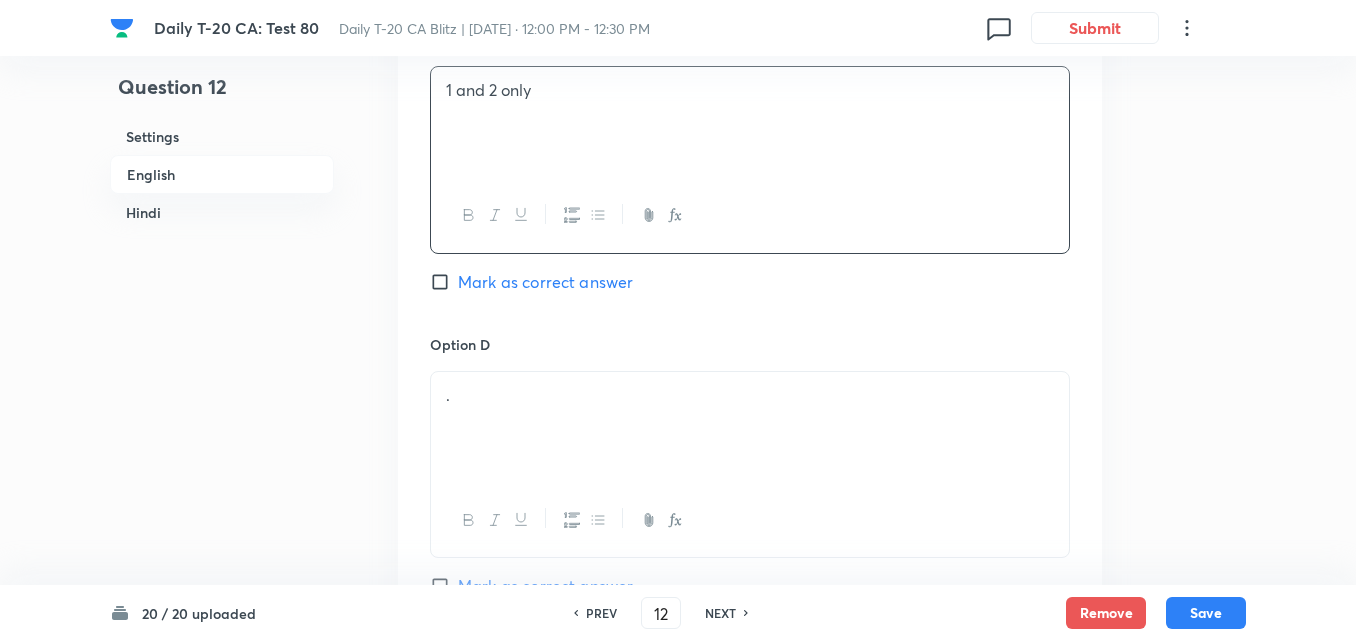 scroll, scrollTop: 1816, scrollLeft: 0, axis: vertical 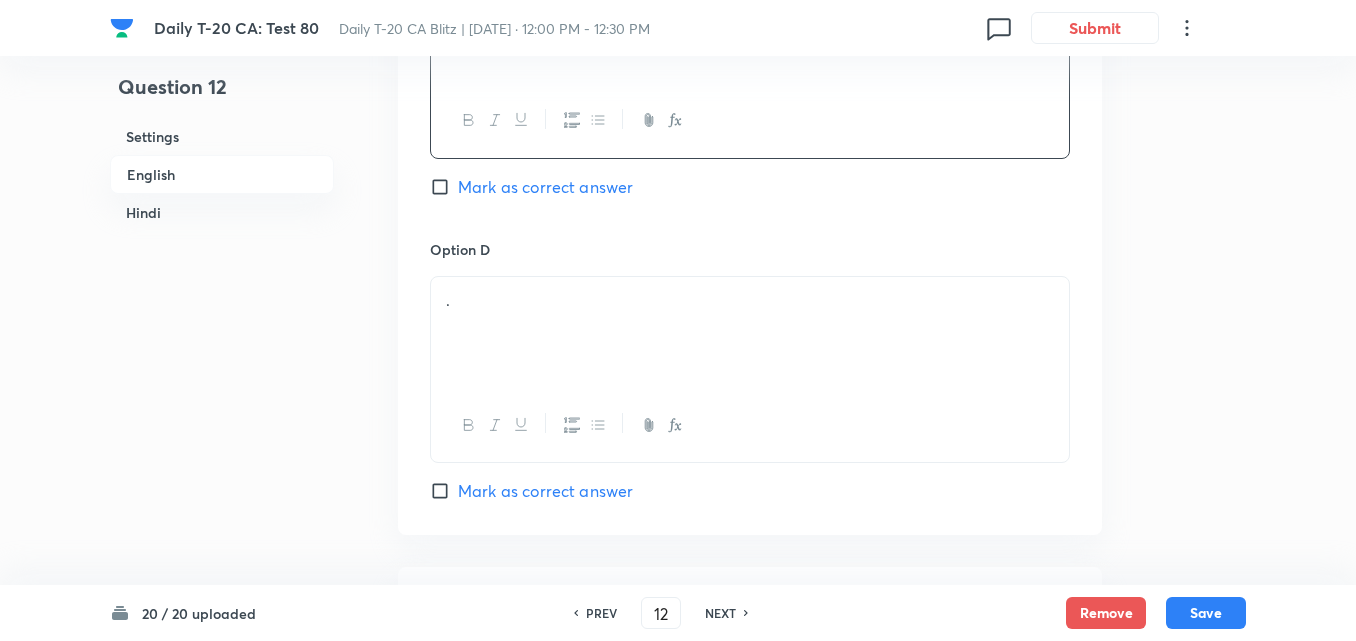 drag, startPoint x: 520, startPoint y: 333, endPoint x: 442, endPoint y: 334, distance: 78.00641 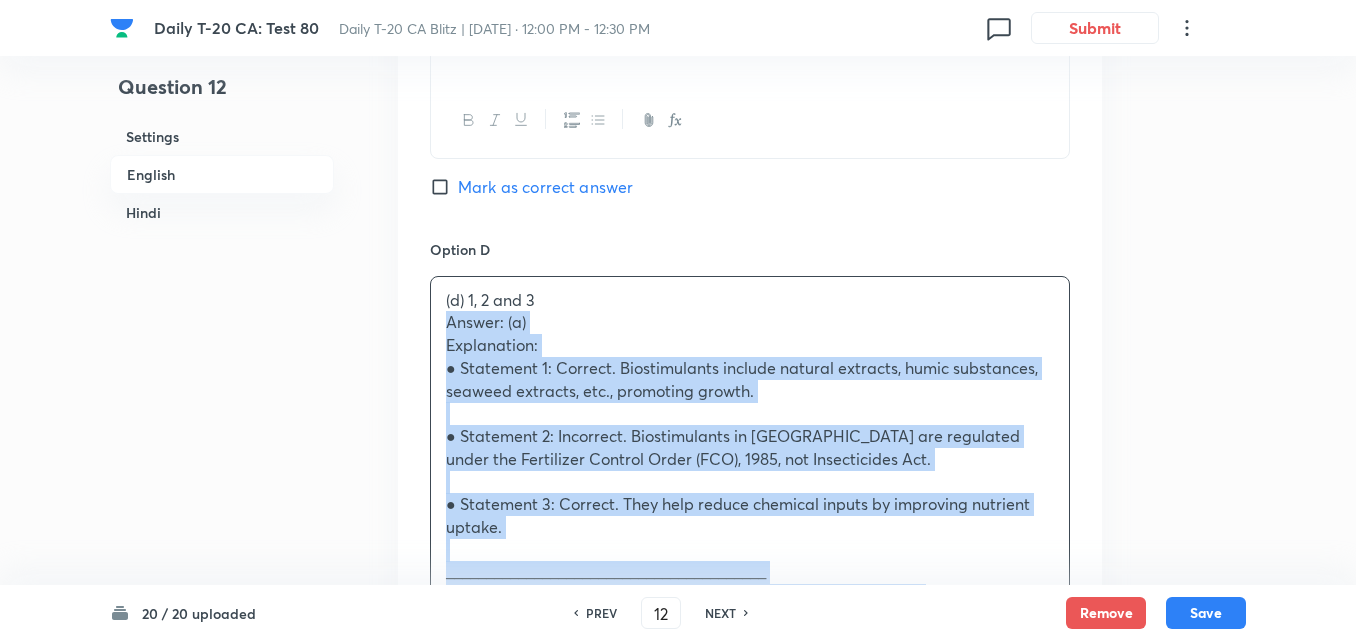 click on "Option A 1 and 3 only Marked as correct Option B 2 and 3 only Mark as correct answer Option C 1 and 2 only Mark as correct answer Option D (d) 1, 2 and 3 Answer: (a) Explanation: ●	Statement 1: Correct. Biostimulants include natural extracts, humic substances, seaweed extracts, etc., promoting growth. ●	Statement 2: Incorrect. Biostimulants in [GEOGRAPHIC_DATA] are regulated under the Fertilizer Control Order (FCO), 1985, not Insecticides Act. ●	Statement 3: Correct. They help reduce chemical inputs by improving nutrient uptake. ________________________________________ Q12. बायोस्टिमुलेंट्स (Biostimulants) के बारे में निम्नलिखित कथनों पर विचार करें: 1.	बायोस्टिमुलेंट्स वे पदार्थ या सूक्ष्मजीव हैं जो पौधों की वृद्धि और उत्पादकता को बढ़ाते हैं। (d) 1, 2 और 3" at bounding box center (750, 245) 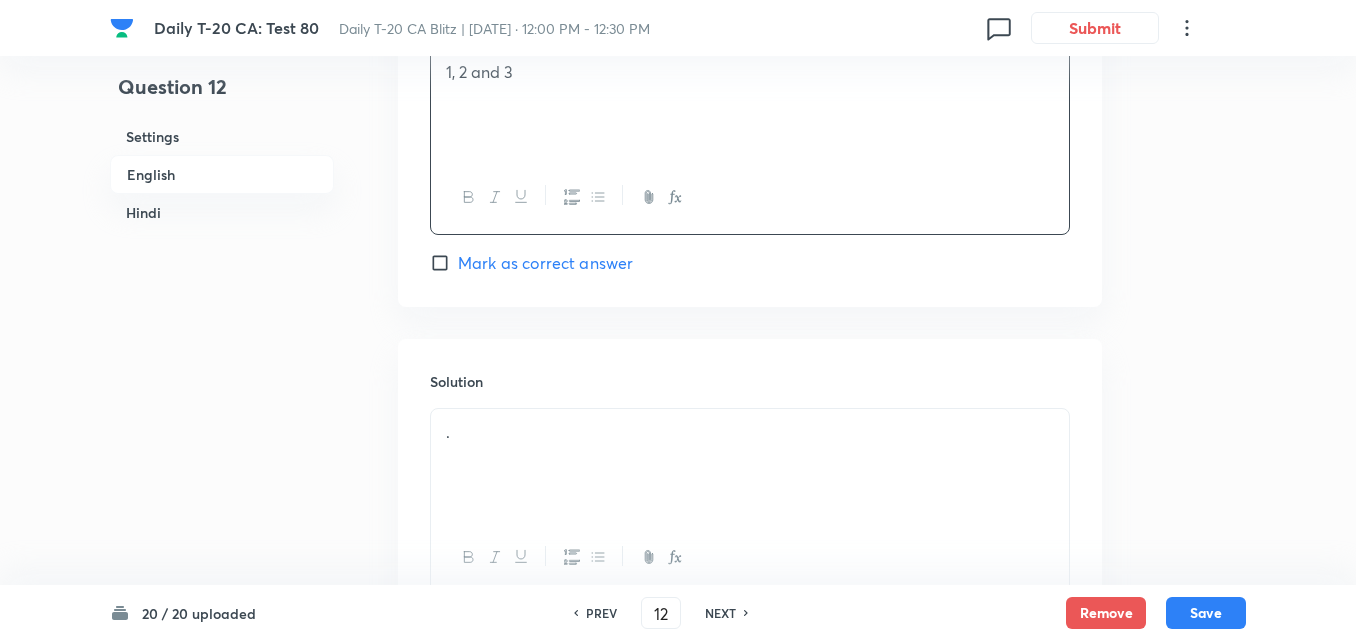 scroll, scrollTop: 2216, scrollLeft: 0, axis: vertical 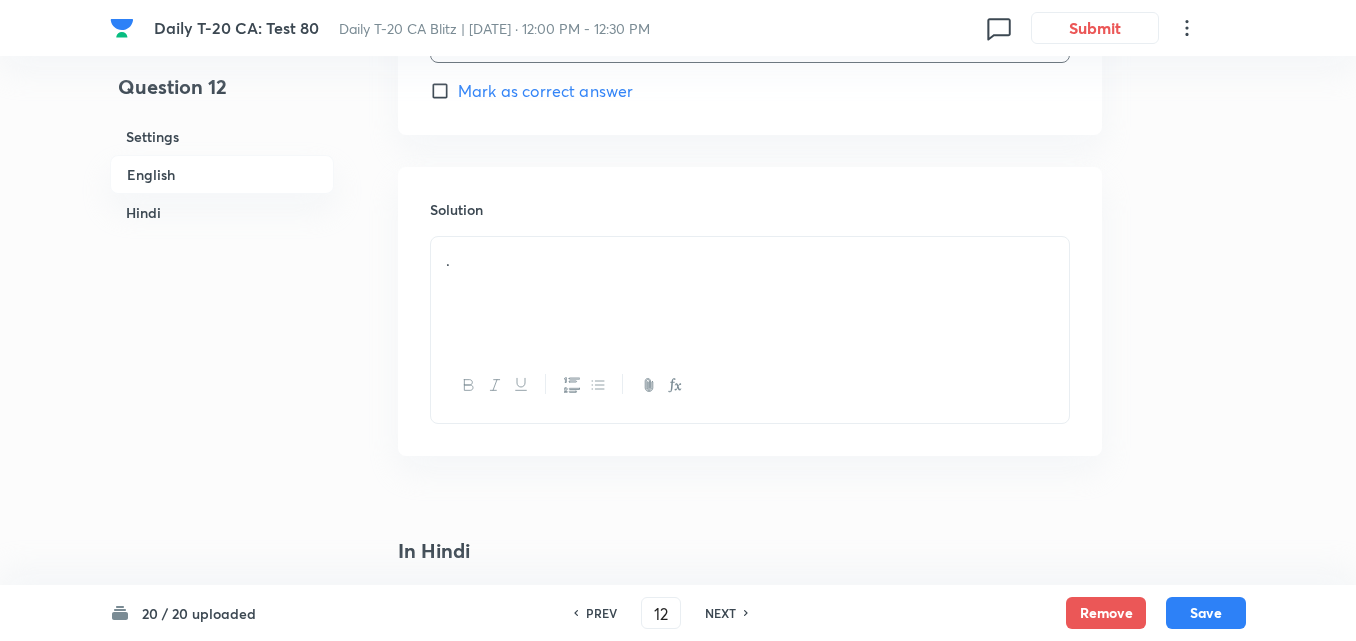 click on "." at bounding box center (750, 293) 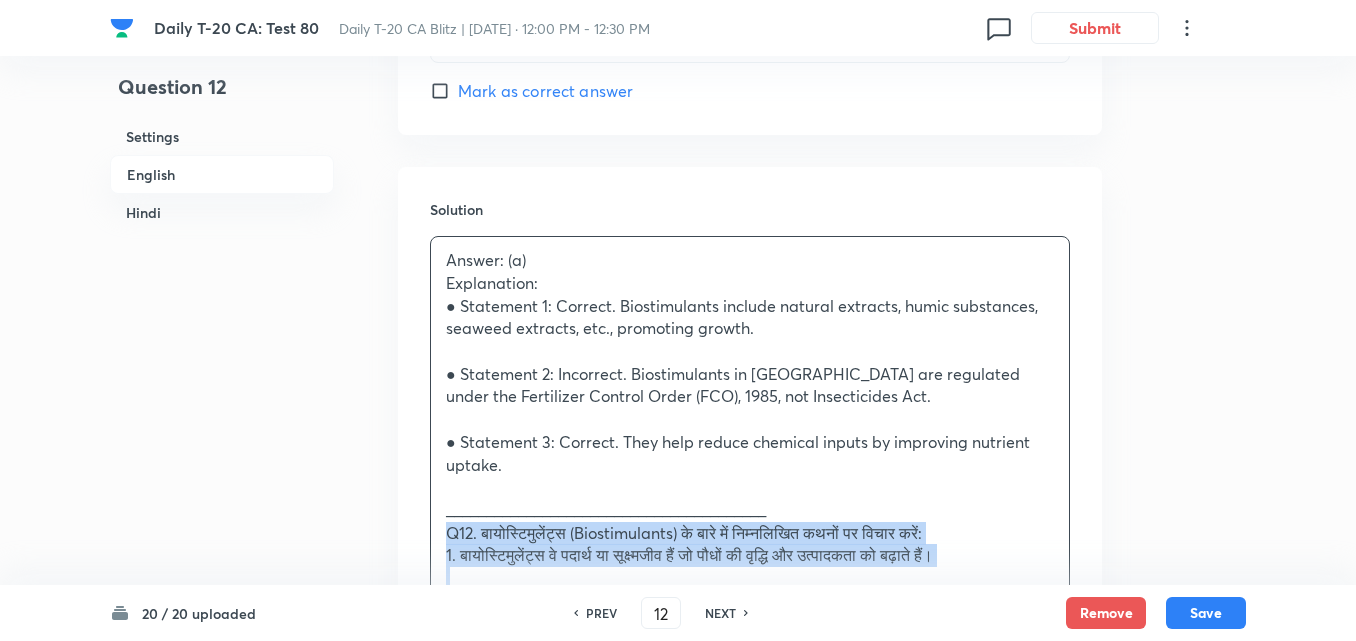 drag, startPoint x: 437, startPoint y: 528, endPoint x: 416, endPoint y: 521, distance: 22.135944 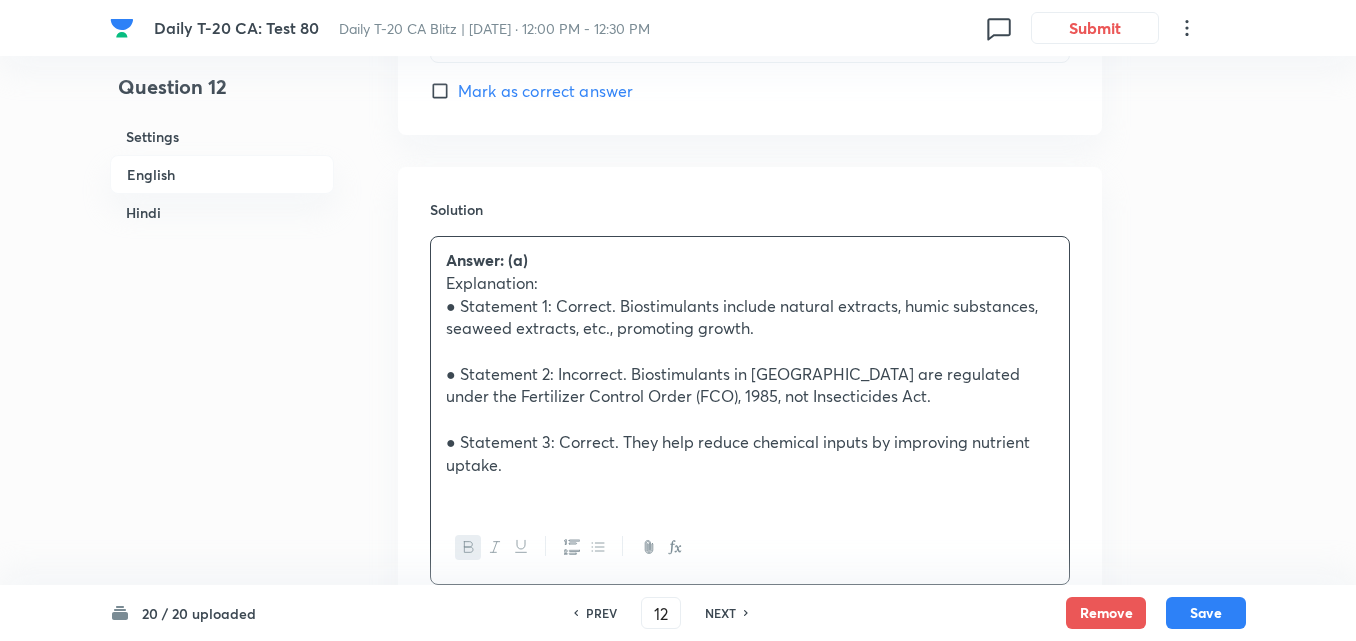 scroll, scrollTop: 2716, scrollLeft: 0, axis: vertical 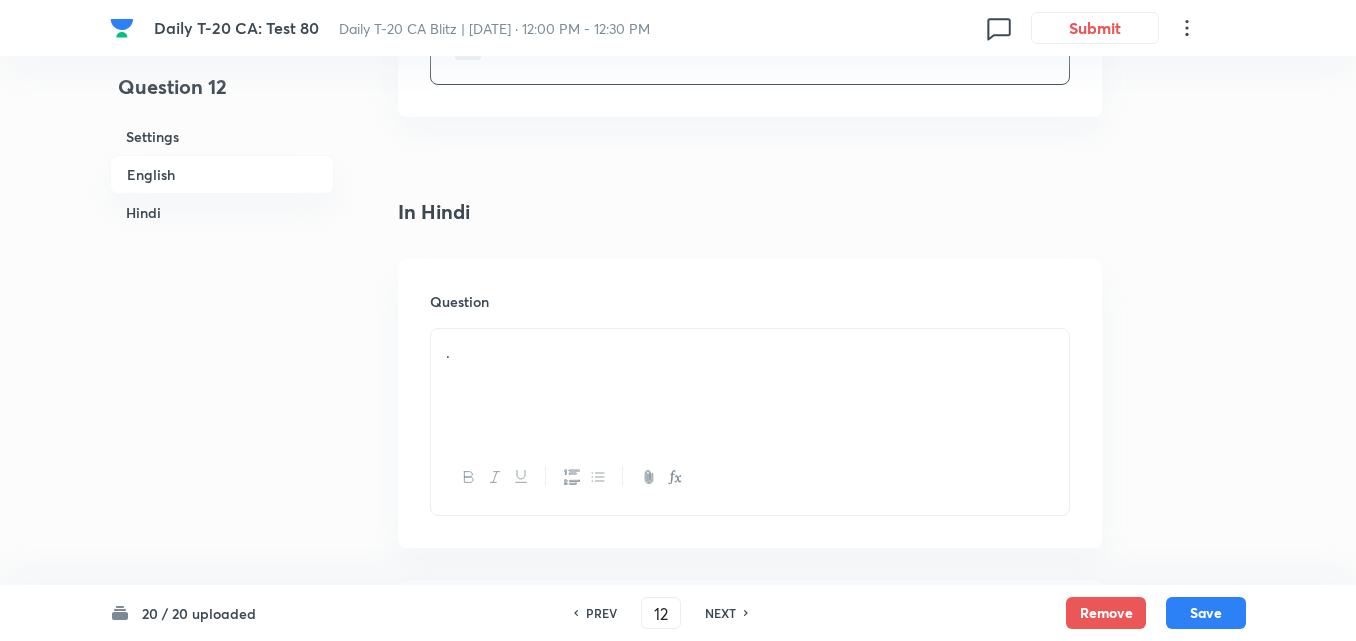 click on "." at bounding box center [750, 385] 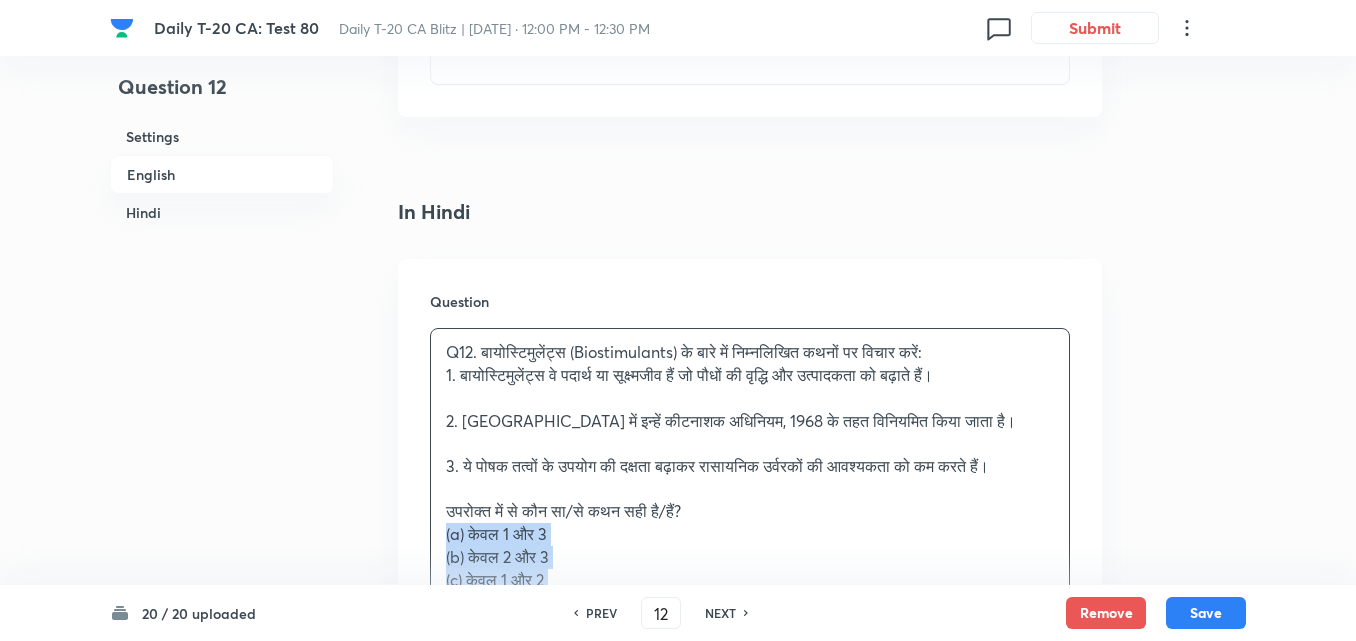click on "Question Q12. बायोस्टिमुलेंट्स (Biostimulants) के बारे में निम्नलिखित कथनों पर विचार करें: 1.	बायोस्टिमुलेंट्स वे पदार्थ या सूक्ष्मजीव हैं जो पौधों की वृद्धि और उत्पादकता को बढ़ाते हैं। 2.	[GEOGRAPHIC_DATA] में इन्हें कीटनाशक अधिनियम, 1968 के तहत विनियमित किया जाता है। 3.	ये पोषक तत्वों के उपयोग की दक्षता बढ़ाकर रासायनिक उर्वरकों की आवश्यकता को कम करते हैं। उपरोक्त में से कौन सा/से कथन सही है/हैं? (a) केवल 1 और 3 (b) केवल 2 और 3 (d) 1, 2 और 3" at bounding box center [750, 586] 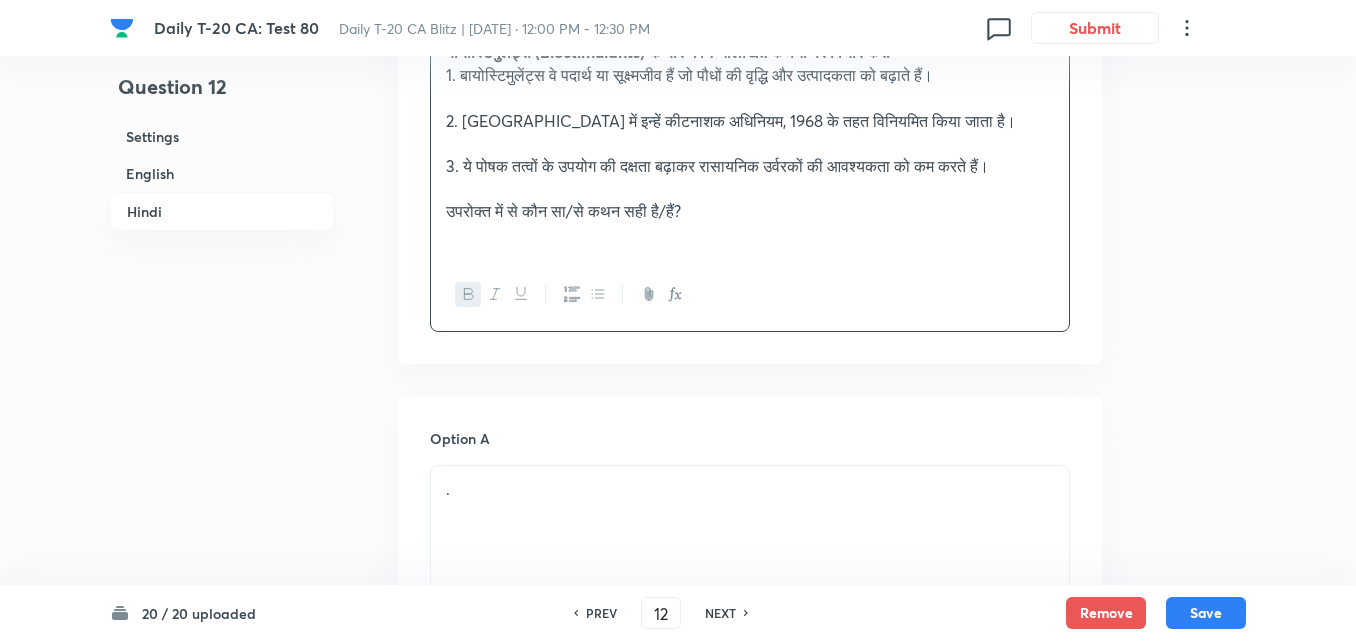 scroll, scrollTop: 3216, scrollLeft: 0, axis: vertical 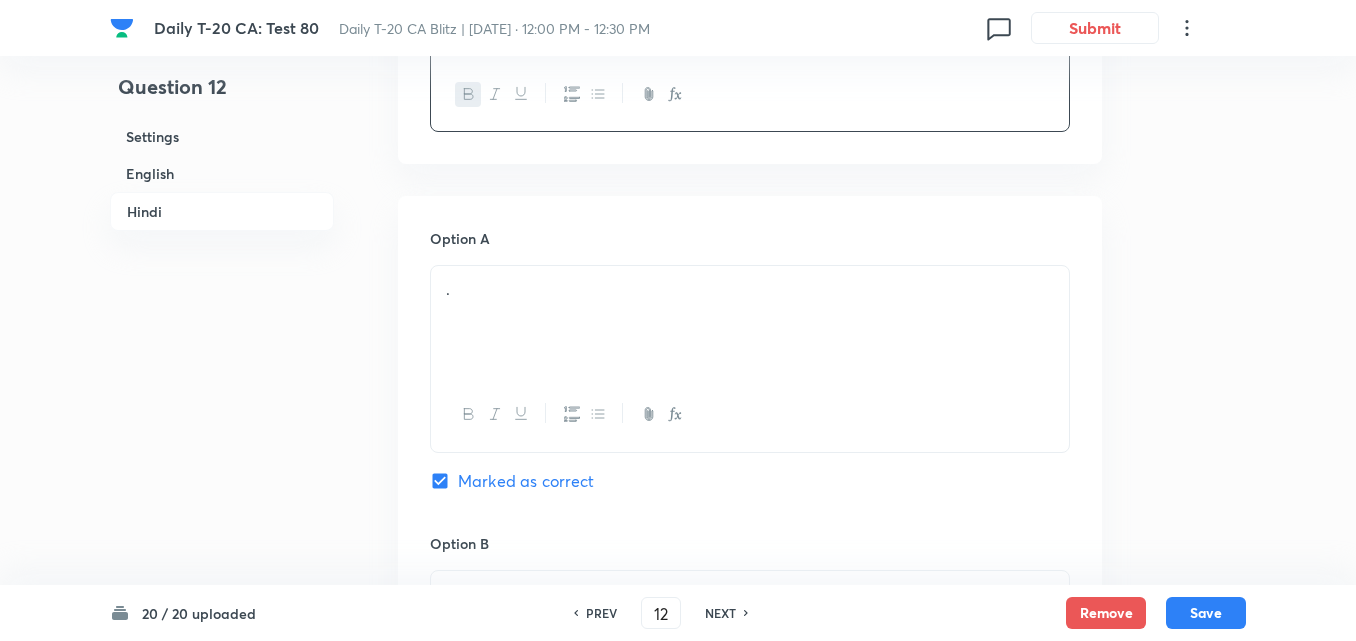 click on "." at bounding box center (750, 289) 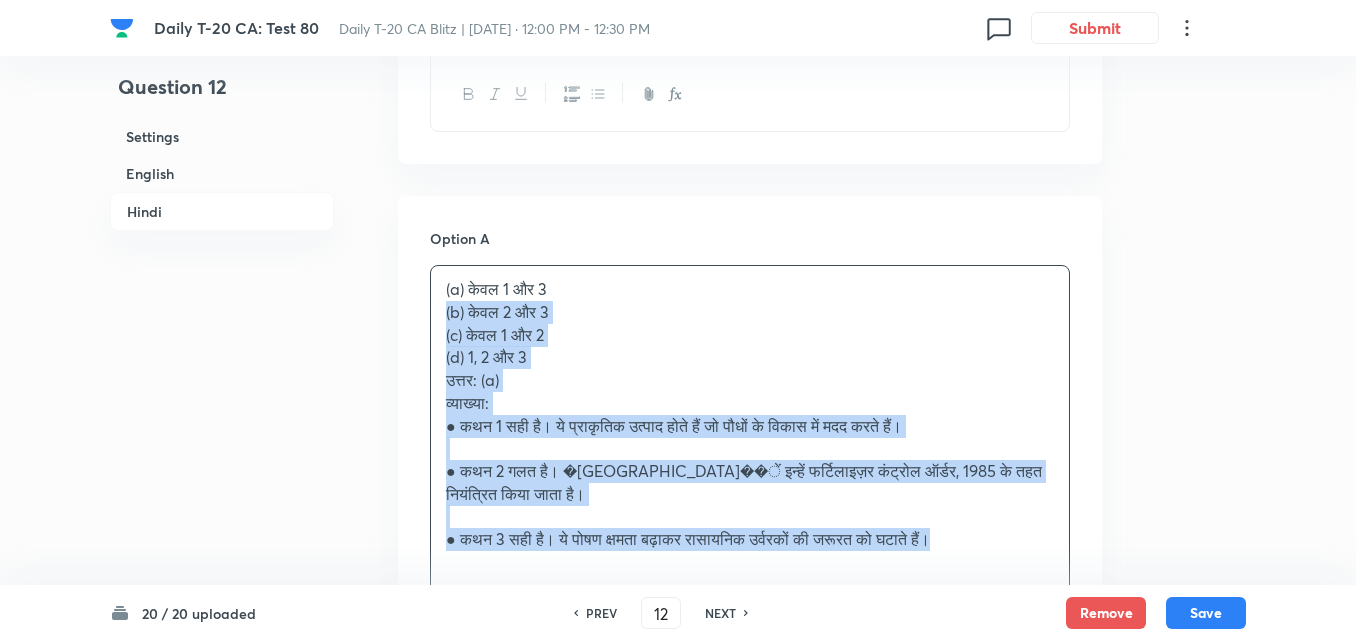 click on "Option A (a) केवल 1 और 3 (b) केवल 2 और 3 (c) केवल 1 और 2 (d) 1, 2 और 3 उत्तर: (a) व्याख्या: ●	कथन 1 सही है। ये प्राकृतिक उत्पाद होते हैं जो पौधों के विकास में मदद करते हैं। ●	कथन 2 गलत है। भ�[GEOGRAPHIC_DATA]ें इन्हें फर्टिलाइज़र कंट्रोल ऑर्डर, 1985 के तहत नियंत्रित किया जाता है। ●	कथन 3 सही है। ये पोषण क्षमता बढ़ाकर रासायनिक उर्वरकों की जरूरत को घटाते हैं। Marked as correct Option B . Mark[PERSON_NAME]correct answer Option C . Mark[PERSON_NAME]correct answer Option D . Mark[PERSON_NAME]correct answer" at bounding box center (750, 909) 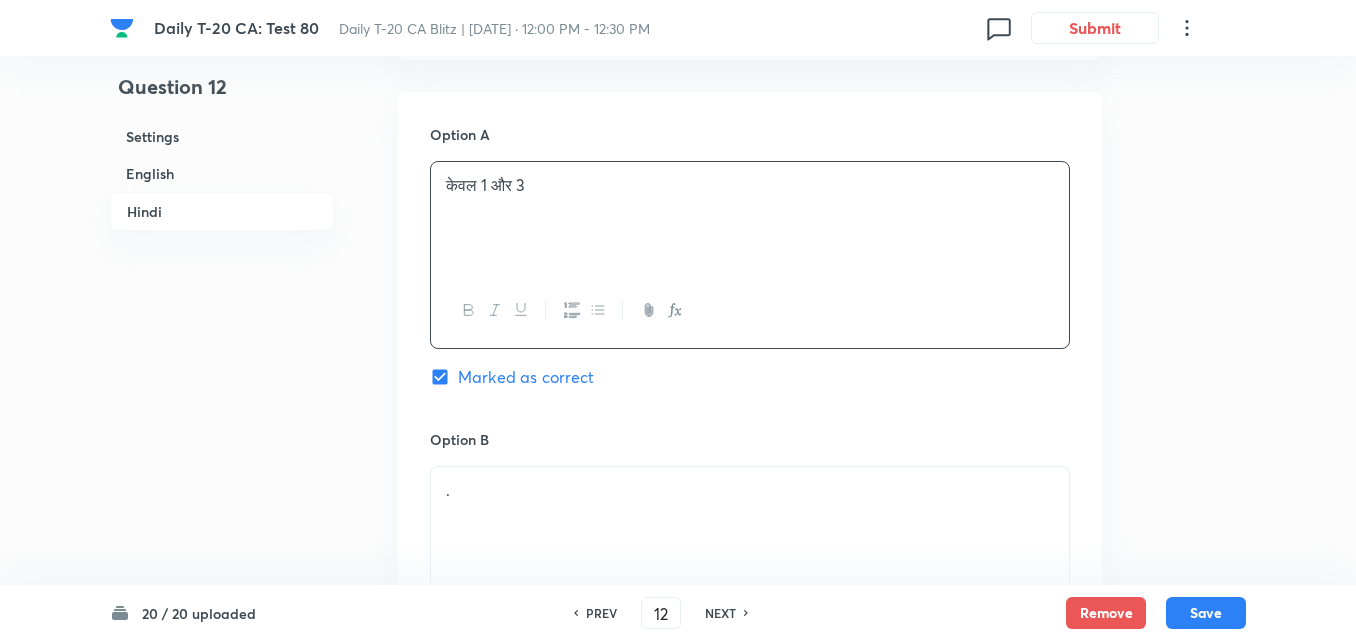 scroll, scrollTop: 3616, scrollLeft: 0, axis: vertical 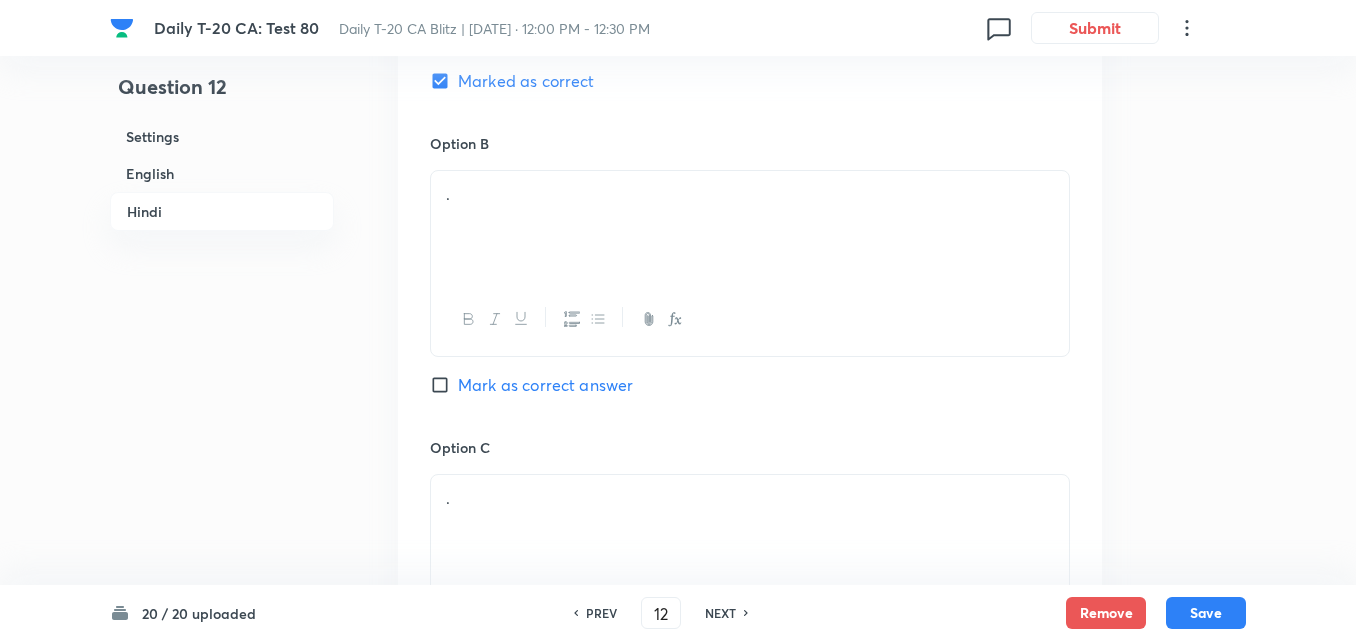 click on "." at bounding box center [750, 194] 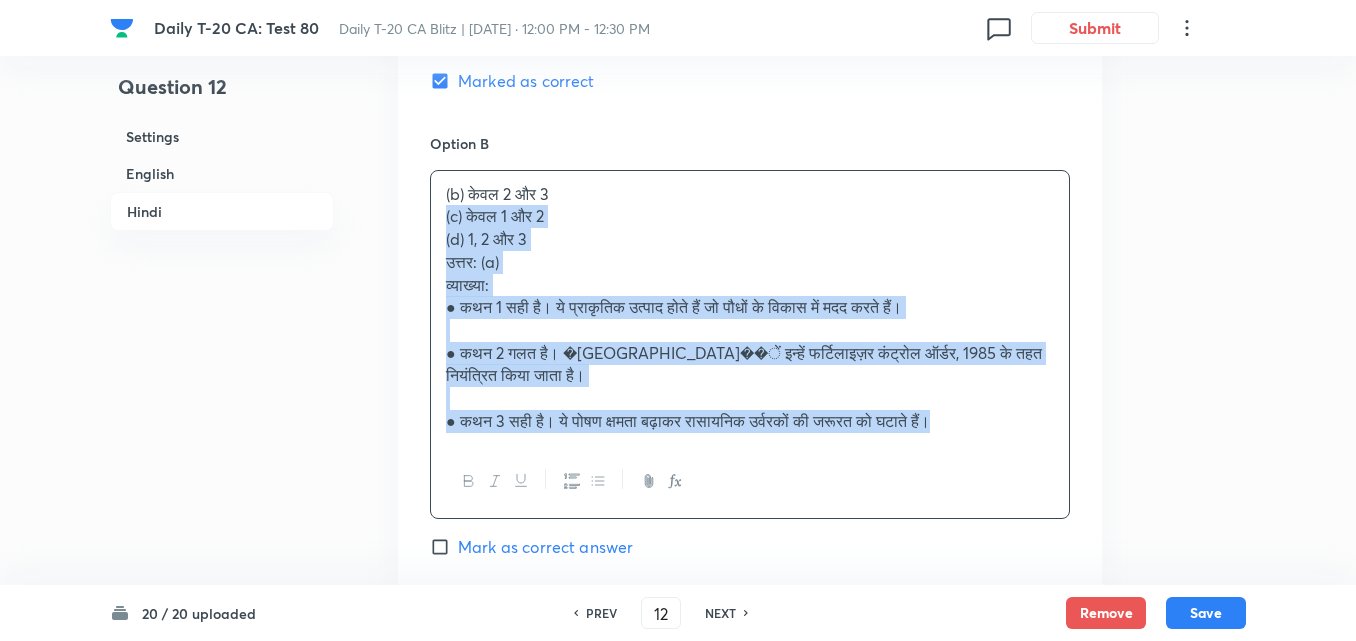 drag, startPoint x: 435, startPoint y: 215, endPoint x: 424, endPoint y: 215, distance: 11 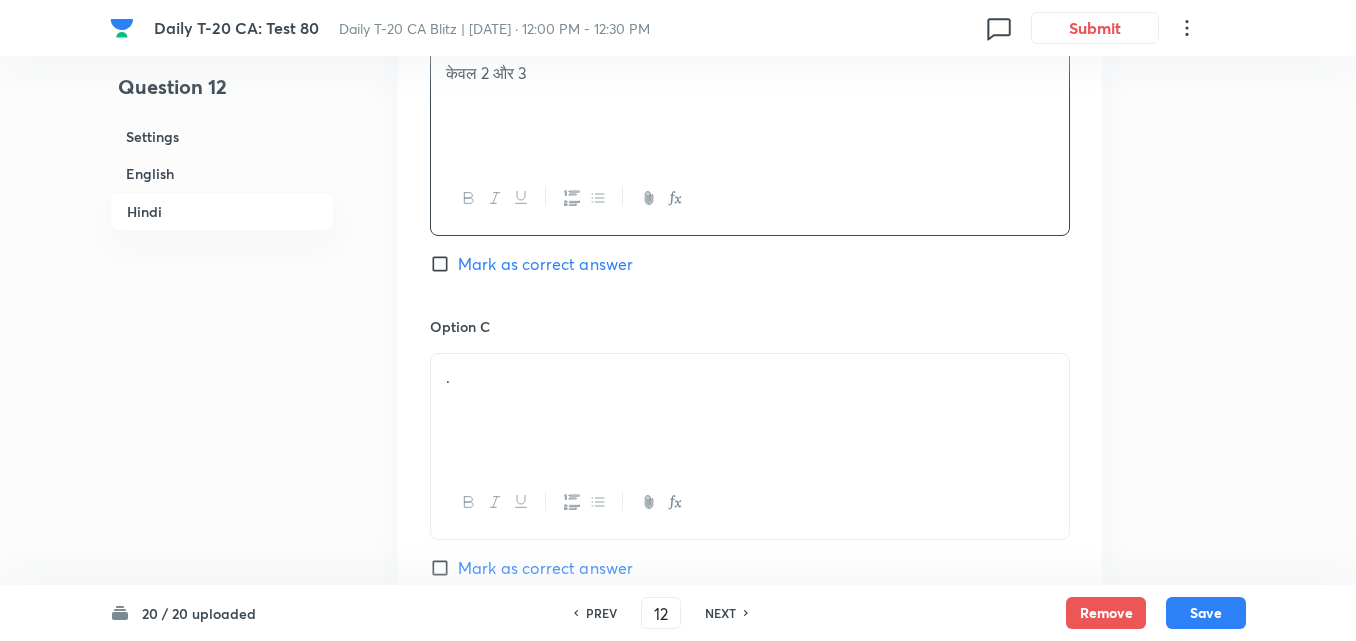 scroll, scrollTop: 3916, scrollLeft: 0, axis: vertical 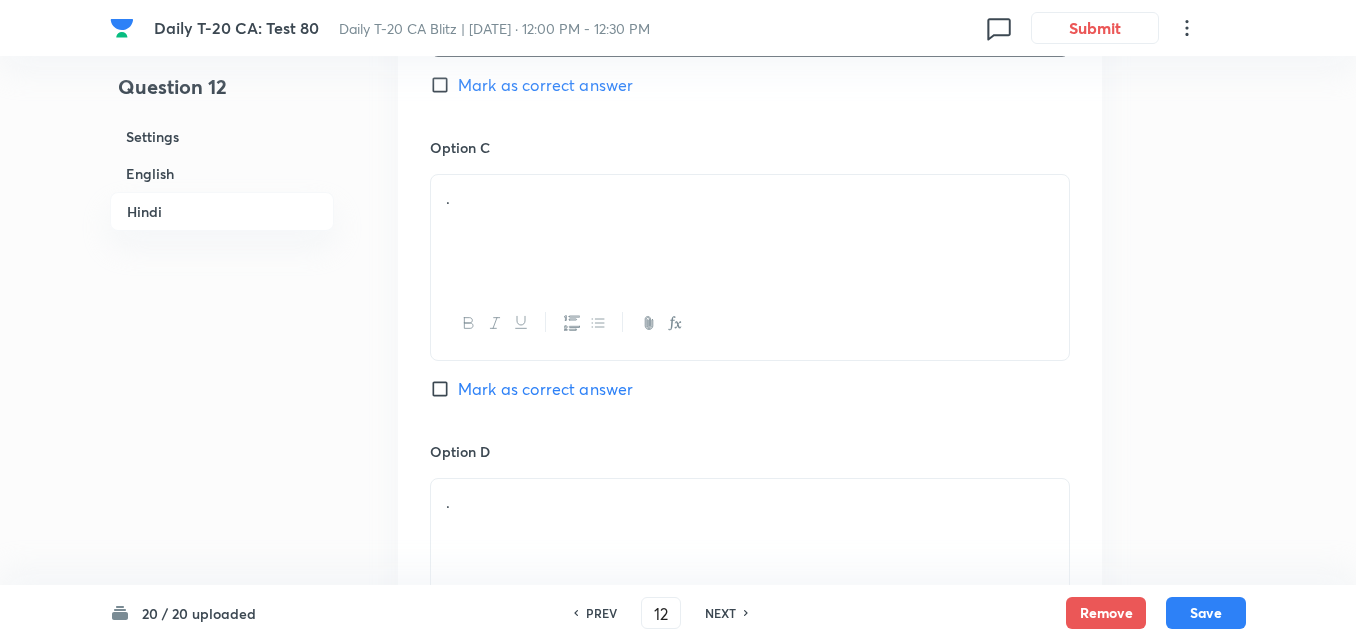 drag, startPoint x: 508, startPoint y: 247, endPoint x: 502, endPoint y: 238, distance: 10.816654 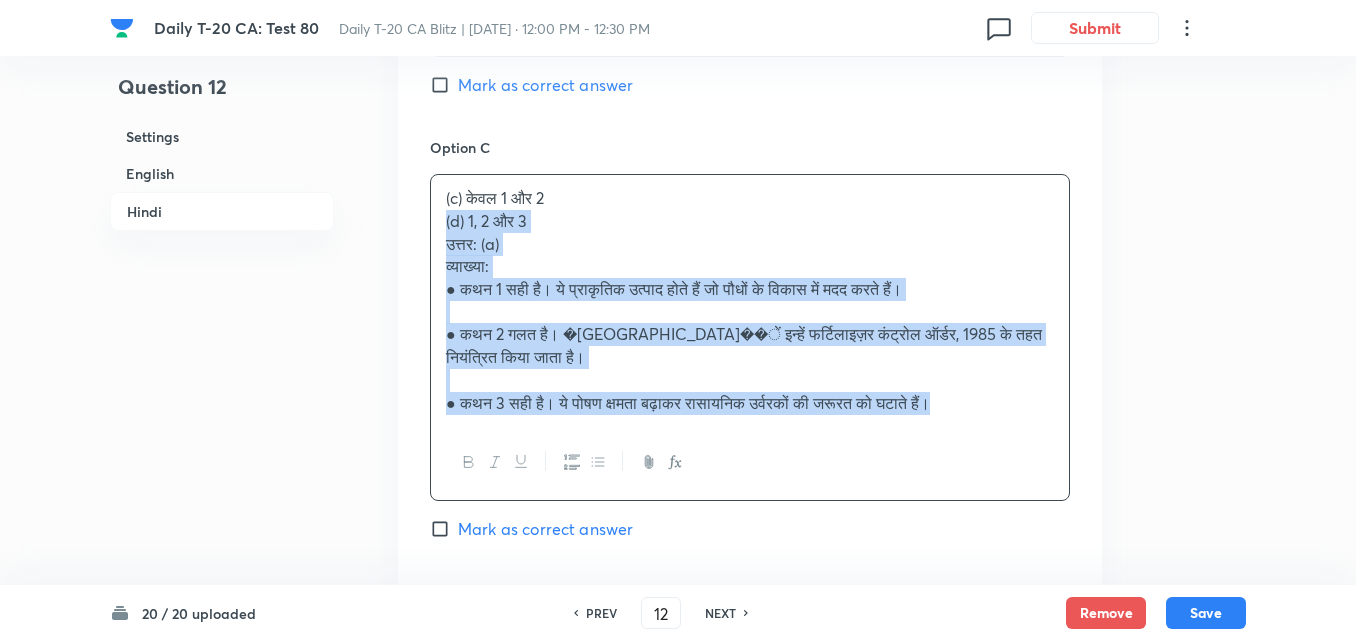 click on "Option A केवल 1 और 3 Marked as correct Option B केवल 2 और 3 Mark as correct answer Option C (c) केवल 1 और 2 (d) 1, 2 और 3 उत्तर: (a) व्याख्या: ●	कथन 1 सही है। ये प्राकृतिक उत्पाद होते हैं जो पौधों के विकास में मदद करते हैं। ●	कथन 2 गलत है। [GEOGRAPHIC_DATA] में इन्हें फर्टिलाइज़र कंट्रोल ऑर्डर, 1985 के तहत नियंत्रित किया जाता है। ●	कथन 3 सही है। ये पोषण क्षमता बढ़ाकर रासायनिक उर्वरकों की जरूरत को घटाते हैं। [PERSON_NAME] as correct answer Option D . [PERSON_NAME] as correct answer" at bounding box center [750, 186] 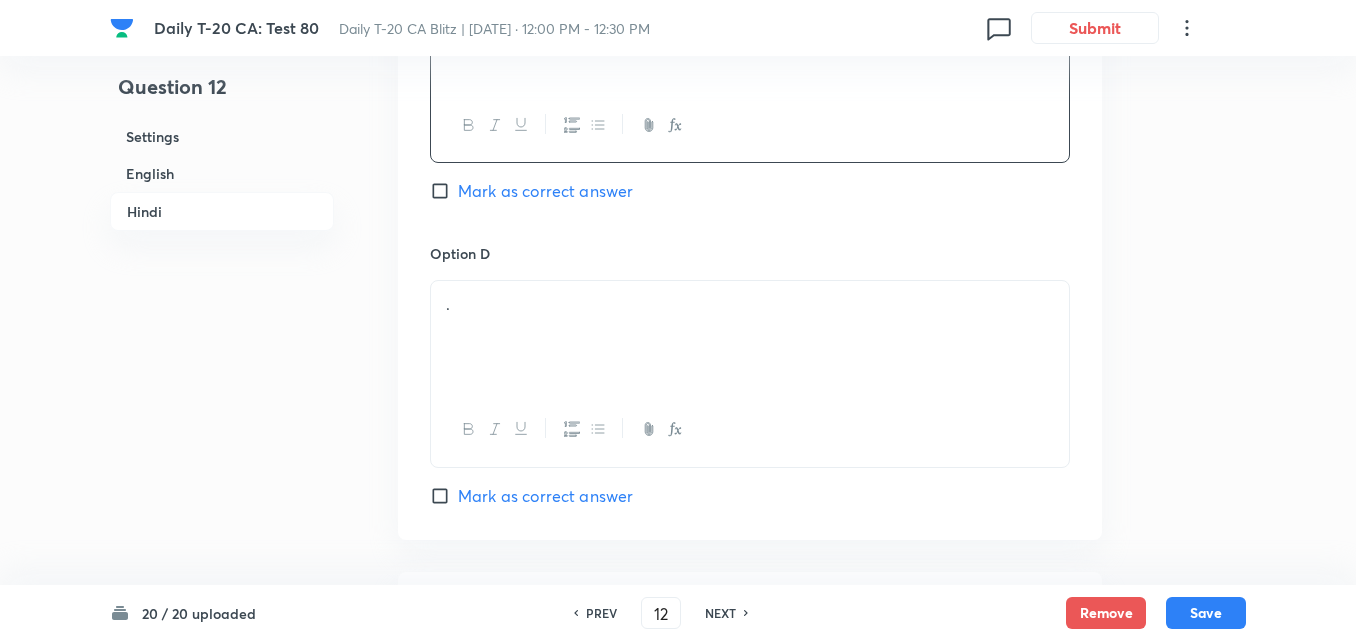 scroll, scrollTop: 4116, scrollLeft: 0, axis: vertical 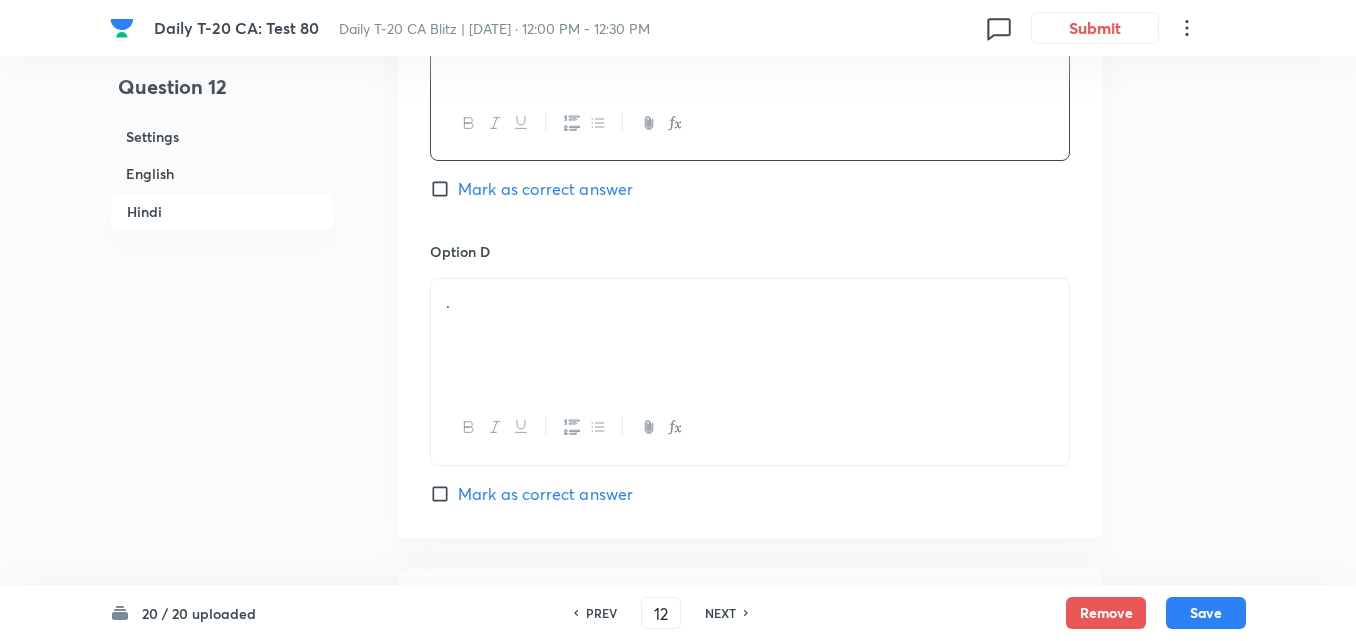 click on "." at bounding box center [750, 335] 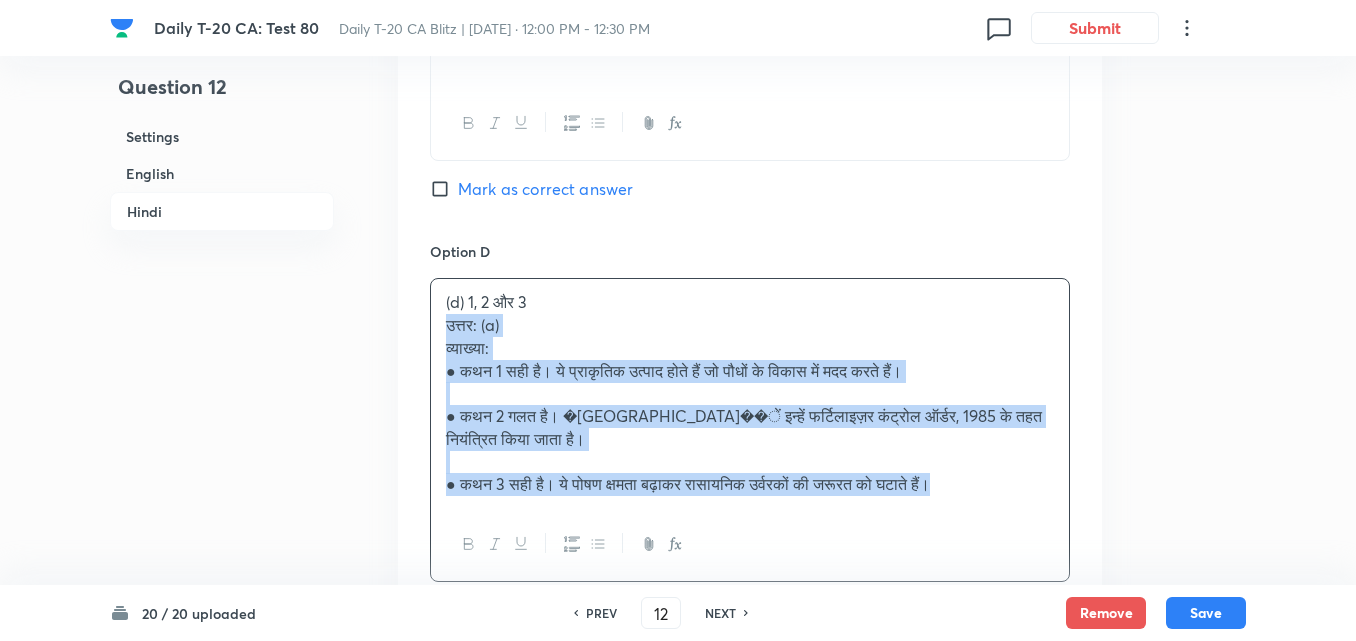 drag, startPoint x: 408, startPoint y: 331, endPoint x: 378, endPoint y: 330, distance: 30.016663 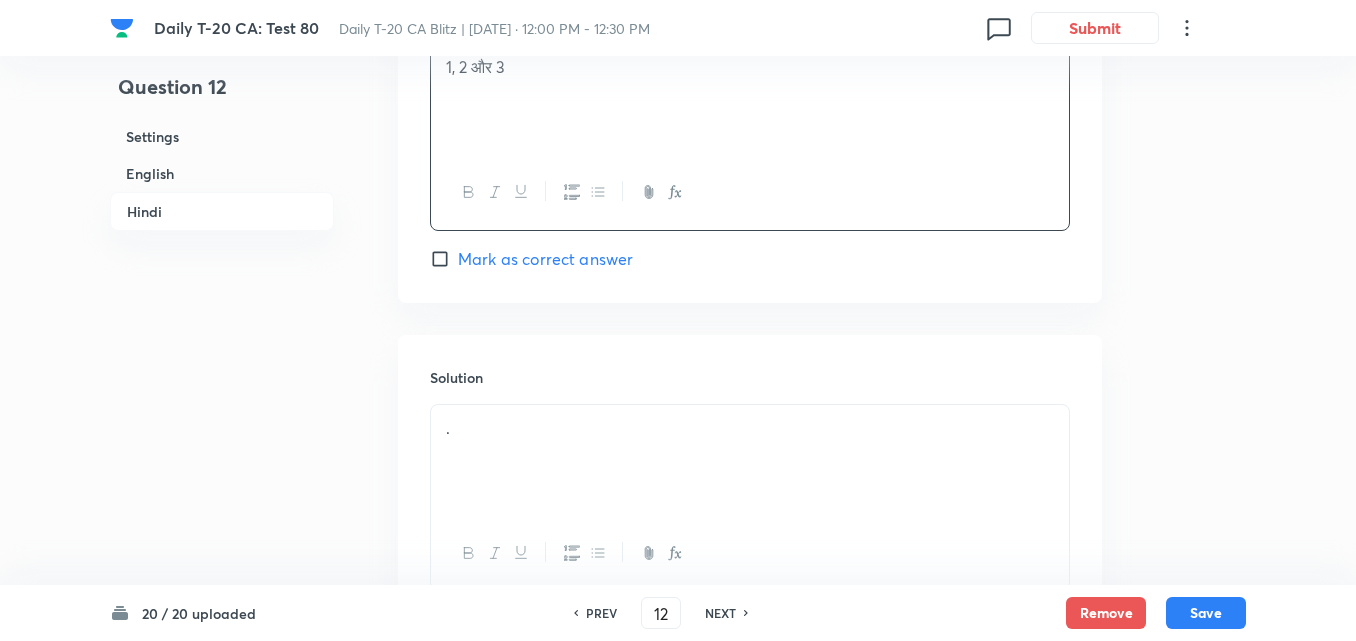 scroll, scrollTop: 4509, scrollLeft: 0, axis: vertical 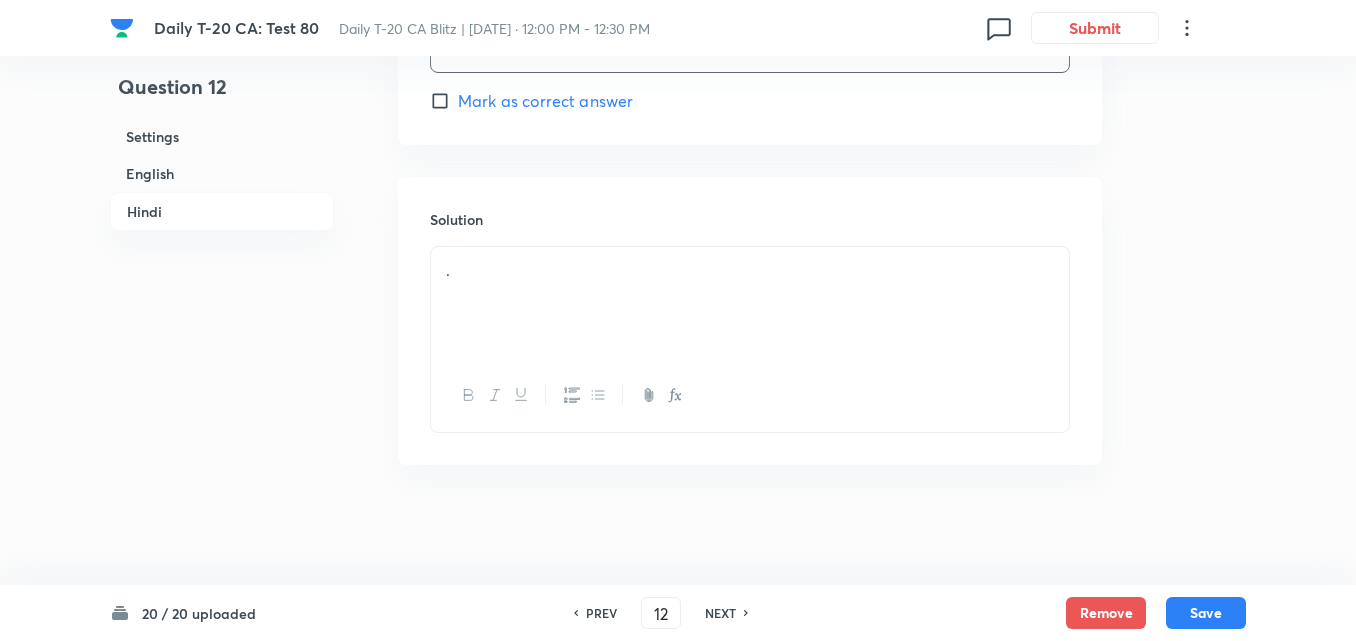 click on "." at bounding box center [750, 303] 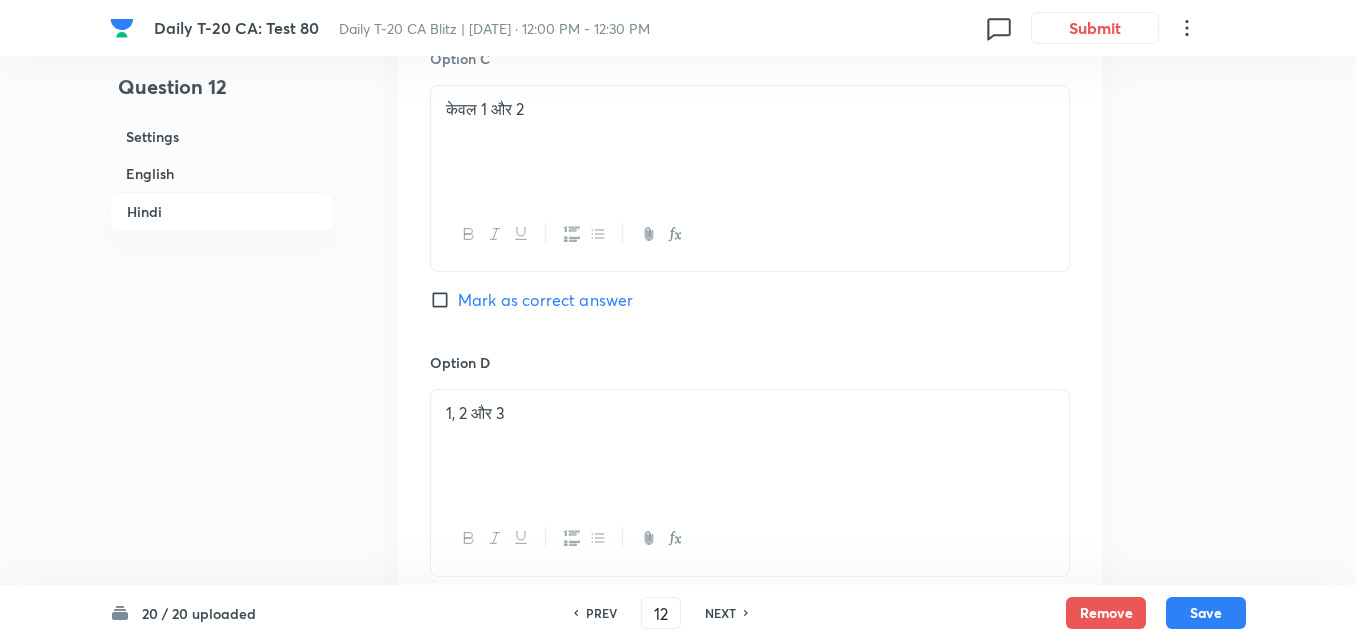 scroll, scrollTop: 3509, scrollLeft: 0, axis: vertical 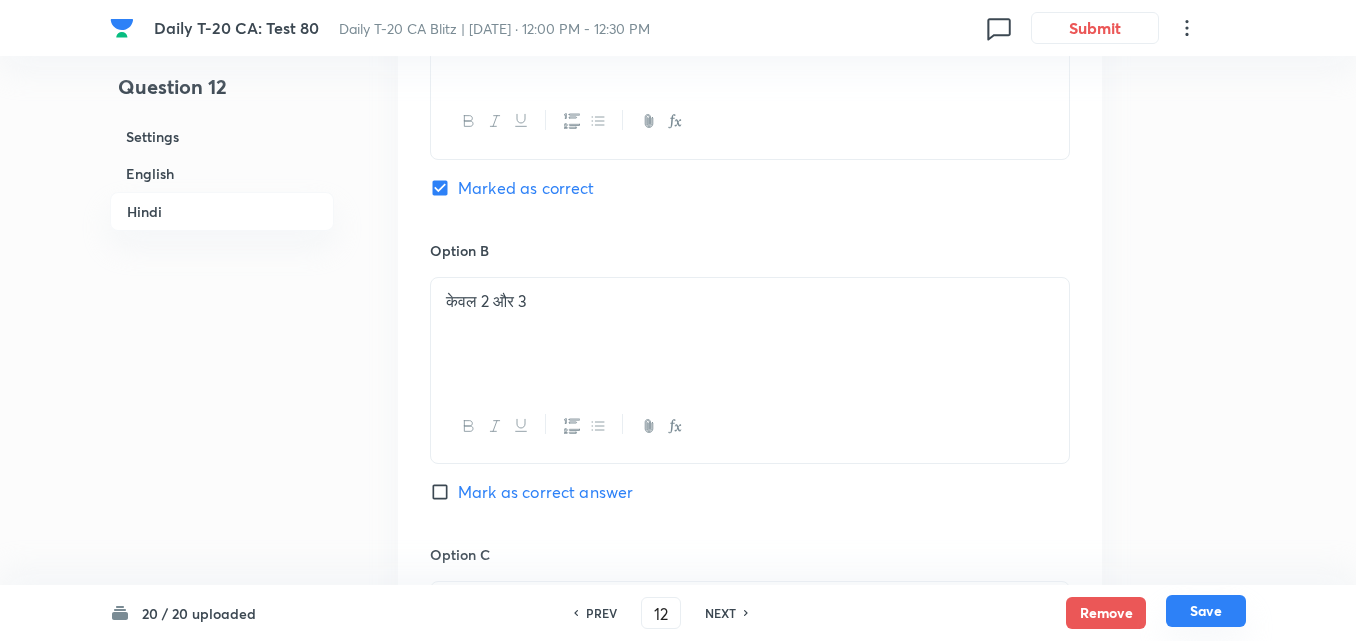 click on "Save" at bounding box center [1206, 611] 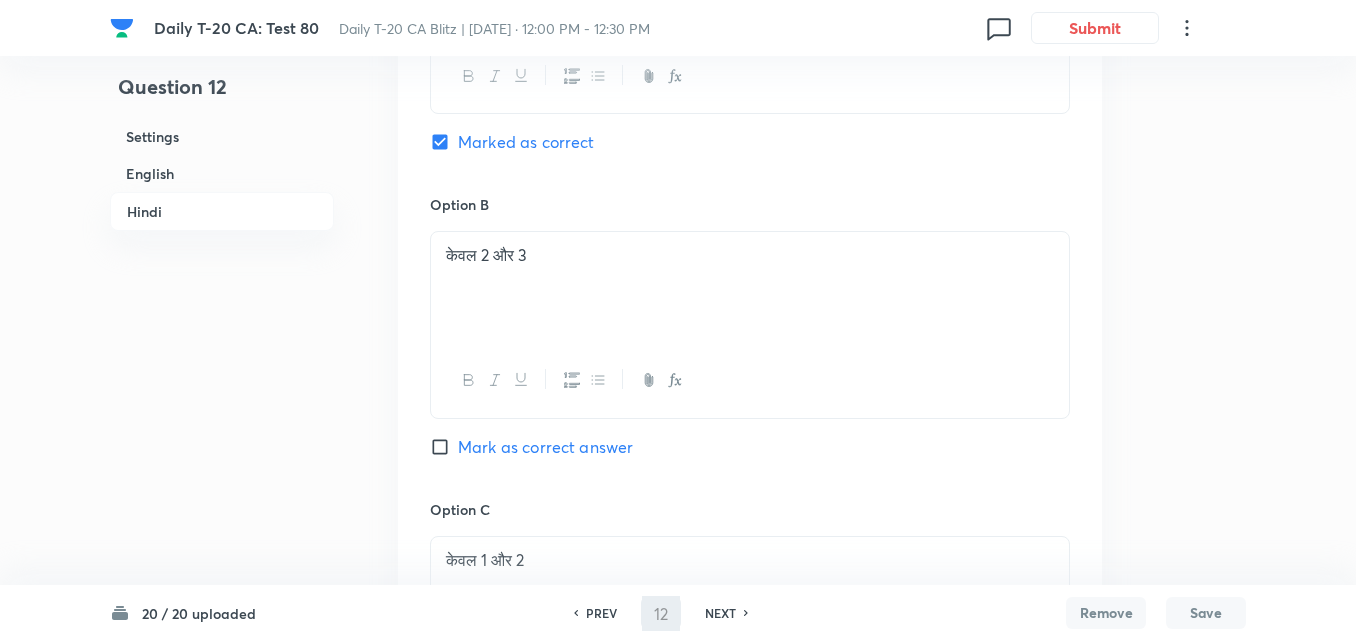 type on "13" 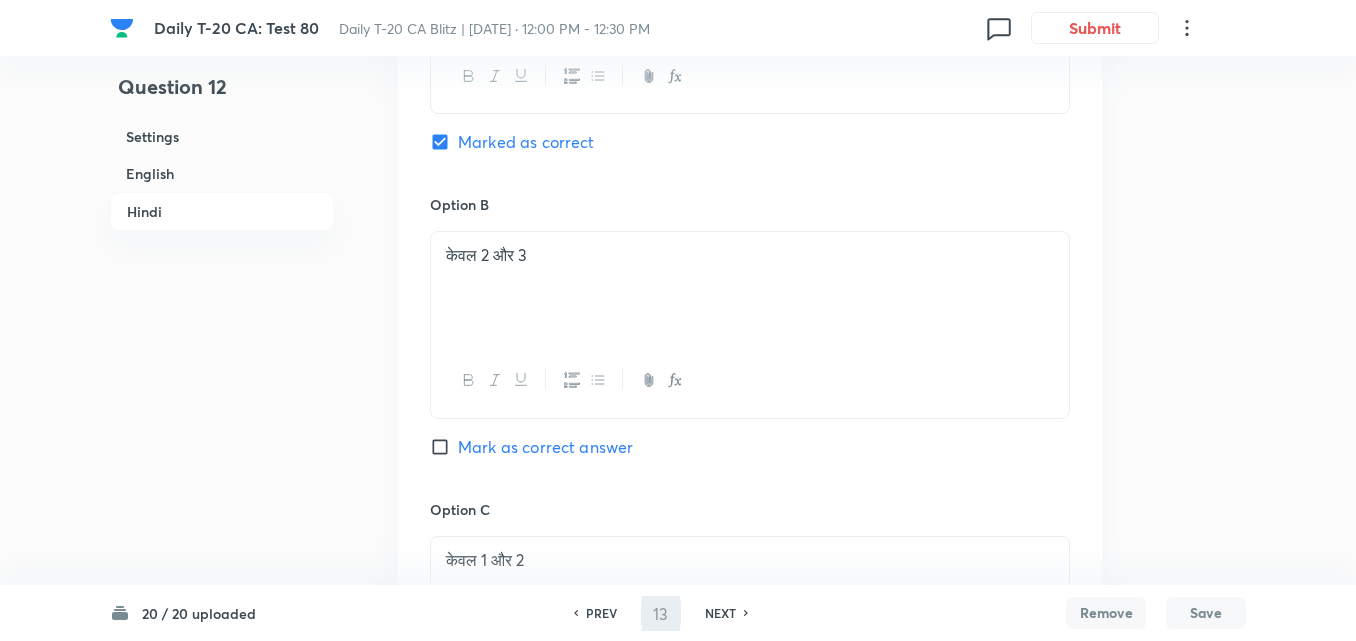 checkbox on "false" 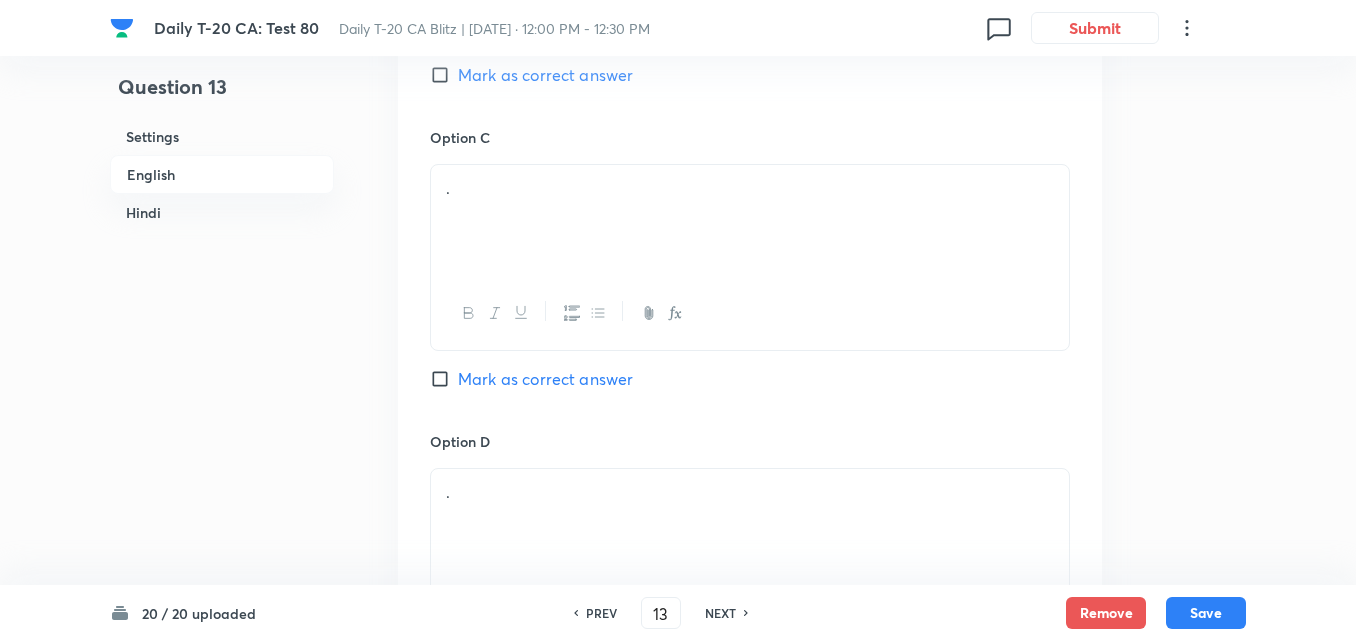 scroll, scrollTop: 516, scrollLeft: 0, axis: vertical 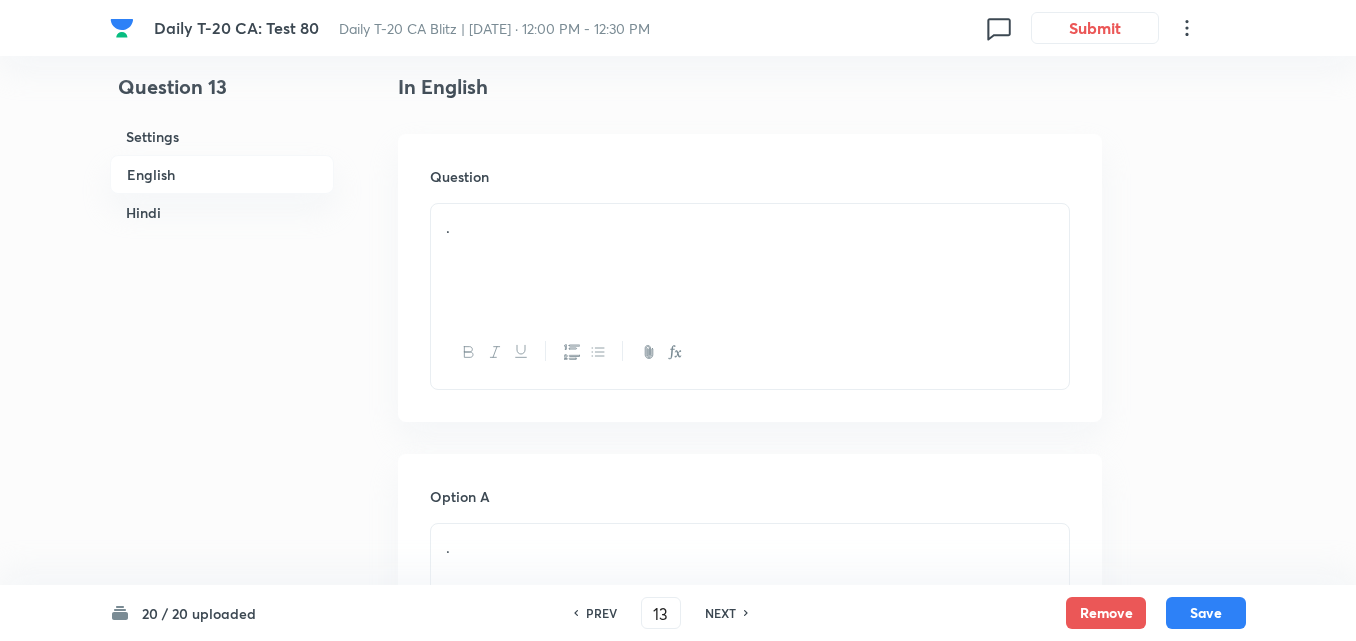 click on "." at bounding box center (750, 260) 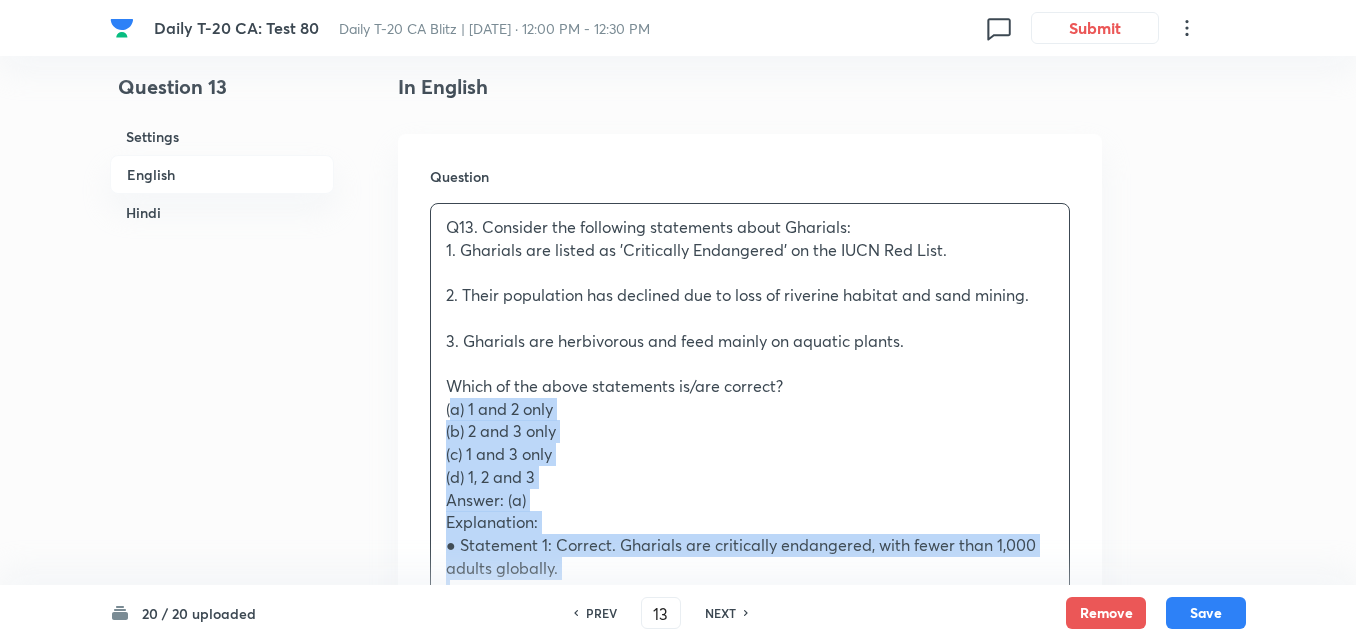 click on "Question 13 Settings English Hindi Settings Type Single choice correct 4 options + 2 marks - 0.66 marks Edit Concept Current Affairs Current Affairs 2025 Current Affairs 2025 Current Affairs 2025 Edit Additional details Easy Fact Not from PYQ paper No equation Edit In English Question Q13. Consider the following statements about Gharials: 1.	Gharials are listed as 'Critically Endangered' on the IUCN Red List. 2.	Their population has declined due to loss of riverine habitat and sand mining. 3.	Gharials are herbivorous and feed mainly on aquatic plants. Which of the above statements is/are correct?  (a) 1 and 2 only  (b) 2 and 3 only  (c) 1 and 3 only  (d) 1, 2 and 3 Answer: (a) Explanation: ●	Statement 1: Correct. Gharials are critically endangered, with fewer than 1,000 adults globally. ●	Statement 2: Correct. Their habitat is affected by dam construction, pollution, and sand mining. ●	Statement 3: Incorrect. Gharials are carnivorous; they mainly feed on fish. ________________________________________ ." at bounding box center [678, 2306] 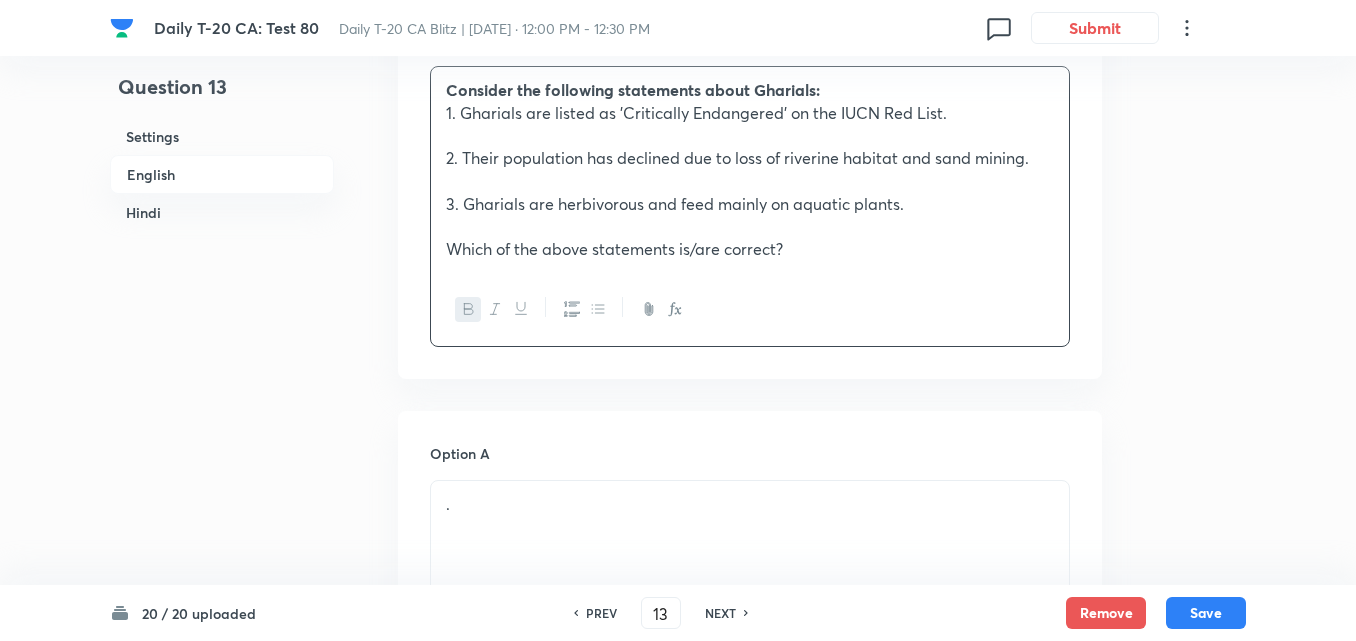 scroll, scrollTop: 816, scrollLeft: 0, axis: vertical 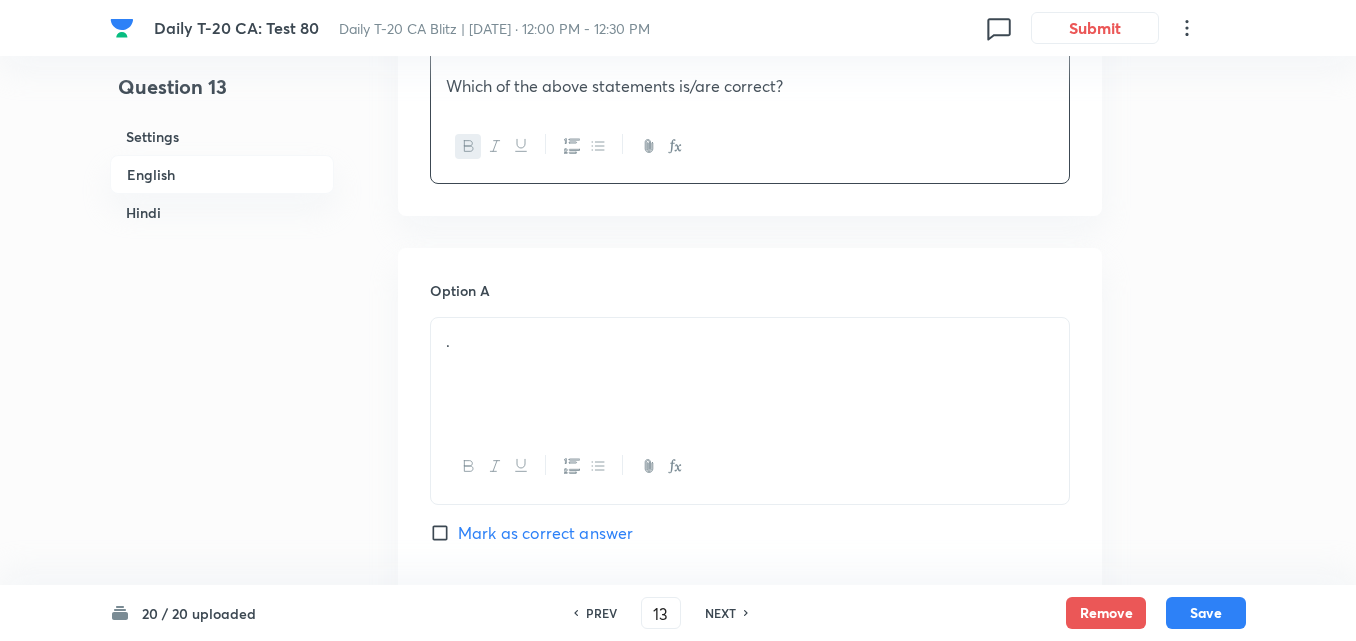 click on "." at bounding box center [750, 374] 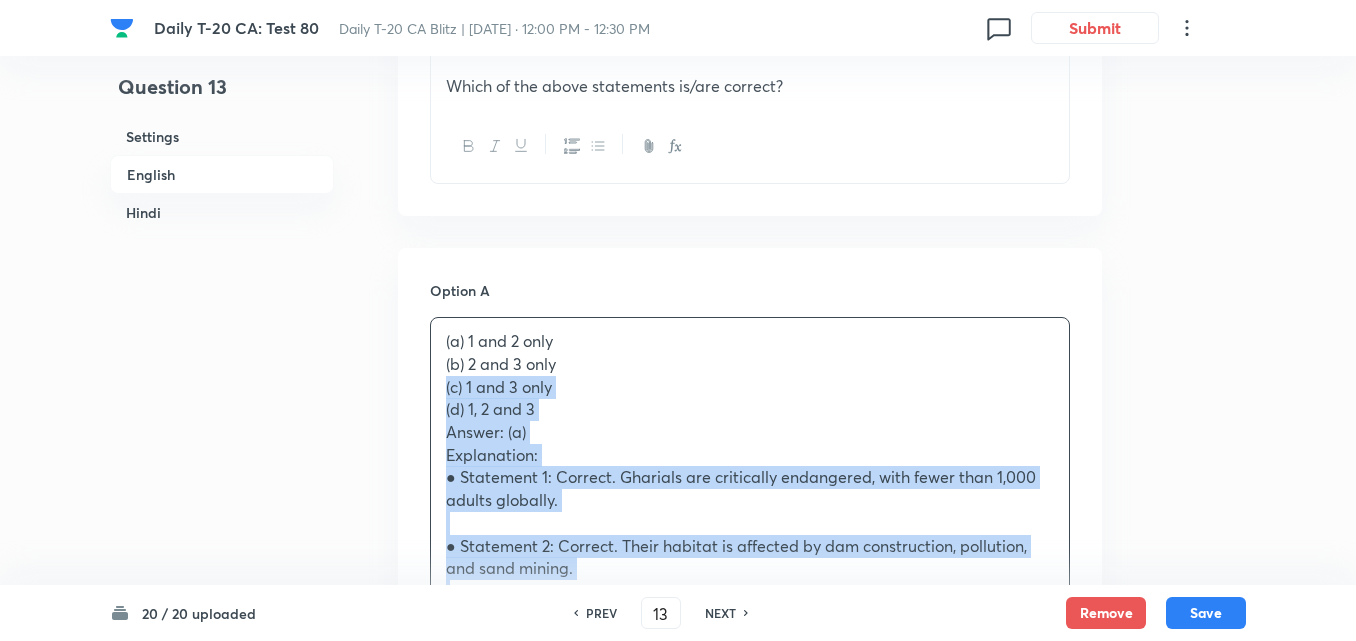click on "Option A (a) 1 and 2 only (b) 2 and 3 only (c) 1 and 3 only (d) 1, 2 and 3 Answer: (a) Explanation: ●	Statement 1: Correct. Gharials are critically endangered, with fewer than 1,000 adults globally. ●	Statement 2: Correct. Their habitat is affected by dam construction, pollution, and sand mining. ●	Statement 3: Incorrect. Gharials are carnivorous; they mainly feed on fish. ________________________________________ Q13. घड़ियाल (Gharials) के बारे में निम्नलिखित कथनों पर विचार करें: 1.	घड़ियाल IUCN रेड लिस्ट में ‘गंभीर रूप से संकटग्रस्त’ की श्रेणी में सूचीबद्ध हैं। 2.	नदी तटीय आवास के नुकसान और रेत खनन के कारण इनकी संख्या में गिरावट आई है। (a) केवल 1 और 2 (d) 1, 2 और 3 . ." at bounding box center [750, 1222] 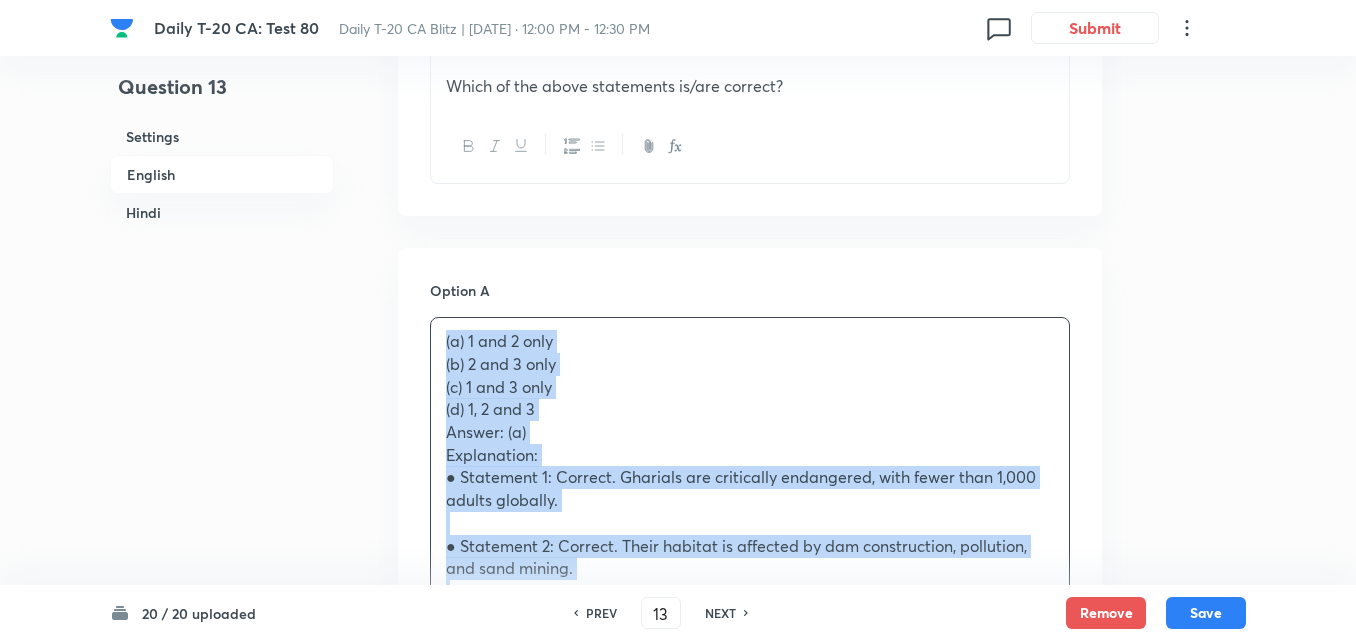 click on "Option A (a) 1 and 2 only (b) 2 and 3 only (c) 1 and 3 only (d) 1, 2 and 3 Answer: (a) Explanation: ●	Statement 1: Correct. Gharials are critically endangered, with fewer than 1,000 adults globally. ●	Statement 2: Correct. Their habitat is affected by dam construction, pollution, and sand mining. ●	Statement 3: Incorrect. Gharials are carnivorous; they mainly feed on fish. ________________________________________ Q13. घड़ियाल (Gharials) के बारे में निम्नलिखित कथनों पर विचार करें: 1.	घड़ियाल IUCN रेड लिस्ट में ‘गंभीर रूप से संकटग्रस्त’ की श्रेणी में सूचीबद्ध हैं। 2.	नदी तटीय आवास के नुकसान और रेत खनन के कारण इनकी संख्या में गिरावट आई है। (a) केवल 1 और 2 (d) 1, 2 और 3 . ." at bounding box center (750, 1211) 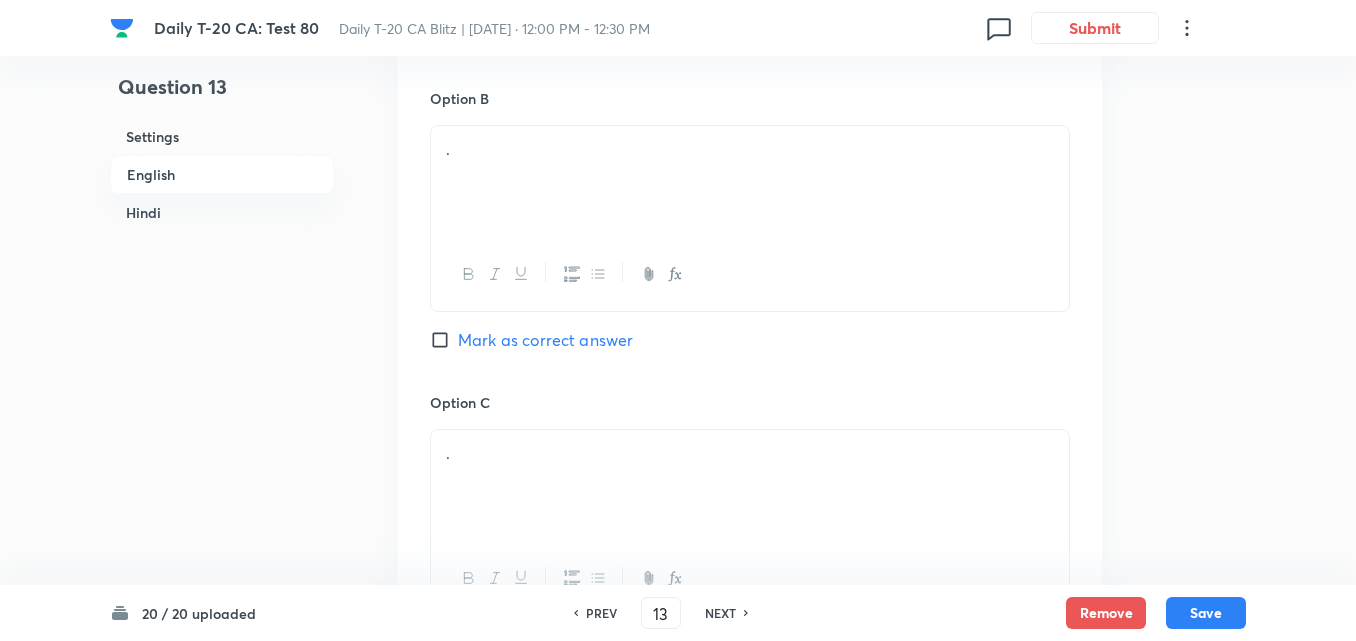 scroll, scrollTop: 1316, scrollLeft: 0, axis: vertical 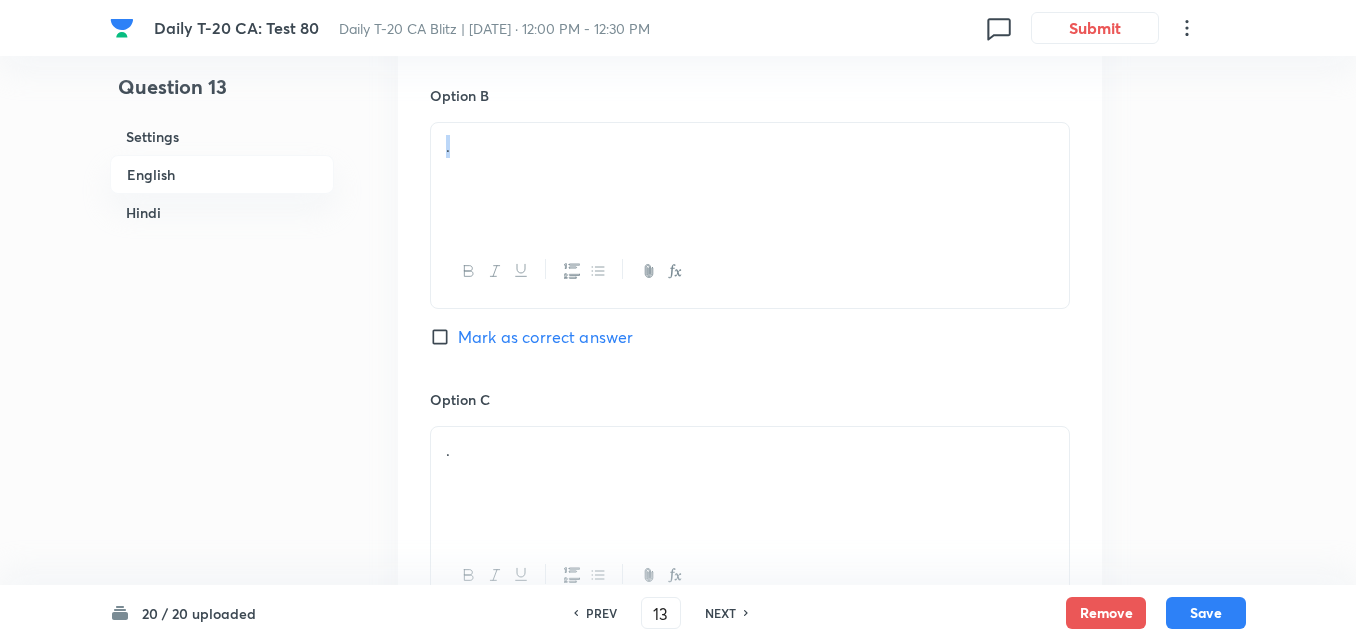 click on "." at bounding box center [750, 215] 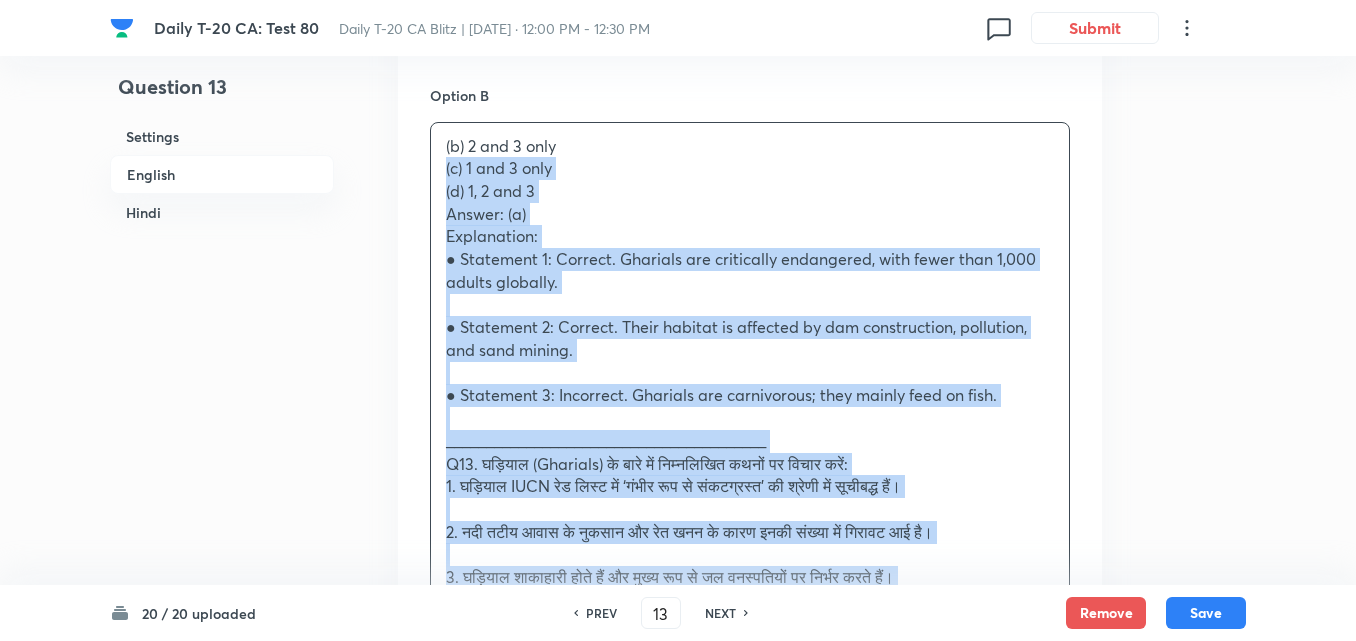 drag, startPoint x: 440, startPoint y: 177, endPoint x: 409, endPoint y: 169, distance: 32.01562 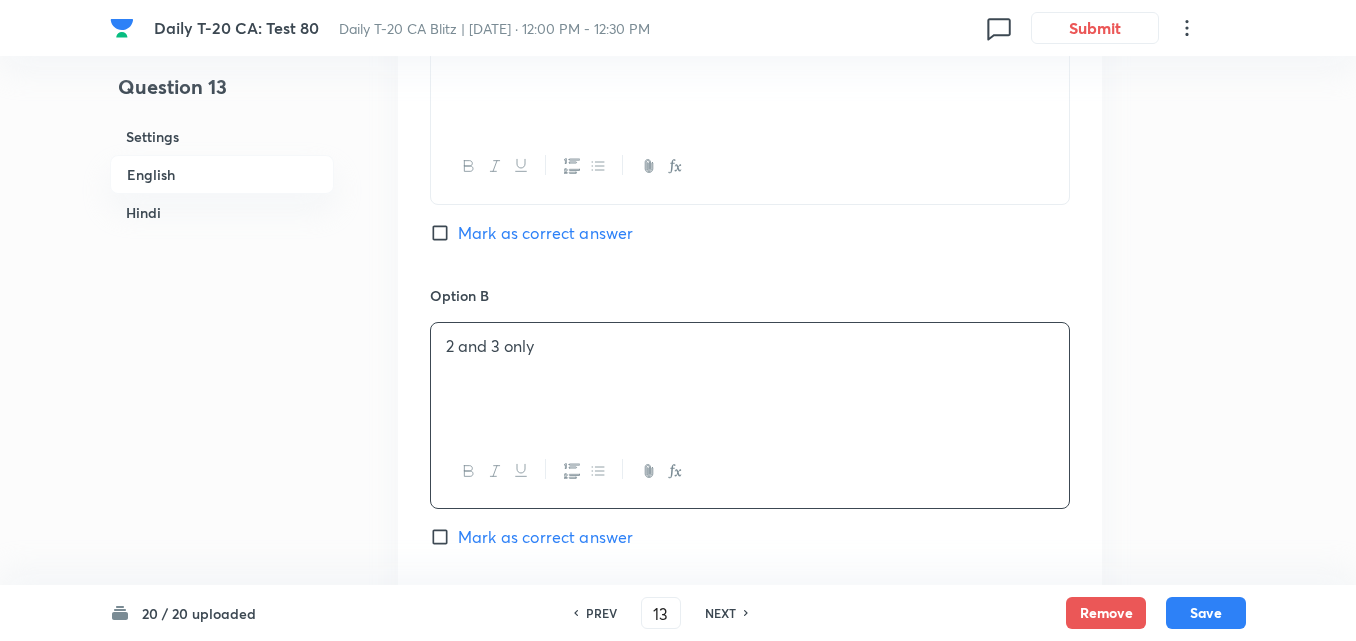 click on "Mark as correct answer" at bounding box center (545, 233) 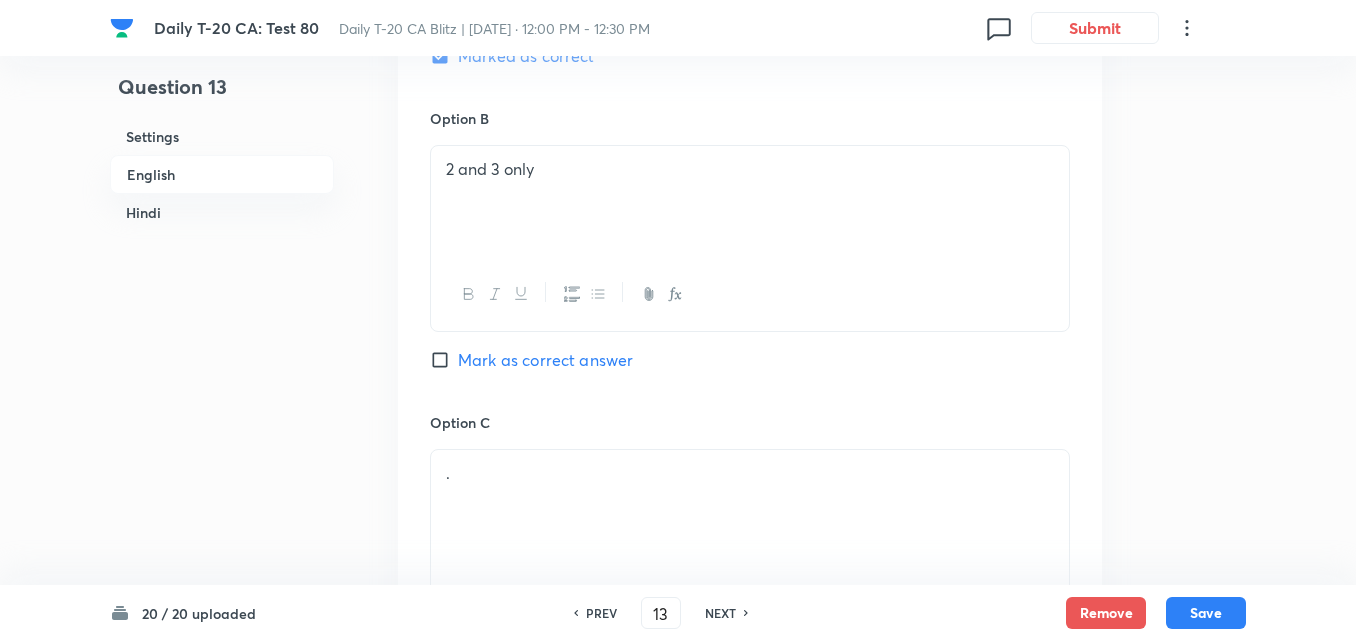 checkbox on "false" 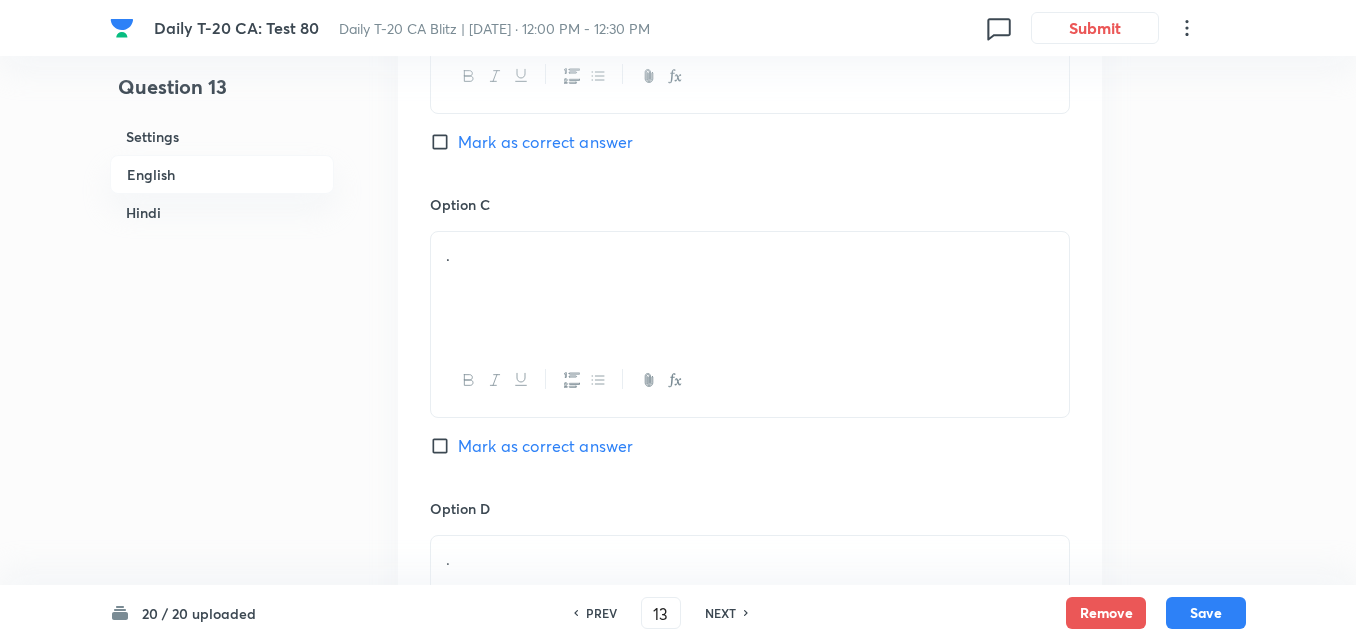 scroll, scrollTop: 1516, scrollLeft: 0, axis: vertical 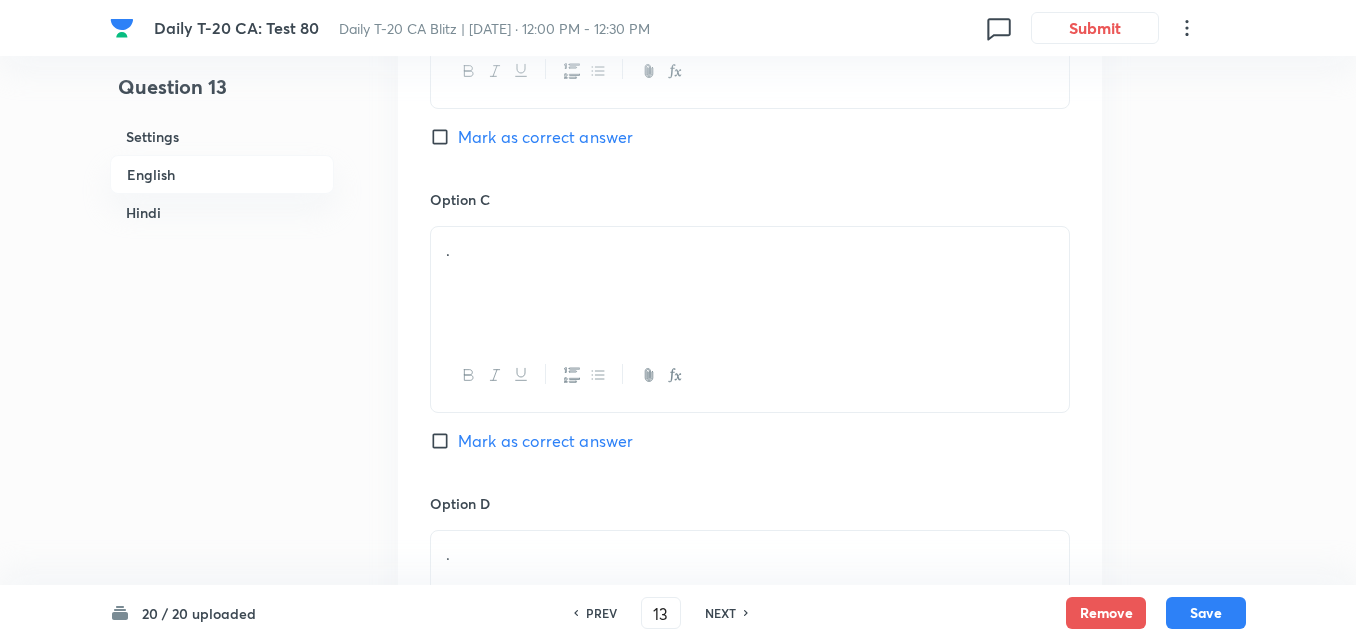 drag, startPoint x: 546, startPoint y: 264, endPoint x: 514, endPoint y: 265, distance: 32.01562 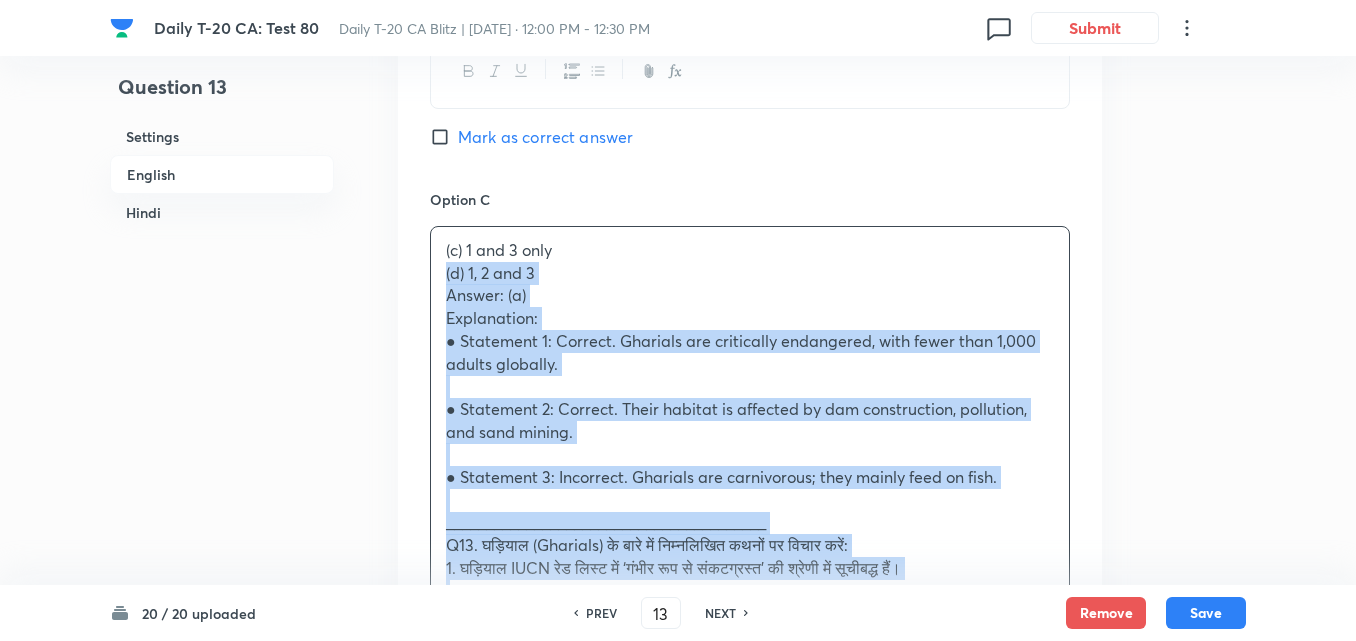 click on "Option A 1 and 2 only Marked as correct Option B 2 and 3 only Mark as correct answer Option C (c) 1 and 3 only (d) 1, 2 and 3 Answer: (a) Explanation: ●	Statement 1: Correct. Gharials are critically endangered, with fewer than 1,000 adults globally. ●	Statement 2: Correct. Their habitat is affected by dam construction, pollution, and sand mining. ●	Statement 3: Incorrect. Gharials are carnivorous; they mainly feed on fish. ________________________________________ Q13. घड़ियाल (Gharials) के बारे में निम्नलिखित कथनों पर विचार करें: 1.	घड़ियाल IUCN रेड लिस्ट में ‘गंभीर रूप से संकटग्रस्त’ की श्रेणी में सूचीबद्ध हैं। उपरोक्त में से कौन सा/से कथन सही है/हैं? (a) केवल 1 और 2 (b) केवल 2 और 3 (c) केवल 1 और 3 ." at bounding box center [750, 488] 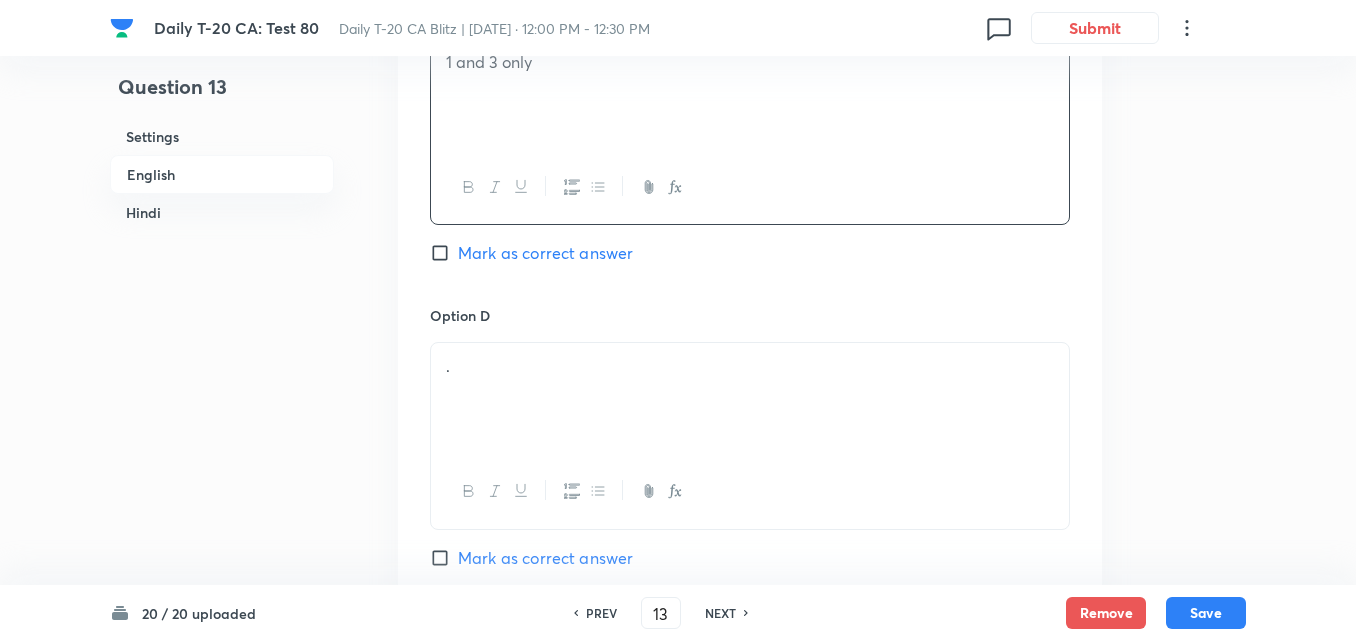 scroll, scrollTop: 1916, scrollLeft: 0, axis: vertical 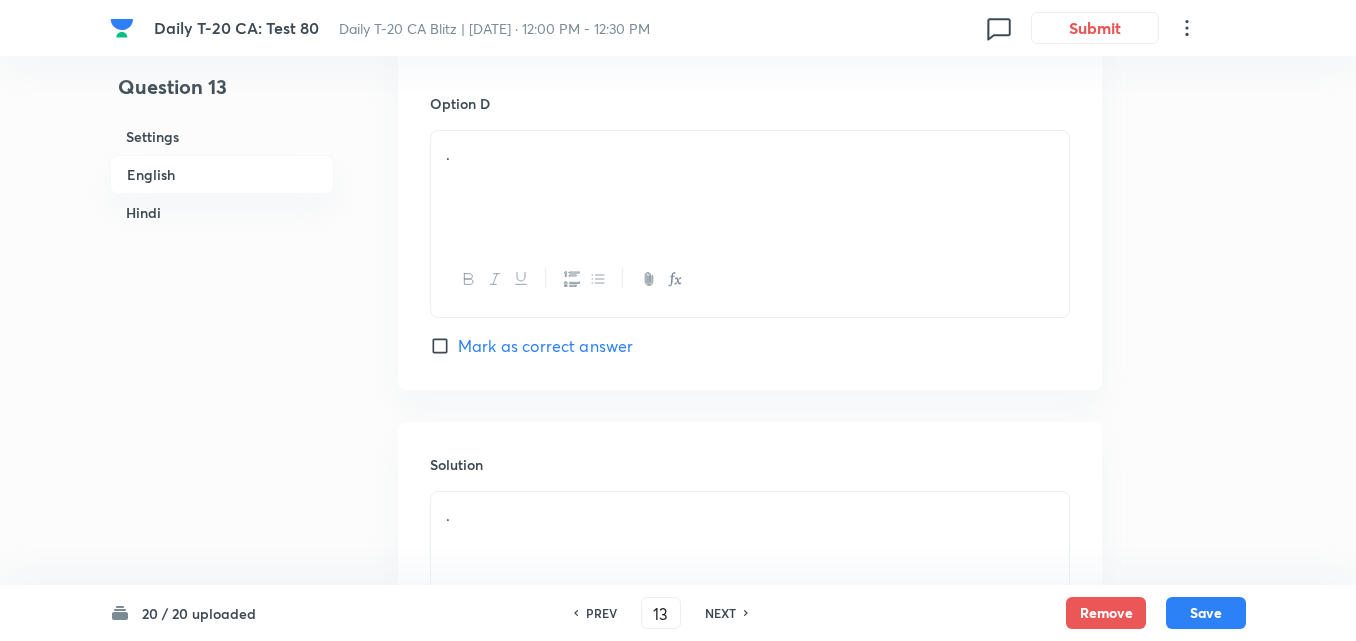 click on "." at bounding box center (750, 187) 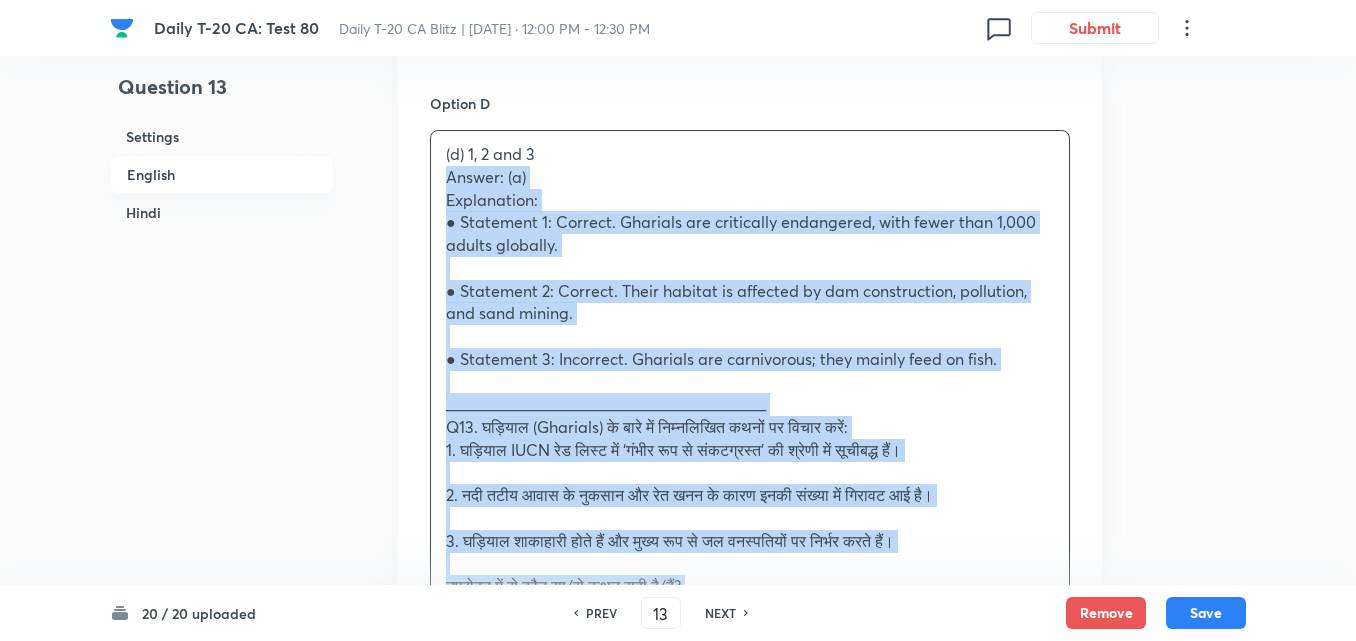 drag, startPoint x: 434, startPoint y: 173, endPoint x: 416, endPoint y: 168, distance: 18.681541 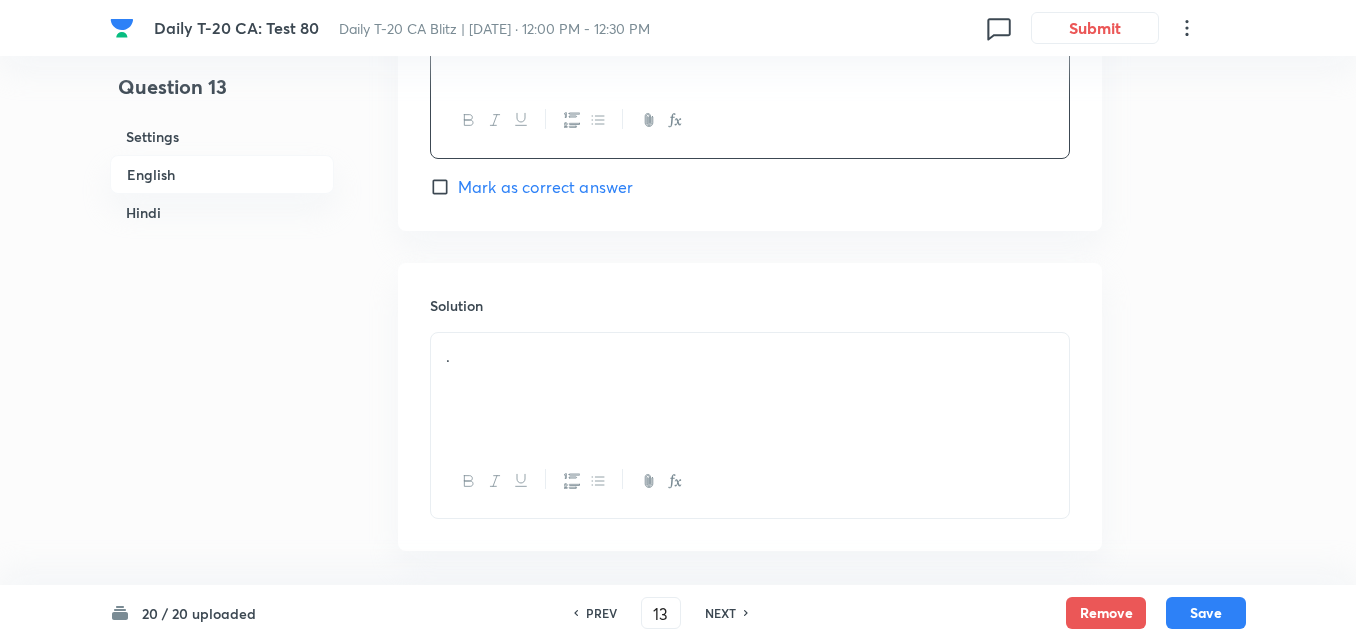 scroll, scrollTop: 2216, scrollLeft: 0, axis: vertical 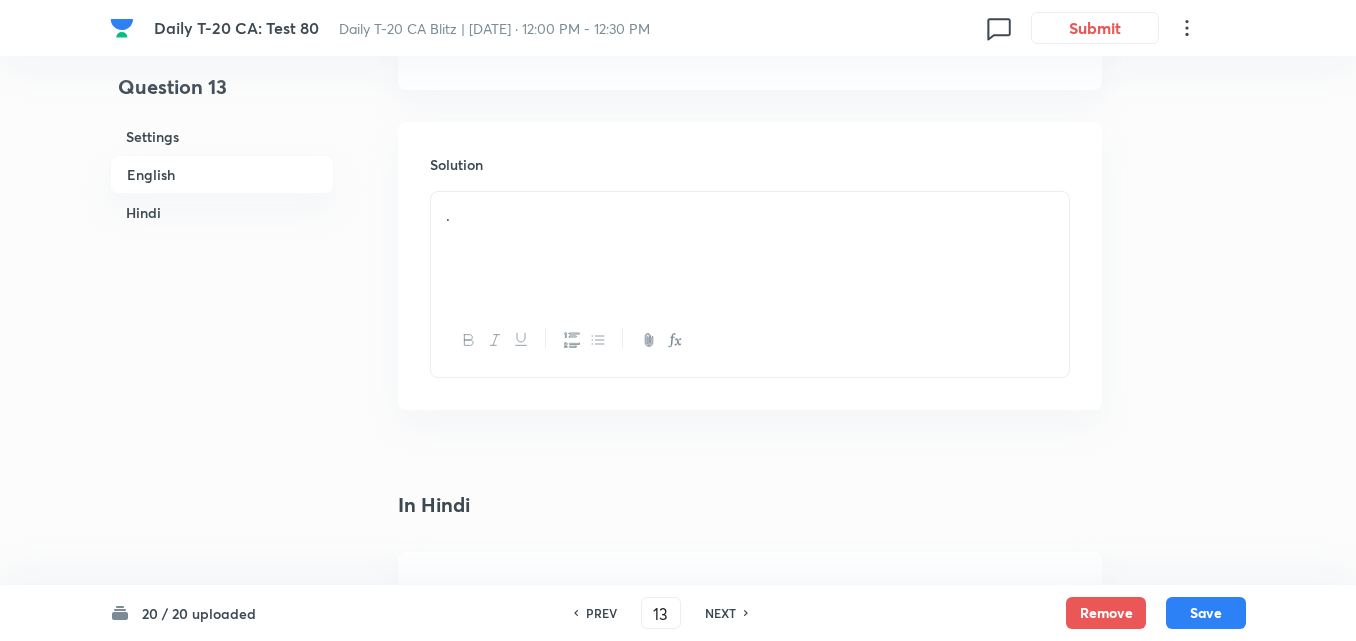 click on "." at bounding box center [750, 215] 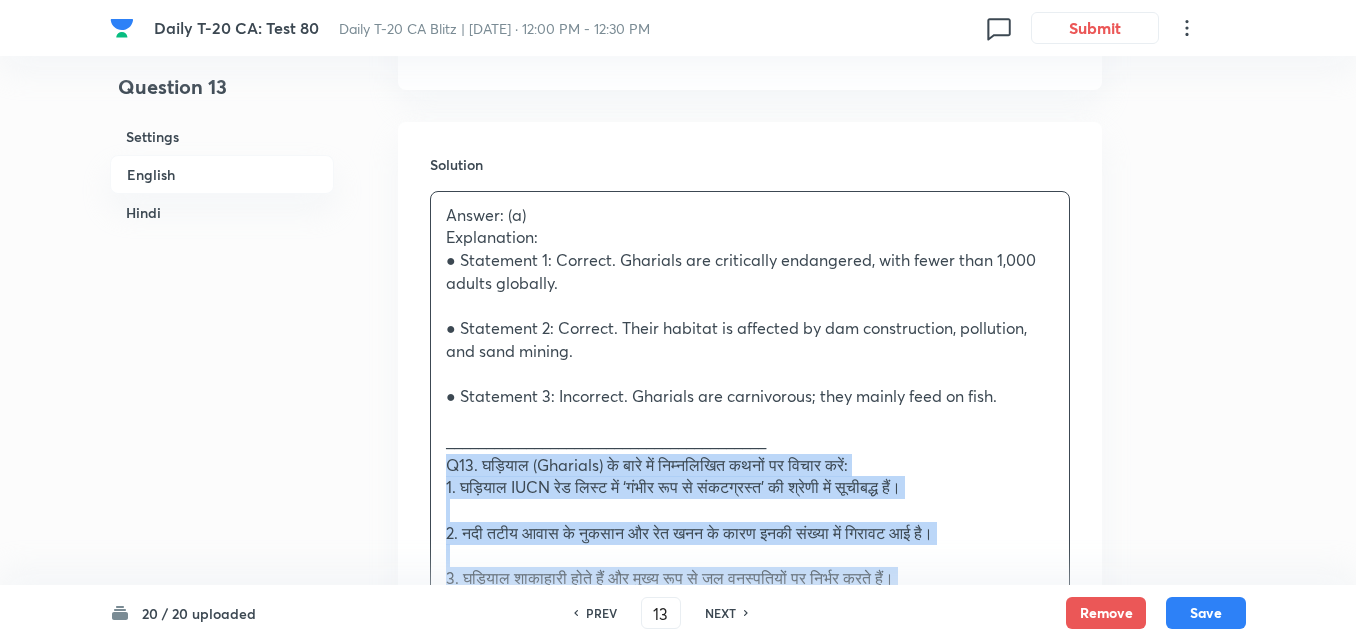drag, startPoint x: 447, startPoint y: 468, endPoint x: 420, endPoint y: 477, distance: 28.460499 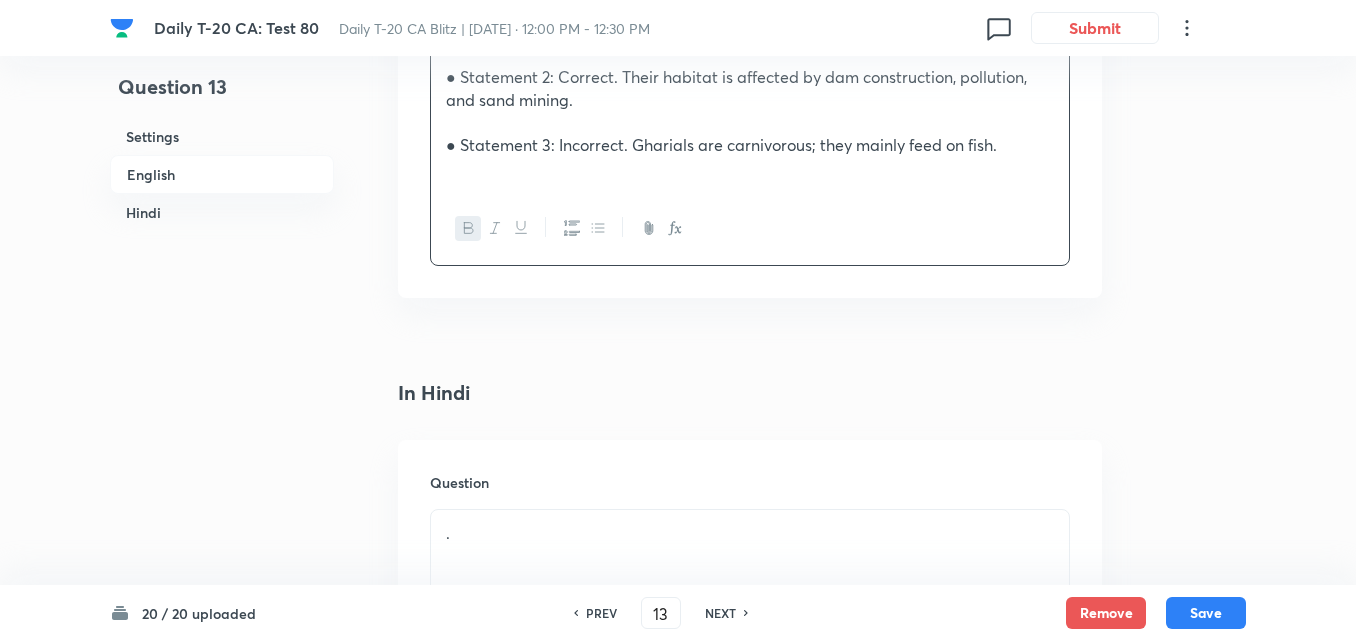 scroll, scrollTop: 2616, scrollLeft: 0, axis: vertical 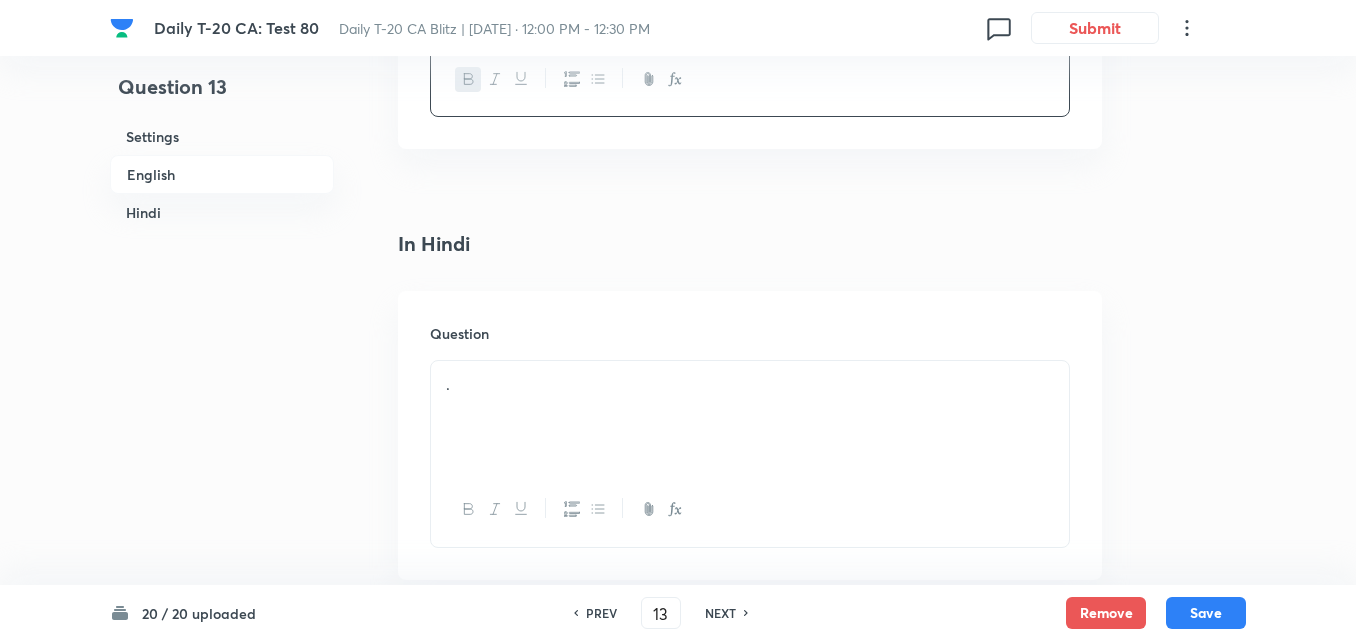 click on "Question ." at bounding box center [750, 435] 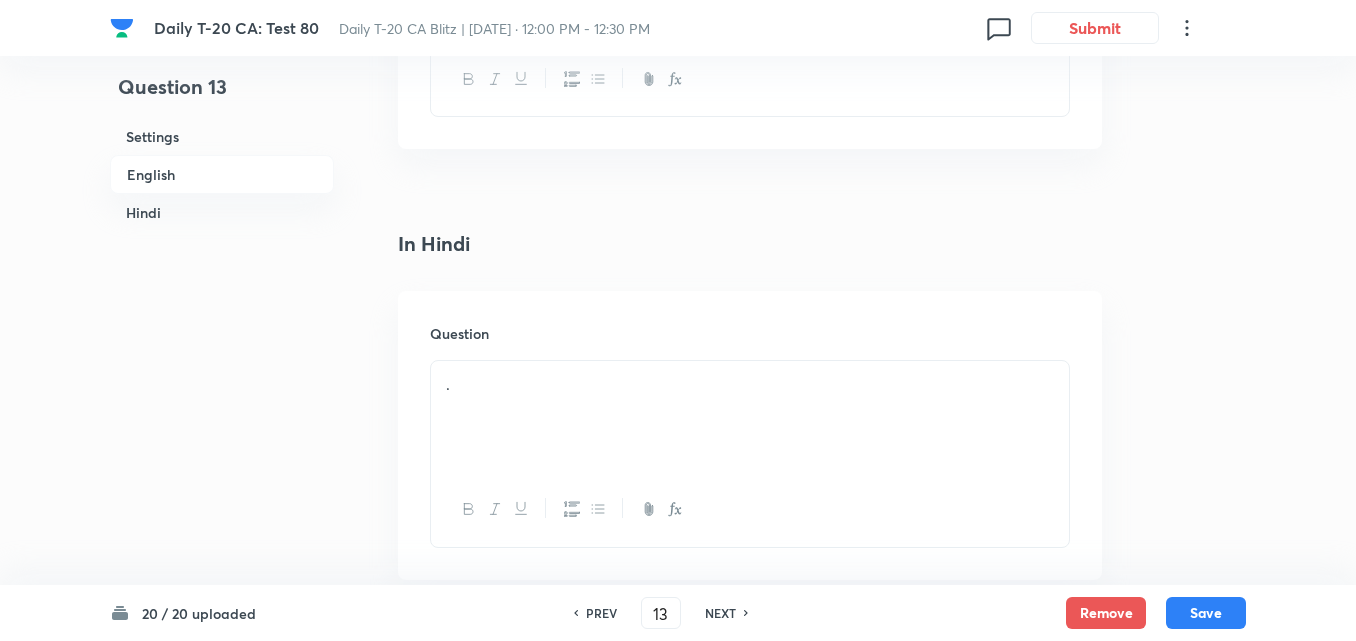 click on "." at bounding box center [750, 417] 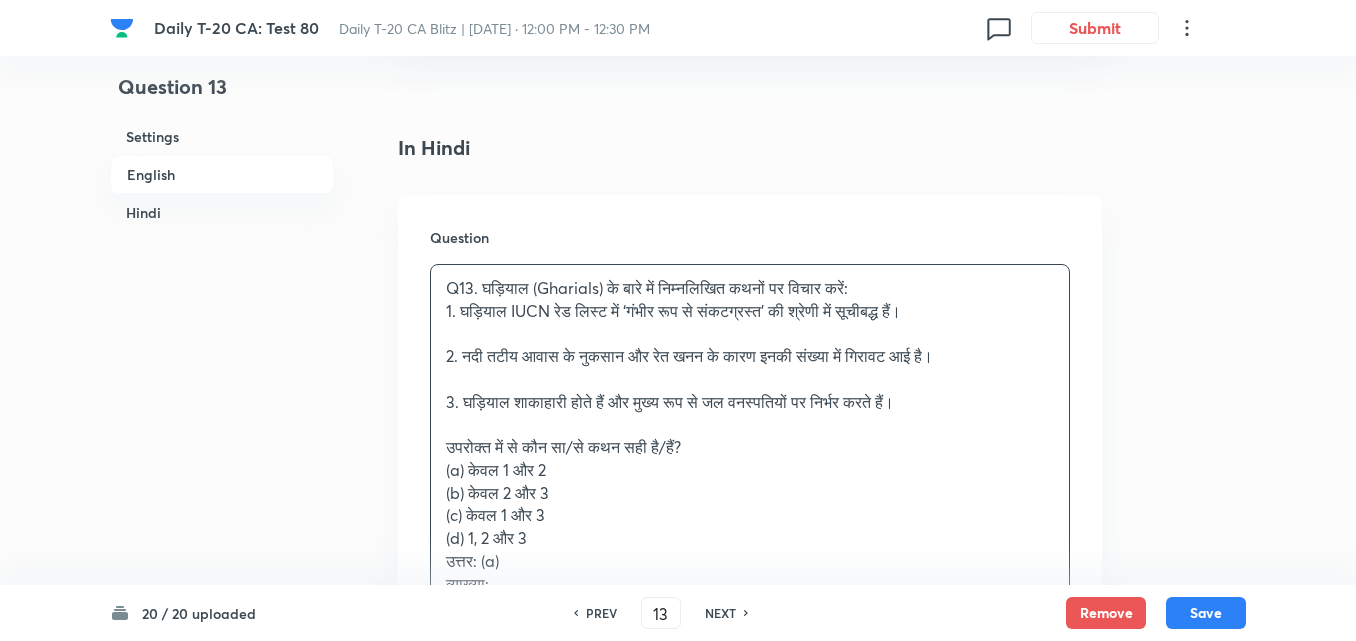 scroll, scrollTop: 2816, scrollLeft: 0, axis: vertical 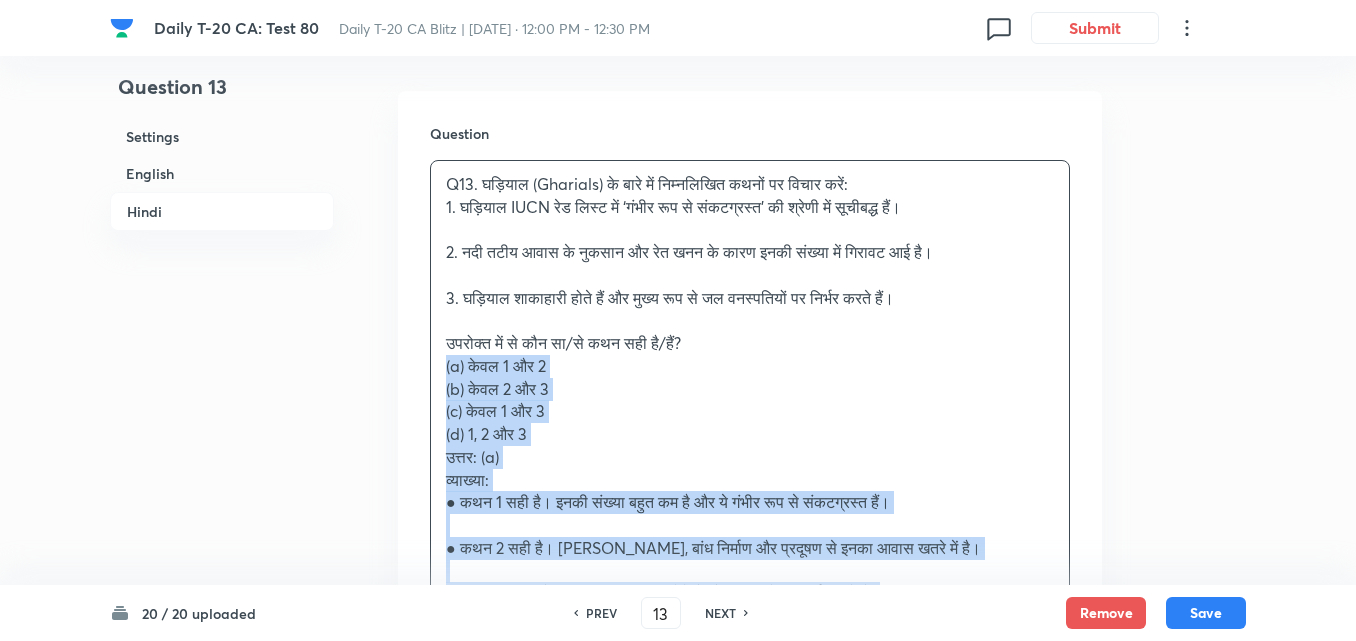 drag, startPoint x: 438, startPoint y: 362, endPoint x: 422, endPoint y: 362, distance: 16 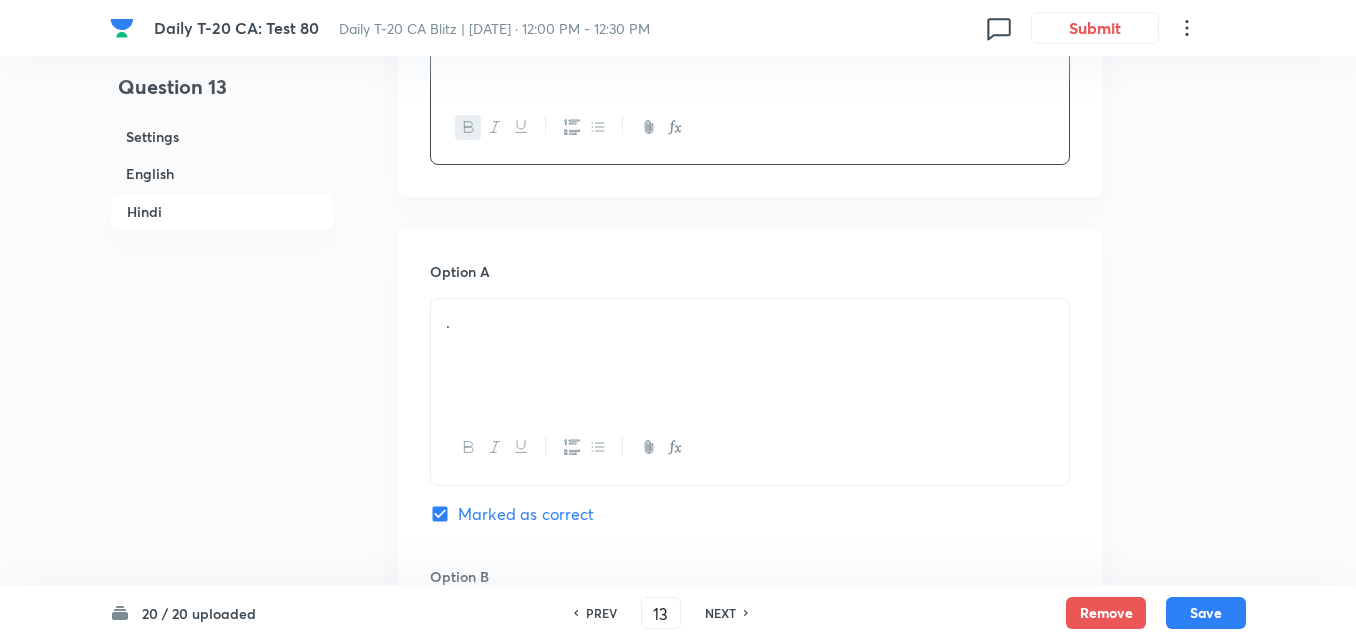 scroll, scrollTop: 3116, scrollLeft: 0, axis: vertical 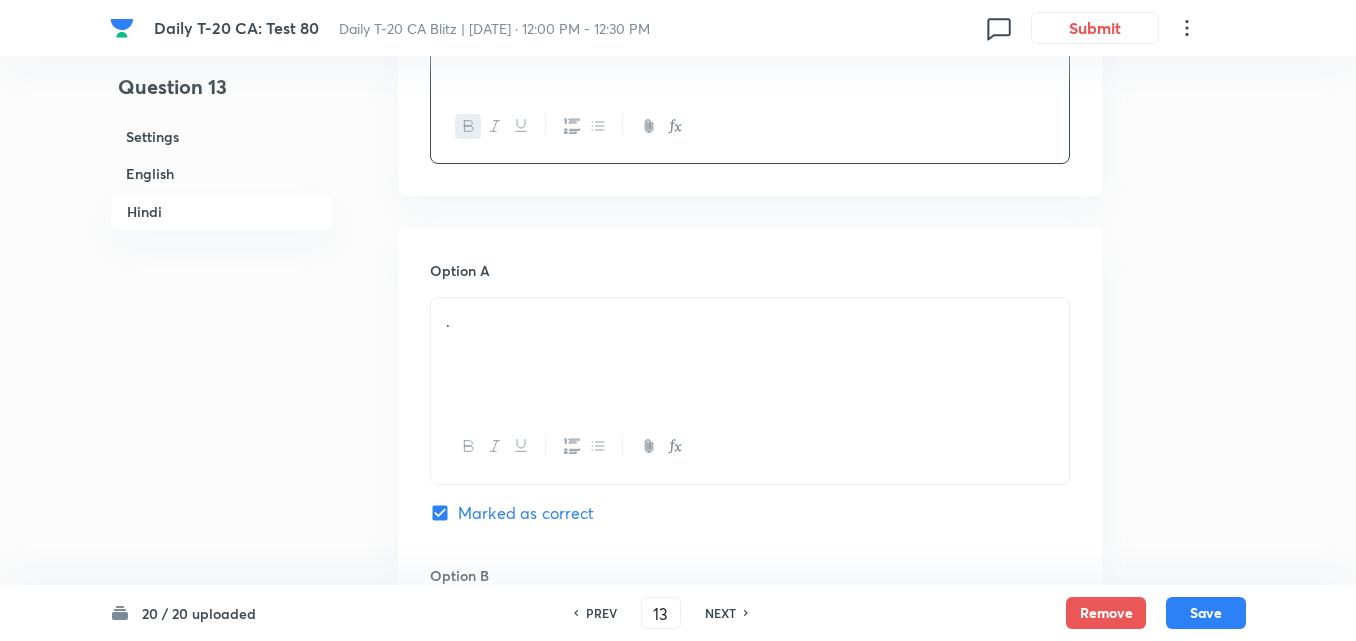 click on "." at bounding box center [750, 321] 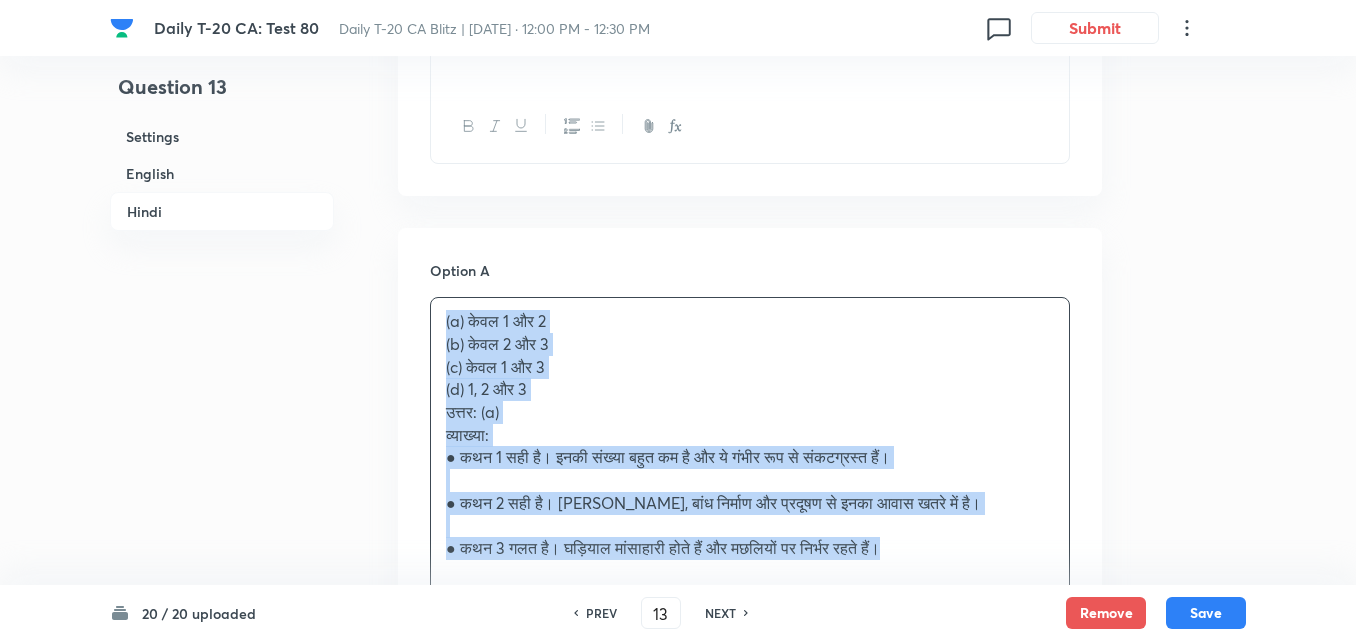 click on "Option A (a) केवल 1 और 2 (b) केवल 2 और 3 (c) केवल 1 और 3 (d) 1, 2 और 3 उत्तर: (a) व्याख्या: ●	कथन 1 सही है। इनकी संख्या बहुत कम है और ये गंभीर रूप से संकटग्रस्त हैं। ●	कथन 2 सही है। [PERSON_NAME], बांध निर्माण और प्रदूषण से इनका आवास खतरे में है। ●	कथन 3 गलत है। घड़ियाल मांसाहारी होते हैं और मछलियों पर निर्भर रहते हैं। Marked as correct Option B . [PERSON_NAME] as correct answer Option C . [PERSON_NAME] as correct answer Option D . [PERSON_NAME] as correct answer" at bounding box center (750, 929) 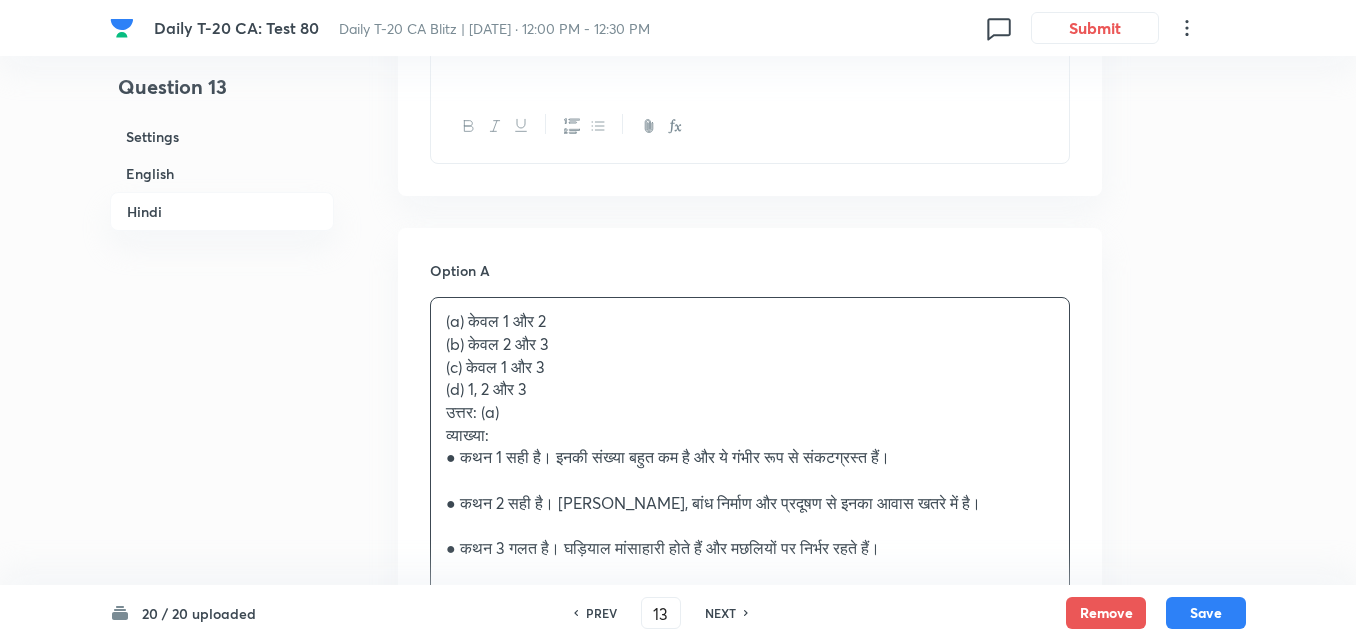 click on "Question 13 Settings English Hindi Settings Type Single choice correct 4 options + 2 marks - 0.66 marks Edit Concept Current Affairs Current Affairs 2025 Current Affairs 2025 Current Affairs 2025 Edit Additional details Easy Fact Not from PYQ paper No equation Edit In English Question Consider the following statements about Gharials: 1.	Gharials are listed as 'Critically Endangered' on the IUCN Red List. 2.	Their population has declined due to loss of riverine habitat and sand mining. 3.	Gharials are herbivorous and feed mainly on aquatic plants. Which of the above statements is/are correct?   Option A 1 and 2 only Marked as correct Option B 2 and 3 only Mark as correct answer Option C 1 and 3 only Mark as correct answer Option D 1, 2 and 3 Mark as correct answer Solution Answer: (a) Explanation: ●	Statement 1: Correct. Gharials are critically endangered, with fewer than 1,000 adults globally. ●	Statement 2: Correct. Their habitat is affected by dam construction, pollution, and sand mining. In Hindi . . ." at bounding box center (678, -494) 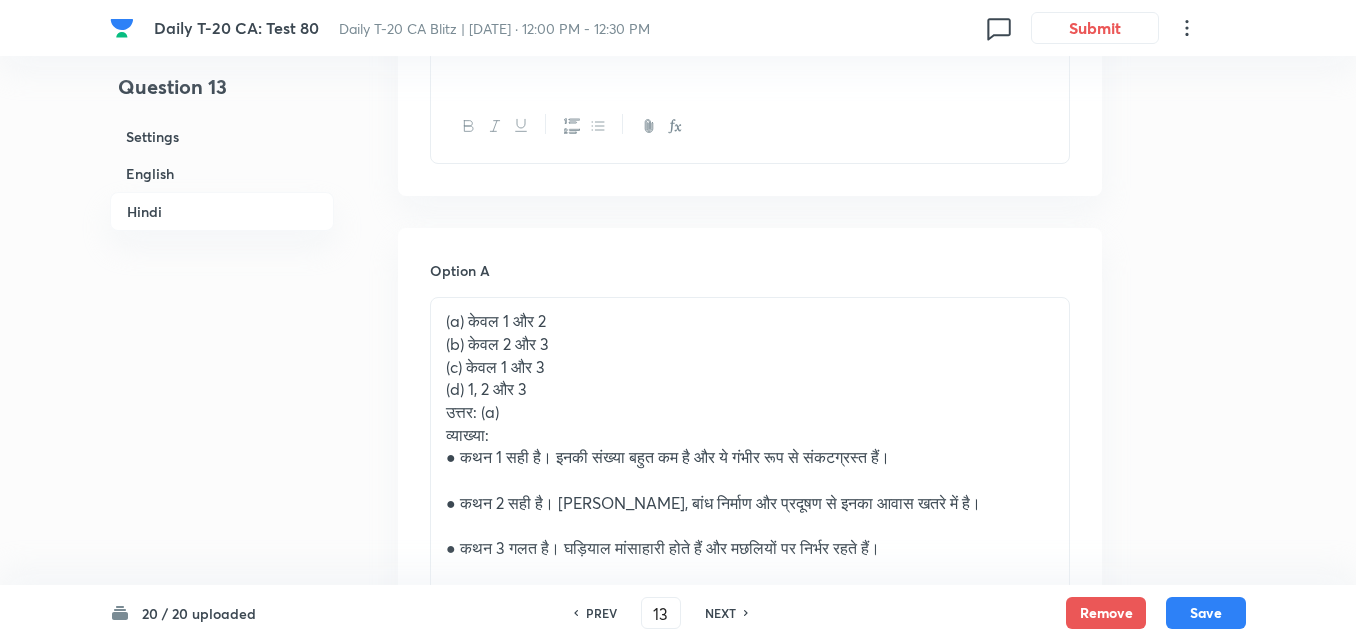 click on "●	कथन 1 सही है। इनकी संख्या बहुत कम है और ये गंभीर रूप से संकटग्रस्त हैं।" at bounding box center (750, 457) 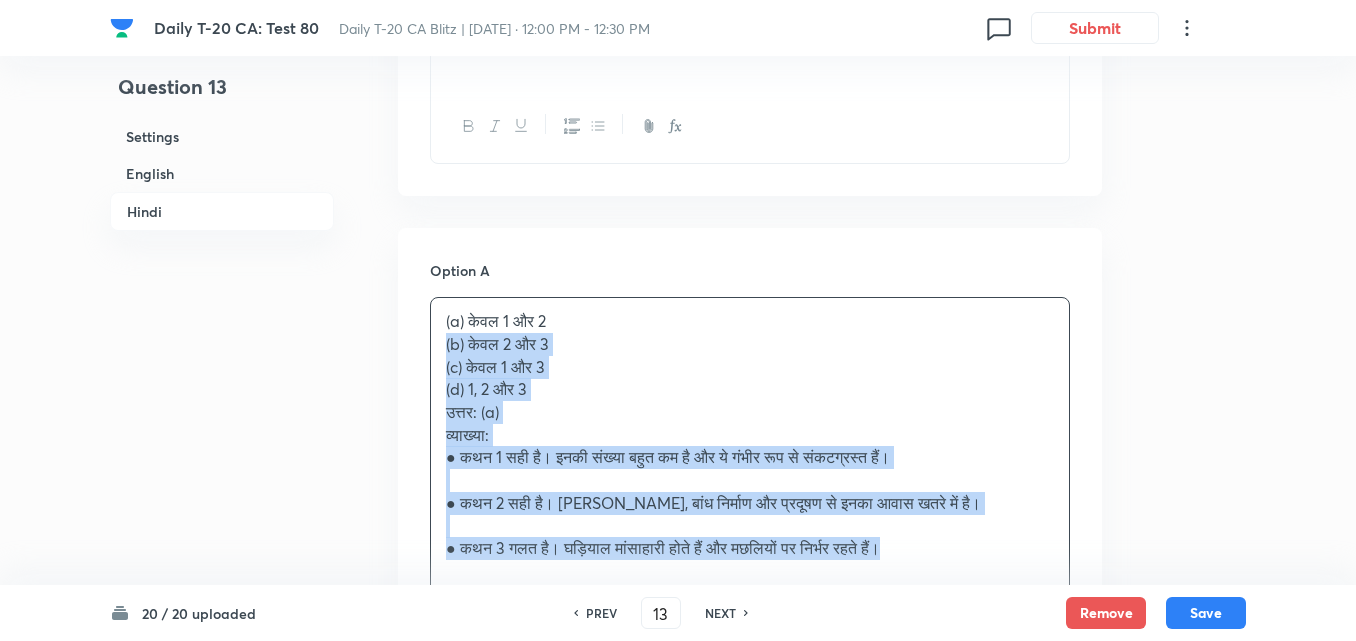 drag, startPoint x: 442, startPoint y: 337, endPoint x: 390, endPoint y: 333, distance: 52.153618 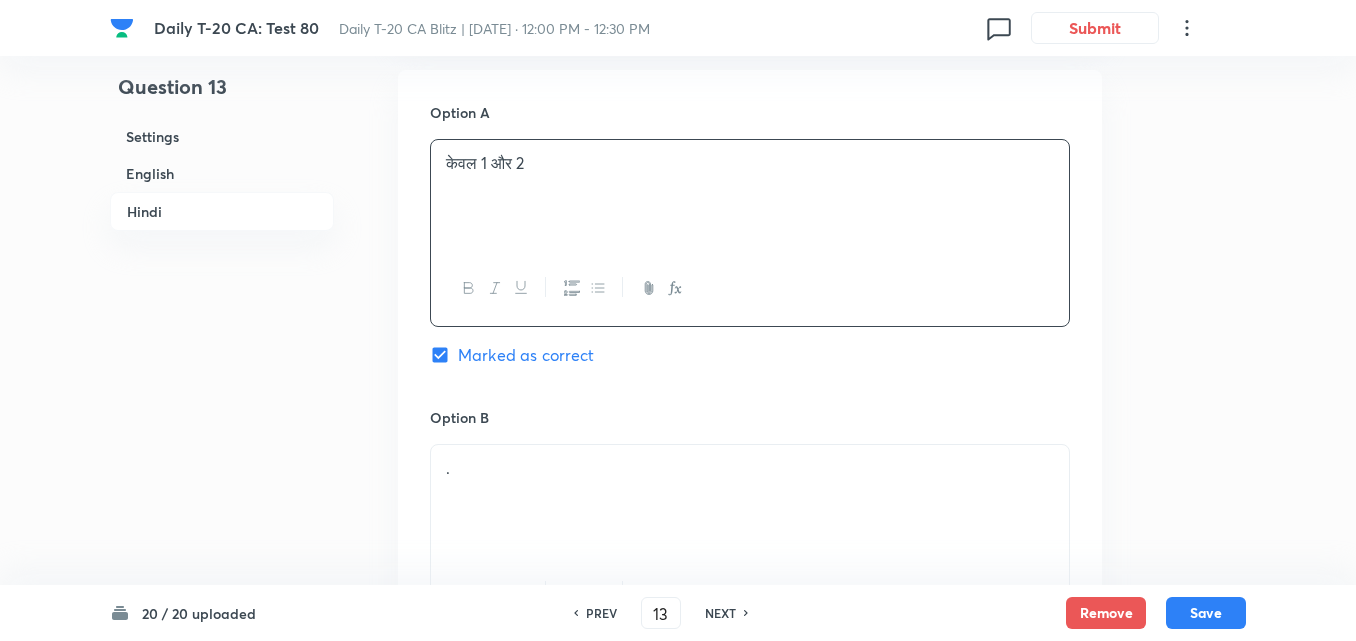 scroll, scrollTop: 3516, scrollLeft: 0, axis: vertical 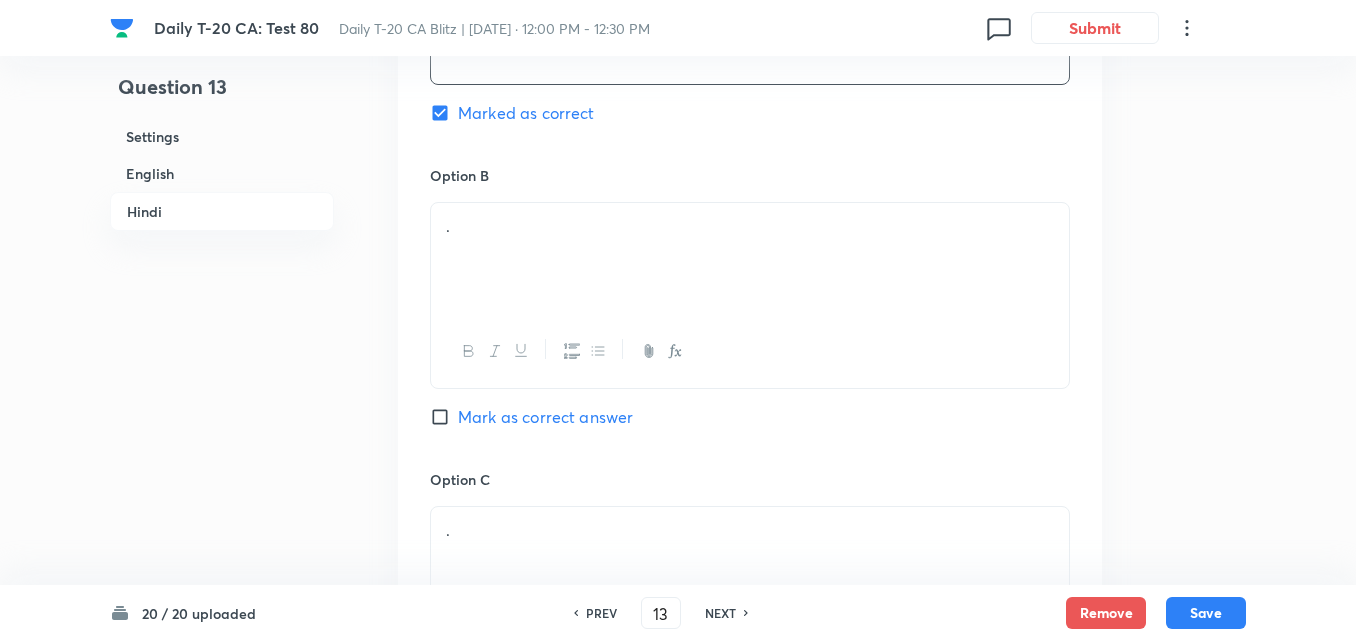 click on "." at bounding box center (750, 259) 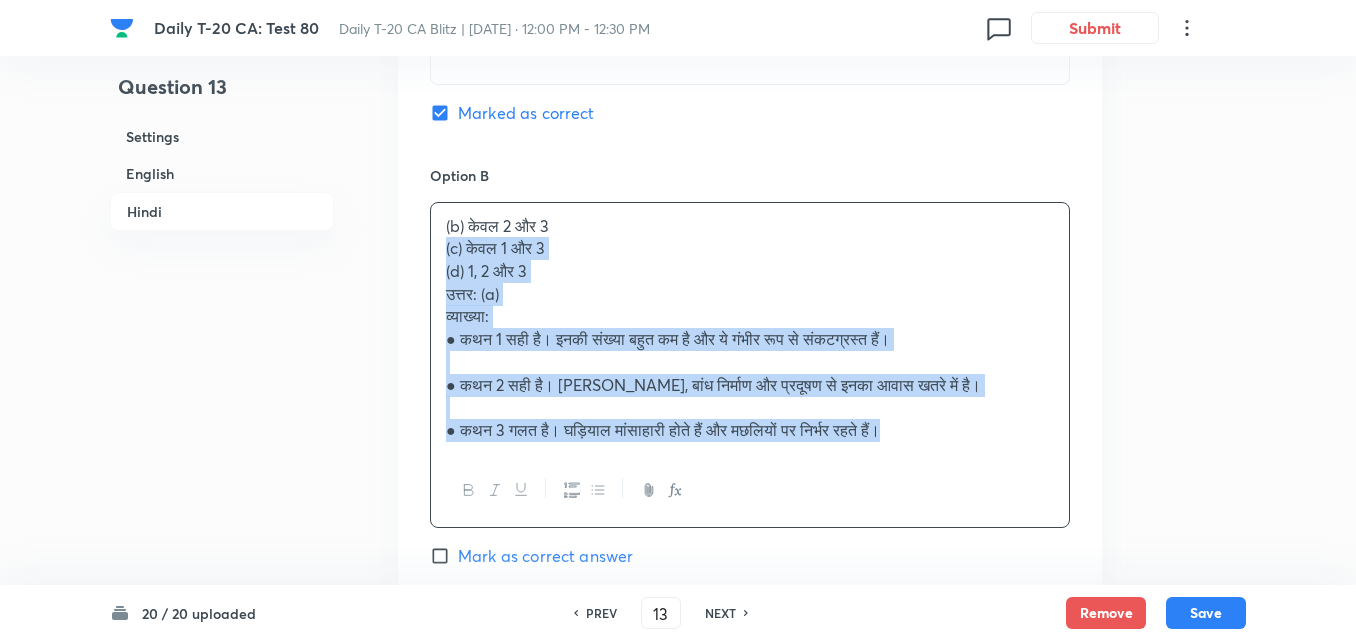 drag, startPoint x: 442, startPoint y: 255, endPoint x: 398, endPoint y: 255, distance: 44 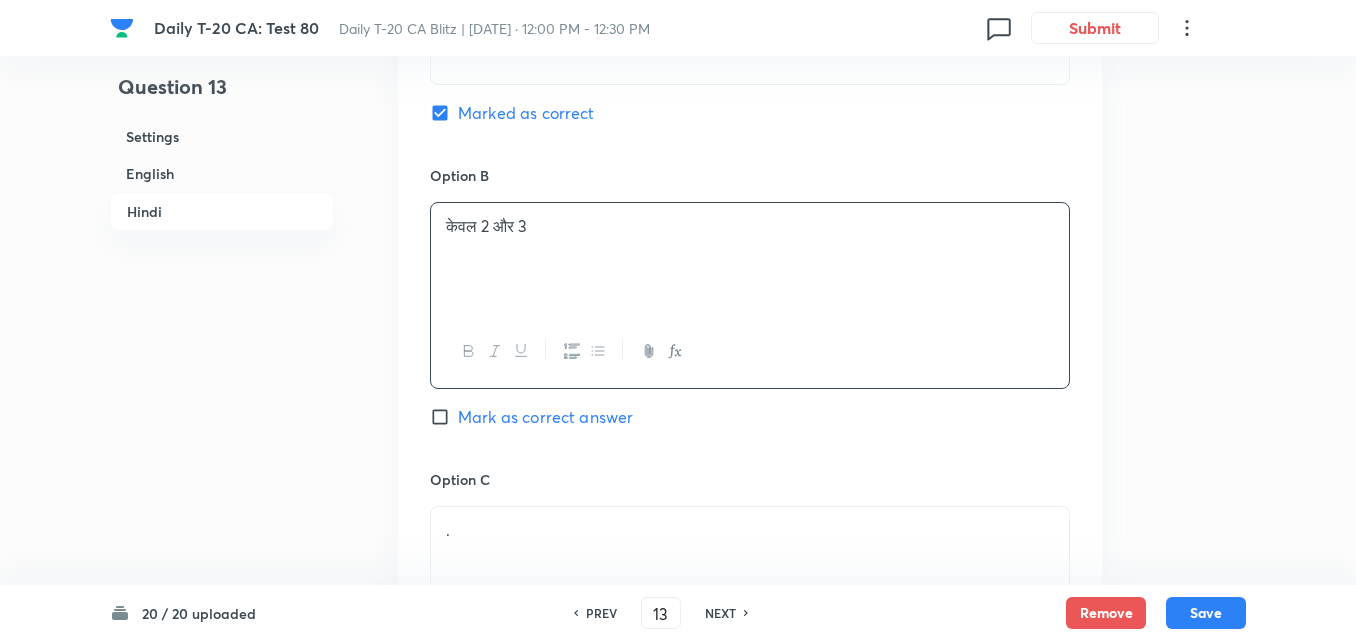 scroll, scrollTop: 3816, scrollLeft: 0, axis: vertical 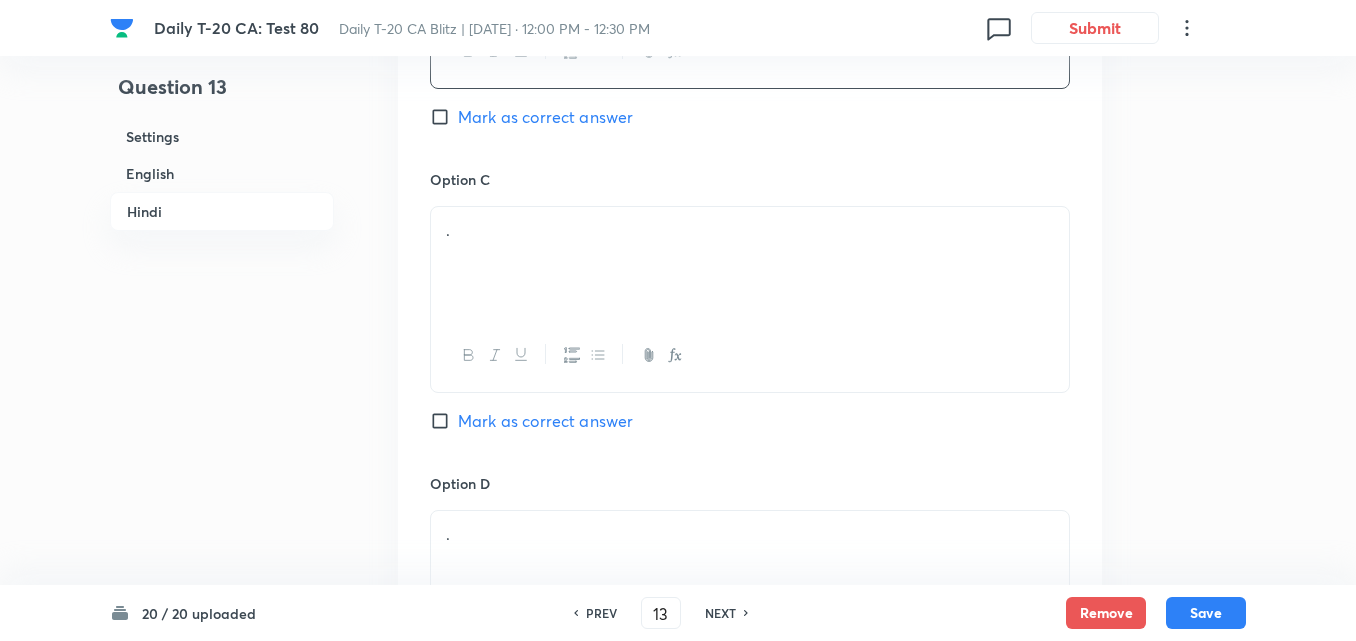 click on "." at bounding box center (750, 263) 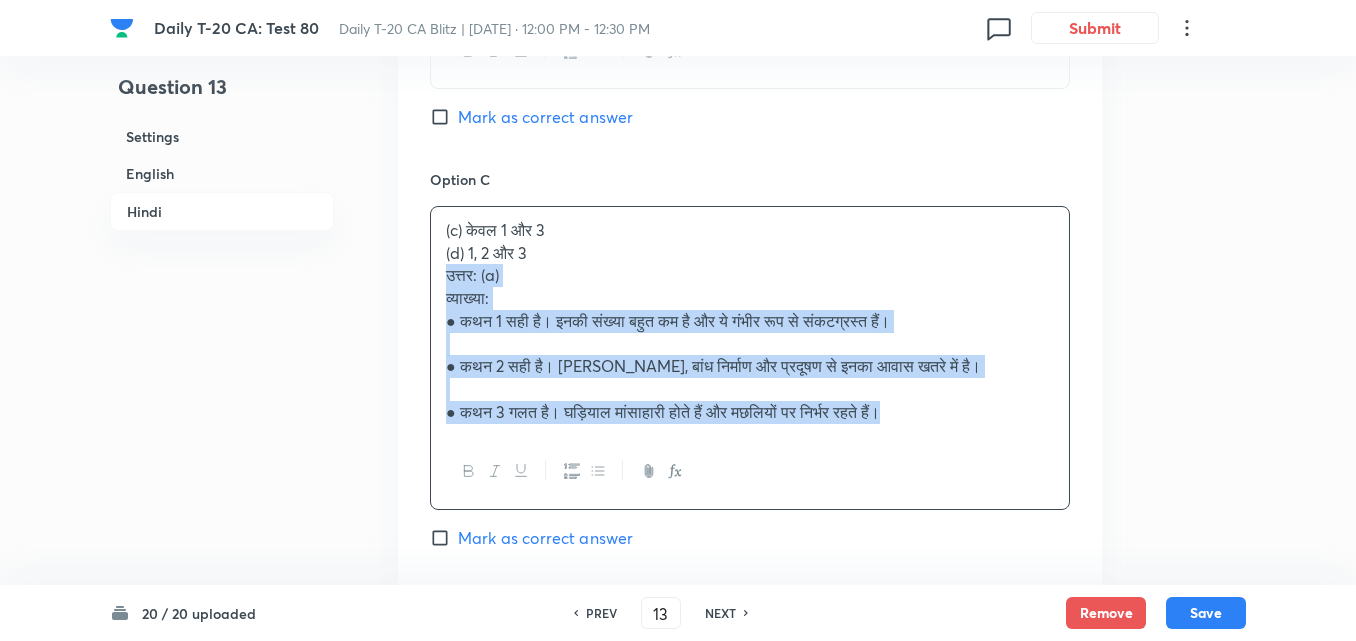 click on "Option A केवल 1 और 2 Marked as correct Option B केवल 2 और 3 Mark as correct answer Option C (c) केवल 1 और 3 (d) 1, 2 और 3 उत्तर: (a) व्याख्या: ●	कथन 1 सही है। इनकी संख्या बहुत कम है और ये गंभीर रूप से संकटग्रस्त हैं। ●	कथन 2 सही है। [PERSON_NAME], बांध निर्माण और प्रदूषण से इनका आवास खतरे में है। ●	कथन 3 गलत है। घड़ियाल मांसाहारी होते हैं और मछलियों पर निर्भर रहते हैं। [PERSON_NAME] as correct answer Option D . [PERSON_NAME] as correct answer" at bounding box center (750, 207) 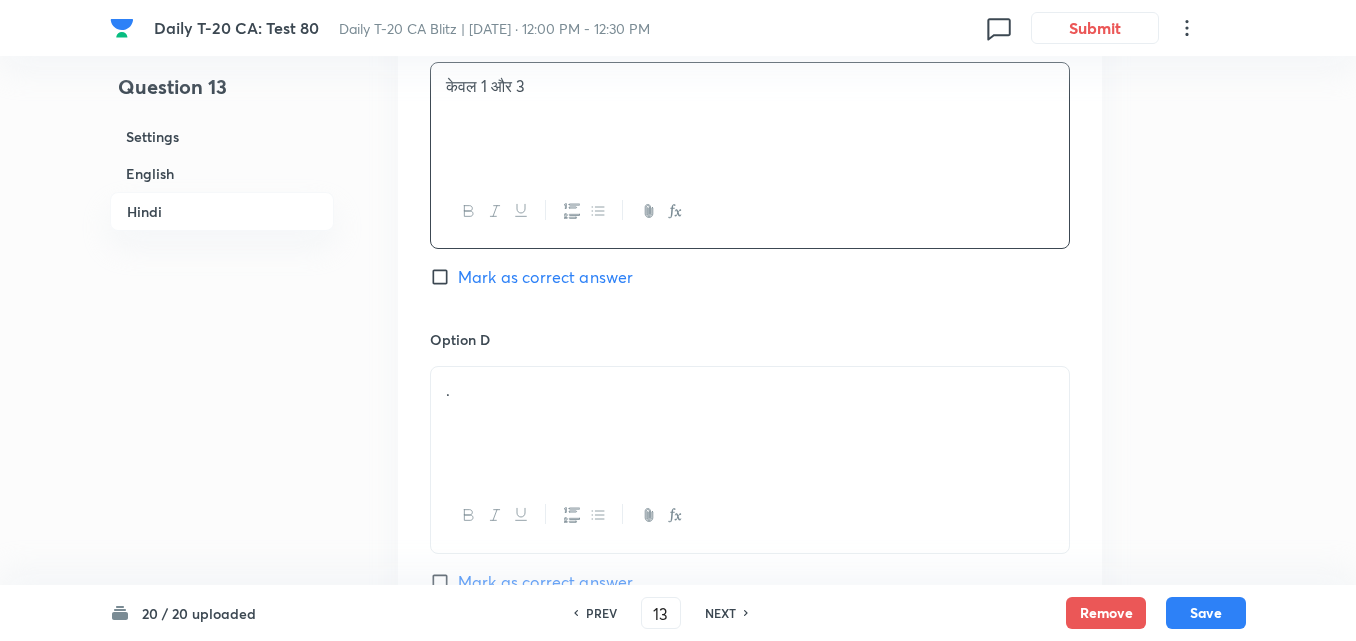 scroll, scrollTop: 4116, scrollLeft: 0, axis: vertical 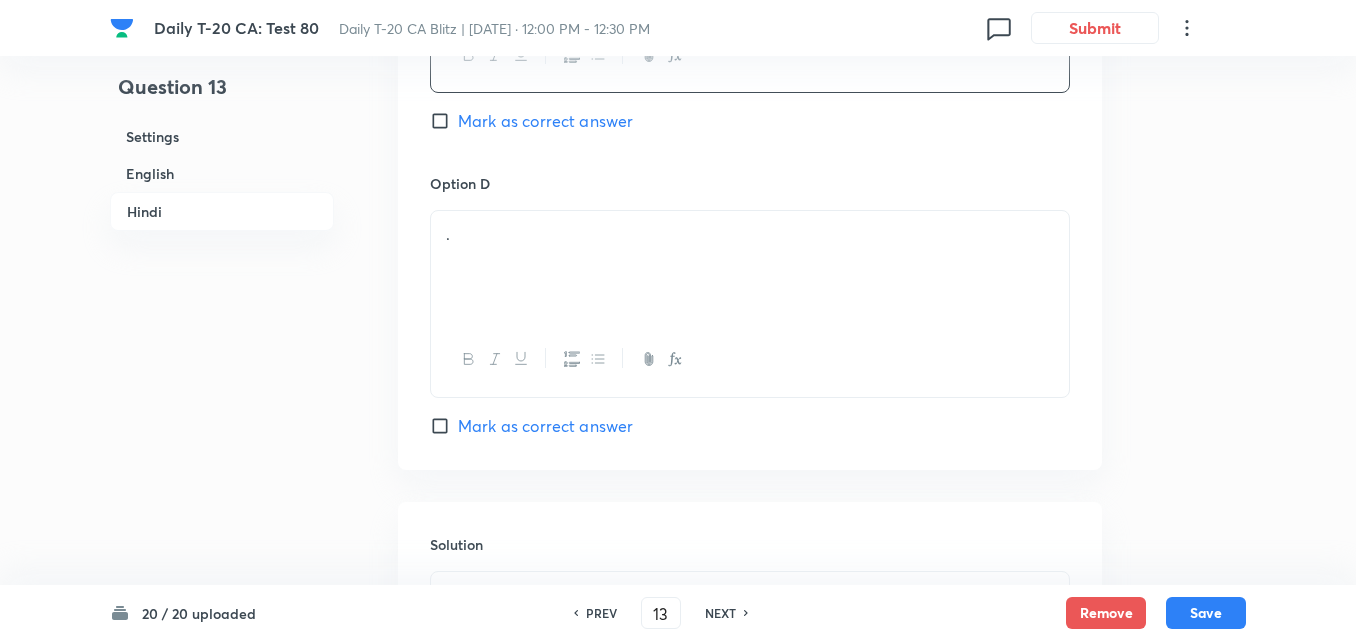 drag, startPoint x: 530, startPoint y: 286, endPoint x: 506, endPoint y: 275, distance: 26.400757 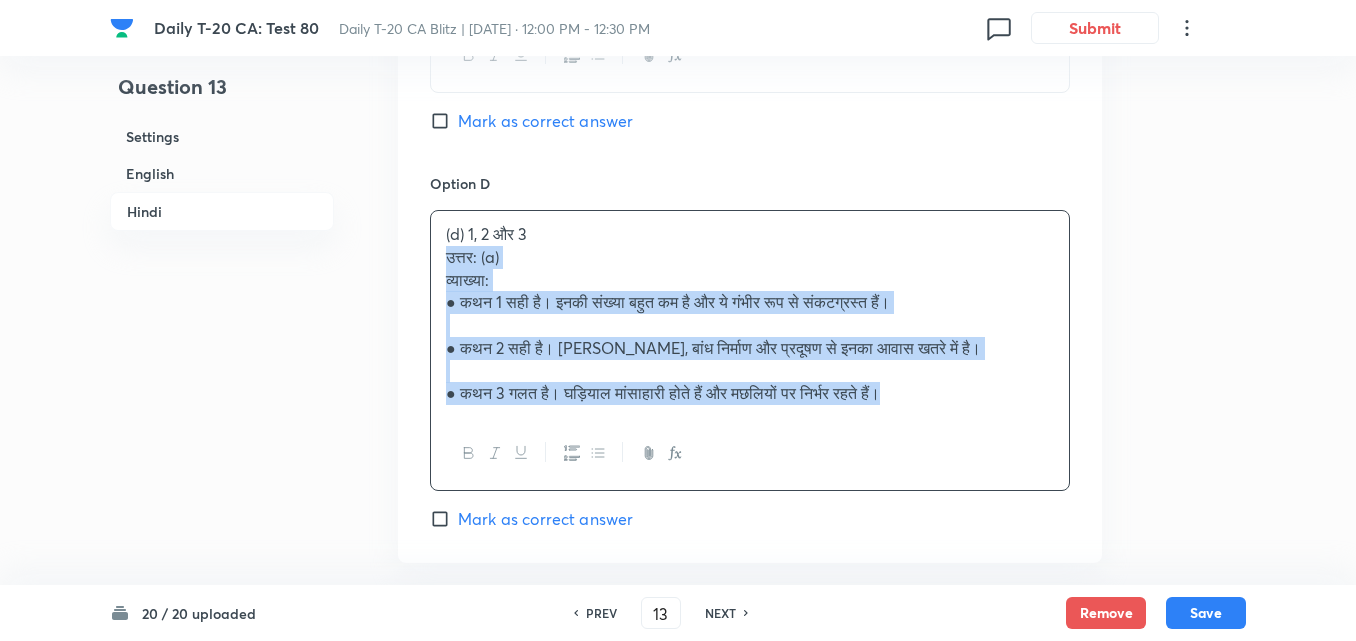 drag, startPoint x: 397, startPoint y: 259, endPoint x: 345, endPoint y: 262, distance: 52.086468 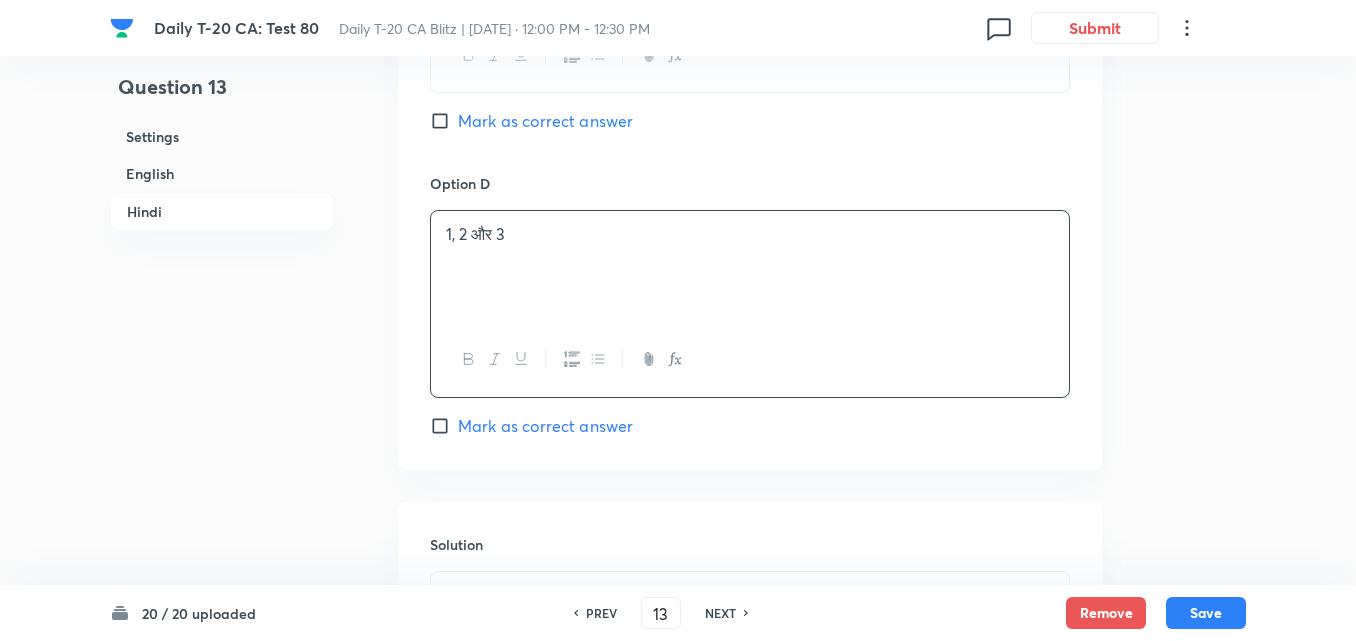scroll, scrollTop: 4441, scrollLeft: 0, axis: vertical 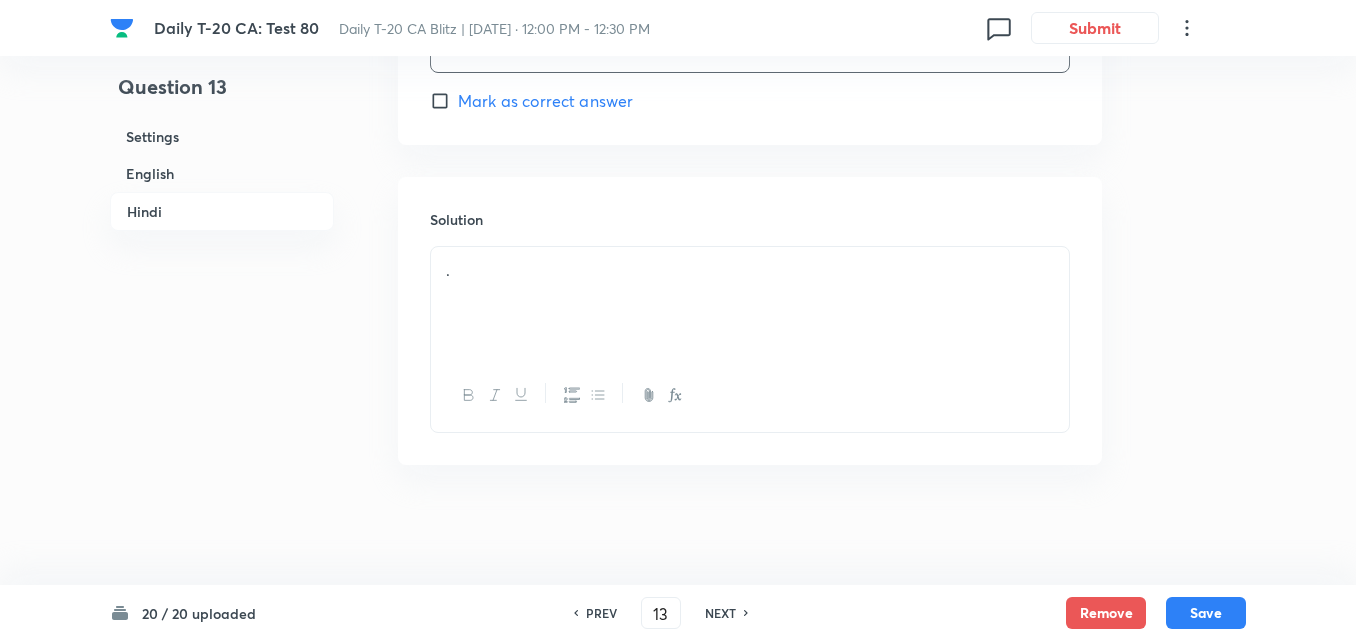 drag, startPoint x: 593, startPoint y: 332, endPoint x: 548, endPoint y: 337, distance: 45.276924 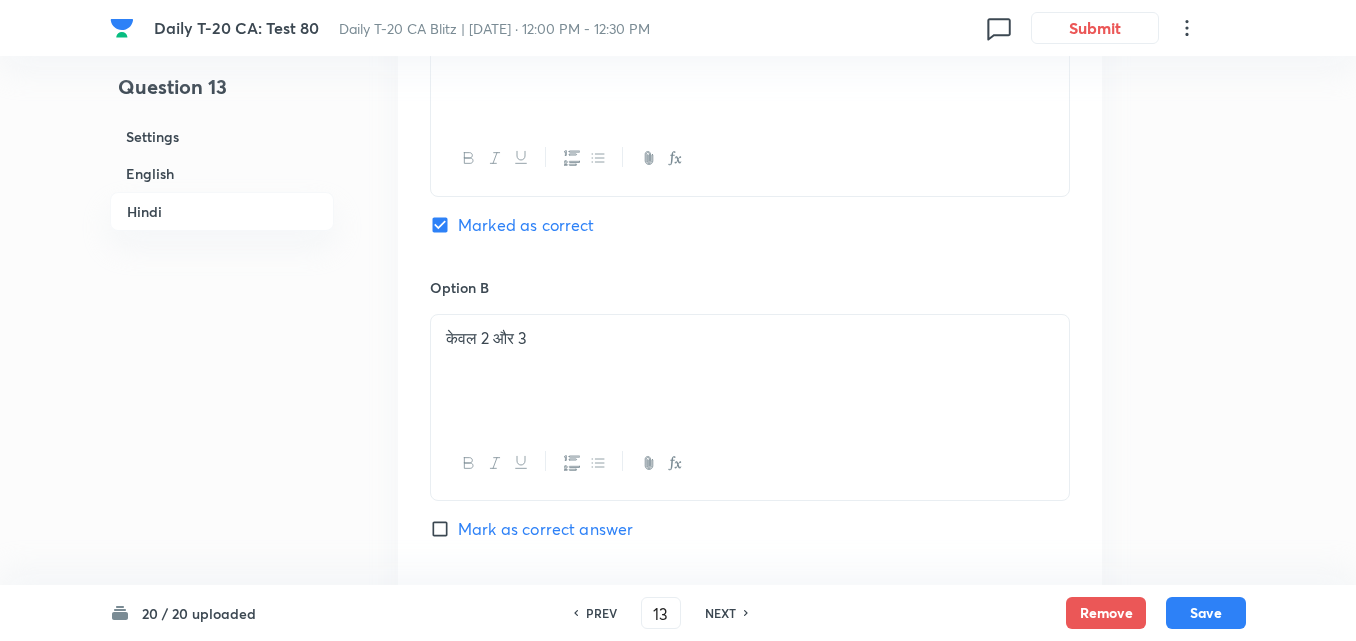 scroll, scrollTop: 3341, scrollLeft: 0, axis: vertical 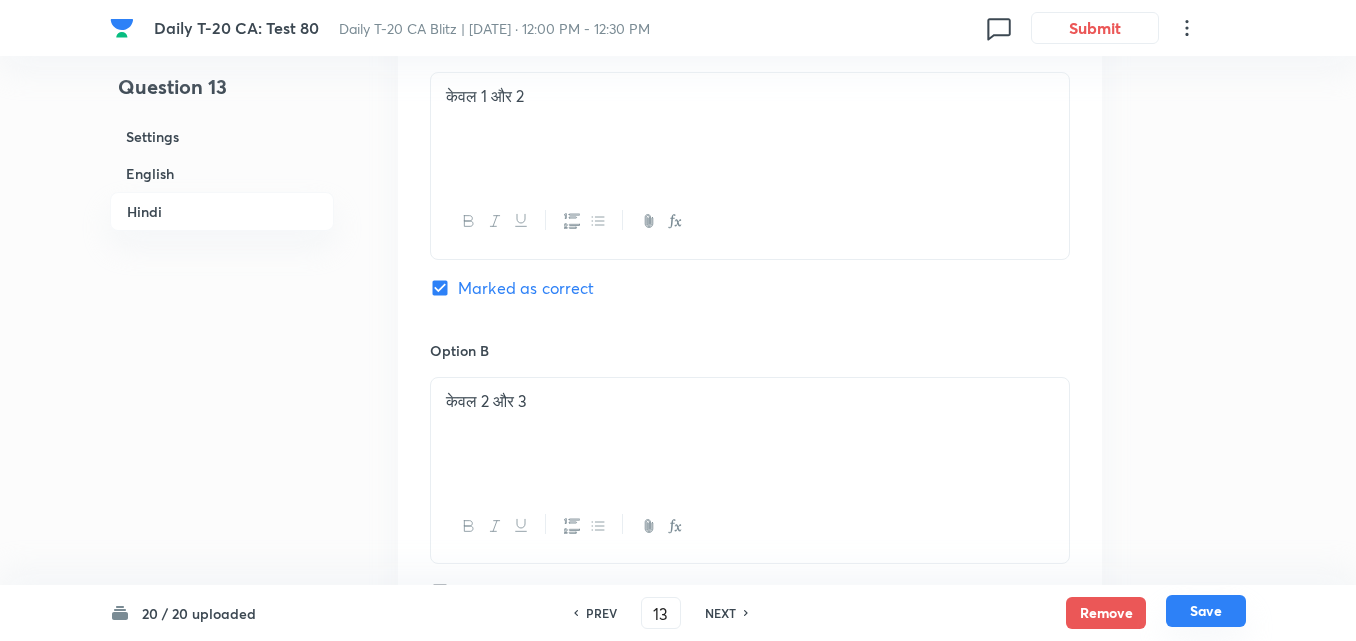 click on "Save" at bounding box center [1206, 611] 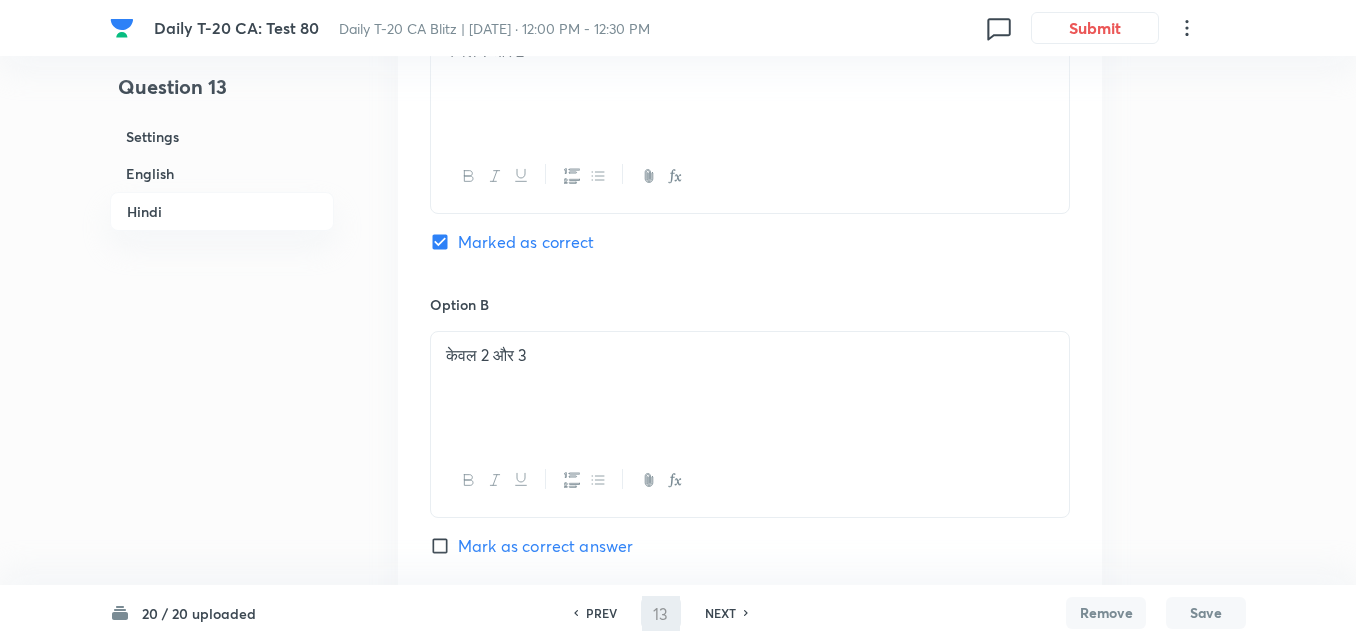 type on "14" 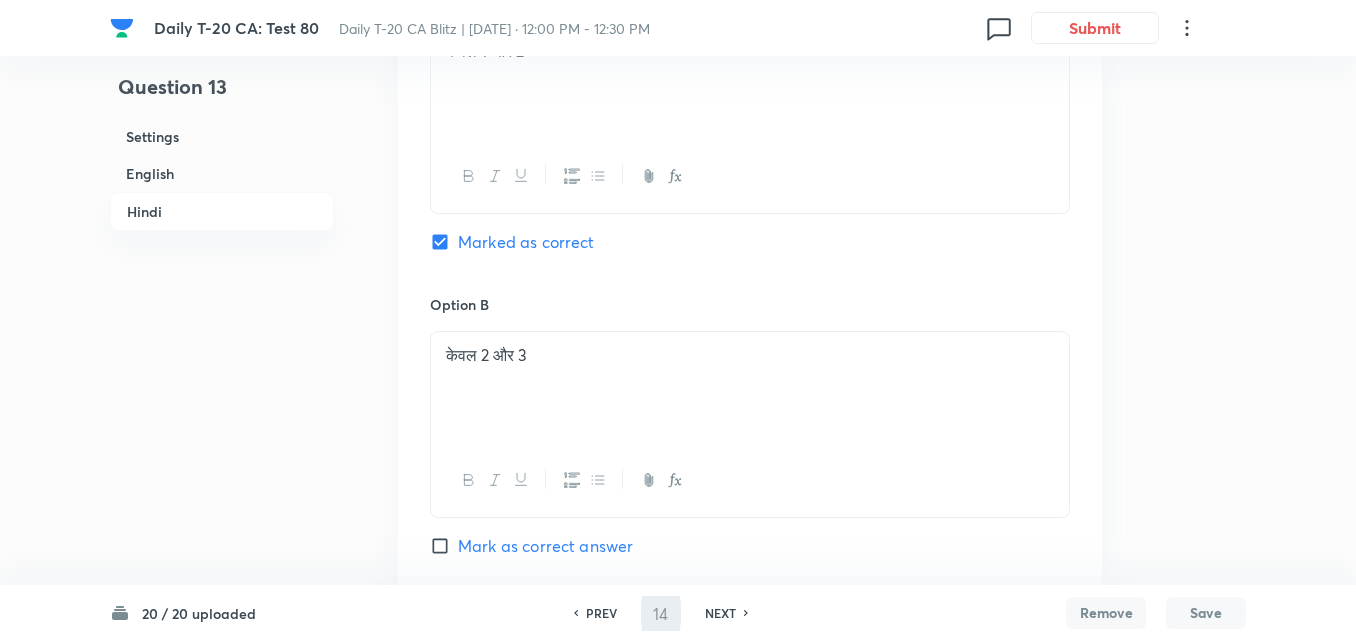 checkbox on "false" 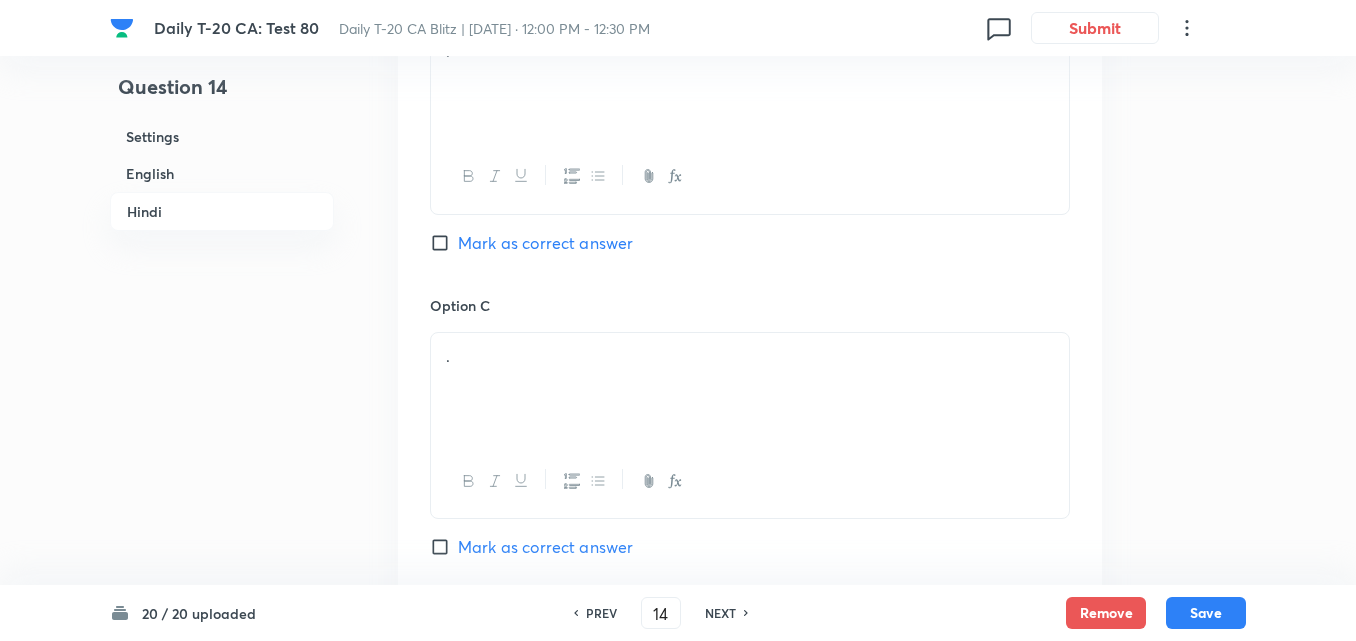 click on "English" at bounding box center [222, 173] 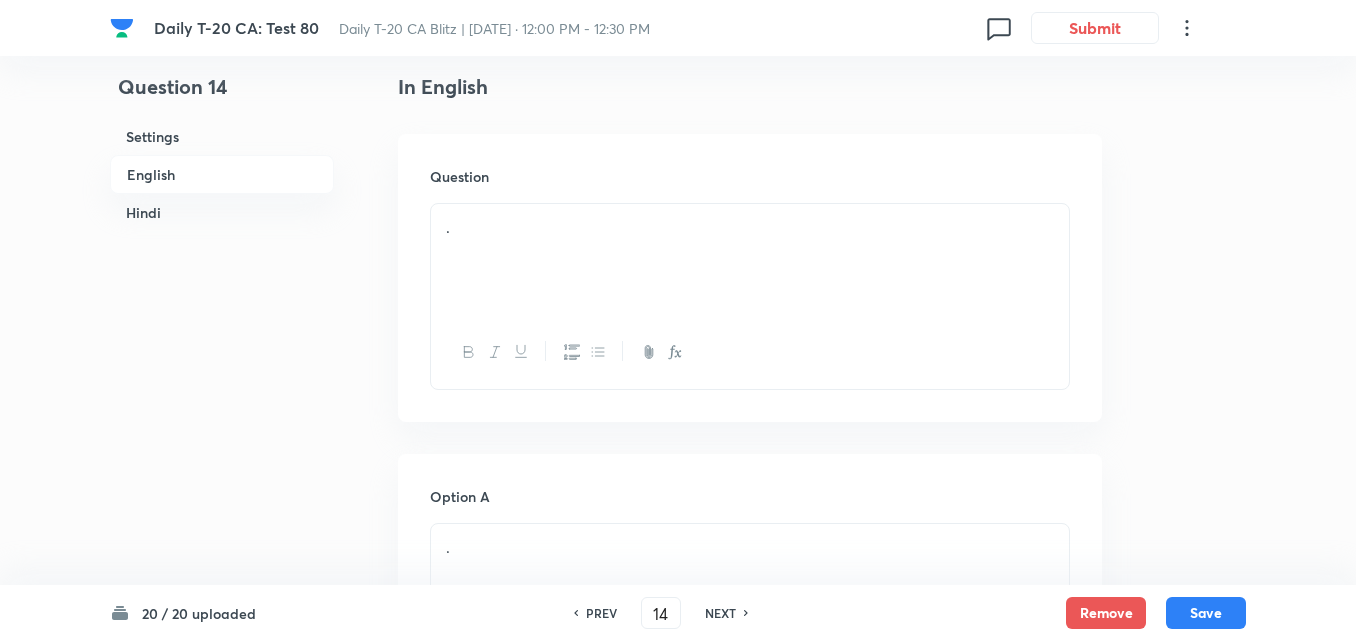 click on "." at bounding box center [750, 260] 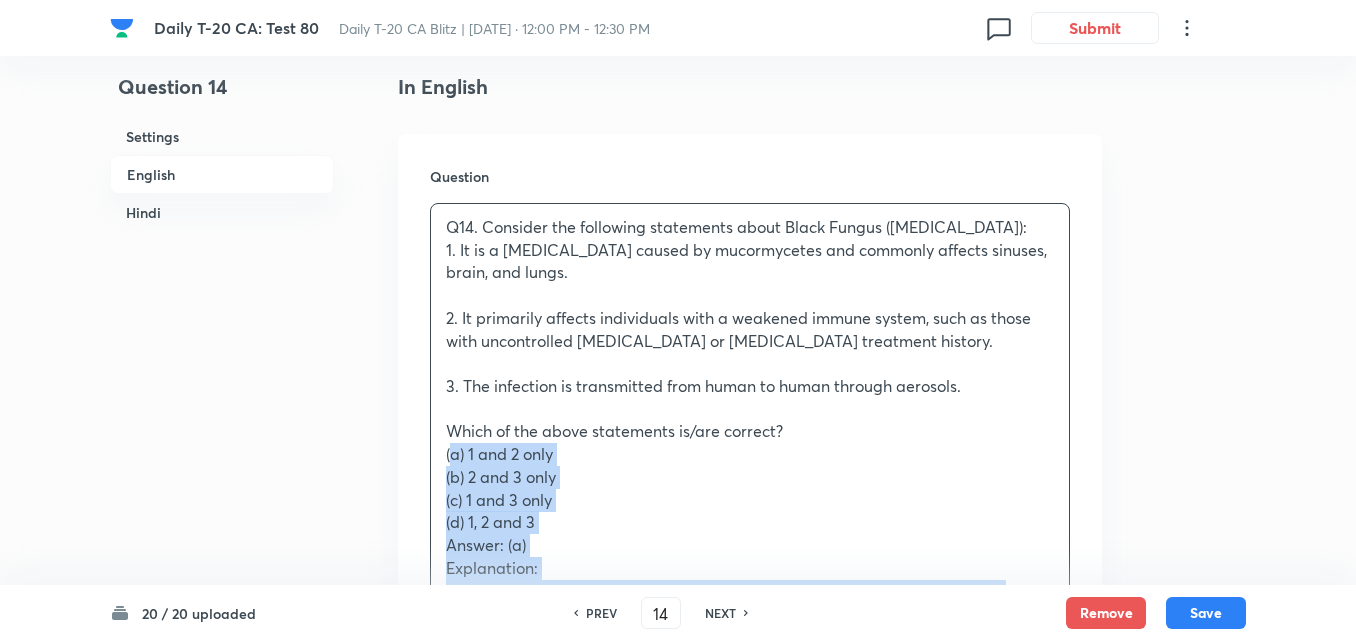 drag, startPoint x: 405, startPoint y: 444, endPoint x: 390, endPoint y: 447, distance: 15.297058 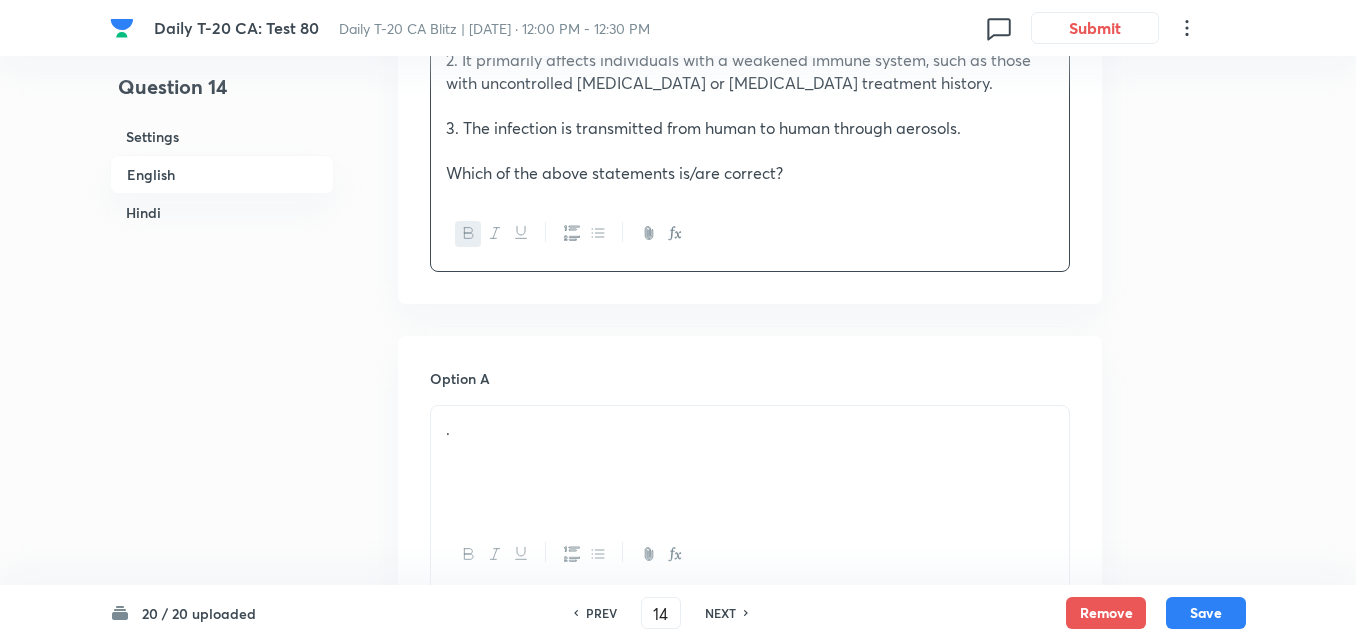 scroll, scrollTop: 916, scrollLeft: 0, axis: vertical 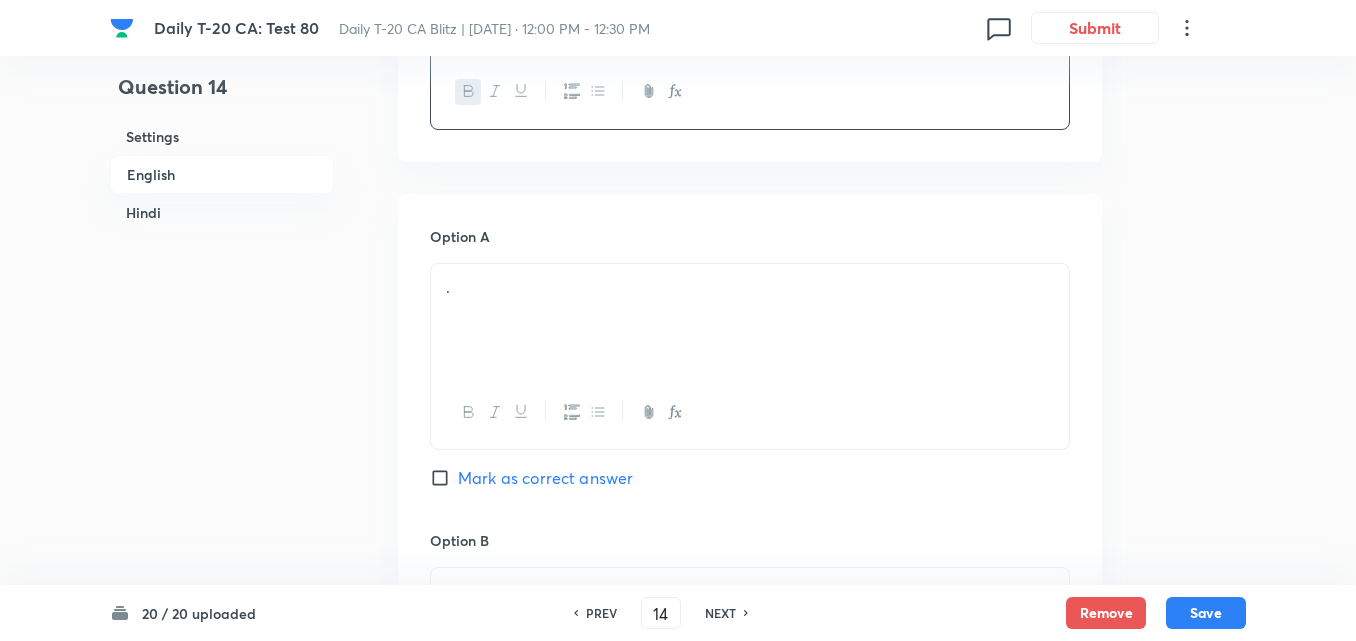click on "." at bounding box center [750, 320] 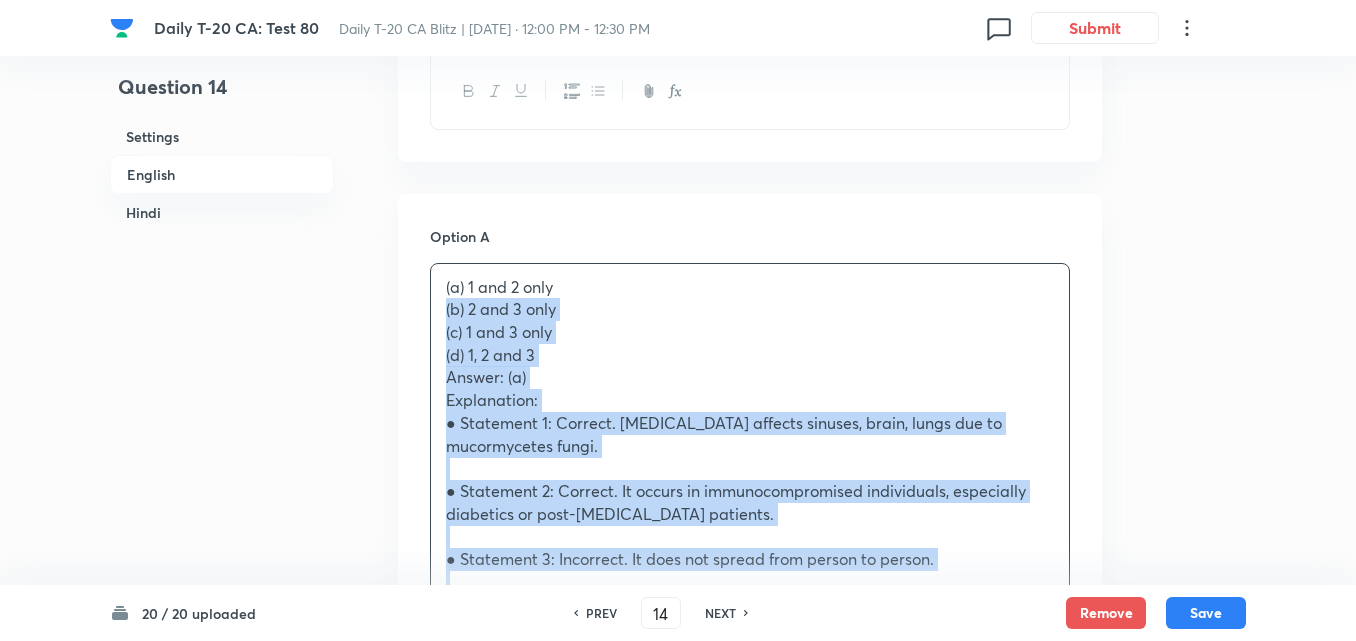 drag, startPoint x: 408, startPoint y: 324, endPoint x: 380, endPoint y: 316, distance: 29.12044 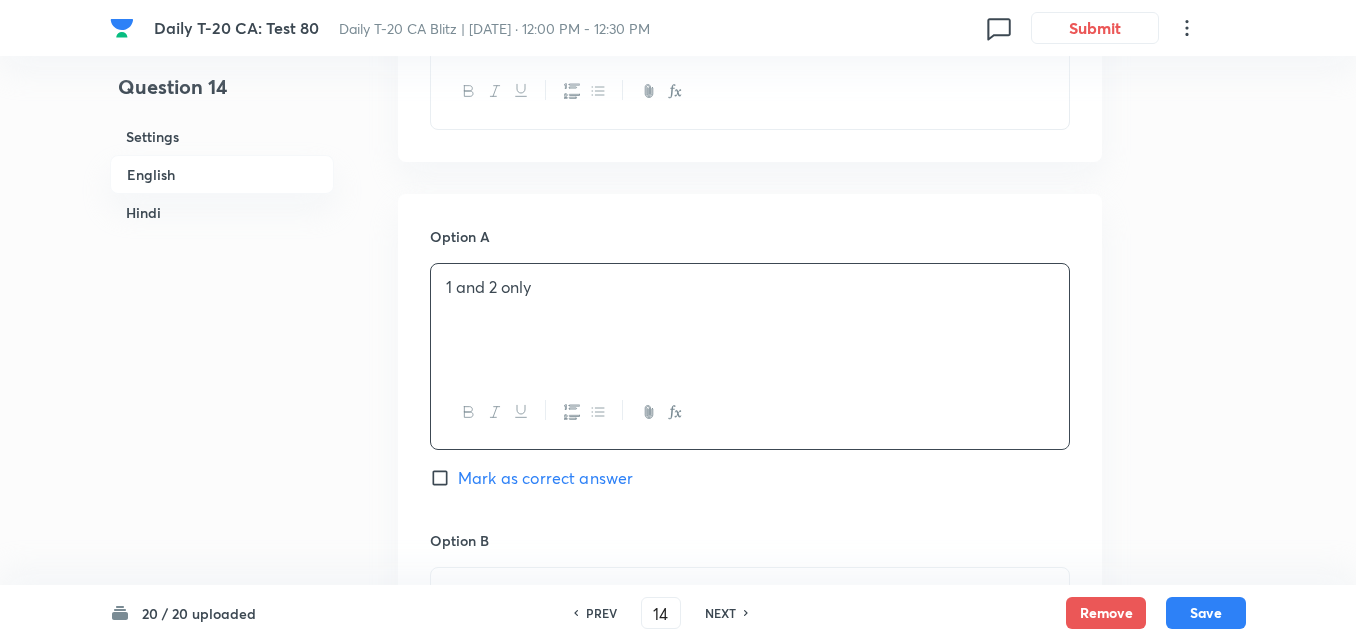 scroll, scrollTop: 1216, scrollLeft: 0, axis: vertical 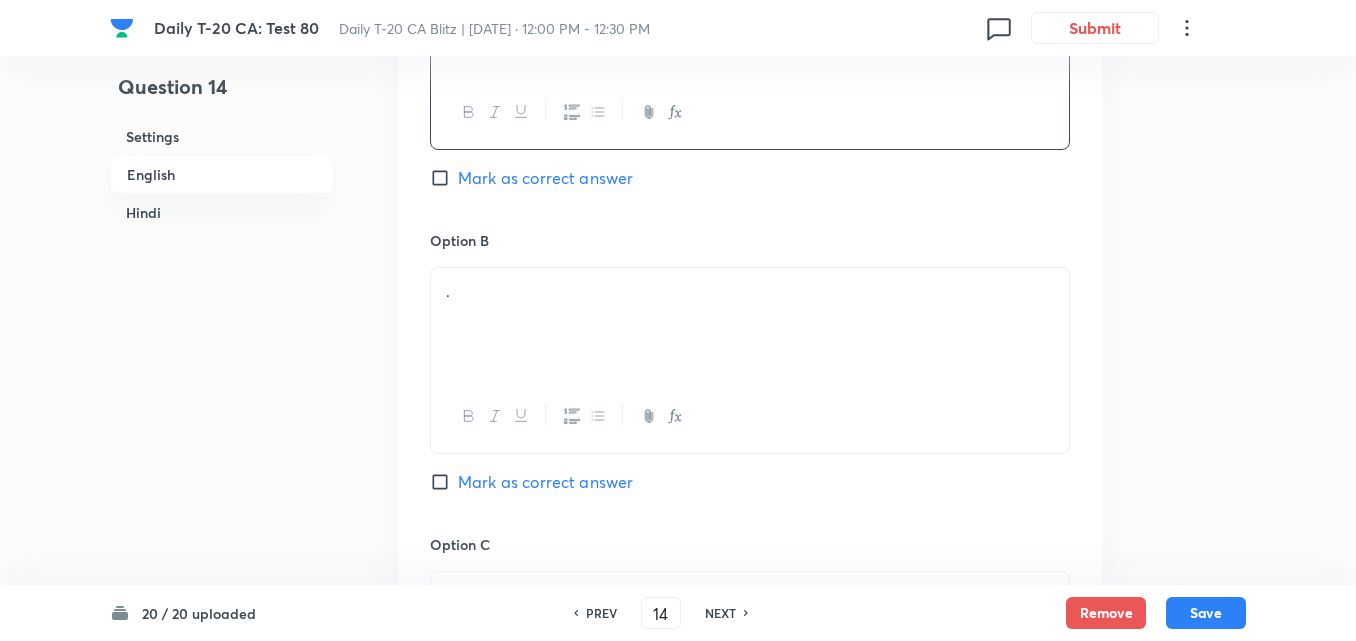 click on "." at bounding box center [750, 291] 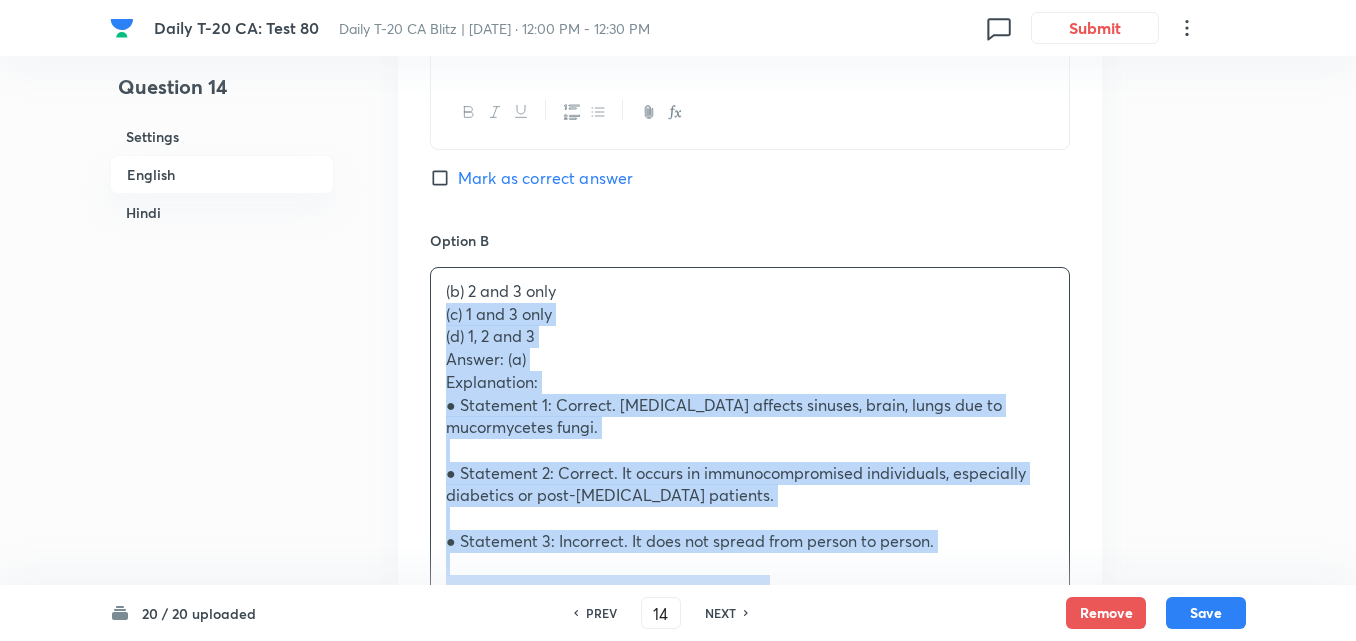 drag, startPoint x: 417, startPoint y: 320, endPoint x: 388, endPoint y: 325, distance: 29.427877 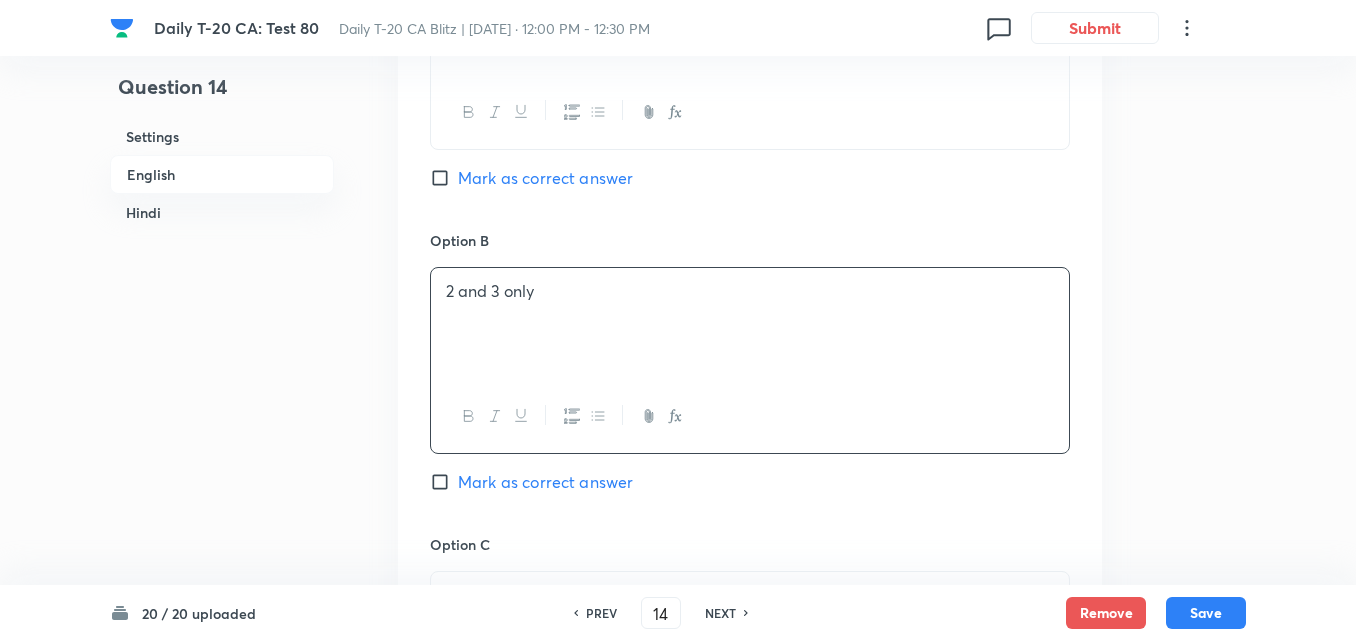 click on "Option A 1 and 2 only [PERSON_NAME] as correct answer" at bounding box center [750, 78] 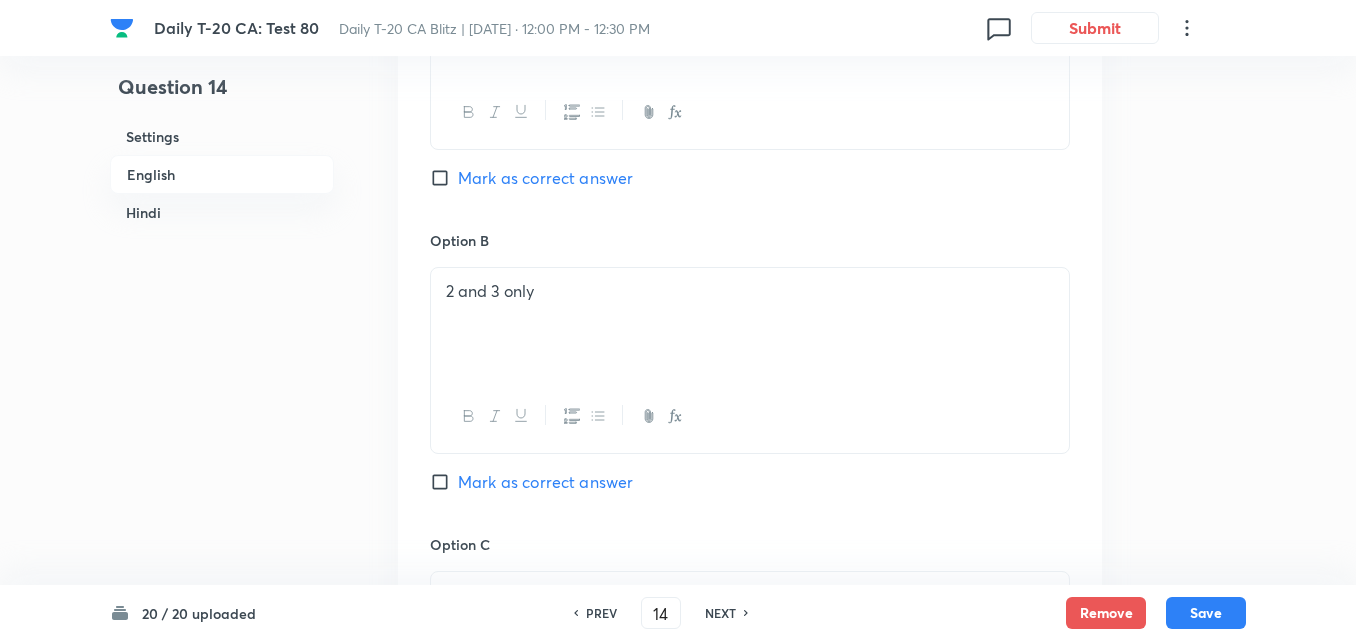 click on "Mark as correct answer" at bounding box center (545, 178) 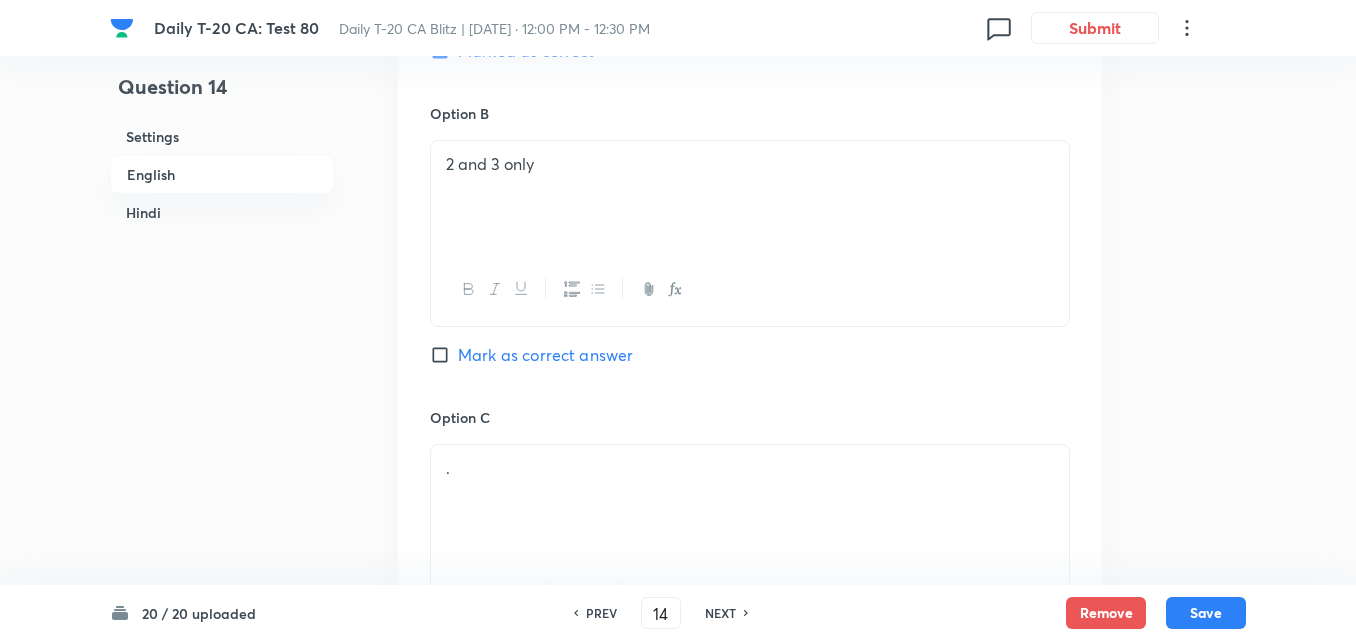 checkbox on "false" 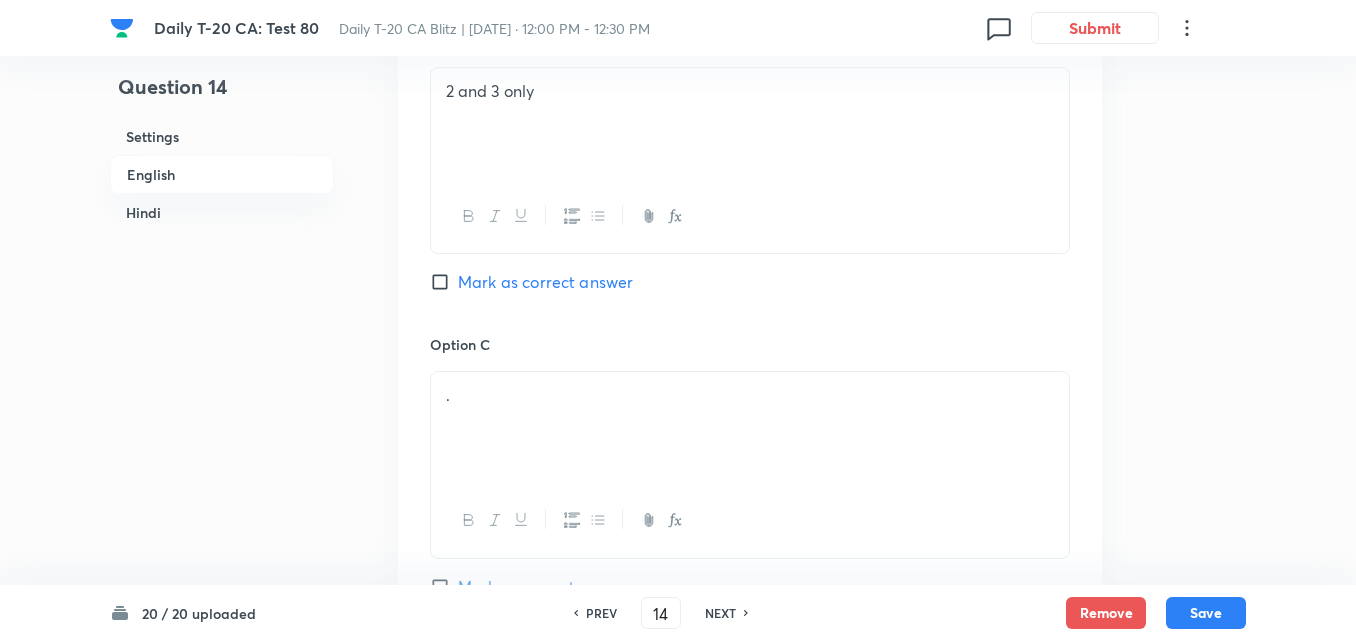 click on "." at bounding box center [750, 428] 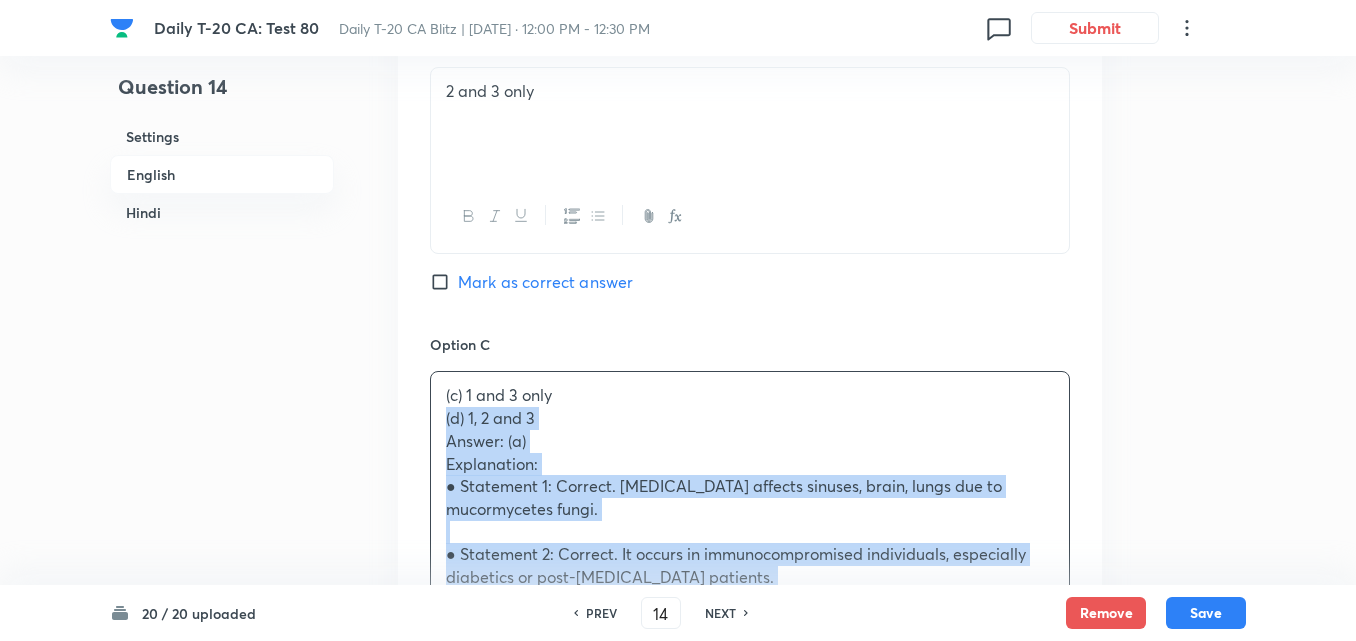 click on "Option A 1 and 2 only Marked as correct Option B 2 and 3 only Mark as correct answer Option C (c) 1 and 3 only (d) 1, 2 and 3 Answer: (a) Explanation: ●	Statement 1: Correct. [MEDICAL_DATA] affects sinuses, brain, lungs due to mucormycetes fungi. ●	Statement 2: Correct. It occurs in immunocompromised individuals, especially diabetics or post-[MEDICAL_DATA] patients. ●	Statement 3: Incorrect. It does not spread from person to person. ________________________________________ Q14. ब्लैक फंगस (म्यूकोरमाइकोसिस) के बारे में निम्नलिखित कथनों पर विचार करें: 1.	यह म्यूकोरमाइसीट्स नामक कवक के कारण होने वाला संक्रमण है जो आमतौर पर साइनस, मस्तिष्क और फेफड़ों को प्रभावित करता है। (a) केवल 1 और 2 (d) 1, 2 और 3" at bounding box center [750, 657] 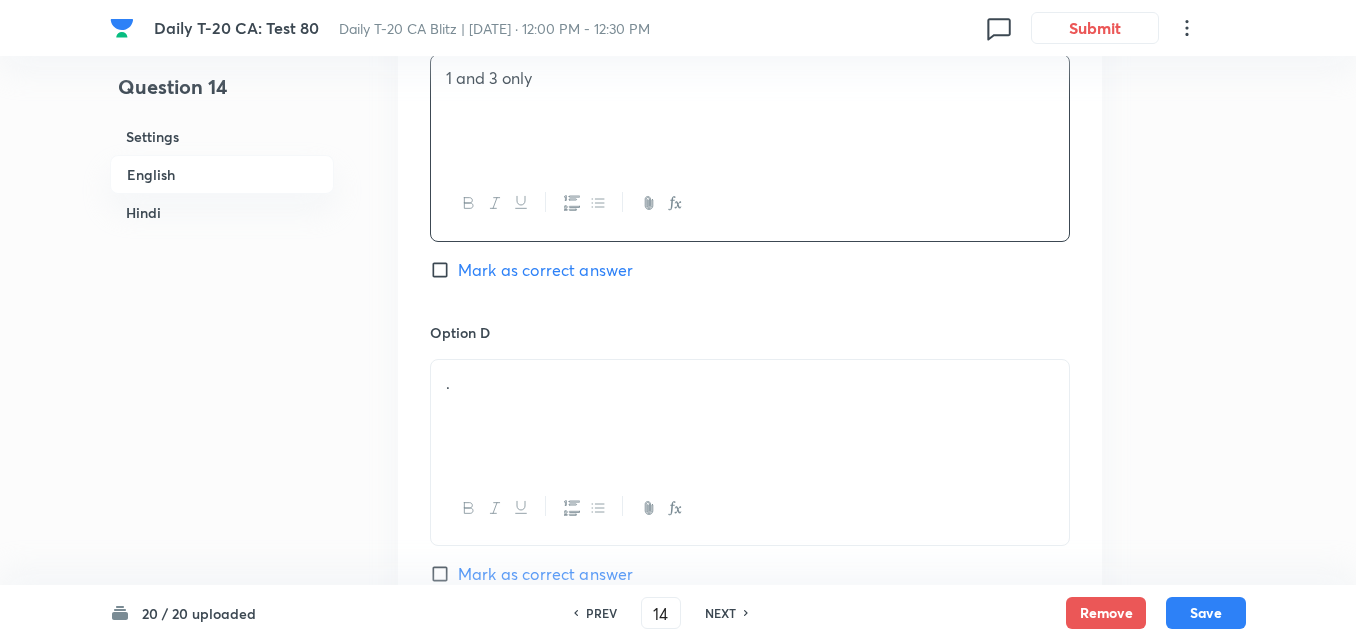 scroll, scrollTop: 1916, scrollLeft: 0, axis: vertical 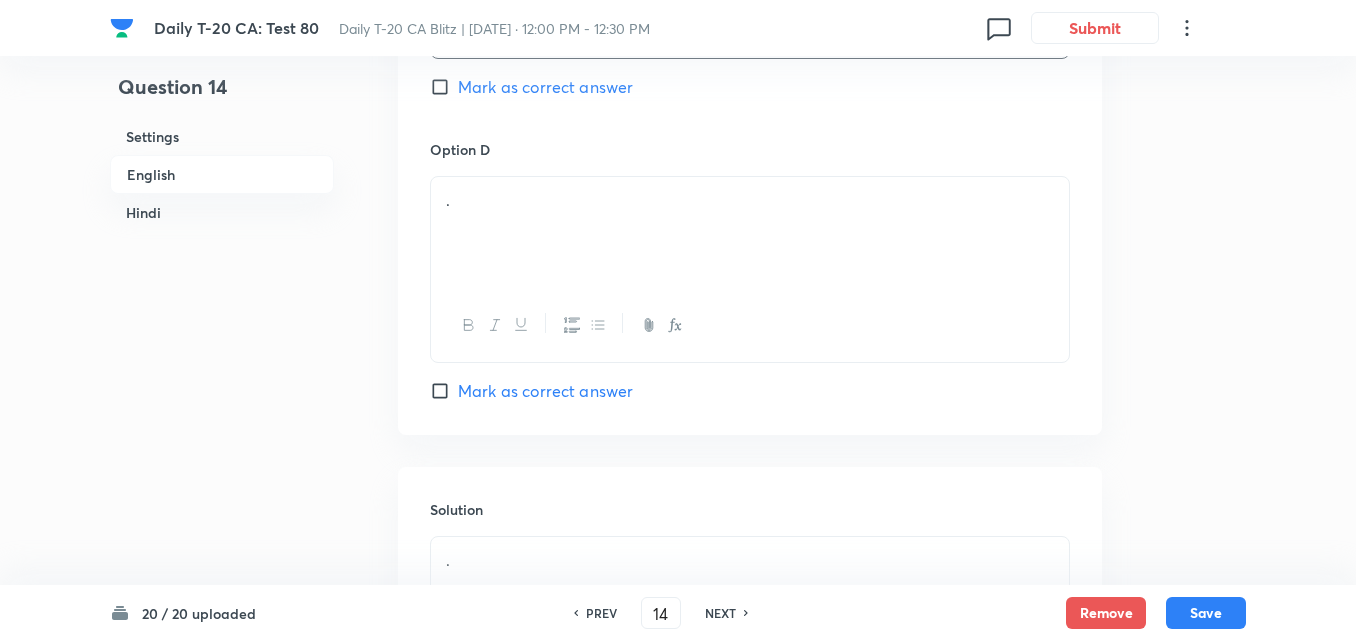 drag, startPoint x: 568, startPoint y: 253, endPoint x: 554, endPoint y: 251, distance: 14.142136 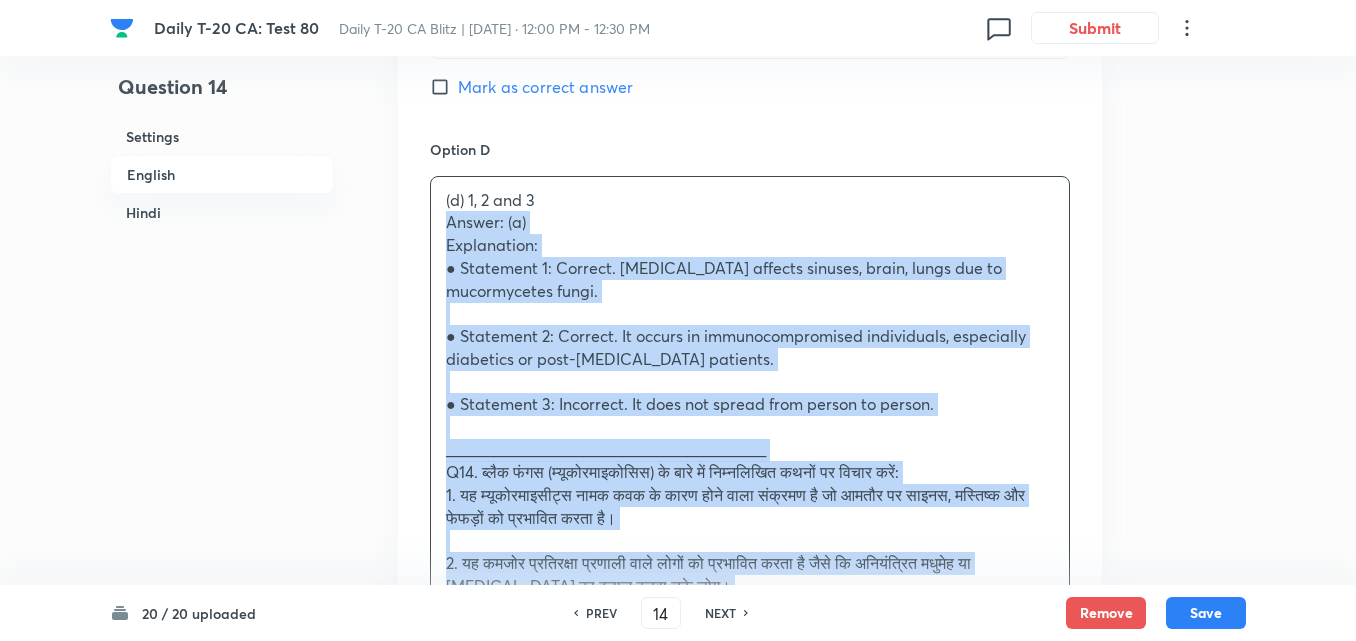 click on "Question 14 Settings English Hindi Settings Type Single choice correct 4 options + 2 marks - 0.66 marks Edit Concept Current Affairs Current Affairs 2025 Current Affairs 2025 Current Affairs 2025 Edit Additional details Easy Fact Not from PYQ paper No equation Edit In English Question Consider the following statements about Black Fungus ([MEDICAL_DATA]): 1.	It is a [MEDICAL_DATA] caused by mucormycetes and commonly affects sinuses, brain, and lungs. 2.	It primarily affects individuals with a weakened immune system, such as those with uncontrolled [MEDICAL_DATA] or [MEDICAL_DATA] treatment history. 3.	The infection is transmitted from human to human through aerosols. Which of the above statements is/are correct?   Option A 1 and 2 only Marked as correct Option B 2 and 3 only Mark as correct answer Option C 1 and 3 only Mark as correct answer Option D (d) 1, 2 and 3 Answer: (a) Explanation: ●	Statement 1: Correct. [MEDICAL_DATA] affects sinuses, brain, lungs due to mucormycetes fungi. (a) केवल 1 और 2 Solution ." at bounding box center (678, 851) 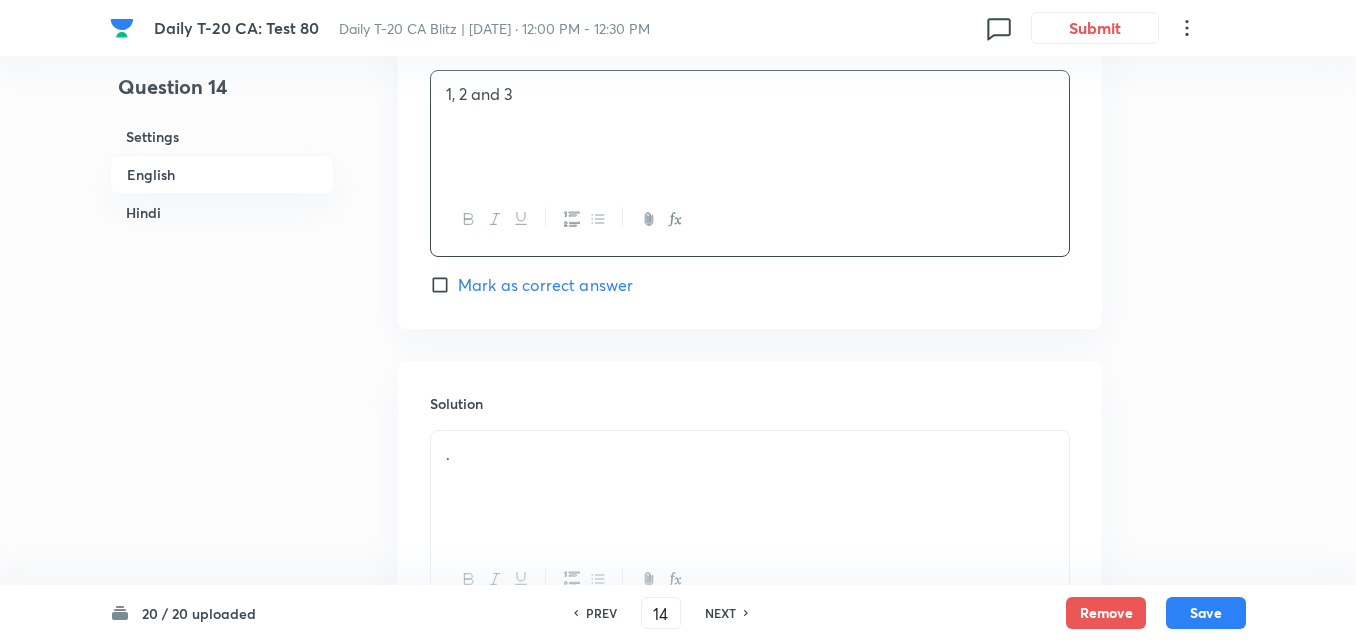 scroll, scrollTop: 2116, scrollLeft: 0, axis: vertical 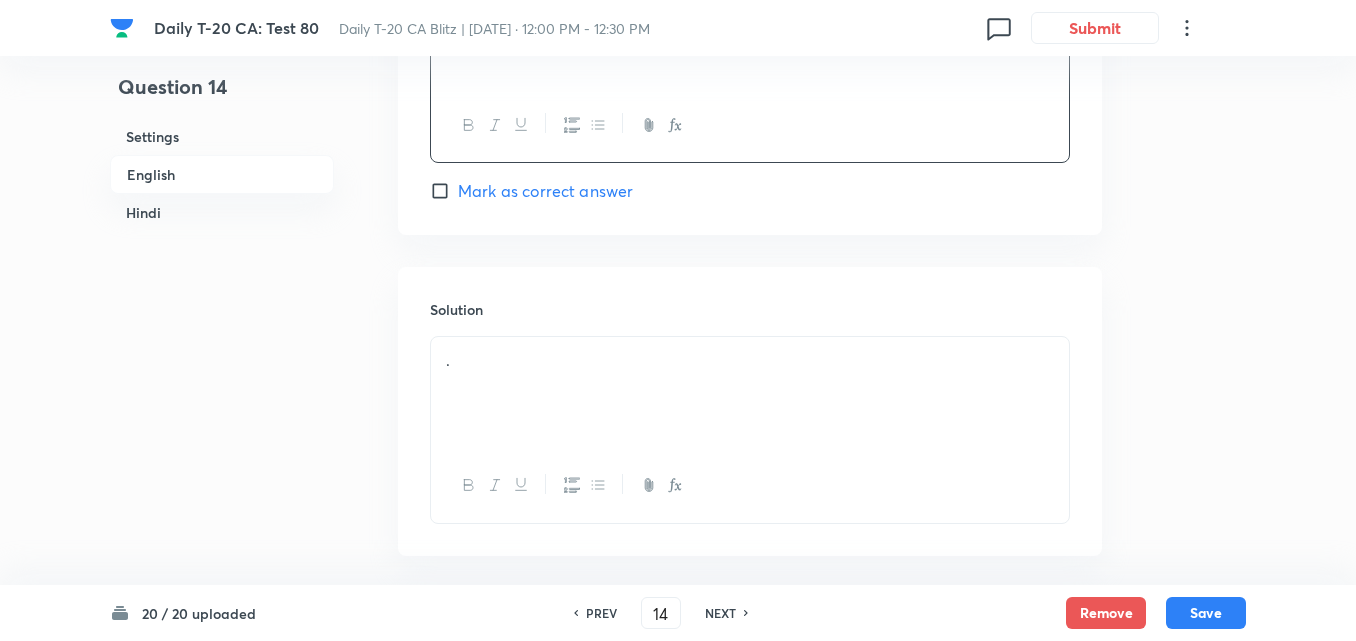 click on "." at bounding box center [750, 393] 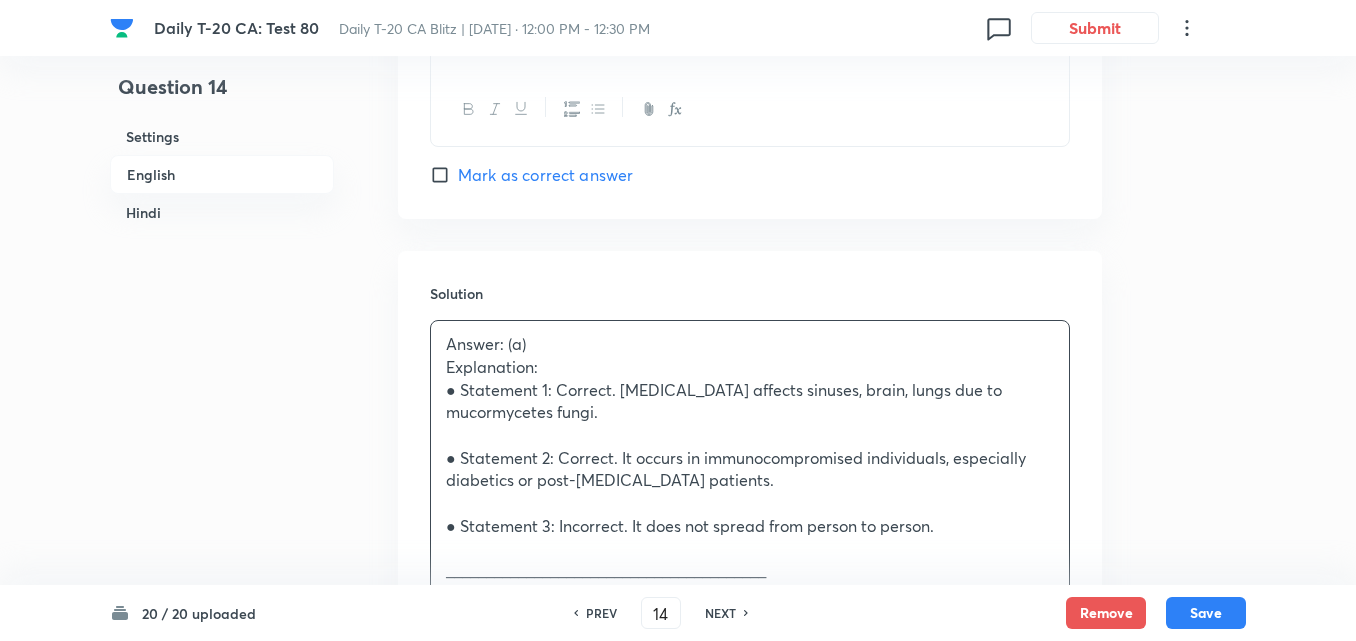 scroll, scrollTop: 2516, scrollLeft: 0, axis: vertical 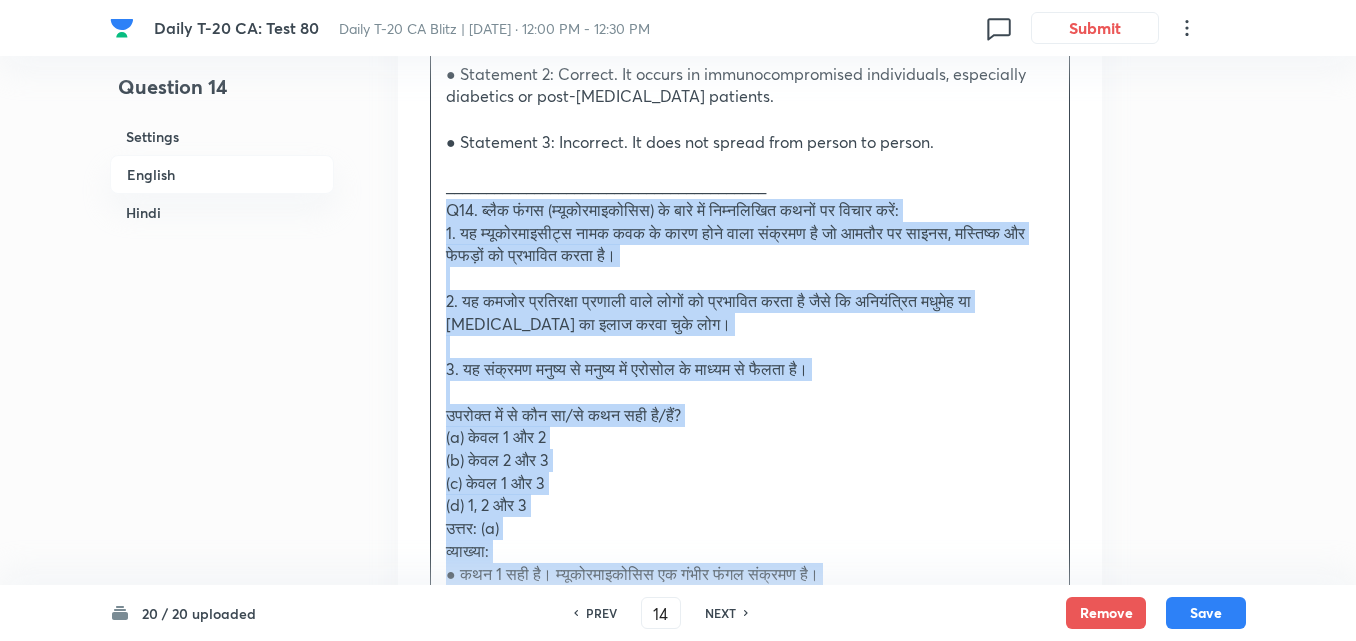 click on "Solution Answer: (a) Explanation: ●	Statement 1: Correct. [MEDICAL_DATA] affects sinuses, brain, lungs due to mucormycetes fungi. ●	Statement 2: Correct. It occurs in immunocompromised individuals, especially diabetics or post-[MEDICAL_DATA] patients. ●	Statement 3: Incorrect. It does not spread from person to person. ________________________________________ Q14. ब्लैक फंगस (म्यूकोरमाइकोसिस) के बारे में निम्नलिखित कथनों पर विचार करें: 1.	यह म्यूकोरमाइसीट्स नामक कवक के कारण होने वाला संक्रमण है जो आमतौर पर साइनस, मस्तिष्क और फेफड़ों को प्रभावित करता है। उपरोक्त में से कौन सा/से कथन सही है/हैं? (a) केवल 1 और 2 (b) केवल 2 और 3" at bounding box center (750, 330) 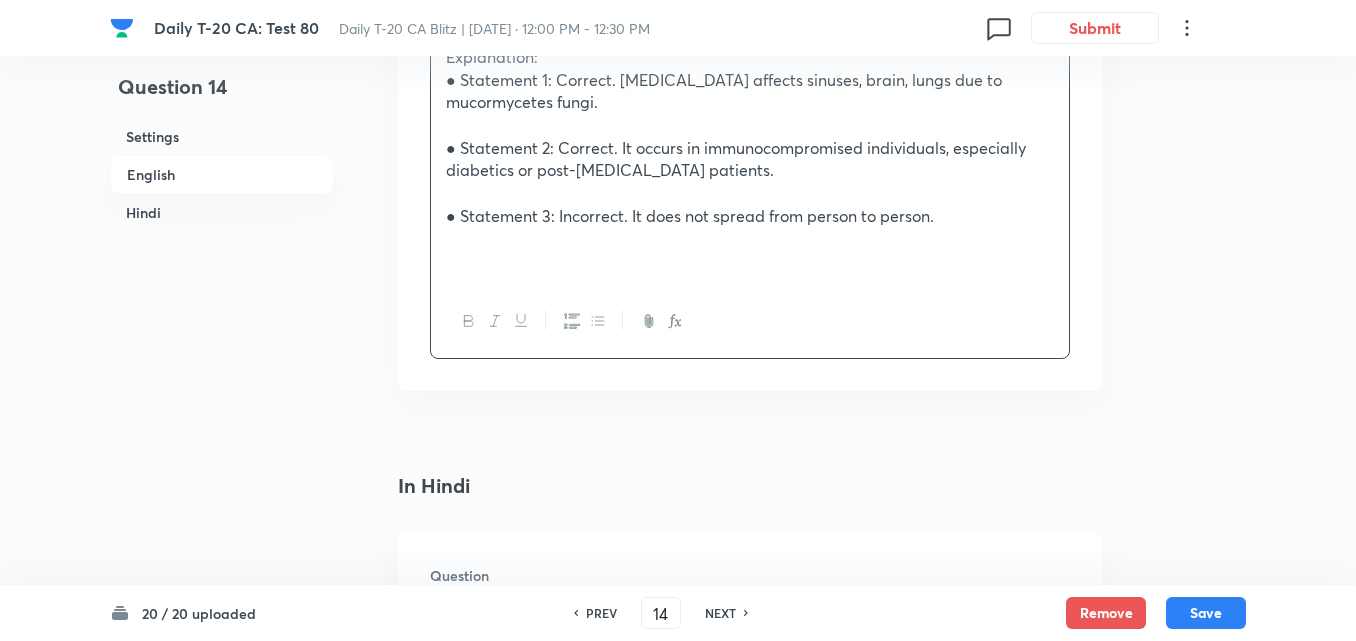 scroll, scrollTop: 2316, scrollLeft: 0, axis: vertical 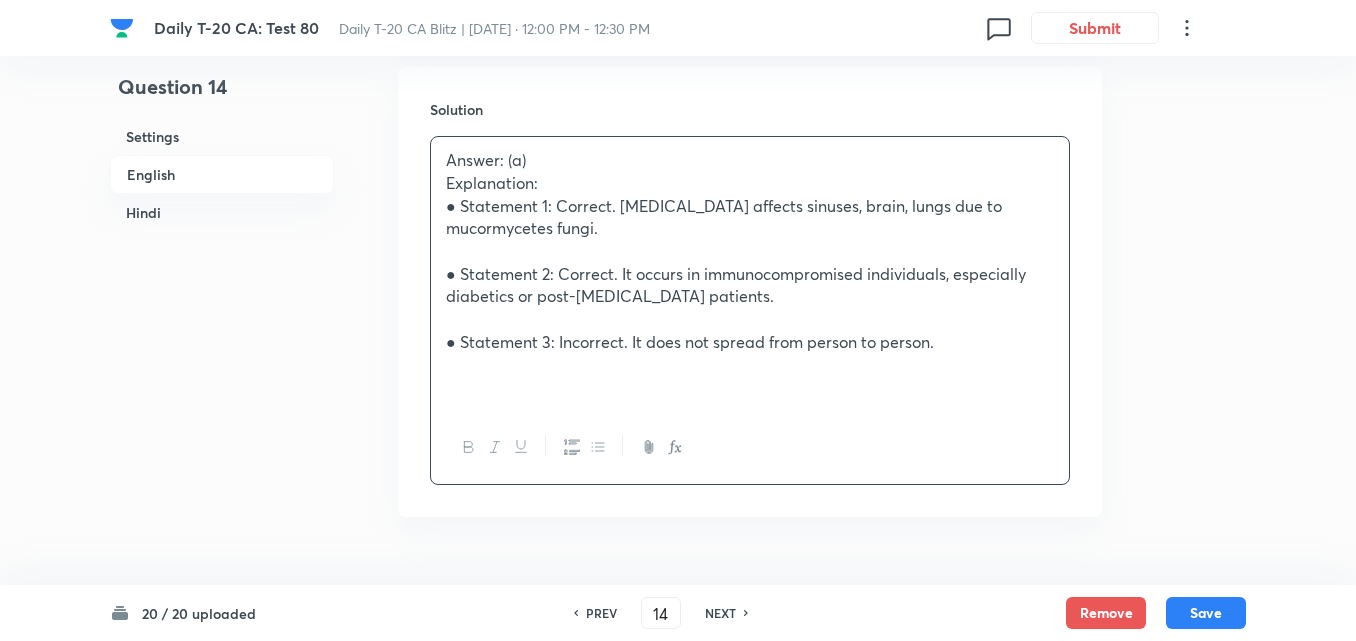 type 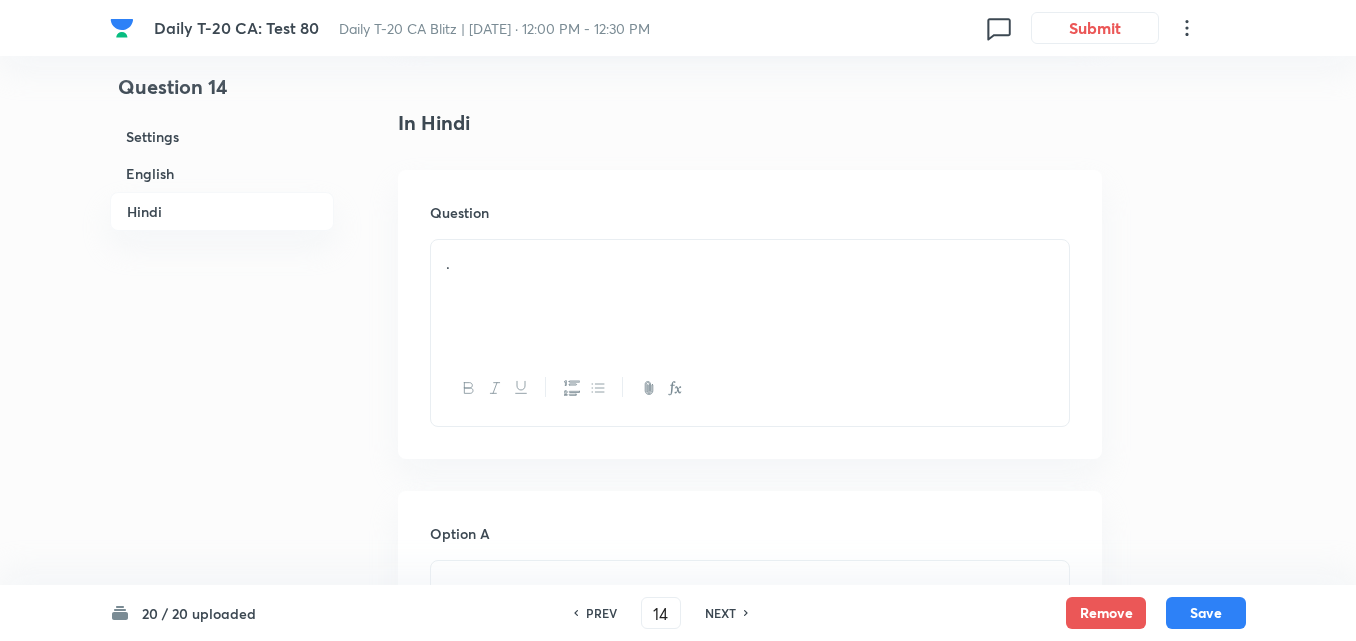 scroll, scrollTop: 2816, scrollLeft: 0, axis: vertical 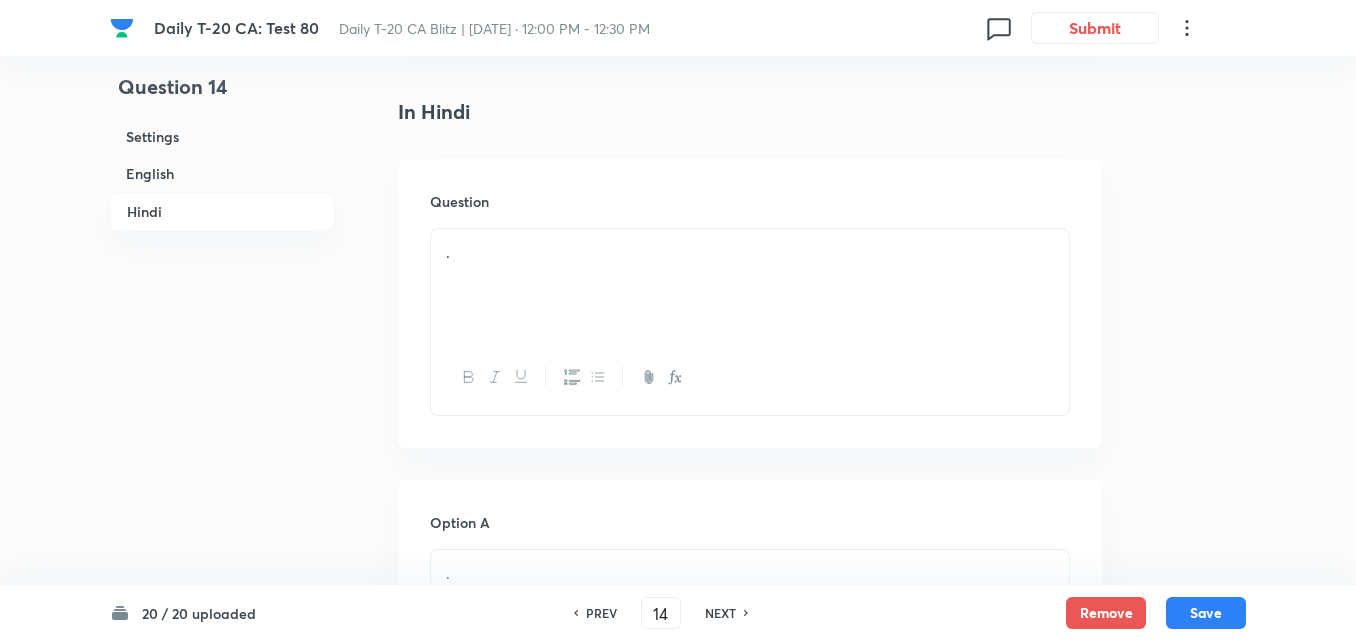 click on "." at bounding box center [750, 285] 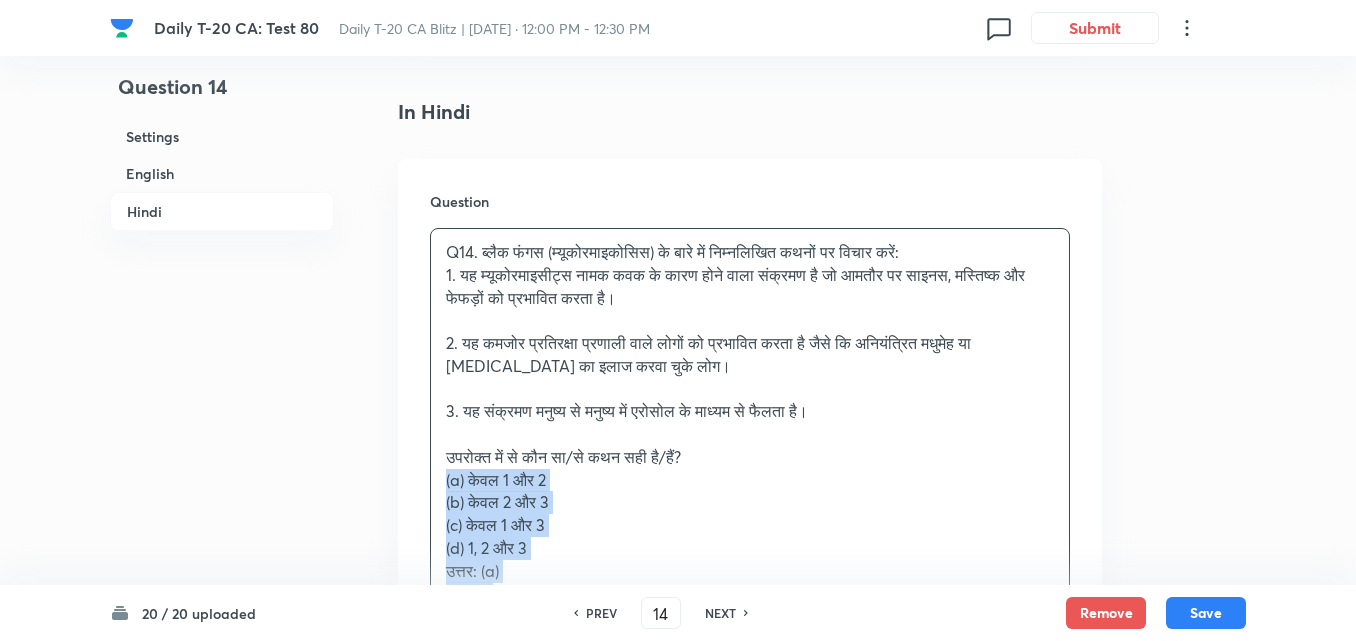 drag, startPoint x: 416, startPoint y: 481, endPoint x: 400, endPoint y: 478, distance: 16.27882 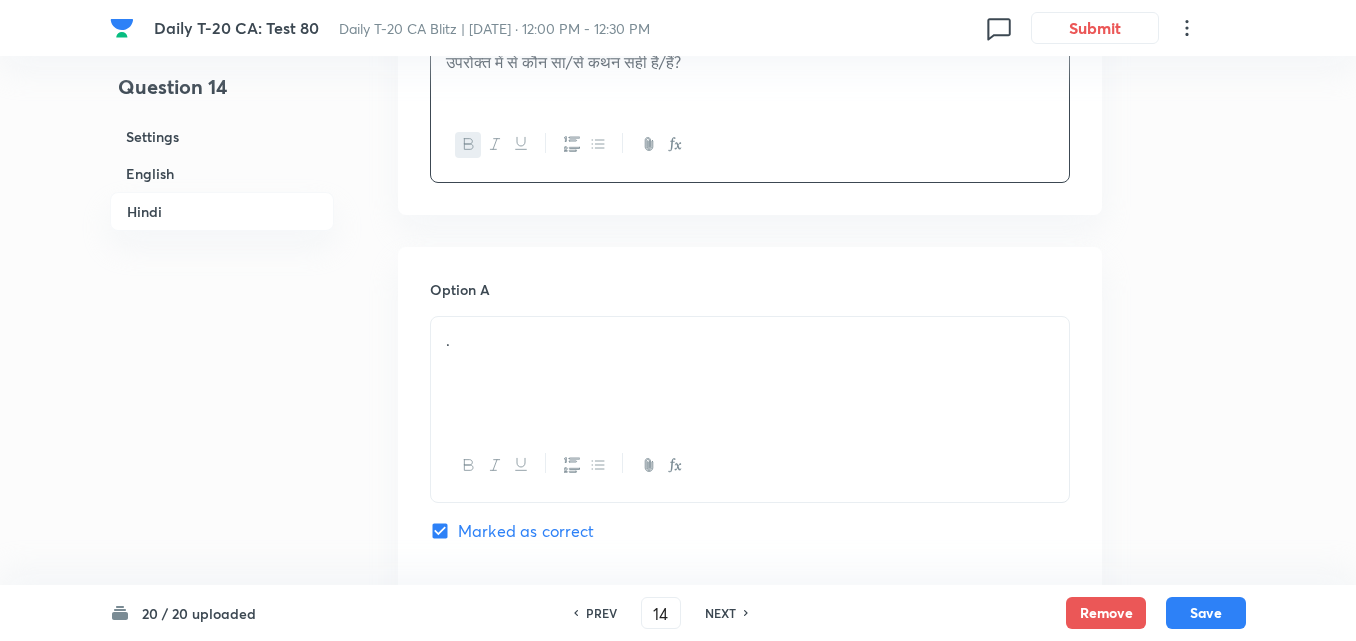 scroll, scrollTop: 3216, scrollLeft: 0, axis: vertical 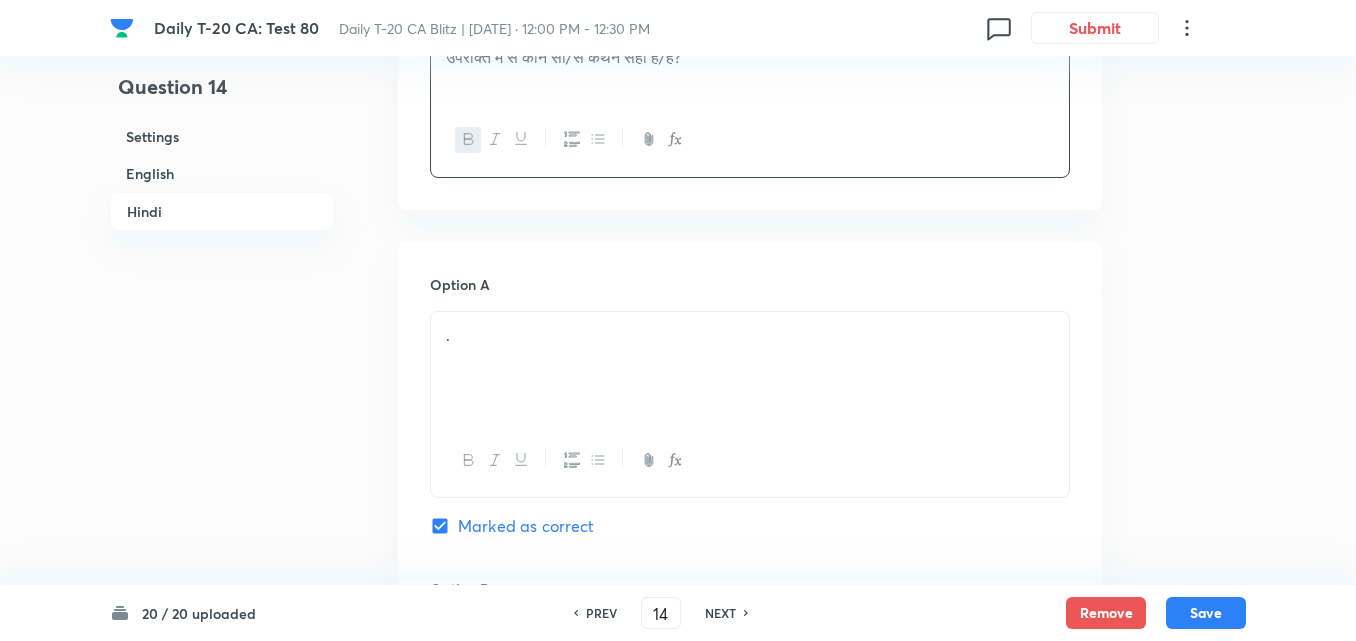 click on "Option A" at bounding box center [750, 284] 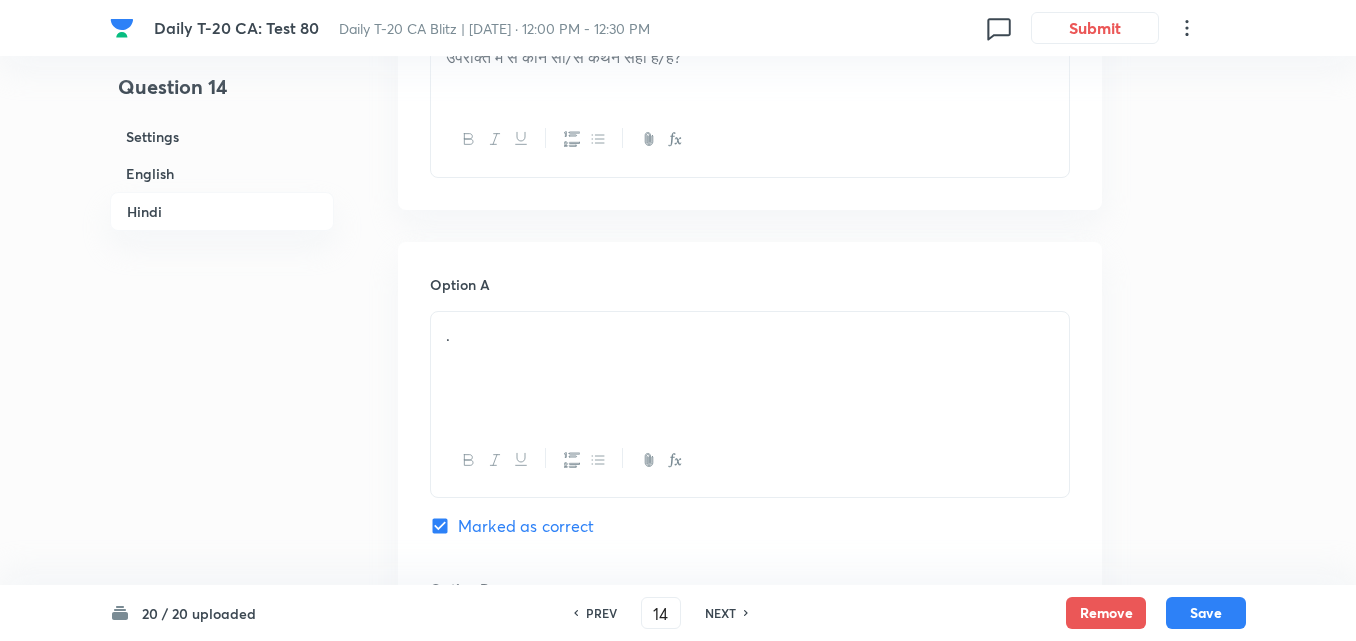 click on "." at bounding box center (750, 368) 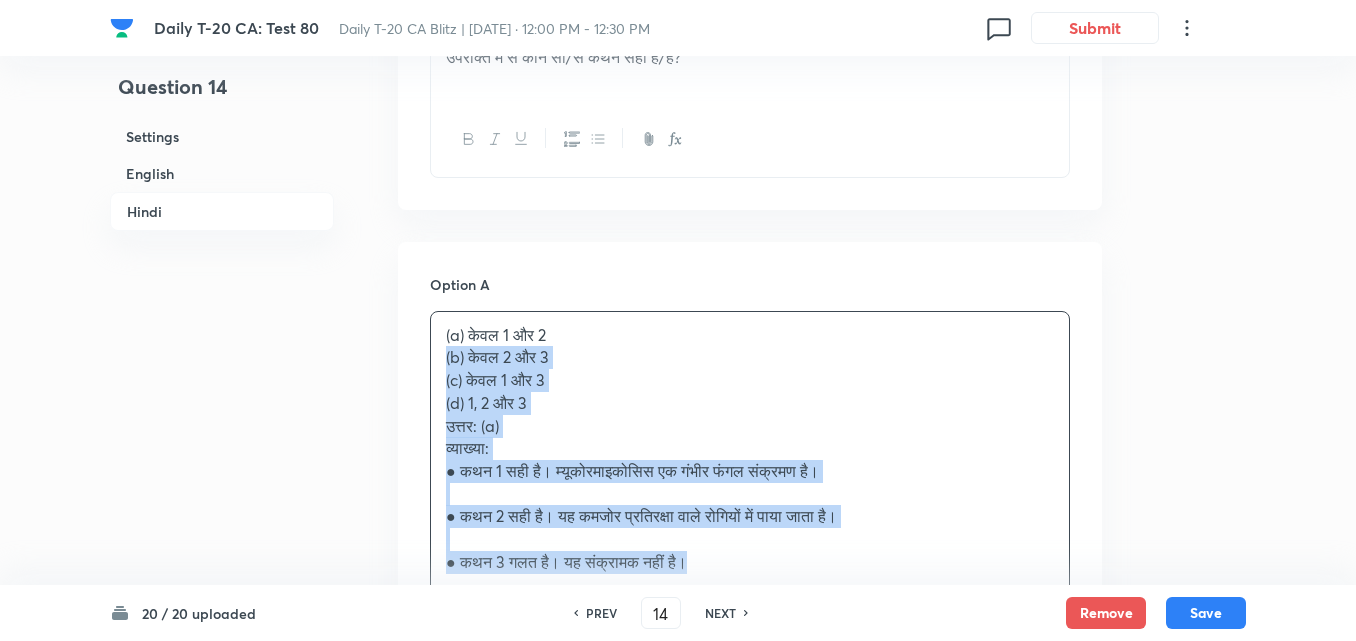 click on "Option A (a) केवल 1 और 2 (b) केवल 2 और 3 (c) केवल 1 और 3 (d) 1, 2 और 3 उत्तर: (a) व्याख्या: ●	कथन 1 सही है। म्यूकोरमाइकोसिस एक गंभीर फंगल संक्रमण है। ●	कथन 2 सही है। यह कमजोर प्रतिरक्षा वाले रोगियों में पाया जाता है। ●	कथन 3 गलत है। यह संक्रामक नहीं है। Marked as correct Option B . [PERSON_NAME] as correct answer Option C . [PERSON_NAME] as correct answer Option D . [PERSON_NAME] as correct answer" at bounding box center (750, 943) 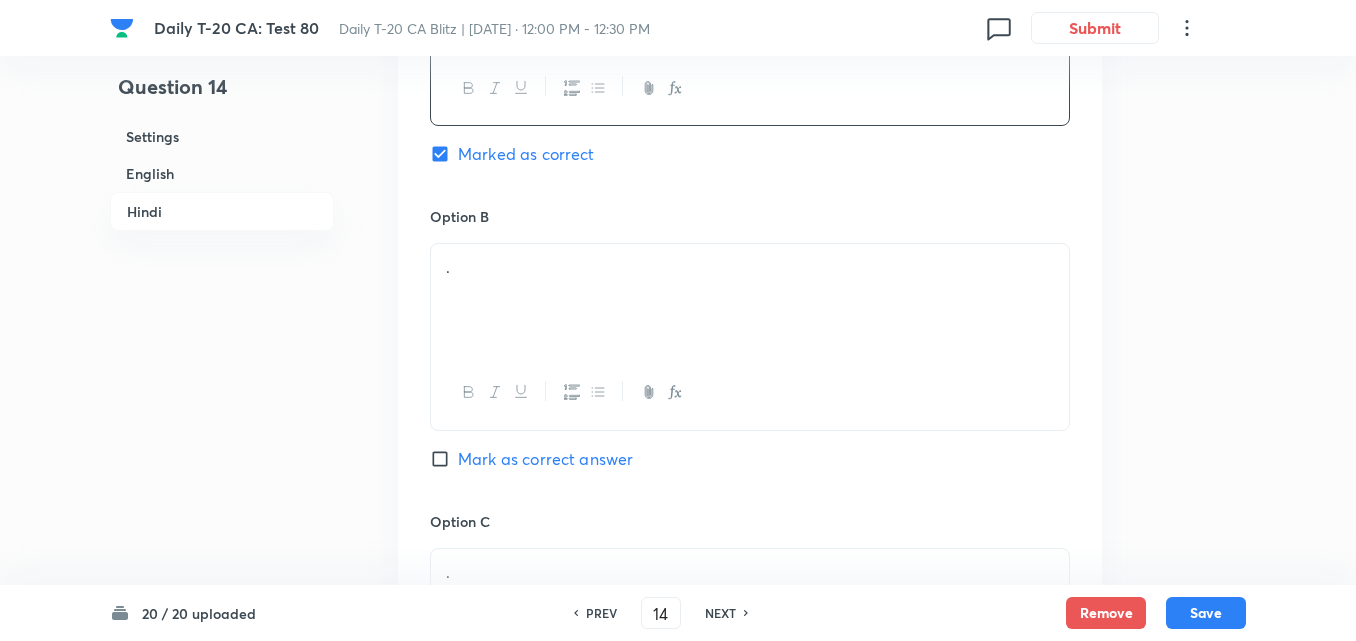 scroll, scrollTop: 3616, scrollLeft: 0, axis: vertical 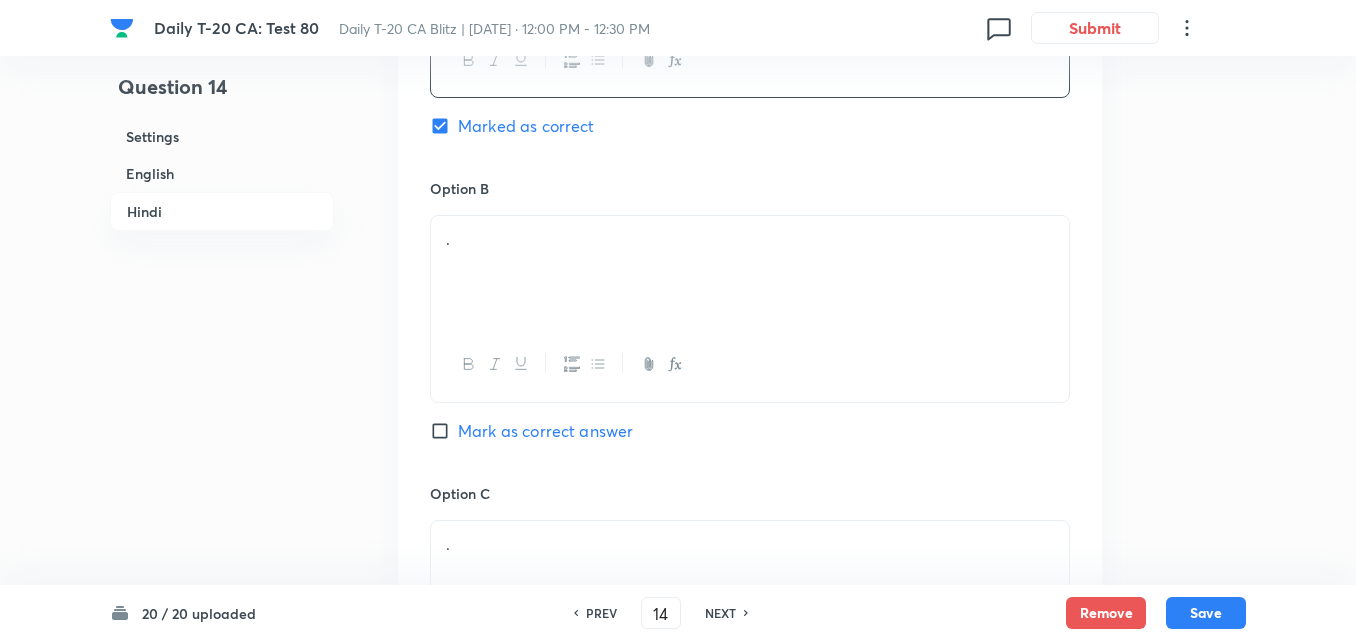 click on "." at bounding box center [750, 272] 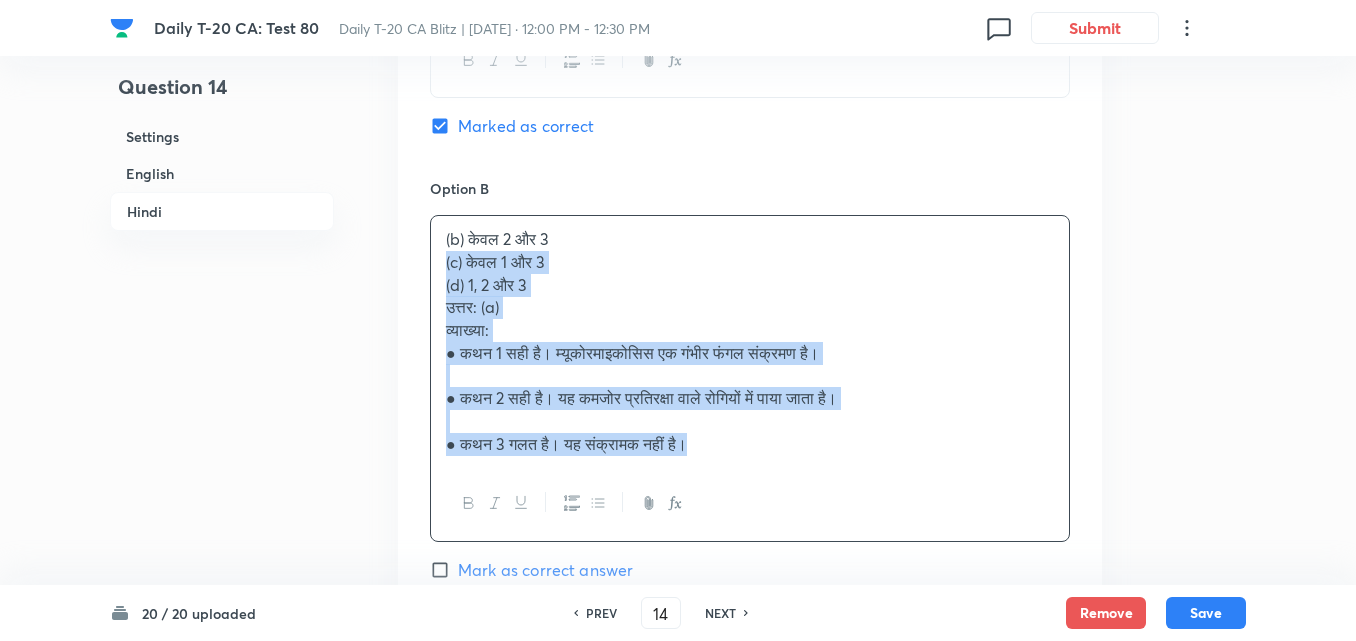 drag, startPoint x: 406, startPoint y: 271, endPoint x: 396, endPoint y: 272, distance: 10.049875 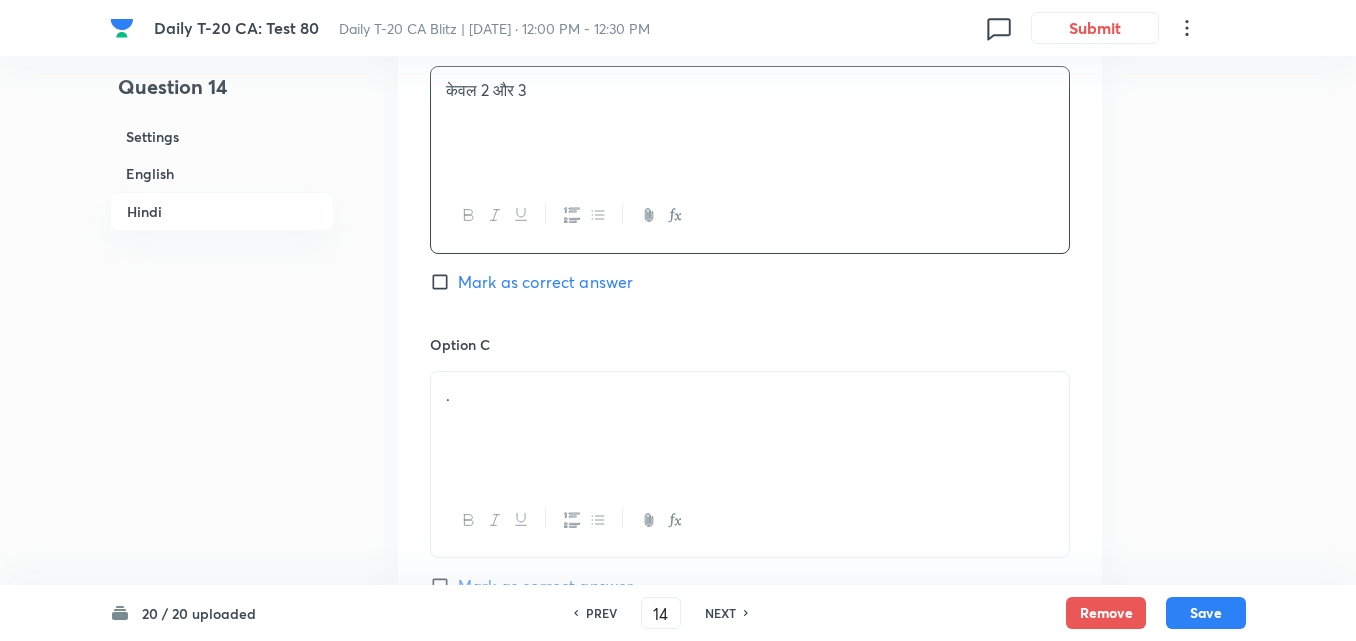 scroll, scrollTop: 3916, scrollLeft: 0, axis: vertical 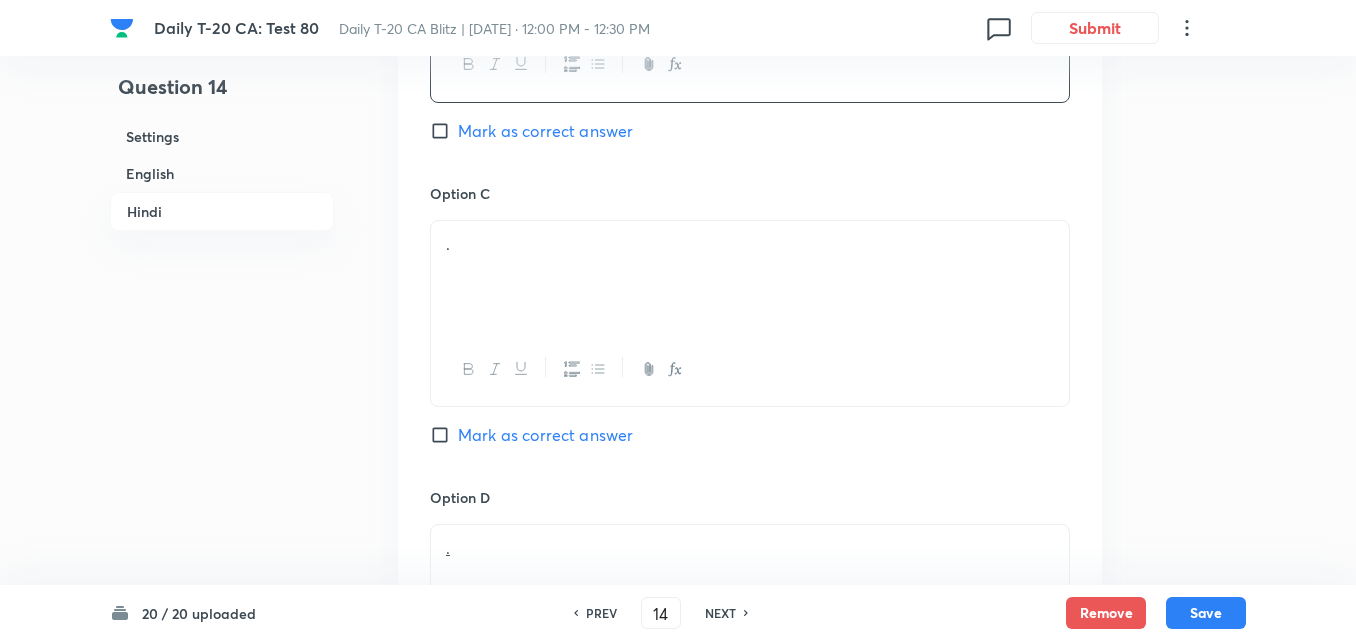 click on "." at bounding box center [750, 277] 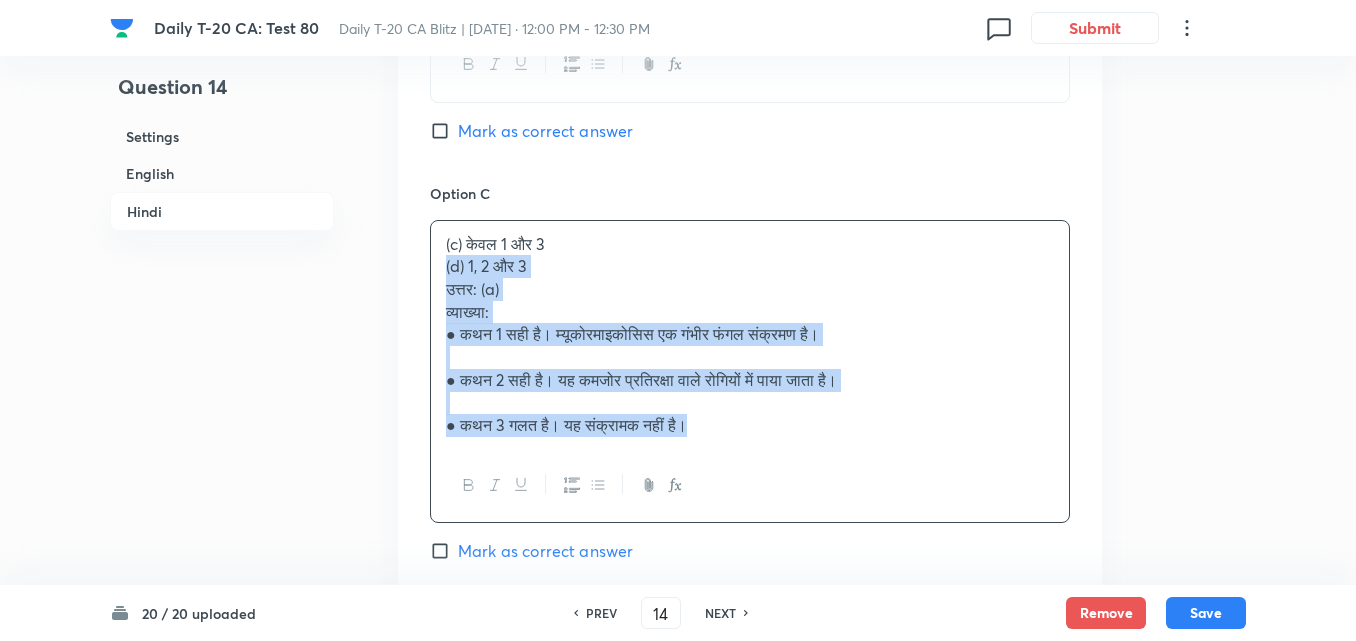 drag, startPoint x: 435, startPoint y: 271, endPoint x: 420, endPoint y: 273, distance: 15.132746 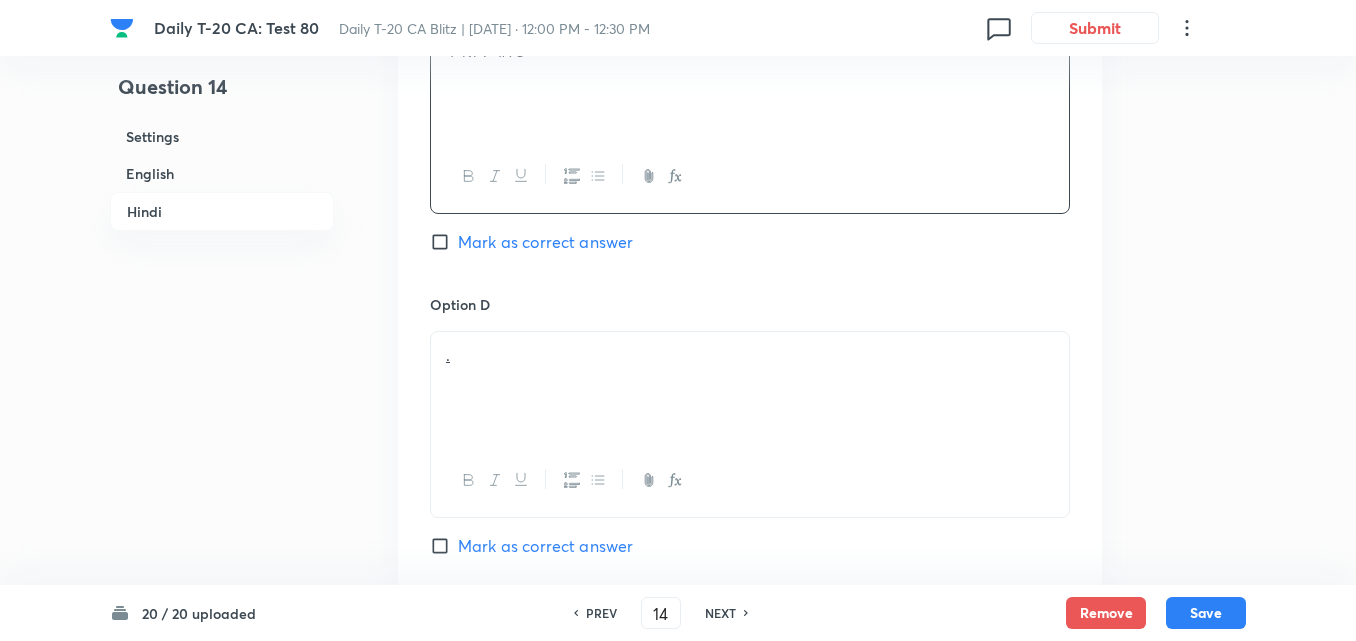 scroll, scrollTop: 4216, scrollLeft: 0, axis: vertical 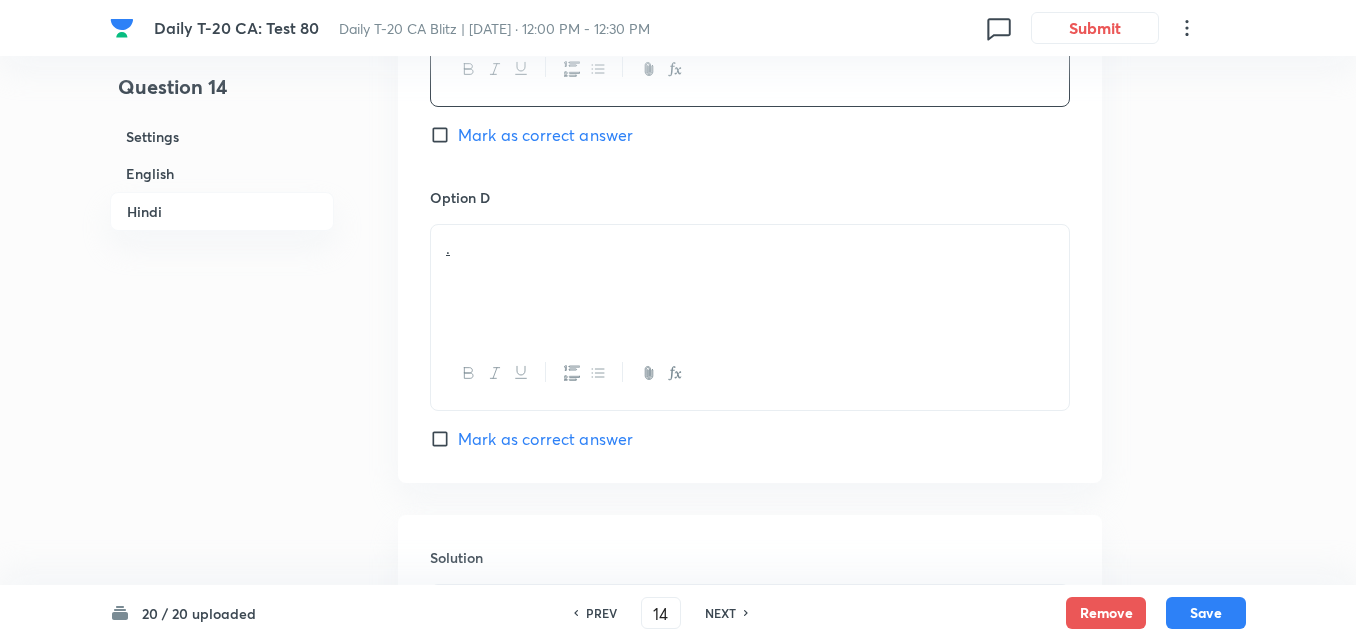 click on "." at bounding box center (750, 281) 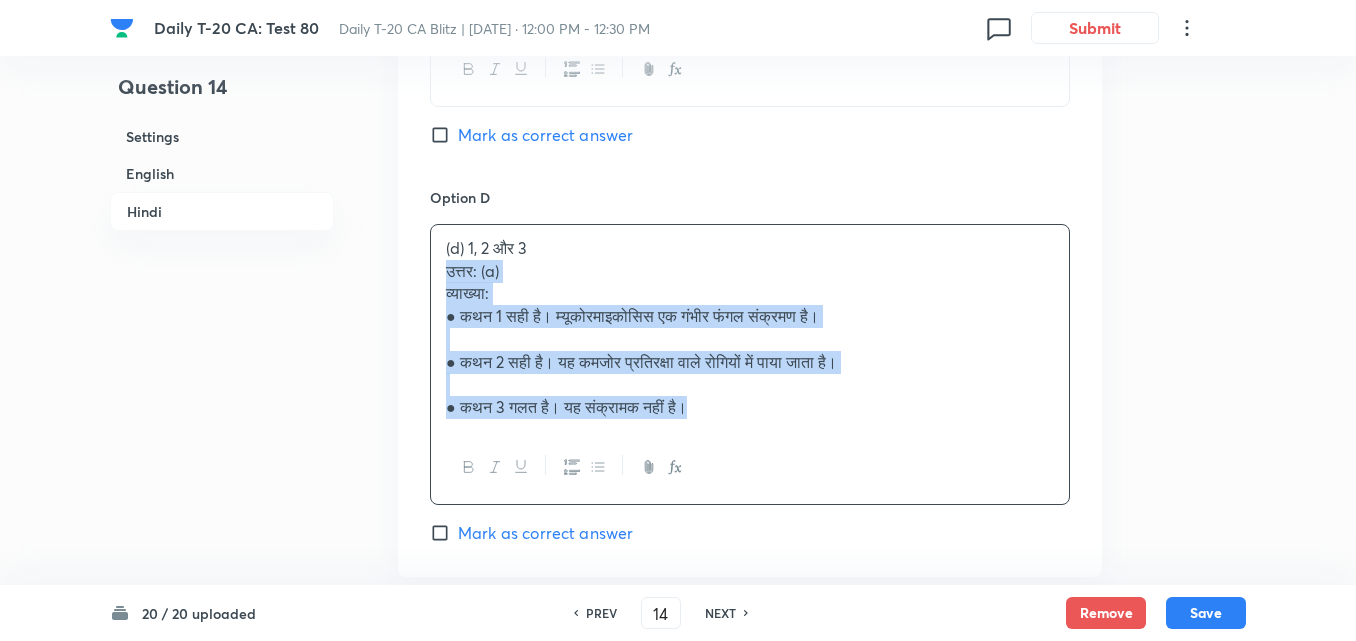 click on "Question 14 Settings English Hindi Settings Type Single choice correct 4 options + 2 marks - 0.66 marks Edit Concept Current Affairs Current Affairs 2025 Current Affairs 2025 Current Affairs 2025 Edit Additional details Easy Fact Not from PYQ paper No equation Edit In English Question Consider the following statements about Black Fungus ([MEDICAL_DATA]): 1.	It is a [MEDICAL_DATA] caused by mucormycetes and commonly affects sinuses, brain, and lungs. 2.	It primarily affects individuals with a weakened immune system, such as those with uncontrolled [MEDICAL_DATA] or [MEDICAL_DATA] treatment history. 3.	The infection is transmitted from human to human through aerosols. Which of the above statements is/are correct?   Option A 1 and 2 only Marked as correct Option B 2 and 3 only Mark as correct answer Option C 1 and 3 only Mark as correct answer Option D 1, 2 and 3 Mark as correct answer Solution Answer: (a) Explanation: ●	Statement 1: Correct. [MEDICAL_DATA] affects sinuses, brain, lungs due to mucormycetes fungi. In Hindi ." at bounding box center (678, -1572) 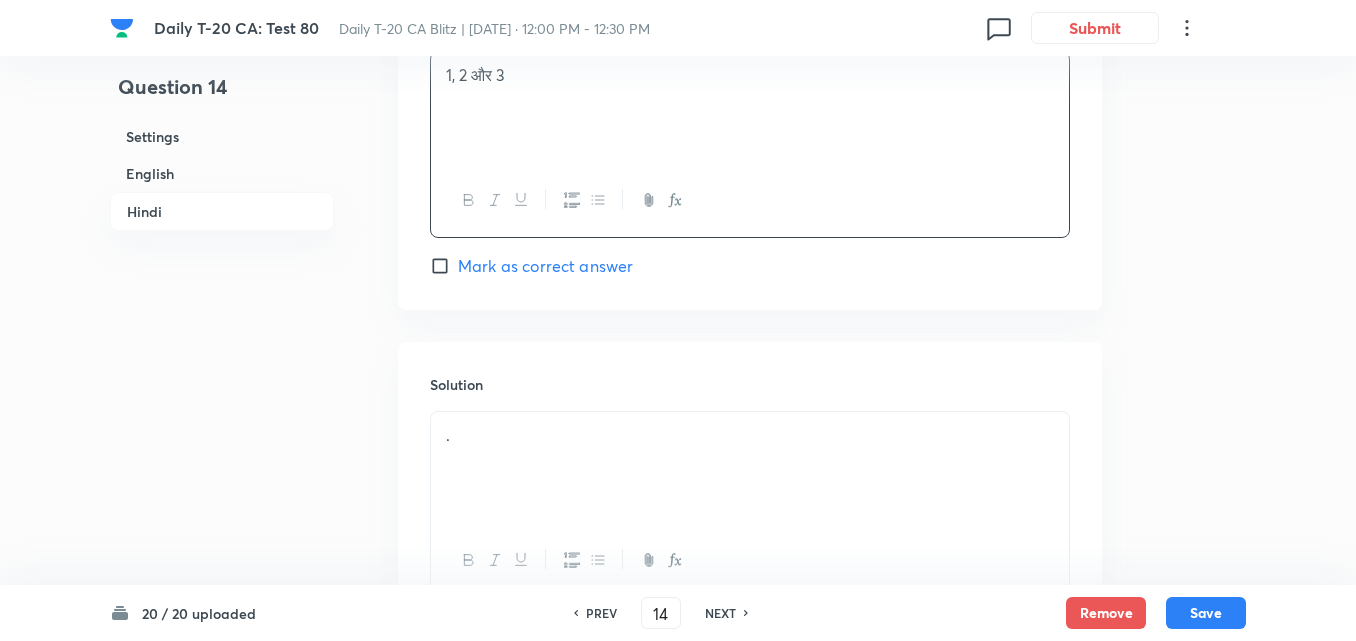 scroll, scrollTop: 4555, scrollLeft: 0, axis: vertical 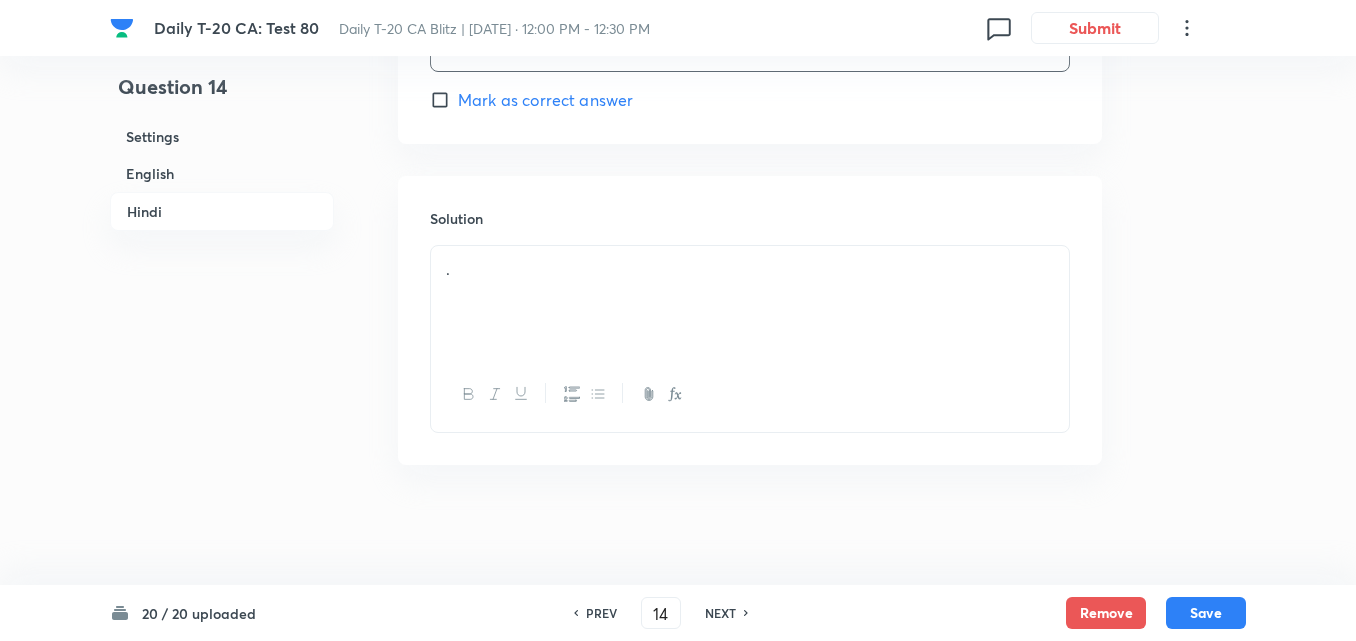 click on "." at bounding box center (750, 302) 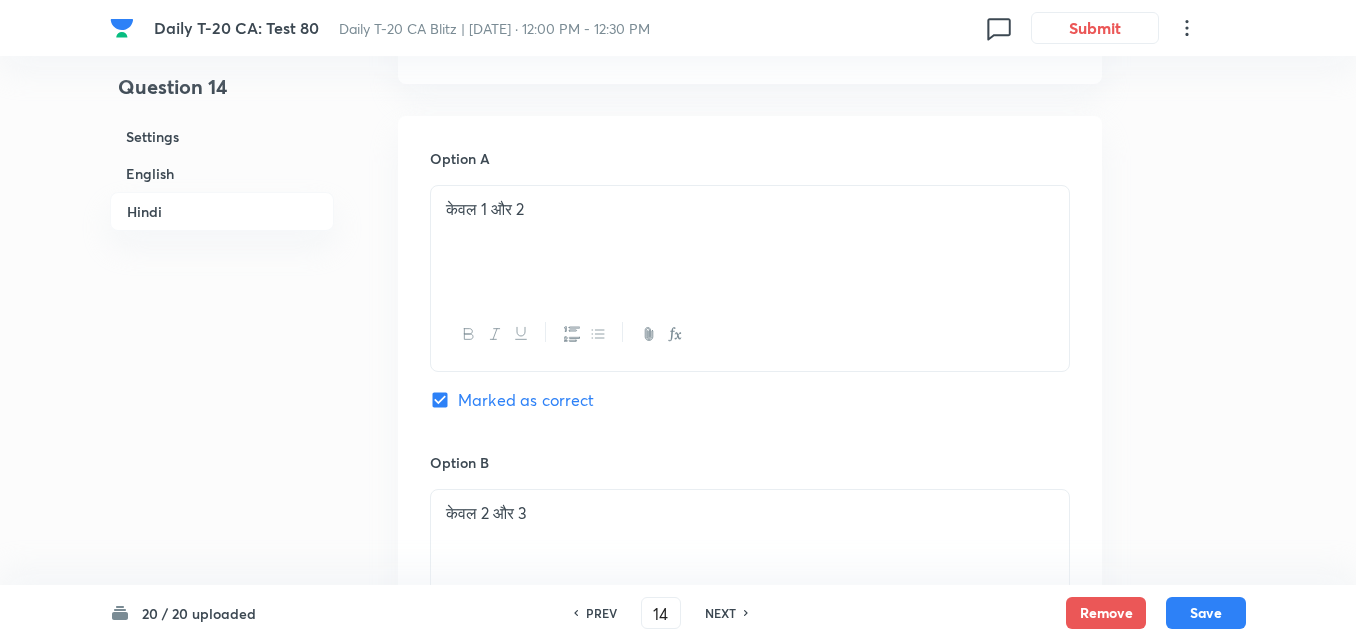 scroll, scrollTop: 3155, scrollLeft: 0, axis: vertical 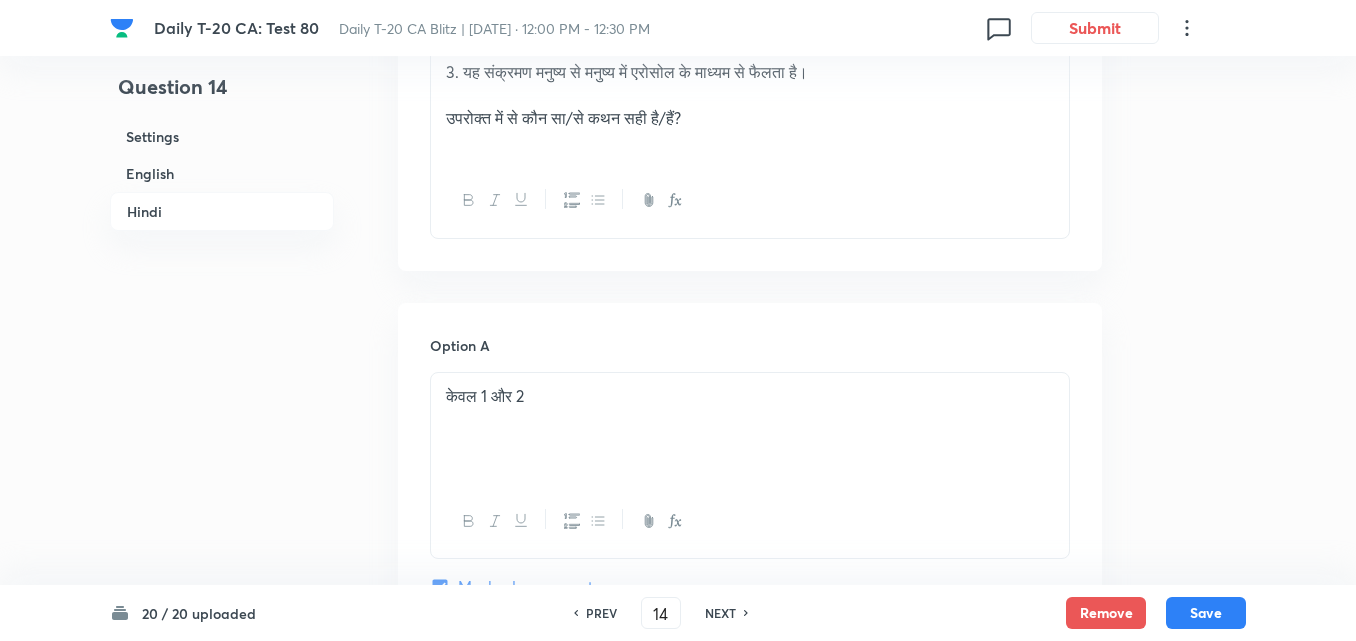 click on "20 / 20 uploaded
PREV 14 ​ NEXT Remove Save" at bounding box center [678, 613] 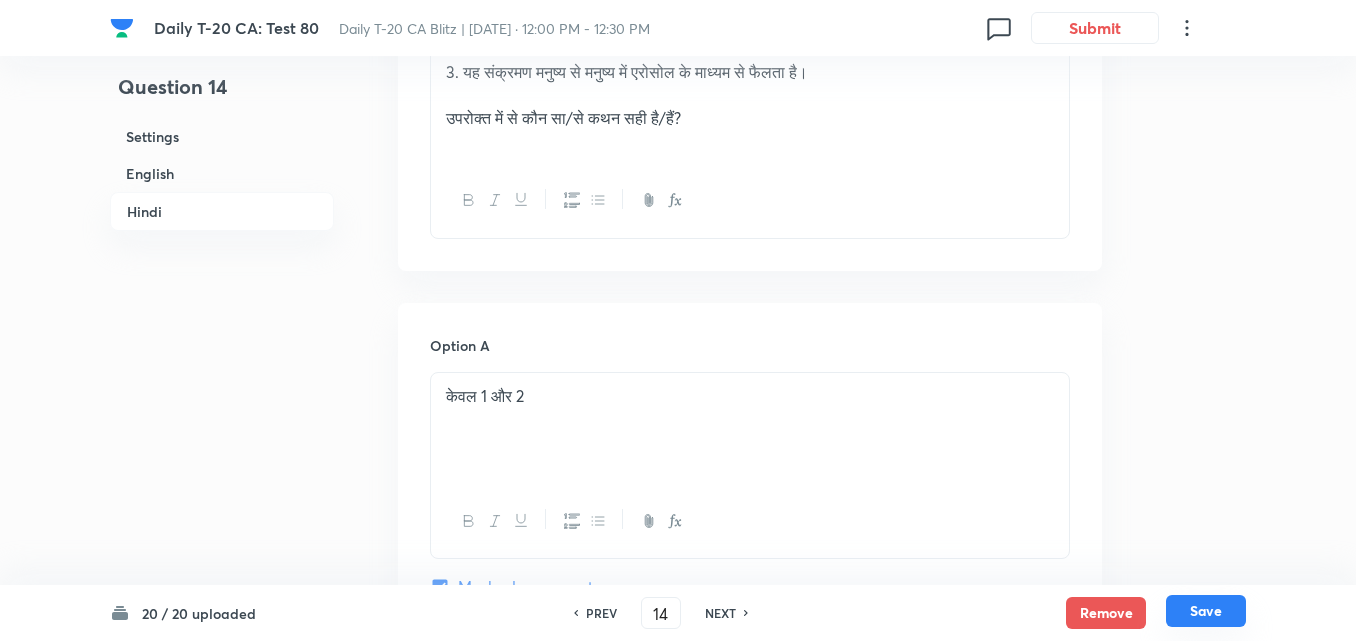 click on "Save" at bounding box center [1206, 611] 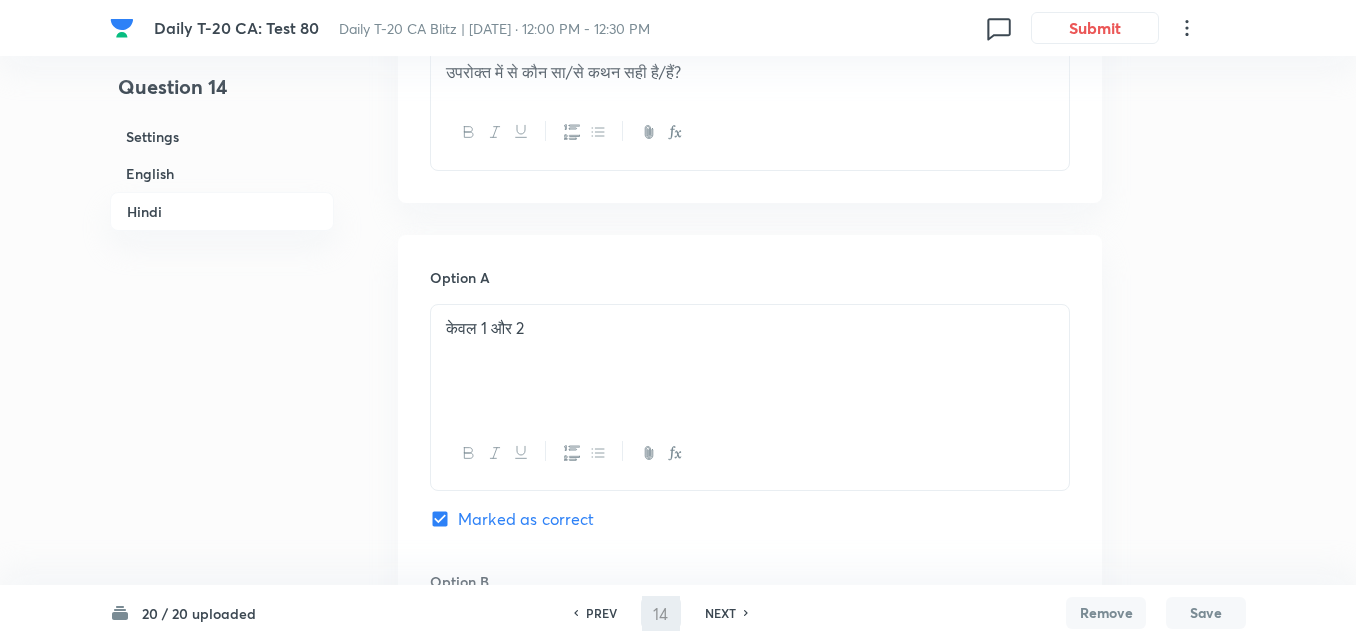 type on "15" 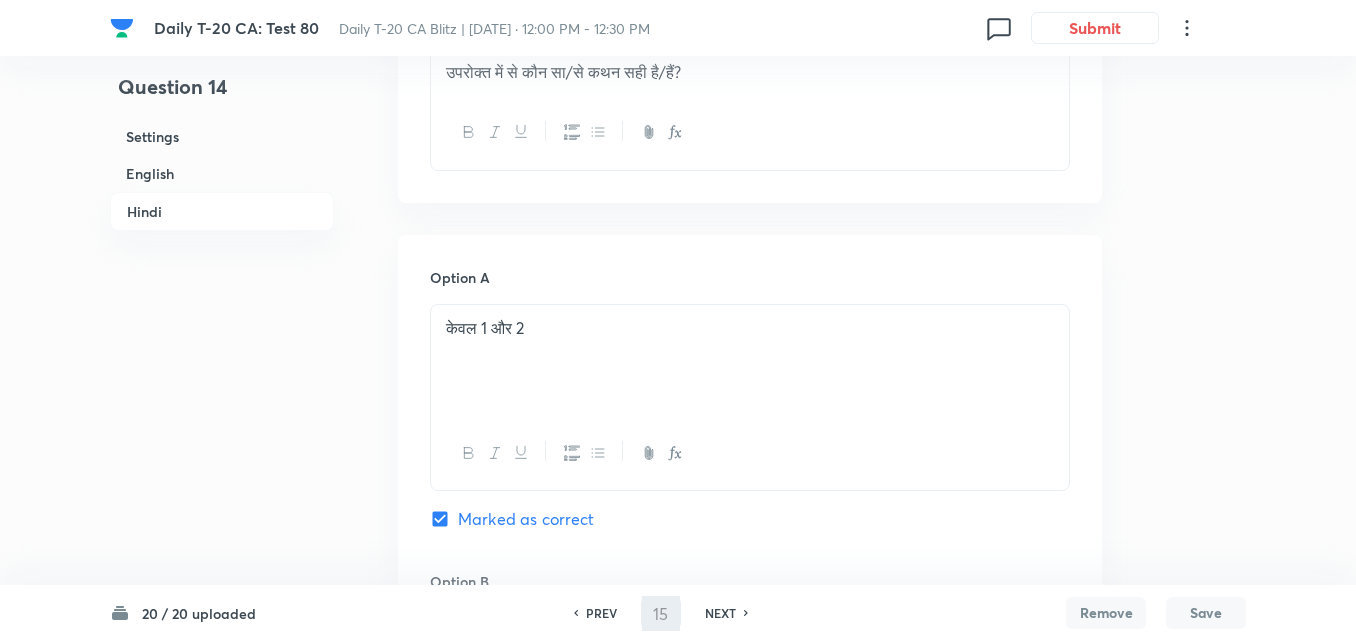 checkbox on "false" 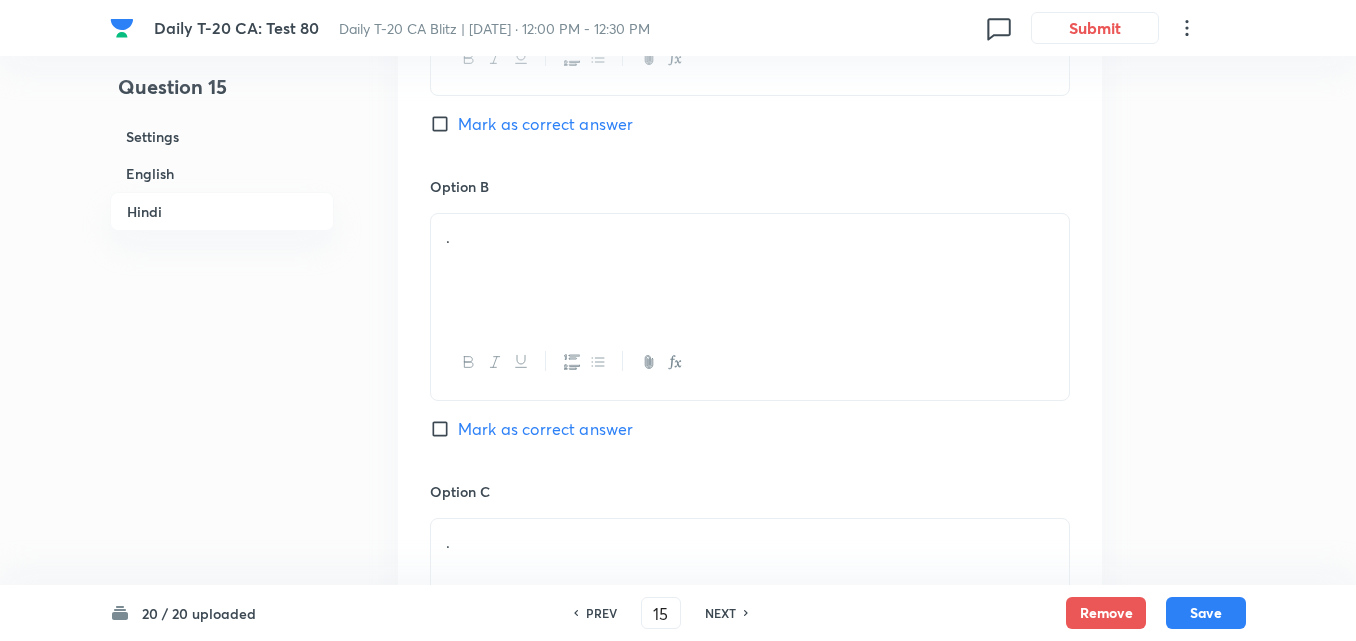 click on "English" at bounding box center (222, 173) 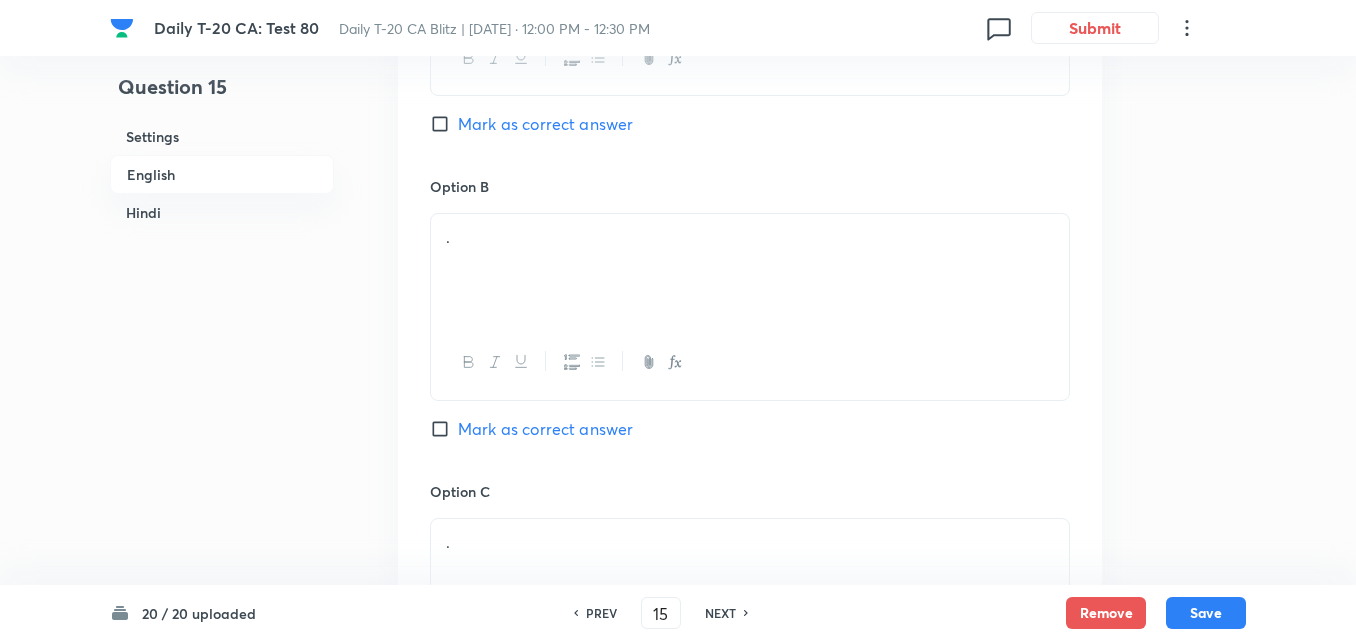 scroll, scrollTop: 516, scrollLeft: 0, axis: vertical 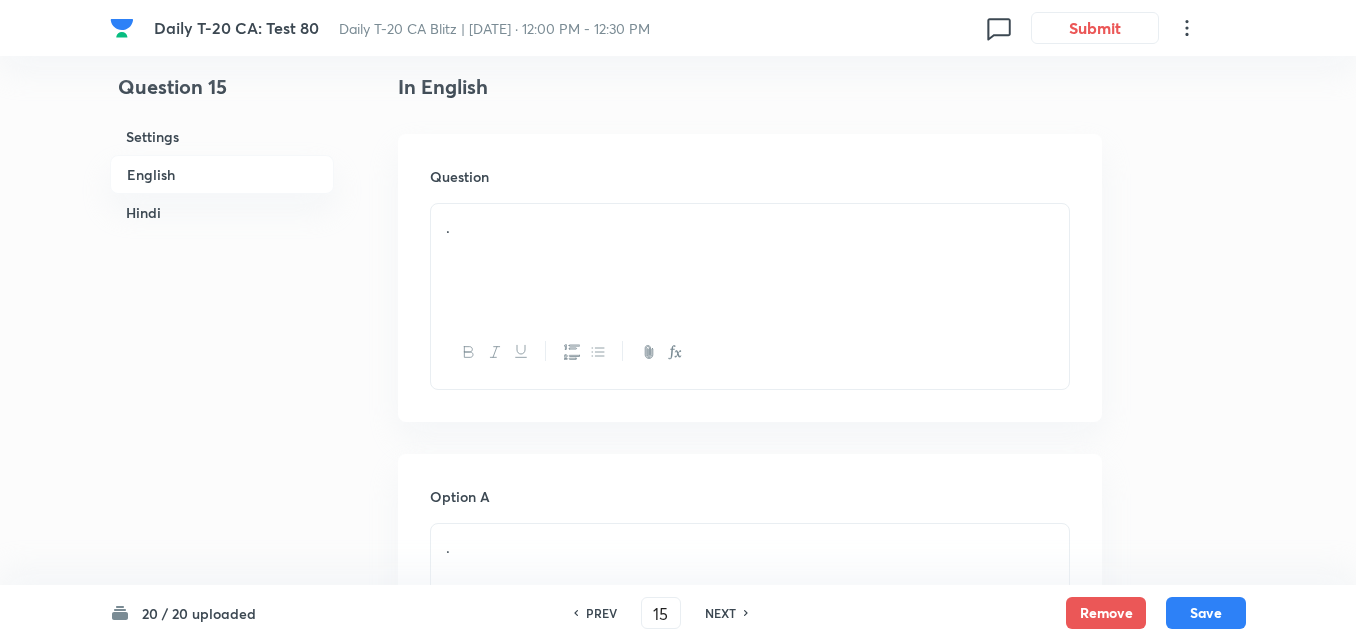 click on "." at bounding box center (750, 260) 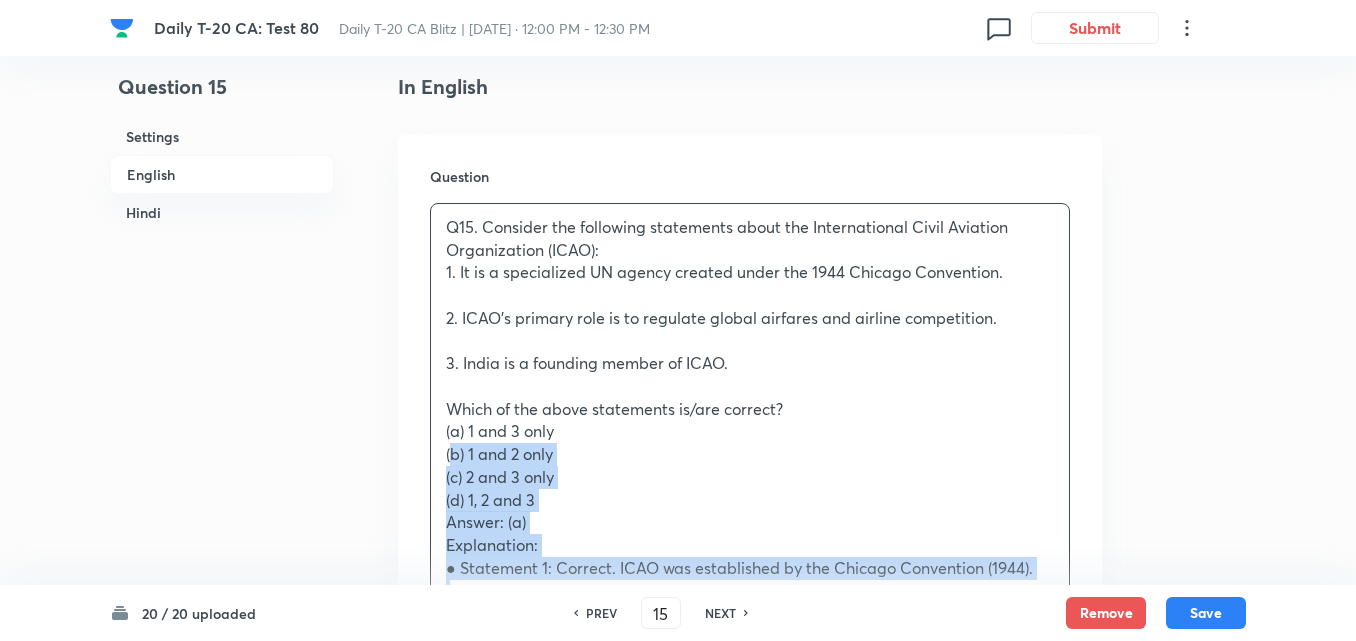click on "Question 15 Settings English Hindi Settings Type Single choice correct 4 options + 2 marks - 0.66 marks Edit Concept Current Affairs Current Affairs 2025 Current Affairs 2025 Current Affairs 2025 Edit Additional details Easy Fact Not from PYQ paper No equation Edit In English Question Q15. Consider the following statements about the International Civil Aviation Organization (ICAO): 1.	It is a specialized UN agency created under the 1944 Chicago Convention. 2.	ICAO’s primary role is to regulate global airfares and airline competition. 3.	India is a founding member of ICAO. Which of the above statements is/are correct?  (a) 1 and 3 only  (b) 1 and 2 only  (c) 2 and 3 only  (d) 1, 2 and 3 Answer: (a) Explanation: ●	Statement 1: Correct. ICAO was established by the Chicago Convention (1944). ●	Statement 2: Incorrect. ICAO does not regulate fares, it ensures safe, efficient, and orderly air transport. ●	Statement 3: Correct. India is among the 52 original signatories.  (a) केवल 1 और 3 Option A" at bounding box center (678, 2317) 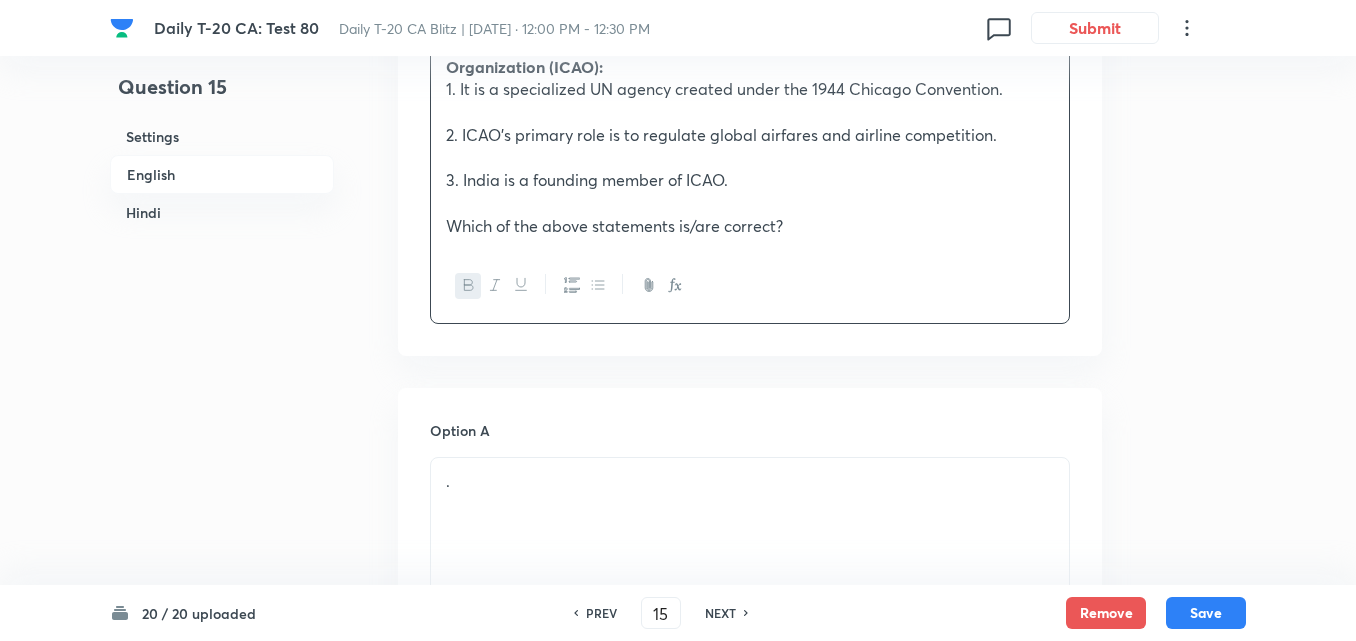 scroll, scrollTop: 916, scrollLeft: 0, axis: vertical 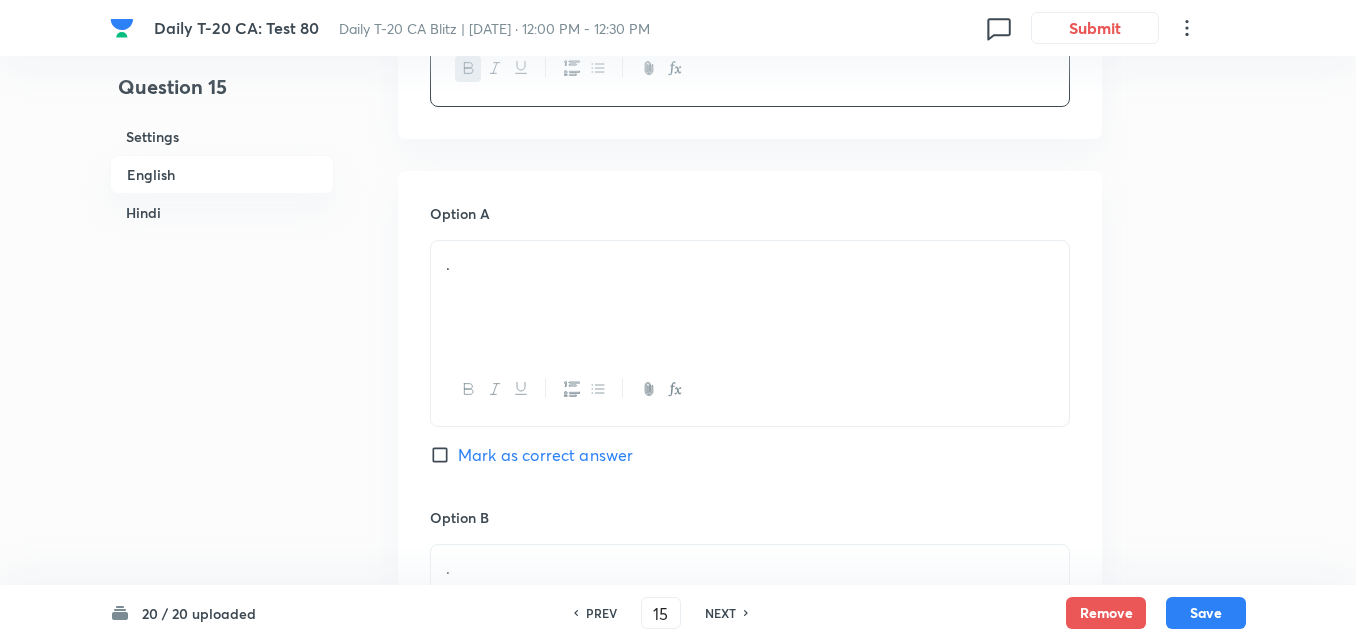 click on "." at bounding box center [750, 297] 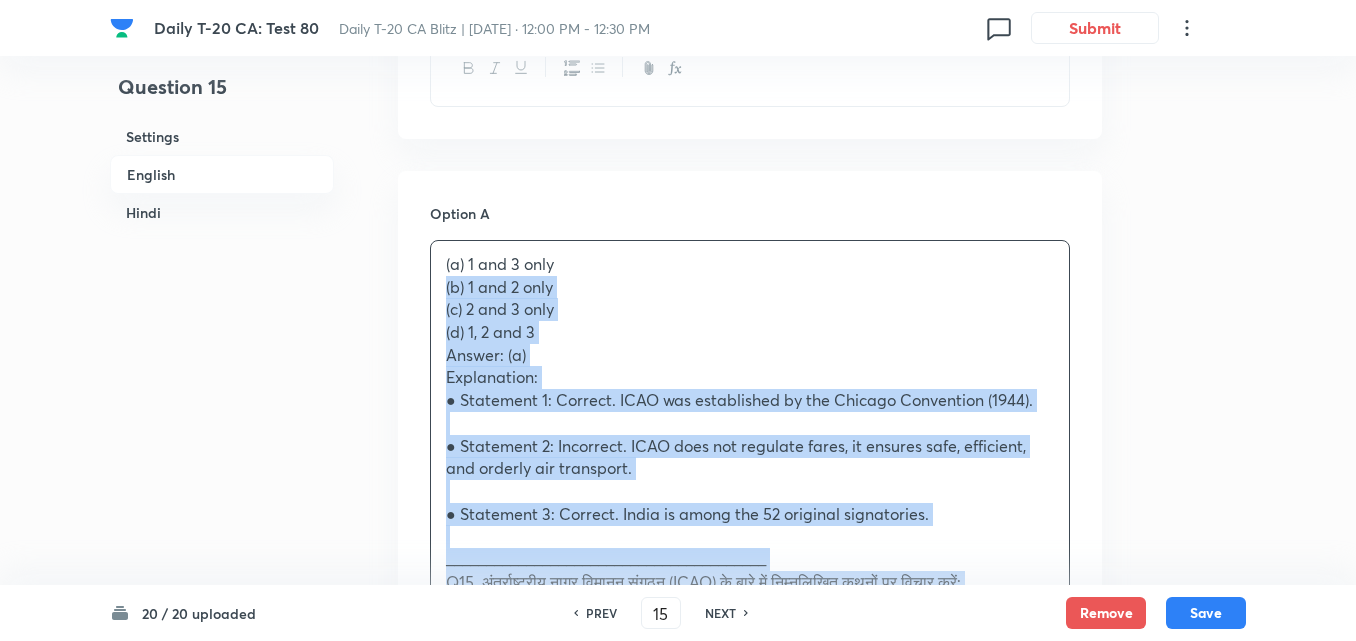 click on "Option A (a) 1 and 3 only (b) 1 and 2 only (c) 2 and 3 only (d) 1, 2 and 3 Answer: (a) Explanation: ●	Statement 1: Correct. ICAO was established by the Chicago Convention (1944). ●	Statement 2: Incorrect. ICAO does not regulate fares, it ensures safe, efficient, and orderly air transport. ●	Statement 3: Correct. India is among the 52 original signatories. ________________________________________ Q15. अंतर्राष्ट्रीय नागर विमानन संगठन (ICAO) के बारे में निम्नलिखित कथनों पर विचार करें: 1.	यह संयुक्त राष्ट्र की एक विशेषीकृत एजेंसी है जिसे 1944 के शिकागो कन्वेंशन के तहत स्थापित किया गया था। 3.	भारत ICAO का संस्थापक सदस्य है। (a) केवल 1 और 3 (b) केवल 1 और 2 . ." at bounding box center [750, 1145] 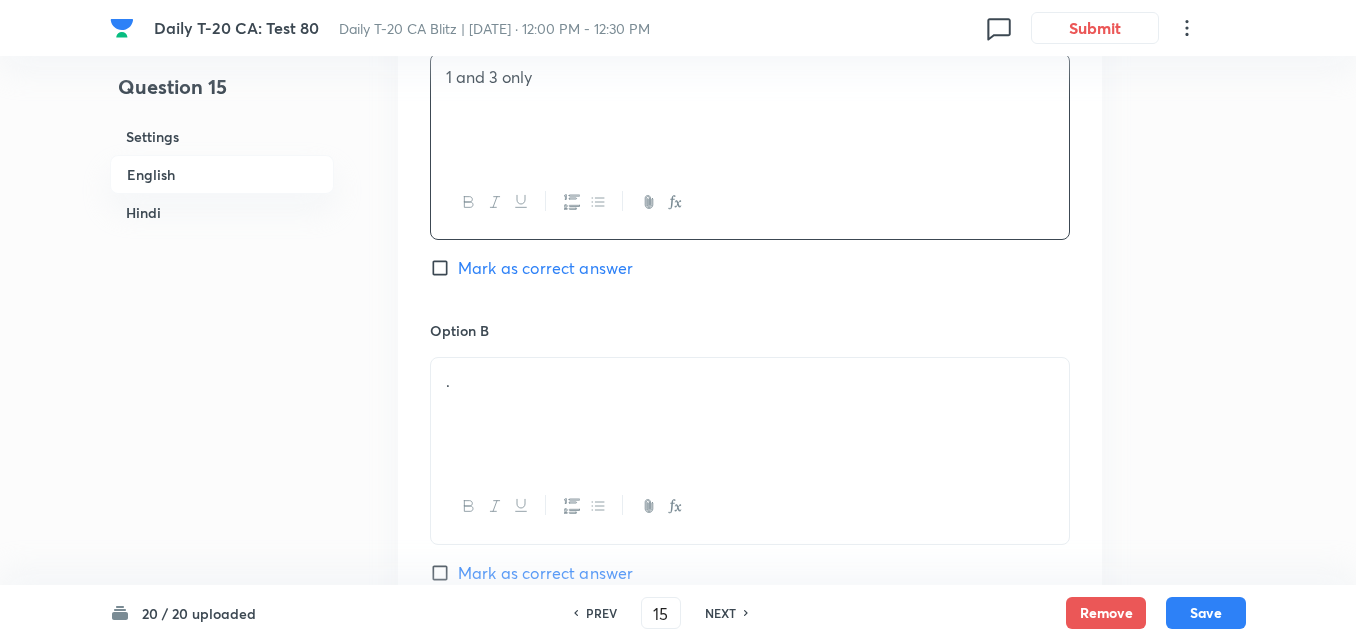 scroll, scrollTop: 1116, scrollLeft: 0, axis: vertical 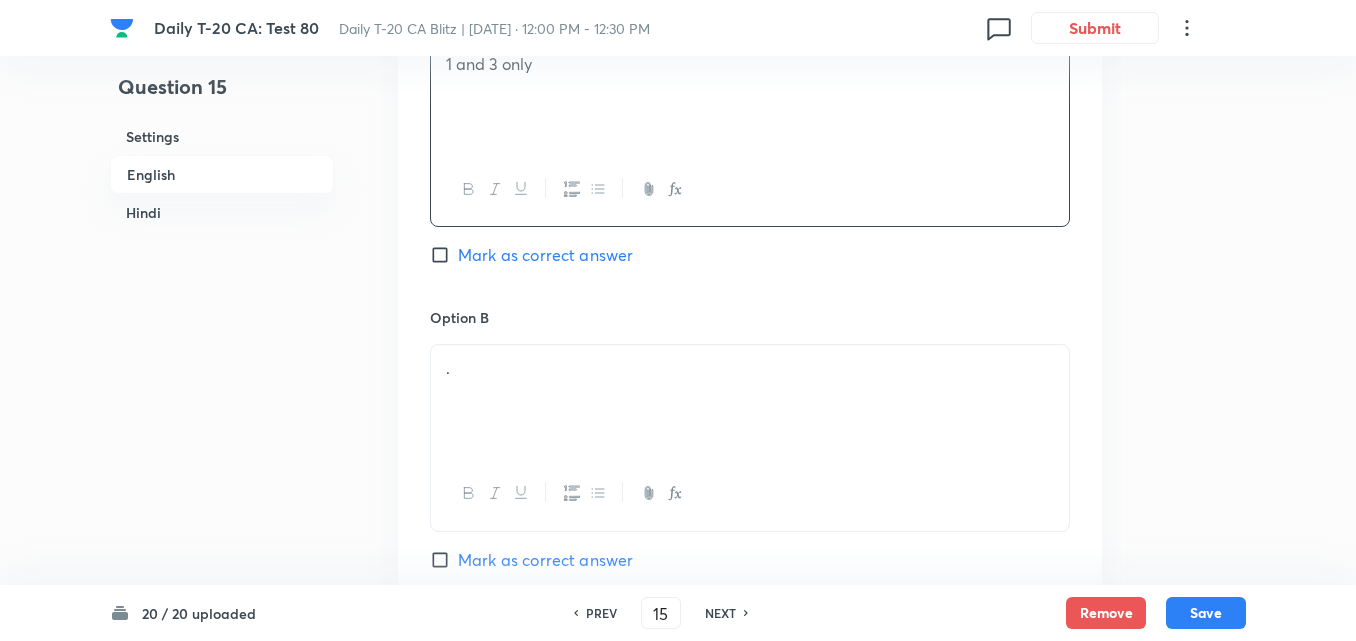 click on "Option A 1 and 3 only [PERSON_NAME] as correct answer" at bounding box center (750, 155) 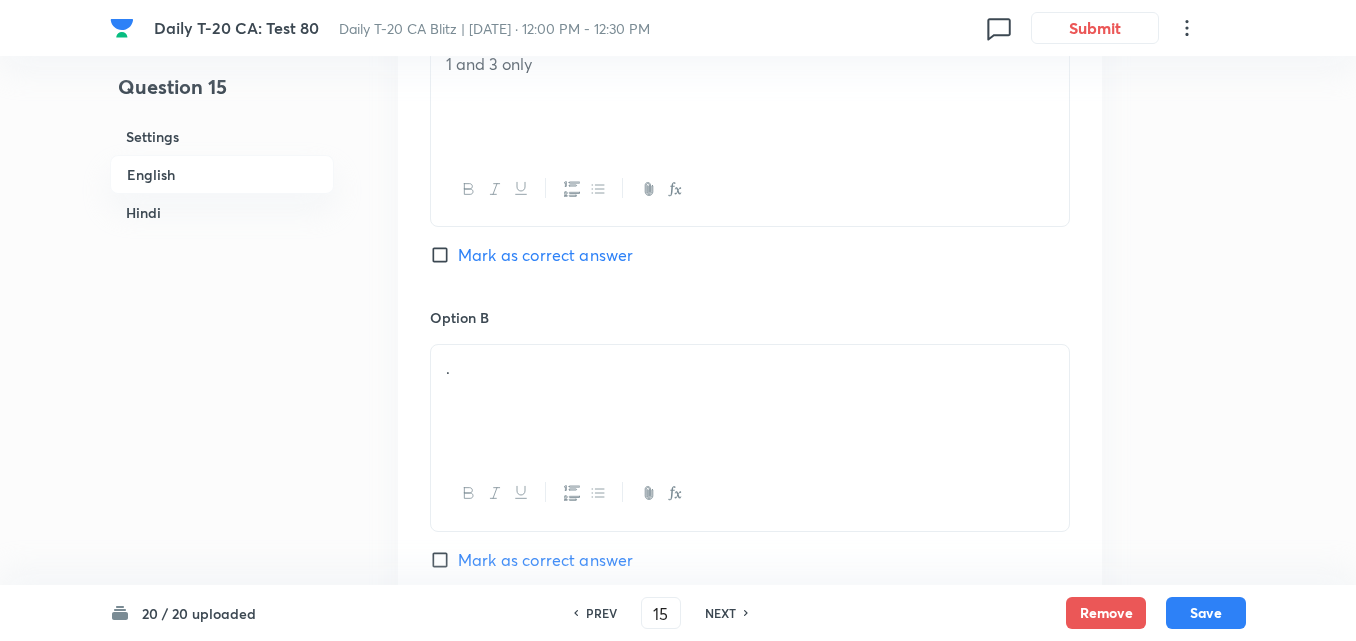 click on "." at bounding box center (750, 401) 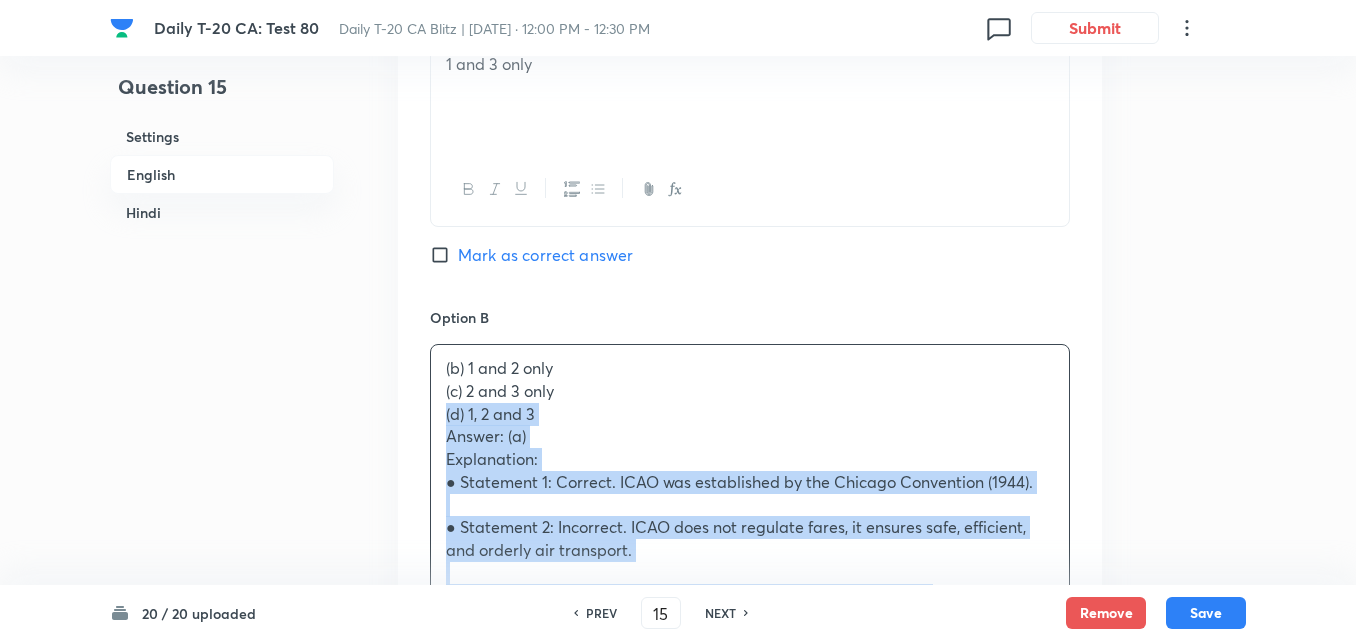 click on "Option A 1 and 3 only Mark as correct answer Option B (b) 1 and 2 only (c) 2 and 3 only (d) 1, 2 and 3 Answer: (a) Explanation: ●	Statement 1: Correct. ICAO was established by the Chicago Convention (1944). ●	Statement 2: Incorrect. ICAO does not regulate fares, it ensures safe, efficient, and orderly air transport. ●	Statement 3: Correct. India is among the 52 original signatories. ________________________________________ Q15. अंतर्राष्ट्रीय नागर विमानन संगठन (ICAO) के बारे में निम्नलिखित कथनों पर विचार करें: 1.	यह संयुक्त राष्ट्र की एक विशेषीकृत एजेंसी है जिसे 1944 के शिकागो कन्वेंशन के तहत स्थापित किया गया था। 3.	भारत ICAO का संस्थापक सदस्य है। (a) केवल 1 और 3 . ." at bounding box center (750, 934) 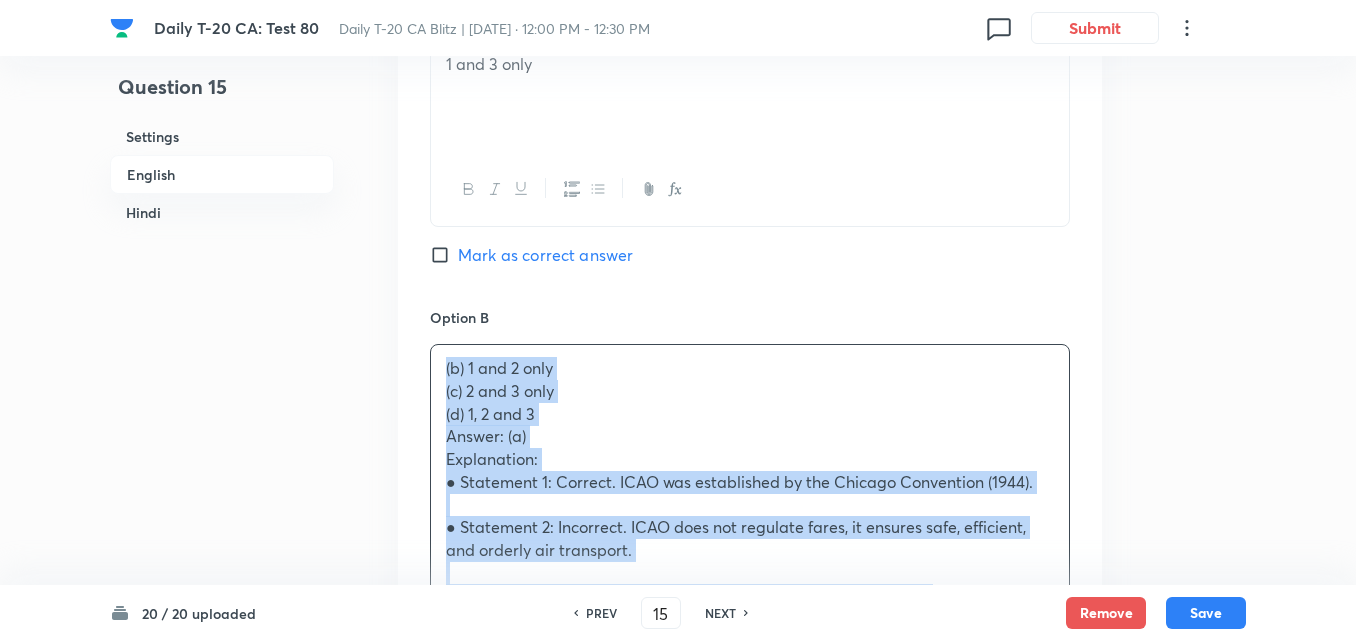 click on "Question 15 Settings English Hindi Settings Type Single choice correct 4 options + 2 marks - 0.66 marks Edit Concept Current Affairs Current Affairs 2025 Current Affairs 2025 Current Affairs 2025 Edit Additional details Easy Fact Not from PYQ paper No equation Edit In English Question Consider the following statements about the International Civil Aviation Organization (ICAO): 1.	It is a specialized UN agency created under the 1944 Chicago Convention. 2.	ICAO’s primary role is to regulate global airfares and airline competition. 3.	India is a founding member of ICAO. Which of the above statements is/are correct?   Option A 1 and 3 only Mark as correct answer Option B (b) 1 and 2 only (c) 2 and 3 only (d) 1, 2 and 3 Answer: (a) Explanation: ●	Statement 1: Correct. ICAO was established by the Chicago Convention (1944). ●	Statement 2: Incorrect. ICAO does not regulate fares, it ensures safe, efficient, and orderly air transport. ●	Statement 3: Correct. India is among the 52 original signatories. Option C" at bounding box center [678, 1651] 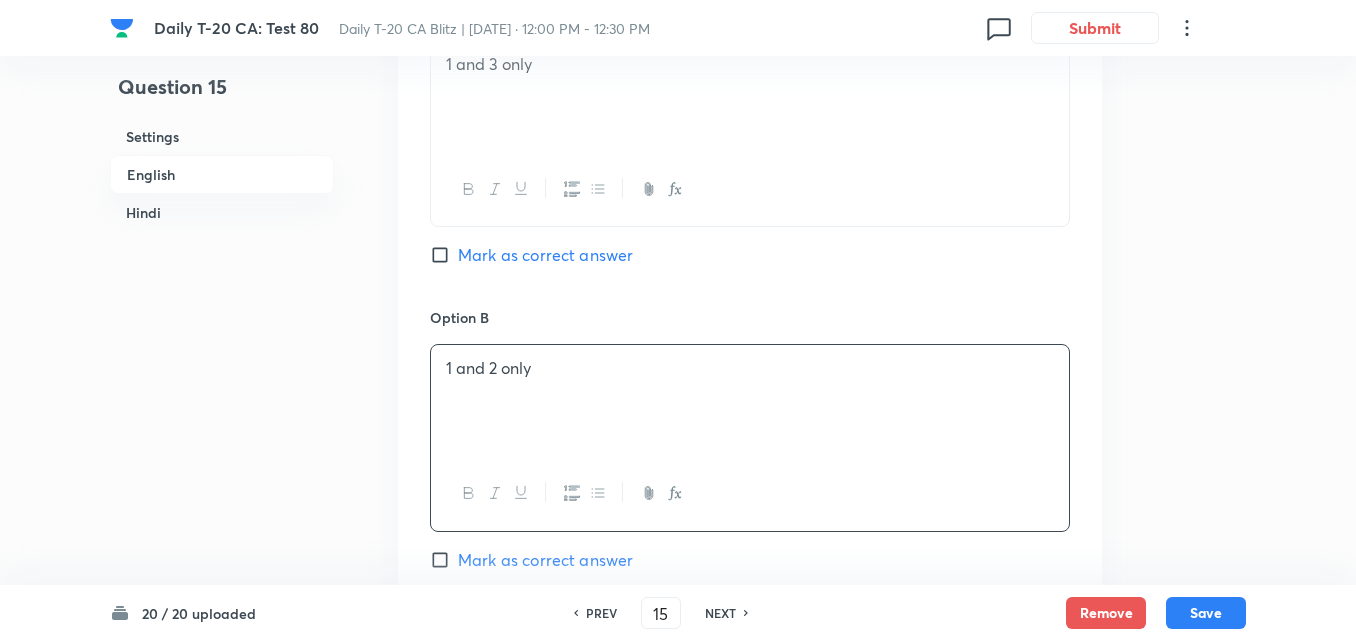 click on "Option A 1 and 3 only [PERSON_NAME] as correct answer" at bounding box center (750, 155) 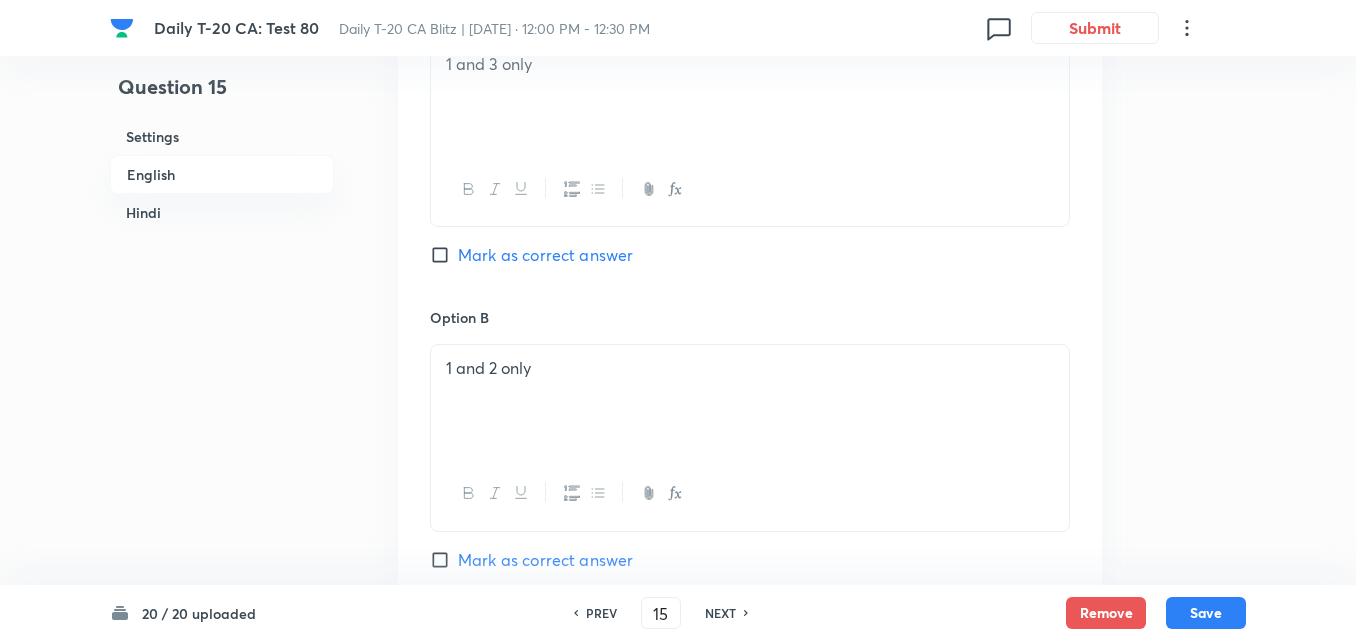 click on "Option A 1 and 3 only [PERSON_NAME] as correct answer" at bounding box center [750, 155] 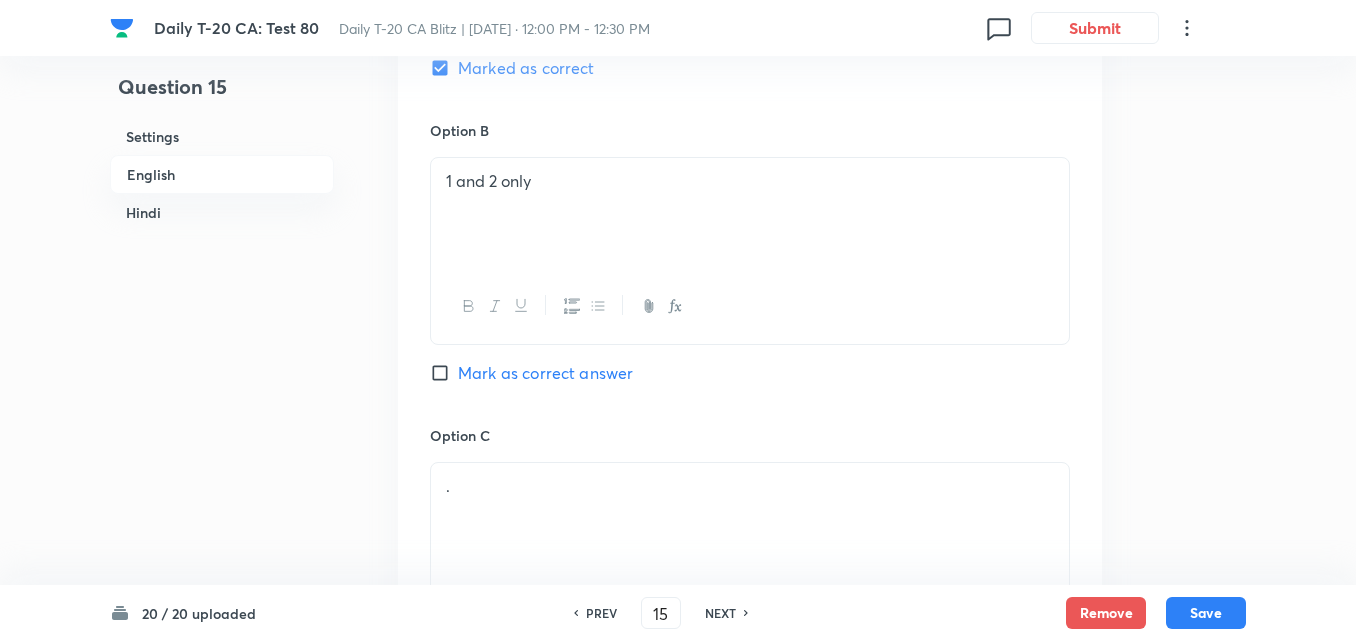 checkbox on "false" 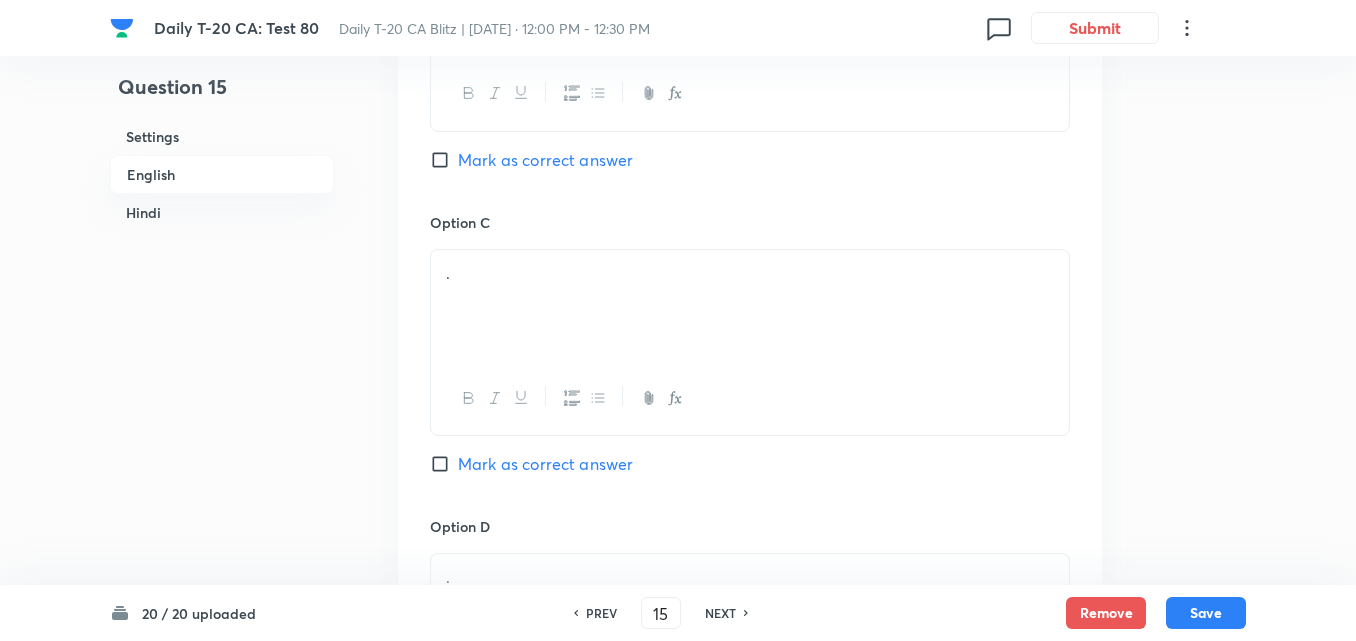 click on "." at bounding box center (750, 273) 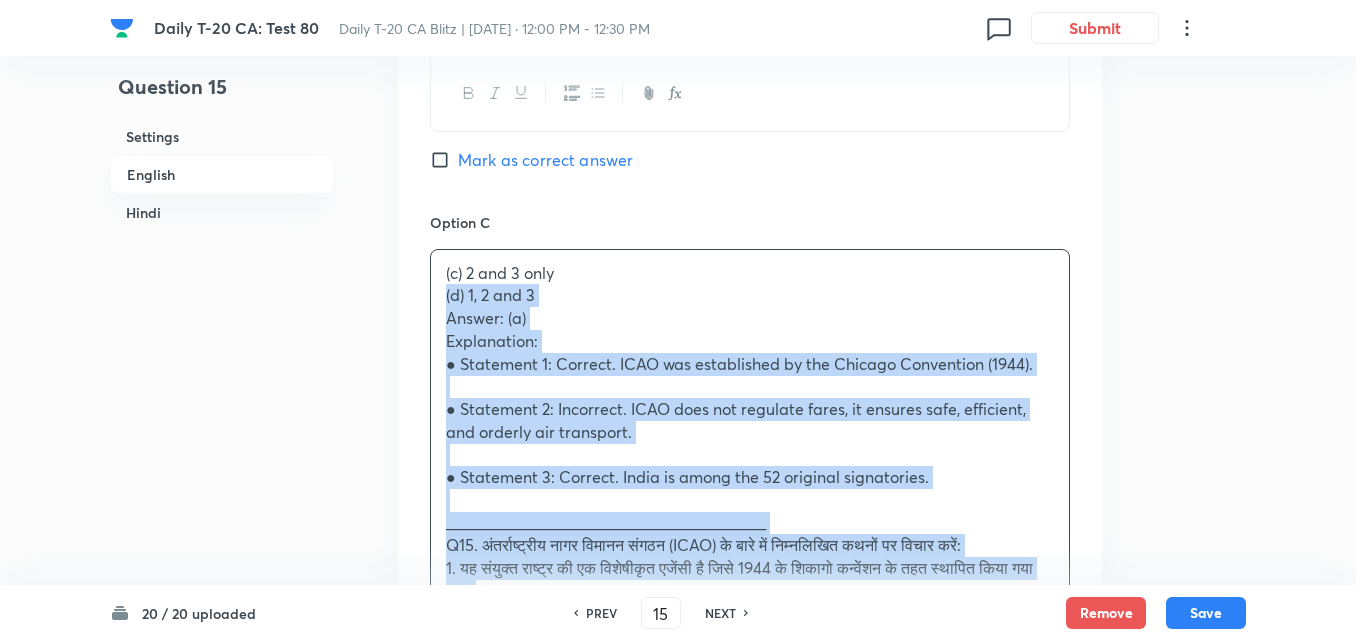 click on "Option A 1 and 3 only Marked as correct Option B 1 and 2 only Mark as correct answer Option C (c) 2 and 3 only (d) 1, 2 and 3 Answer: (a) Explanation: ●	Statement 1: Correct. ICAO was established by the Chicago Convention (1944). ●	Statement 2: Incorrect. ICAO does not regulate fares, it ensures safe, efficient, and orderly air transport. ●	Statement 3: Correct. India is among the 52 original signatories. ________________________________________ Q15. अंतर्राष्ट्रीय नागर विमानन संगठन (ICAO) के बारे में निम्नलिखित कथनों पर विचार करें: 1.	यह संयुक्त राष्ट्र की एक विशेषीकृत एजेंसी है जिसे 1944 के शिकागो कन्वेंशन के तहत स्थापित किया गया था। 3.	भारत ICAO का संस्थापक सदस्य है। Option D" at bounding box center (750, 522) 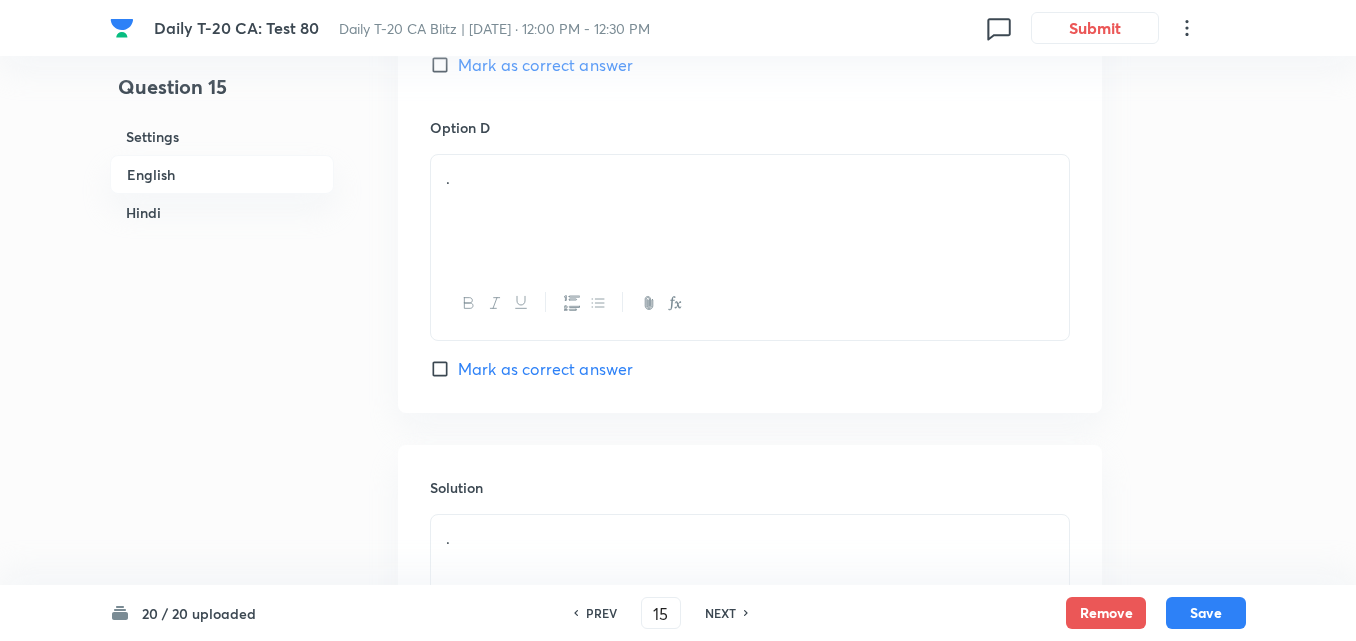 scroll, scrollTop: 1916, scrollLeft: 0, axis: vertical 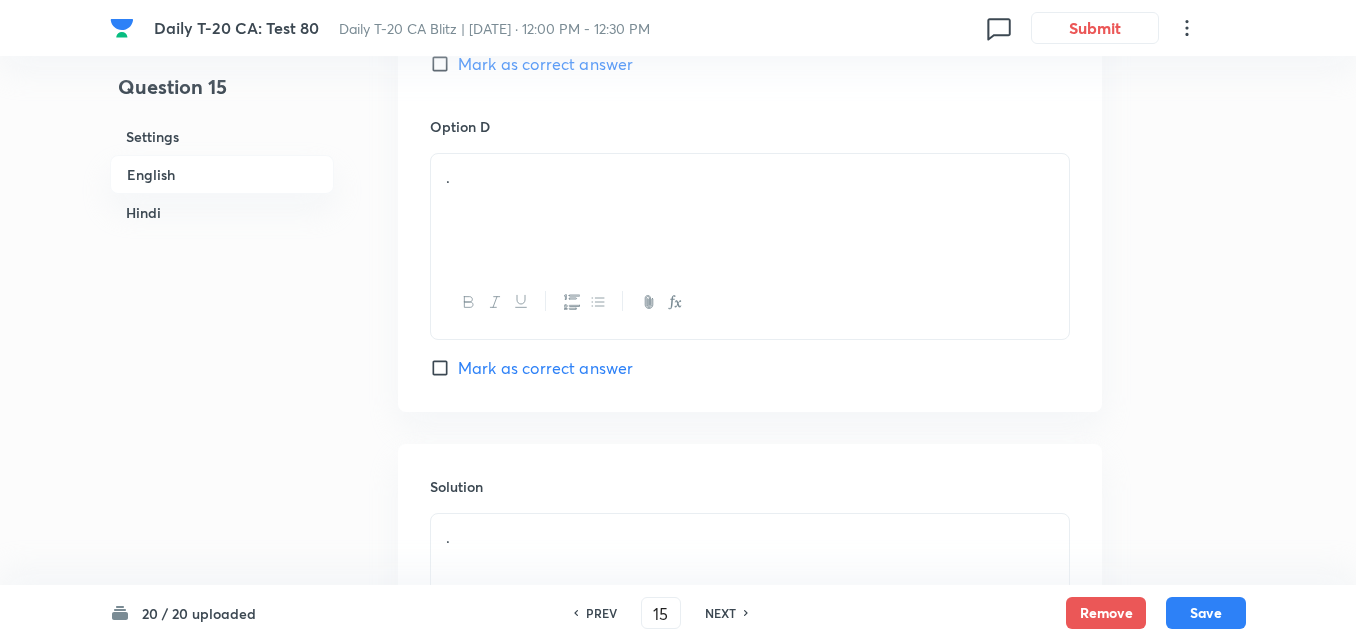 click at bounding box center (750, 302) 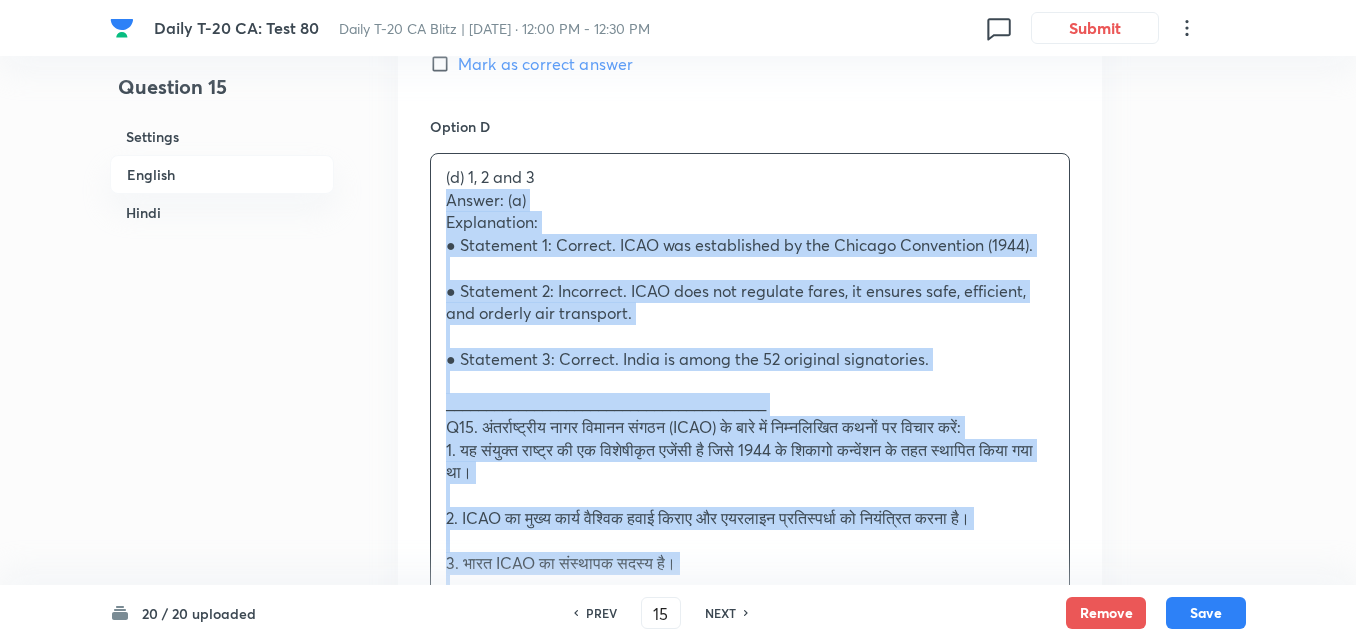 click on "Option A 1 and 3 only Marked as correct Option B 1 and 2 only Mark as correct answer Option C 2 and 3 only Mark as correct answer Option D (d) 1, 2 and 3 Answer: (a) Explanation: ●	Statement 1: Correct. ICAO was established by the Chicago Convention (1944). ●	Statement 2: Incorrect. ICAO does not regulate fares, it ensures safe, efficient, and orderly air transport. ●	Statement 3: Correct. India is among the 52 original signatories. ________________________________________ Q15. अंतर्राष्ट्रीय नागर विमानन संगठन (ICAO) के बारे में निम्नलिखित कथनों पर विचार करें: 1.	यह संयुक्त राष्ट्र की एक विशेषीकृत एजेंसी है जिसे 1944 के शिकागो कन्वेंशन के तहत स्थापित किया गया था। (a) केवल 1 और 3 (b) केवल 1 और 2" at bounding box center [750, 111] 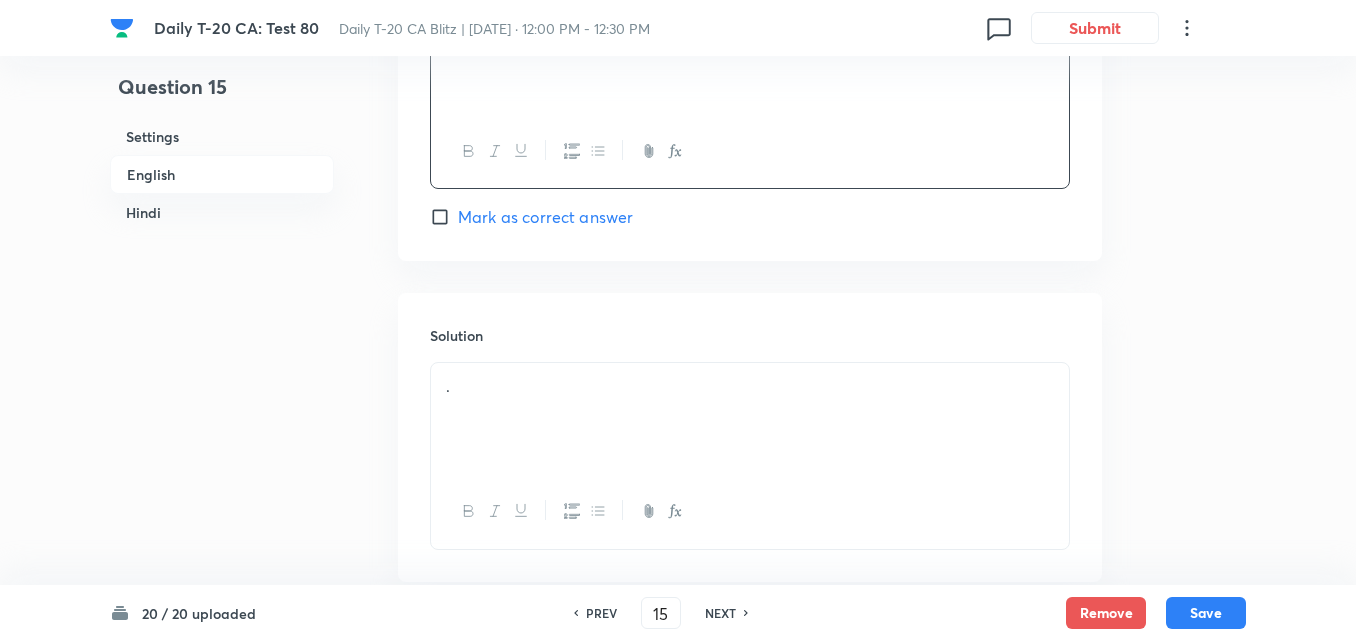 scroll, scrollTop: 2216, scrollLeft: 0, axis: vertical 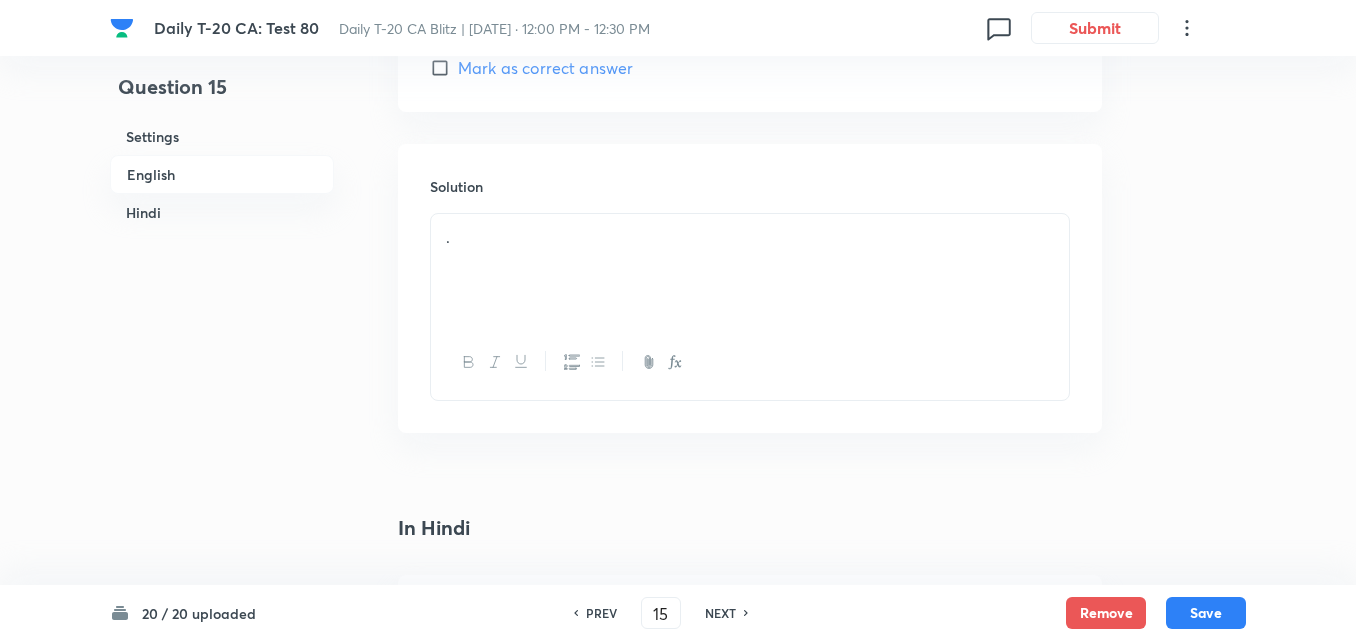 click on "." at bounding box center (750, 270) 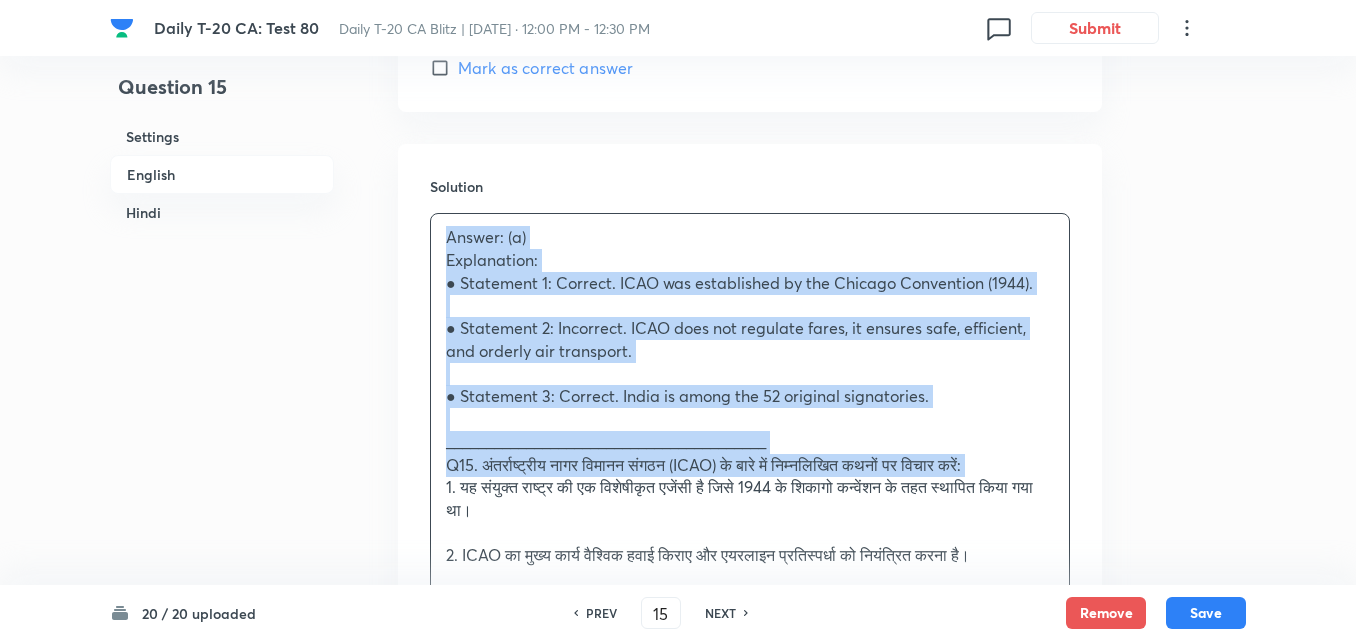 click on "Answer: (a) Explanation: ●	Statement 1: Correct. ICAO was established by the Chicago Convention (1944). ●	Statement 2: Incorrect. ICAO does not regulate fares, it ensures safe, efficient, and orderly air transport. ●	Statement 3: Correct. India is among the 52 original signatories. ________________________________________ Q15. अंतर्राष्ट्रीय नागर विमानन संगठन (ICAO) के बारे में निम्नलिखित कथनों पर विचार करें: 1.	यह संयुक्त राष्ट्र की एक विशेषीकृत एजेंसी है जिसे 1944 के शिकागो कन्वेंशन के तहत स्थापित किया गया था। 3.	भारत ICAO का संस्थापक सदस्य है। उपरोक्त में से कौन सा/से कथन सही है/हैं? (a) केवल 1 और 3" at bounding box center (750, 578) 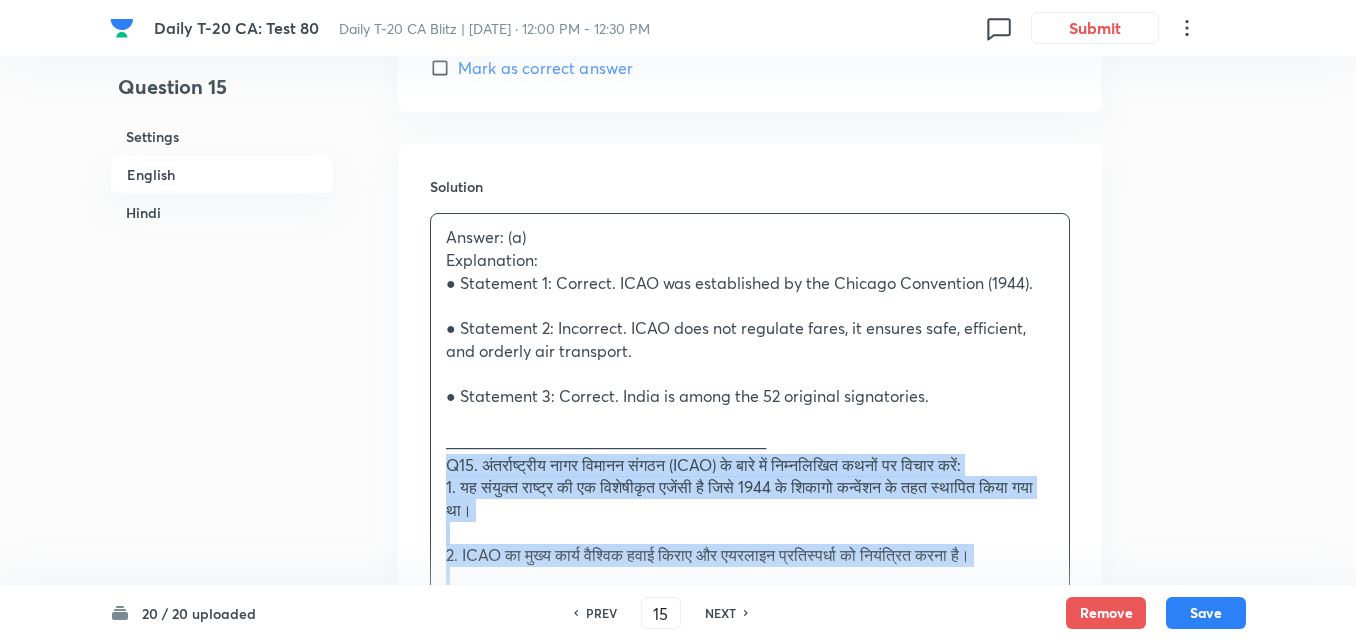 drag, startPoint x: 435, startPoint y: 463, endPoint x: 417, endPoint y: 446, distance: 24.758837 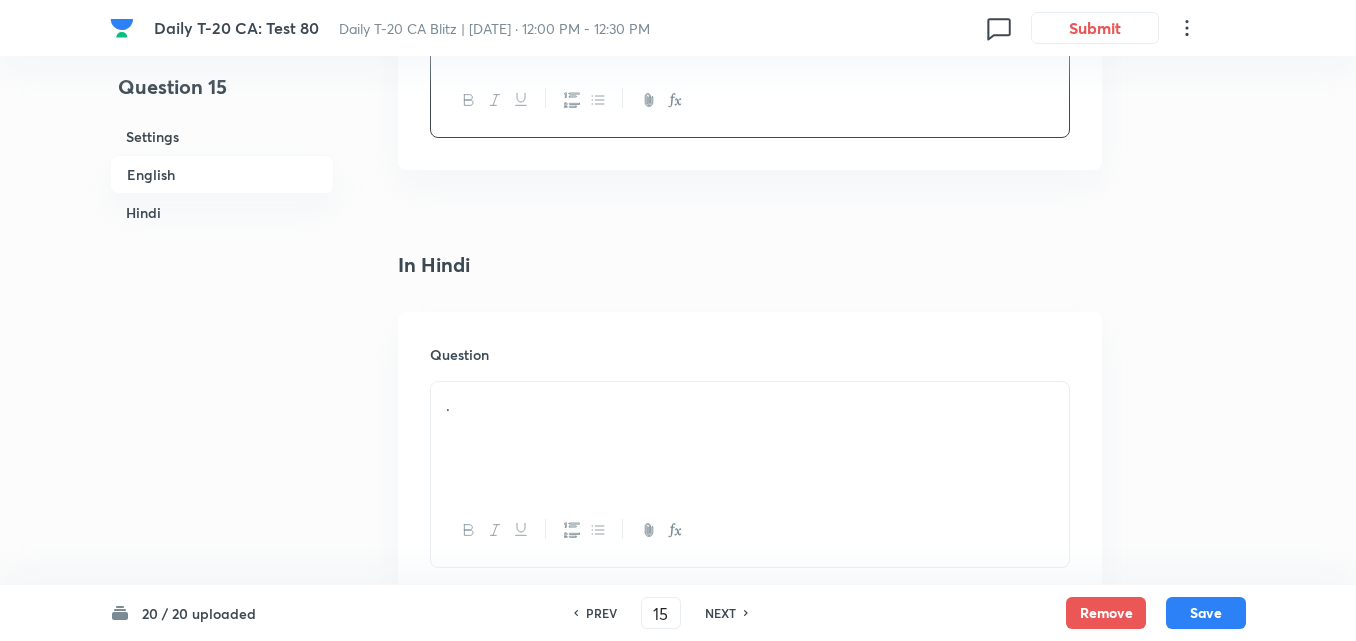 scroll, scrollTop: 2716, scrollLeft: 0, axis: vertical 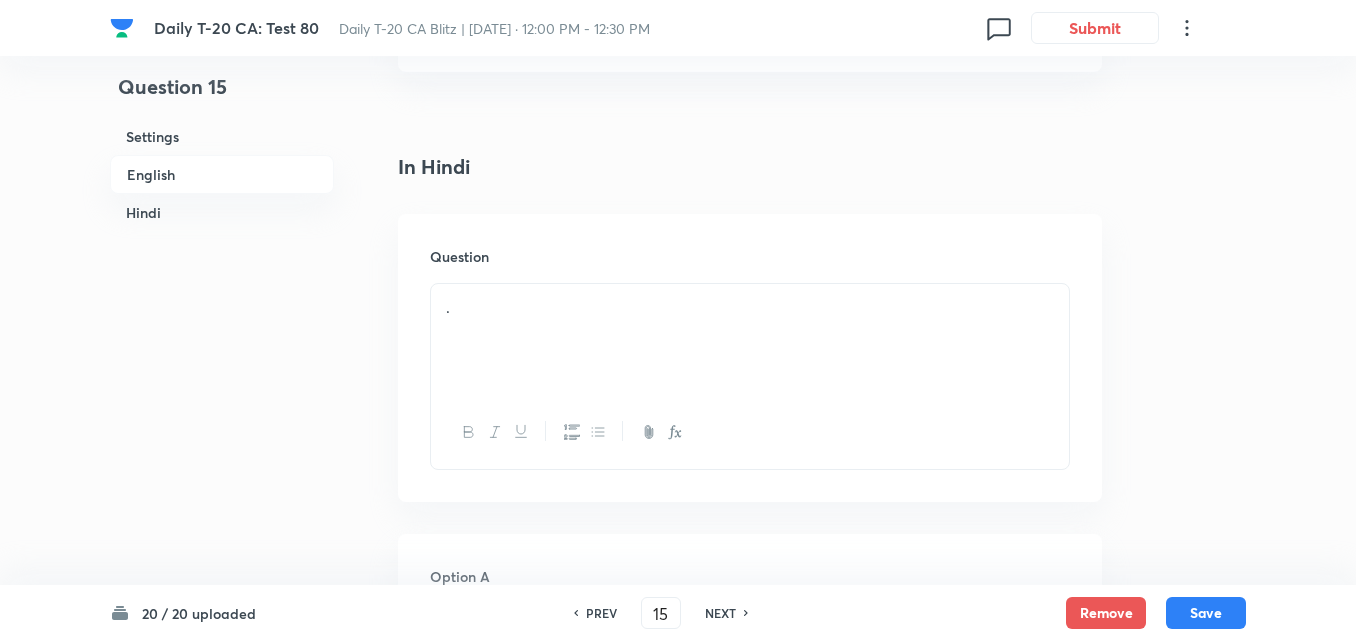 click on "." at bounding box center [750, 340] 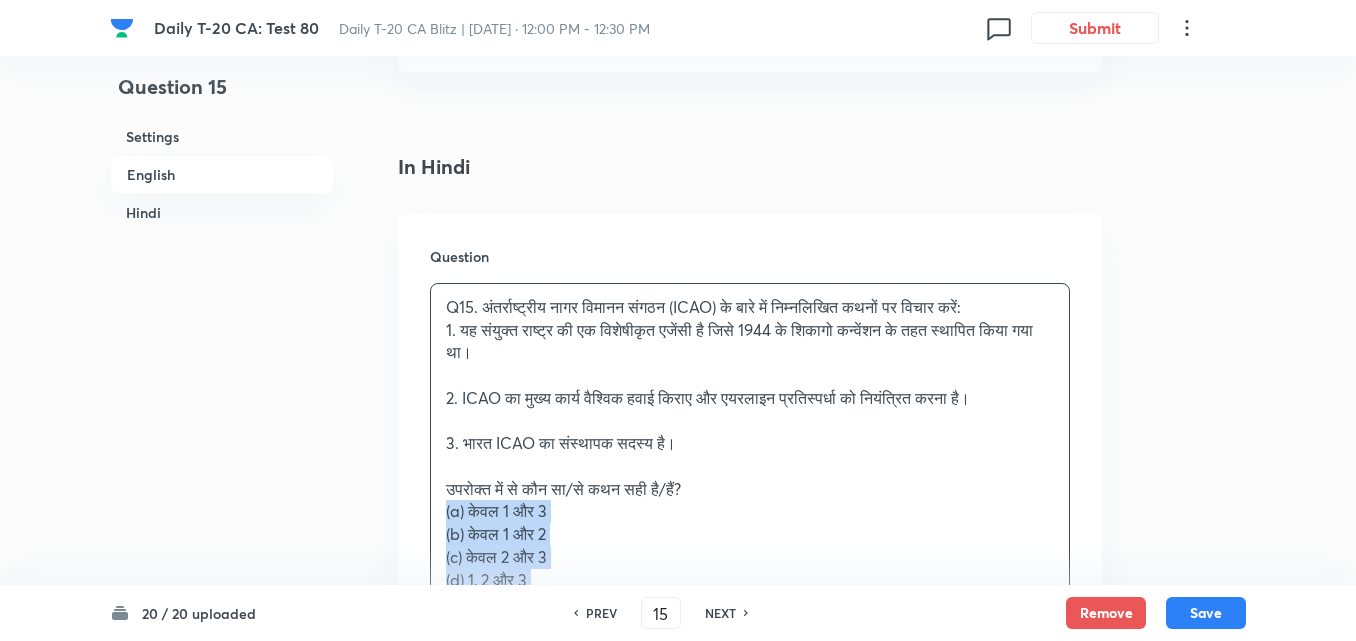drag, startPoint x: 436, startPoint y: 507, endPoint x: 420, endPoint y: 500, distance: 17.464249 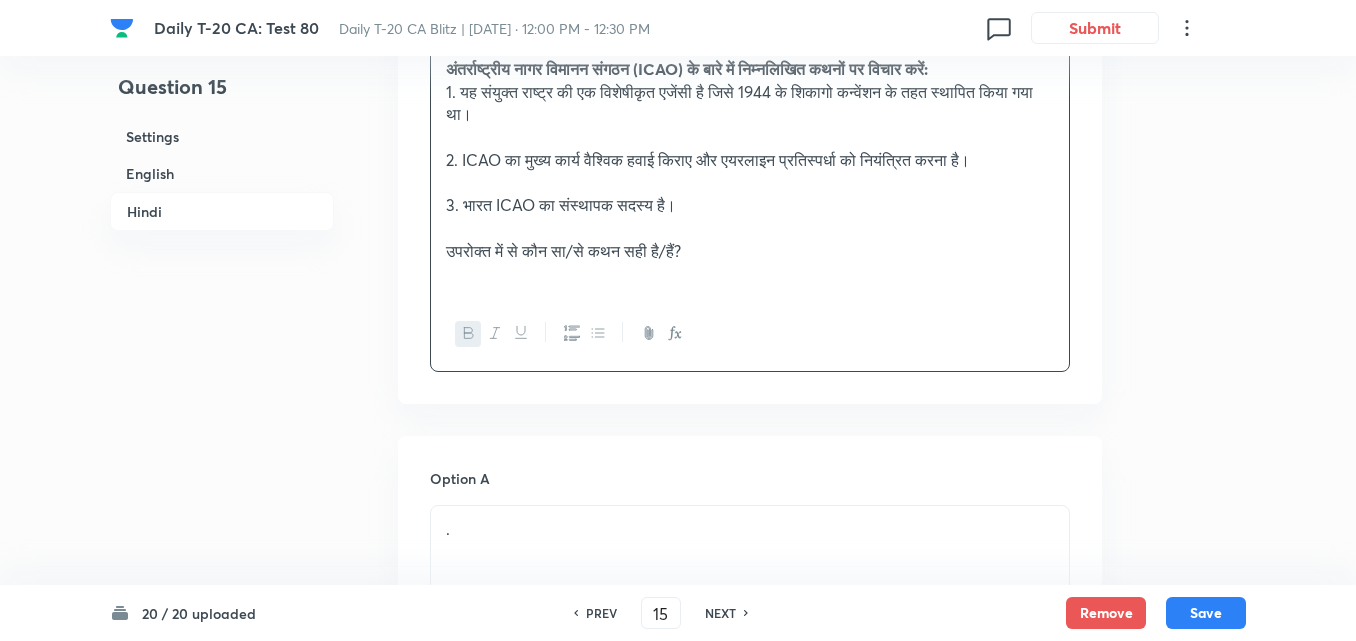 scroll, scrollTop: 3216, scrollLeft: 0, axis: vertical 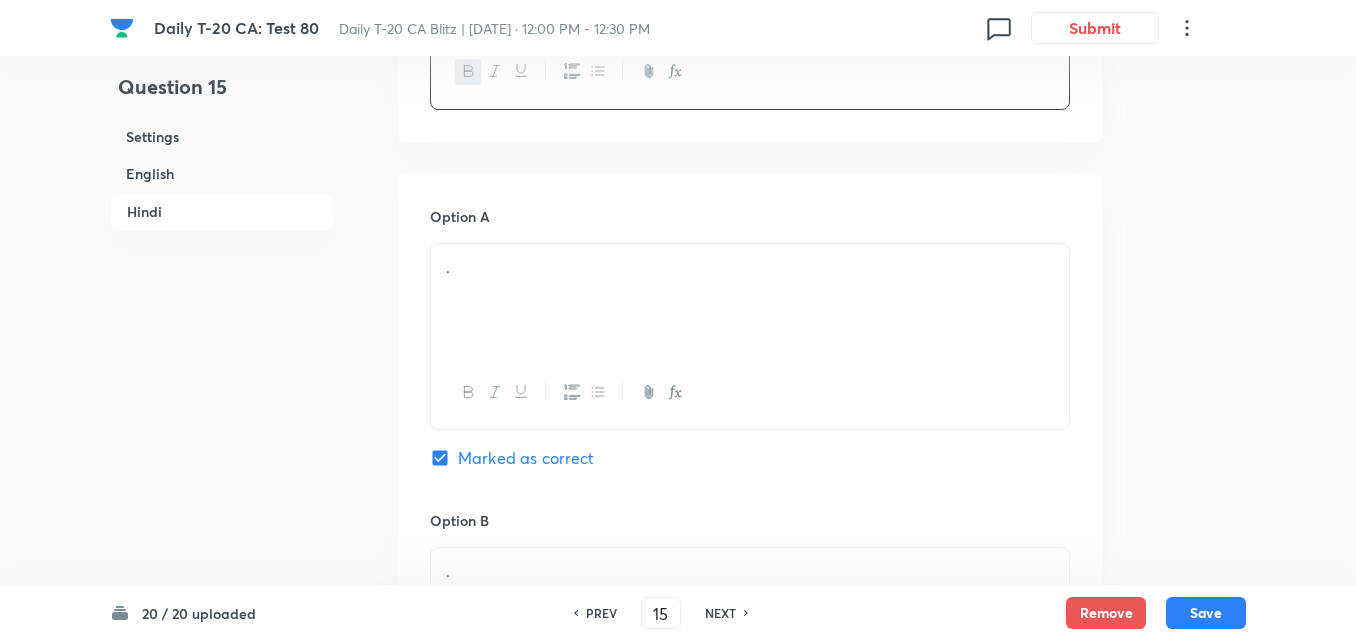 click on "." at bounding box center (750, 300) 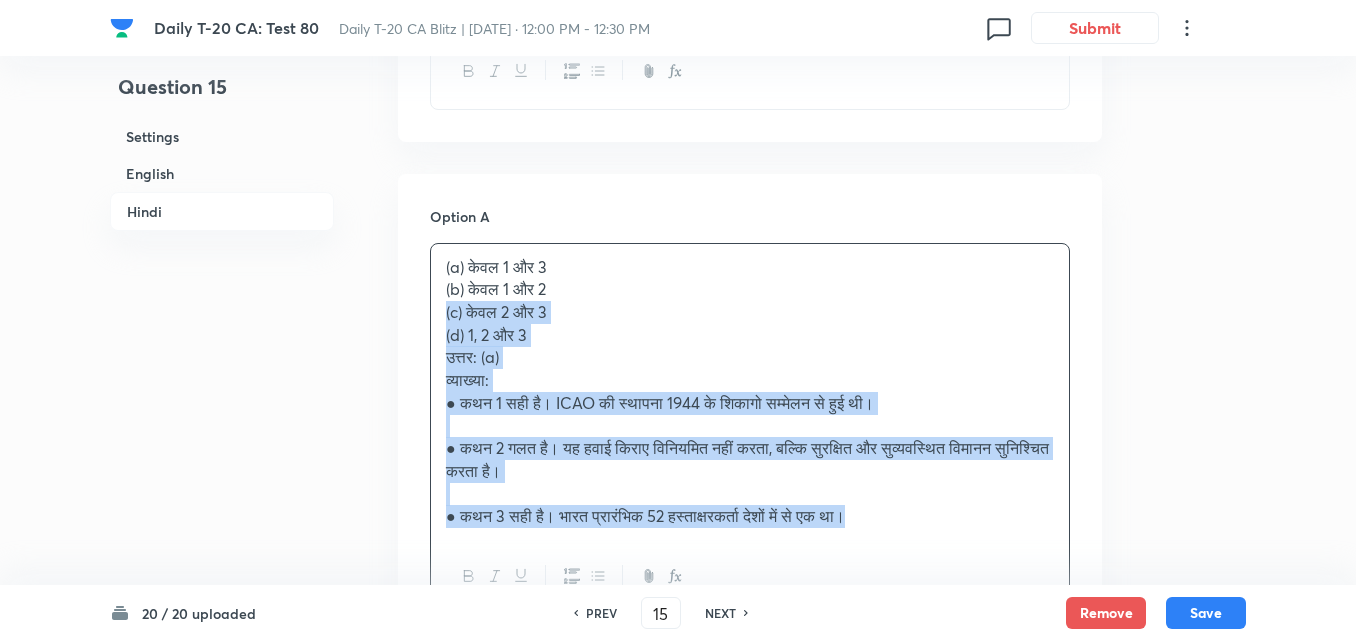 drag, startPoint x: 450, startPoint y: 314, endPoint x: 420, endPoint y: 311, distance: 30.149628 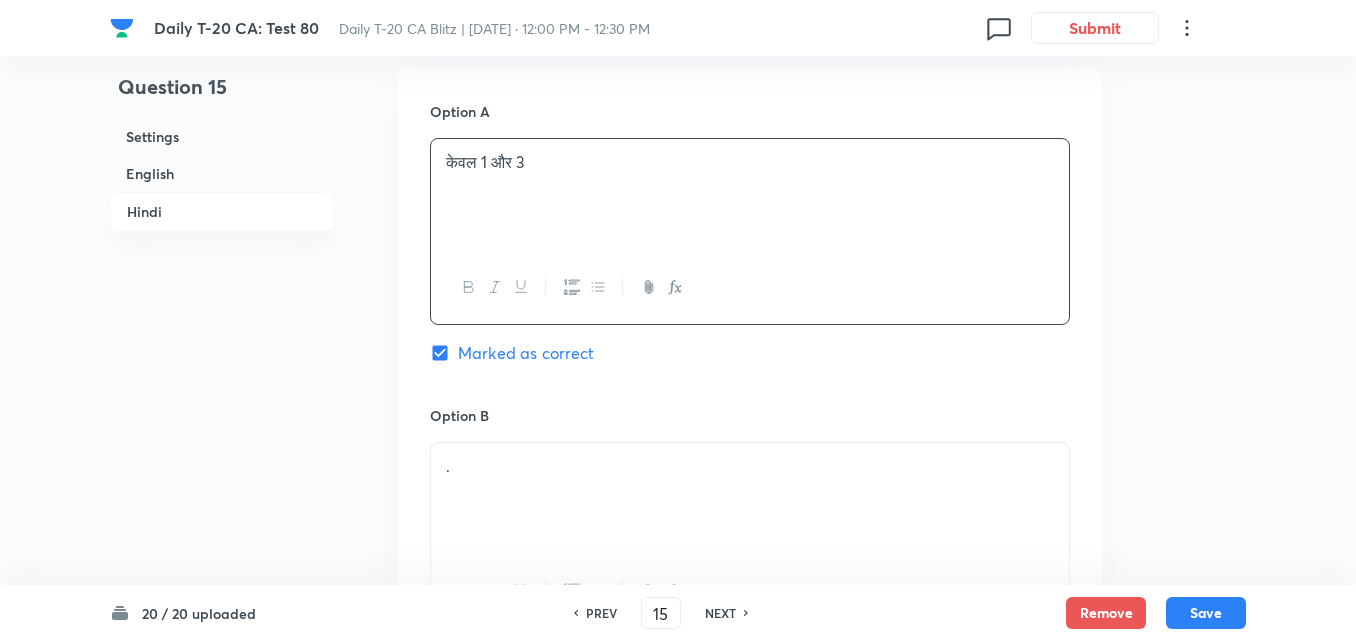 scroll, scrollTop: 3616, scrollLeft: 0, axis: vertical 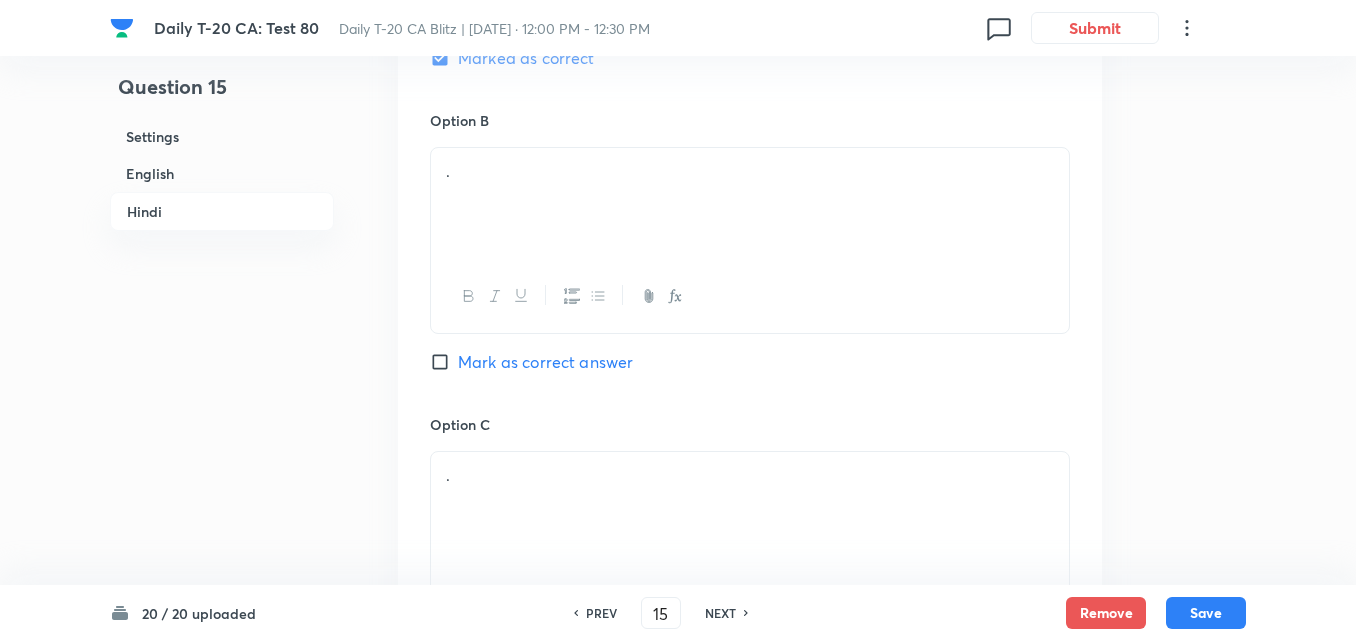 click on "." at bounding box center (750, 204) 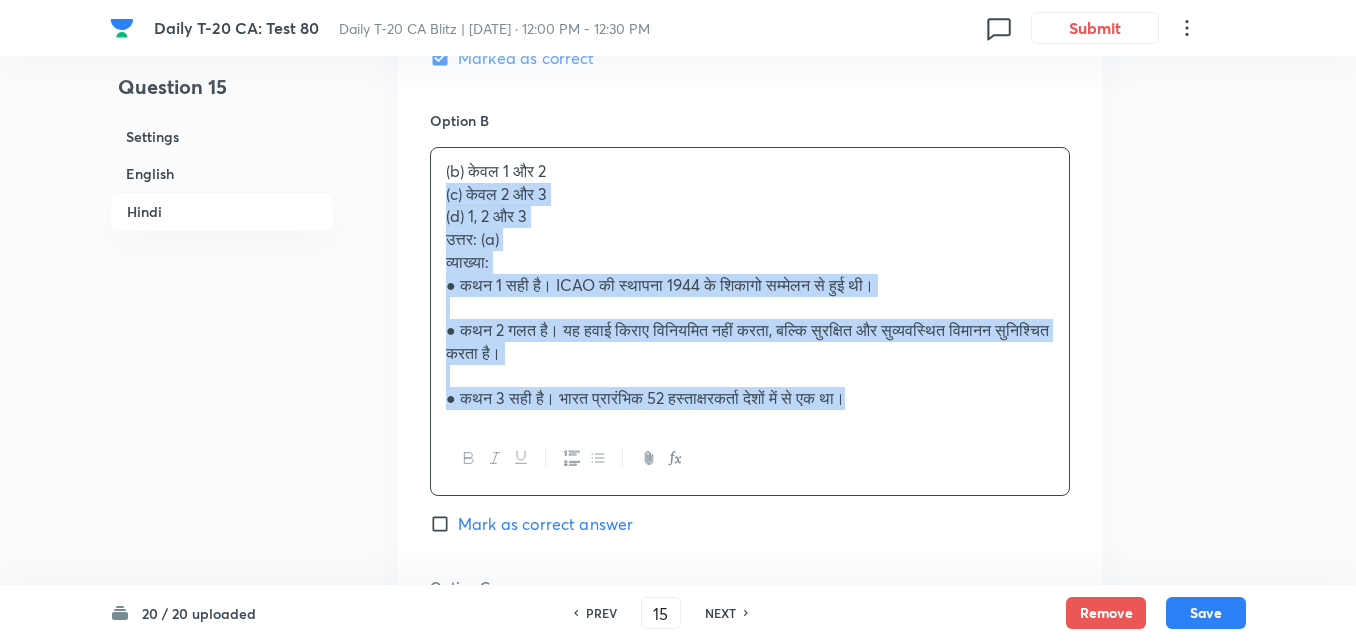 drag, startPoint x: 438, startPoint y: 203, endPoint x: 426, endPoint y: 195, distance: 14.422205 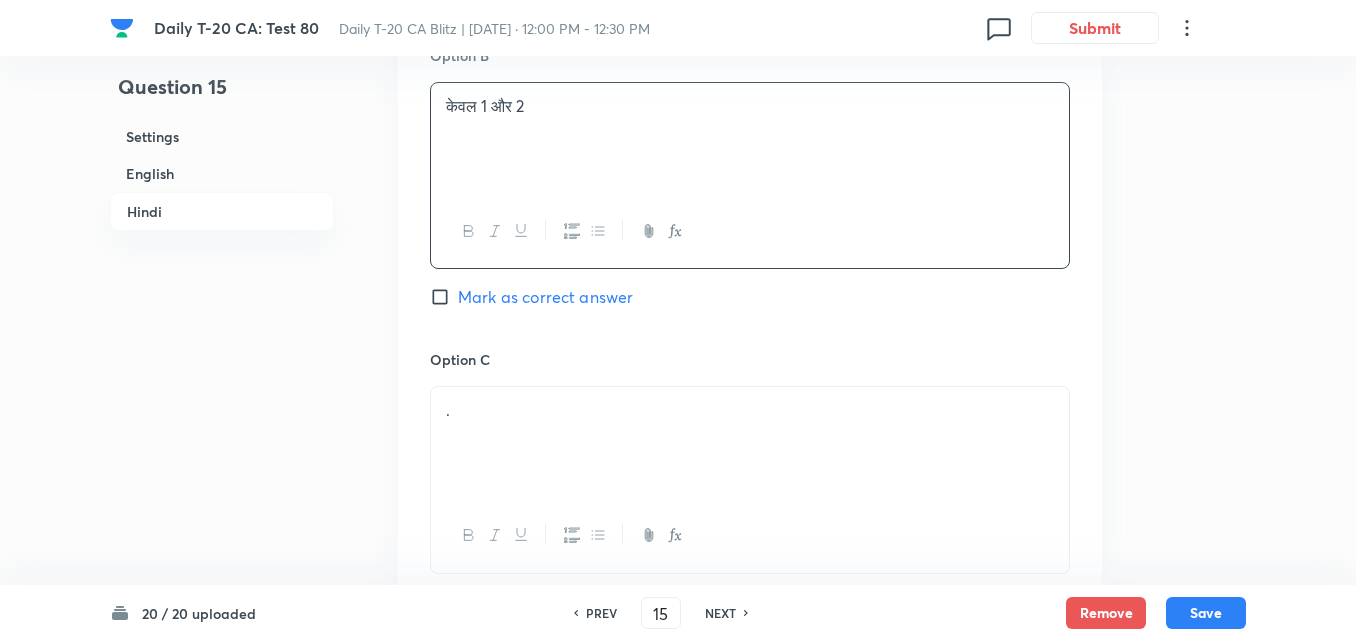 scroll, scrollTop: 3716, scrollLeft: 0, axis: vertical 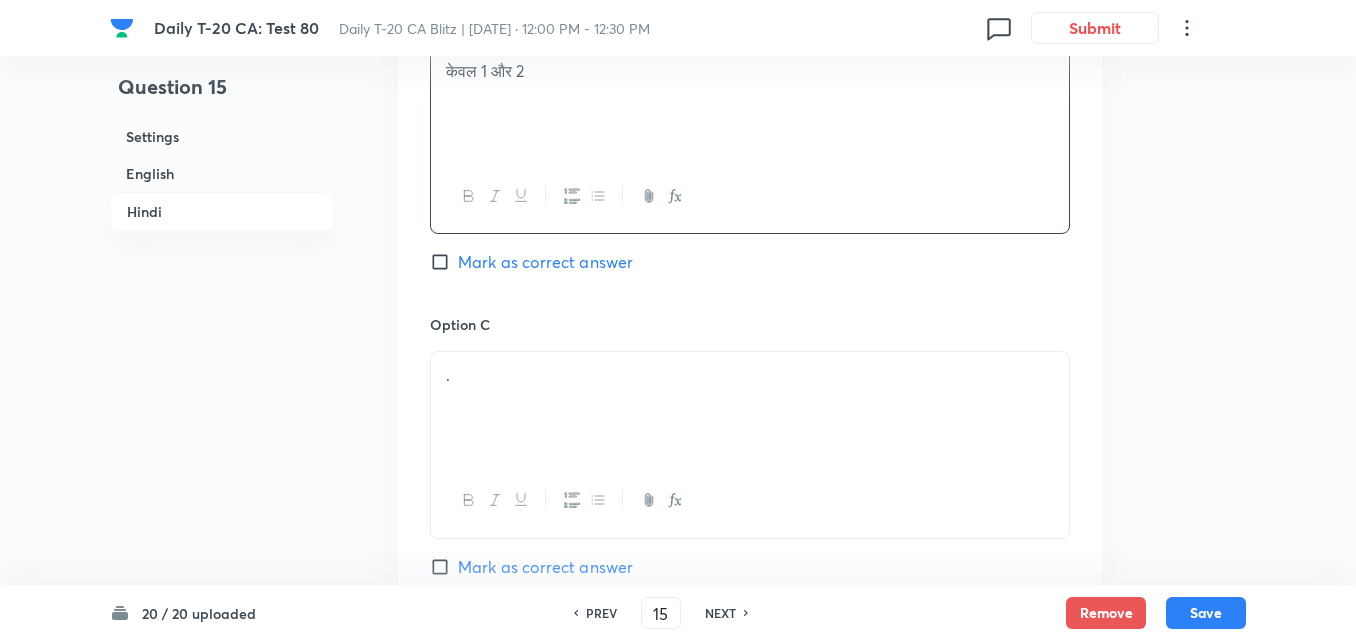 click on "Option C . [PERSON_NAME] as correct answer" at bounding box center [750, 466] 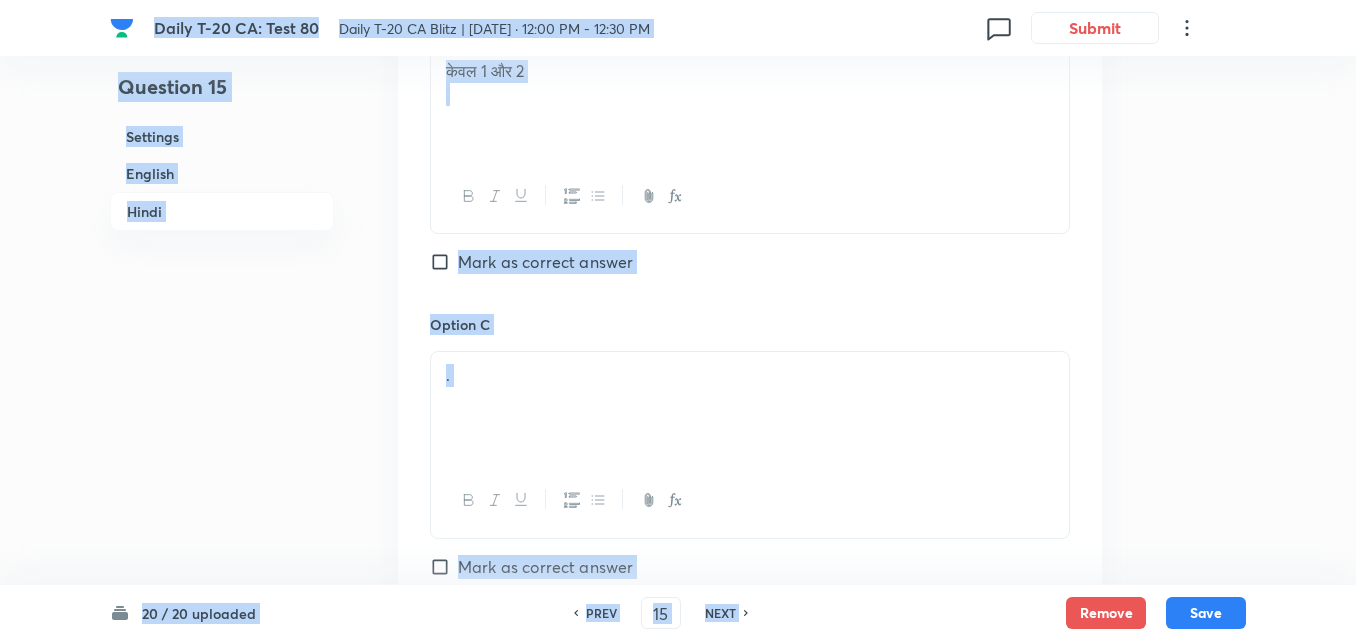 click on "." at bounding box center (750, 408) 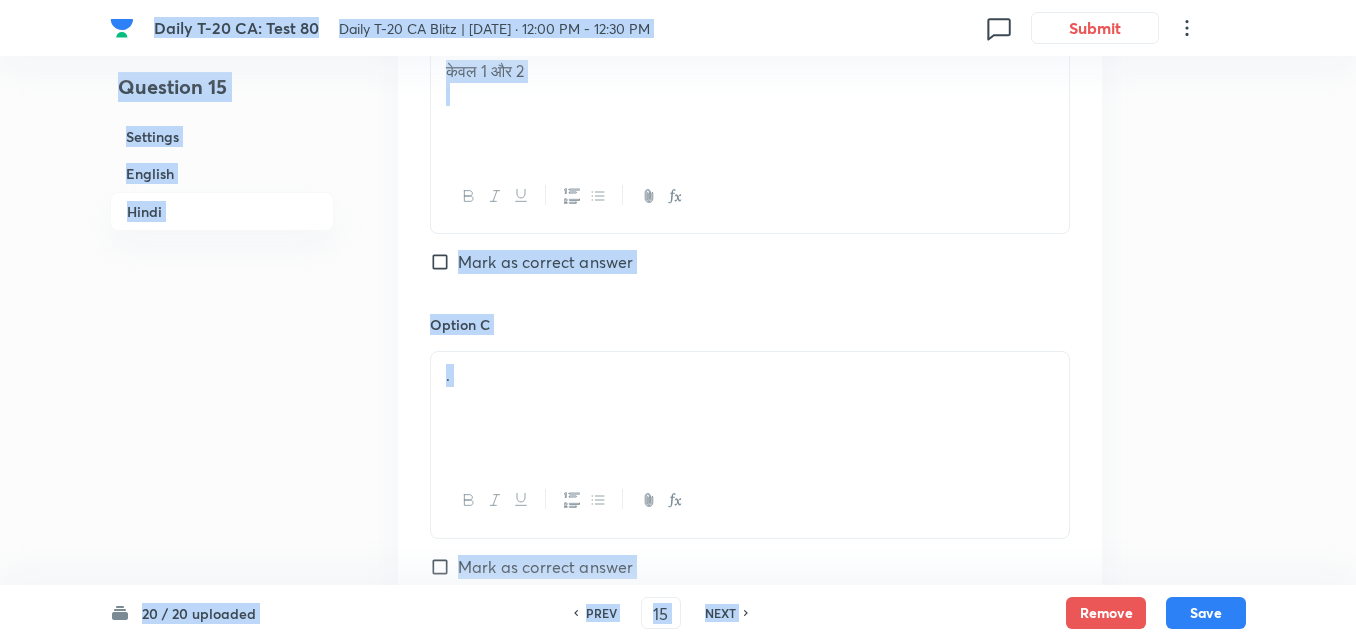 click on "." at bounding box center (750, 408) 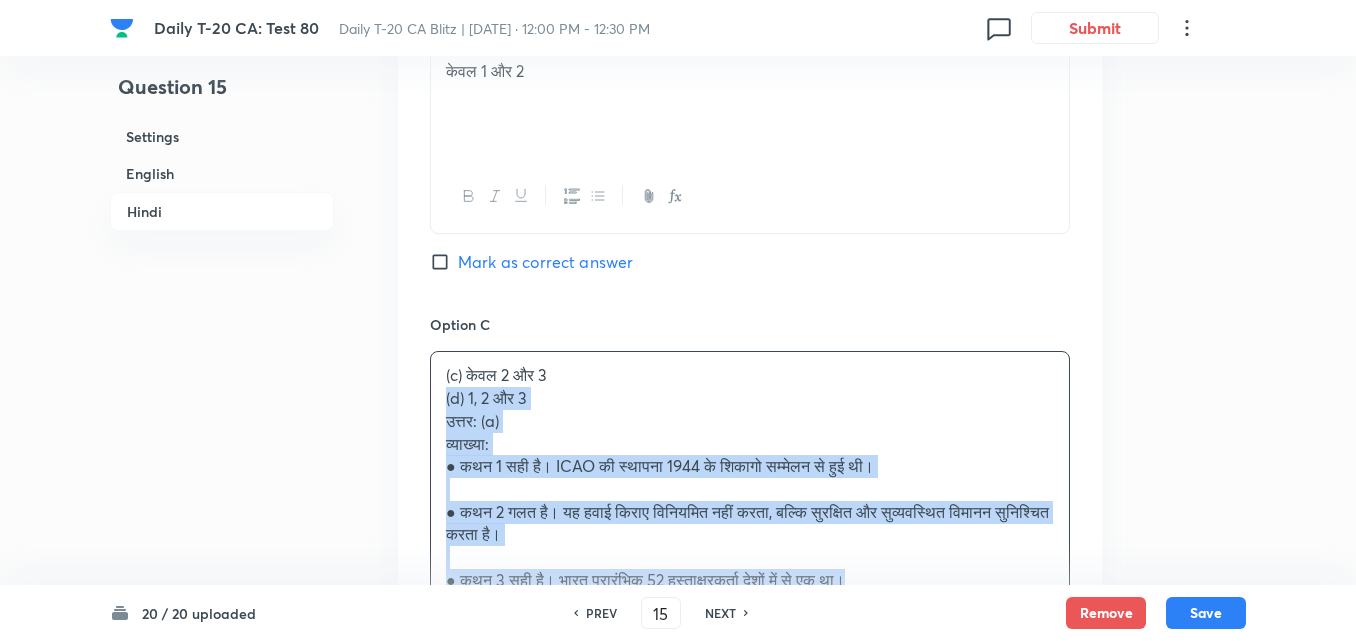 click on "Option A केवल 1 और 3 Marked as correct Option B केवल 1 और 2 Mark as correct answer Option C (c) केवल 2 और 3 (d) 1, 2 और 3 उत्तर: (a) व्याख्या: ●	कथन 1 सही है। ICAO की स्थापना 1944 के शिकागो सम्मेलन से हुई थी। ●	कथन 2 गलत है। यह हवाई किराए विनियमित नहीं करता, बल्कि सुरक्षित और सुव्यवस्थित विमानन सुनिश्चित करता है। ●	कथन 3 सही है। भारत प्रारंभिक 52 हस्ताक्षरकर्ता देशों में से एक था। [PERSON_NAME] as correct answer Option D . [PERSON_NAME] as correct answer" at bounding box center (750, 364) 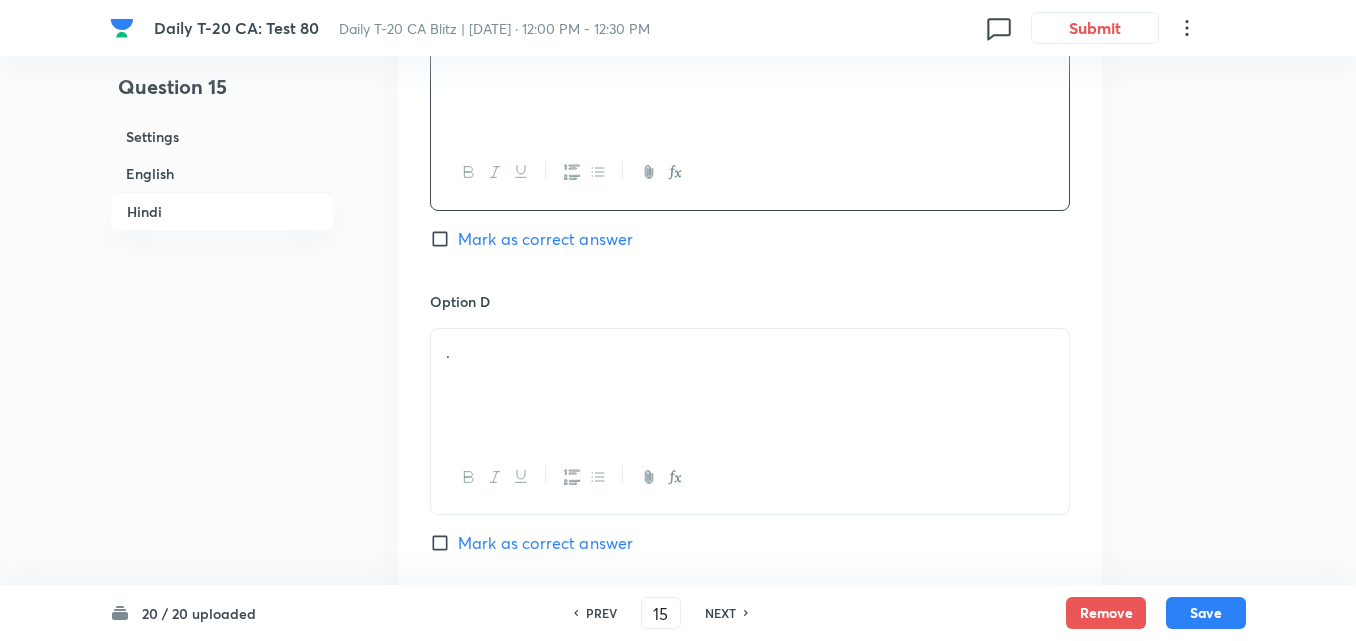 scroll, scrollTop: 4116, scrollLeft: 0, axis: vertical 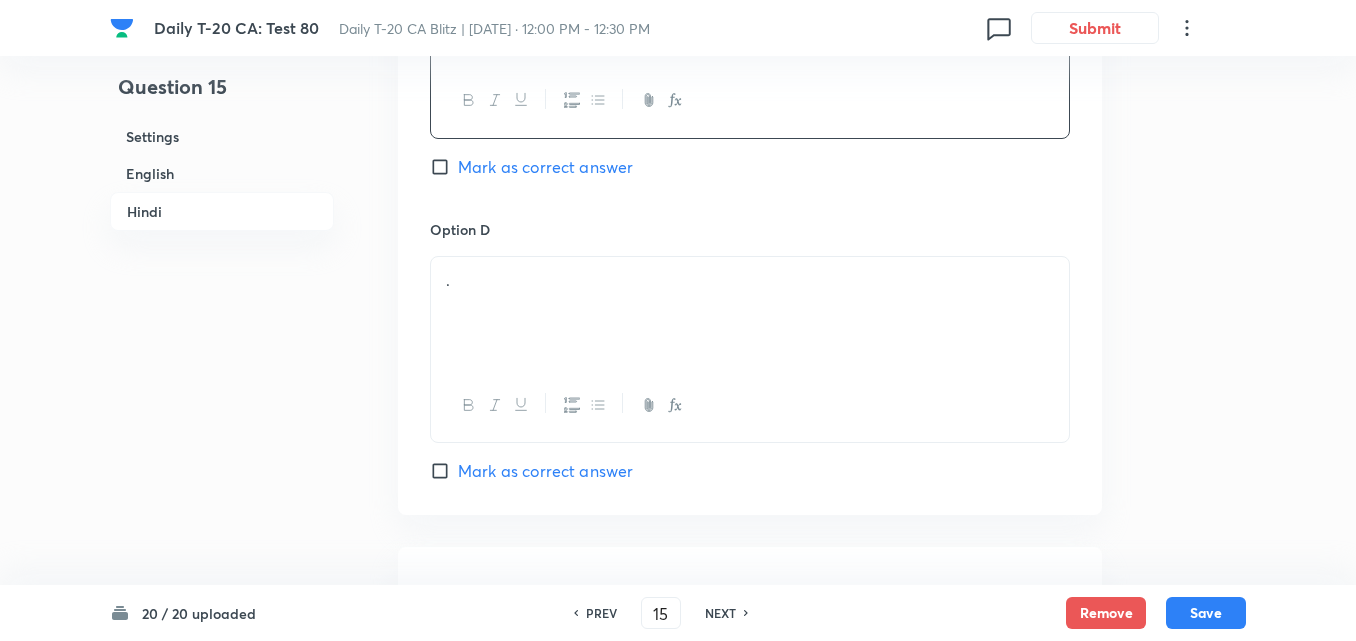 click on "." at bounding box center [750, 313] 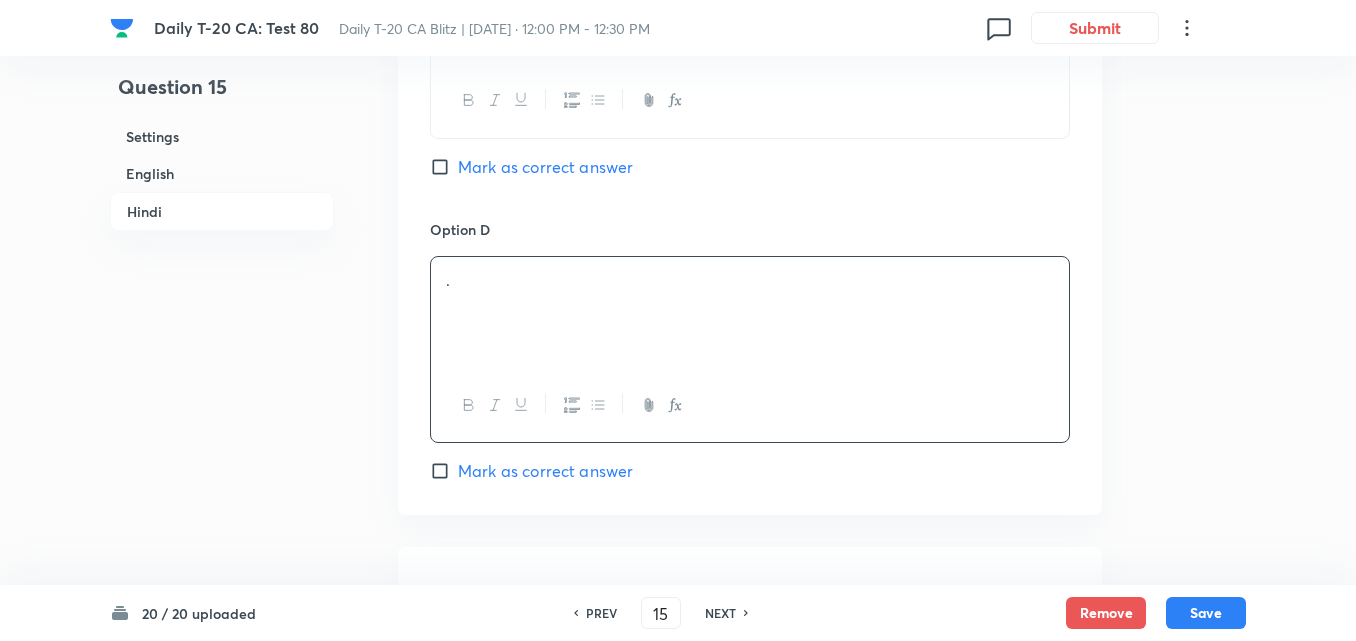 type 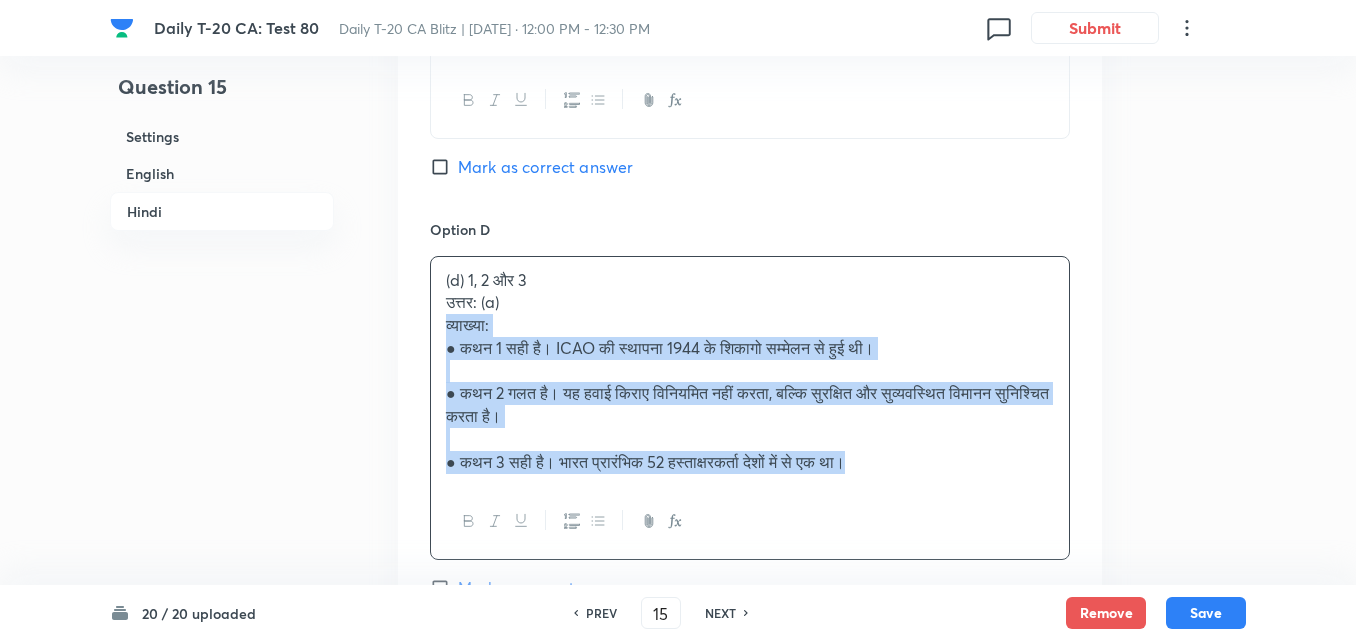 click on "Option A केवल 1 और 3 Marked as correct Option B केवल 1 और 2 Mark as correct answer Option C केवल 2 और 3 Mark as correct answer Option D (d) 1, 2 और 3 उत्तर: (a) व्याख्या: ●	कथन 1 सही है। ICAO की स्थापना 1944 के शिकागो सम्मेलन से हुई थी। ●	कथन 2 गलत है। यह हवाई किराए विनियमित नहीं करता, बल्कि सुरक्षित और सुव्यवस्थित विमानन सुनिश्चित करता है। ●	कथन 3 सही है। भारत प्रारंभिक 52 हस्ताक्षरकर्ता देशों में से एक था। Mark[PERSON_NAME]correct answer" at bounding box center [750, -47] 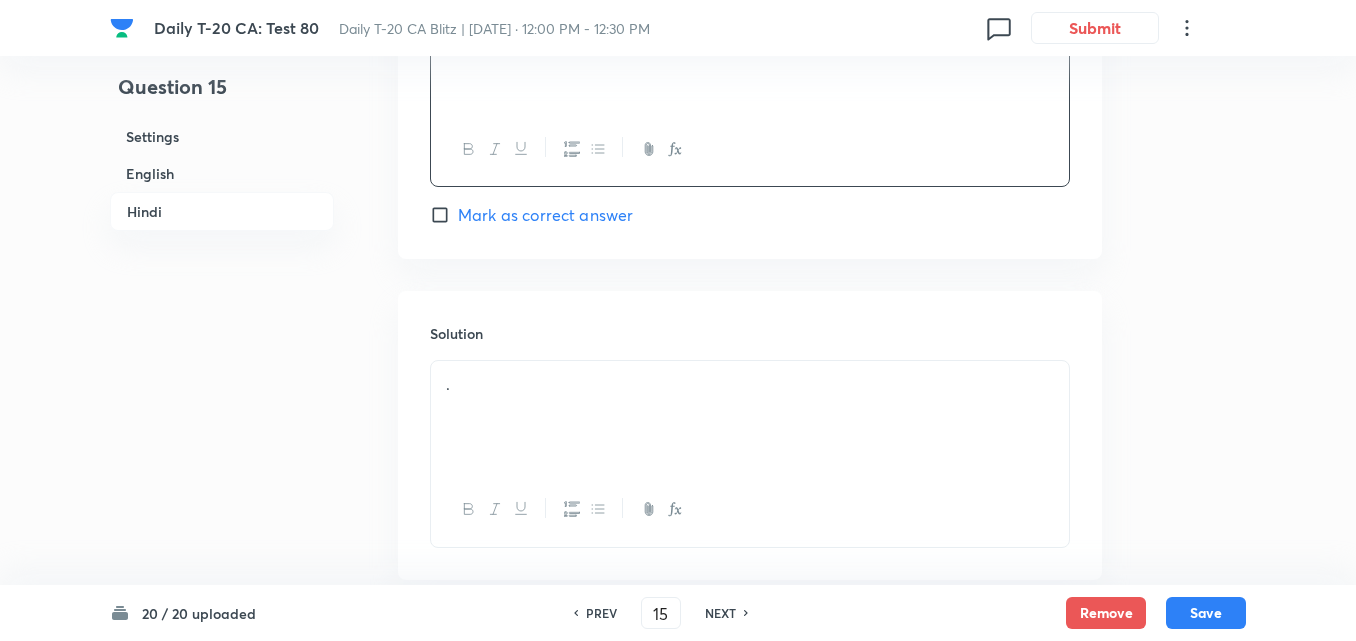 scroll, scrollTop: 4487, scrollLeft: 0, axis: vertical 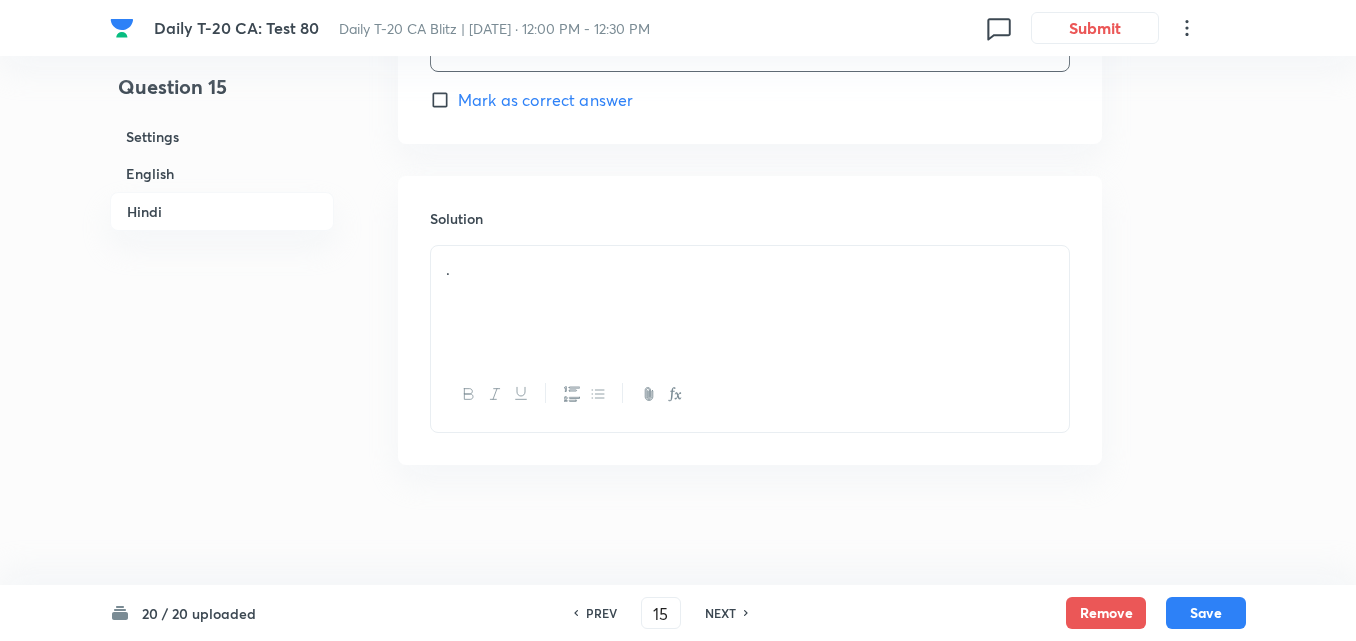click on "." at bounding box center [750, 302] 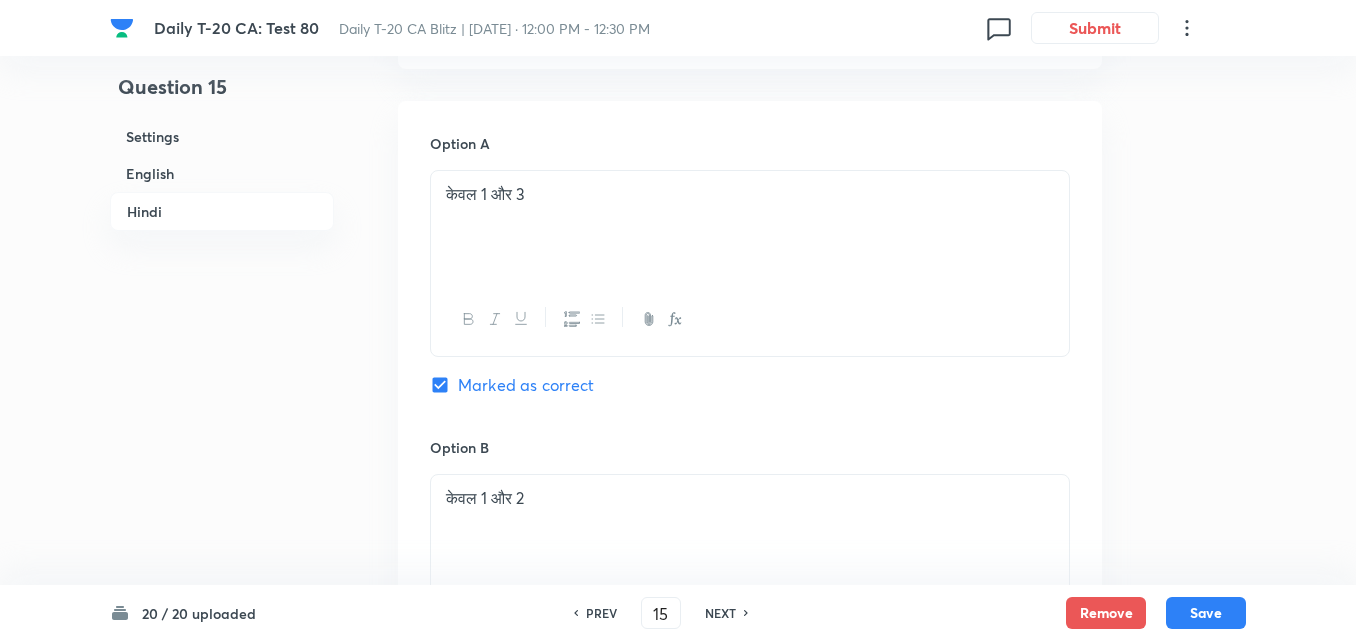 scroll, scrollTop: 3287, scrollLeft: 0, axis: vertical 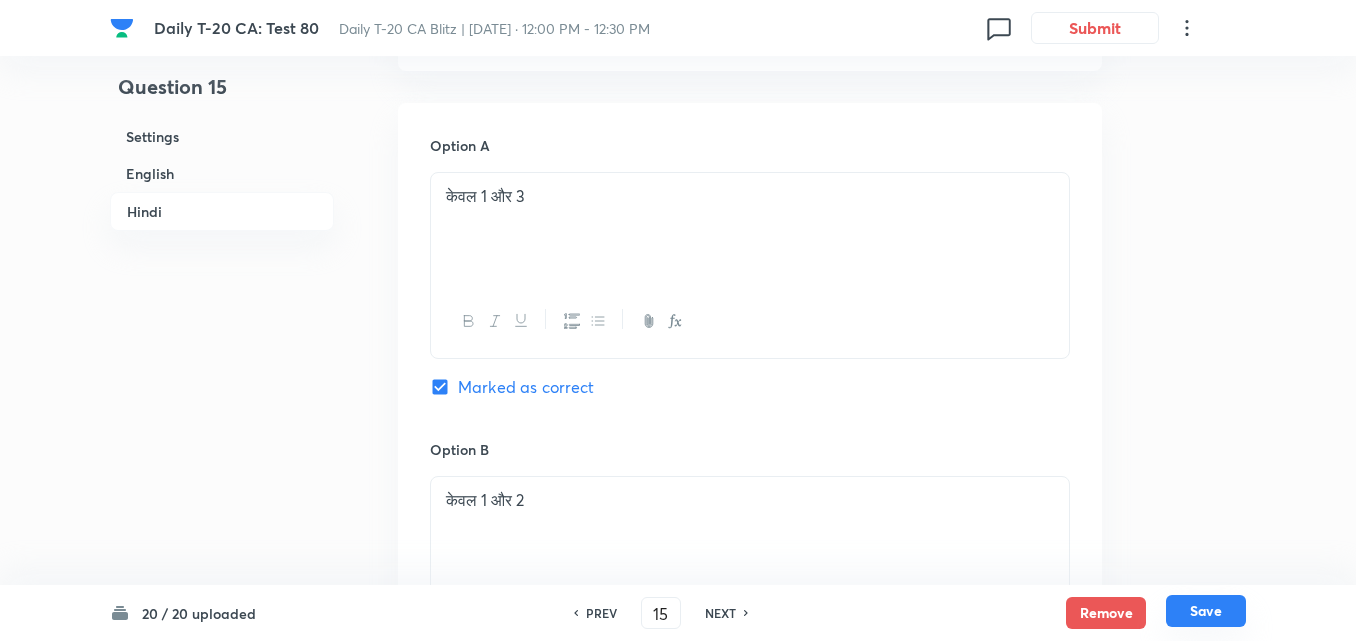 click on "Save" at bounding box center [1206, 611] 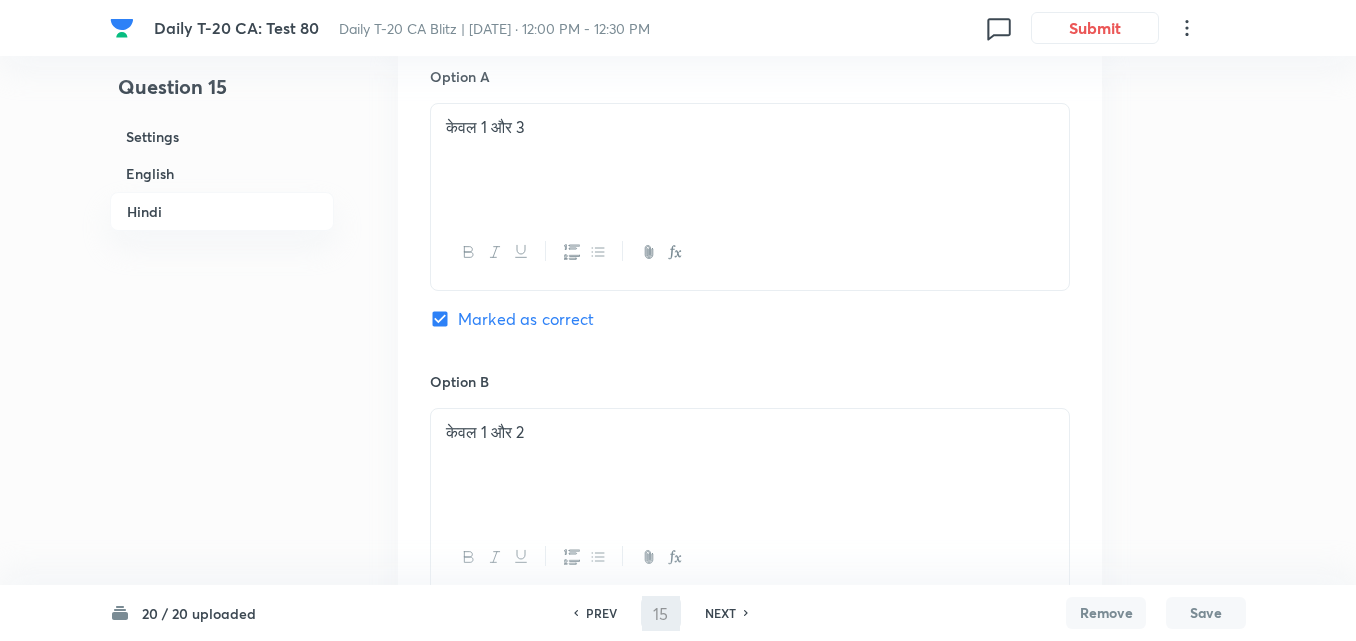 type on "16" 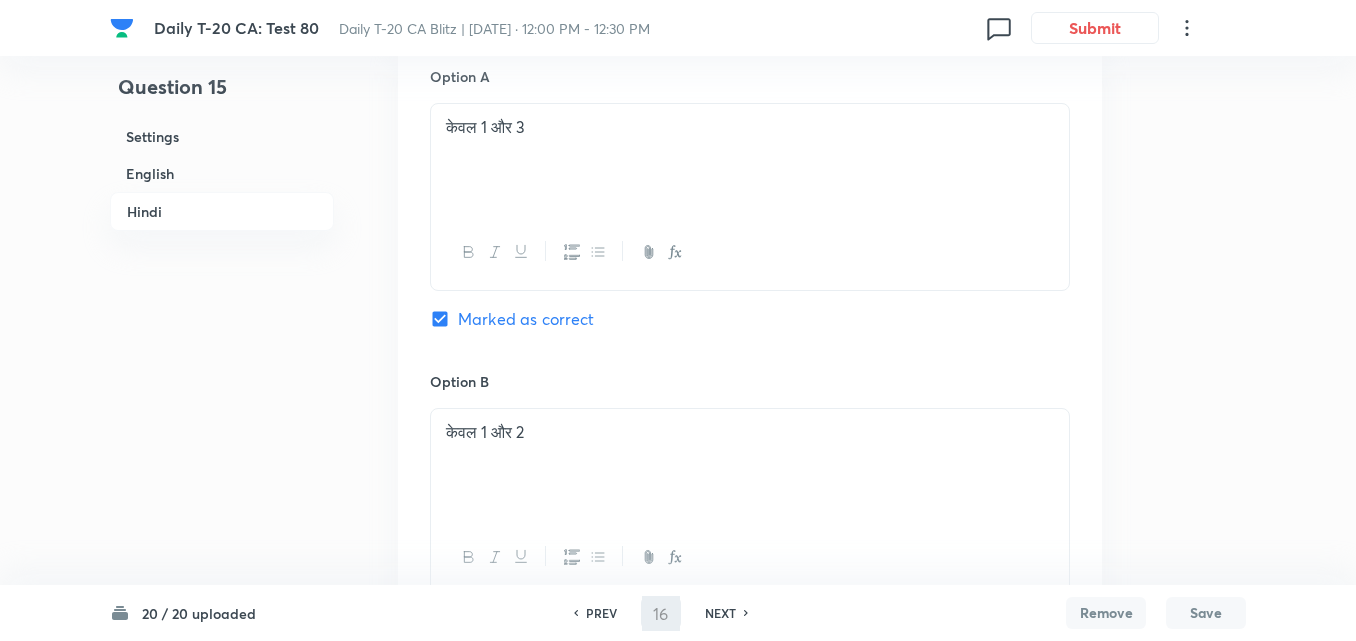 checkbox on "false" 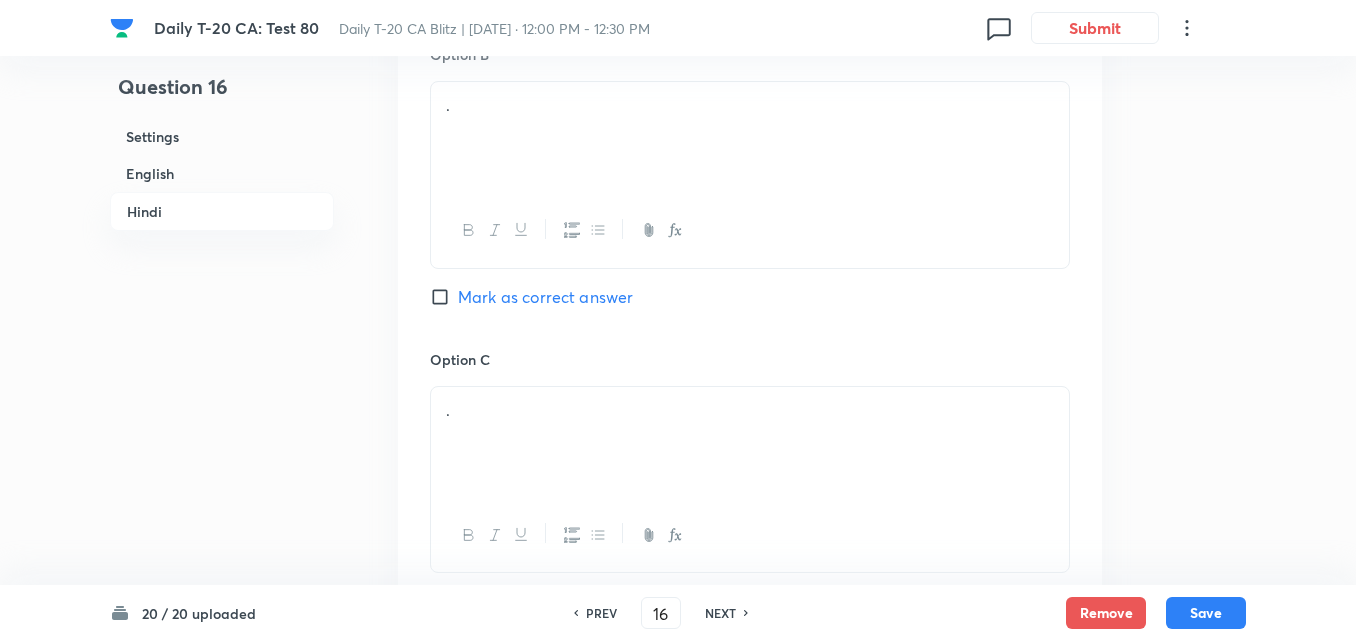 click on "English" at bounding box center (222, 173) 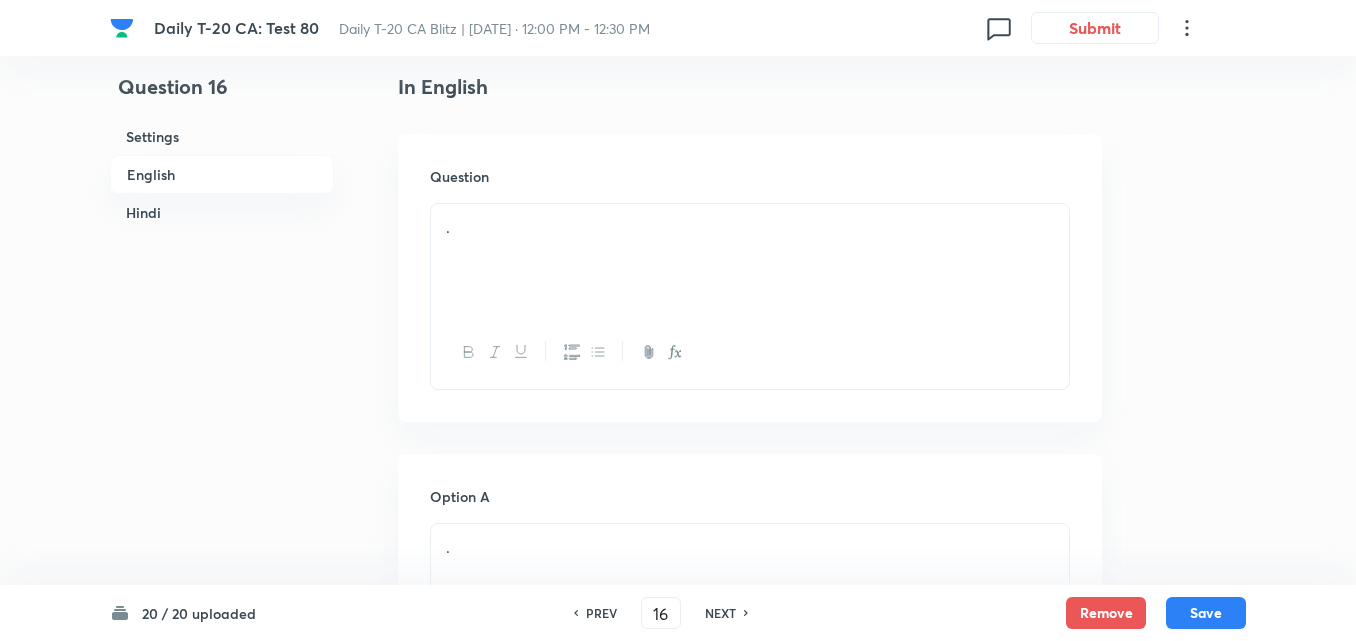 click on "." at bounding box center (750, 260) 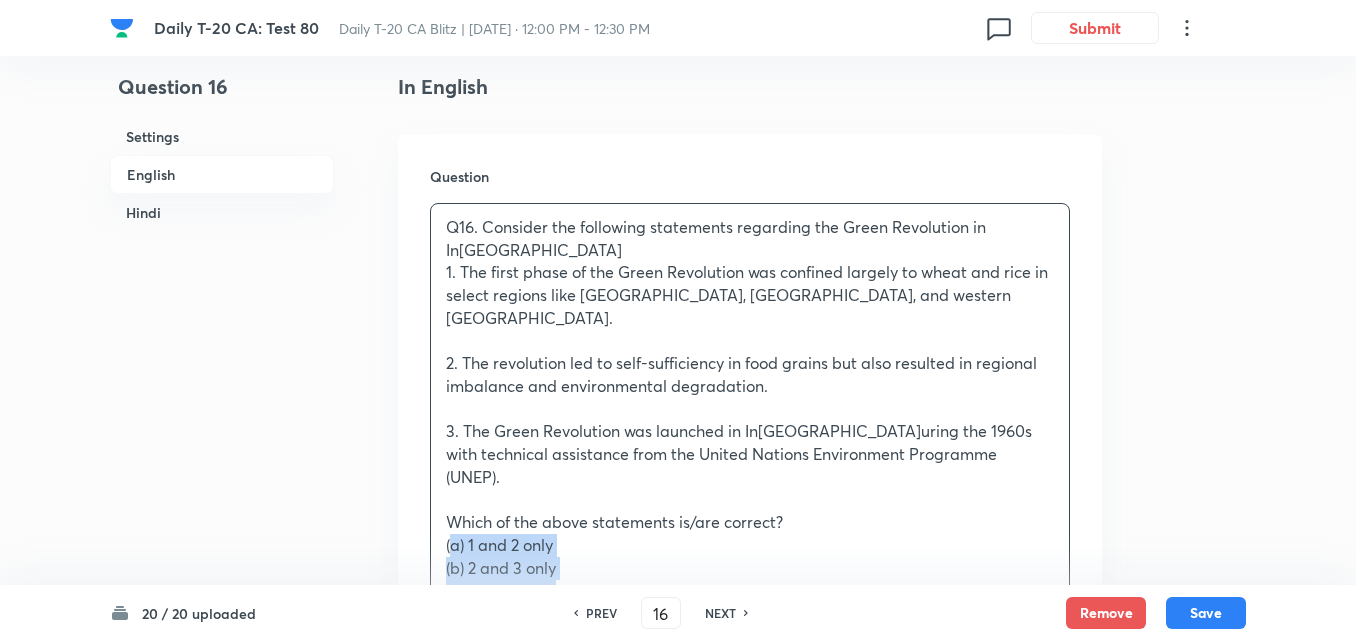 drag, startPoint x: 452, startPoint y: 484, endPoint x: 356, endPoint y: 452, distance: 101.19289 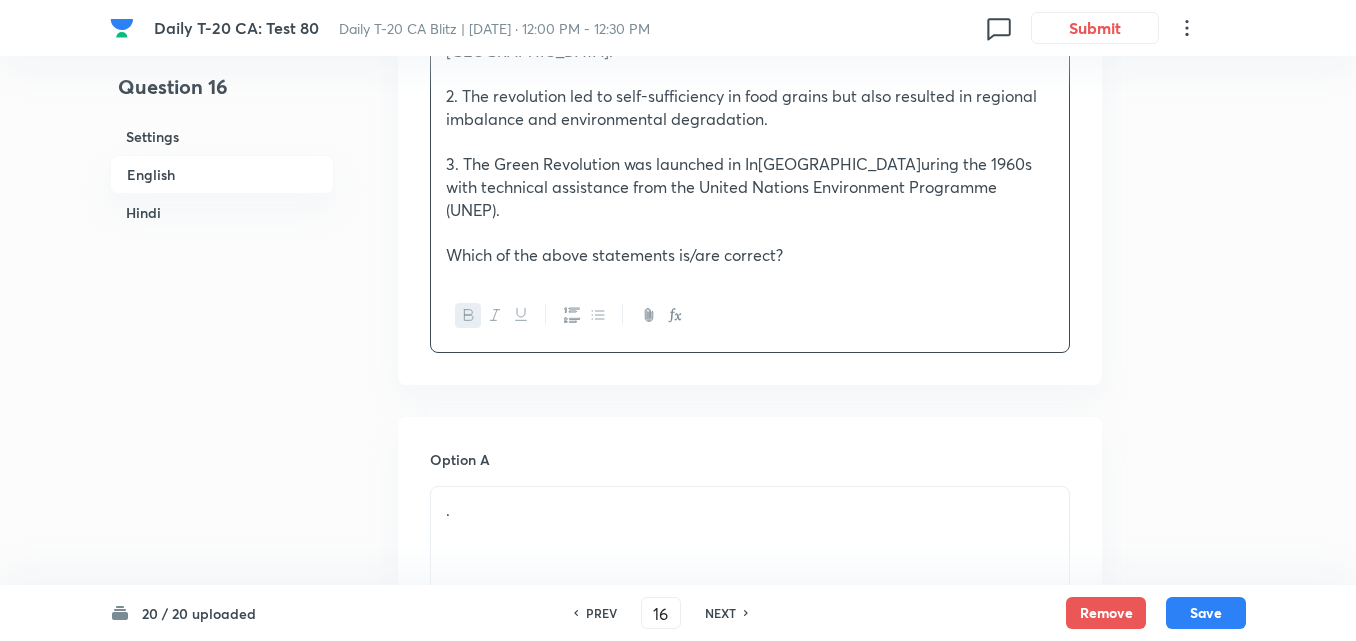 scroll, scrollTop: 916, scrollLeft: 0, axis: vertical 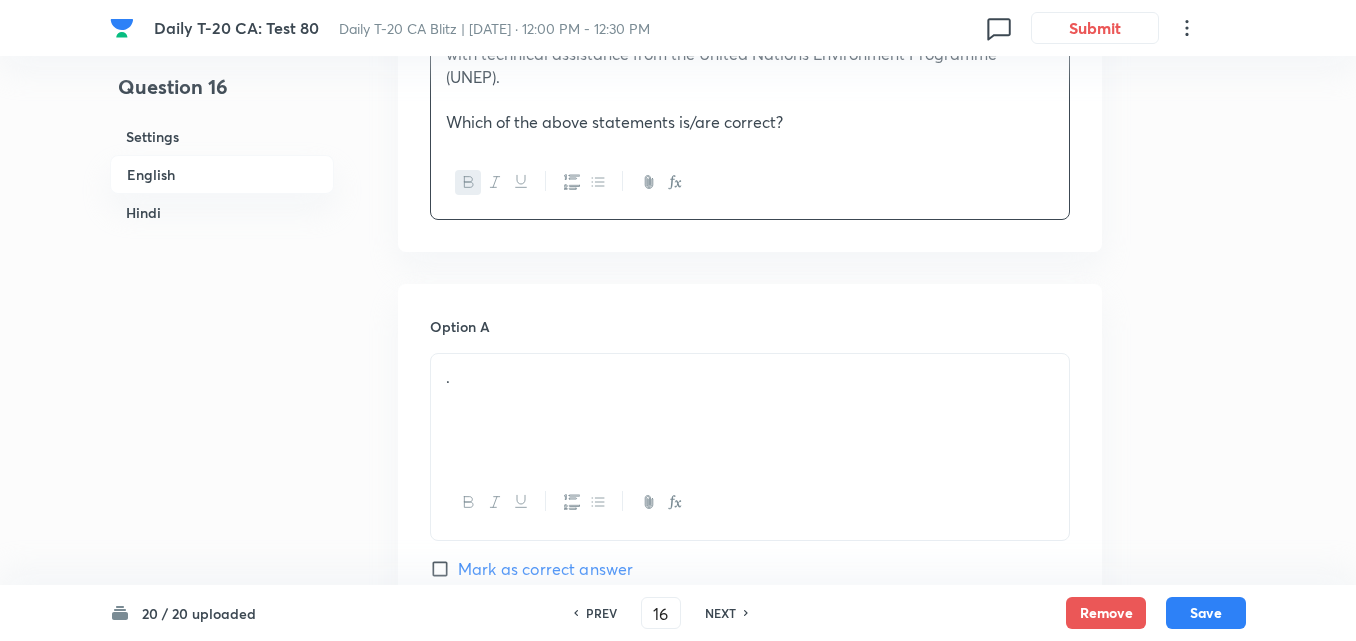 click on "." at bounding box center [750, 410] 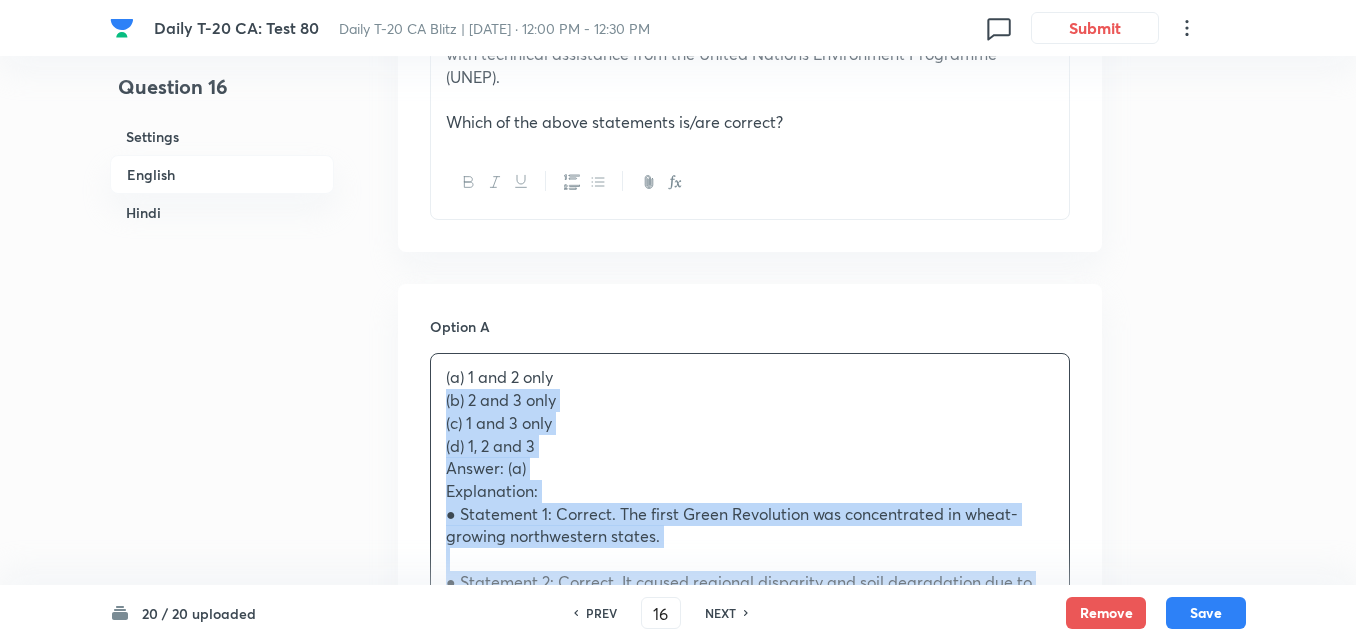 click on "Option A (a) 1 and 2 only (b) 2 and 3 only (c) 1 and 3 only (d) 1, 2 and 3 Answer: (a) Explanation: ●	Statement 1: Correct. The first Green Revolution was concentrated in wheat-growing northwestern states. ●	Statement 2: Correct. It caused regional disparity and soil degradation due to chemical input use. ●	Statement 3: Incorrect. It was supported by institutions like ICAR and the Ford Foundation, not UNEP. ________________________________________ Q16. [GEOGRAPHIC_DATA] में हरित क्रांति से संबंधित निम्नलिखित कथनों पर विचार करें: 1.	हरित क्रांति का पहला चरण मुख्यतः गेहूं और [GEOGRAPHIC_DATA] तक सीमित था और [GEOGRAPHIC_DATA], [GEOGRAPHIC_DATA] व [GEOGRAPHIC_DATA] जैसे क्षेत्रों में केंद्रित था। (a) केवल 1 और 2 Option B . ." at bounding box center [750, 1315] 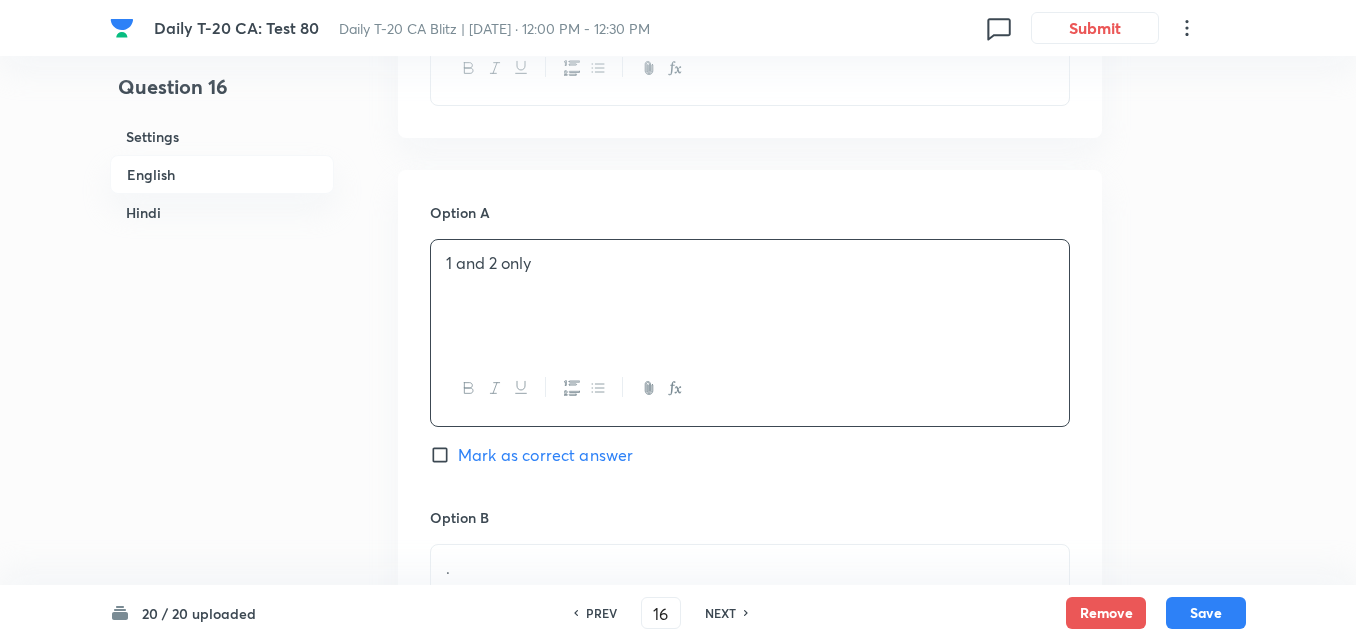 scroll, scrollTop: 1116, scrollLeft: 0, axis: vertical 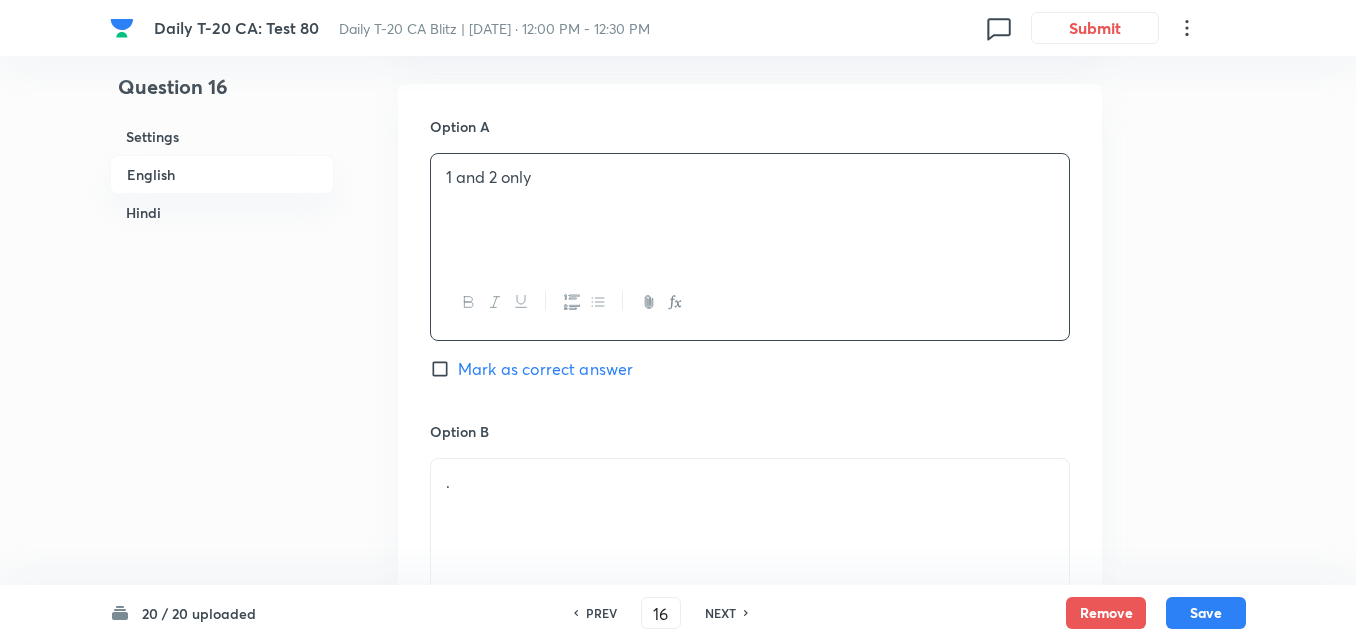 click on "Mark as correct answer" at bounding box center (545, 369) 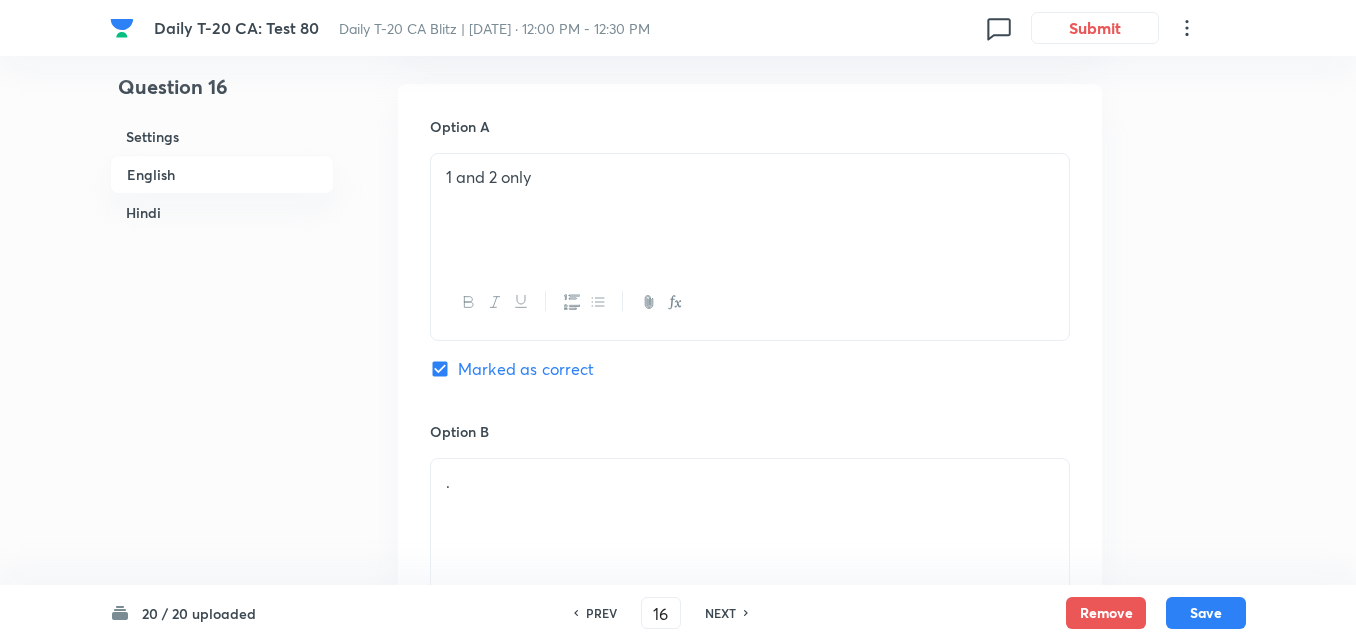 checkbox on "false" 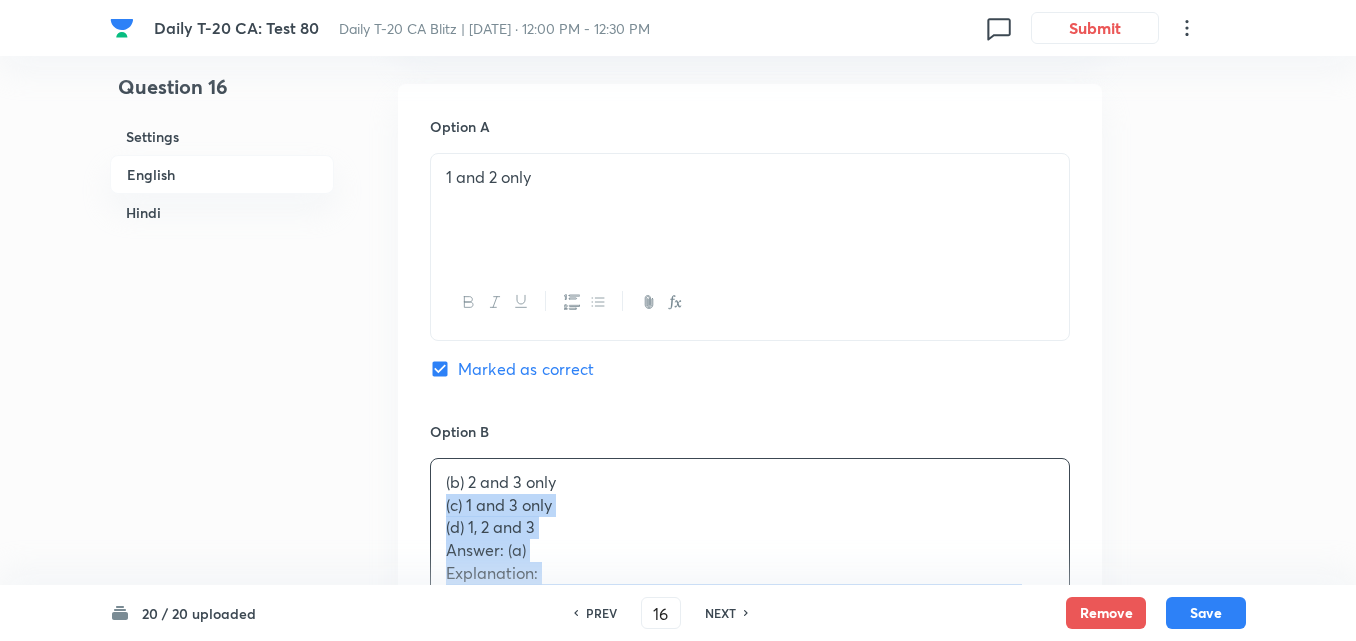 drag, startPoint x: 437, startPoint y: 449, endPoint x: 404, endPoint y: 431, distance: 37.589893 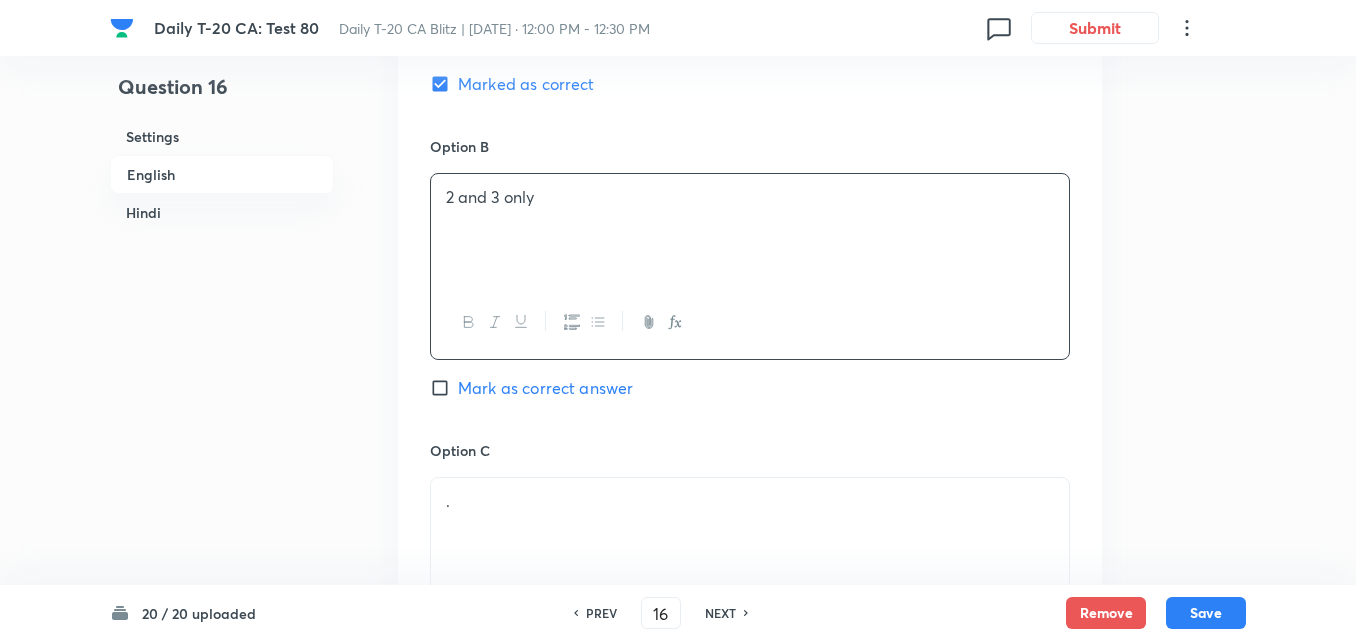 scroll, scrollTop: 1616, scrollLeft: 0, axis: vertical 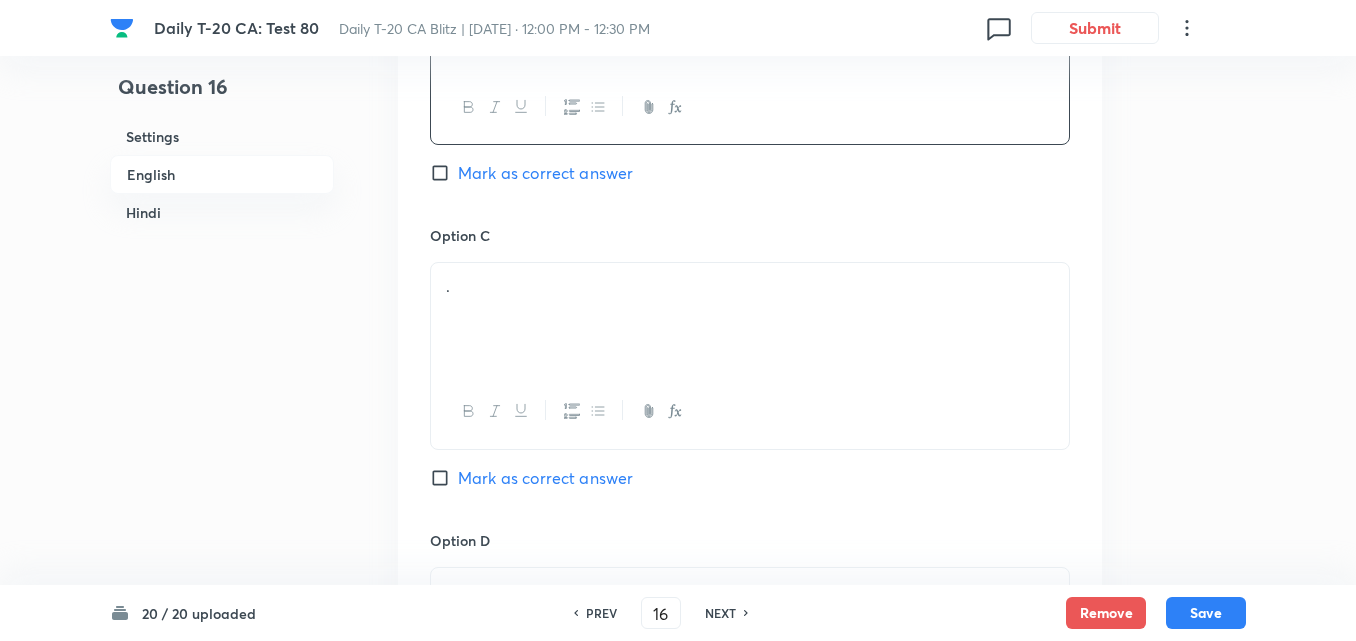 click on "." at bounding box center (750, 319) 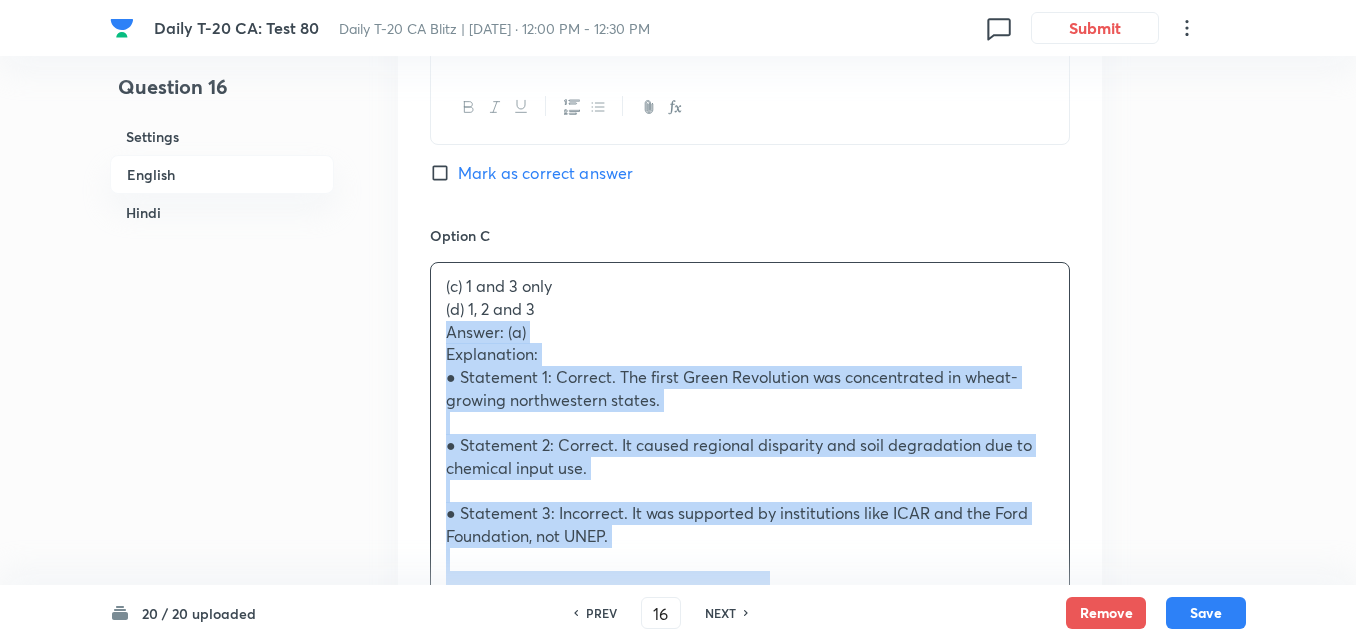 drag, startPoint x: 420, startPoint y: 259, endPoint x: 394, endPoint y: 246, distance: 29.068884 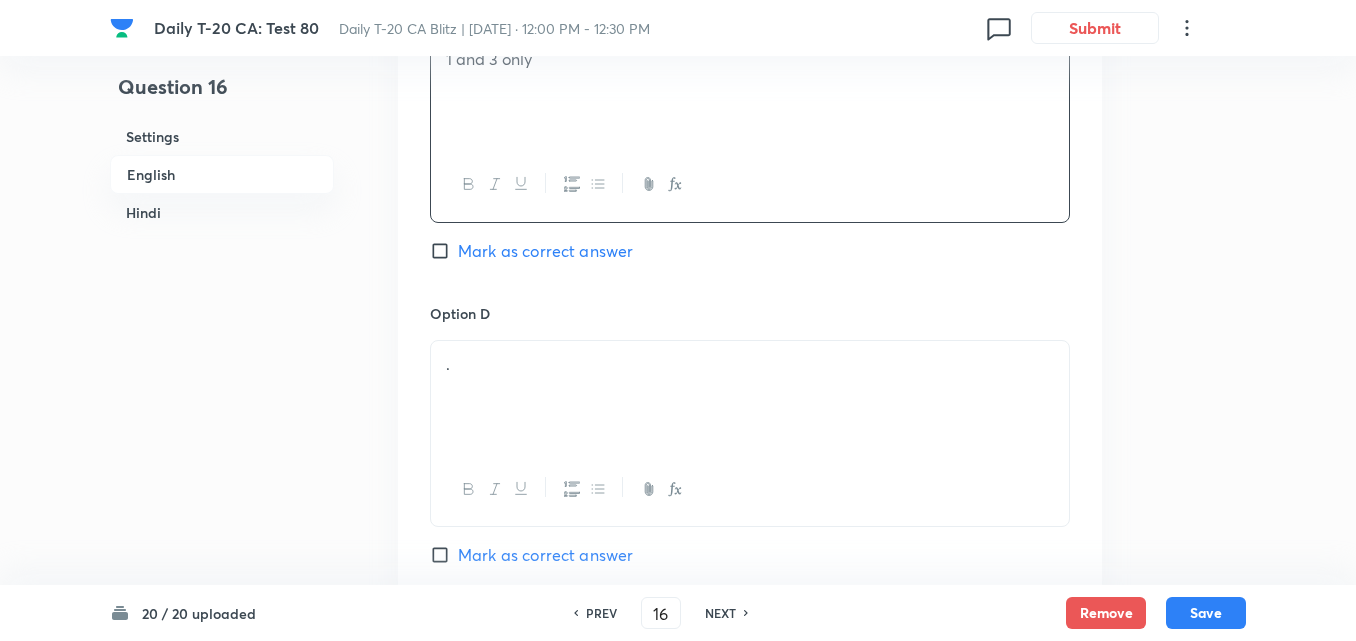 scroll, scrollTop: 1916, scrollLeft: 0, axis: vertical 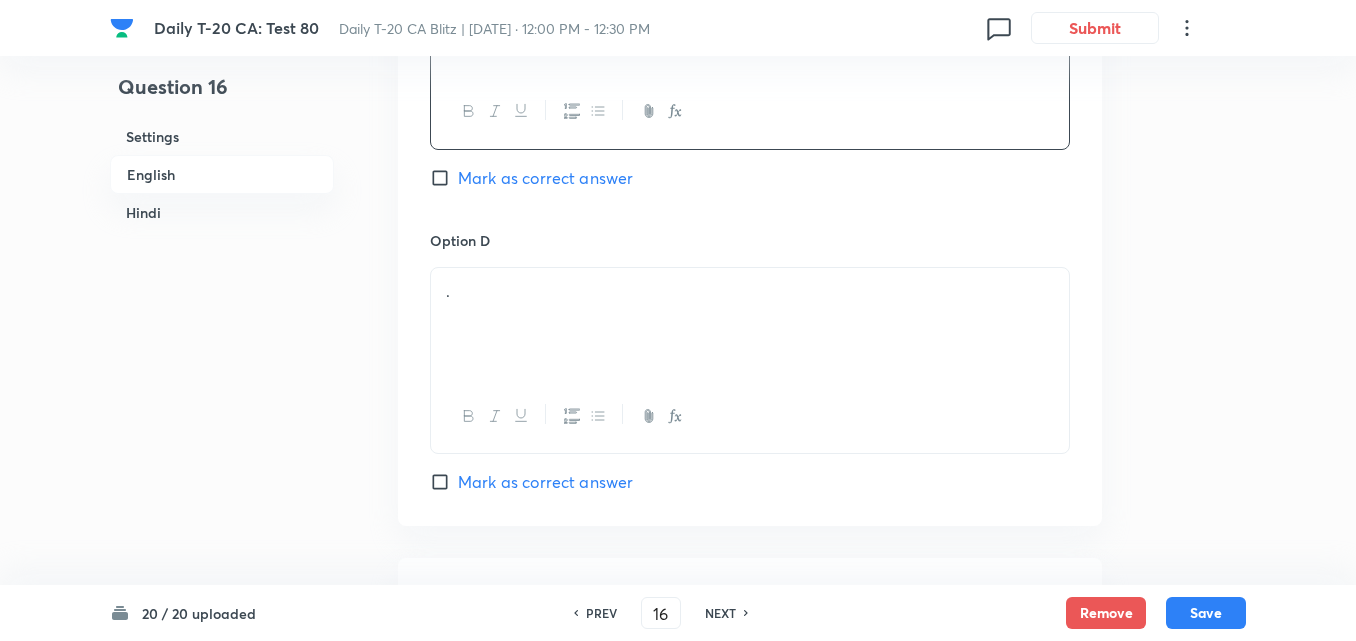 click on "." at bounding box center [750, 324] 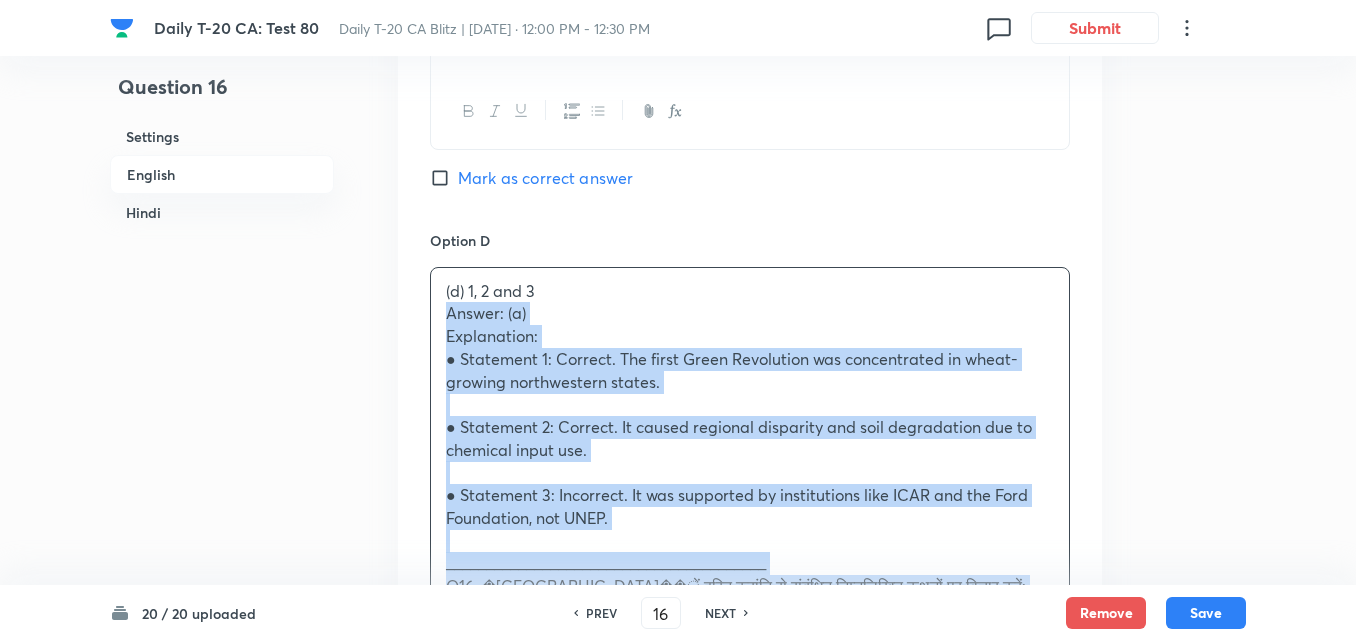 drag, startPoint x: 406, startPoint y: 246, endPoint x: 395, endPoint y: 246, distance: 11 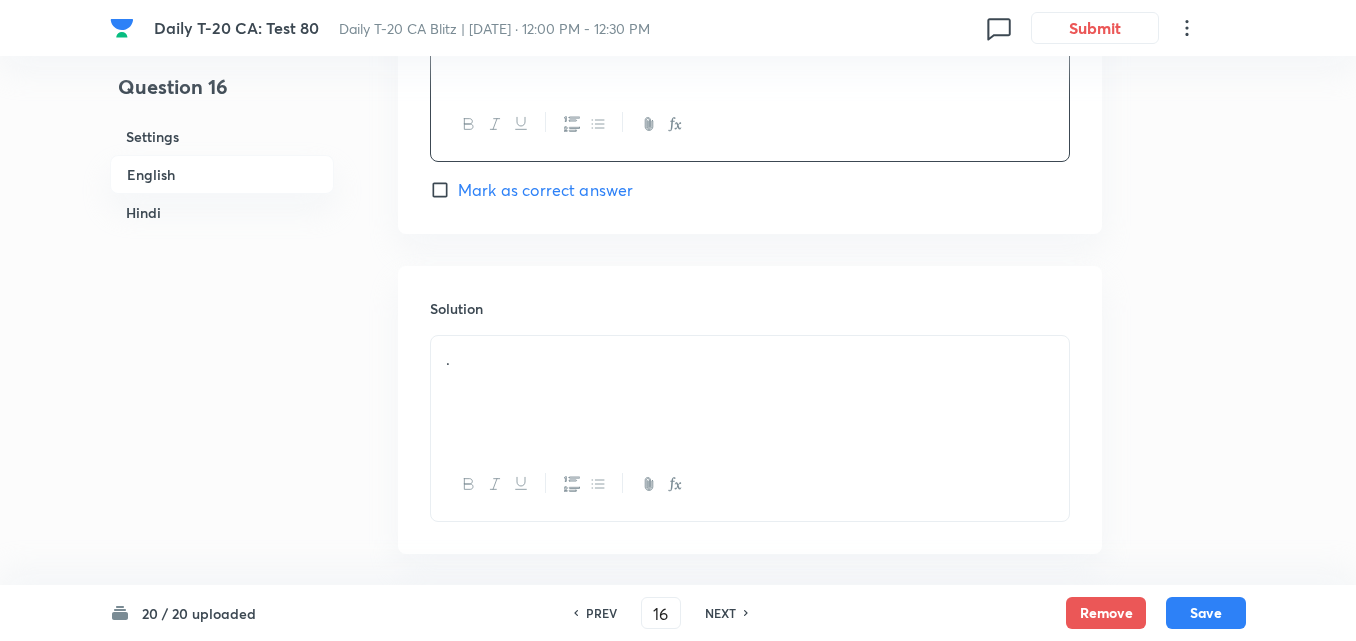 scroll, scrollTop: 2216, scrollLeft: 0, axis: vertical 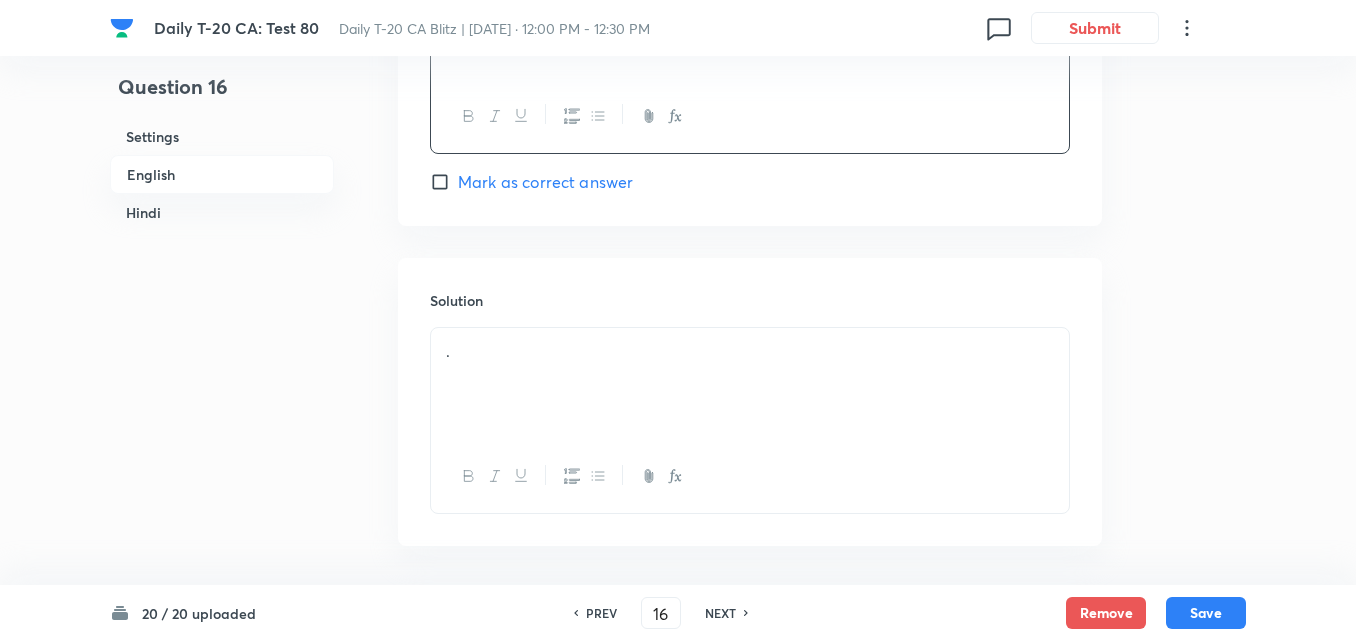 click on "." at bounding box center (750, 384) 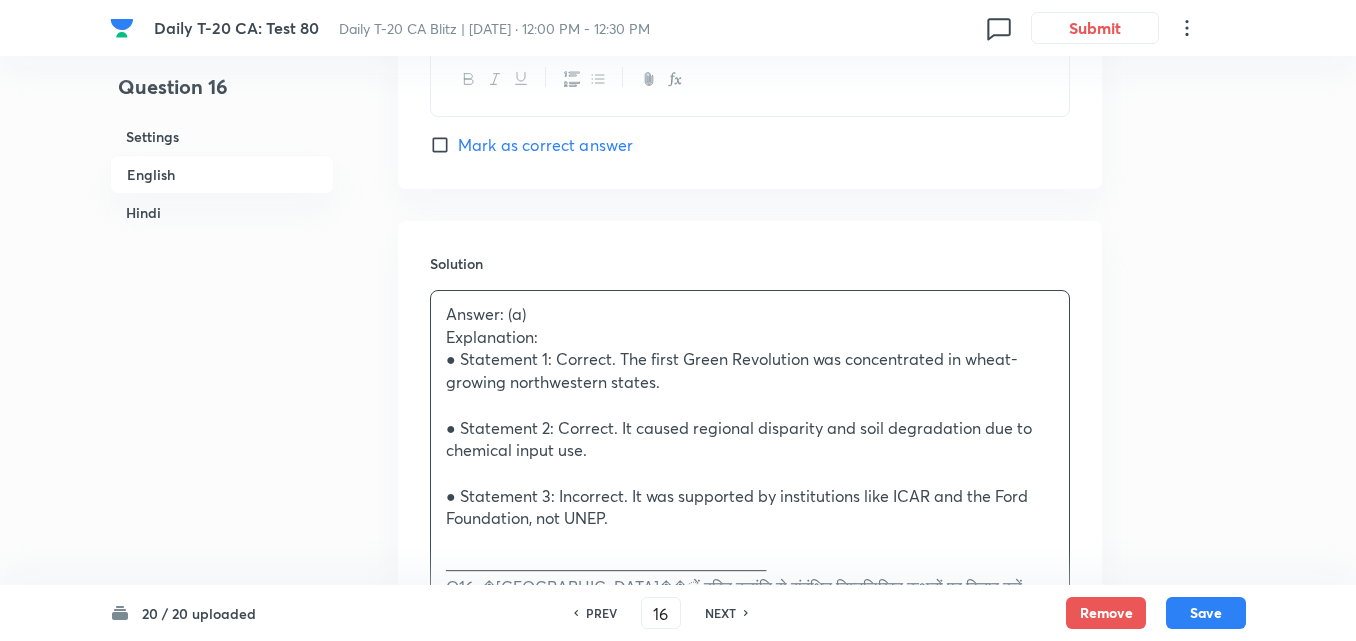 scroll, scrollTop: 2316, scrollLeft: 0, axis: vertical 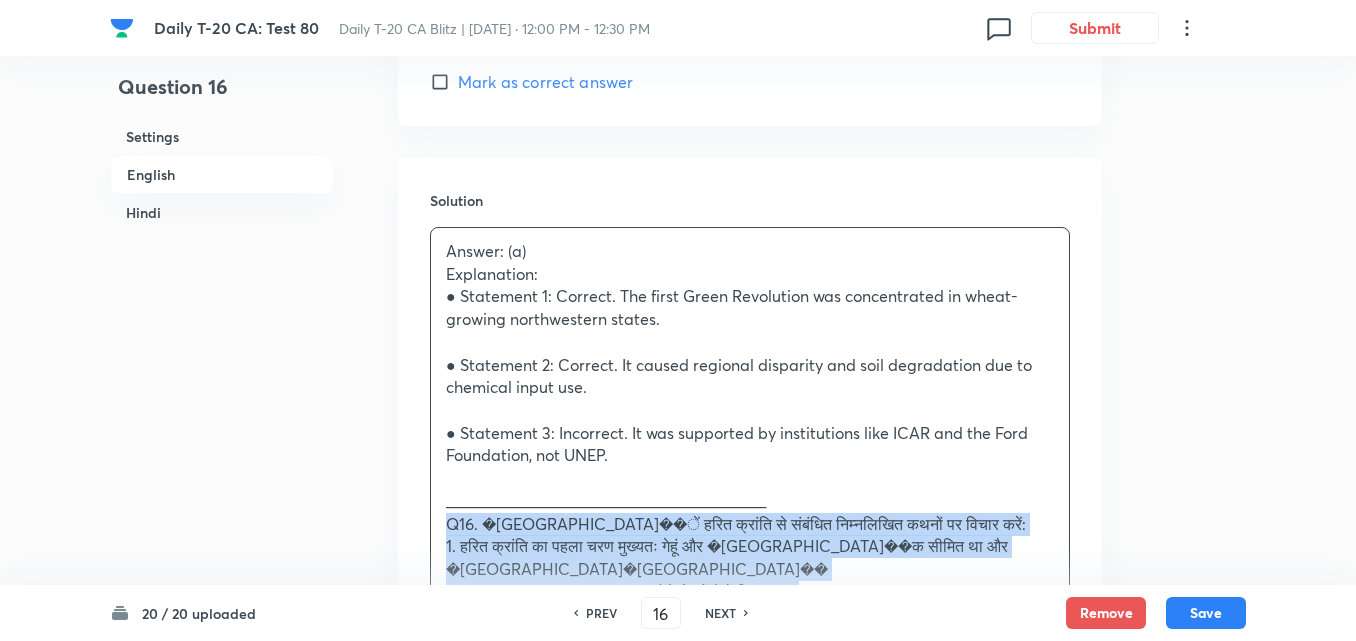 drag, startPoint x: 398, startPoint y: 462, endPoint x: 196, endPoint y: 387, distance: 215.47389 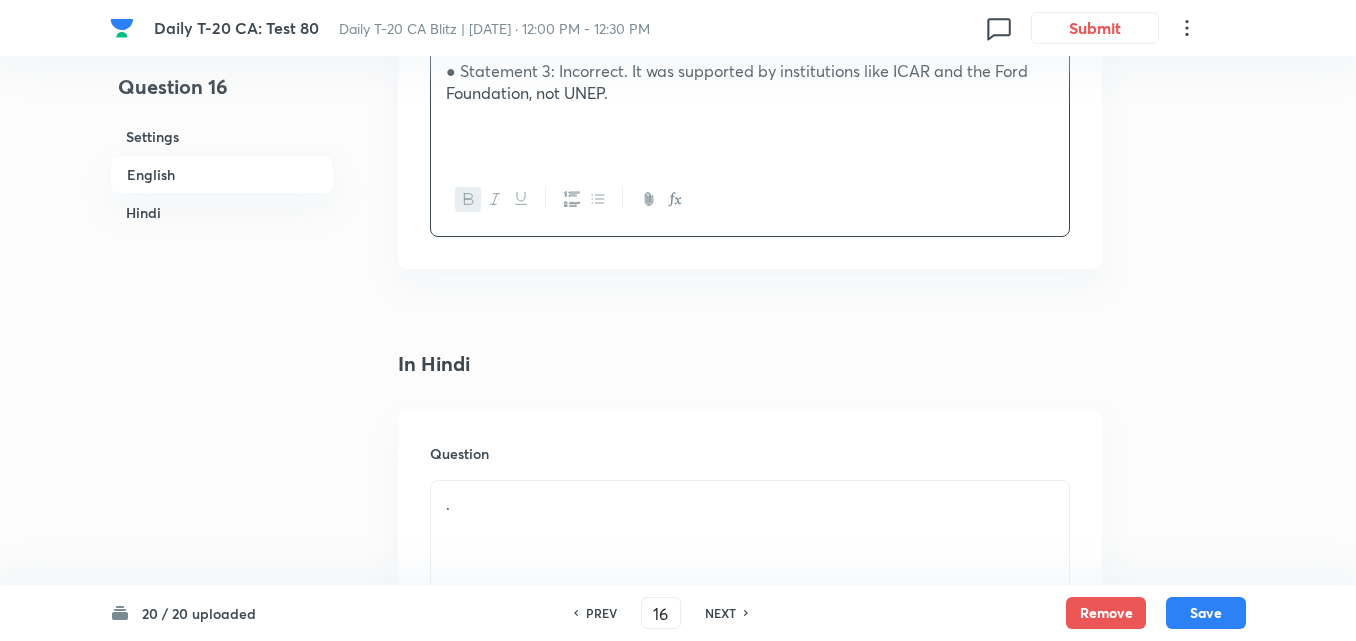 scroll, scrollTop: 2816, scrollLeft: 0, axis: vertical 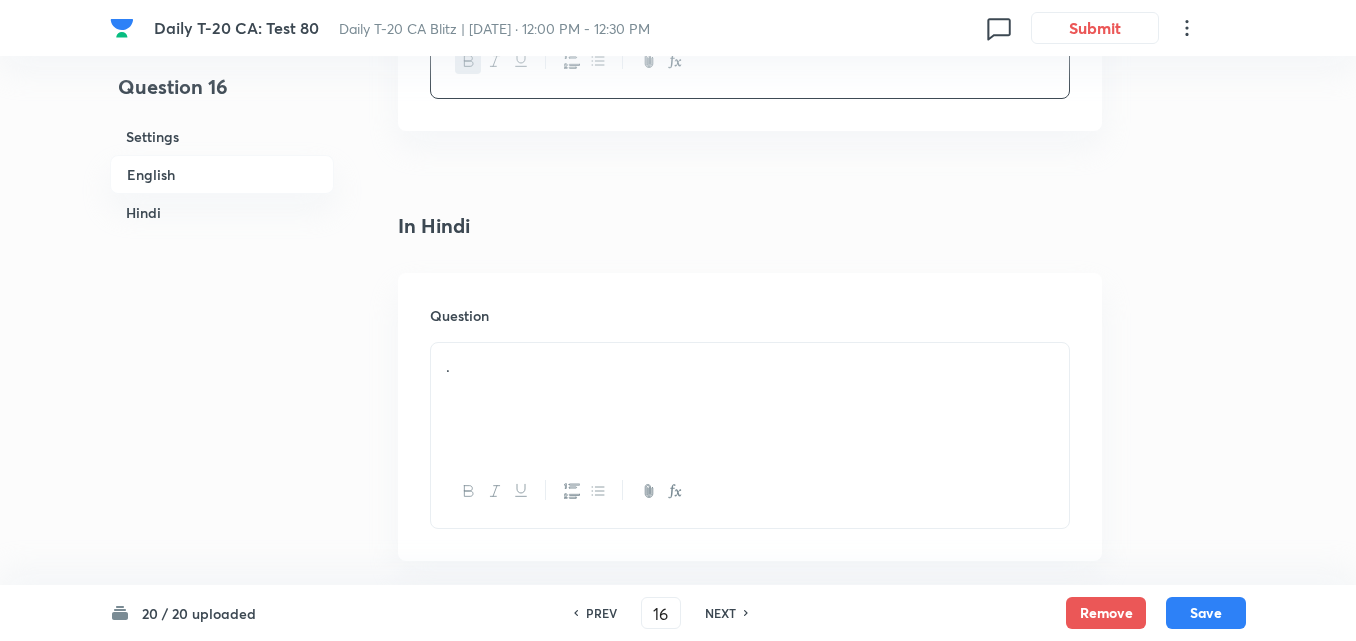 click on "." at bounding box center (750, 366) 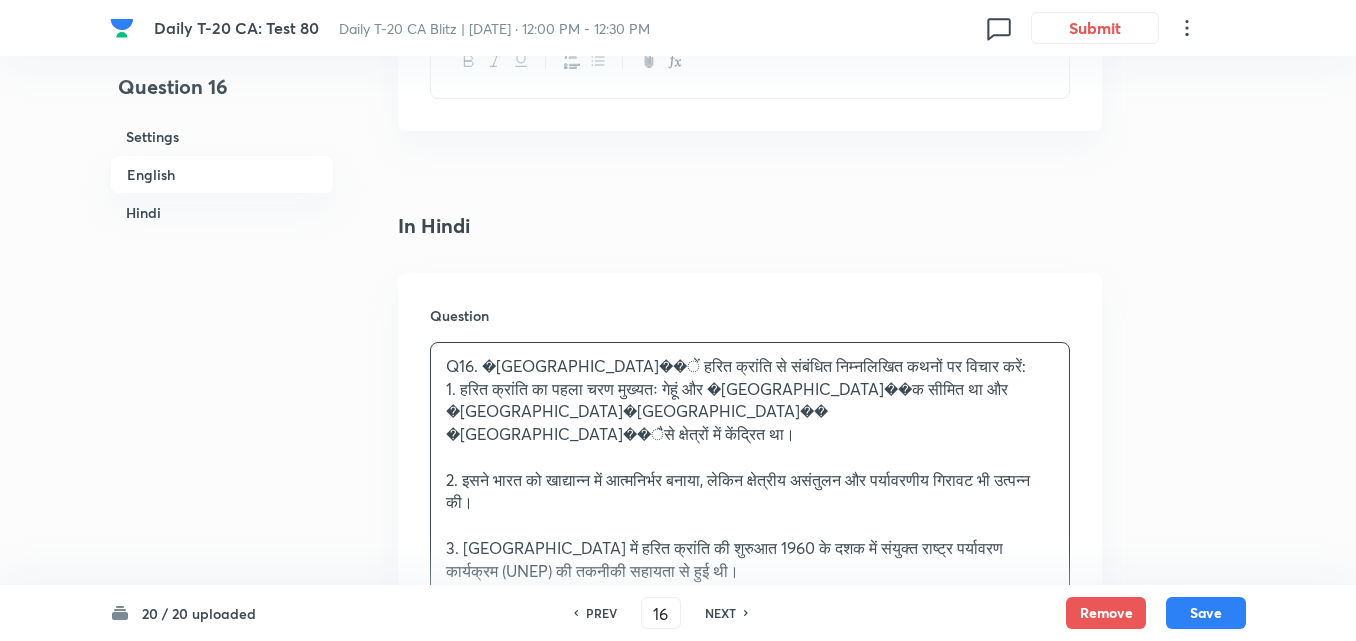 drag, startPoint x: 452, startPoint y: 557, endPoint x: 438, endPoint y: 562, distance: 14.866069 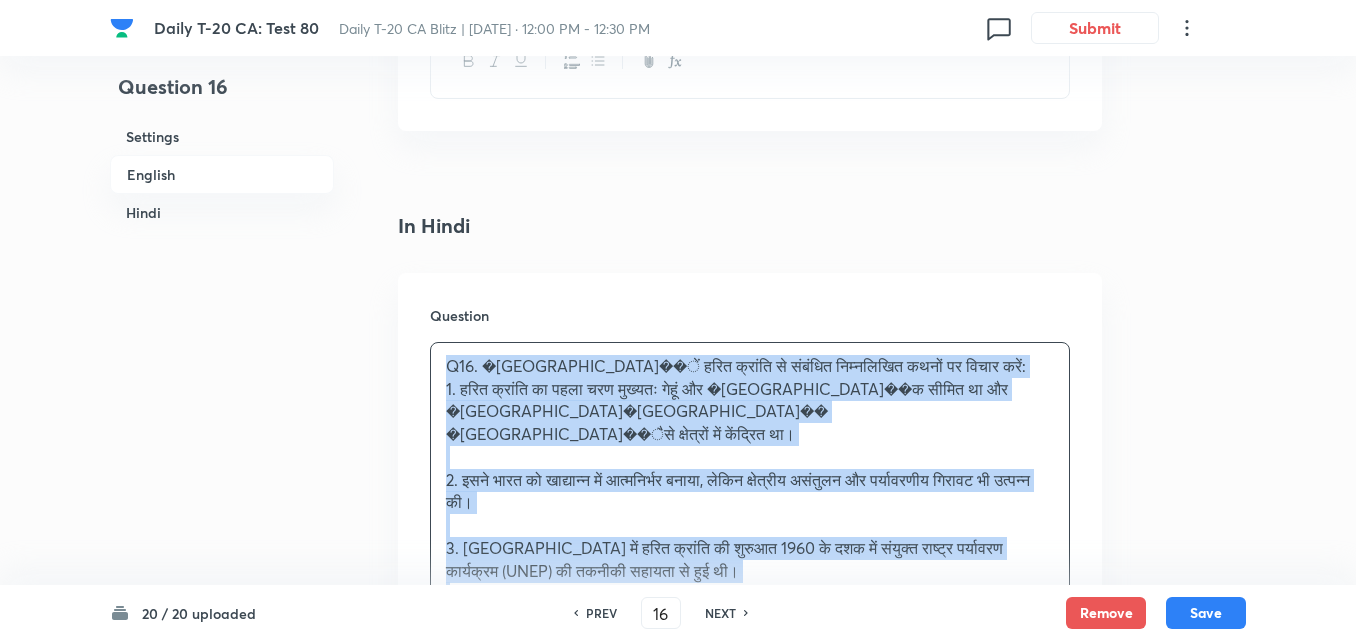click on "Q16. �[GEOGRAPHIC_DATA]��ें हरित क्रांति से संबंधित निम्नलिखित कथनों पर विचार करें: 1.	हरित क्रांति का पहला चरण मुख्यतः गेहूं और �[GEOGRAPHIC_DATA]��क सीमित था और �[GEOGRAPHIC_DATA]�[GEOGRAPHIC_DATA]�� �[GEOGRAPHIC_DATA]��ैसे क्षेत्रों में केंद्रित था। 2.	इसने भारत को खाद्यान्न में आत्मनिर्भर बनाया, लेकिन क्षेत्रीय असंतुलन और पर्यावरणीय गिरावट भी उत्पन्न की। उपरोक्त में से कौन सा/से कथन सही है/हैं? (a) केवल 1 और 2 (b) केवल 2 और 3 (c) केवल 1 और 3 (d) 1, 2 और 3" at bounding box center (750, 664) 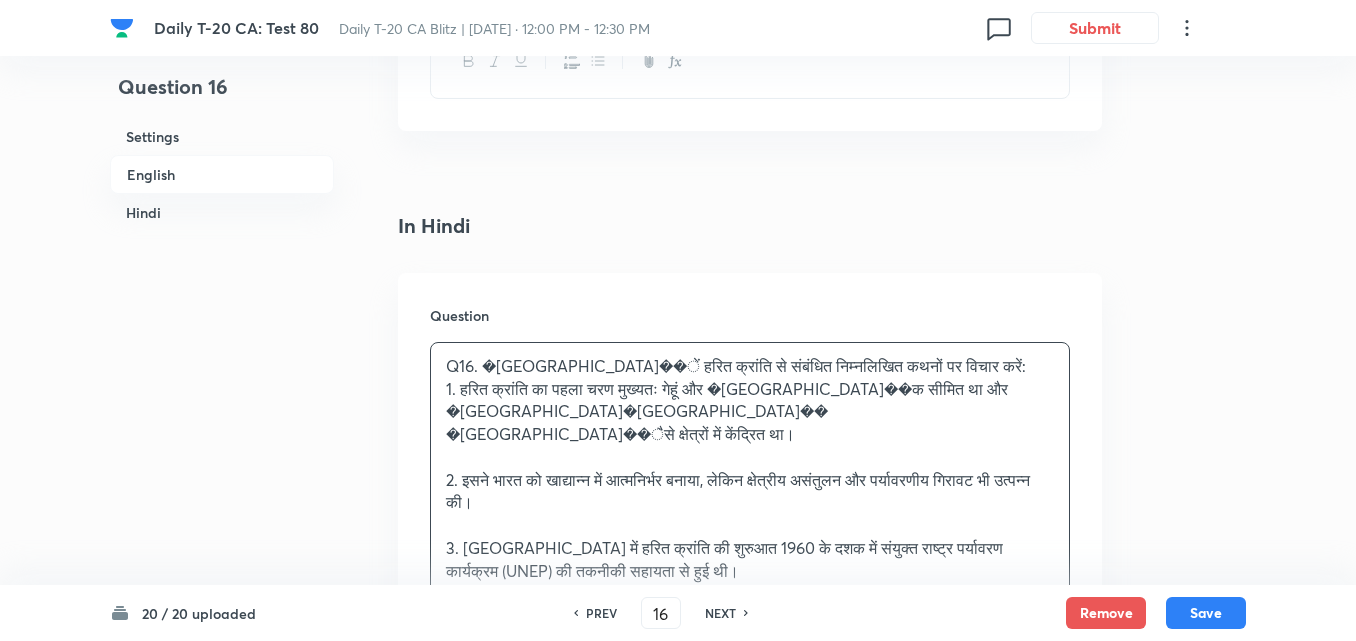 click on "Q16. �[GEOGRAPHIC_DATA]��ें हरित क्रांति से संबंधित निम्नलिखित कथनों पर विचार करें: 1.	हरित क्रांति का पहला चरण मुख्यतः गेहूं और �[GEOGRAPHIC_DATA]��क सीमित था और �[GEOGRAPHIC_DATA]�[GEOGRAPHIC_DATA]�� �[GEOGRAPHIC_DATA]��ैसे क्षेत्रों में केंद्रित था। 2.	इसने भारत को खाद्यान्न में आत्मनिर्भर बनाया, लेकिन क्षेत्रीय असंतुलन और पर्यावरणीय गिरावट भी उत्पन्न की। उपरोक्त में से कौन सा/से कथन सही है/हैं? (a) केवल 1 और 2 (b) केवल 2 और 3 (c) केवल 1 और 3 (d) 1, 2 और 3" at bounding box center [750, 627] 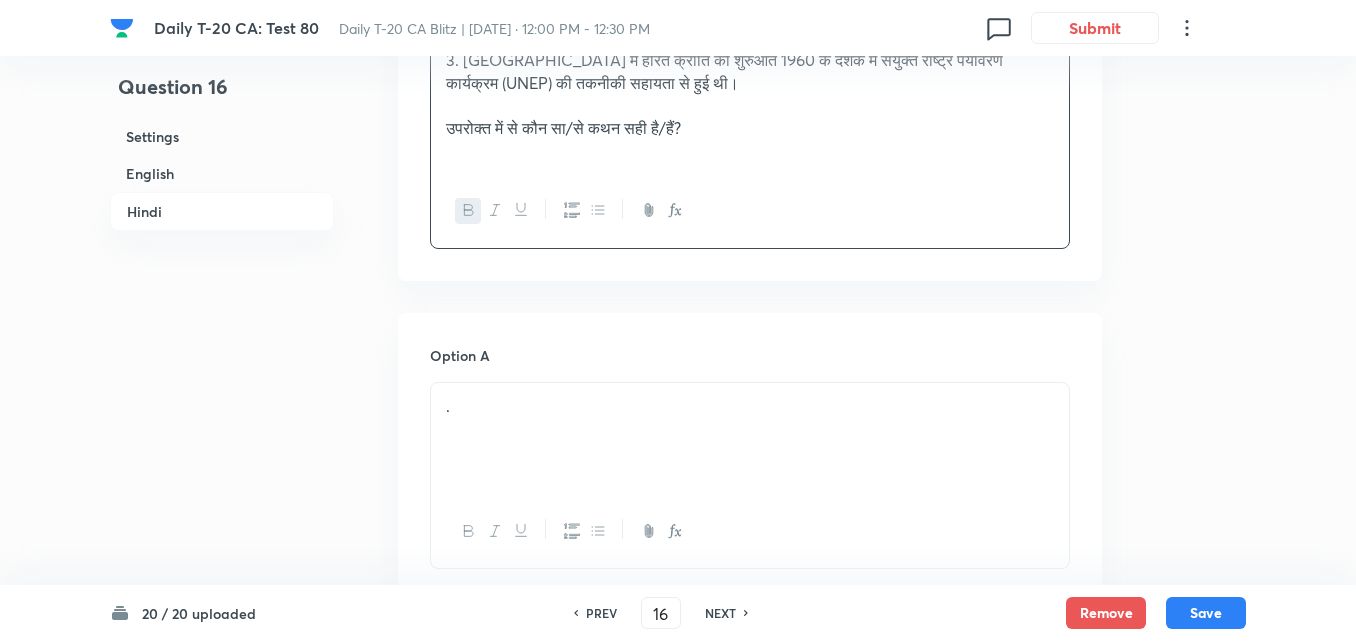scroll, scrollTop: 3316, scrollLeft: 0, axis: vertical 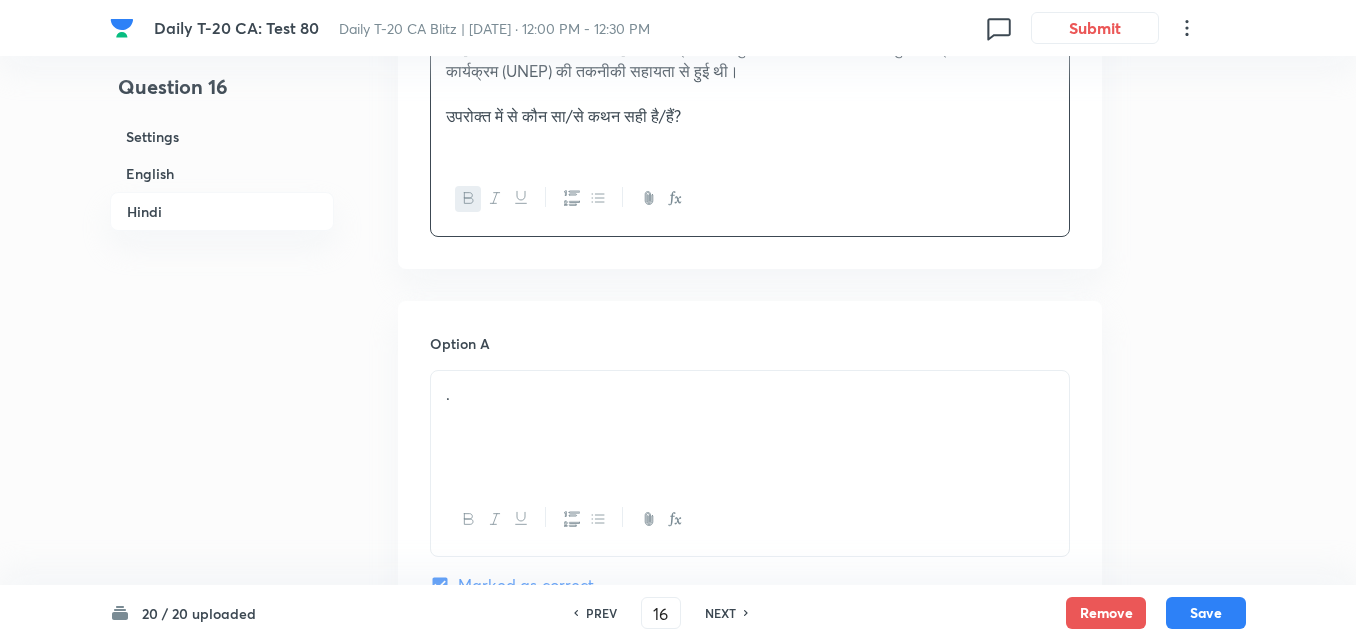 click on "." at bounding box center (750, 427) 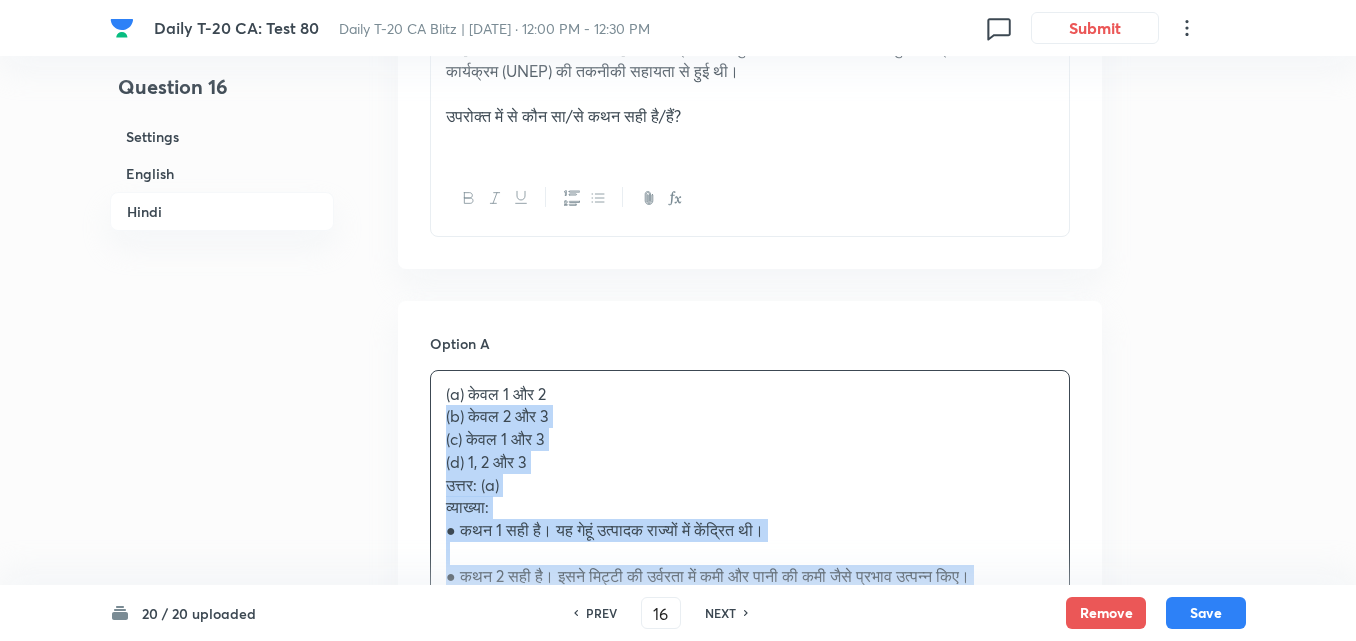 click on "Option A (a) केवल 1 और 2 (b) केवल 2 और 3 (c) केवल 1 और 3 (d) 1, 2 और 3 उत्तर: (a) व्याख्या: ●	कथन 1 सही है। यह गेहूं उत्पादक राज्यों में केंद्रित थी। ●	कथन 2 सही है। इसने मिट्टी की उर्वरता में कमी और पानी की कमी जैसे प्रभाव उत्पन्न किए। ●	कथन 3 गलत है। UNEP की भूमिका नहीं थी; सहायता ICAR और Ford Foundation जैसी संस्थाओं से आई थी। Marked as correct Option B . [PERSON_NAME] as correct answer Option C . [PERSON_NAME] as correct answer Option D . [PERSON_NAME] as correct answer" at bounding box center [750, 1014] 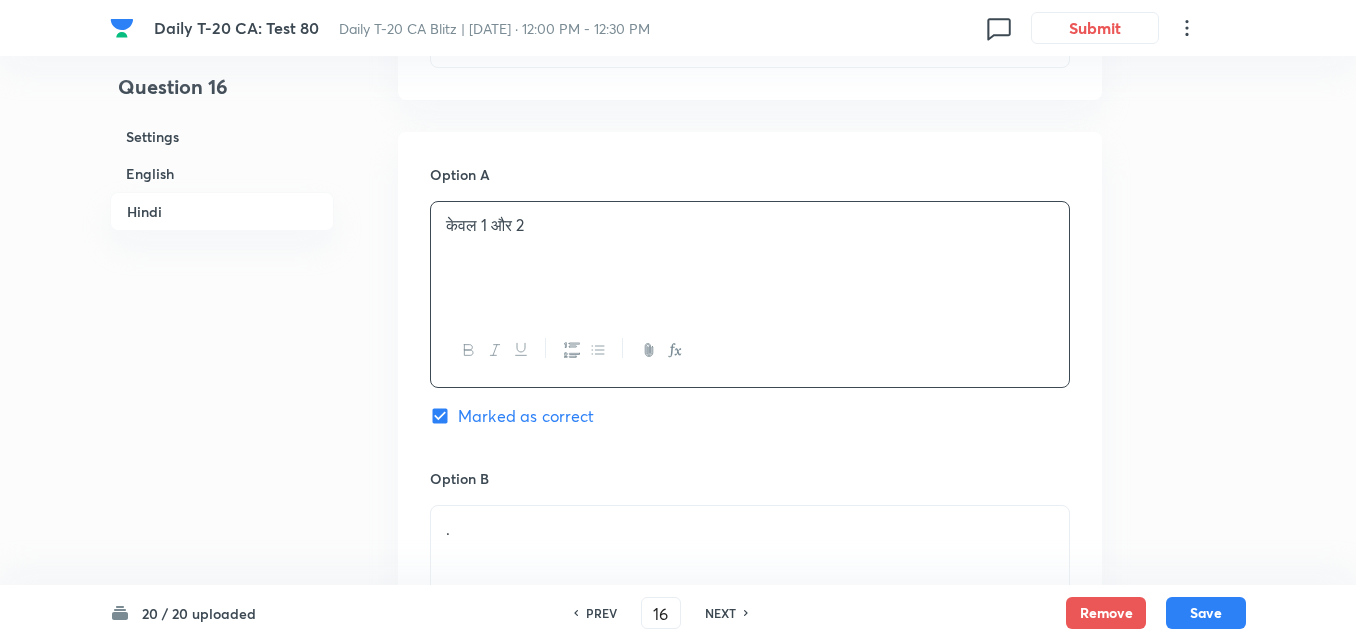 scroll, scrollTop: 3616, scrollLeft: 0, axis: vertical 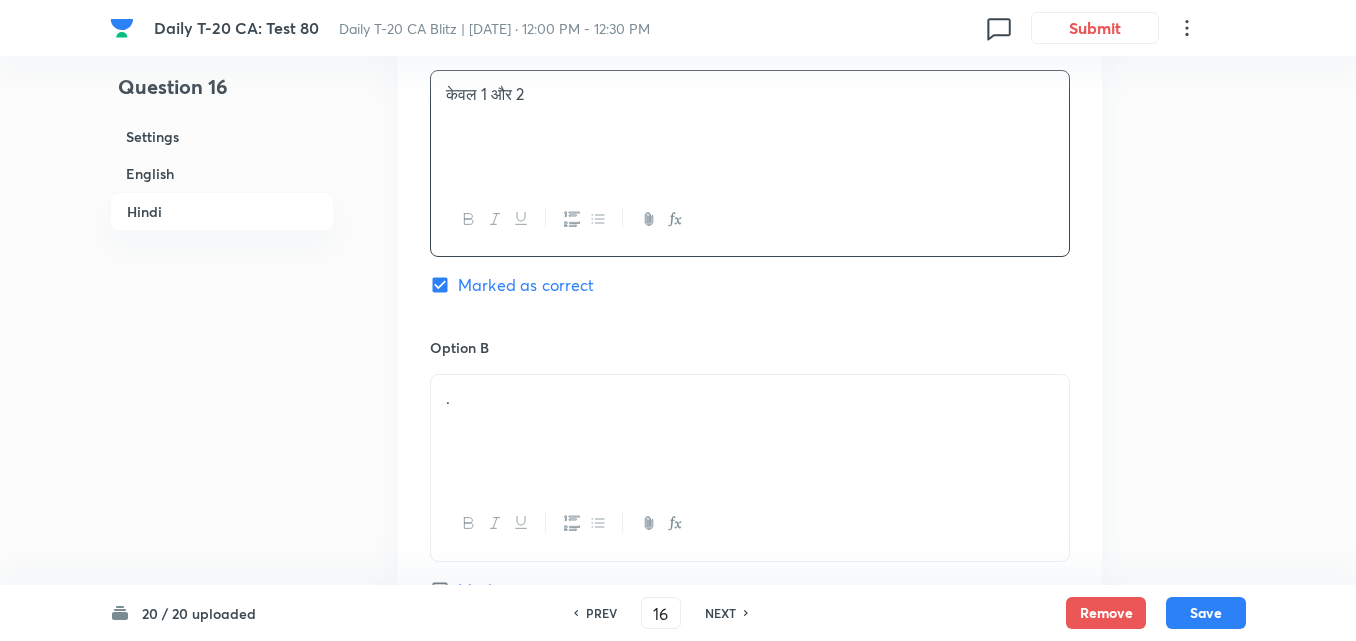 drag, startPoint x: 522, startPoint y: 332, endPoint x: 502, endPoint y: 362, distance: 36.05551 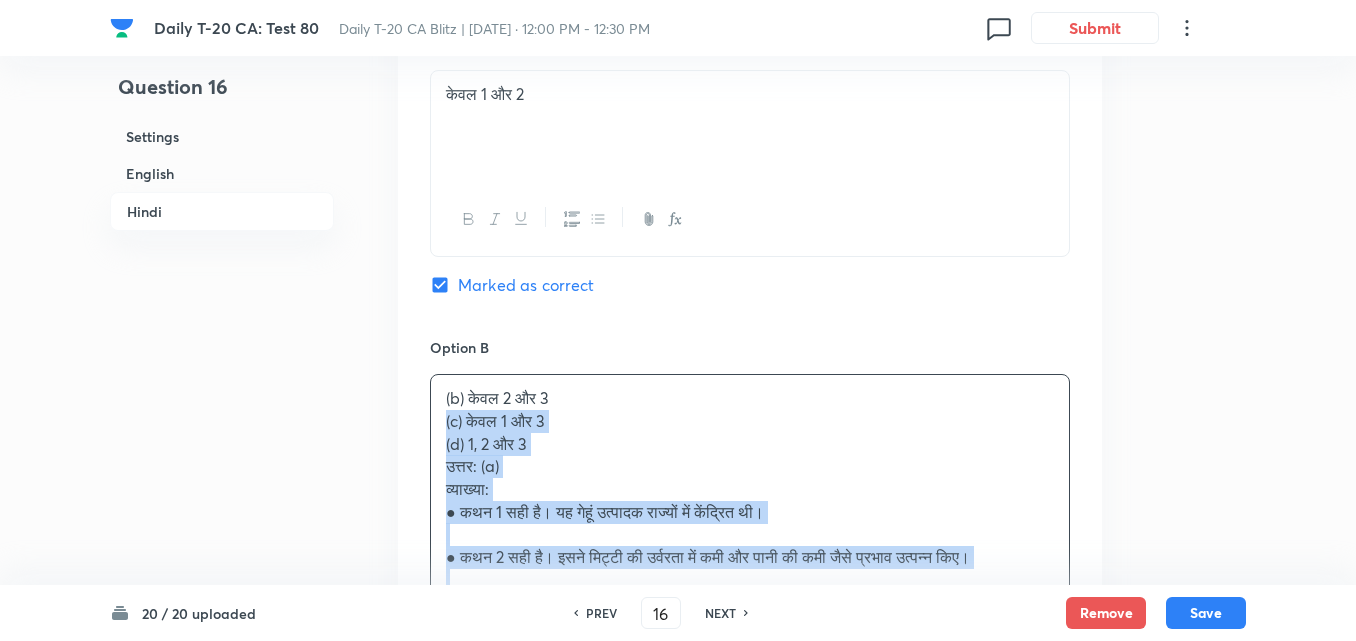 click on "Question 16 Settings English Hindi Settings Type Single choice correct 4 options + 2 marks - 0.66 marks Edit Concept Current Affairs Current Affairs 2025 Current Affairs 2025 Current Affairs 2025 Edit Additional details Easy Fact Not from PYQ paper No equation Edit In English Question Consider the following statements regarding the Green Revolution in In[GEOGRAPHIC_DATA]1.	The first phase of the Green Revolution was confined largely to wheat and rice in select regions like Pu[GEOGRAPHIC_DATA]Ha[GEOGRAPHIC_DATA]and western Ut[GEOGRAPHIC_DATA]2.	The revolution led to self-sufficiency in food grains but also resulted in regional imbalance and environmental degradation. 3.	The Green Revolution was launched in In[GEOGRAPHIC_DATA]uring the 1960s with technical assistance from the United Nations Environment Programme (UNEP). Which of the above statements is/are correct?   Option A 1 and 2 only Marked as correct Option B 2 and 3 only Mark as correct answer Option C 1 and 3 only Mark as correct answer Option D 1, 2 and 3 Mark as correct answer Solution Answer: (a) ." at bounding box center (678, -858) 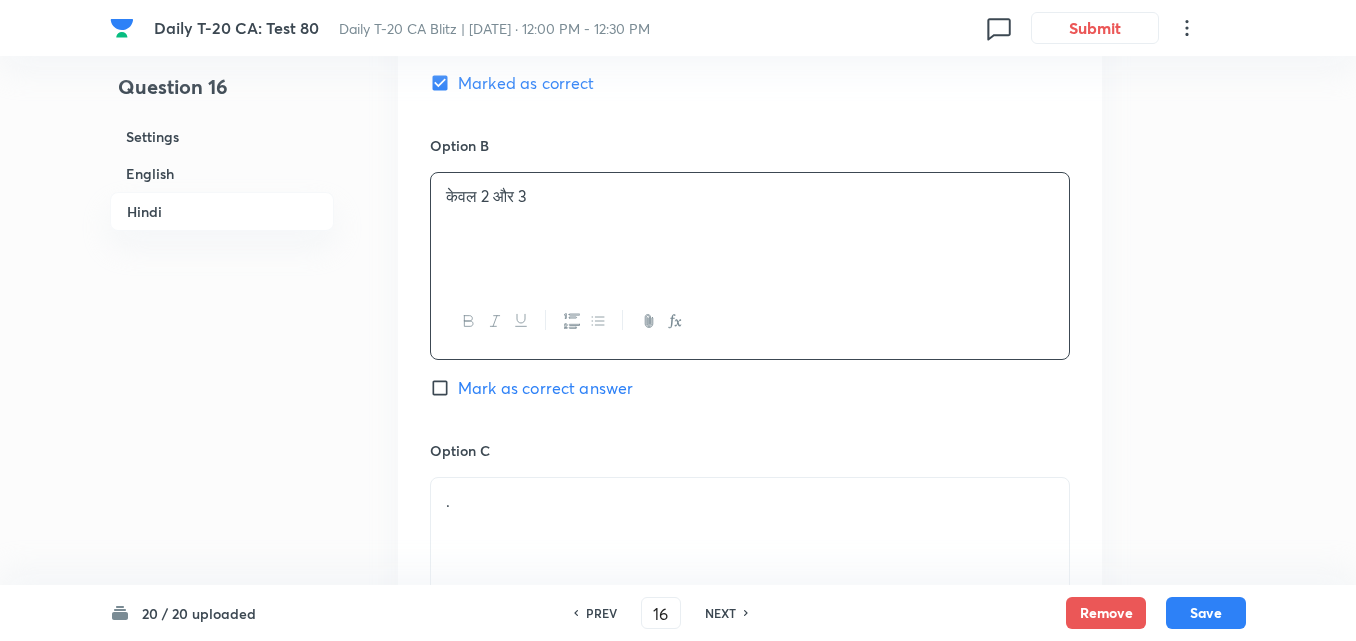 scroll, scrollTop: 4016, scrollLeft: 0, axis: vertical 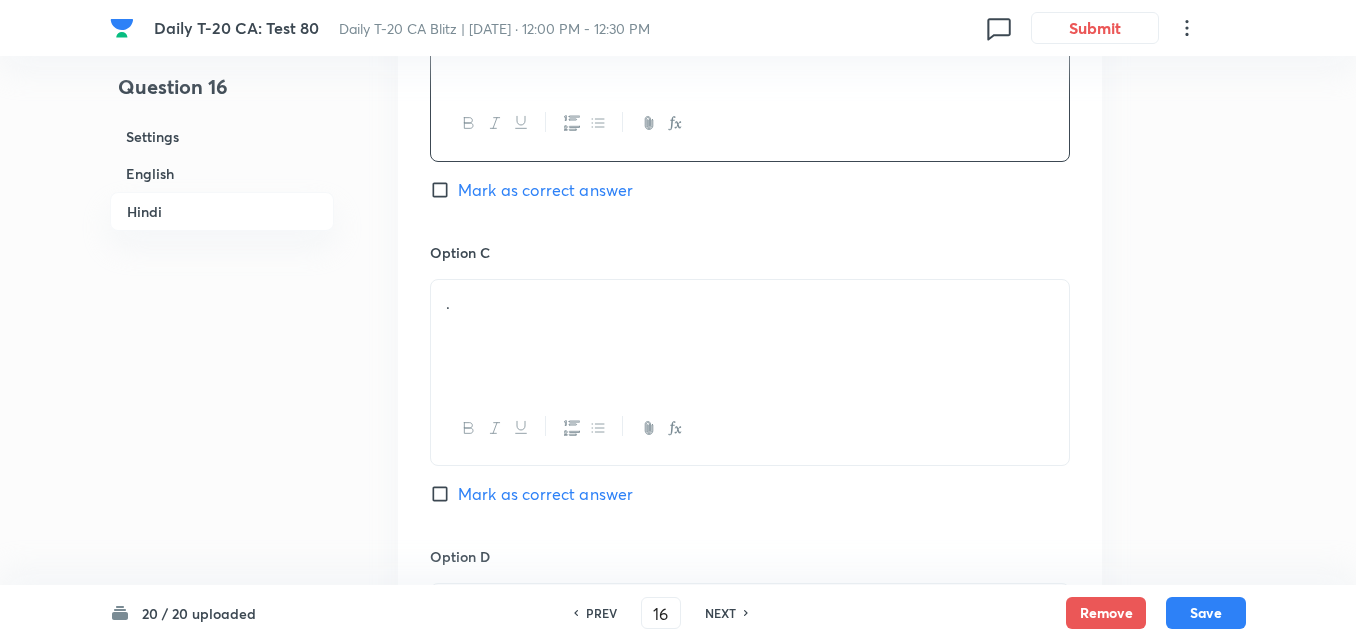 click at bounding box center [750, 428] 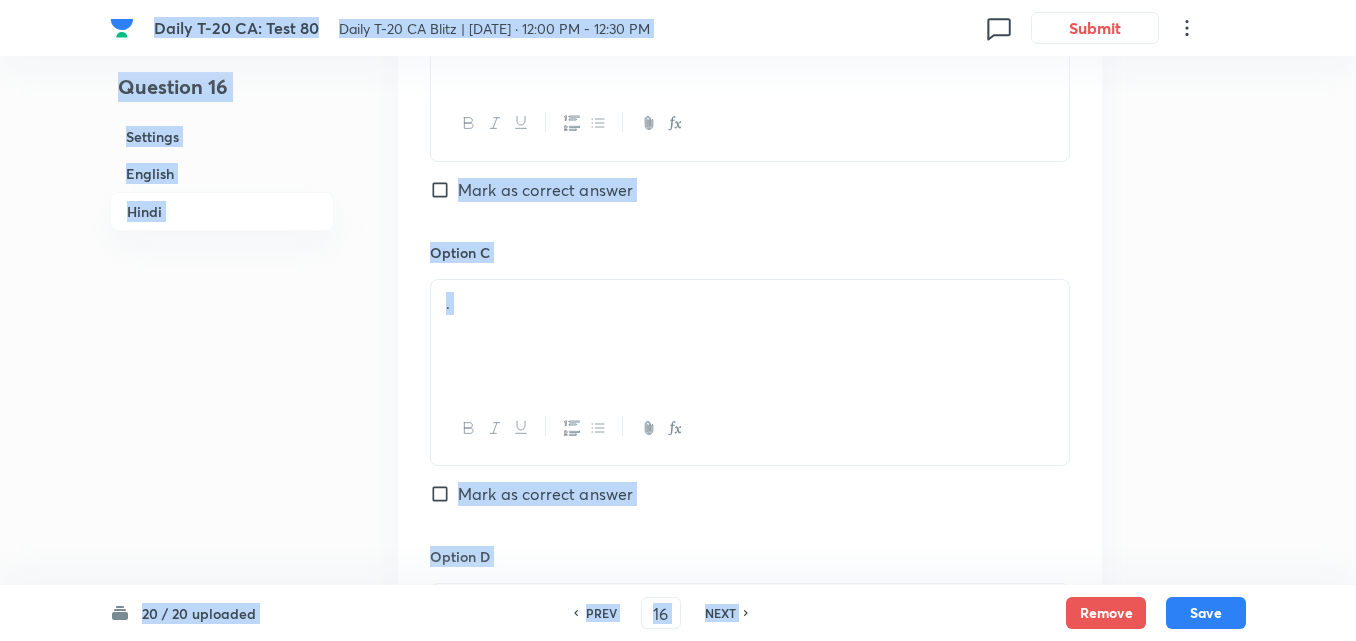 click on "Option C . [PERSON_NAME] as correct answer" at bounding box center [750, 394] 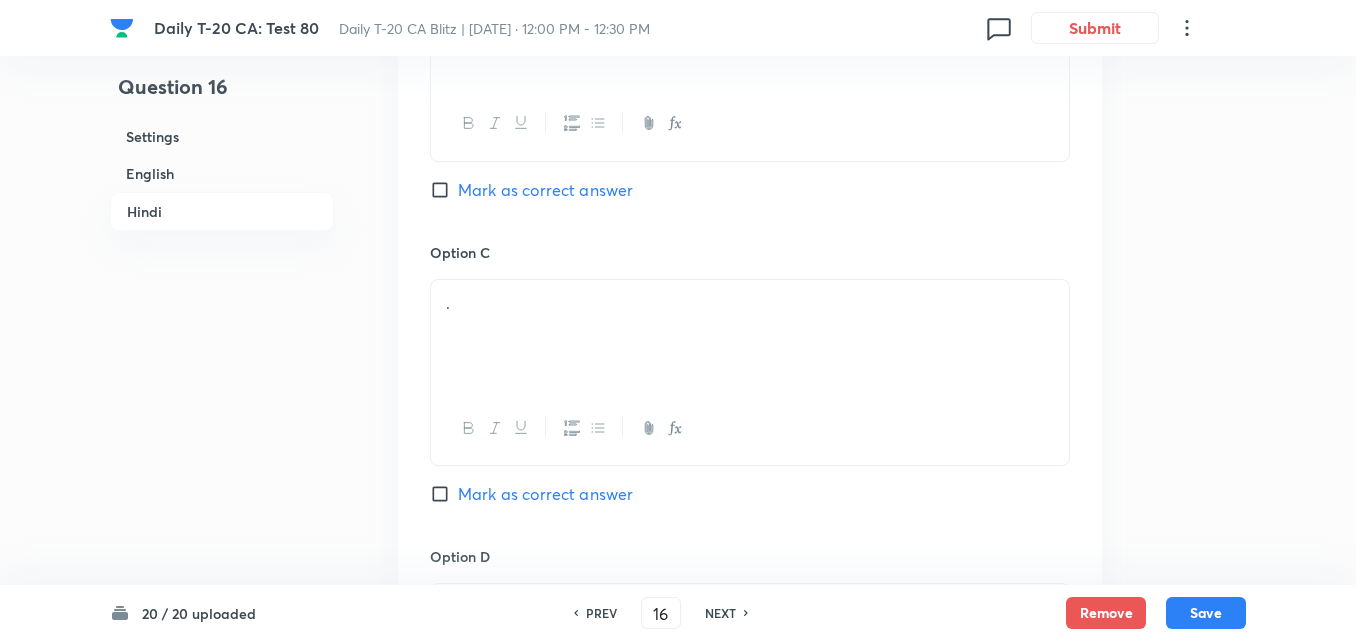 click on "." at bounding box center (750, 336) 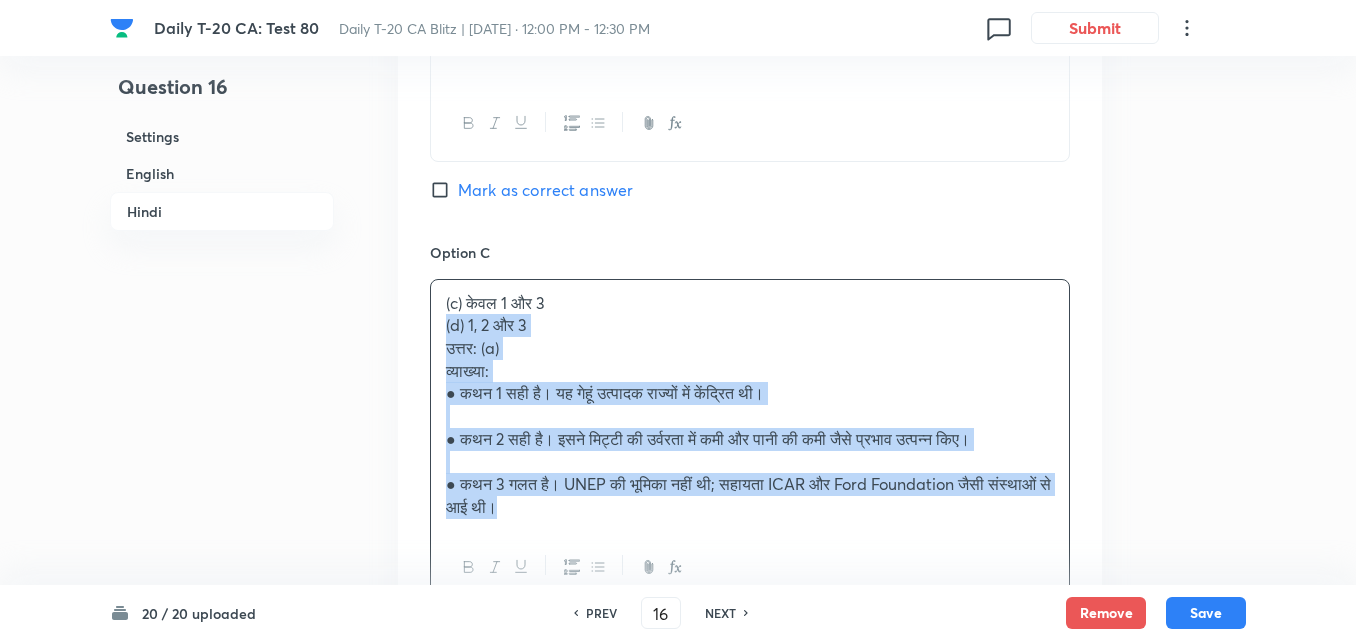 drag, startPoint x: 400, startPoint y: 233, endPoint x: 334, endPoint y: 226, distance: 66.37017 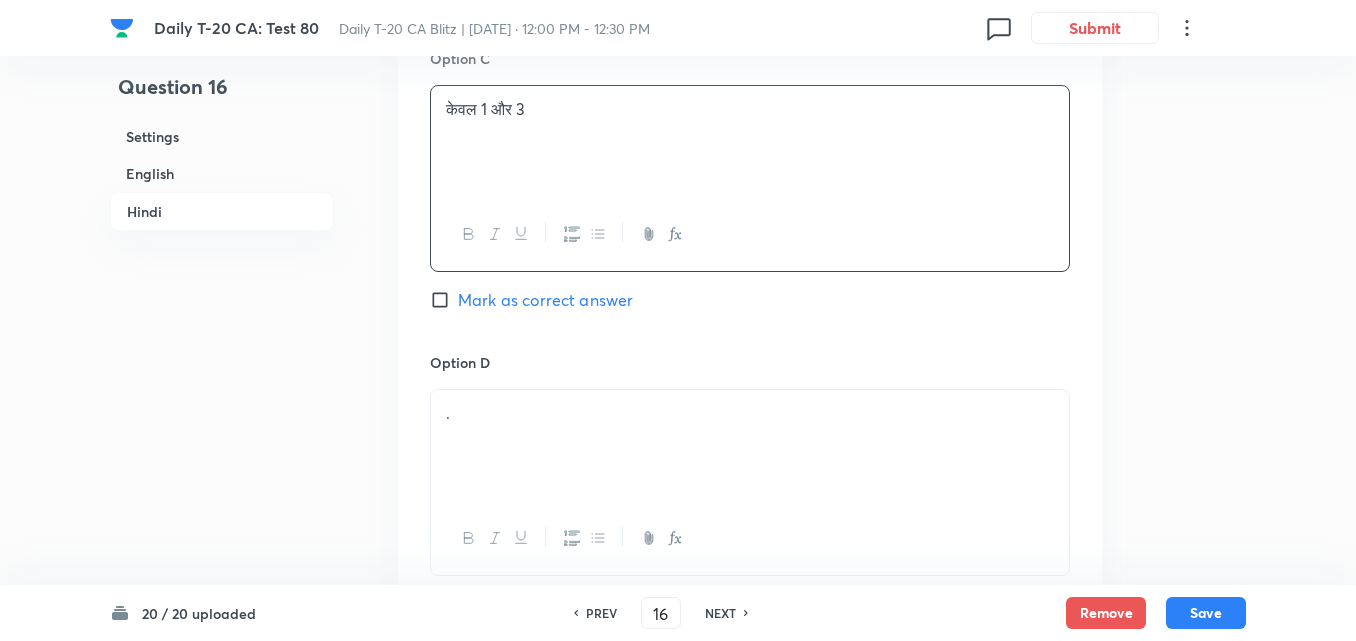 scroll, scrollTop: 4316, scrollLeft: 0, axis: vertical 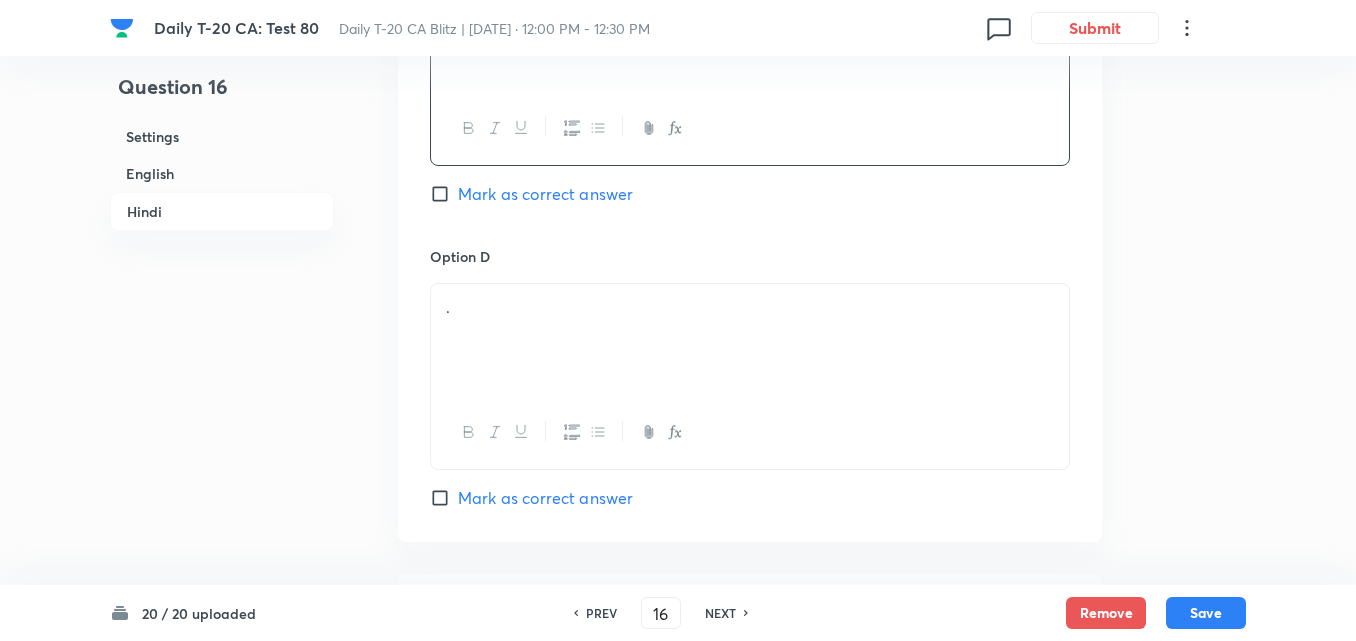 click on "." at bounding box center [750, 307] 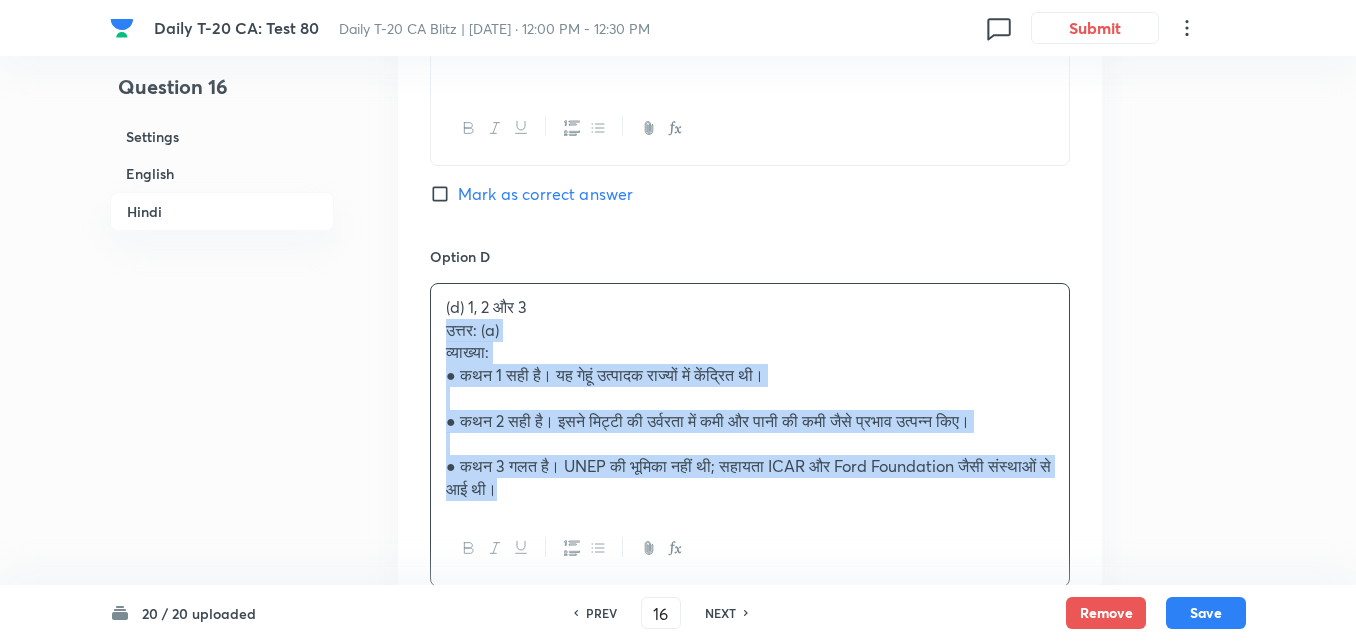 click on "(d) 1, 2 और 3 उत्तर: (a) व्याख्या: ●	कथन 1 सही है। यह गेहूं उत्पादक राज्यों में केंद्रित थी। ●	कथन 2 सही है। इसने मिट्टी की उर्वरता में कमी और पानी की कमी जैसे प्रभाव उत्पन्न किए। ●	कथन 3 गलत है। UNEP की भूमिका नहीं थी; सहायता ICAR और Ford Foundation जैसी संस्थाओं से आई थी।" at bounding box center (750, 398) 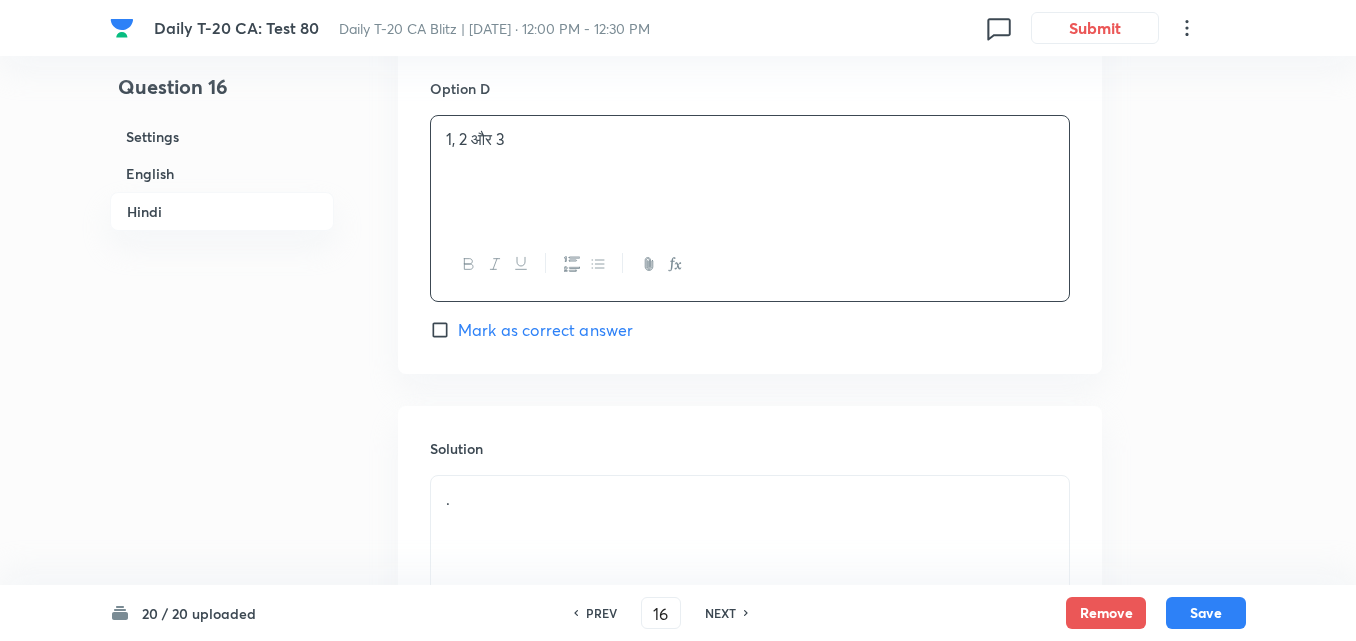 scroll, scrollTop: 4623, scrollLeft: 0, axis: vertical 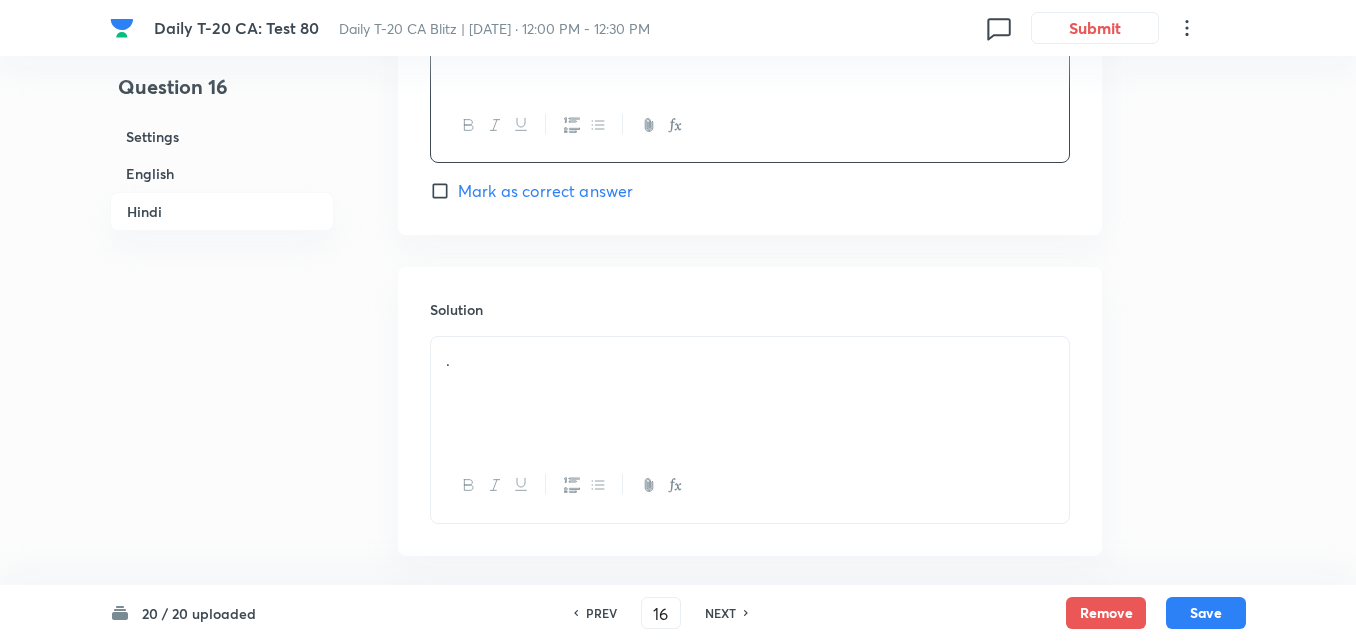 click on "." at bounding box center (750, 393) 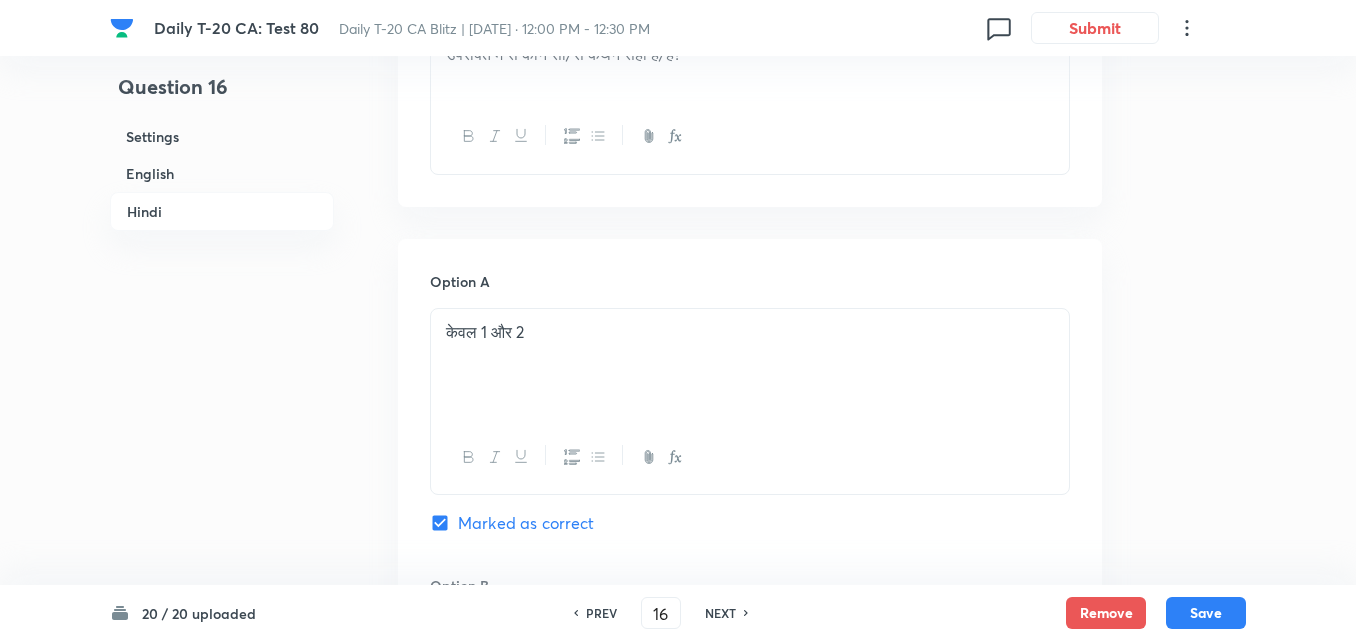 scroll, scrollTop: 3223, scrollLeft: 0, axis: vertical 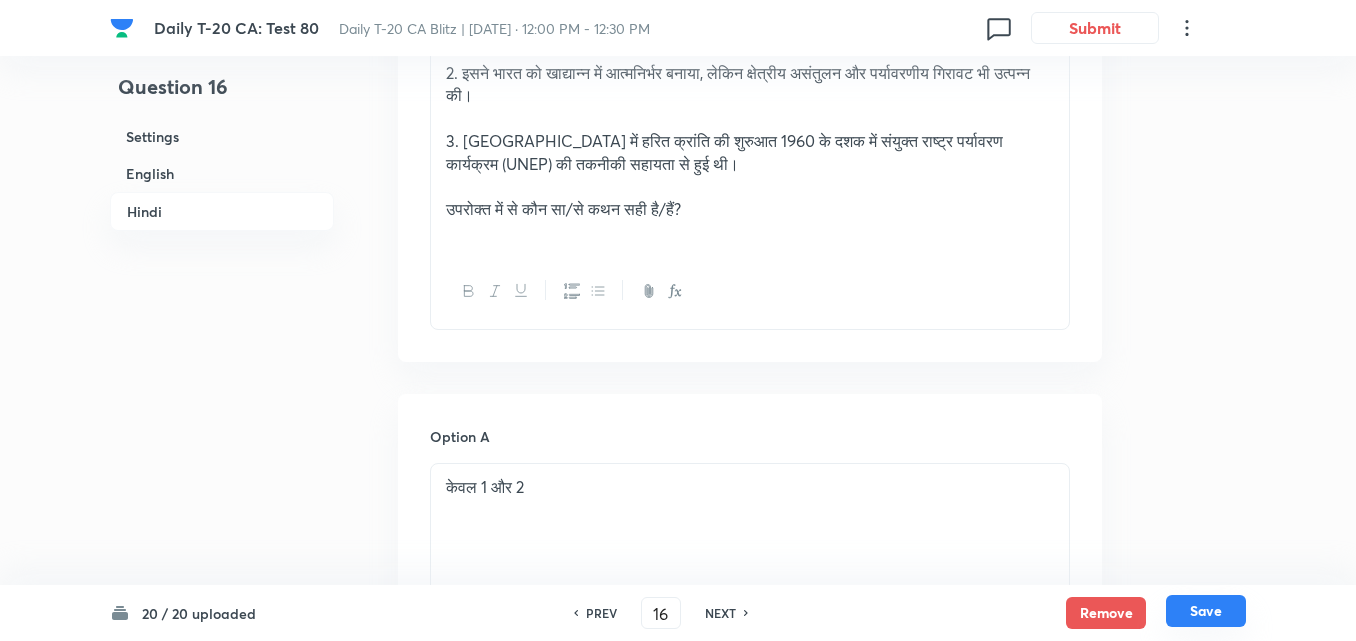 click on "Save" at bounding box center [1206, 611] 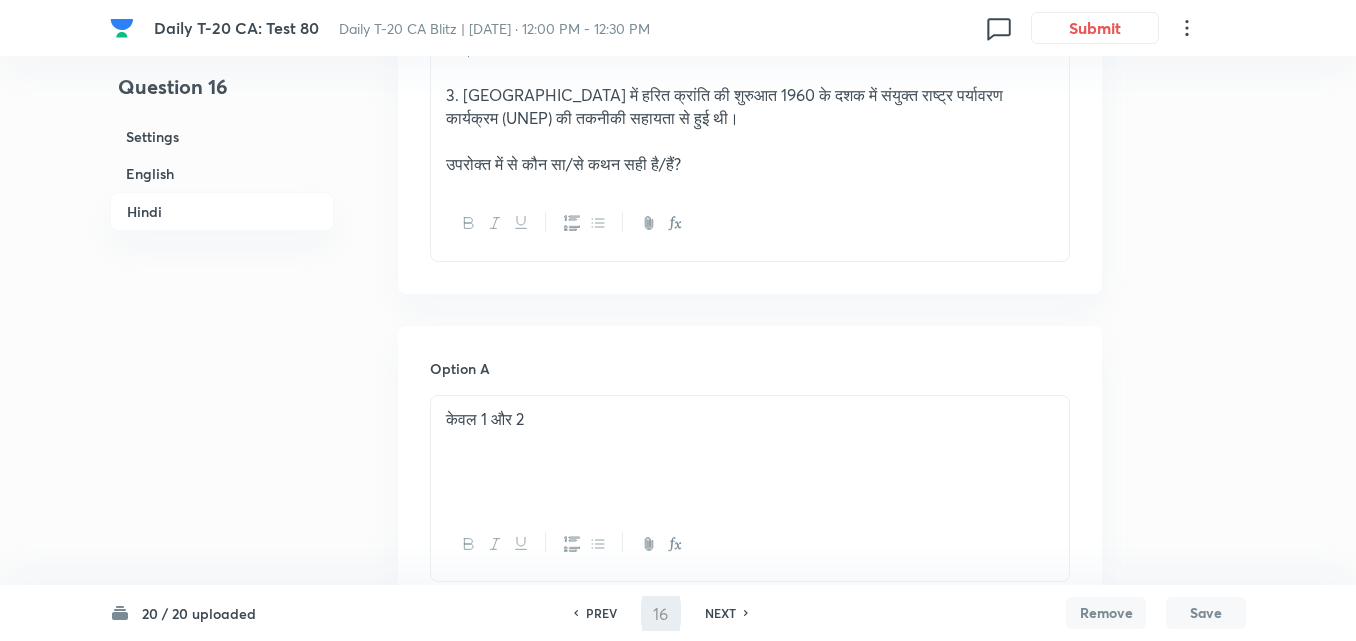 click on "English" at bounding box center (222, 173) 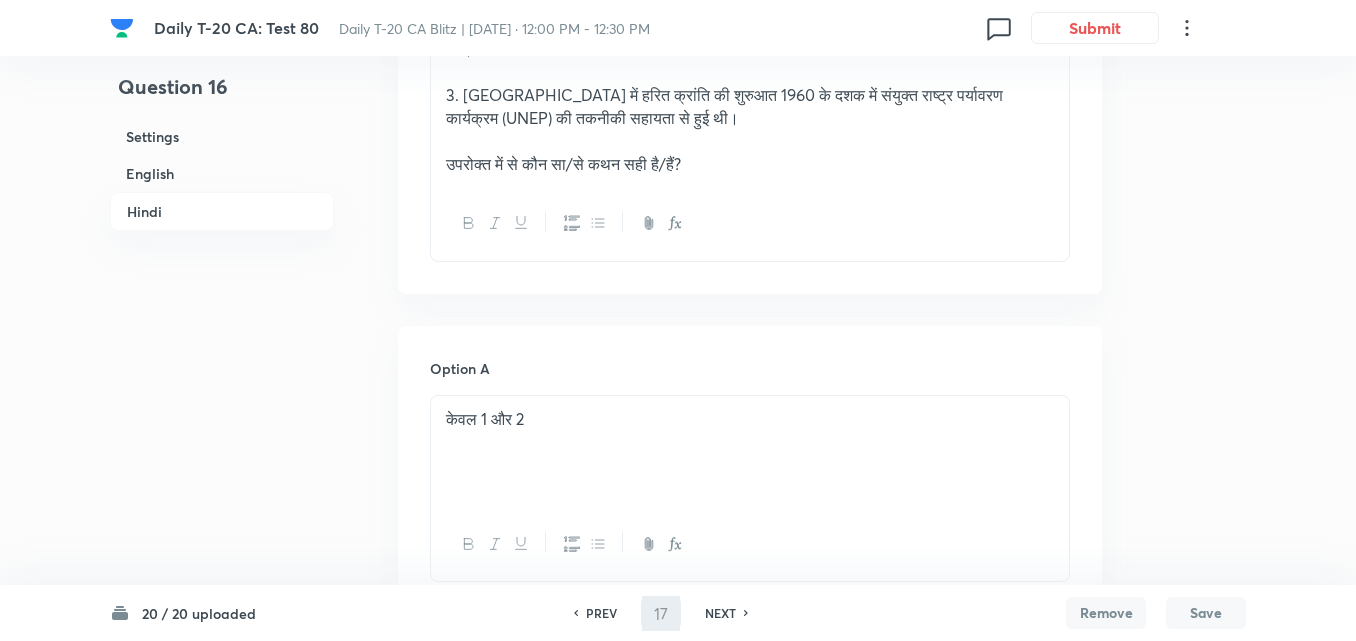 checkbox on "false" 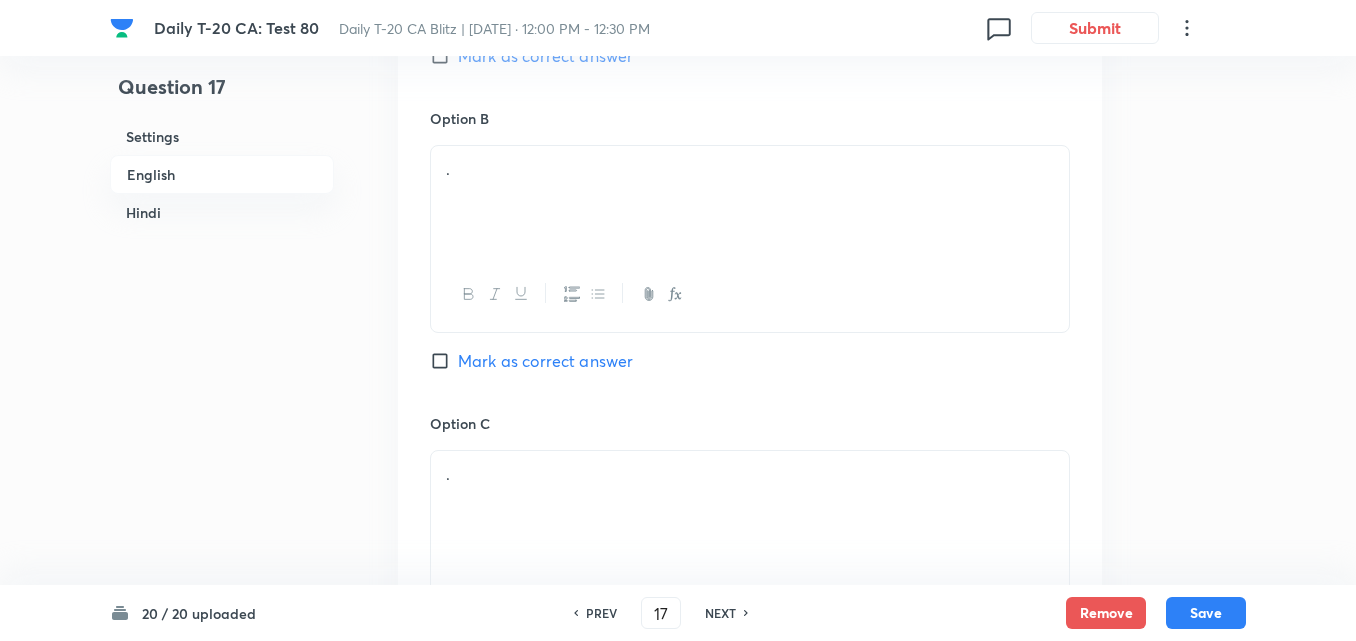 checkbox on "true" 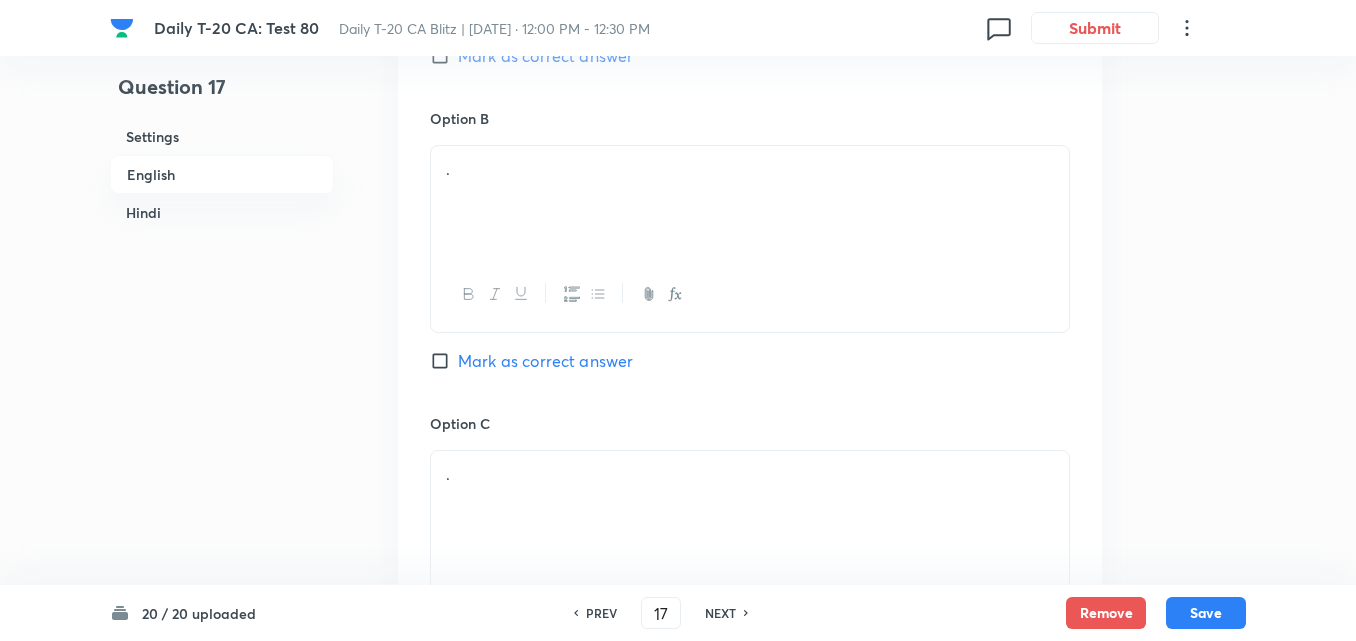 scroll, scrollTop: 516, scrollLeft: 0, axis: vertical 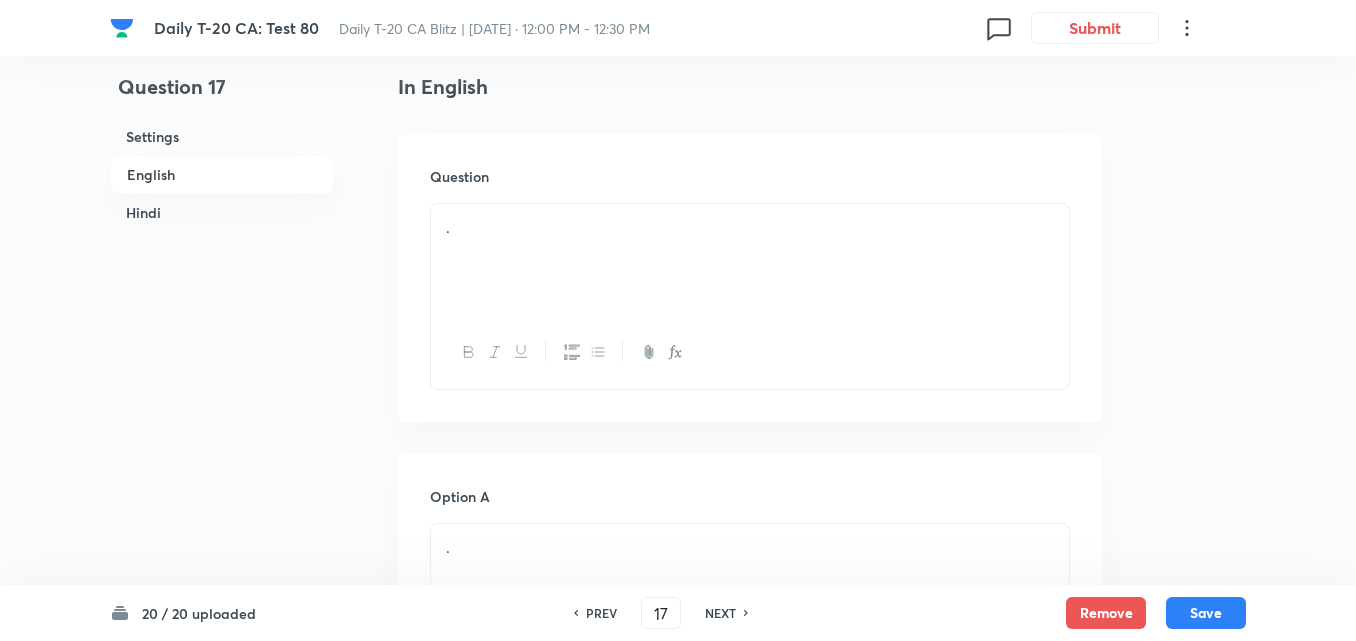 drag, startPoint x: 569, startPoint y: 244, endPoint x: 550, endPoint y: 258, distance: 23.600847 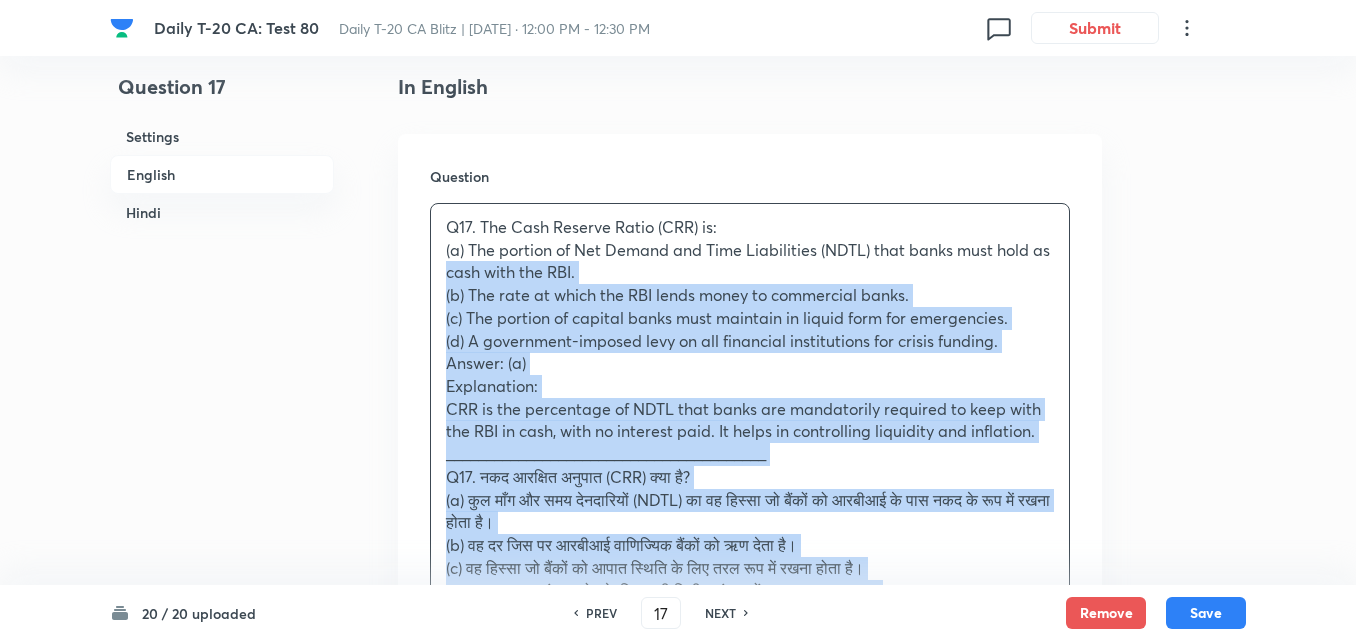 click on "(a) The portion of Net Demand and Time Liabilities (NDTL) that banks must hold as cash with the RBI." at bounding box center [750, 261] 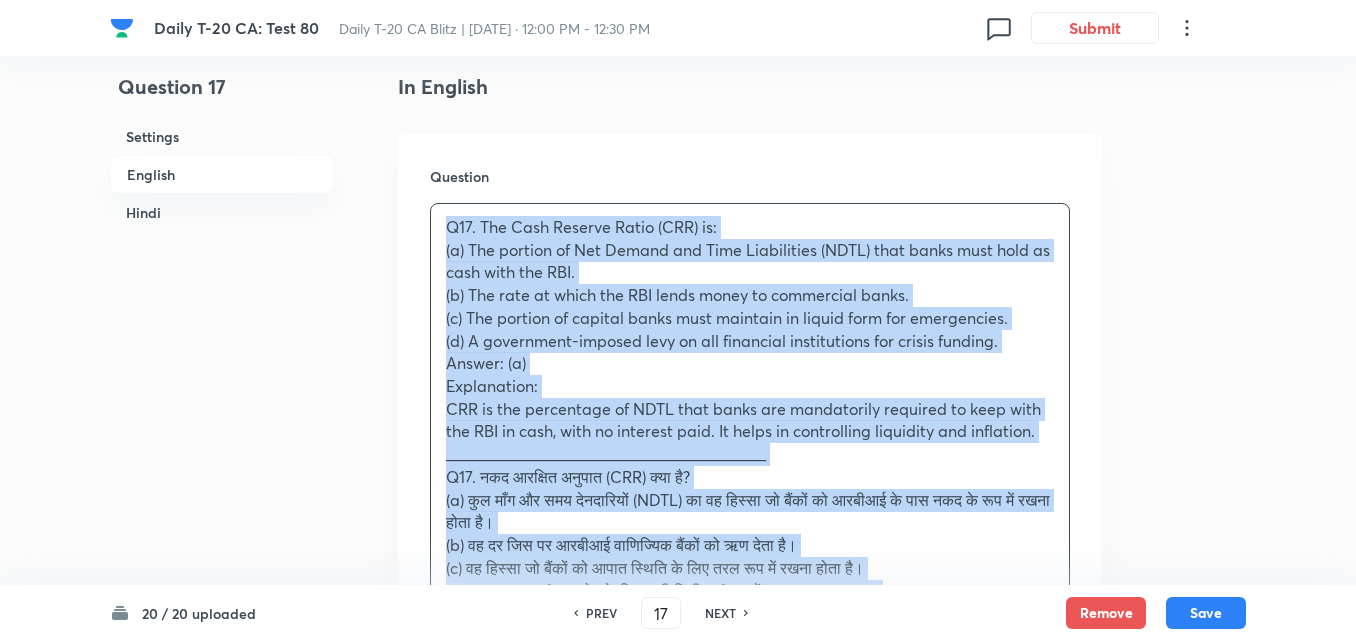 click on "Question Q17. The Cash Reserve Ratio (CRR) is: (a) The portion of Net Demand and Time Liabilities (NDTL) that banks must hold as cash with the RBI. (b) The rate at which the RBI lends money to commercial banks. (c) The portion of capital banks must maintain in liquid form for emergencies. (d) A government-imposed levy on all financial institutions for crisis funding. Answer: (a) Explanation: CRR is the percentage of NDTL that banks are mandatorily required to keep with the RBI in cash, with no interest paid. It helps in controlling liquidity and inflation. ________________________________________ Q17. नकद आरक्षित अनुपात (CRR) क्या है? (a) कुल माँग और समय देनदारियों (NDTL) का वह हिस्सा जो बैंकों को आरबीआई के पास नकद के रूप में रखना होता है। उत्तर: (a) व्याख्या:" at bounding box center [750, 472] 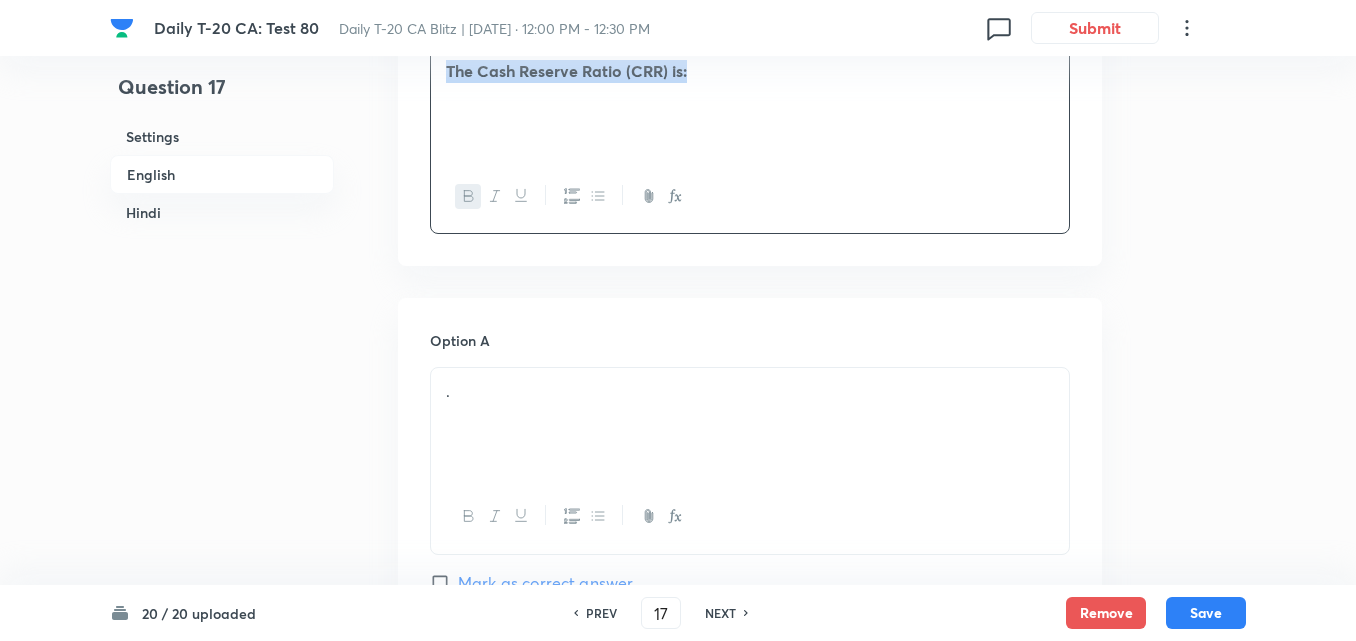 scroll, scrollTop: 816, scrollLeft: 0, axis: vertical 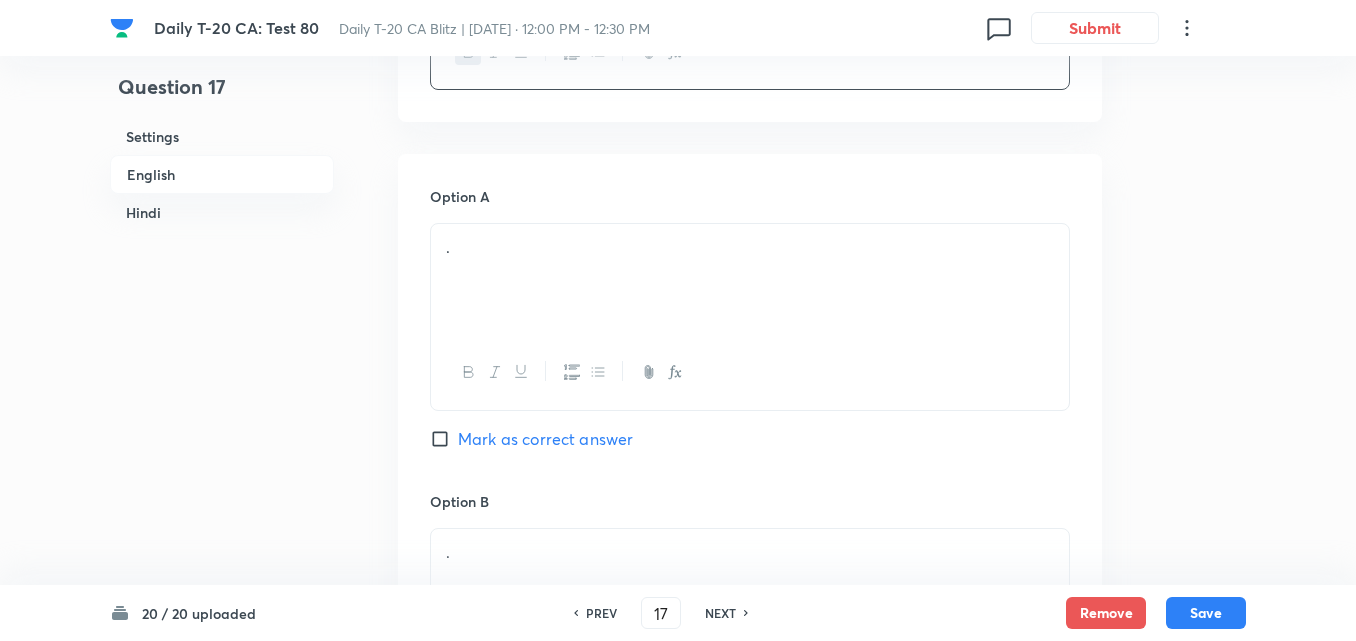 drag, startPoint x: 521, startPoint y: 297, endPoint x: 508, endPoint y: 296, distance: 13.038404 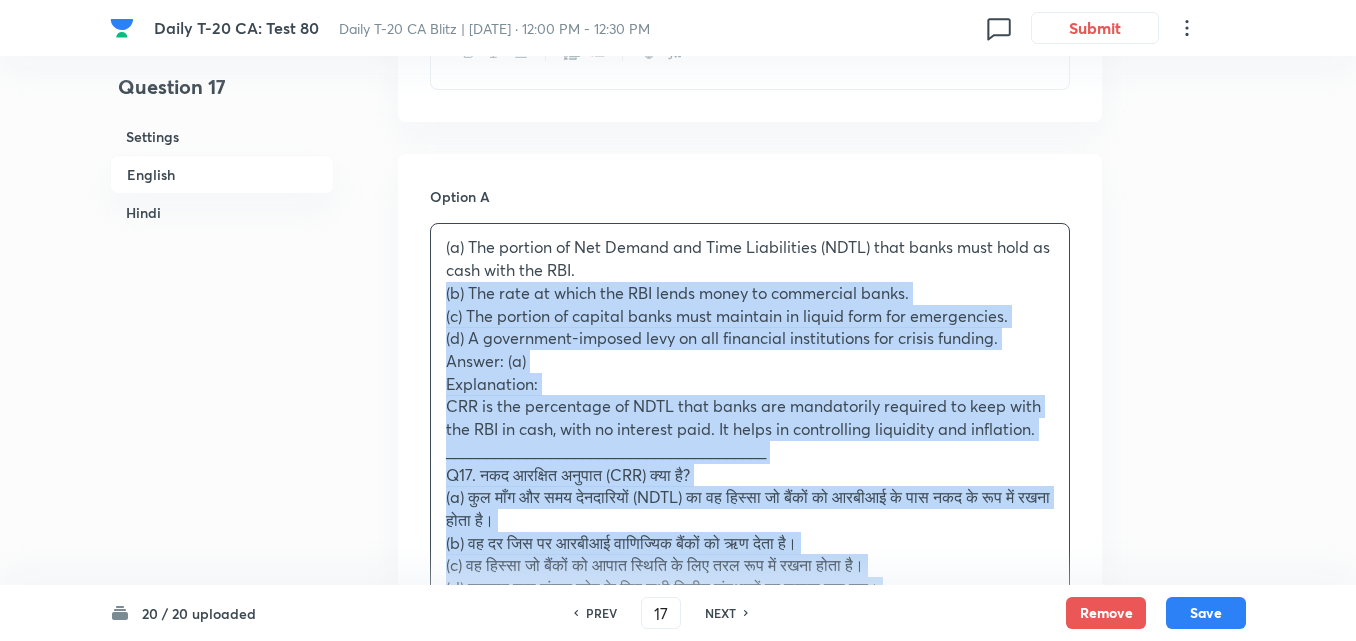 drag, startPoint x: 441, startPoint y: 295, endPoint x: 413, endPoint y: 296, distance: 28.01785 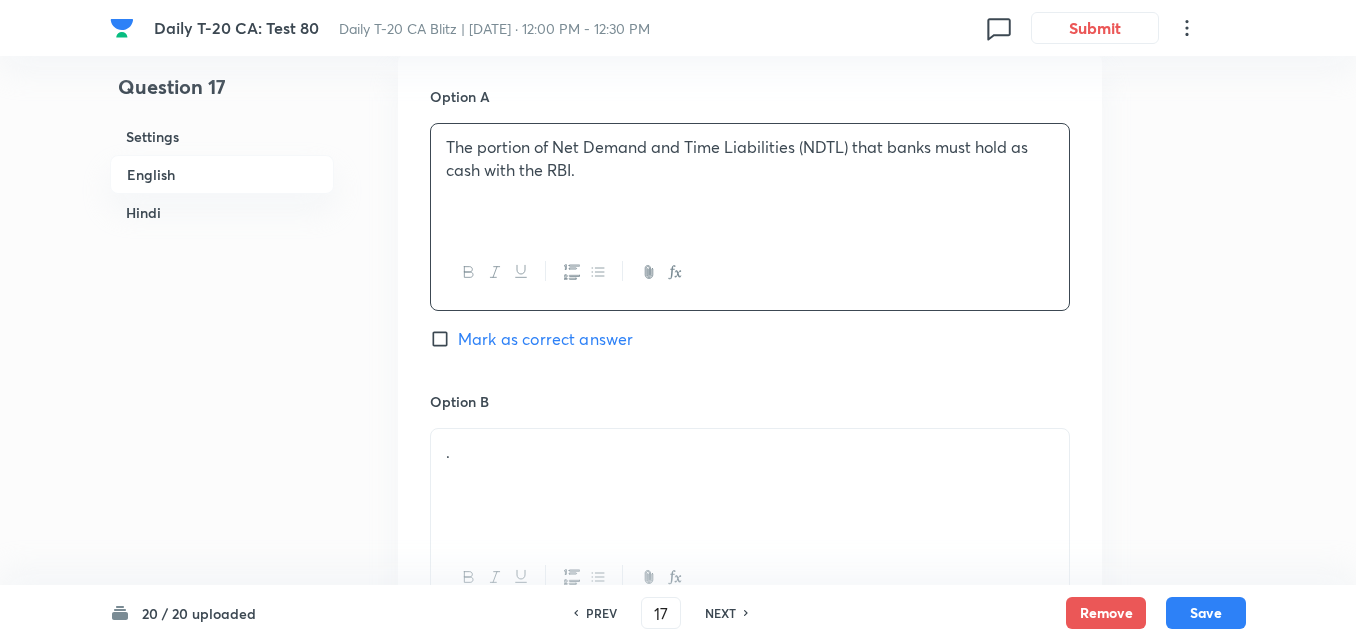 scroll, scrollTop: 1116, scrollLeft: 0, axis: vertical 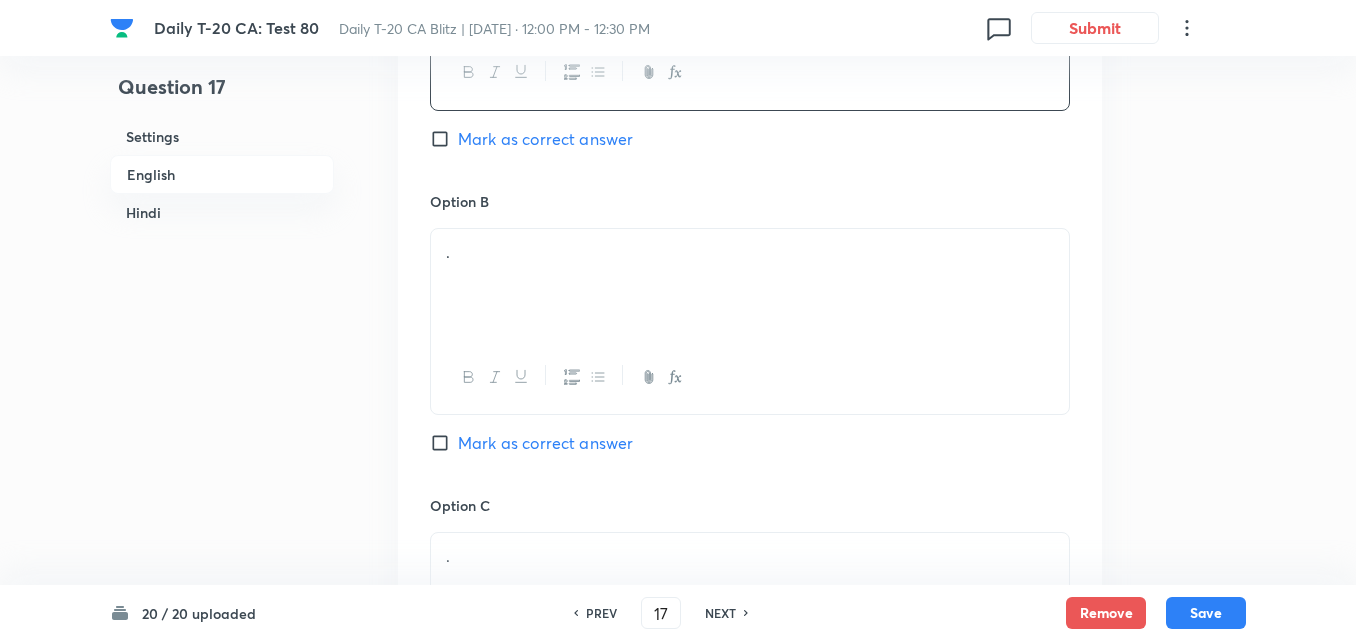 click on "." at bounding box center [750, 285] 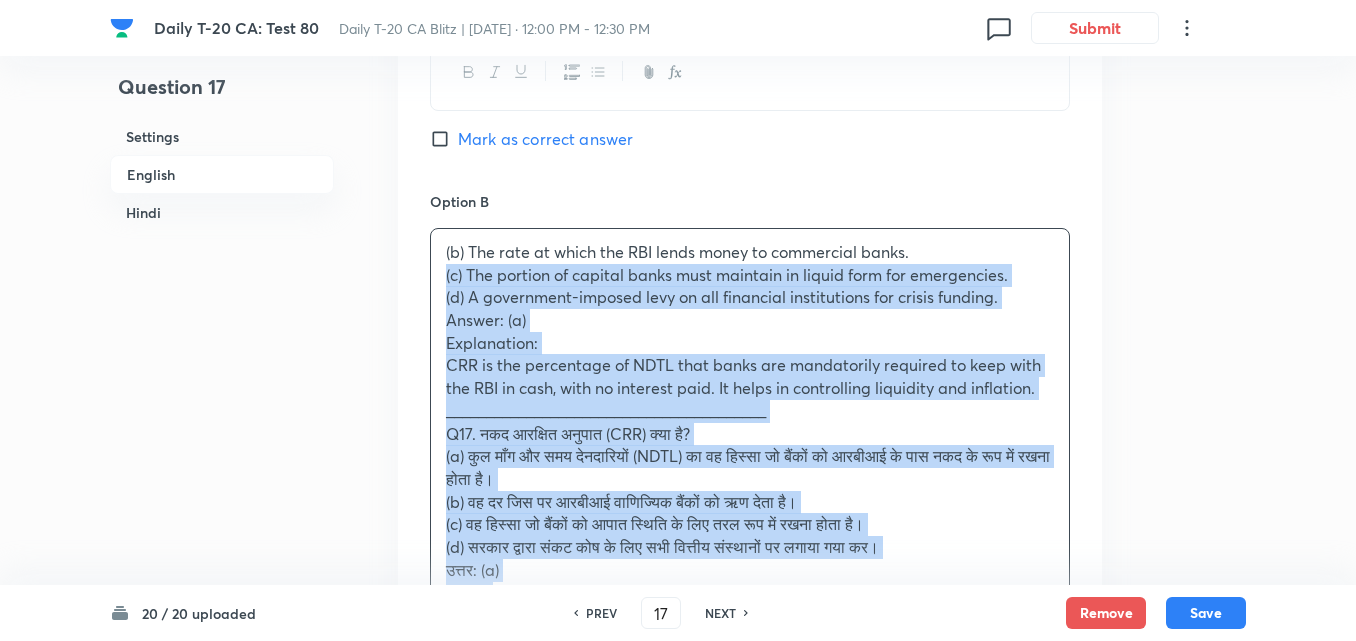 drag, startPoint x: 434, startPoint y: 294, endPoint x: 408, endPoint y: 283, distance: 28.231188 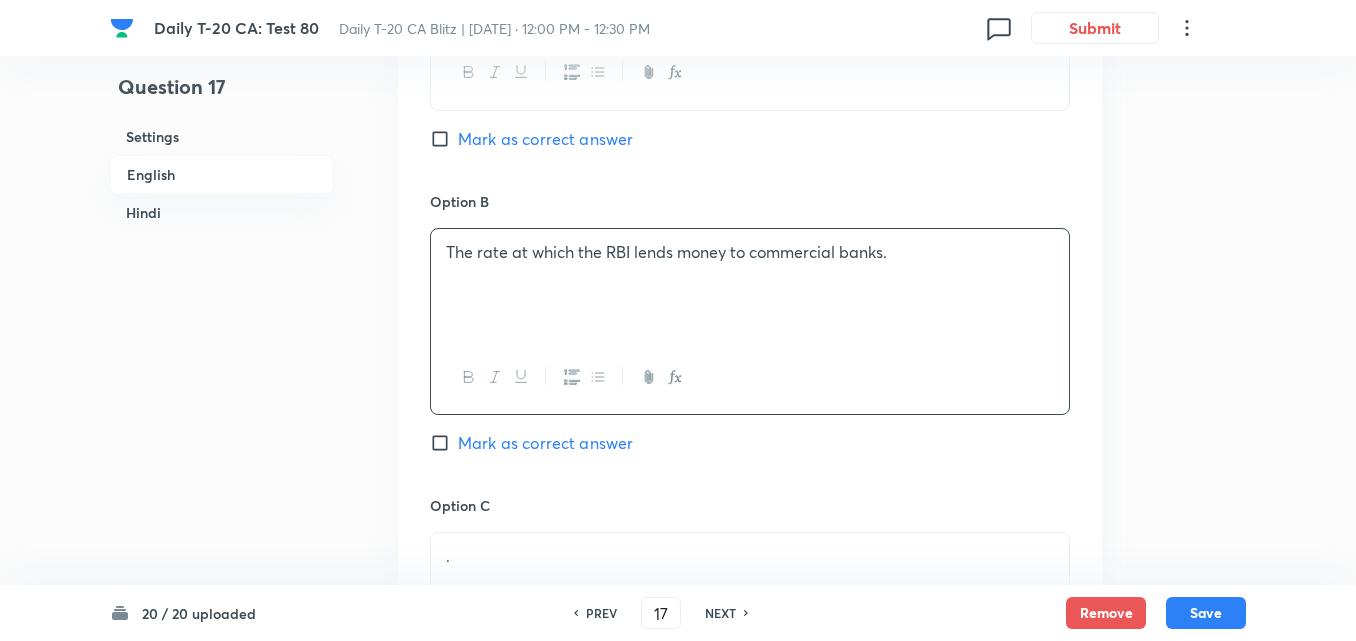 click on "Mark as correct answer" at bounding box center (545, 139) 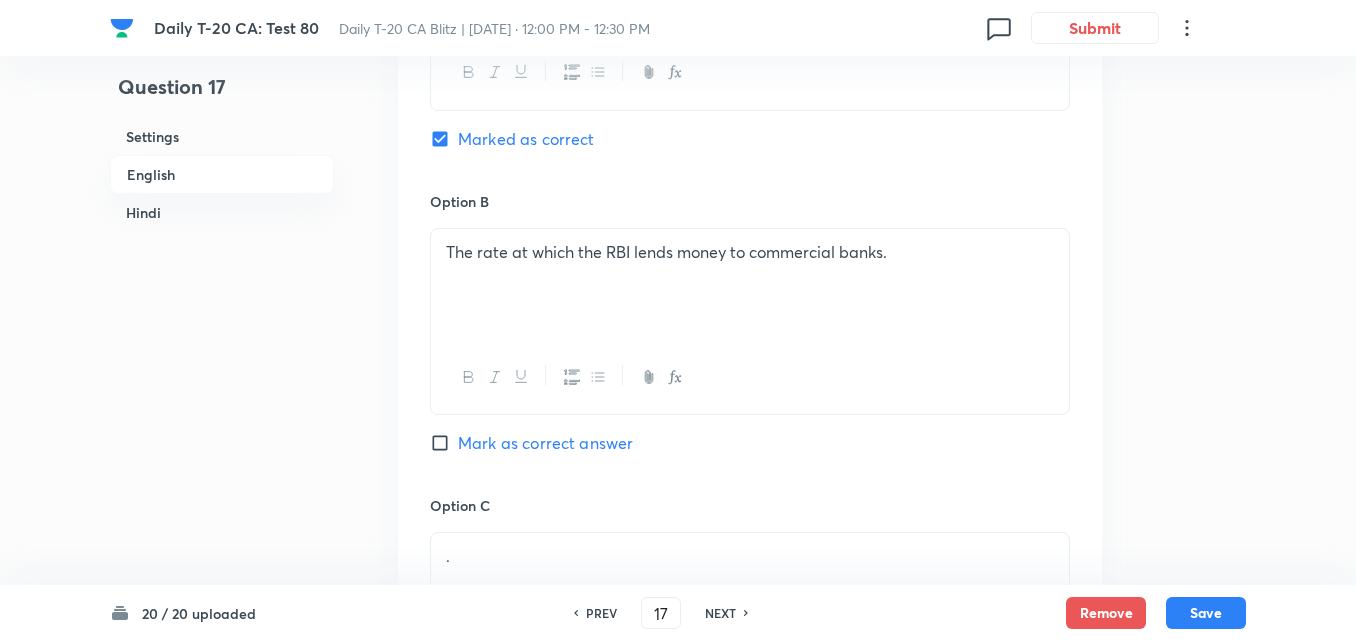 checkbox on "false" 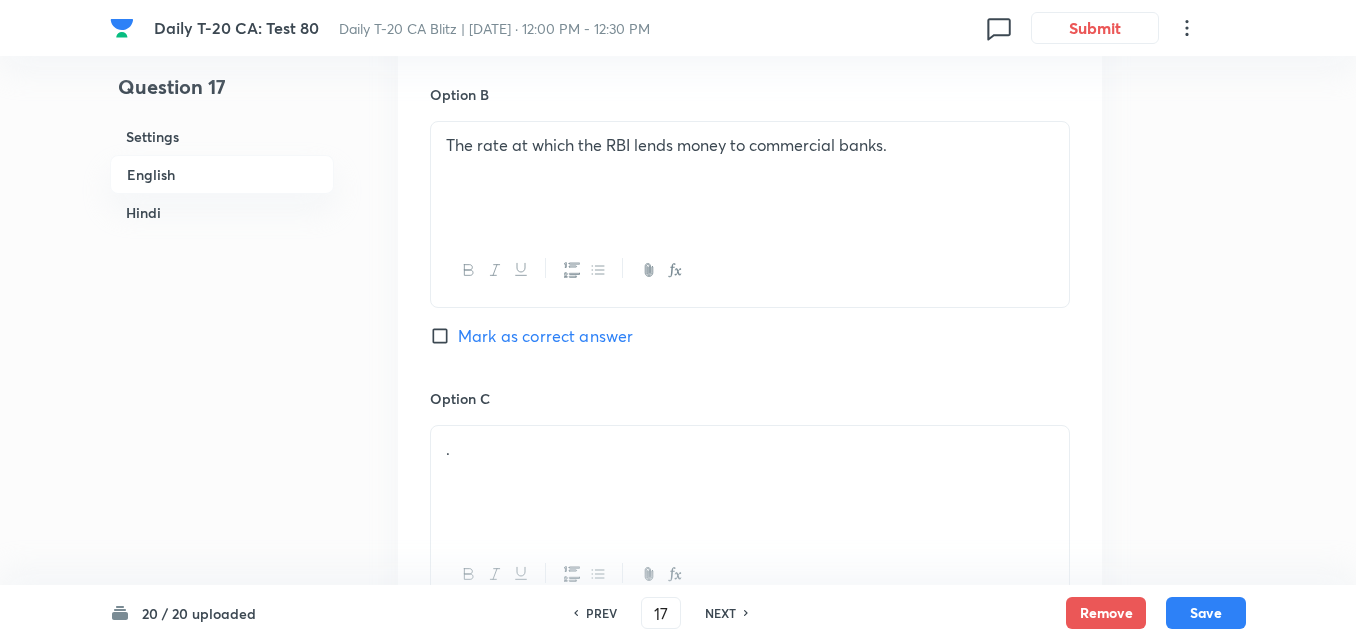 scroll, scrollTop: 1316, scrollLeft: 0, axis: vertical 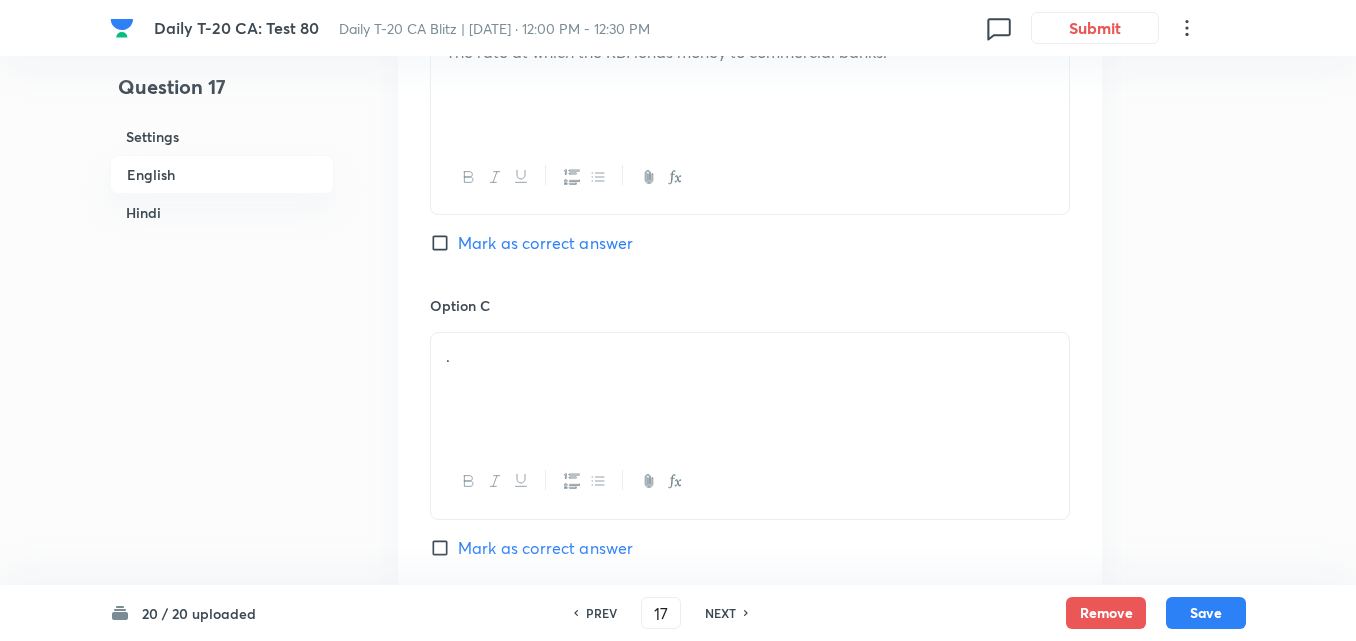click on "." at bounding box center (750, 356) 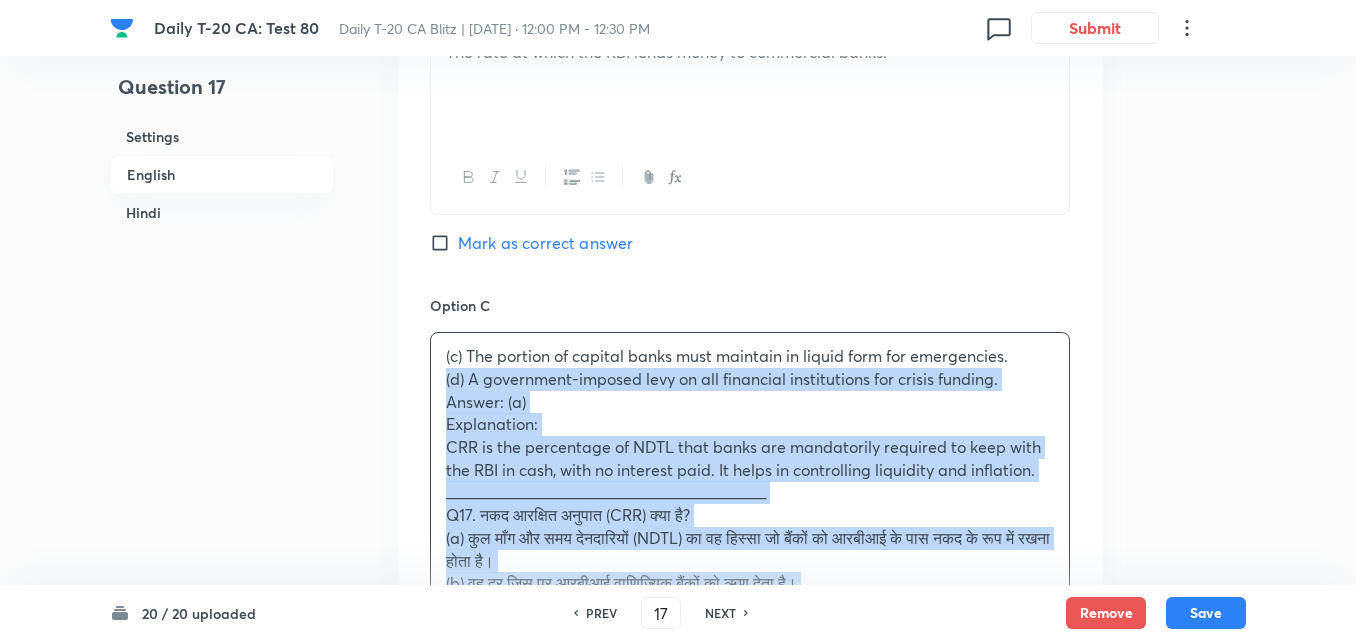 click on "Option A The portion of Net Demand and Time Liabilities (NDTL) that banks must hold as cash with the RBI. Marked as correct Option B The rate at which the RBI lends money to commercial banks. Mark as correct answer Option C (c) The portion of capital banks must maintain in liquid form for emergencies. (d) A government-imposed levy on all financial institutions for crisis funding. Answer: (a) Explanation: CRR is the percentage of NDTL that banks are mandatorily required to keep with the RBI in cash, with no interest paid. It helps in controlling liquidity and inflation. ________________________________________ Q17. नकद आरक्षित अनुपात (CRR) क्या है? (a) कुल माँग और समय देनदारियों (NDTL) का वह हिस्सा जो बैंकों को आरबीआई के पास नकद के रूप में रखना होता है। उत्तर: (a) व्याख्या: Option D ." at bounding box center [750, 424] 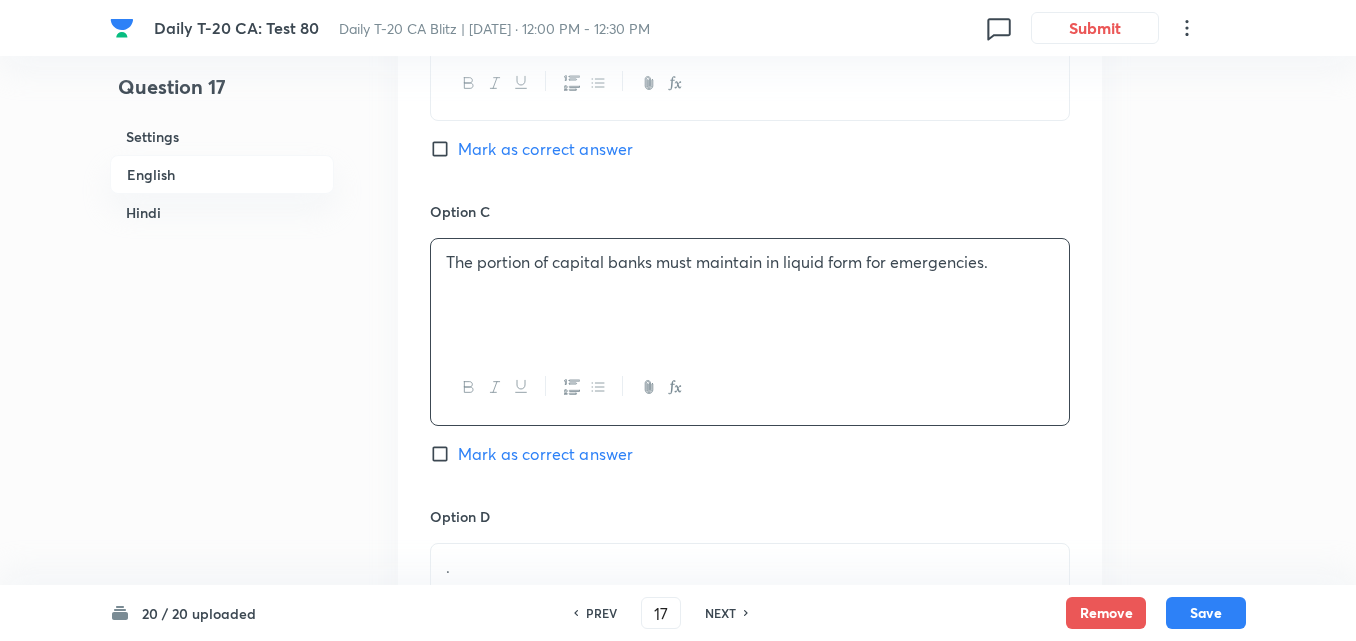 scroll, scrollTop: 1716, scrollLeft: 0, axis: vertical 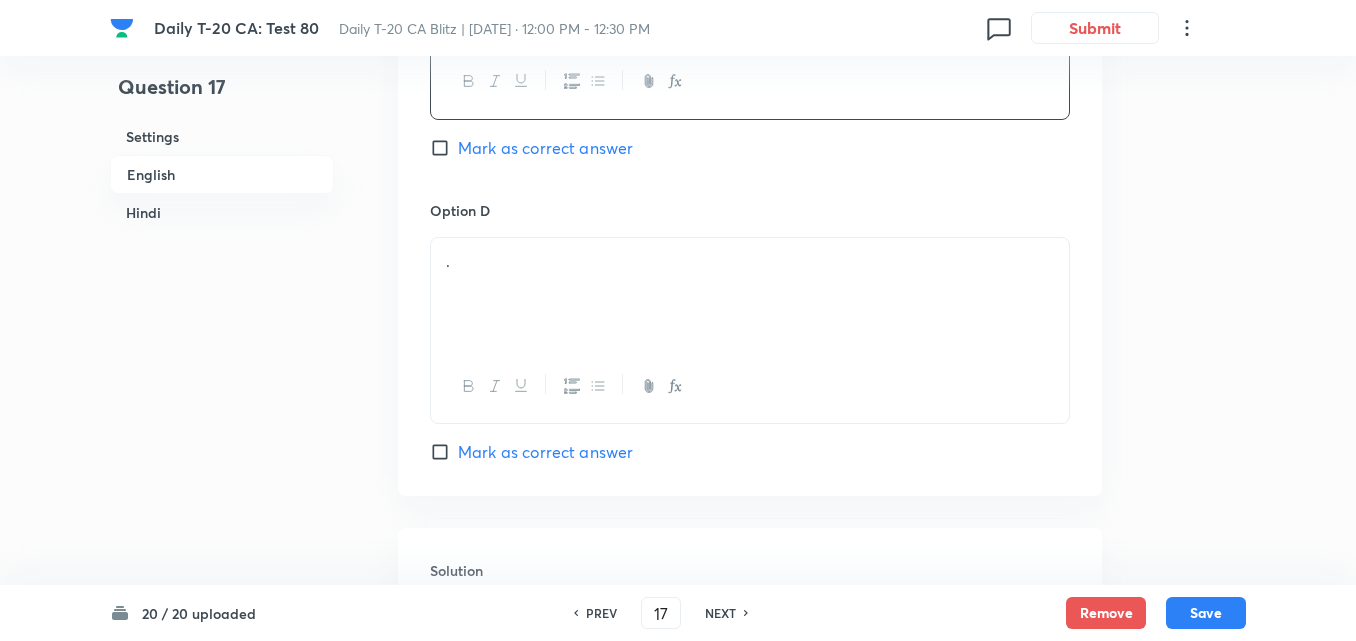click on "." at bounding box center (750, 294) 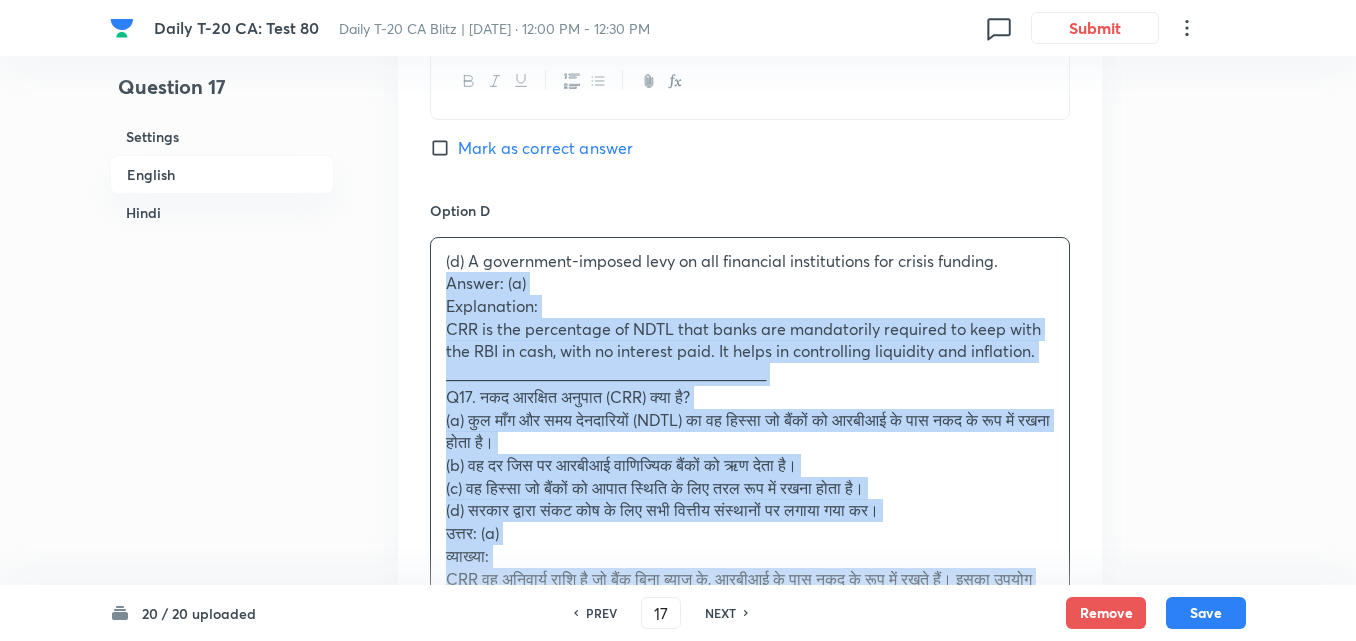 drag, startPoint x: 431, startPoint y: 296, endPoint x: 416, endPoint y: 291, distance: 15.811388 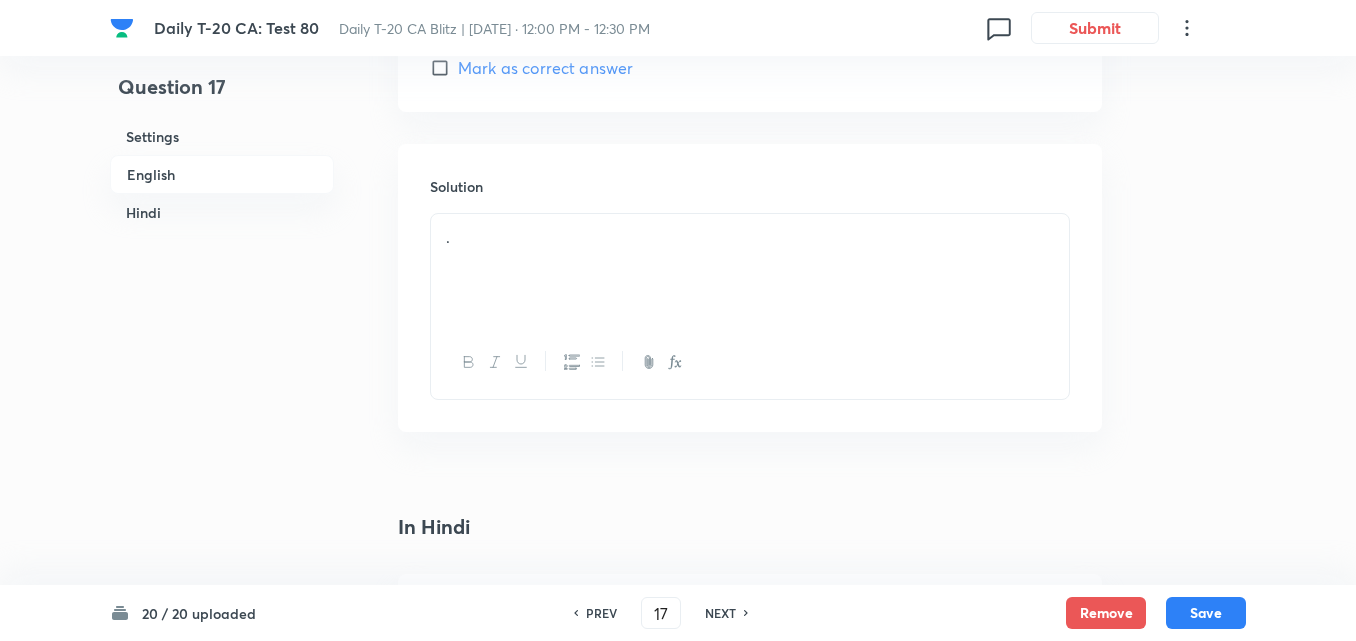 scroll, scrollTop: 2116, scrollLeft: 0, axis: vertical 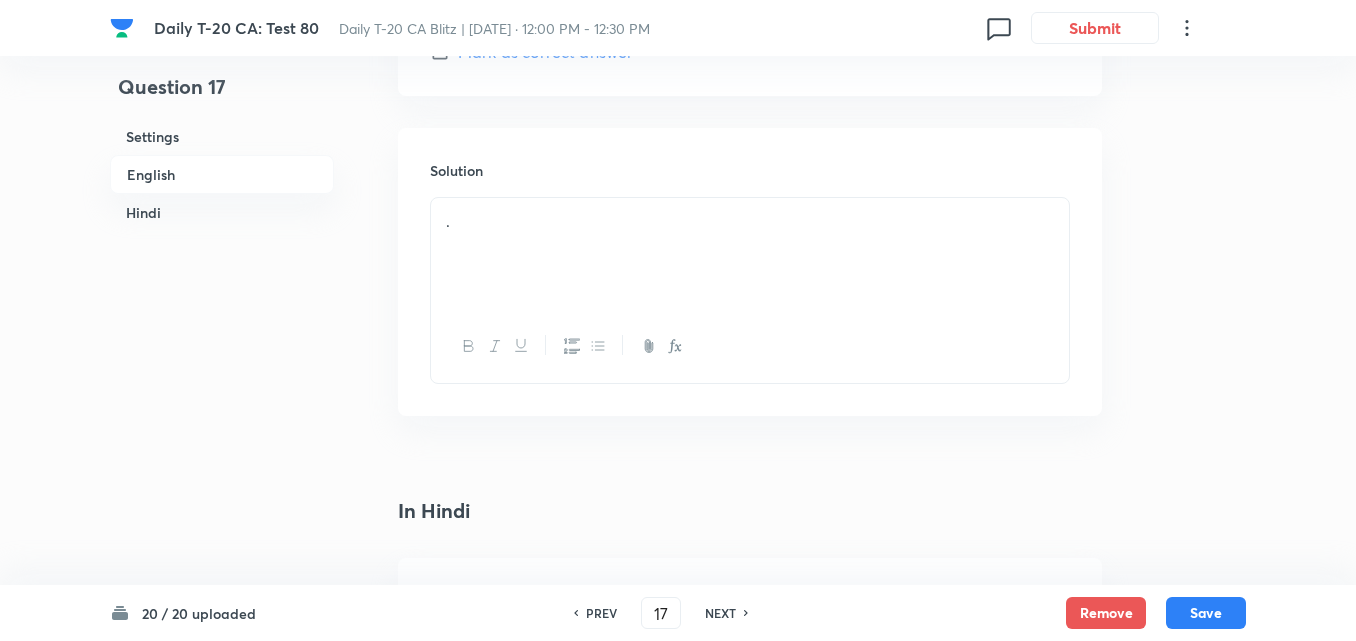 click on "." at bounding box center (750, 254) 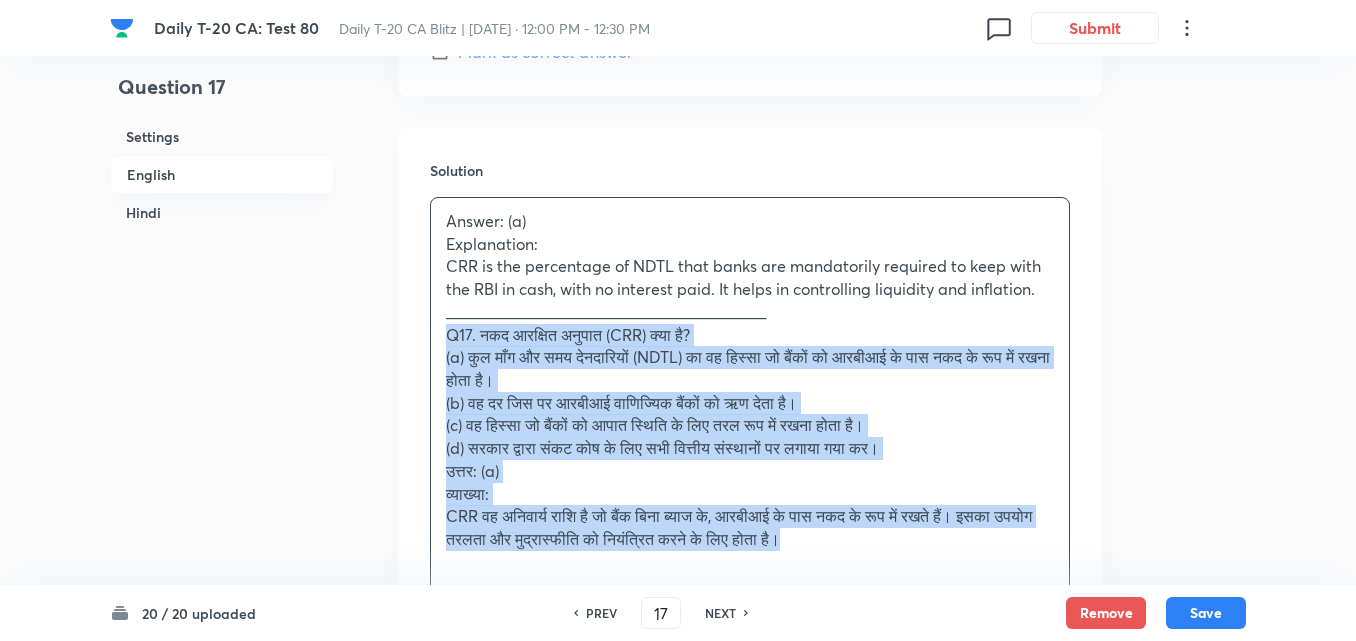 drag, startPoint x: 445, startPoint y: 346, endPoint x: 433, endPoint y: 339, distance: 13.892444 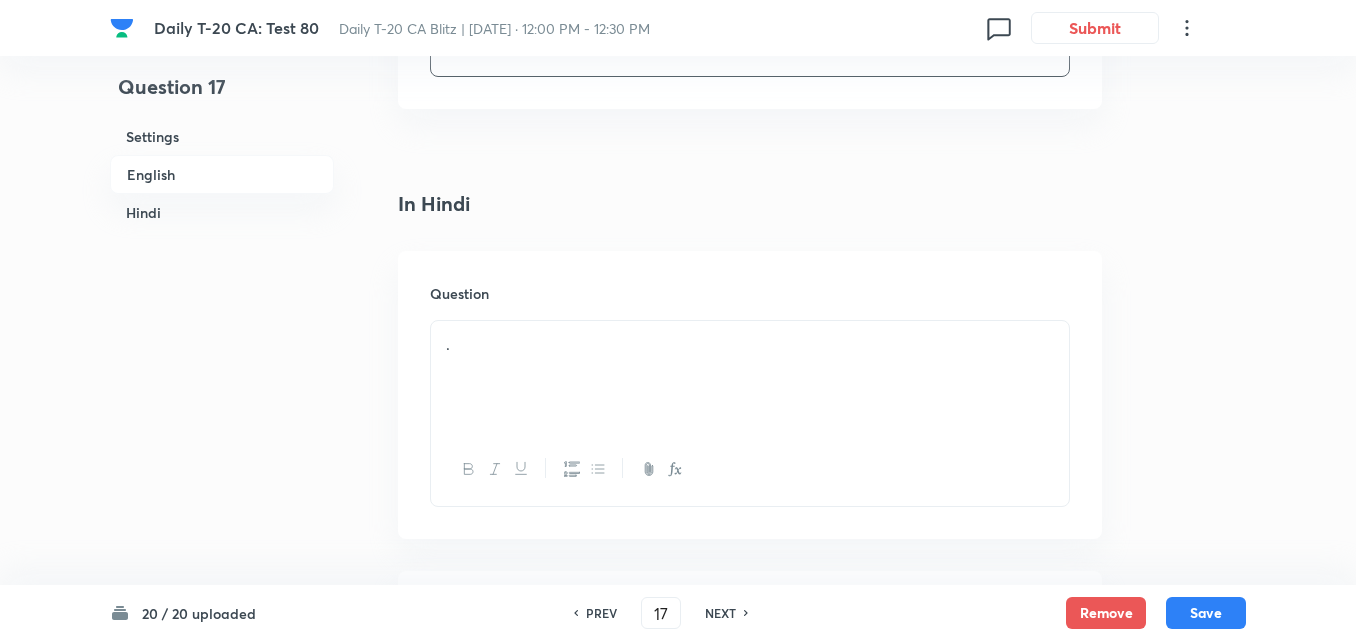 scroll, scrollTop: 2516, scrollLeft: 0, axis: vertical 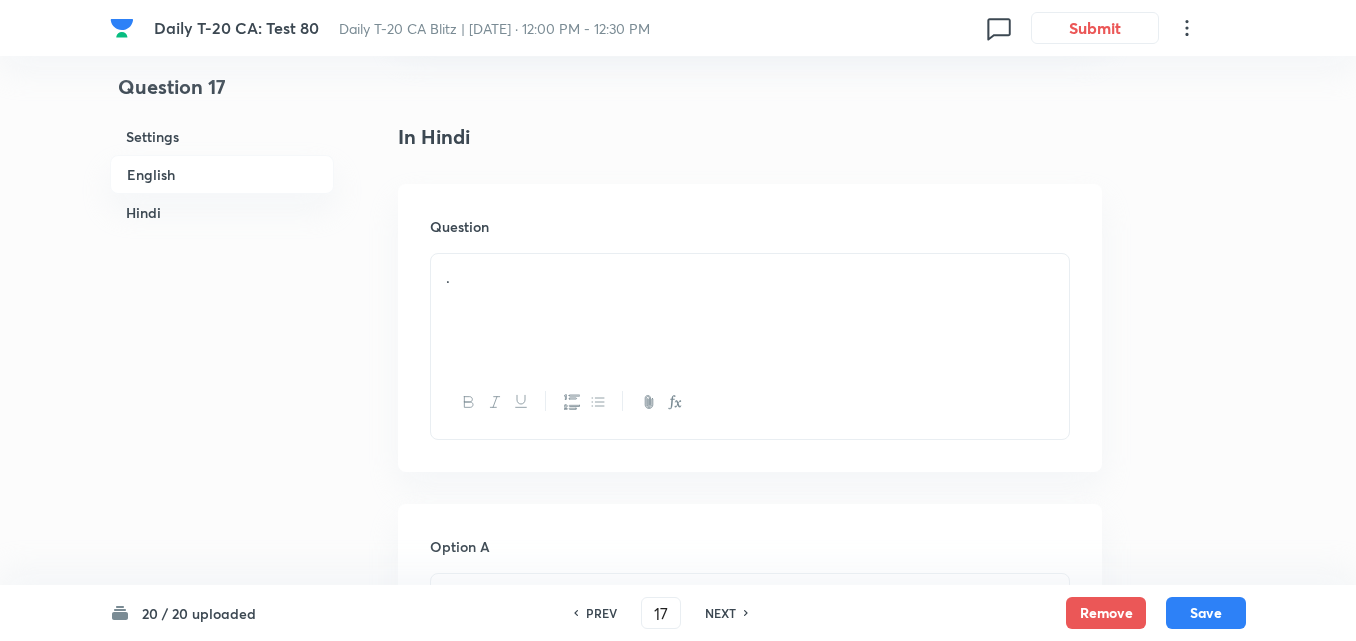 click on "." at bounding box center [750, 277] 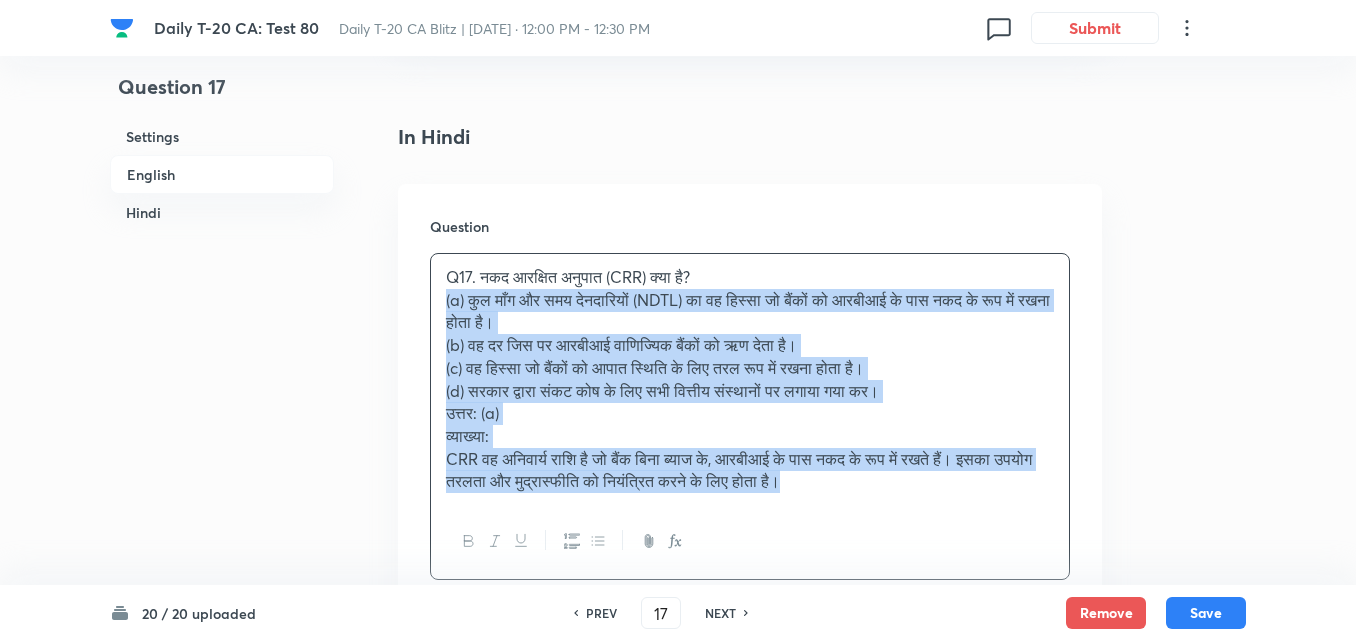 drag, startPoint x: 401, startPoint y: 299, endPoint x: 346, endPoint y: 300, distance: 55.00909 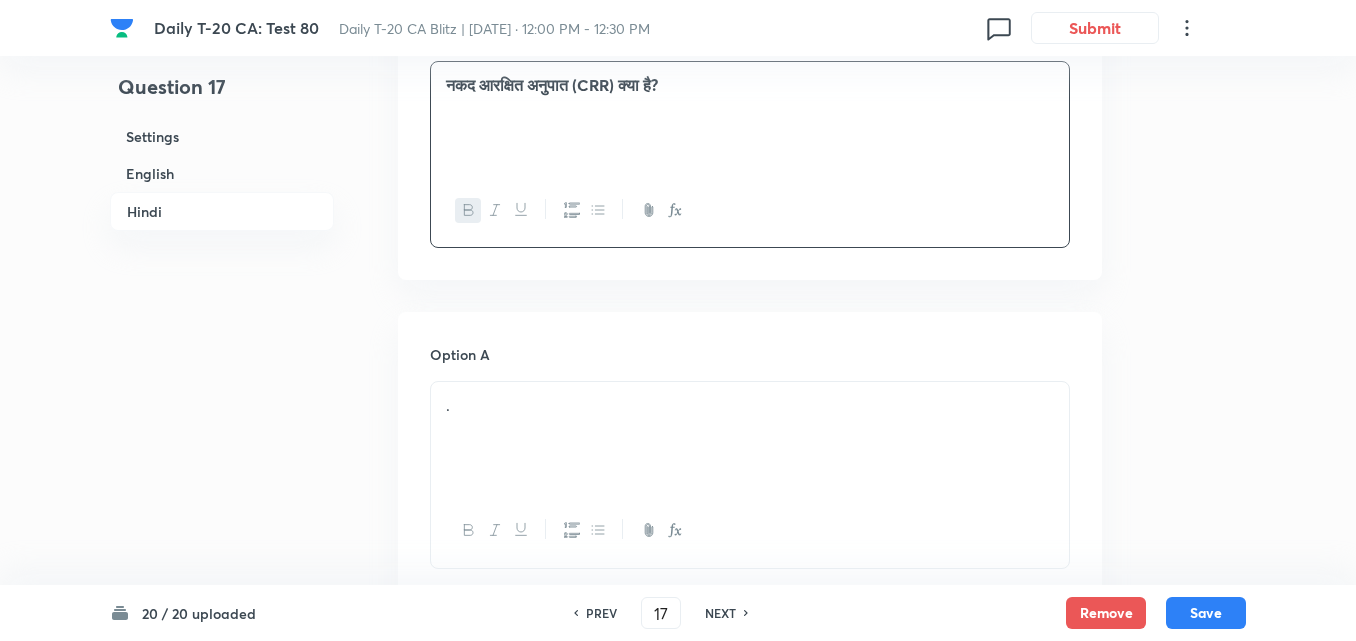 scroll, scrollTop: 2716, scrollLeft: 0, axis: vertical 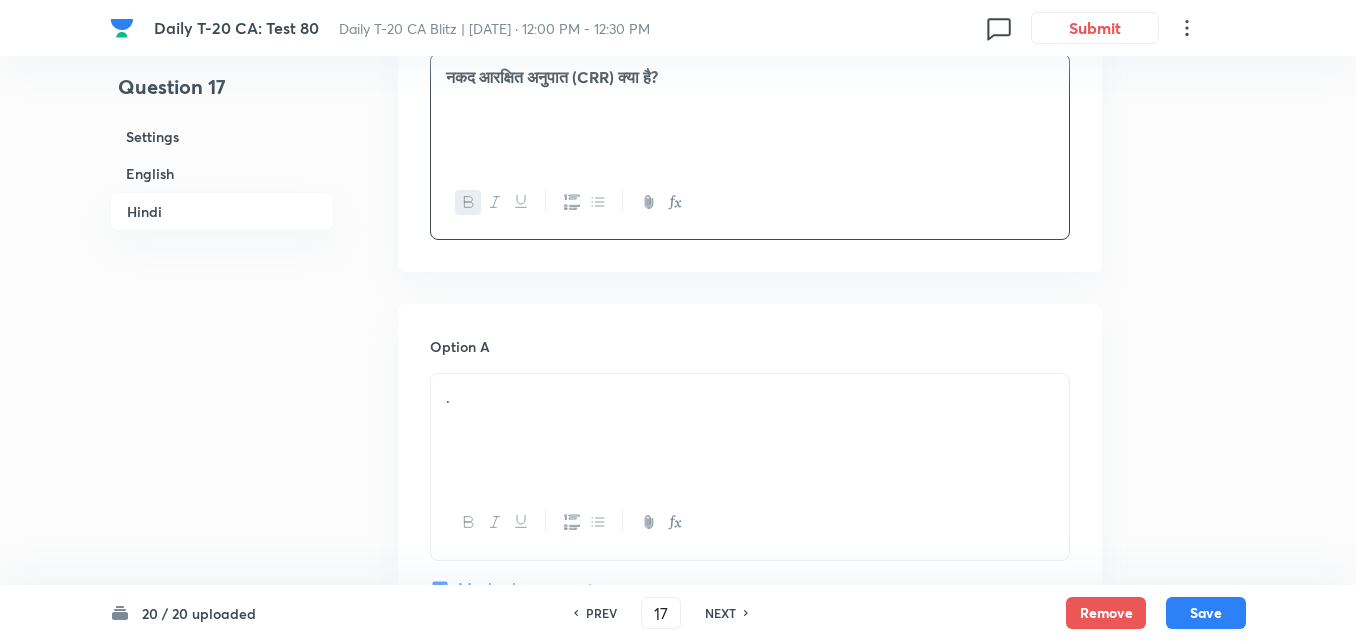 click on "." at bounding box center [750, 430] 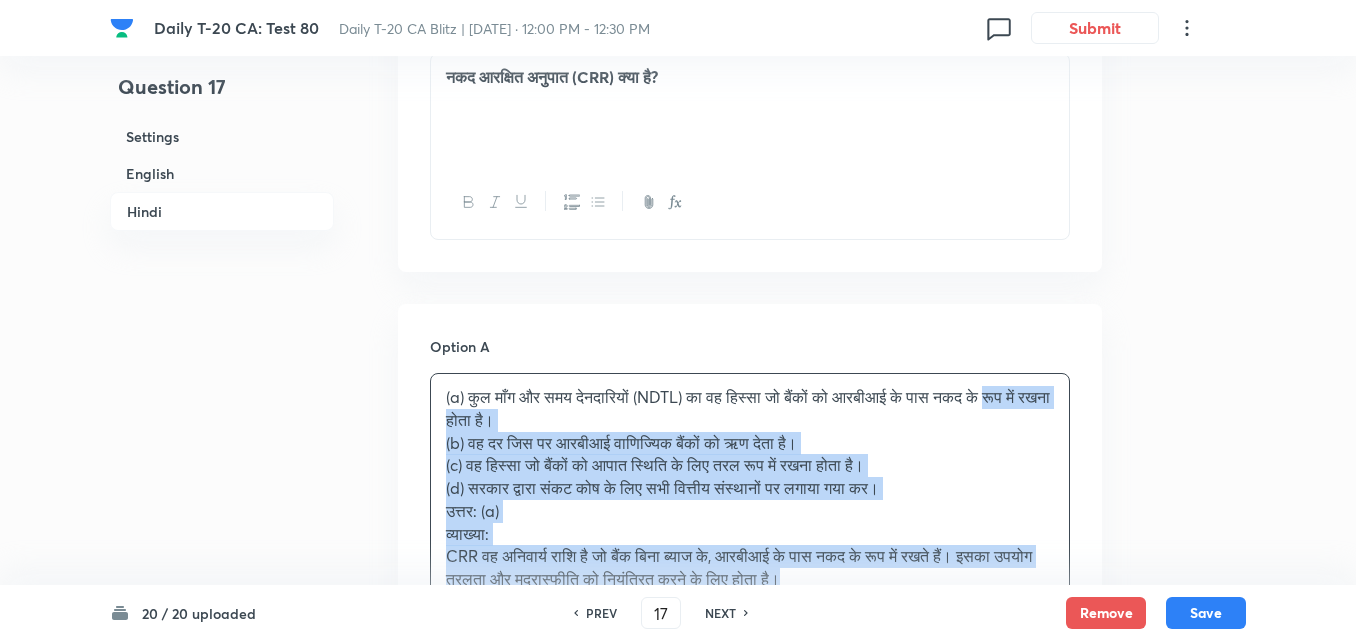 click on "(a) कुल माँग और समय देनदारियों (NDTL) का वह हिस्सा जो बैंकों को आरबीआई के पास नकद के रूप में रखना होता है। (b) वह दर जिस पर आरबीआई वाणिज्यिक बैंकों को ऋण देता है। (c) वह हिस्सा जो बैंकों को आपात स्थिति के लिए तरल रूप में रखना होता है। (d) सरकार द्वारा संकट कोष के लिए सभी वित्तीय संस्थानों पर लगाया गया कर। उत्तर: (a) व्याख्या:" at bounding box center (750, 488) 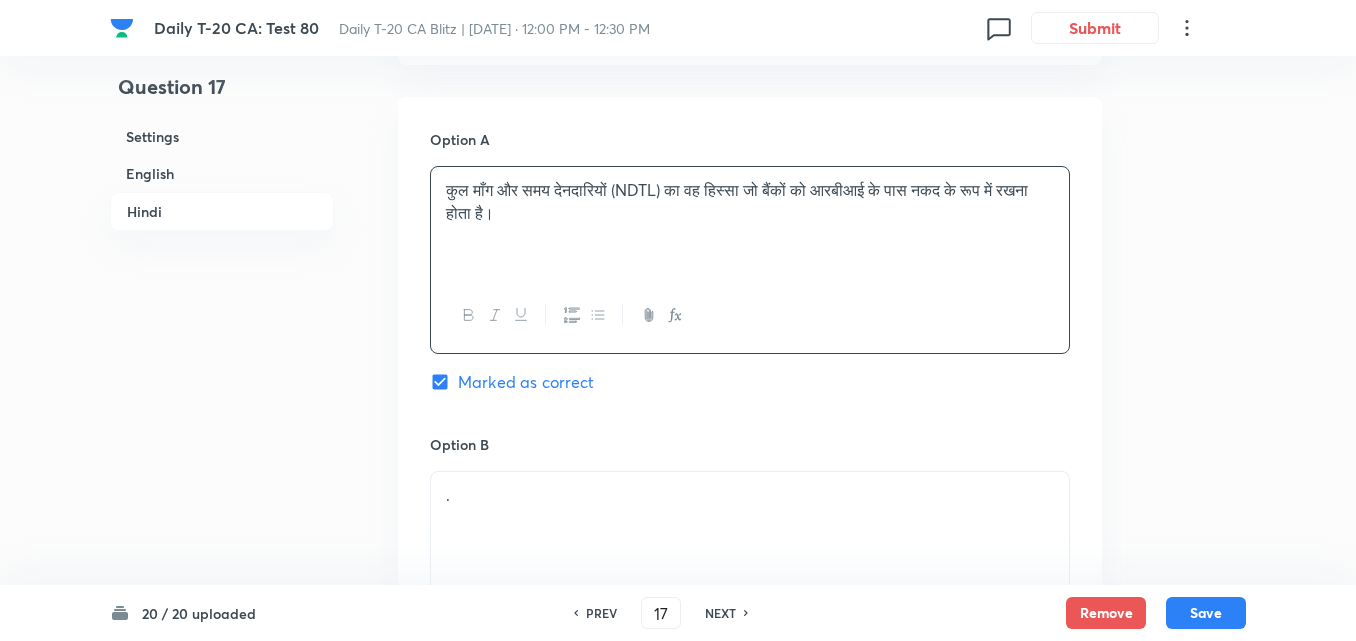 scroll, scrollTop: 3216, scrollLeft: 0, axis: vertical 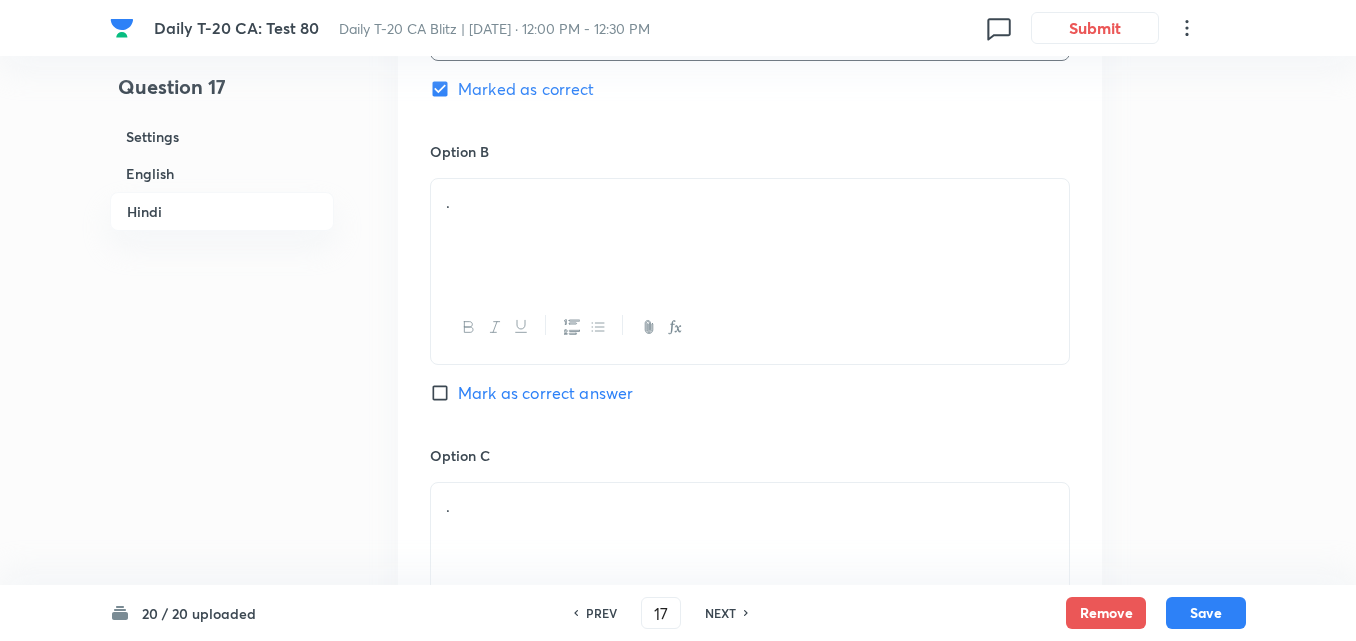 click on "." at bounding box center (750, 235) 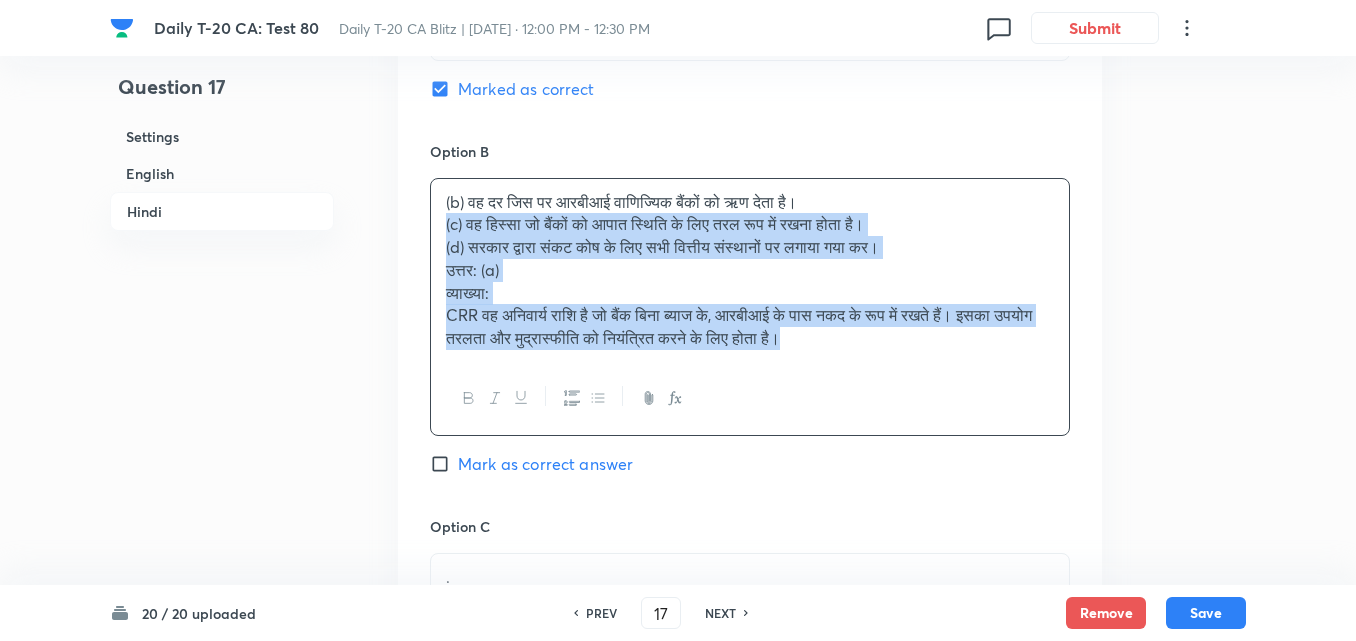 drag, startPoint x: 402, startPoint y: 226, endPoint x: 375, endPoint y: 219, distance: 27.89265 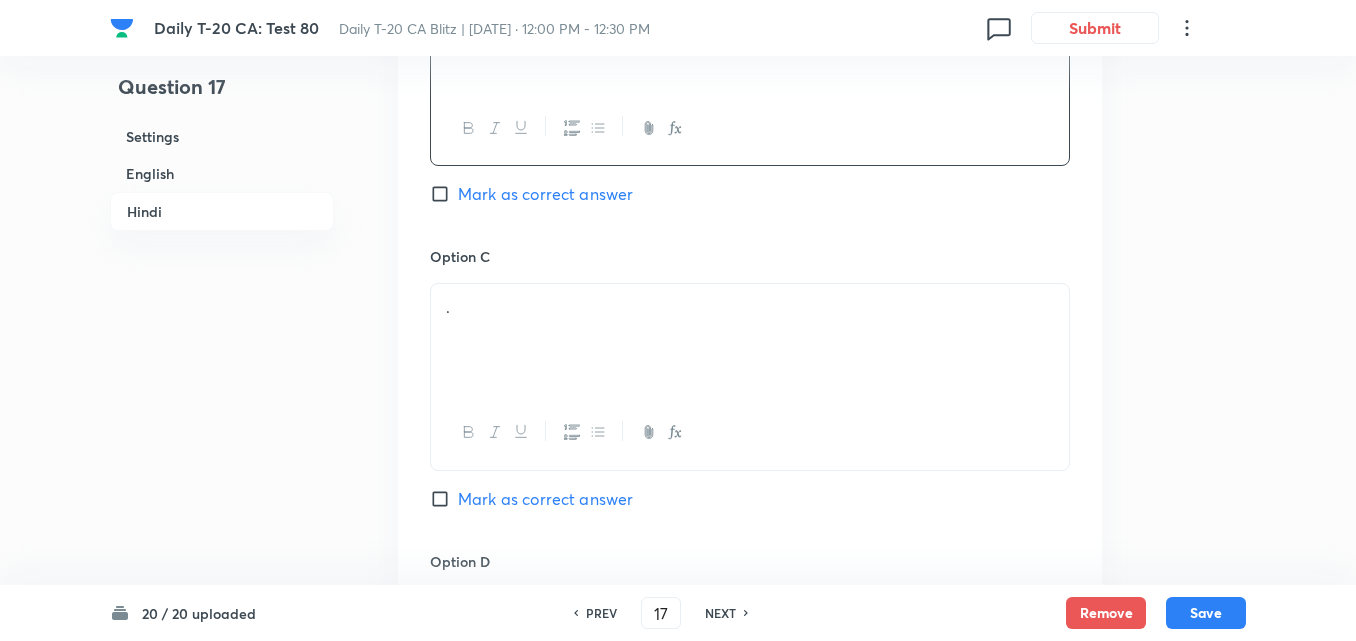 scroll, scrollTop: 3416, scrollLeft: 0, axis: vertical 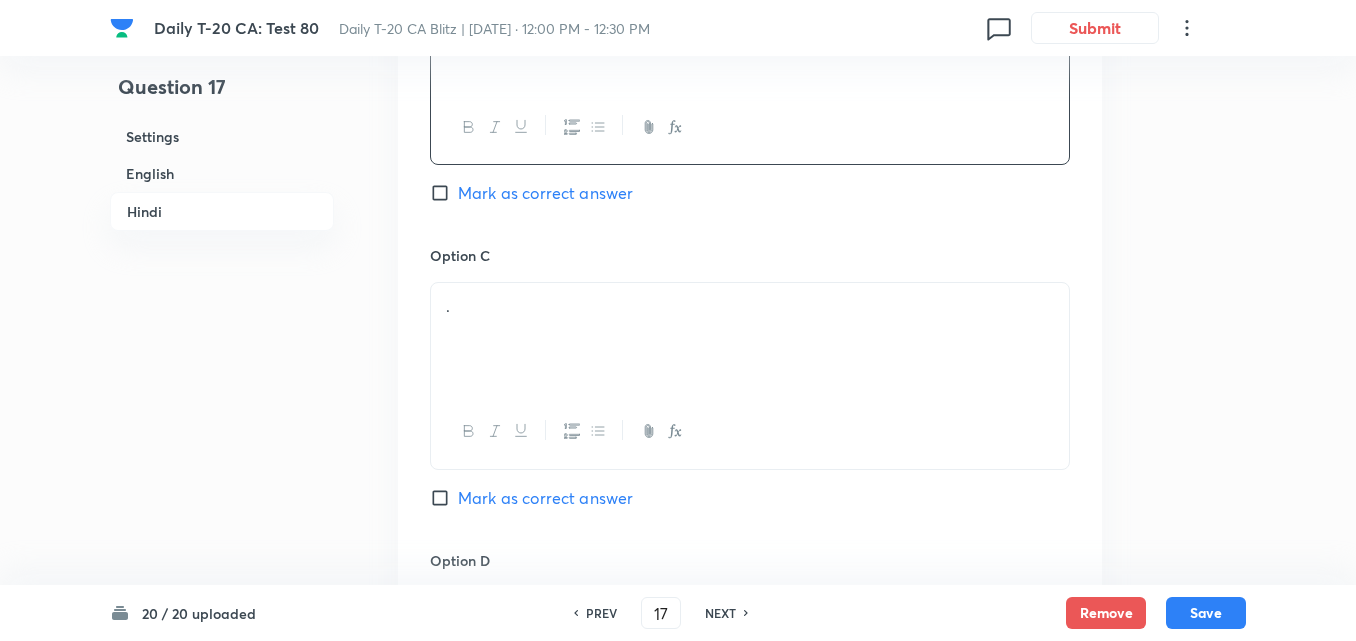 click on "." at bounding box center (750, 339) 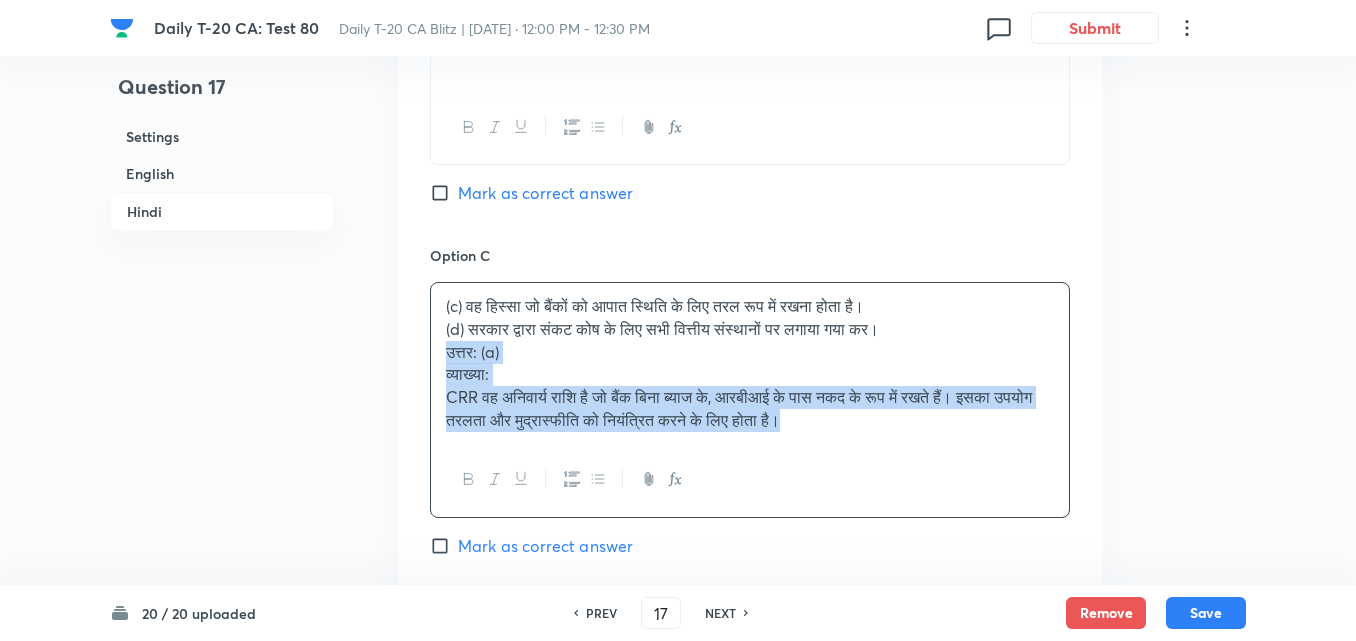 drag, startPoint x: 398, startPoint y: 349, endPoint x: 385, endPoint y: 349, distance: 13 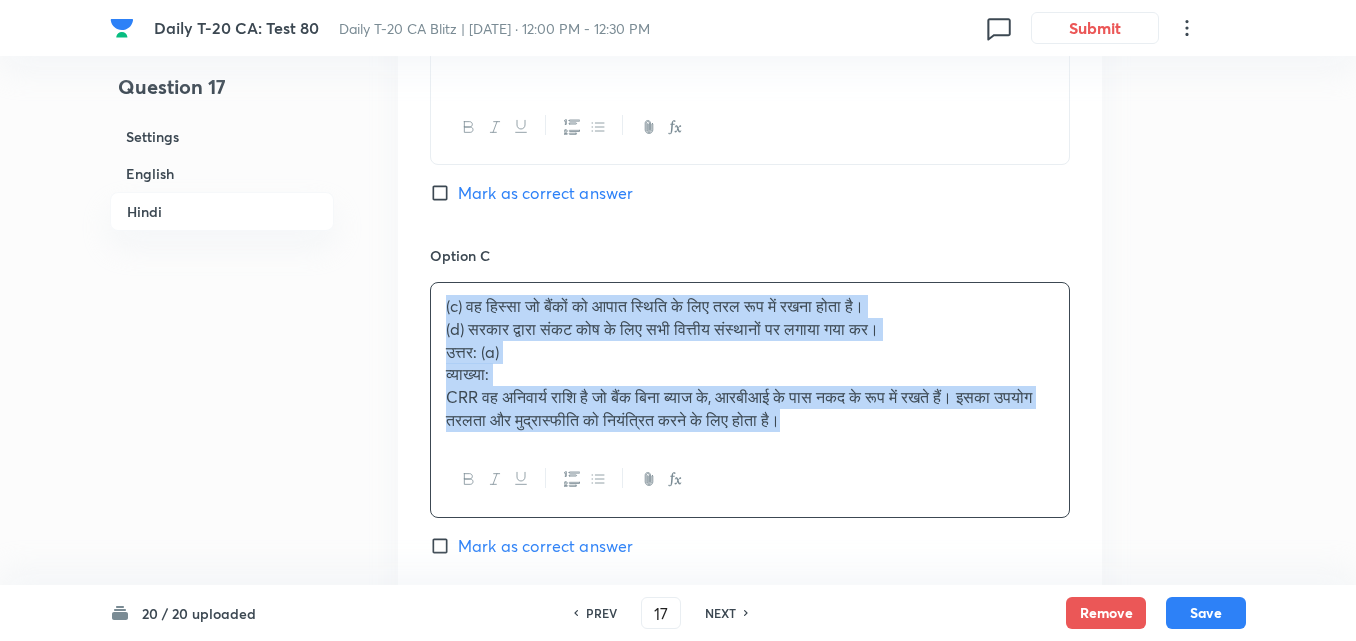 click on "Question 17 Settings English Hindi Settings Type Single choice correct 4 options + 2 marks - 0.66 marks Edit Concept Current Affairs Current Affairs 2025 Current Affairs 2025 Current Affairs 2025 Edit Additional details Easy Fact Not from PYQ paper No equation Edit In English Question The Cash Reserve Ratio (CRR) is: Option A The portion of Net Demand and Time Liabilities (NDTL) that banks must hold as cash with the RBI. Marked as correct Option B The rate at which the RBI lends money to commercial banks. Ma[PERSON_NAME]s correct answer Option C The portion of capital banks must maintain in liquid form for emergencies. Ma[PERSON_NAME]s correct answer Option D A government-imposed levy on all financial institutions for crisis funding. Ma[PERSON_NAME]s correct answer Solution Answer: (a) Explanation: CRR is the percentage of NDTL that banks are mandatorily required to keep with the RBI in cash, with no interest paid. It helps in controlling liquidity and inflation. In Hindi Question Option A Marked as correct Option B Option C Option D ." at bounding box center [678, -1013] 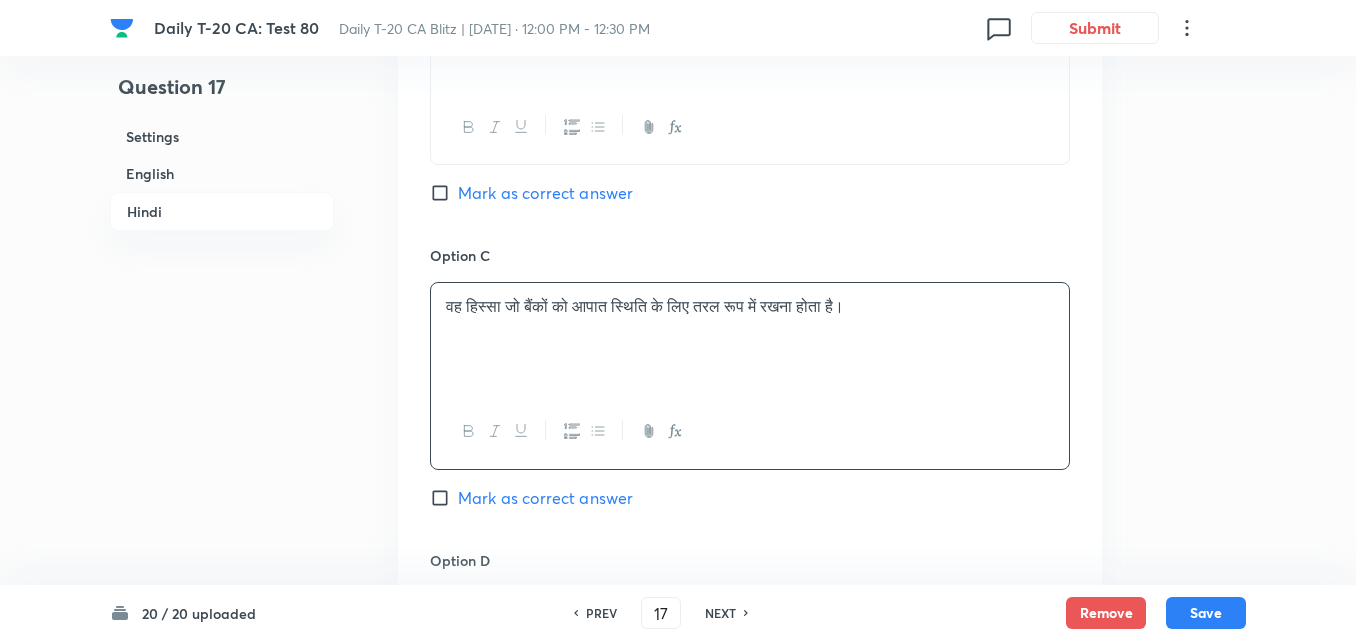 scroll, scrollTop: 3816, scrollLeft: 0, axis: vertical 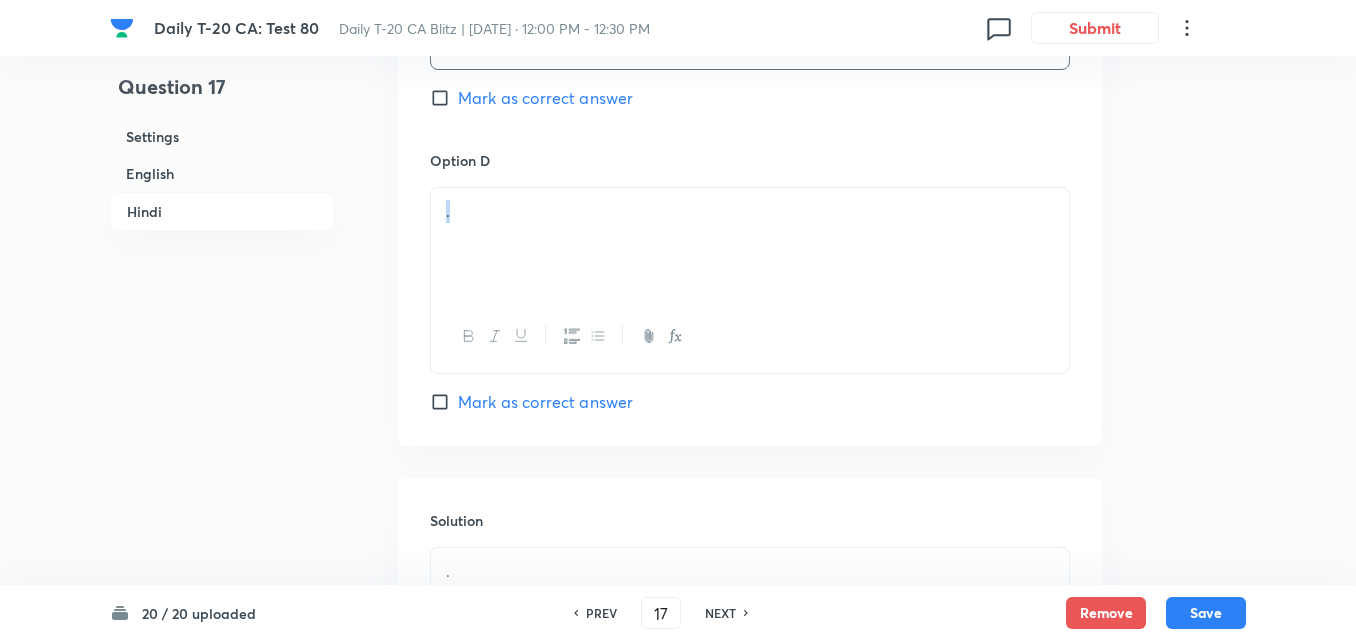 click on "." at bounding box center (750, 280) 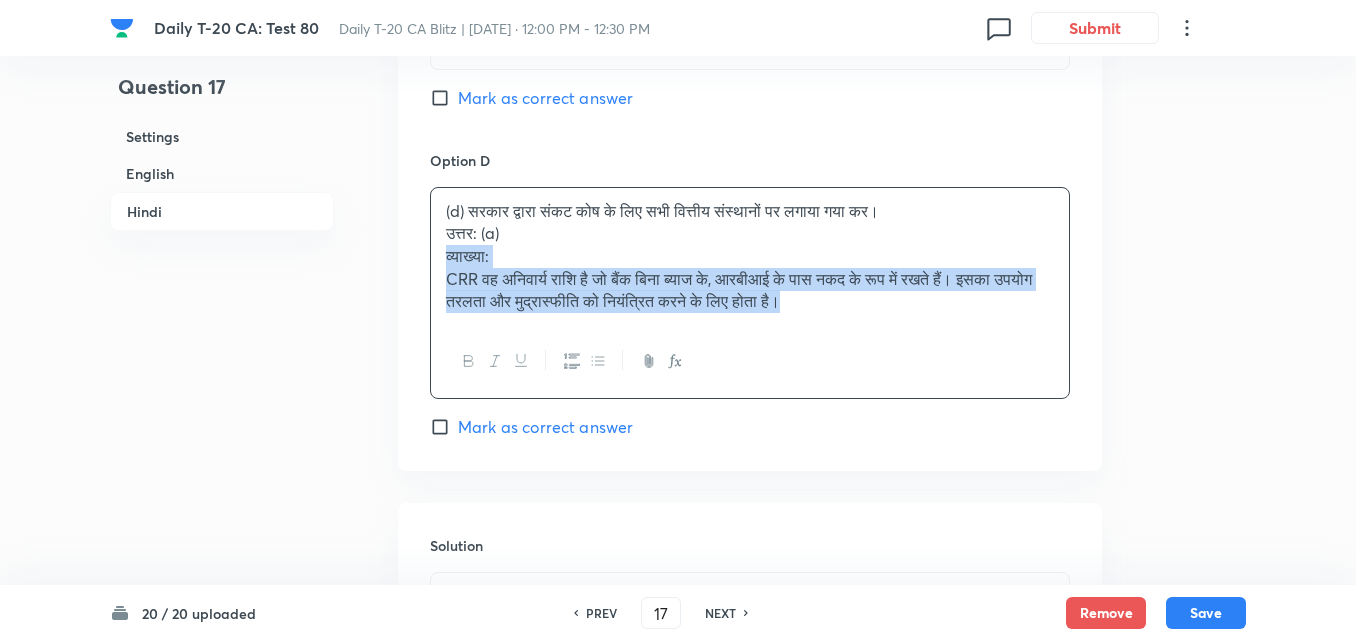 drag, startPoint x: 393, startPoint y: 247, endPoint x: 315, endPoint y: 236, distance: 78.77182 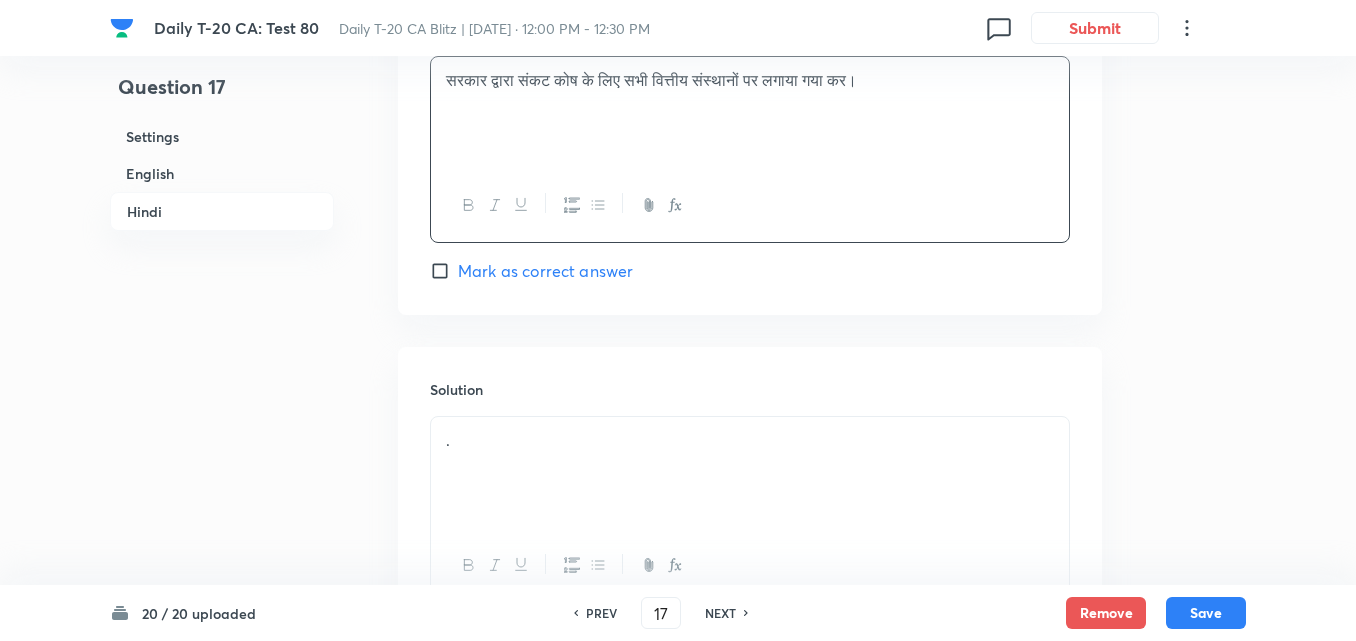 scroll, scrollTop: 4117, scrollLeft: 0, axis: vertical 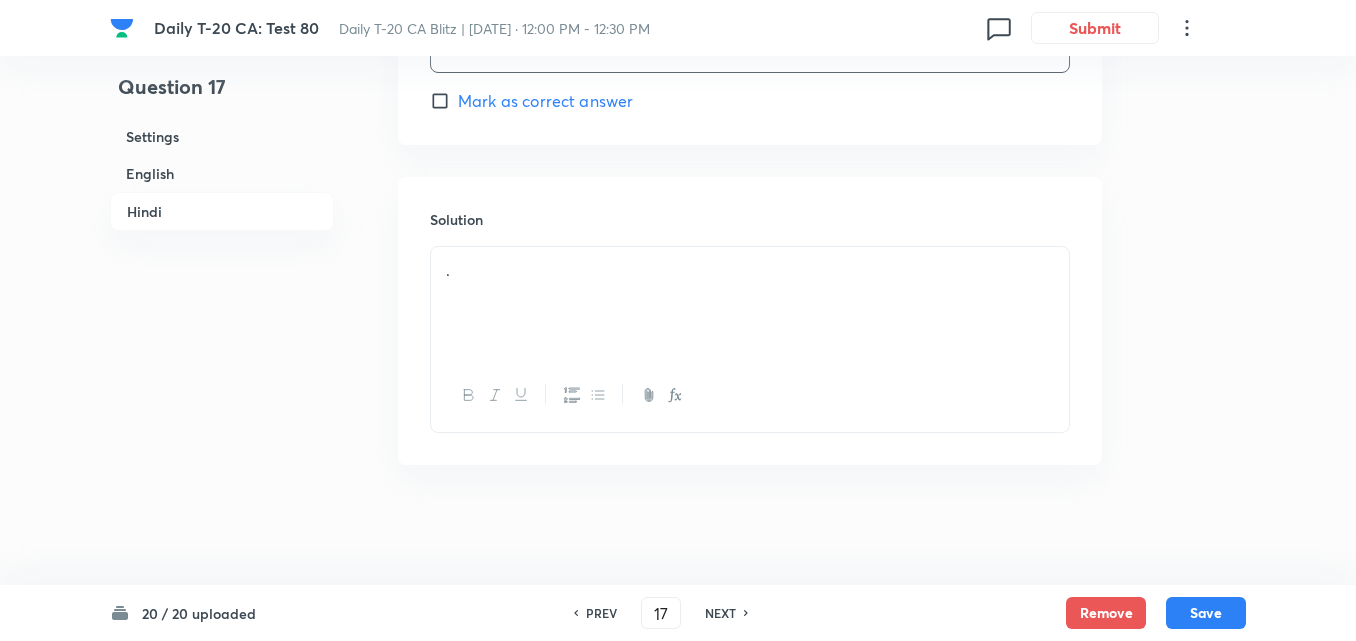 click on "." at bounding box center [750, 303] 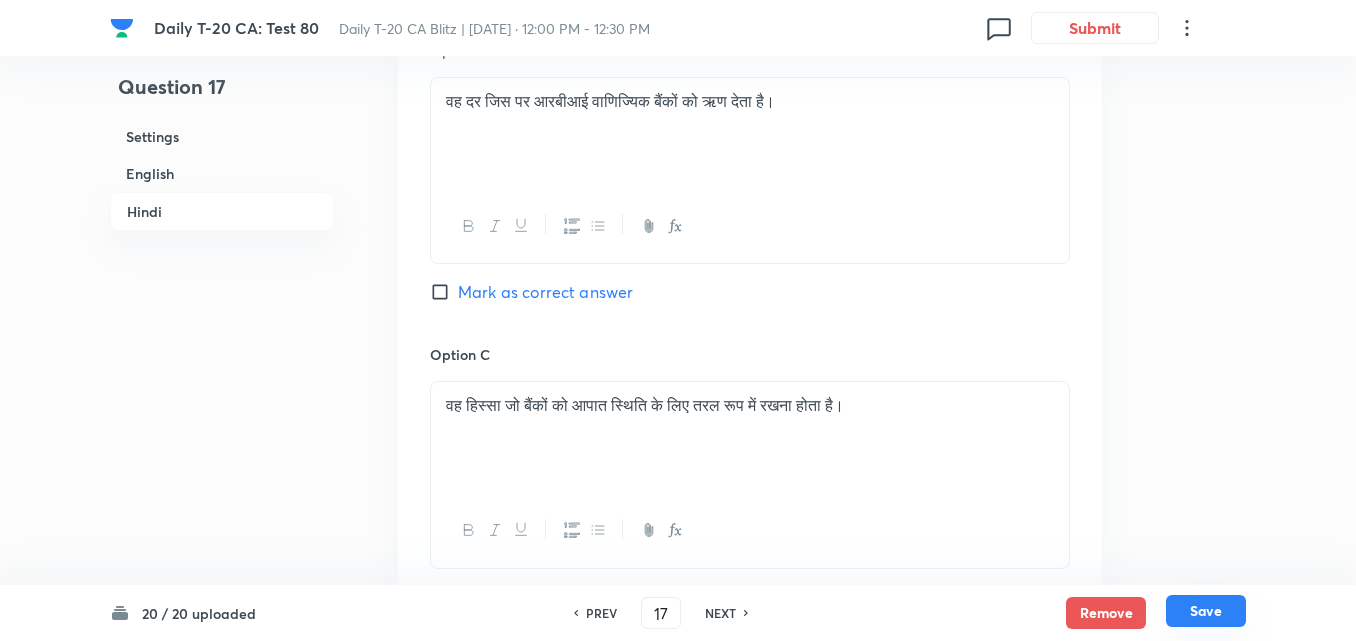 scroll, scrollTop: 3217, scrollLeft: 0, axis: vertical 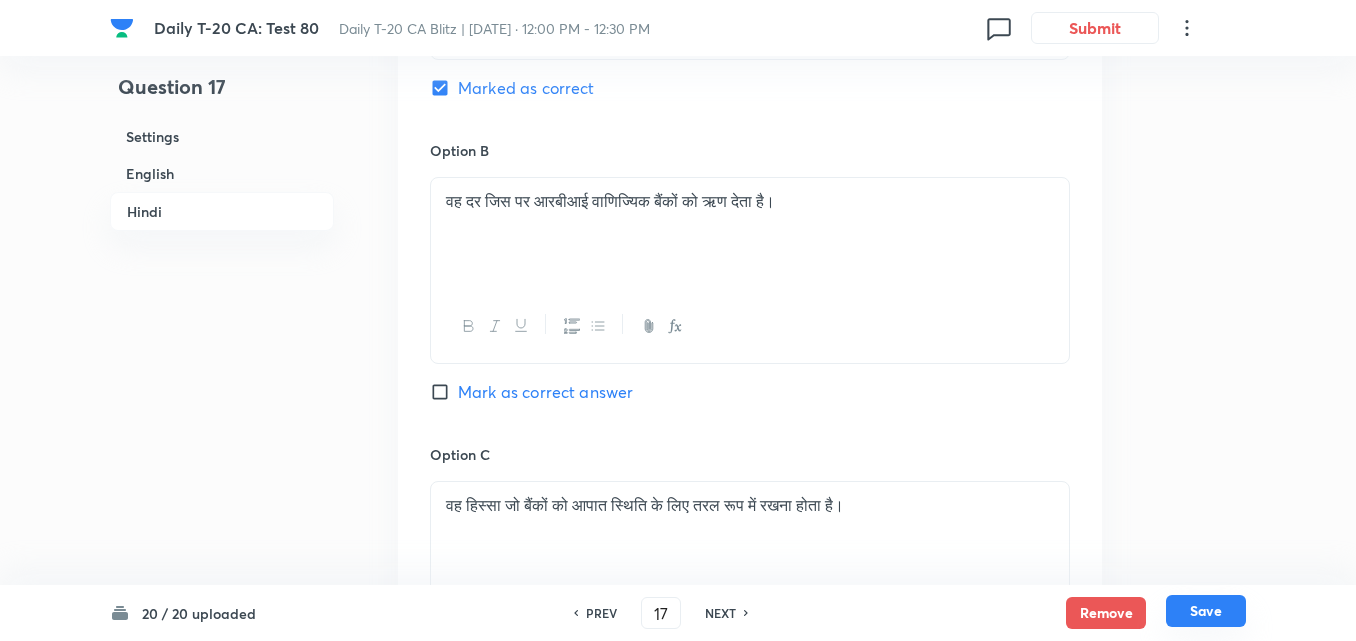 click on "Save" at bounding box center (1206, 611) 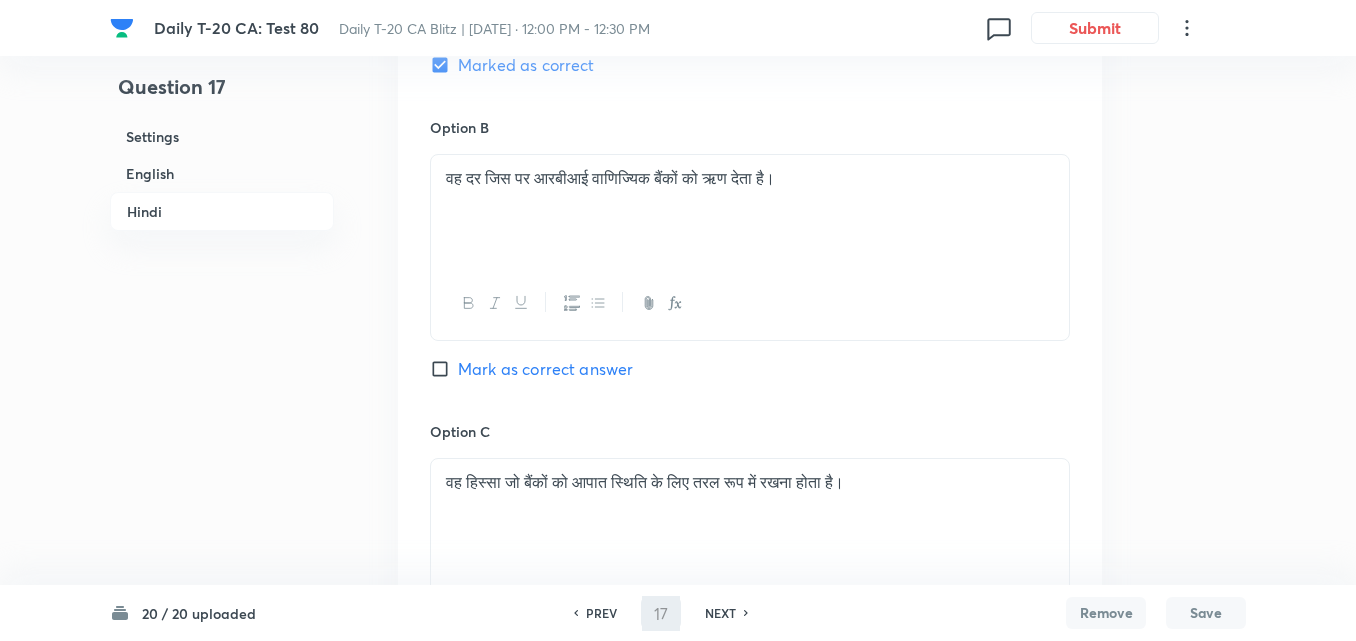 type on "18" 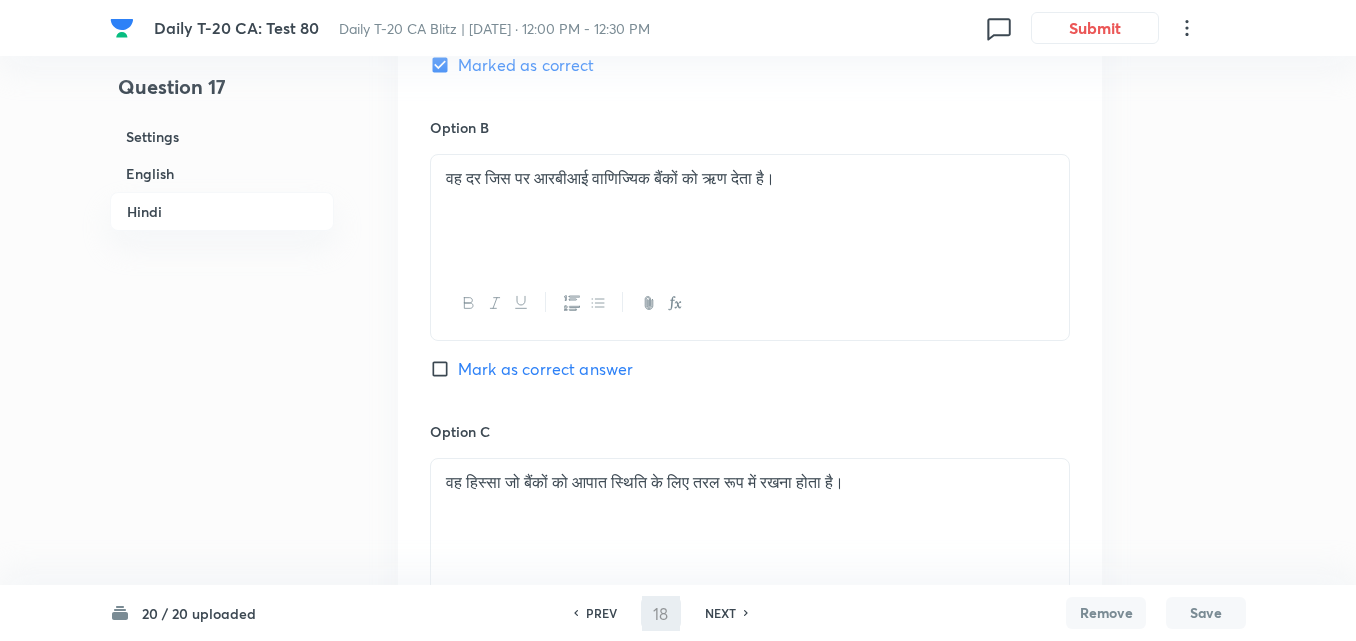checkbox on "false" 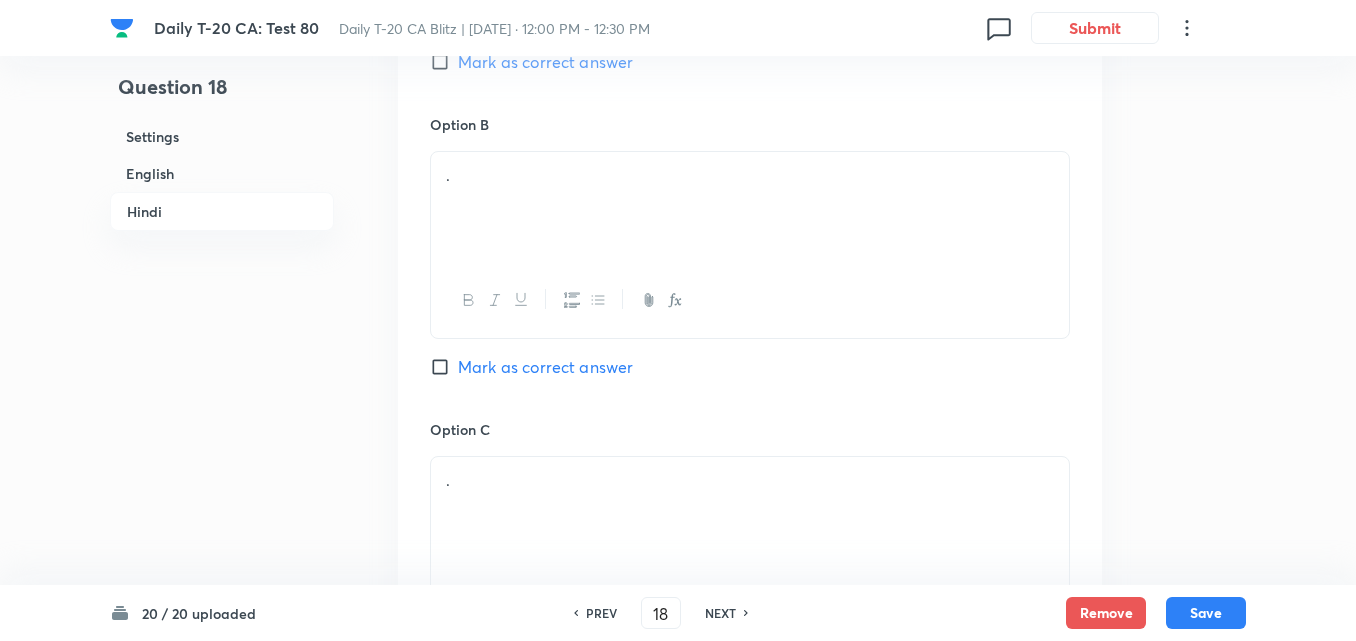 click on "English" at bounding box center [222, 173] 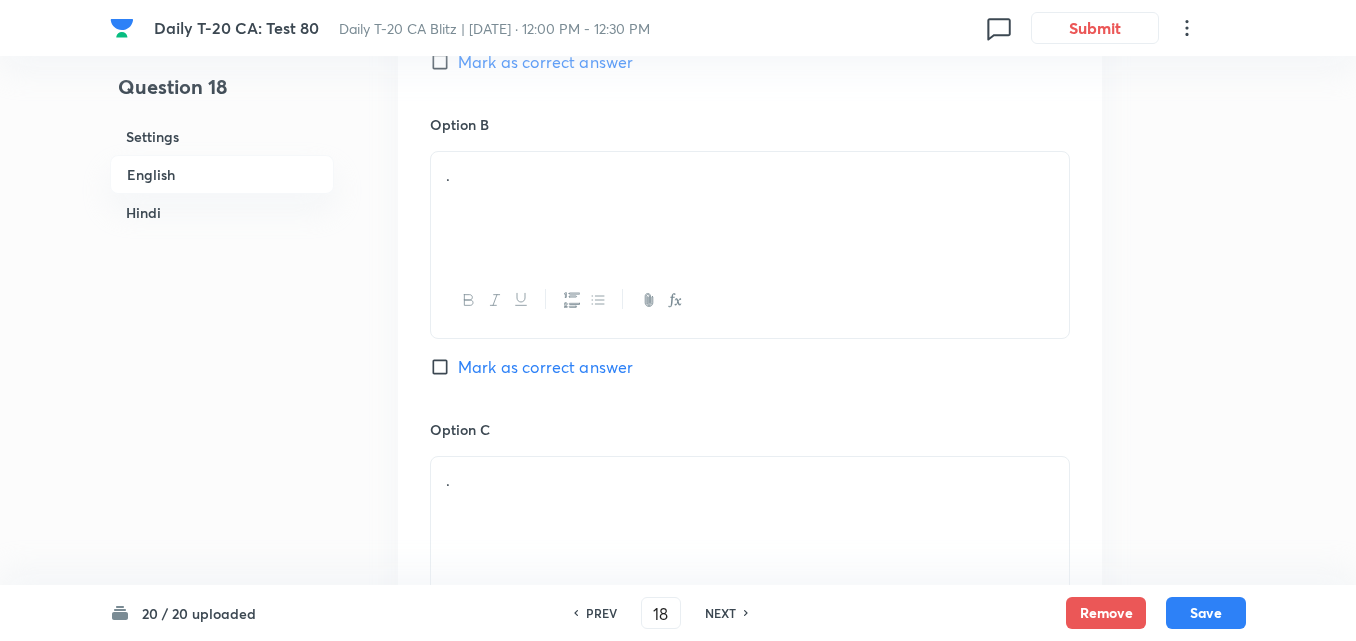 scroll, scrollTop: 516, scrollLeft: 0, axis: vertical 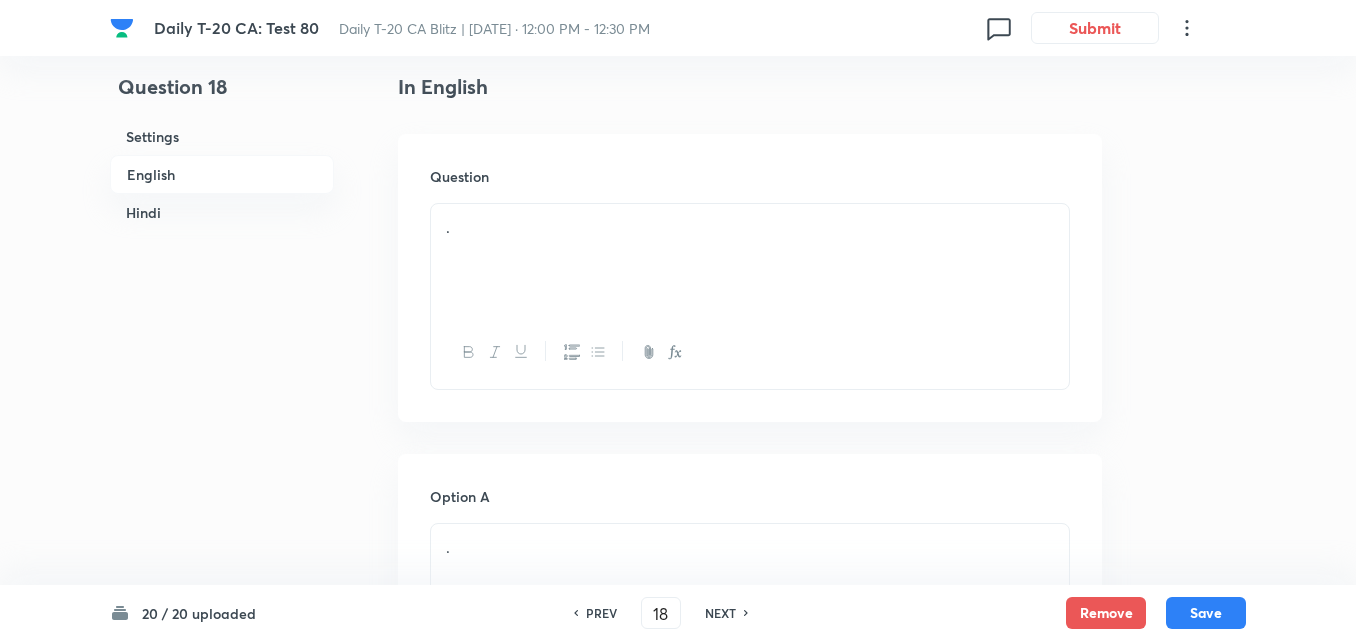 click on "." at bounding box center [750, 260] 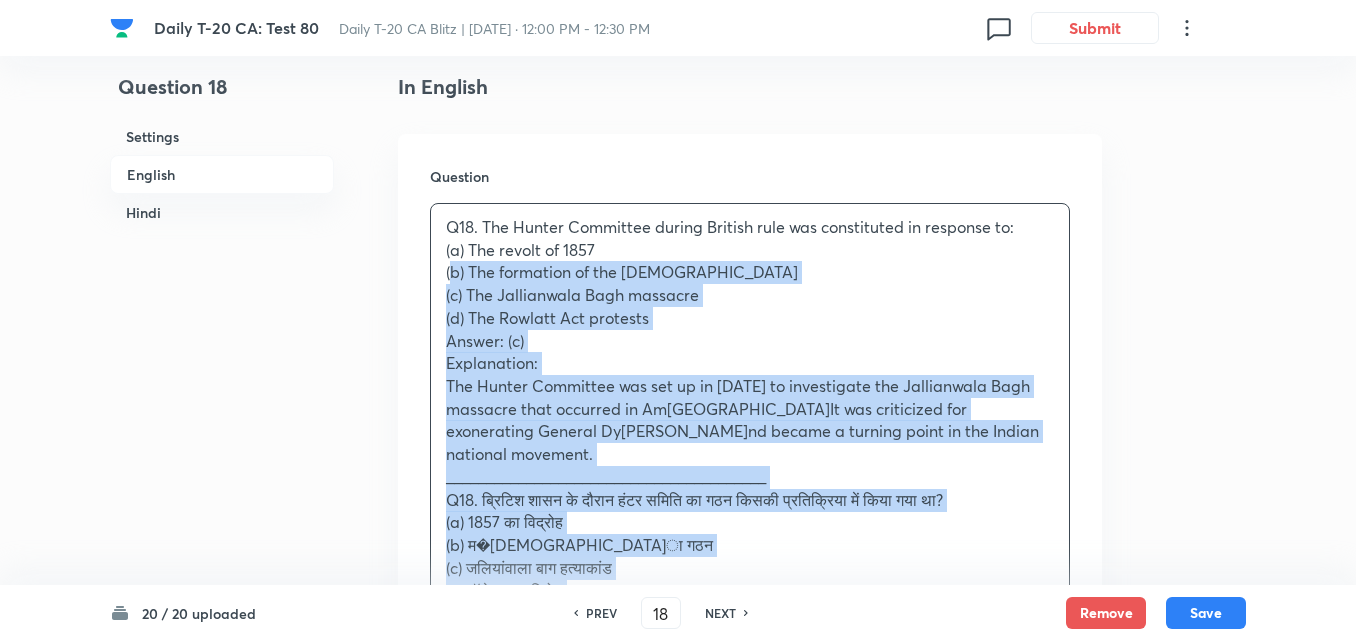 drag, startPoint x: 410, startPoint y: 278, endPoint x: 402, endPoint y: 267, distance: 13.601471 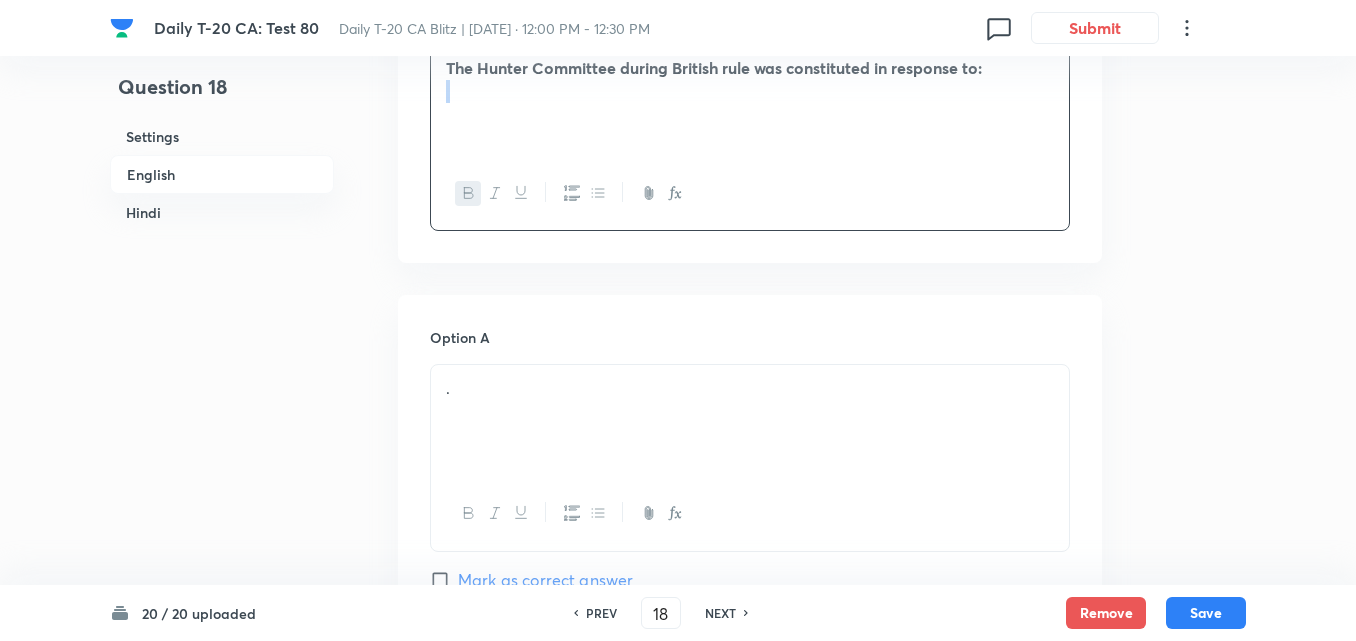 scroll, scrollTop: 816, scrollLeft: 0, axis: vertical 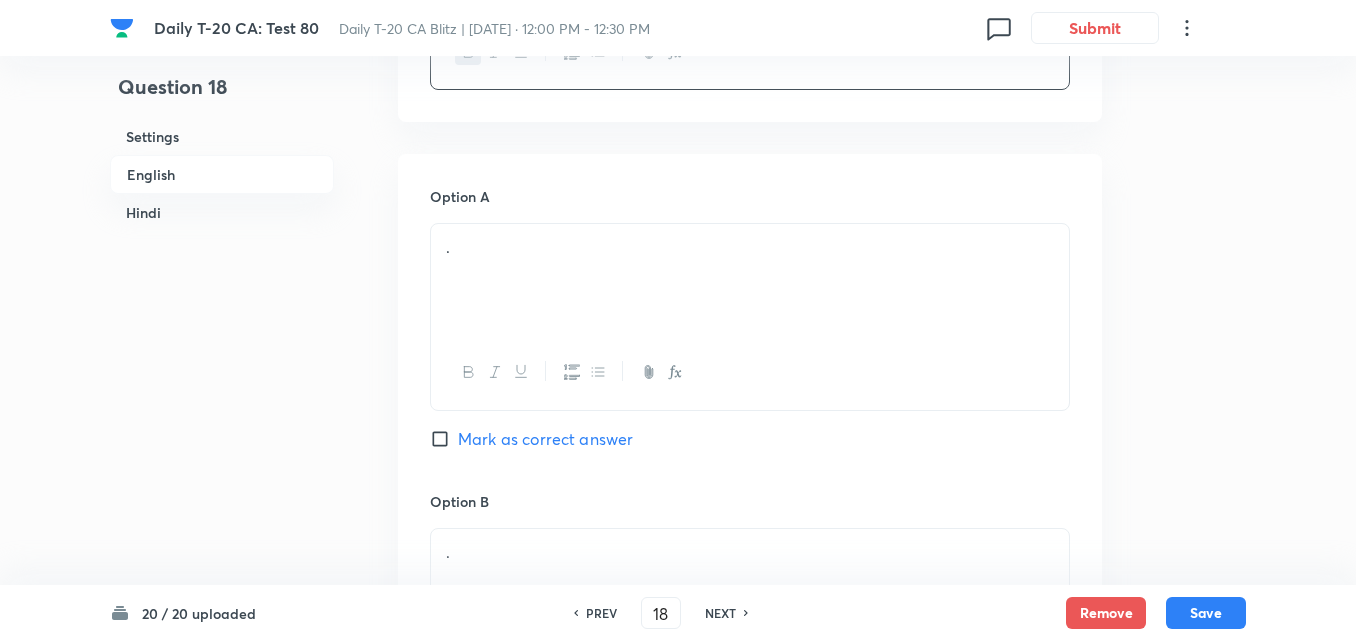 click on "." at bounding box center [750, 280] 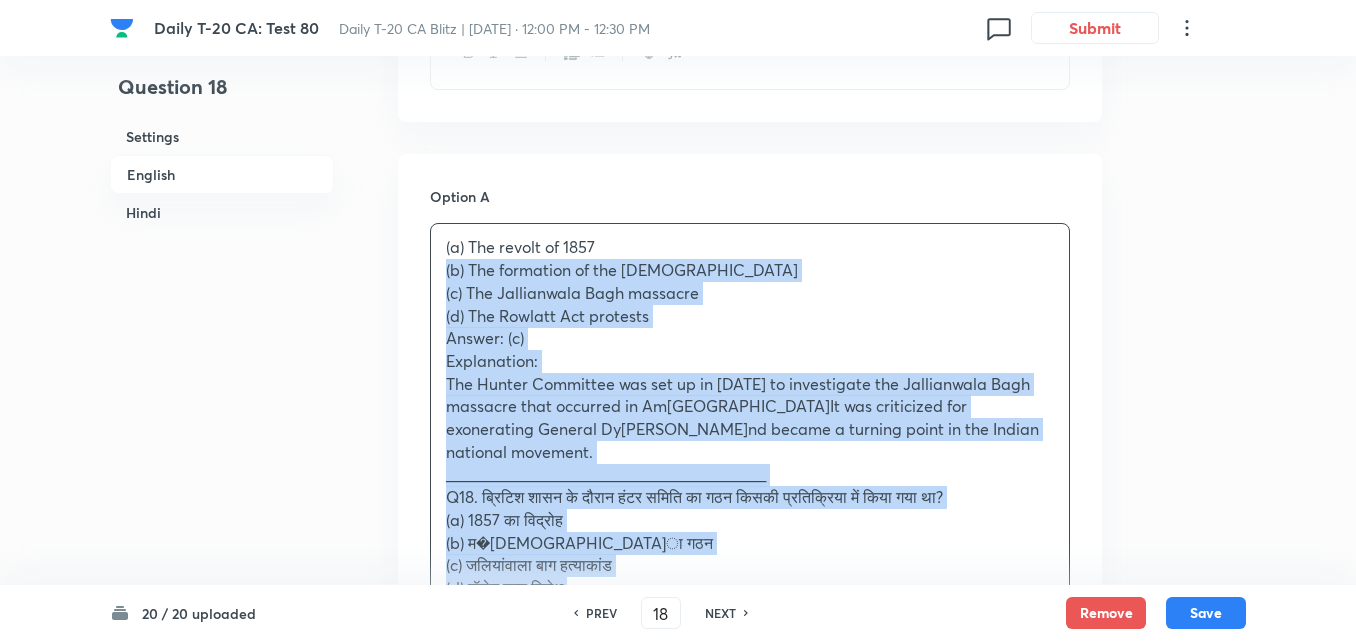 drag, startPoint x: 403, startPoint y: 269, endPoint x: 380, endPoint y: 268, distance: 23.021729 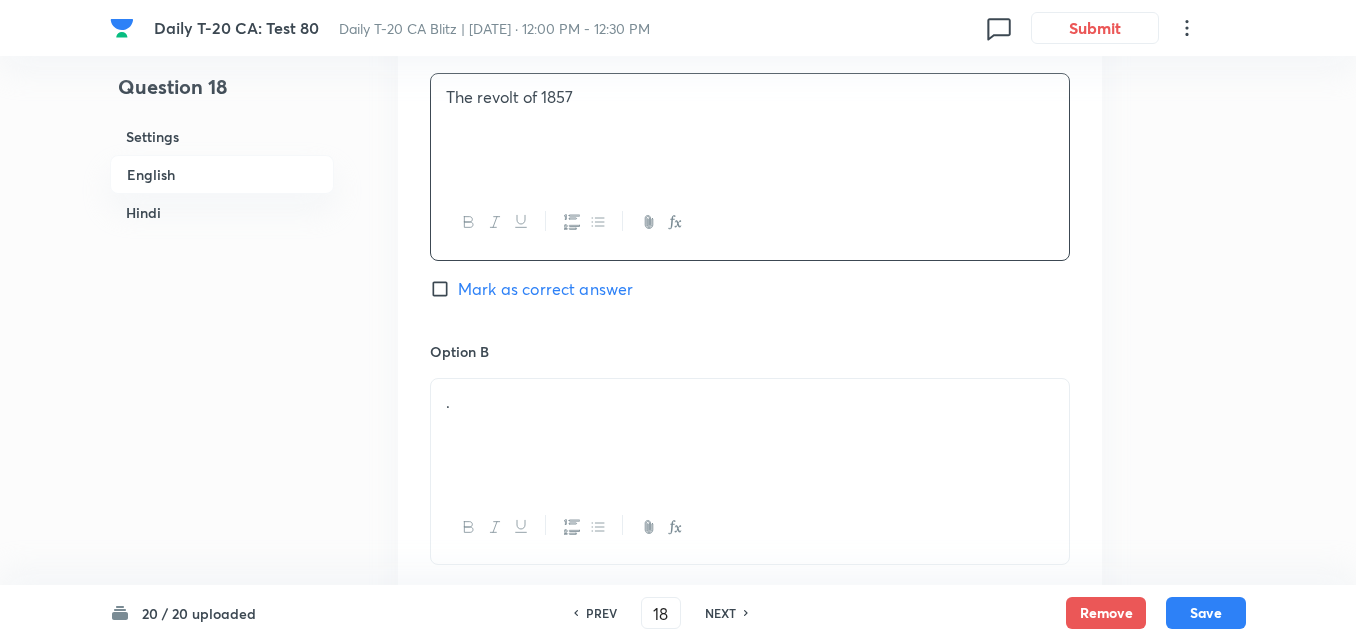 scroll, scrollTop: 1116, scrollLeft: 0, axis: vertical 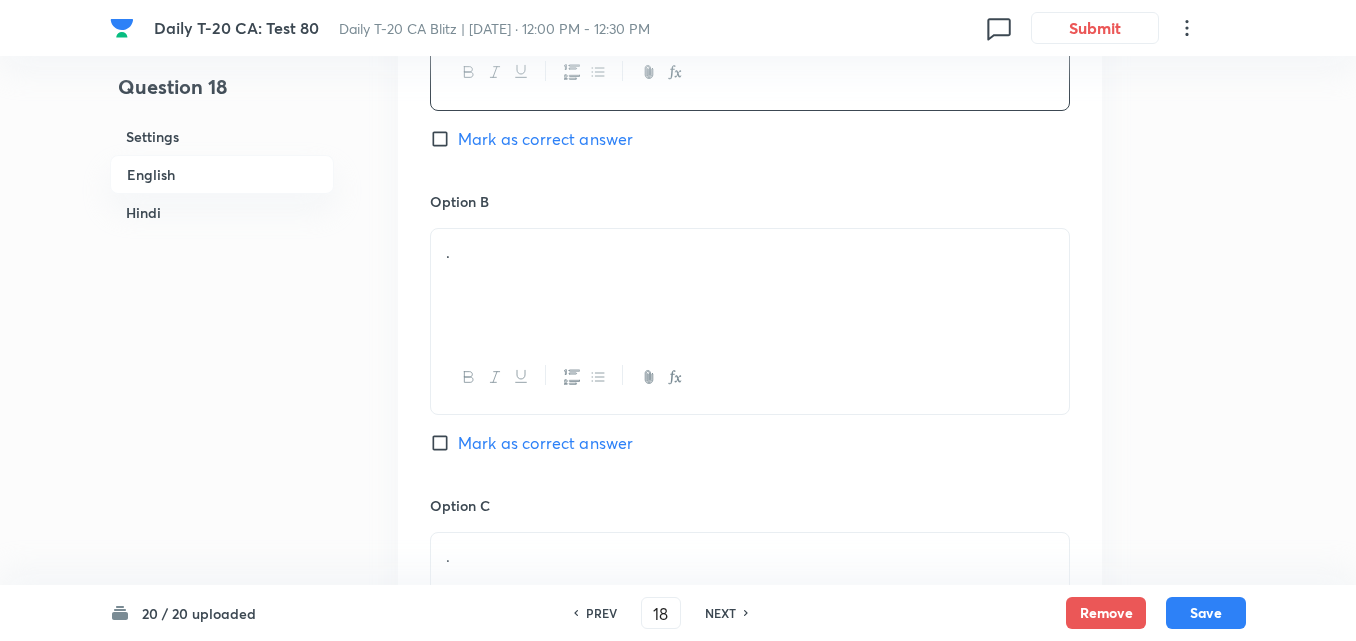 click on "." at bounding box center (750, 285) 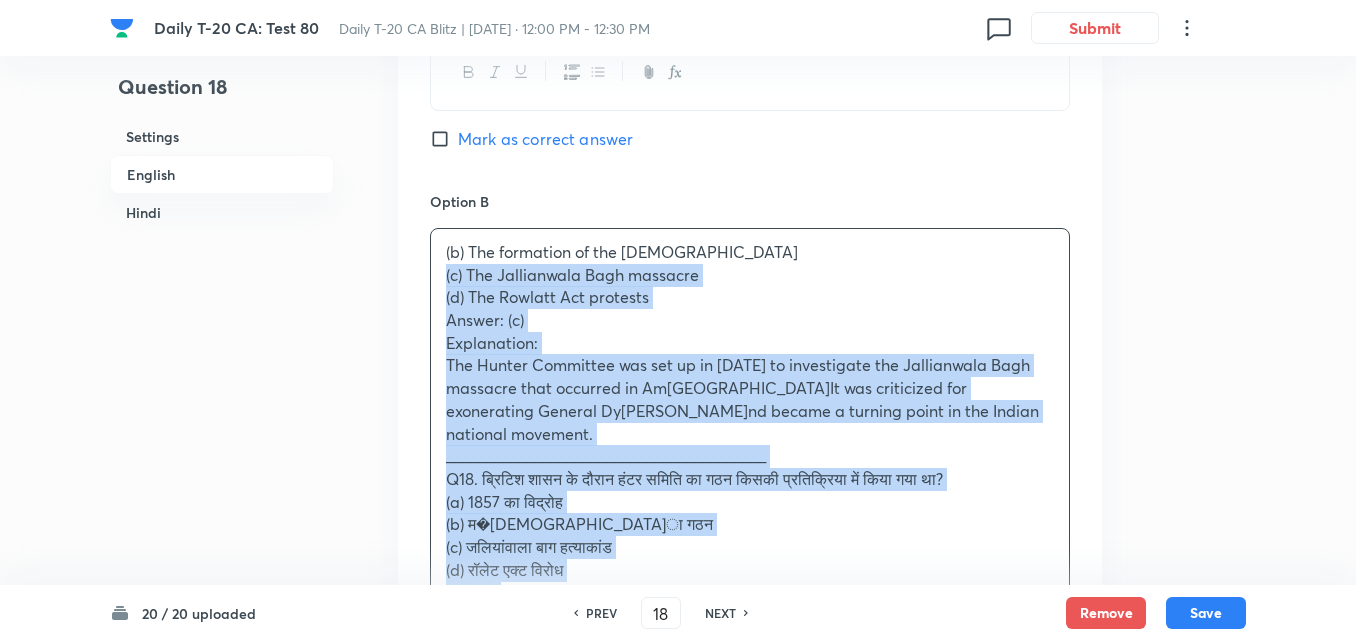 click on "Option A The revolt of 1857 Mark[PERSON_NAME]correct answer Option B (b) The formation of the Mu[DEMOGRAPHIC_DATA]c) The Jallianwala Bagh massacre (d) The Rowlatt Act protests Answer: (c) Explanation: The Hunter Committee was set up in 19[DATE]o investigate the Jallianwala Bagh massacre that occurred in Amri[GEOGRAPHIC_DATA] was criticized for exonerating General Dyer[PERSON_NAME] became a turning point in the Indian national movement. ________________________________________ Q18. ब्रिटिश शासन के दौरान हंटर समिति का गठन किसकी प्रतिक्रिया में किया गया था? (a) 1857 का विद्रोह (b) �[DEMOGRAPHIC_DATA]��ा गठन (c) जलियांवाला बाग हत्याकांड (d) रॉलेट एक्ट विरोध उत्तर: (c) व्याख्या: Mark[PERSON_NAME]correct answer Option C . Mark[PERSON_NAME]correct answer Option D . Marked as correct" at bounding box center [750, 646] 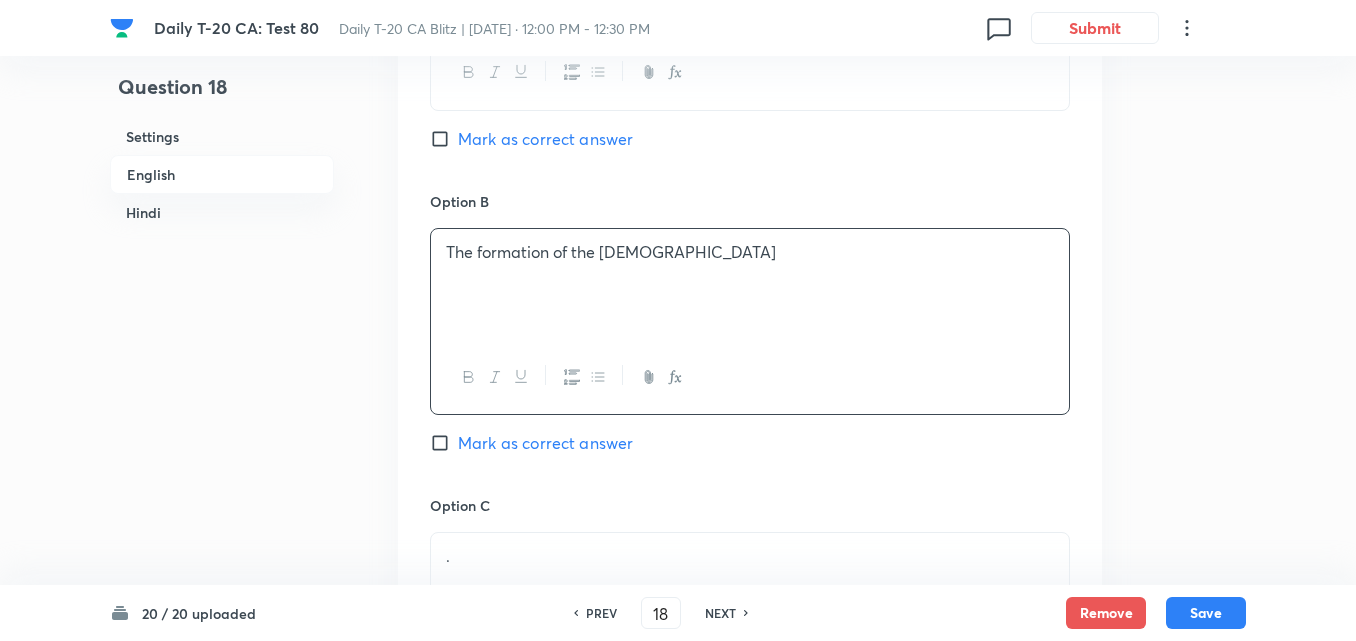 scroll, scrollTop: 1316, scrollLeft: 0, axis: vertical 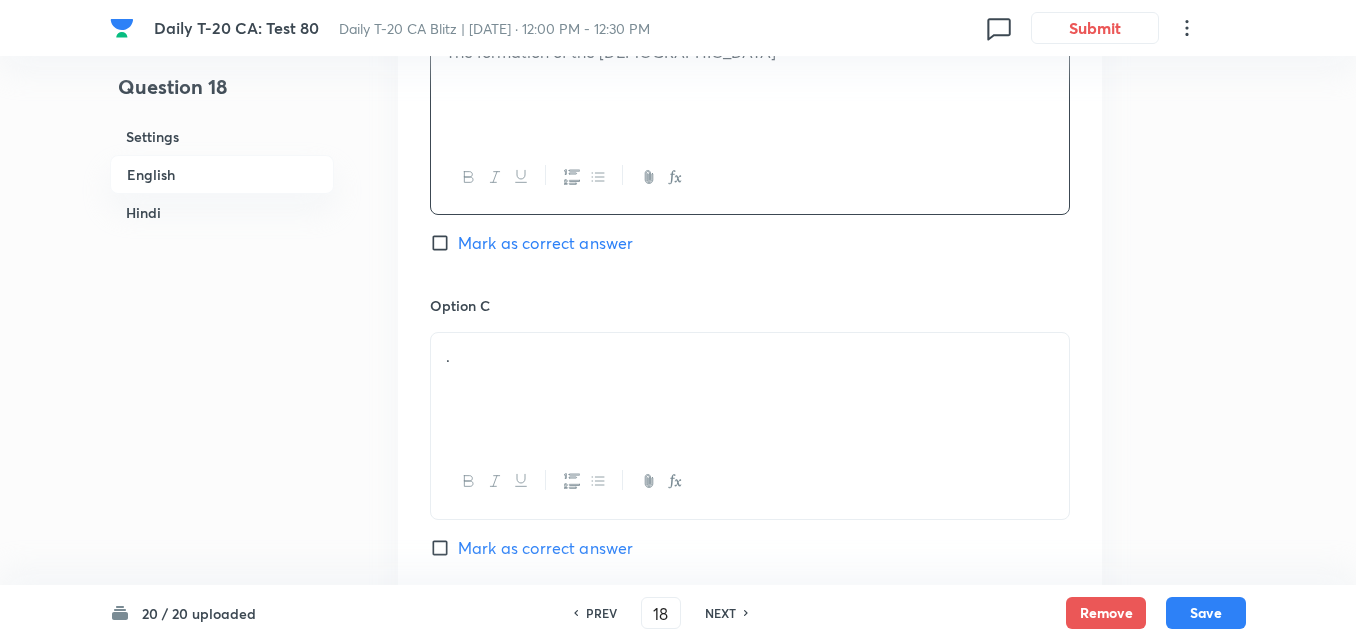 click on "." at bounding box center [750, 389] 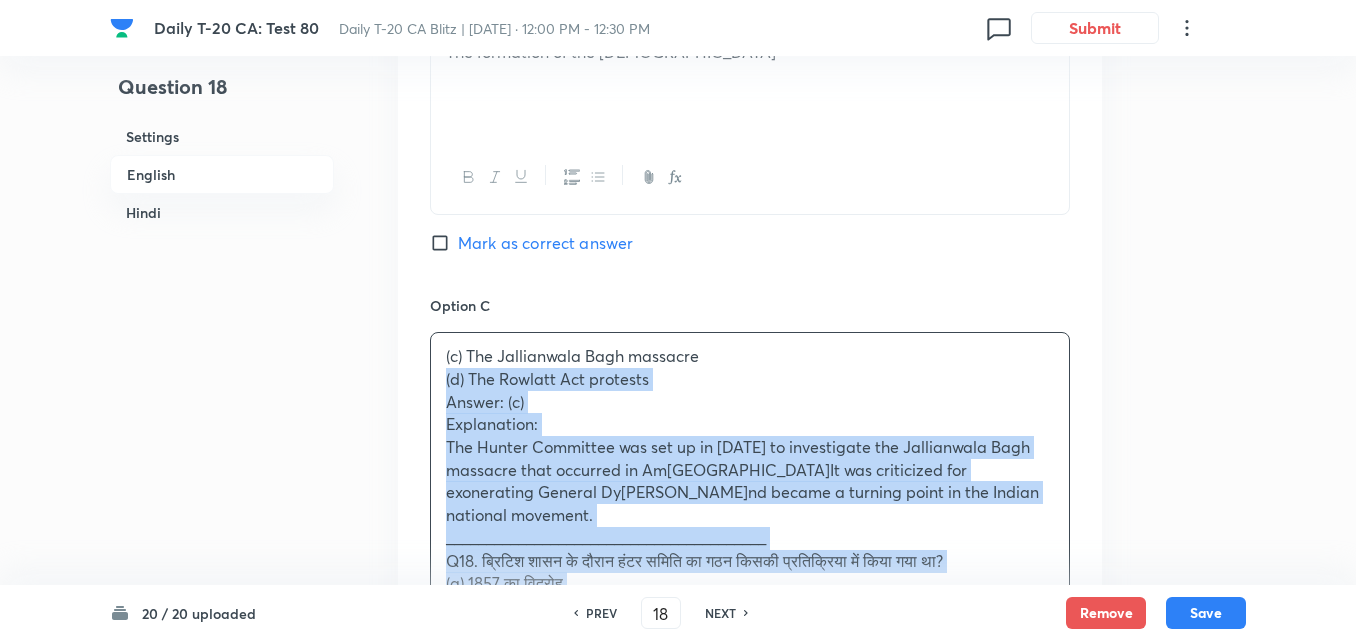 drag, startPoint x: 448, startPoint y: 372, endPoint x: 436, endPoint y: 372, distance: 12 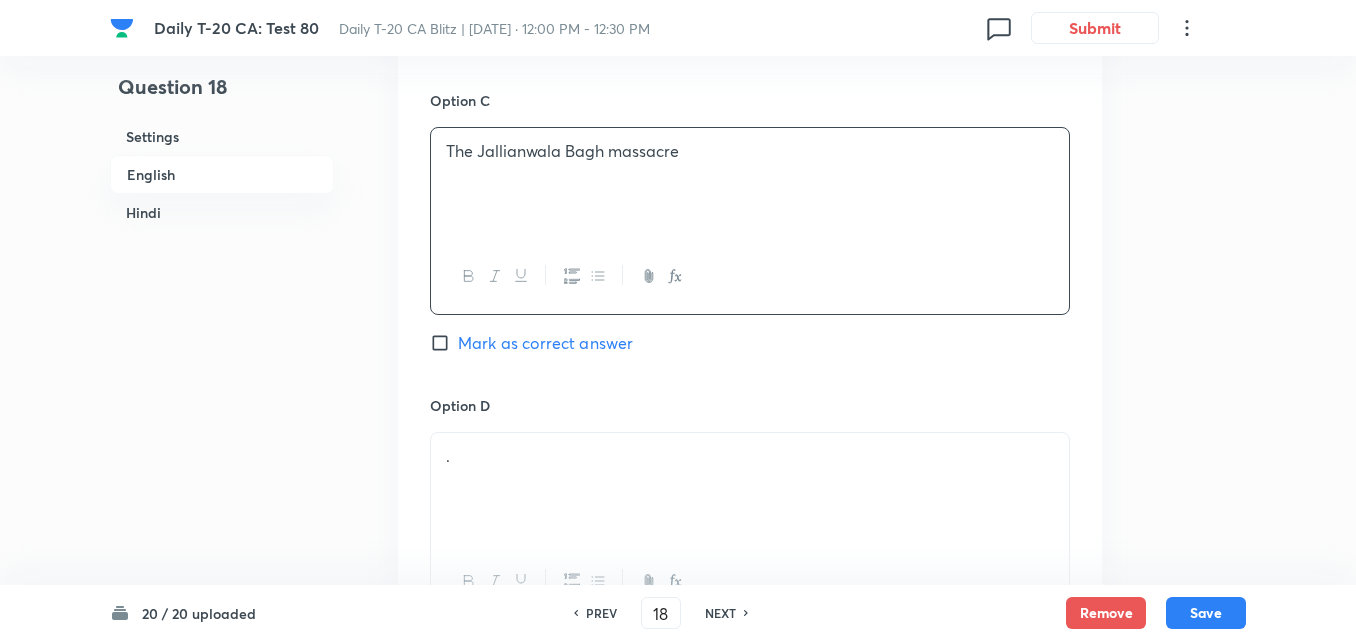 scroll, scrollTop: 1716, scrollLeft: 0, axis: vertical 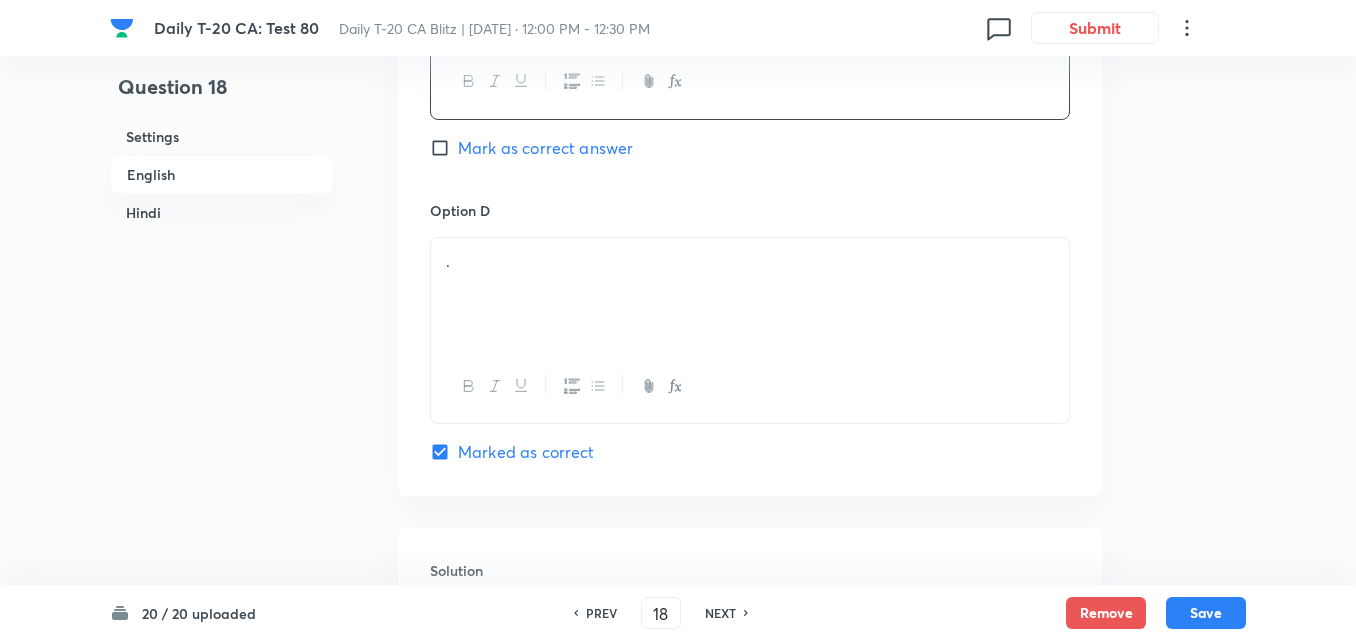 click on "Mark as correct answer" at bounding box center (545, 148) 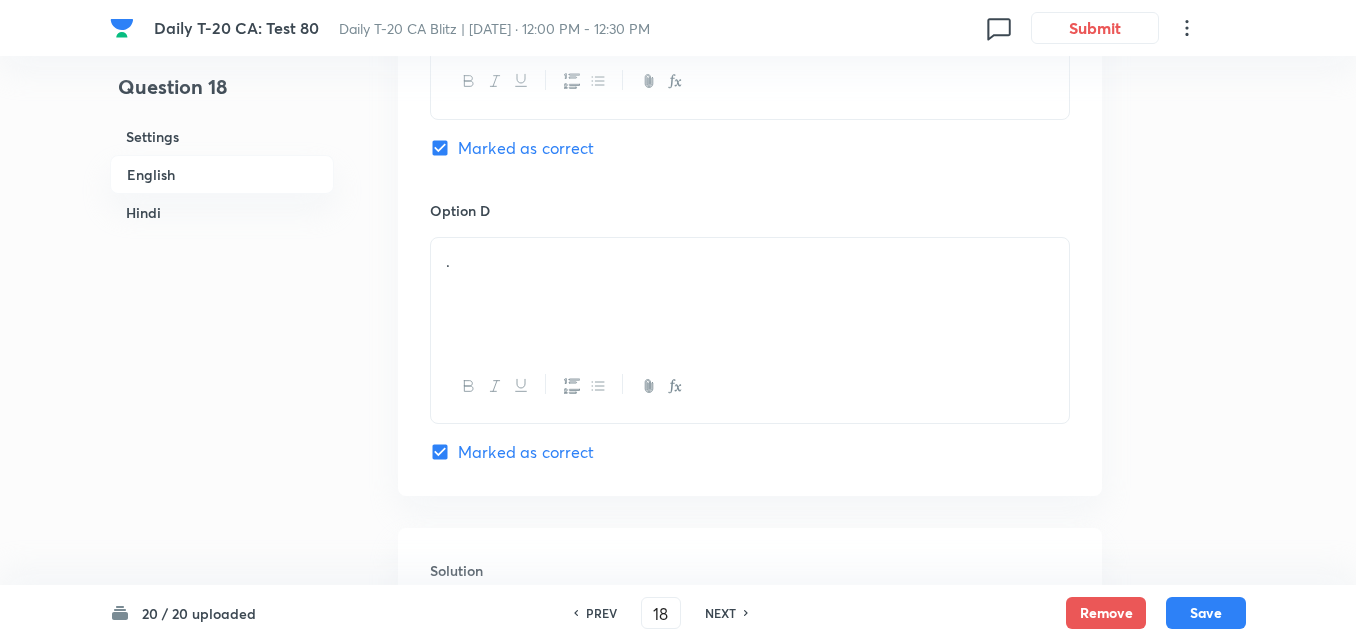 checkbox on "false" 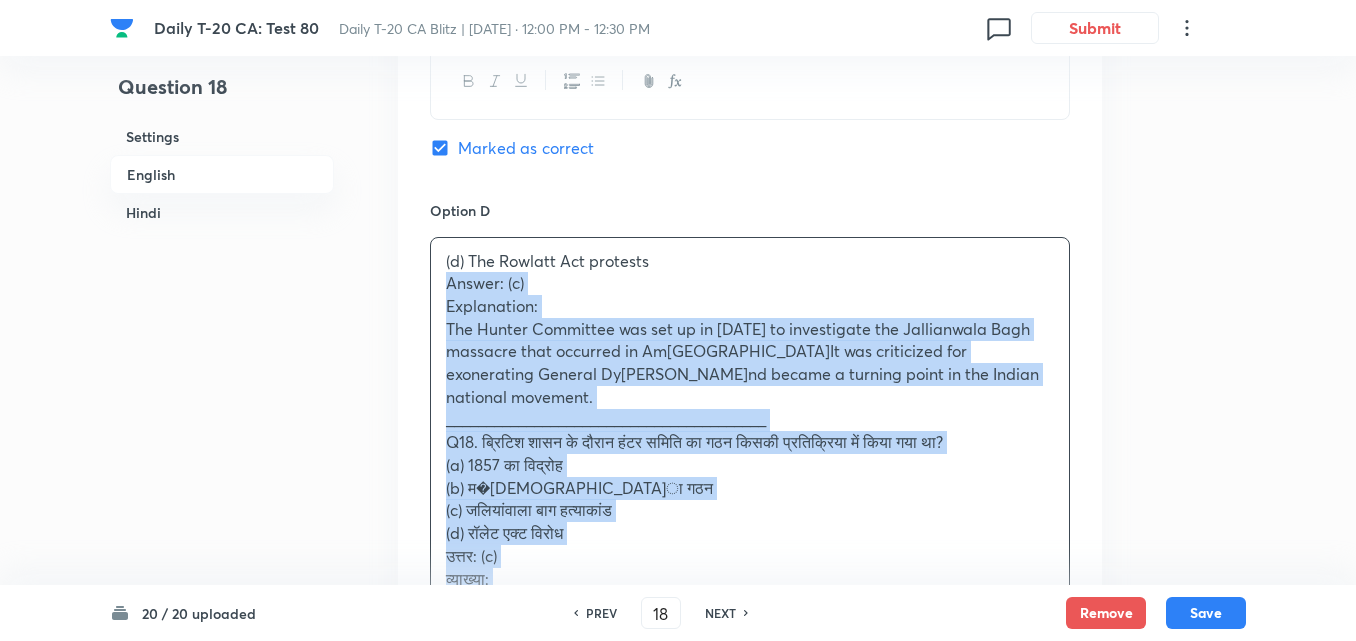 drag, startPoint x: 443, startPoint y: 289, endPoint x: 361, endPoint y: 293, distance: 82.0975 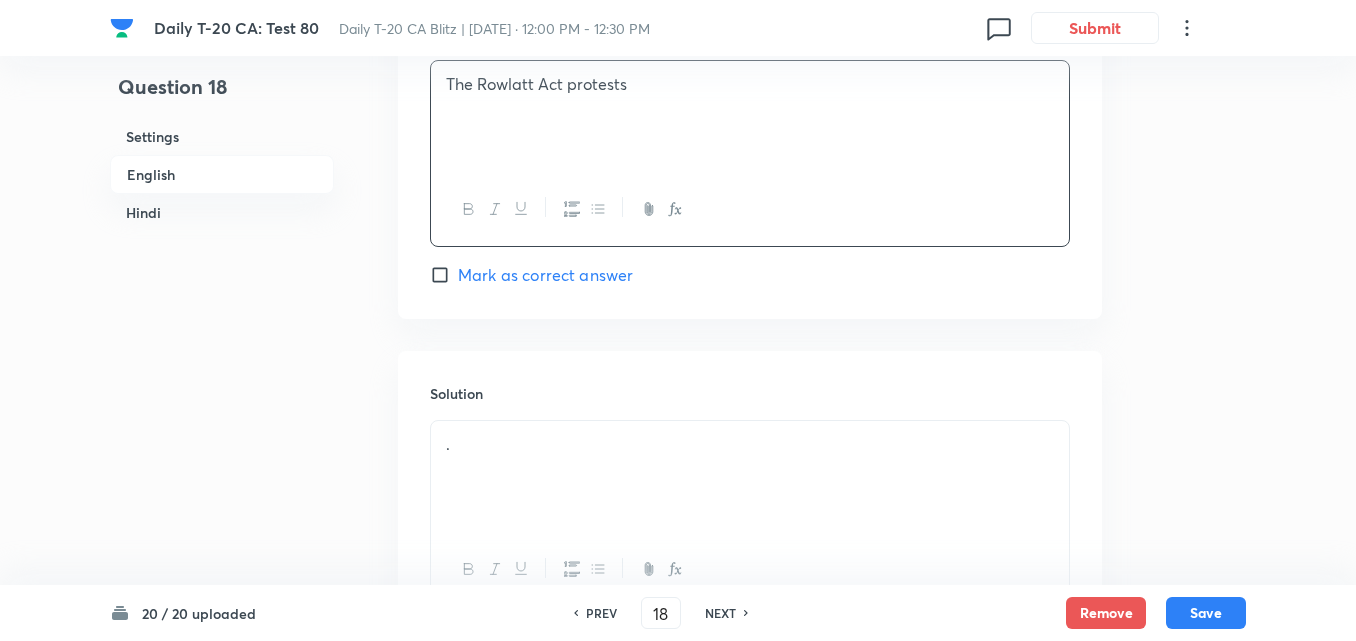 scroll, scrollTop: 2016, scrollLeft: 0, axis: vertical 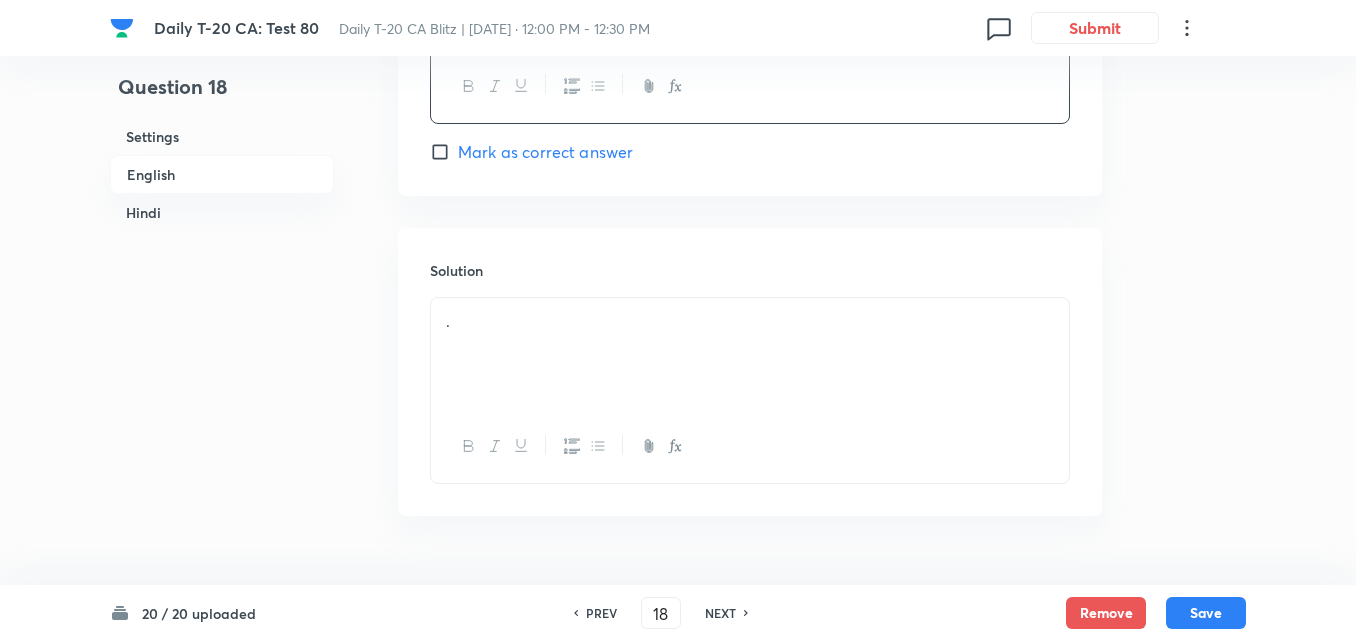 drag, startPoint x: 499, startPoint y: 321, endPoint x: 431, endPoint y: 362, distance: 79.40403 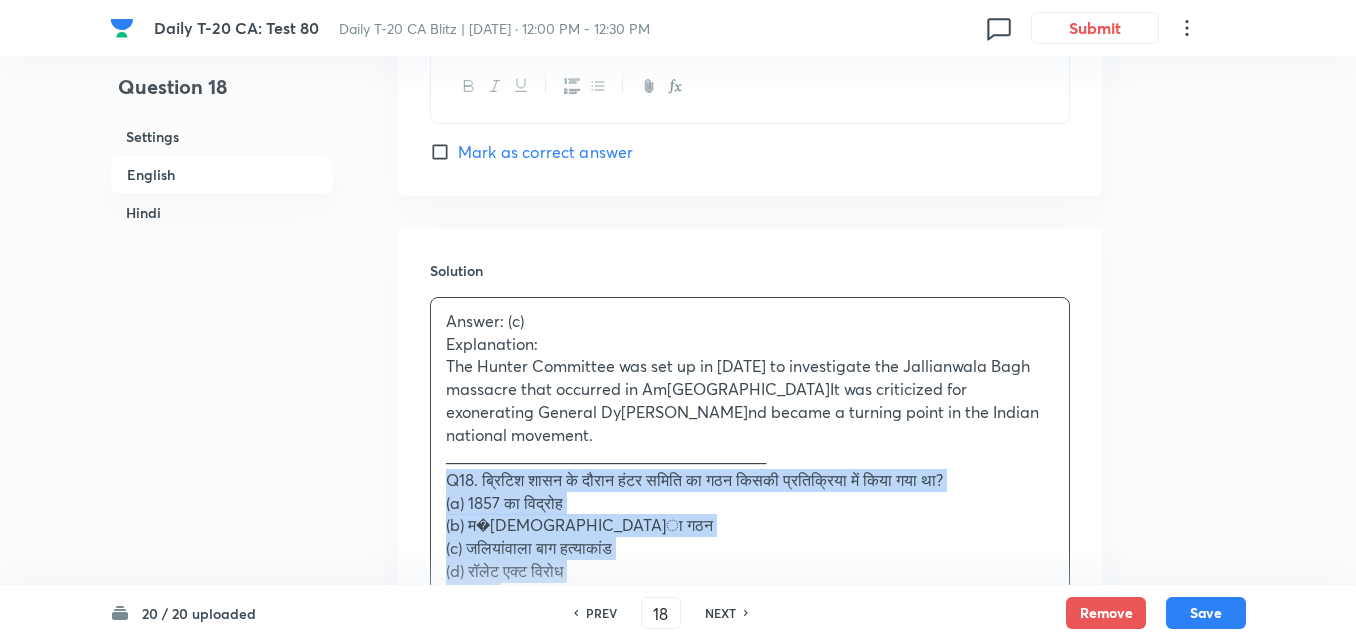 drag, startPoint x: 438, startPoint y: 457, endPoint x: 426, endPoint y: 460, distance: 12.369317 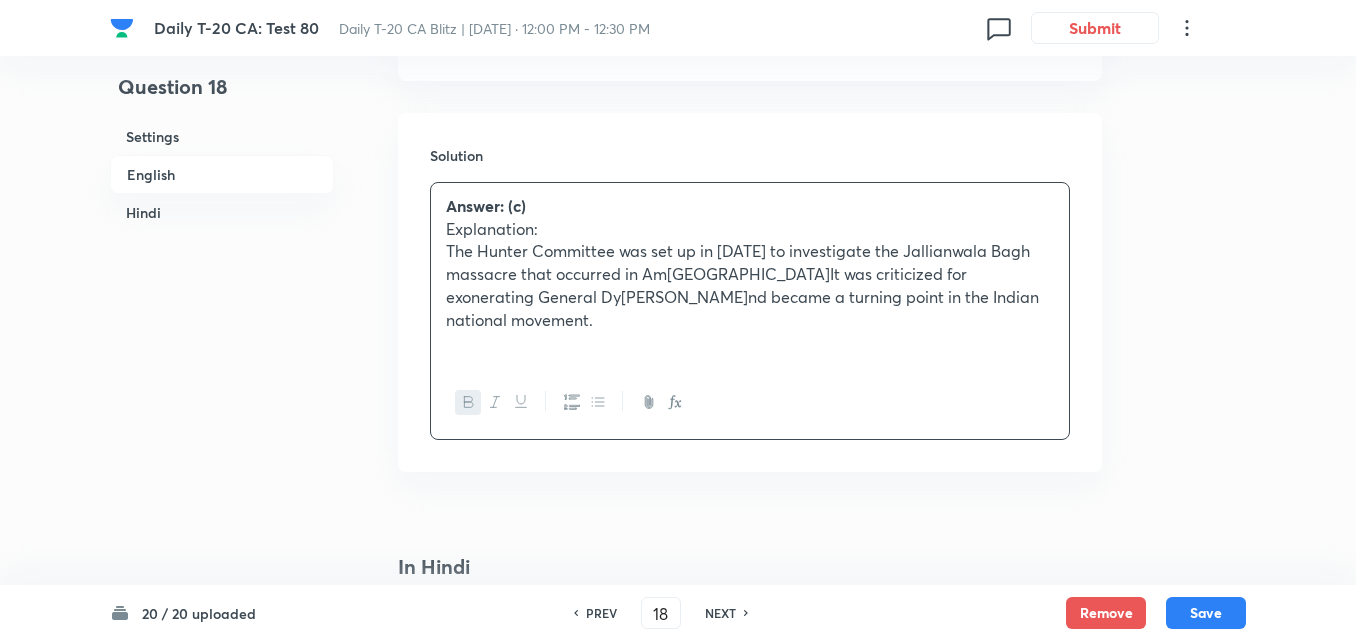 scroll, scrollTop: 2316, scrollLeft: 0, axis: vertical 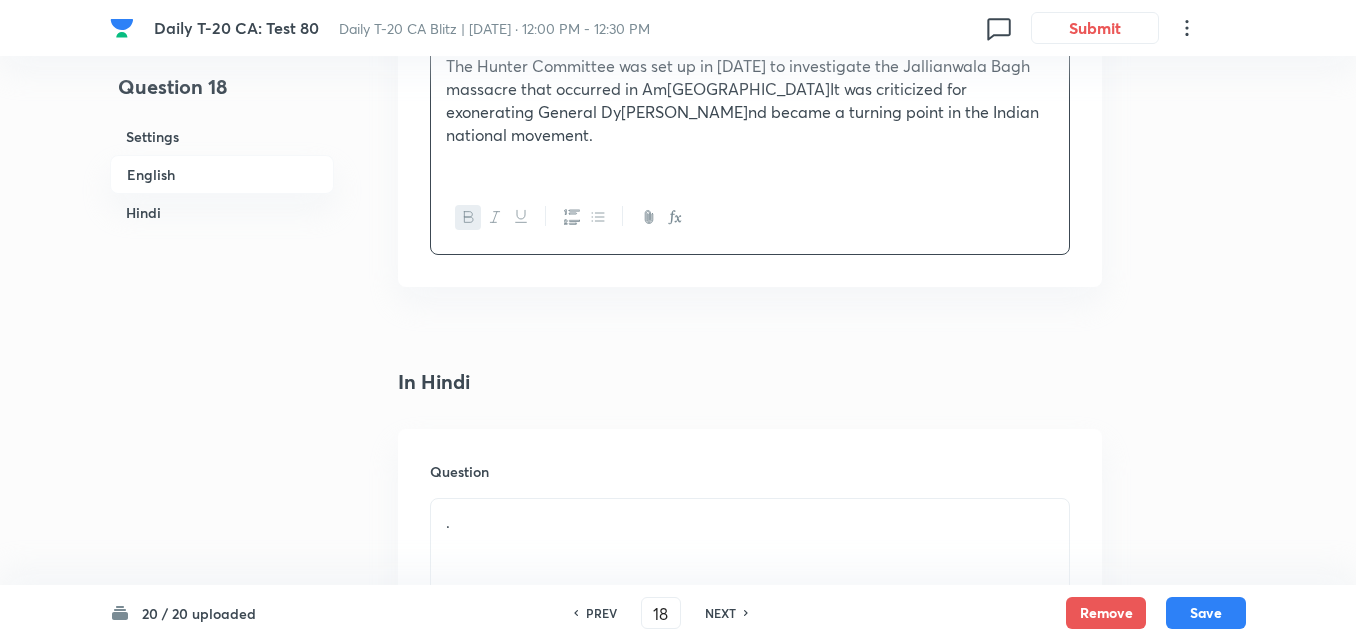 drag, startPoint x: 590, startPoint y: 496, endPoint x: 576, endPoint y: 501, distance: 14.866069 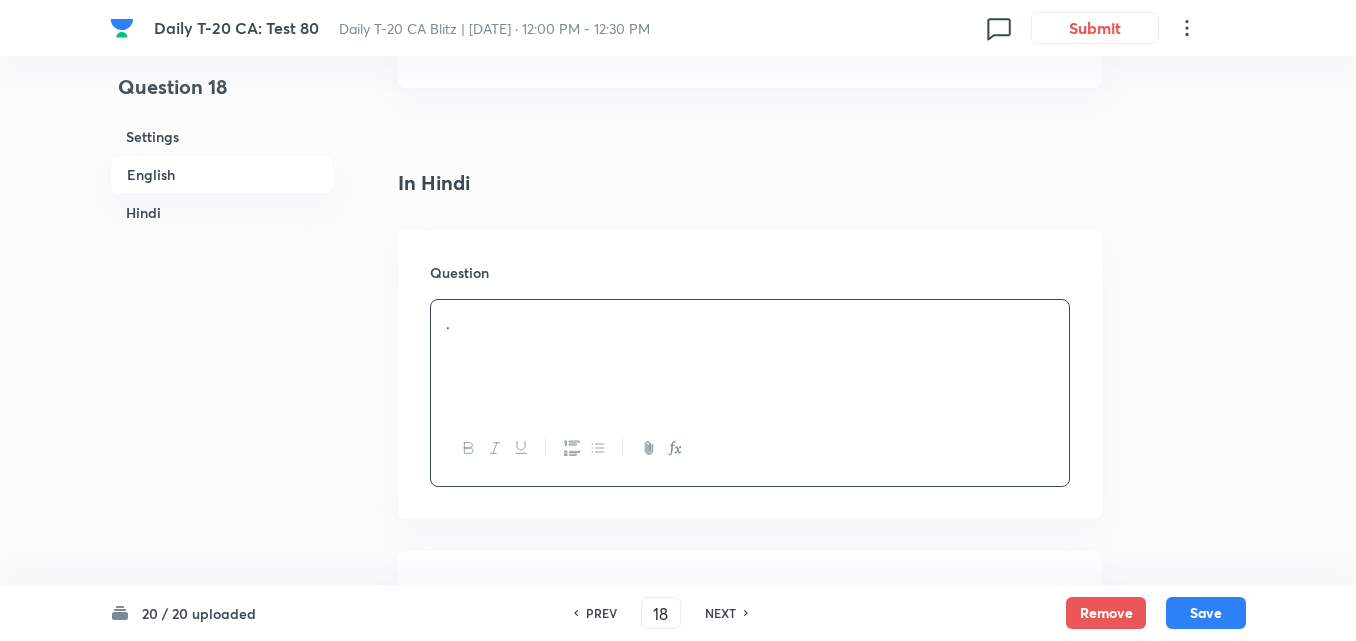 scroll, scrollTop: 2516, scrollLeft: 0, axis: vertical 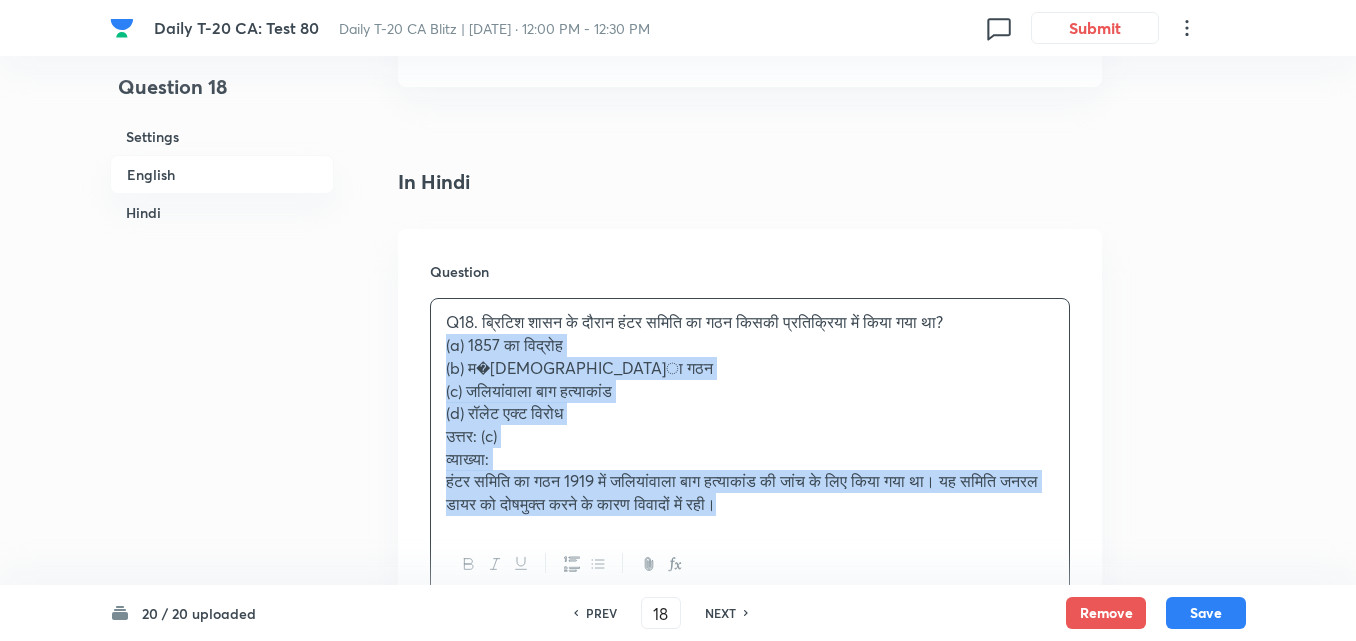 drag, startPoint x: 398, startPoint y: 356, endPoint x: 376, endPoint y: 325, distance: 38.013157 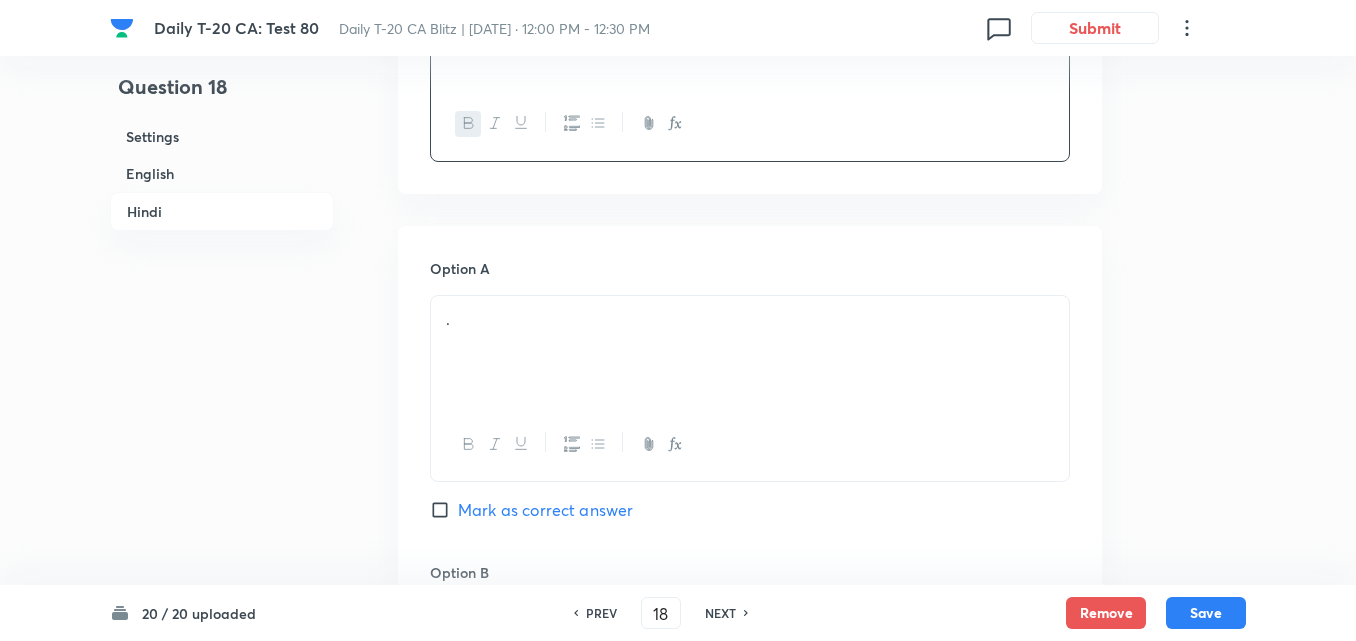 scroll, scrollTop: 2916, scrollLeft: 0, axis: vertical 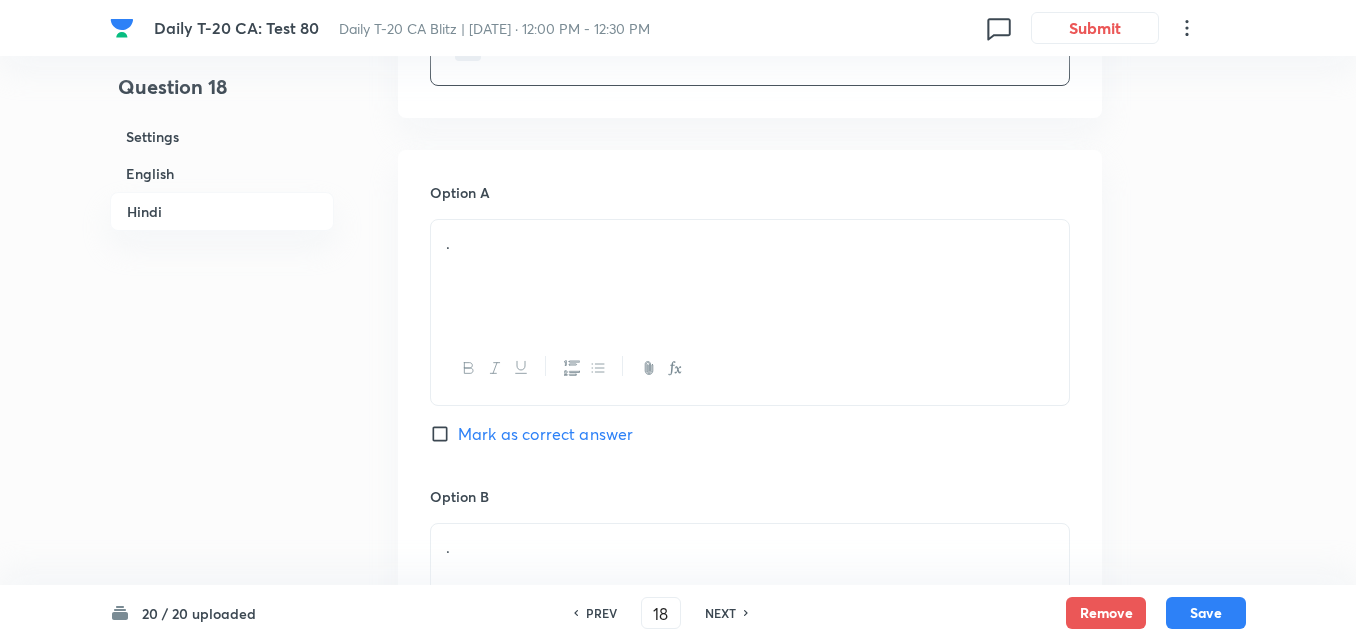 click on "." at bounding box center [750, 276] 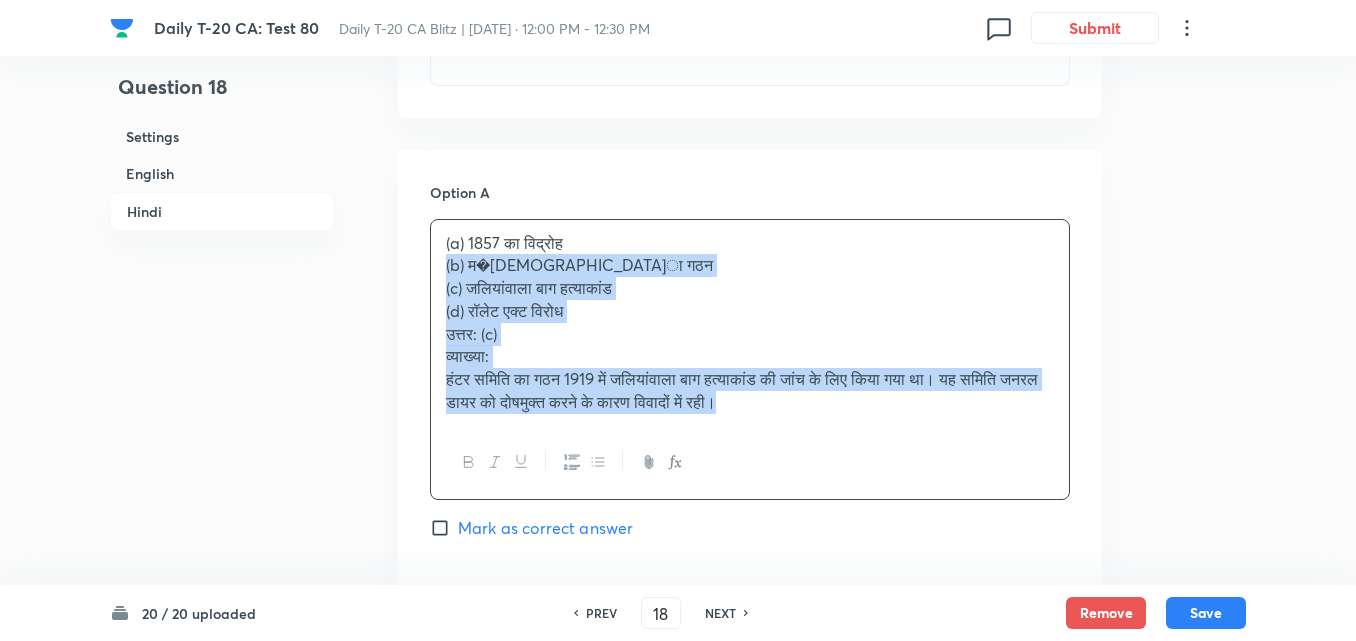 click on "Option A (a) 1857 का विद्रोह (b) [DEMOGRAPHIC_DATA] का गठन (c) जलियांवाला बाग हत्याकांड (d) �[PERSON_NAME]�्ट विरोध उत्तर: (c) व्याख्या: हंटर समिति का गठन 1919 में जलियांवाला बाग हत्याकांड की जांच के लिए किया गया था। यह समिति जनरल डायर को दोषमुक्त करने के कारण विवादों में रही। Ma[PERSON_NAME]s correct answer Option B . Ma[PERSON_NAME]s correct answer Option C . Marked as correct Option D . Ma[PERSON_NAME]s correct answer" at bounding box center [750, 817] 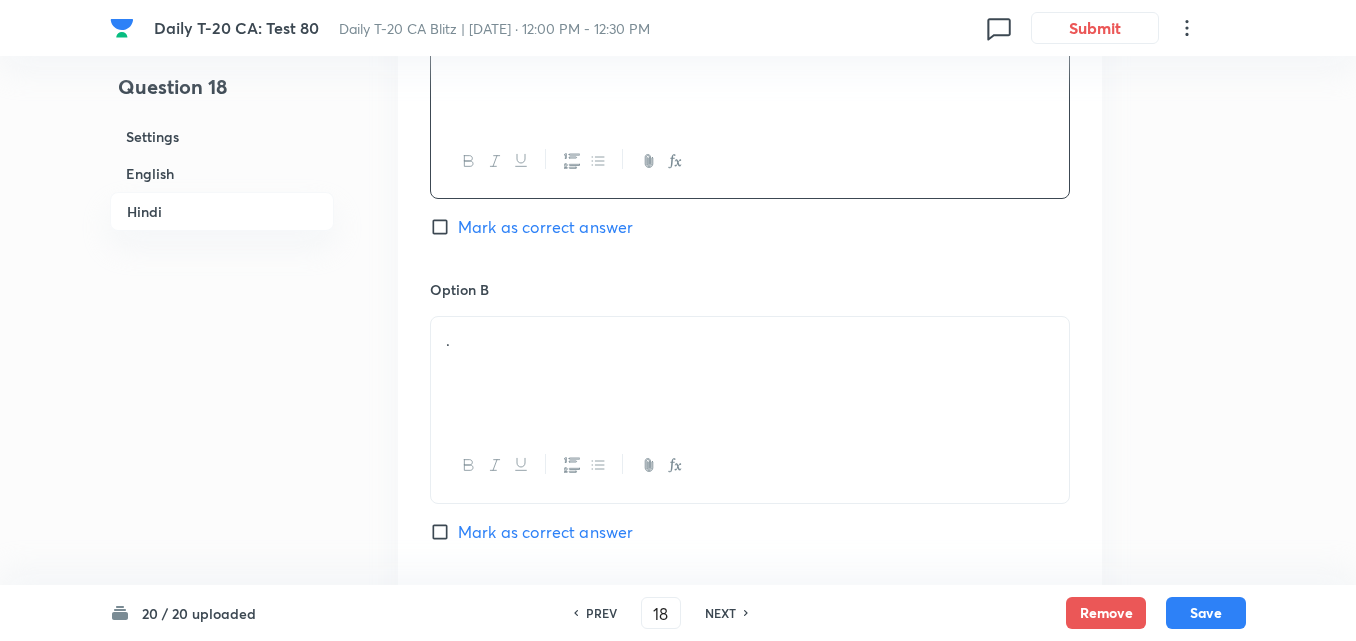 scroll, scrollTop: 3316, scrollLeft: 0, axis: vertical 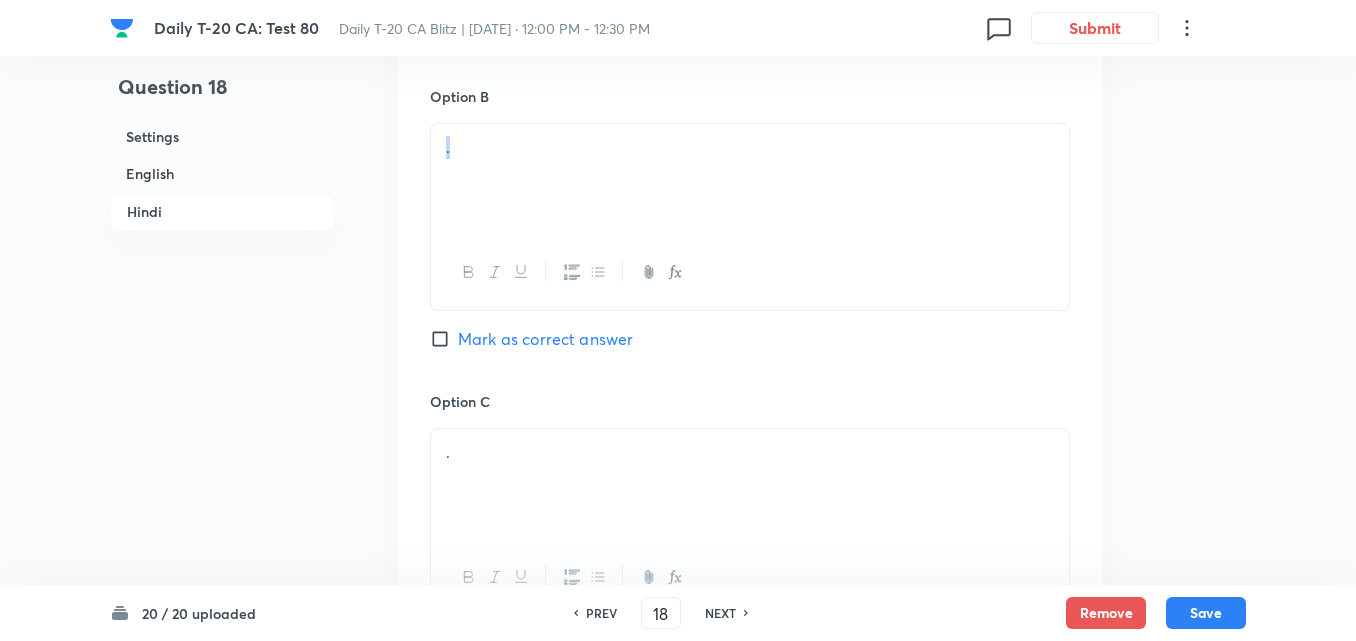 click on "." at bounding box center (750, 216) 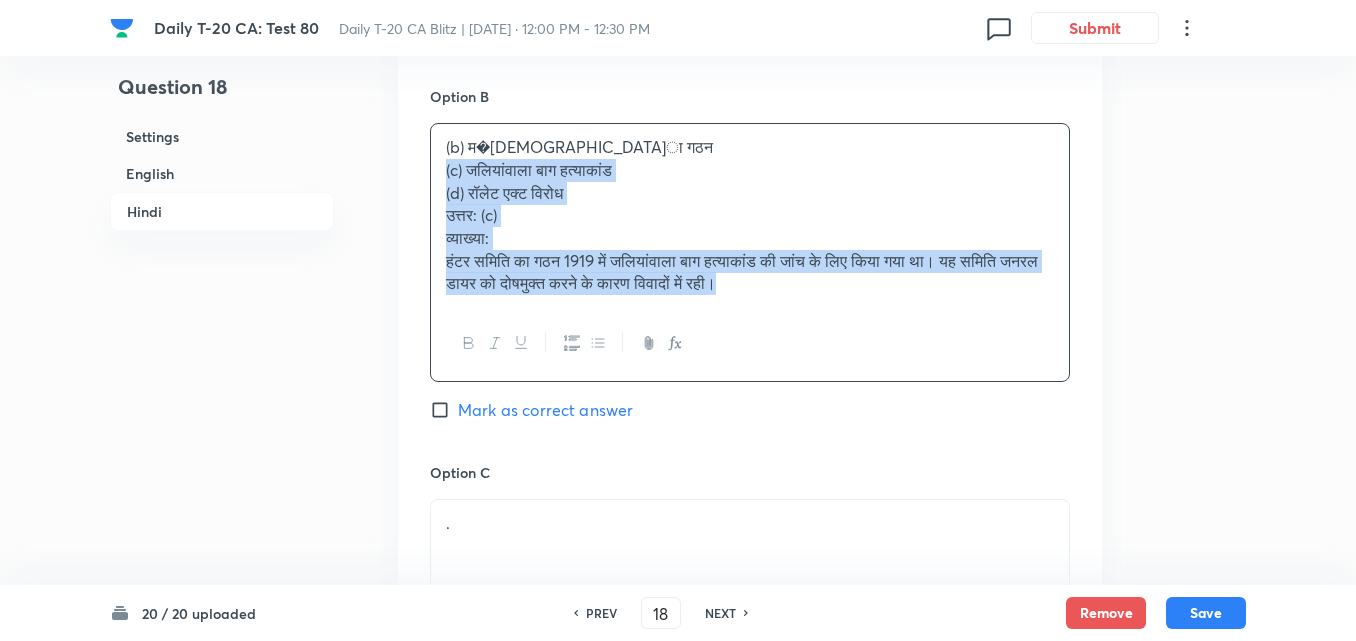 drag, startPoint x: 442, startPoint y: 162, endPoint x: 416, endPoint y: 148, distance: 29.529646 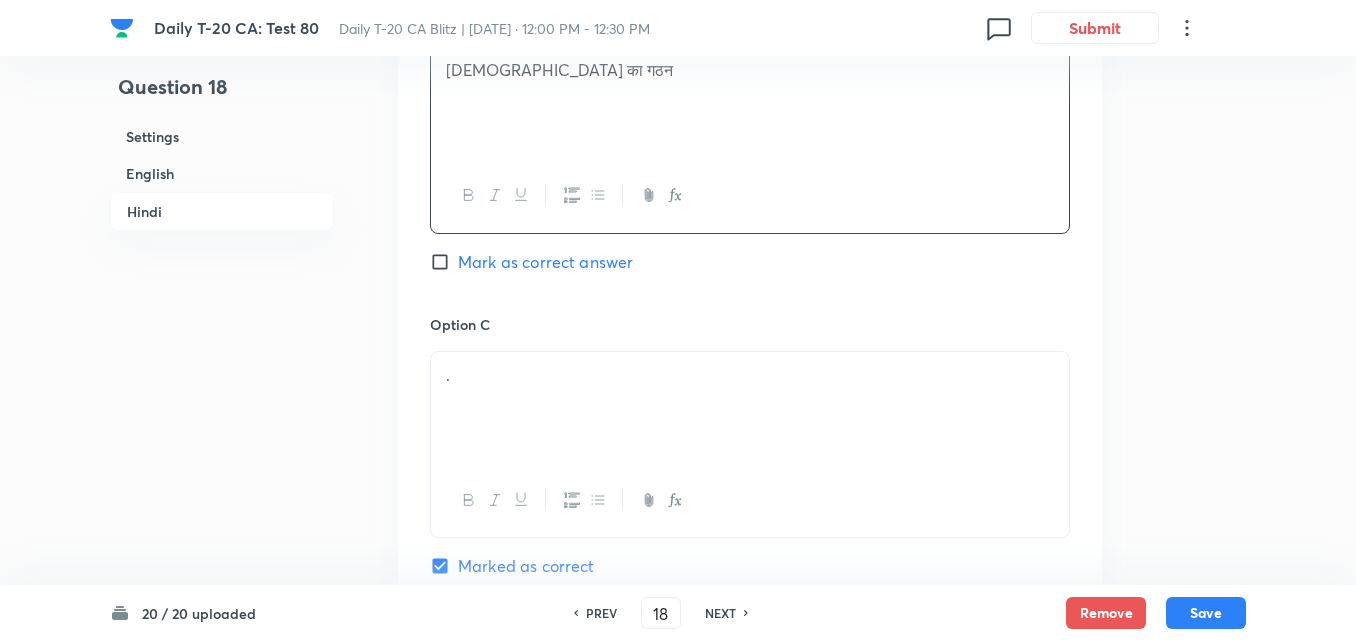 scroll, scrollTop: 3516, scrollLeft: 0, axis: vertical 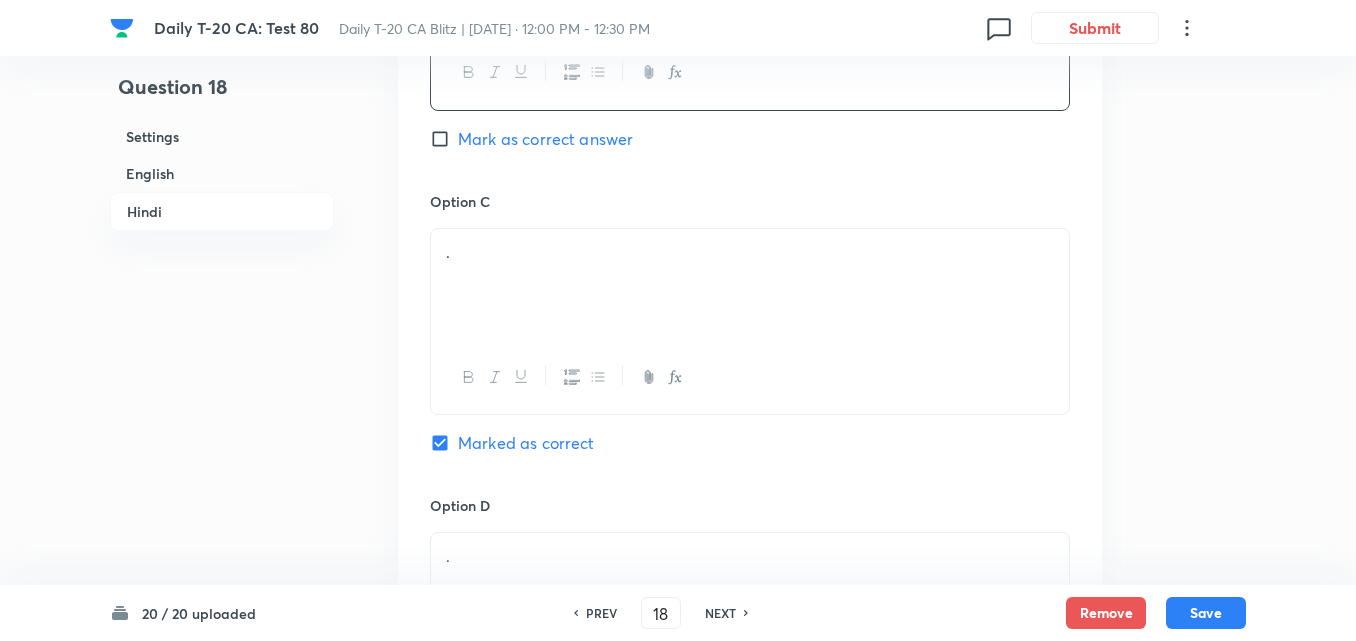 click on "." at bounding box center (750, 285) 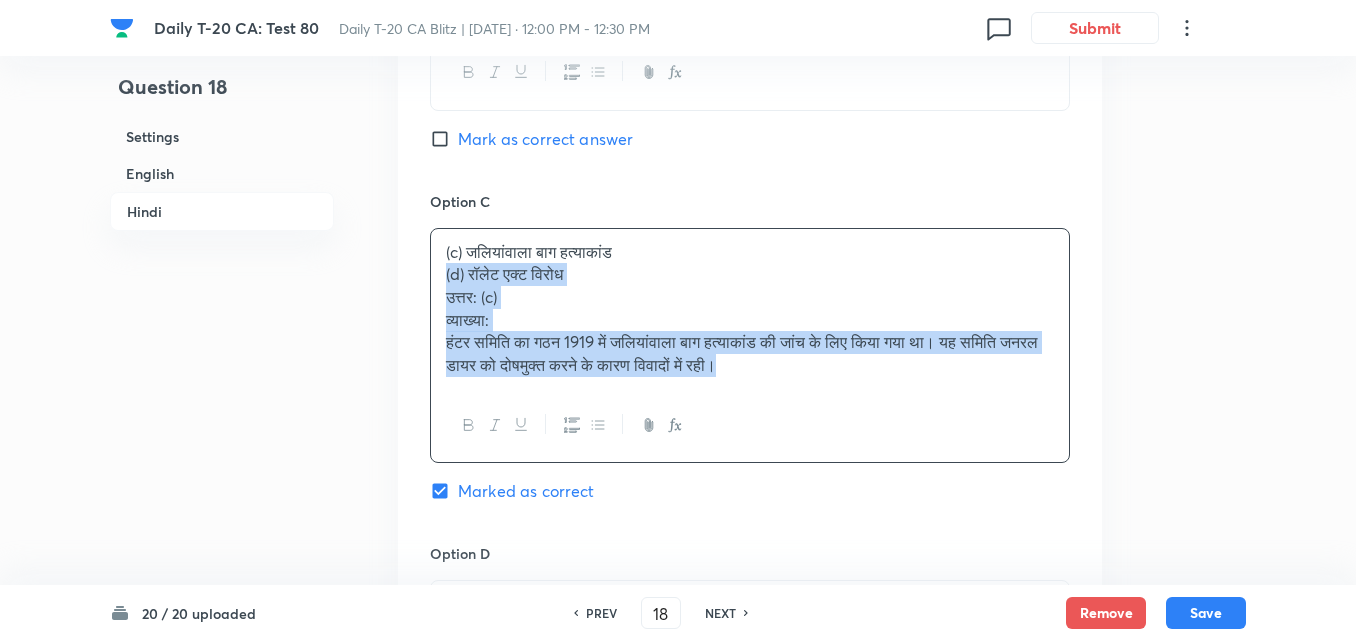 drag, startPoint x: 421, startPoint y: 262, endPoint x: 411, endPoint y: 258, distance: 10.770329 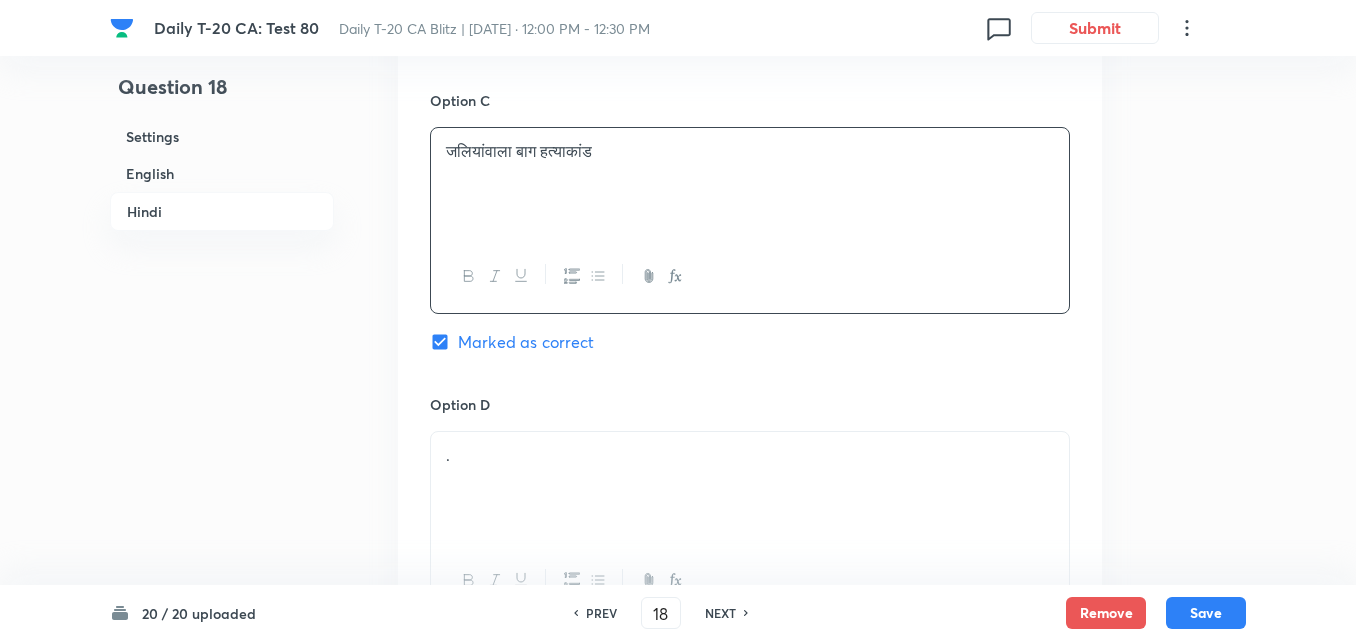 scroll, scrollTop: 3816, scrollLeft: 0, axis: vertical 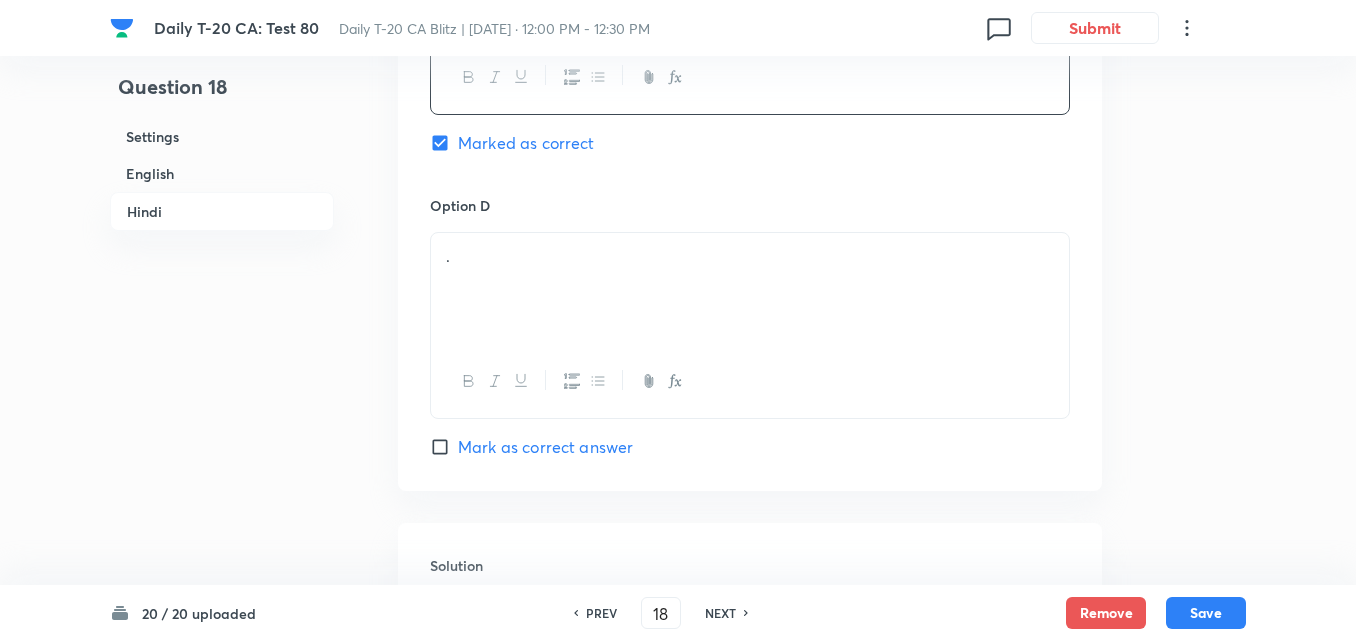 click on "." at bounding box center (750, 289) 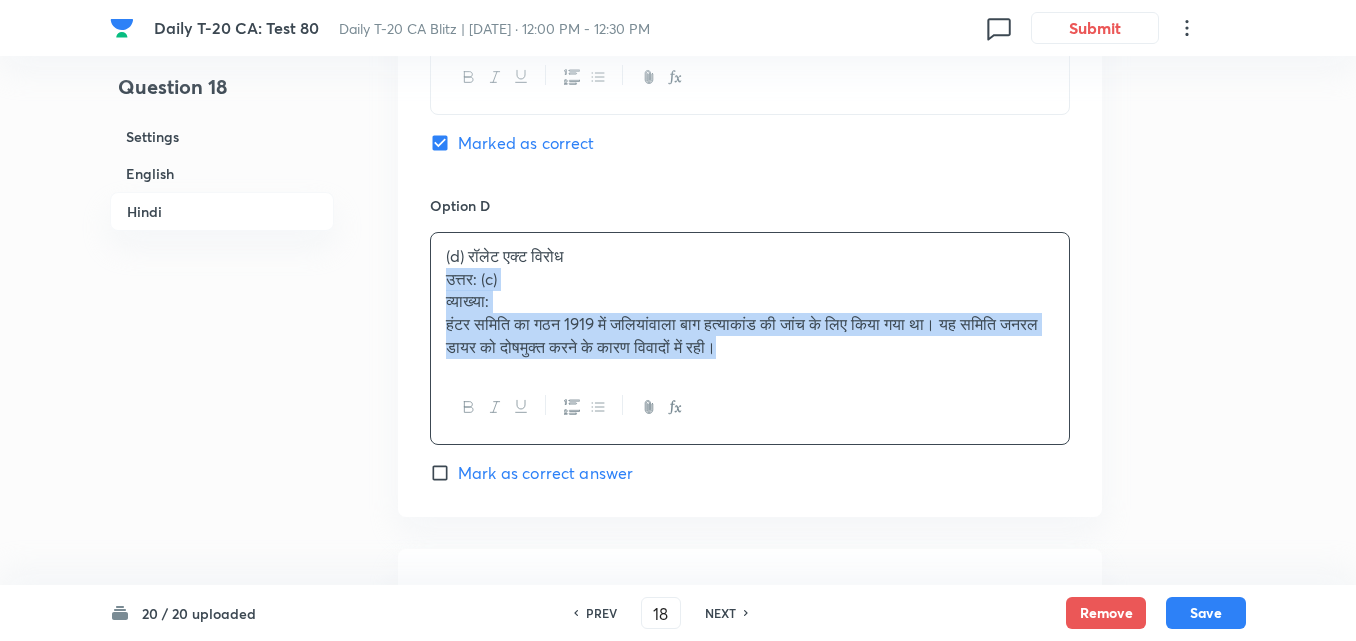 drag, startPoint x: 399, startPoint y: 255, endPoint x: 305, endPoint y: 254, distance: 94.00532 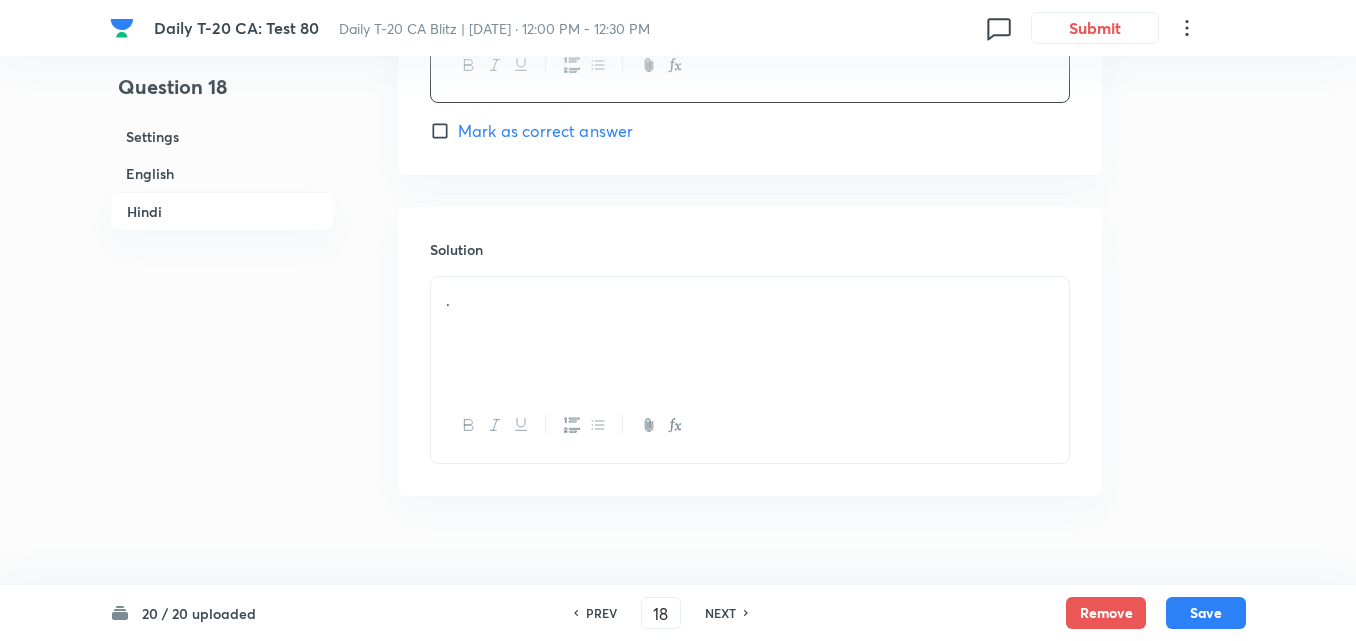 scroll, scrollTop: 4140, scrollLeft: 0, axis: vertical 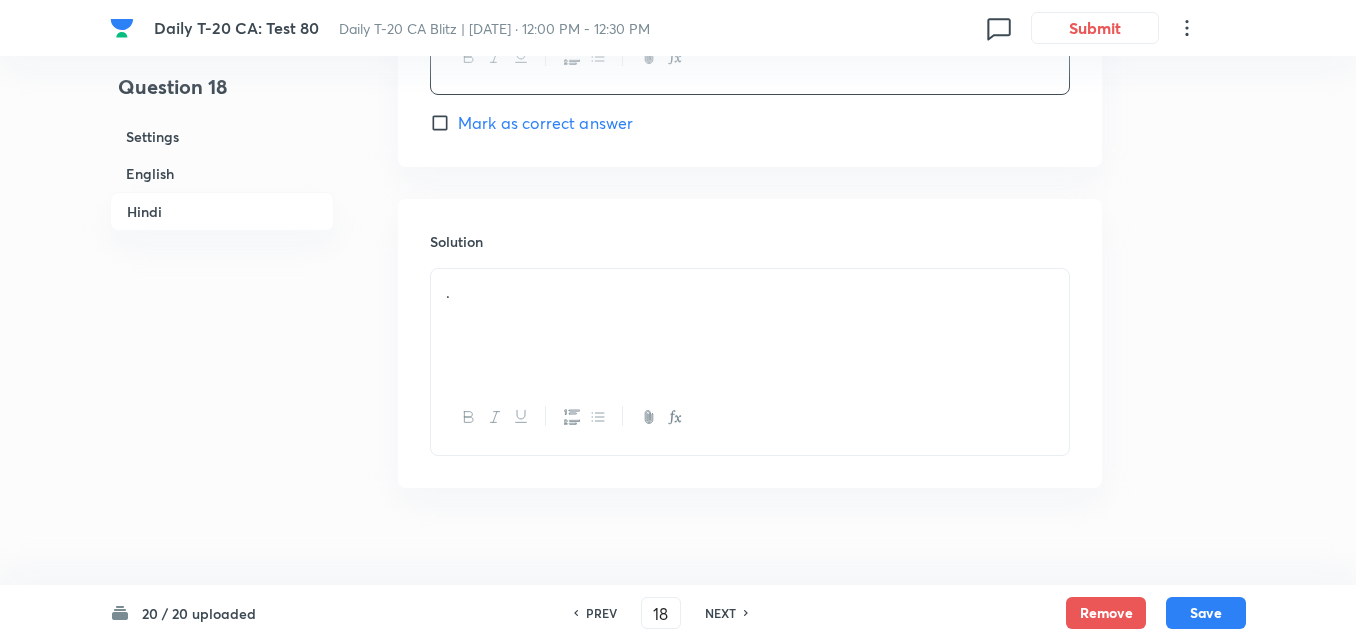 click on "." at bounding box center (750, 325) 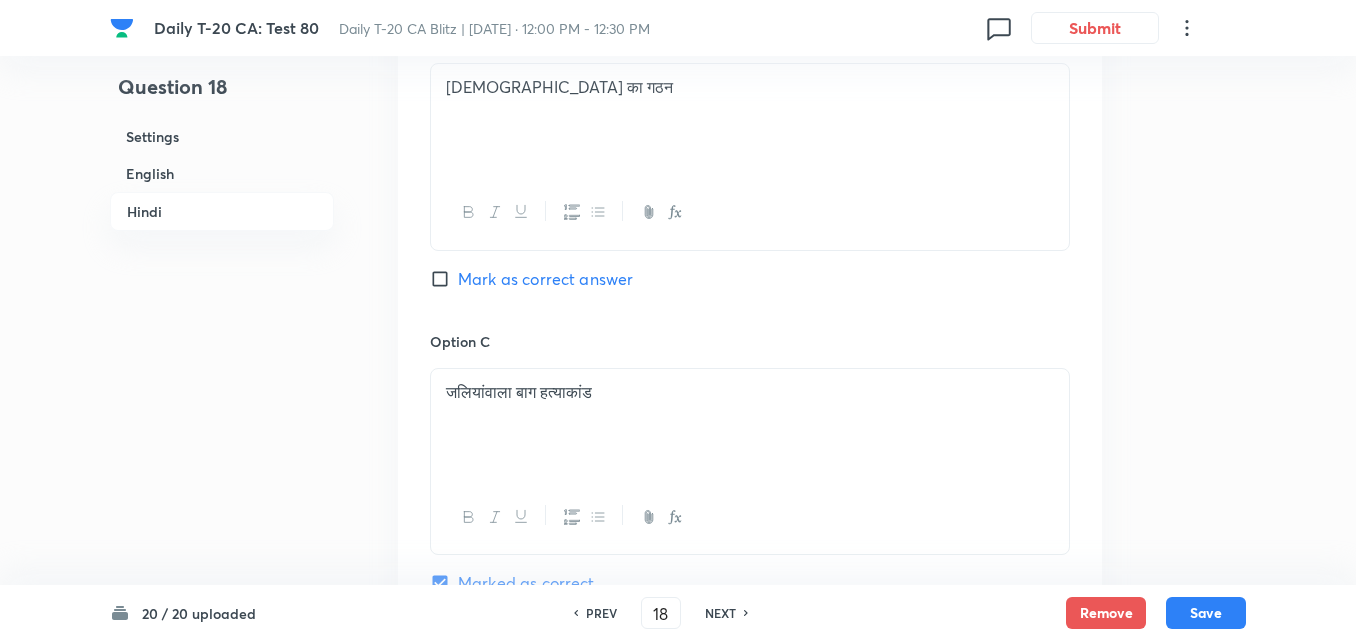 scroll, scrollTop: 3340, scrollLeft: 0, axis: vertical 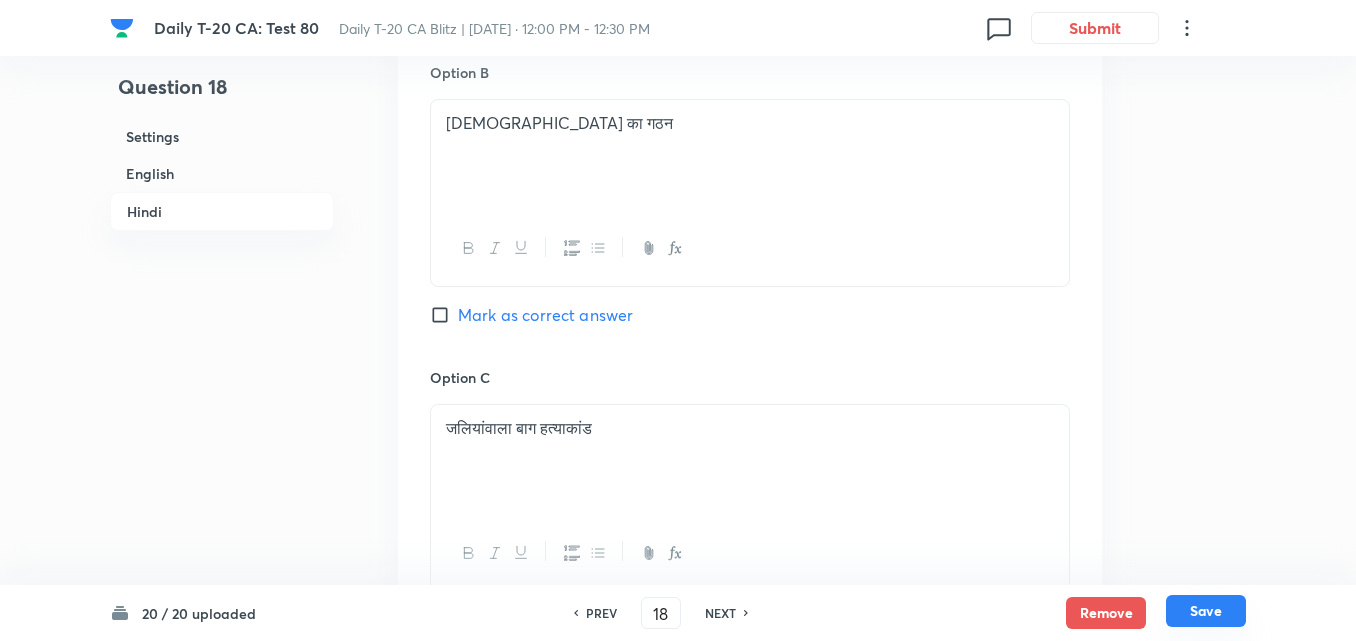 click on "Save" at bounding box center (1206, 611) 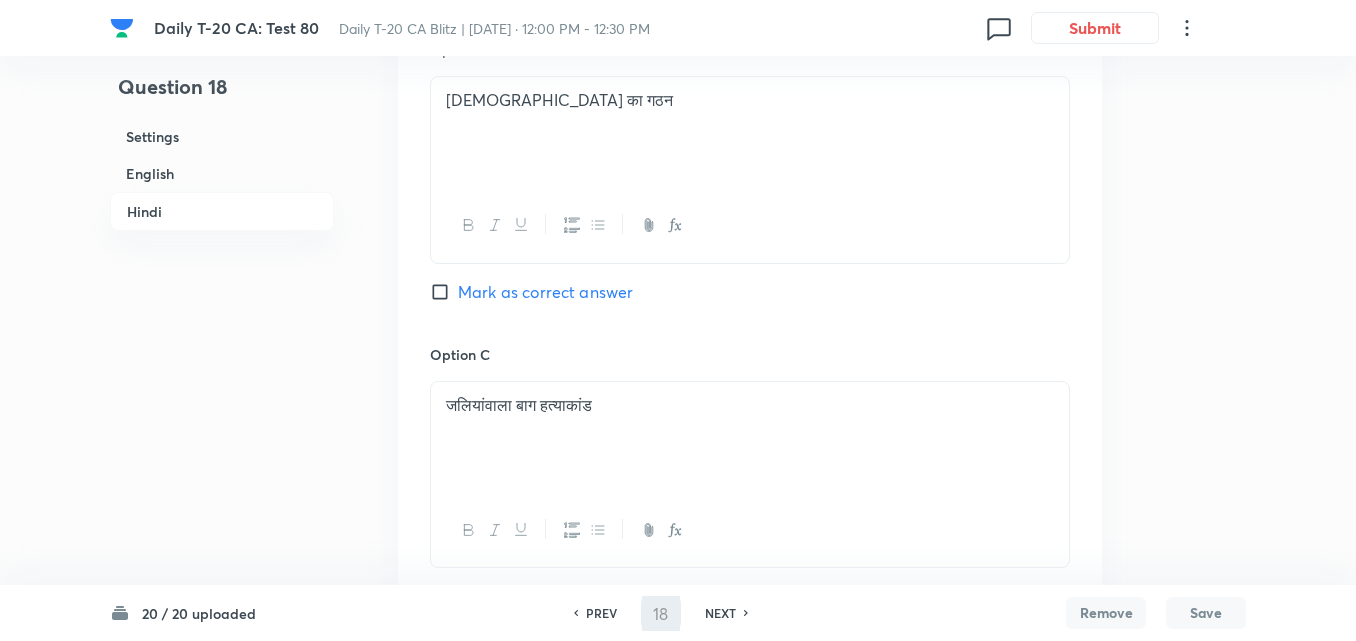 type on "19" 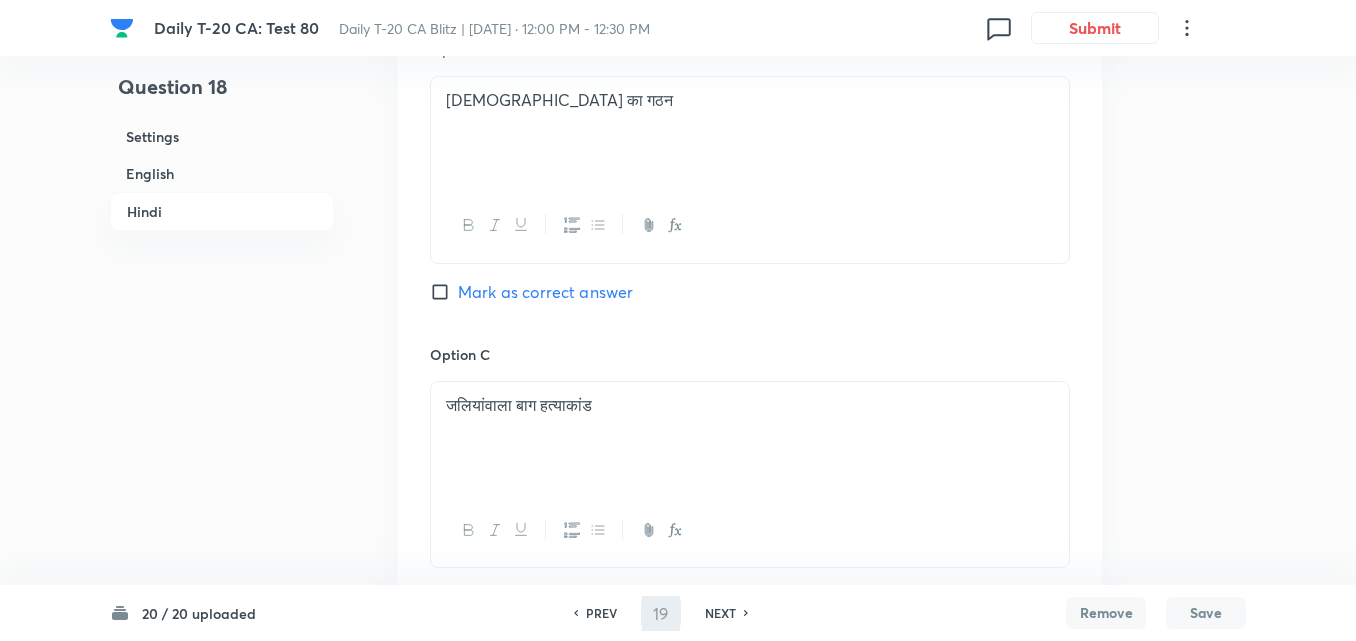 checkbox on "false" 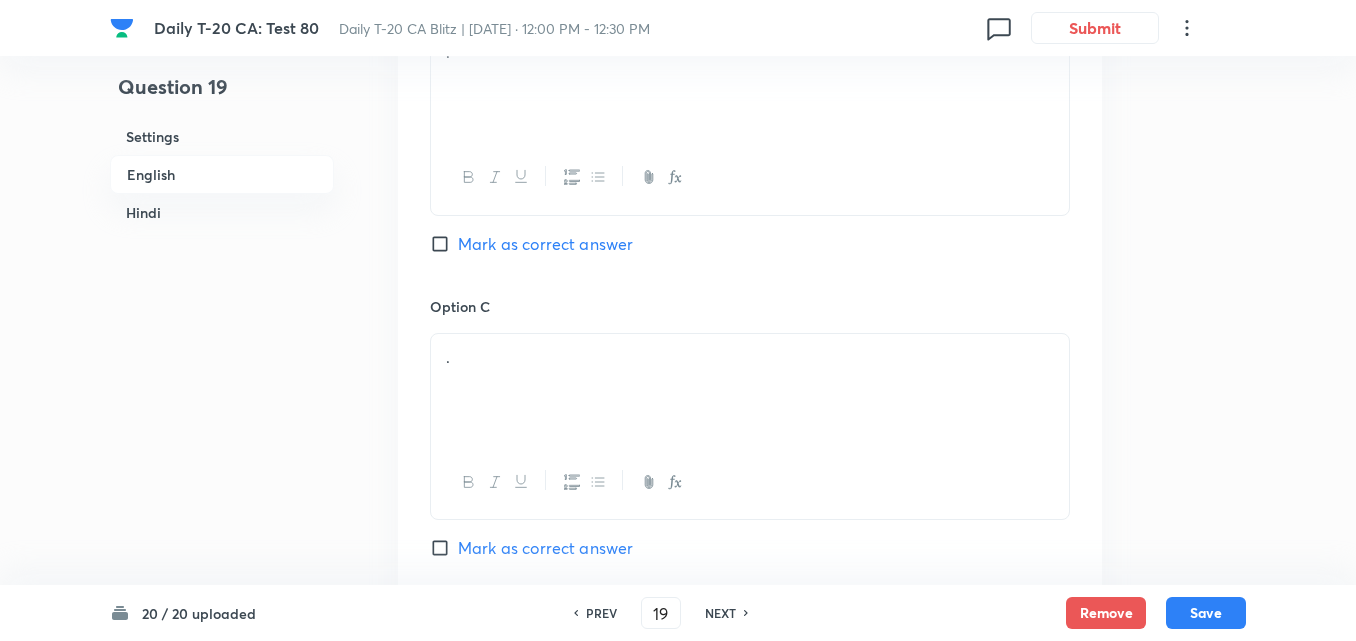 scroll, scrollTop: 516, scrollLeft: 0, axis: vertical 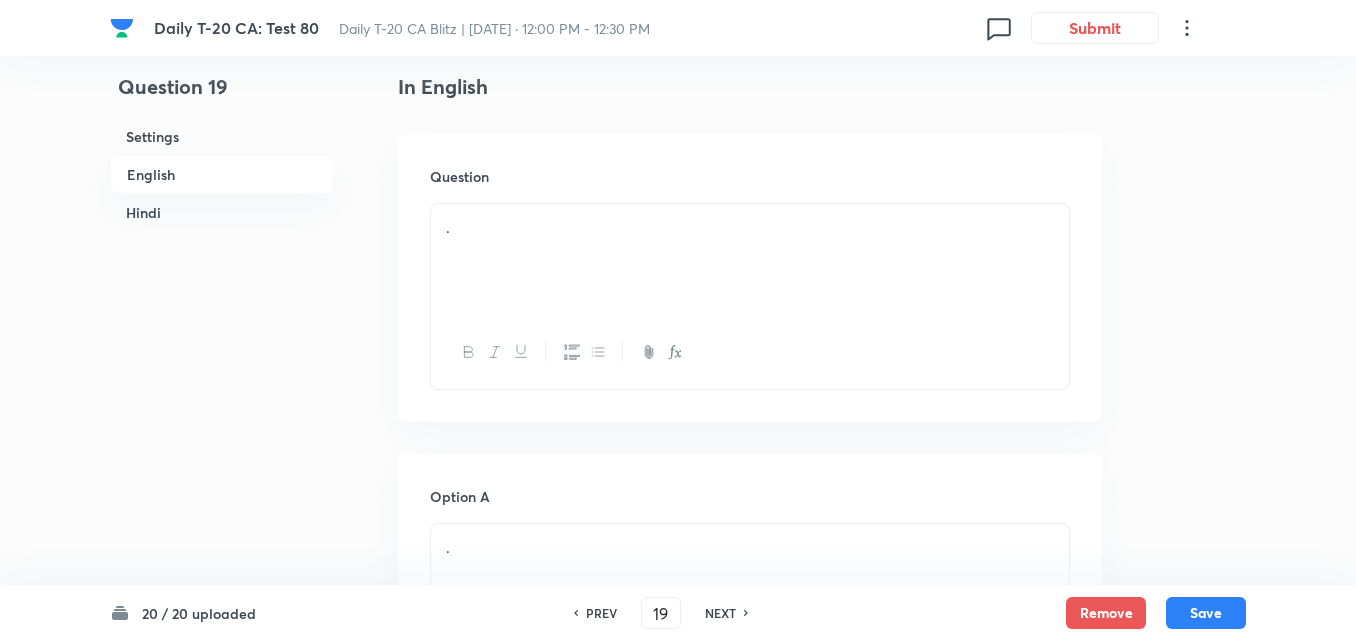 click on "." at bounding box center [750, 260] 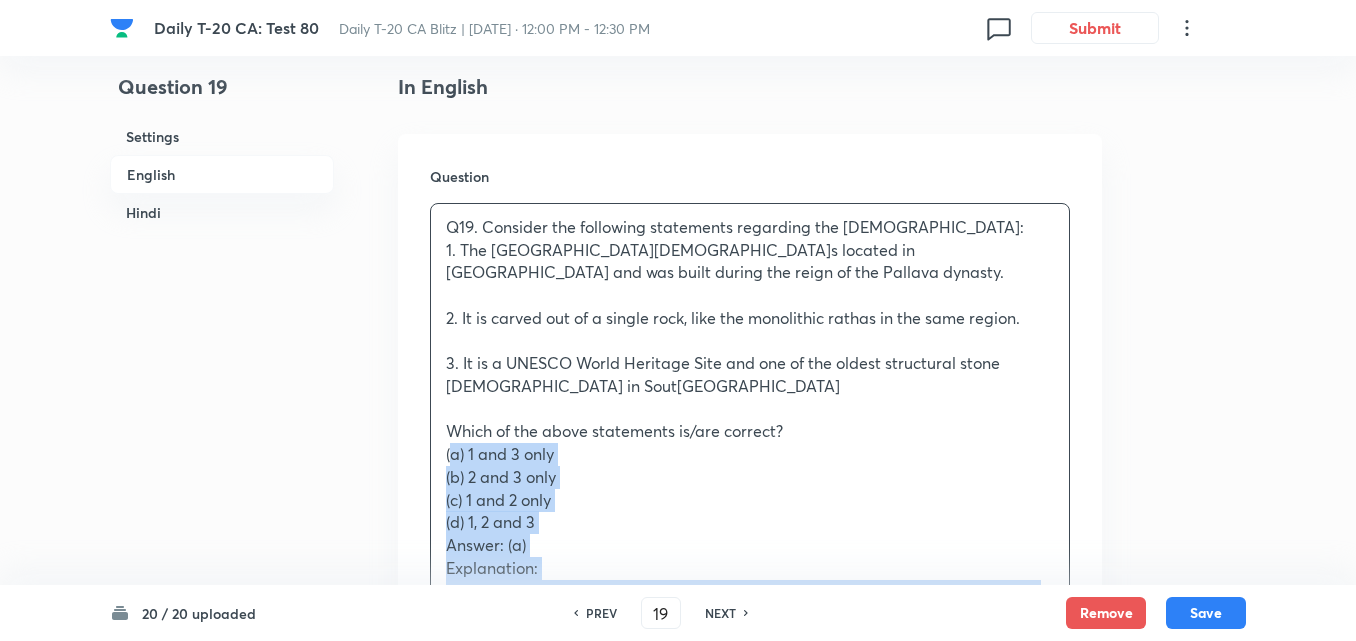 click on "Q19. Consider the following statements regarding the [DEMOGRAPHIC_DATA]: 1.	The Shor[GEOGRAPHIC_DATA][DEMOGRAPHIC_DATA]located in Maha[GEOGRAPHIC_DATA] was built during the reign of the Pallava dynasty. 2.	It is carved out of a single rock, like the monolithic rathas in the same region. 3.	It is a UNESCO World Heritage Site and one of the oldest structural stone [DEMOGRAPHIC_DATA] in Sout[GEOGRAPHIC_DATA]ich of the above statements is/are correct?  (a) 1 and 3 only  (b) 2 and 3 only  (c) 1 and 2 only  (d) 1, 2 and 3 Answer: (a) Explanation: ●	Statement 1: Correct. Built by Nara[PERSON_NAME]ll[DEMOGRAPHIC_DATA]er). ●	Statement 2: Incorrect. Unlike monolithic rathas, it is structural, made of blocks of granite. ●	Statement 3: Correct. It is a UNESCO World Heritage Site since [DATE]. ________________________________________ Q19. [DEMOGRAPHIC_DATA] के बारे में निम्नलिखित कथनों पर विचार करें:  (a) केवल 1 और 3  (b) केवल 2 और 3  (c) केवल 1 और 2" at bounding box center (750, 738) 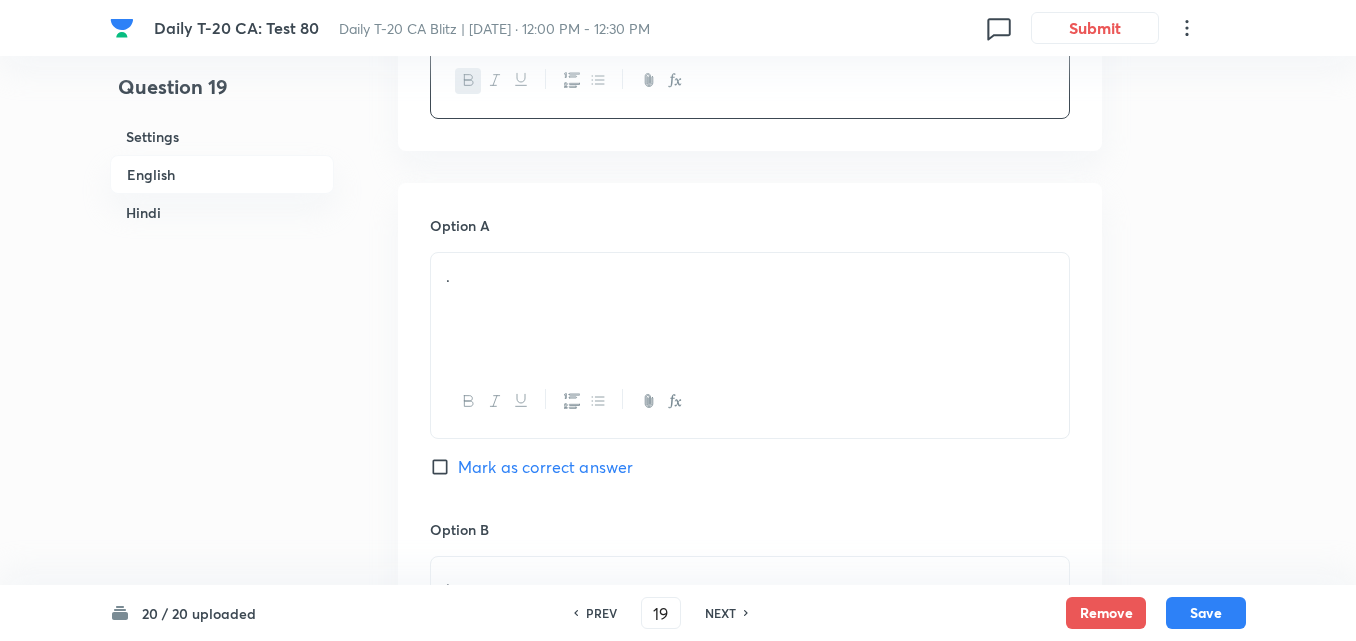 scroll, scrollTop: 1016, scrollLeft: 0, axis: vertical 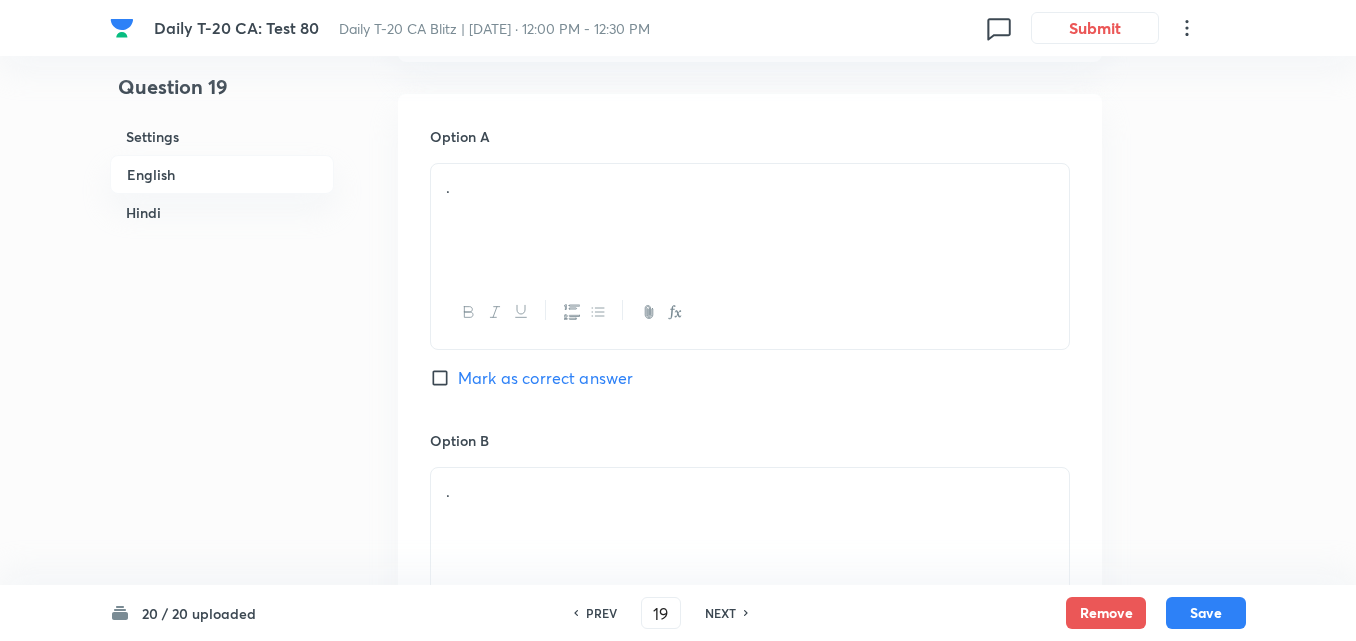 click at bounding box center (750, 312) 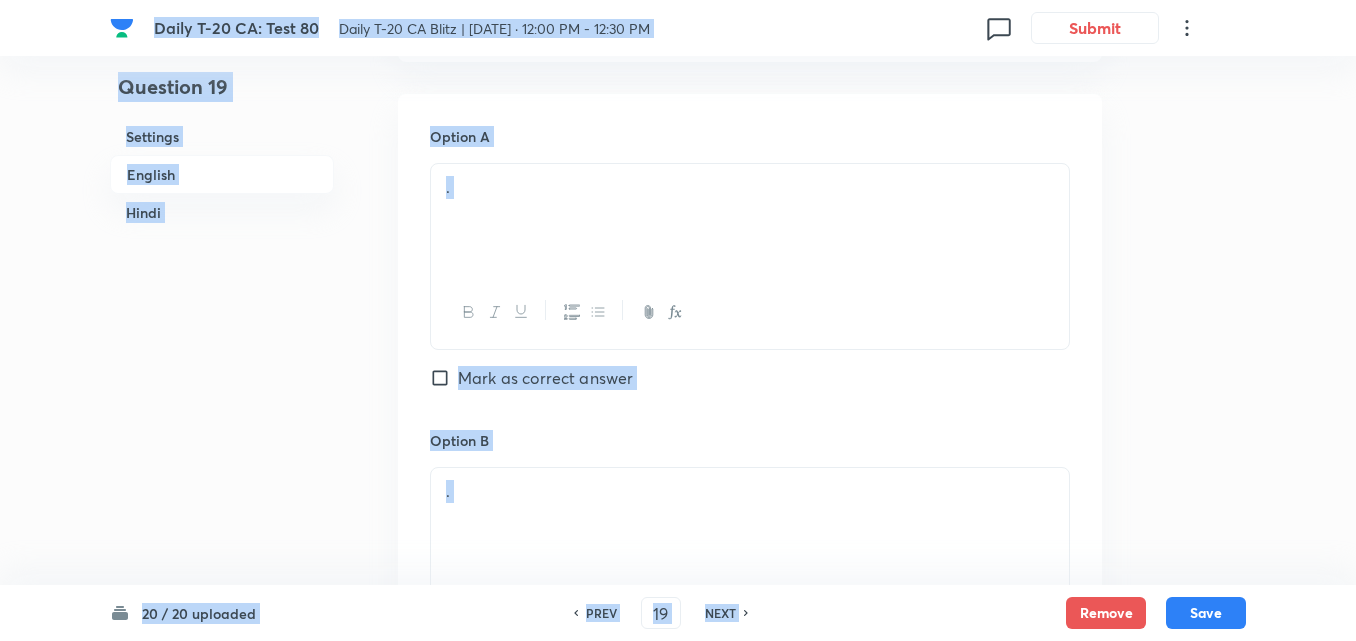 click on "." at bounding box center [750, 220] 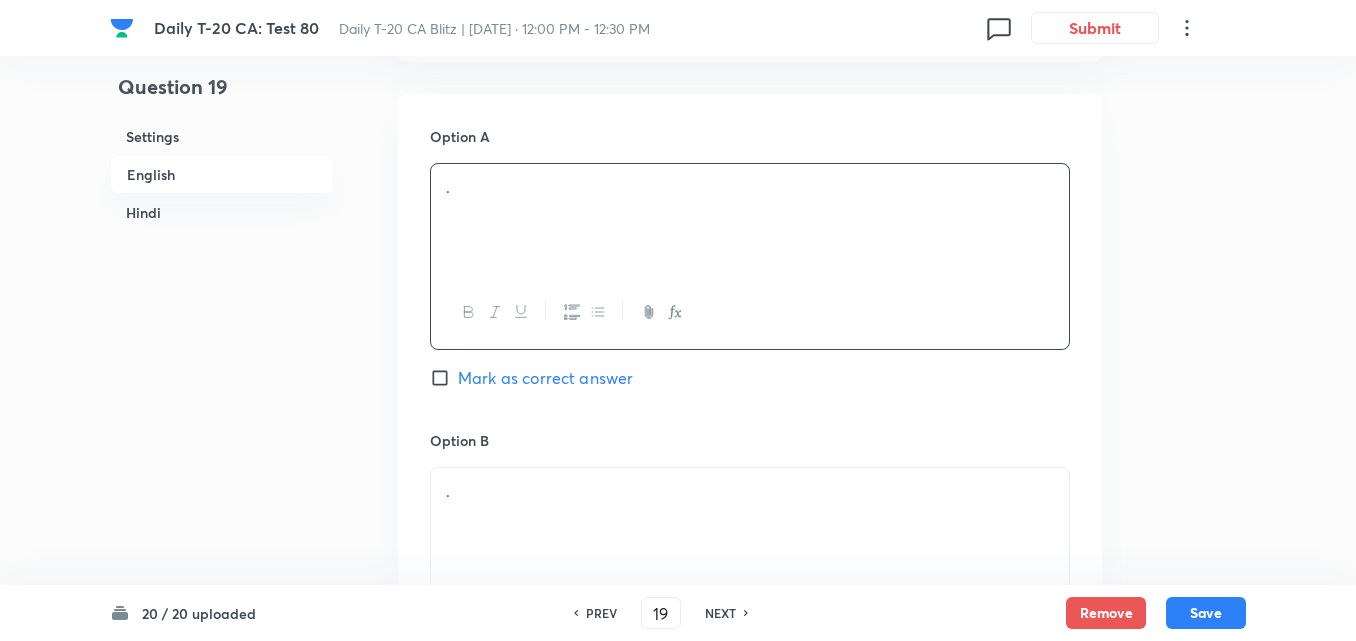 click on "." at bounding box center (750, 220) 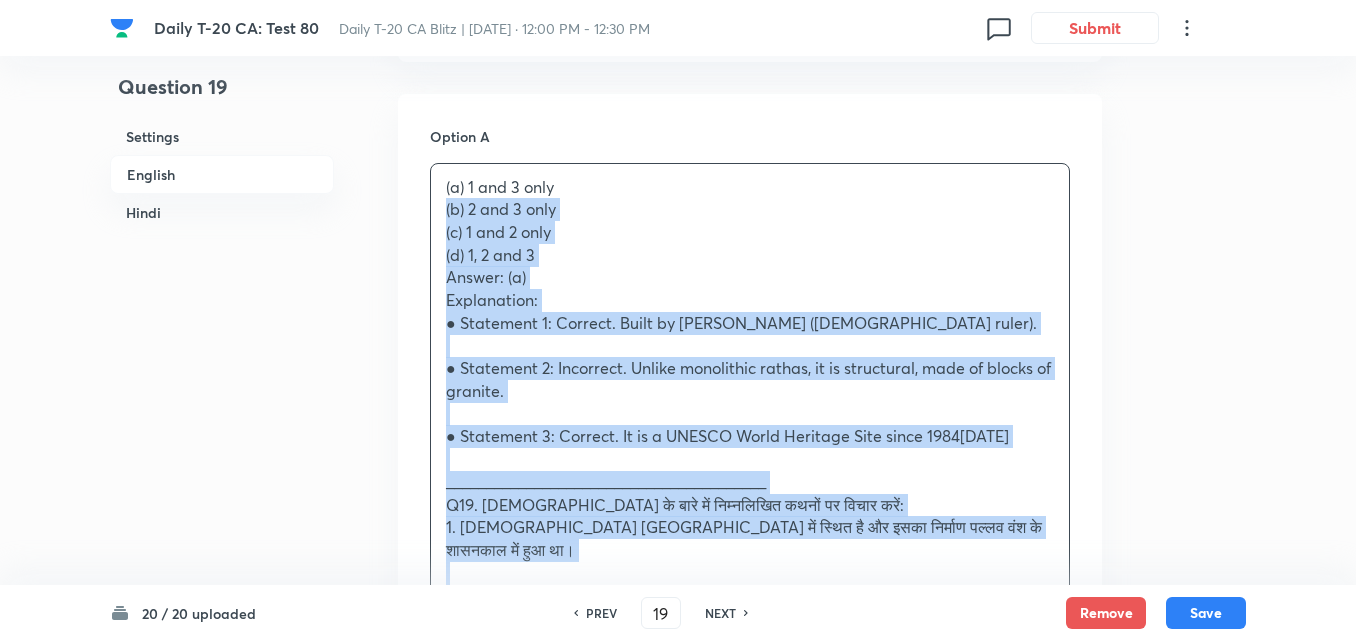 drag, startPoint x: 355, startPoint y: 201, endPoint x: 281, endPoint y: 213, distance: 74.96666 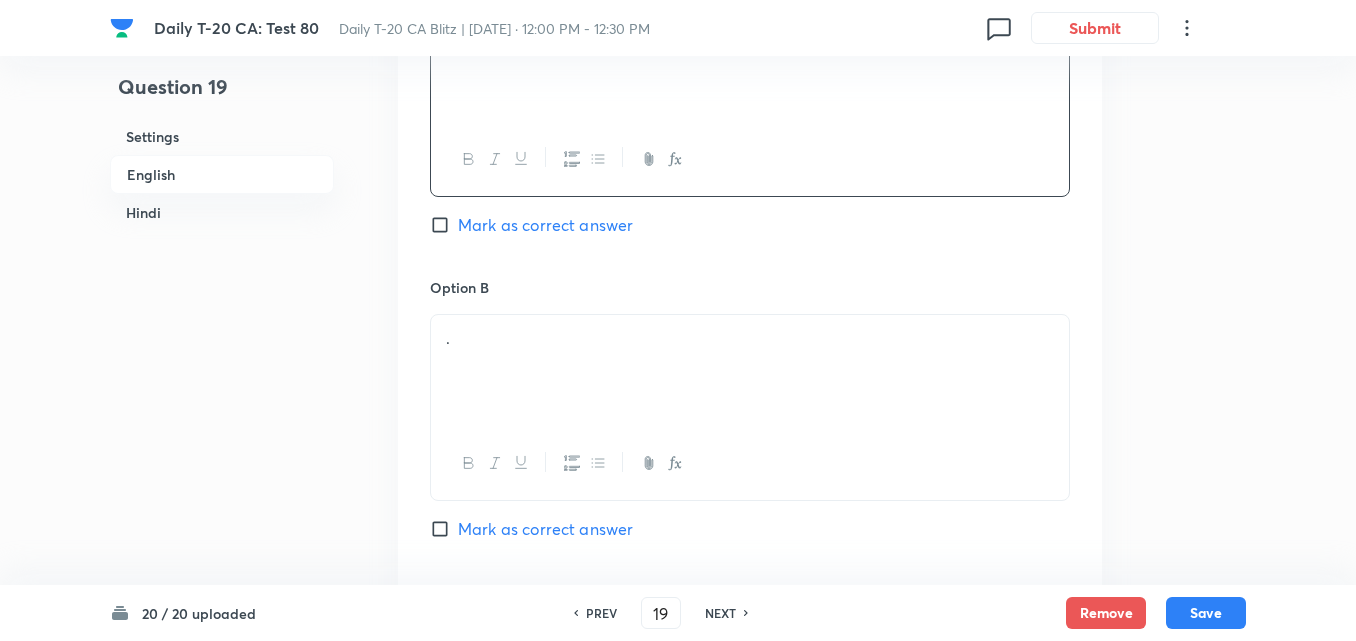 scroll, scrollTop: 1316, scrollLeft: 0, axis: vertical 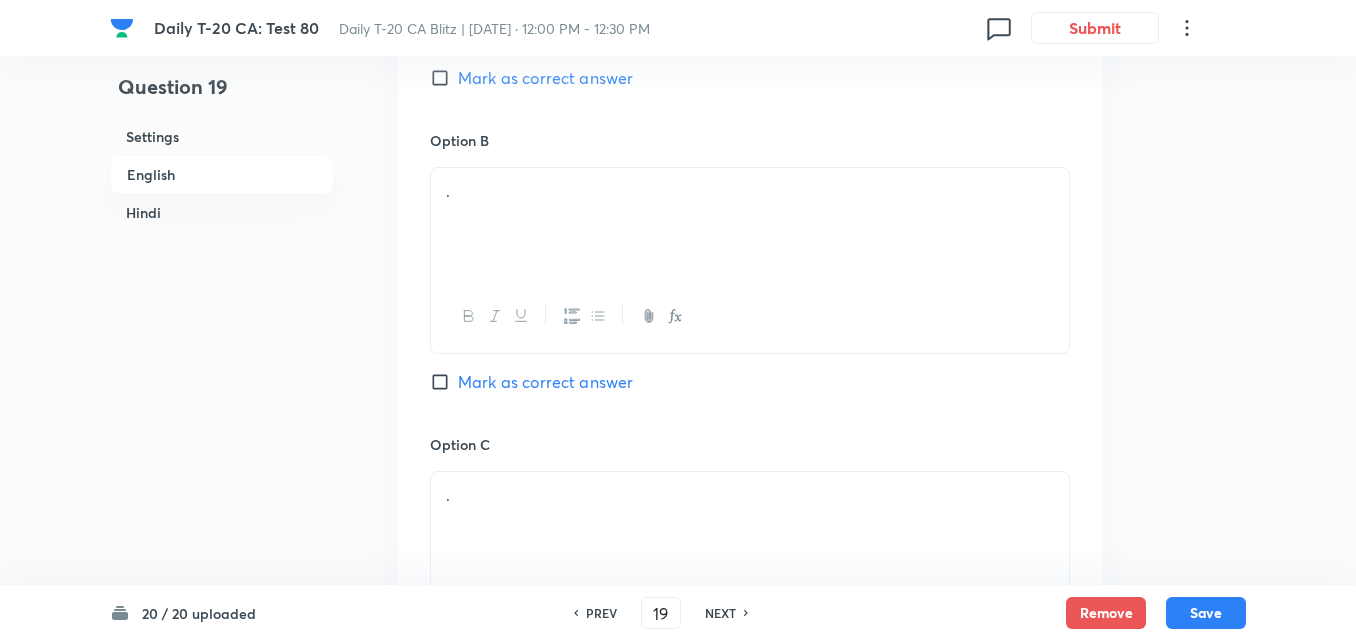 click on "." at bounding box center (750, 224) 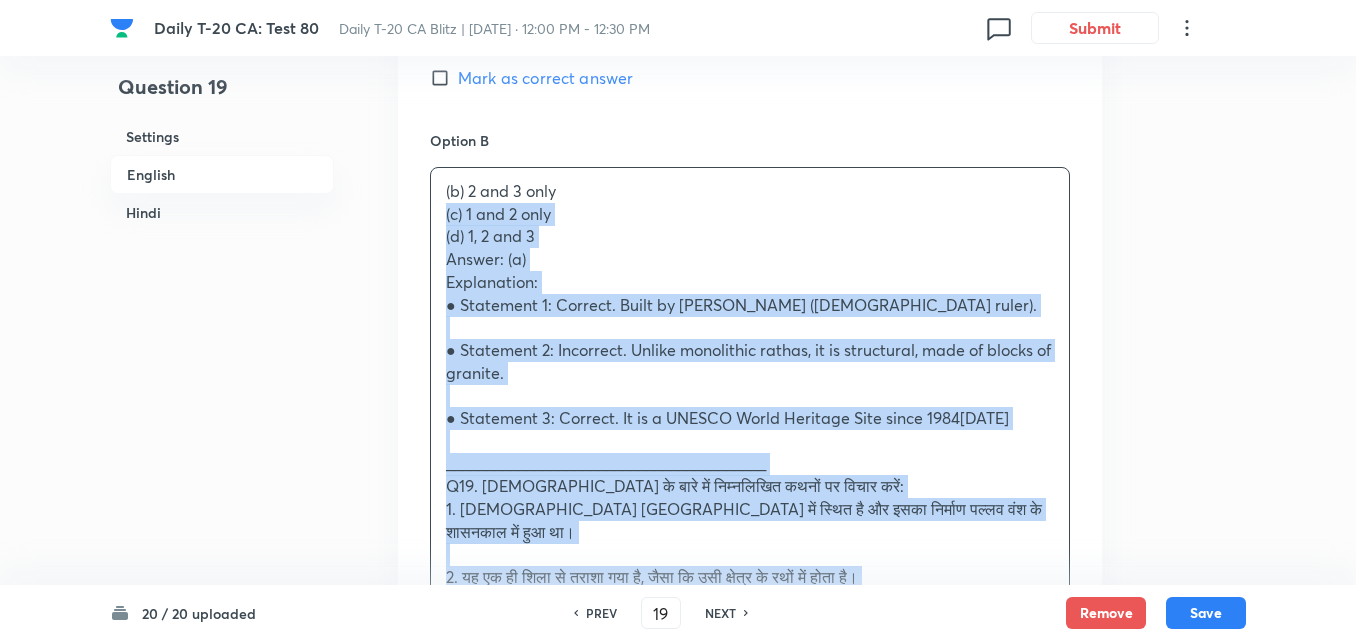 click on "Option A 1 and 3 only Mark as correct answer Option B (b) 2 and 3 only (c) 1 and 2 only (d) 1, 2 and 3 Answer: (a) Explanation: ●	Statement 1: Correct. Built by Nara[PERSON_NAME]ll[DEMOGRAPHIC_DATA]er). ●	Statement 2: Incorrect. Unlike monolithic rathas, it is structural, made of blocks of granite. ●	Statement 3: Correct. It is a UNESCO World Heritage Site since 19[DATE] ________________________________________ Q19. �[DEMOGRAPHIC_DATA]��े बारे में निम्नलिखित कथनों पर विचार करें: 1.	�[DEMOGRAPHIC_DATA][GEOGRAPHIC_DATA]�[GEOGRAPHIC_DATA]ें स्थित है और इसका निर्माण पल्लव वंश के शासनकाल में हुआ था। 2.	यह एक ही शिला से तराशा गया है, जैसा कि उसी क्षेत्र के रथों में होता है। (a) केवल 1 और 3 (b) केवल 2 और 3 Option C" at bounding box center (750, 757) 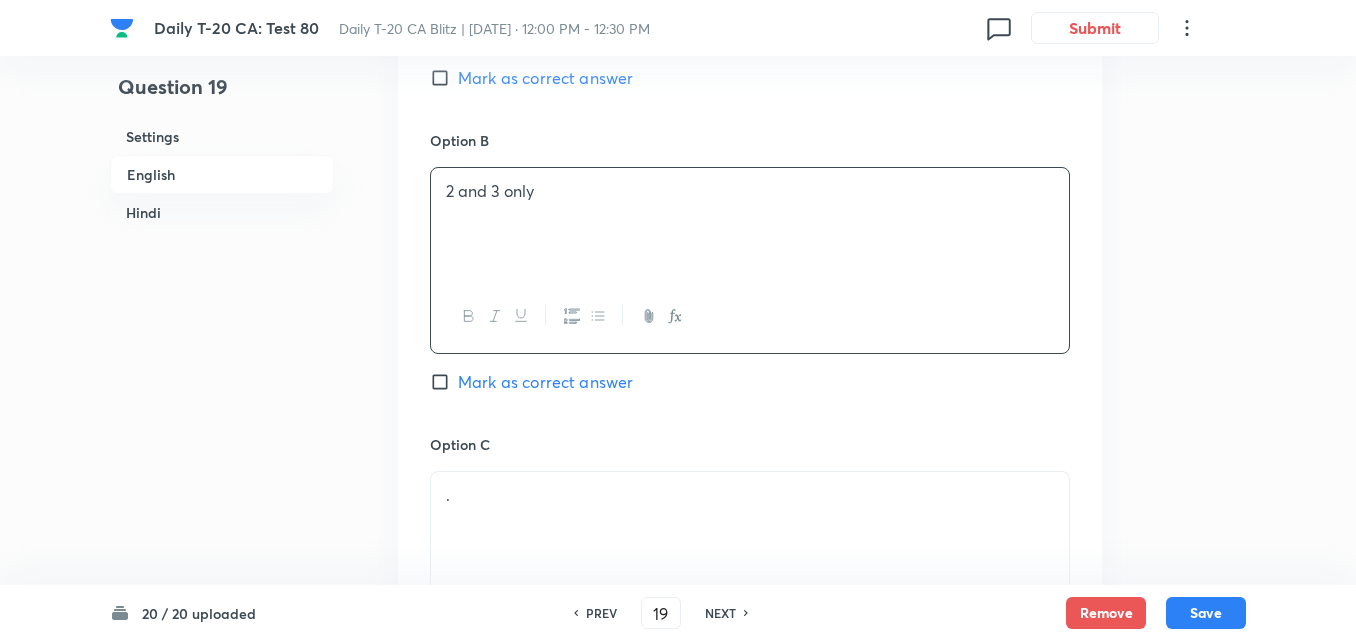 click on "Option A 1 and 3 only [PERSON_NAME] as correct answer" at bounding box center (750, -22) 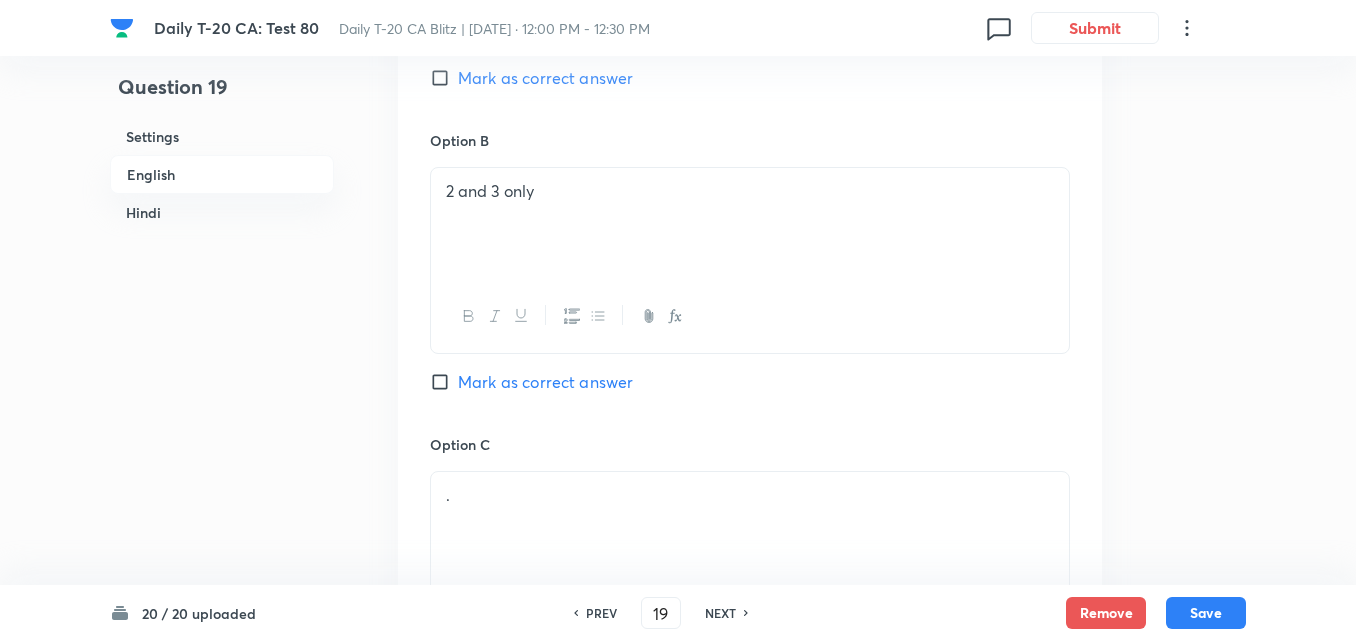 drag, startPoint x: 562, startPoint y: 74, endPoint x: 561, endPoint y: 112, distance: 38.013157 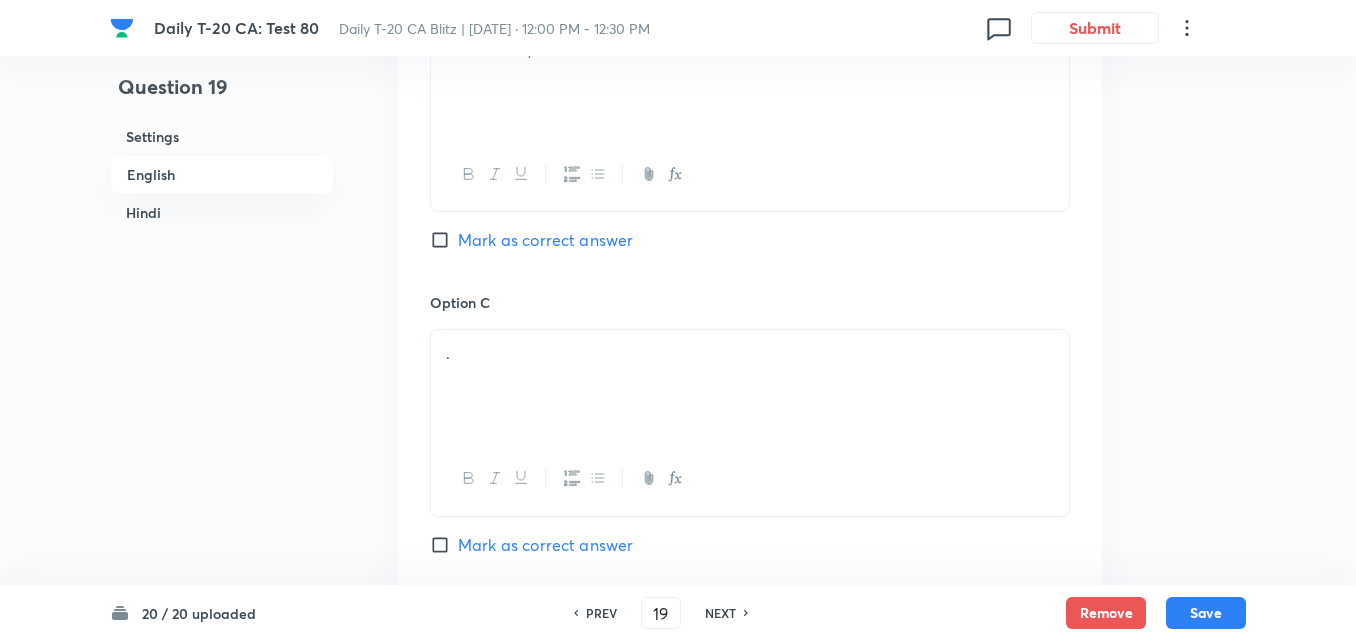 checkbox on "false" 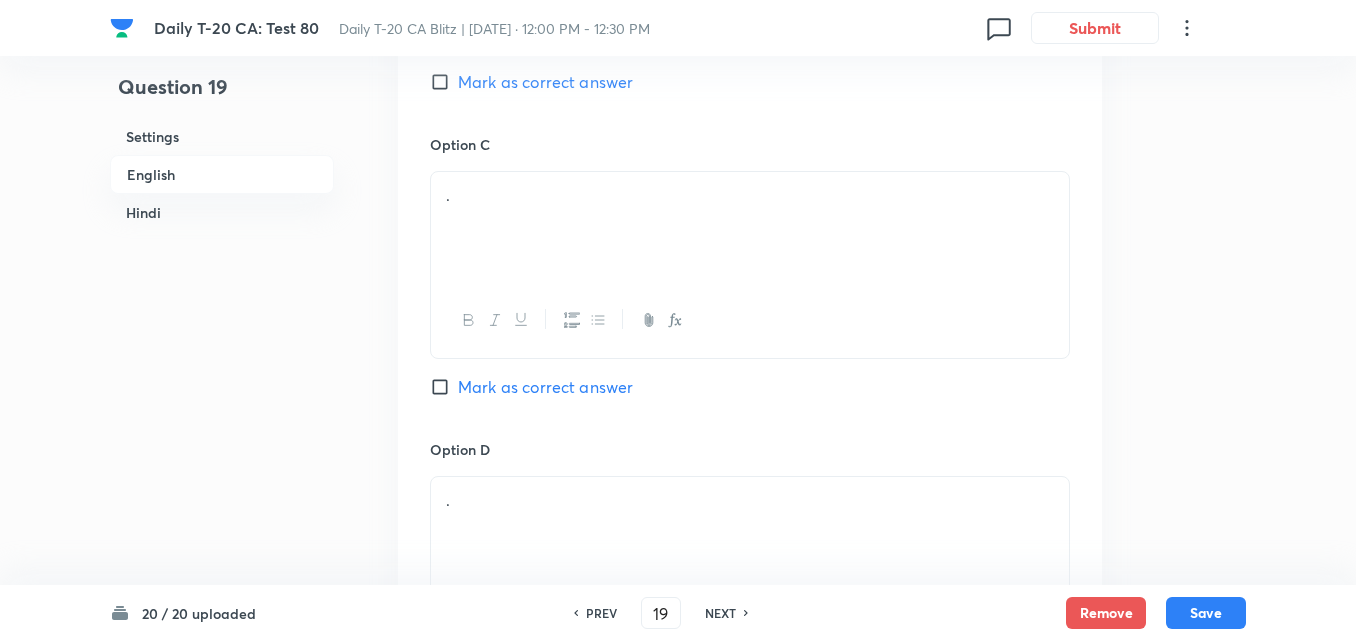 click on "." at bounding box center (750, 228) 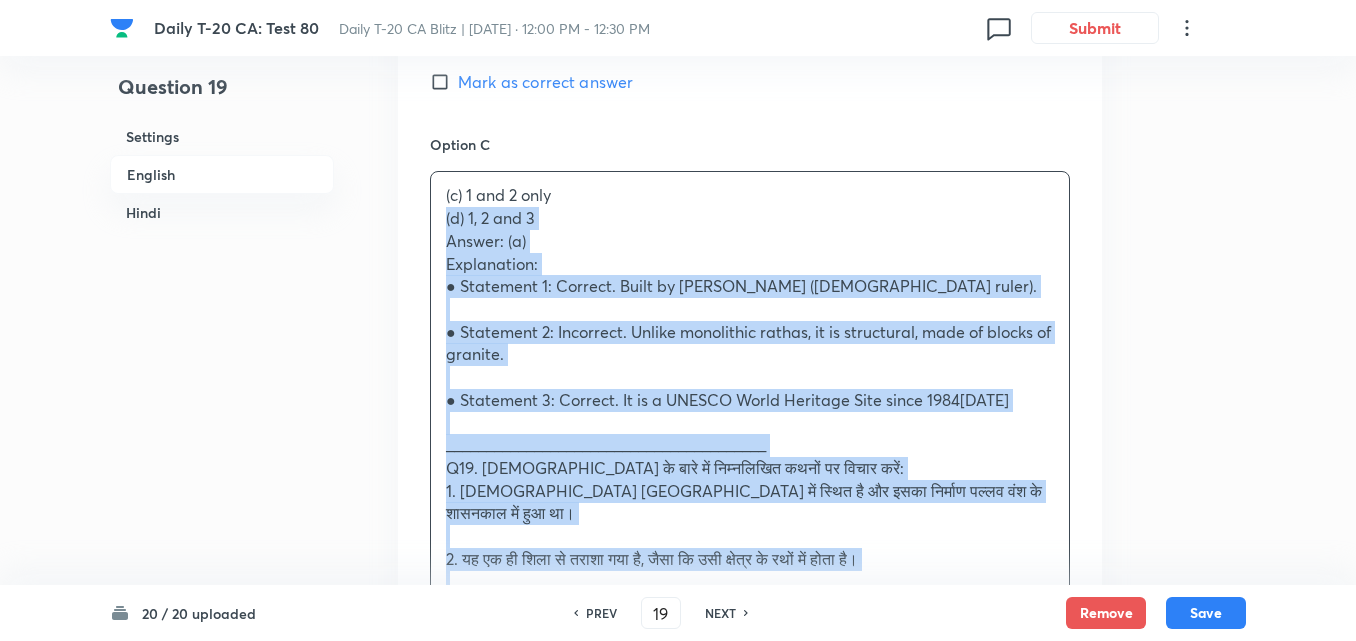 drag, startPoint x: 444, startPoint y: 218, endPoint x: 434, endPoint y: 219, distance: 10.049875 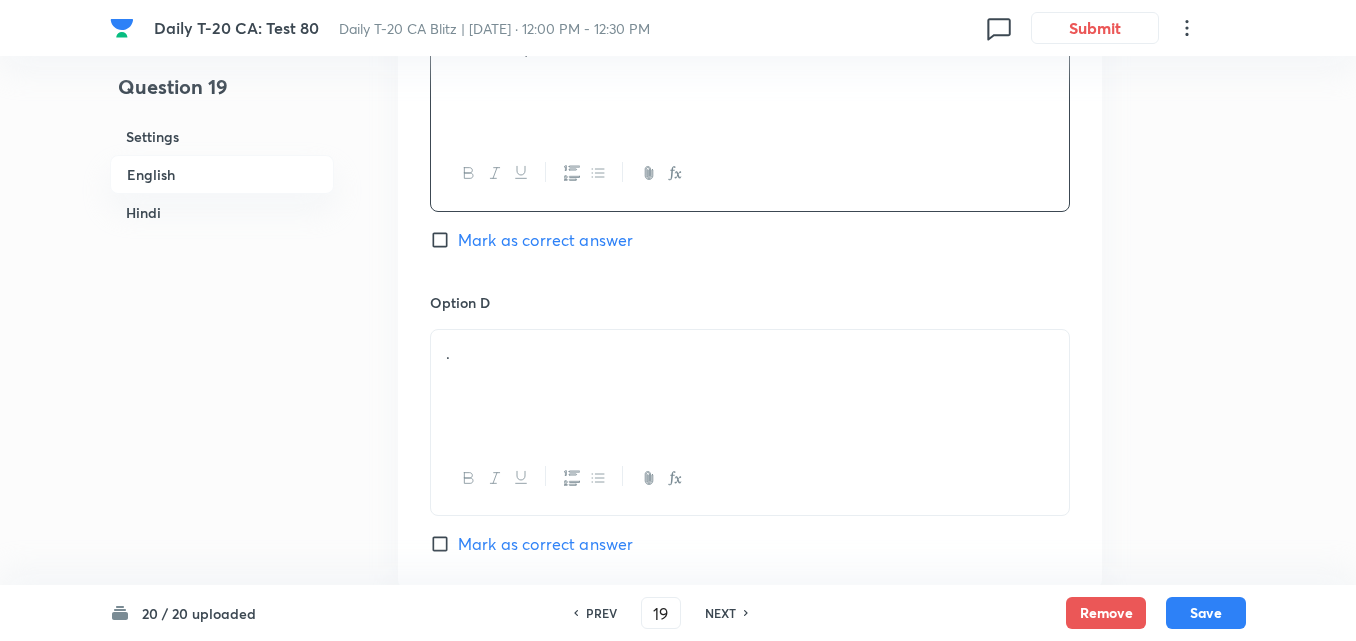 scroll, scrollTop: 1916, scrollLeft: 0, axis: vertical 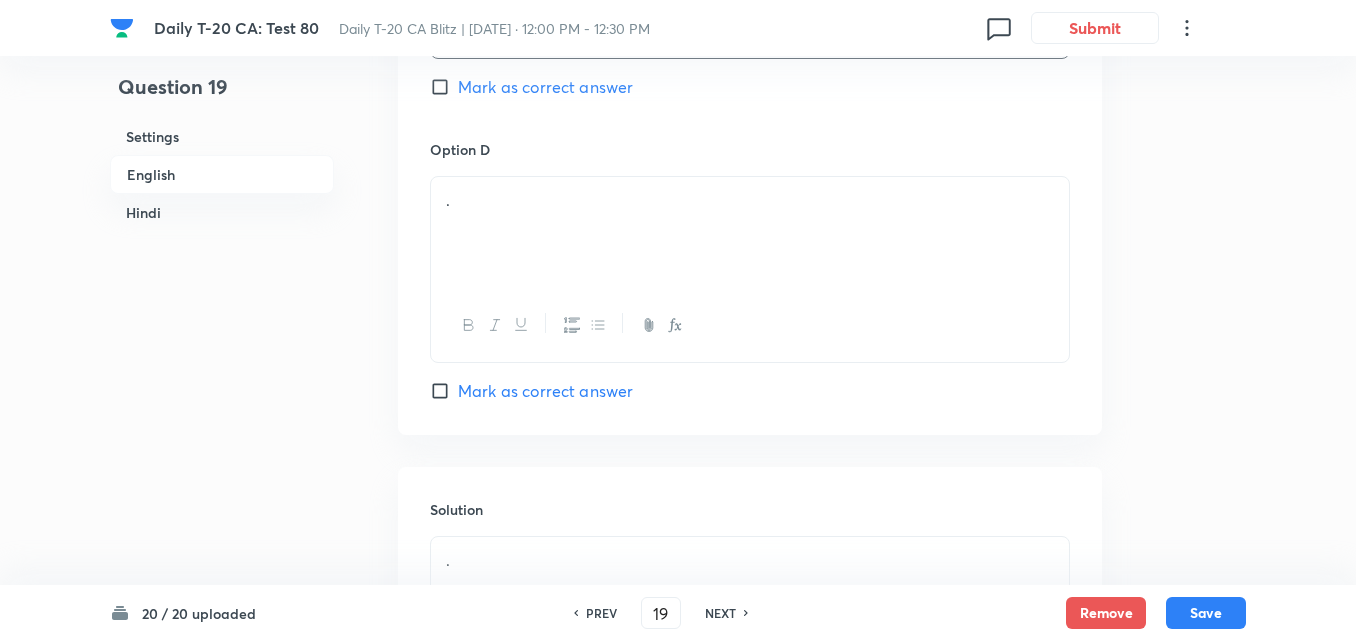 click on "." at bounding box center [750, 233] 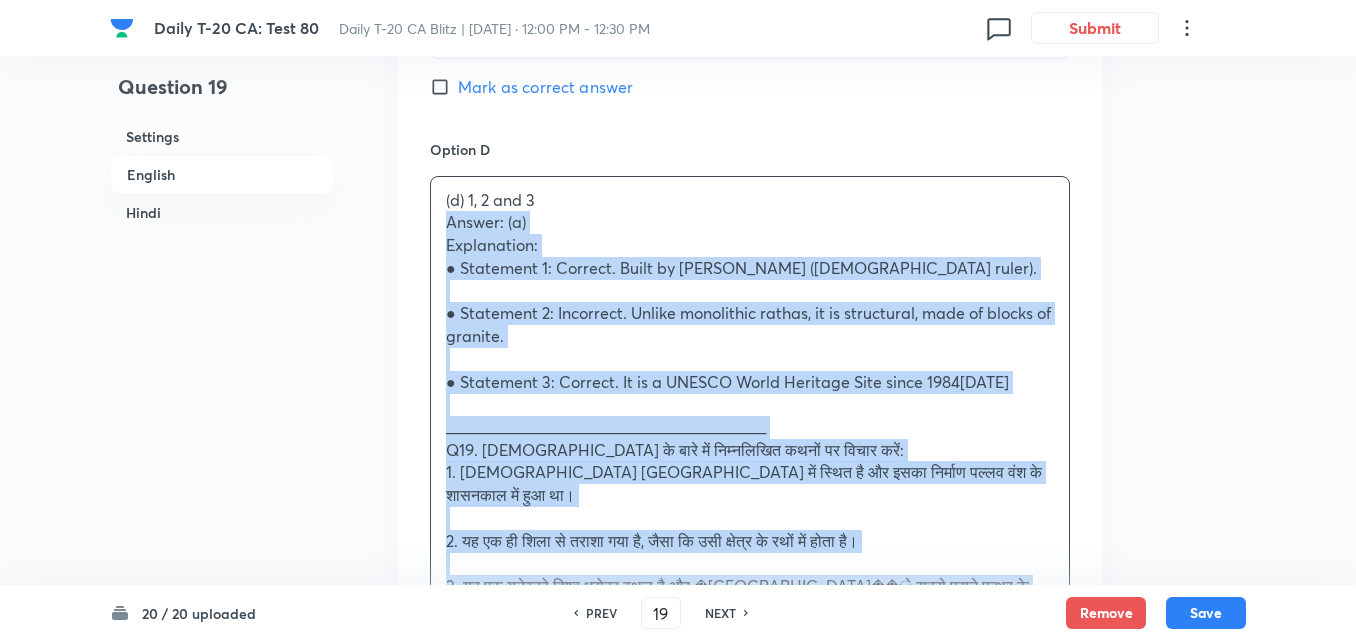 drag, startPoint x: 413, startPoint y: 232, endPoint x: 304, endPoint y: 231, distance: 109.004585 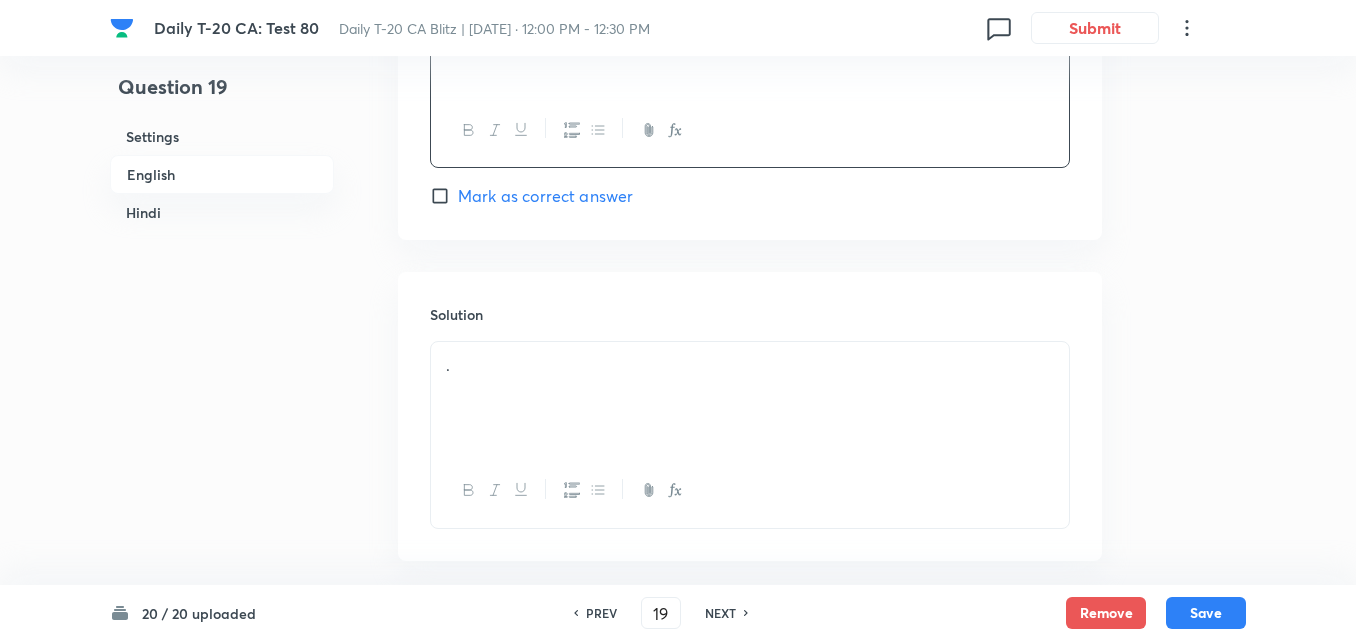 scroll, scrollTop: 2216, scrollLeft: 0, axis: vertical 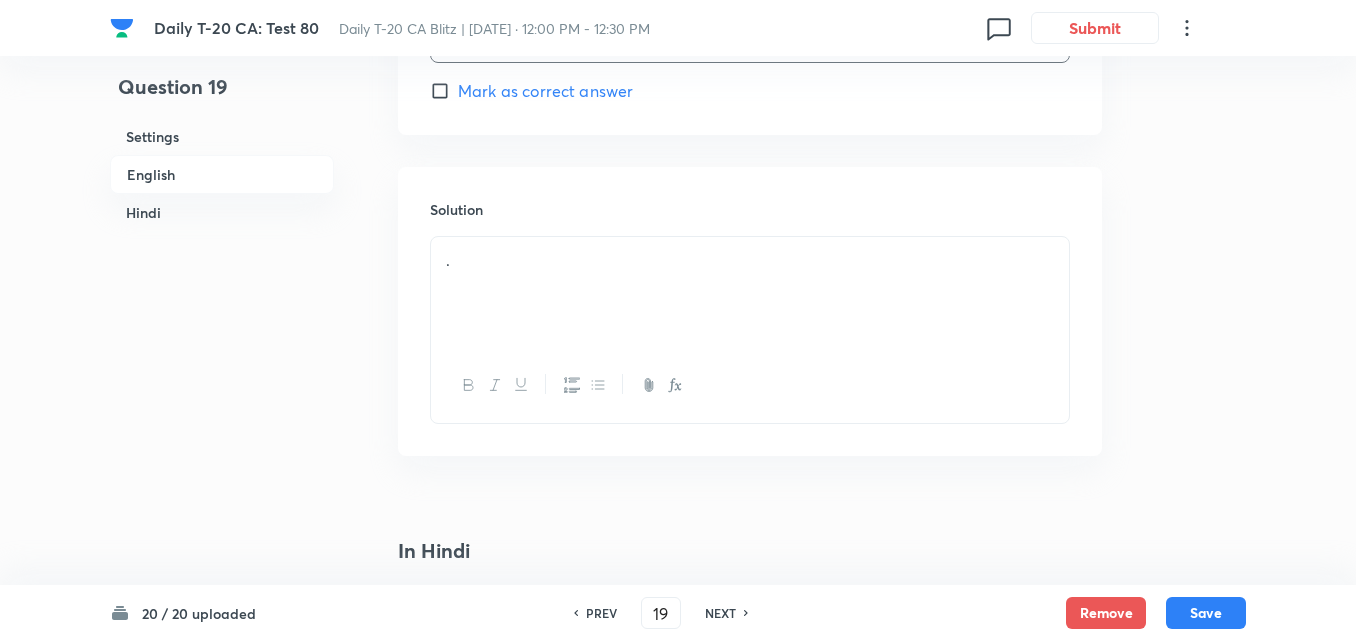 drag, startPoint x: 539, startPoint y: 317, endPoint x: 529, endPoint y: 316, distance: 10.049875 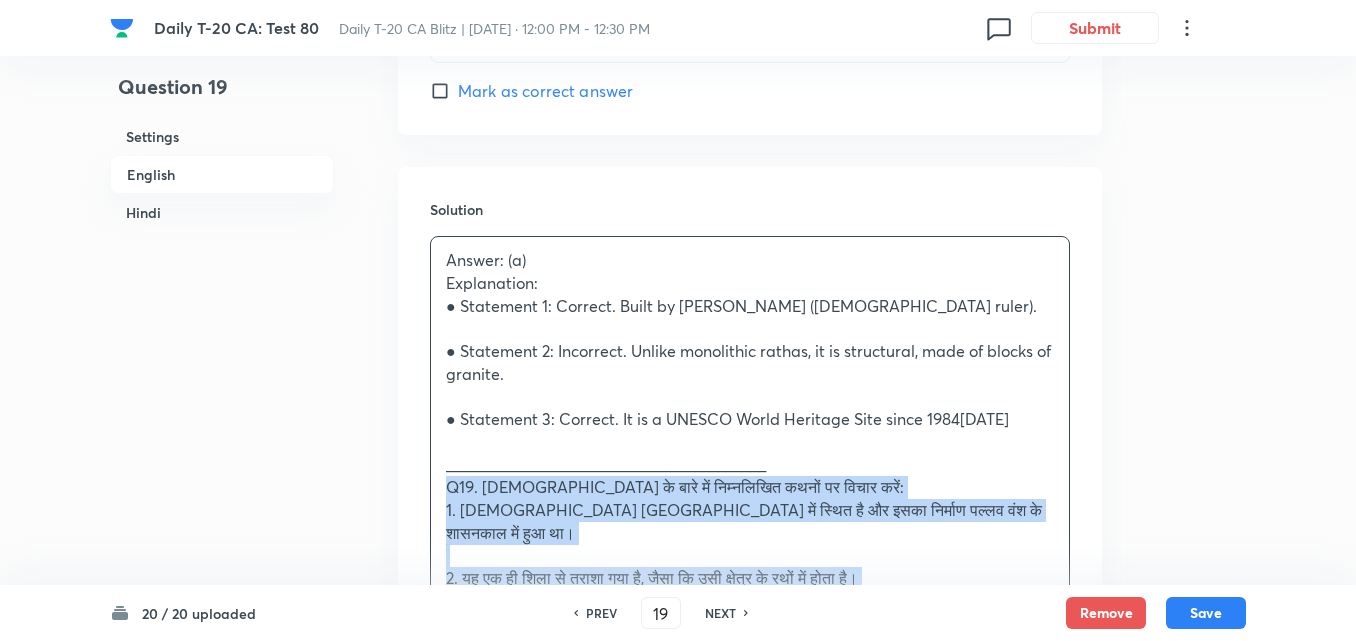 drag, startPoint x: 437, startPoint y: 491, endPoint x: 421, endPoint y: 496, distance: 16.763054 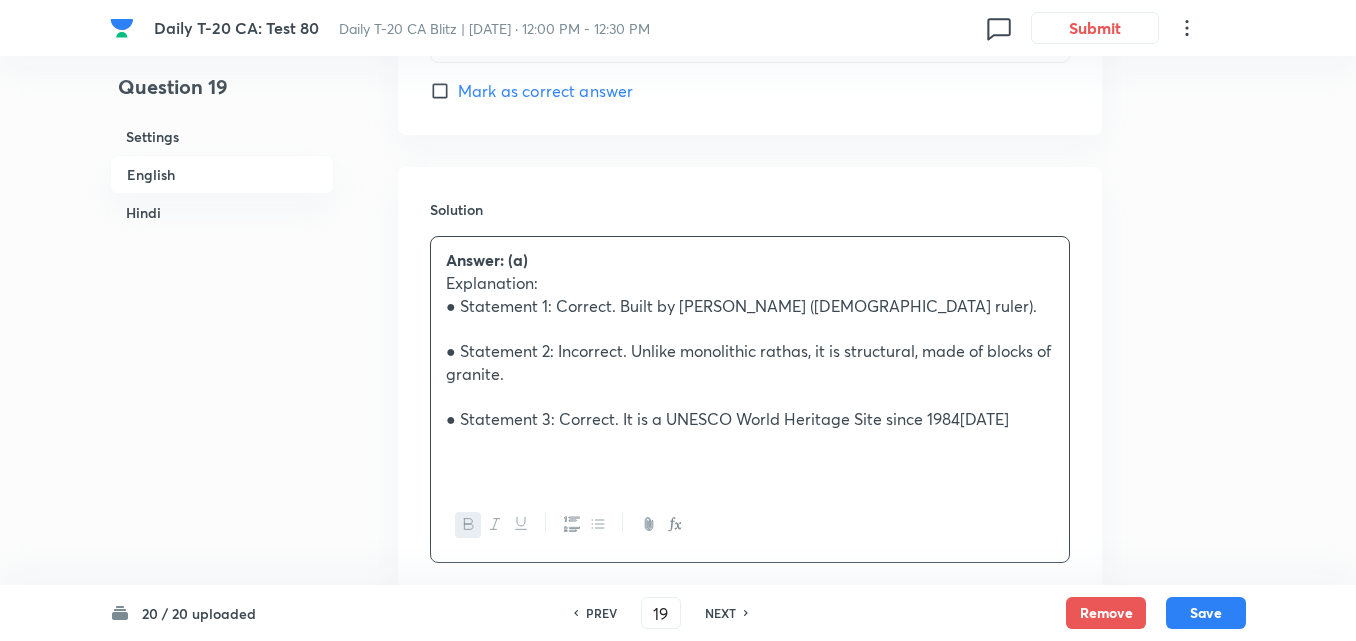 scroll, scrollTop: 2716, scrollLeft: 0, axis: vertical 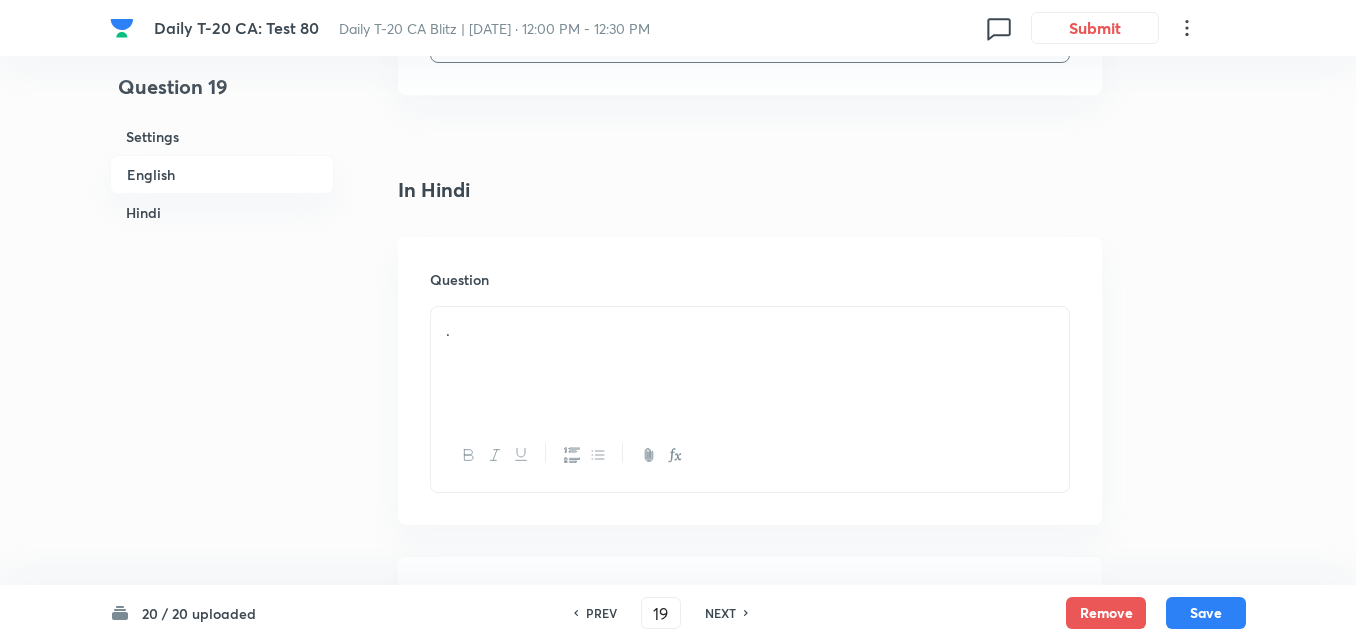 click on "." at bounding box center [750, 363] 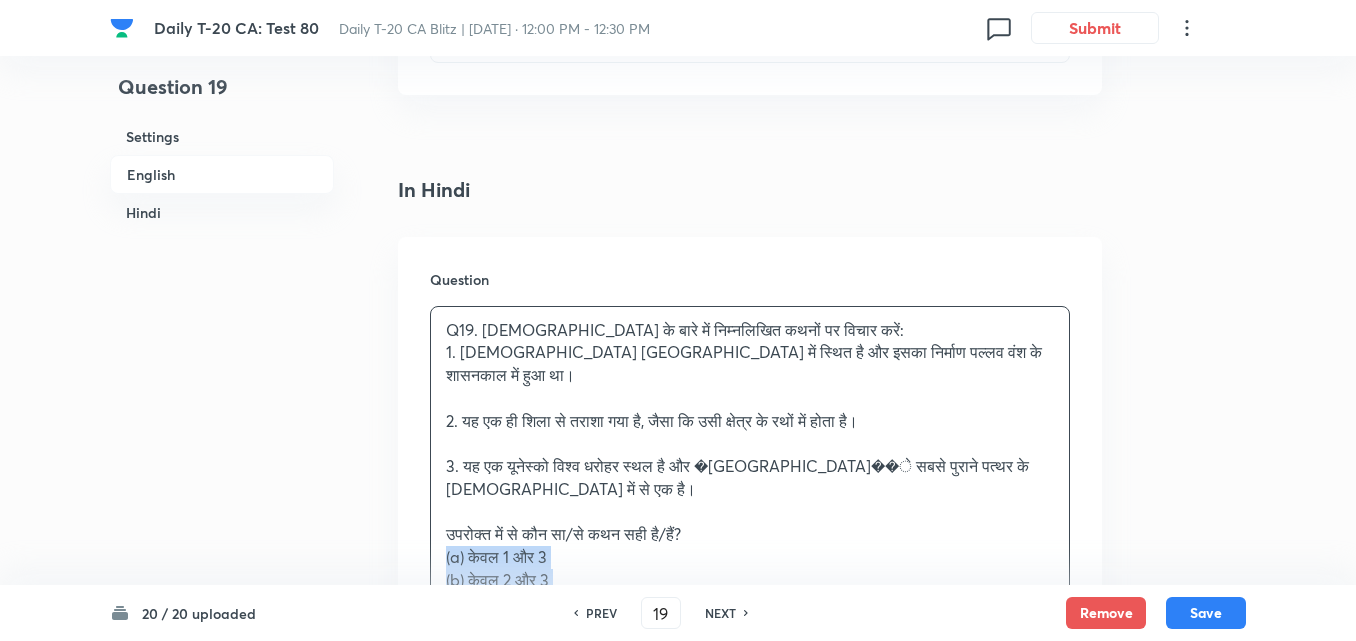 click on "Question Q19. श�[DEMOGRAPHIC_DATA]े बारे में निम्नलिखित कथनों पर विचार करें: 1.	�[GEOGRAPHIC_DATA][DEMOGRAPHIC_DATA][GEOGRAPHIC_DATA]��ें स्थित है और इसका निर्माण पल्लव वंश के शासनकाल में हुआ था। 2.	यह एक ही शिला से तराशा गया है, जैसा कि उसी क्षेत्र के रथों में होता है। 3.	यह एक यूनेस्को विश्व धरोहर स्थल है और �[GEOGRAPHIC_DATA]��े सबसे पुराने पत्थर के म�[DEMOGRAPHIC_DATA]ें से एक है। उपरोक्त में से कौन सा/से कथन सही है/हैं? (a) केवल 1 और 3 (b) केवल 2 और 3 (c) केवल 1 और 2 (d) 1, 2 और 3" at bounding box center (750, 575) 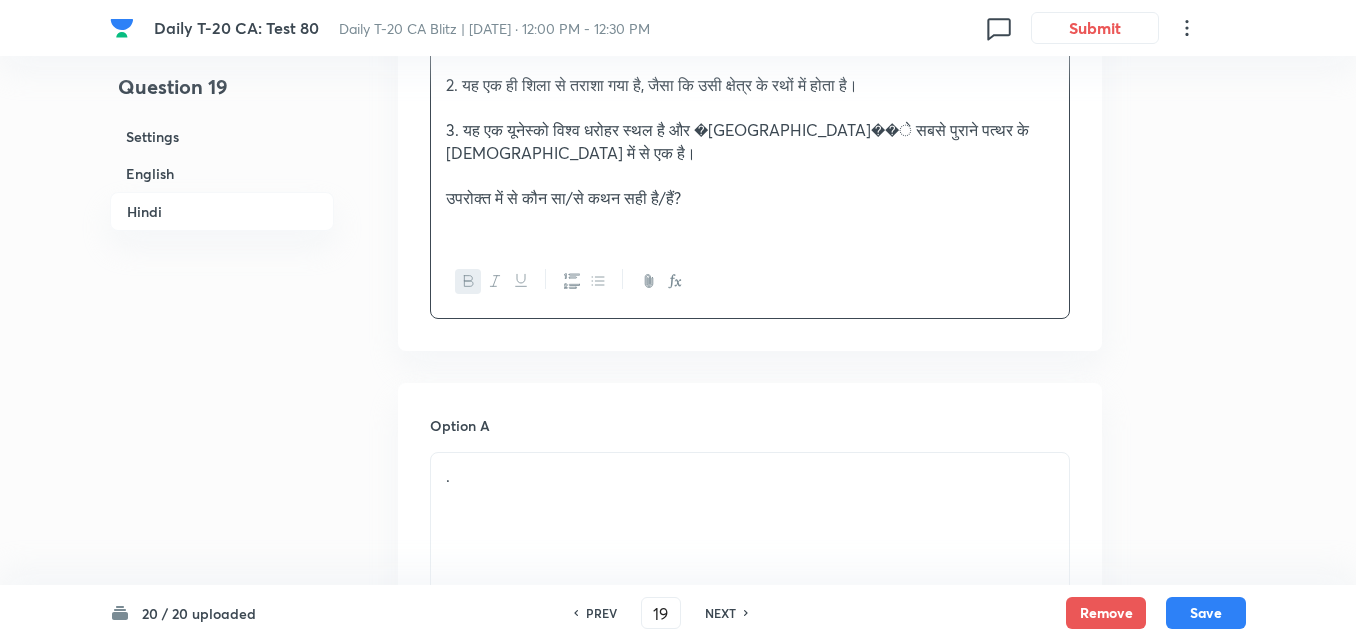 scroll, scrollTop: 3216, scrollLeft: 0, axis: vertical 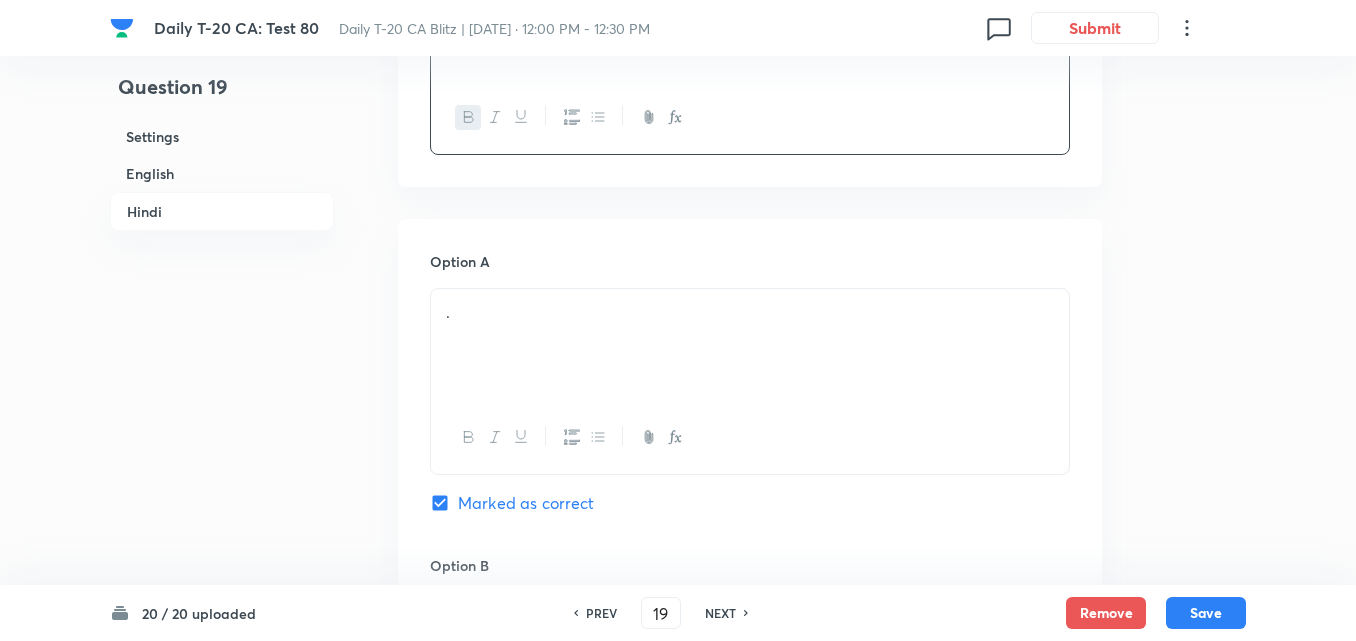 click on "." at bounding box center (750, 345) 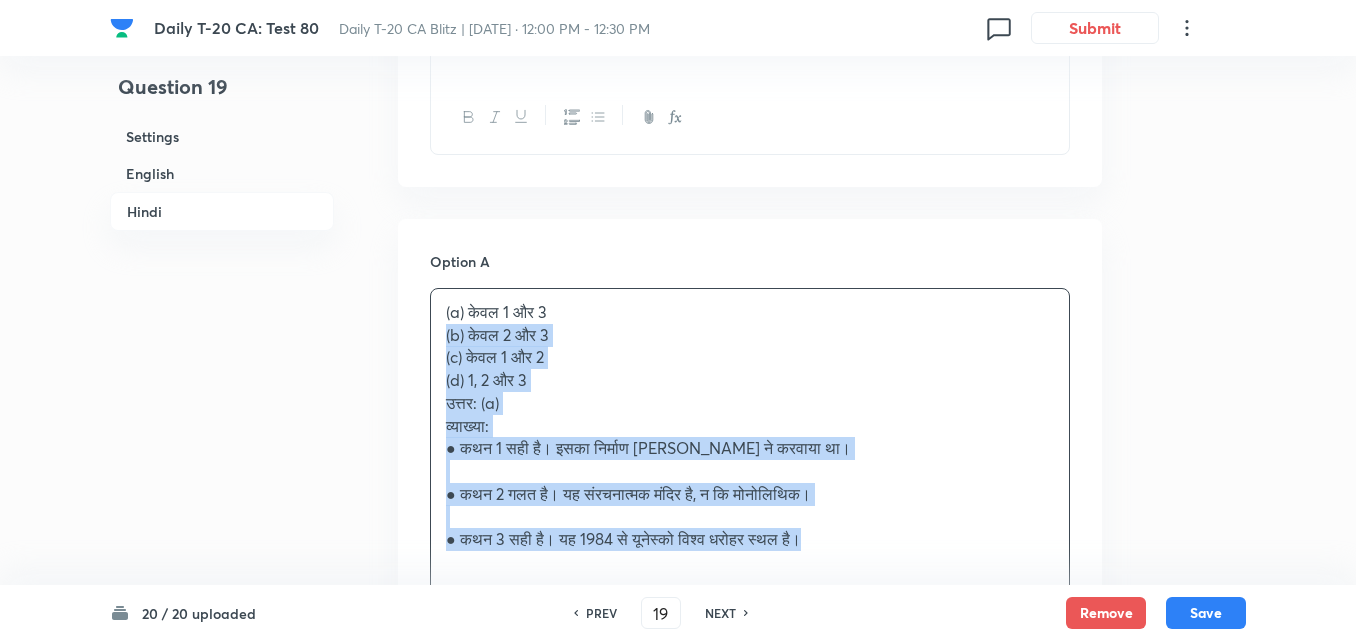 drag, startPoint x: 401, startPoint y: 295, endPoint x: 381, endPoint y: 293, distance: 20.09975 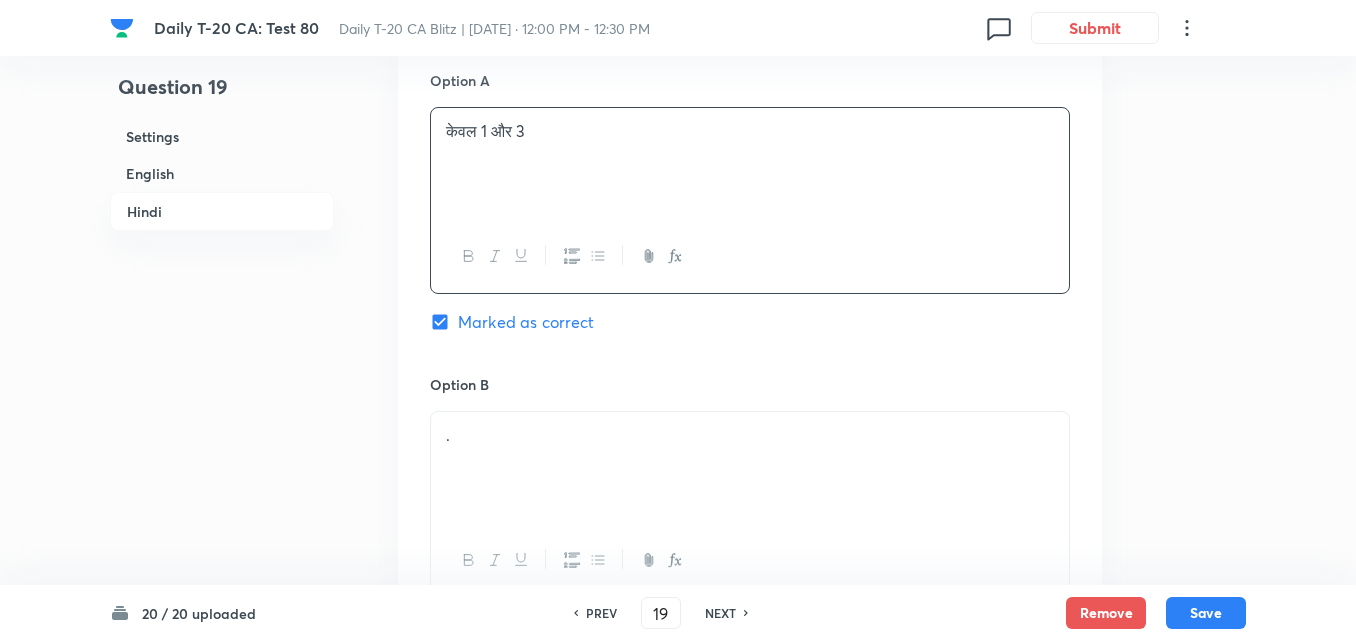 scroll, scrollTop: 3516, scrollLeft: 0, axis: vertical 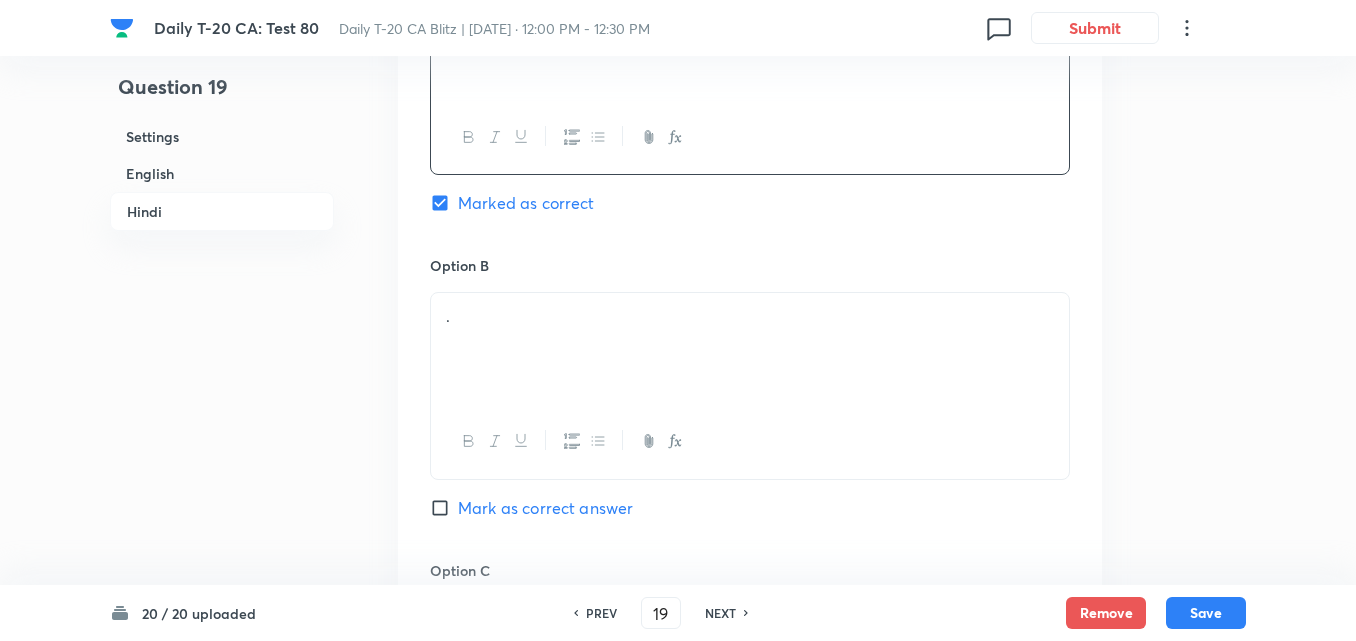 drag, startPoint x: 491, startPoint y: 272, endPoint x: 473, endPoint y: 348, distance: 78.10249 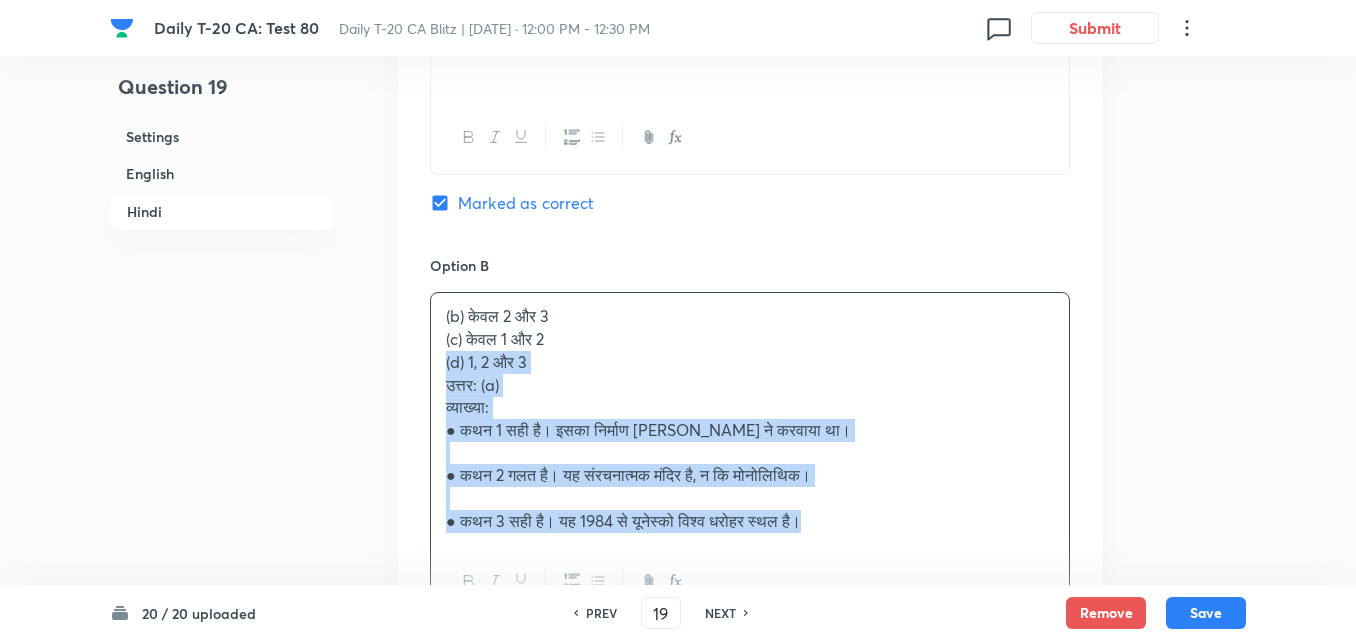 drag, startPoint x: 407, startPoint y: 330, endPoint x: 388, endPoint y: 308, distance: 29.068884 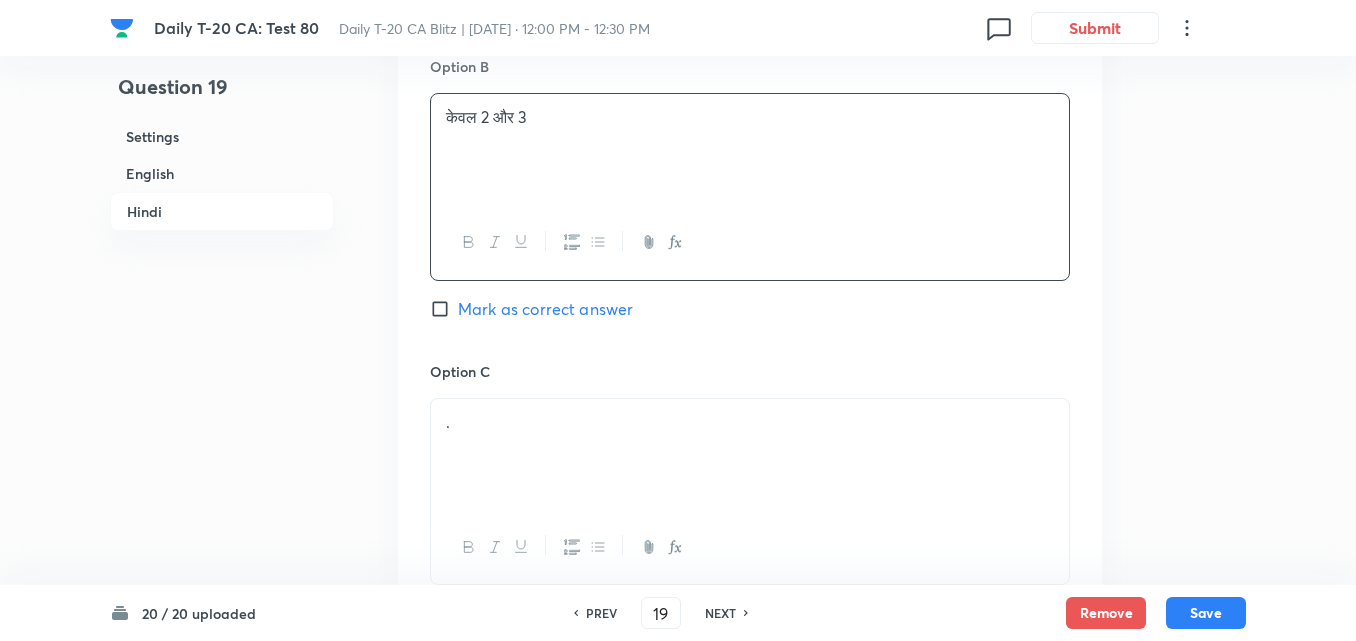 scroll, scrollTop: 3816, scrollLeft: 0, axis: vertical 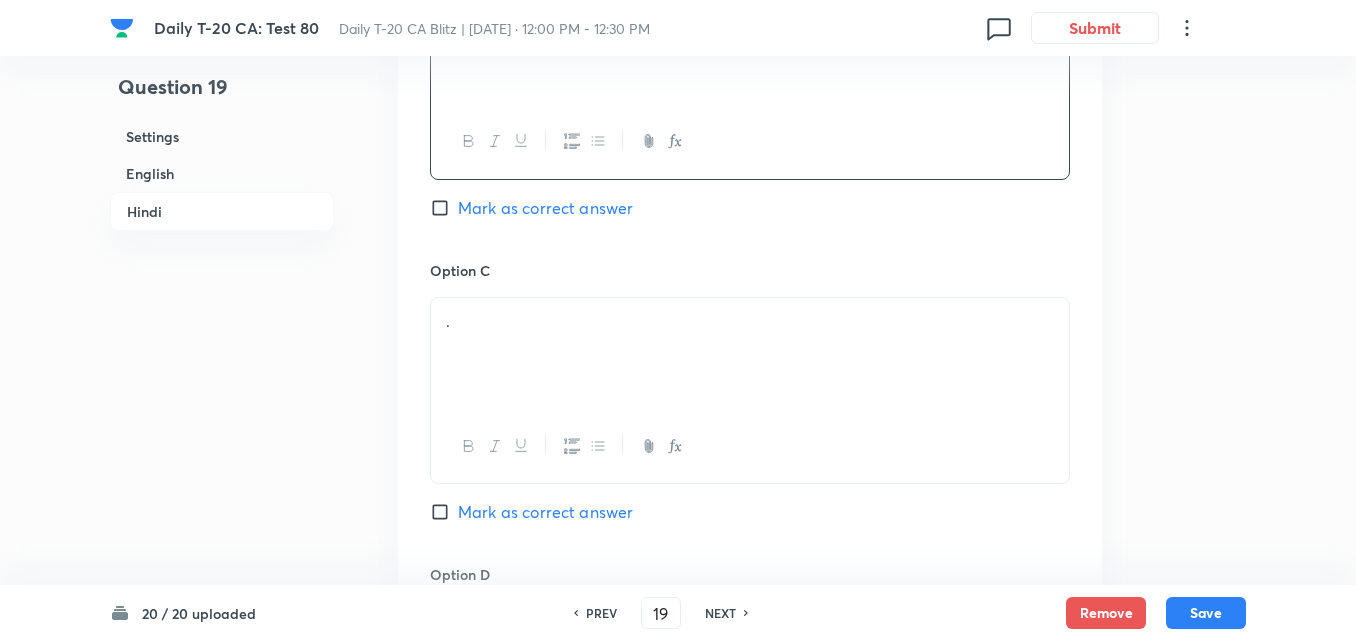 click on "." at bounding box center (750, 354) 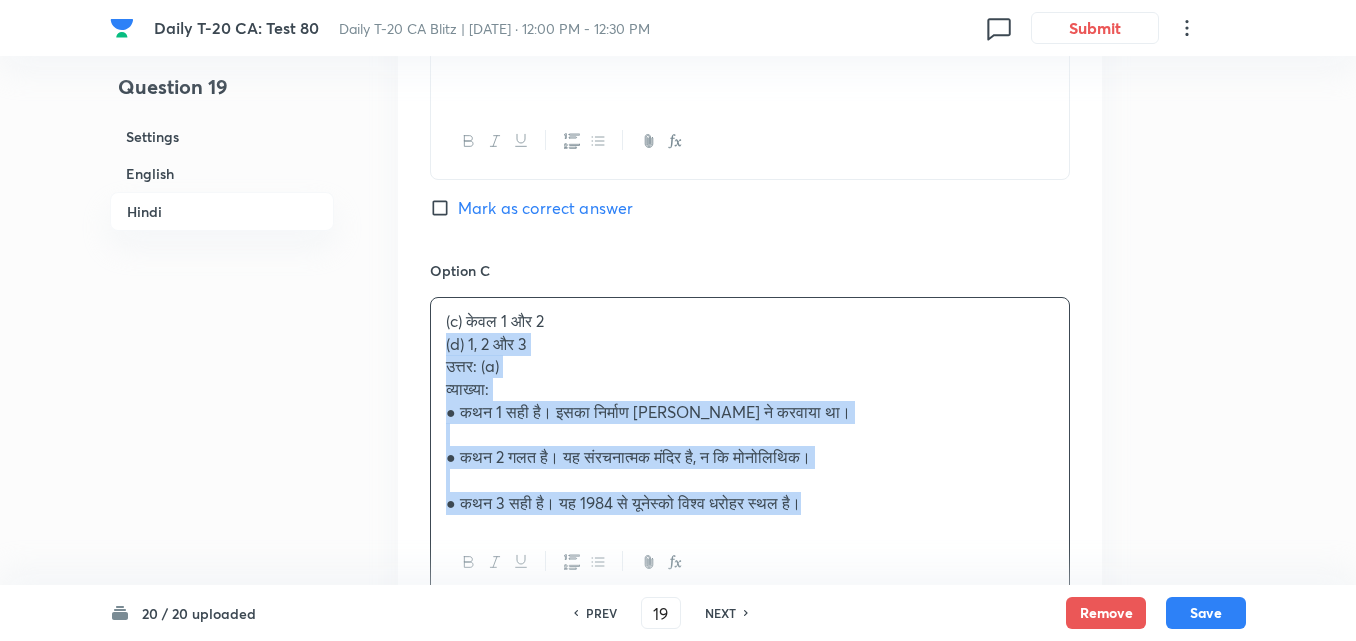 drag, startPoint x: 418, startPoint y: 304, endPoint x: 401, endPoint y: 297, distance: 18.384777 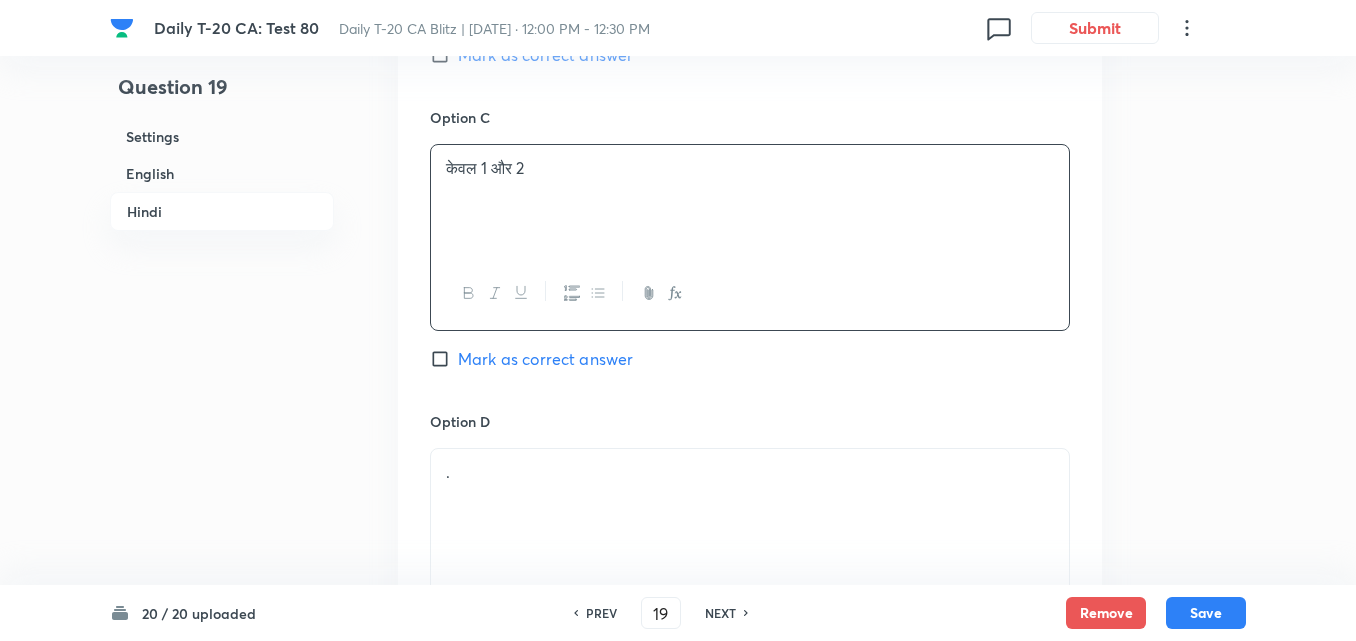 scroll, scrollTop: 4116, scrollLeft: 0, axis: vertical 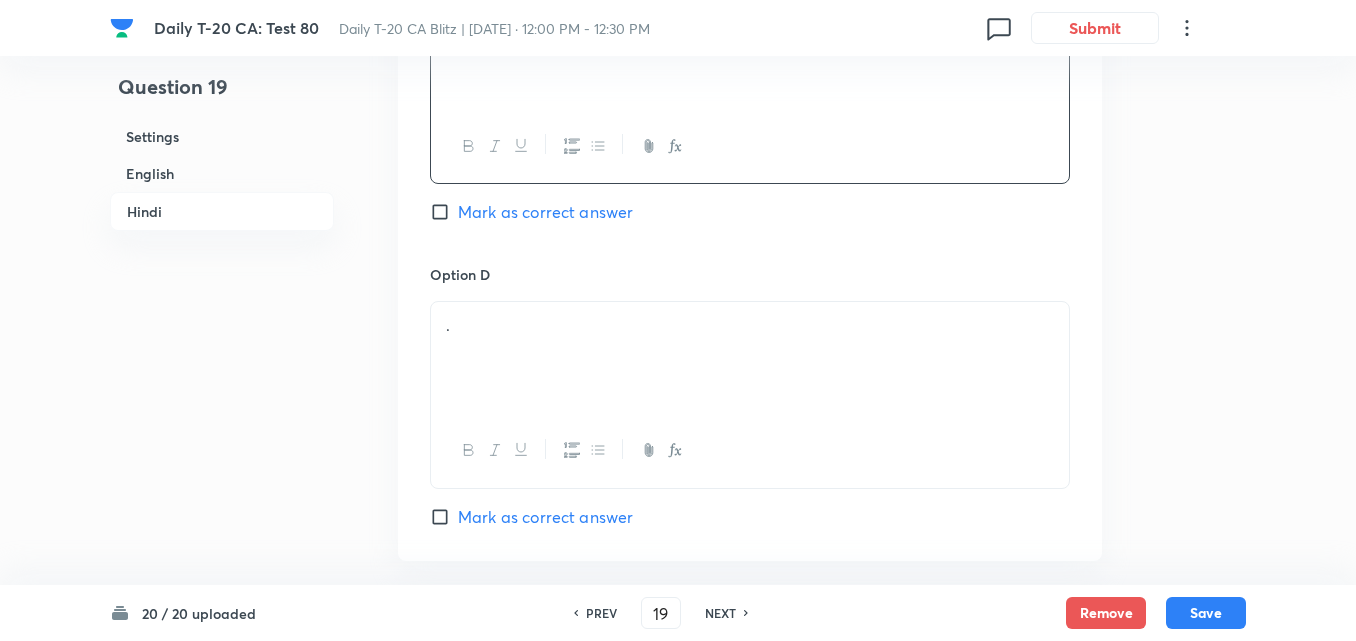 click on "." at bounding box center (750, 358) 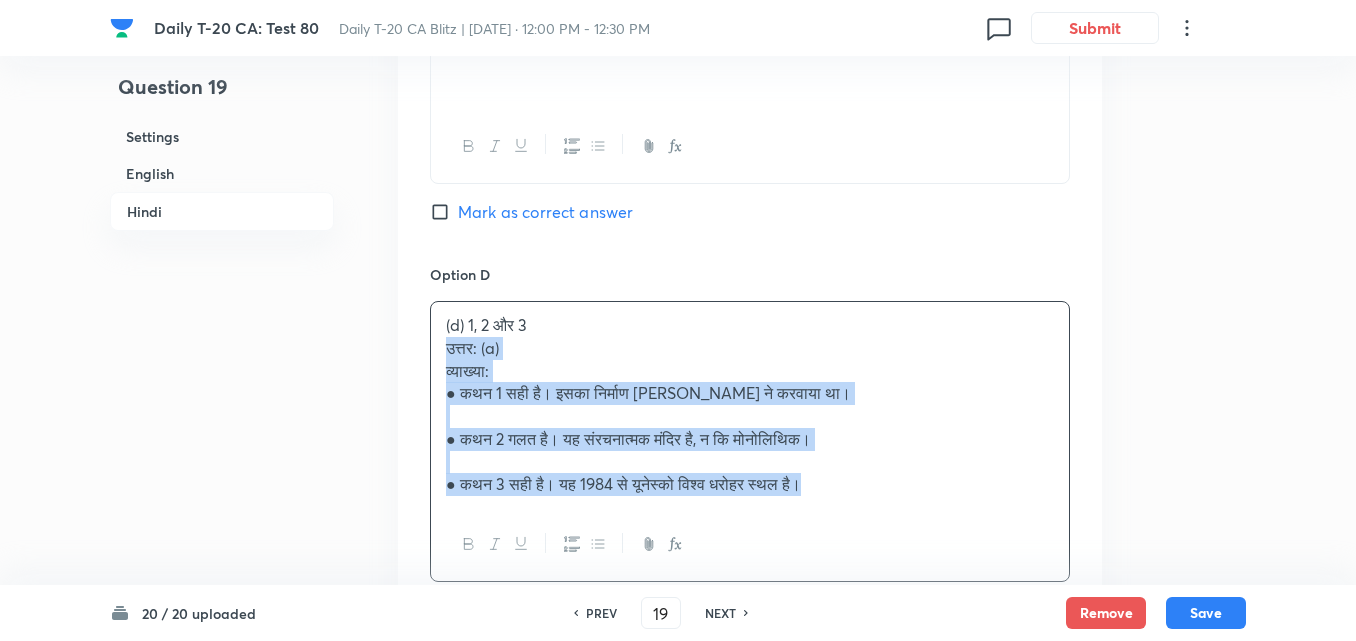drag, startPoint x: 445, startPoint y: 300, endPoint x: 426, endPoint y: 300, distance: 19 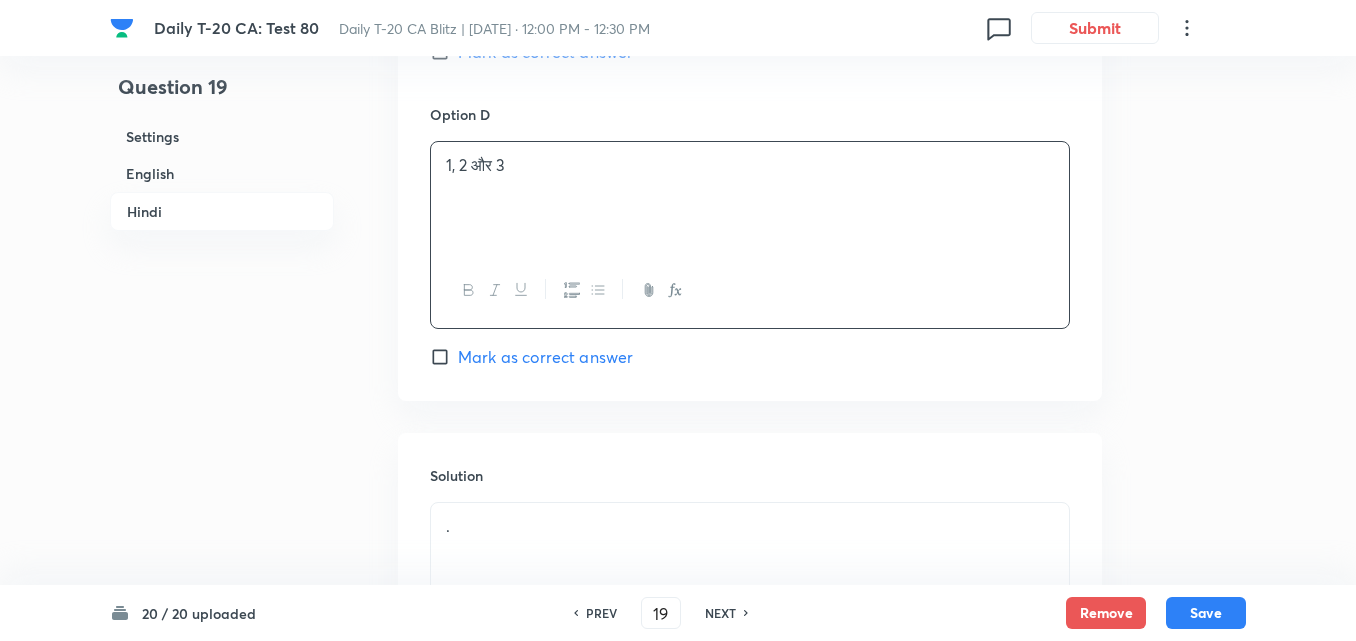 scroll, scrollTop: 4487, scrollLeft: 0, axis: vertical 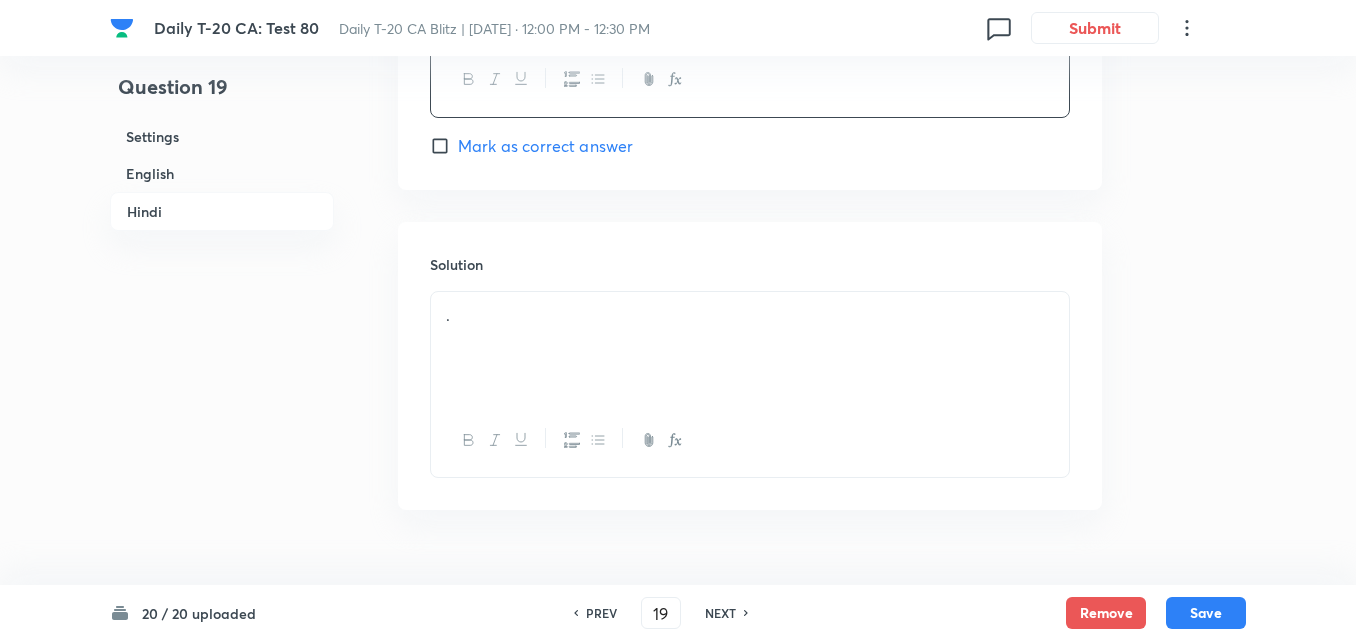 click on "." at bounding box center [750, 348] 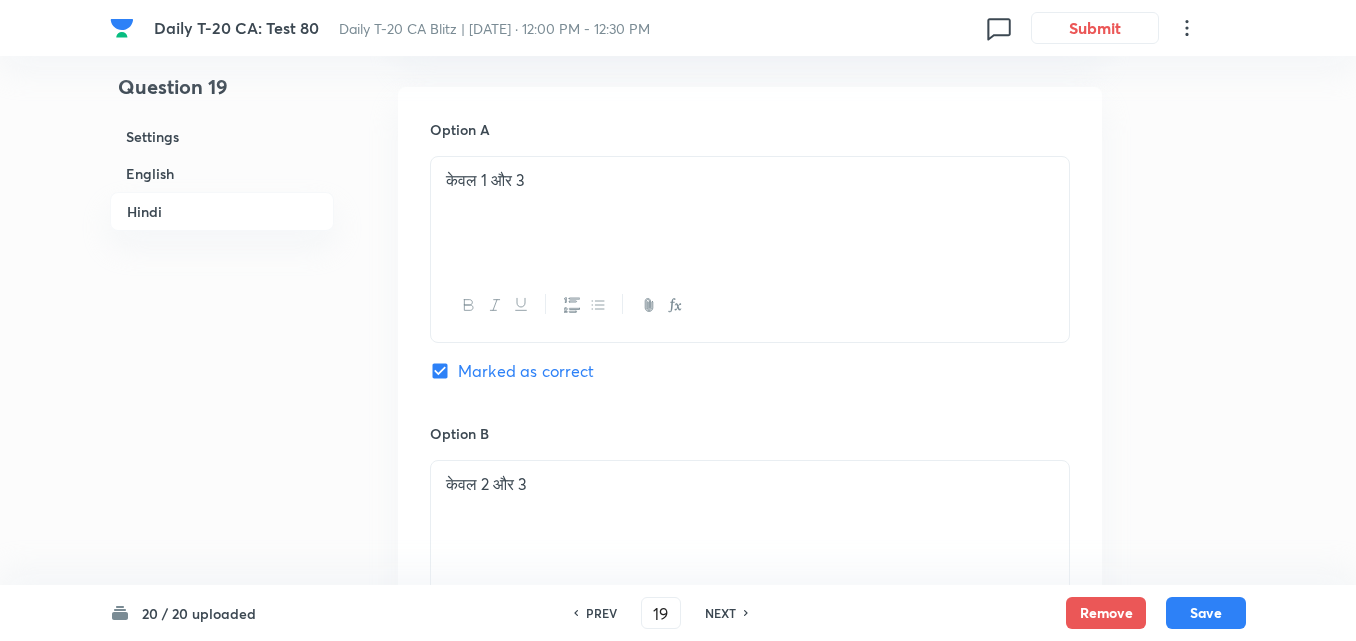 scroll, scrollTop: 3187, scrollLeft: 0, axis: vertical 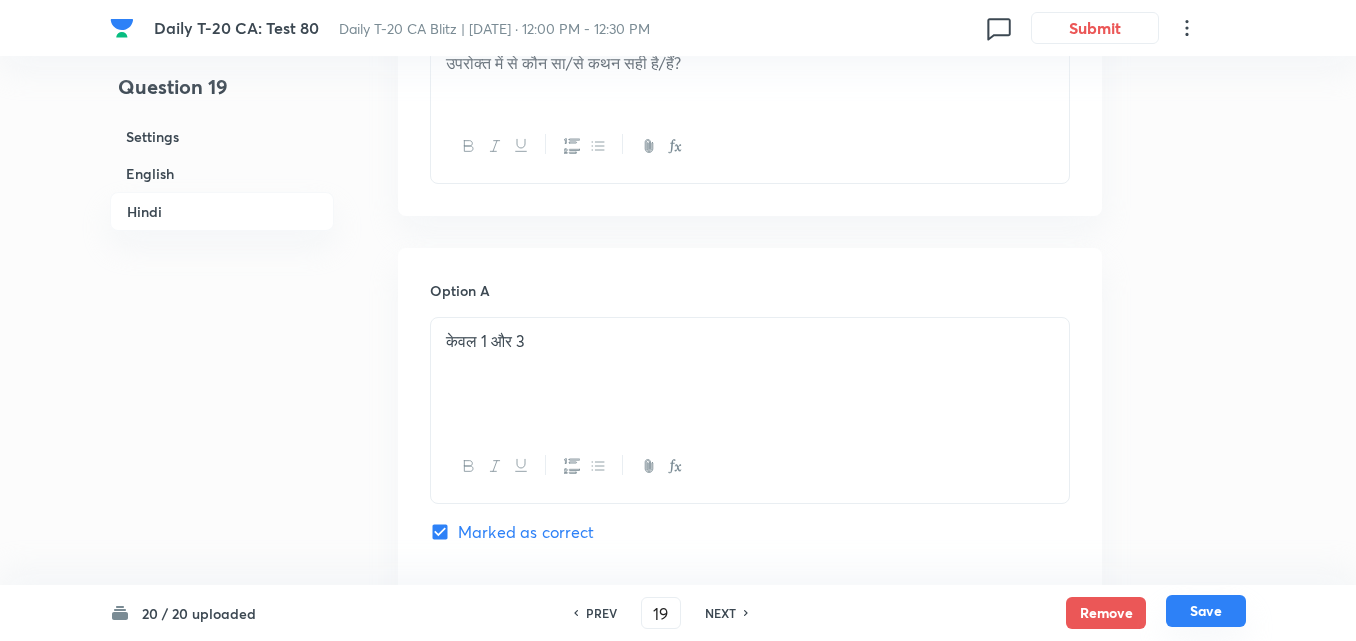 click on "Save" at bounding box center (1206, 611) 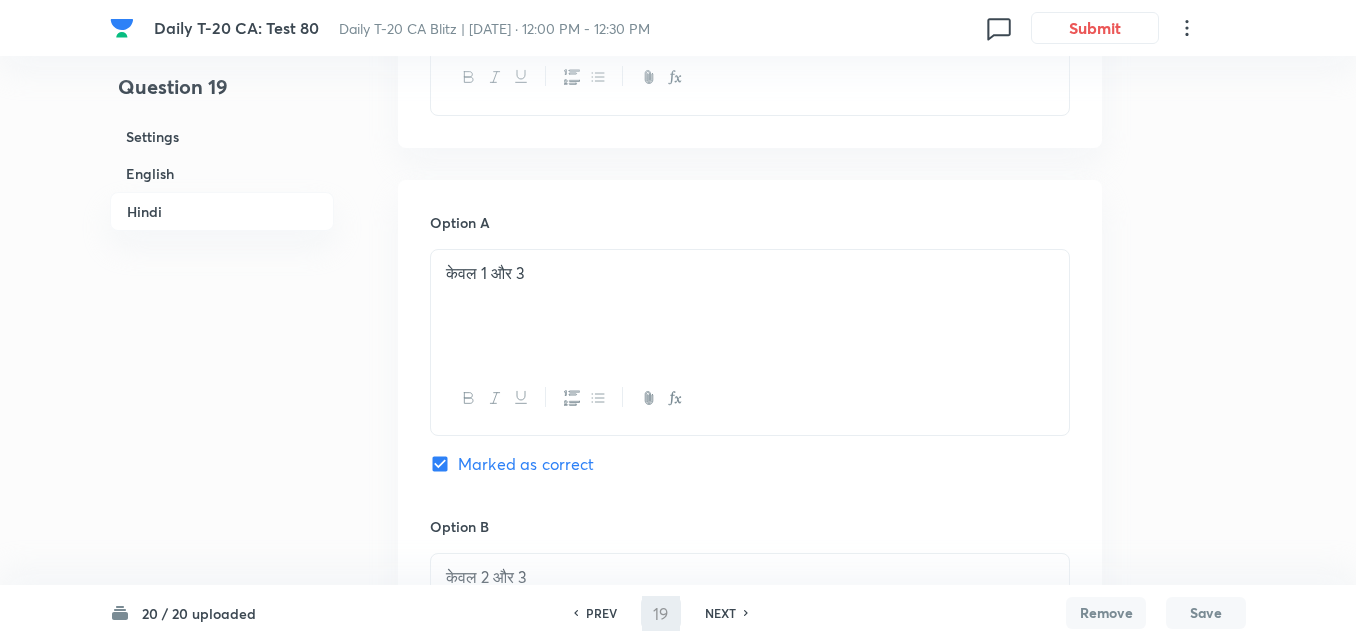 type on "20" 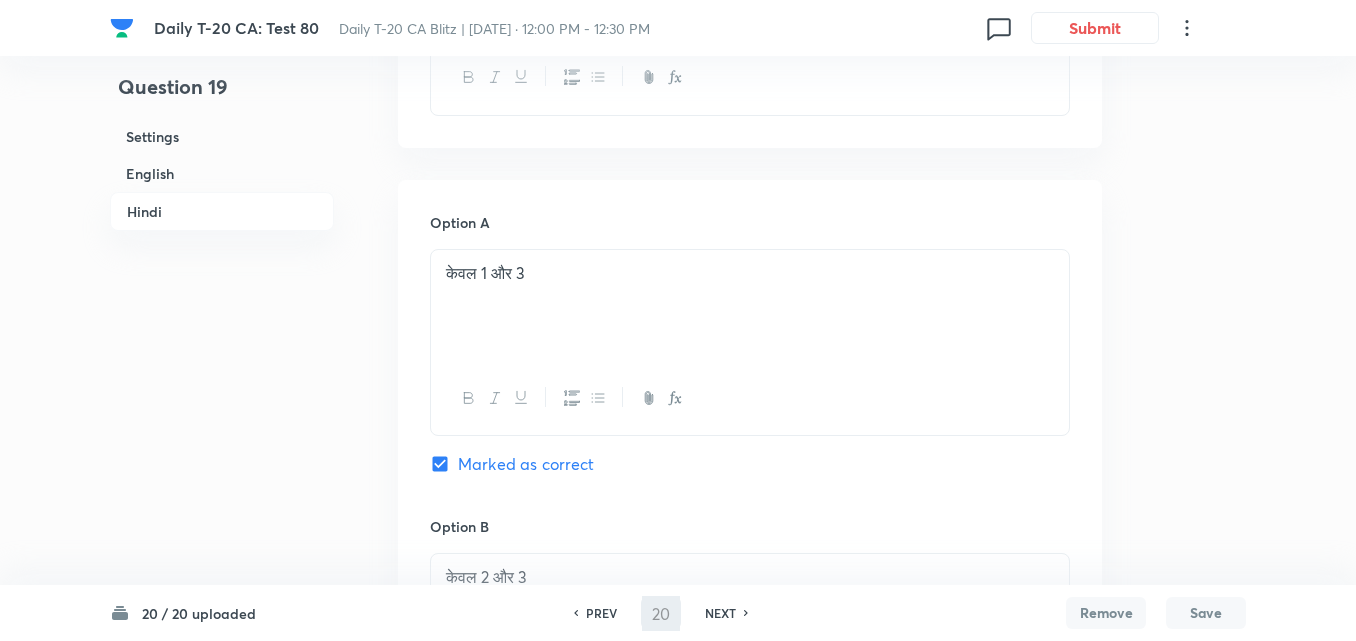checkbox on "false" 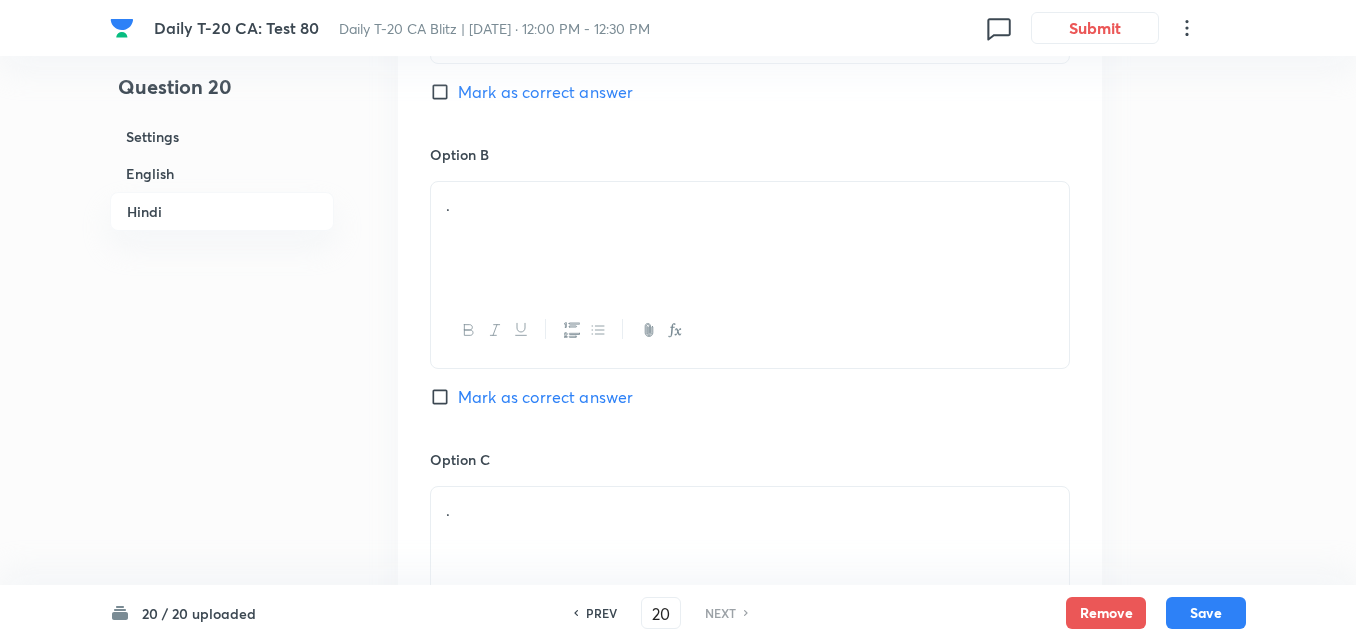 click on "English" at bounding box center (222, 173) 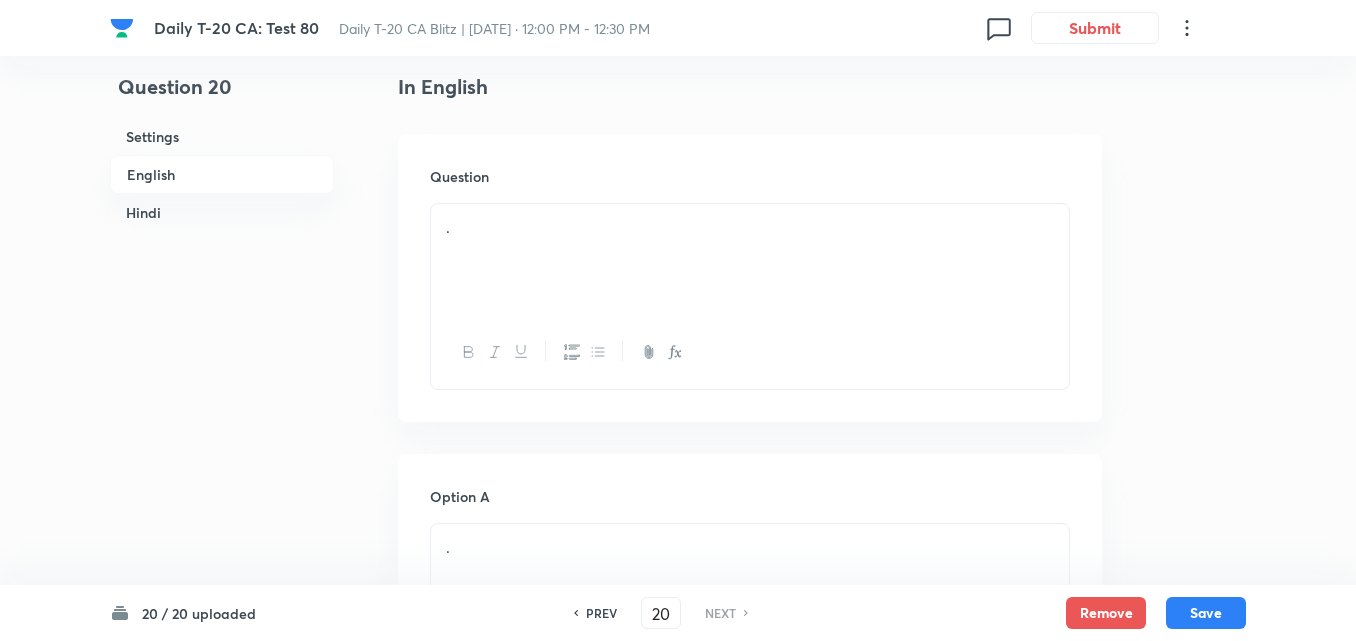 click on "." at bounding box center (750, 260) 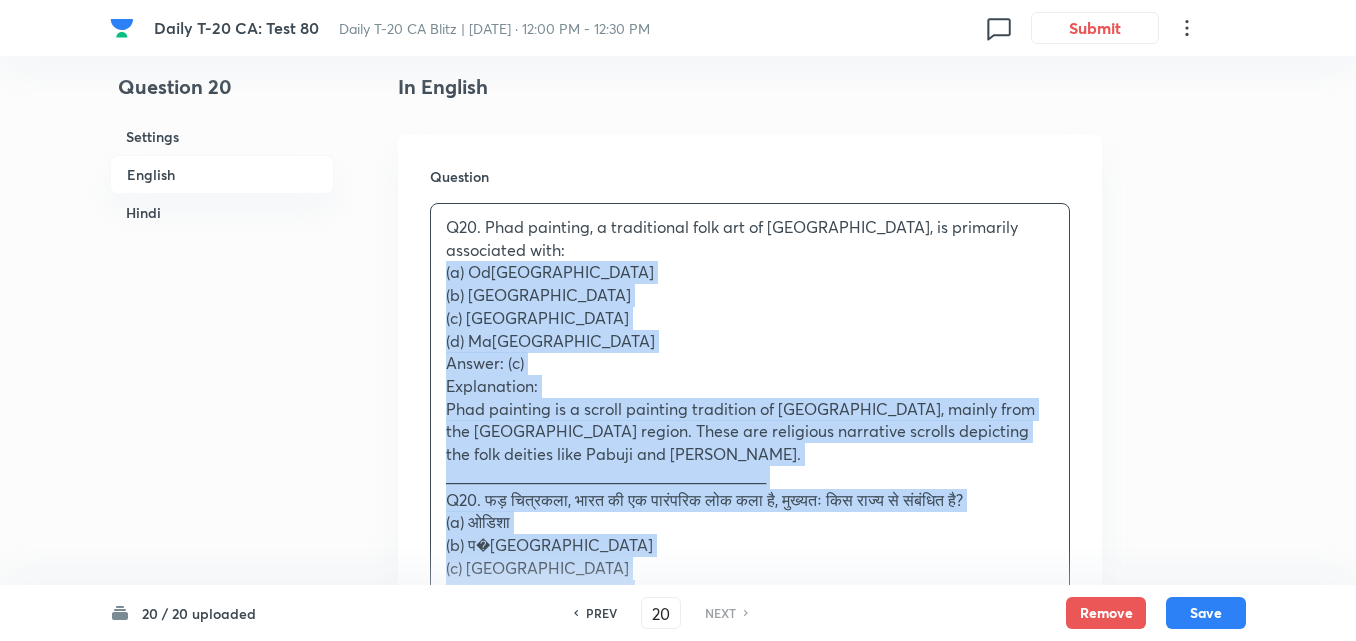 drag, startPoint x: 394, startPoint y: 245, endPoint x: 347, endPoint y: 236, distance: 47.853943 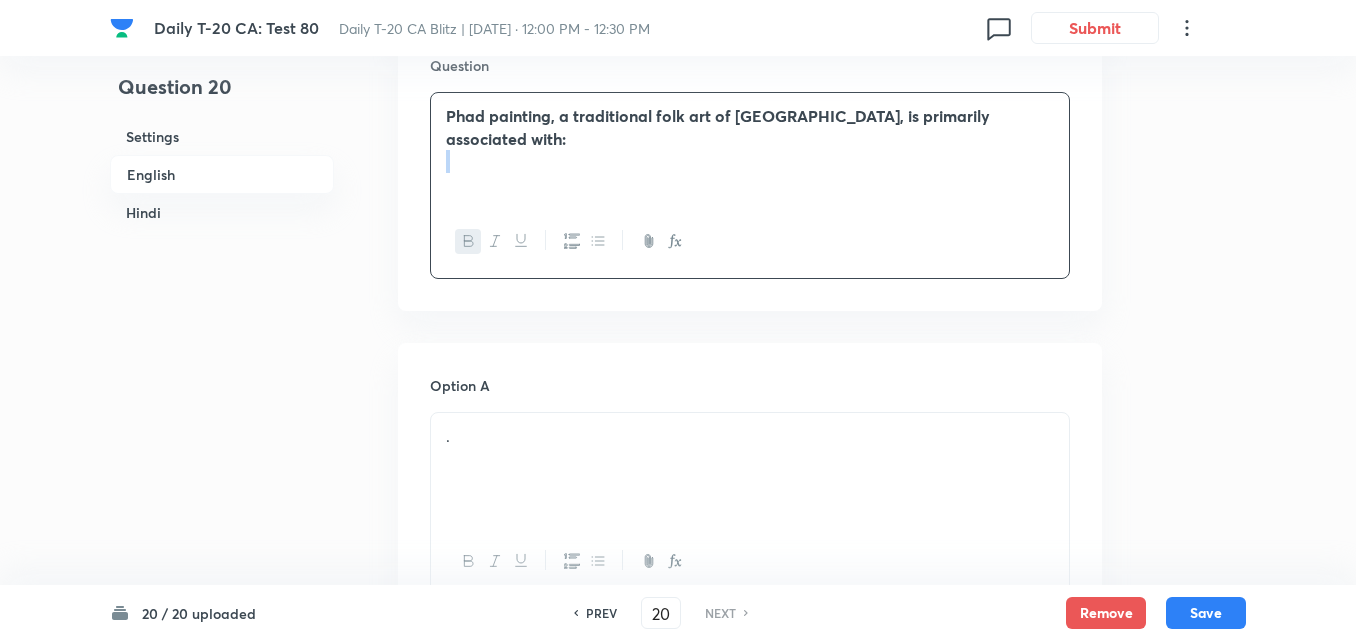 scroll, scrollTop: 716, scrollLeft: 0, axis: vertical 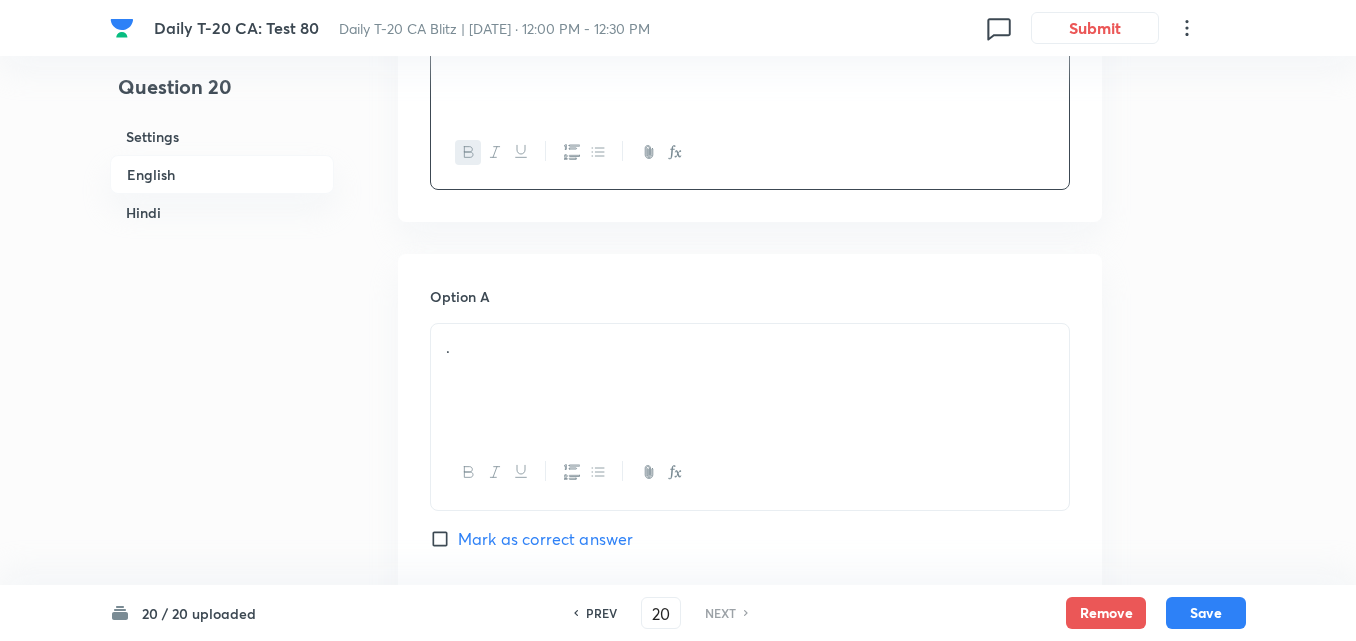 click on "." at bounding box center [750, 347] 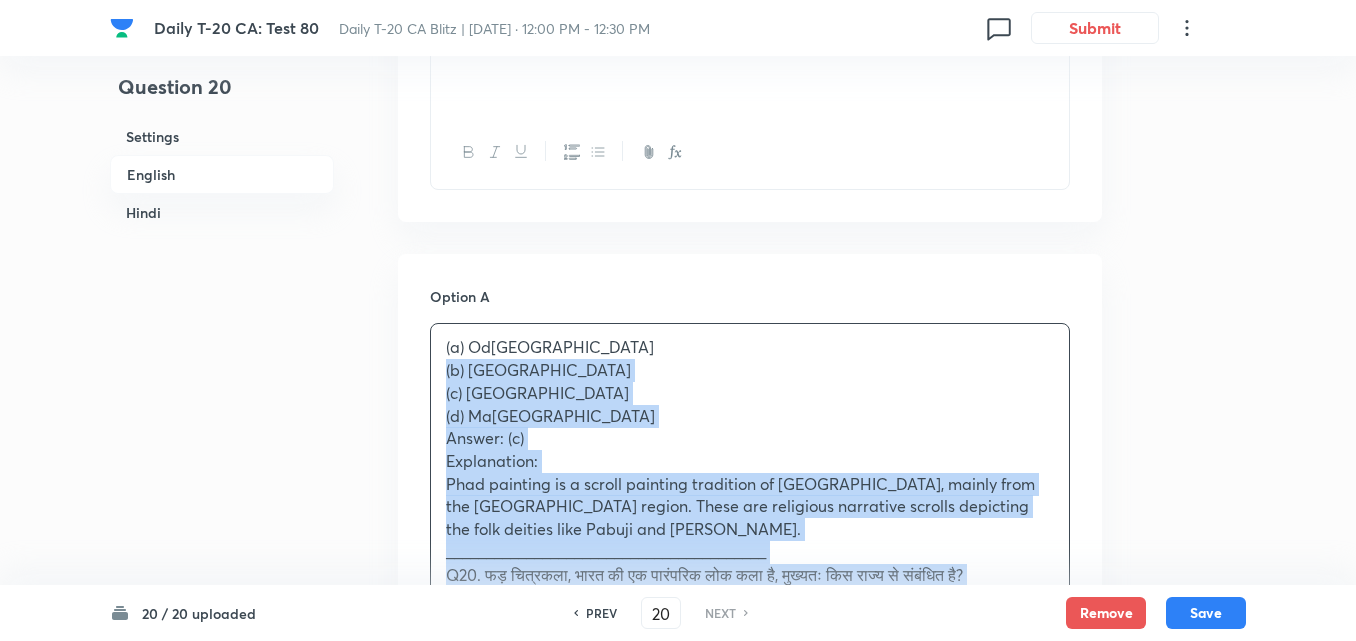 click on "(a) Odisha (b) We[GEOGRAPHIC_DATA]c) Ra[GEOGRAPHIC_DATA]d) Ma[GEOGRAPHIC_DATA]nswer: (c) Explanation: Phad painting is a scroll painting tradition of Ra[GEOGRAPHIC_DATA]mainly from the Bh[GEOGRAPHIC_DATA]egion. These are religious narrative scrolls depicting the folk deities like Pabuji and De[PERSON_NAME]________________________________________ Q20. फड़ चित्रकला, भारत की एक पारंपरिक लोक कला है, मुख्यतः किस राज्य से संबंधित है? (a) ओडिशा (b) �[GEOGRAPHIC_DATA]c) �[GEOGRAPHIC_DATA]d) �[GEOGRAPHIC_DATA]��त्तर: (c) व्याख्या:" at bounding box center (750, 552) 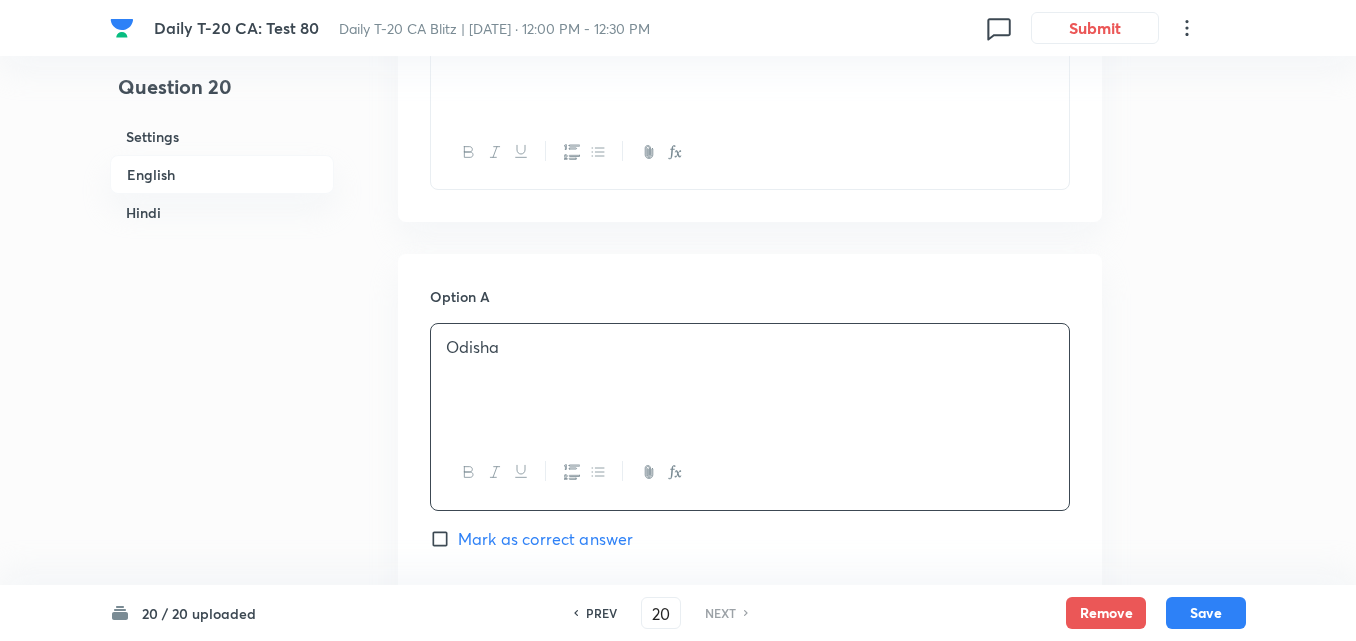 scroll, scrollTop: 1116, scrollLeft: 0, axis: vertical 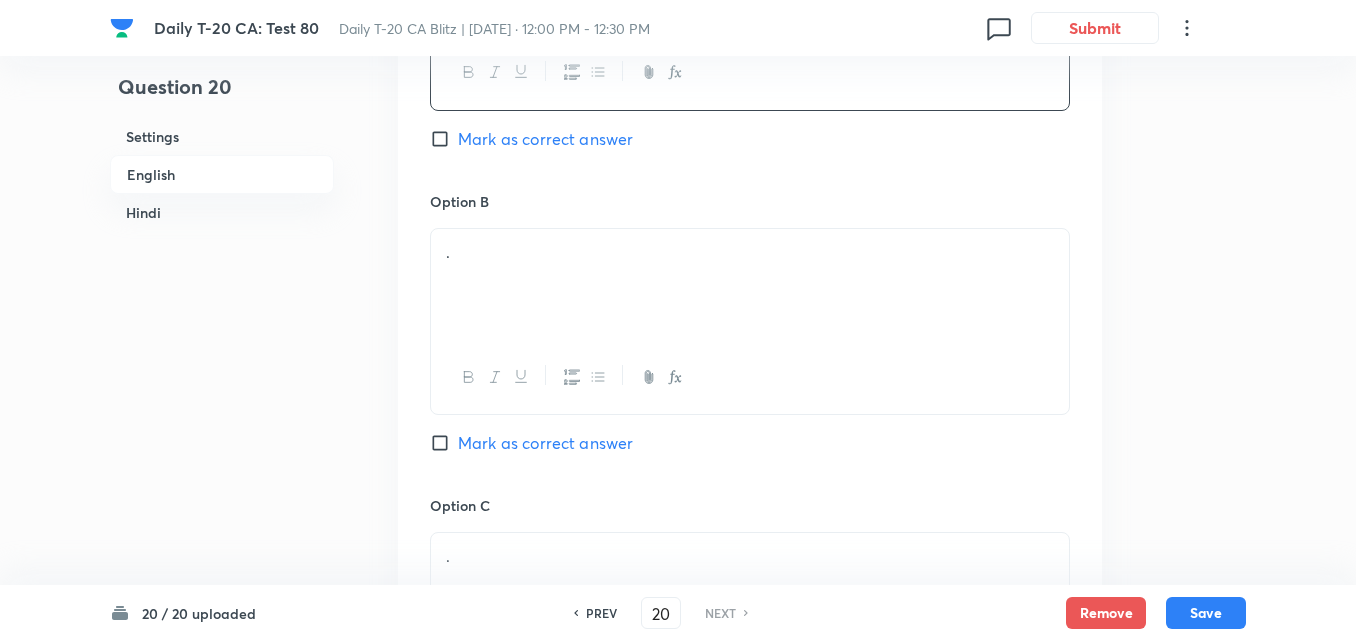 click on "." at bounding box center (750, 285) 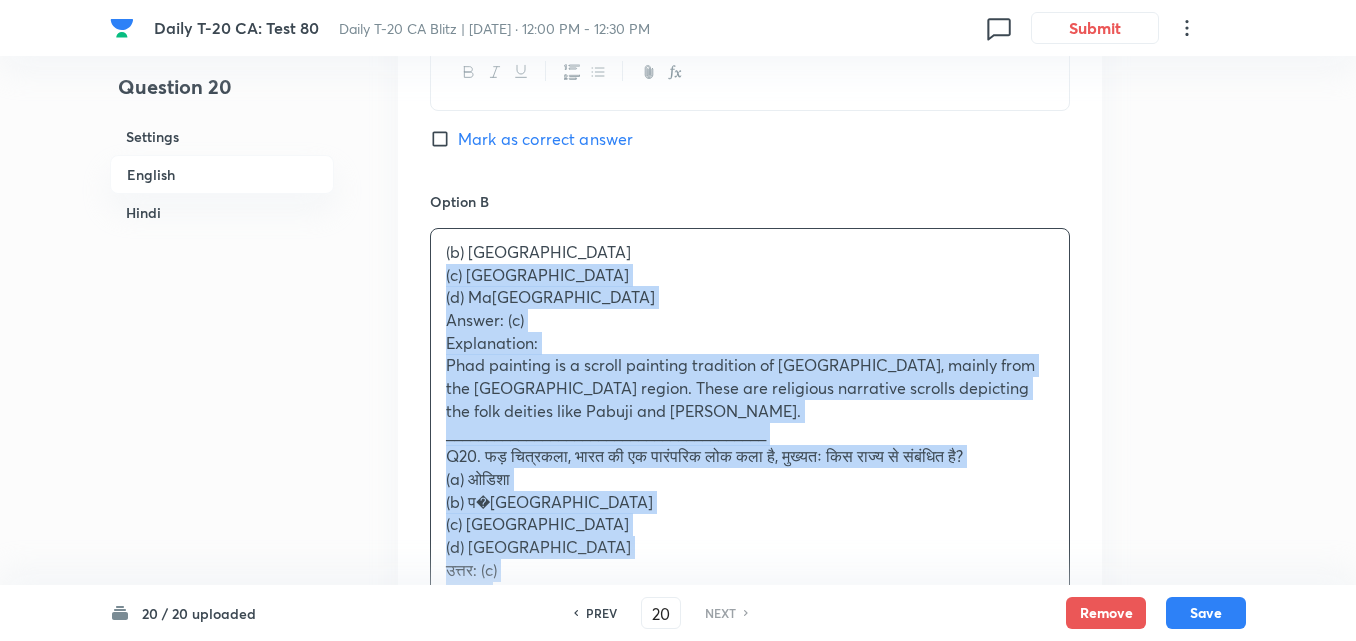 click on "Option A Odisha Mark as correct answer Option B (b) [GEOGRAPHIC_DATA] (c) [GEOGRAPHIC_DATA] (d) [GEOGRAPHIC_DATA] Answer: (c) Explanation: Phad painting is a scroll painting tradition of [GEOGRAPHIC_DATA], mainly from the [GEOGRAPHIC_DATA] region. These are religious narrative scrolls depicting the folk deities like Pabuji and [PERSON_NAME]. ________________________________________ Q20. फड़ चित्रकला, भारत की एक पारंपरिक लोक कला है, मुख्यतः किस राज्य से संबंधित है? (a) ओडिशा (b) [GEOGRAPHIC_DATA] (c) [GEOGRAPHIC_DATA] (d) [GEOGRAPHIC_DATA] उत्तर: (c) व्याख्या: Mark as correct answer Option C . [PERSON_NAME] as correct answer Option D . Marked as correct" at bounding box center (750, 635) 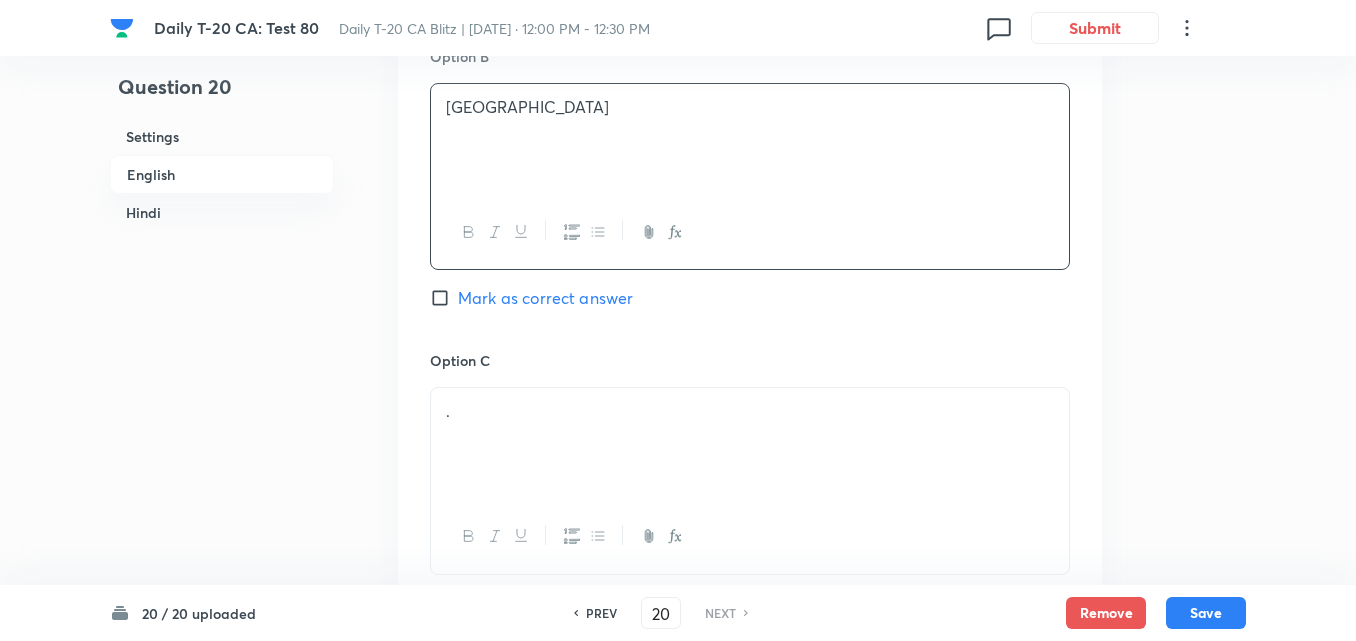 scroll, scrollTop: 1416, scrollLeft: 0, axis: vertical 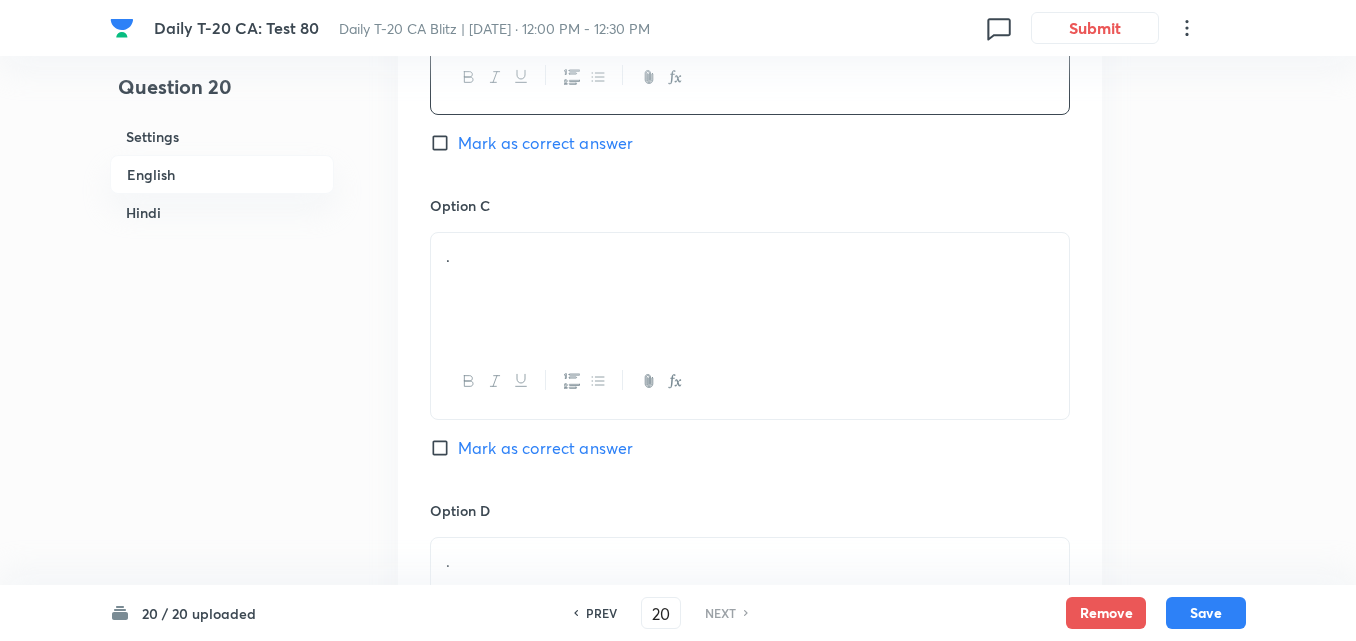 click on "." at bounding box center [750, 289] 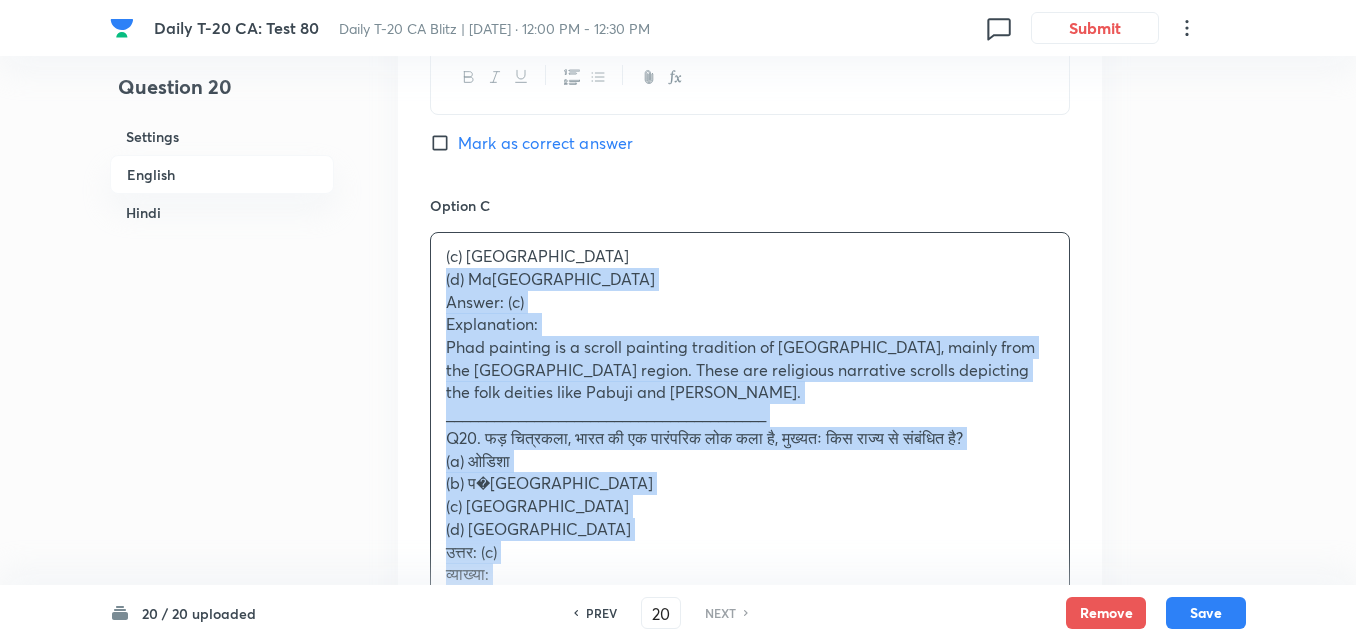 drag, startPoint x: 446, startPoint y: 282, endPoint x: 433, endPoint y: 280, distance: 13.152946 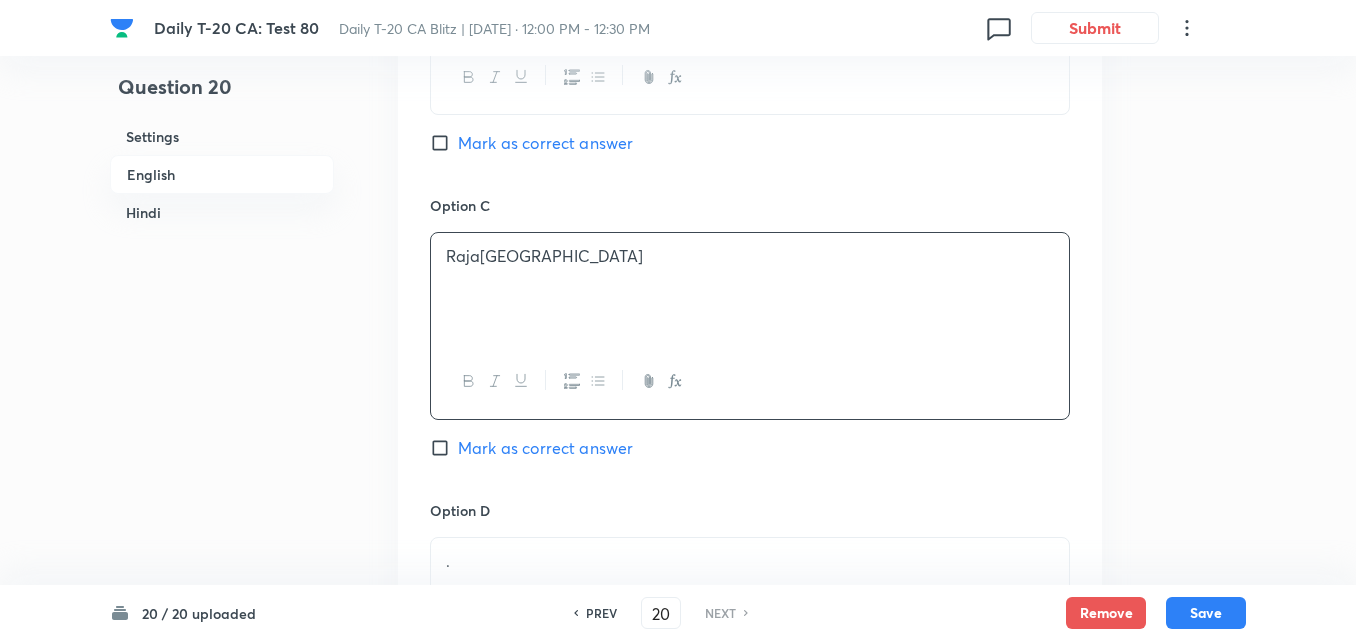 scroll, scrollTop: 1716, scrollLeft: 0, axis: vertical 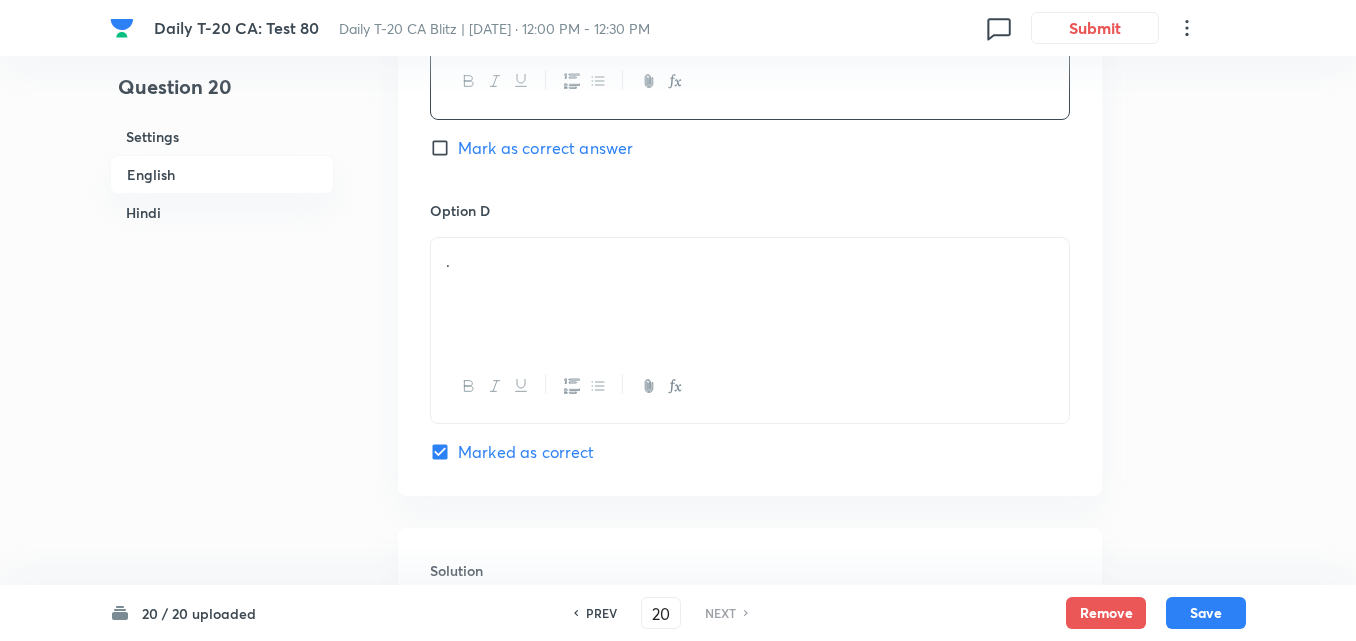 click on "Mark as correct answer" at bounding box center [545, 148] 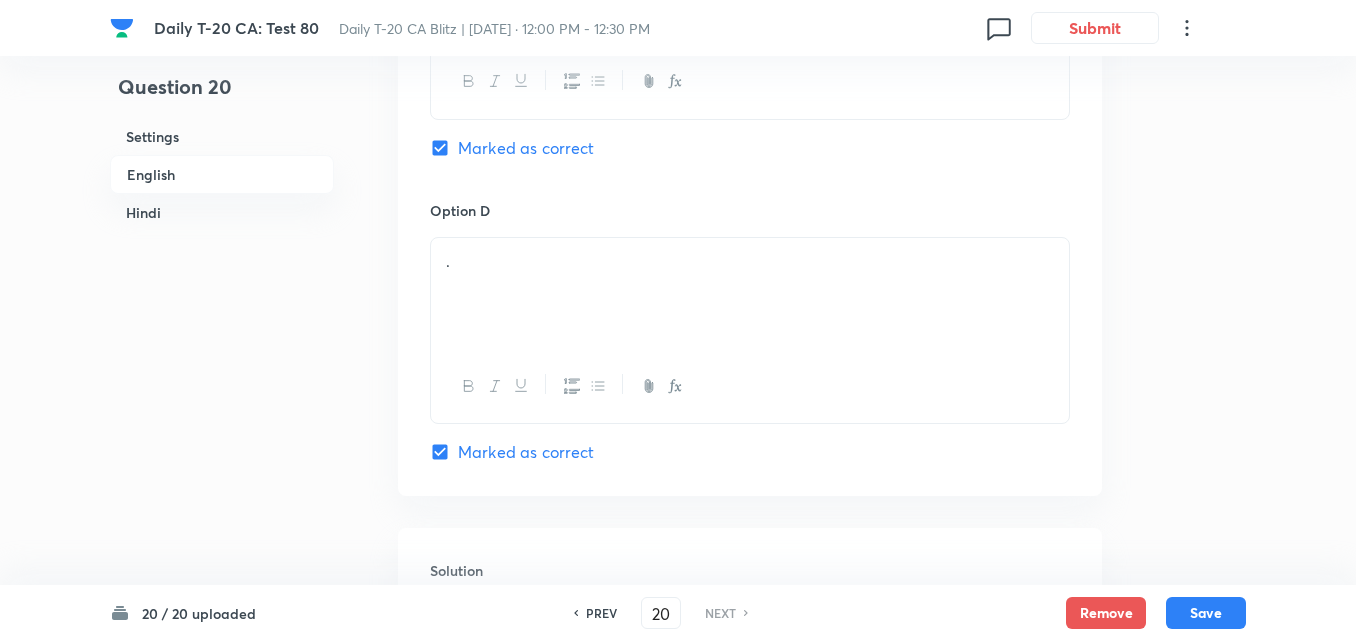 checkbox on "false" 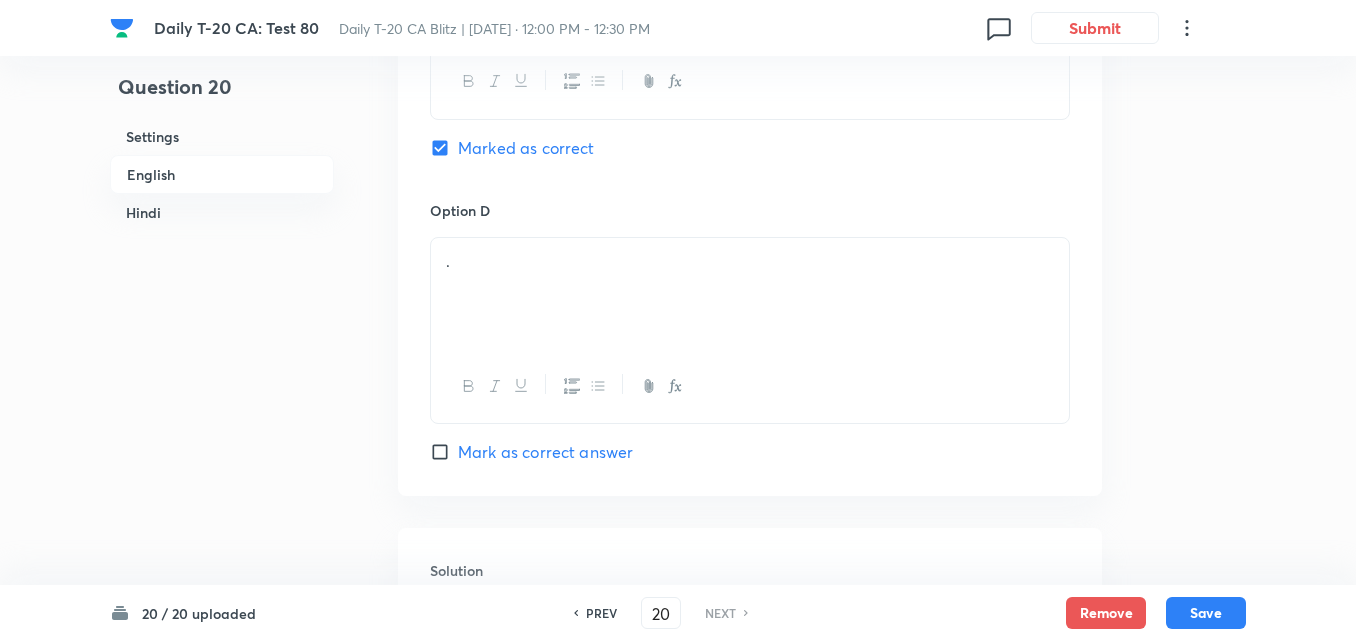 click on "." at bounding box center (750, 294) 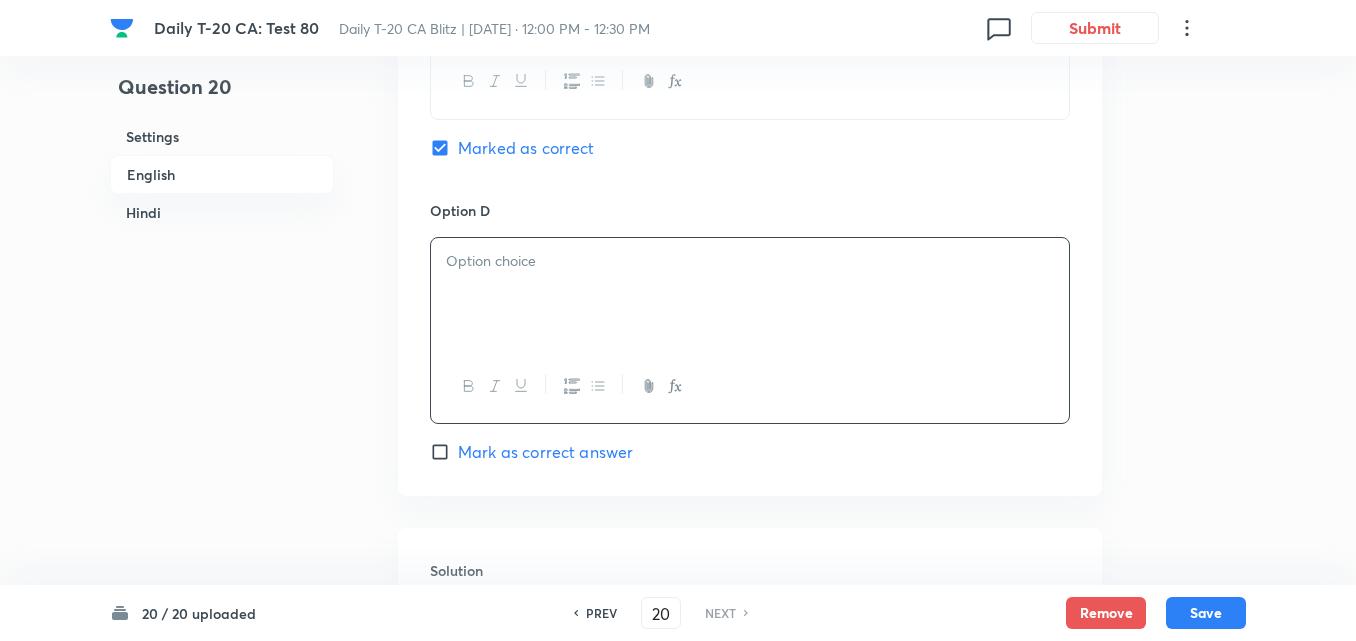 type 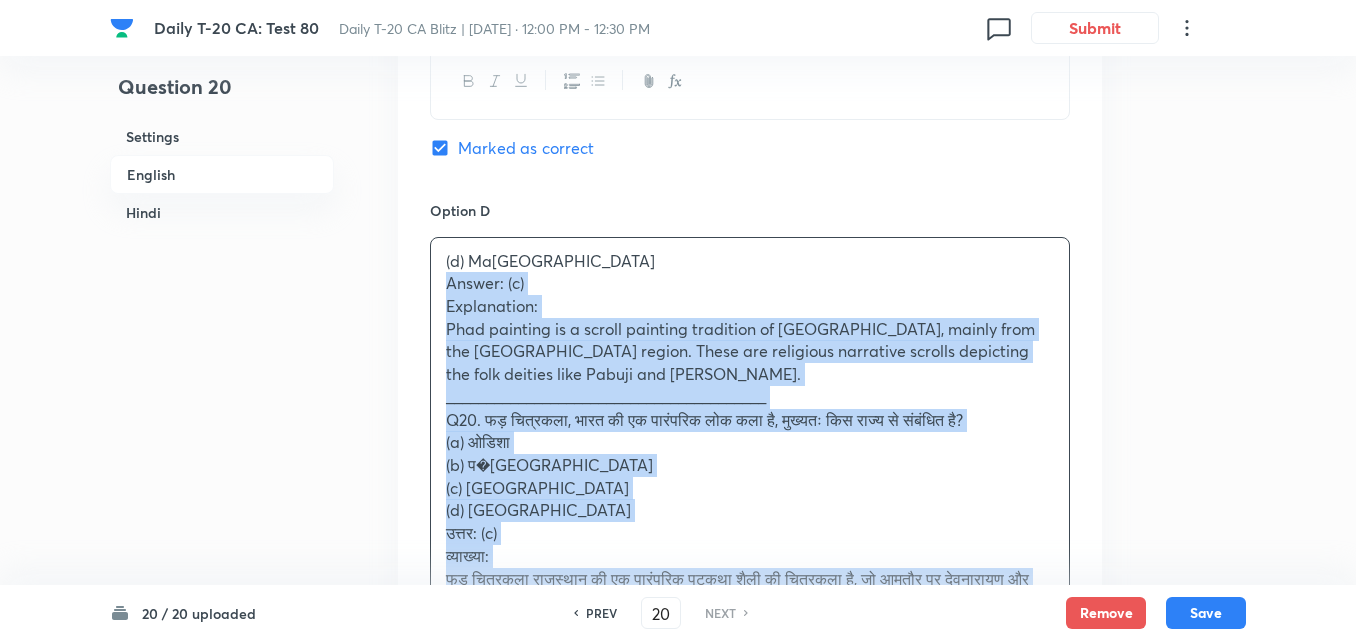 click on "Option A Odisha Mark as correct answer Option B We[GEOGRAPHIC_DATA]ark as correct answer Option C Rajasthan Marked as correct Option D (d) Ma[GEOGRAPHIC_DATA]nswer: (c) Explanation: Phad painting is a scroll painting tradition of Ra[GEOGRAPHIC_DATA]mainly from the Bh[GEOGRAPHIC_DATA]egion. These are religious narrative scrolls depicting the folk deities like Pabuji and De[PERSON_NAME]________________________________________ Q20. फड़ चित्रकला, भारत की एक पारंपरिक लोक कला है, मुख्यतः किस राज्य से संबंधित है? (a) ओडिशा (b) �[GEOGRAPHIC_DATA]c) �[GEOGRAPHIC_DATA]d) �[GEOGRAPHIC_DATA]��त्तर: (c) व्याख्या: Mark as correct answer" at bounding box center [750, 12] 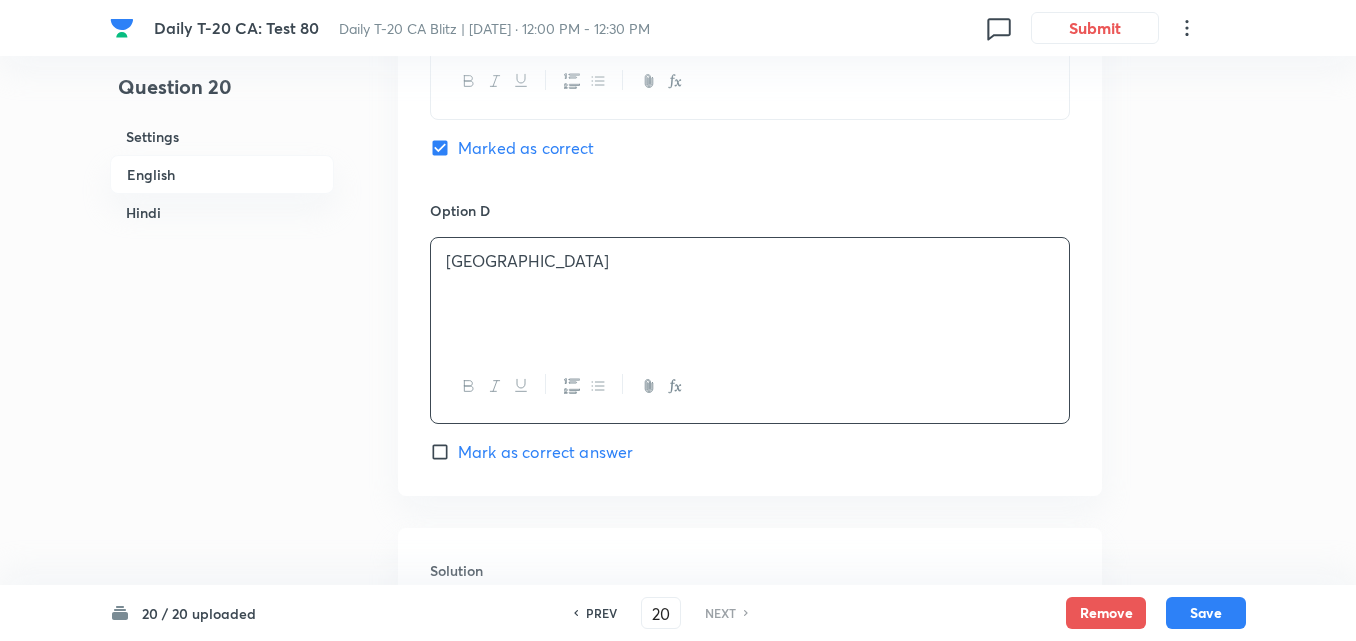 scroll, scrollTop: 2116, scrollLeft: 0, axis: vertical 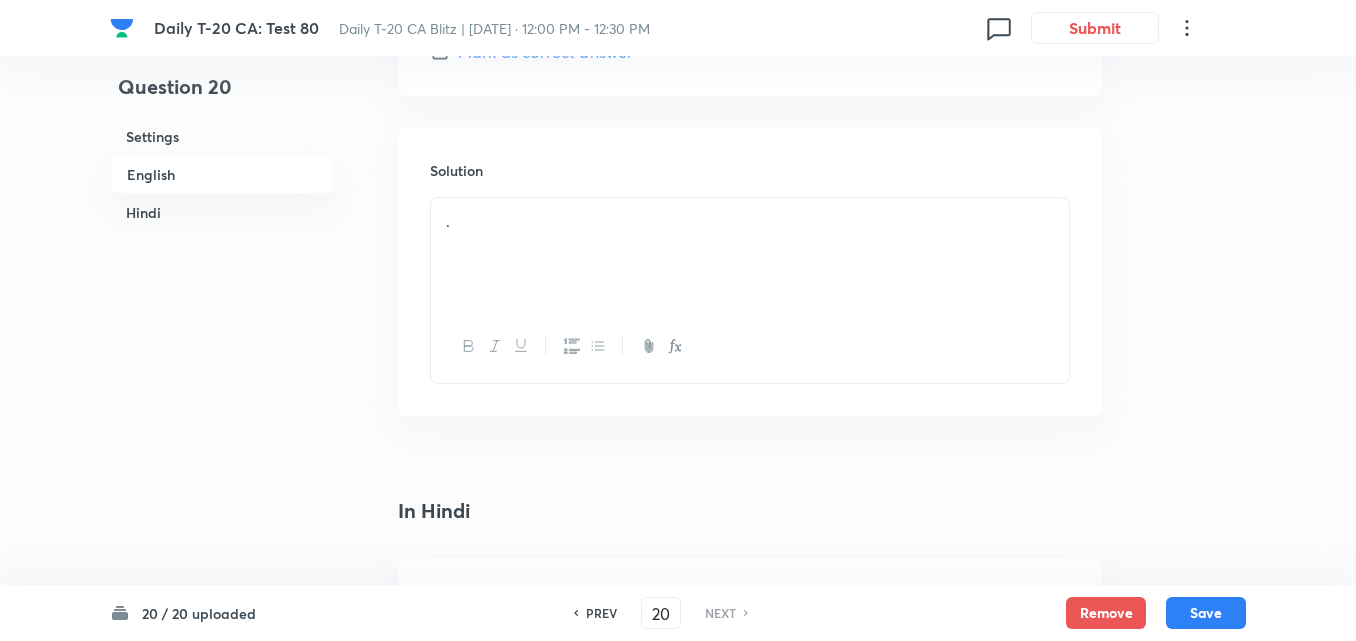 click on "." at bounding box center (750, 254) 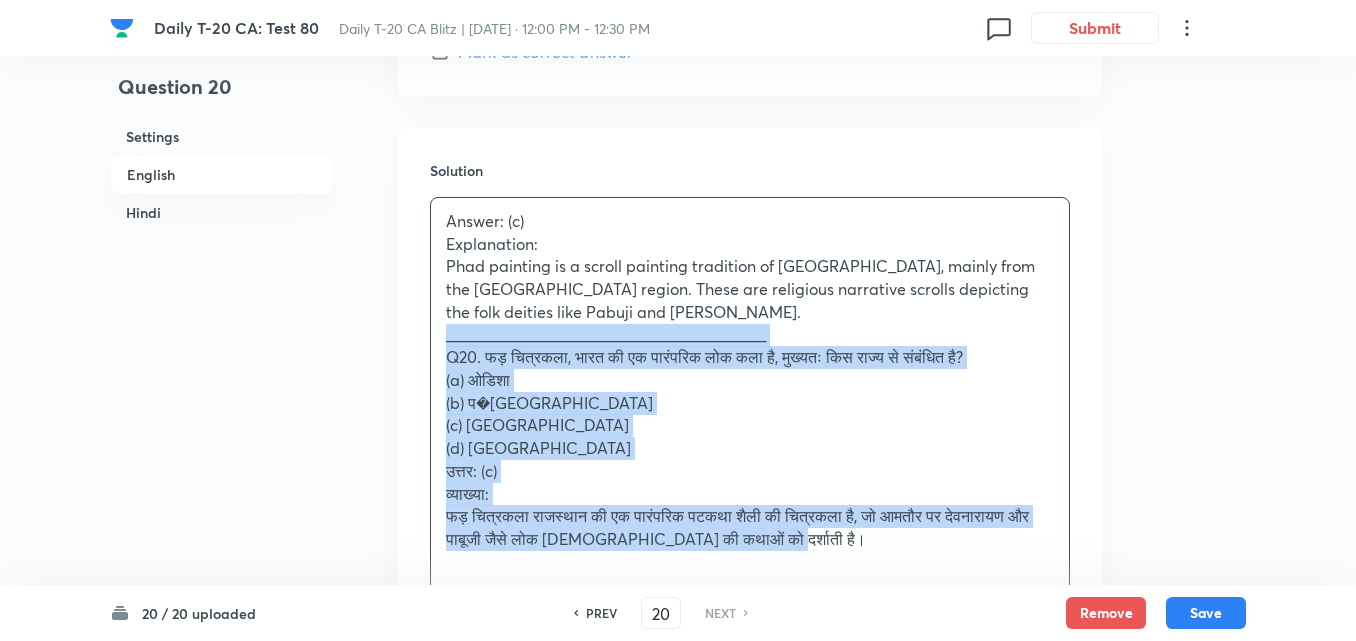 drag, startPoint x: 431, startPoint y: 343, endPoint x: 357, endPoint y: 336, distance: 74.330345 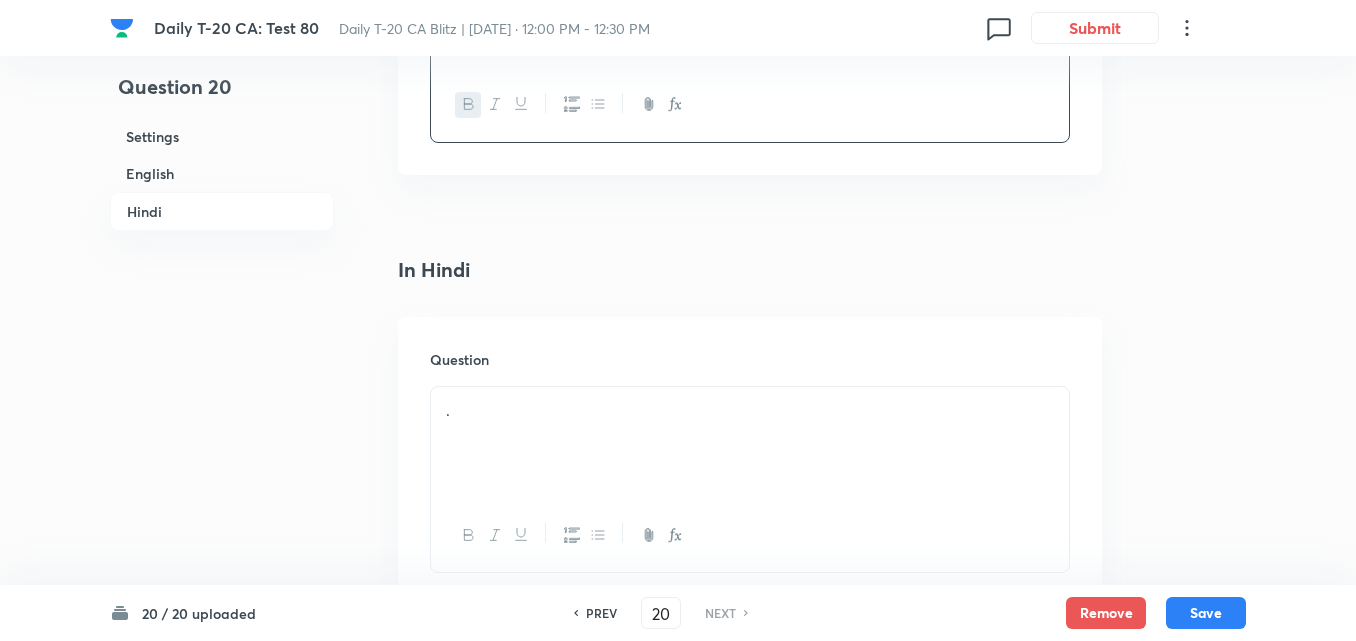 scroll, scrollTop: 2616, scrollLeft: 0, axis: vertical 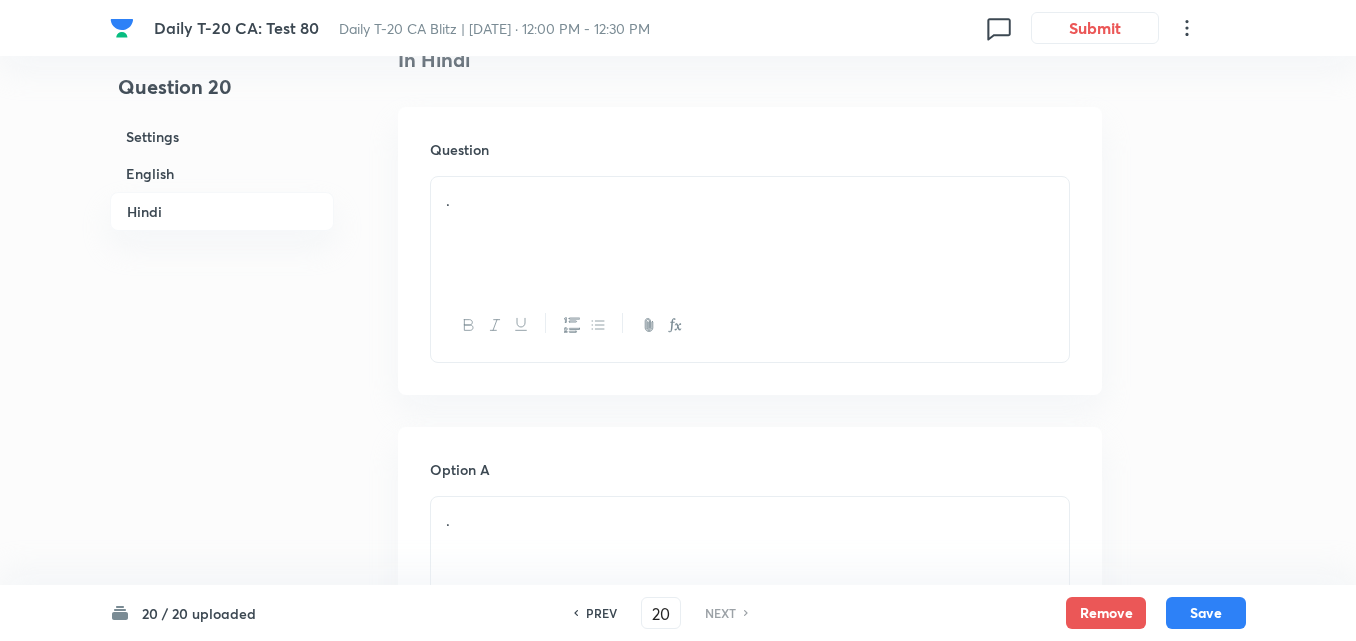 click on "." at bounding box center (750, 233) 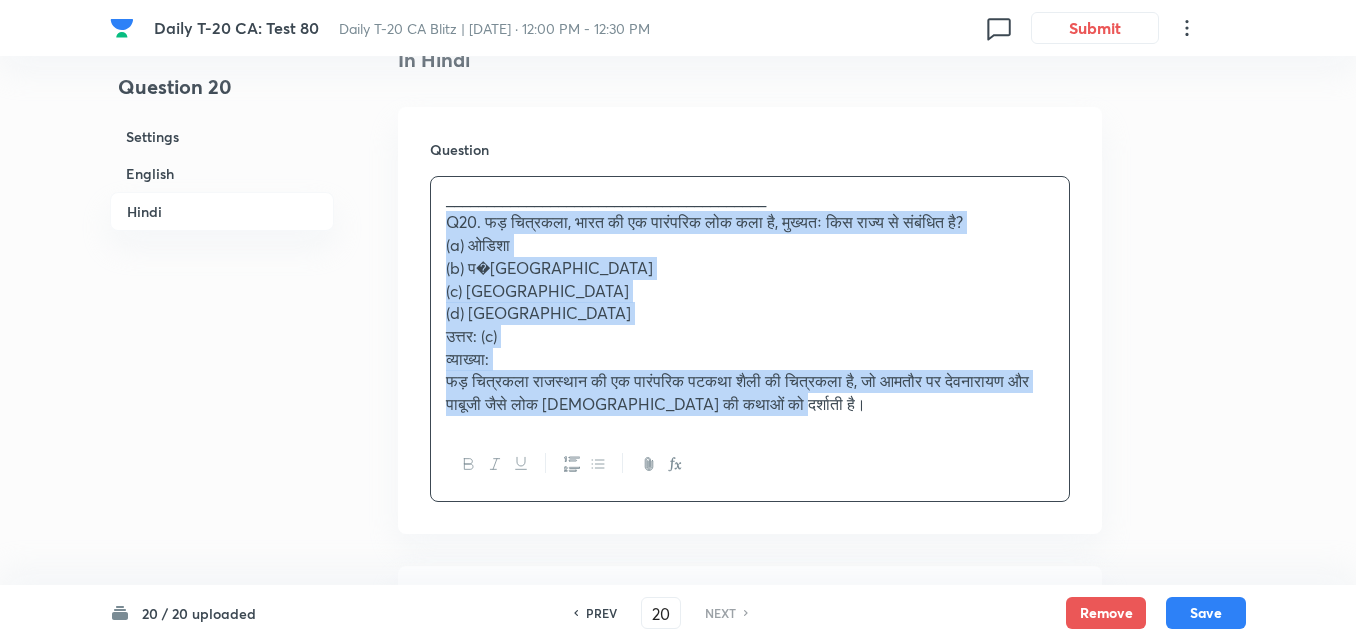 click on "Question ________________________________________ Q20. फड़ चित्रकला, भारत की एक पारंपरिक लोक कला है, मुख्यतः किस राज्य से संबंधित है? (a) ओडिशा (b) [GEOGRAPHIC_DATA] (c) [GEOGRAPHIC_DATA] (d) [GEOGRAPHIC_DATA] उत्तर: (c) व्याख्या: फड़ चित्रकला राजस्थान की एक पारंपरिक पटकथा शैली की चित्रकला है, जो आमतौर पर देवनारायण और पाबूजी जैसे लोक [DEMOGRAPHIC_DATA] की कथाओं को दर्शाती है।" at bounding box center [750, 321] 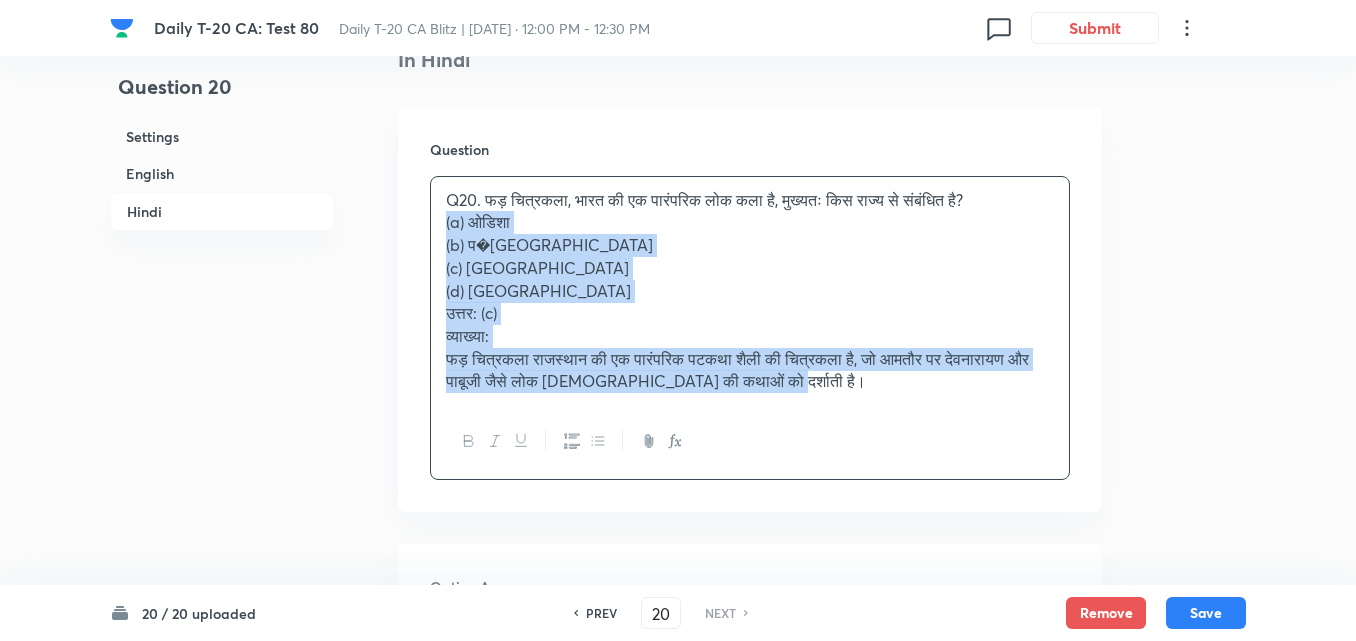 drag, startPoint x: 424, startPoint y: 222, endPoint x: 405, endPoint y: 212, distance: 21.470911 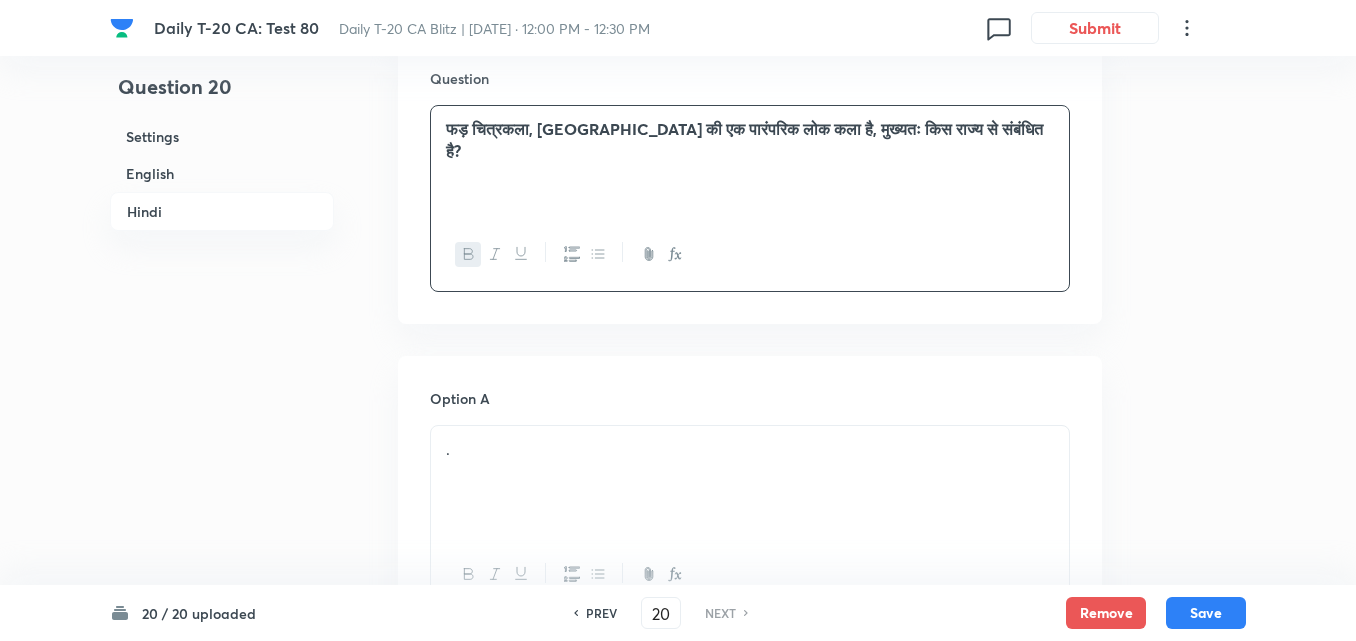 scroll, scrollTop: 2716, scrollLeft: 0, axis: vertical 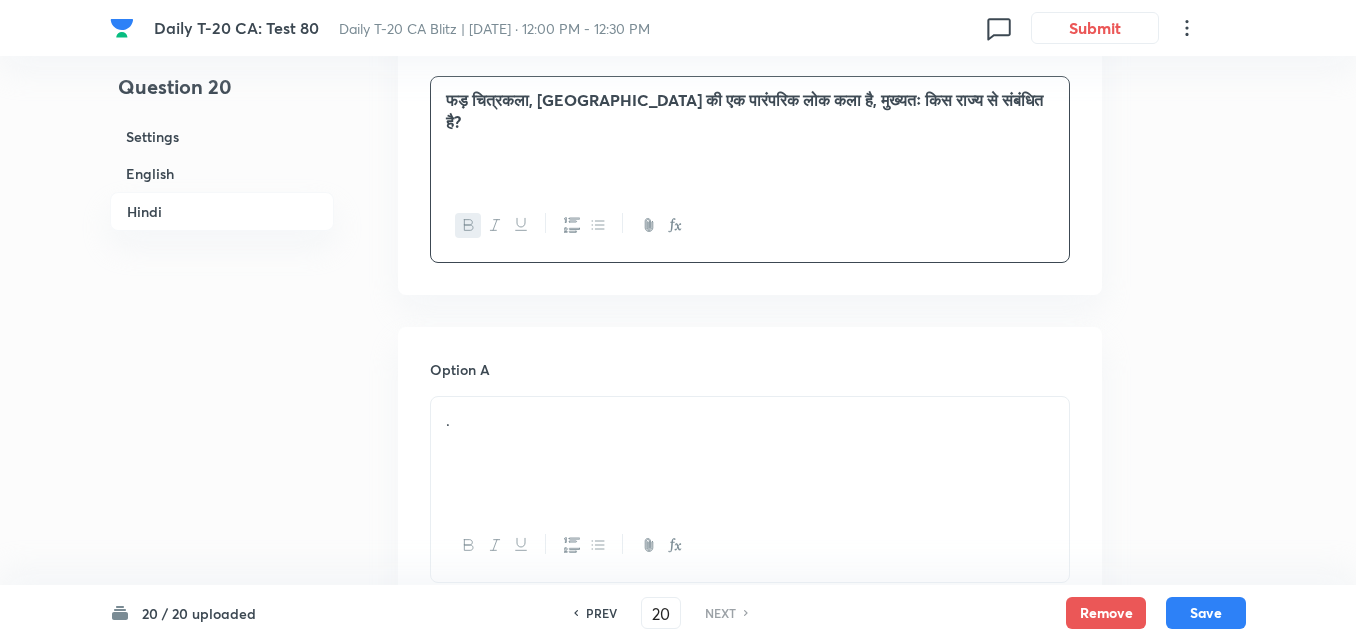 click on "." at bounding box center (750, 453) 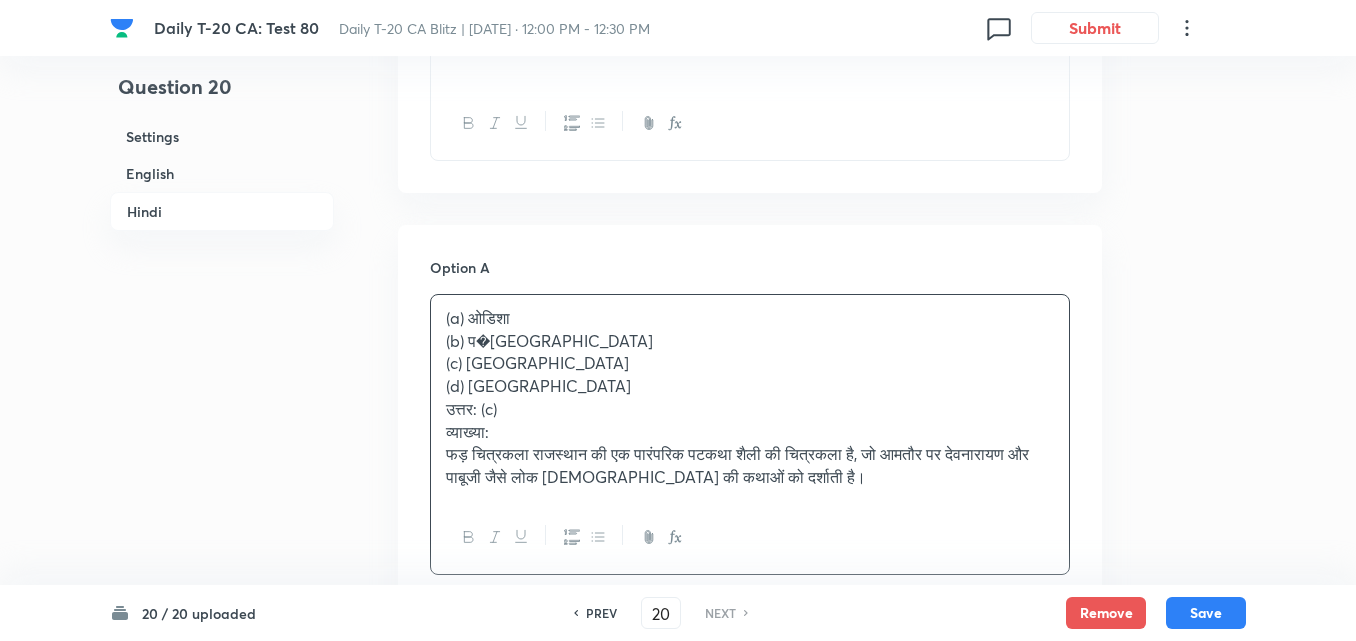 scroll, scrollTop: 2916, scrollLeft: 0, axis: vertical 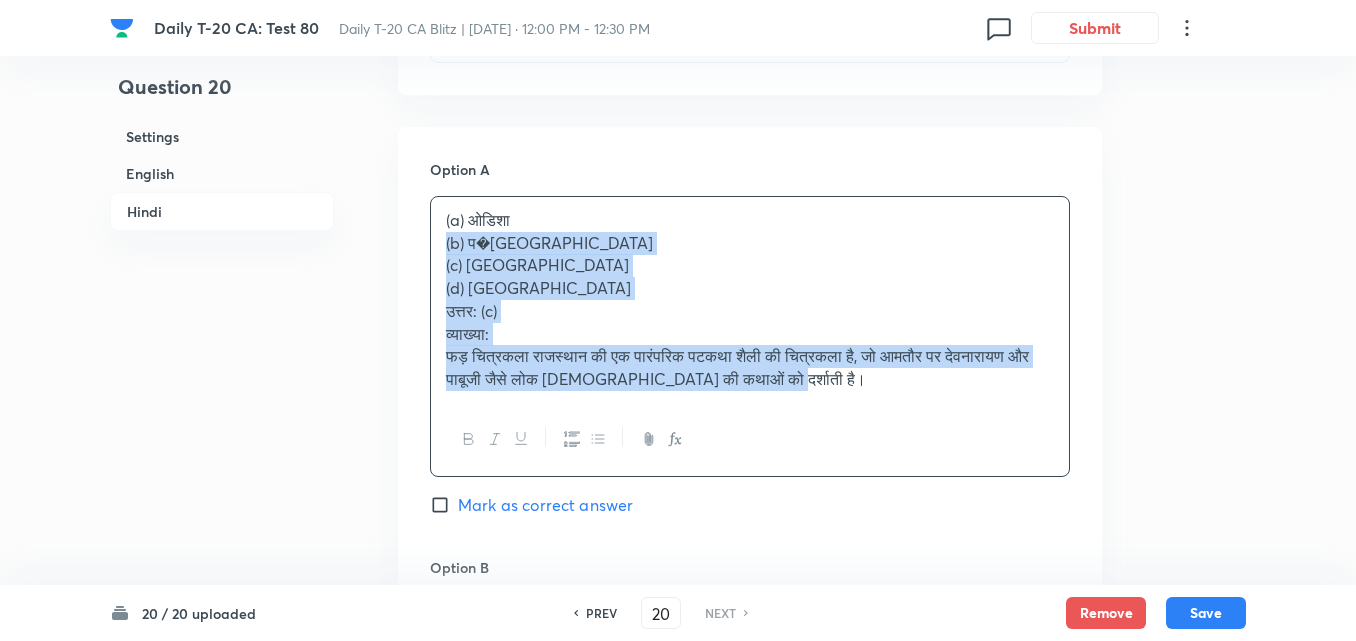 click on "Question 20 Settings English Hindi Settings Type Single choice correct 4 options + 2 marks - 0.66 marks Edit Concept Current Affairs Current Affairs 2025 Current Affairs 2025 Current Affairs 2025 Edit Additional details Easy Fact Not from PYQ paper No equation Edit In English Question Phad painting, a traditional folk art of Indi[GEOGRAPHIC_DATA] primarily associated with: Option A Odisha Mark as correct answer Option B West[GEOGRAPHIC_DATA]k as correct answer Option C Rajasthan Marked as correct Option D Maha[GEOGRAPHIC_DATA]k as correct answer Solution Answer: (c) Explanation: Phad painting is a scroll painting tradition of Raja[GEOGRAPHIC_DATA]inly from the Bhil[GEOGRAPHIC_DATA]ion. These are religious narrative scrolls depicting the folk deities like Pabuji and Devn[PERSON_NAME] Hindi Question फड़ चित्रकला, भारत की एक पारंपरिक लोक कला है, मुख्यतः किस राज्य से संबंधित है? Option A (a) ओडिशा (c) र�[GEOGRAPHIC_DATA]" at bounding box center [678, -479] 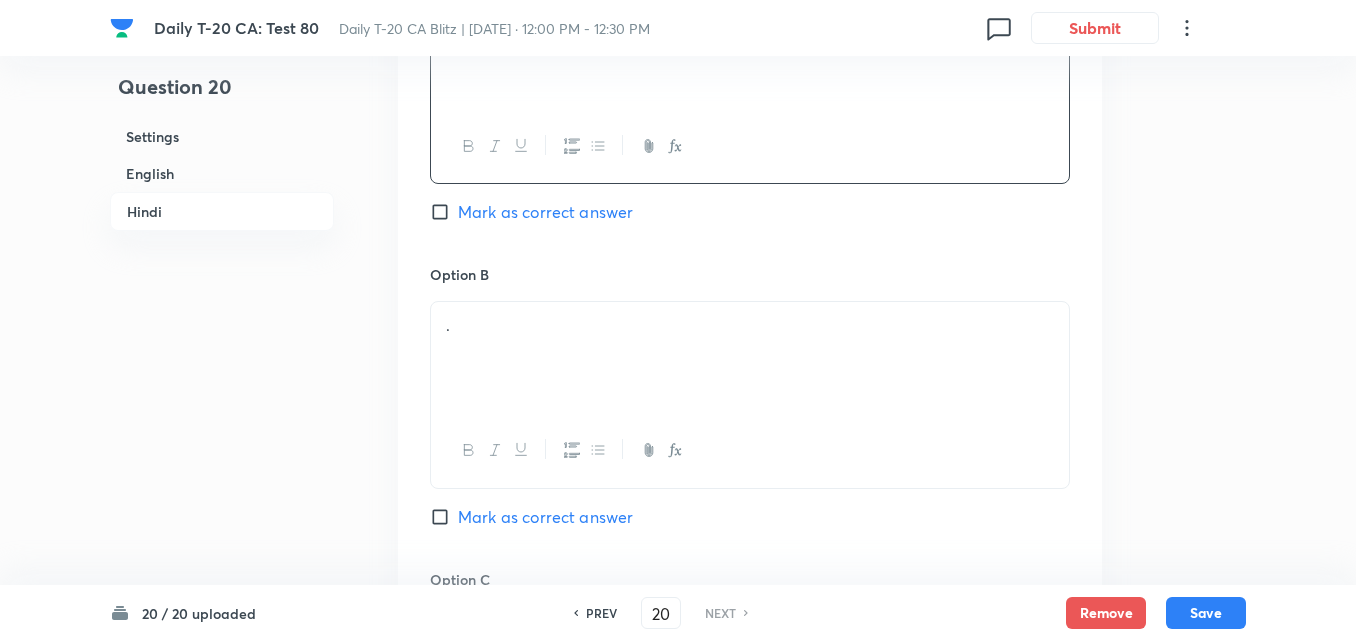 scroll, scrollTop: 3116, scrollLeft: 0, axis: vertical 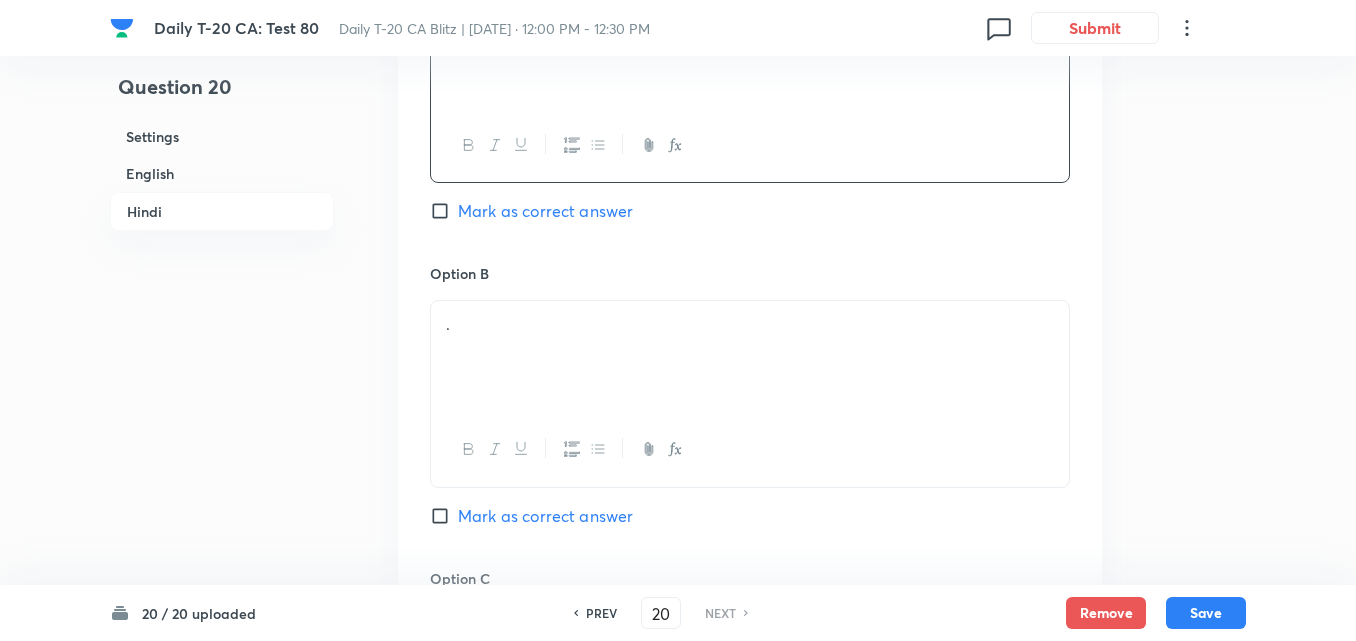 click on "." at bounding box center (750, 324) 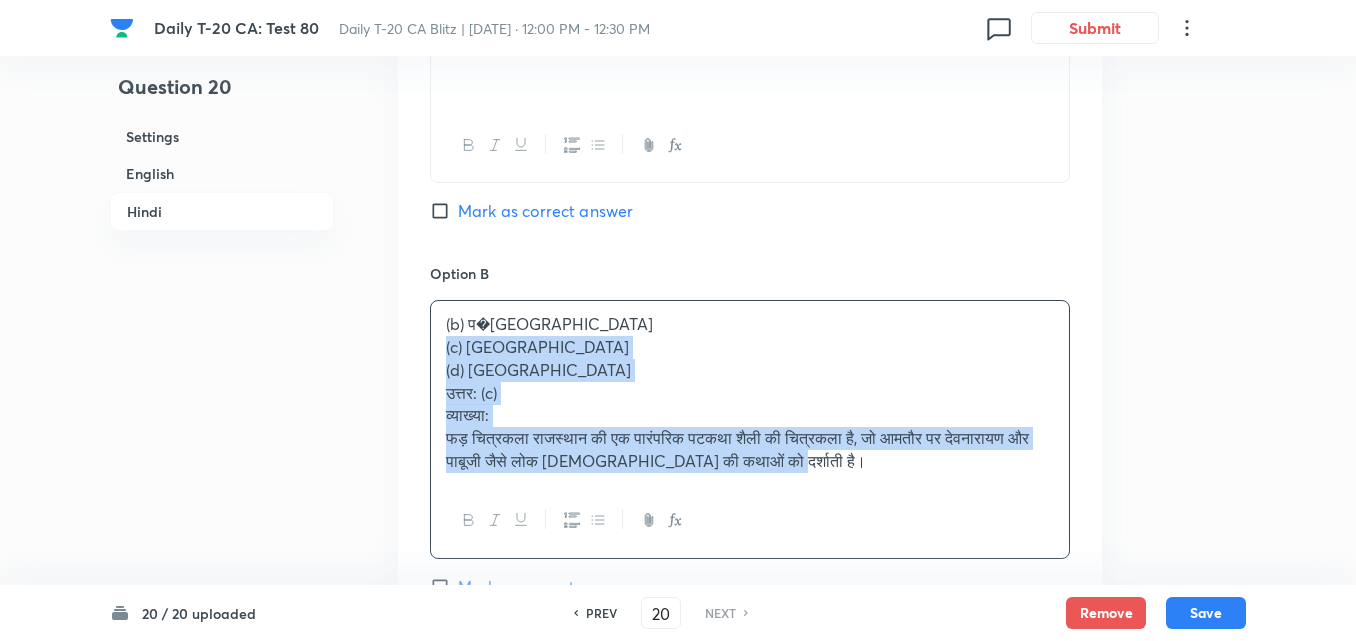 click on "Option A ओडिशा Mark as correct answer Option B (b) �[GEOGRAPHIC_DATA]c) �[GEOGRAPHIC_DATA]d) �[GEOGRAPHIC_DATA]��त्तर: (c) व्याख्या: फड़ चित्रकला राजस्थान की एक पारंपरिक पटकथा शैली की चित्रकला है, जो आमतौर पर �[PERSON_NAME]� पाबूजी जैसे लोक [DEMOGRAPHIC_DATA] की कथाओं को दर्शाती है। Ma[PERSON_NAME]s correct answer Option C . Marked as correct Option D . Ma[PERSON_NAME]s correct answer" at bounding box center (750, 583) 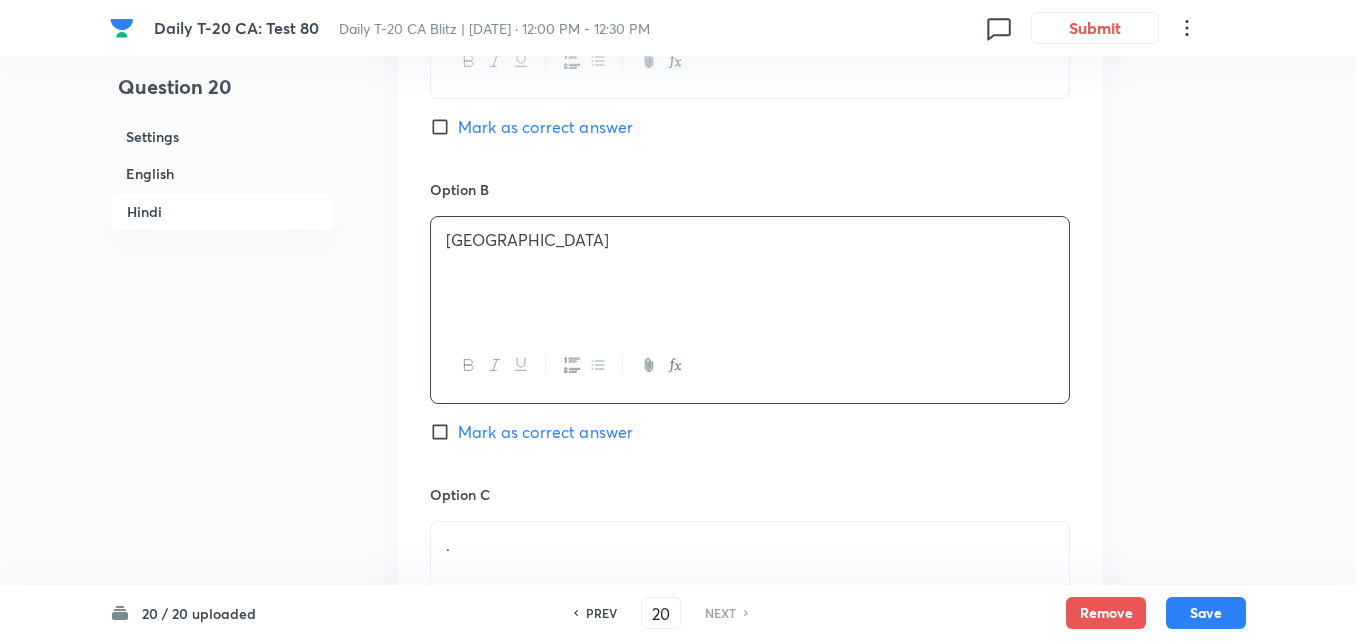 scroll, scrollTop: 3416, scrollLeft: 0, axis: vertical 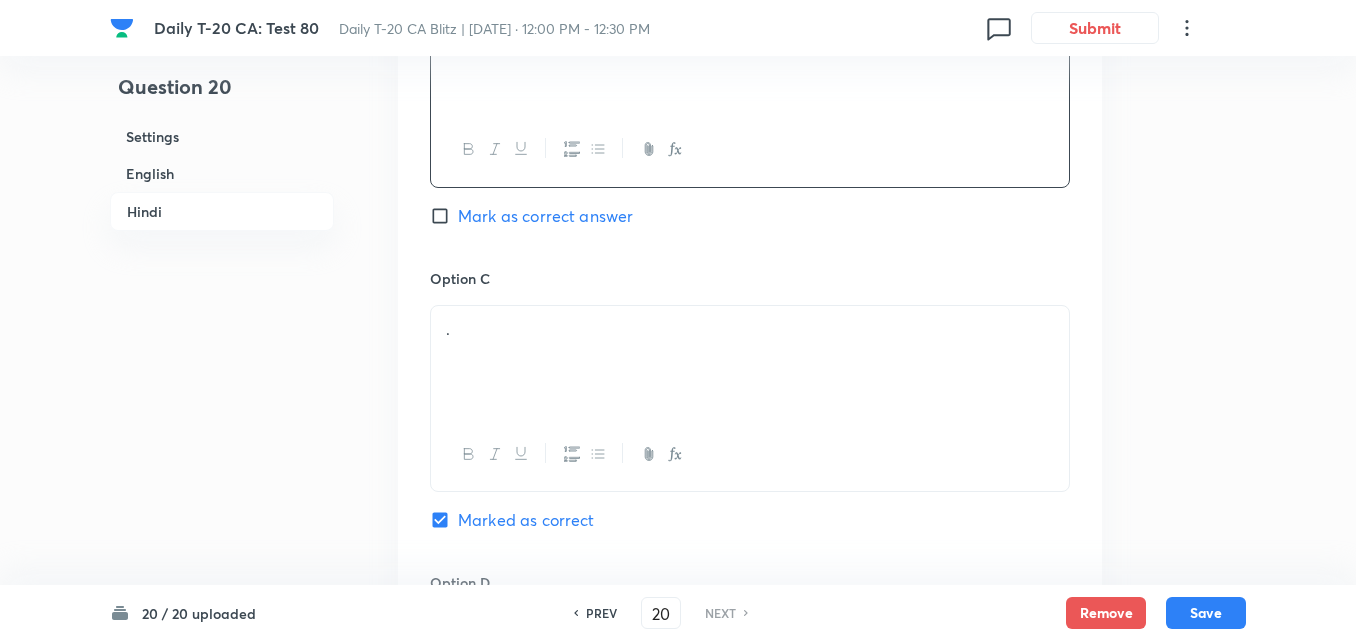 click on "." at bounding box center [750, 362] 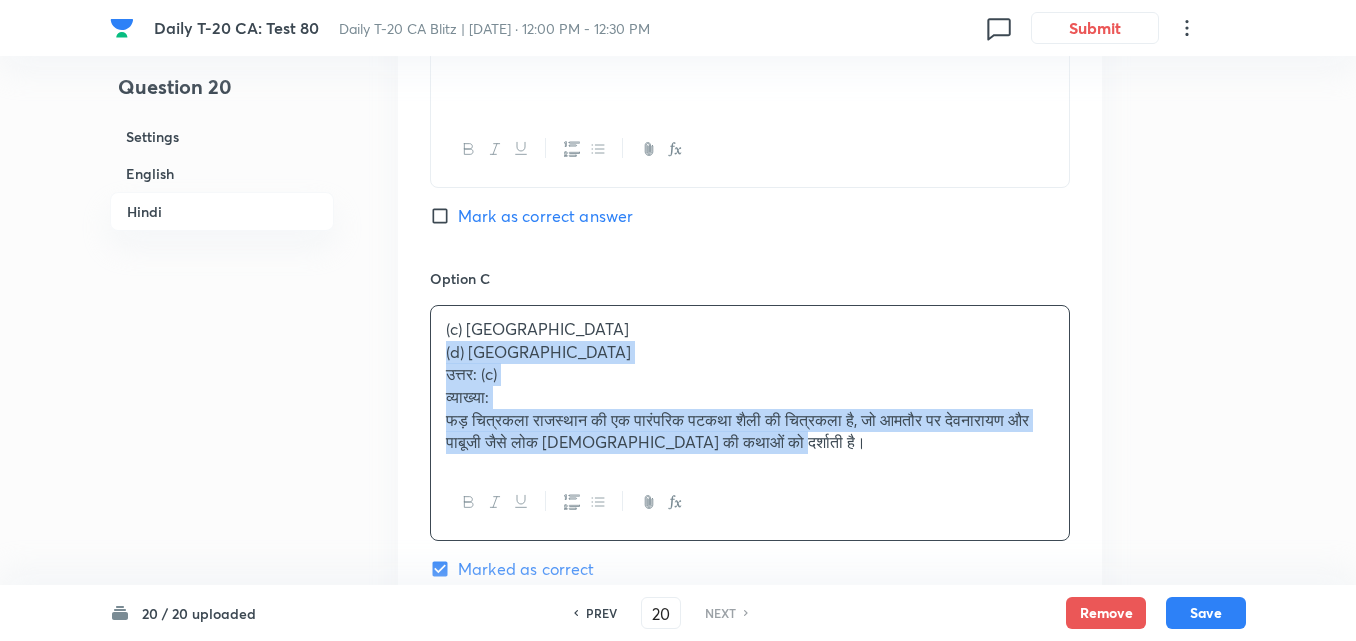 drag, startPoint x: 423, startPoint y: 357, endPoint x: 381, endPoint y: 351, distance: 42.426407 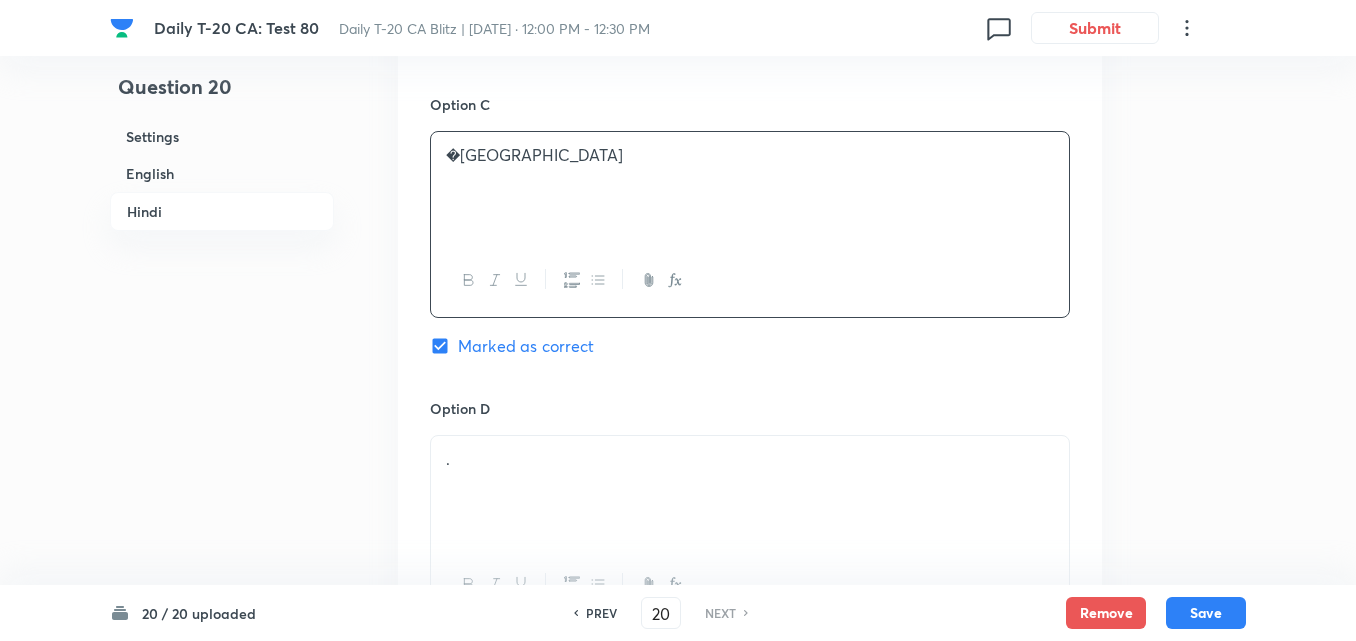 scroll, scrollTop: 3816, scrollLeft: 0, axis: vertical 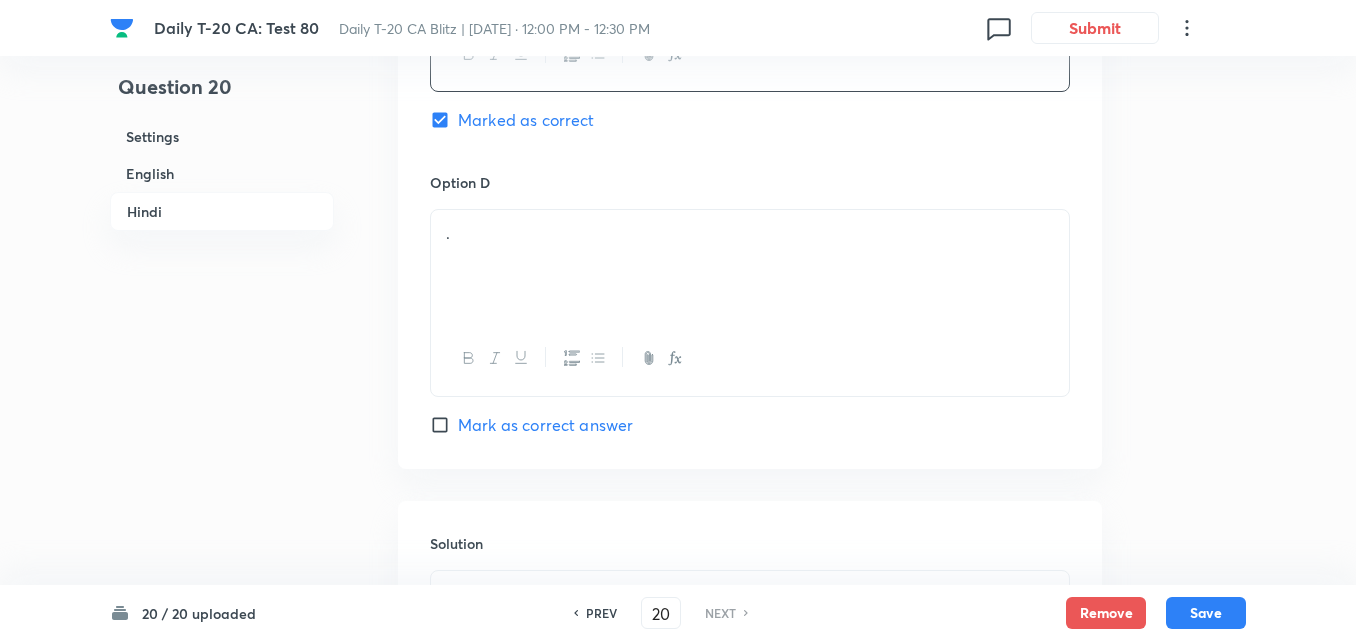 click on "." at bounding box center (750, 233) 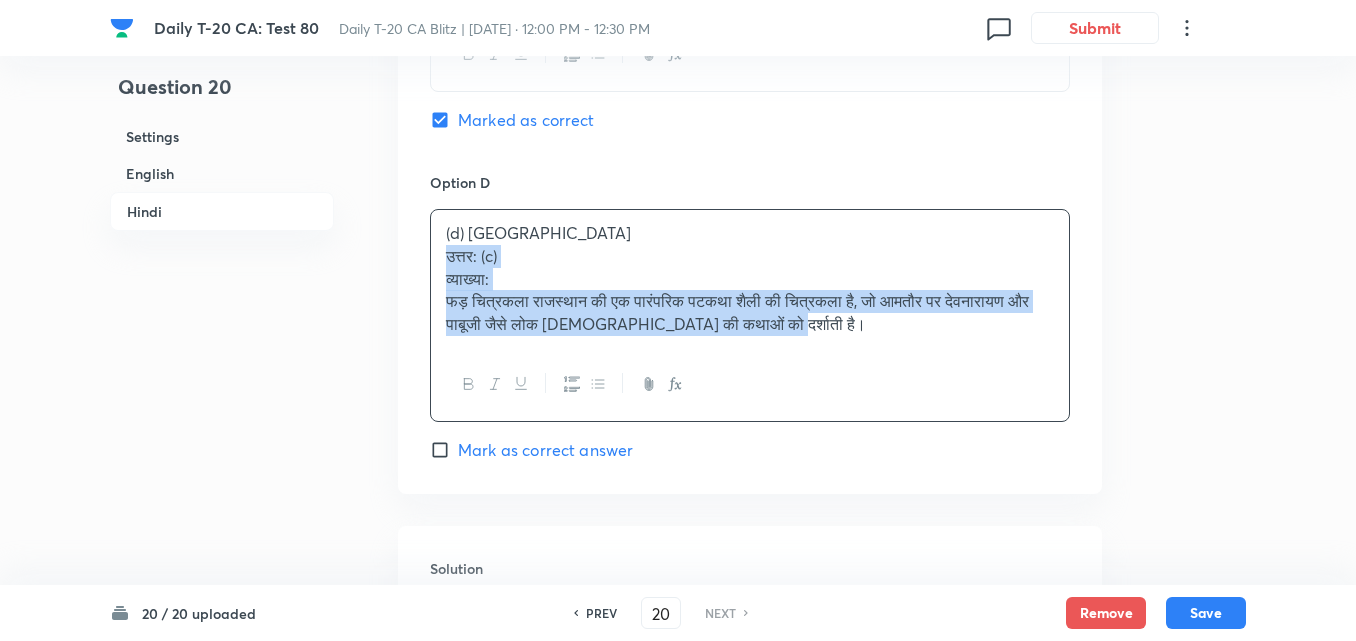 click on "Option A ओडिशा Mark as correct answer Option B [GEOGRAPHIC_DATA] Mark as correct answer Option C राजस्थान Marked as correct Option D (d) महाराष्ट्र उत्तर: (c) व्याख्या: फड़ चित्रकला राजस्थान की एक पारंपरिक पटकथा शैली की चित्रकला है, जो आमतौर पर [PERSON_NAME] और पाबूजी जैसे लोक [DEMOGRAPHIC_DATA] की कथाओं को दर्शाती है। [PERSON_NAME] as correct answer" at bounding box center (750, -140) 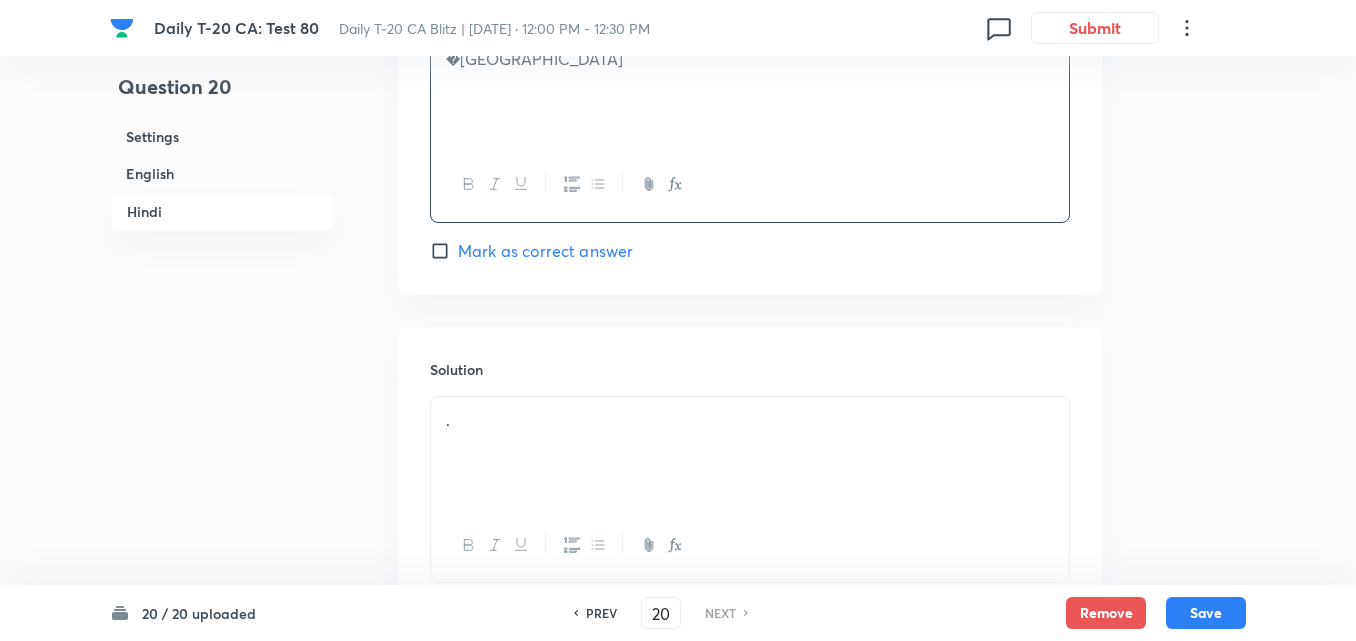 scroll, scrollTop: 4140, scrollLeft: 0, axis: vertical 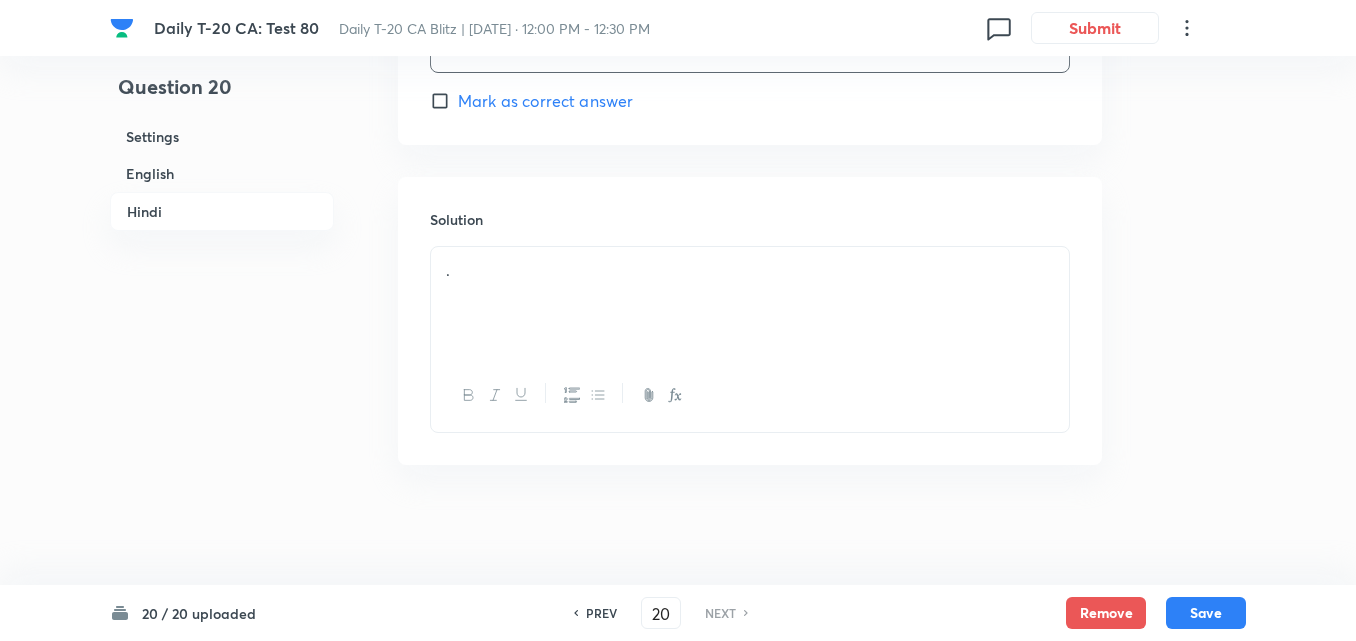 click on "." at bounding box center (750, 303) 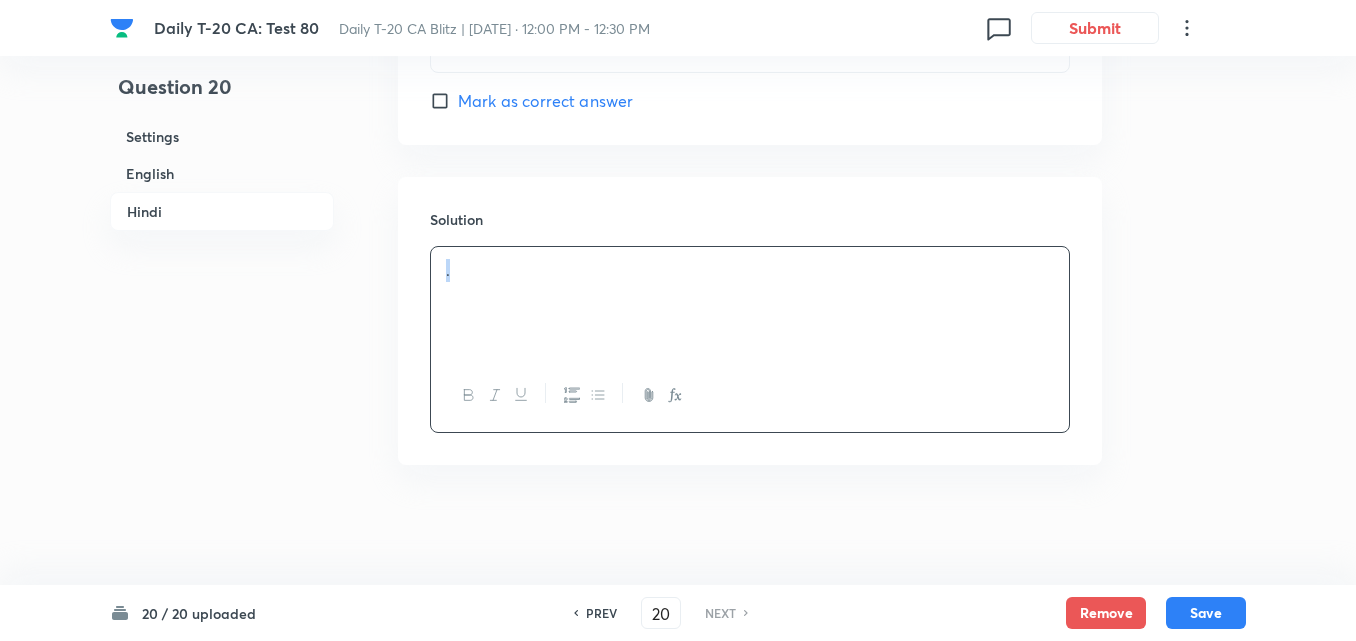 type 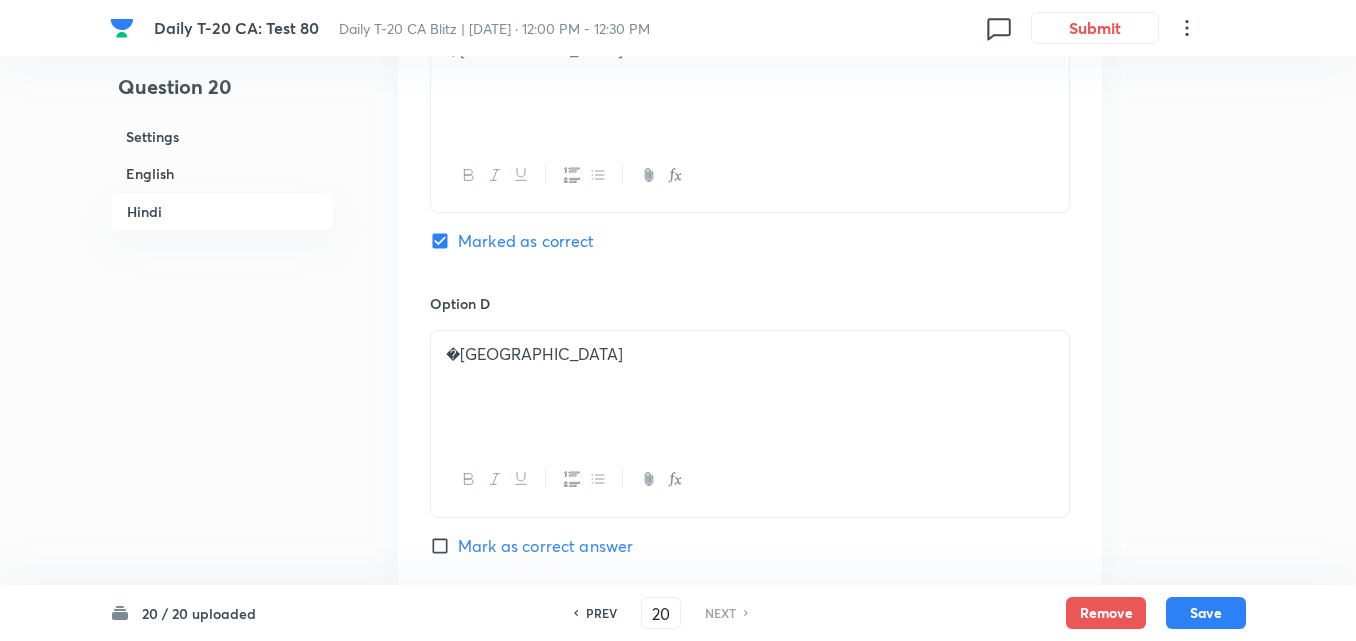 scroll, scrollTop: 3540, scrollLeft: 0, axis: vertical 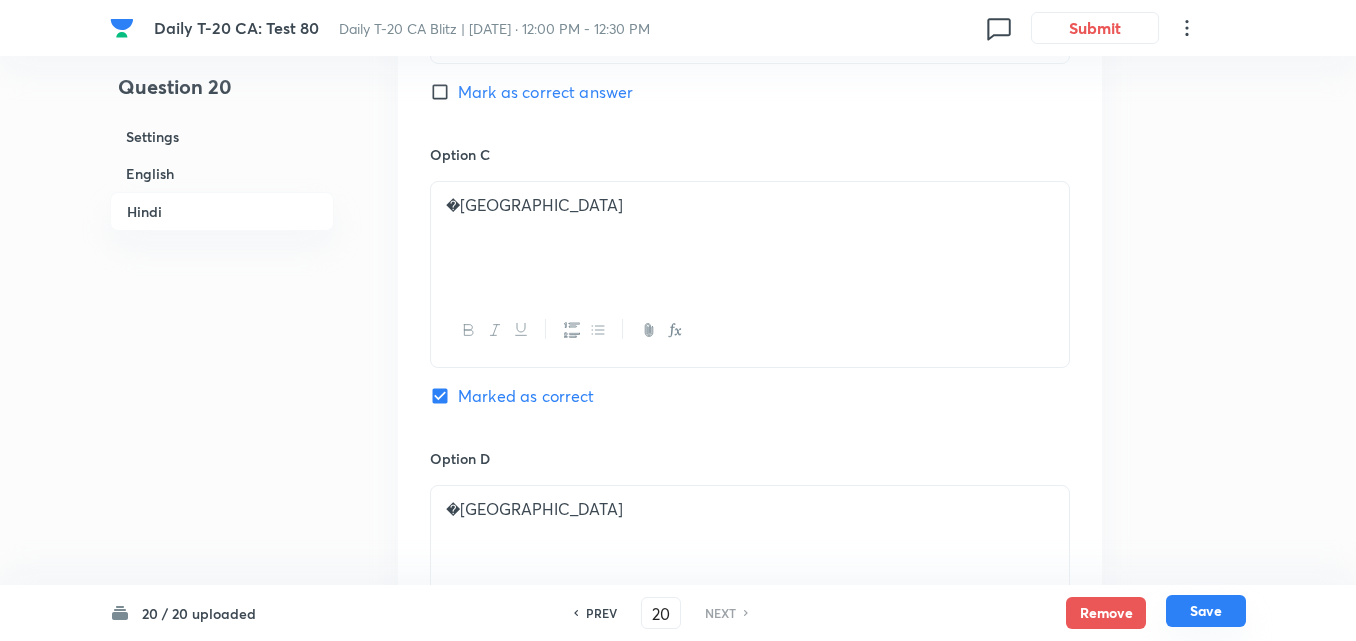 click on "Save" at bounding box center (1206, 611) 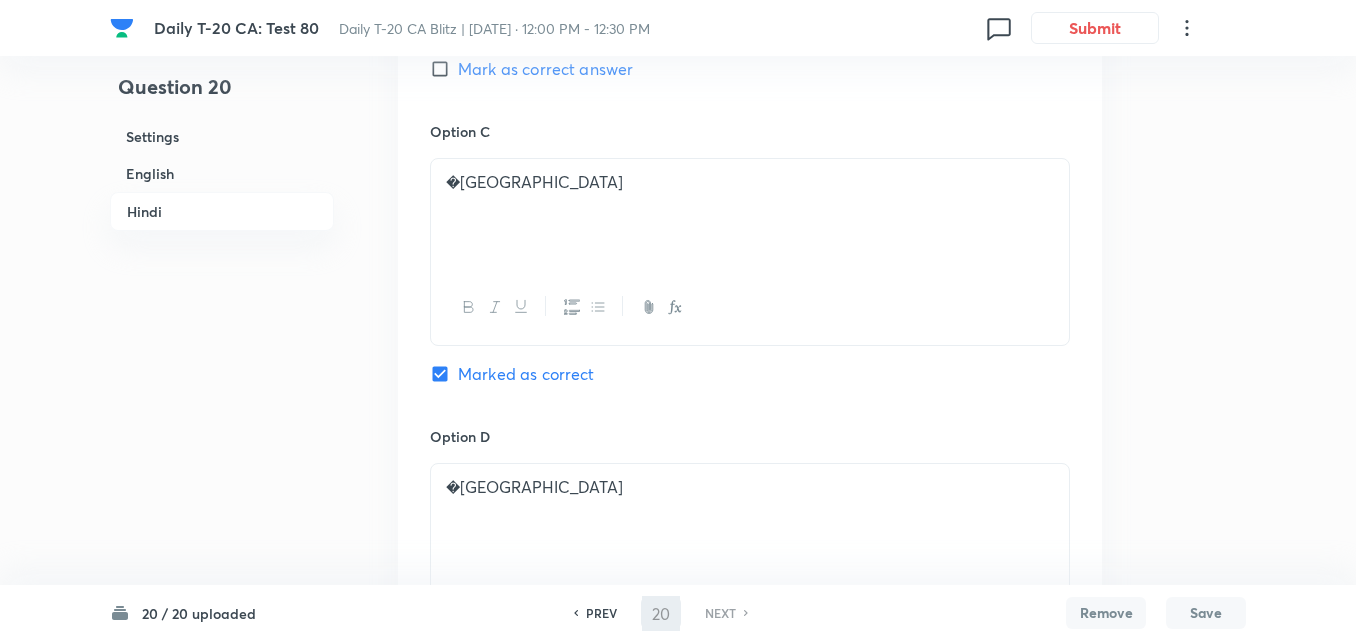 checkbox on "false" 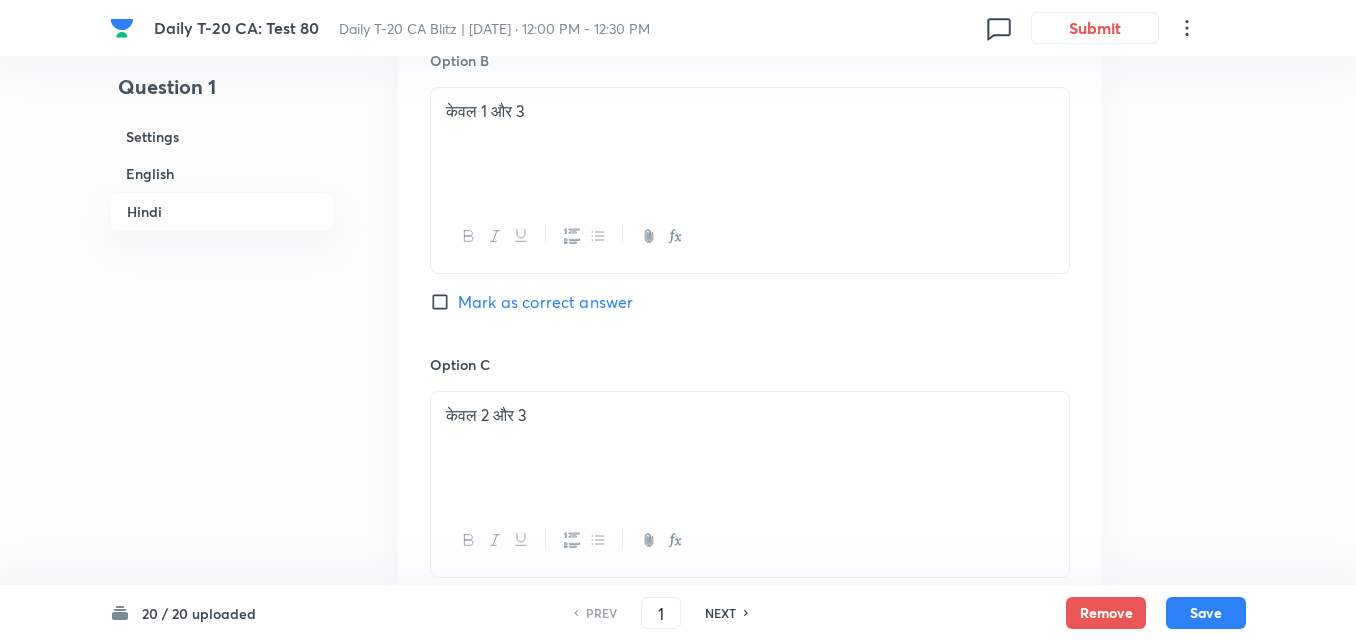 scroll, scrollTop: 3540, scrollLeft: 0, axis: vertical 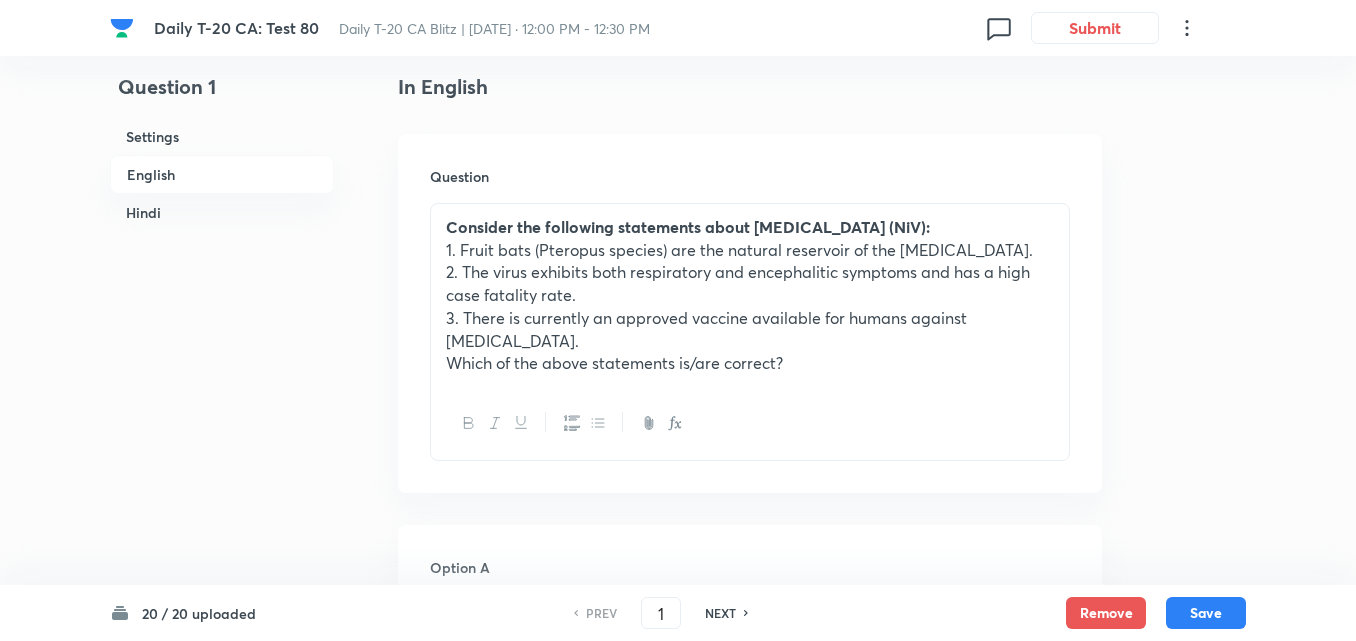 click on "Hindi" at bounding box center (222, 212) 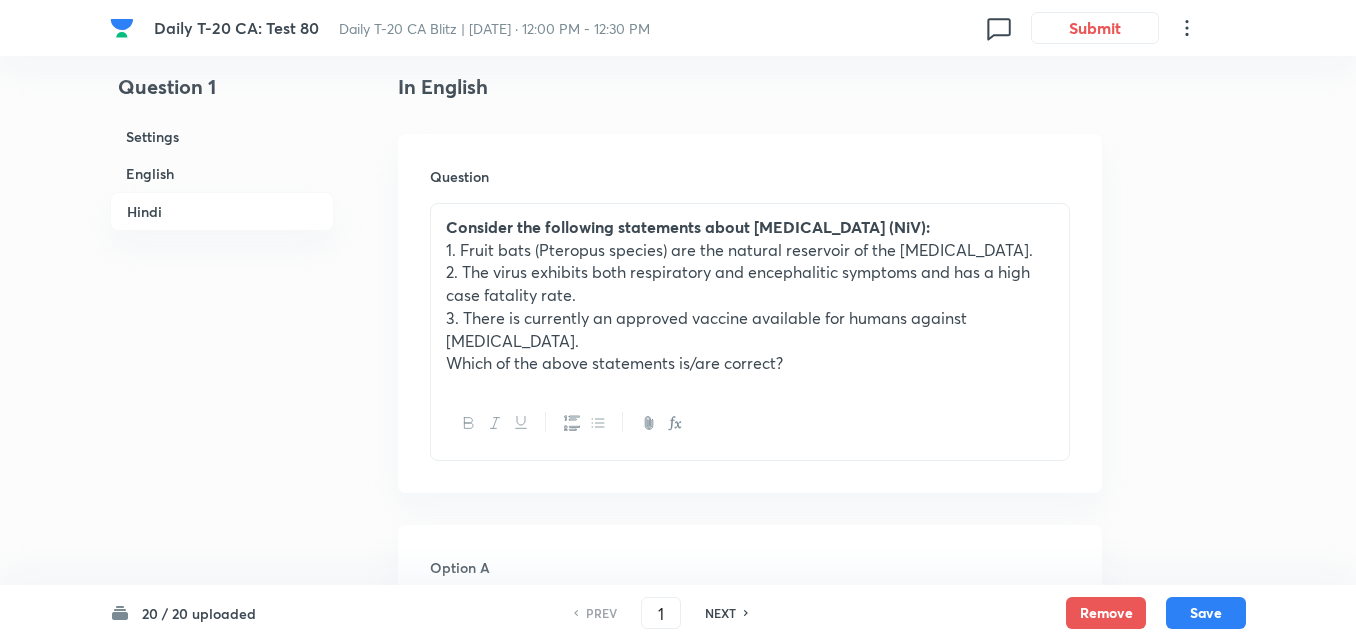 scroll, scrollTop: 2751, scrollLeft: 0, axis: vertical 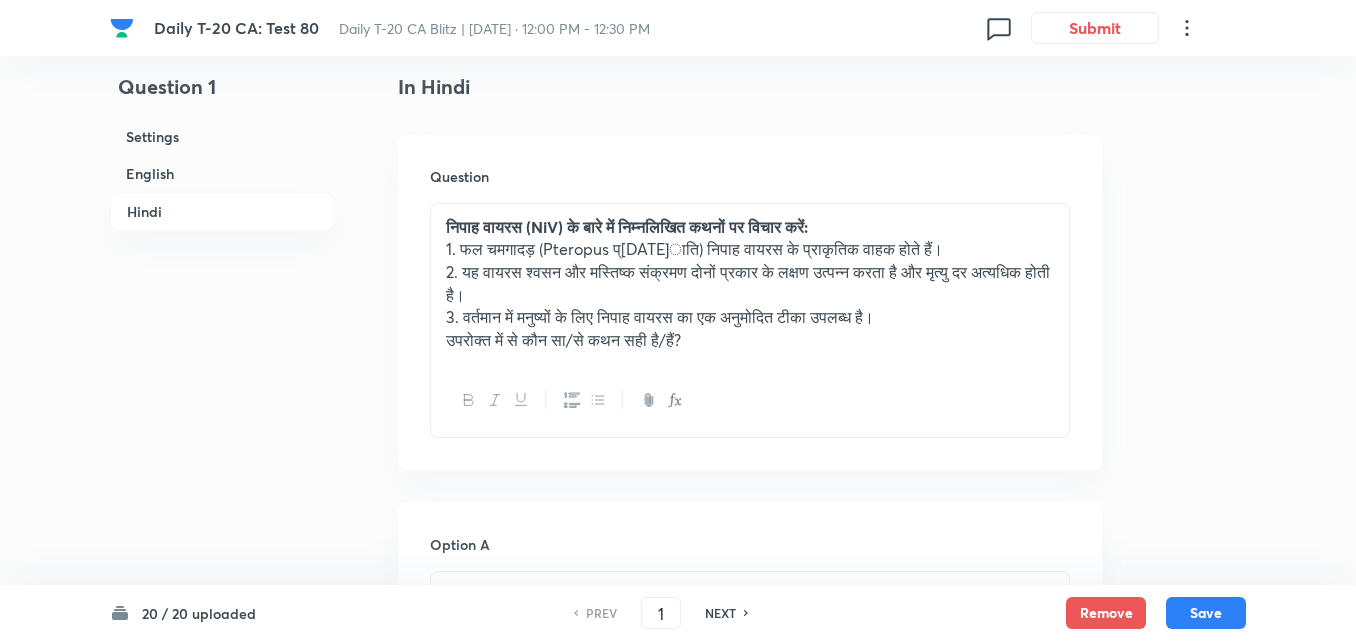 click on "English" at bounding box center [222, 173] 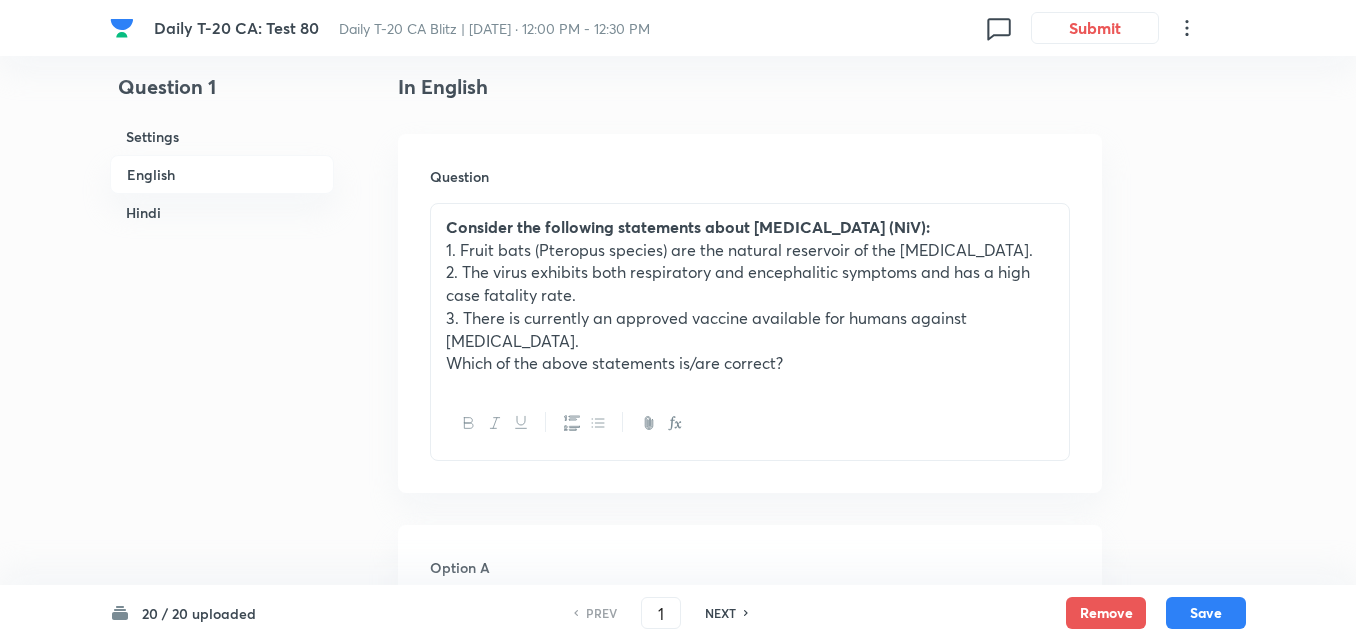 drag, startPoint x: 167, startPoint y: 213, endPoint x: 261, endPoint y: 215, distance: 94.02127 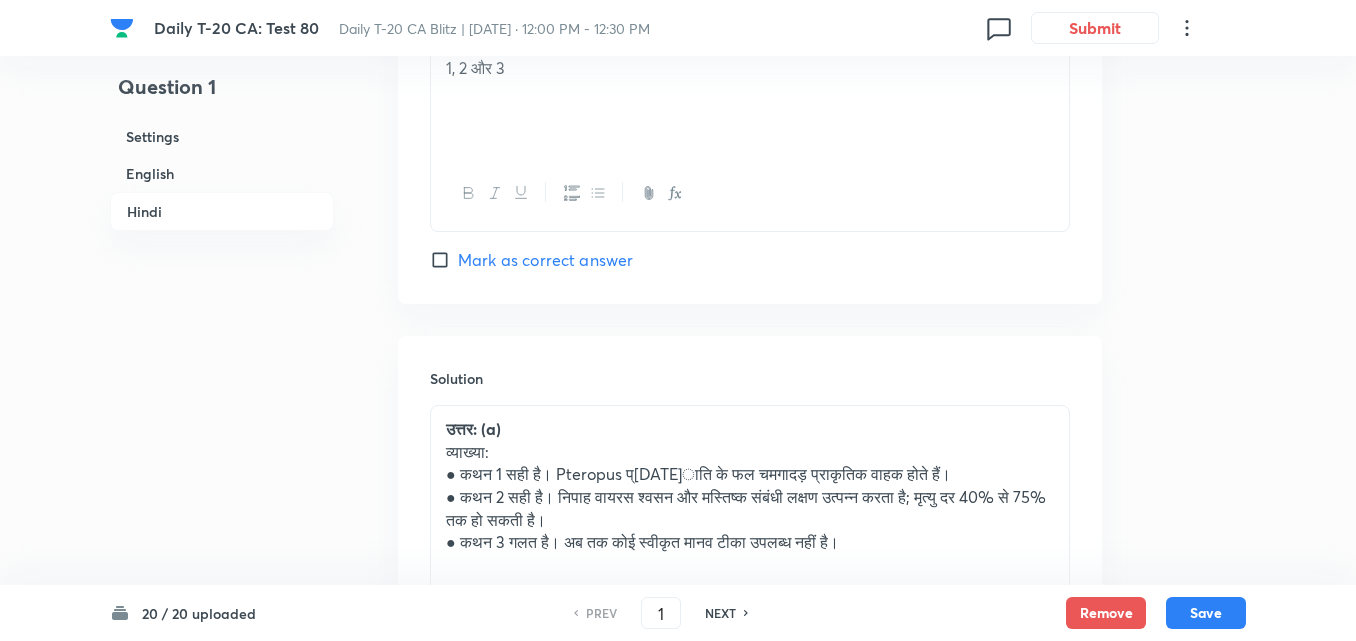 scroll, scrollTop: 4251, scrollLeft: 0, axis: vertical 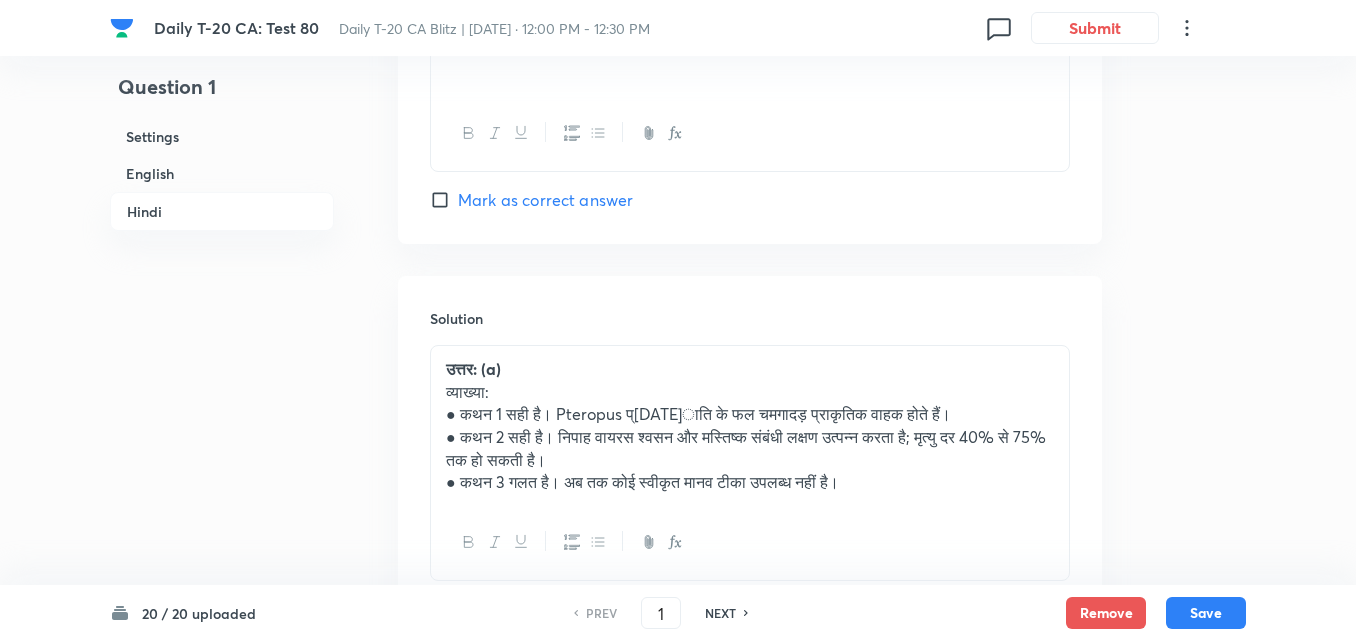 click on "NEXT" at bounding box center (720, 613) 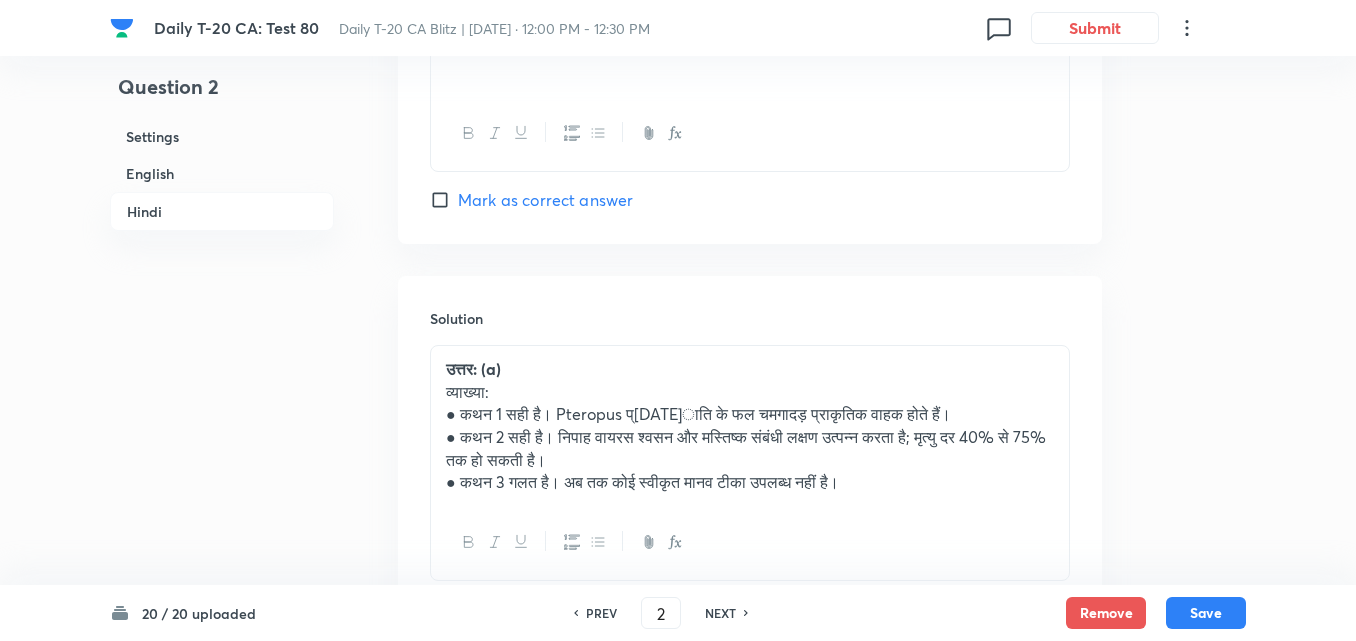 type on "2" 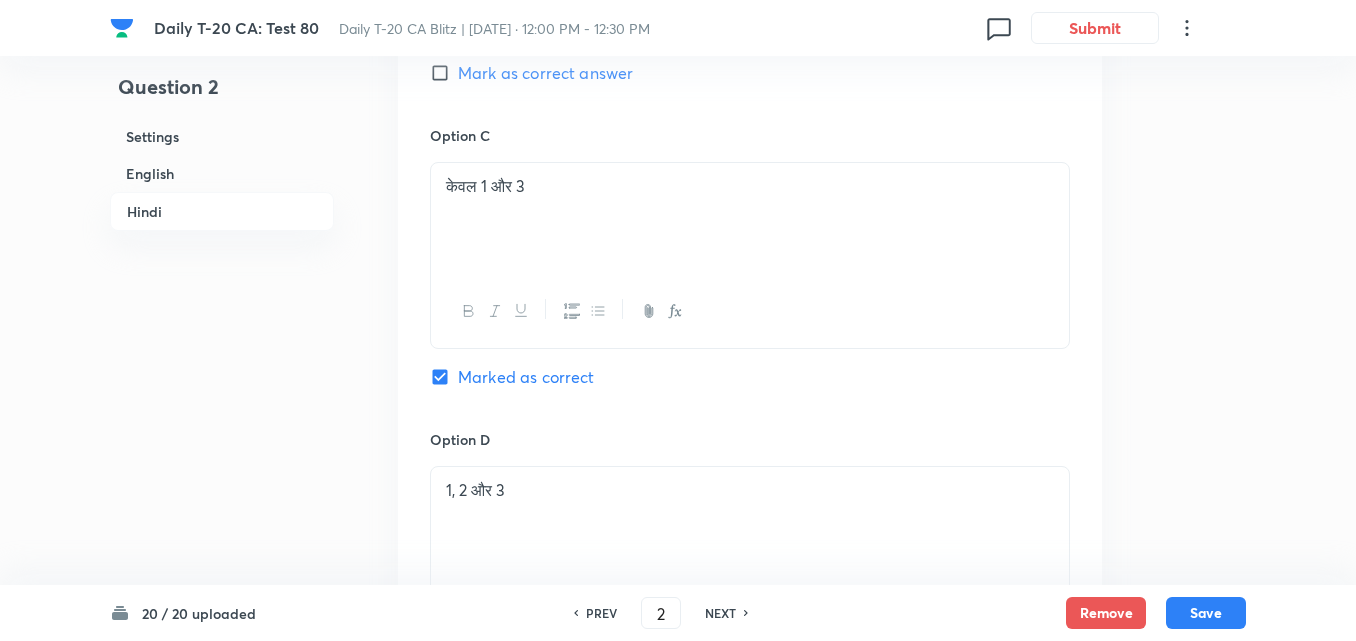 scroll, scrollTop: 4551, scrollLeft: 0, axis: vertical 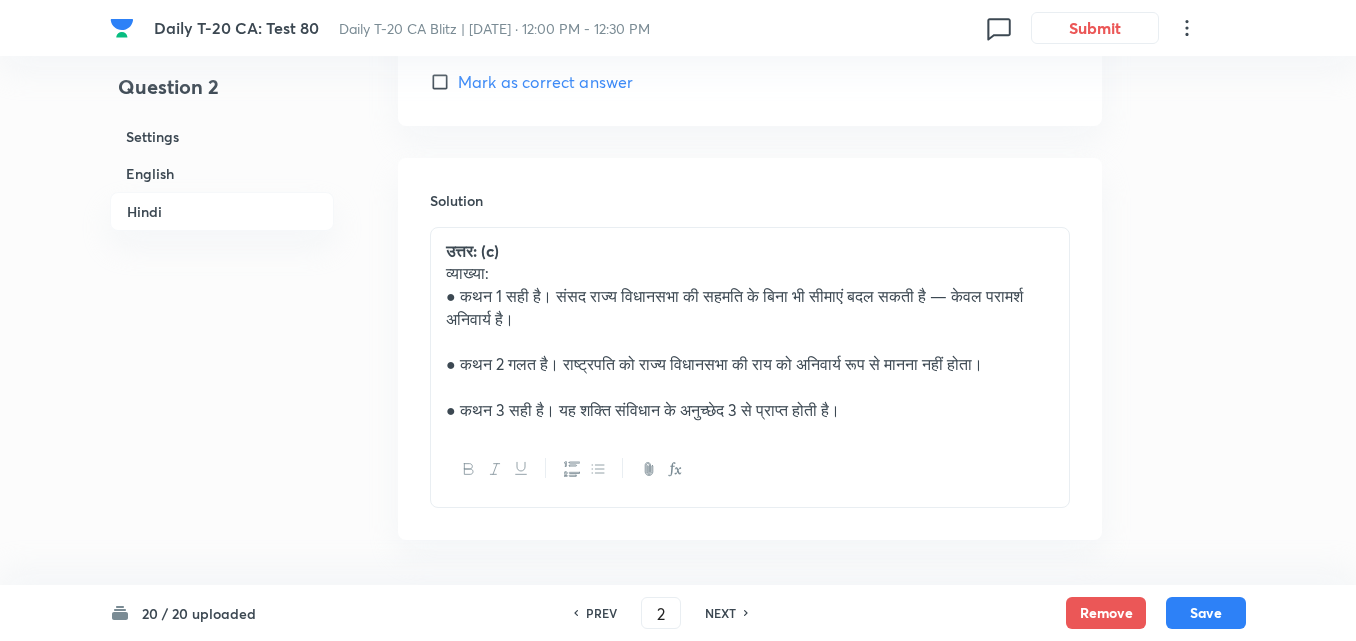 click on "NEXT" at bounding box center [720, 613] 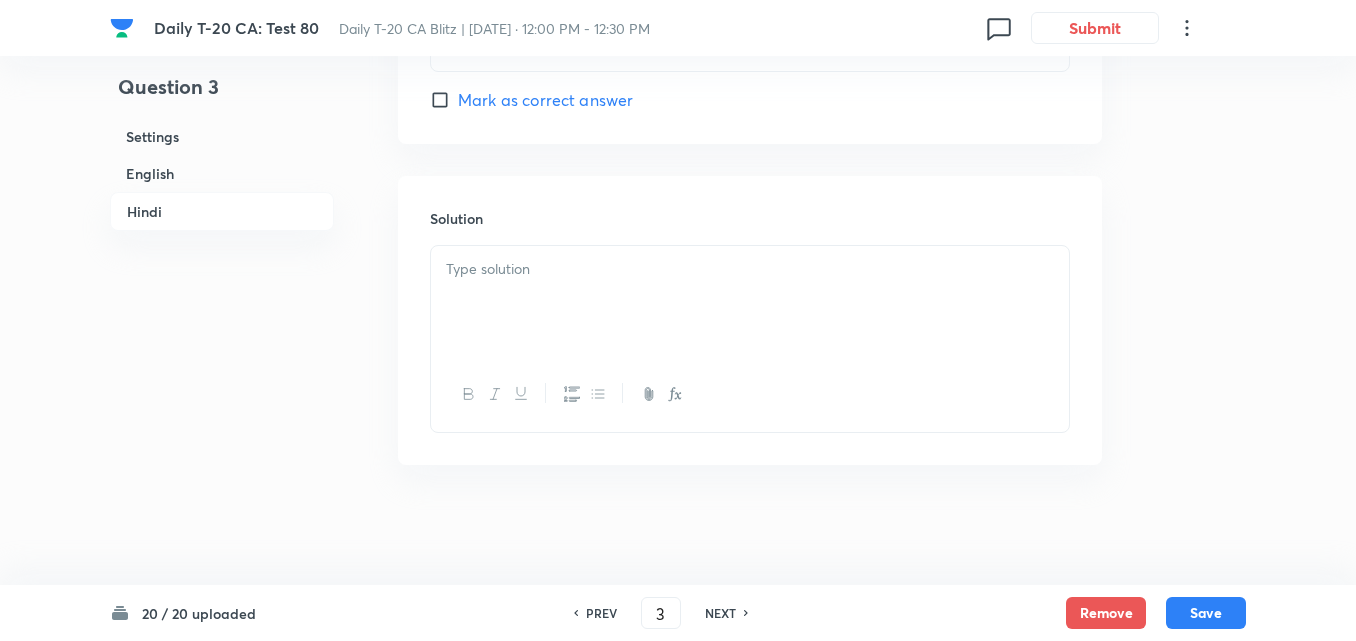 checkbox on "false" 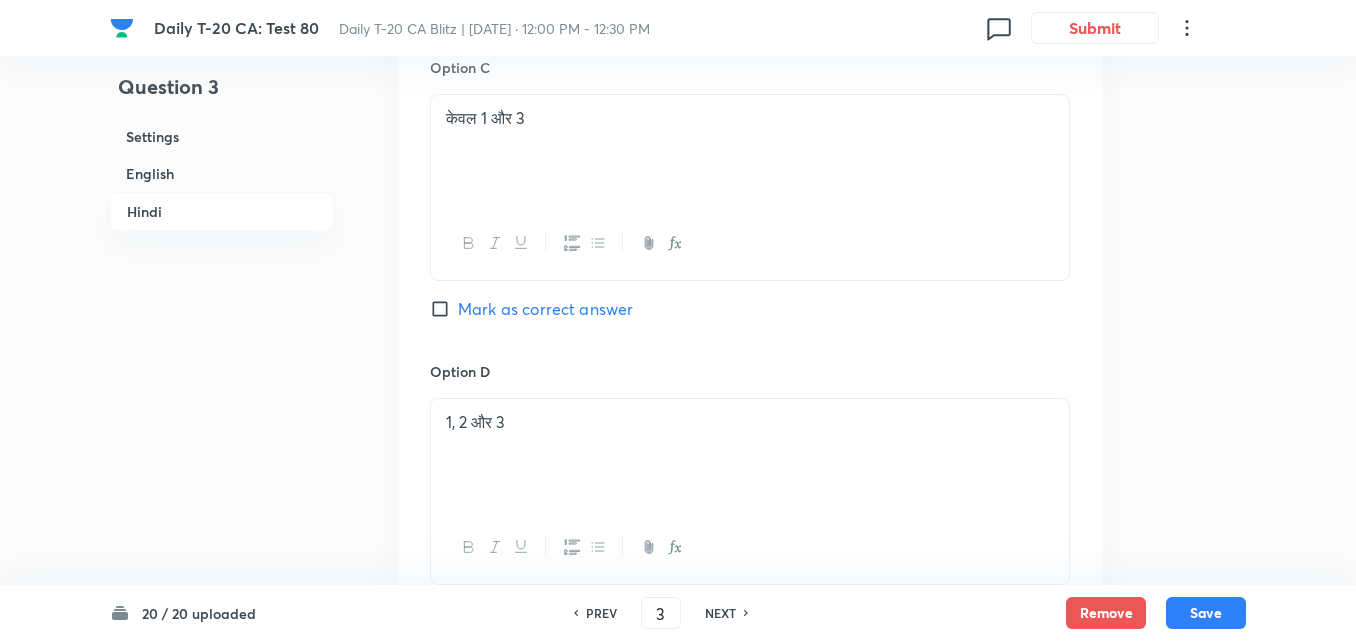 scroll, scrollTop: 4451, scrollLeft: 0, axis: vertical 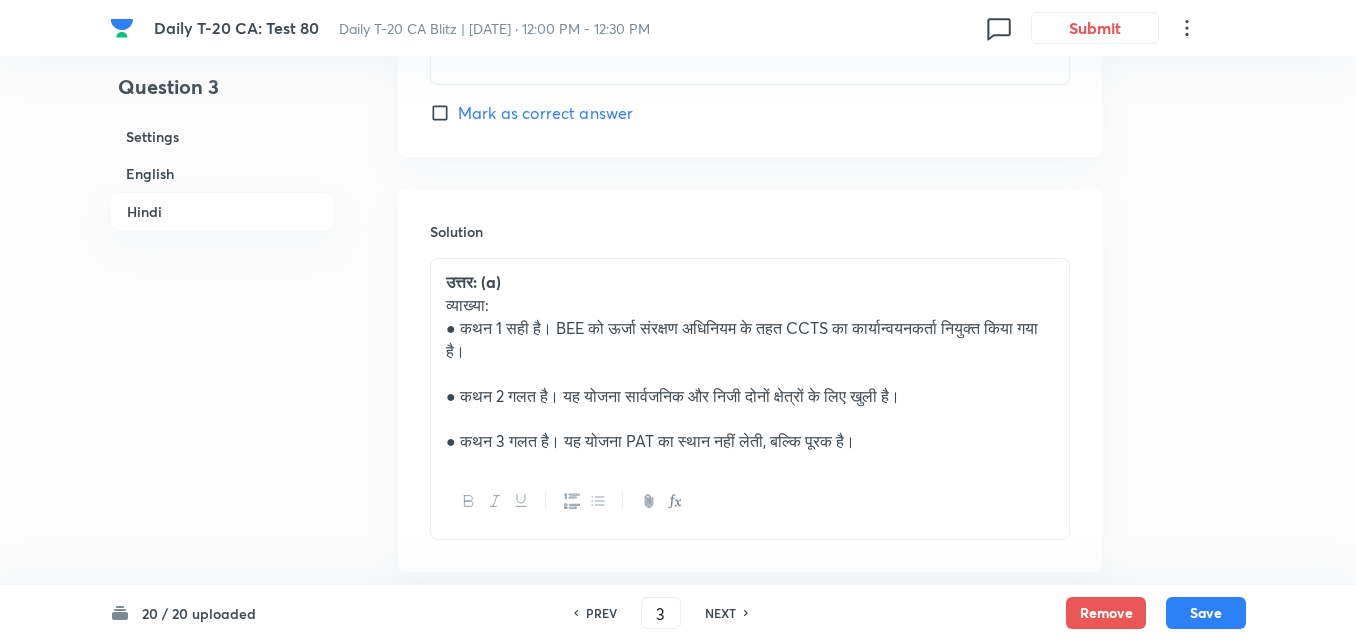 click on "NEXT" at bounding box center [720, 613] 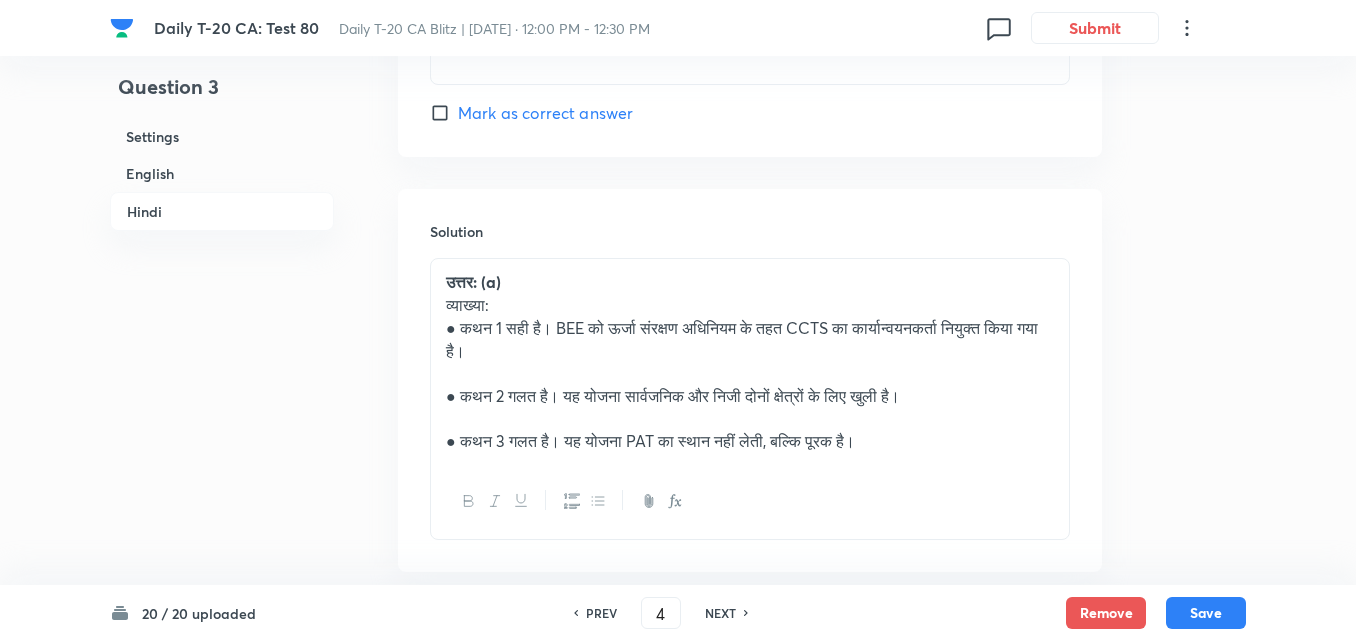 checkbox on "false" 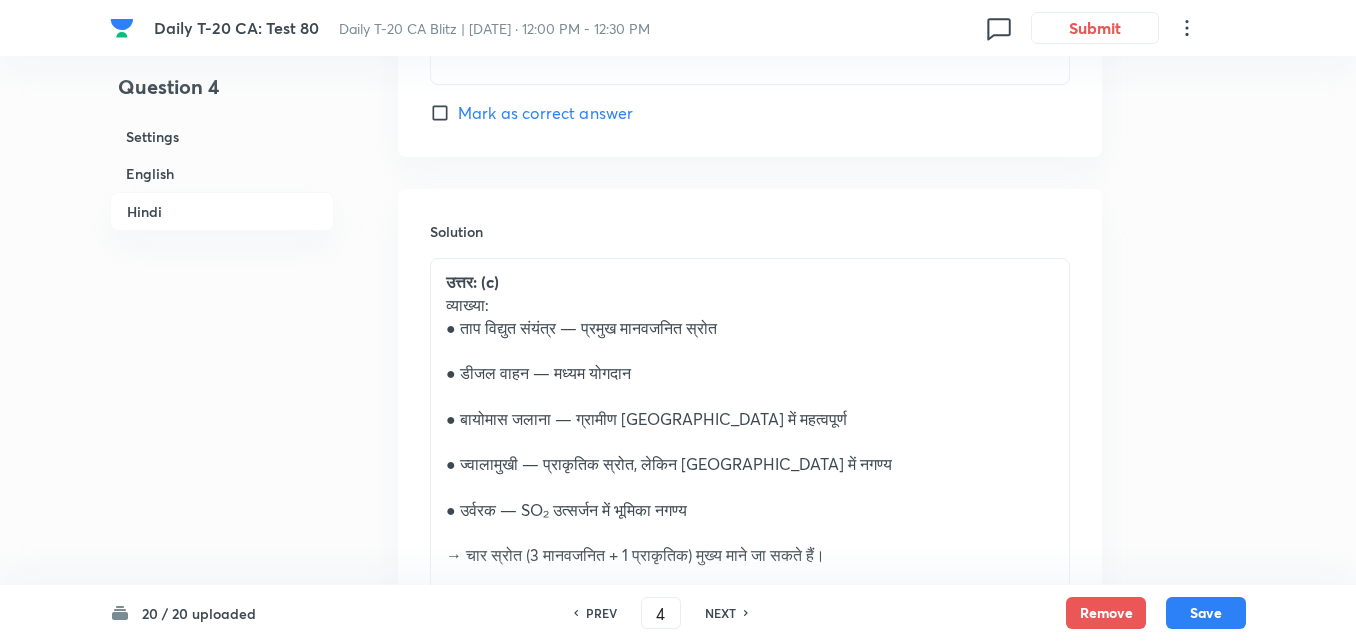 click on "NEXT" at bounding box center [720, 613] 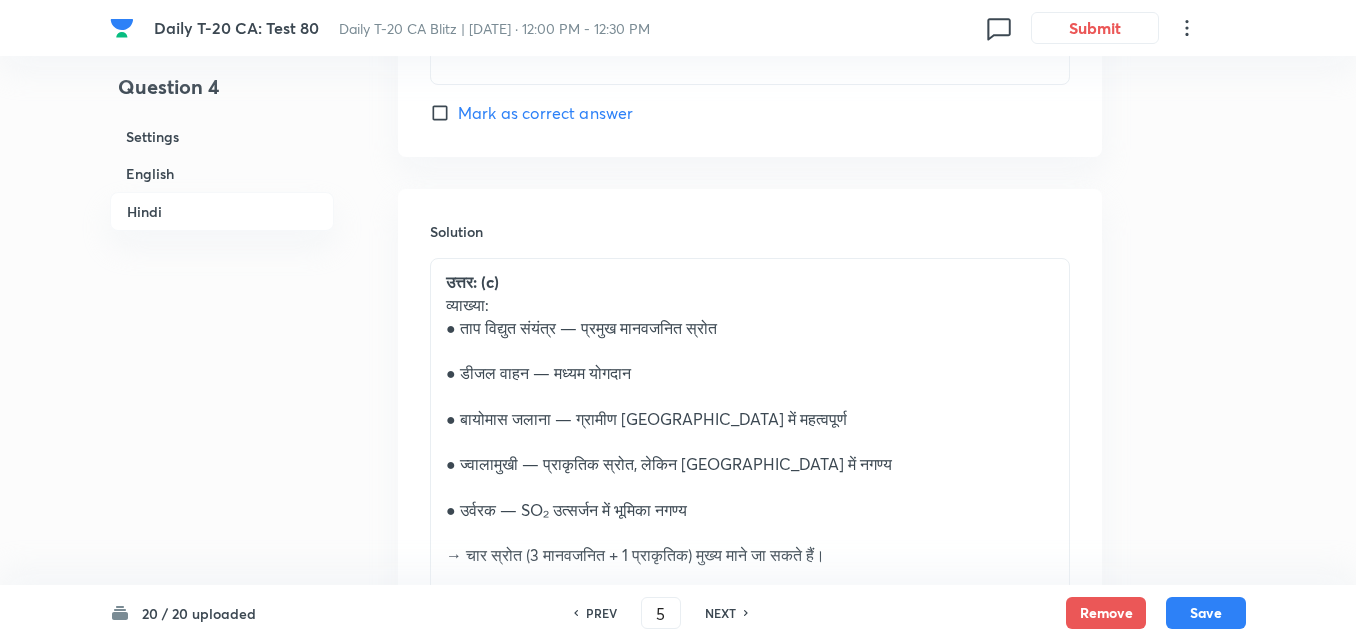 checkbox on "false" 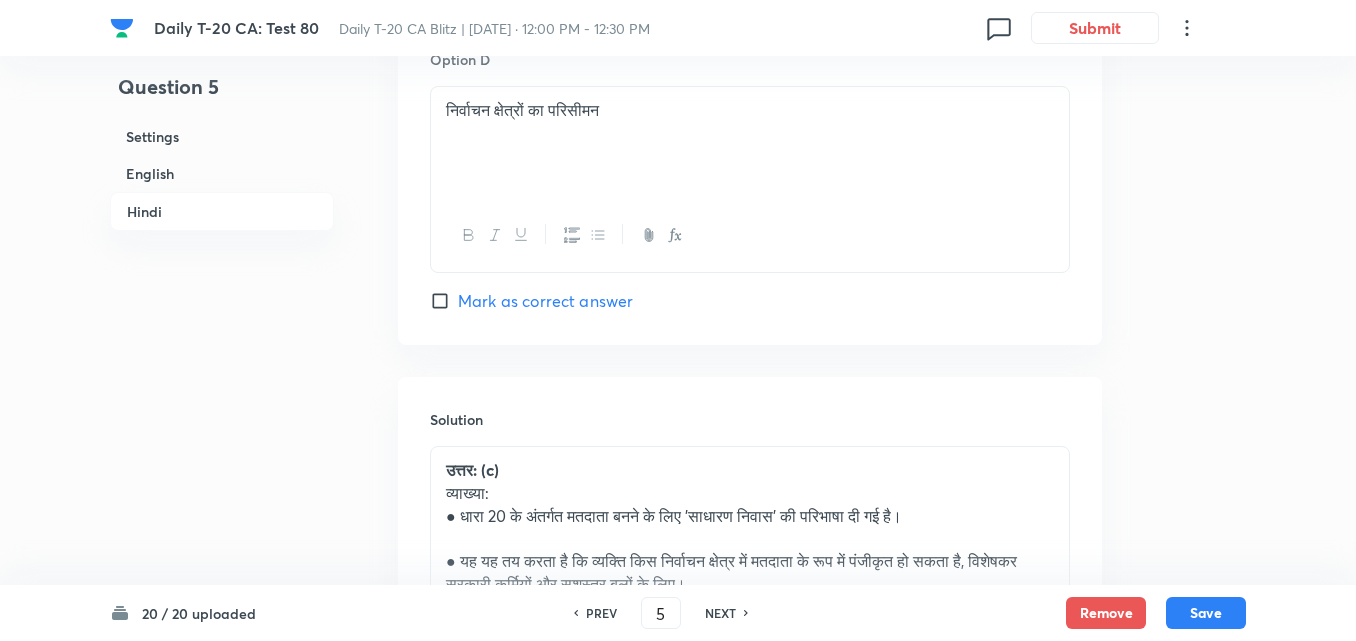 scroll, scrollTop: 4211, scrollLeft: 0, axis: vertical 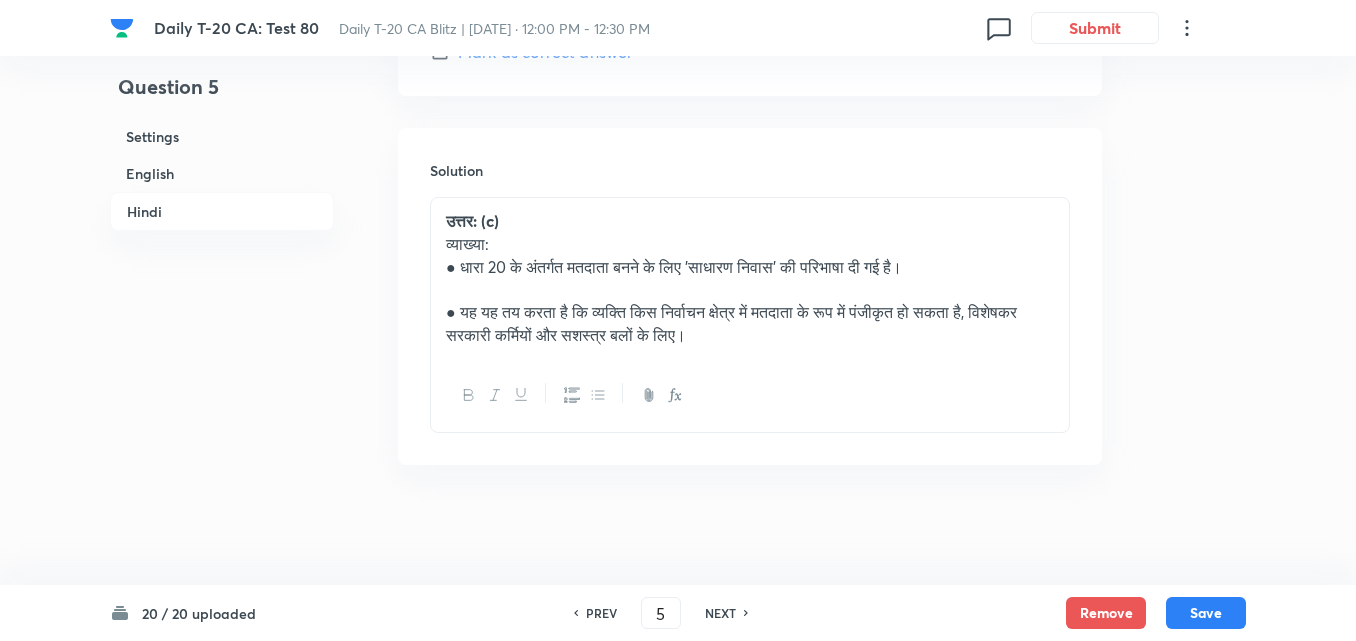 click on "NEXT" at bounding box center (720, 613) 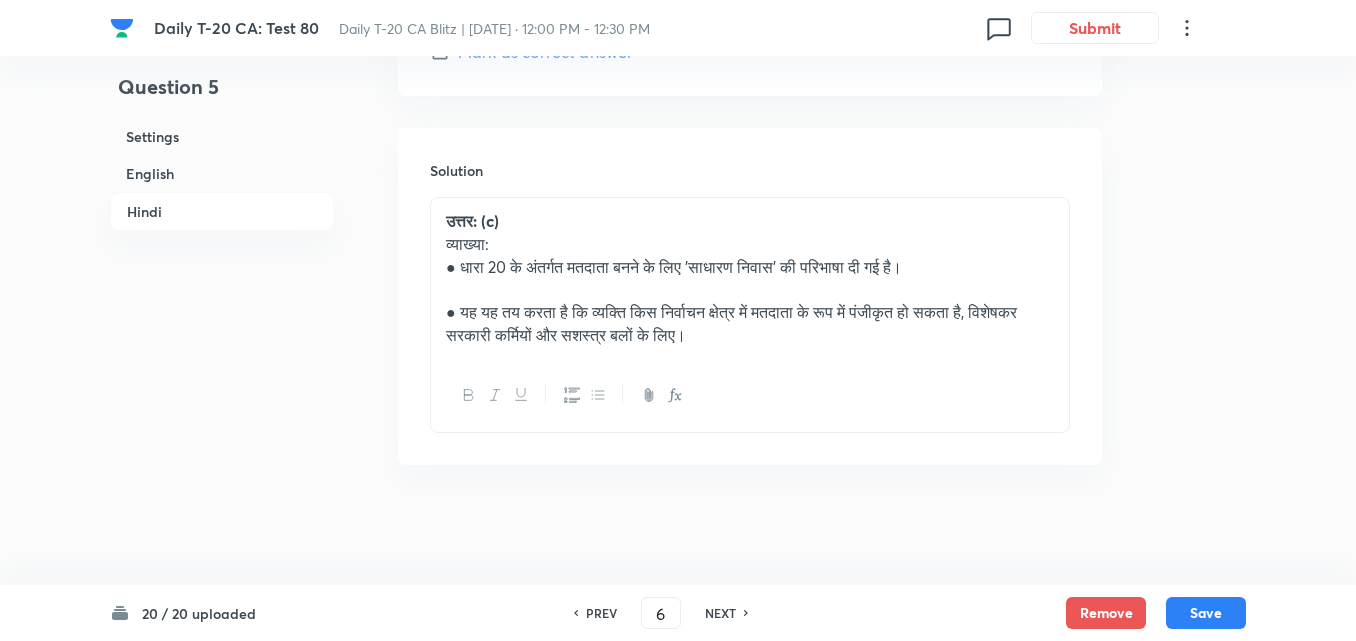 checkbox on "false" 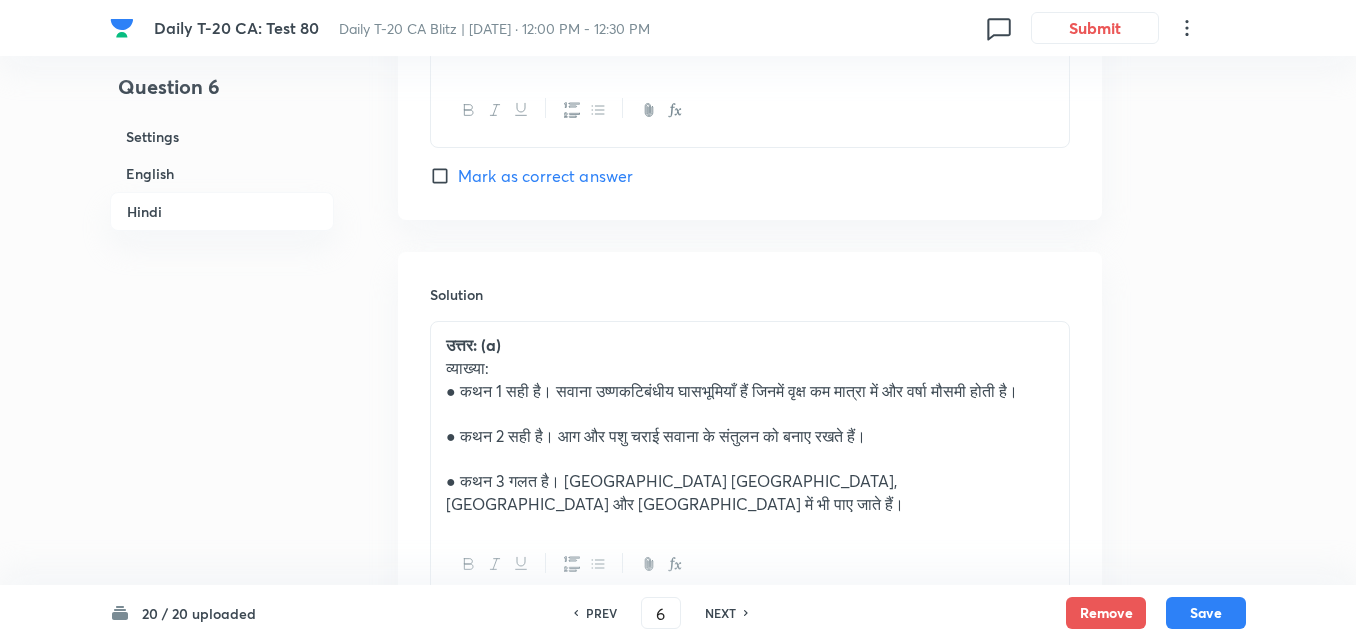 click on "NEXT" at bounding box center [720, 613] 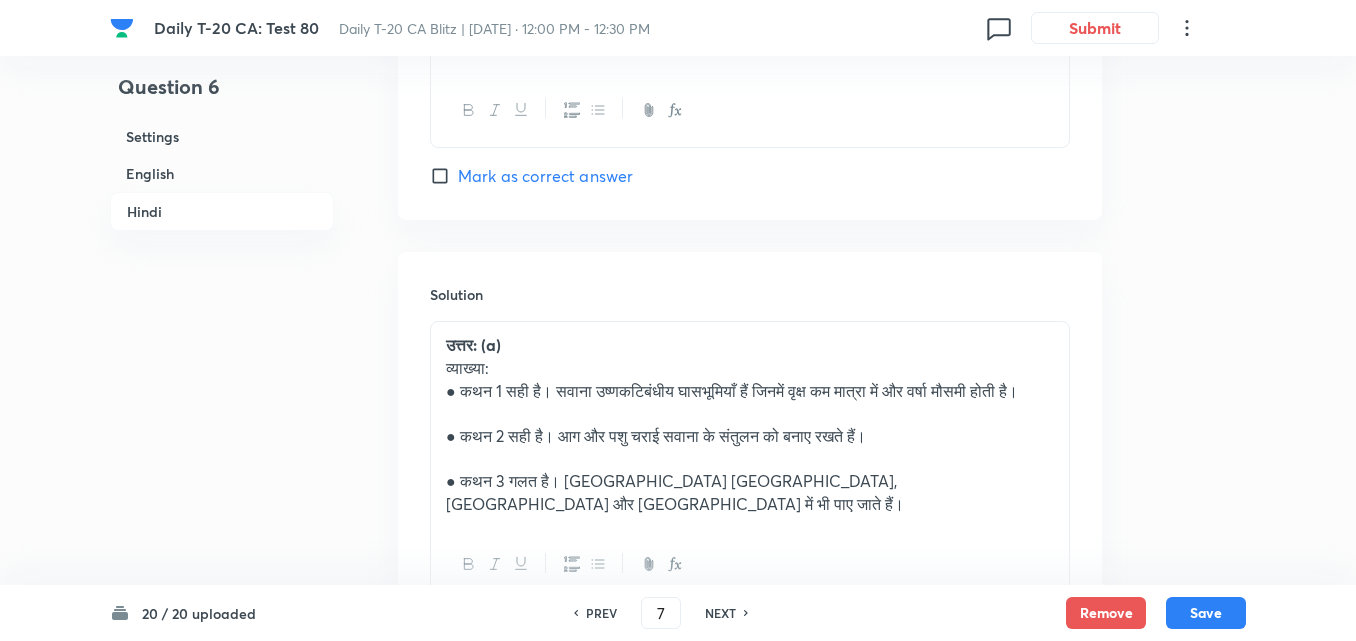 checkbox on "false" 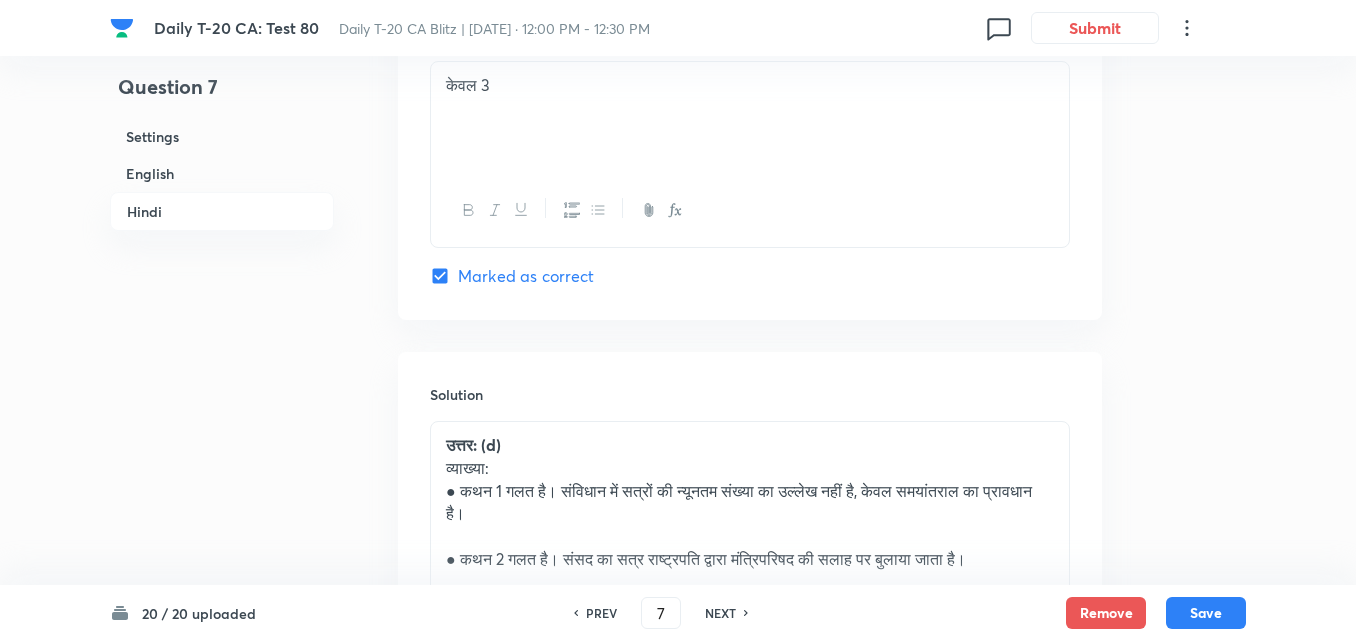 click on "NEXT" at bounding box center (720, 613) 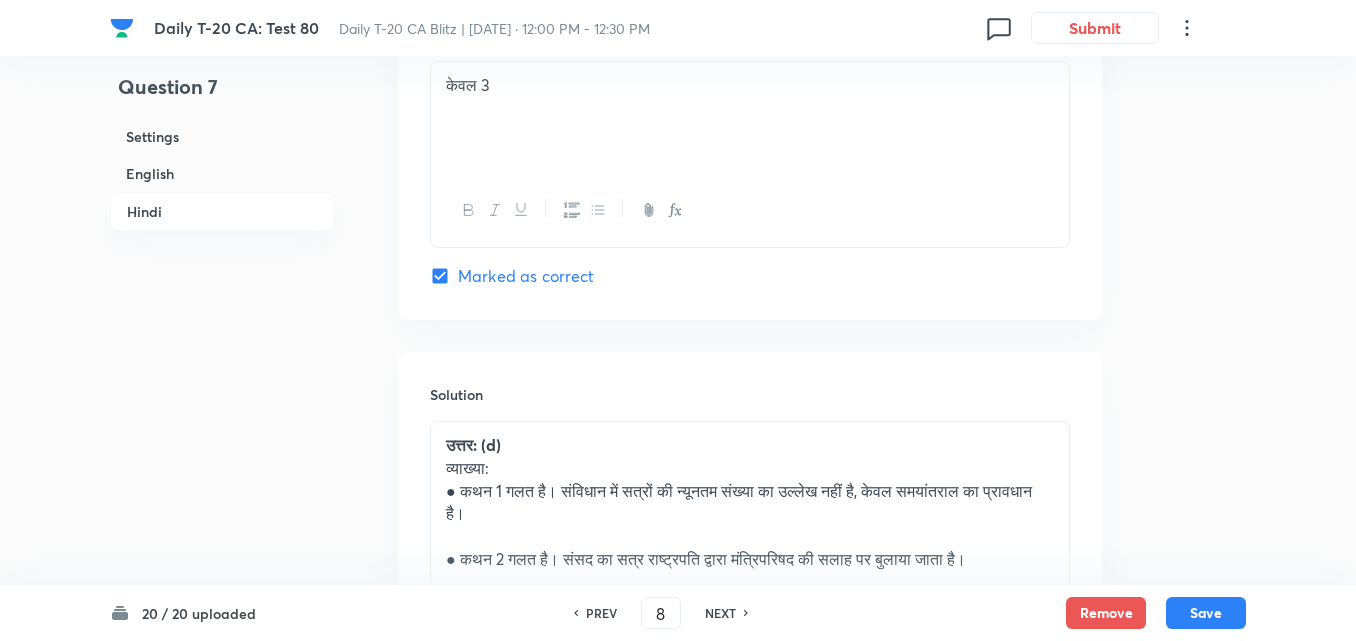 checkbox on "false" 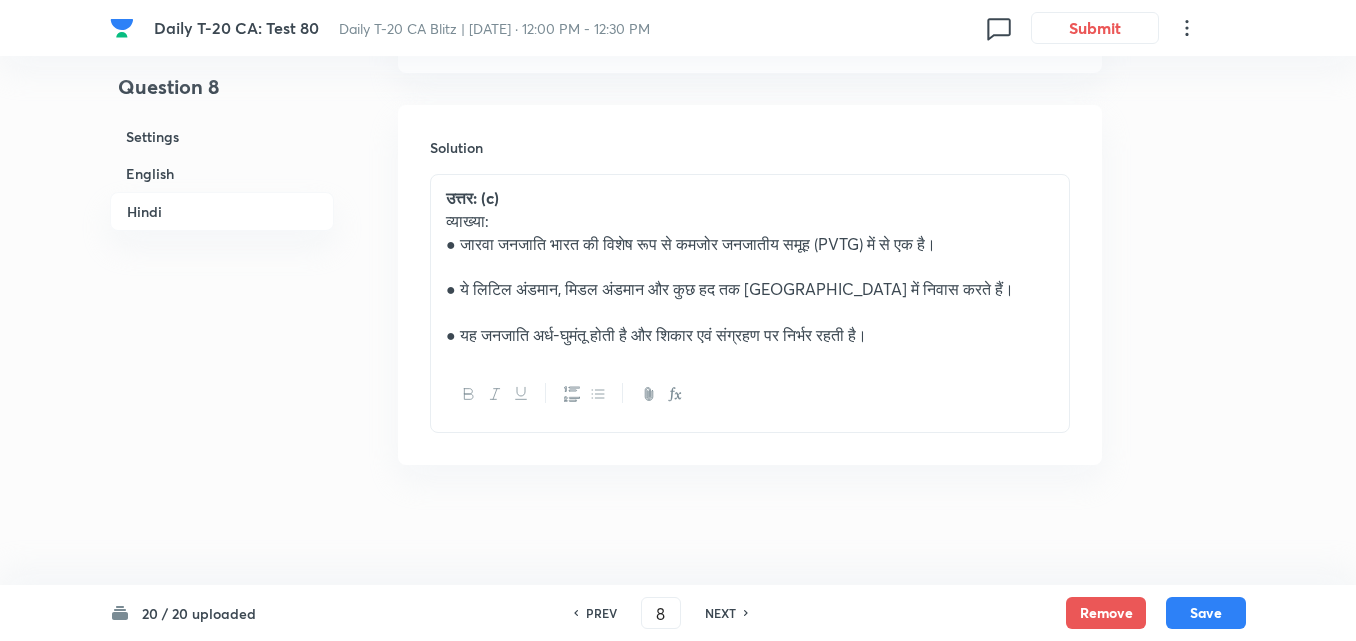 click on "NEXT" at bounding box center [720, 613] 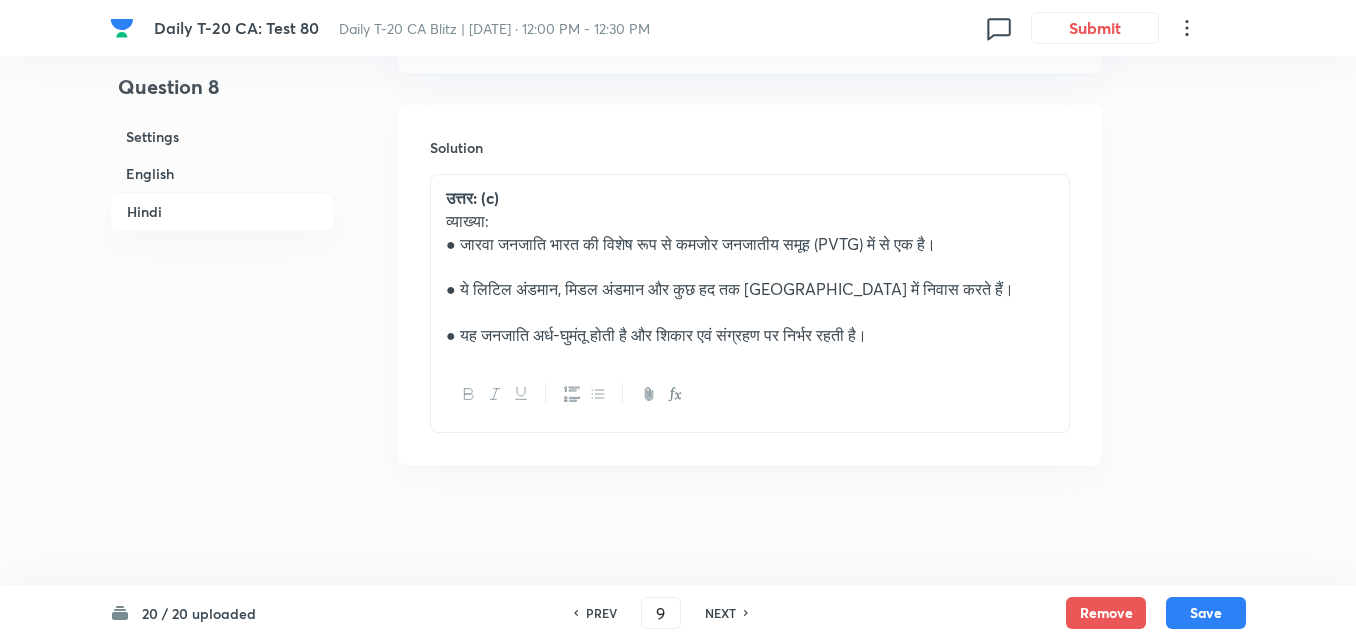 checkbox on "false" 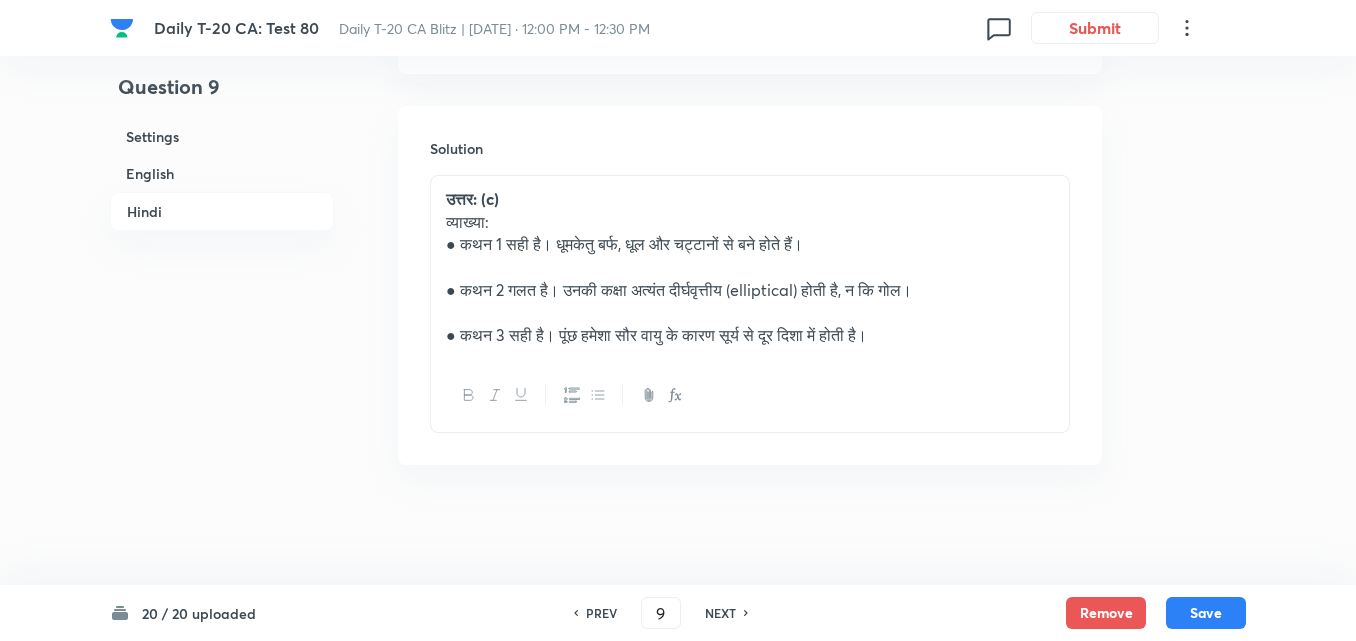 click on "NEXT" at bounding box center [720, 613] 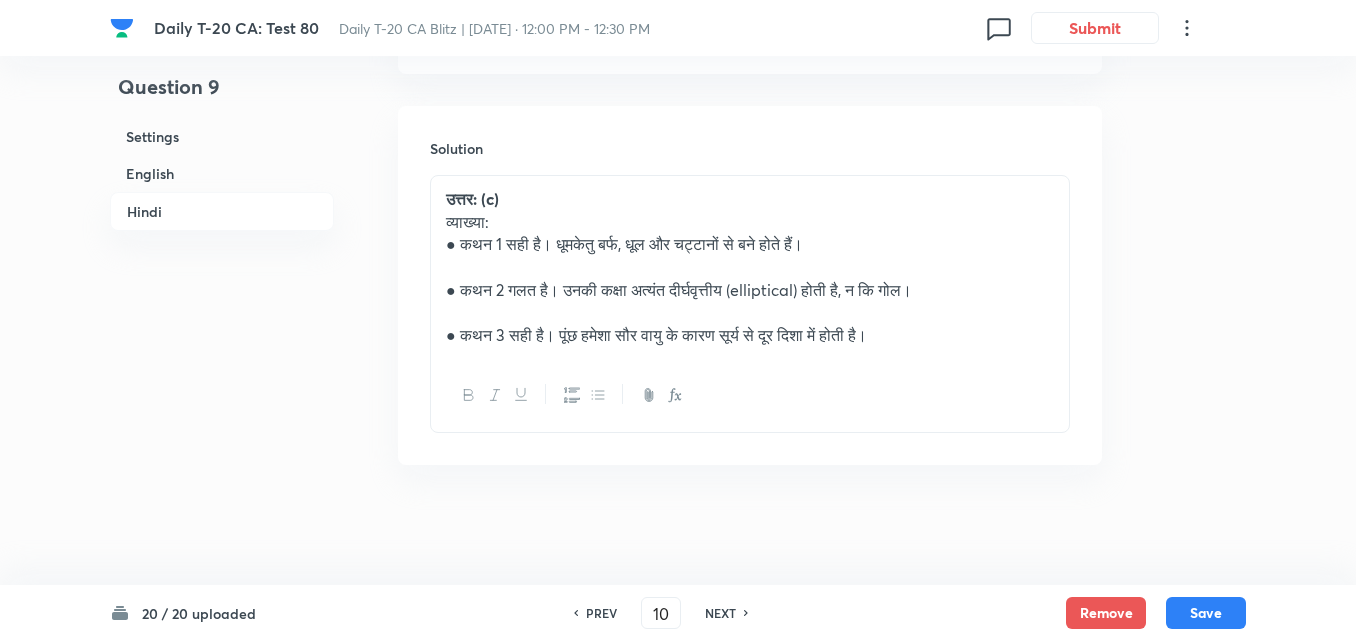 checkbox on "false" 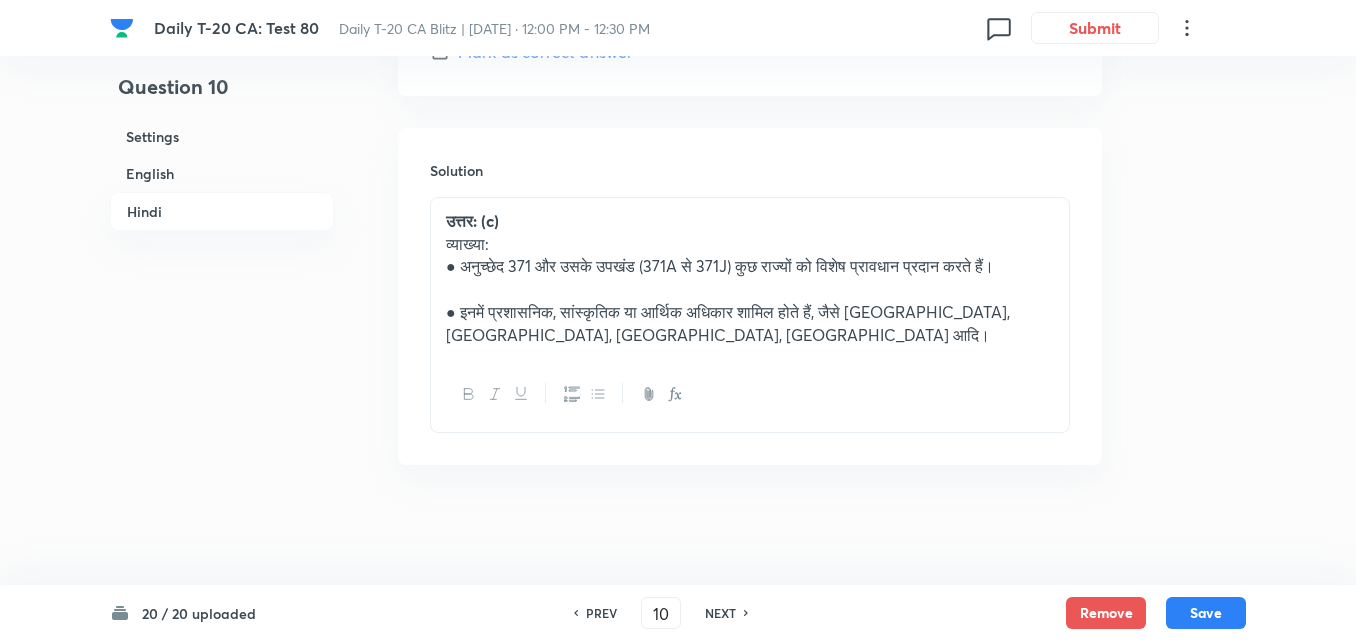 checkbox on "true" 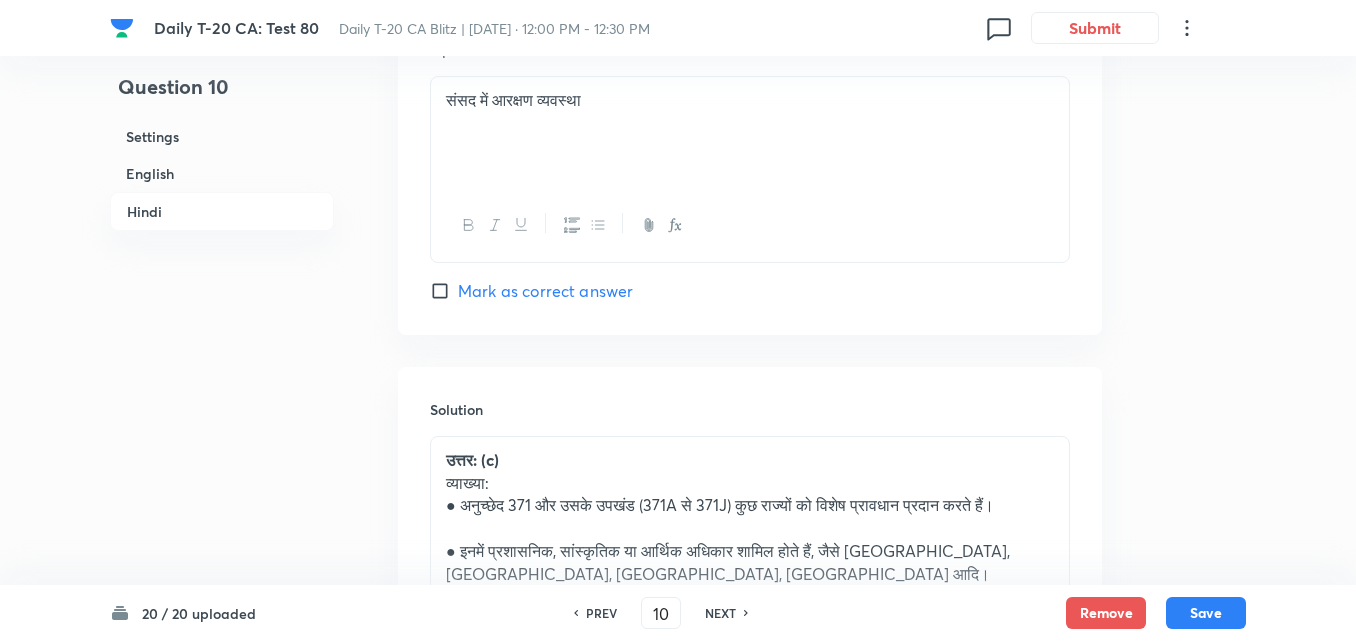scroll, scrollTop: 4134, scrollLeft: 0, axis: vertical 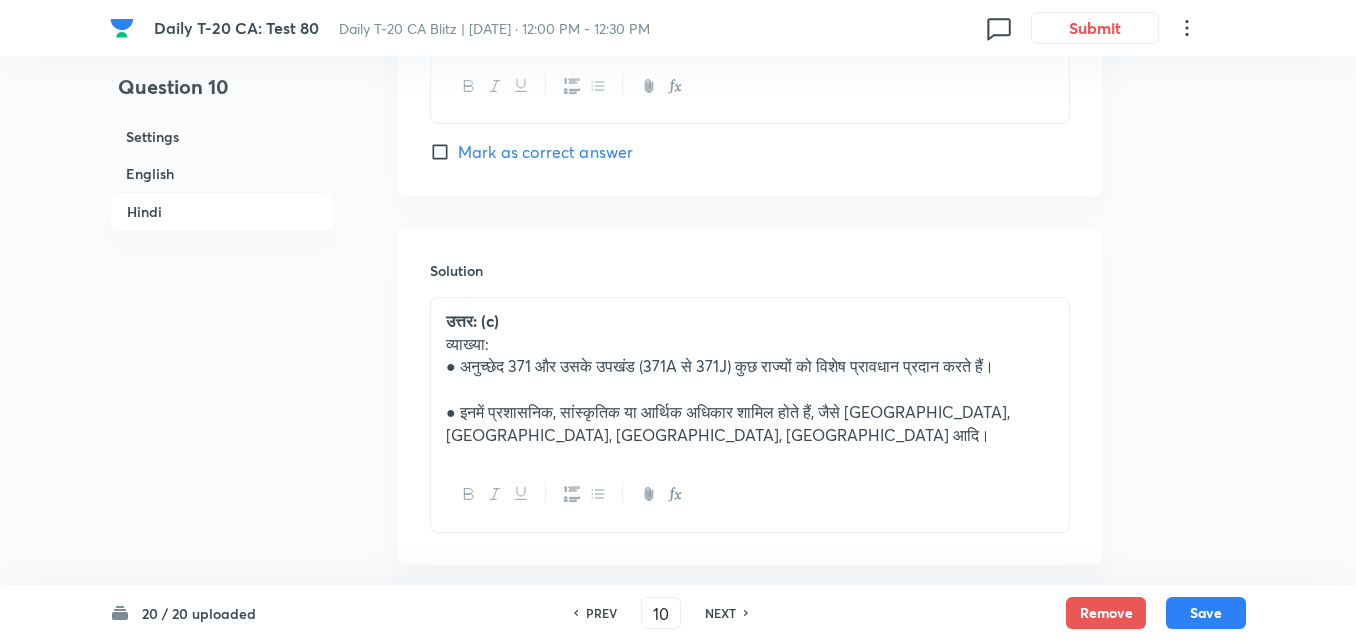 click on "NEXT" at bounding box center (720, 613) 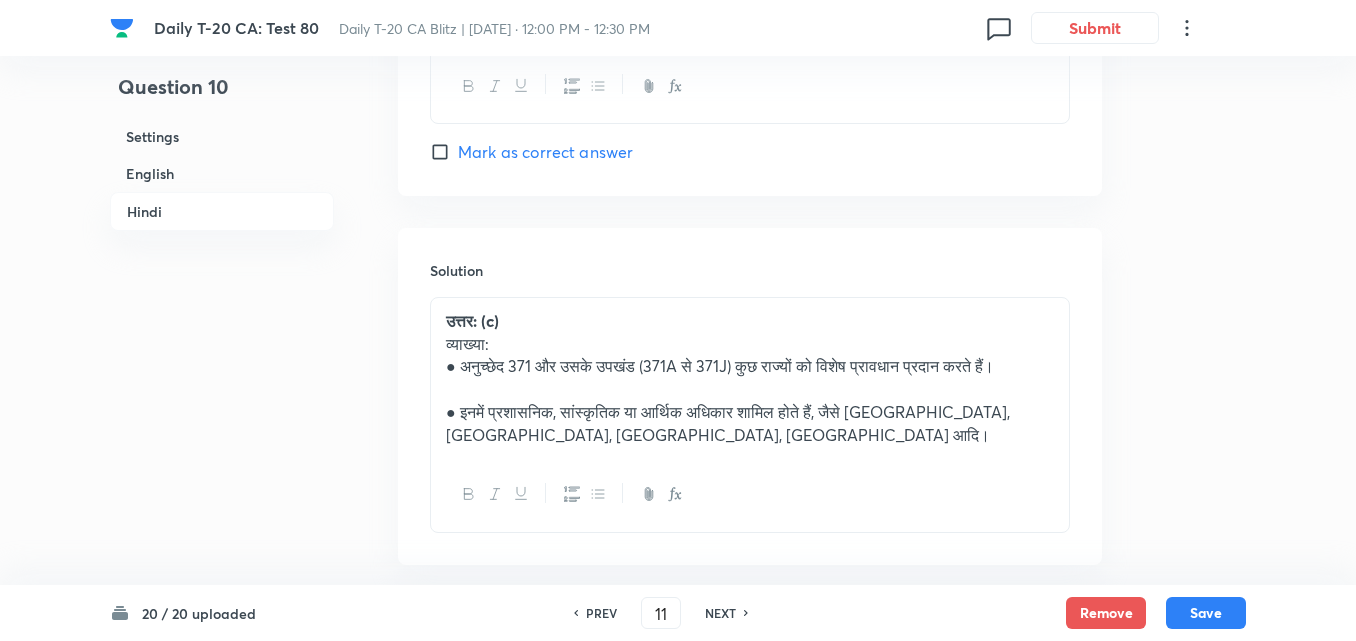 checkbox on "false" 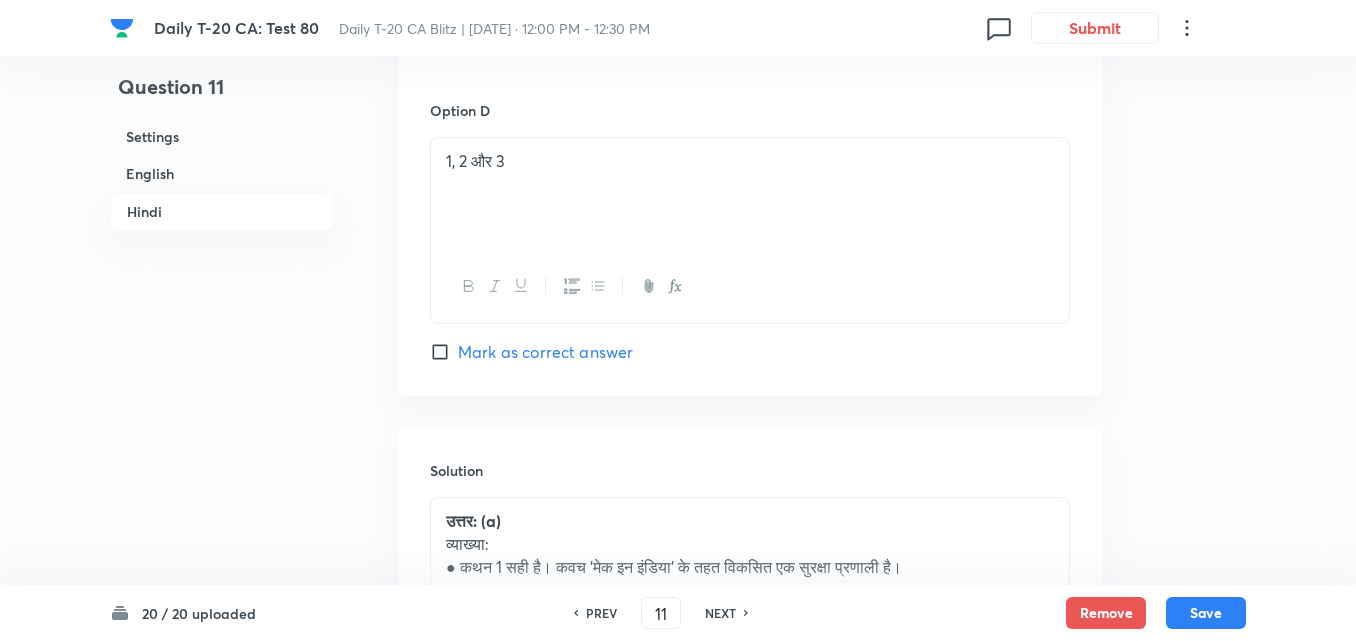 click on "NEXT" at bounding box center (720, 613) 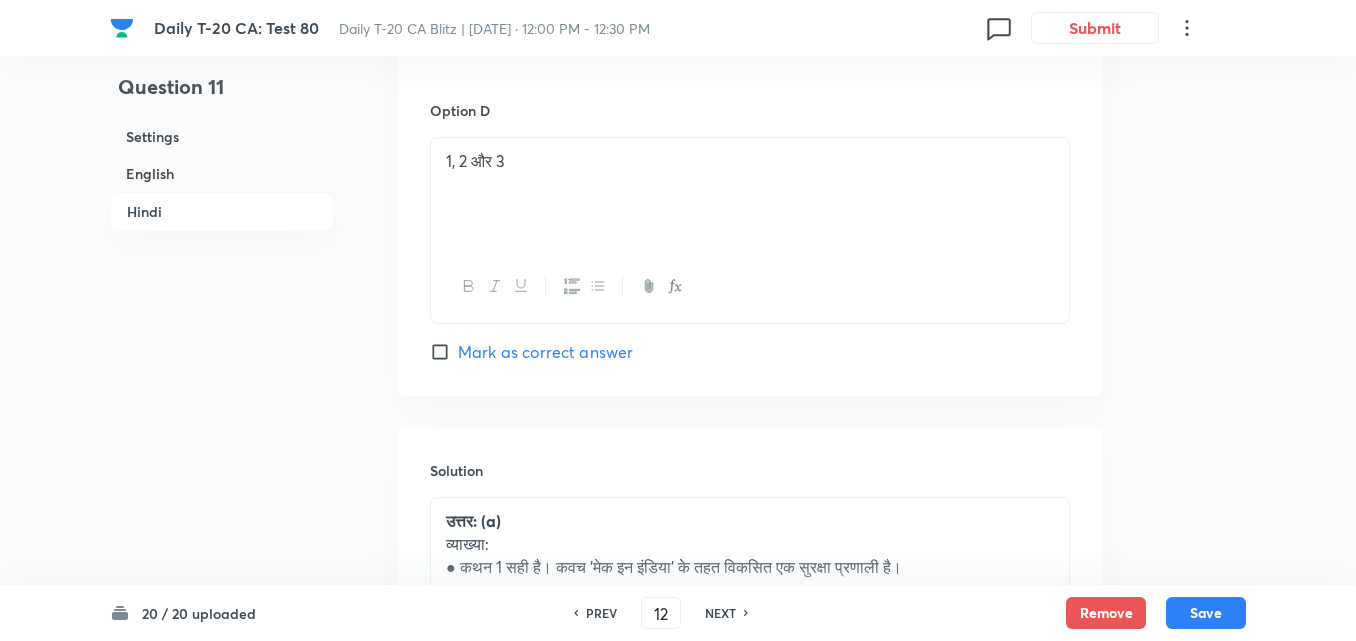 checkbox on "false" 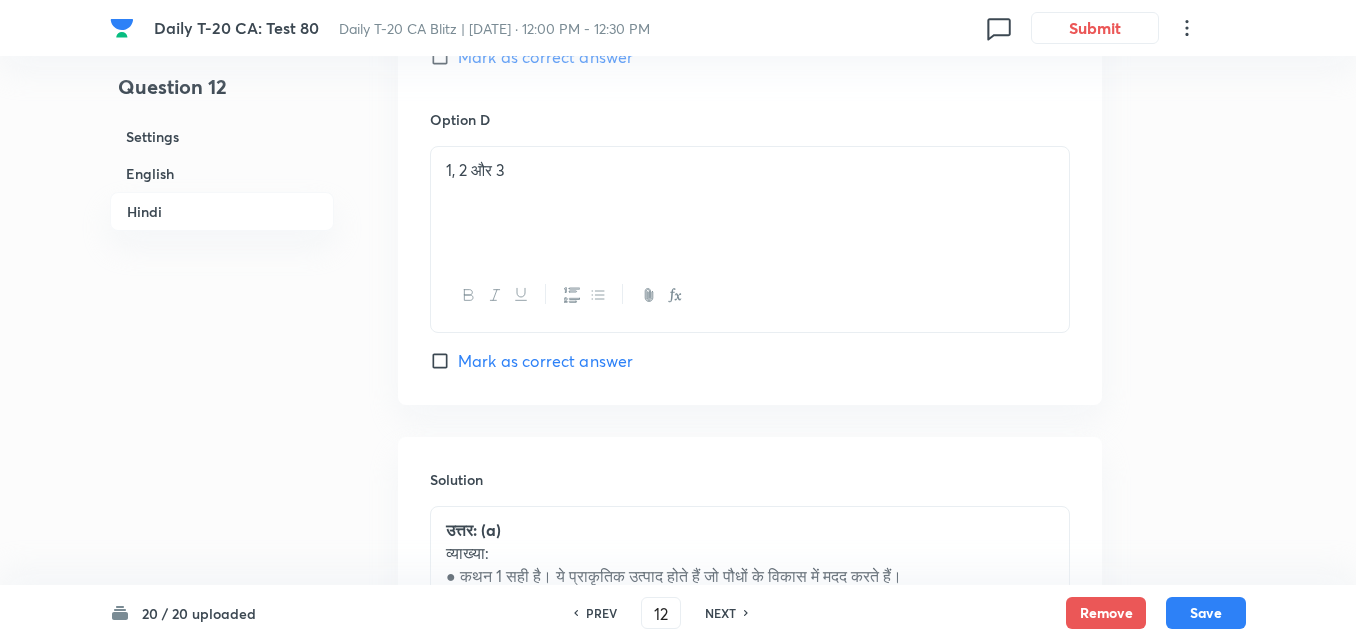 click on "NEXT" at bounding box center (720, 613) 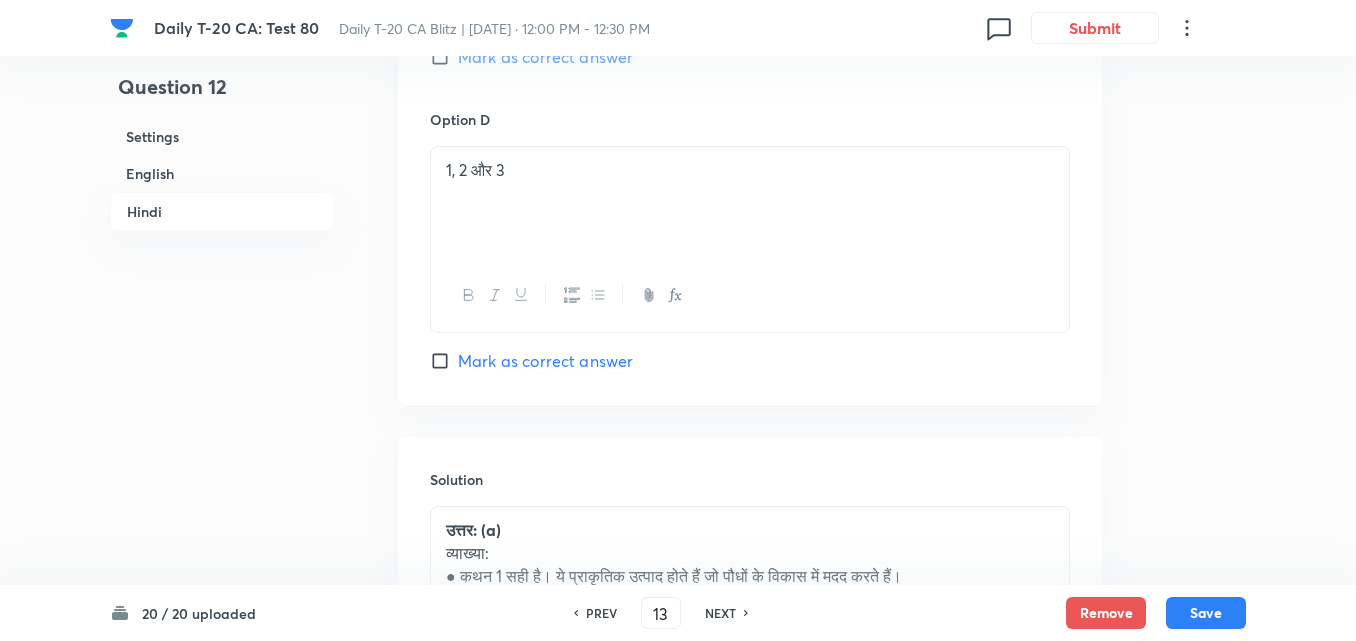 checkbox on "false" 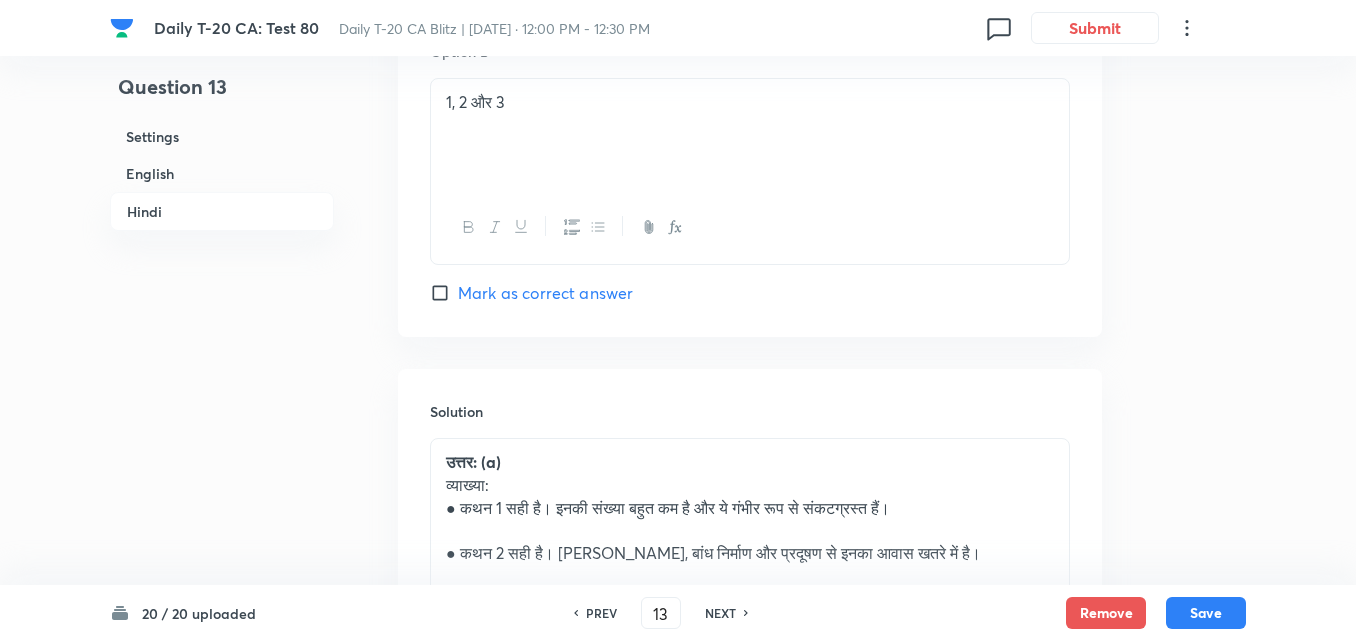 checkbox on "true" 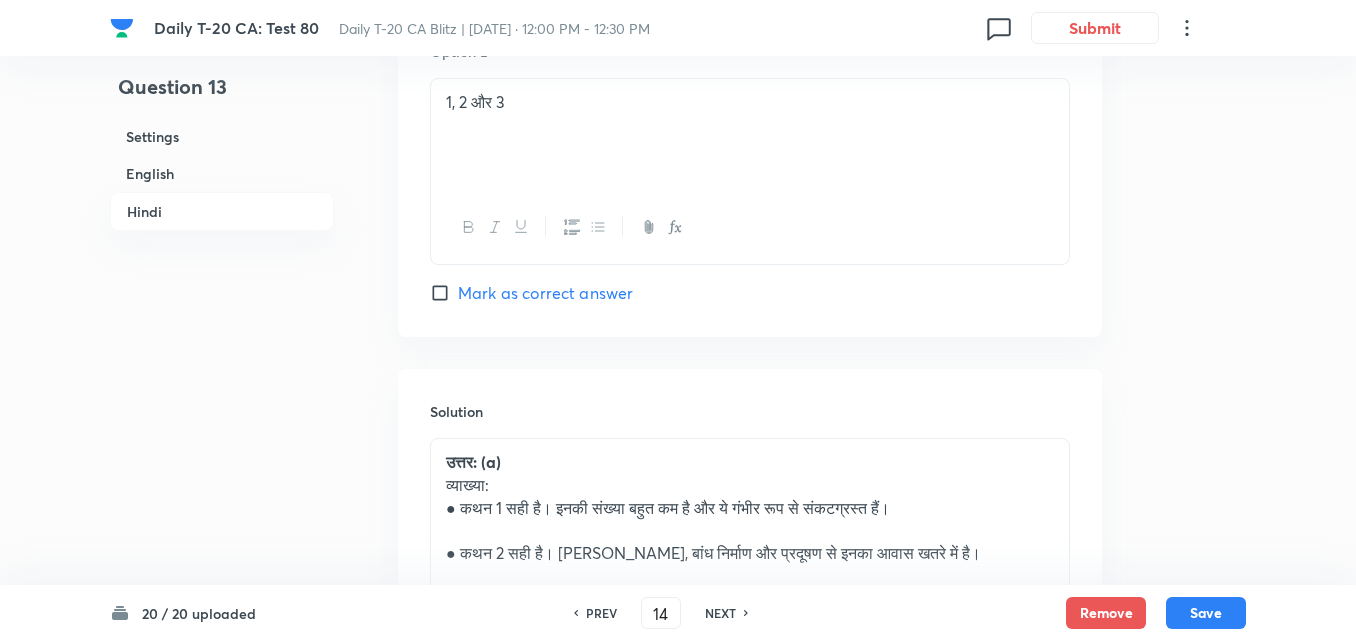 checkbox on "false" 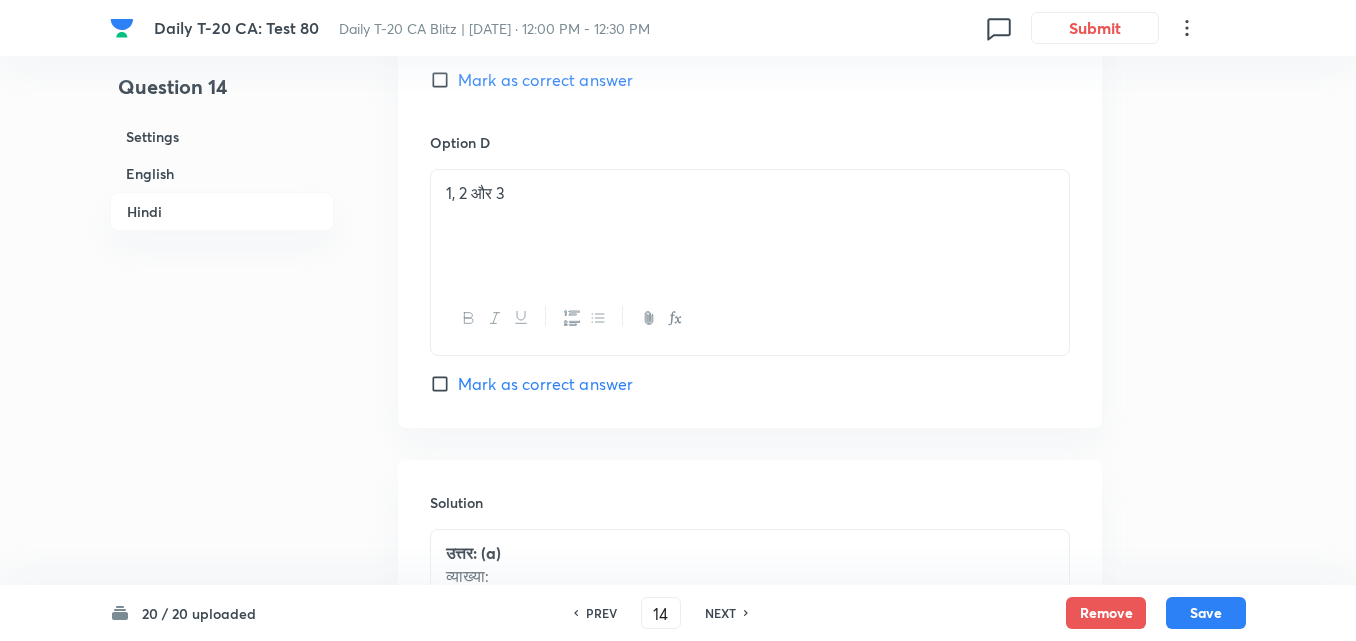 checkbox on "true" 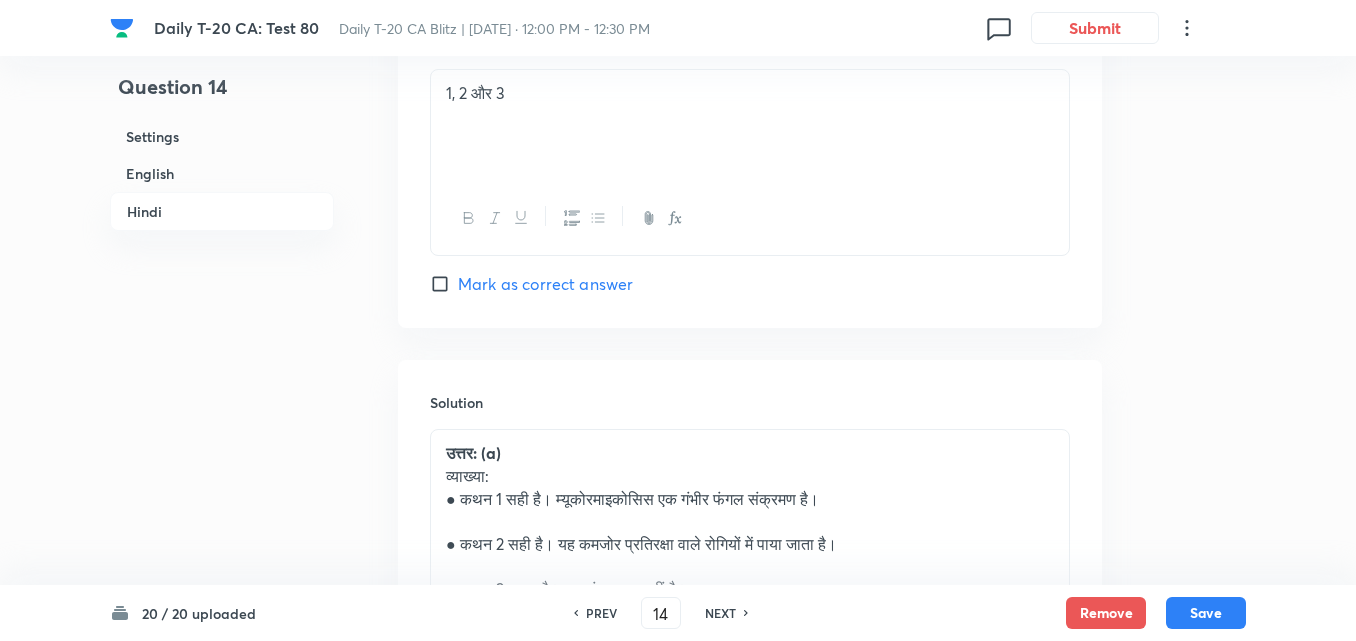 click on "NEXT" at bounding box center (720, 613) 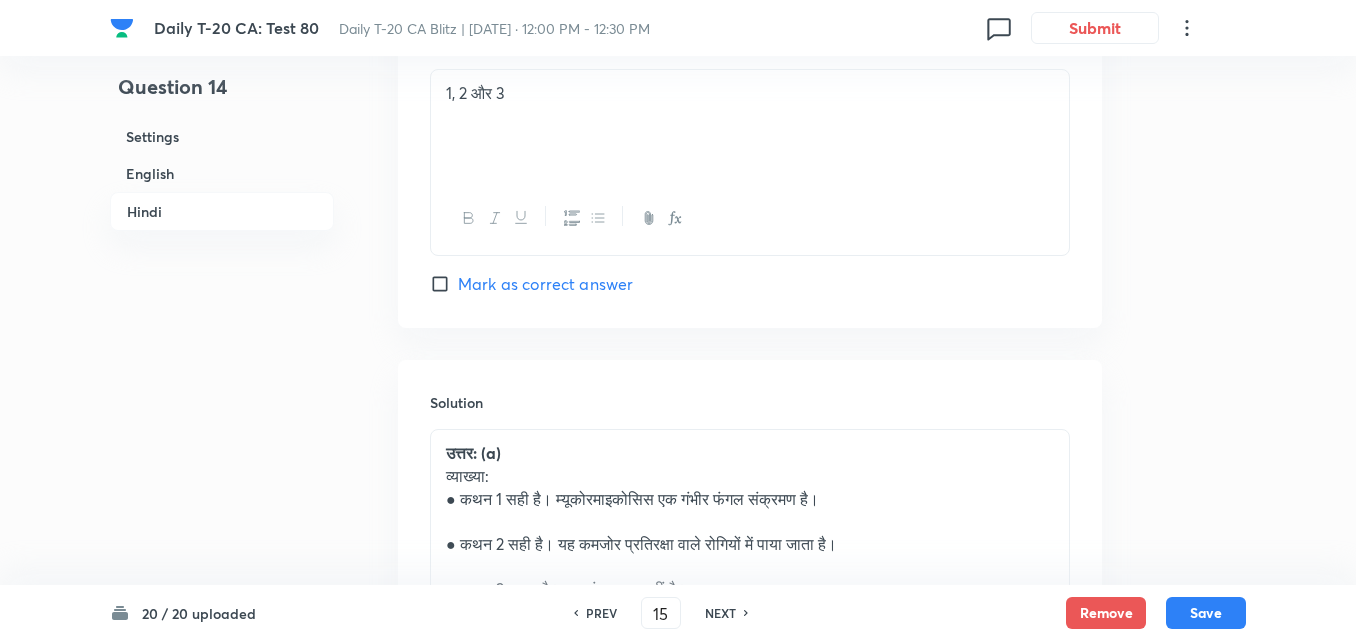 checkbox on "false" 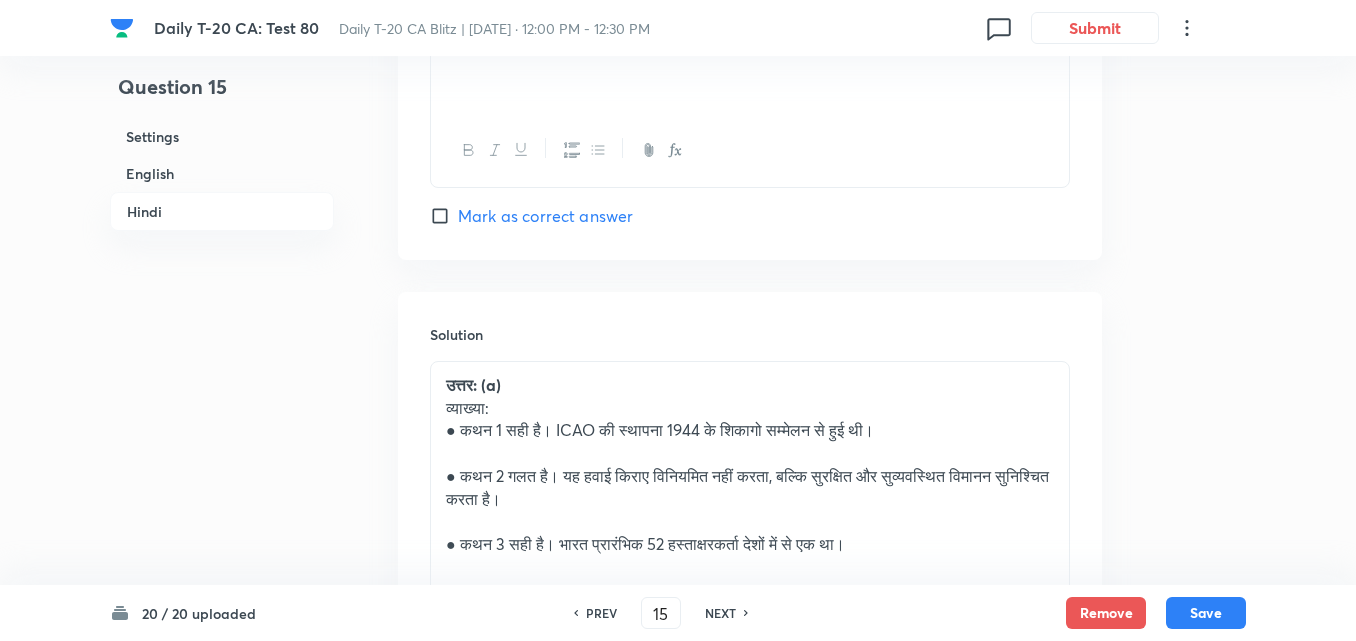checkbox on "true" 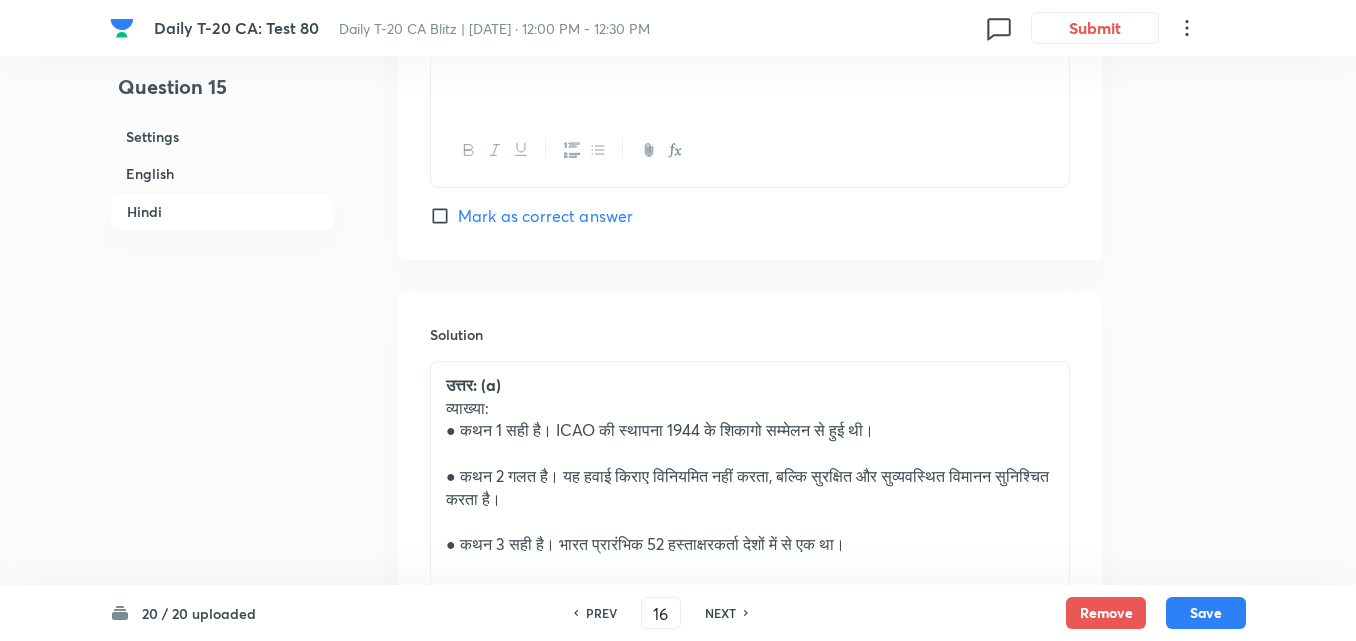 checkbox on "false" 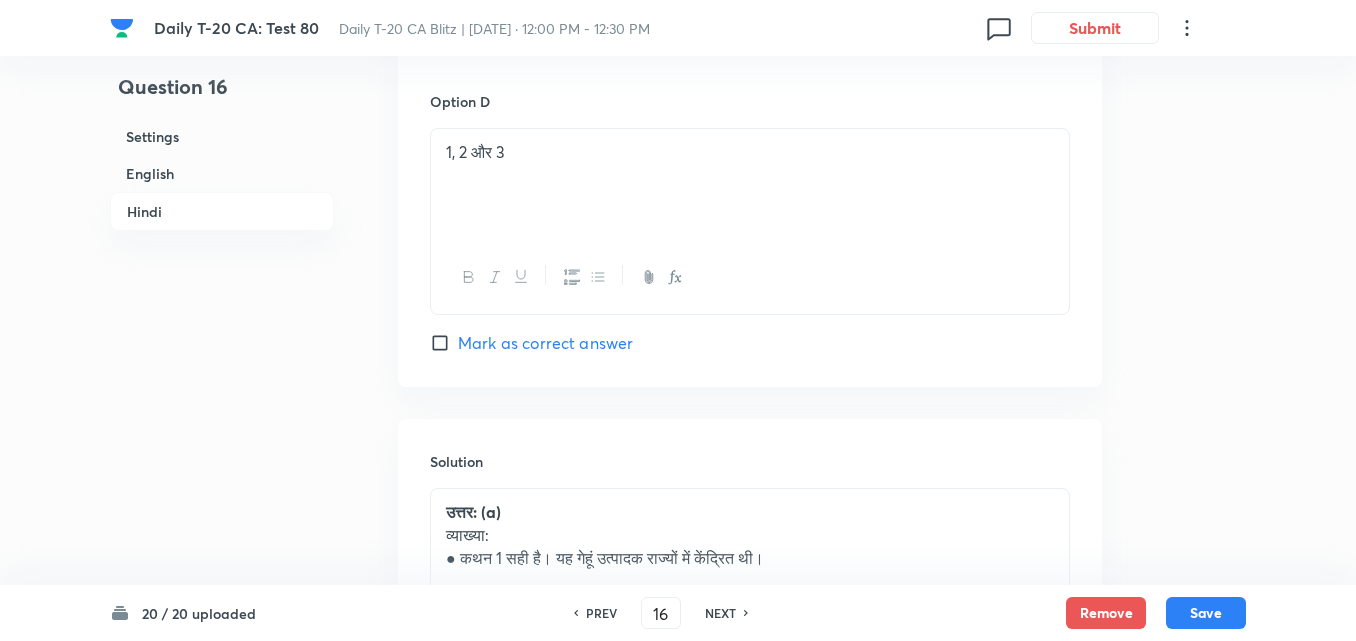 click on "NEXT" at bounding box center [720, 613] 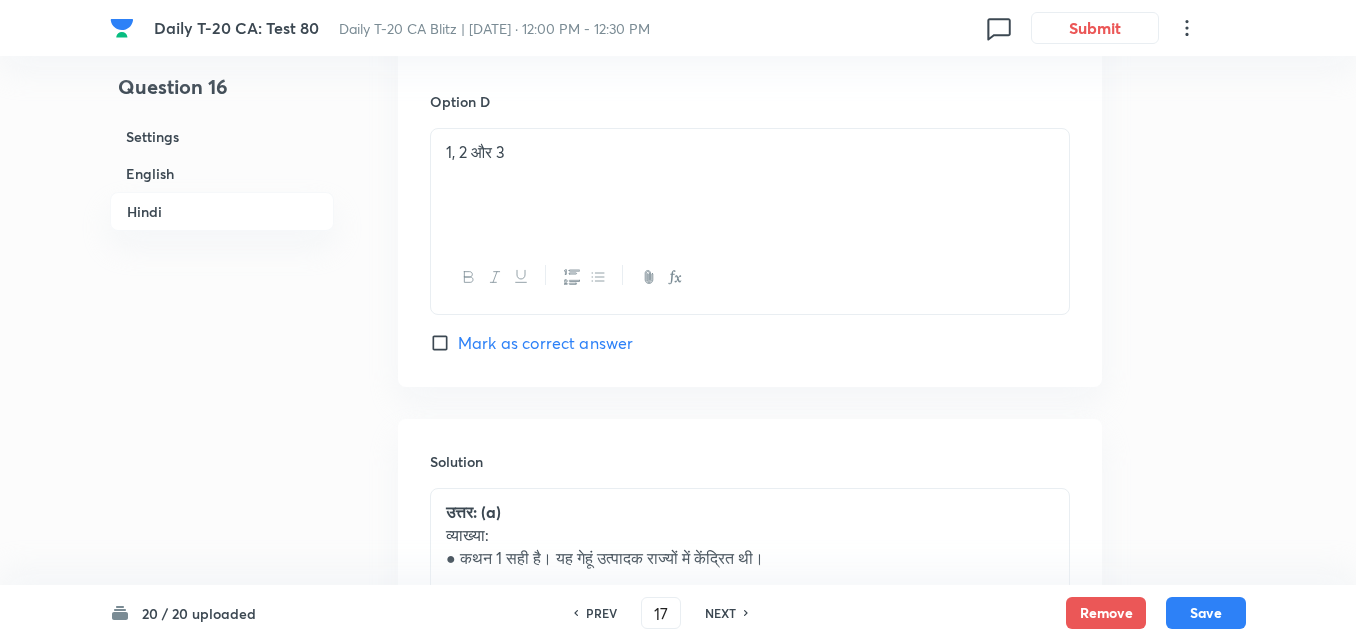checkbox on "false" 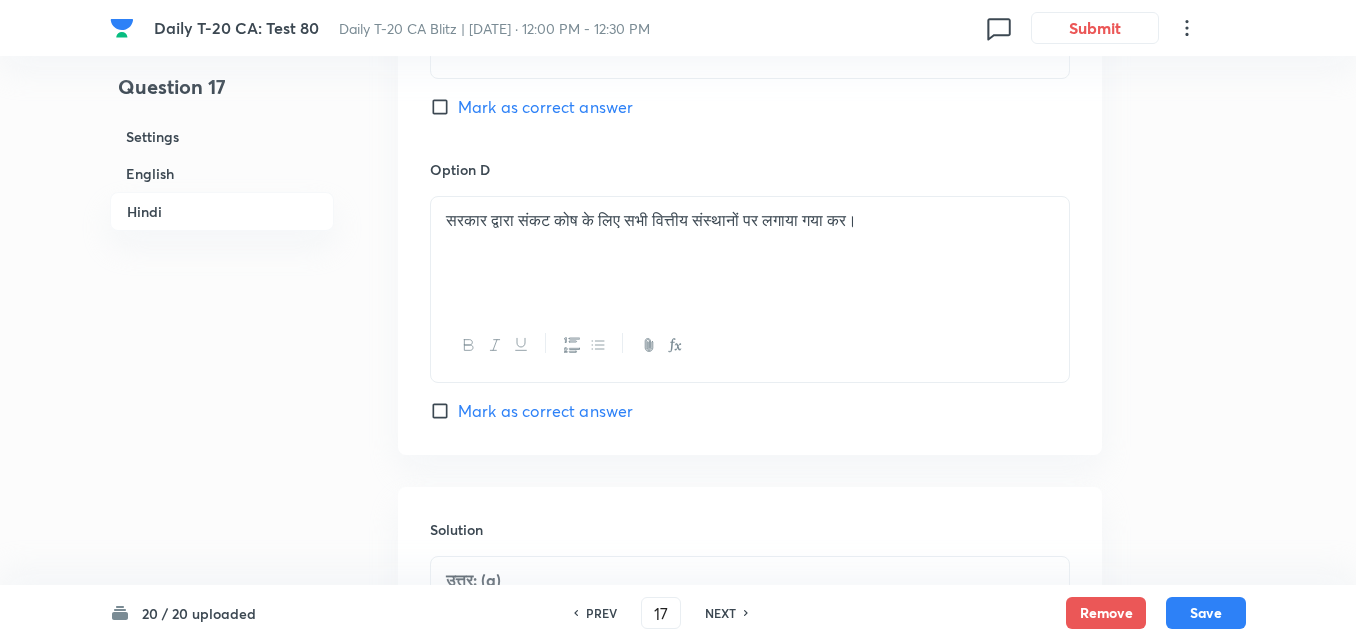 scroll, scrollTop: 4097, scrollLeft: 0, axis: vertical 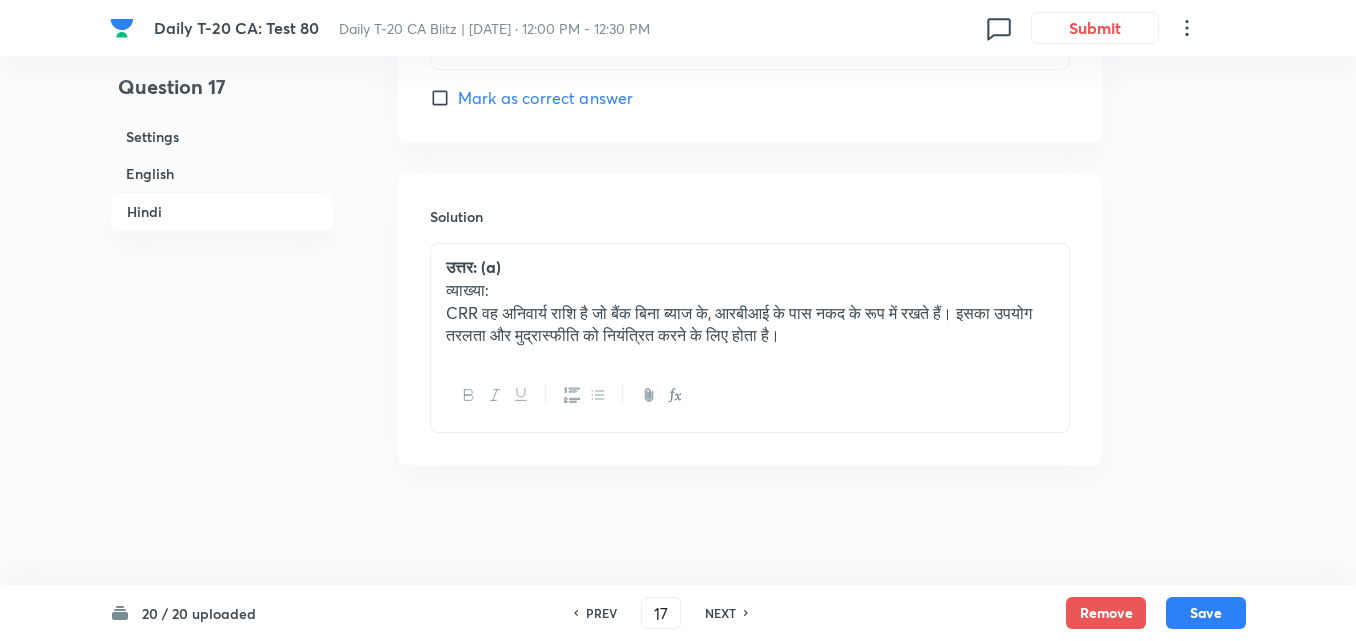 click on "PREV 17 ​ NEXT" at bounding box center (661, 613) 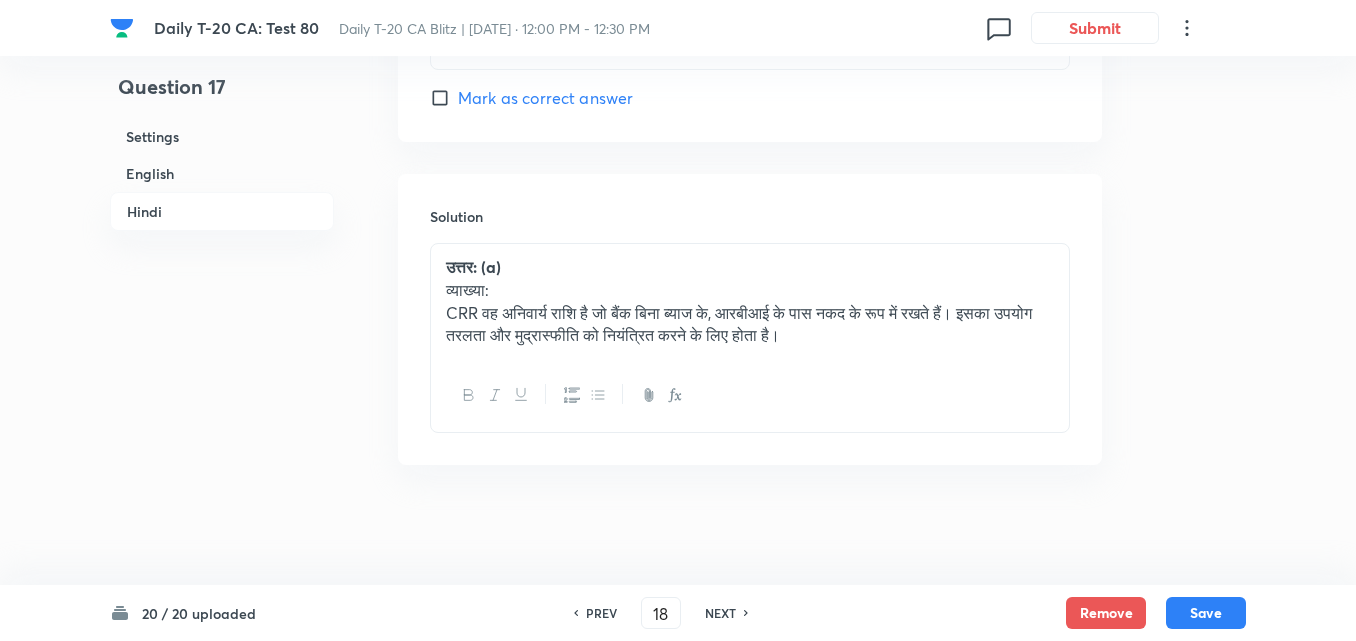 checkbox on "false" 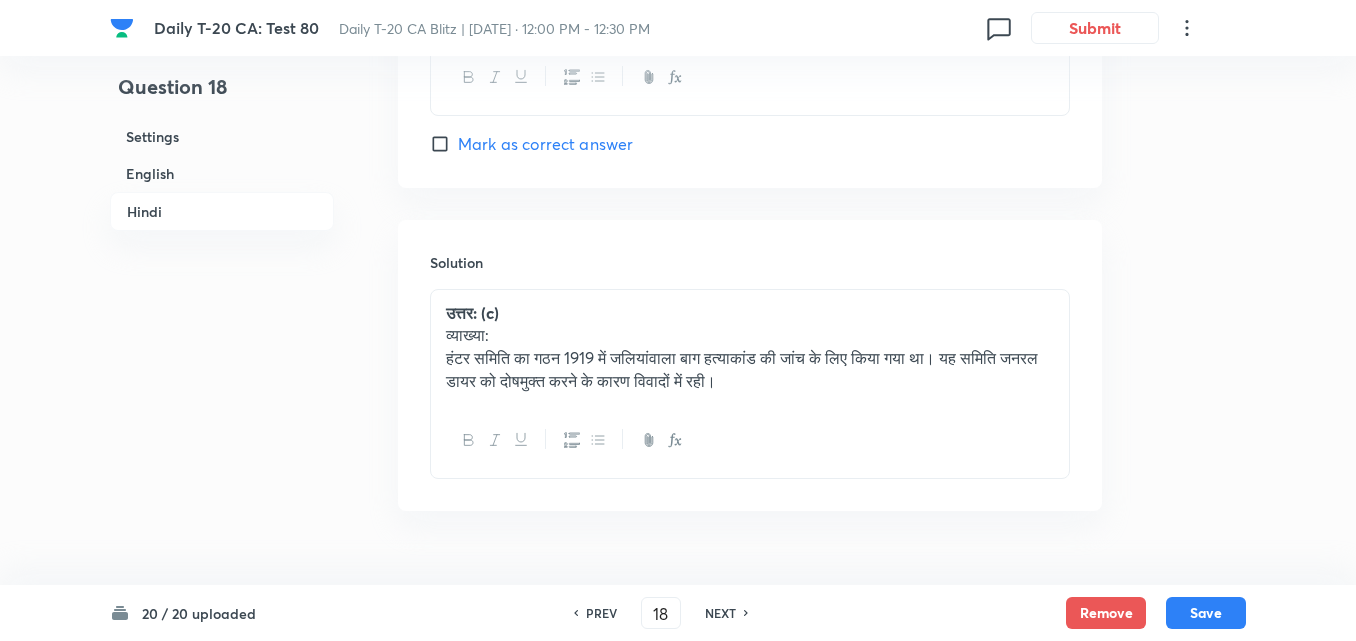 click on "NEXT" at bounding box center [720, 613] 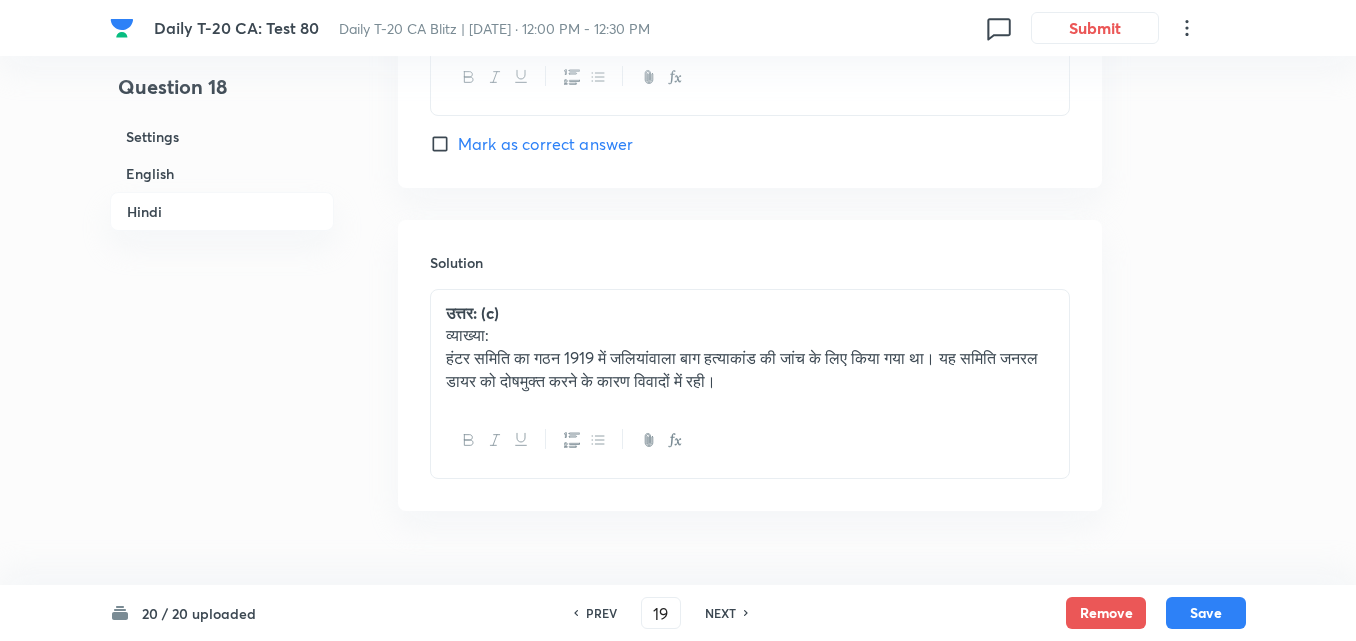 checkbox on "false" 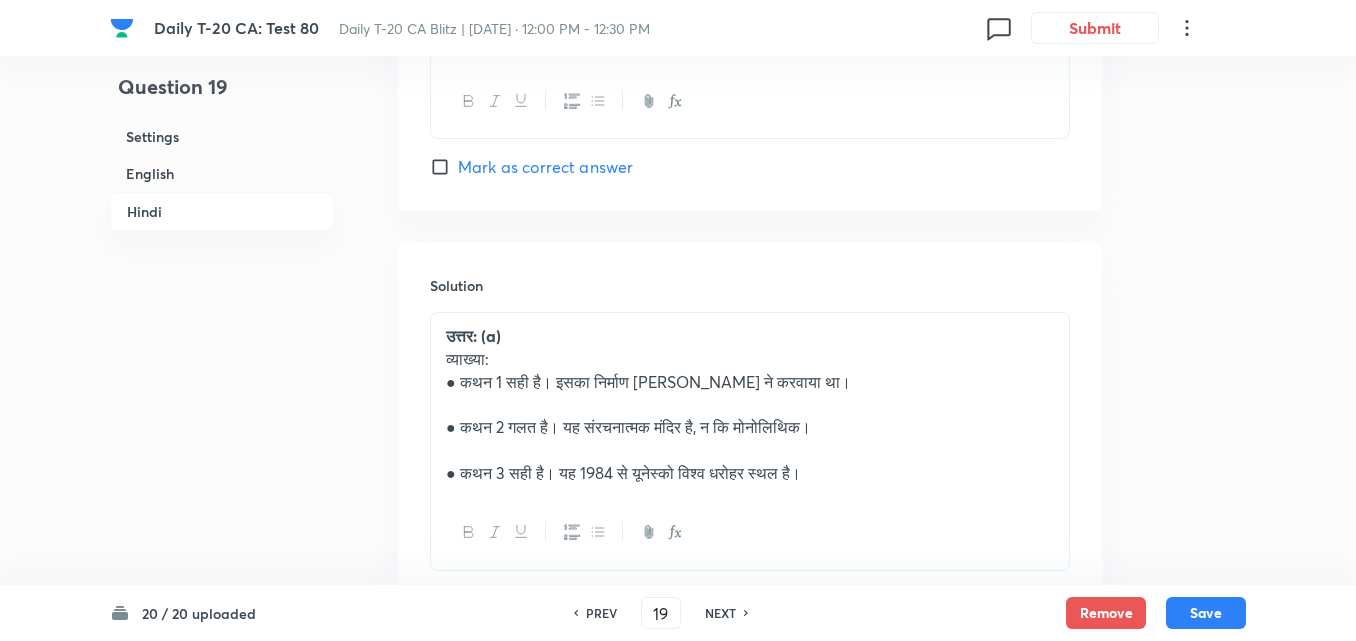 click on "NEXT" at bounding box center [720, 613] 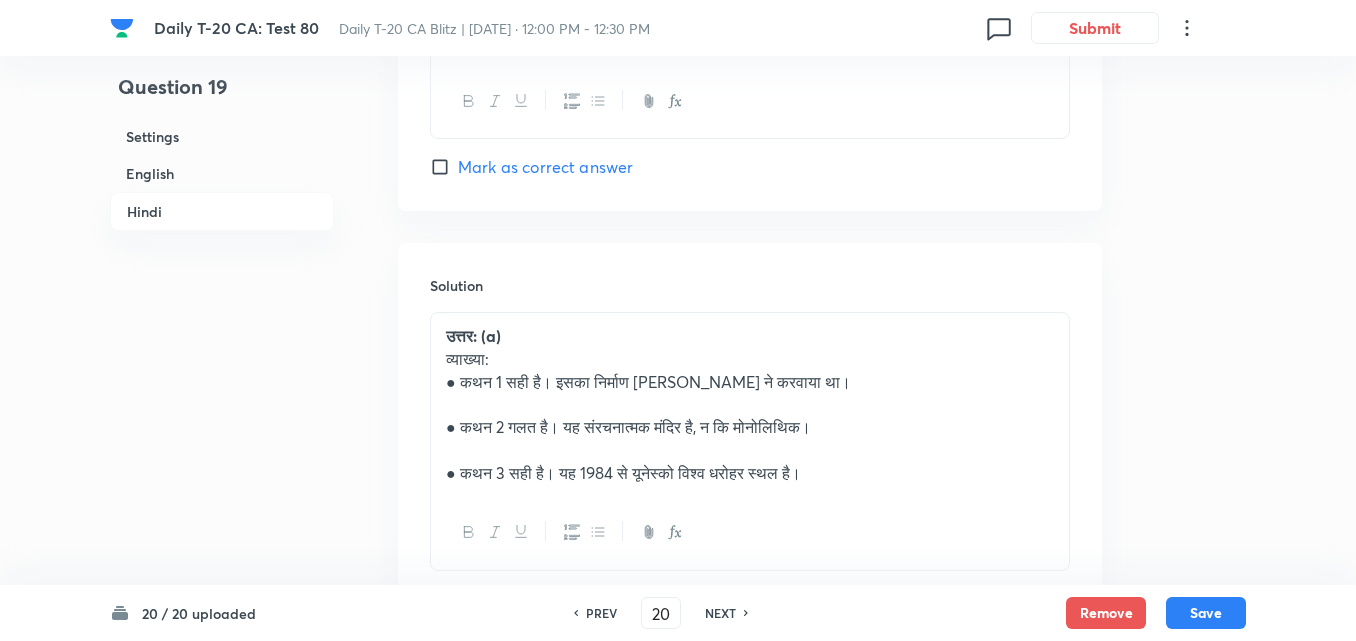 checkbox on "false" 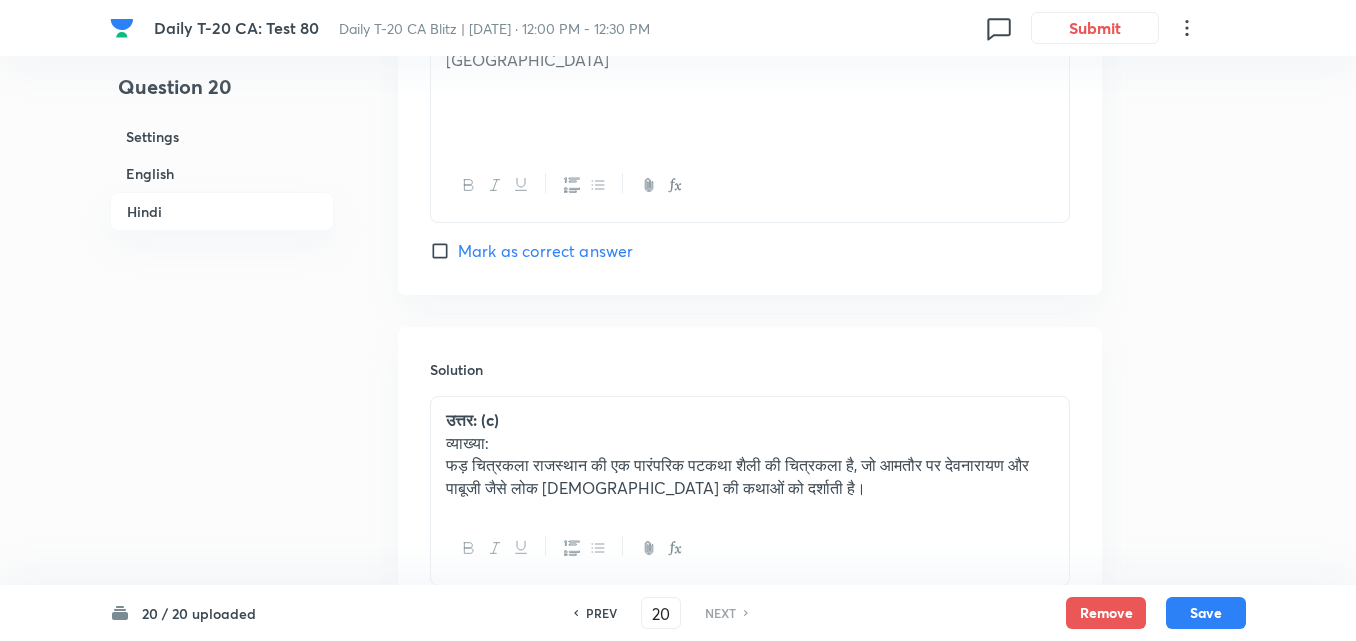 scroll, scrollTop: 4120, scrollLeft: 0, axis: vertical 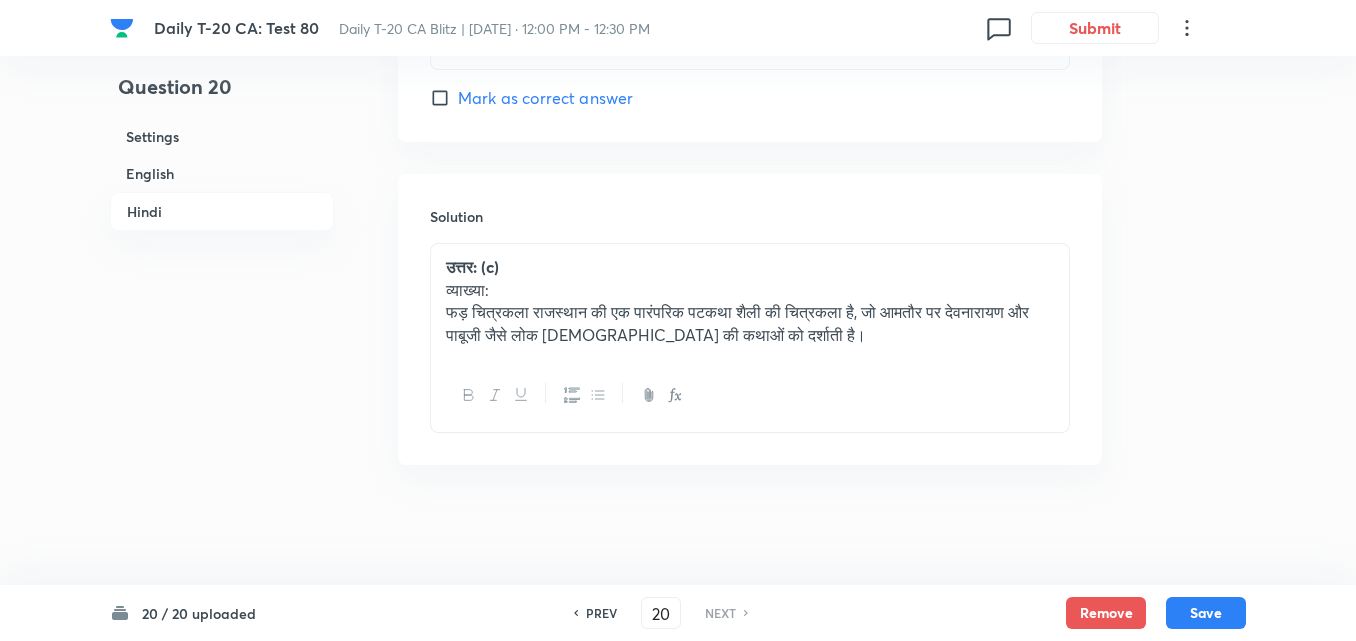 click on "NEXT" at bounding box center [720, 613] 